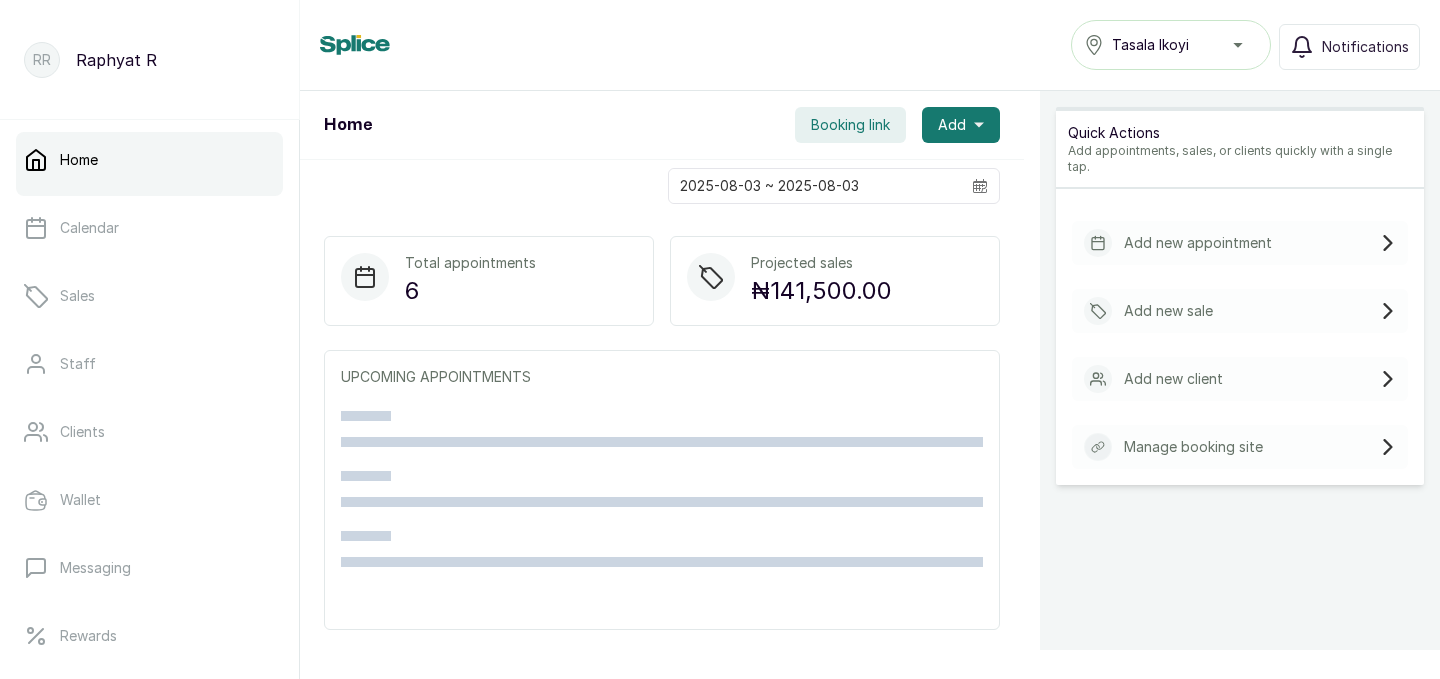 scroll, scrollTop: 0, scrollLeft: 0, axis: both 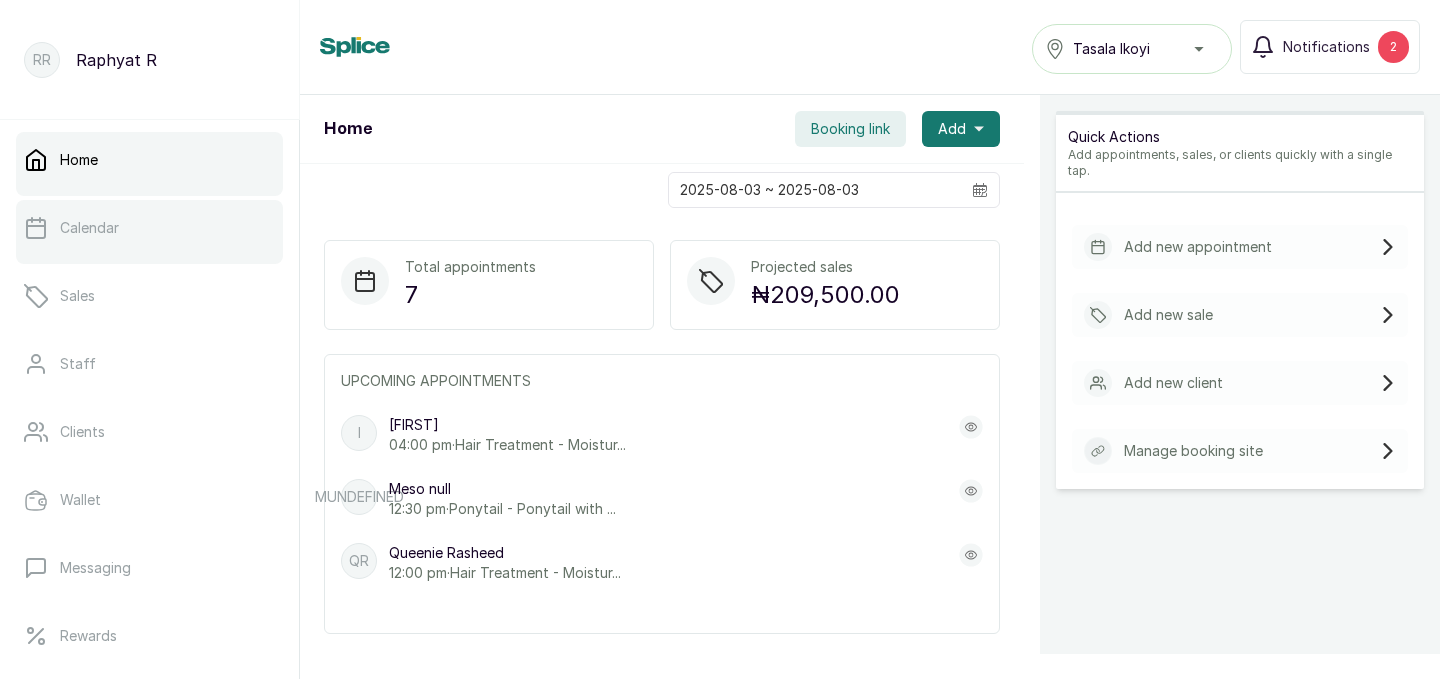 click on "Calendar" at bounding box center (149, 228) 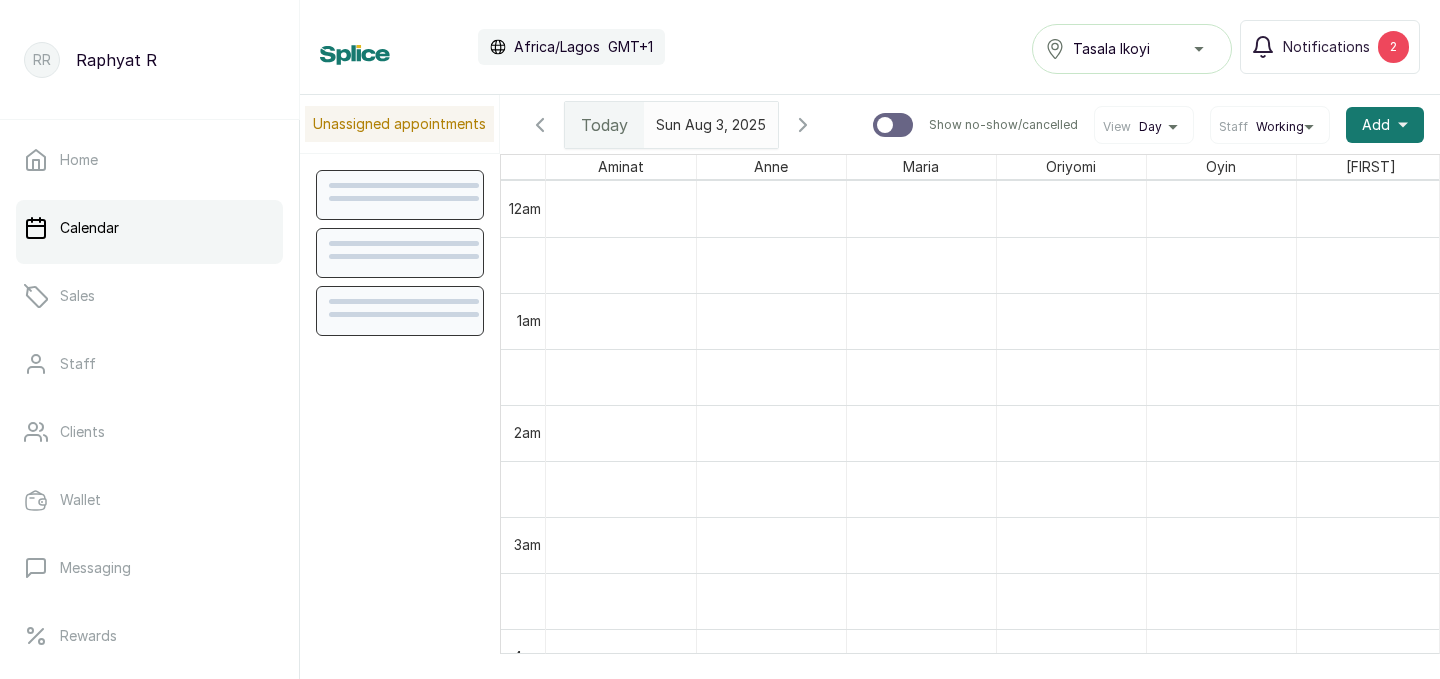 scroll, scrollTop: 673, scrollLeft: 0, axis: vertical 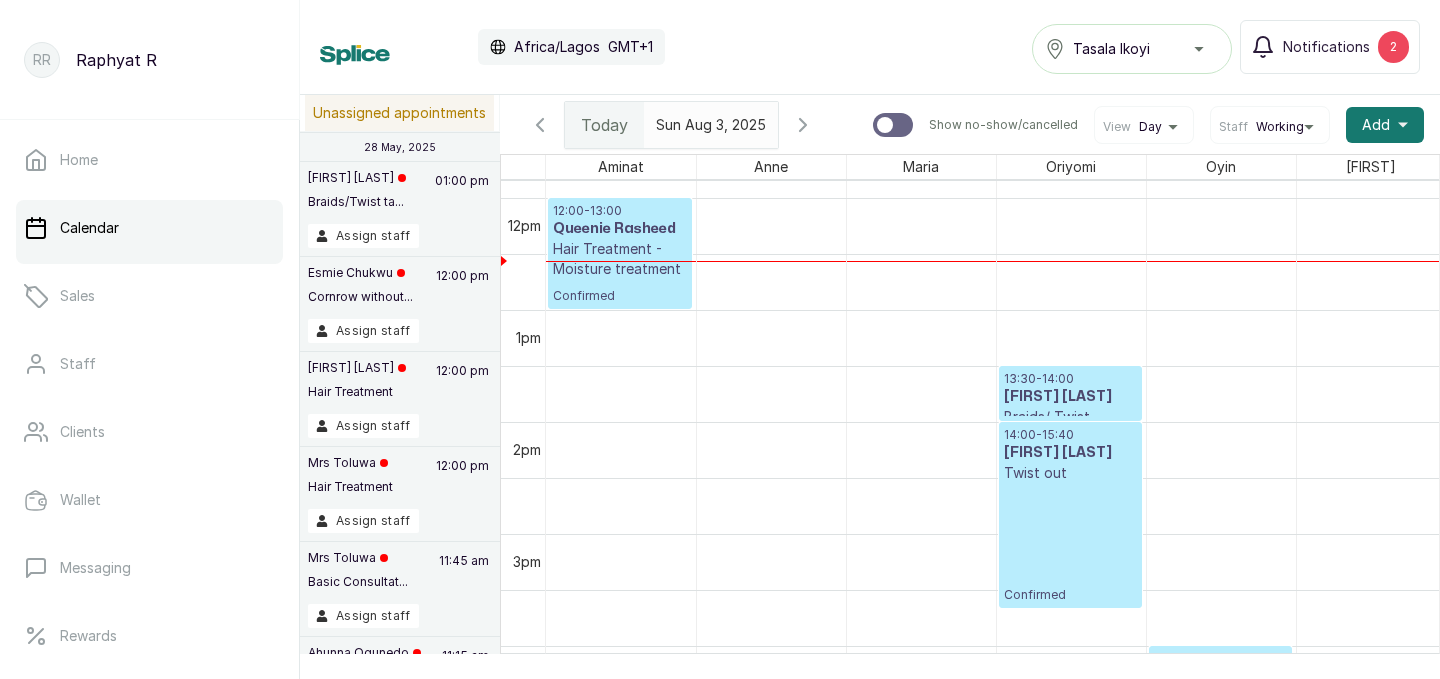 click on "12:00  -  13:00" at bounding box center (620, 211) 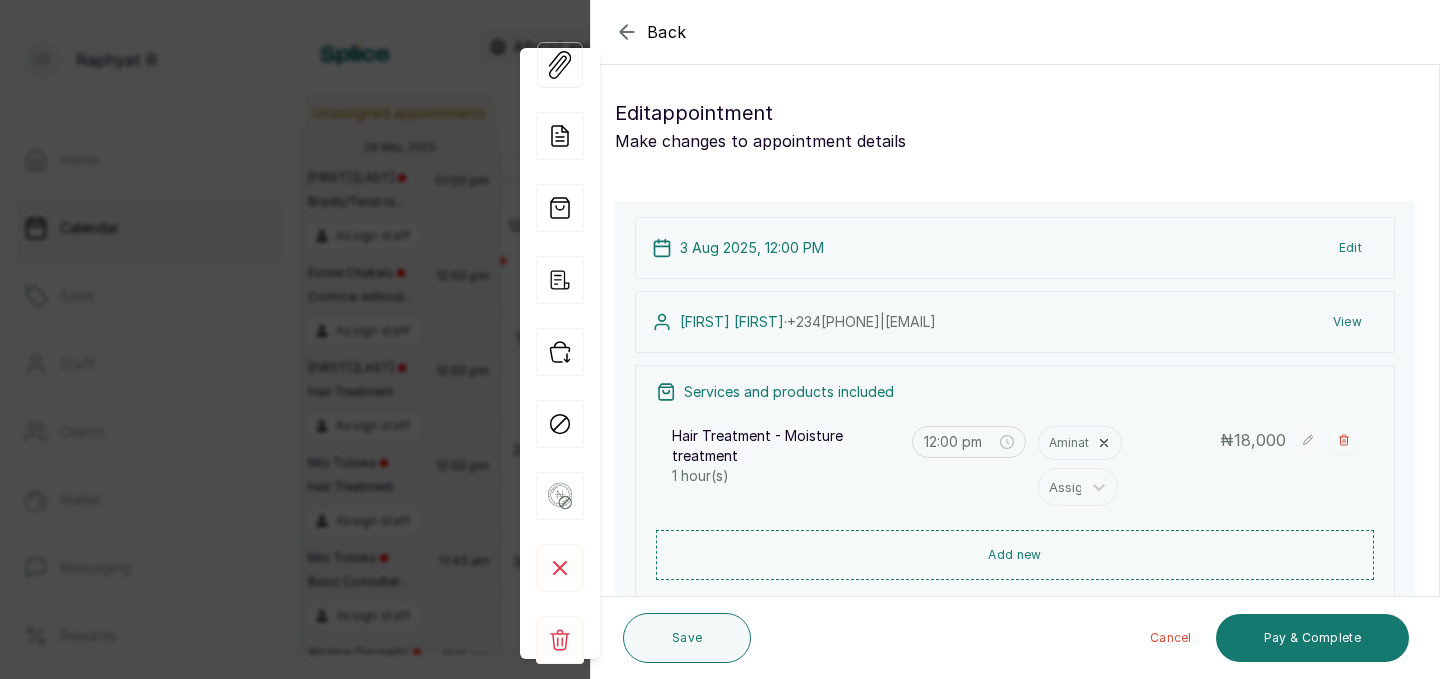 click 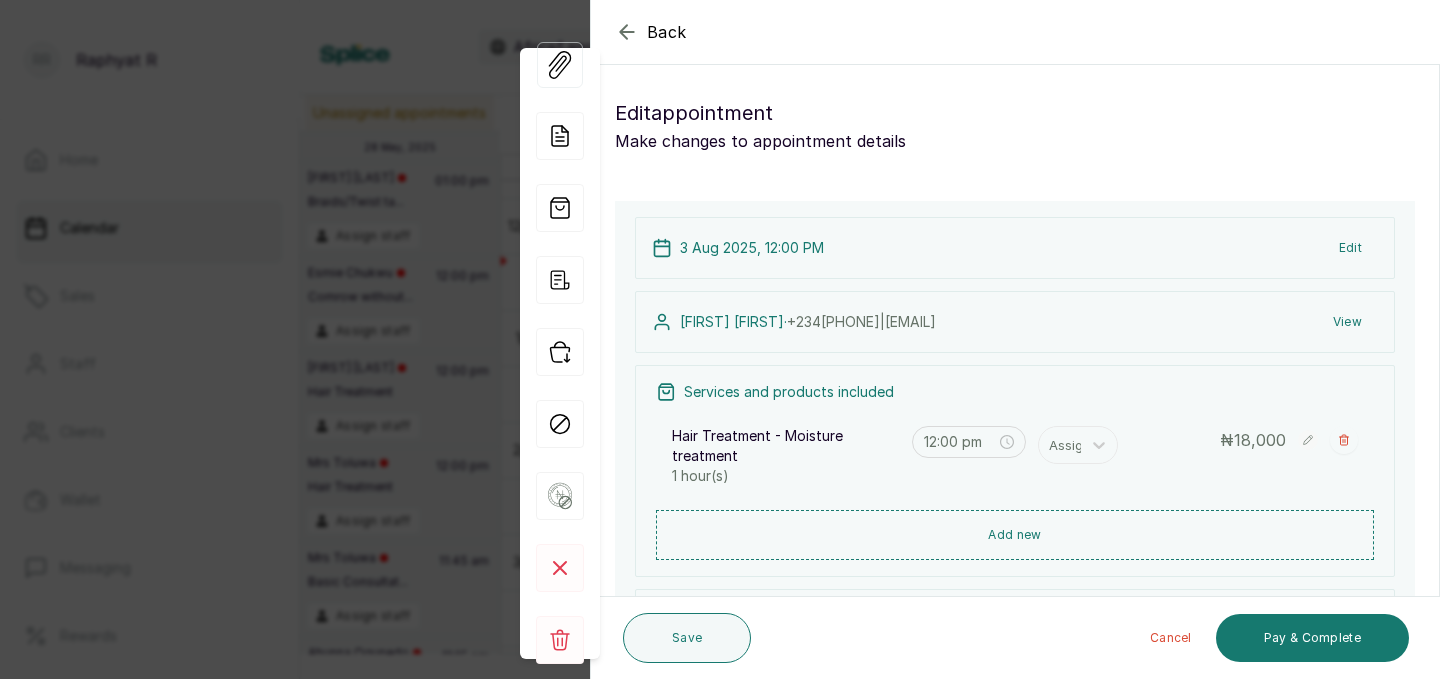 click 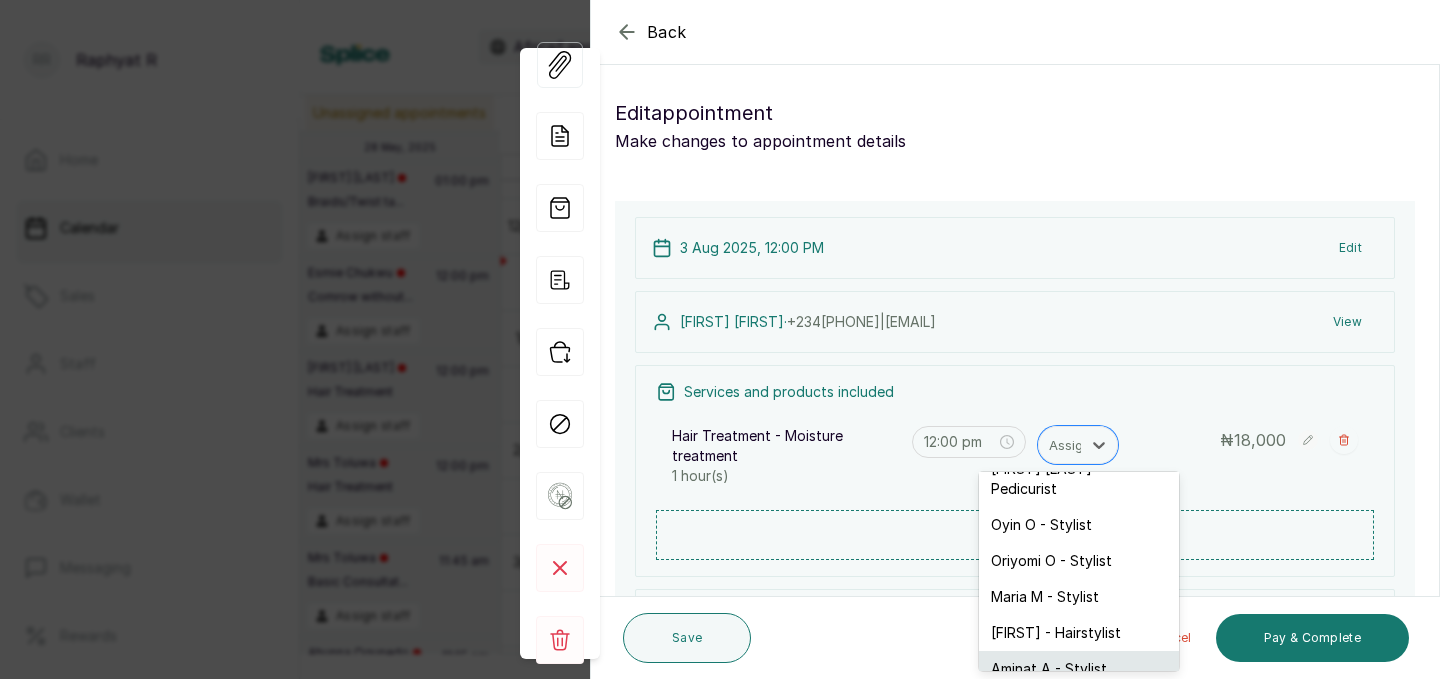 click on "Aminat A - Stylist" at bounding box center (1079, 669) 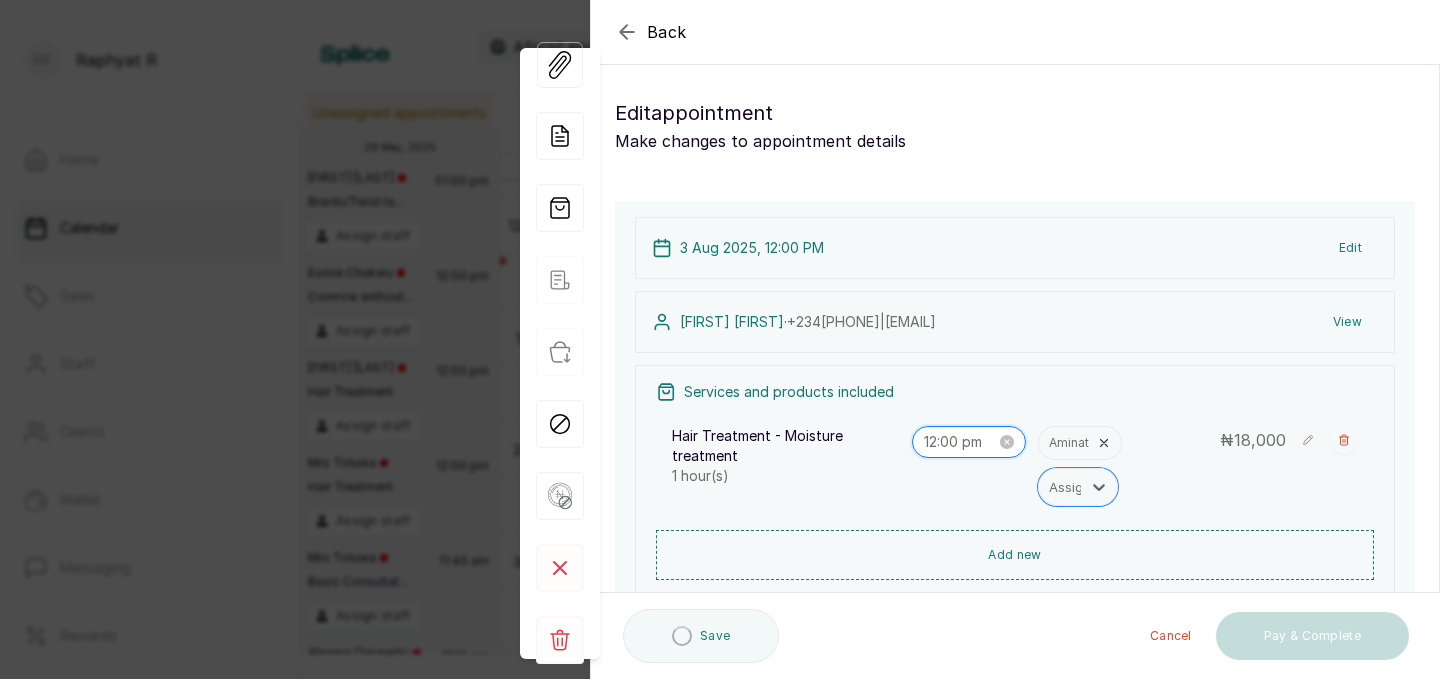 click on "12:00 pm" at bounding box center [960, 442] 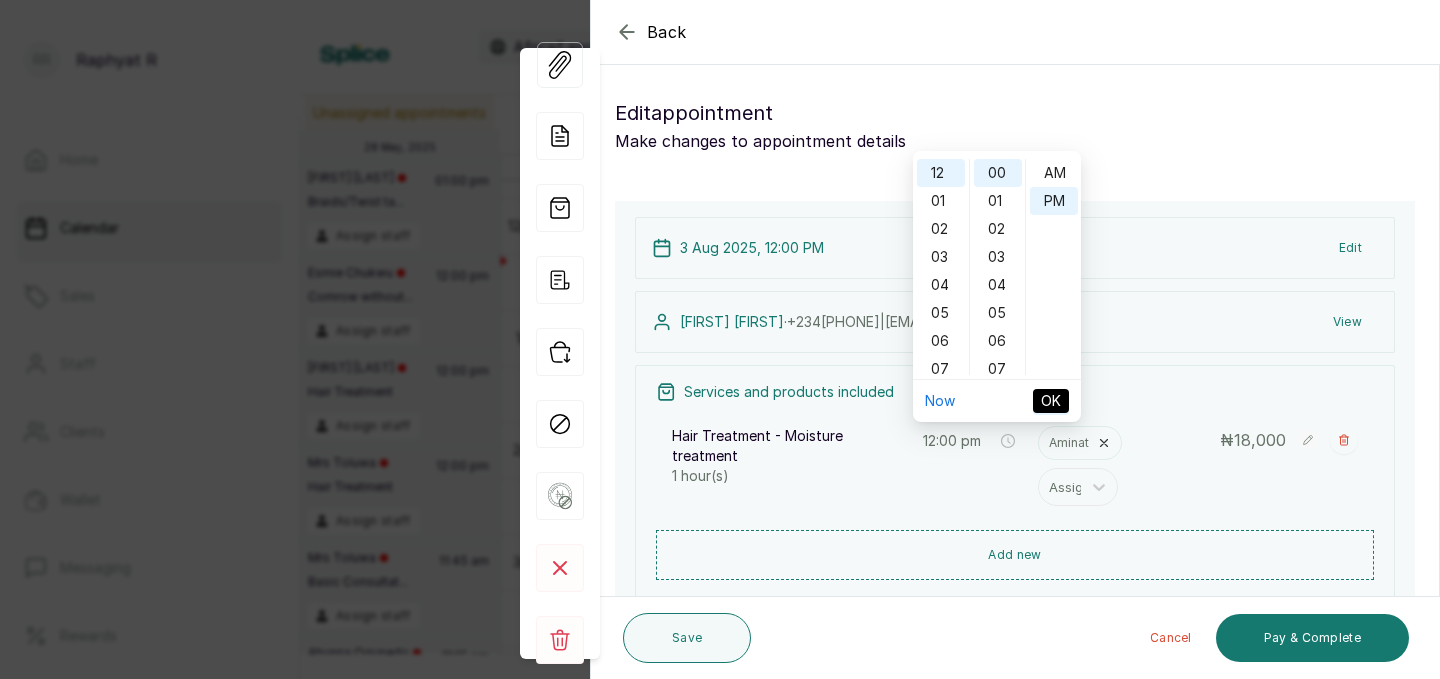 click 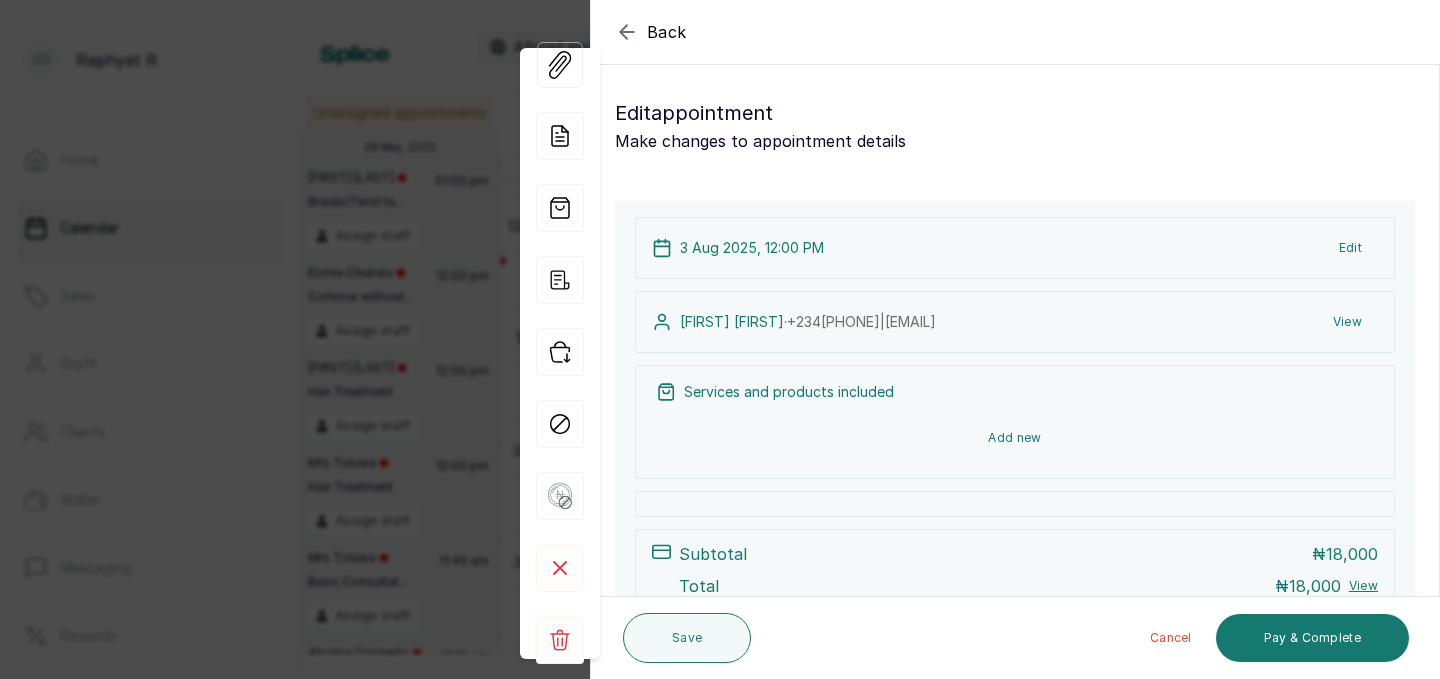 click on "Add new" at bounding box center [1015, 438] 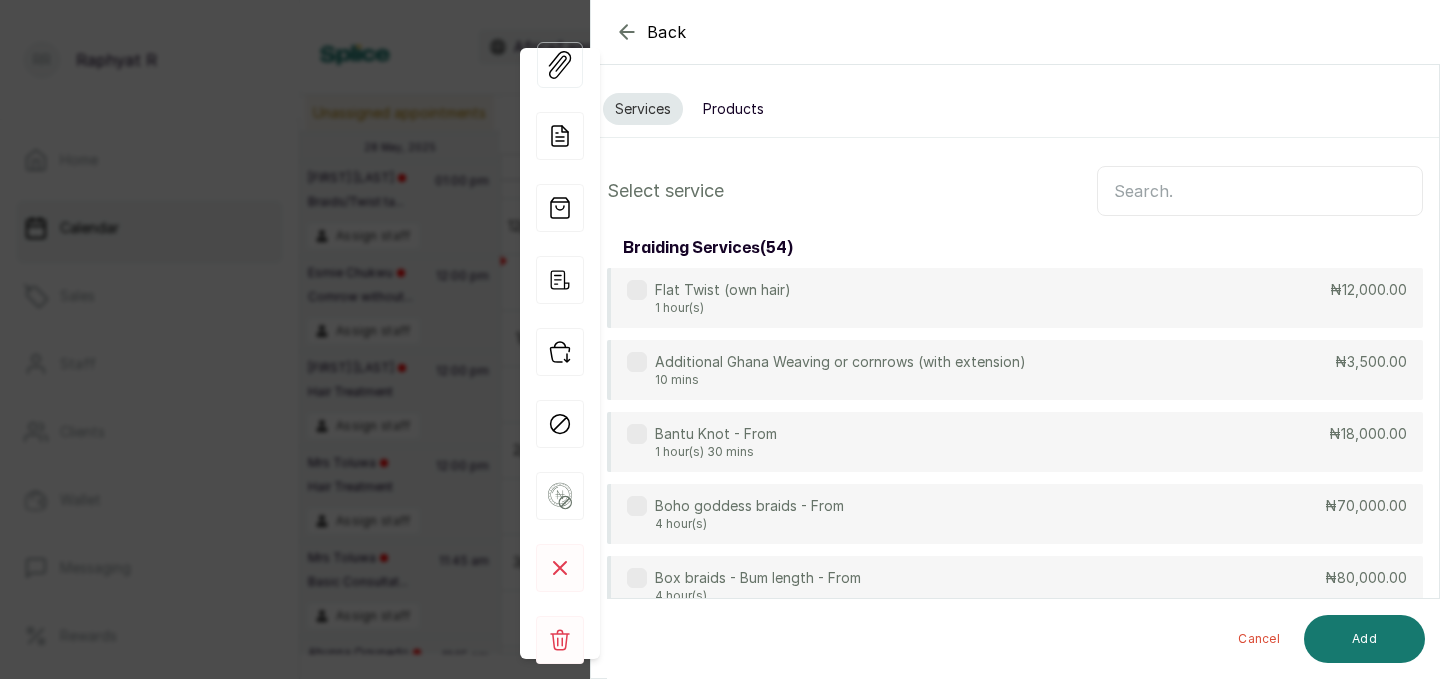 click at bounding box center (1260, 191) 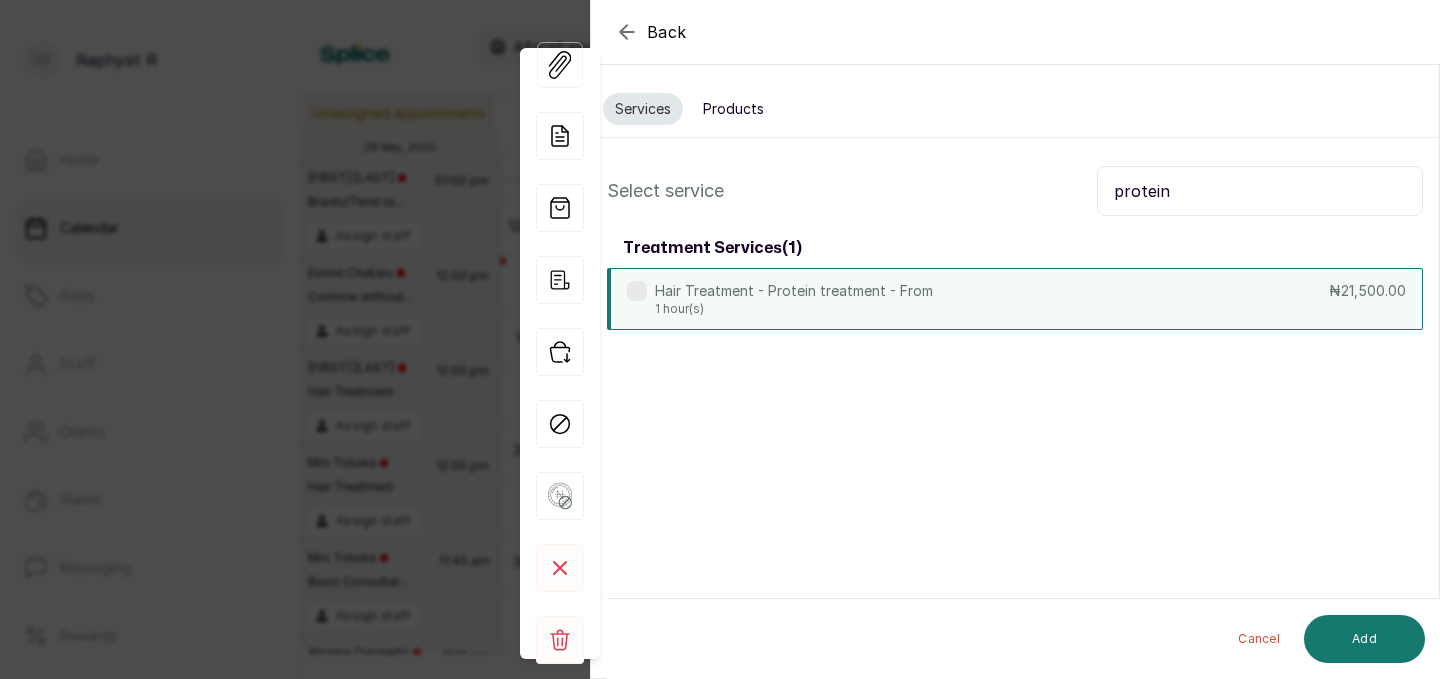 type on "protein" 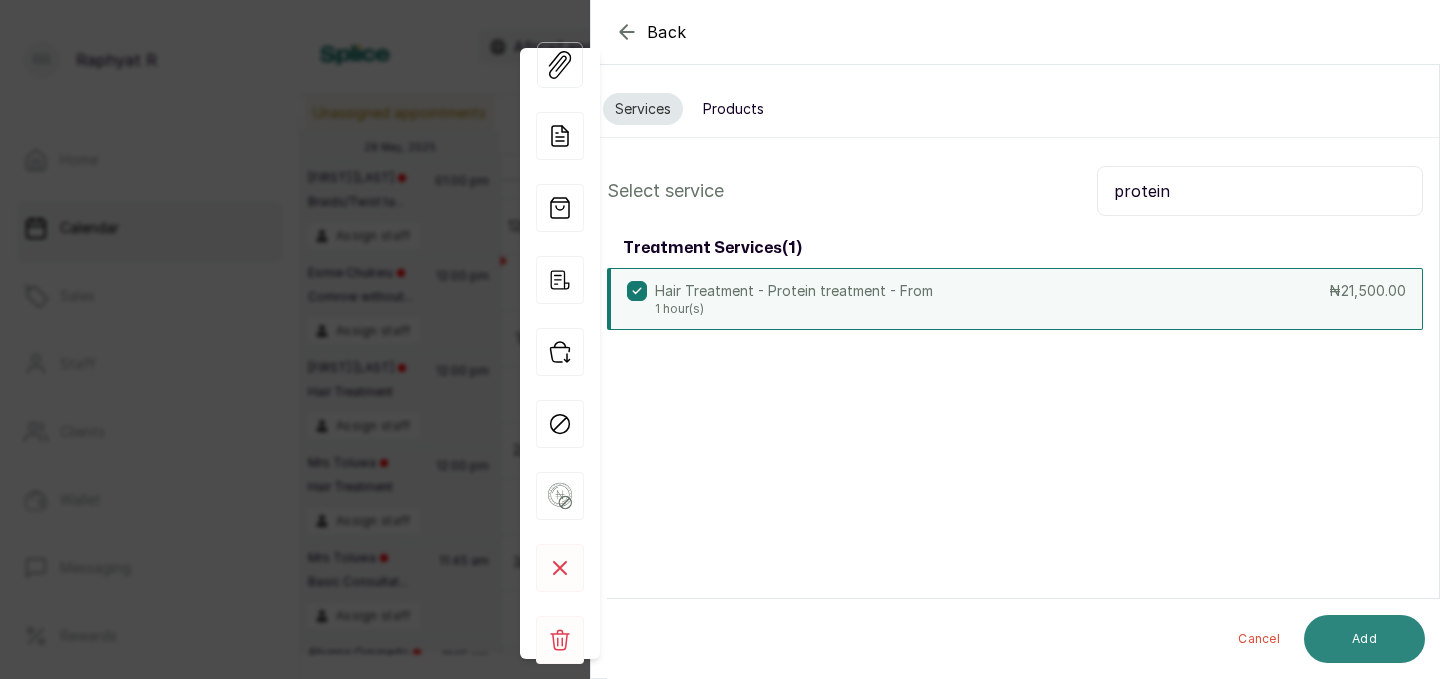 click on "Add" at bounding box center [1364, 639] 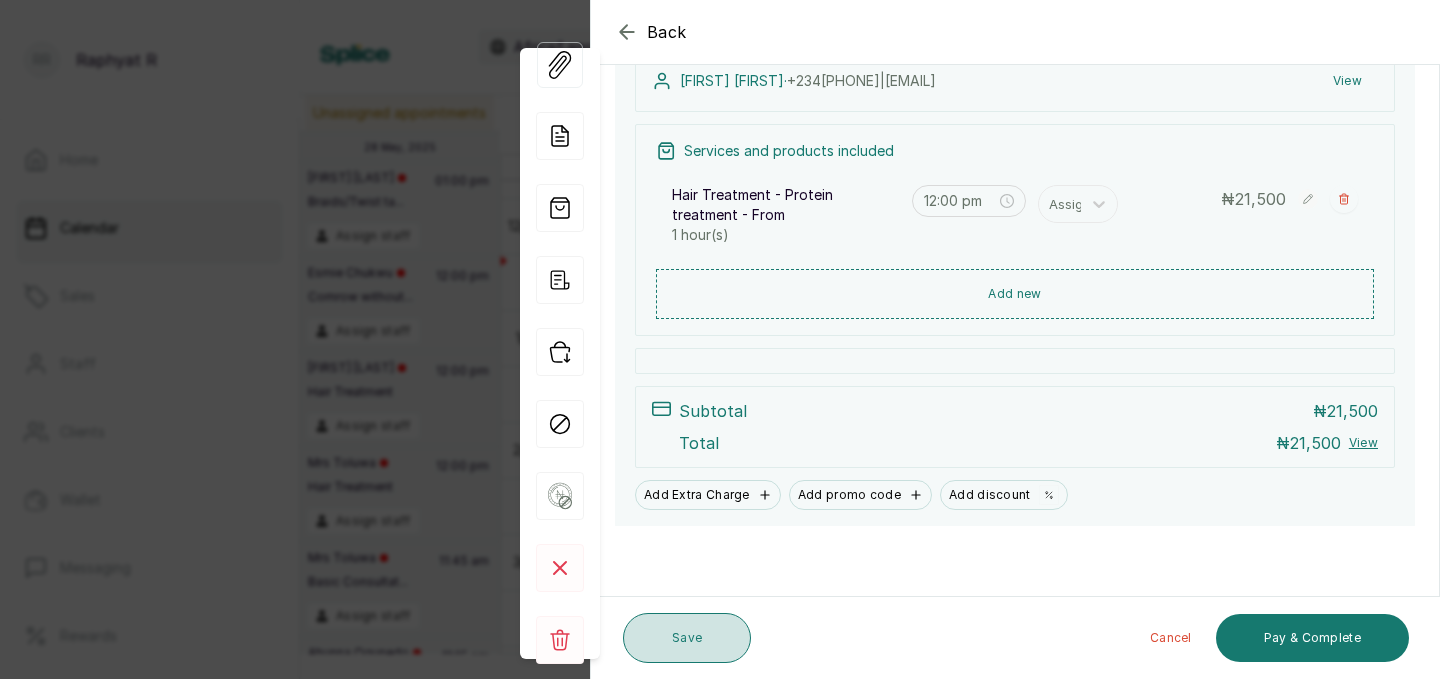 click on "Save" at bounding box center [687, 638] 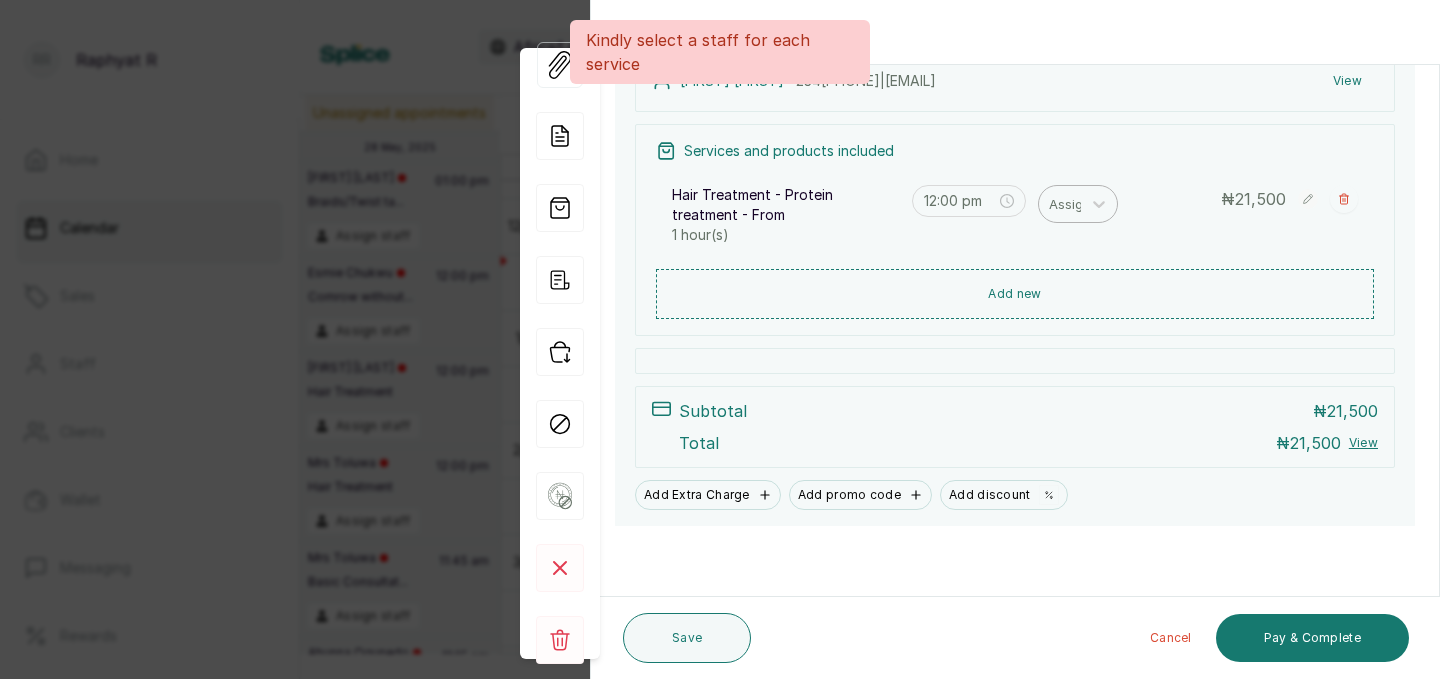 click at bounding box center [1070, 204] 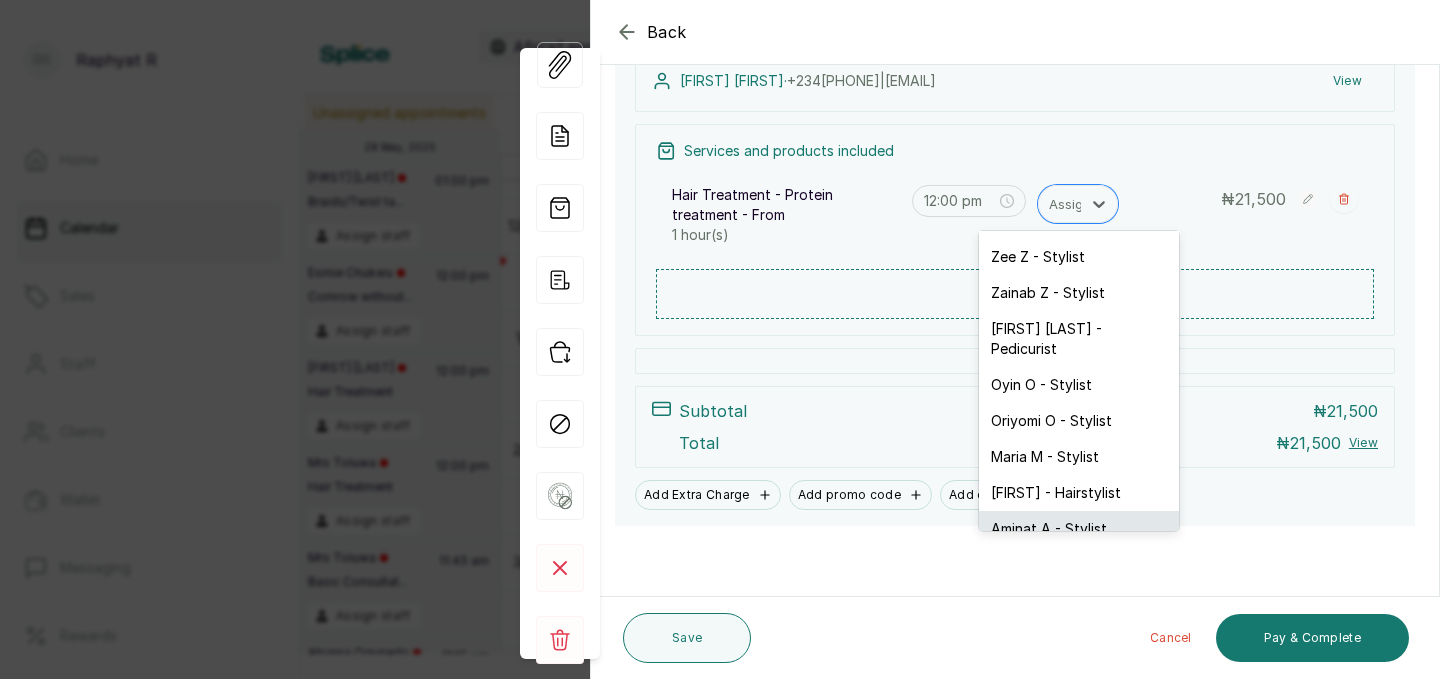 click on "Aminat A - Stylist" at bounding box center [1079, 529] 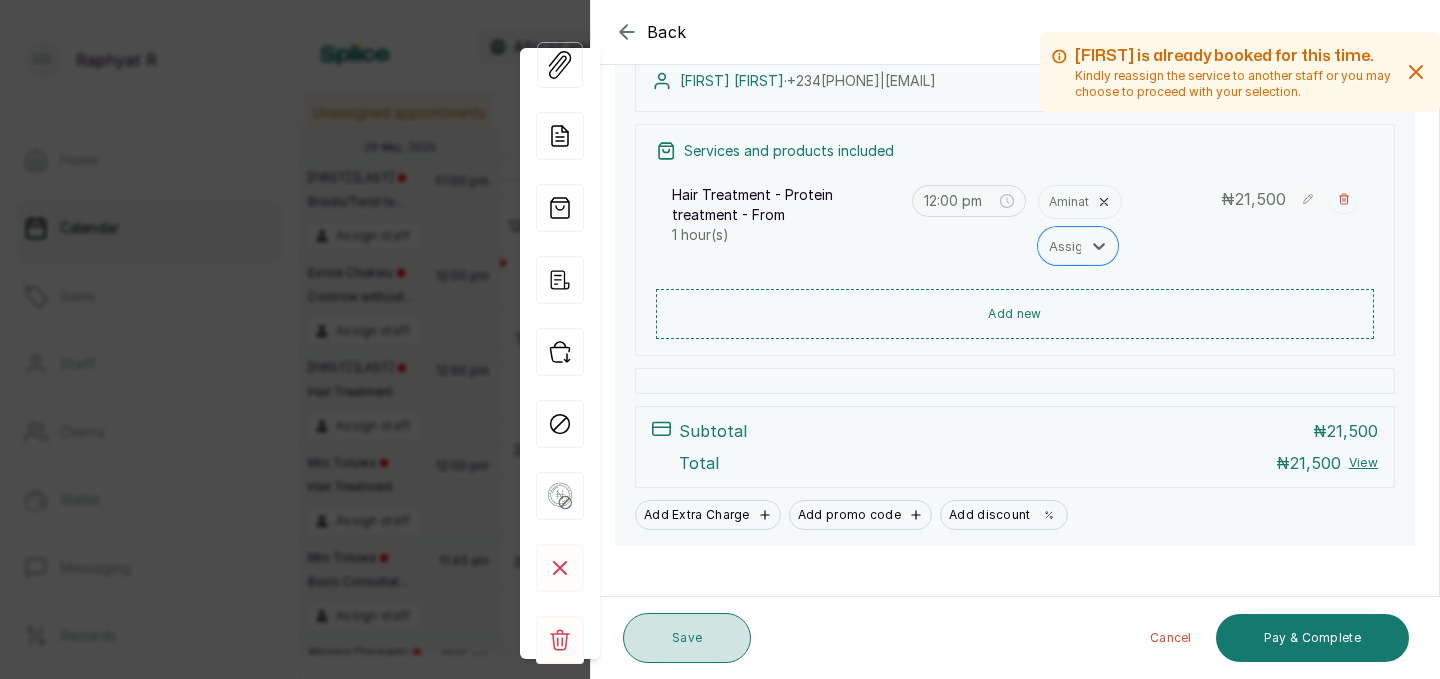 click on "Save" at bounding box center (687, 638) 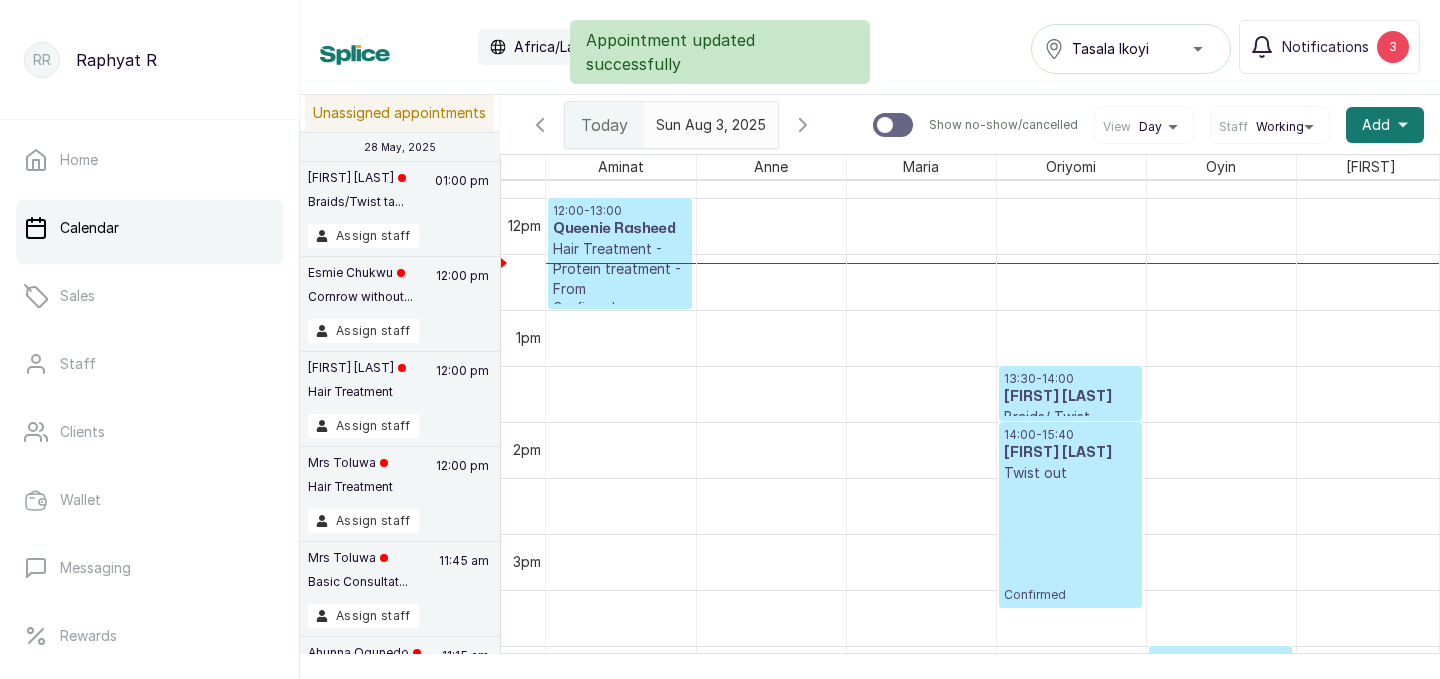 scroll, scrollTop: 1329, scrollLeft: 60, axis: both 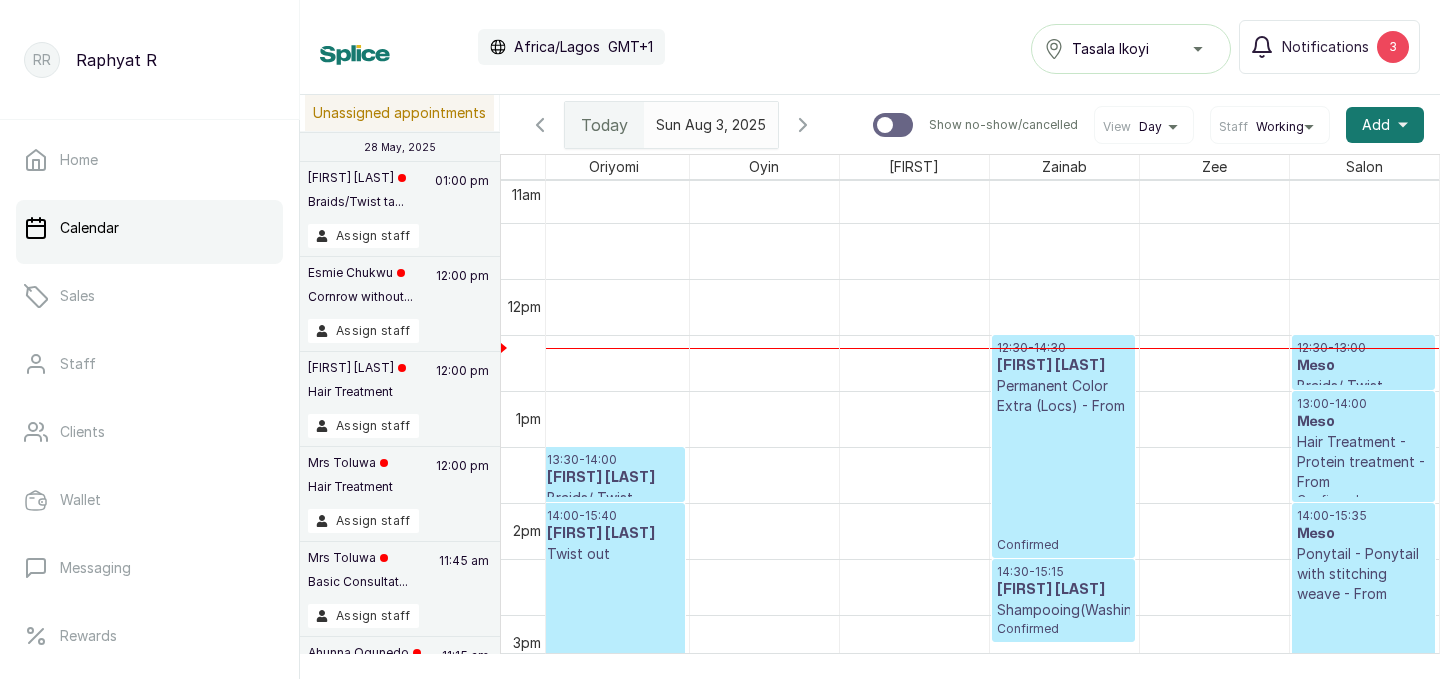 click on "[INITIALS]. [LAST]" at bounding box center [1063, 366] 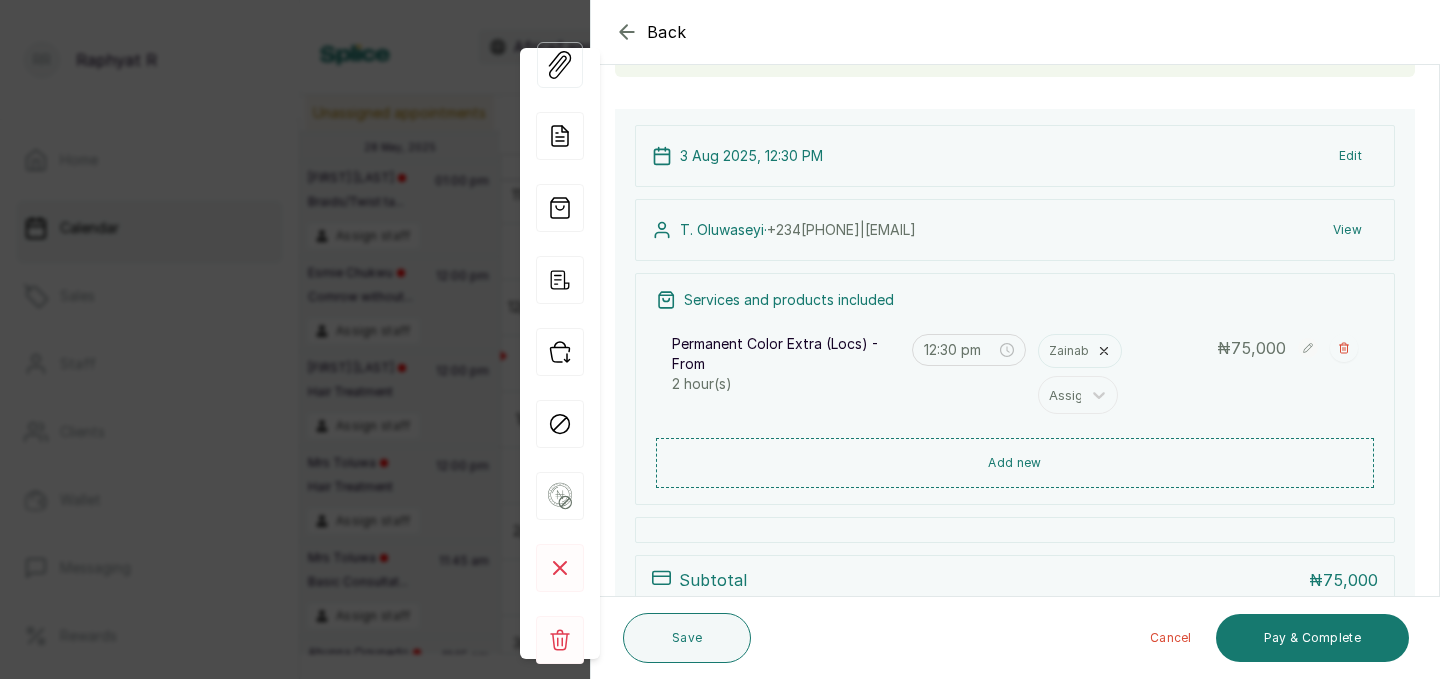 scroll, scrollTop: 98, scrollLeft: 0, axis: vertical 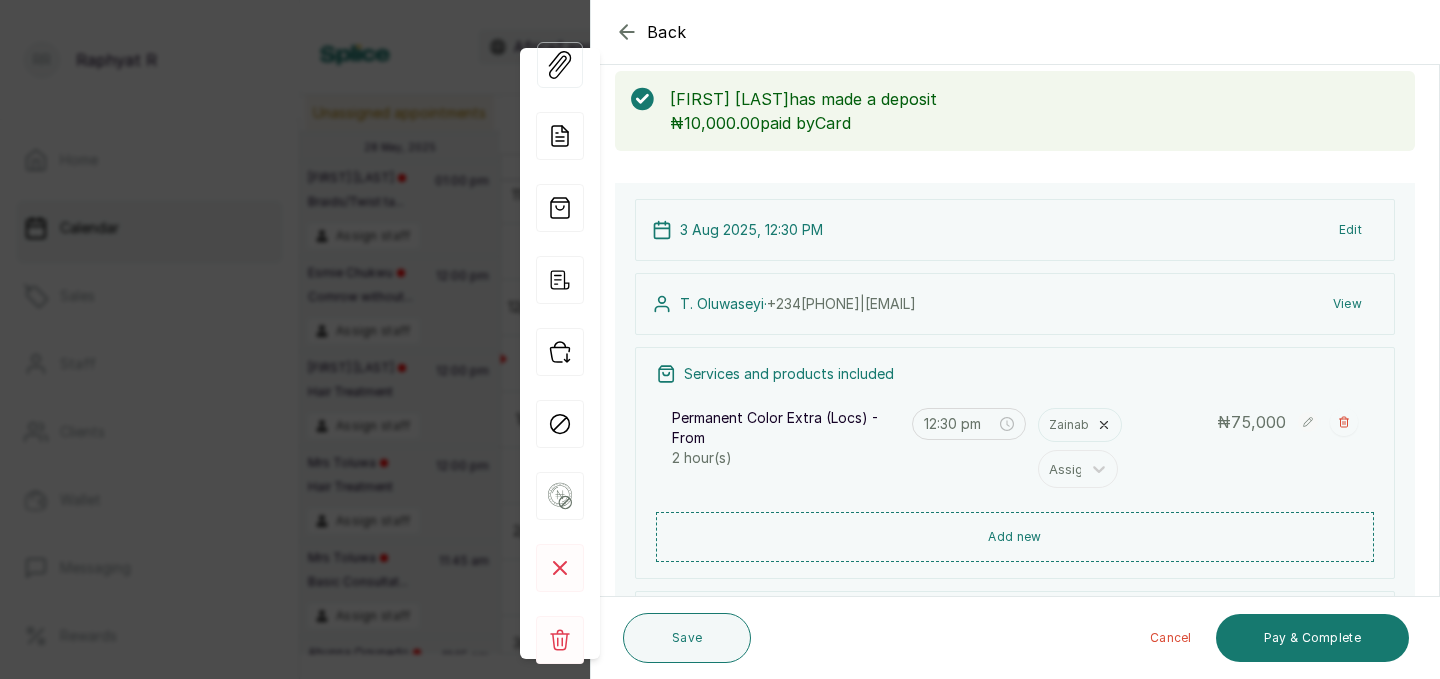 click 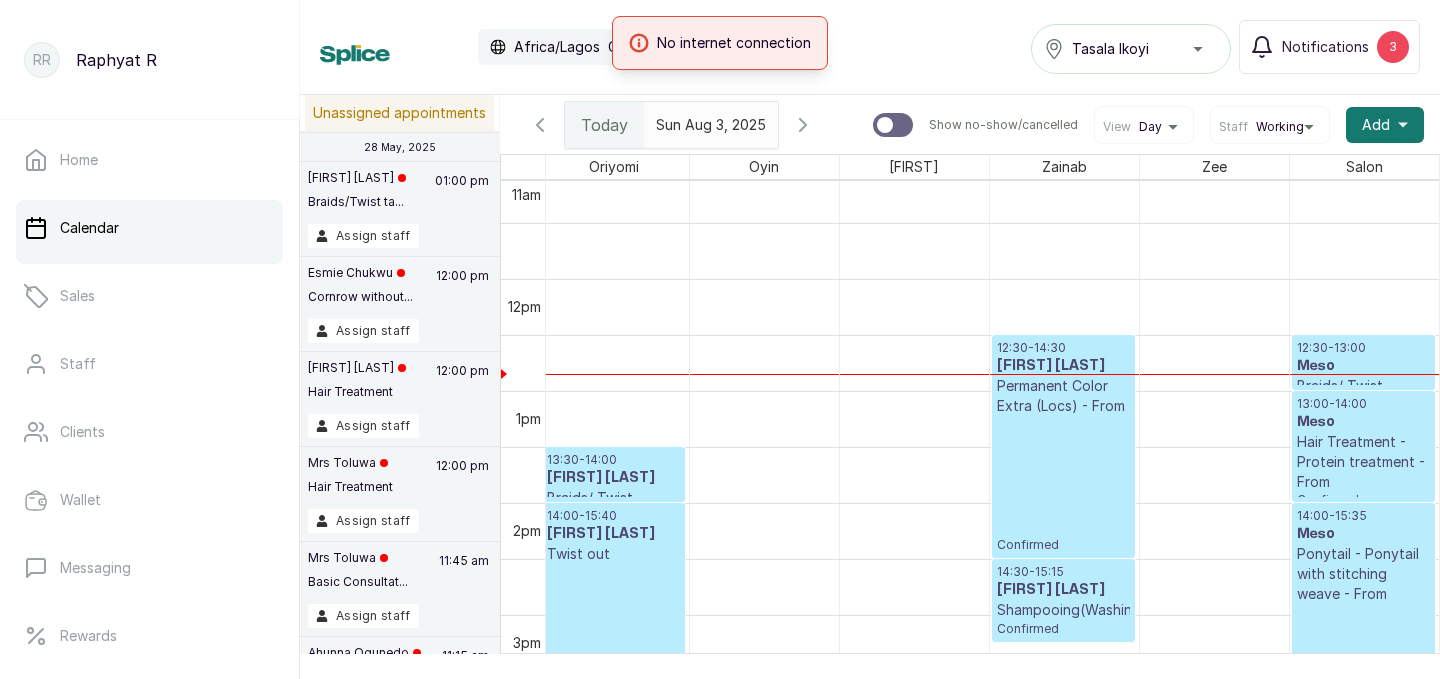 scroll, scrollTop: 1392, scrollLeft: 457, axis: both 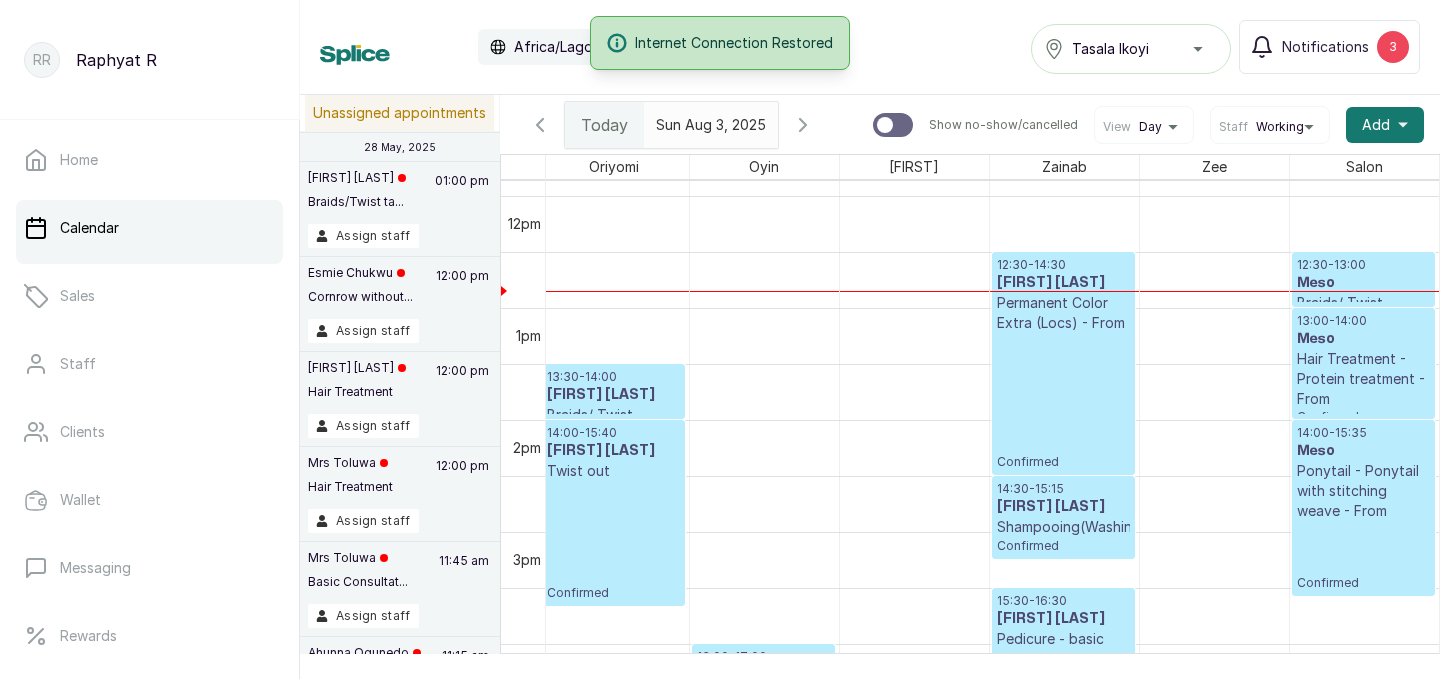 click on "12:30  -  13:00" at bounding box center [1364, 265] 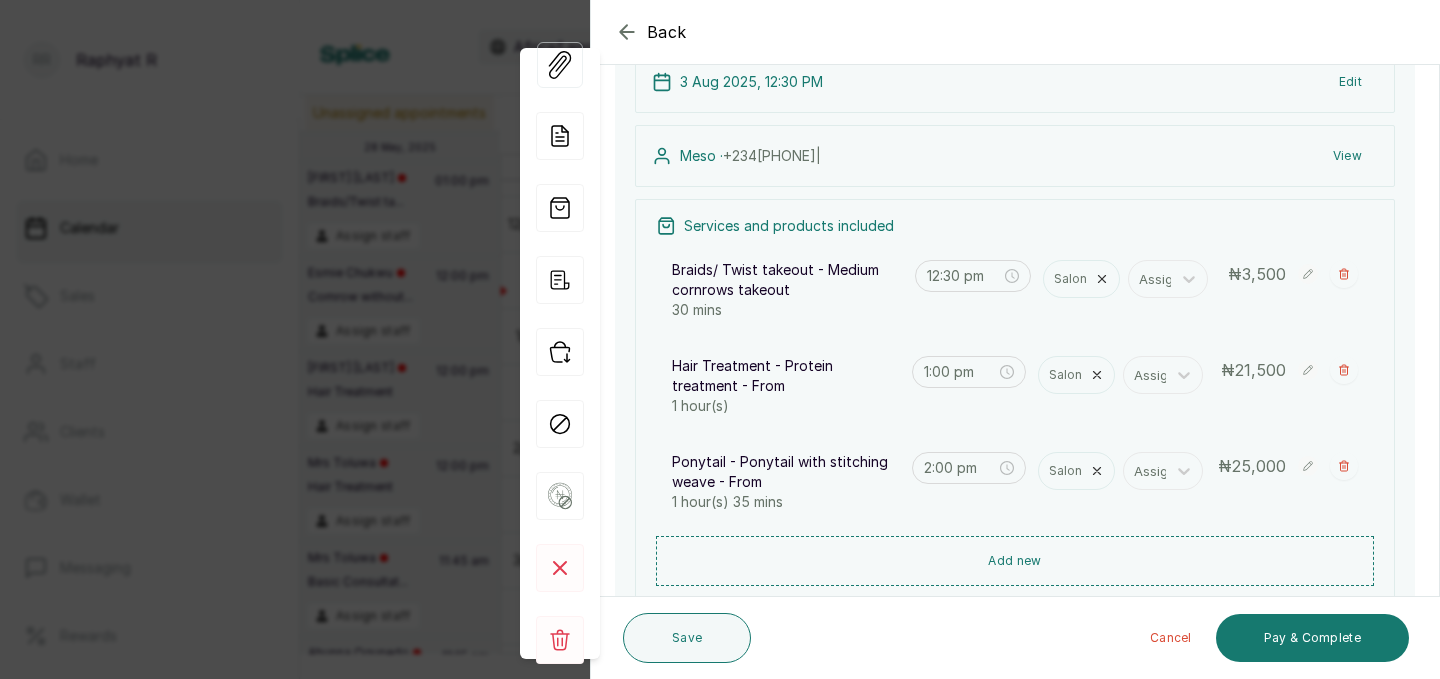 scroll, scrollTop: 167, scrollLeft: 0, axis: vertical 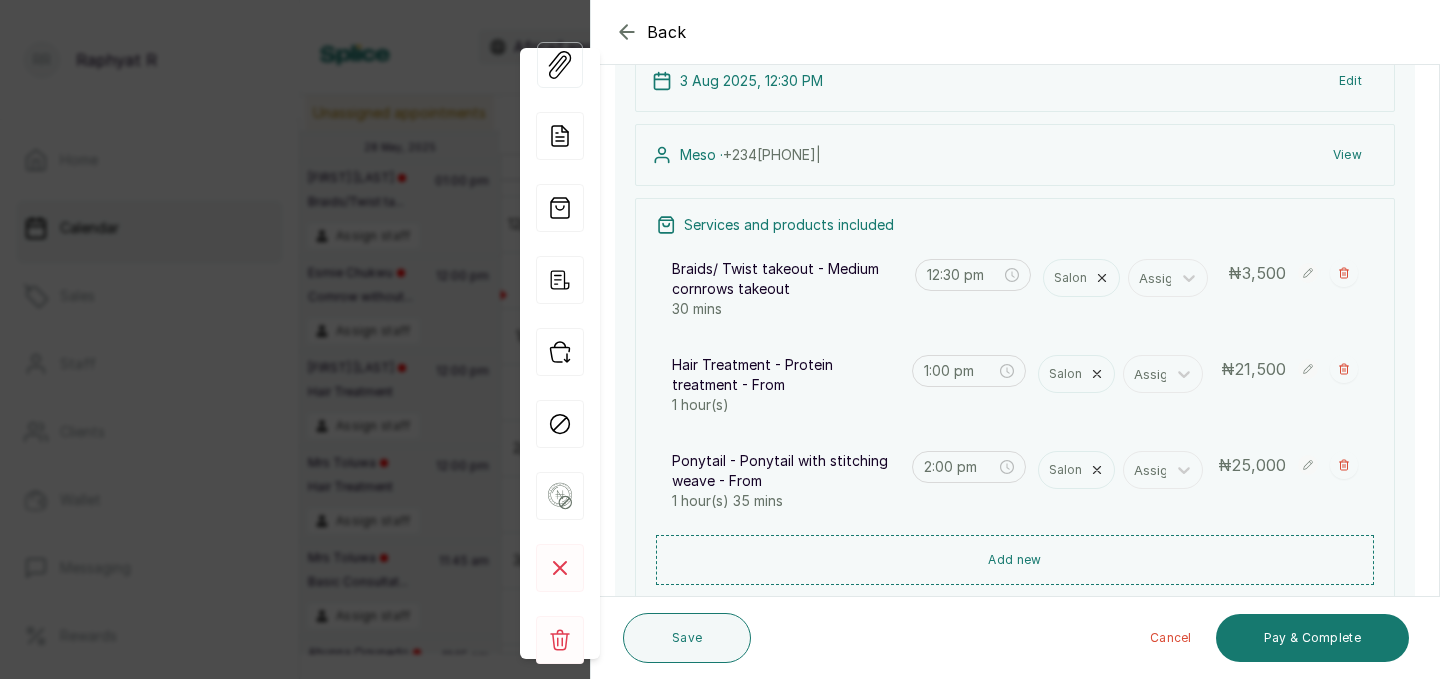 click 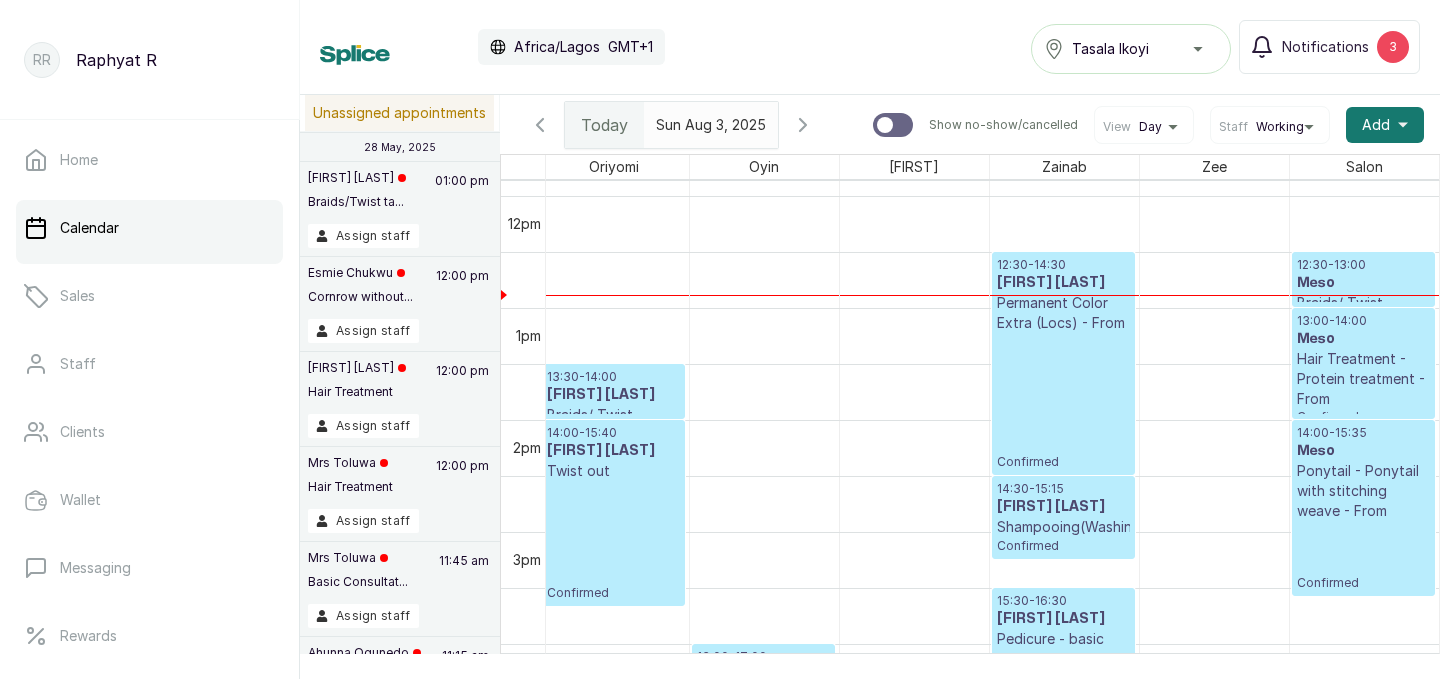scroll, scrollTop: 1364, scrollLeft: 457, axis: both 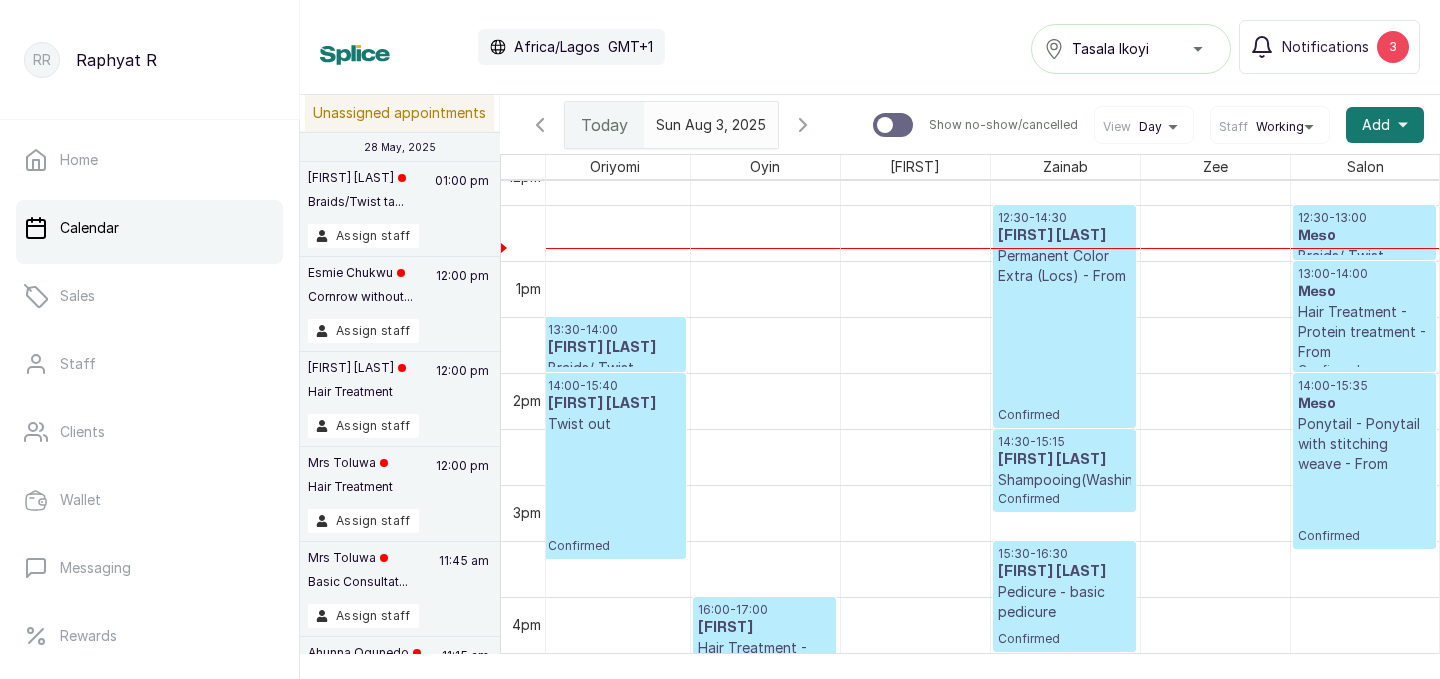 click on "12:30  -  14:30" at bounding box center (1064, 218) 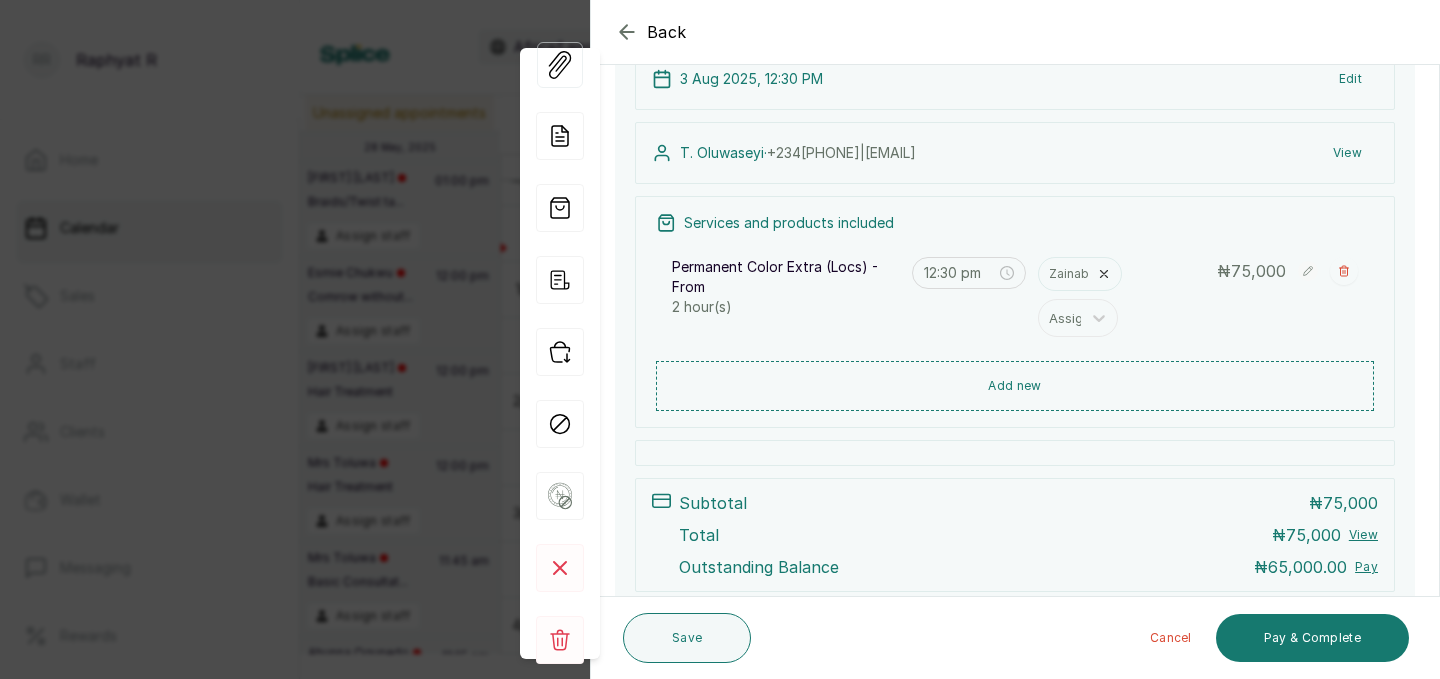 scroll, scrollTop: 252, scrollLeft: 0, axis: vertical 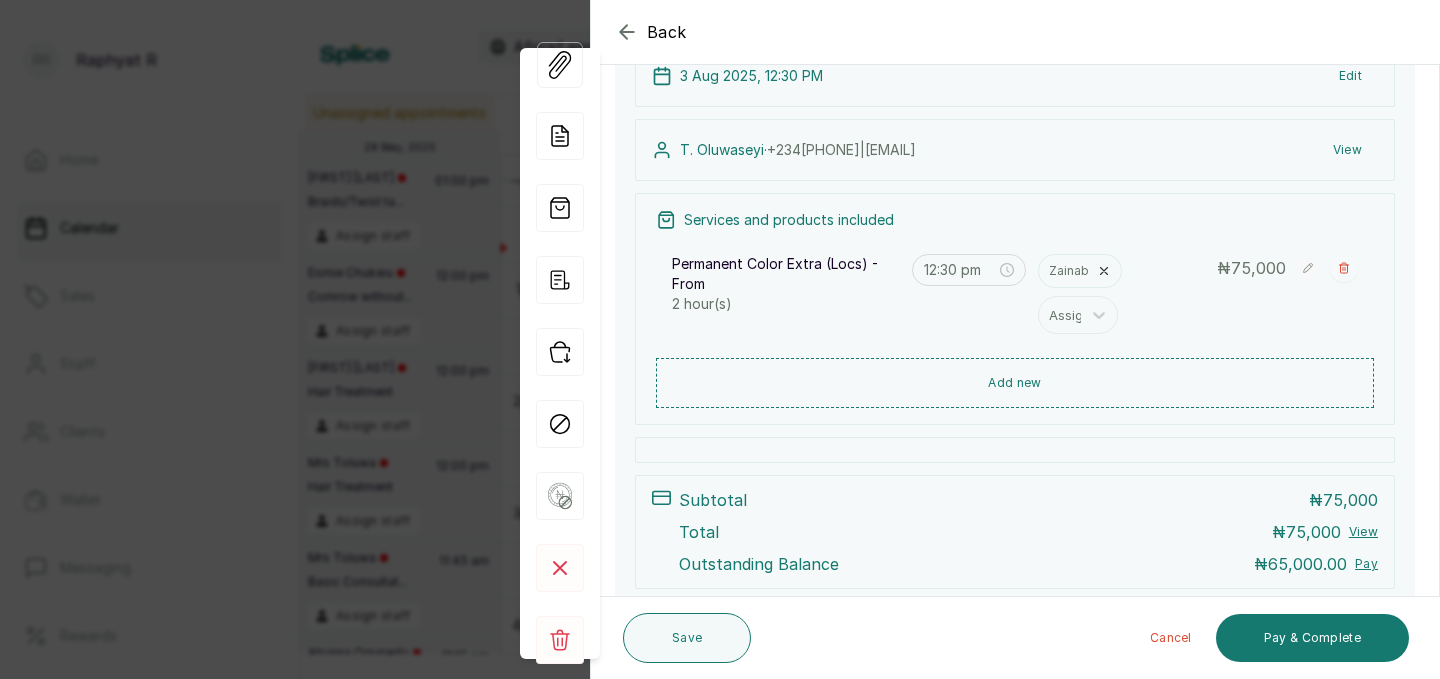 click 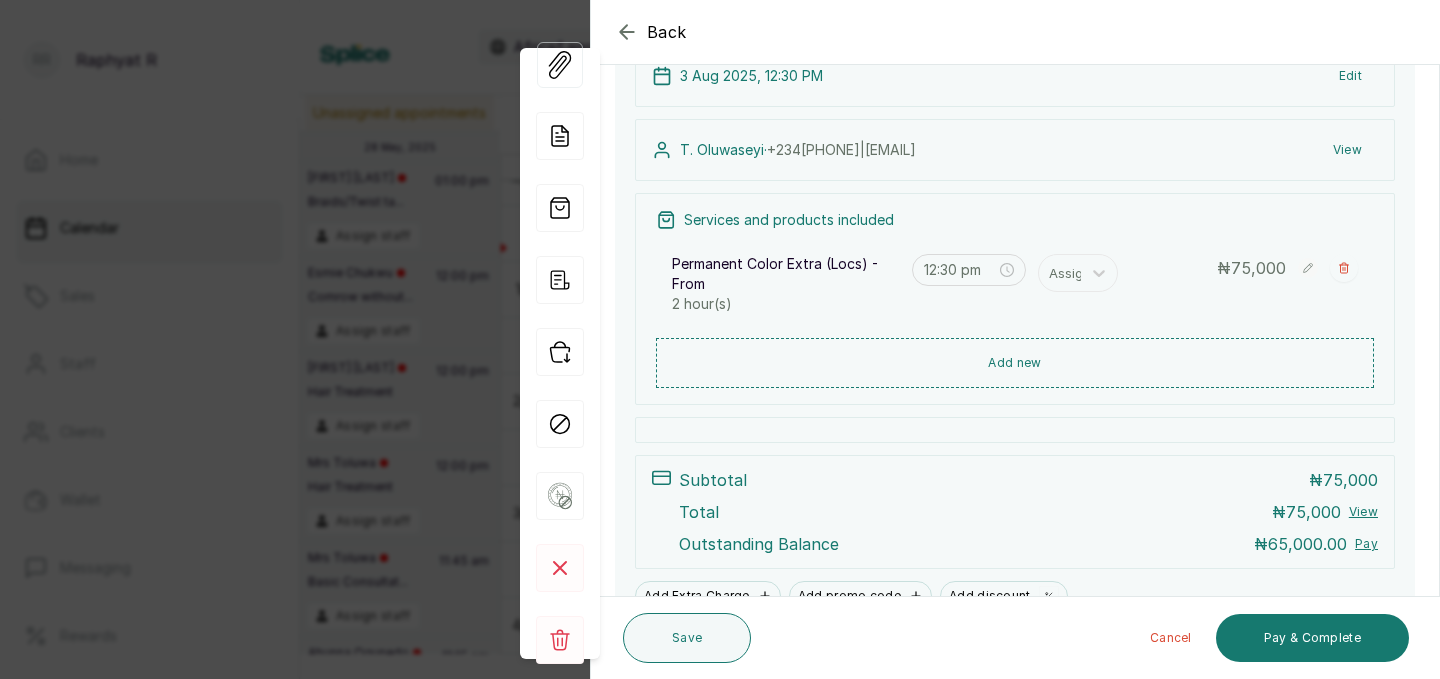 click 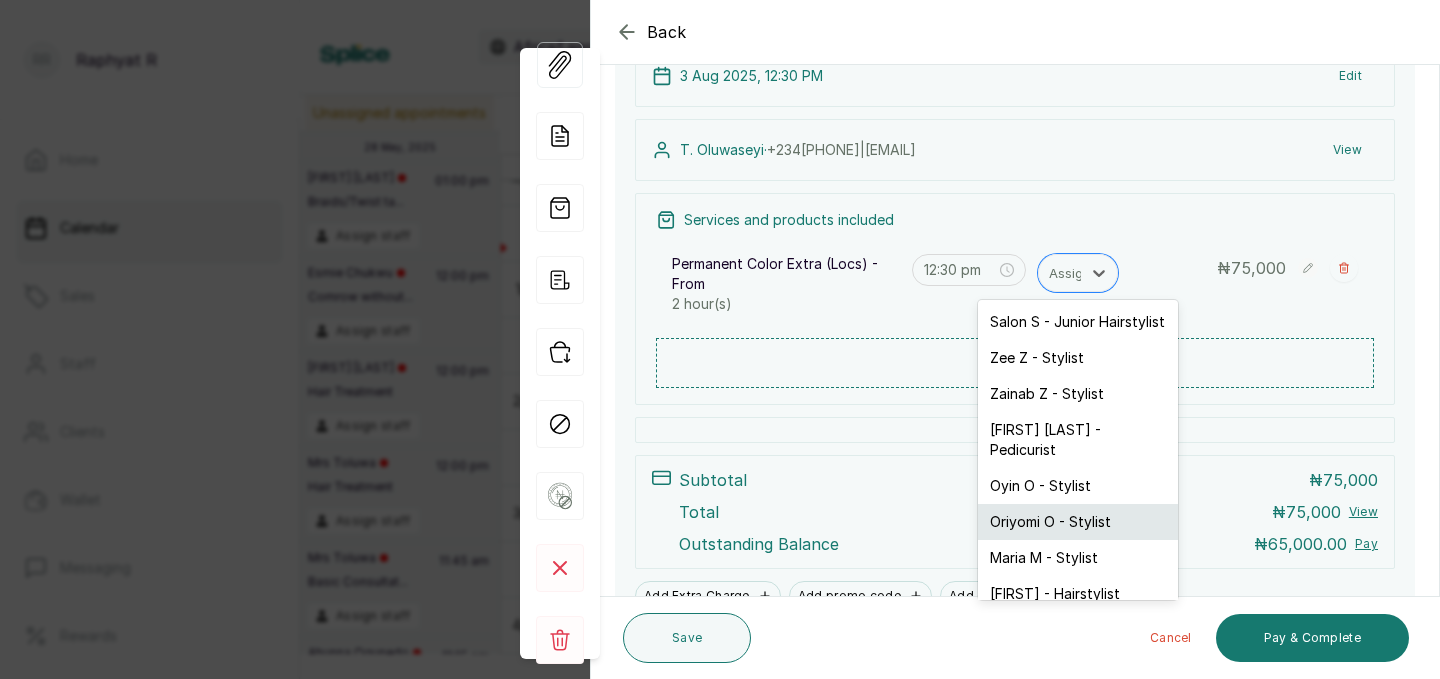 click on "Oriyomi O - Stylist" at bounding box center [1078, 522] 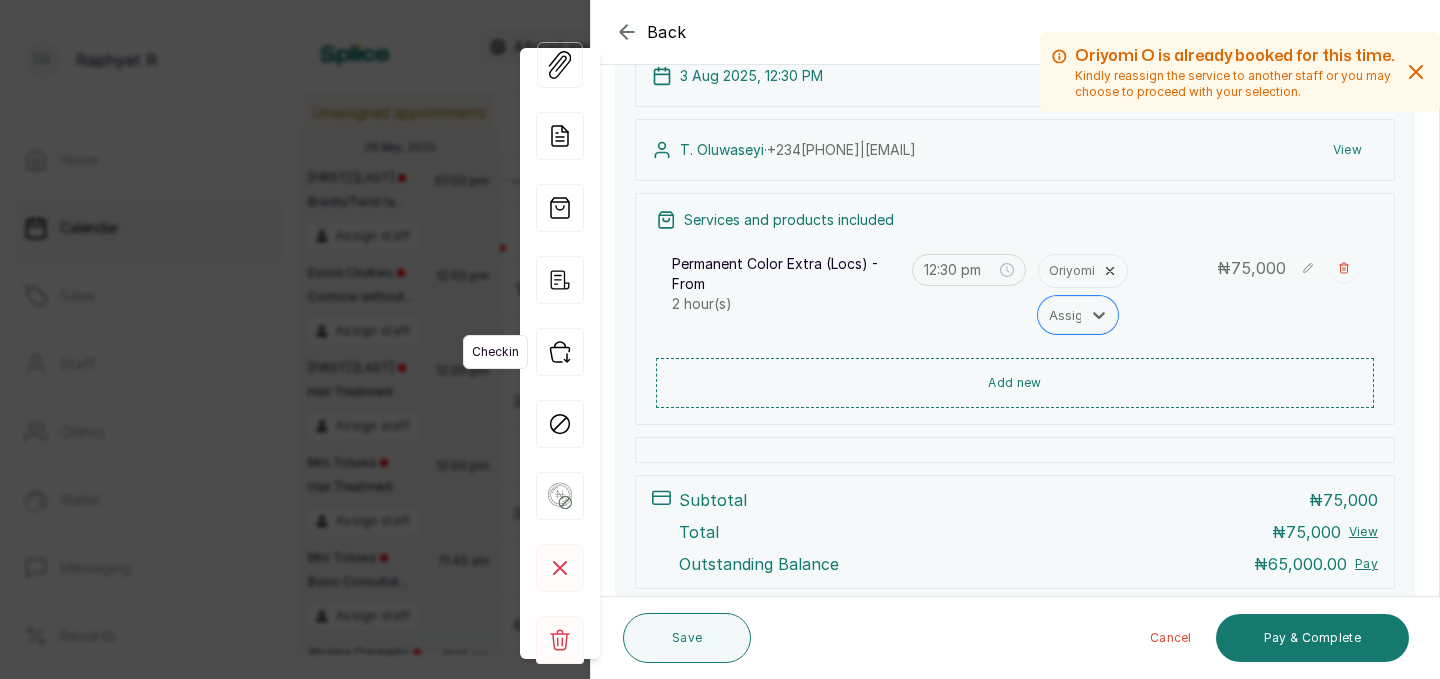 click 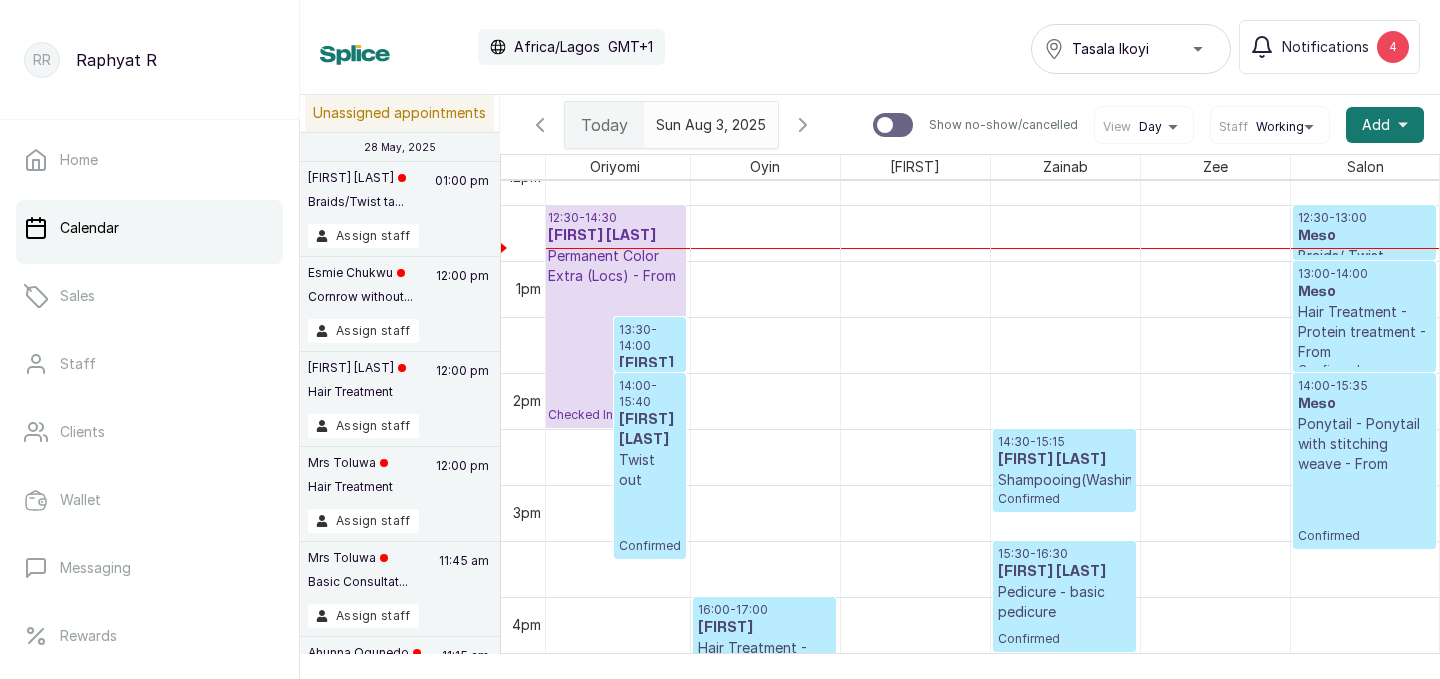 scroll, scrollTop: 1376, scrollLeft: 0, axis: vertical 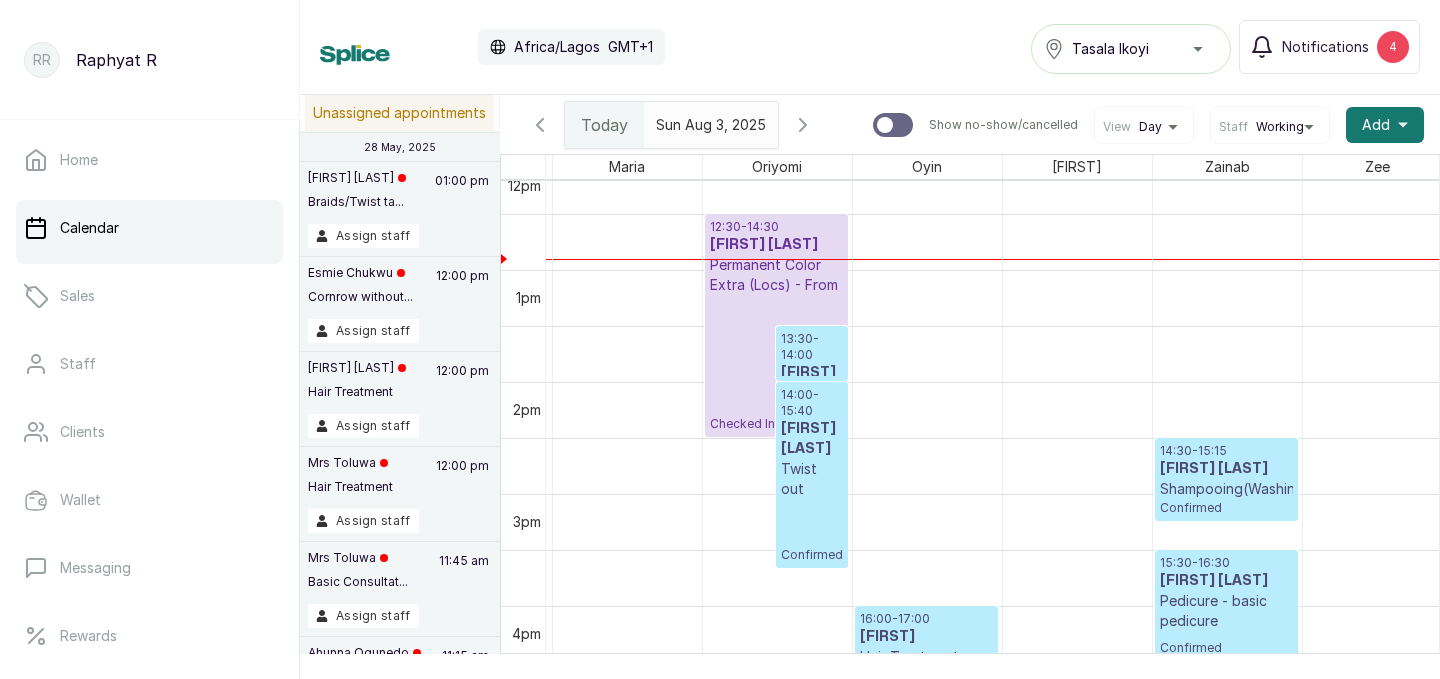 click on "13:30  -  14:00" at bounding box center (812, 347) 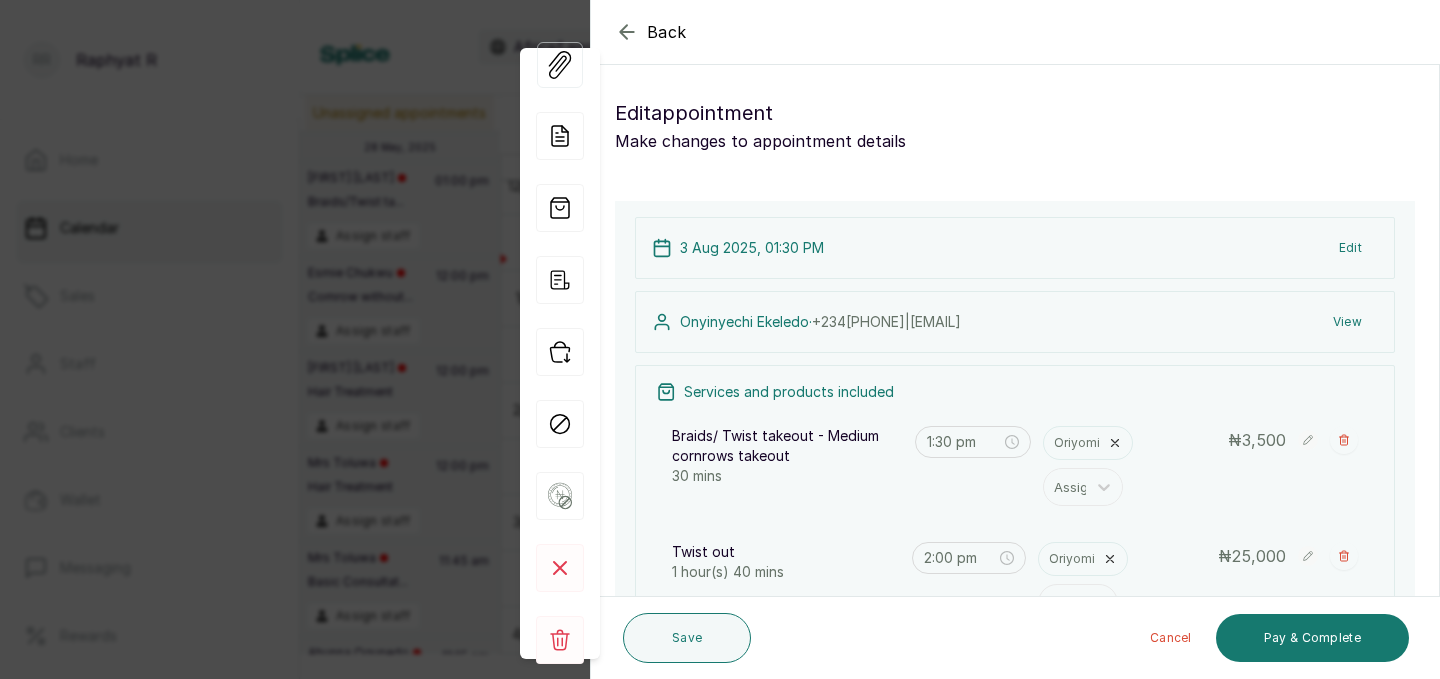 click 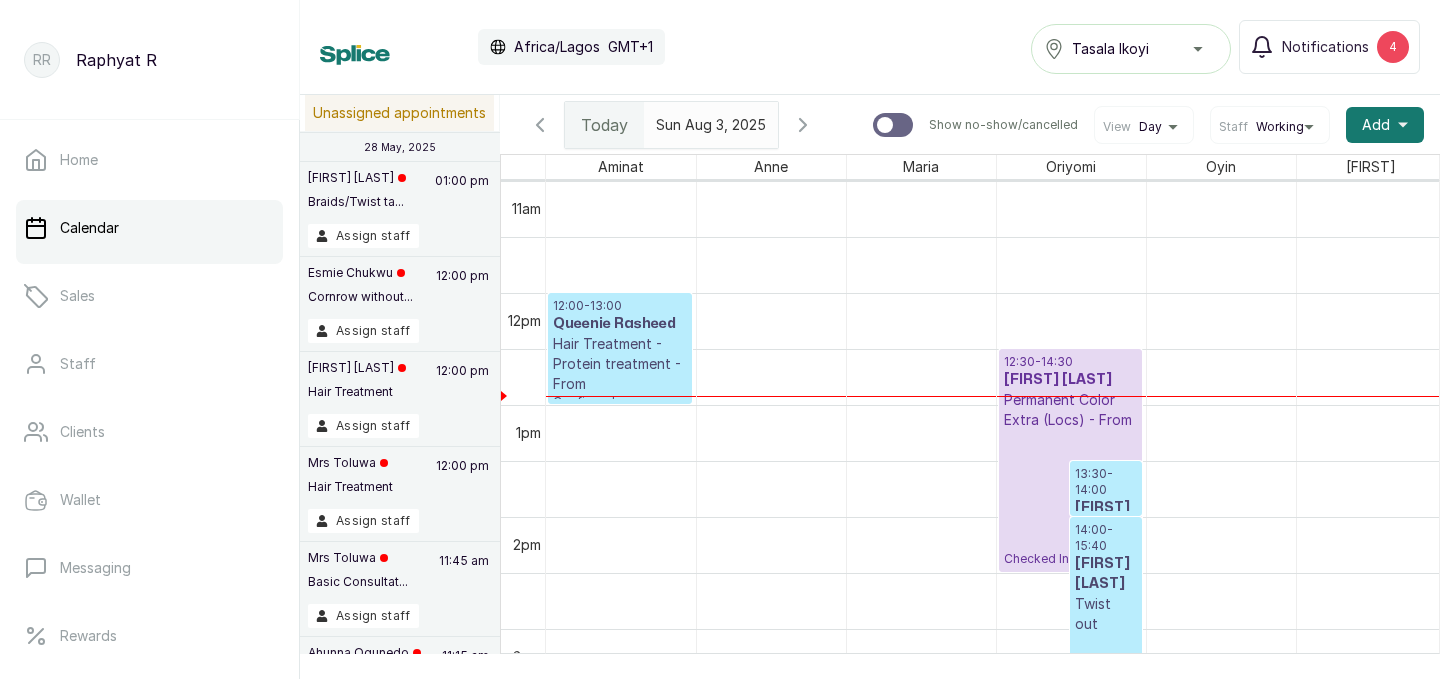 click on "12:00  -  13:00" at bounding box center [620, 306] 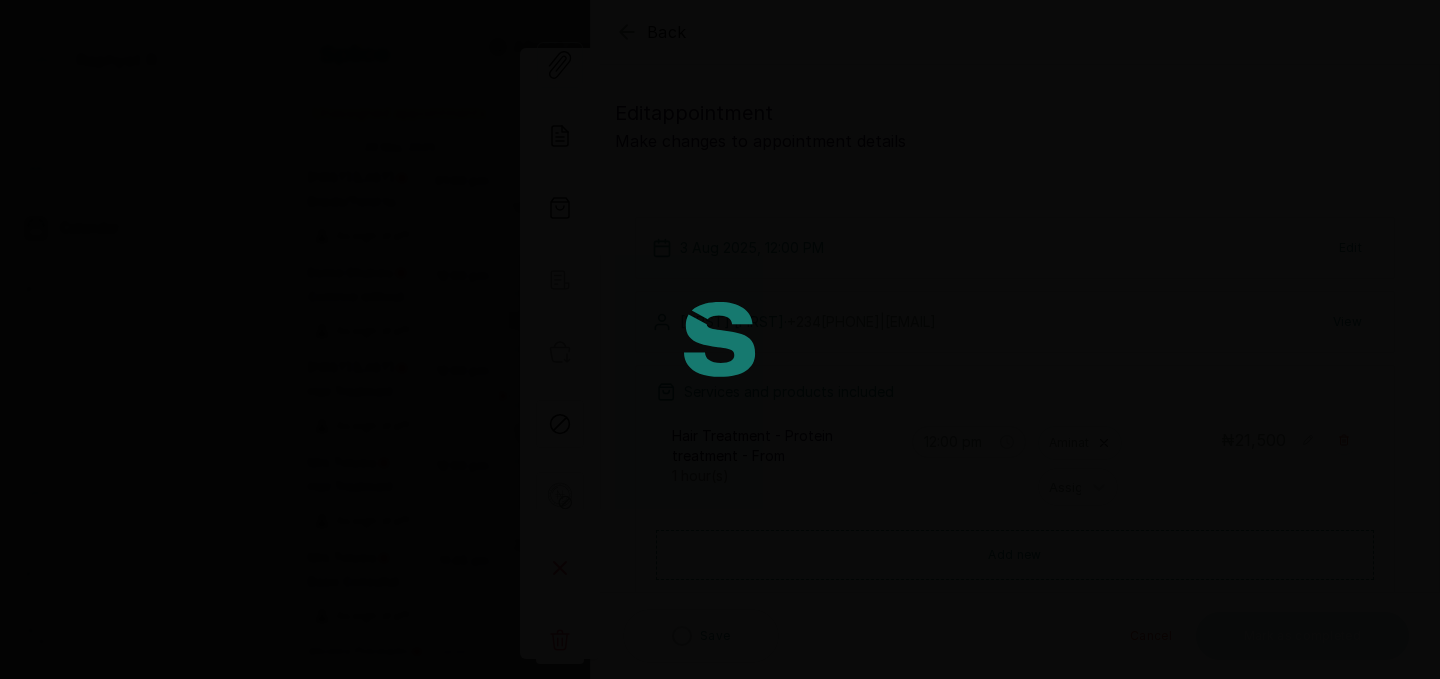 type on "12:00 pm" 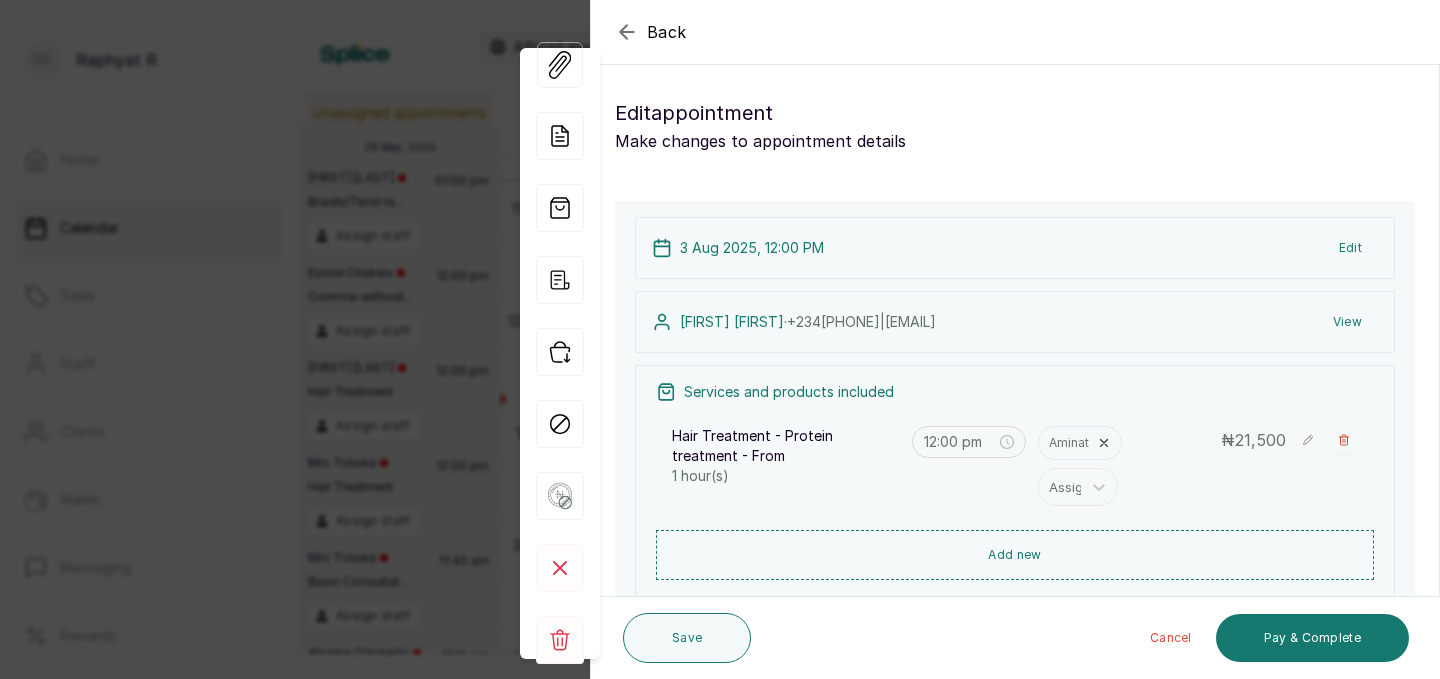 click 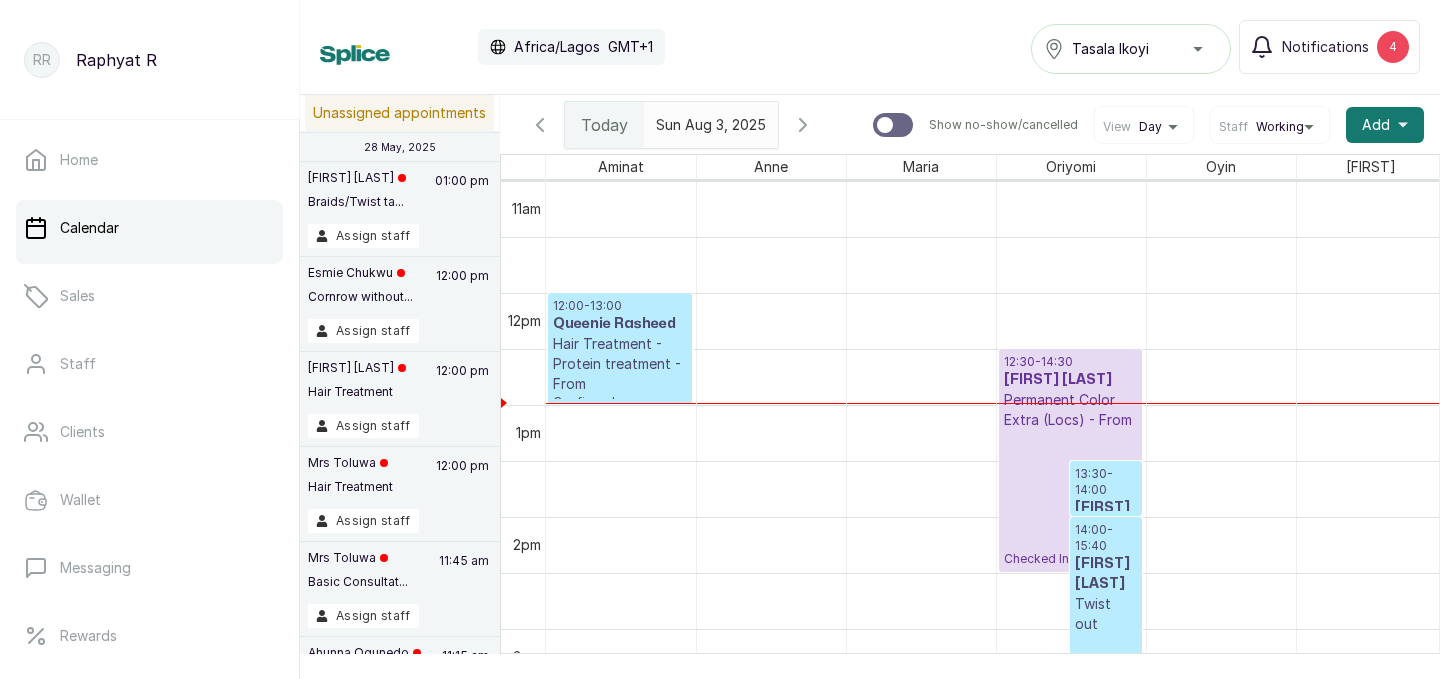 scroll, scrollTop: 1310, scrollLeft: 0, axis: vertical 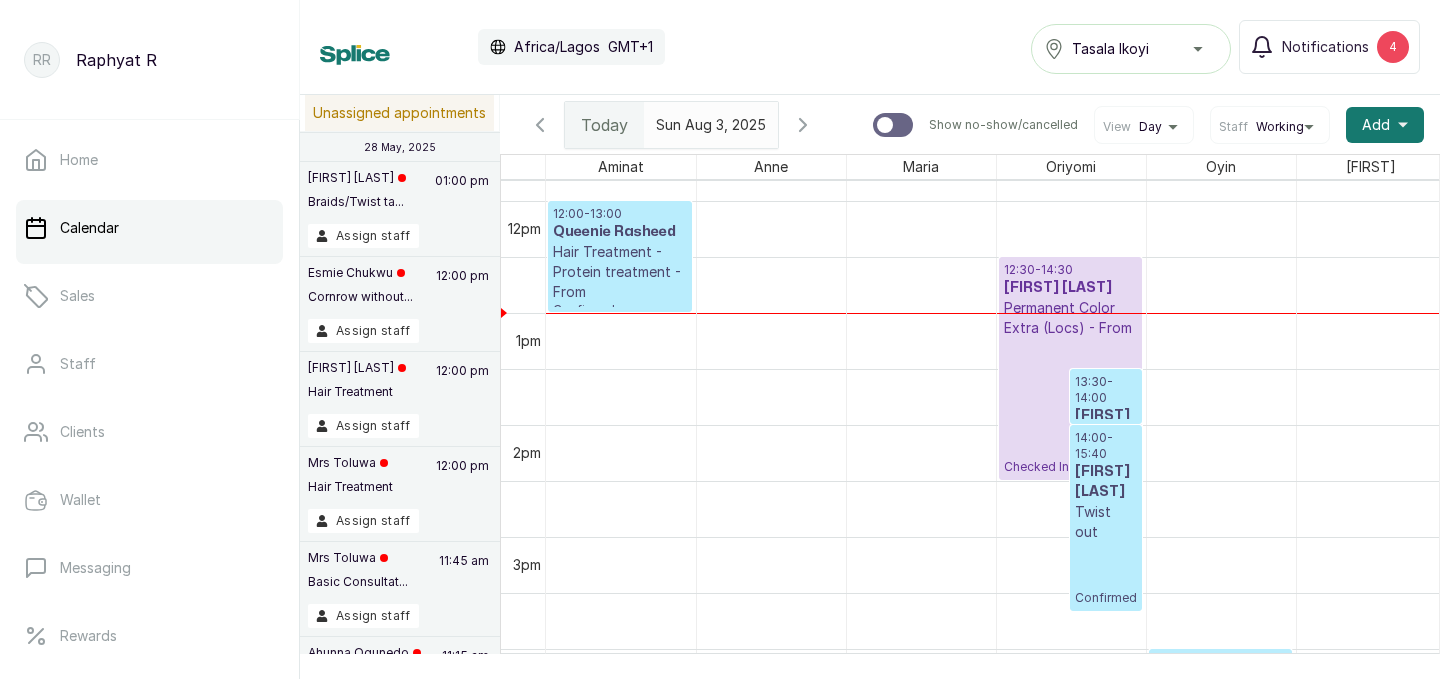 click on "Hair Treatment  - Protein treatment  - From" at bounding box center (620, 272) 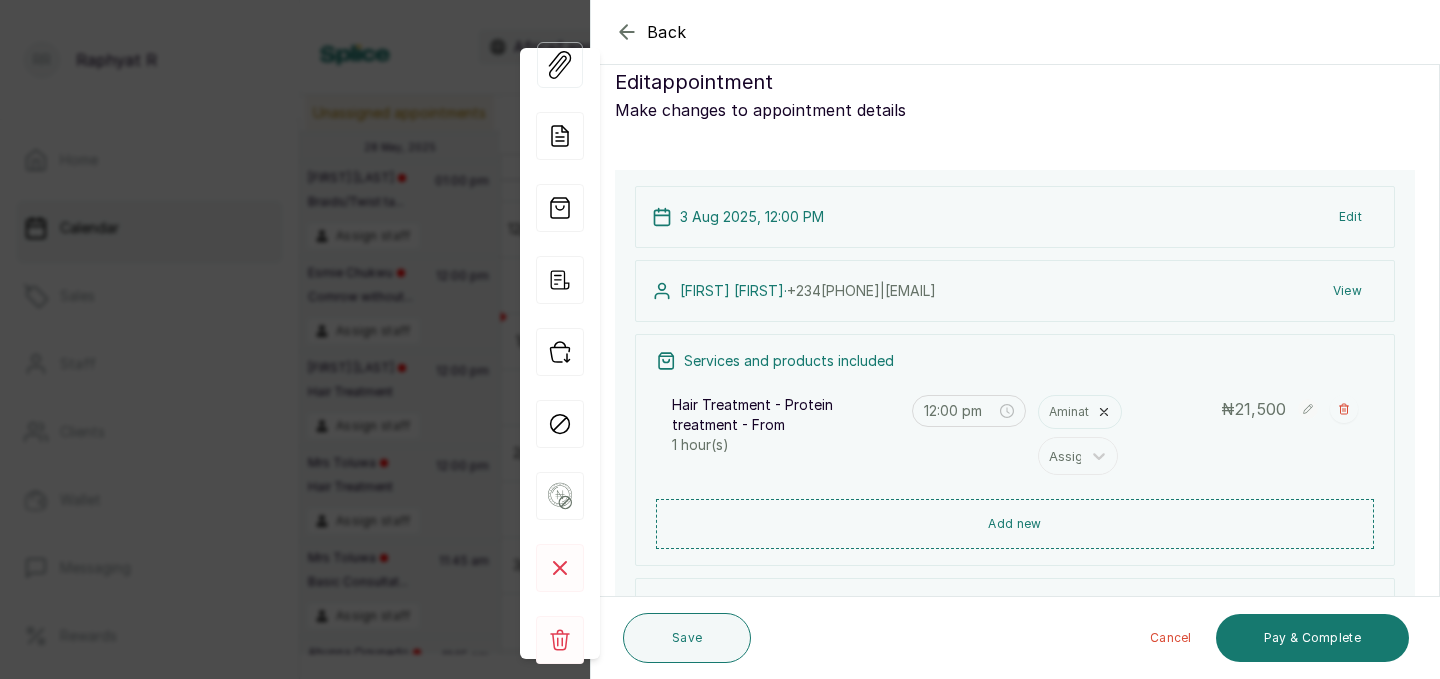 scroll, scrollTop: 0, scrollLeft: 0, axis: both 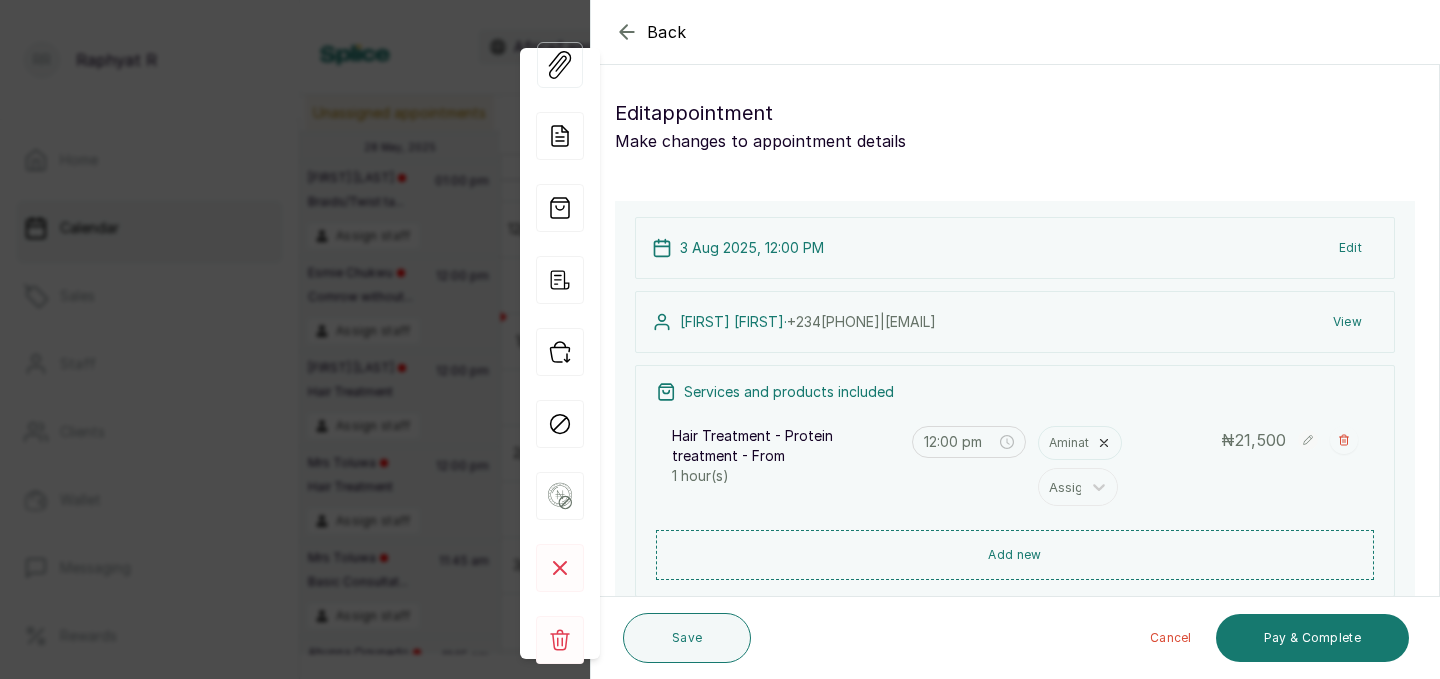 click 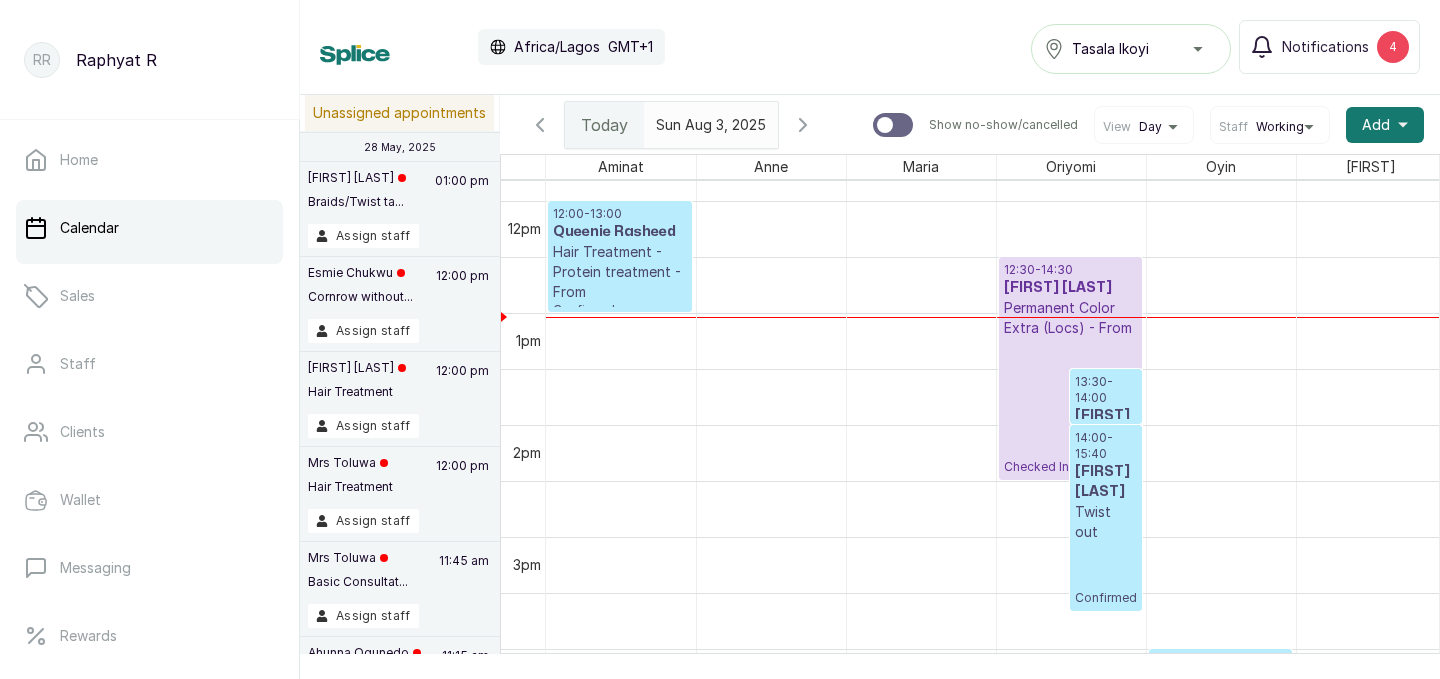 scroll, scrollTop: 1289, scrollLeft: 0, axis: vertical 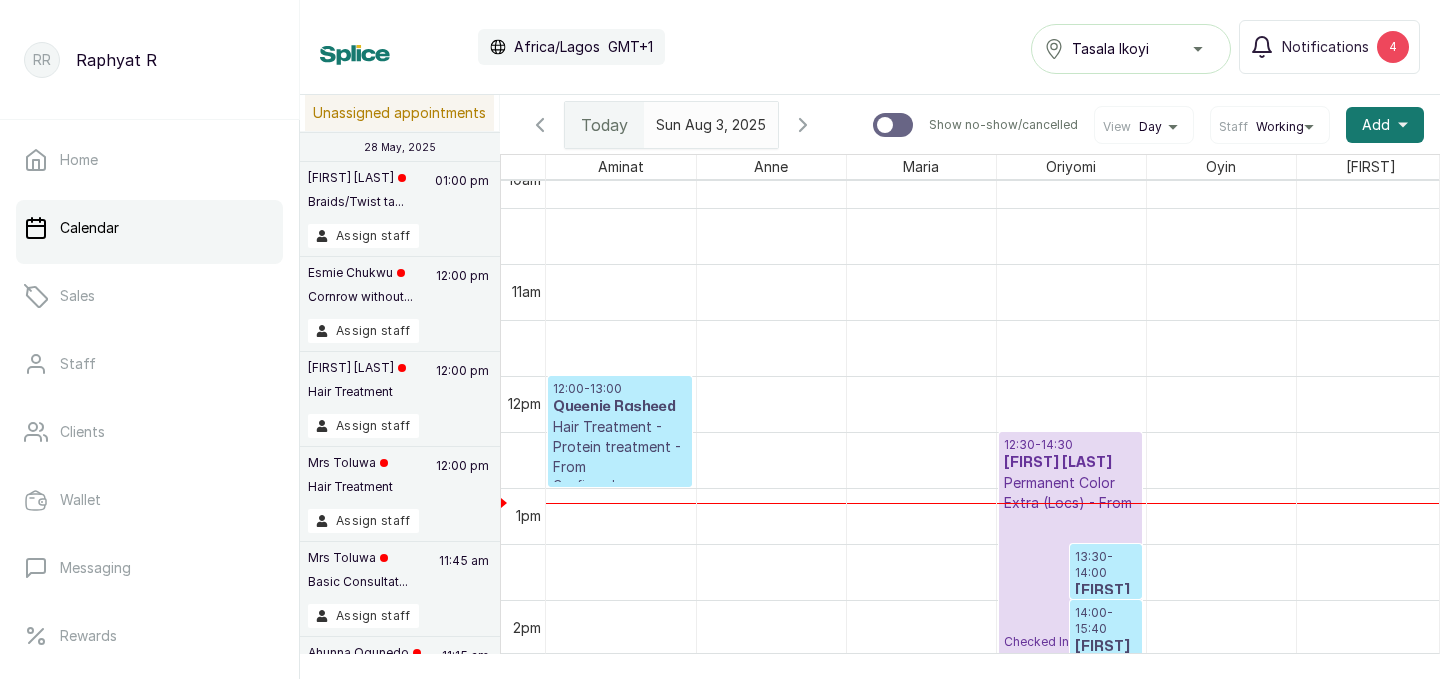 click on "Hair Treatment  - Protein treatment  - From" at bounding box center [620, 447] 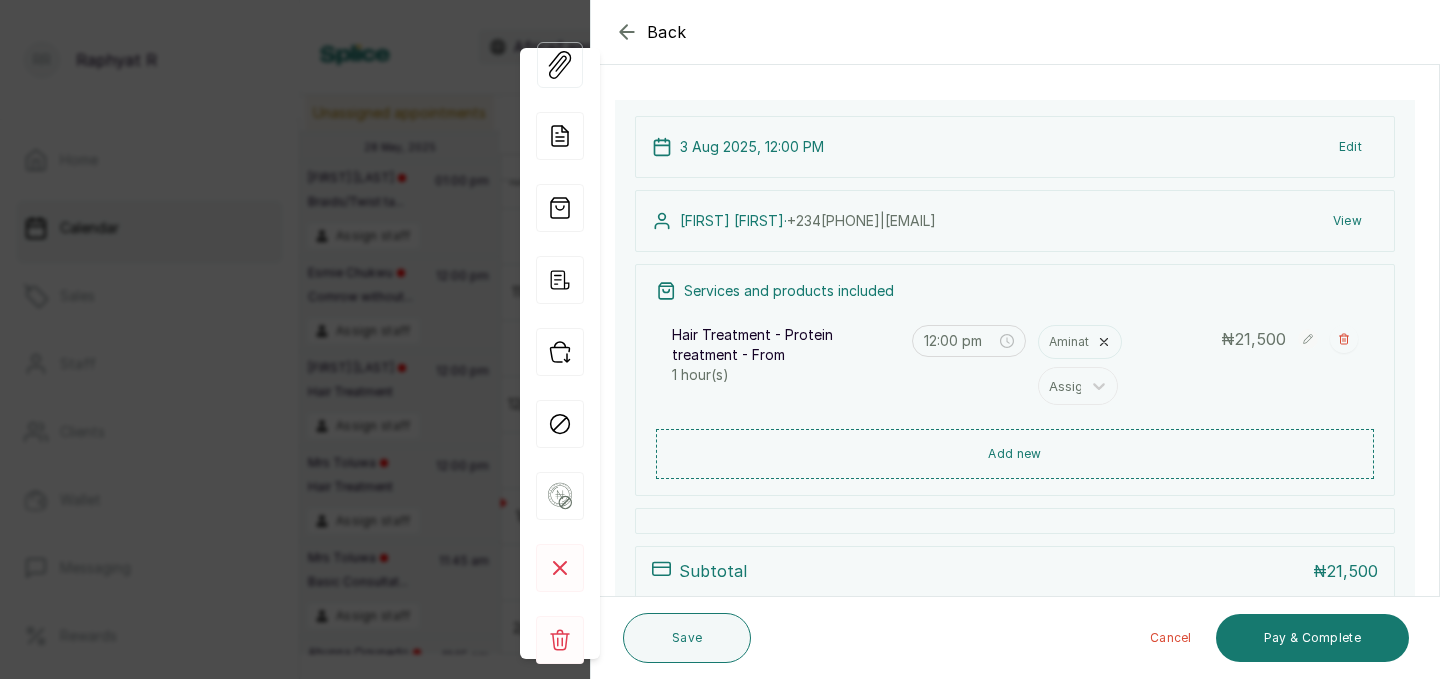 scroll, scrollTop: 108, scrollLeft: 0, axis: vertical 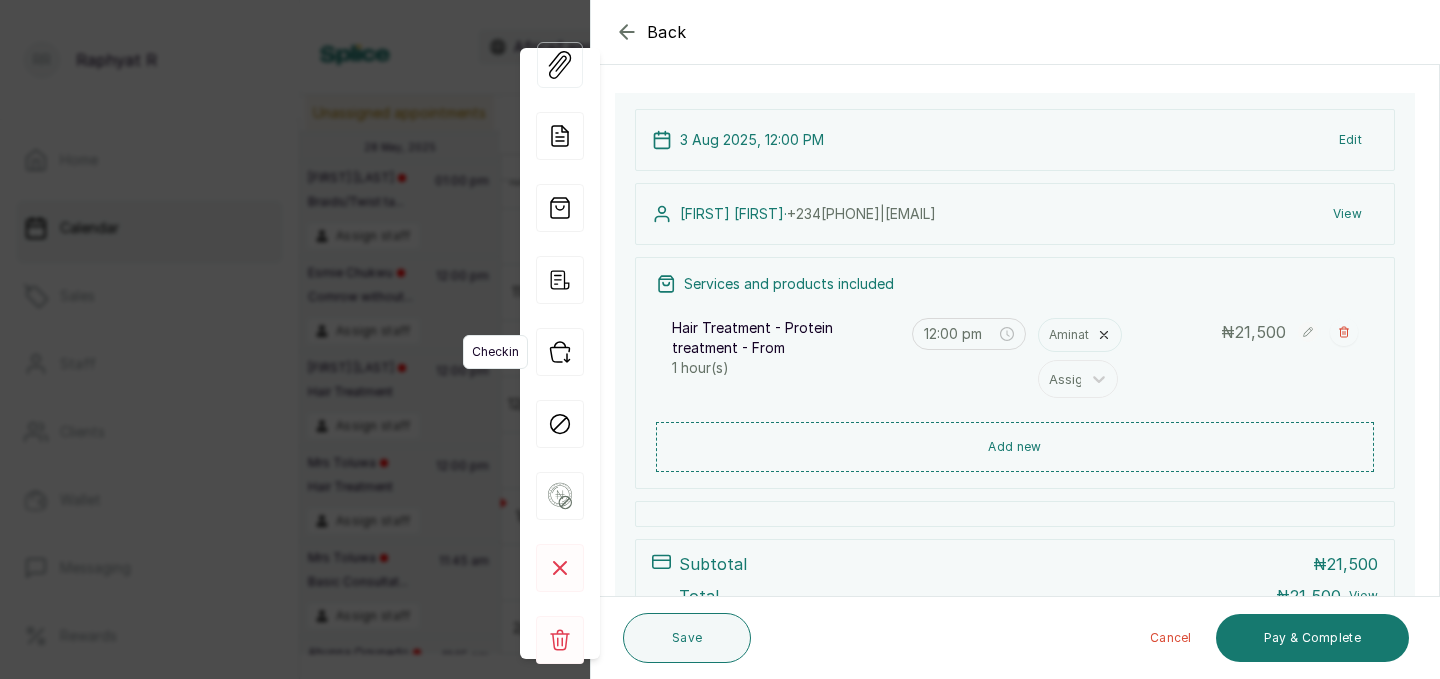 click 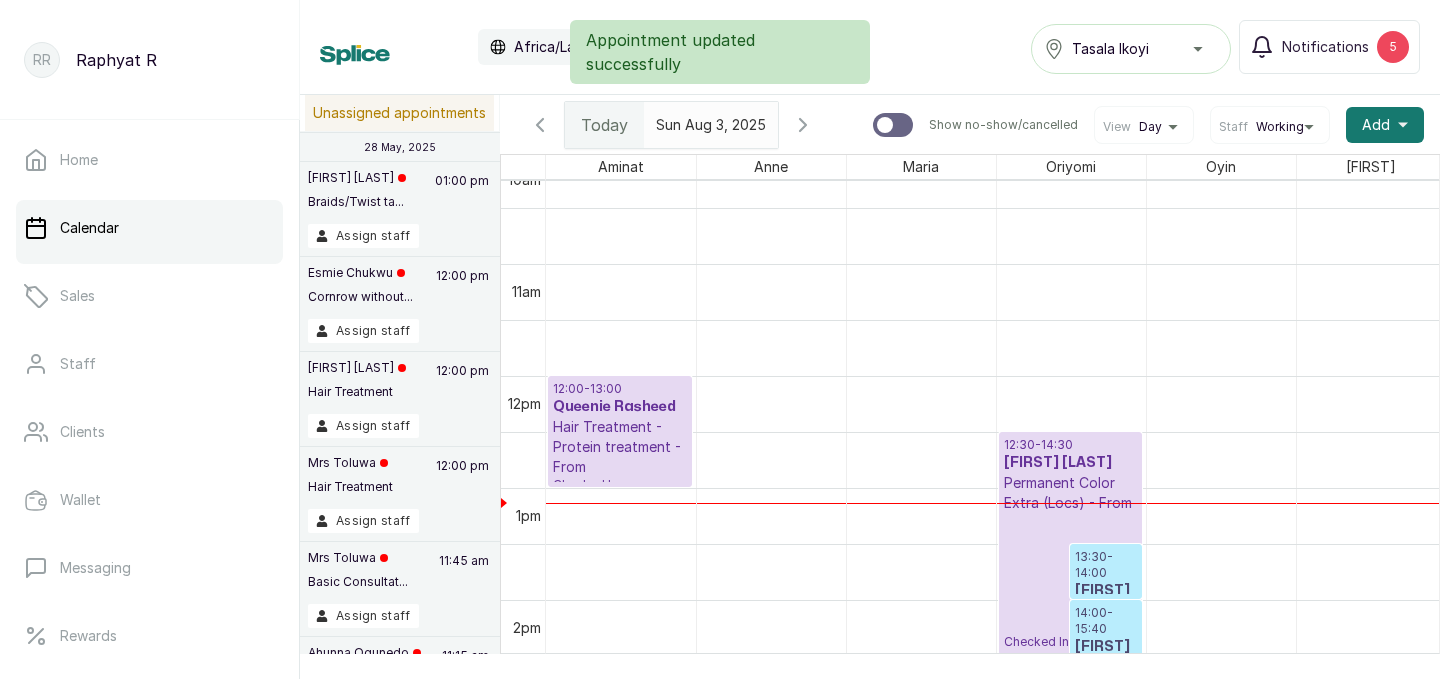 click on "Hair Treatment  - Protein treatment  - From" at bounding box center (620, 447) 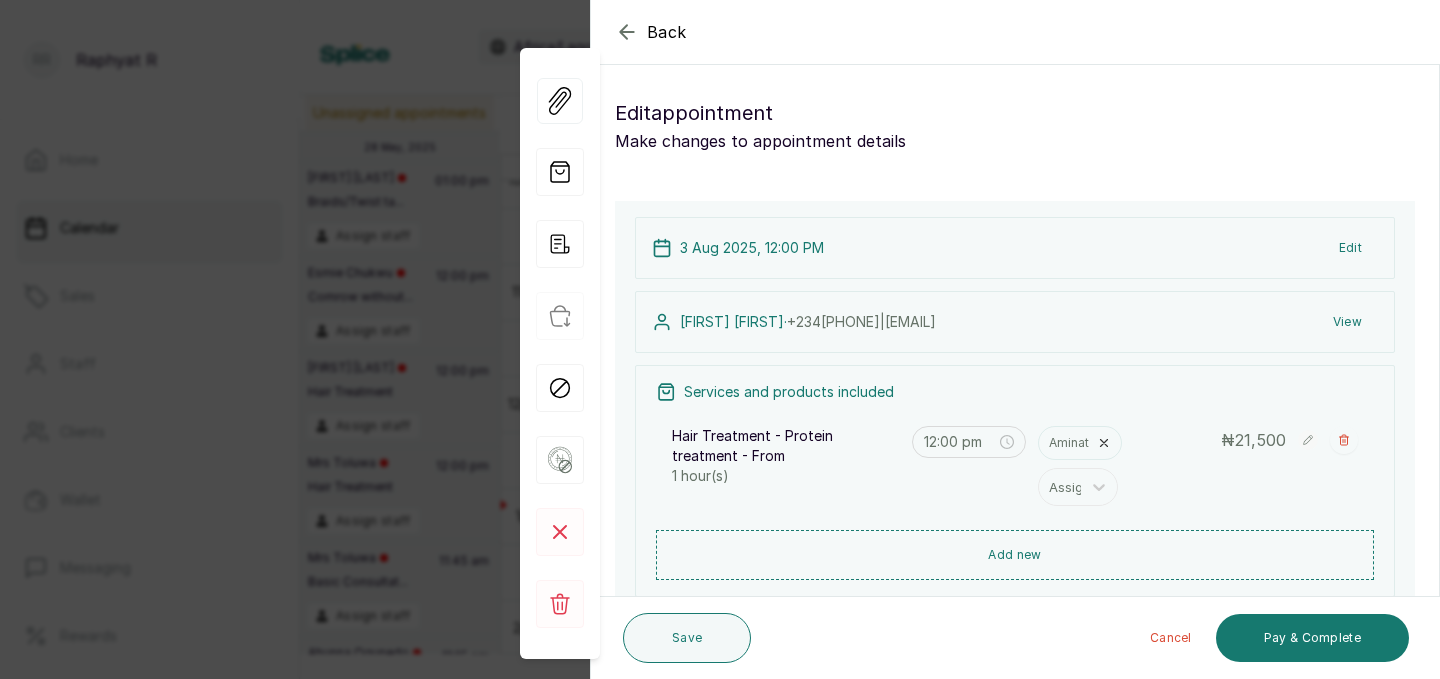 click 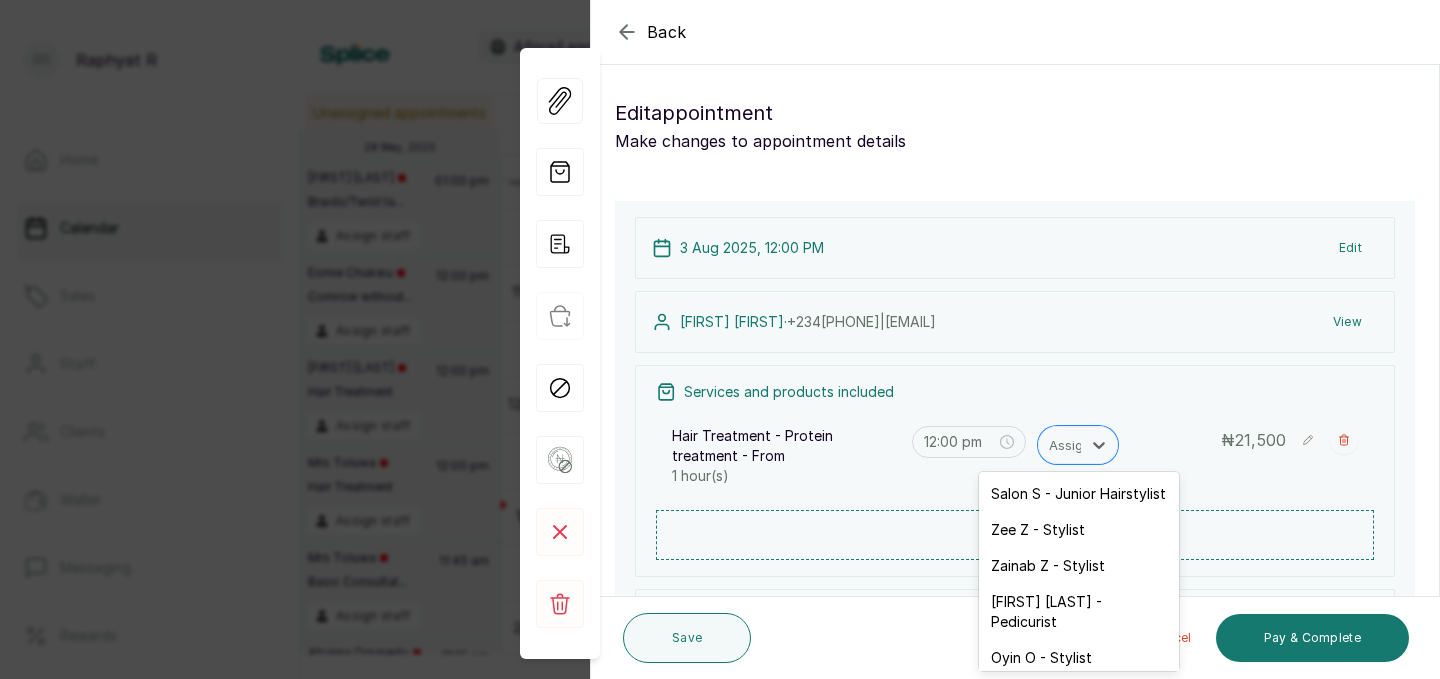 click 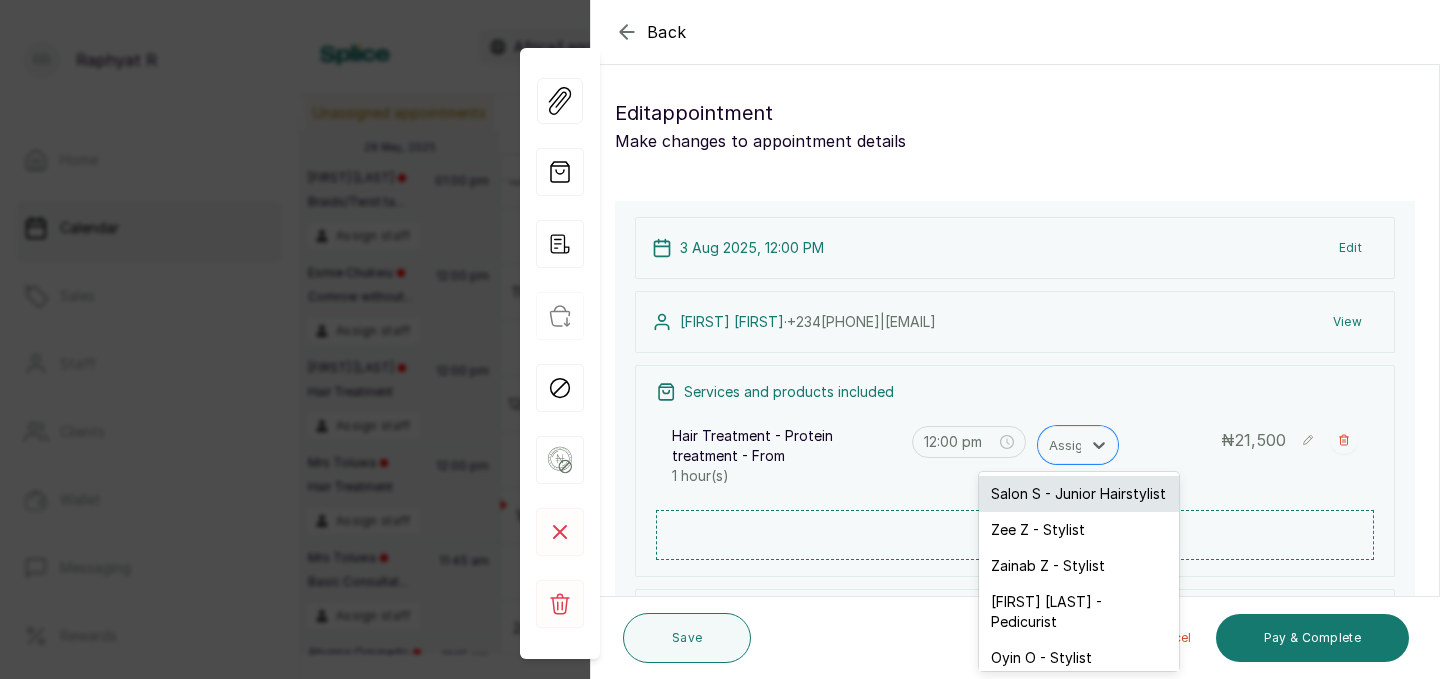 click on "Salon S - Junior Hairstylist" at bounding box center [1079, 494] 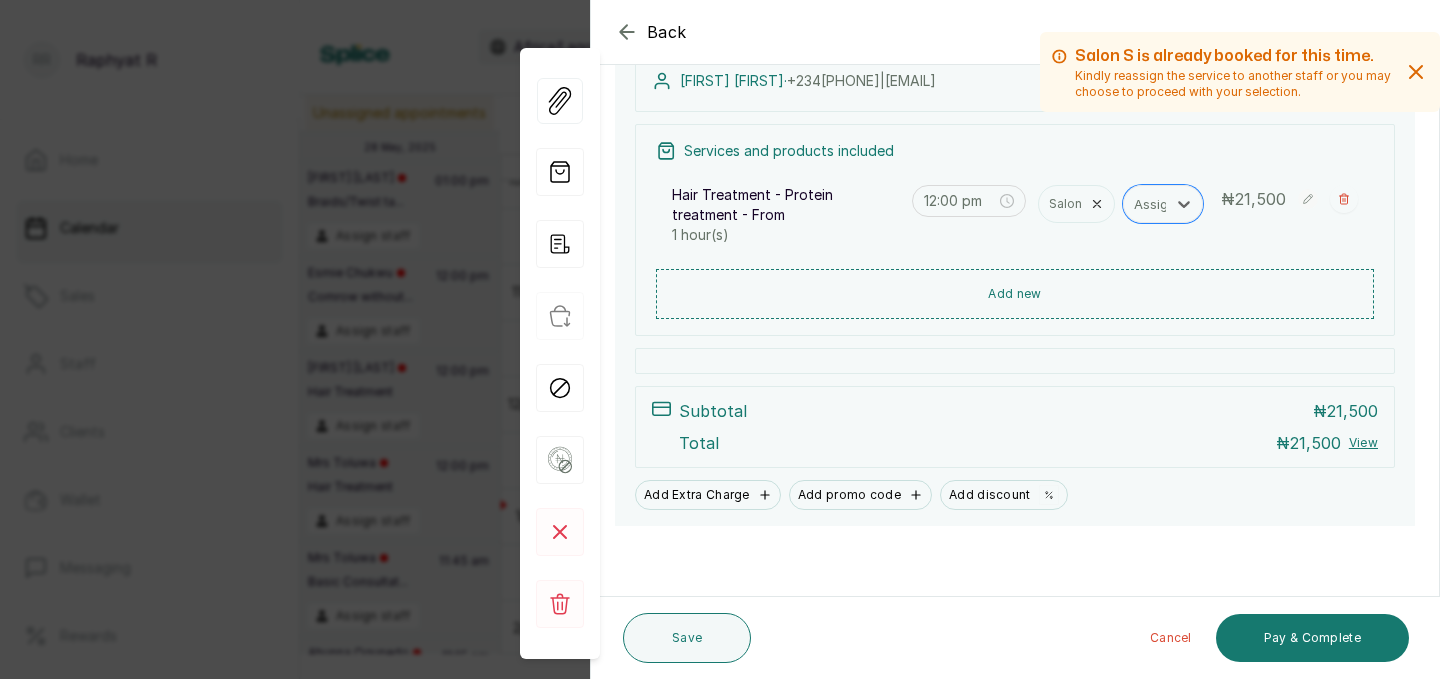 scroll, scrollTop: 241, scrollLeft: 0, axis: vertical 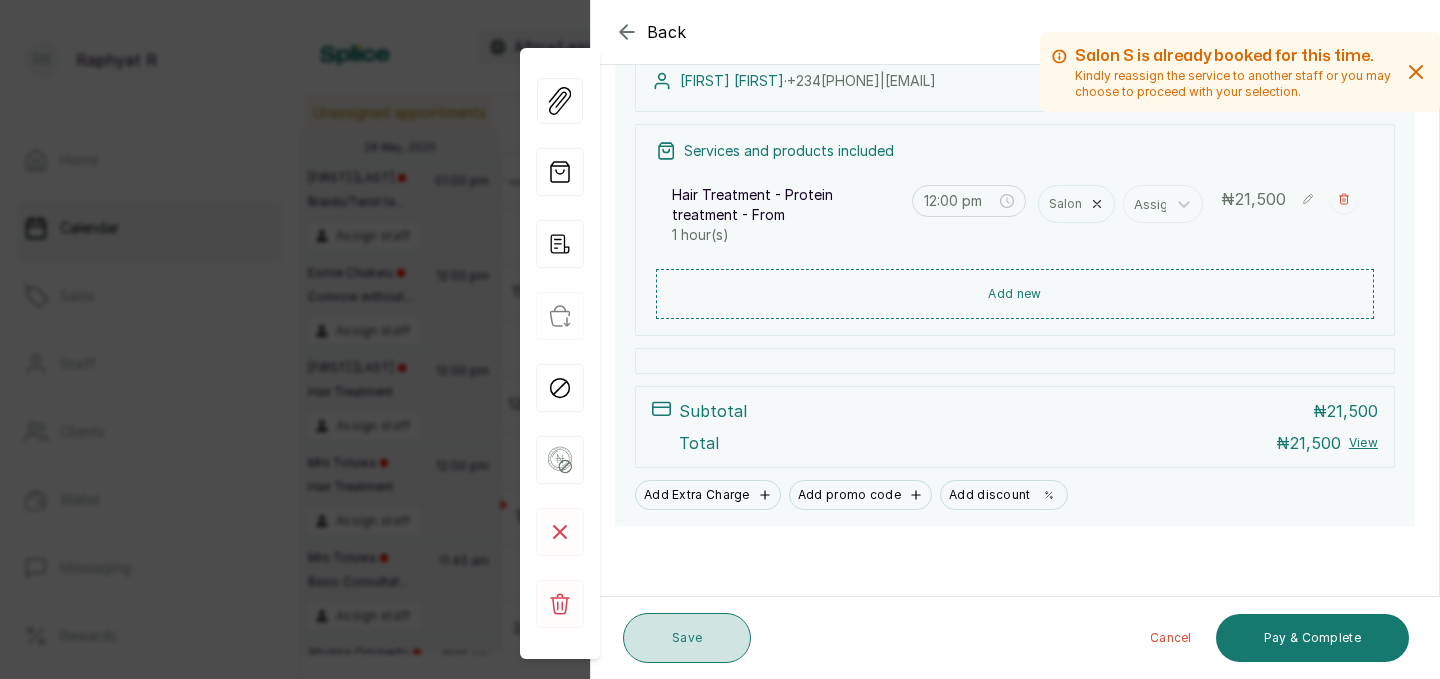 click on "Save" at bounding box center [687, 638] 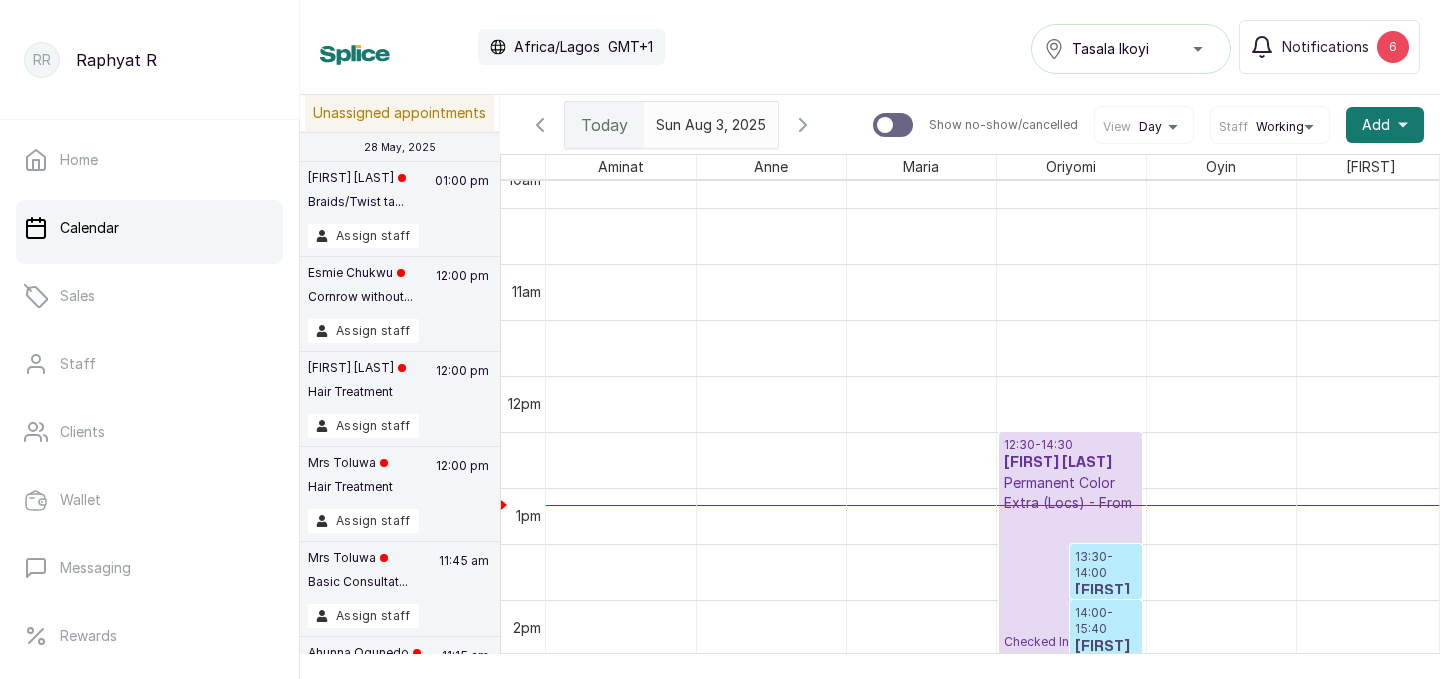 scroll, scrollTop: 1149, scrollLeft: 80, axis: both 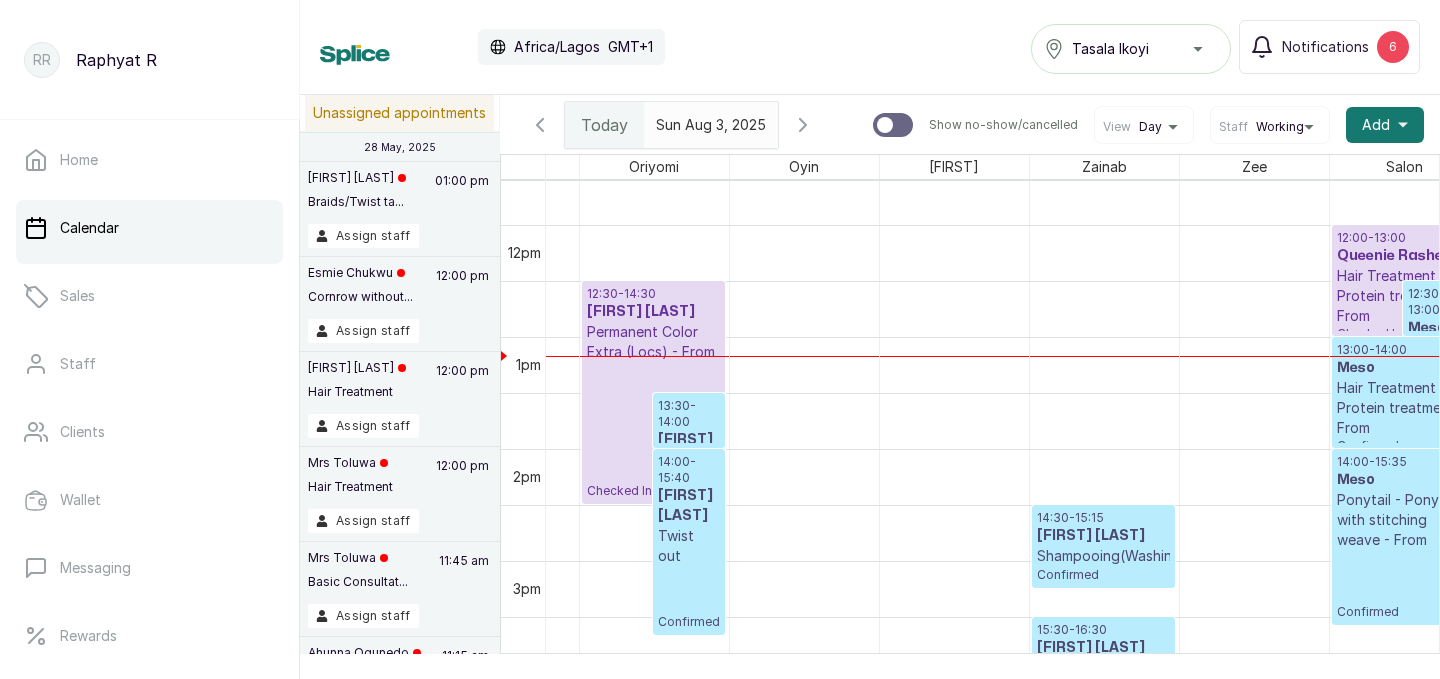 click on "Hair Treatment  - Protein treatment  - From" at bounding box center (1404, 408) 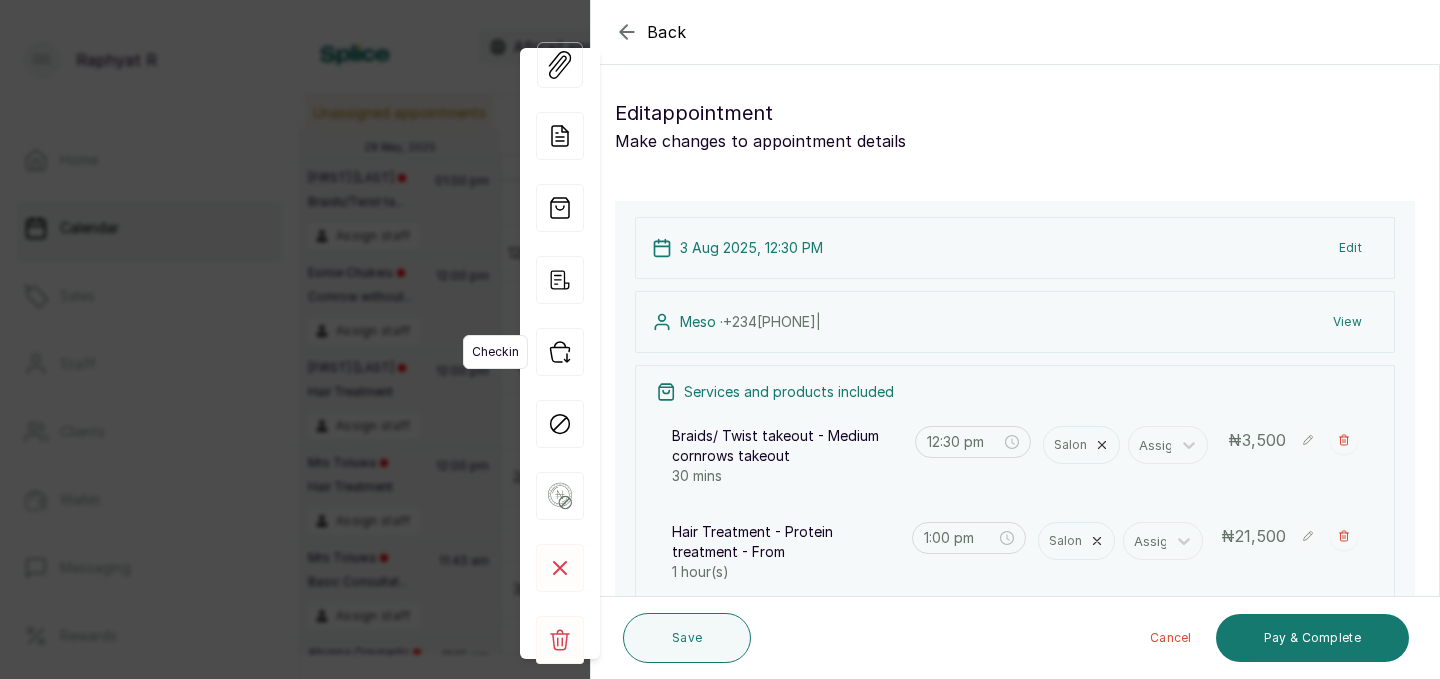 click 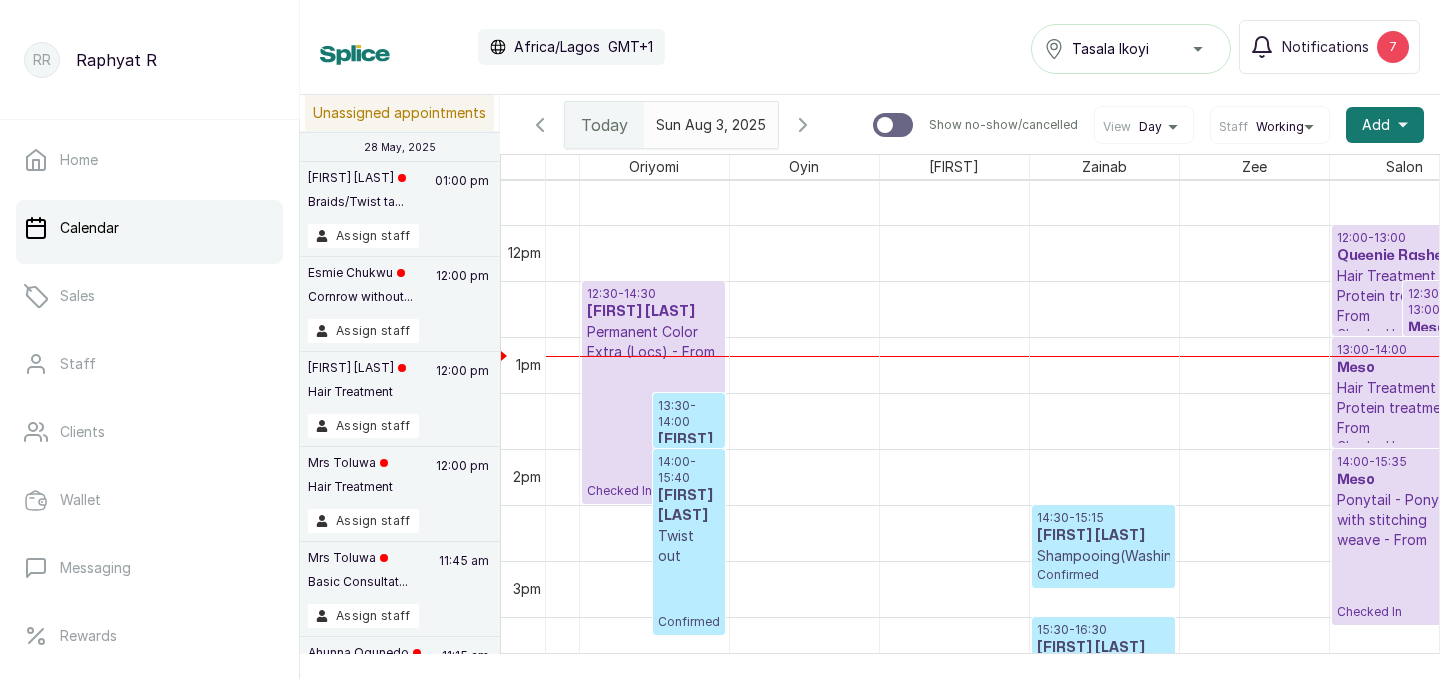 scroll, scrollTop: 1269, scrollLeft: 417, axis: both 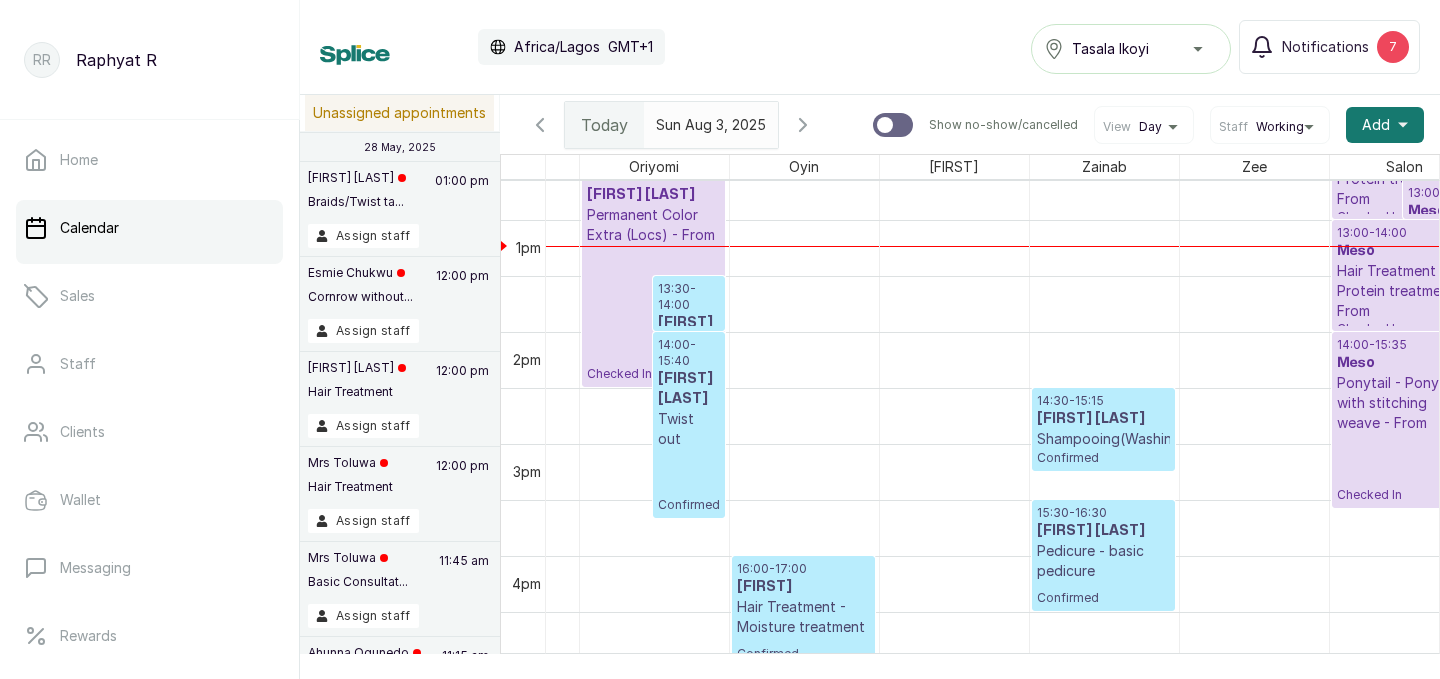 click on "13:30  -  14:00" at bounding box center [689, 297] 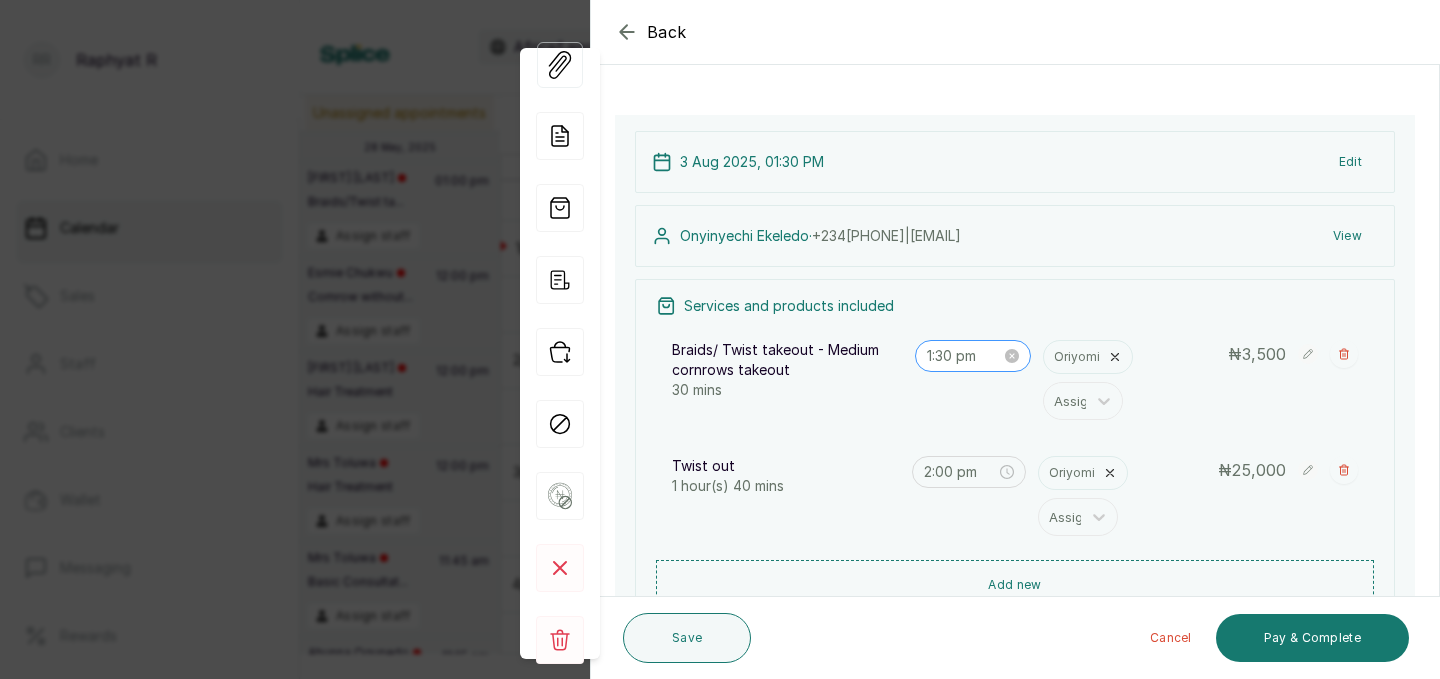 scroll, scrollTop: 0, scrollLeft: 0, axis: both 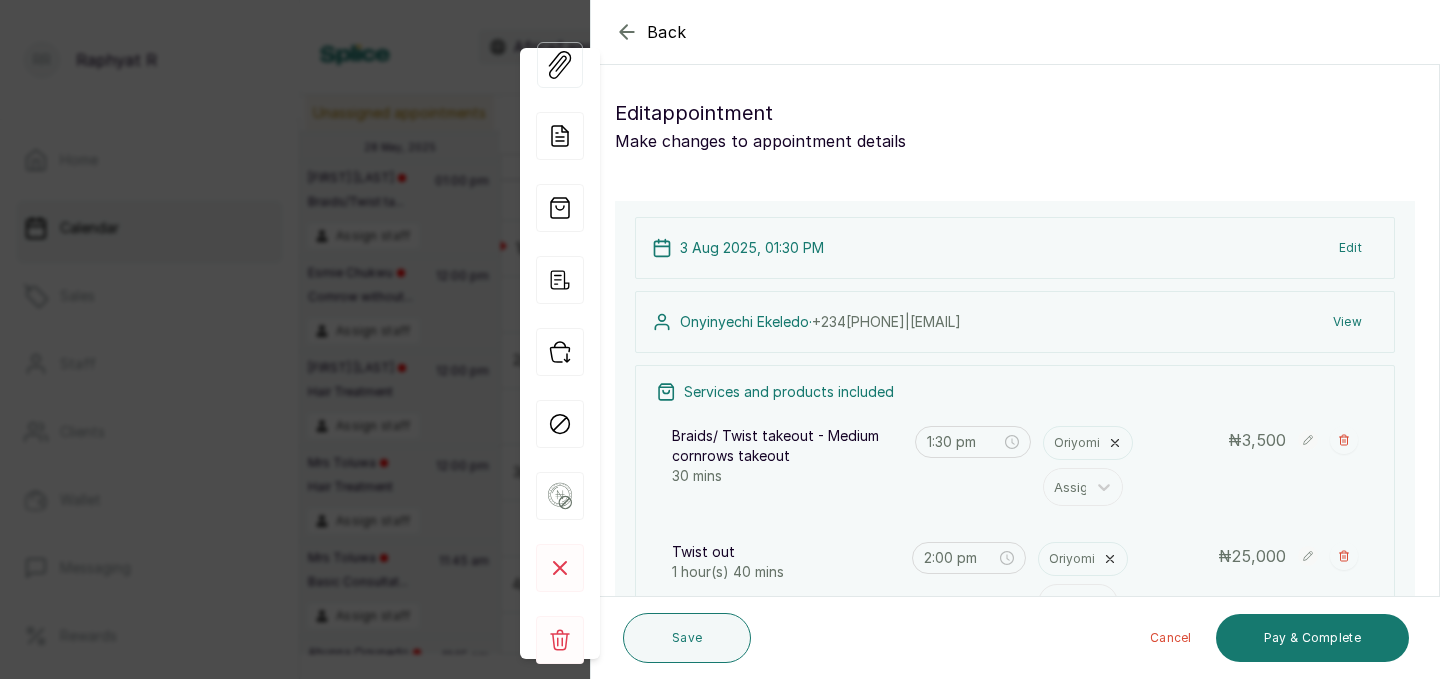 click 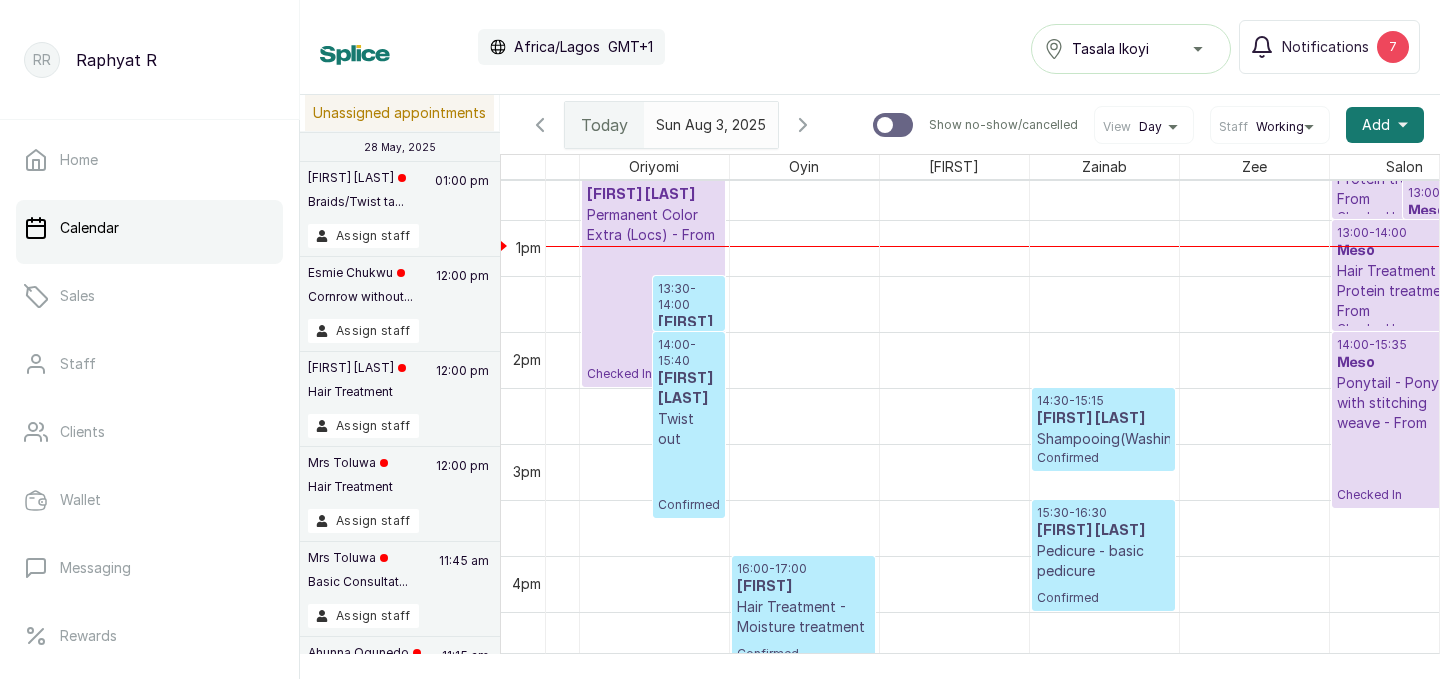 scroll, scrollTop: 1457, scrollLeft: 417, axis: both 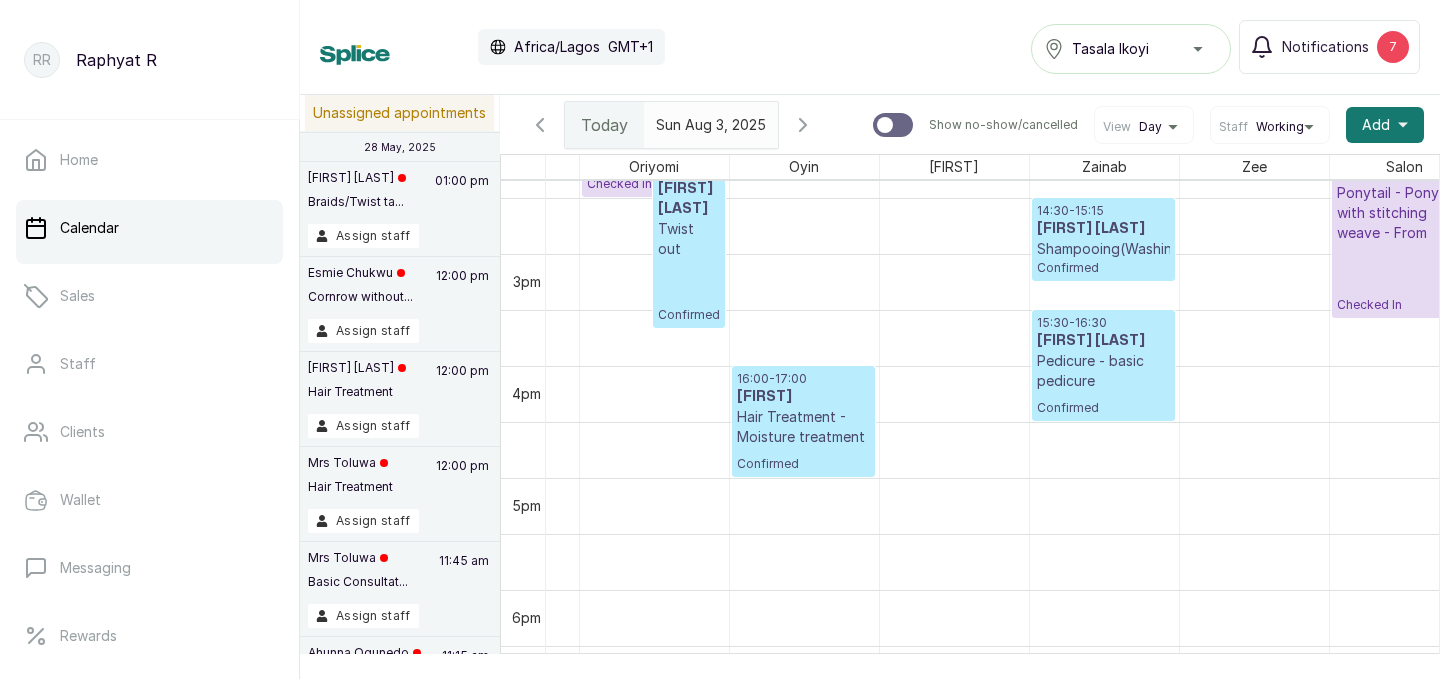 click on "Hair Treatment  - Moisture treatment" at bounding box center (803, 427) 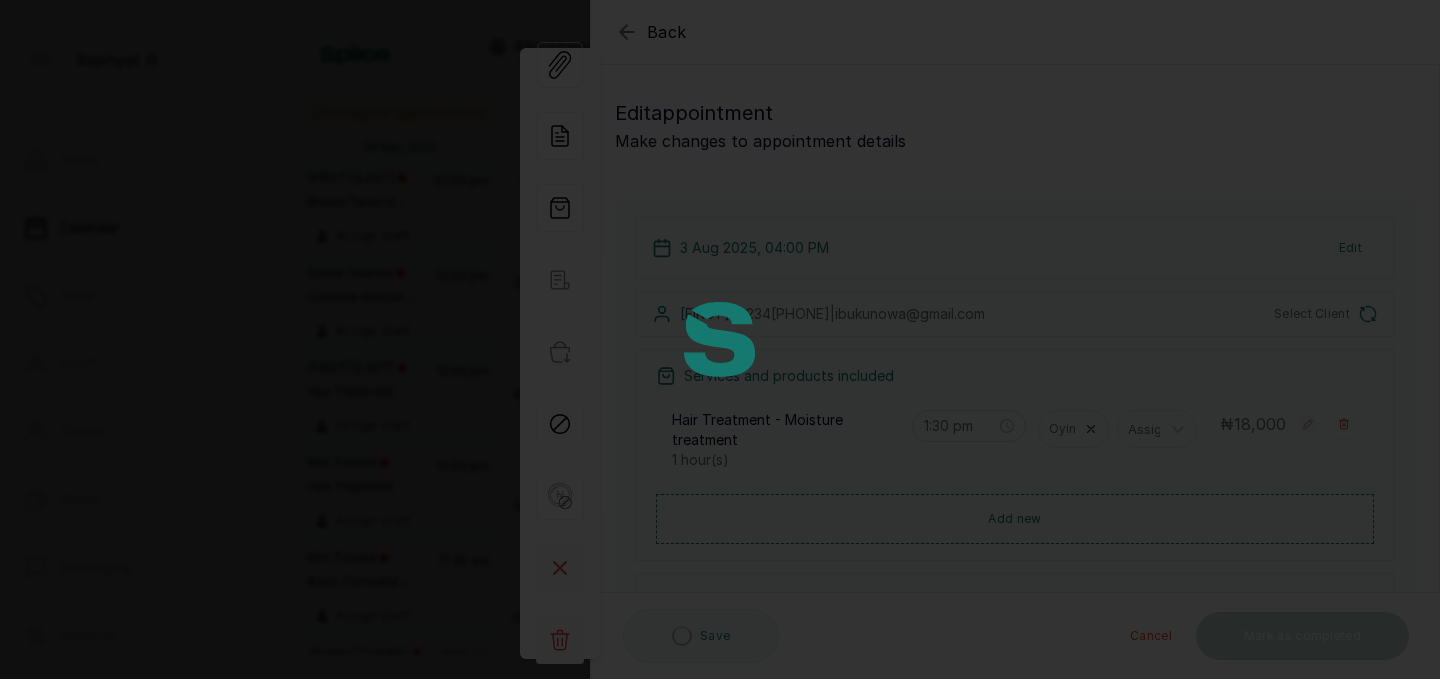 type on "4:00 pm" 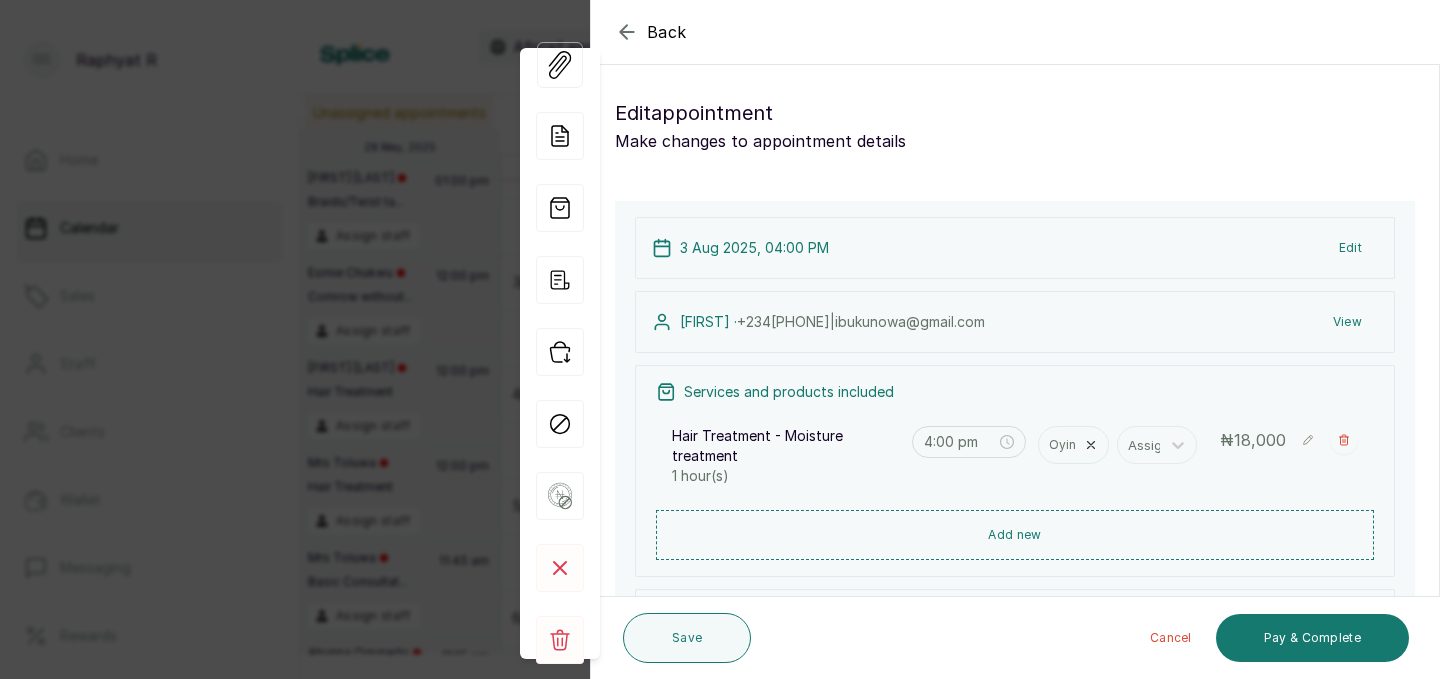 click 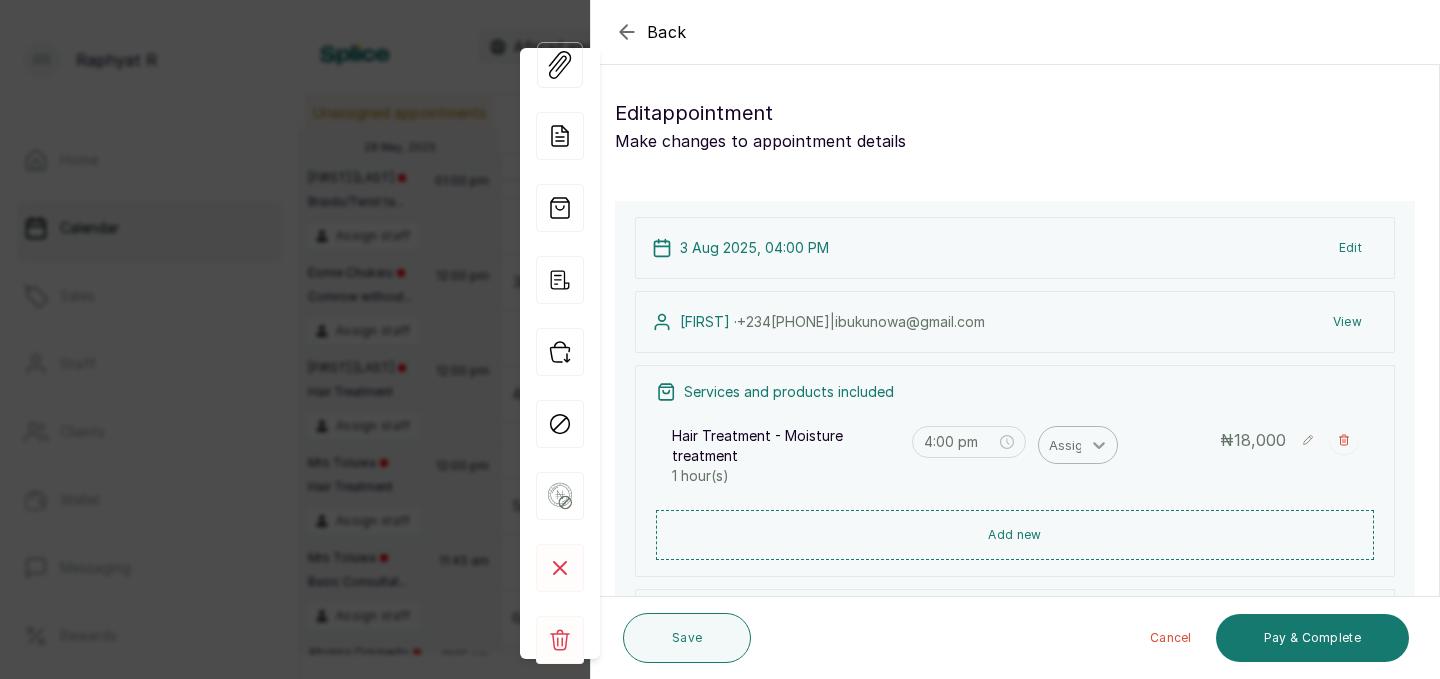 click 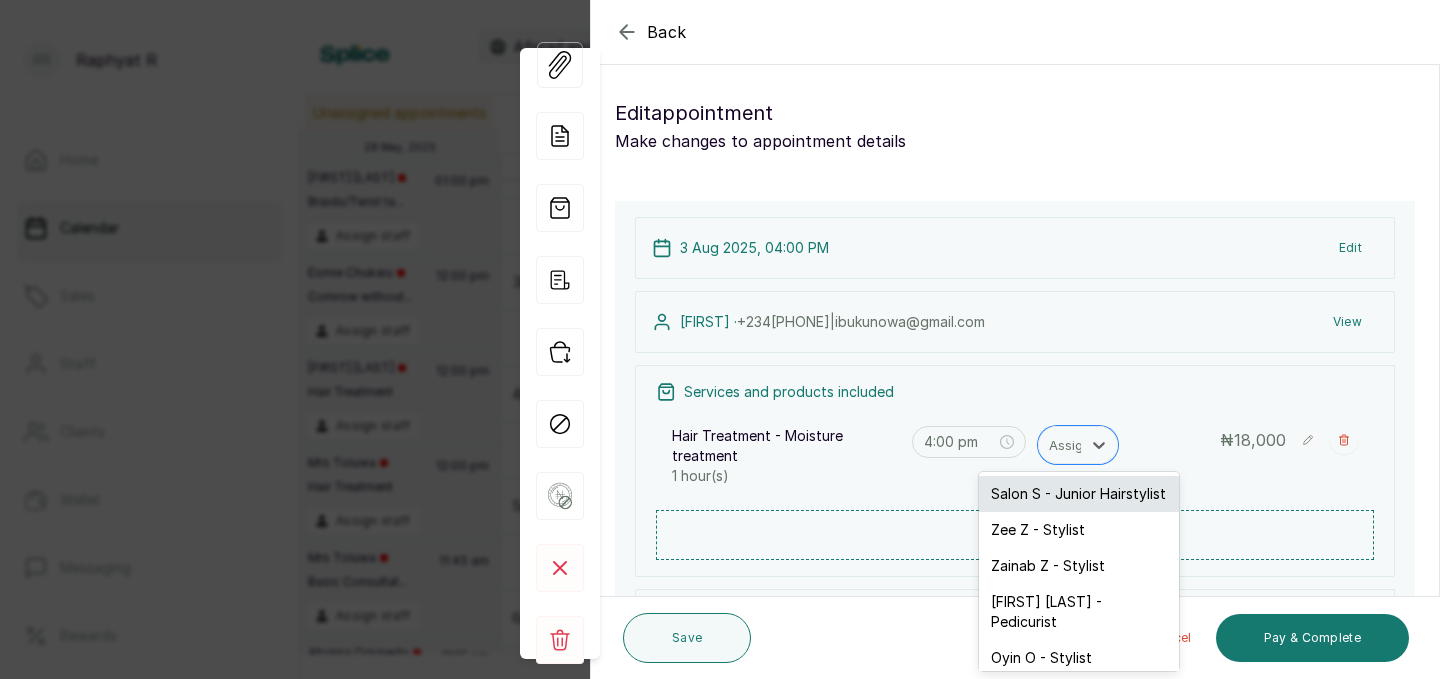 click on "Salon S - Junior Hairstylist" at bounding box center [1079, 494] 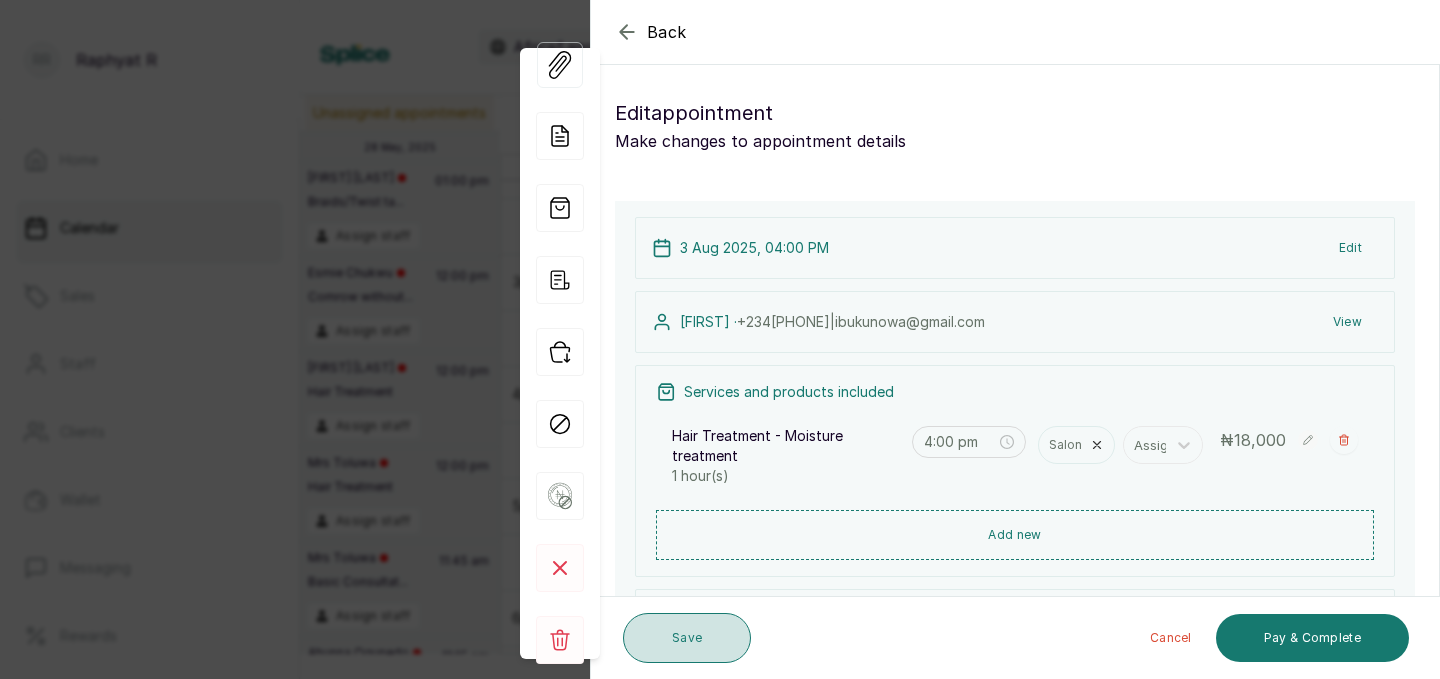 click on "Save" at bounding box center (687, 638) 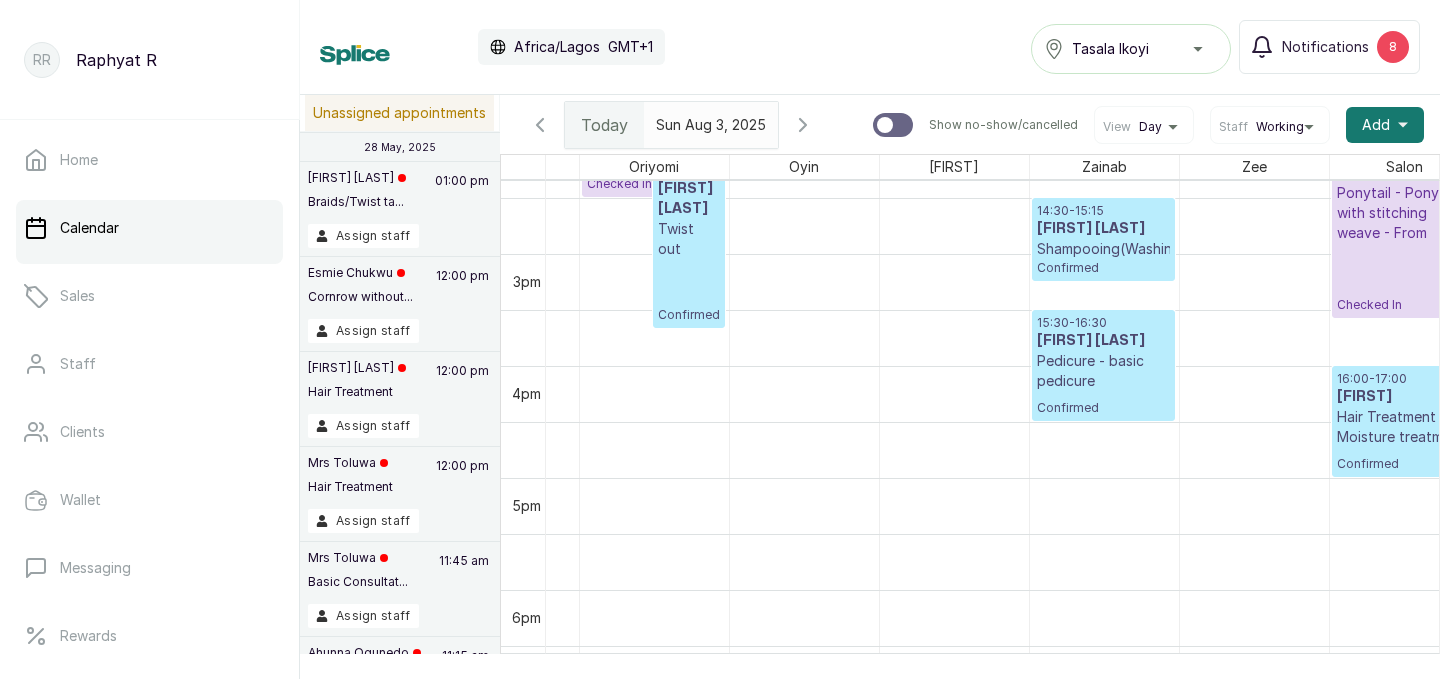scroll, scrollTop: 1657, scrollLeft: 417, axis: both 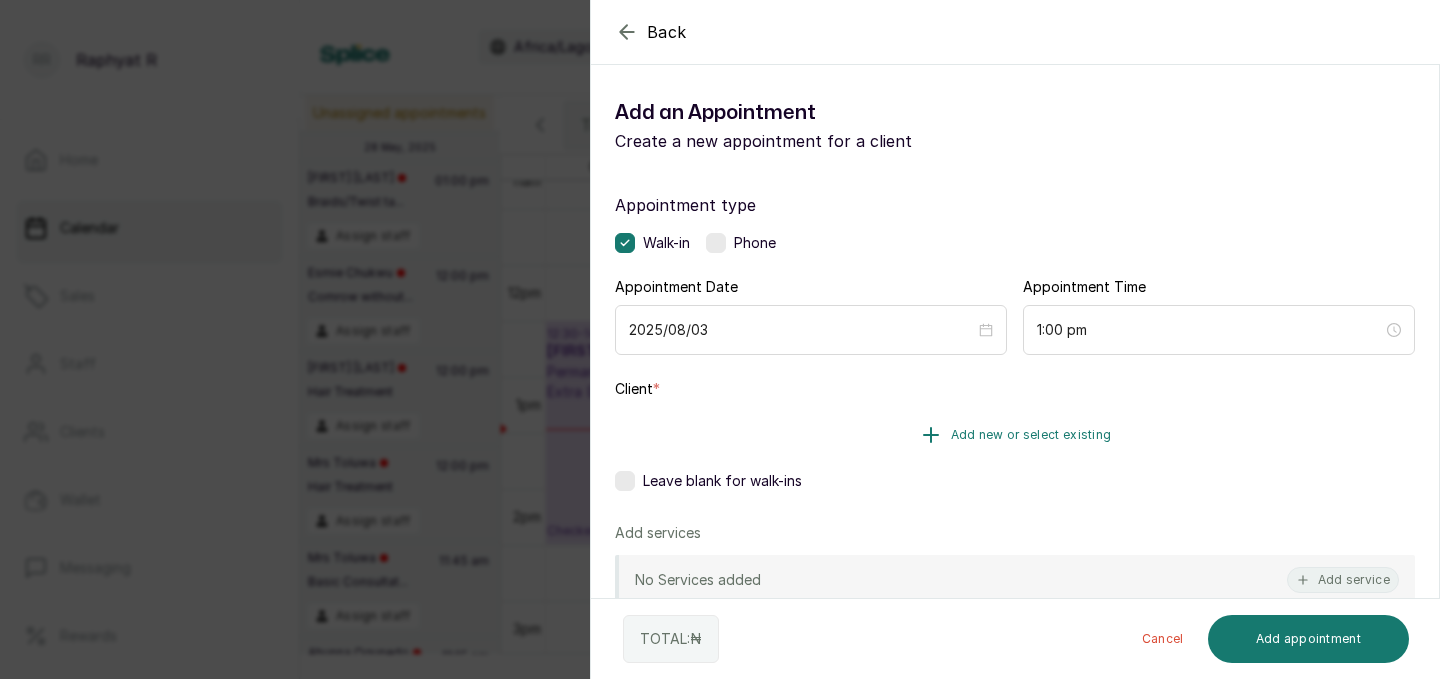 click on "Add new or select existing" at bounding box center (1031, 435) 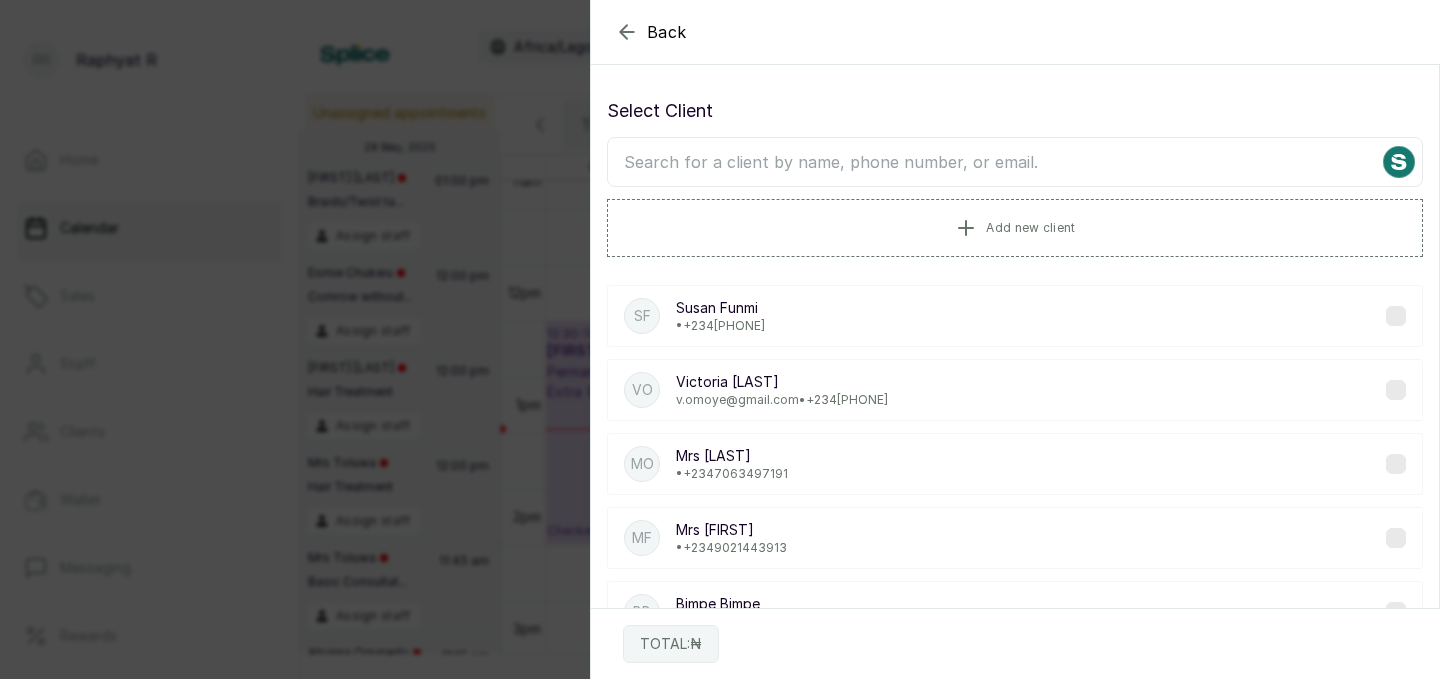 click at bounding box center (1015, 162) 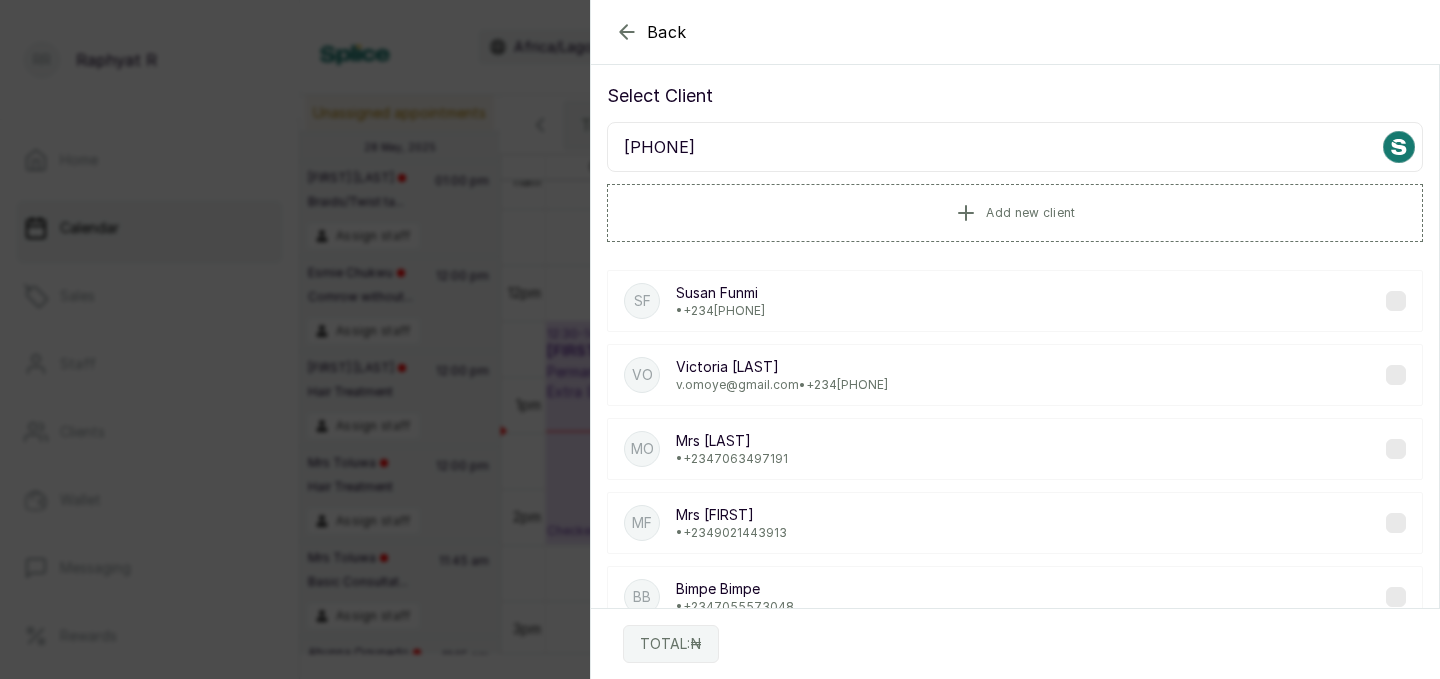 scroll, scrollTop: 0, scrollLeft: 0, axis: both 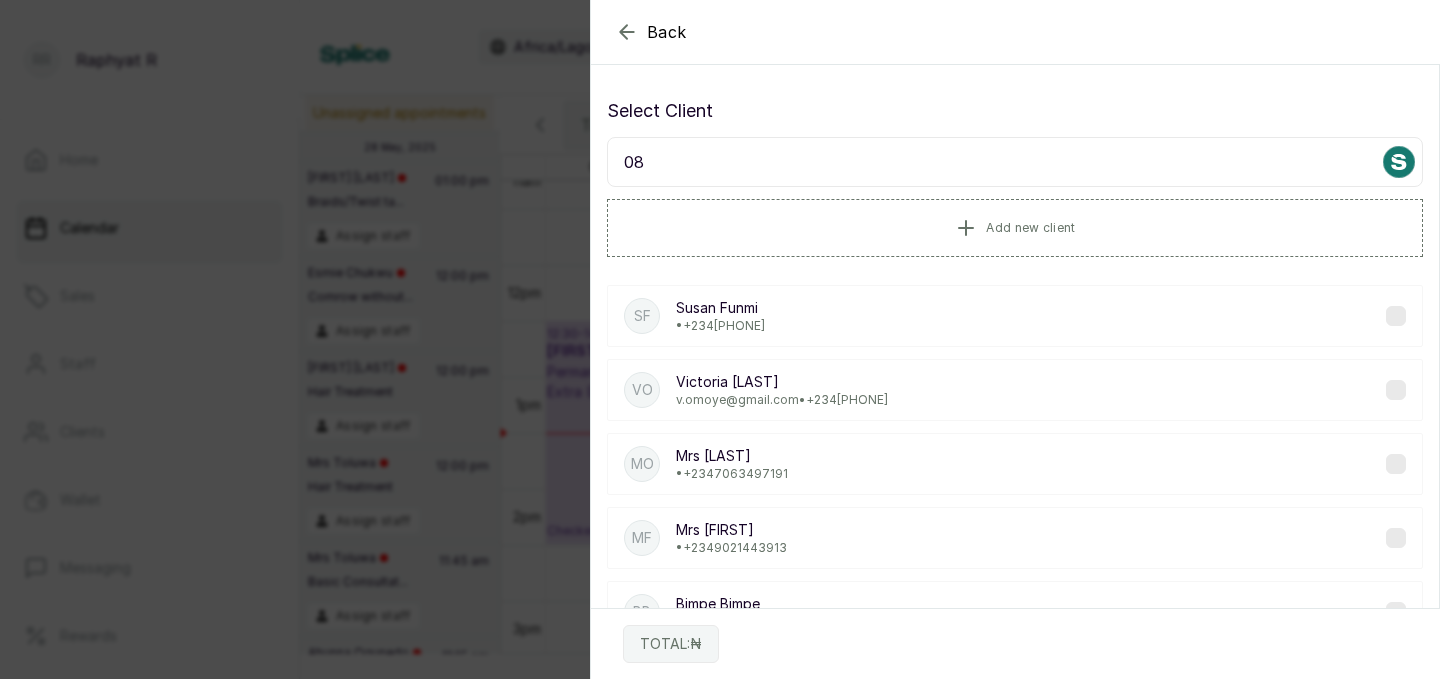 type on "0" 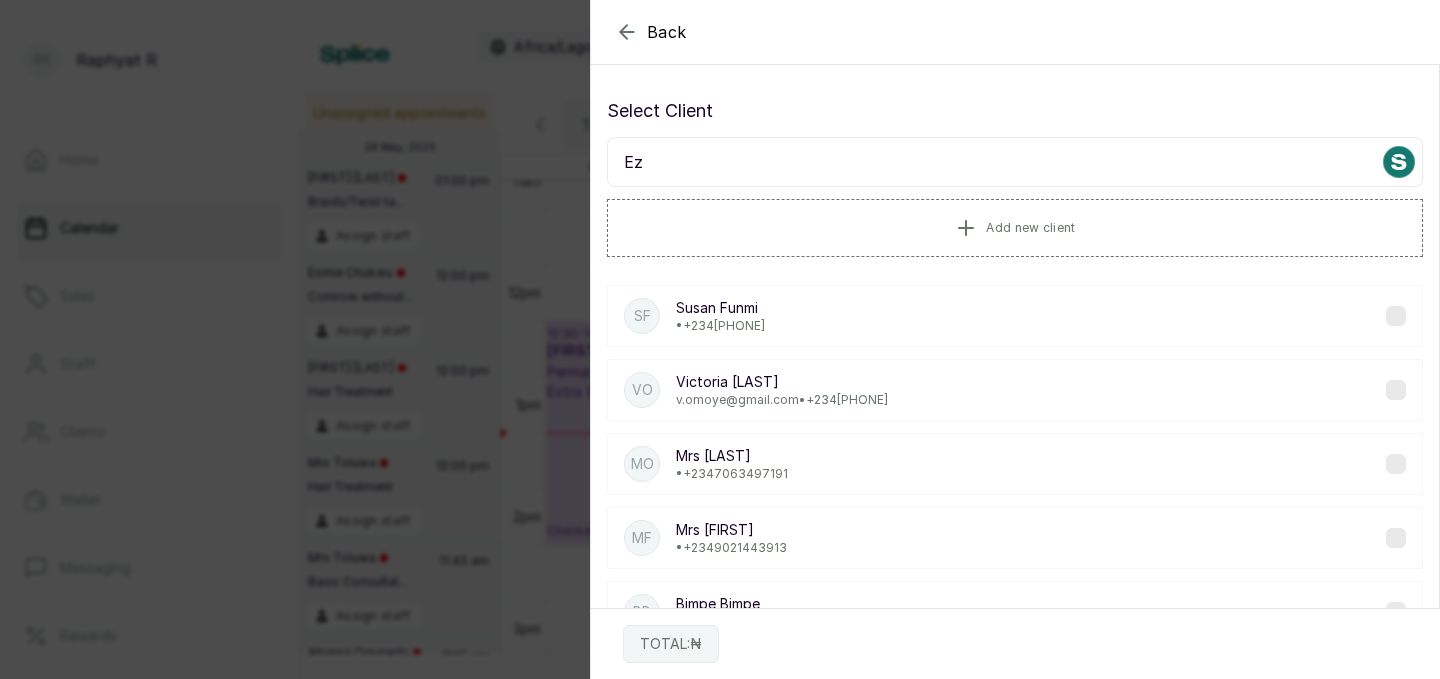 type on "E" 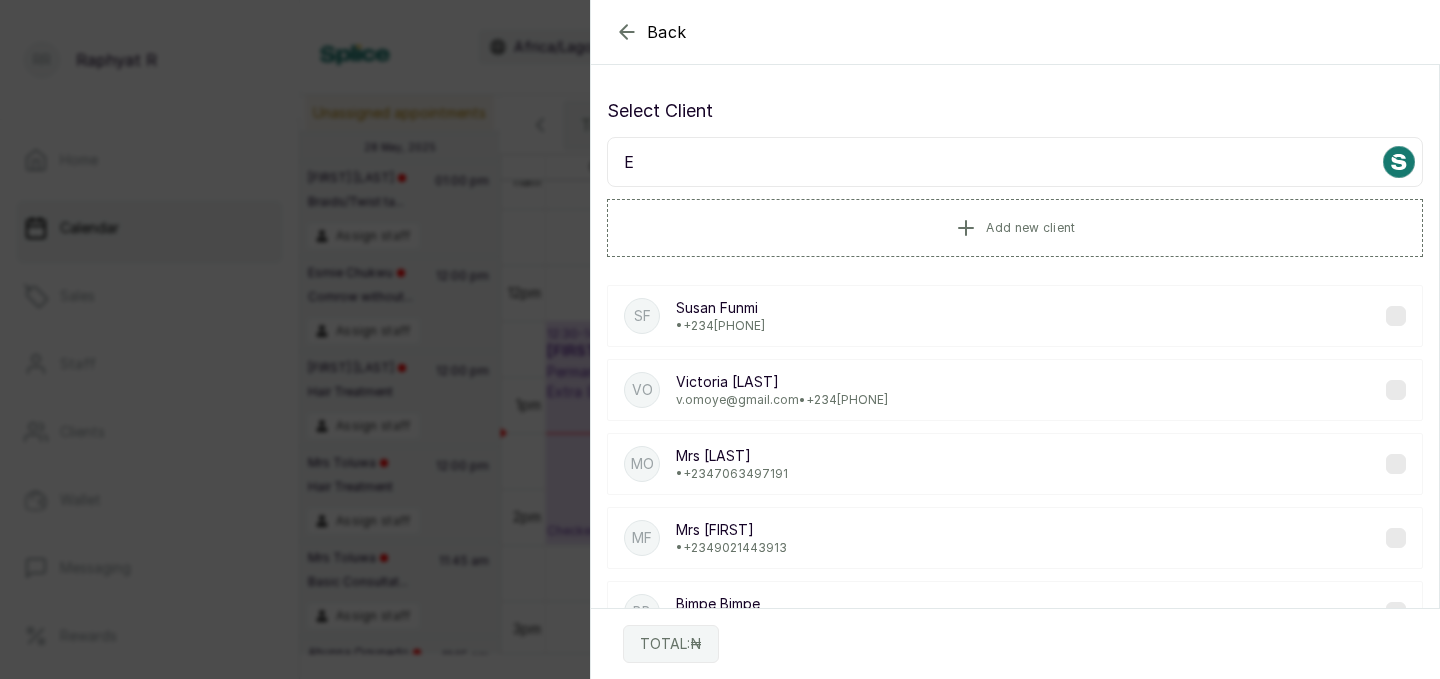 type 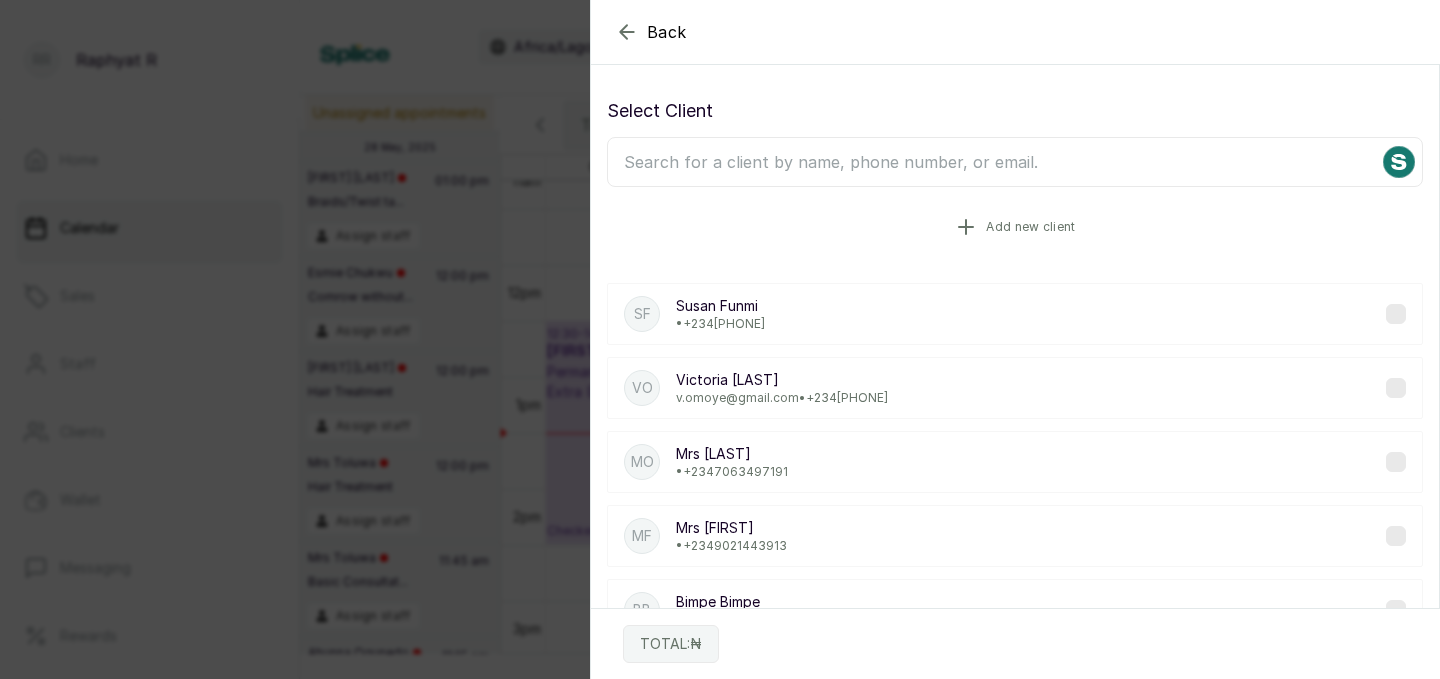 click on "Add new client" at bounding box center (1030, 227) 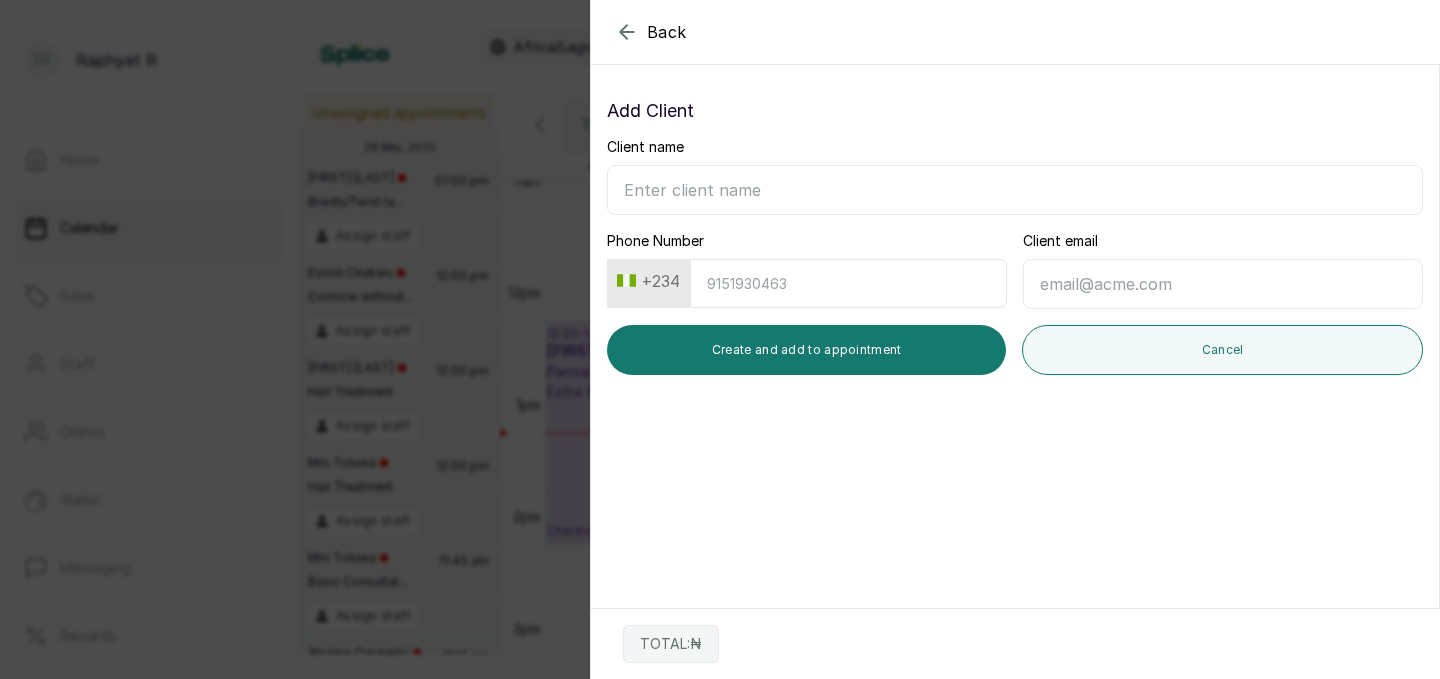 click on "Client name" at bounding box center [1015, 190] 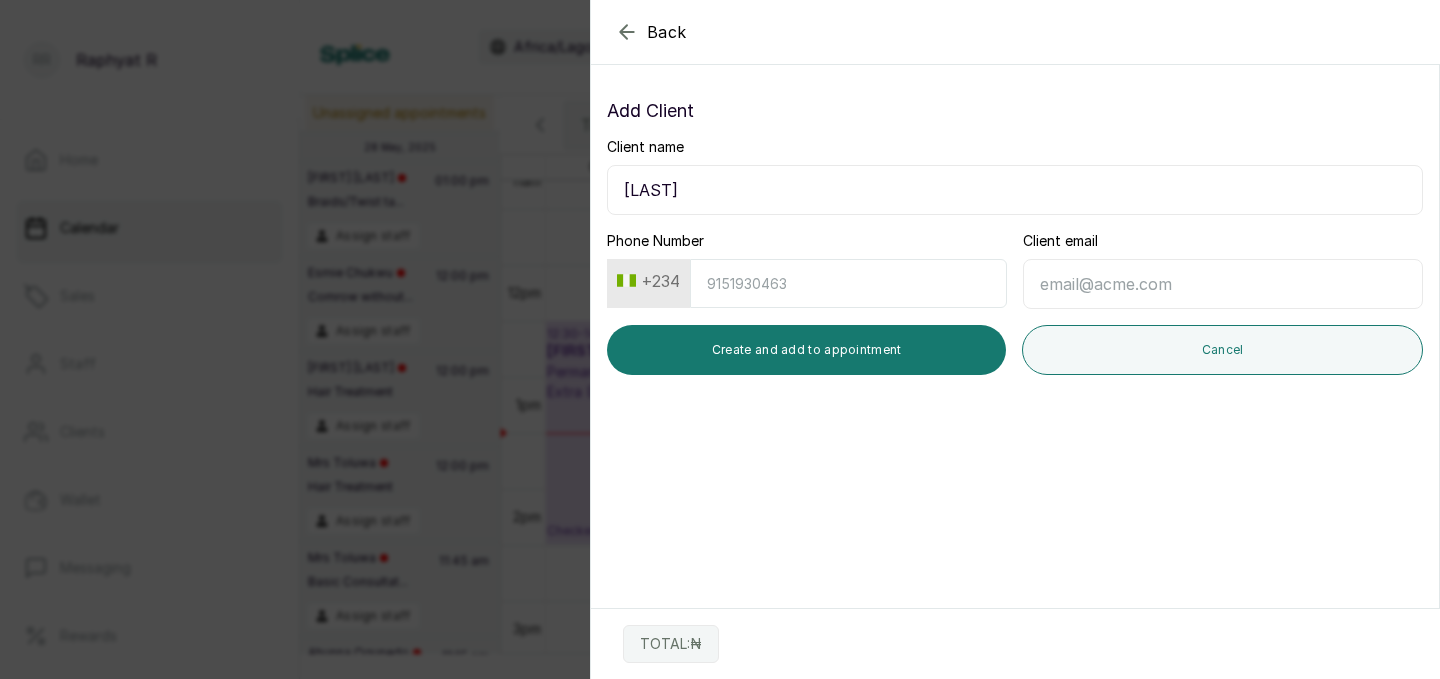 type on "[LAST]" 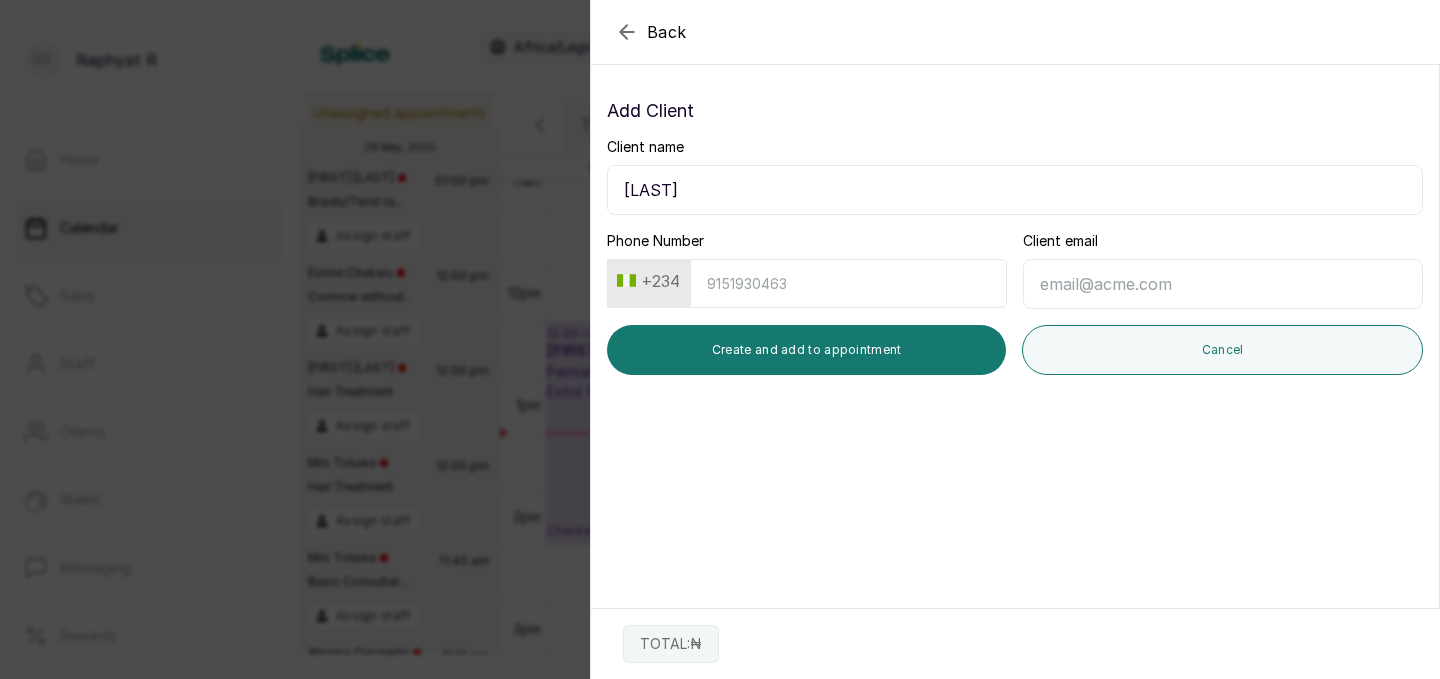 click on "Phone Number" at bounding box center (848, 283) 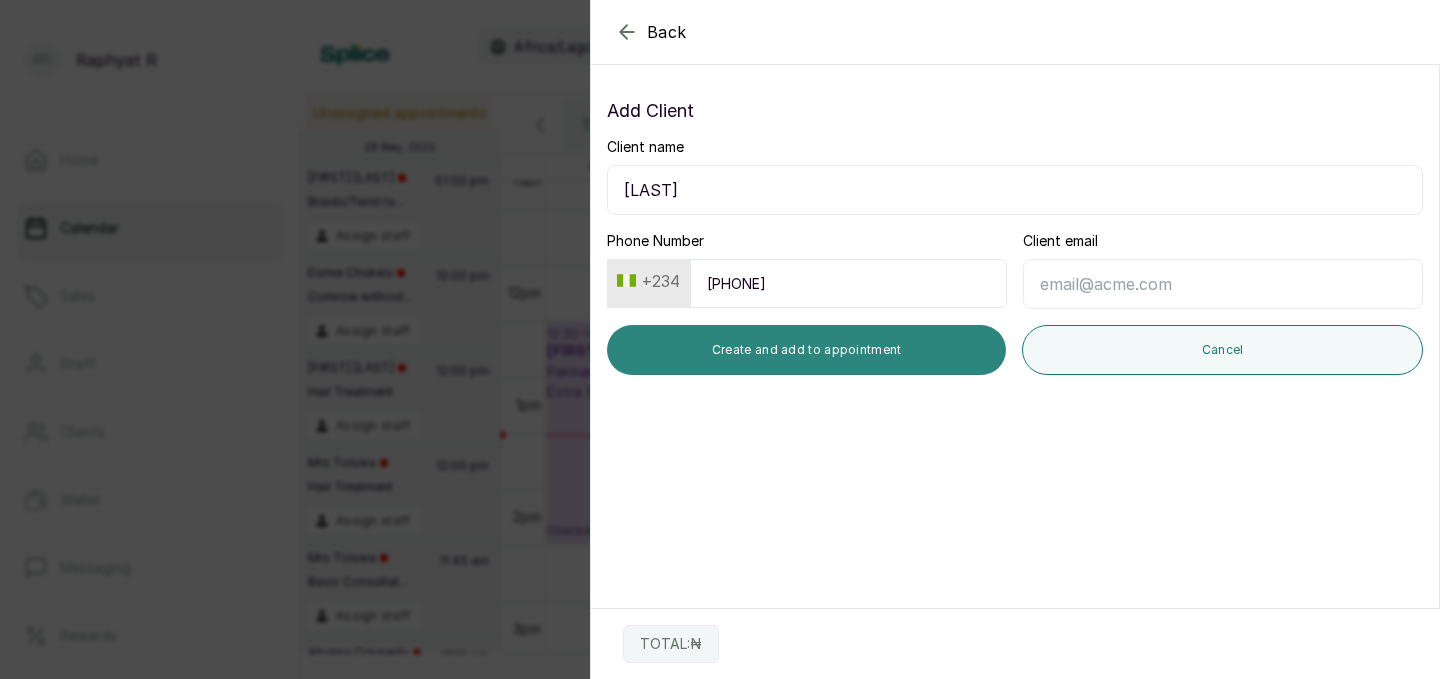 type on "[PHONE]" 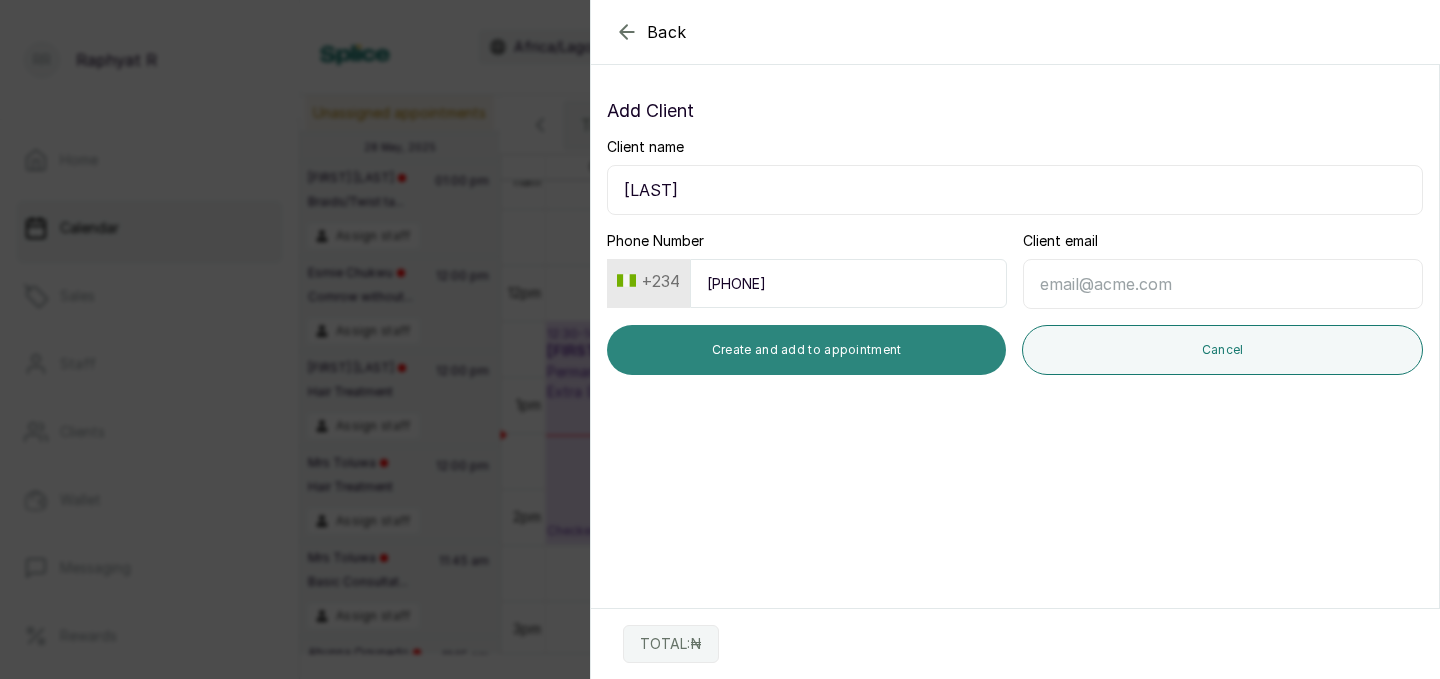 click on "Create and add to appointment" at bounding box center (806, 350) 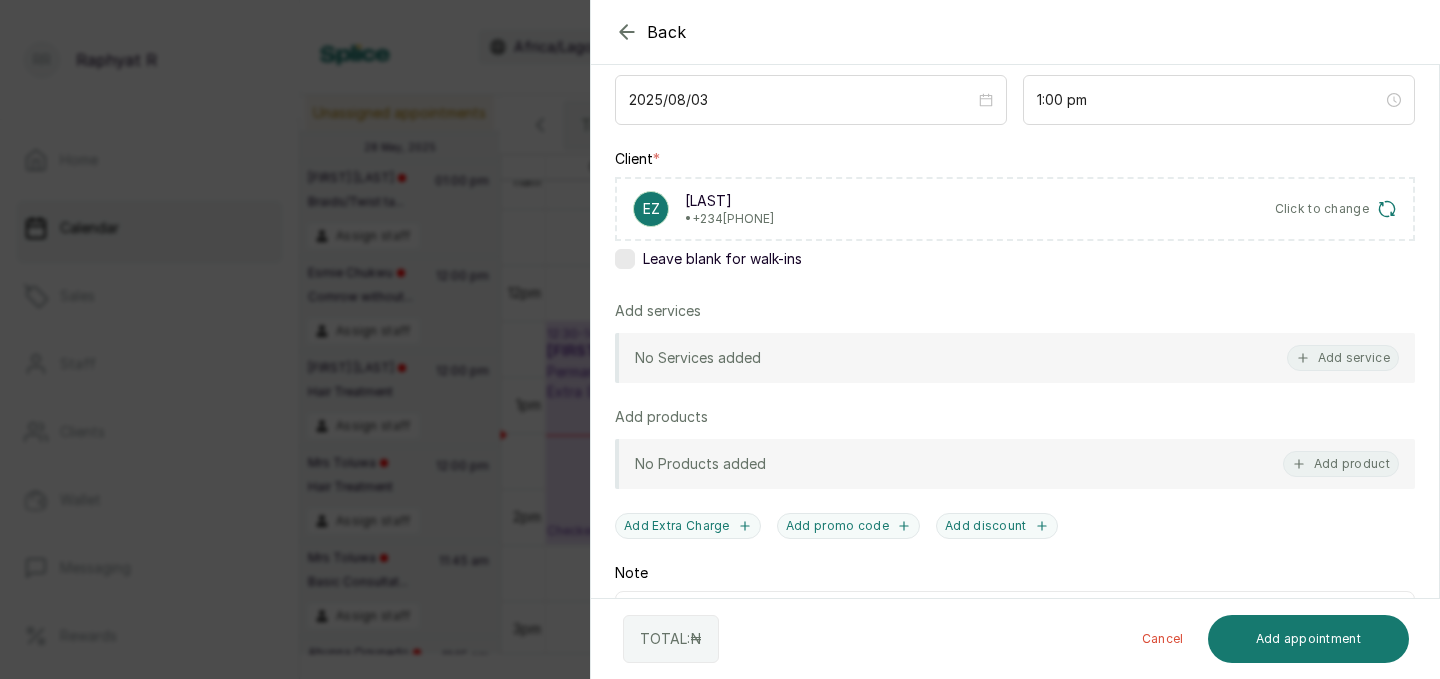 scroll, scrollTop: 237, scrollLeft: 0, axis: vertical 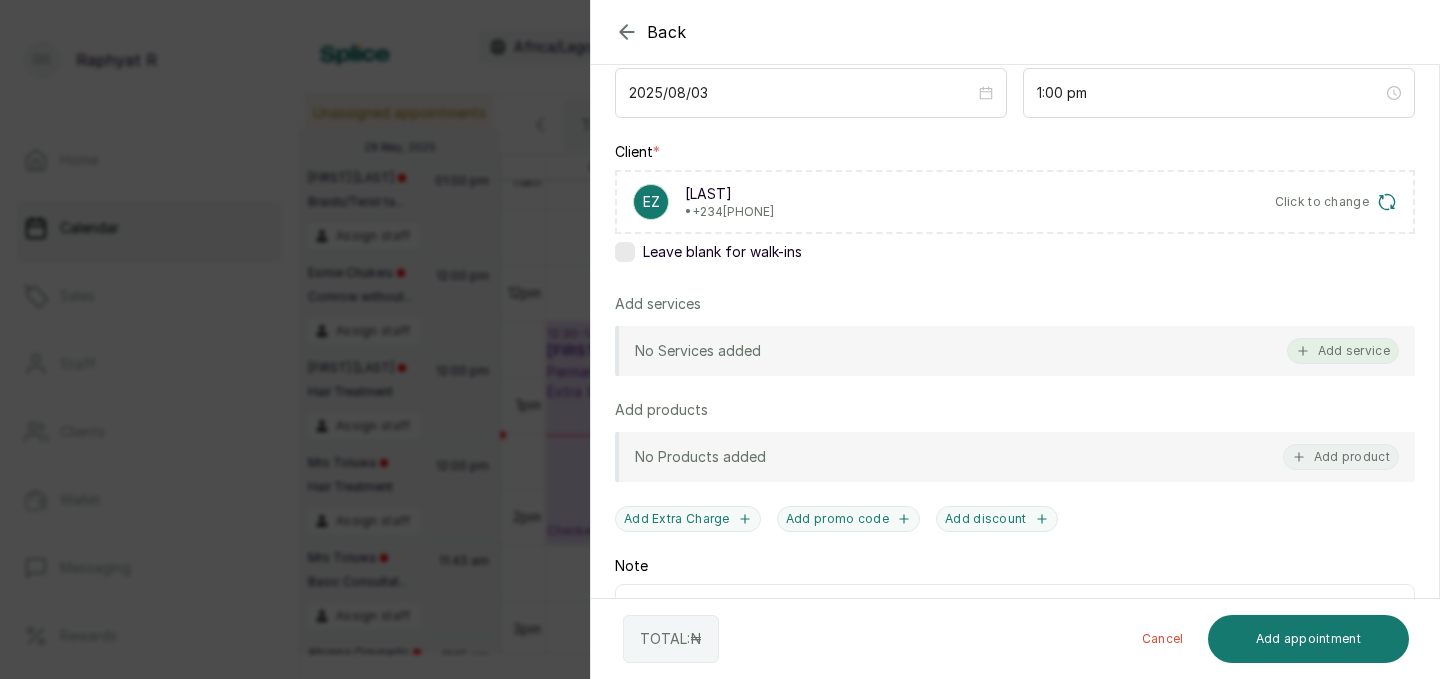 click on "Add service" at bounding box center (1343, 351) 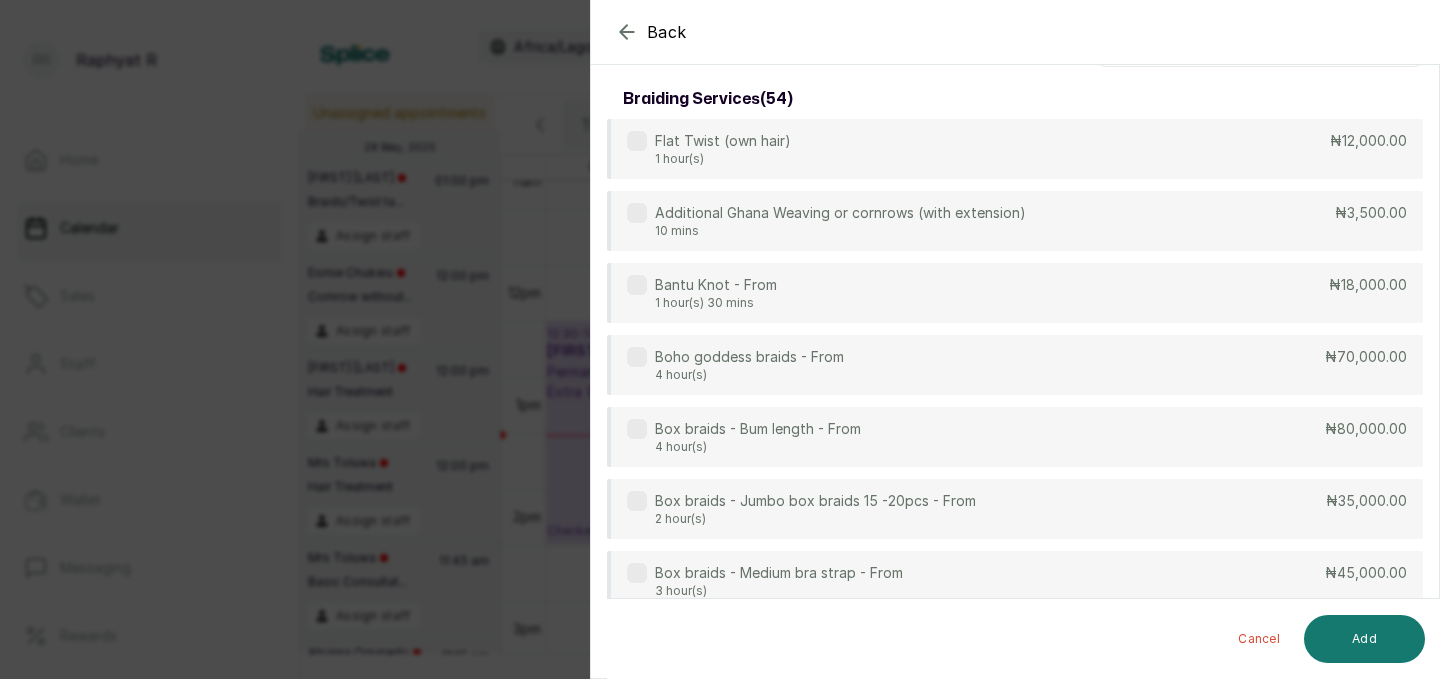 scroll, scrollTop: 0, scrollLeft: 0, axis: both 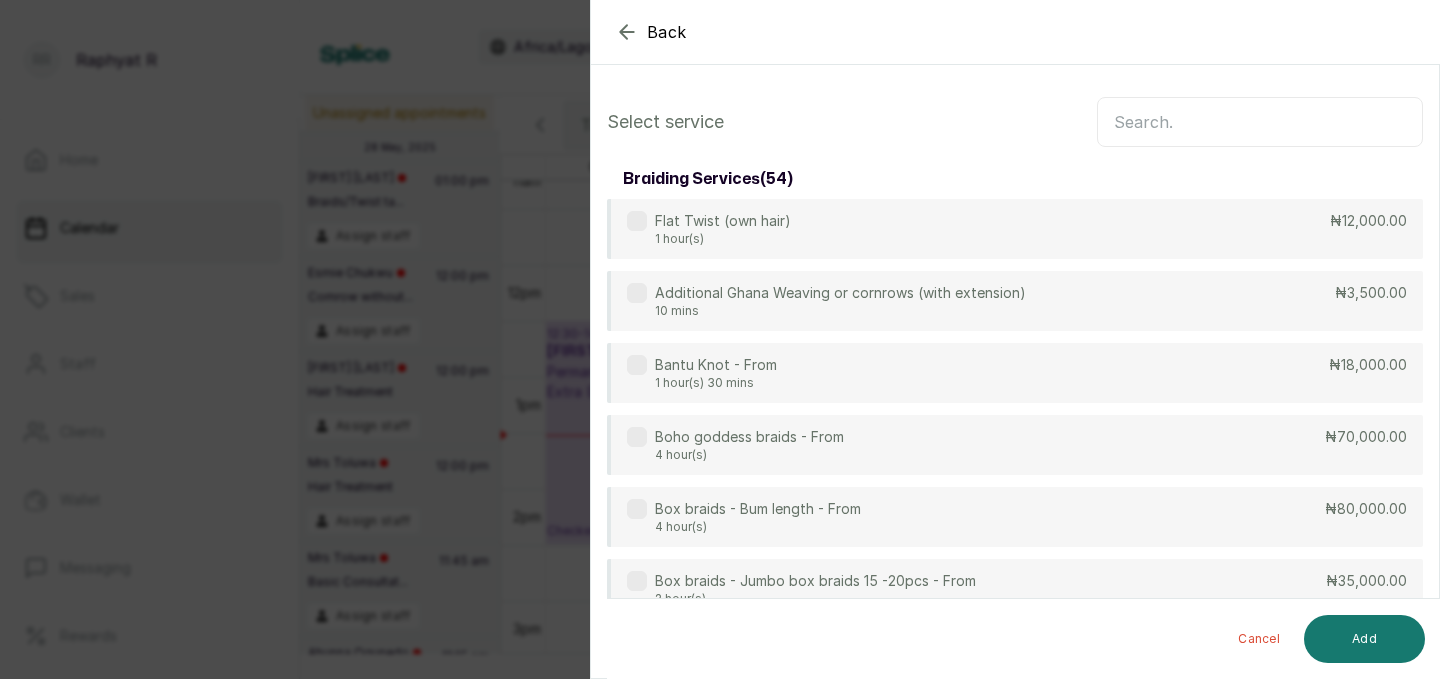 click at bounding box center [1260, 122] 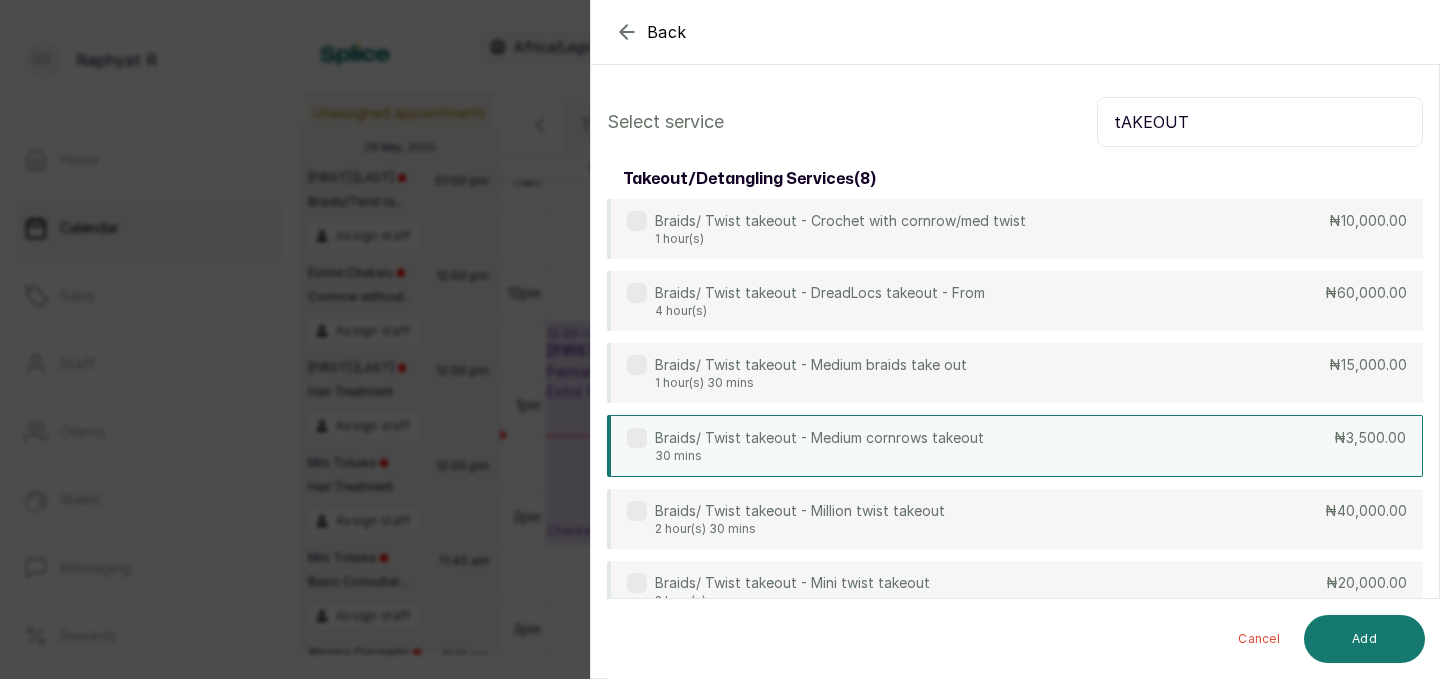 type on "tAKEOUT" 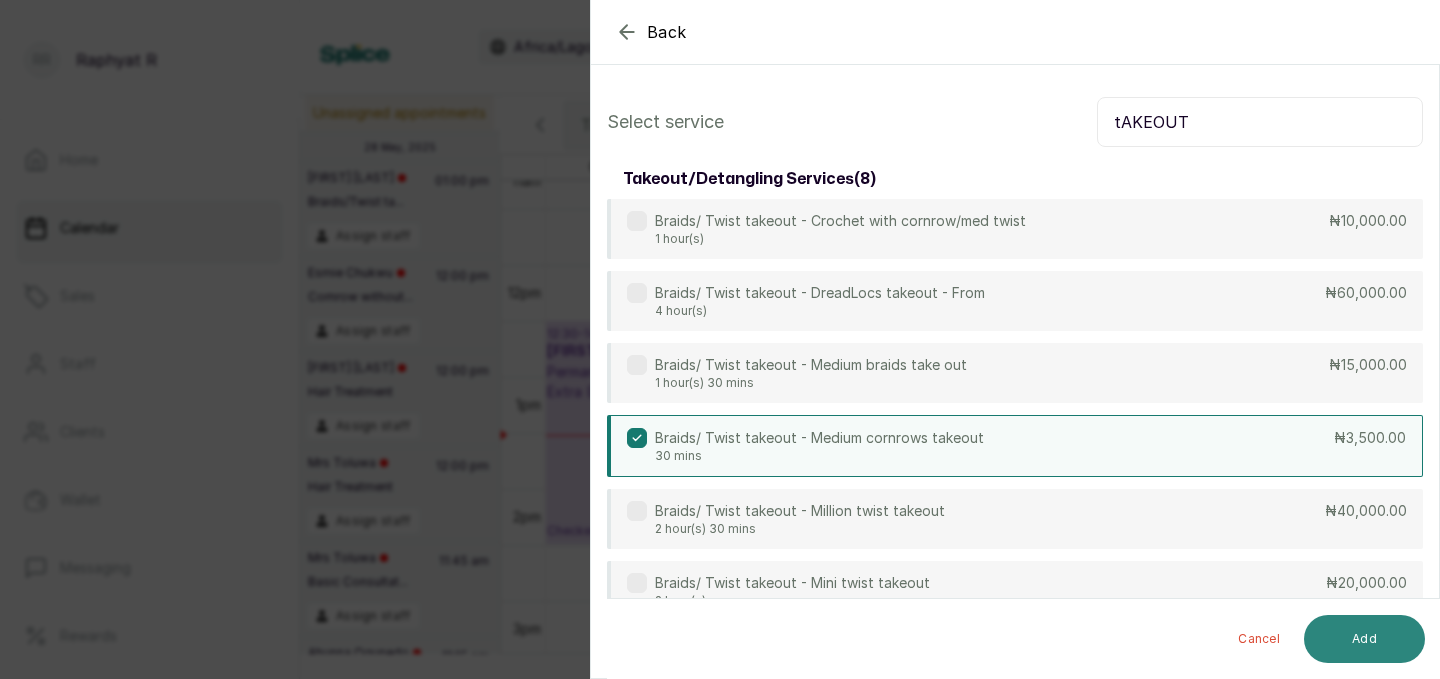 click on "Add" at bounding box center [1364, 639] 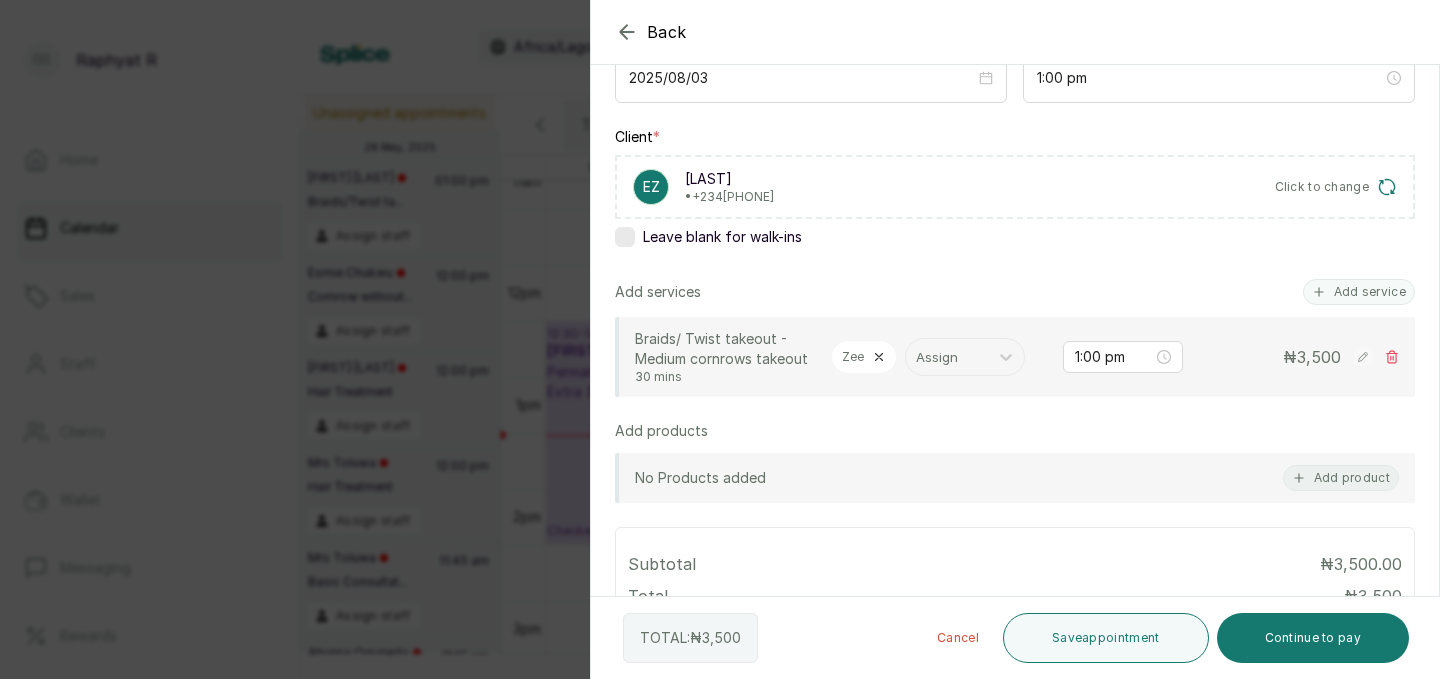 scroll, scrollTop: 179, scrollLeft: 0, axis: vertical 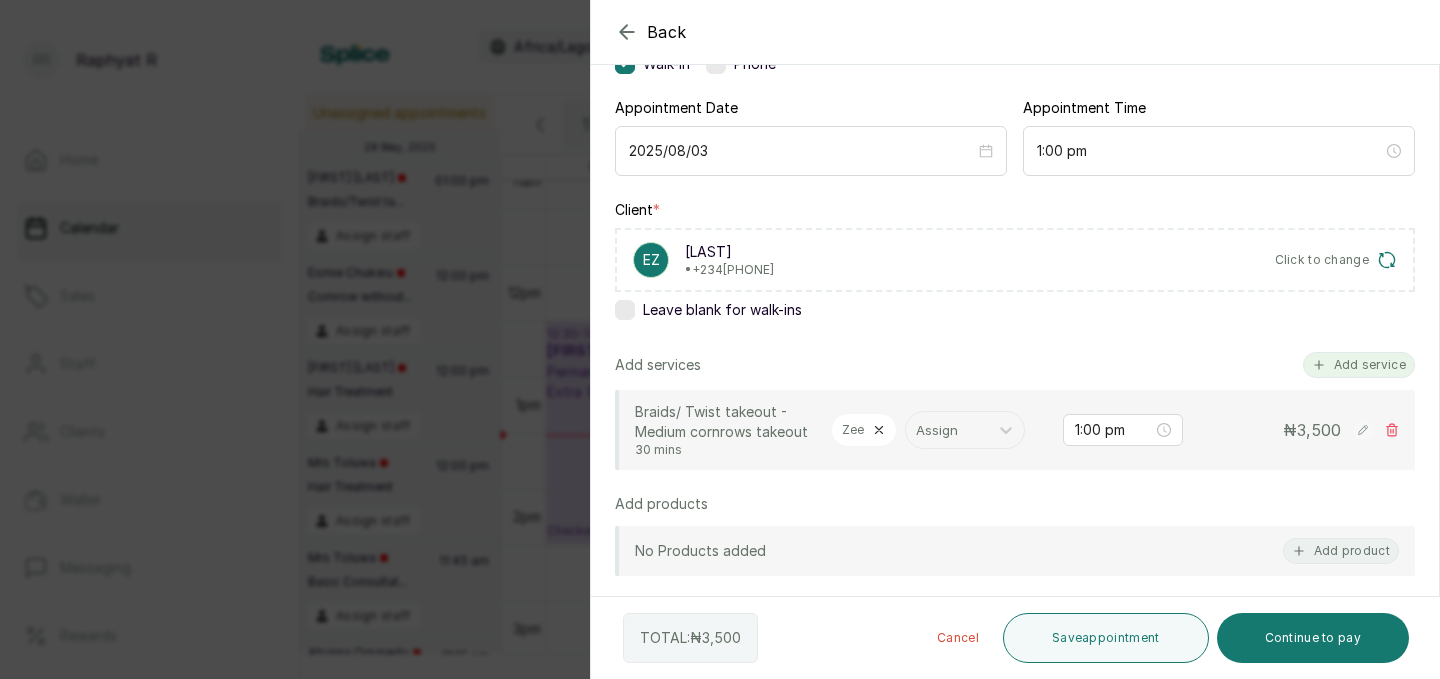 click on "Add service" at bounding box center (1359, 365) 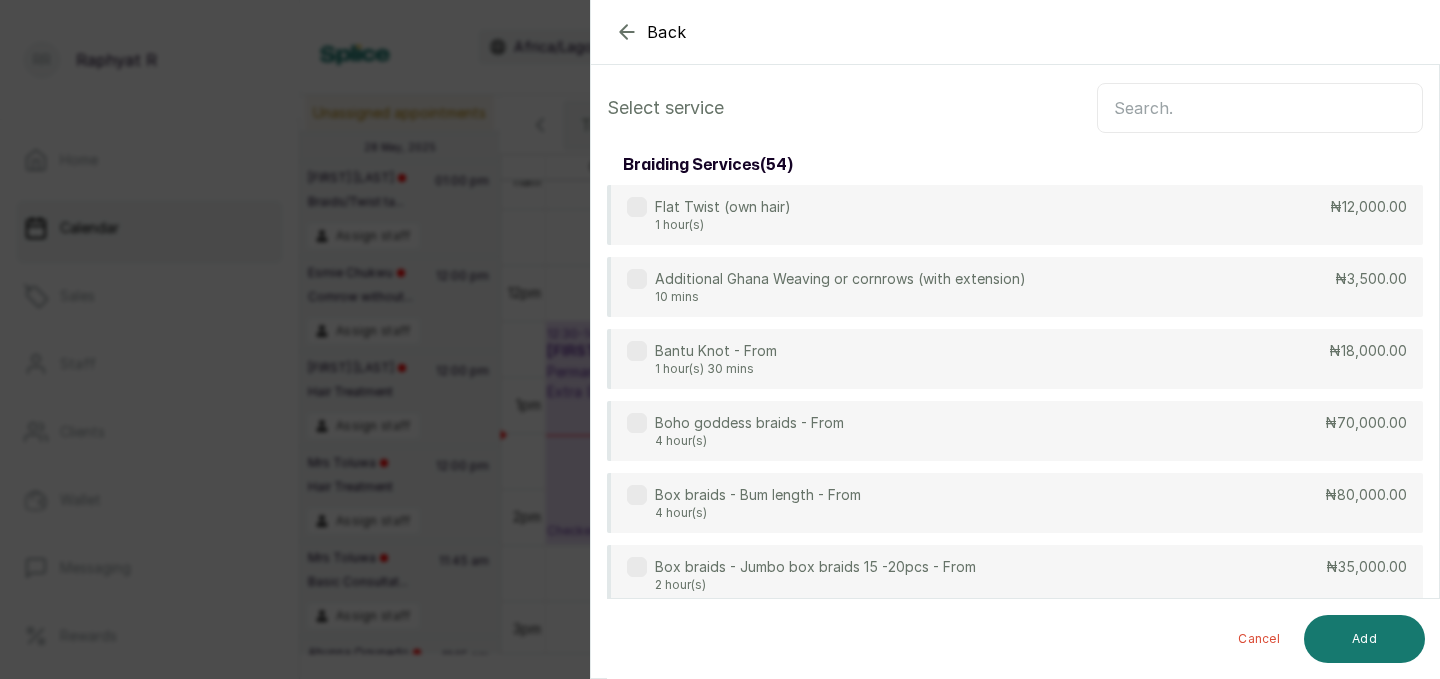 scroll, scrollTop: 0, scrollLeft: 0, axis: both 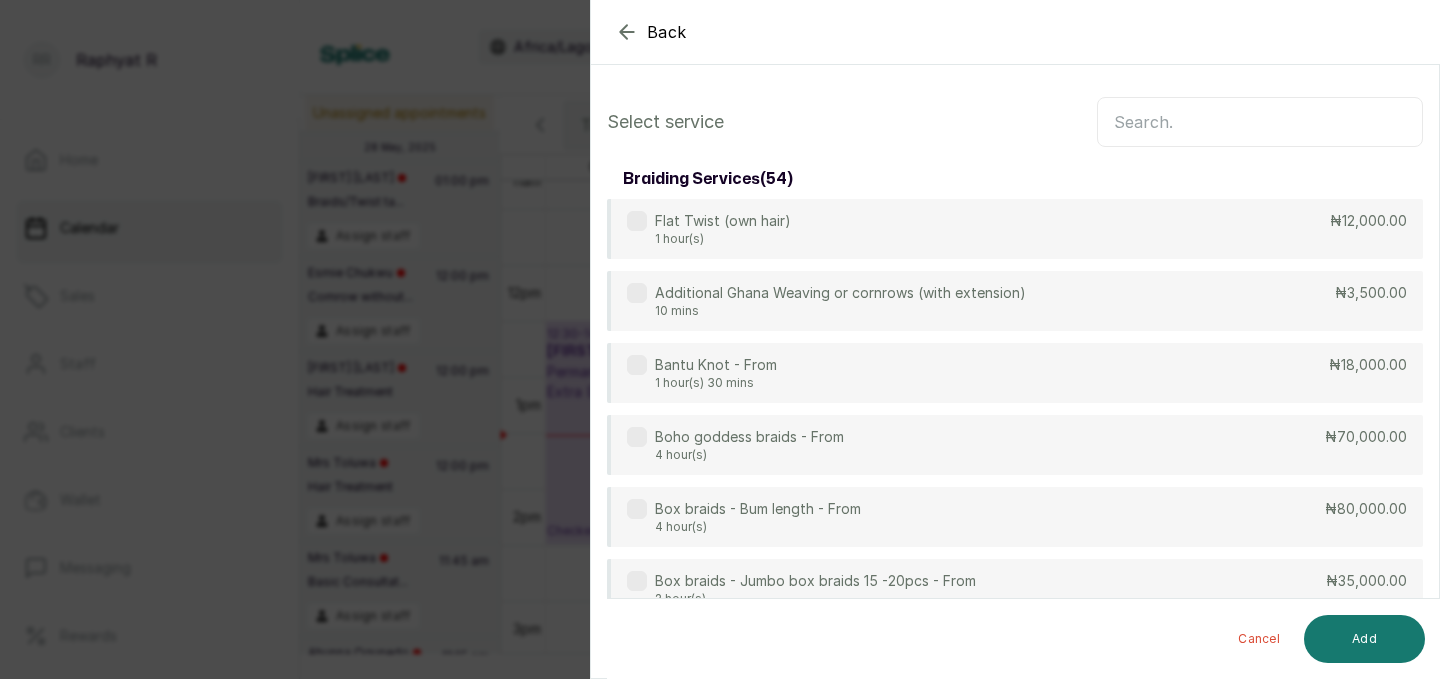 click at bounding box center [1260, 122] 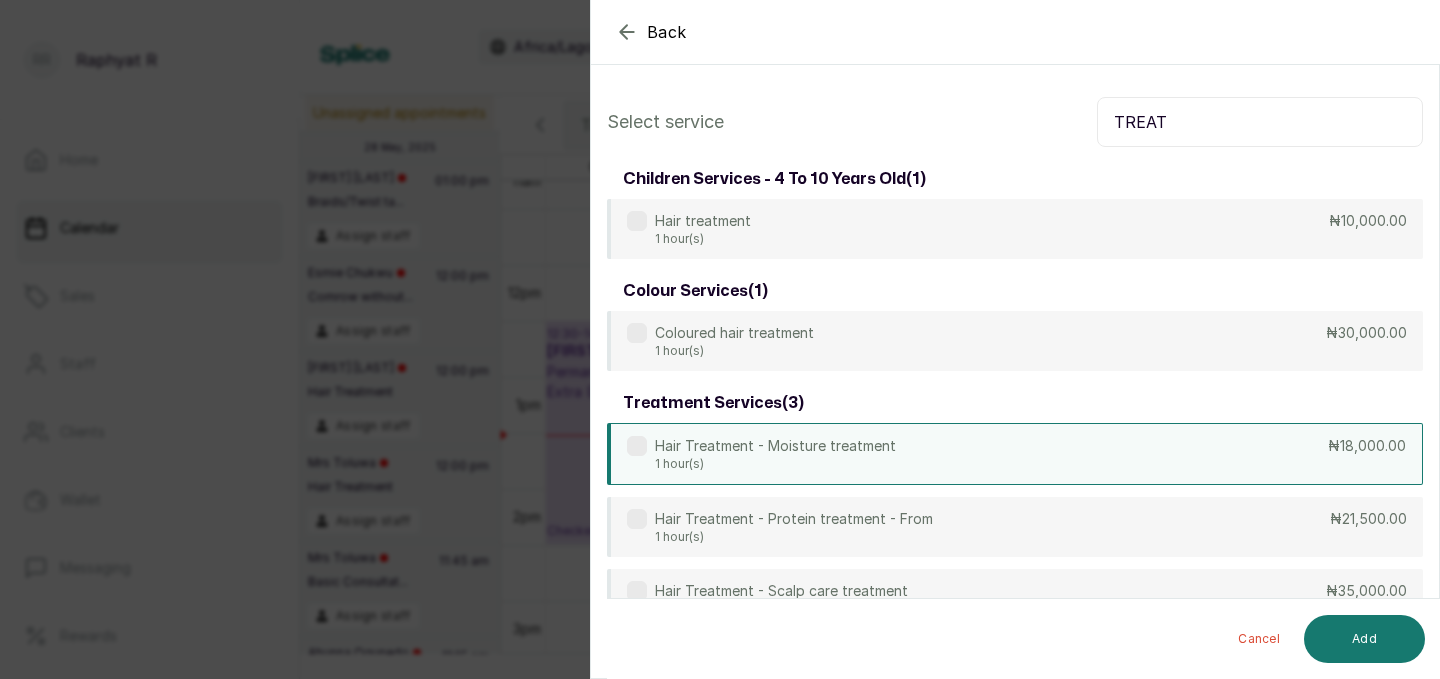 type on "TREAT" 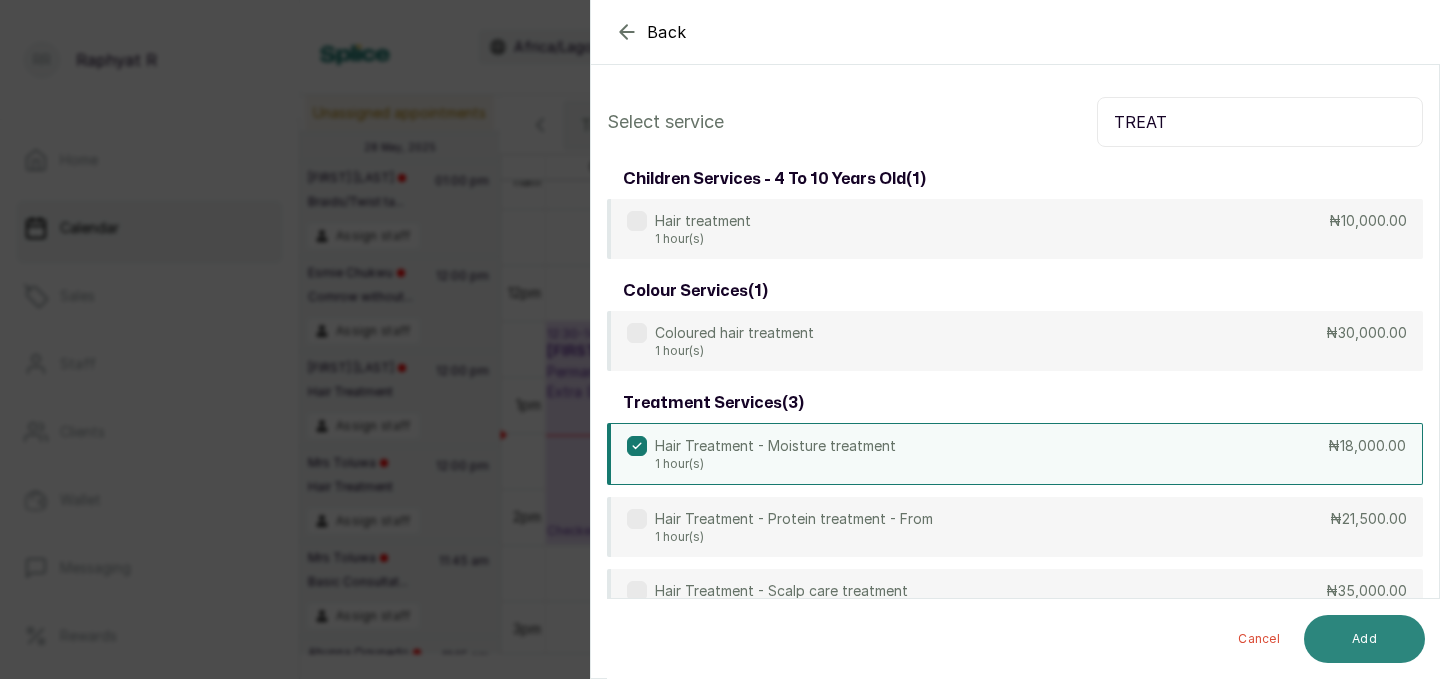 click on "Add" at bounding box center [1364, 639] 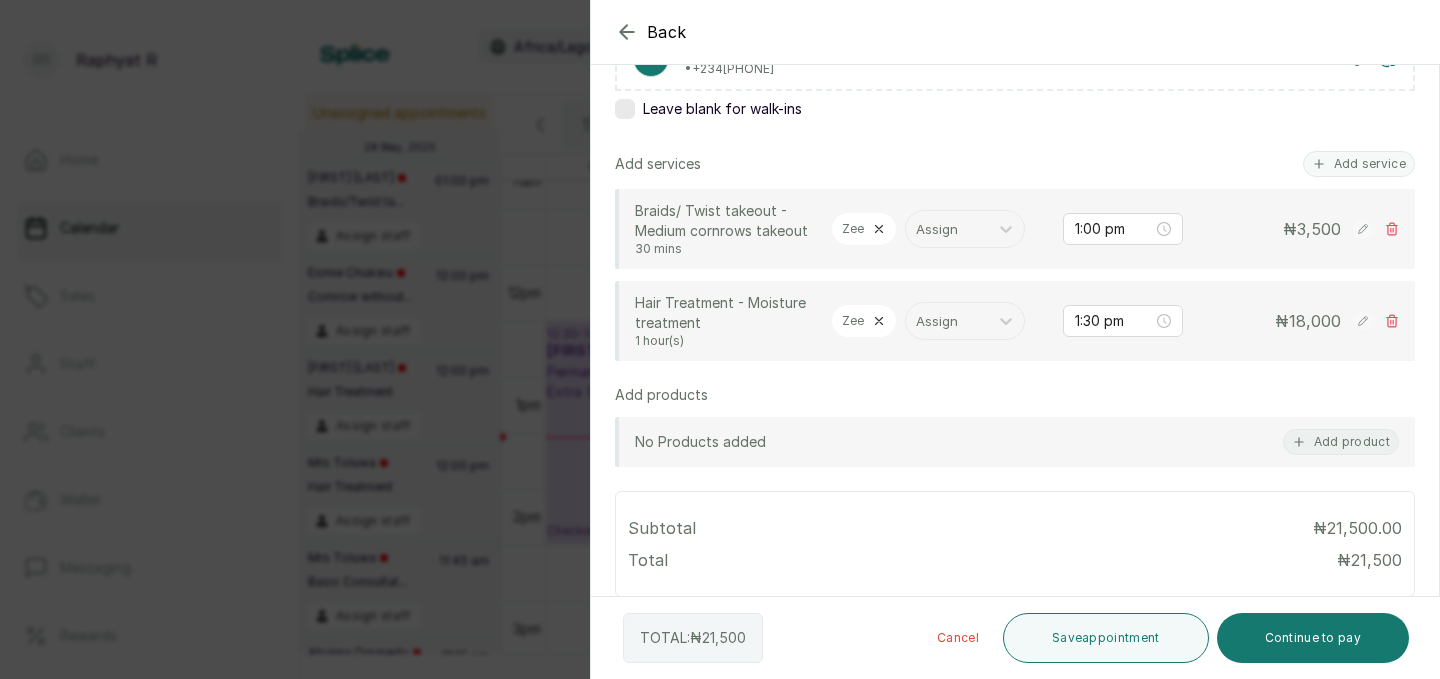 scroll, scrollTop: 381, scrollLeft: 0, axis: vertical 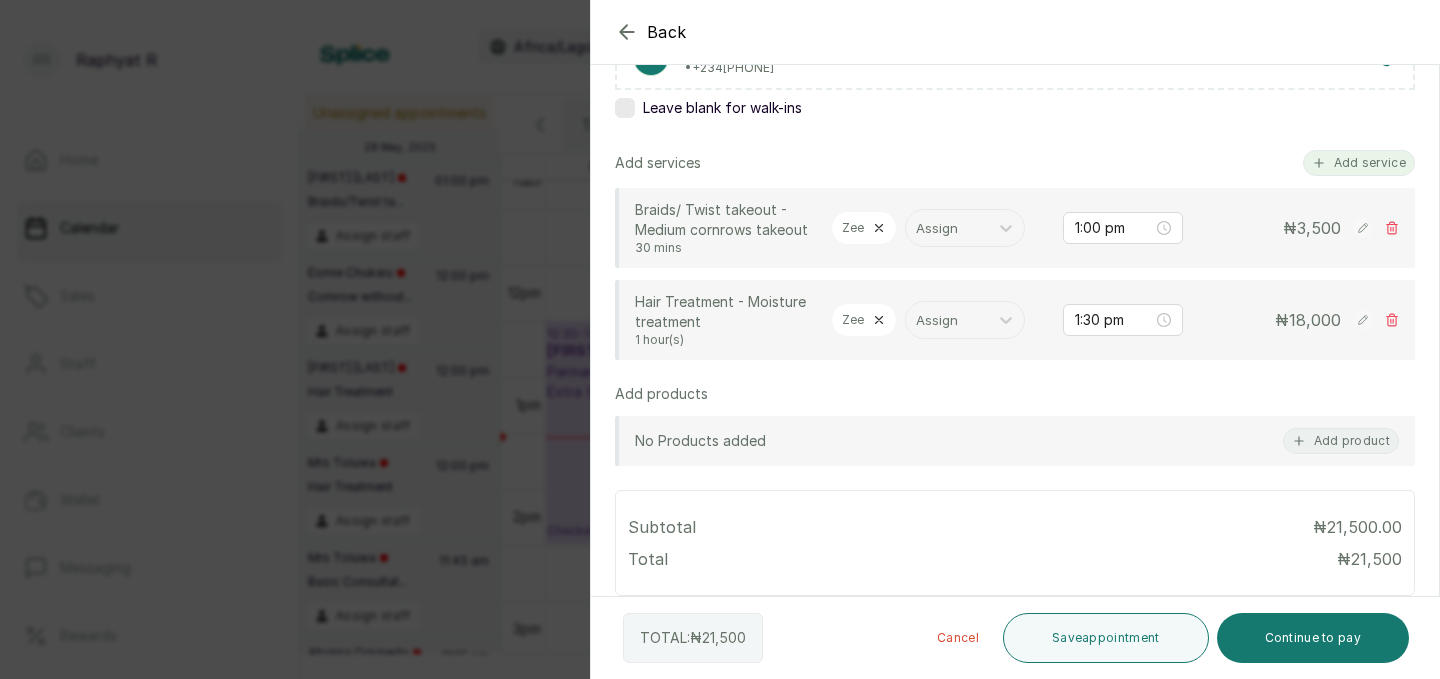 click on "Add service" at bounding box center [1359, 163] 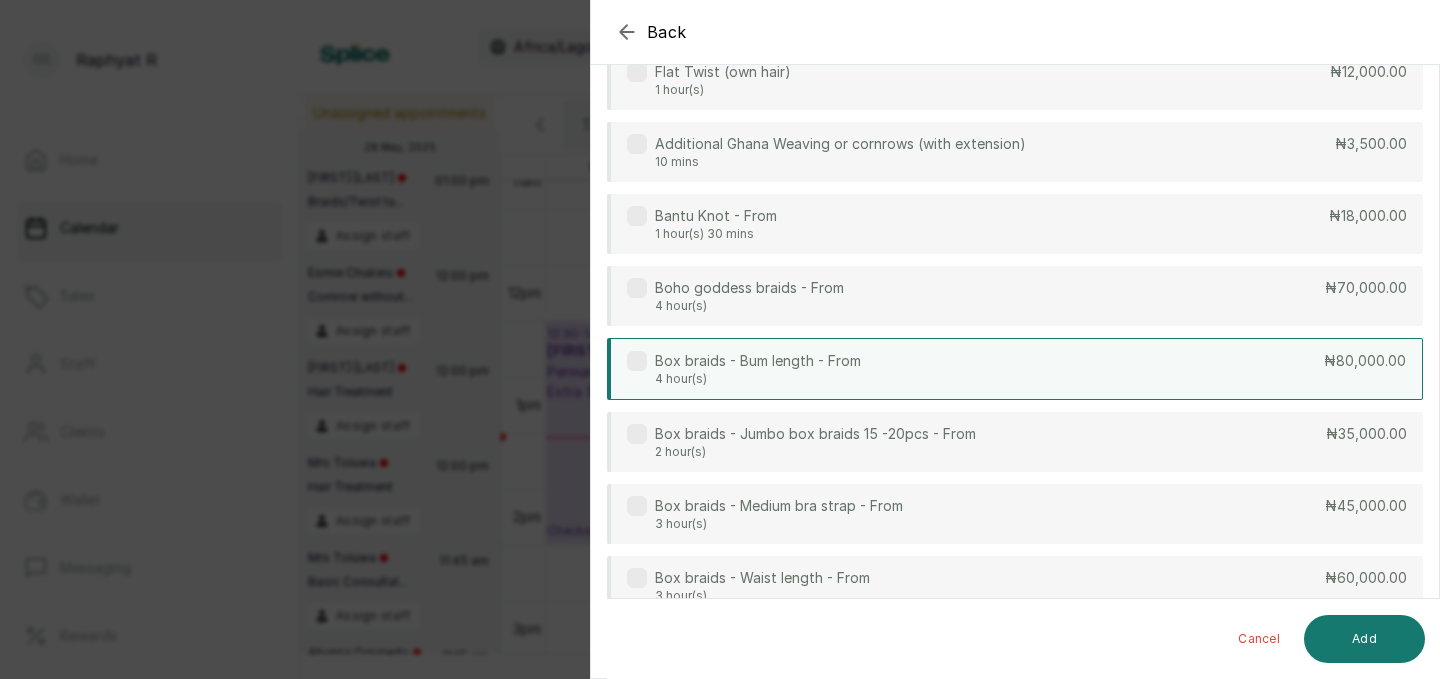 scroll, scrollTop: 0, scrollLeft: 0, axis: both 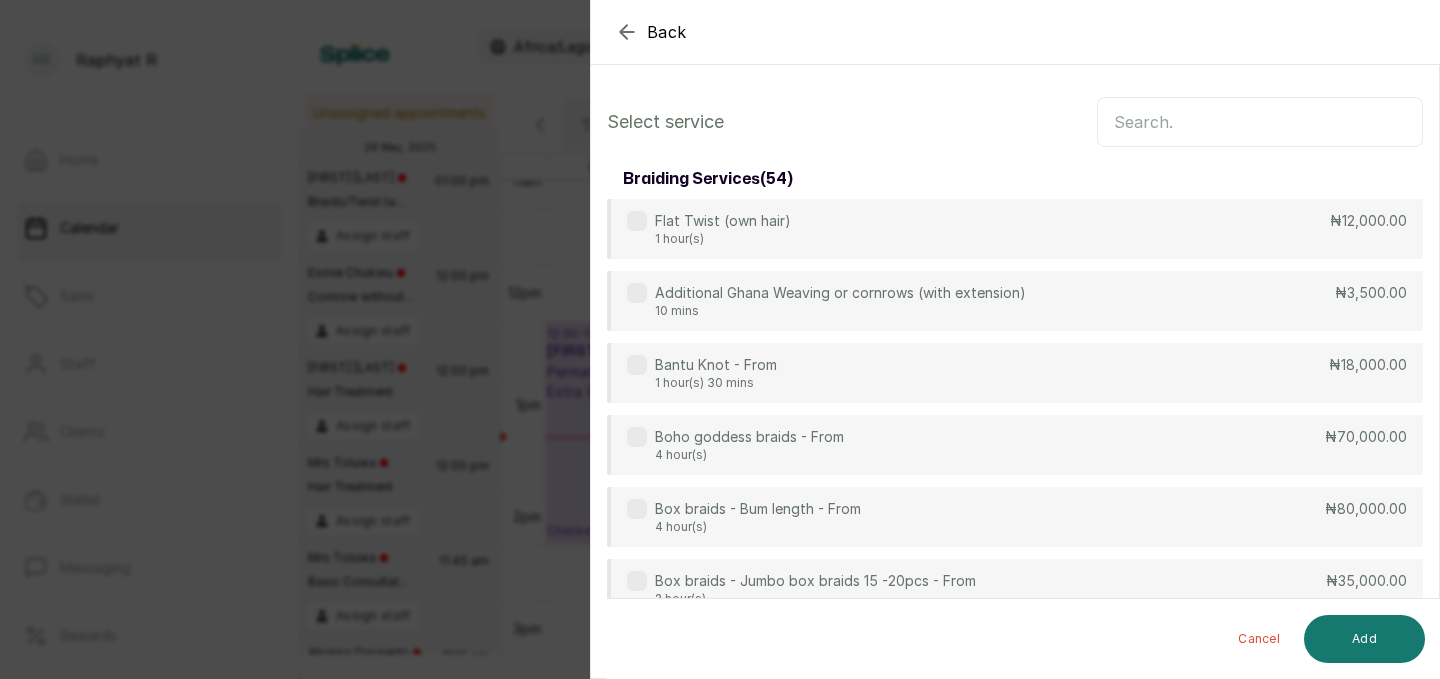 click at bounding box center [1260, 122] 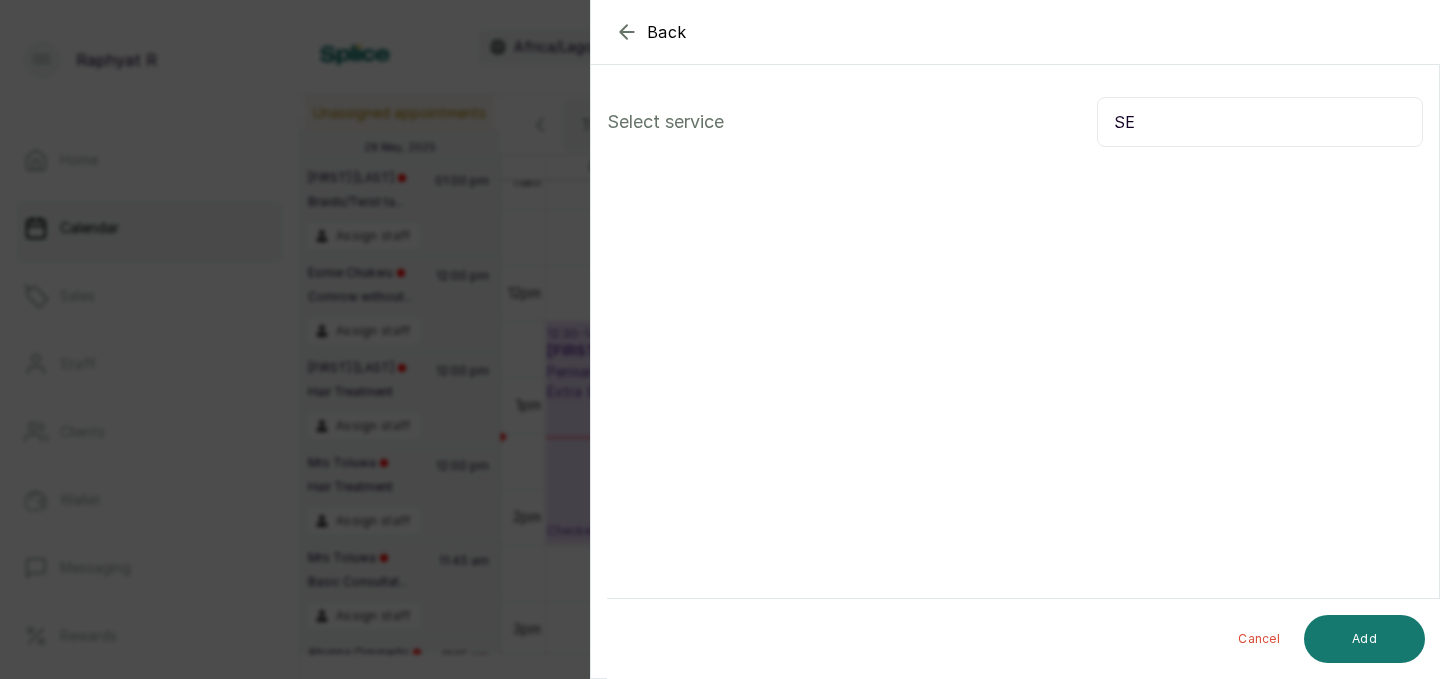 type on "S" 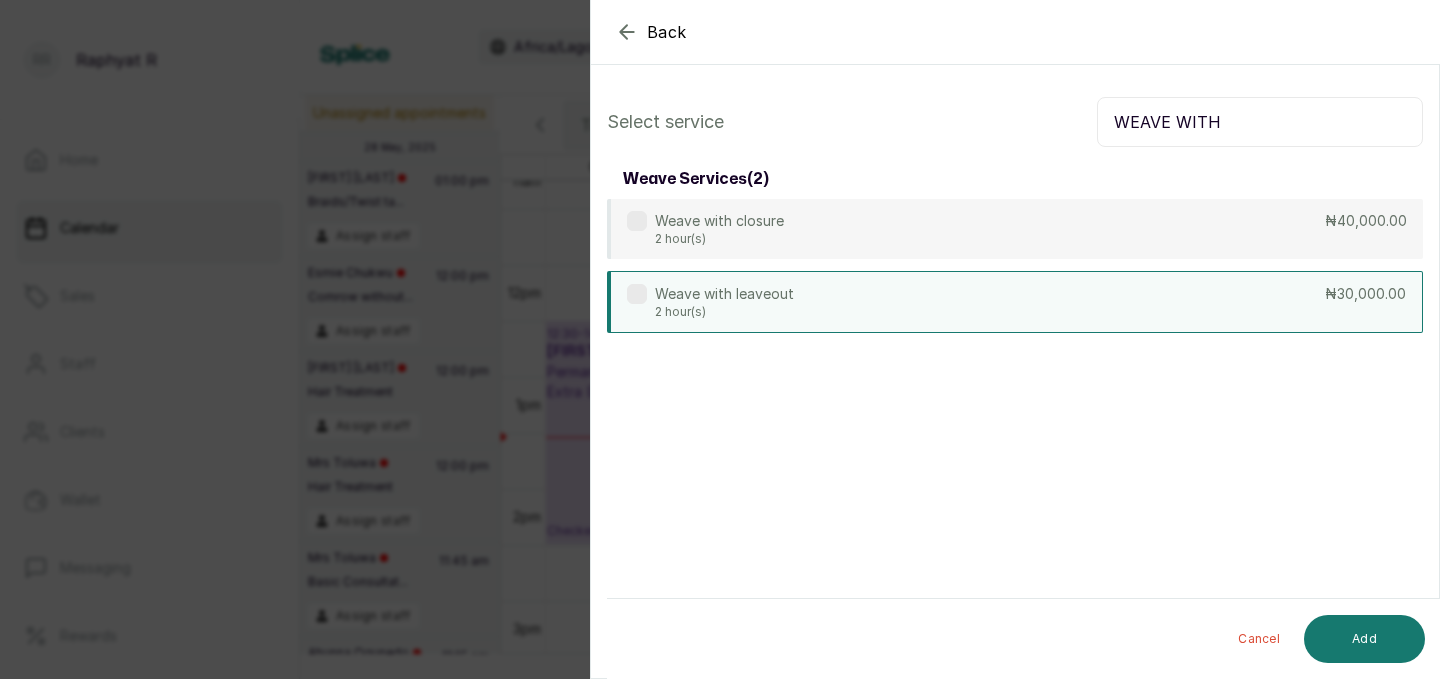 type on "WEAVE WITH" 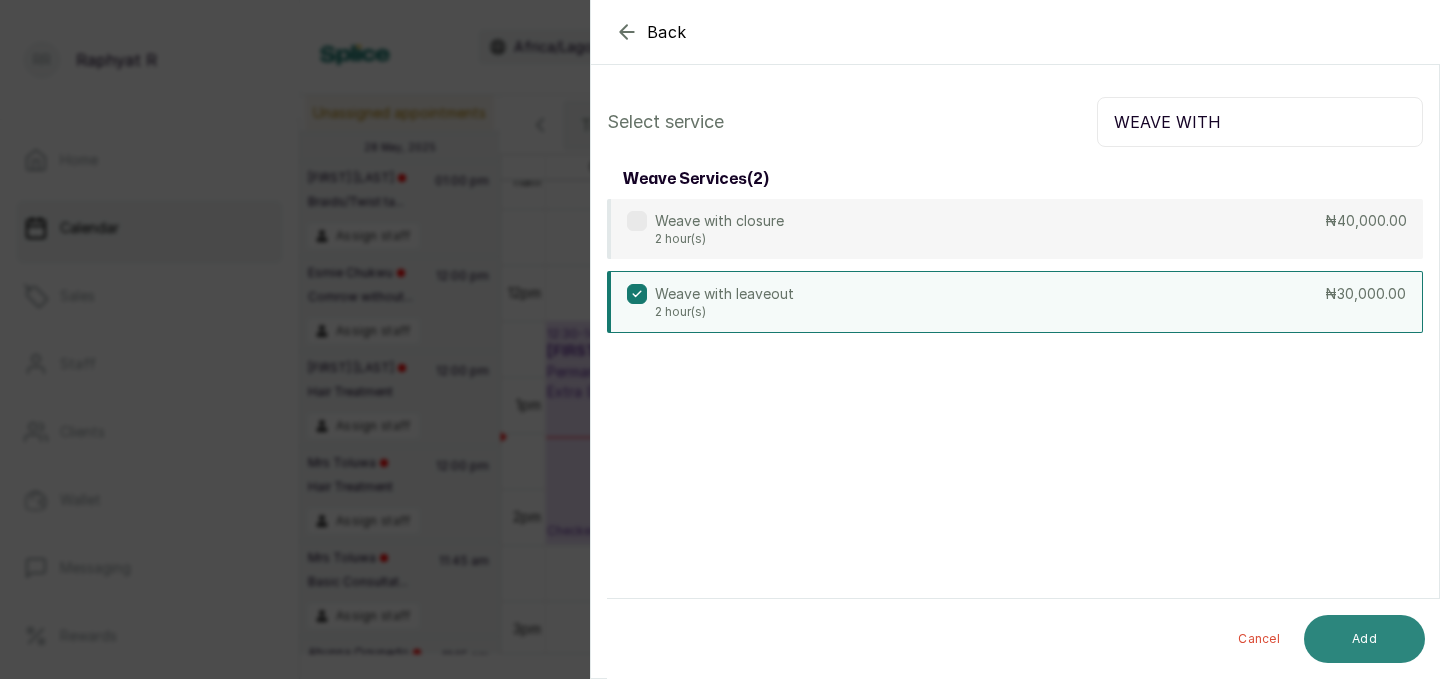 click on "Add" at bounding box center (1364, 639) 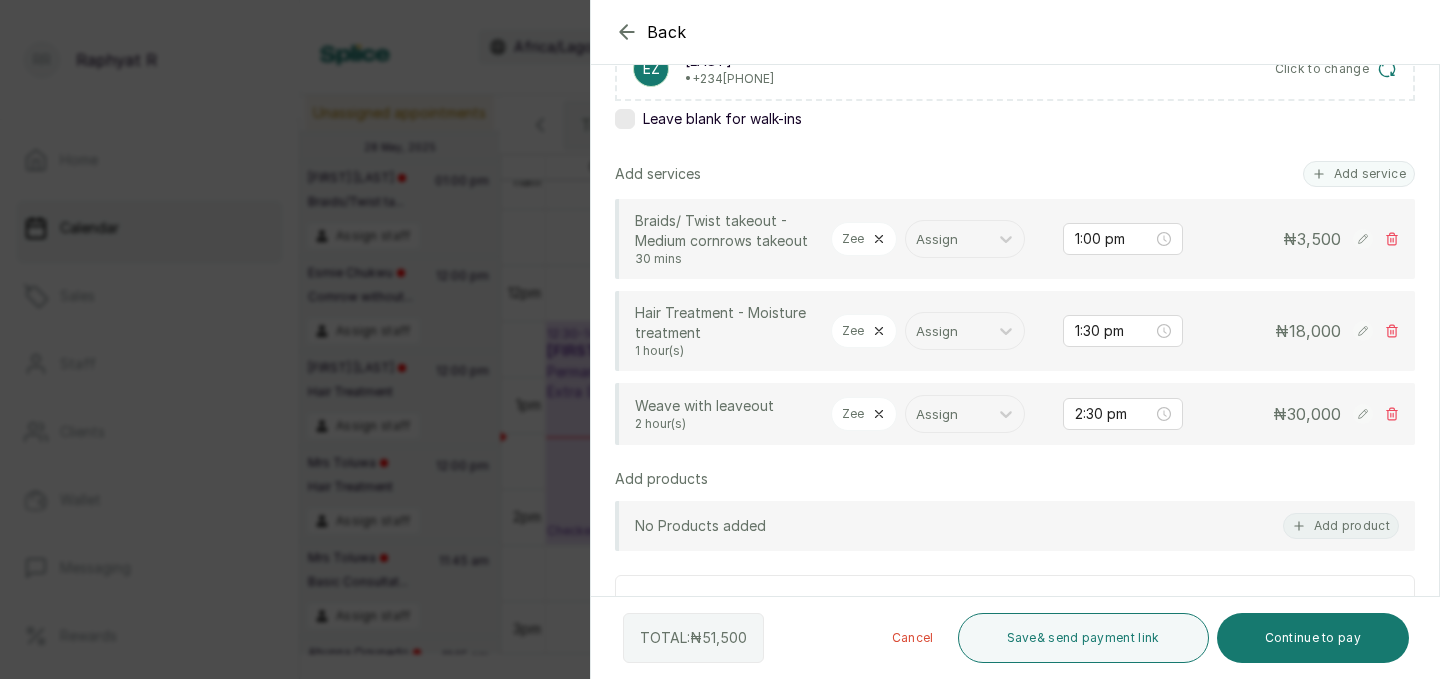 scroll, scrollTop: 378, scrollLeft: 0, axis: vertical 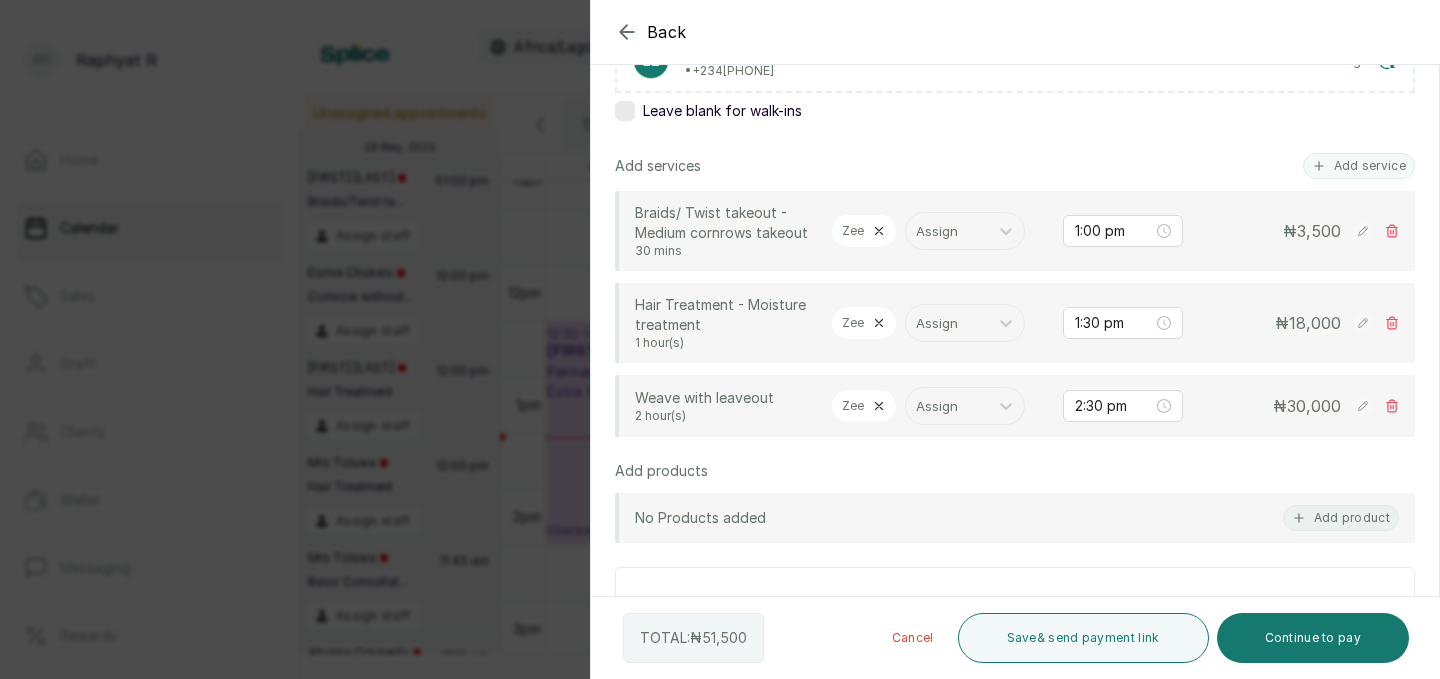 click 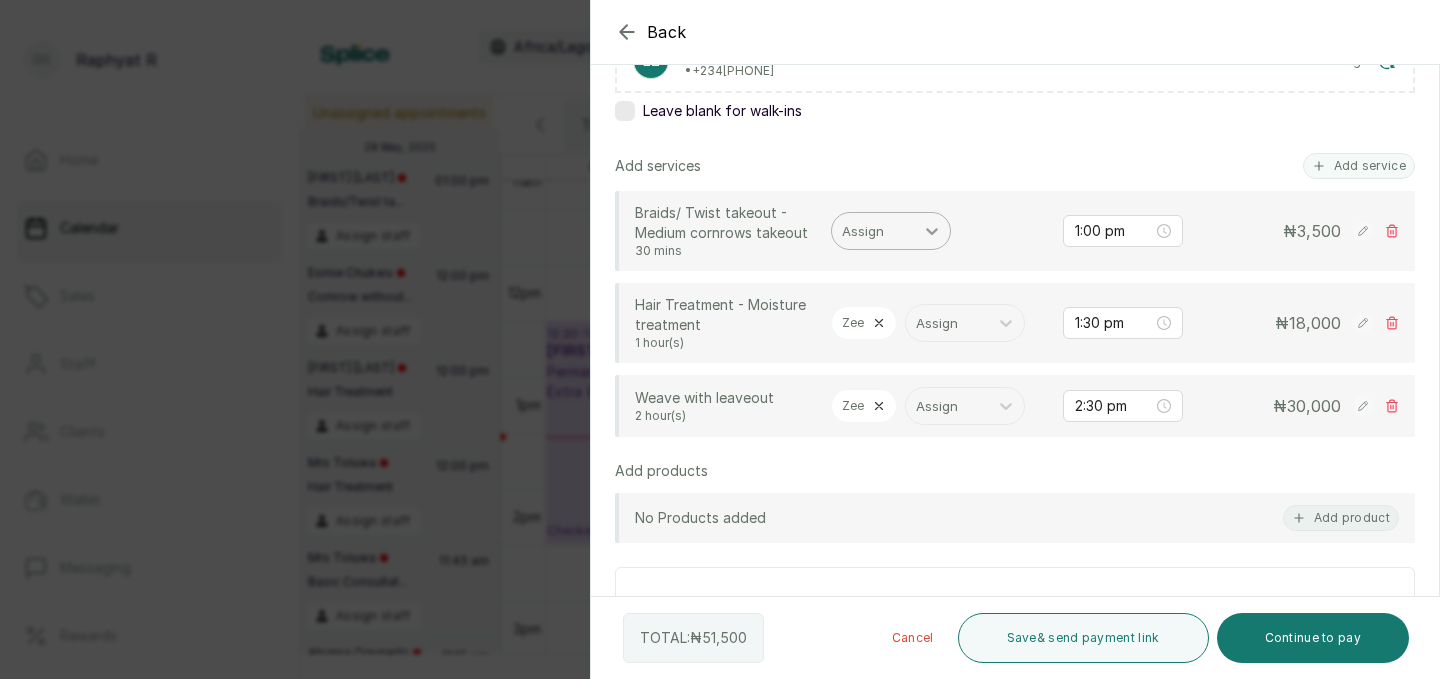 click 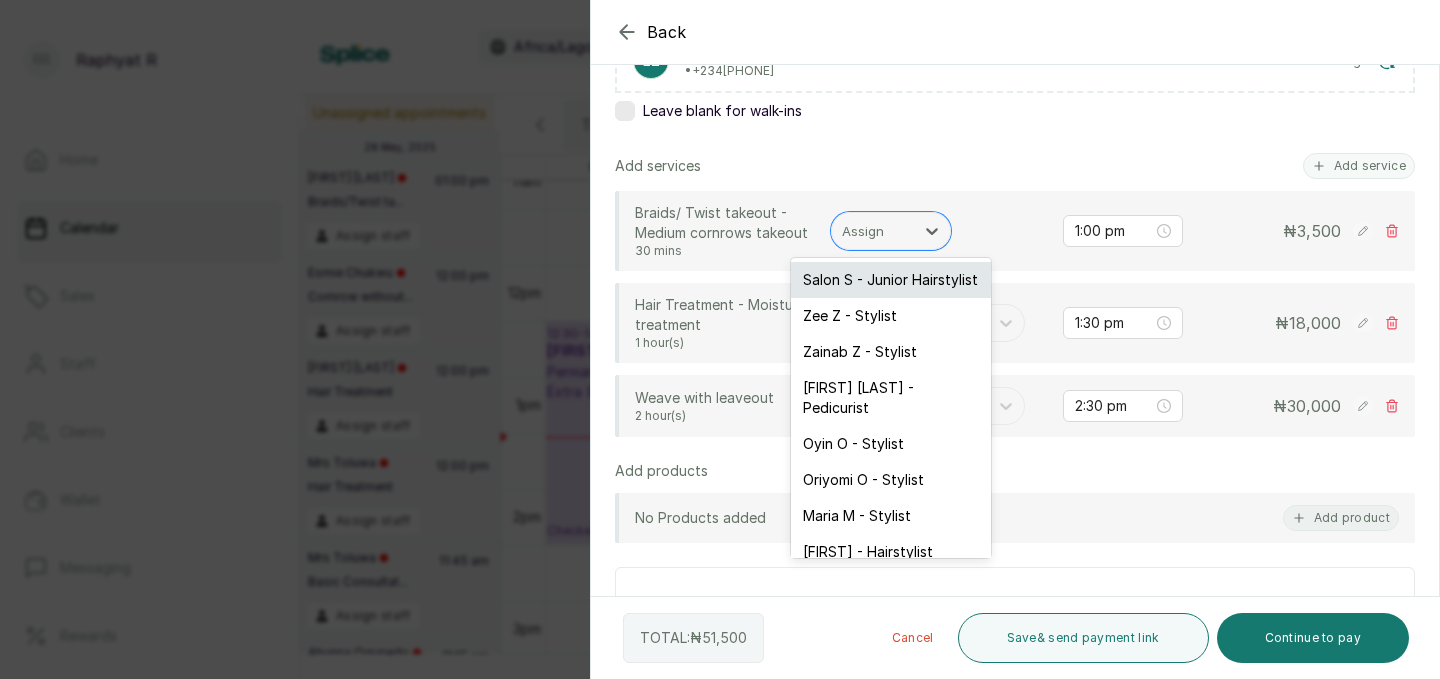 click on "Salon S - Junior Hairstylist" at bounding box center (891, 280) 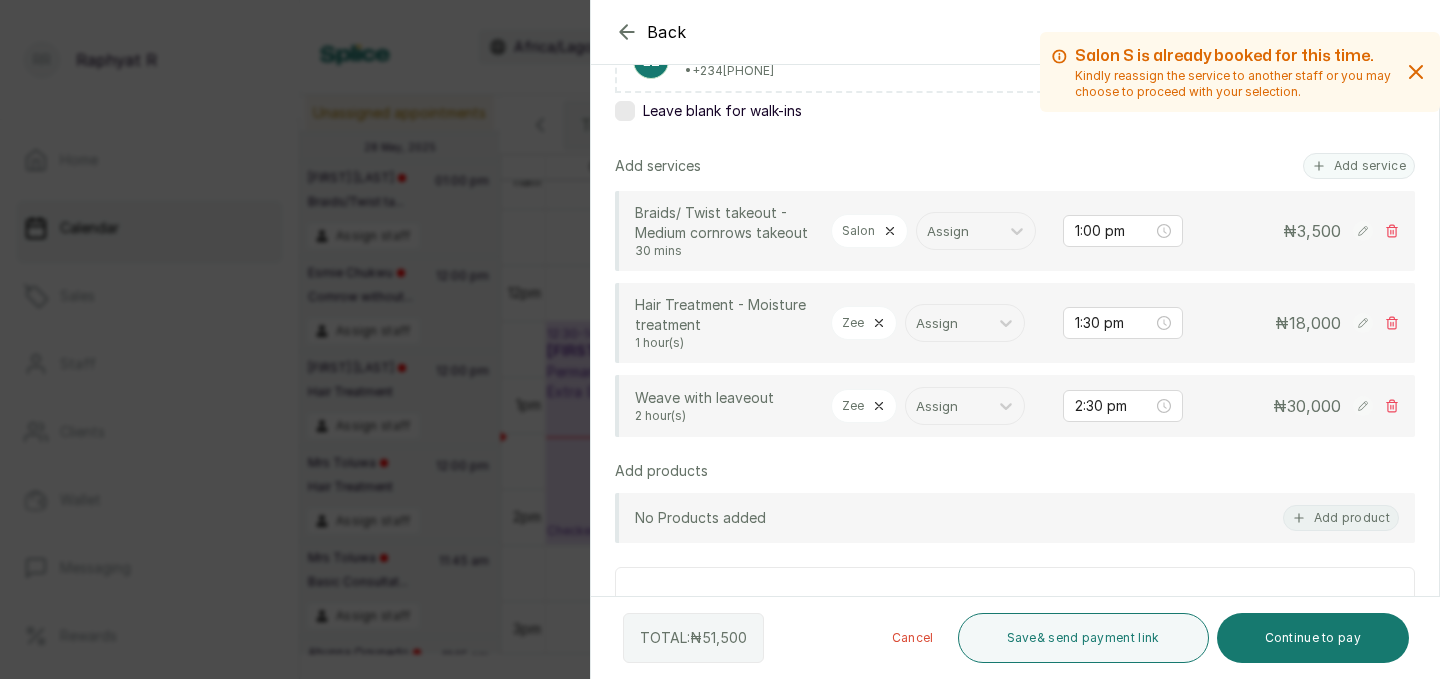 click on "Zee" at bounding box center [864, 323] 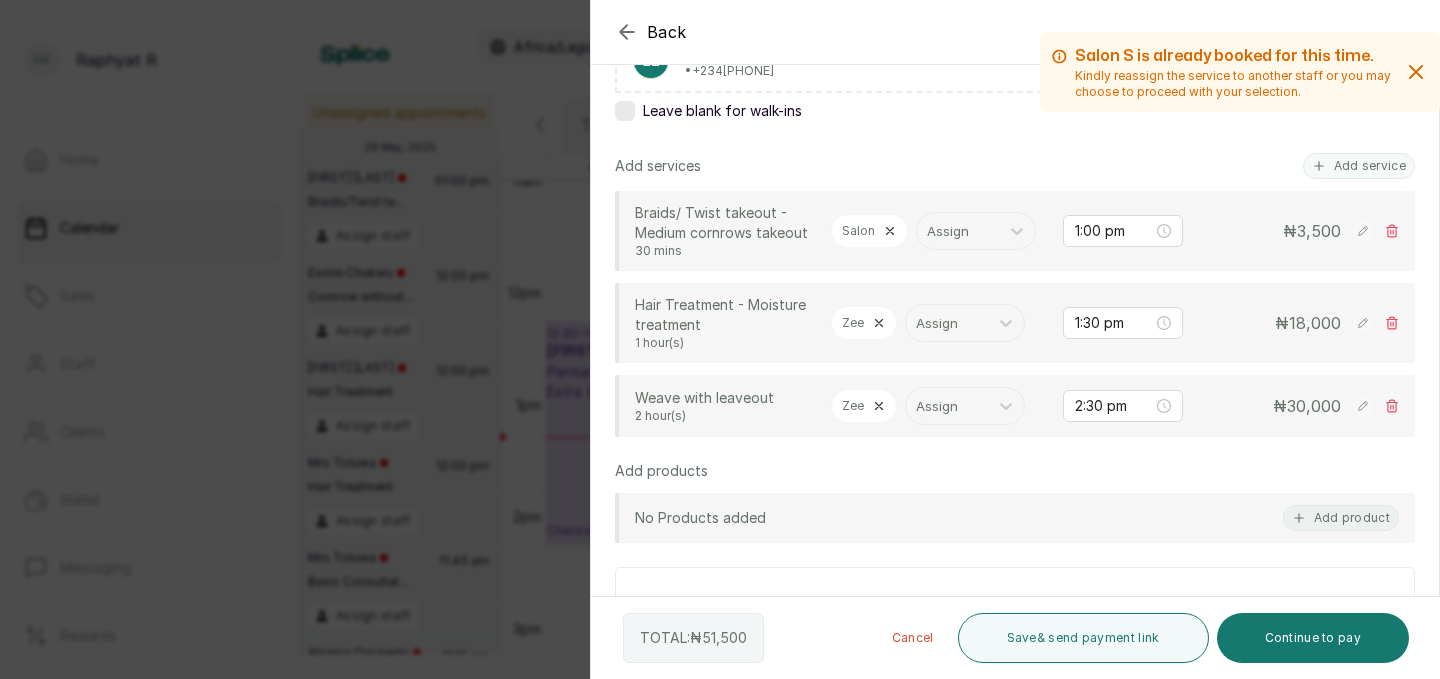click 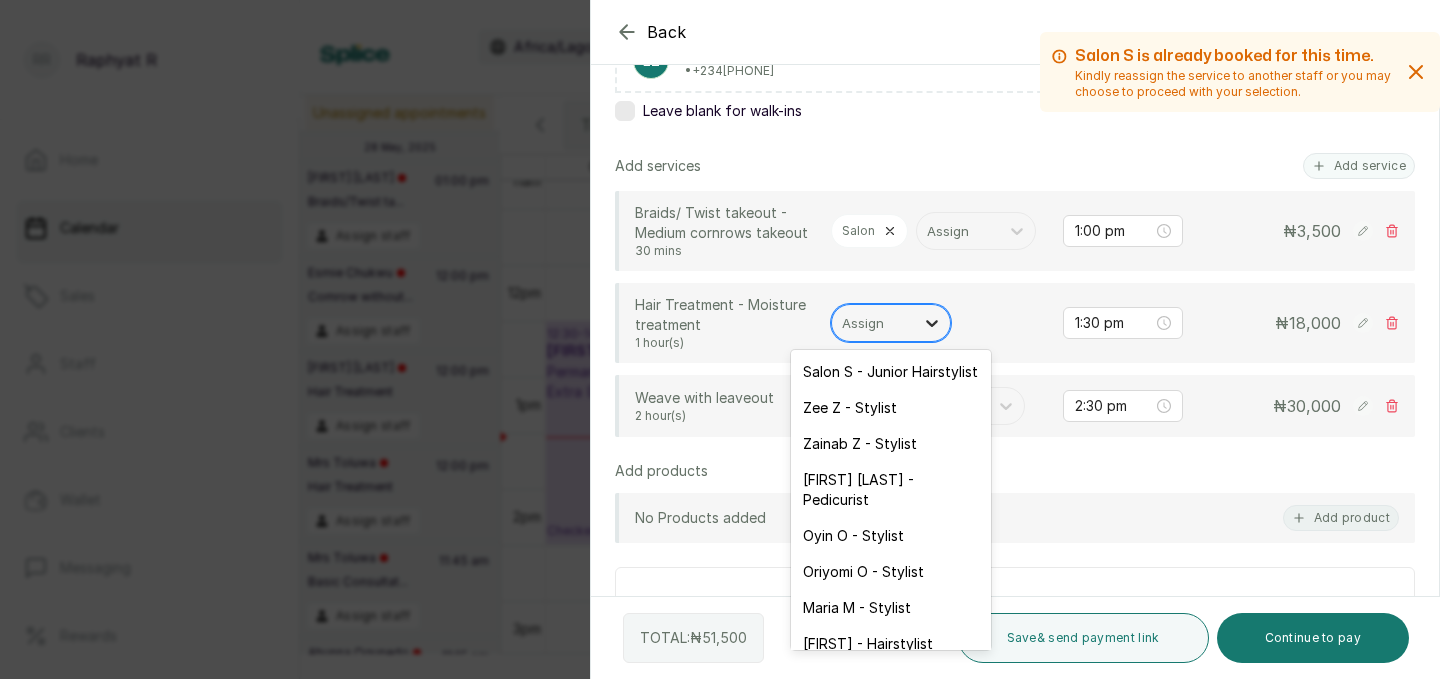 click 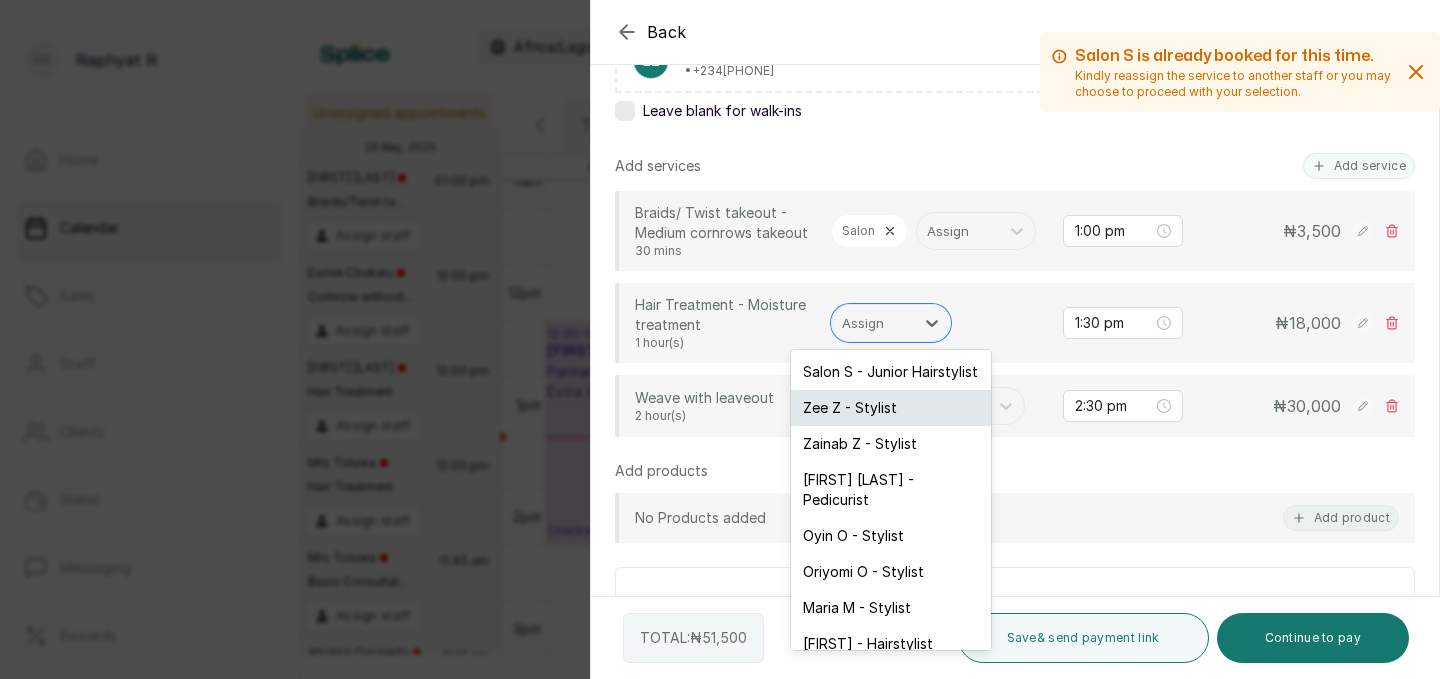 click on "Zee Z - Stylist" at bounding box center [891, 408] 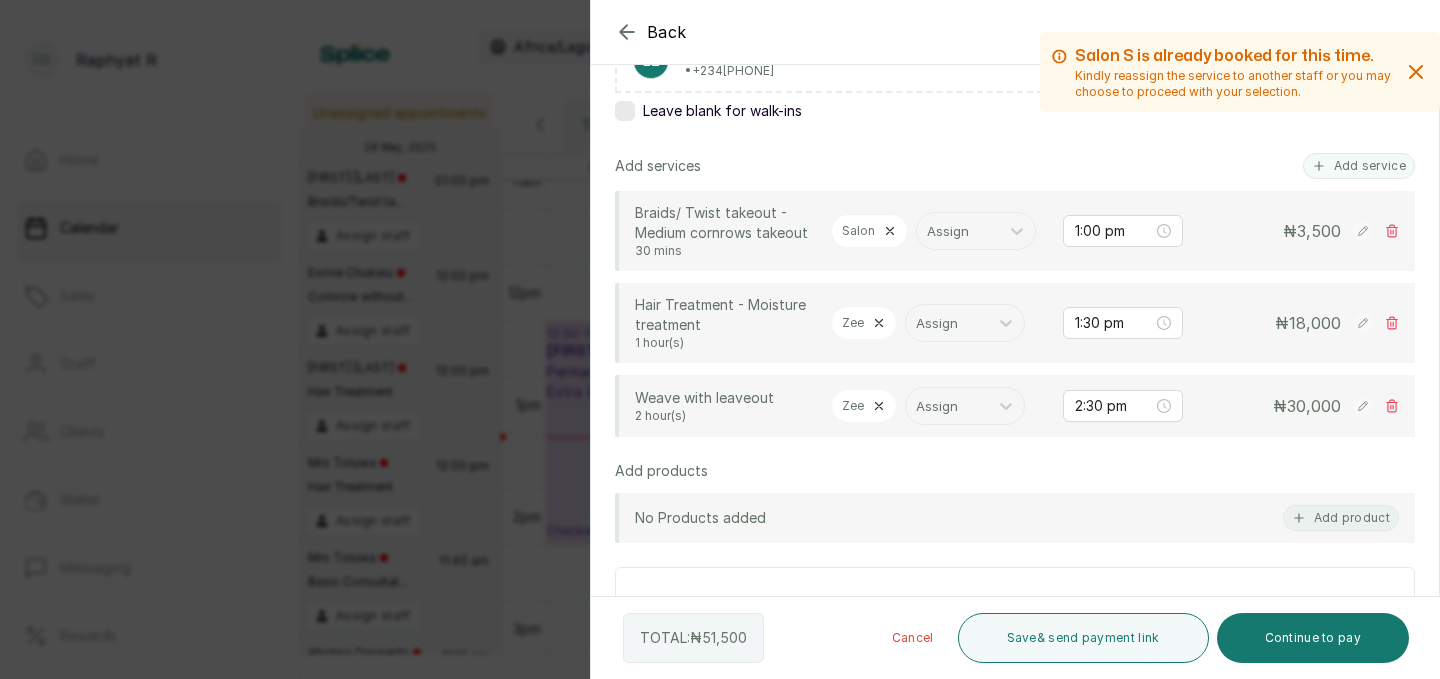 click 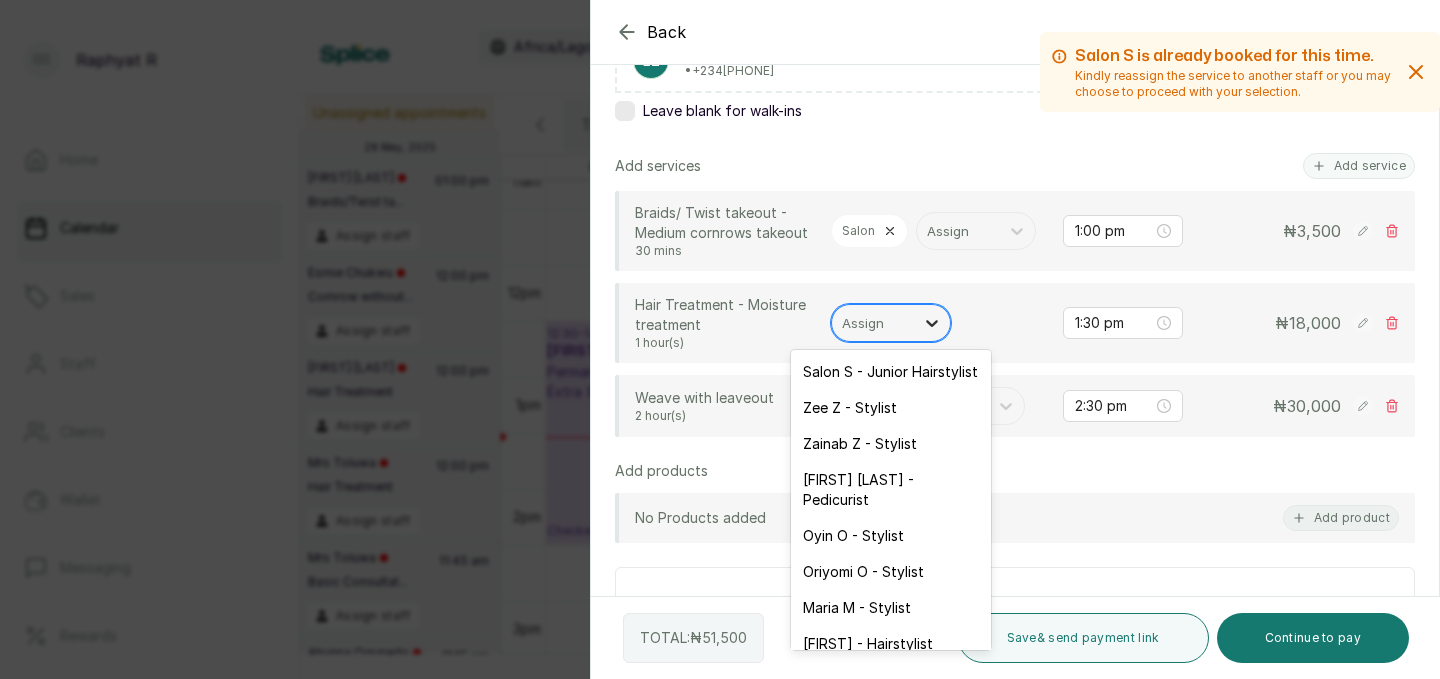 click at bounding box center [932, 323] 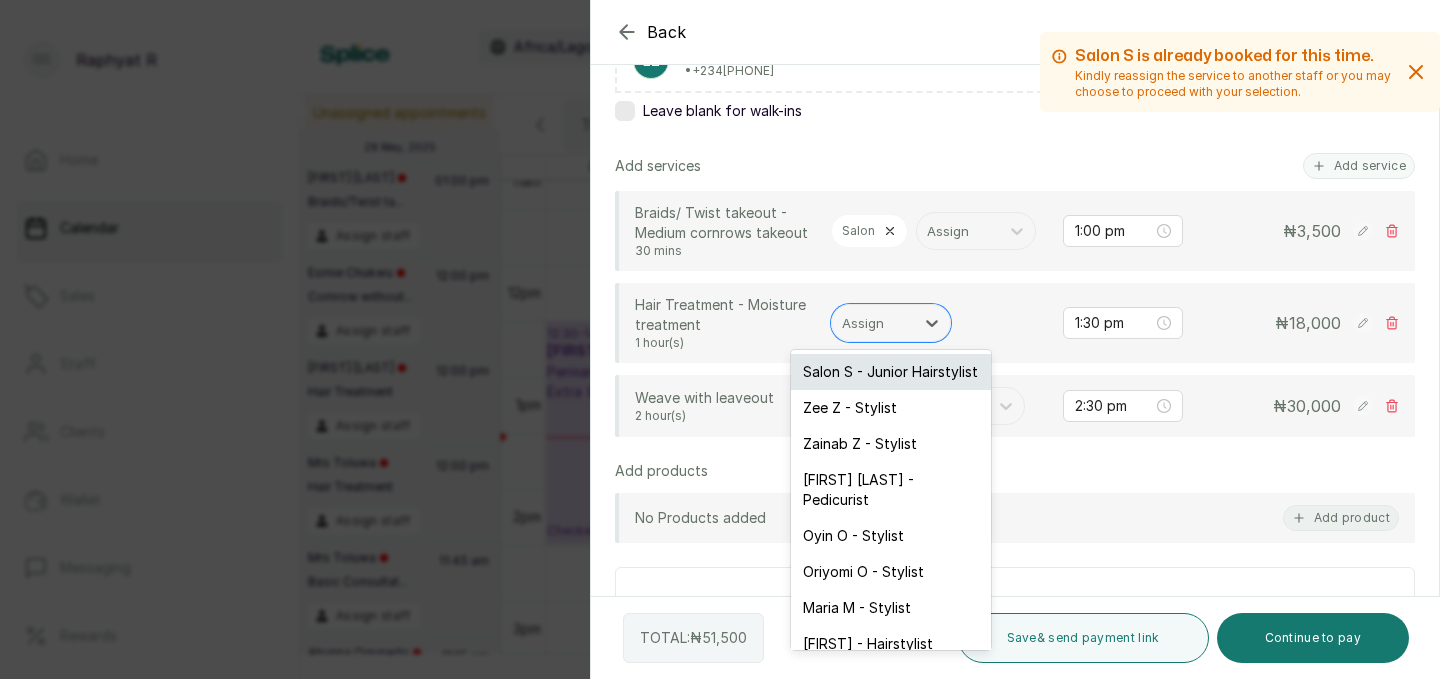 click on "Salon S - Junior Hairstylist" at bounding box center (891, 372) 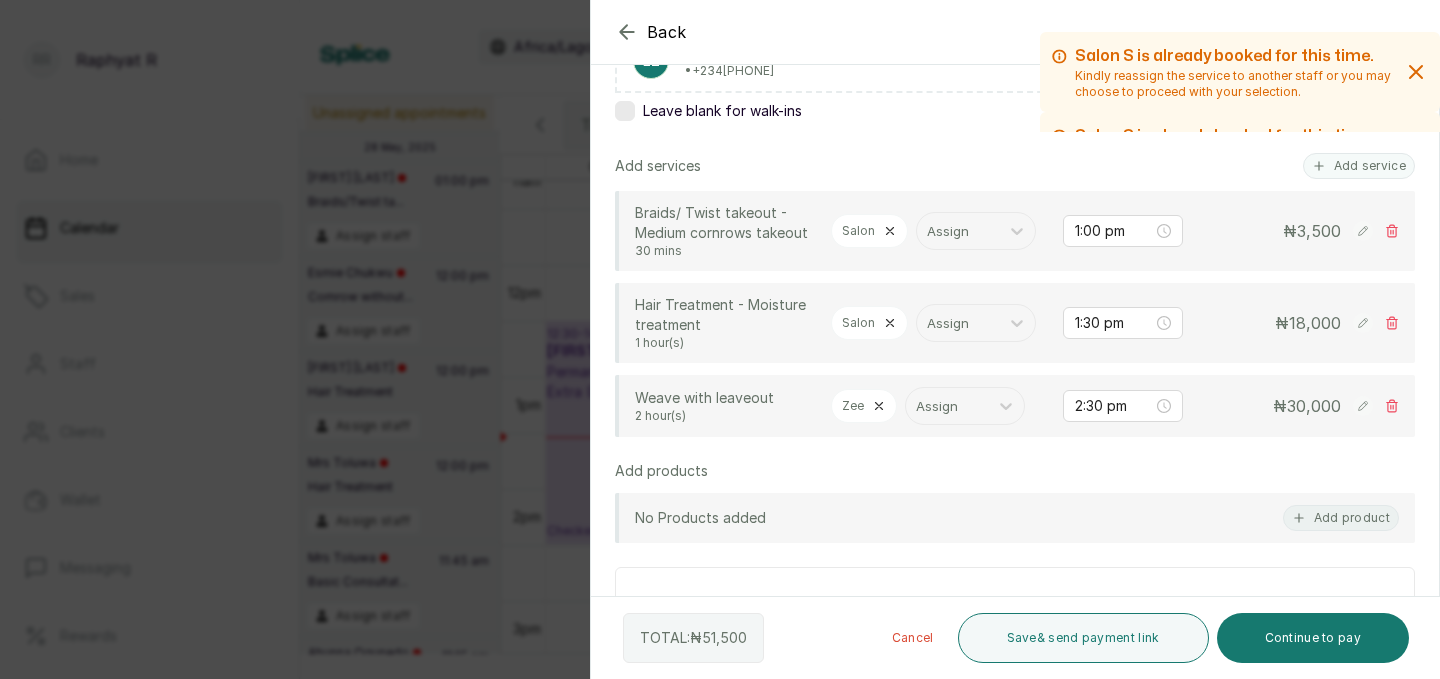 click 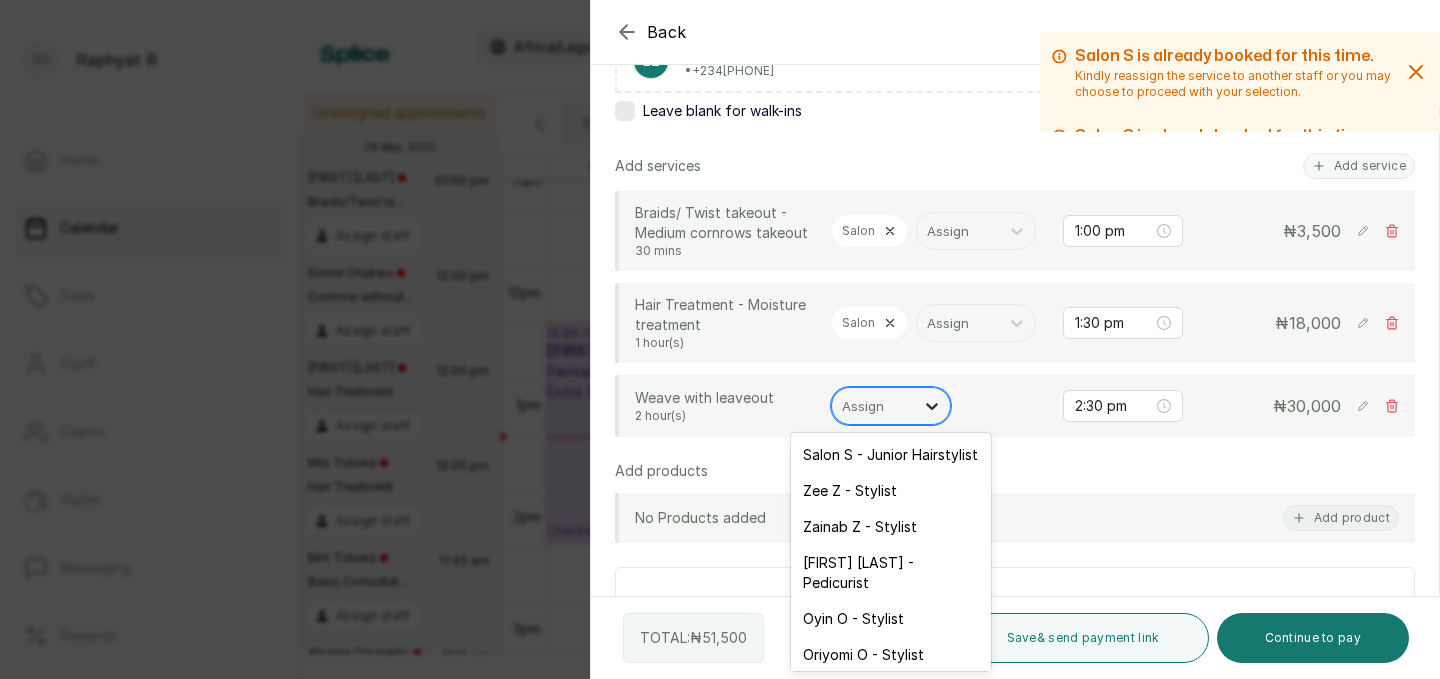 click 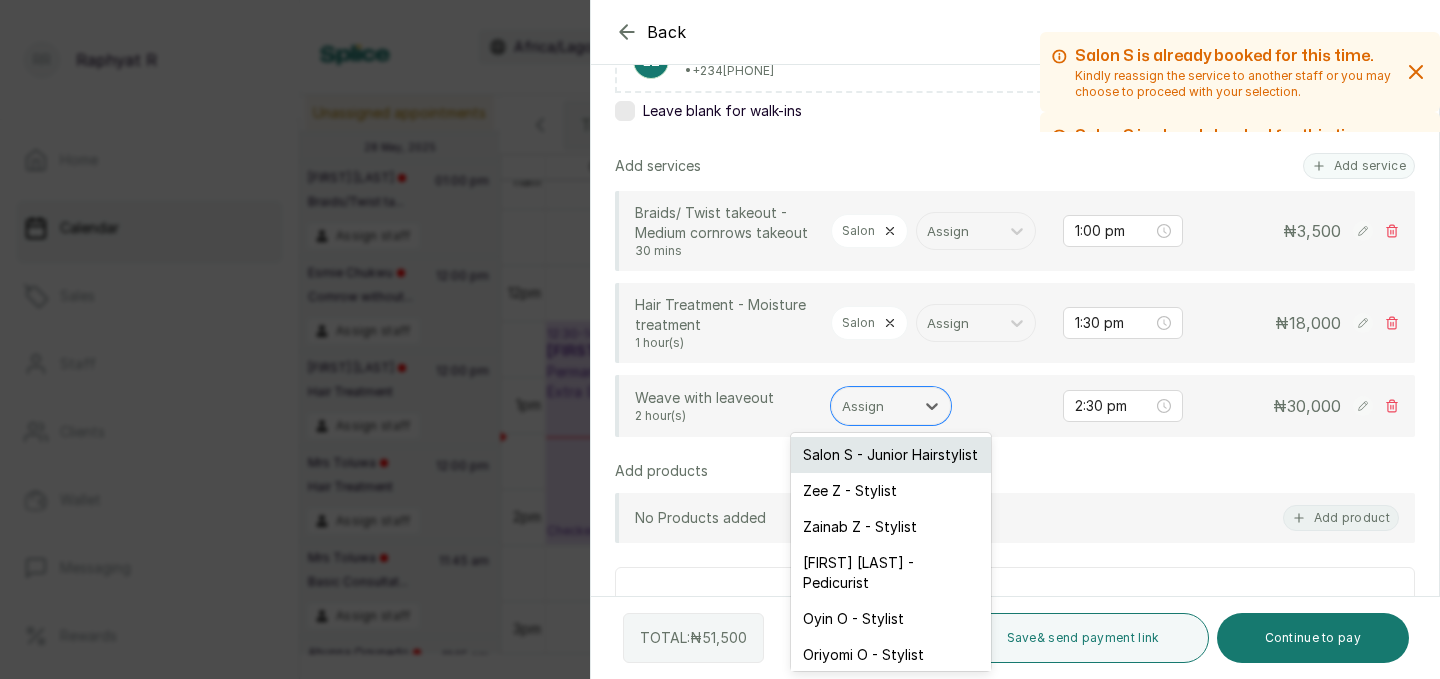 click on "Salon S - Junior Hairstylist" at bounding box center [891, 455] 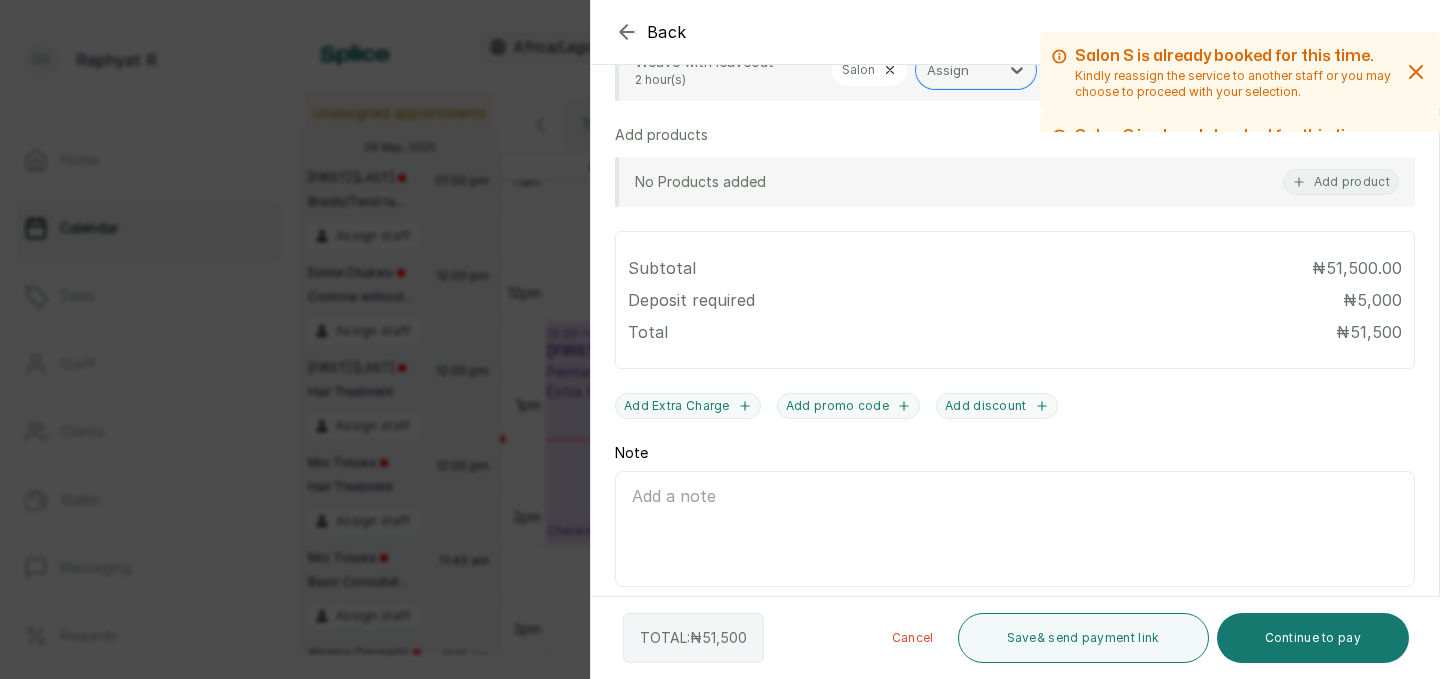 scroll, scrollTop: 751, scrollLeft: 0, axis: vertical 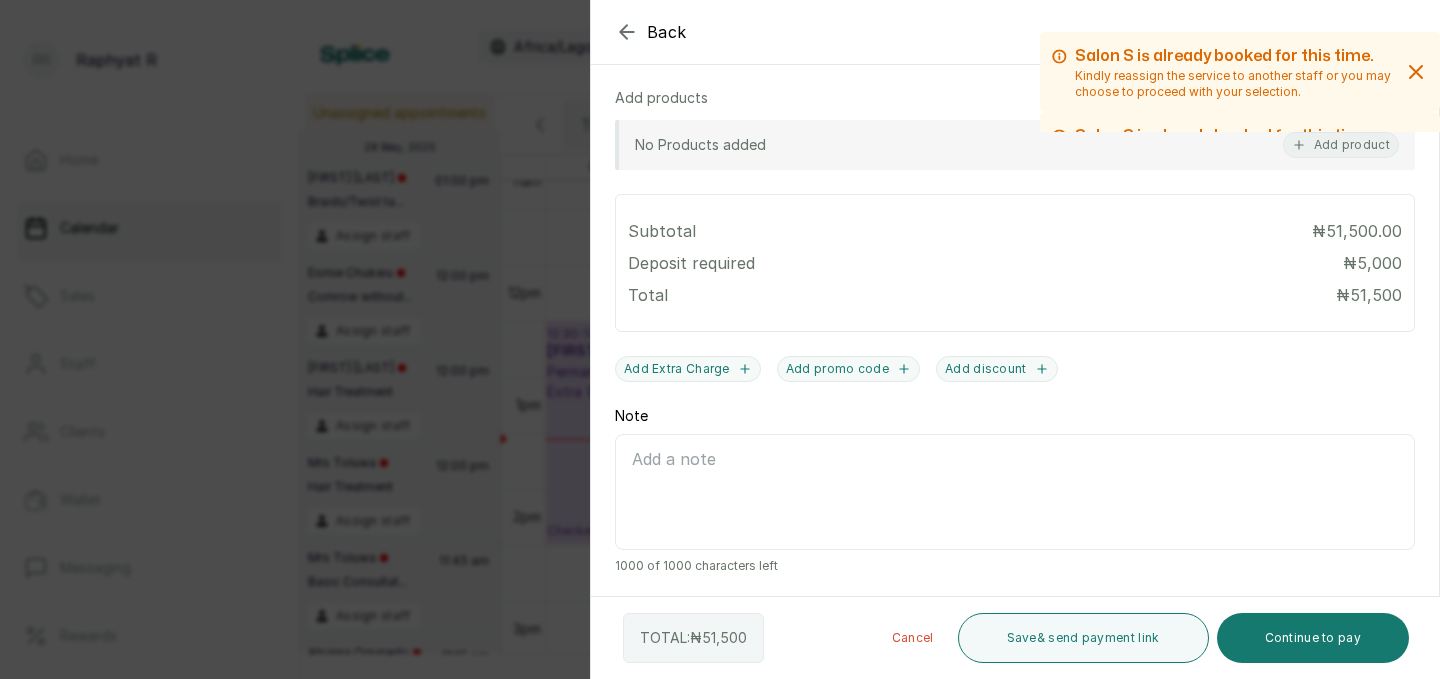 click on "Note" at bounding box center [1015, 492] 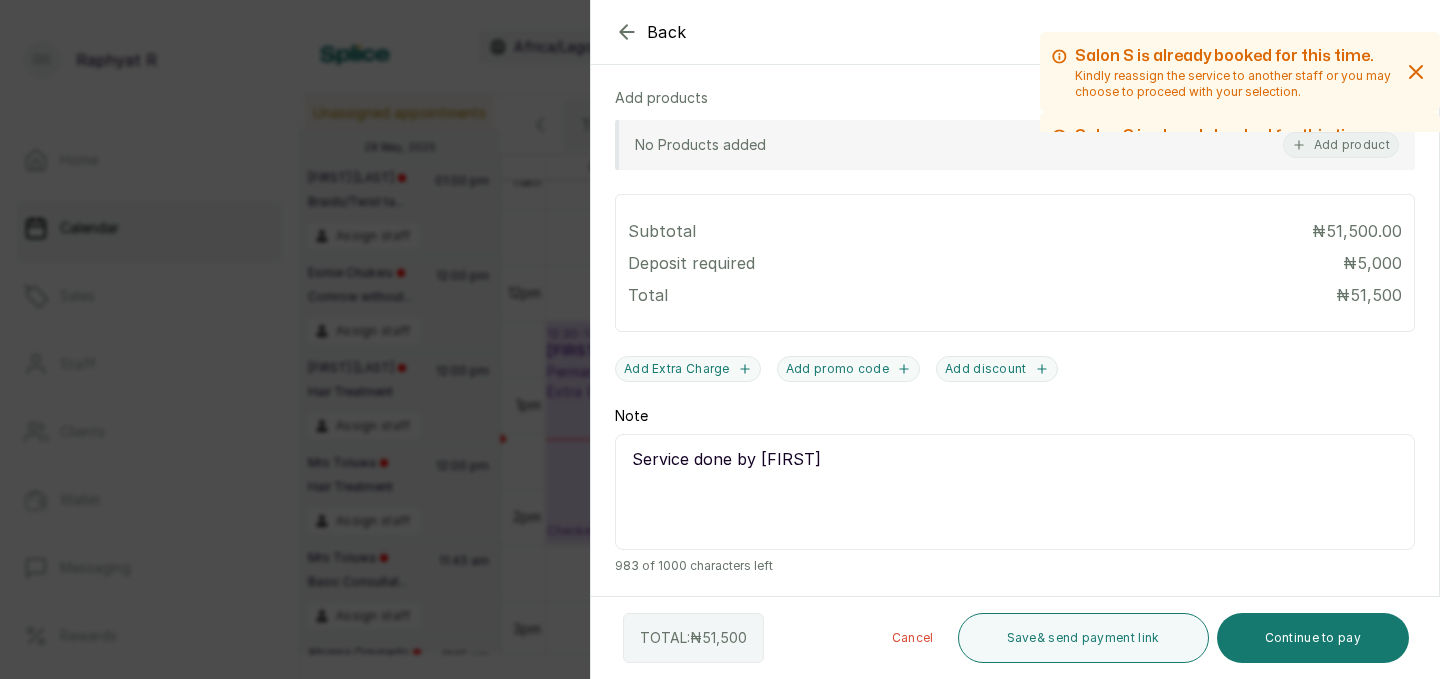 type on "Service done by B" 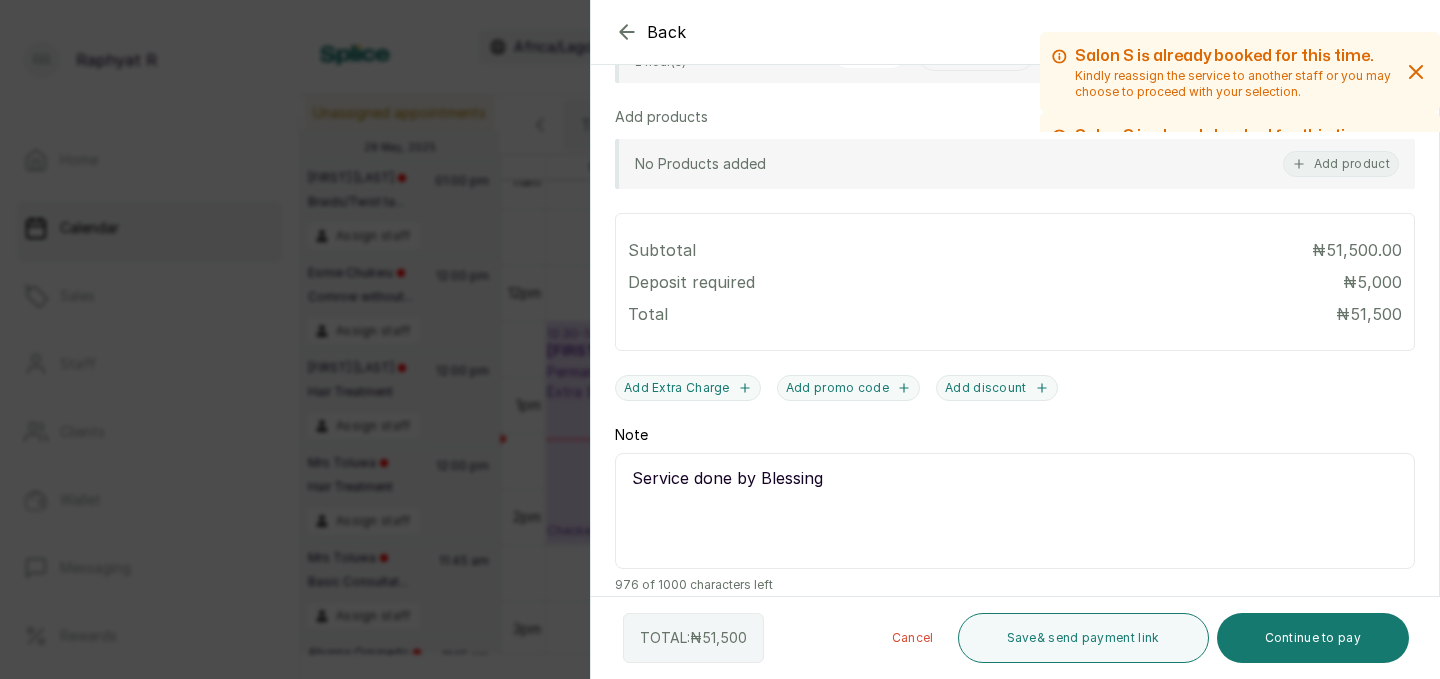 scroll, scrollTop: 751, scrollLeft: 0, axis: vertical 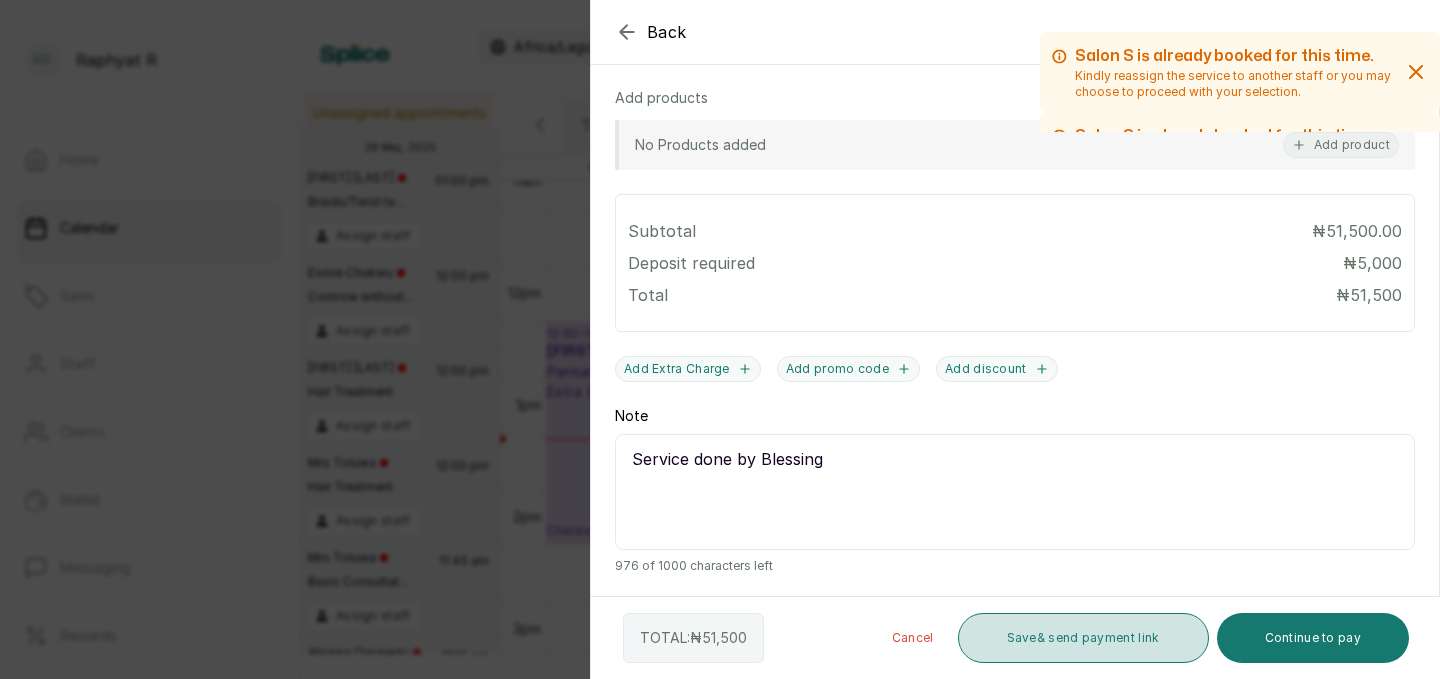 type on "Service done by Blessing" 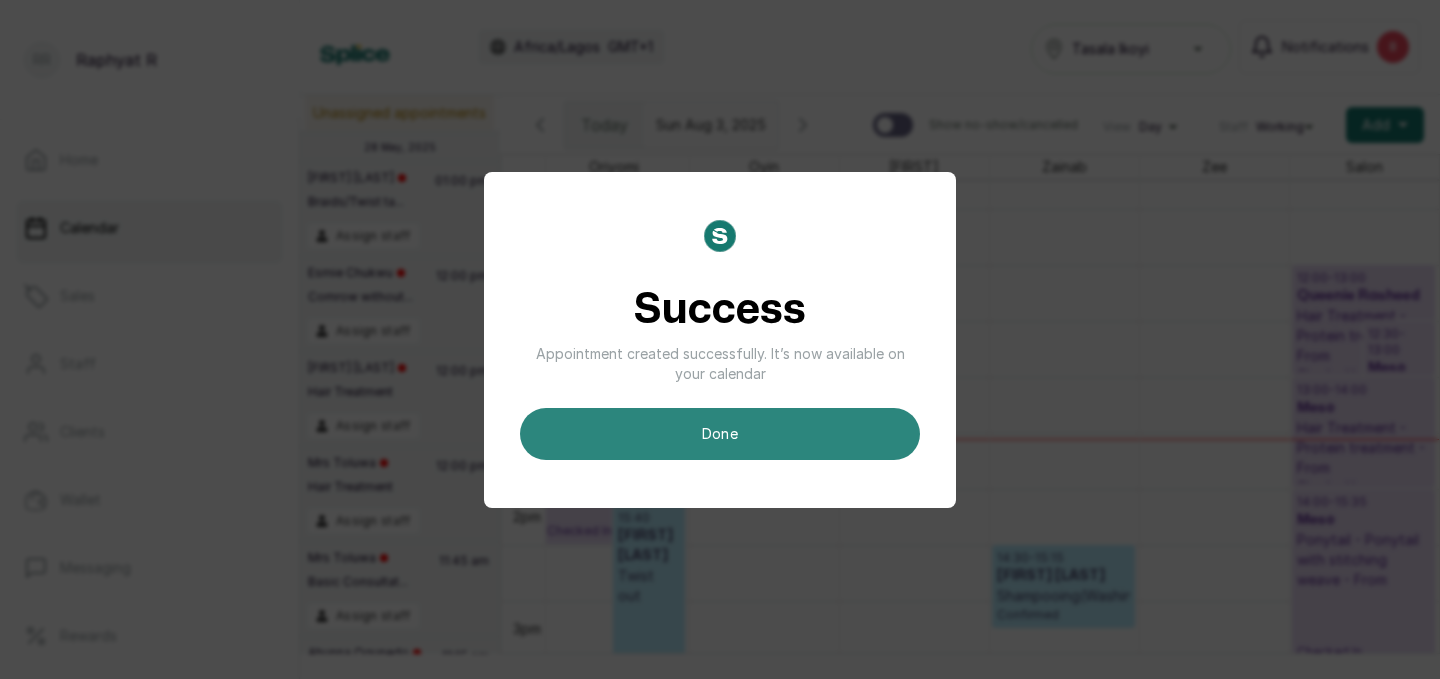click on "done" at bounding box center (720, 434) 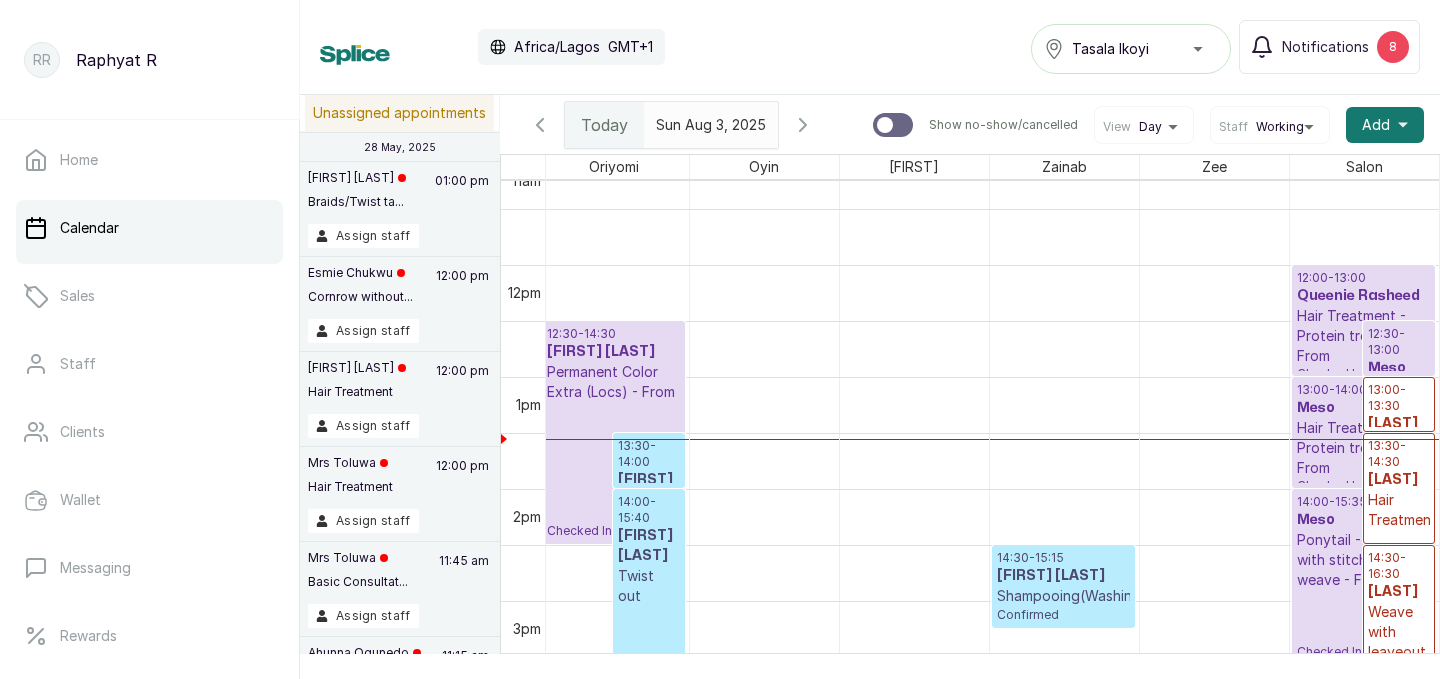 scroll, scrollTop: 673, scrollLeft: 457, axis: both 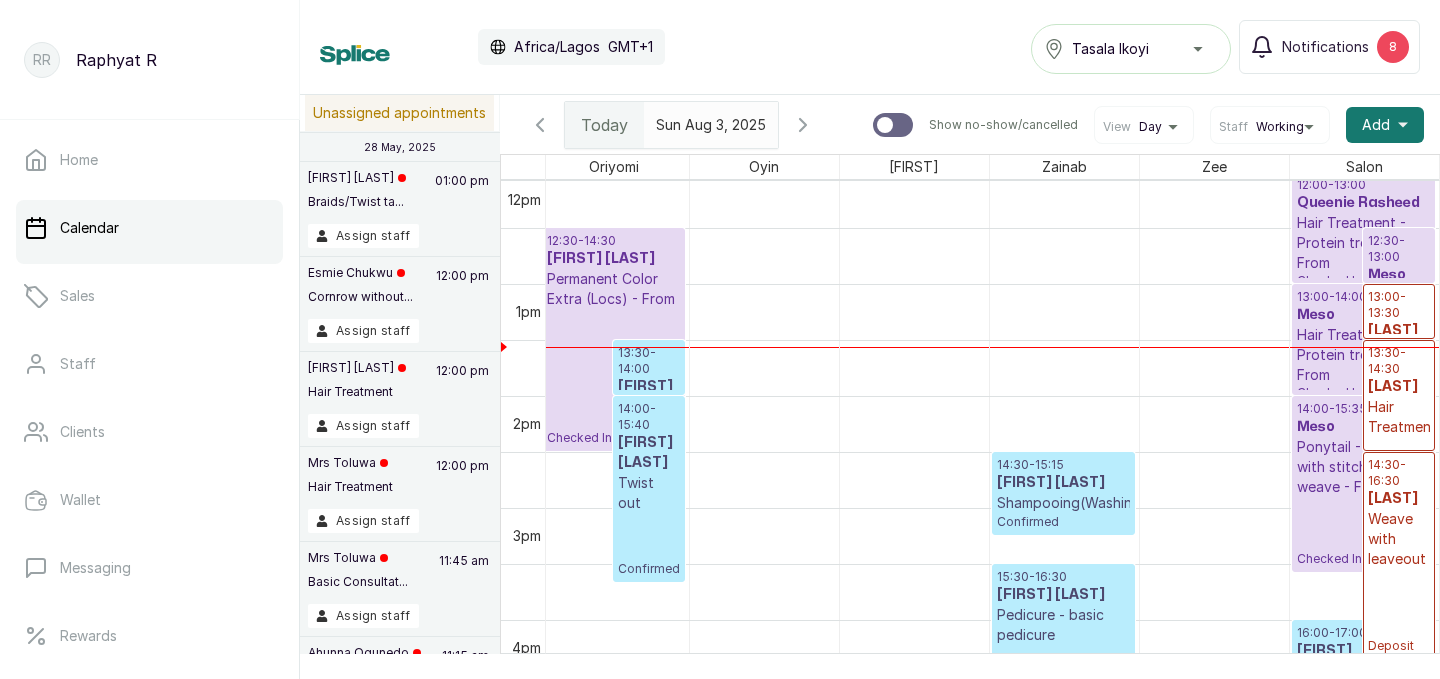 click on "13:00  -  13:30" at bounding box center (1399, 305) 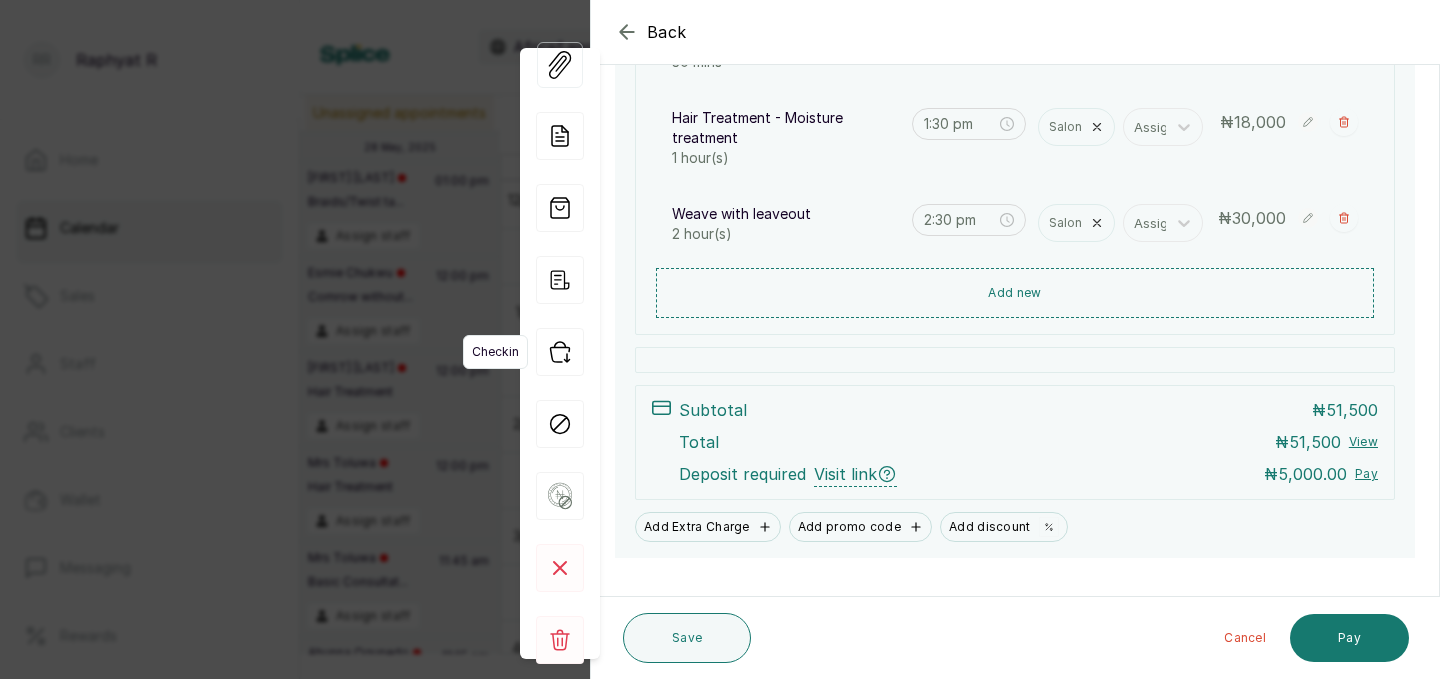 click 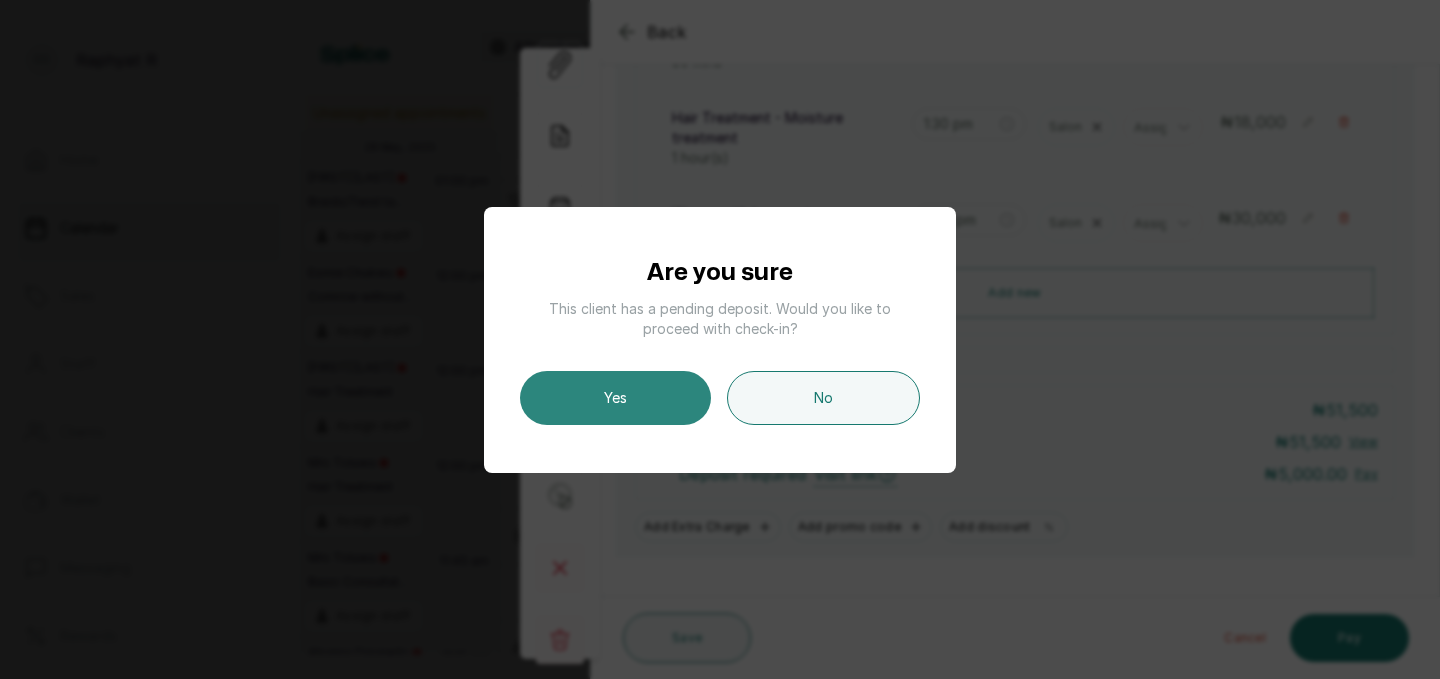 click on "Yes" at bounding box center [615, 398] 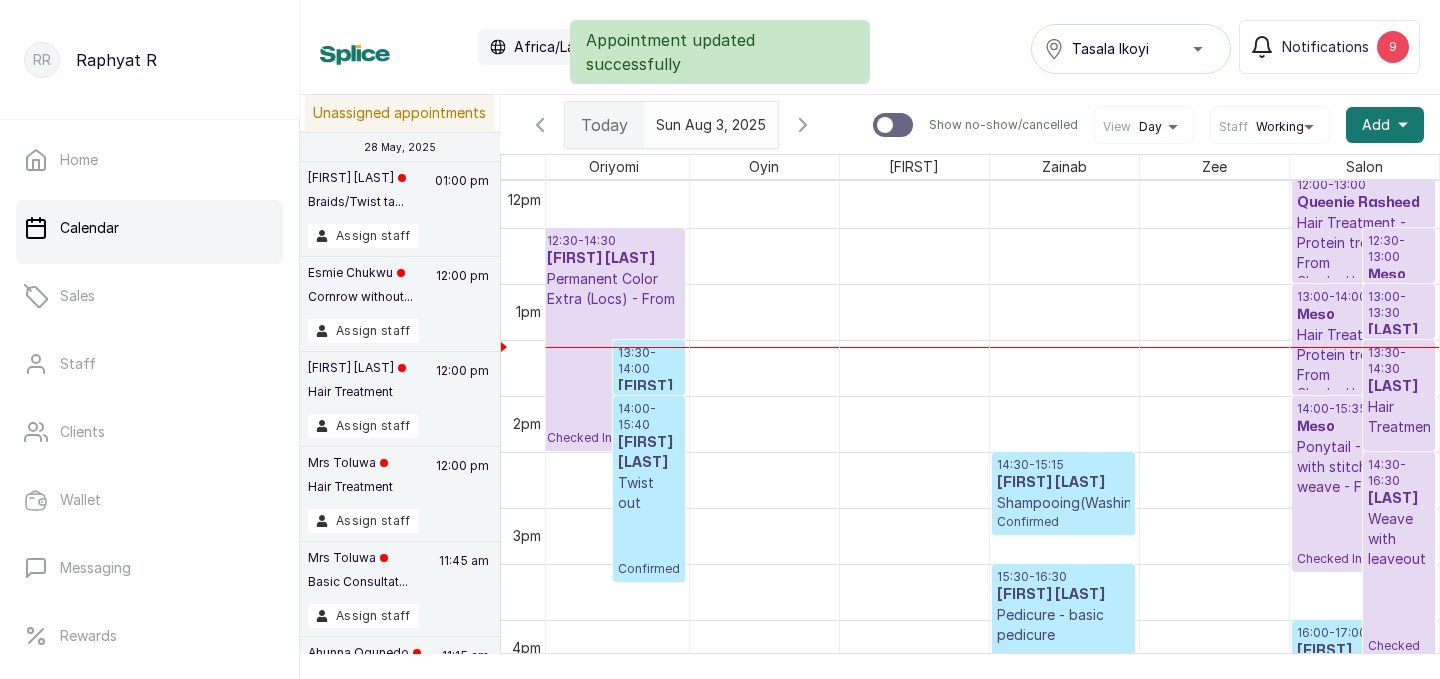click on "13:30  -  14:30" at bounding box center (1399, 361) 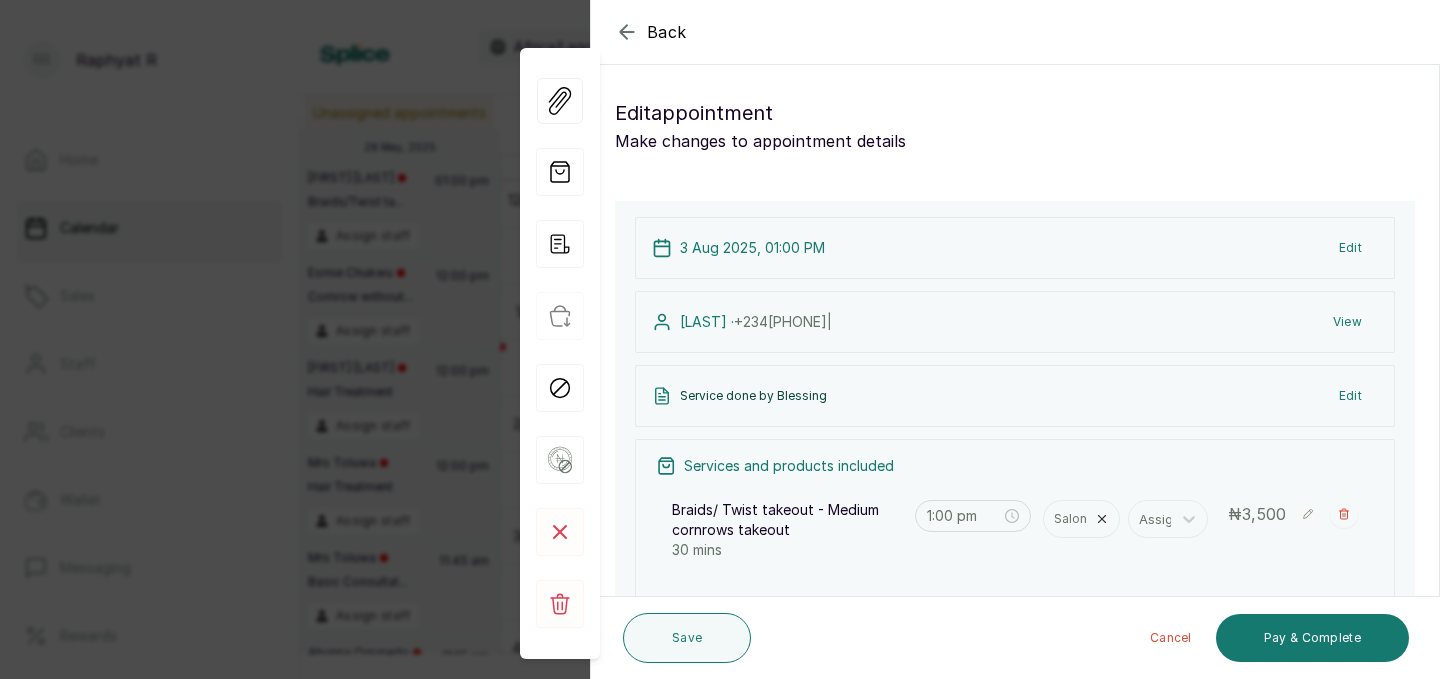 click 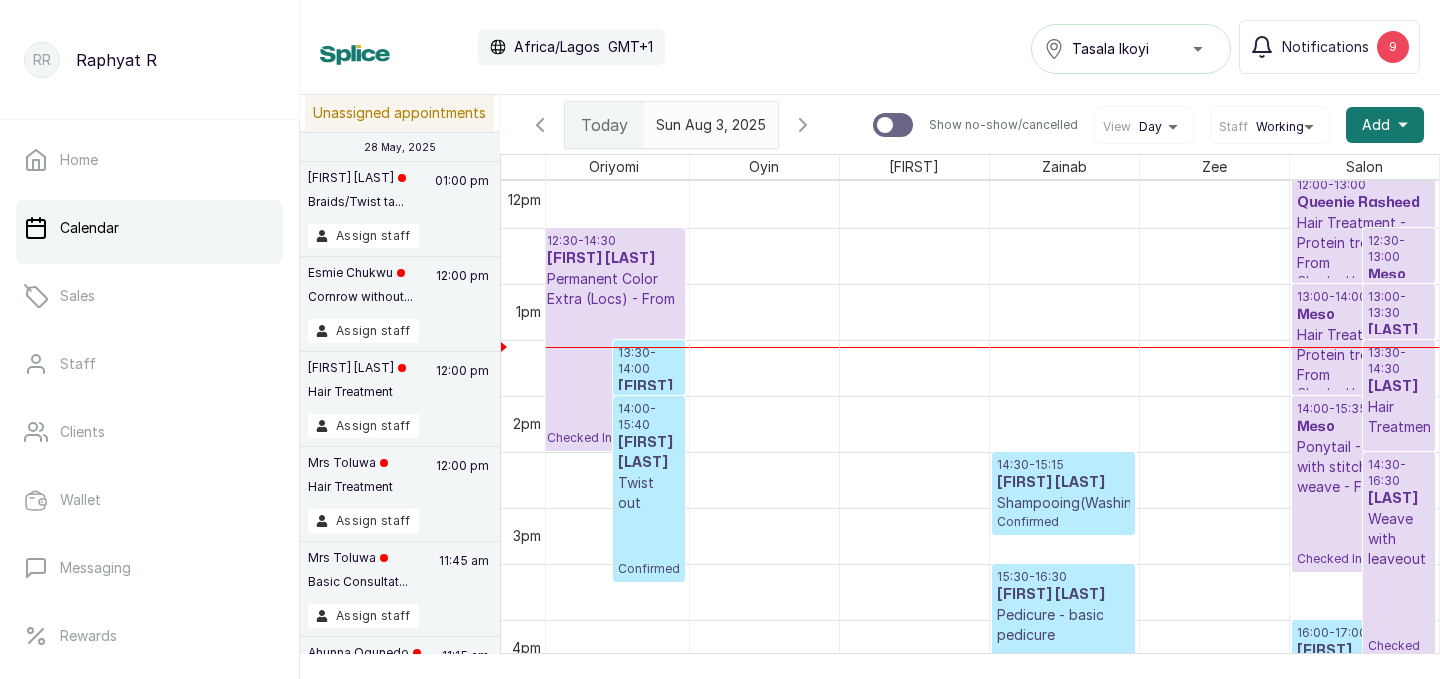 click on "Hair Treatment  - Protein treatment  - From" at bounding box center [1364, 243] 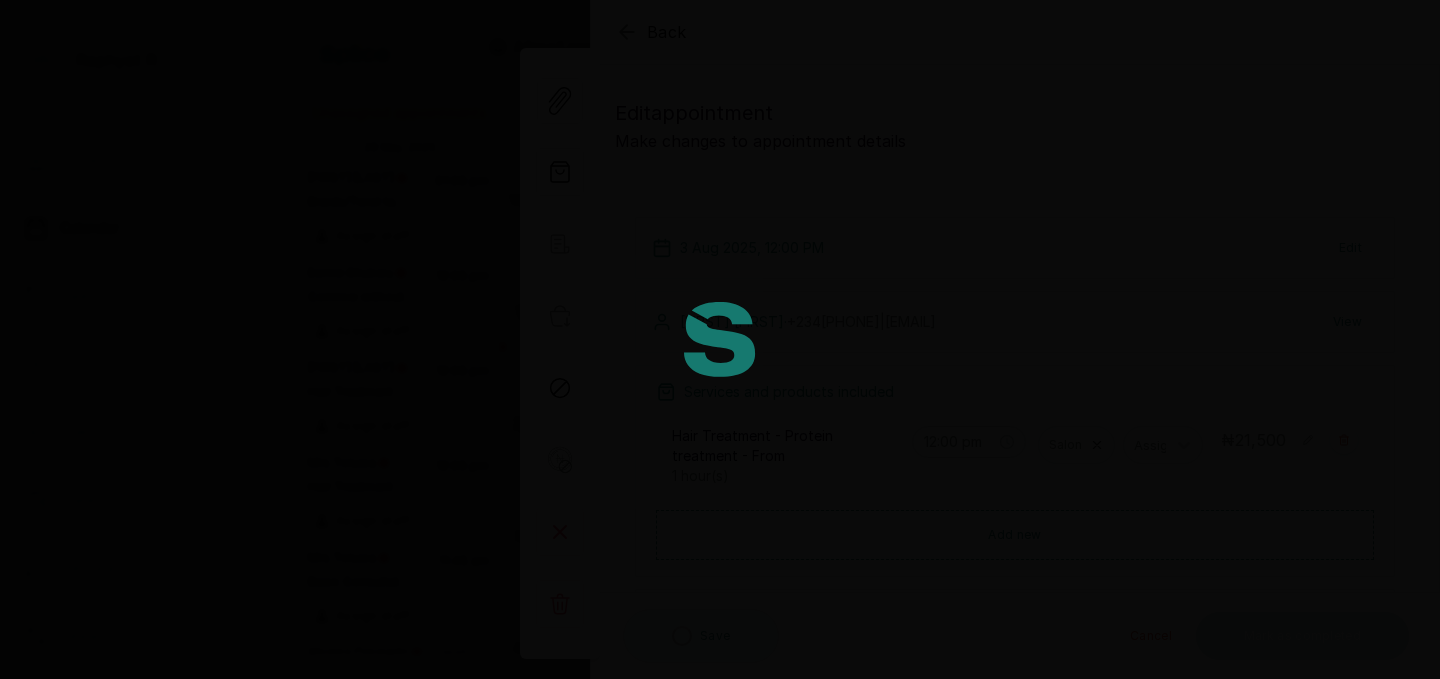 type on "12:00 pm" 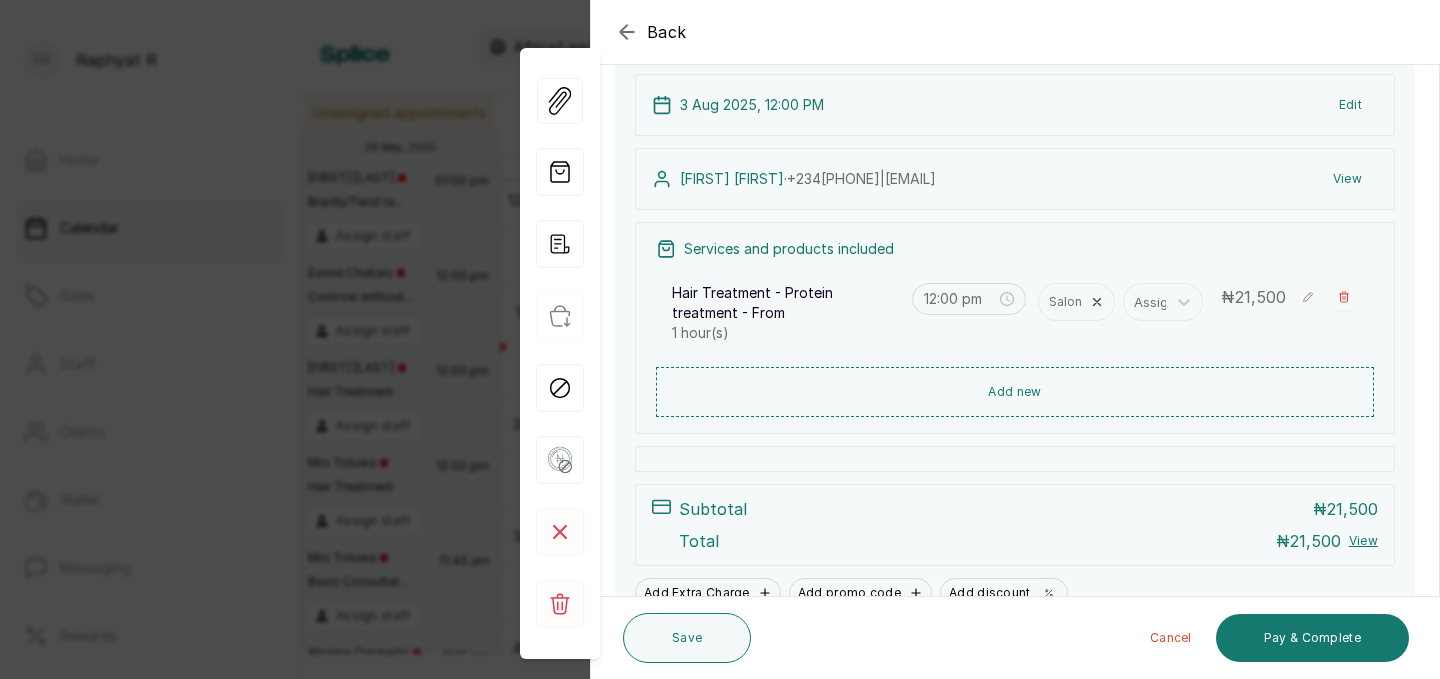 click 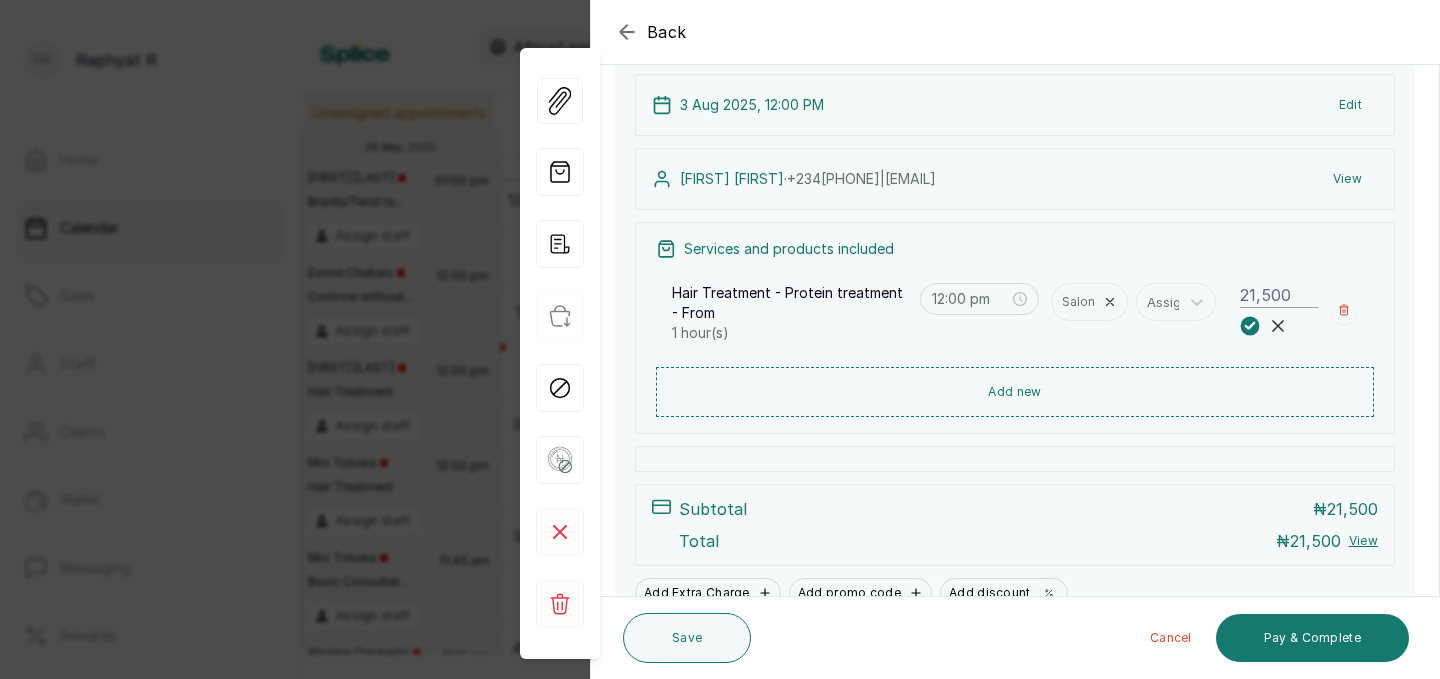 click 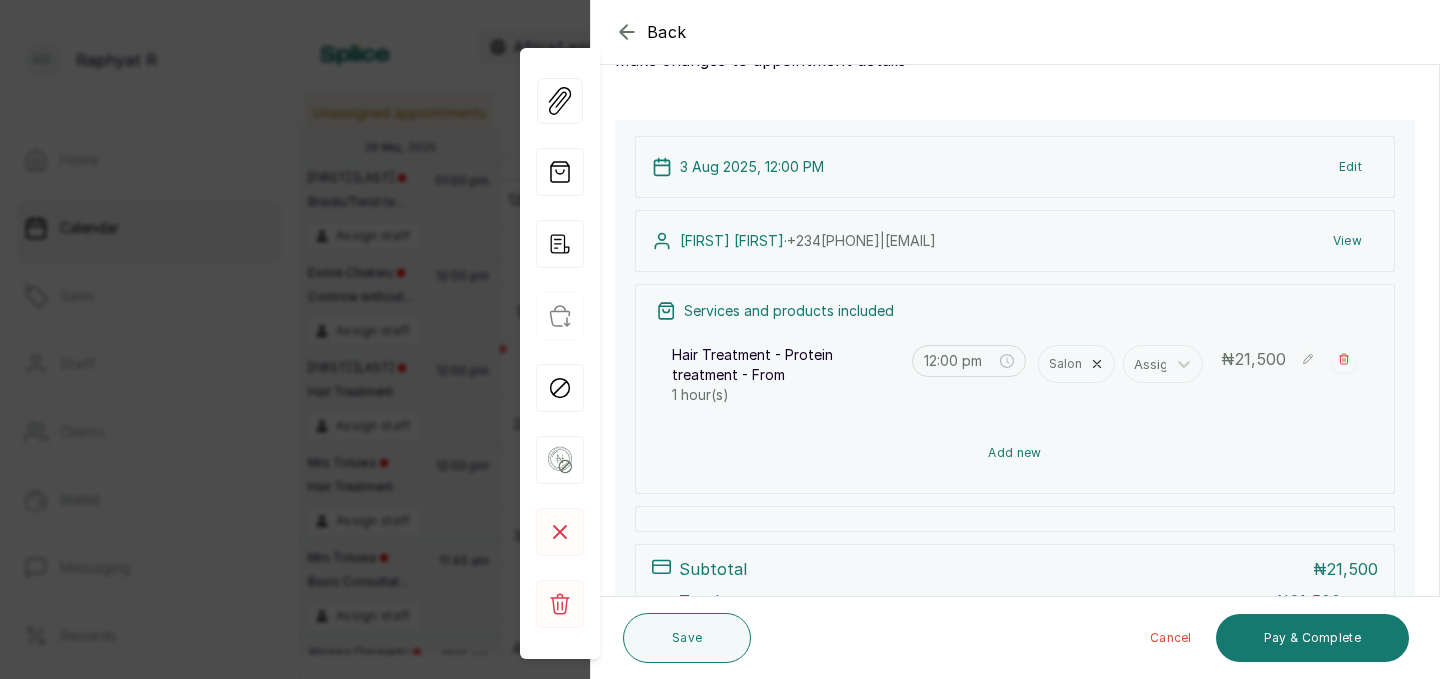 click on "Add new" at bounding box center [1015, 453] 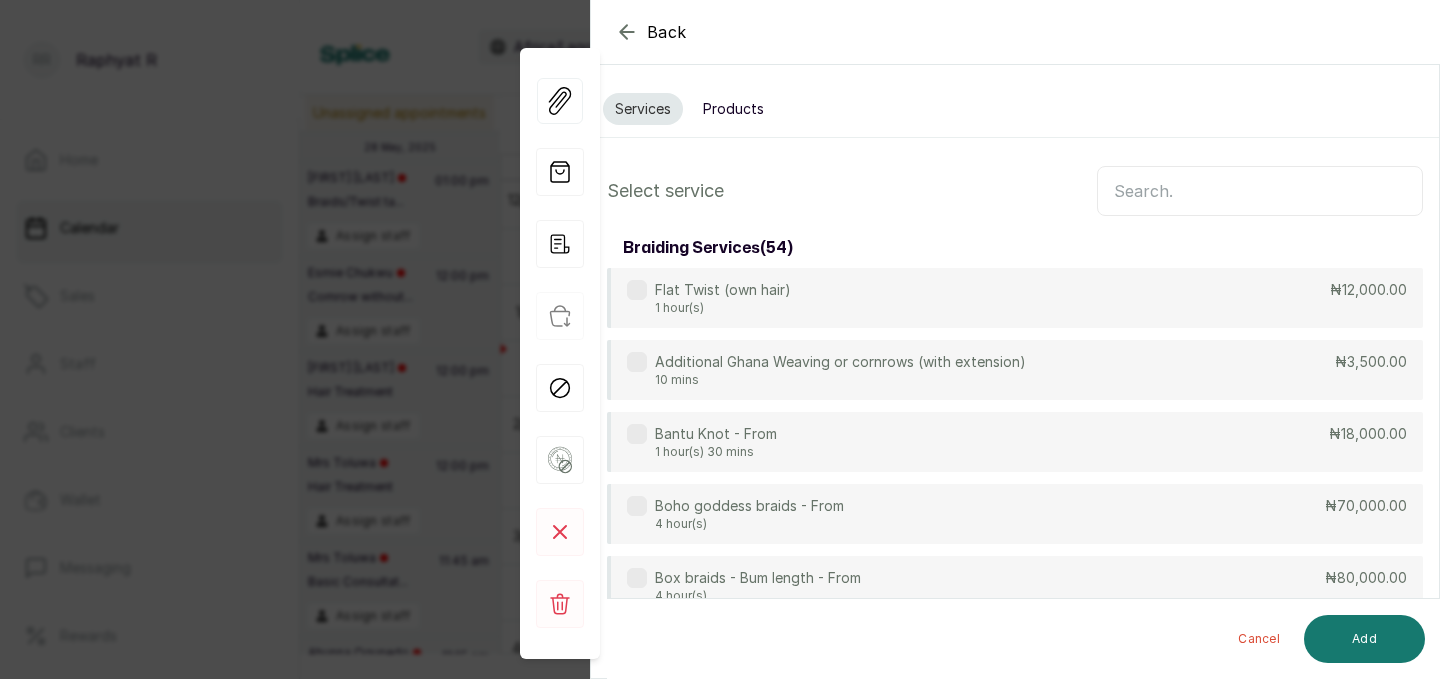 click on "Products" at bounding box center [733, 109] 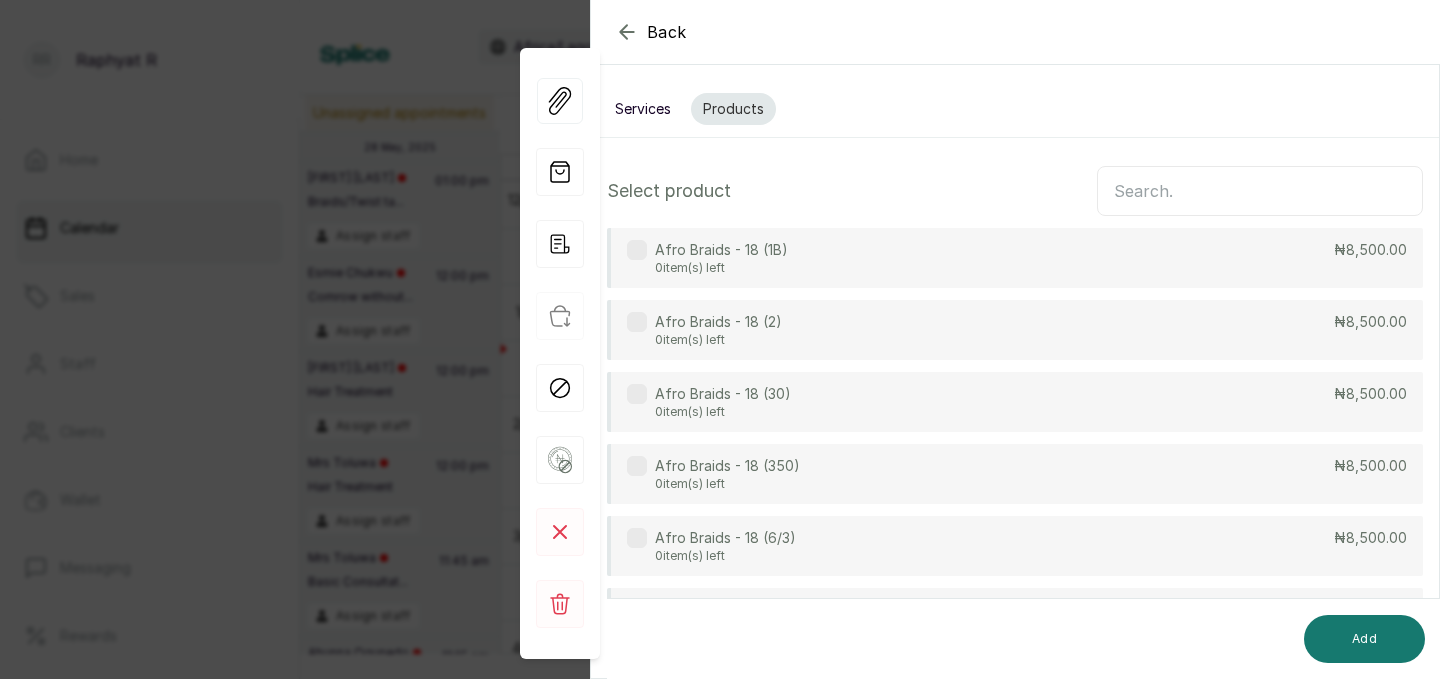 click at bounding box center (1260, 191) 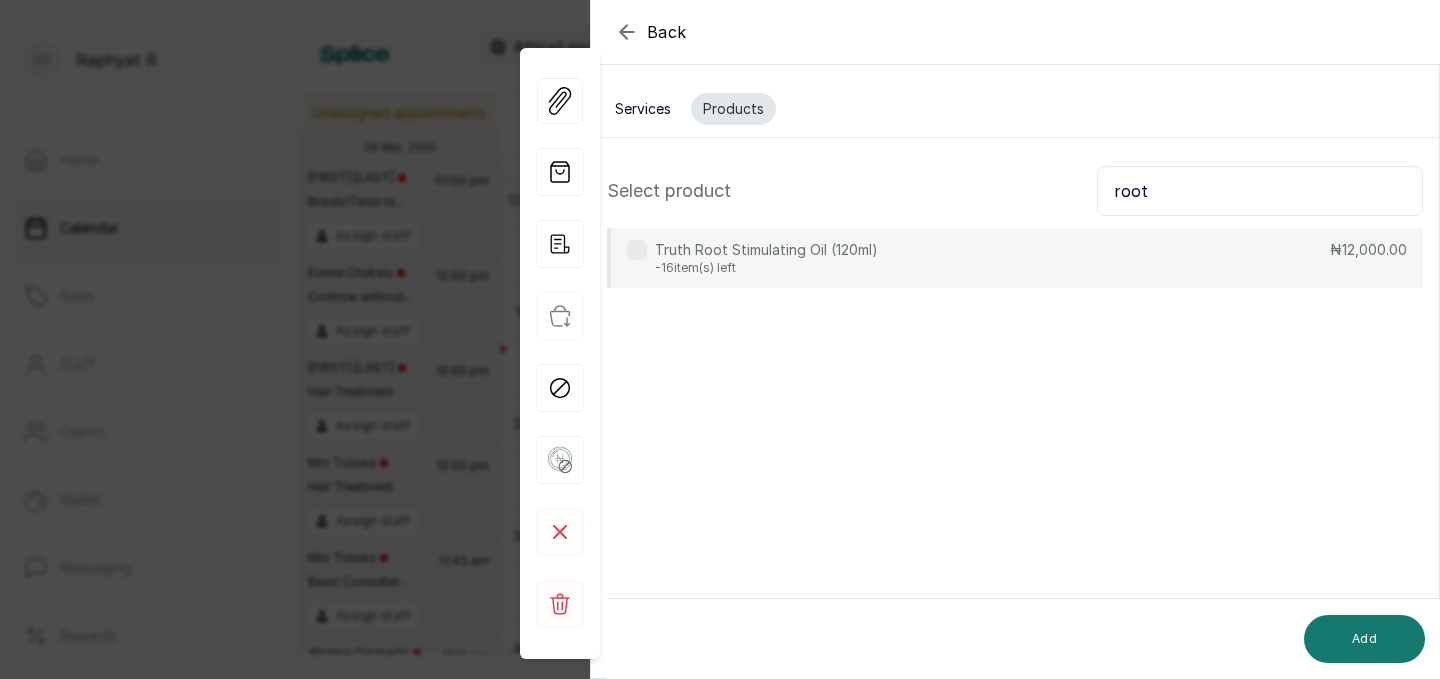 type on "root" 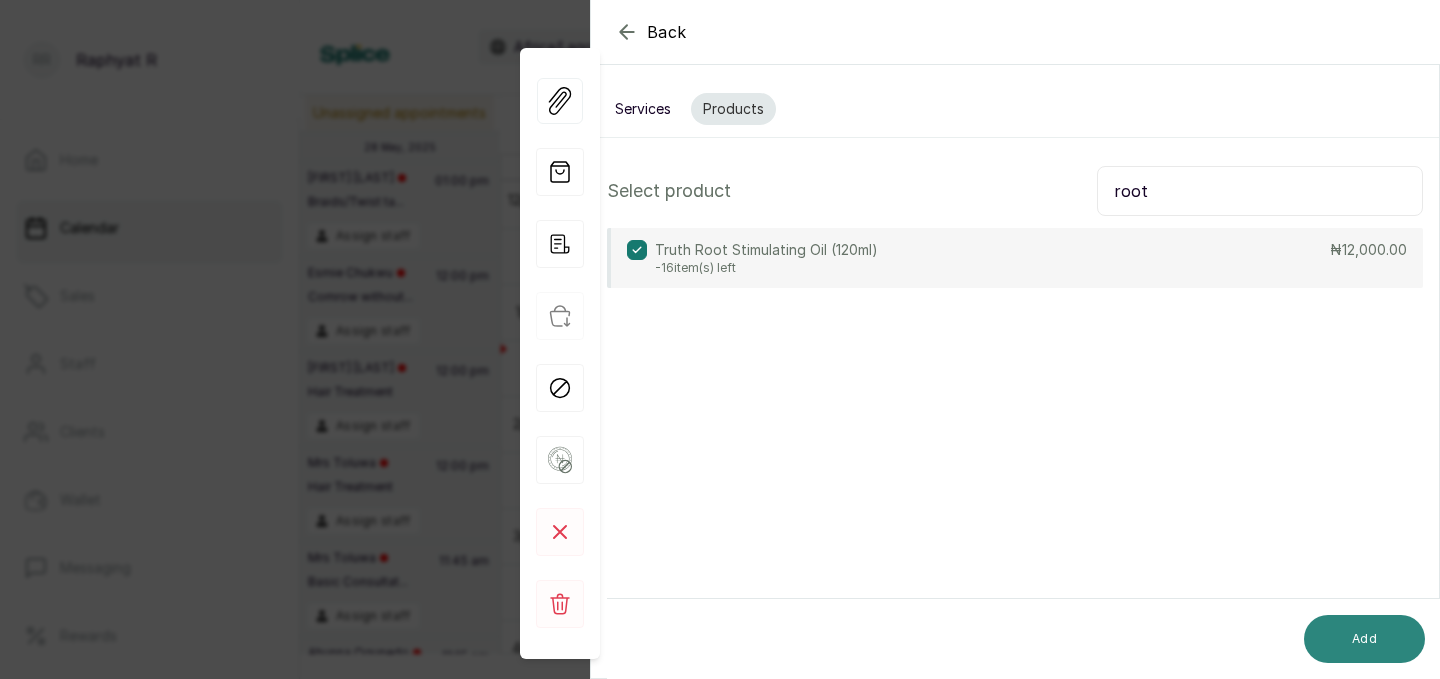 click on "Add" at bounding box center (1364, 639) 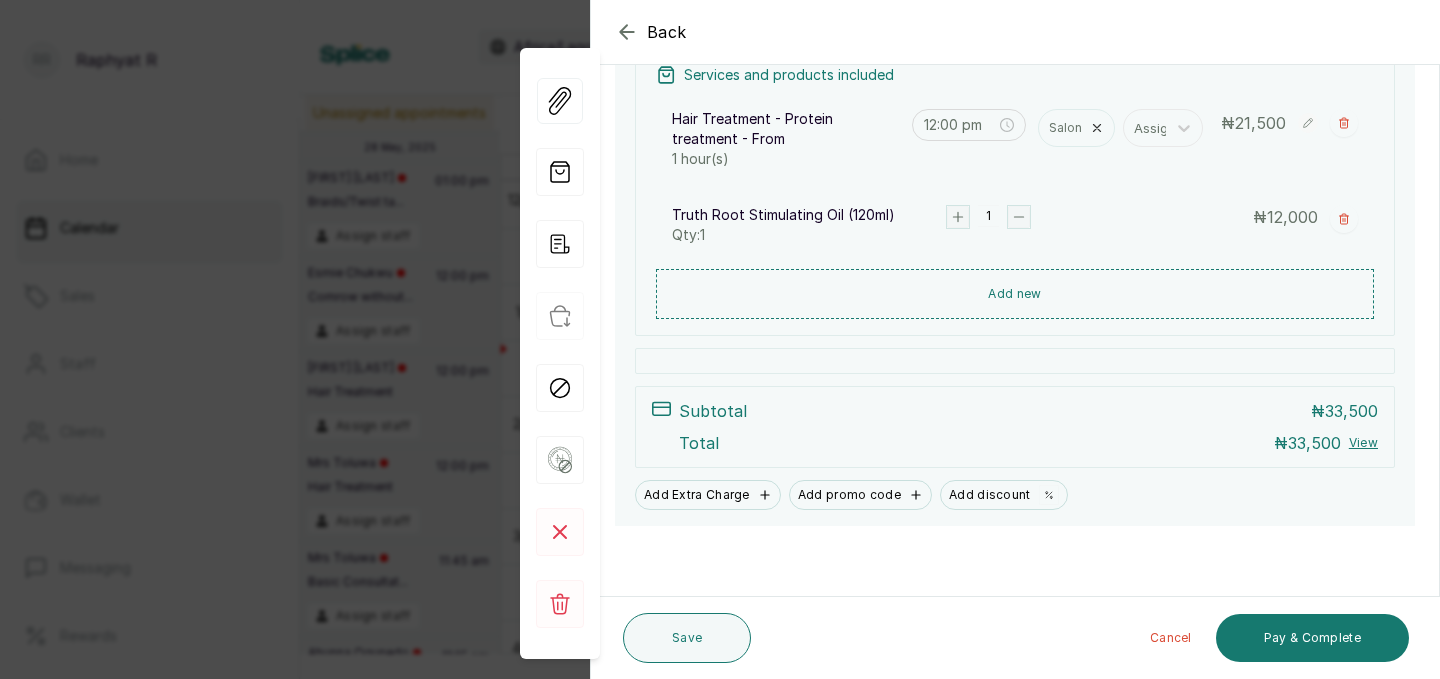 scroll, scrollTop: 317, scrollLeft: 0, axis: vertical 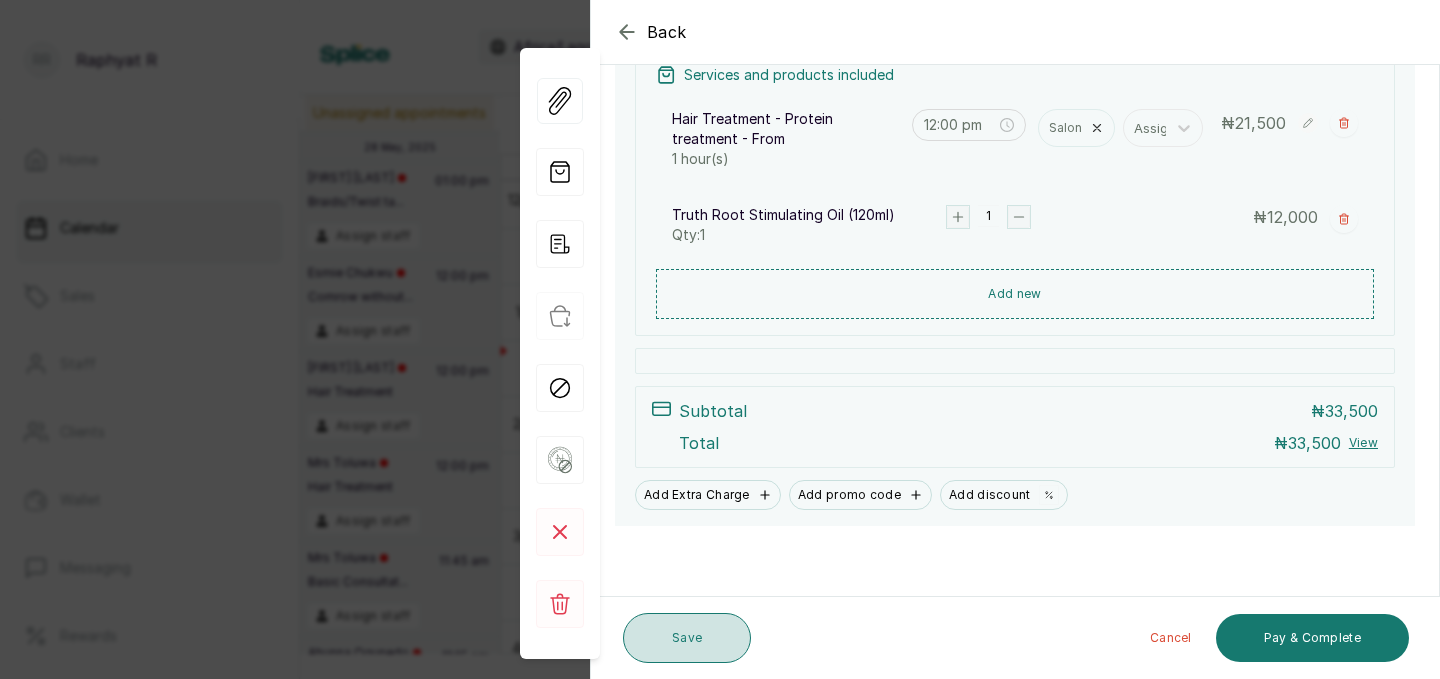 click on "Save" at bounding box center [687, 638] 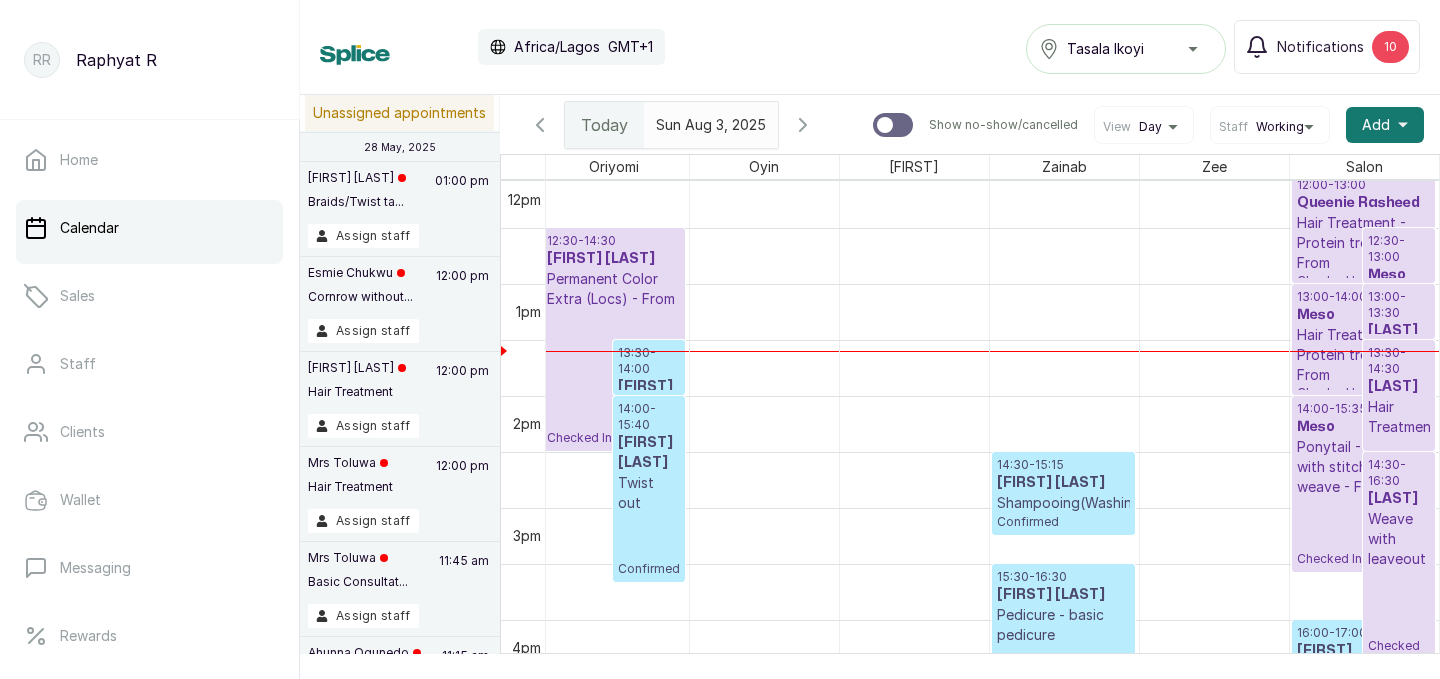 scroll, scrollTop: 1376, scrollLeft: 457, axis: both 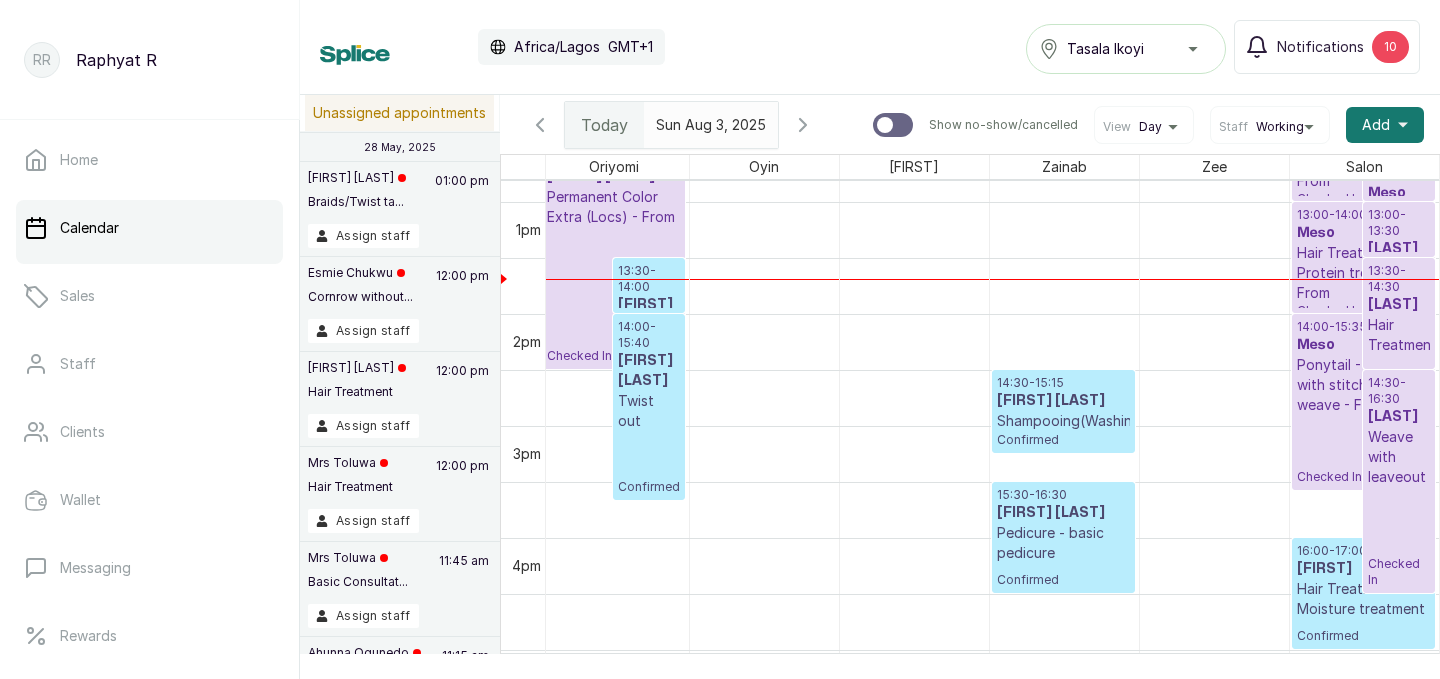 click on "[FIRST] [LAST]" at bounding box center (649, 315) 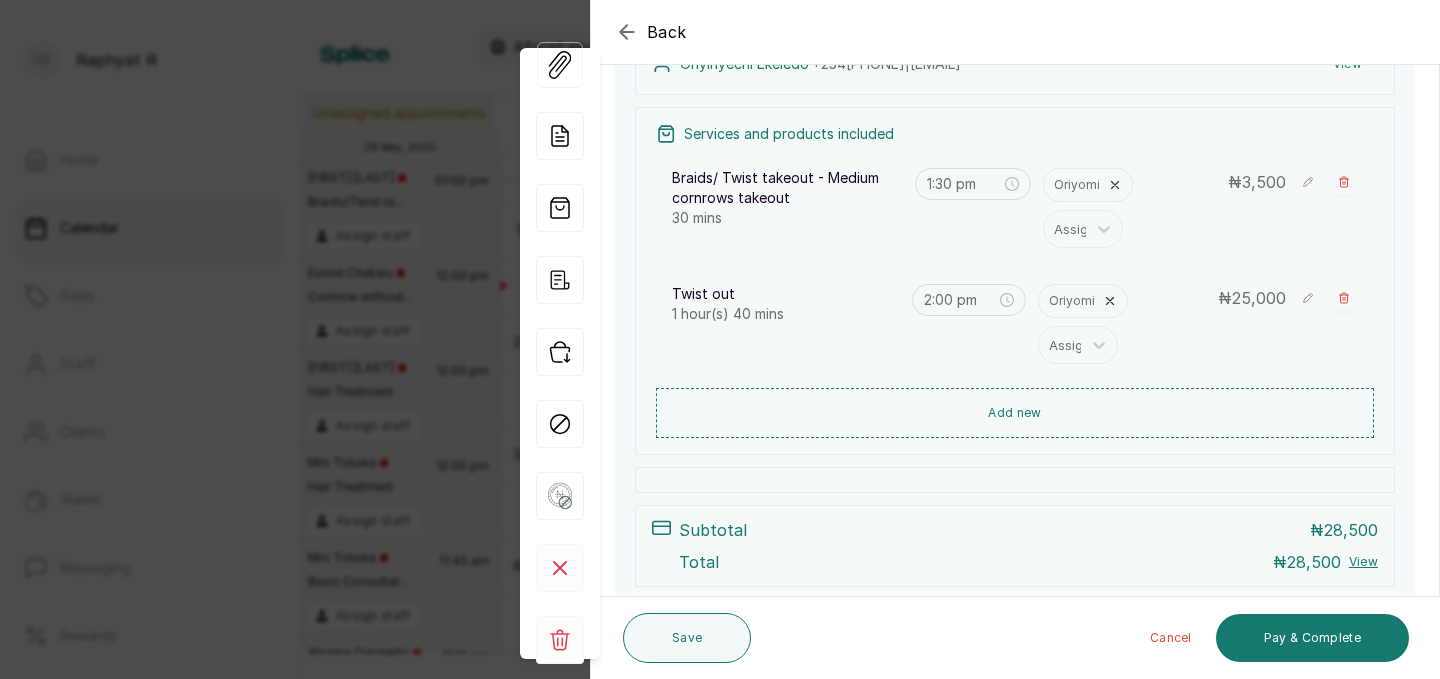 scroll, scrollTop: 270, scrollLeft: 0, axis: vertical 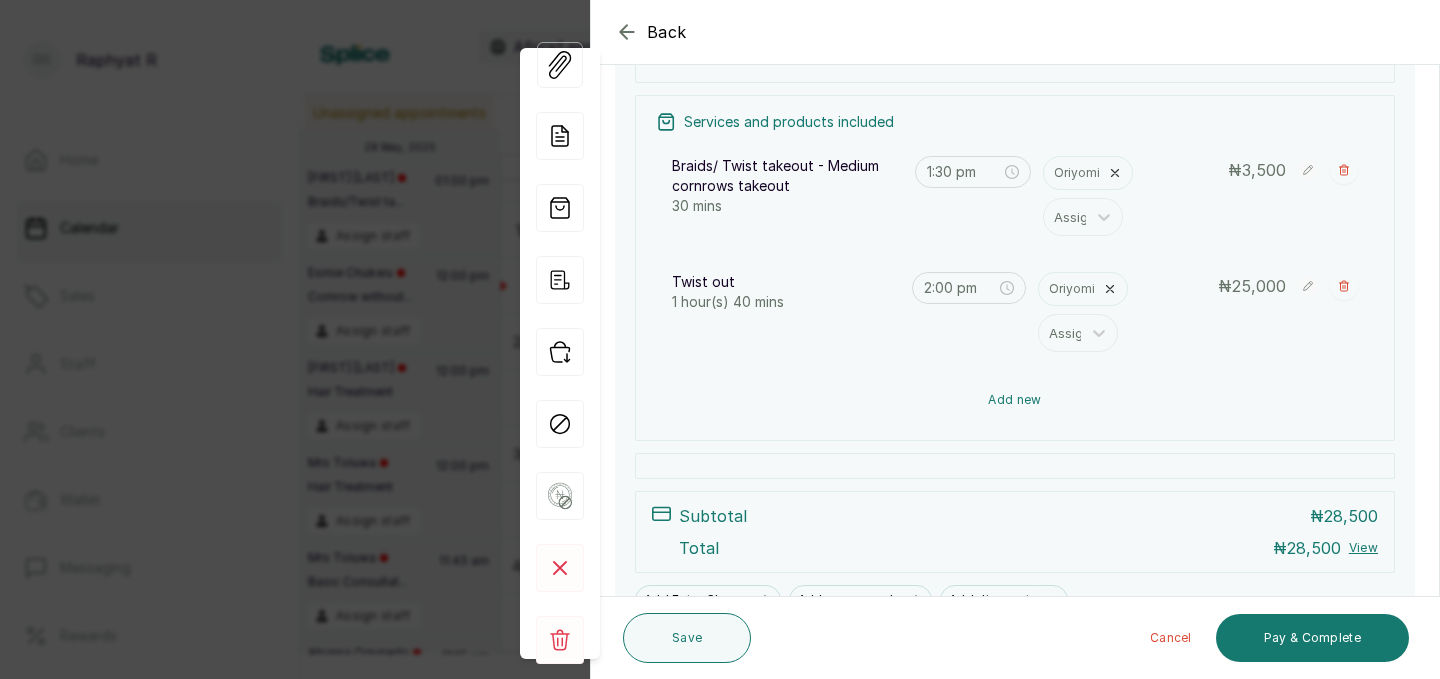 click on "Add new" at bounding box center [1015, 400] 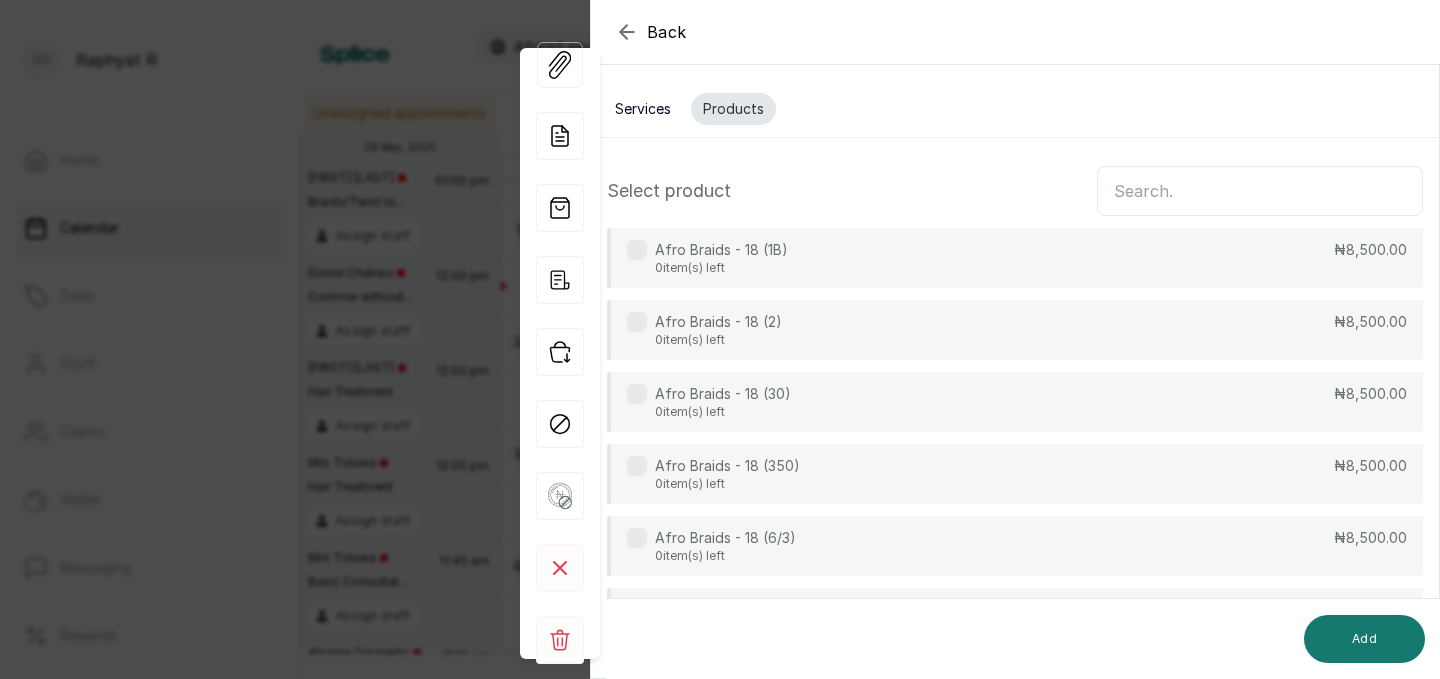 click at bounding box center [1260, 191] 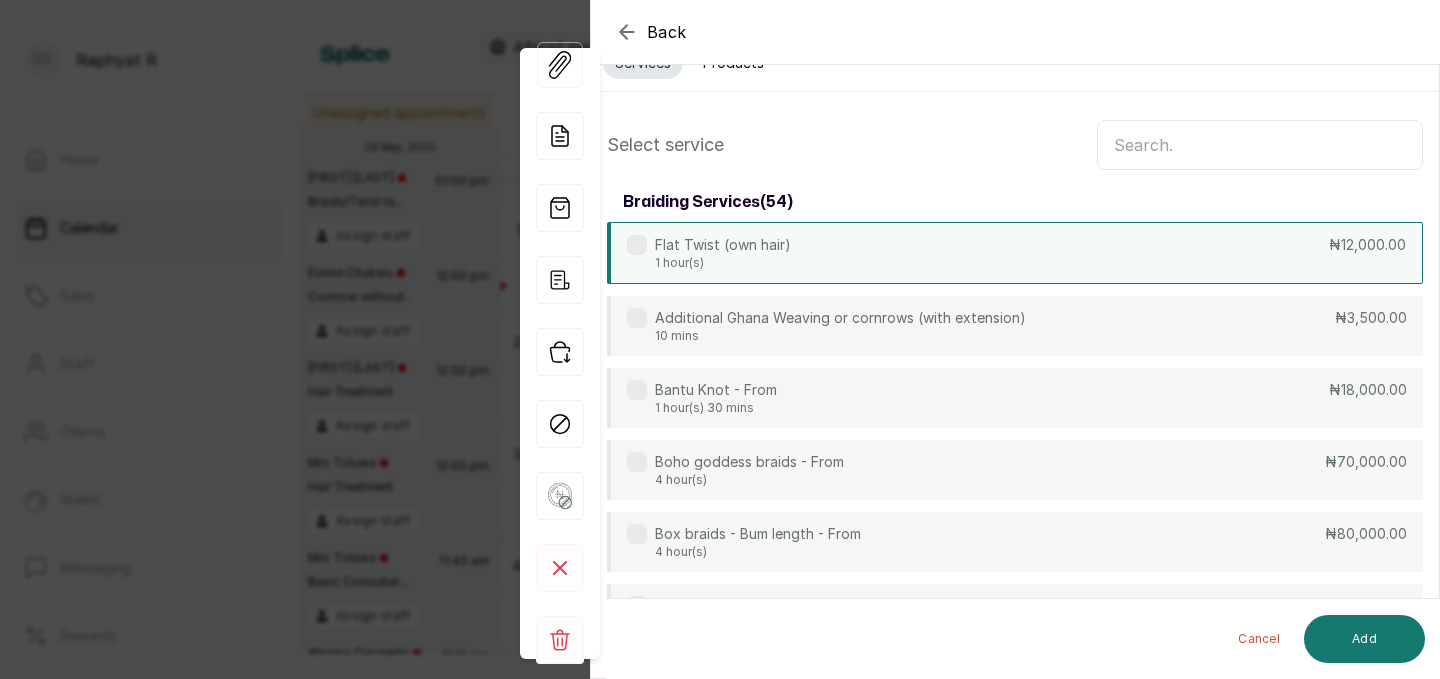 scroll, scrollTop: 0, scrollLeft: 0, axis: both 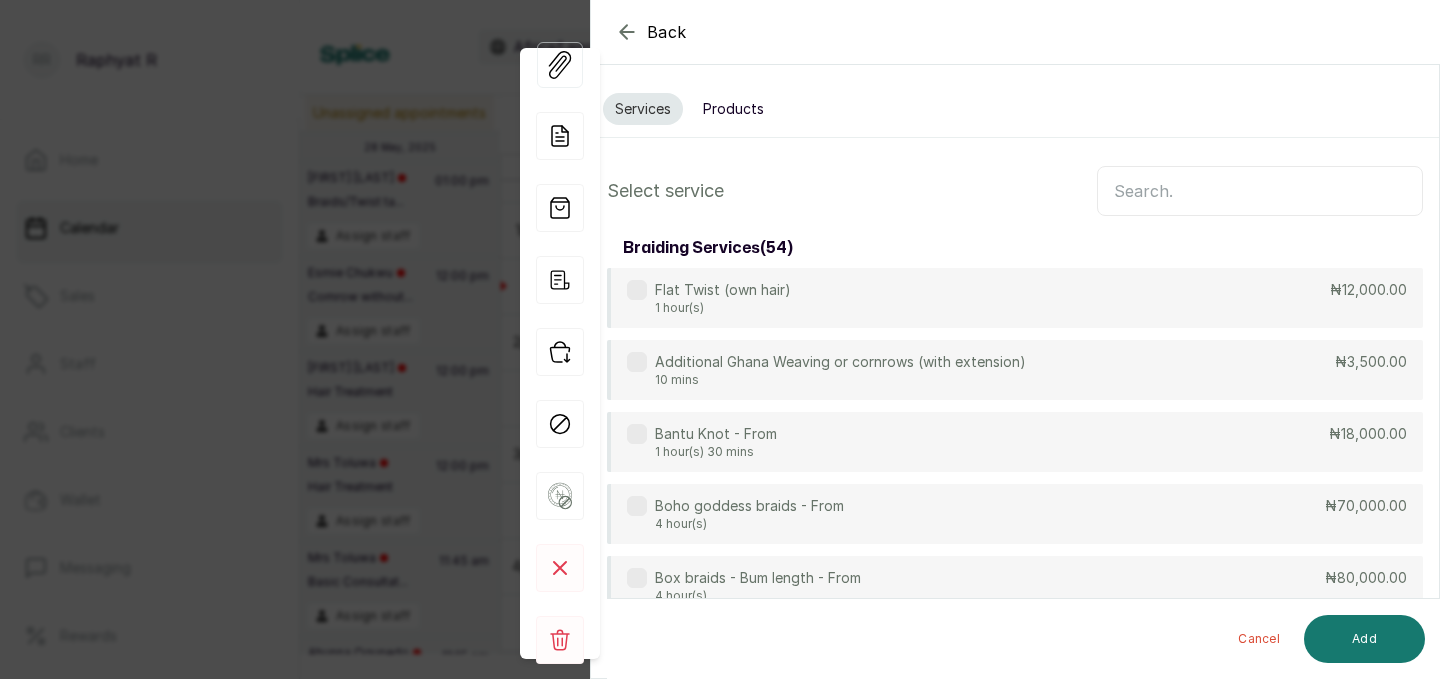 click at bounding box center [1260, 191] 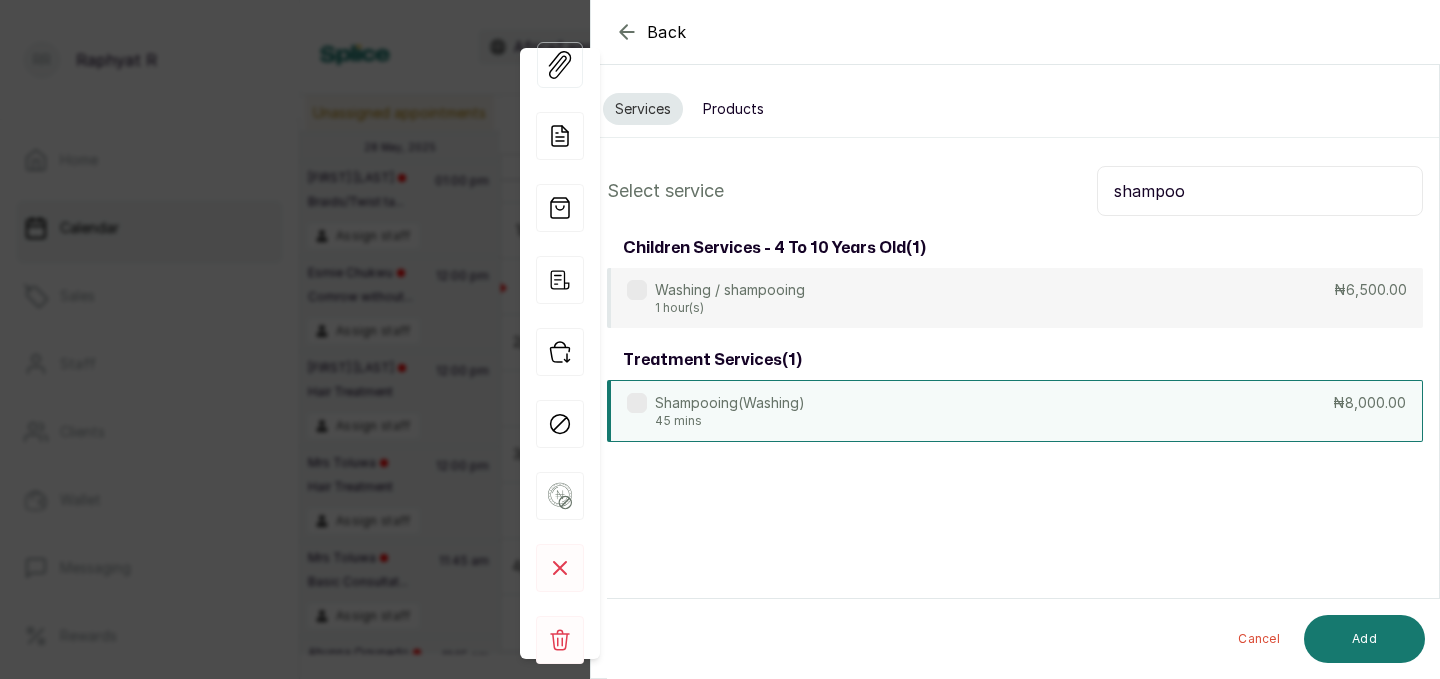 type on "shampoo" 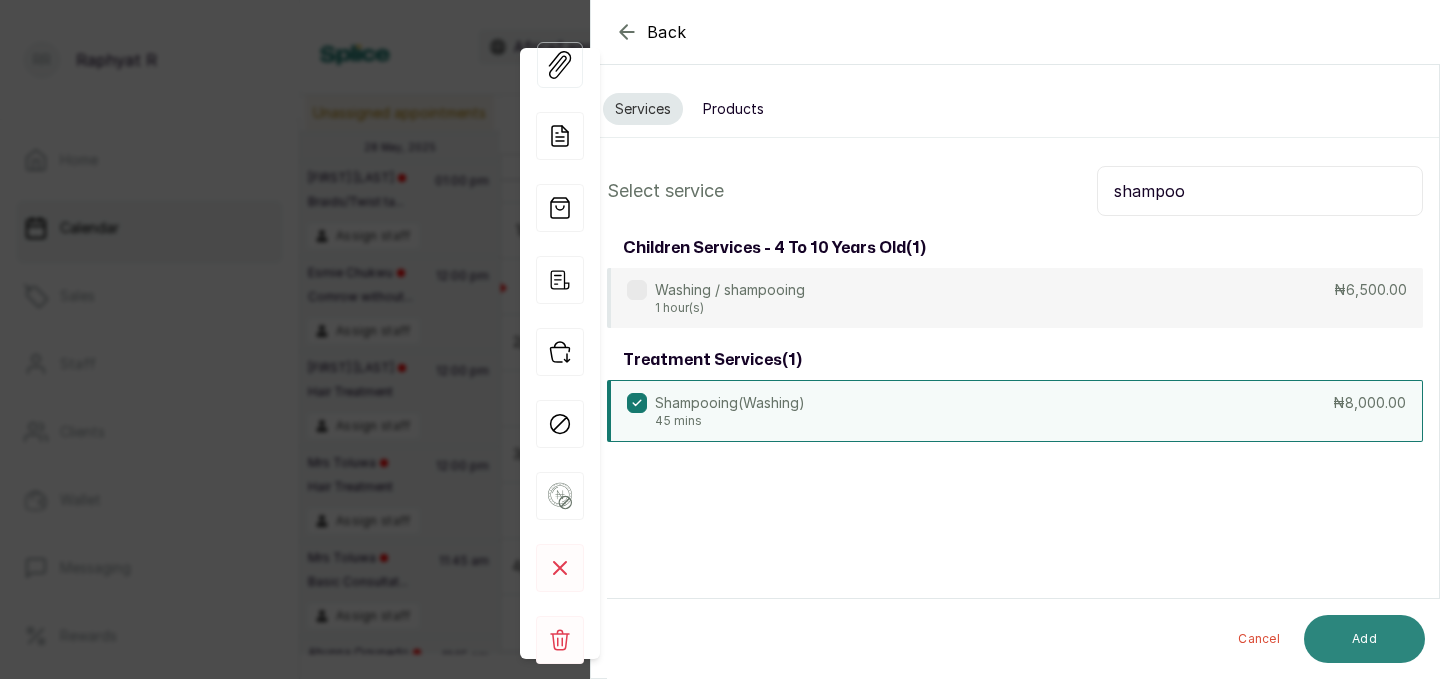click on "Add" at bounding box center (1364, 639) 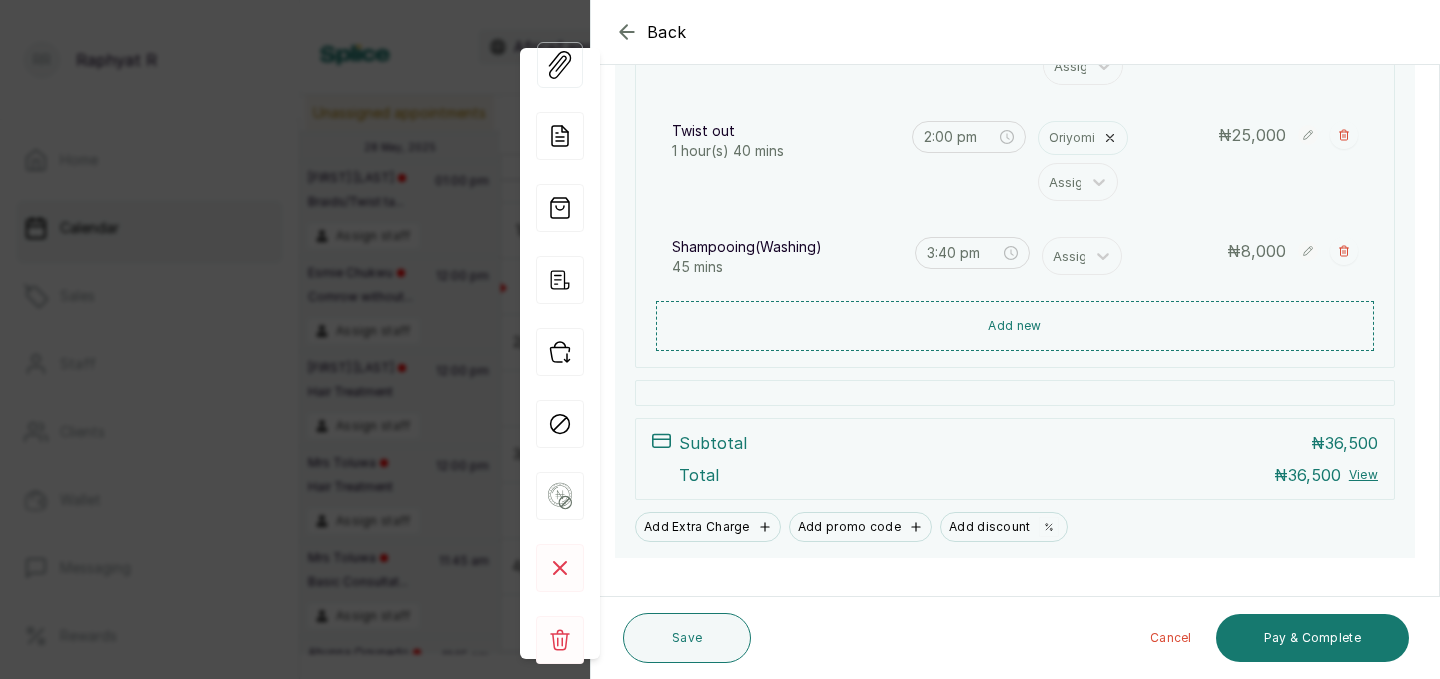 scroll, scrollTop: 423, scrollLeft: 0, axis: vertical 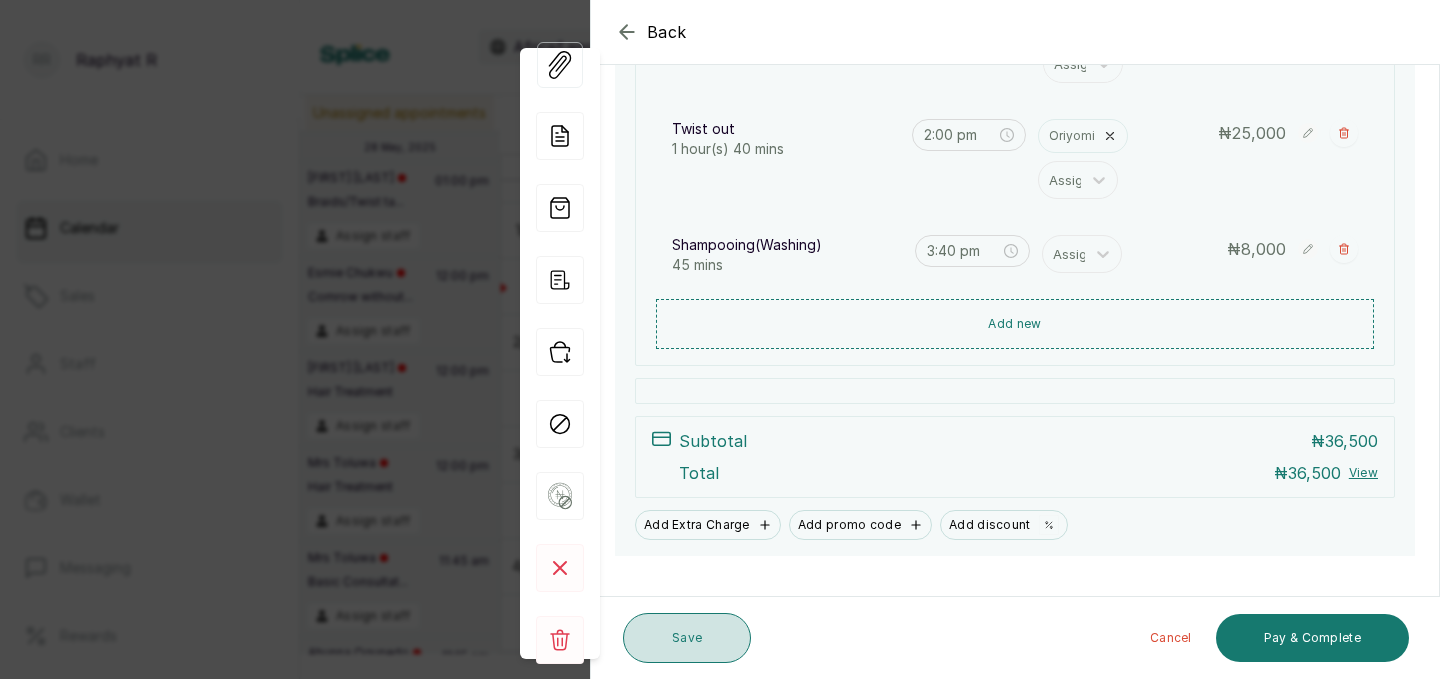 click on "Save" at bounding box center (687, 638) 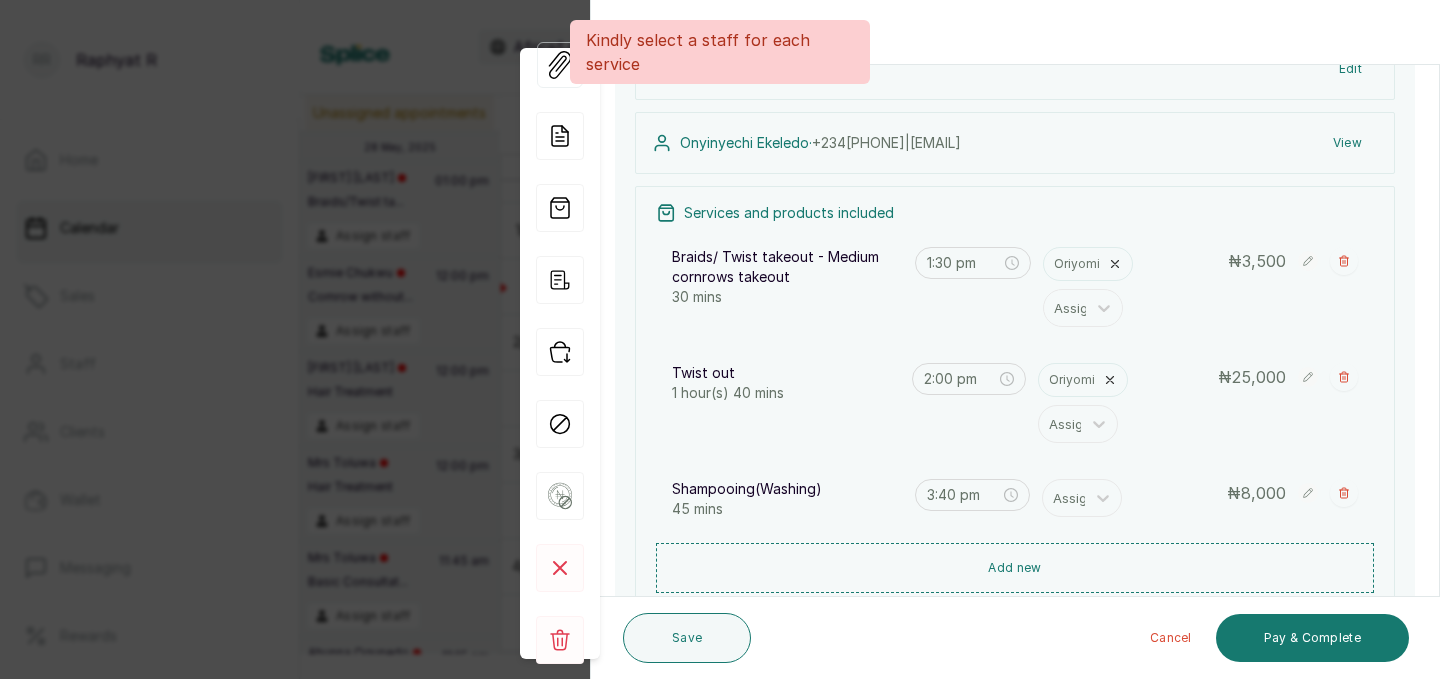 scroll, scrollTop: 129, scrollLeft: 0, axis: vertical 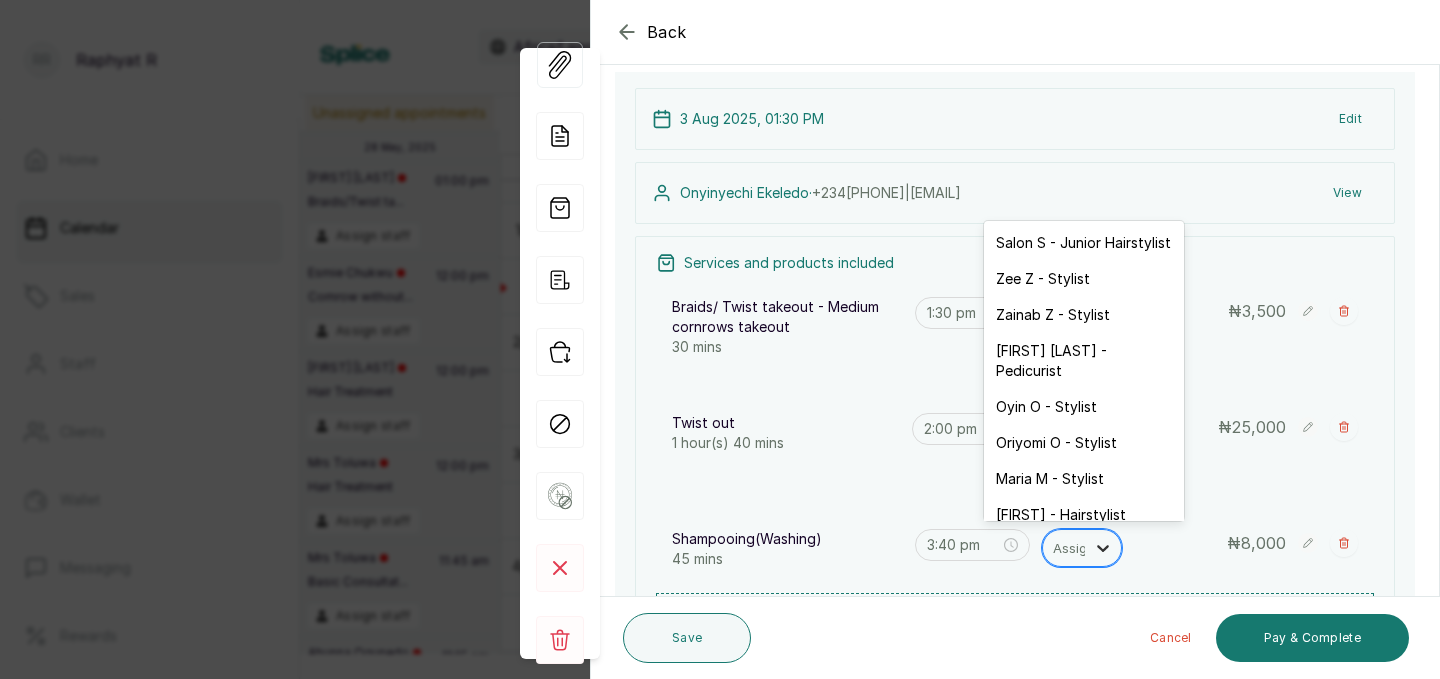 click 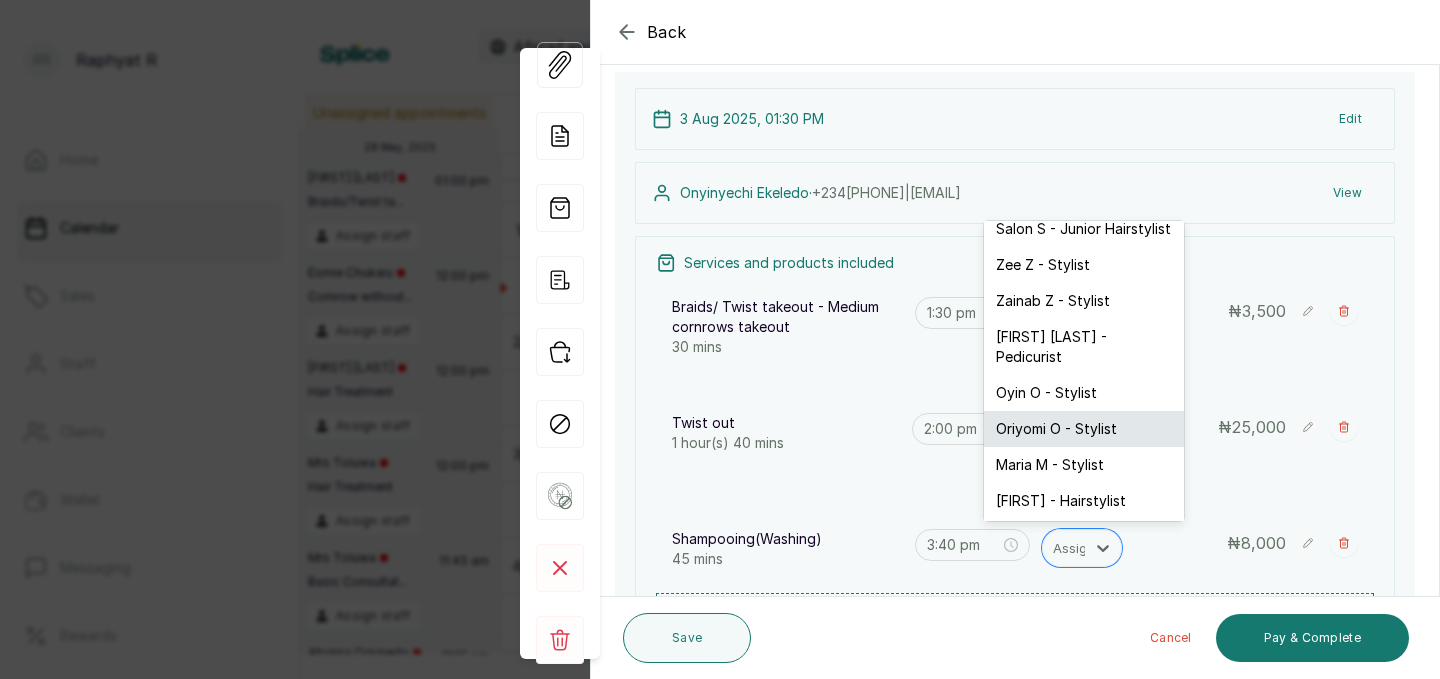 scroll, scrollTop: 11, scrollLeft: 0, axis: vertical 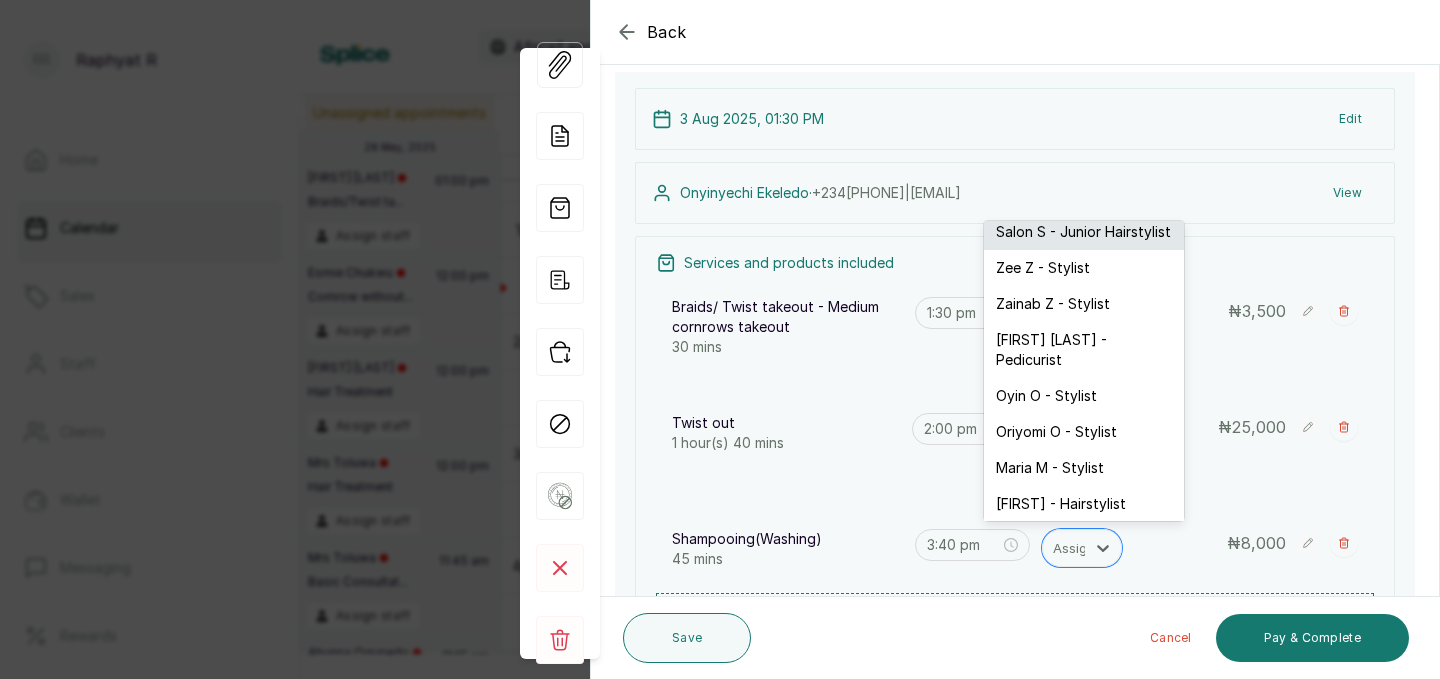 click on "Salon S - Junior Hairstylist" at bounding box center (1084, 232) 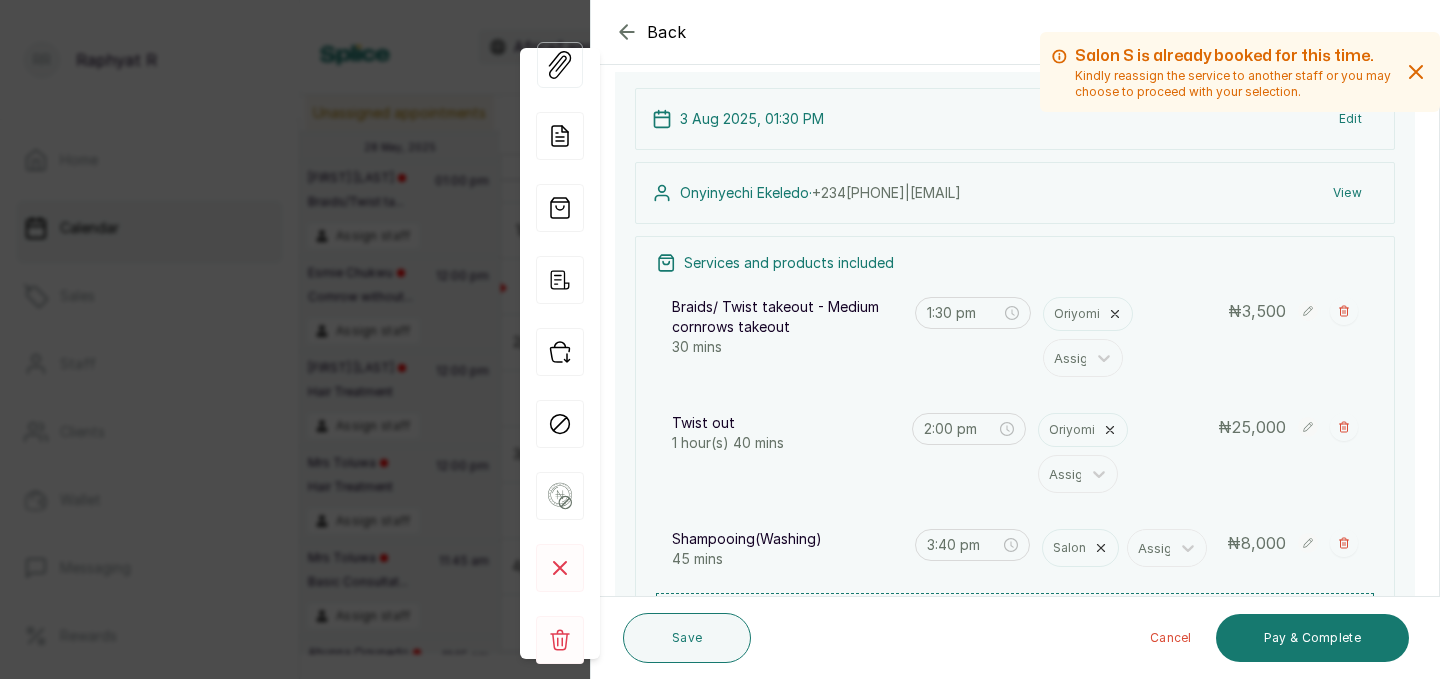 click 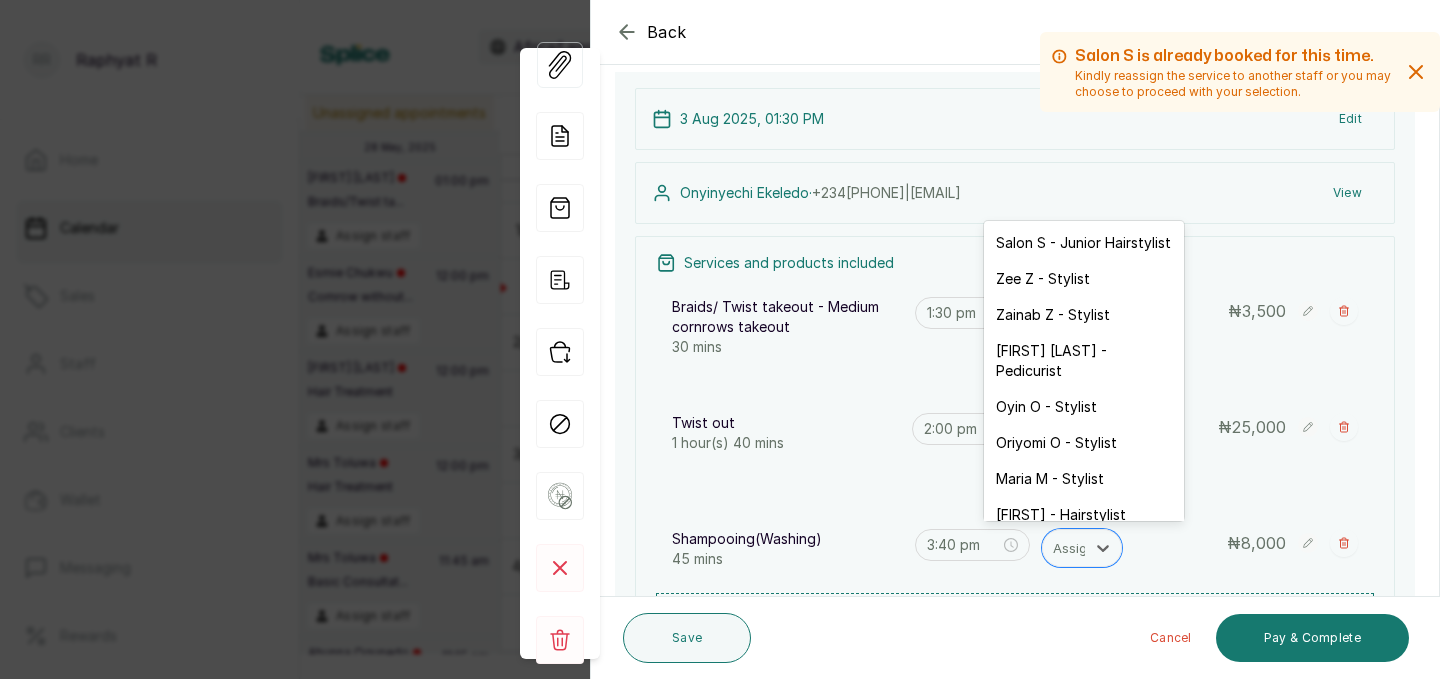 click 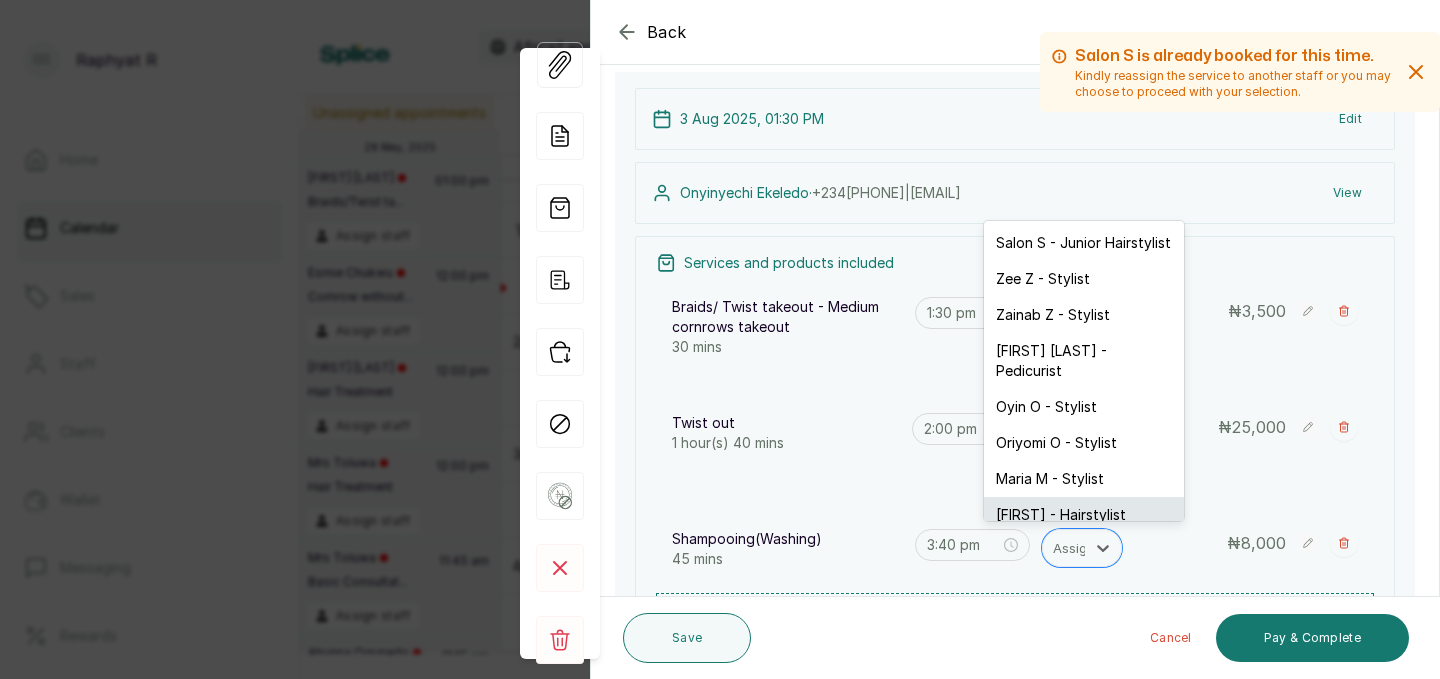 scroll, scrollTop: 32, scrollLeft: 0, axis: vertical 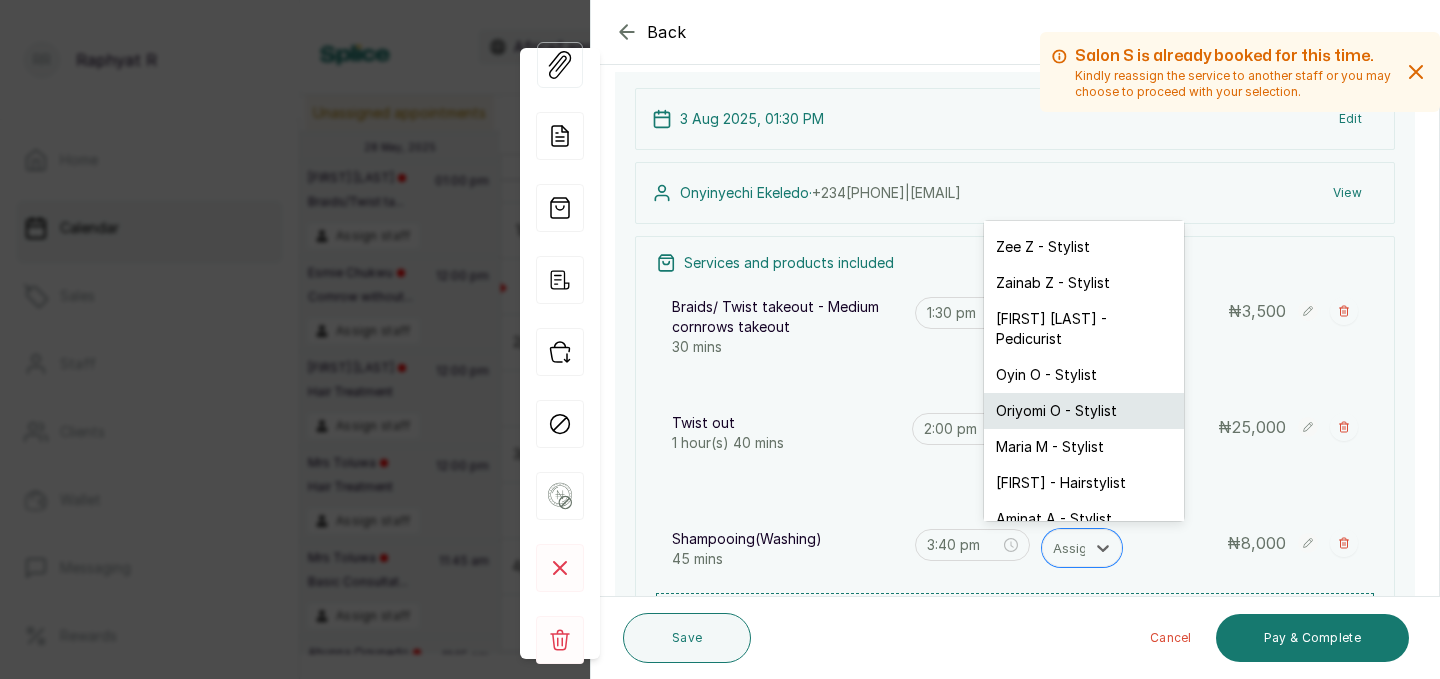 click on "Oriyomi O - Stylist" at bounding box center [1084, 411] 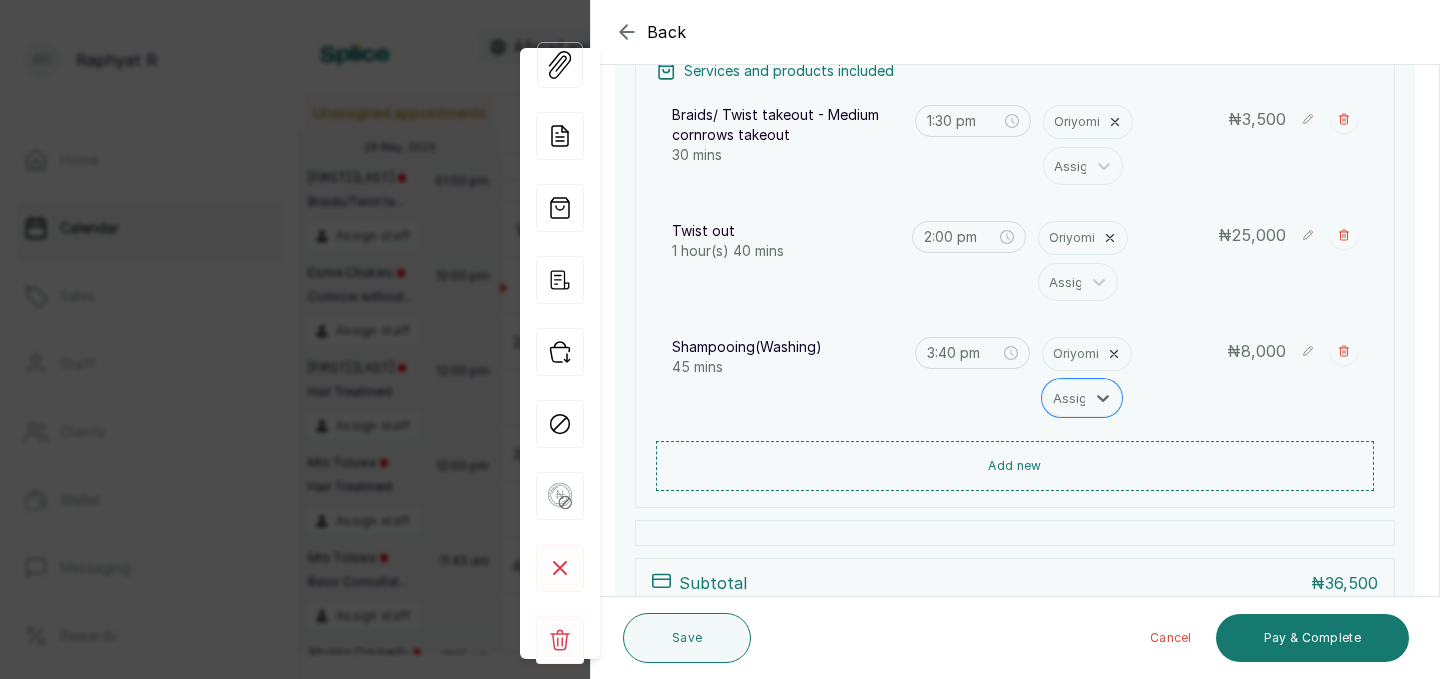 scroll, scrollTop: 331, scrollLeft: 0, axis: vertical 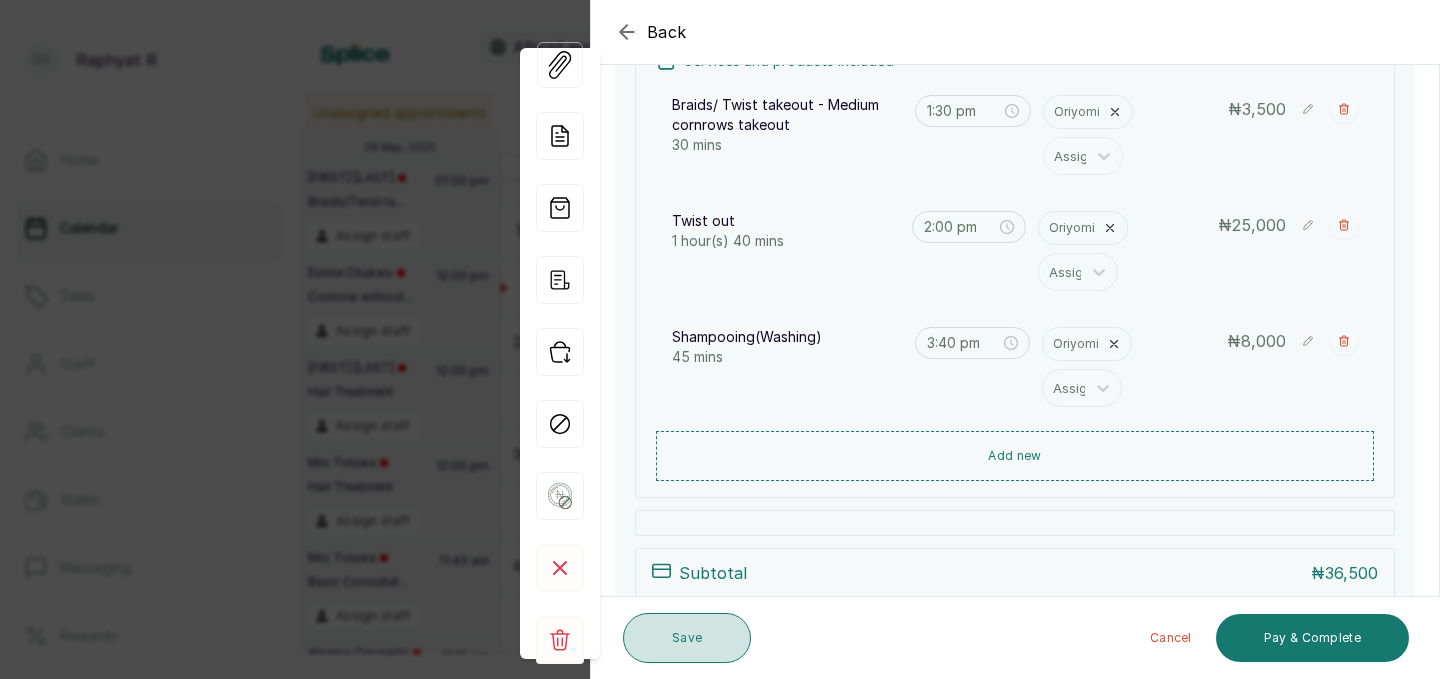 click on "Save" at bounding box center [687, 638] 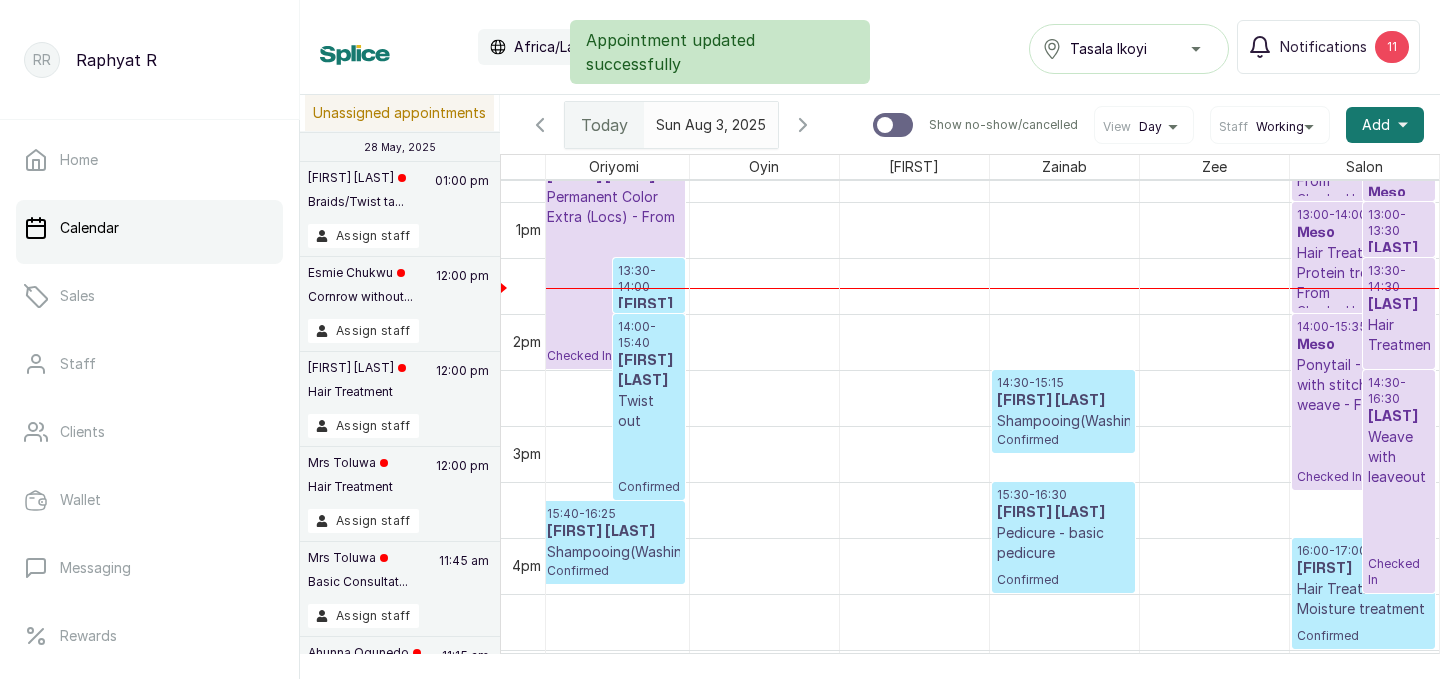 click on "[FIRST] [LAST]" at bounding box center [649, 371] 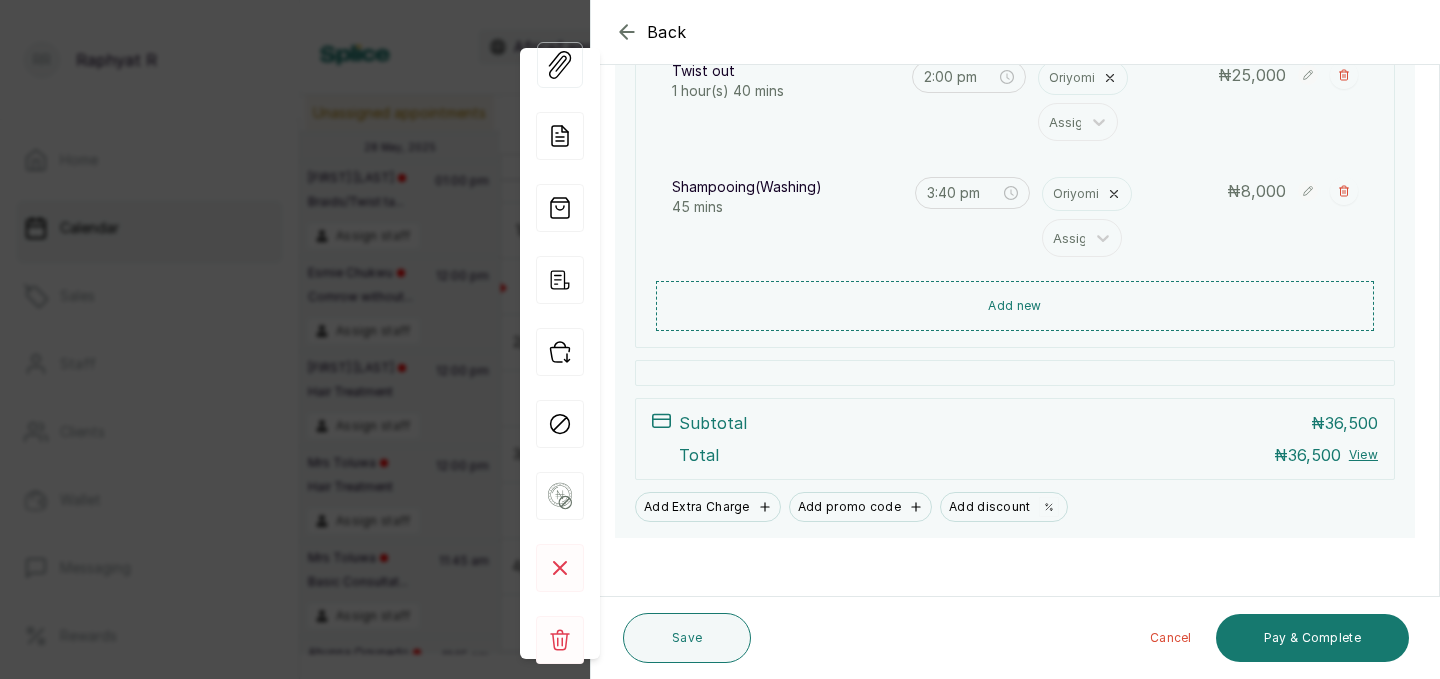 scroll, scrollTop: 493, scrollLeft: 0, axis: vertical 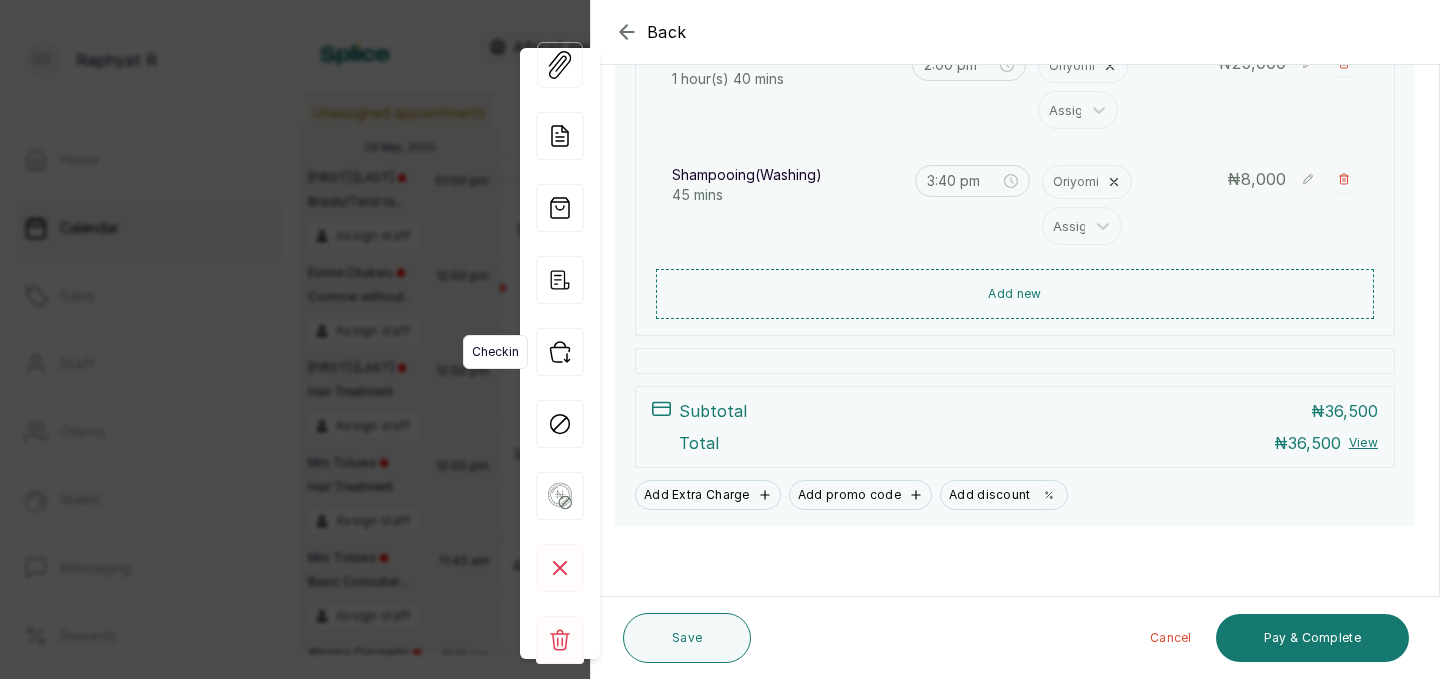 click 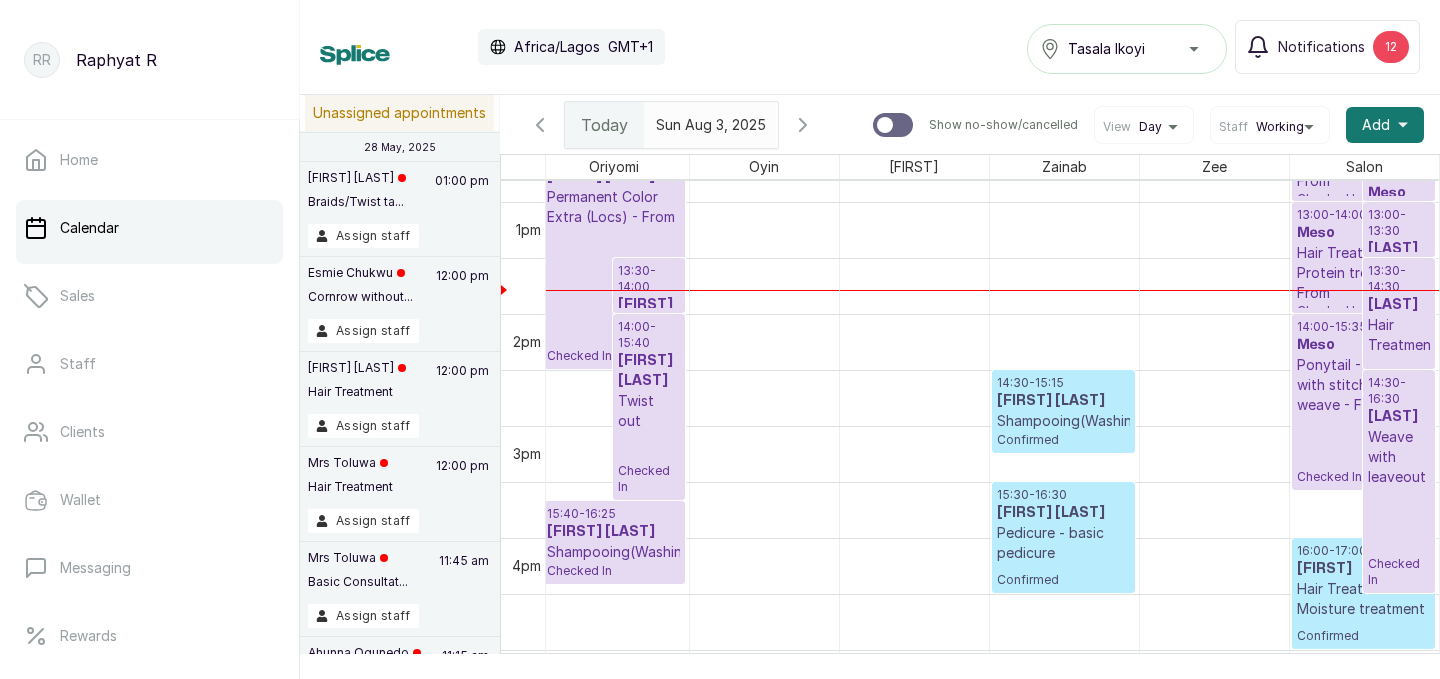 click on "[FIRST] [LAST]" at bounding box center [649, 371] 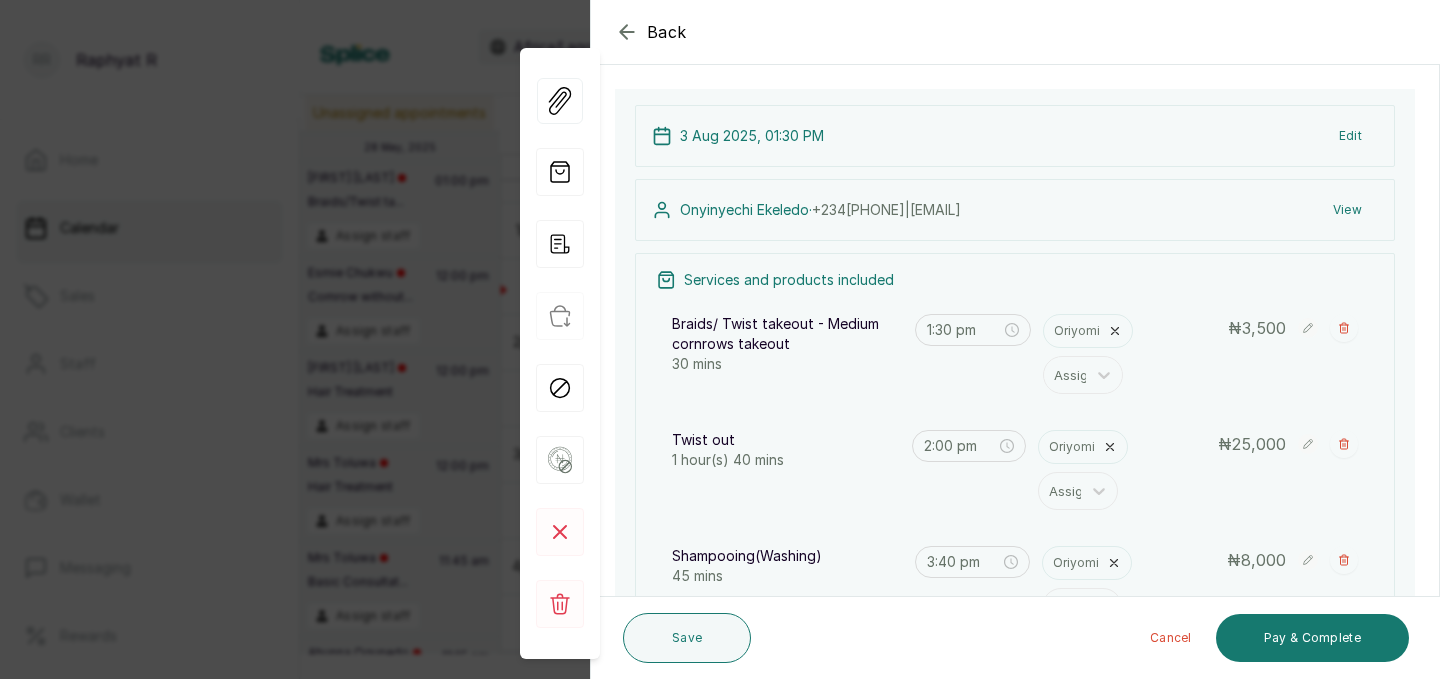 scroll, scrollTop: 118, scrollLeft: 0, axis: vertical 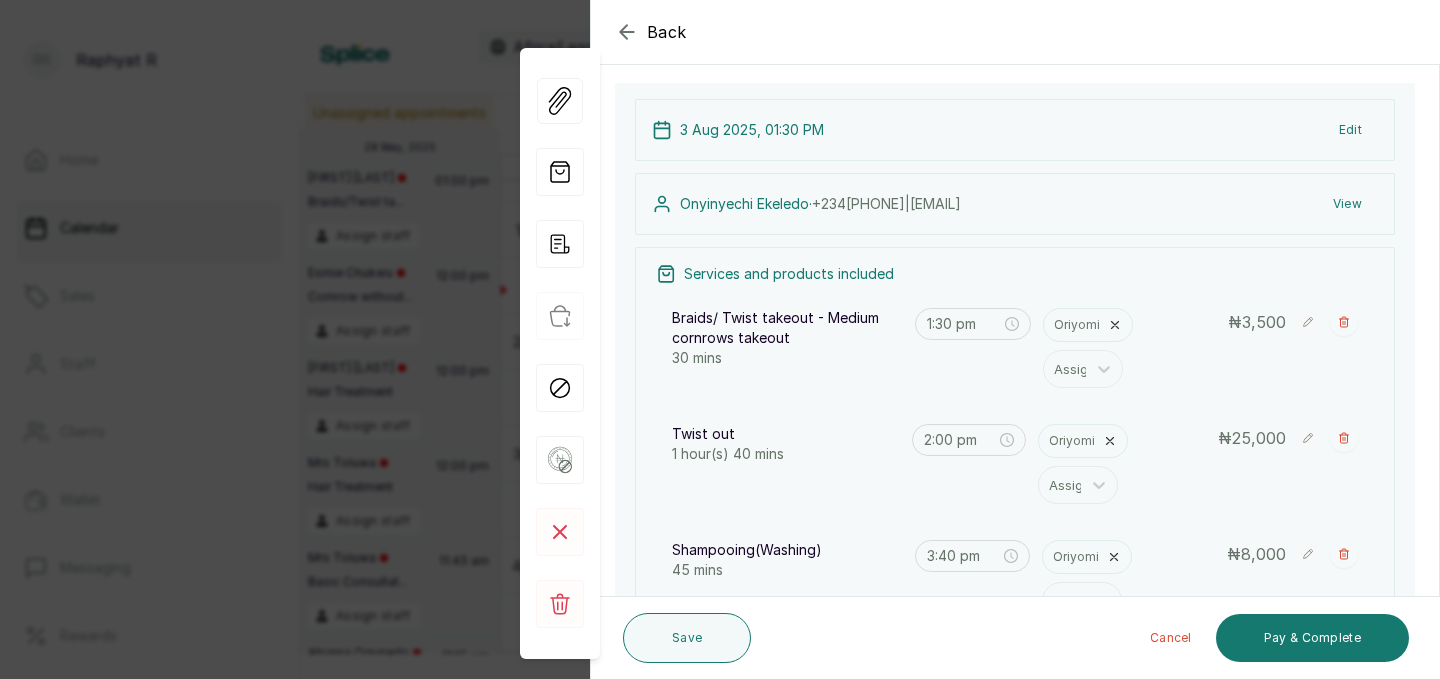 click on "3,500" at bounding box center (1264, 322) 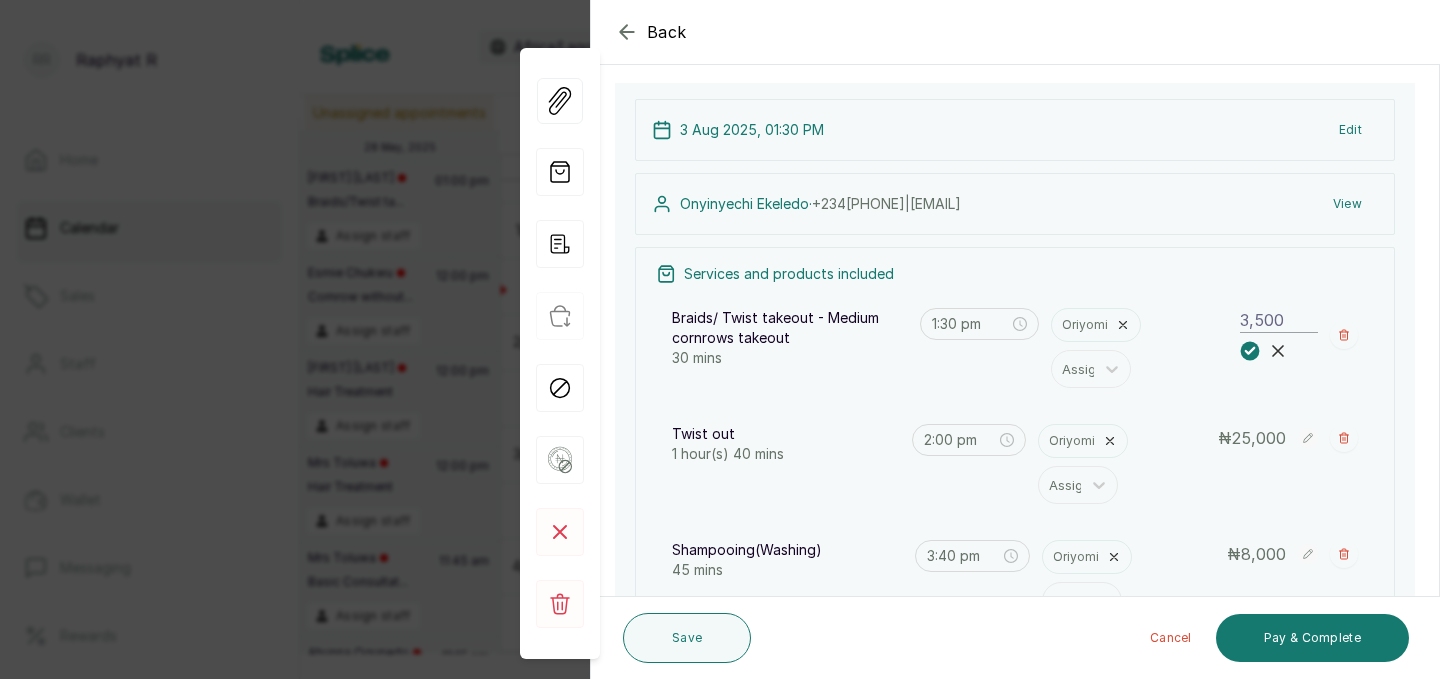click on "3,500" at bounding box center [1279, 320] 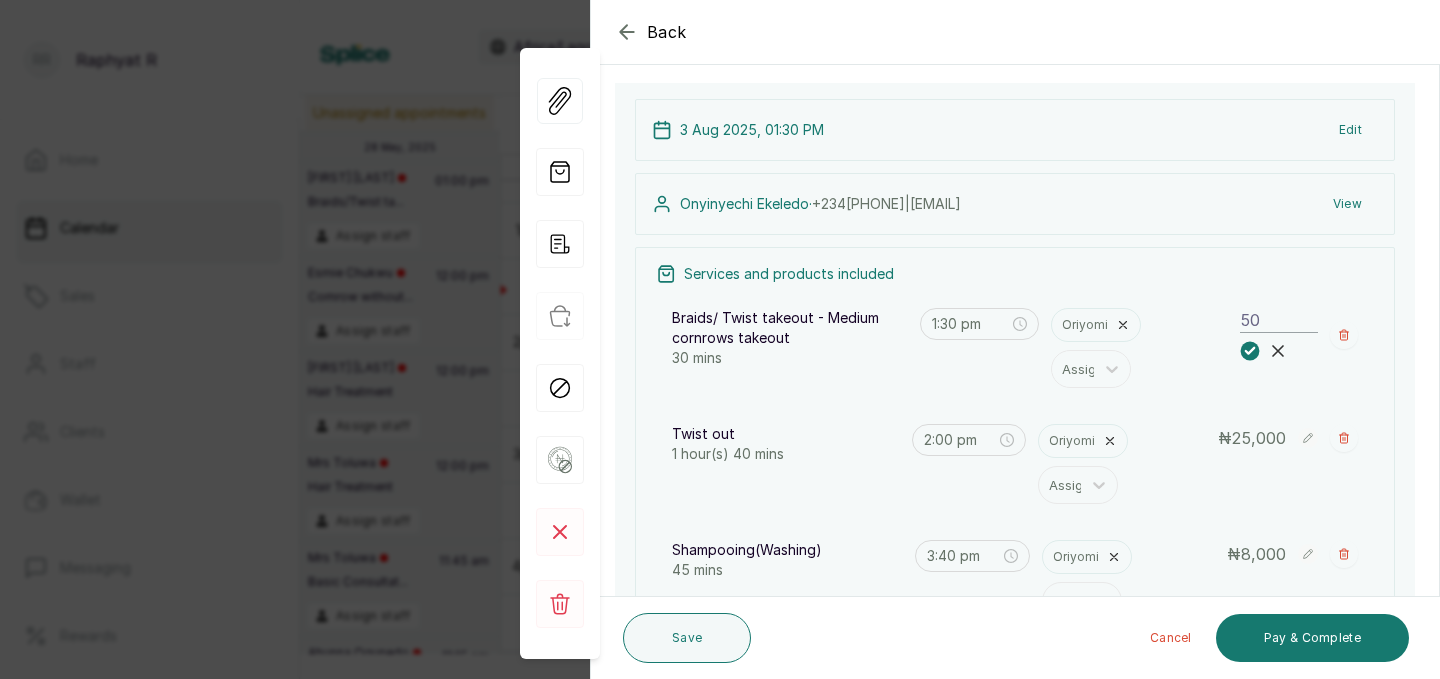 type on "5" 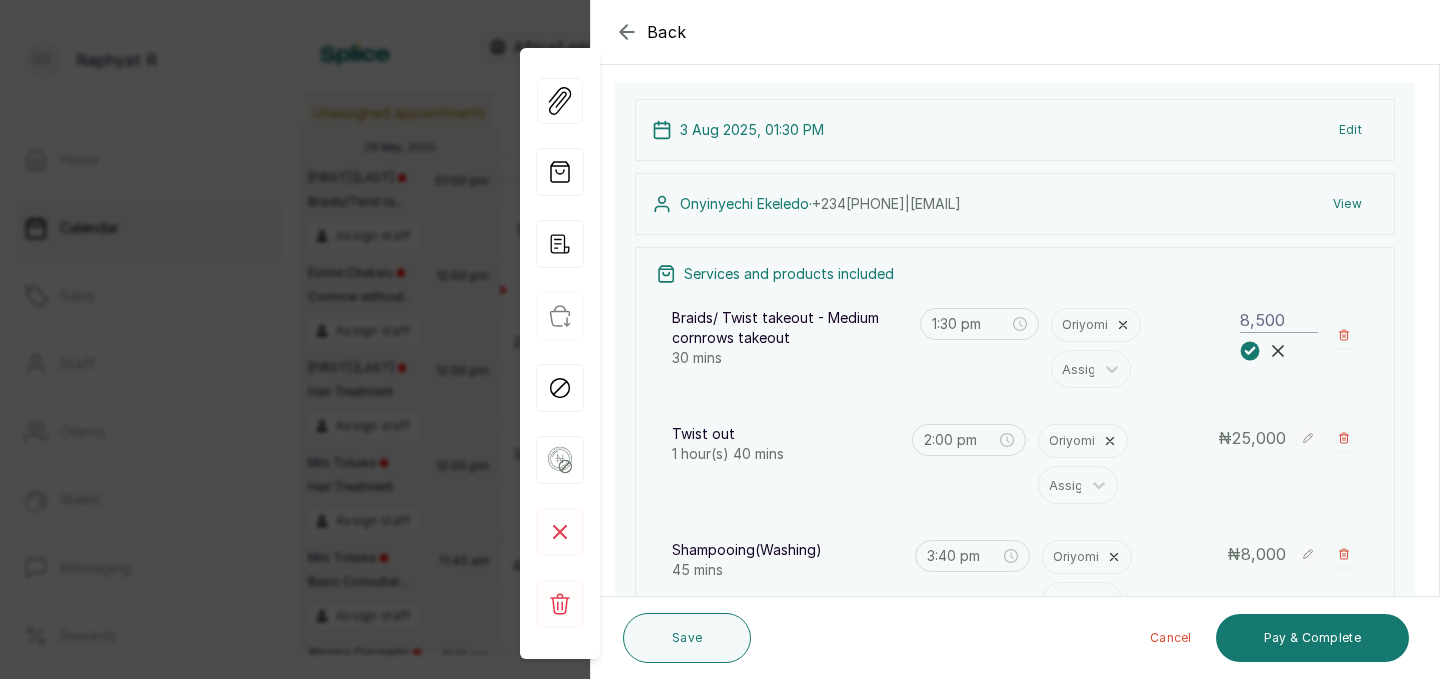 type on "8,500" 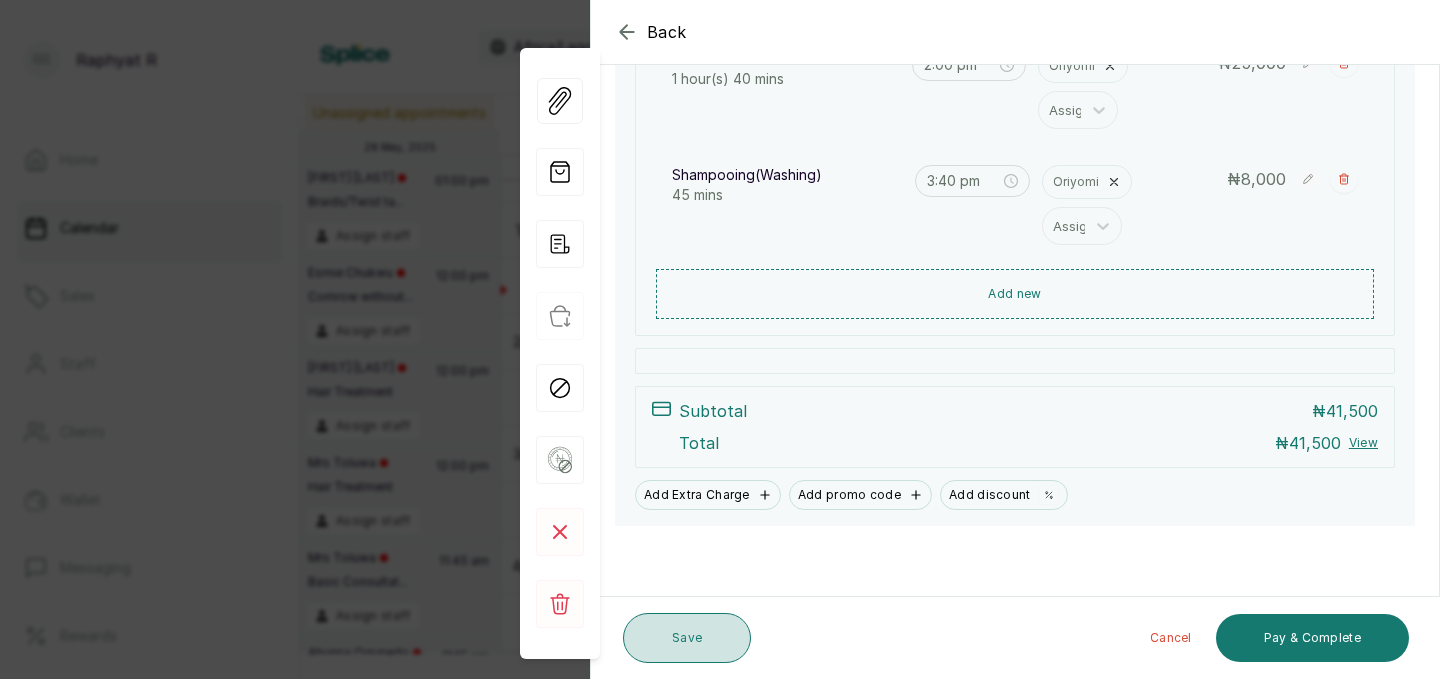 scroll, scrollTop: 493, scrollLeft: 0, axis: vertical 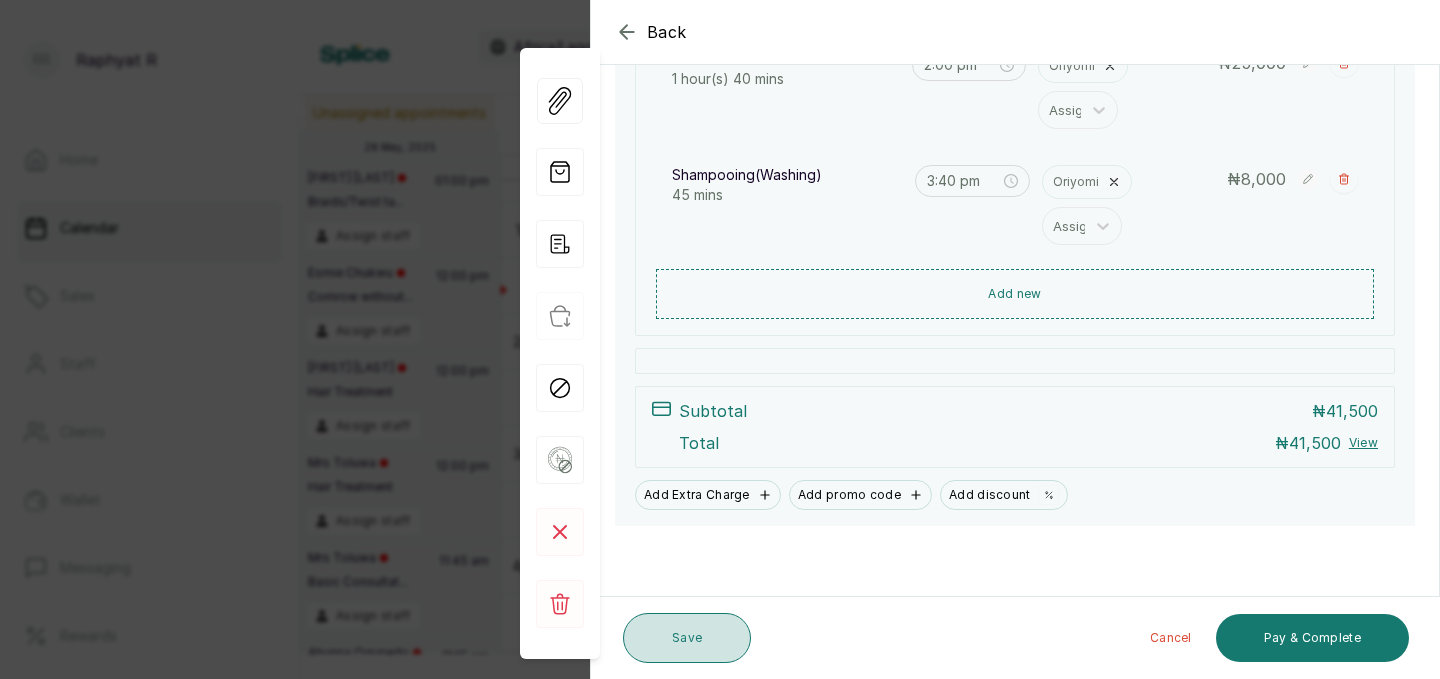 click on "Save" at bounding box center (687, 638) 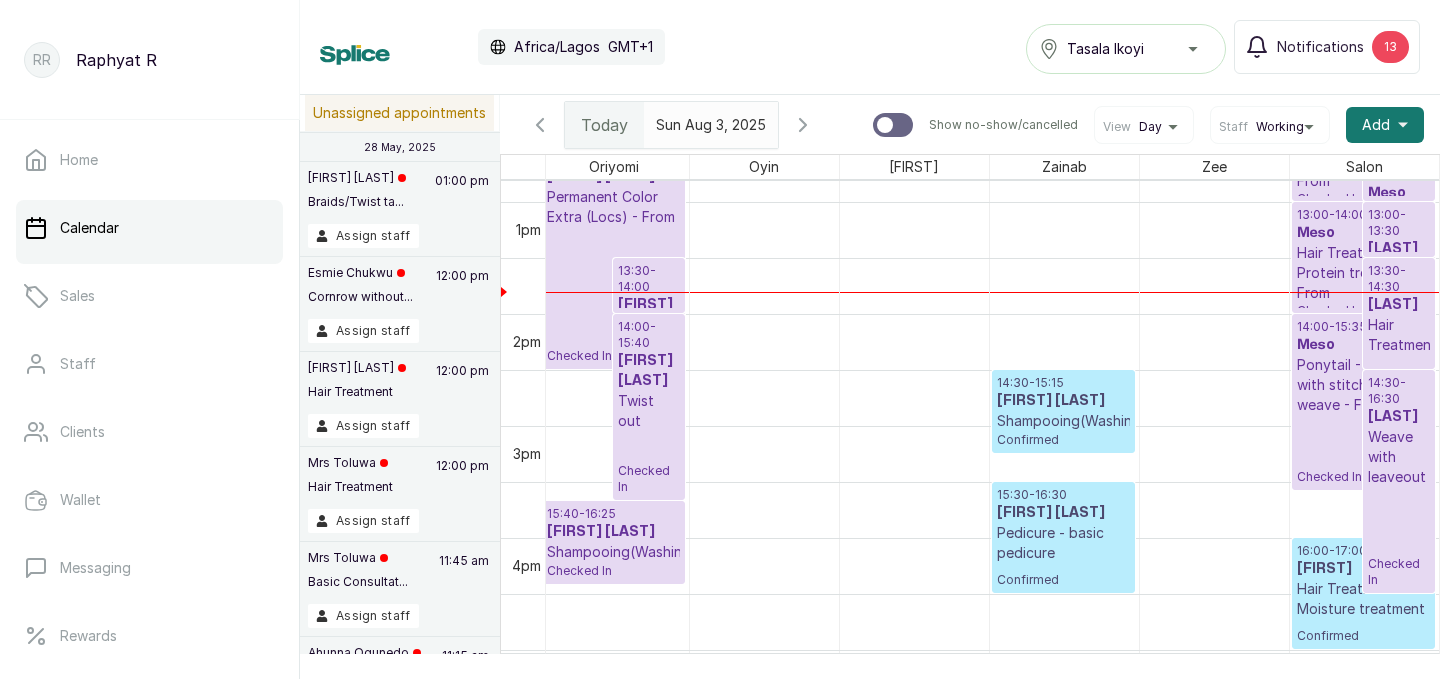 scroll, scrollTop: 1347, scrollLeft: 457, axis: both 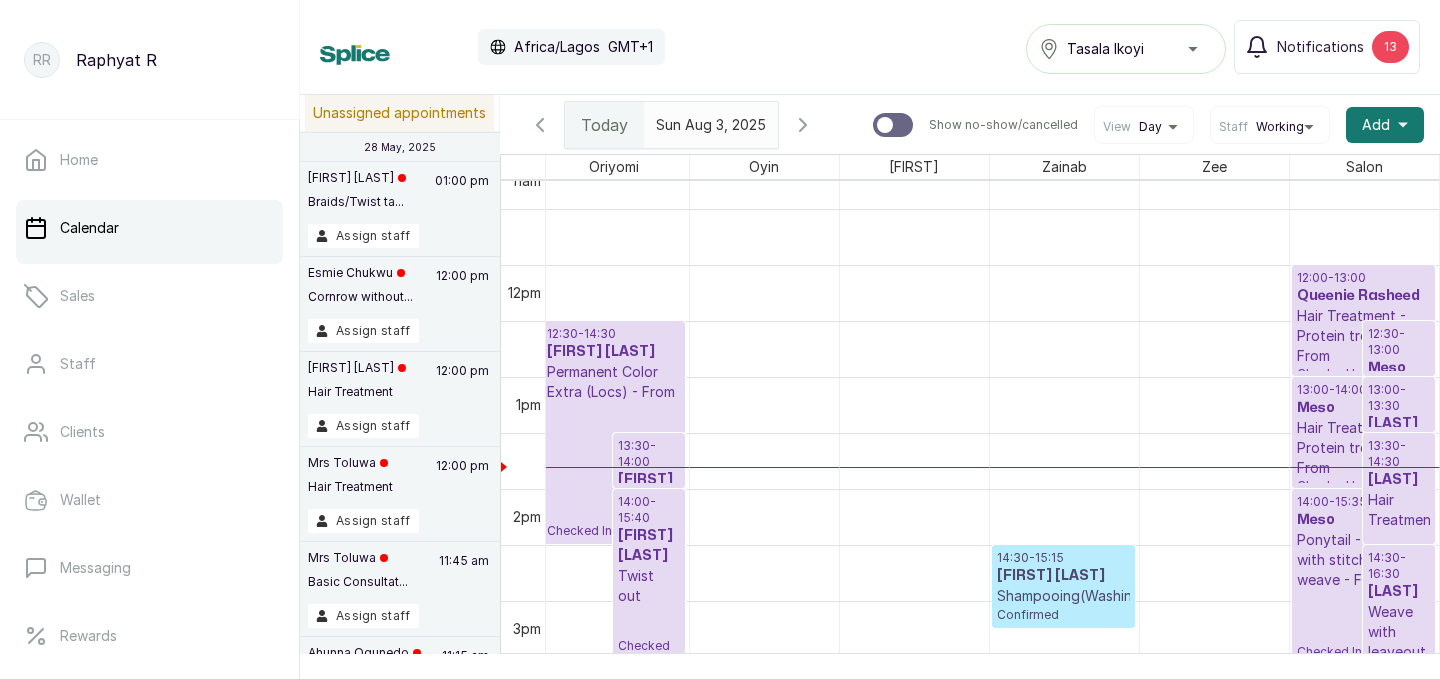 click on "Hair Treatment  - Protein treatment  - From" at bounding box center (1364, 336) 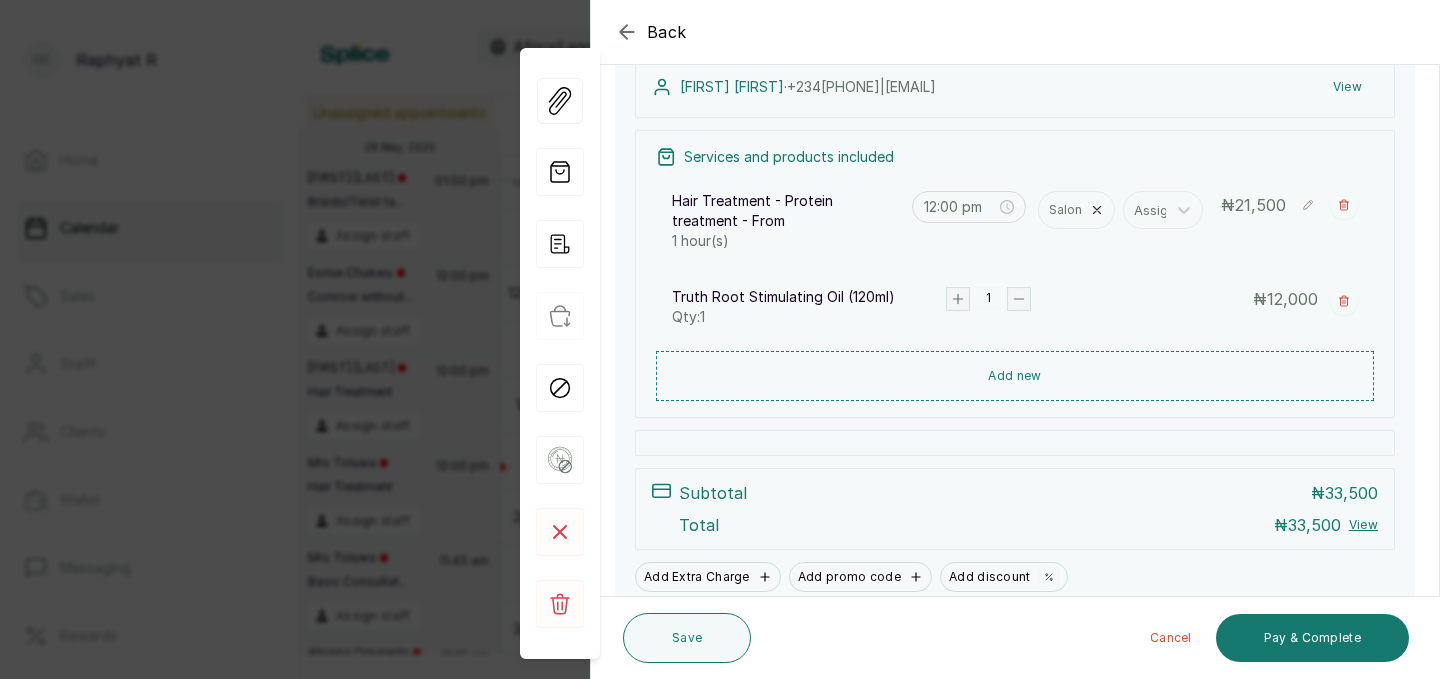 scroll, scrollTop: 317, scrollLeft: 0, axis: vertical 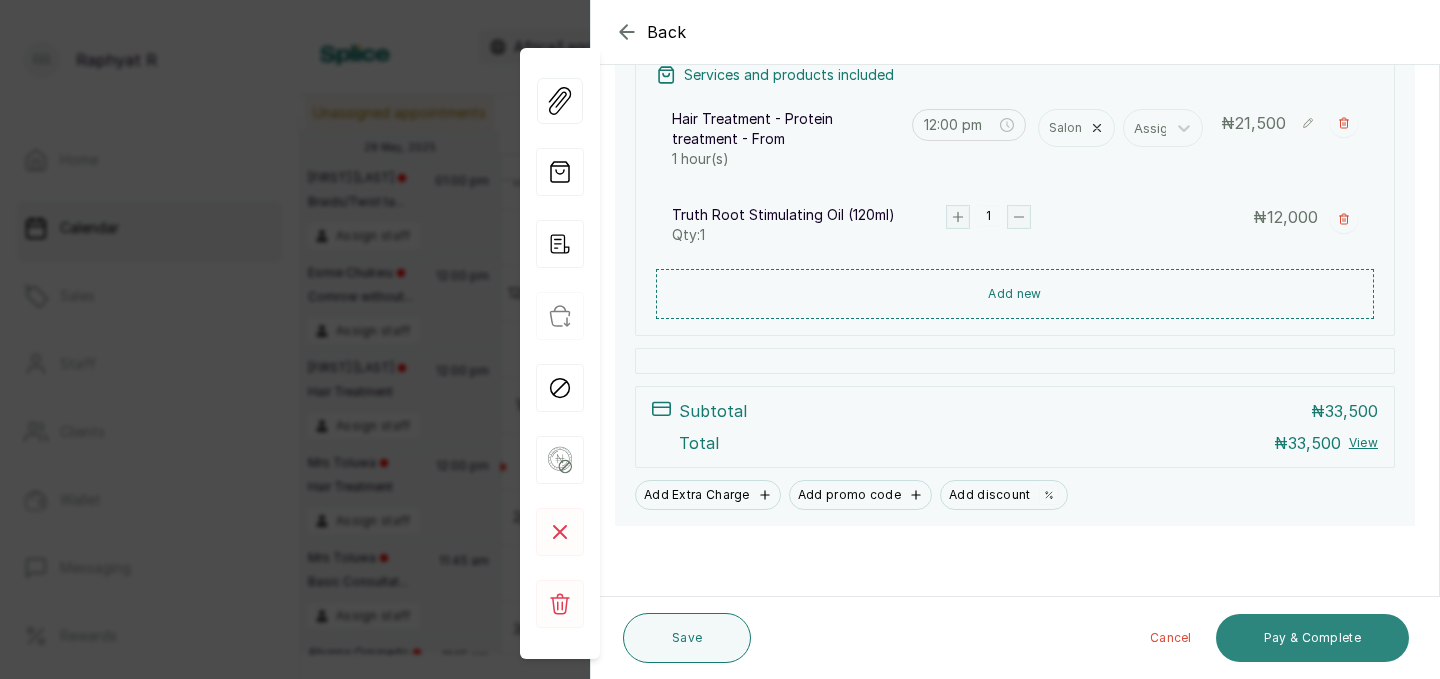 click on "Pay & Complete" at bounding box center [1312, 638] 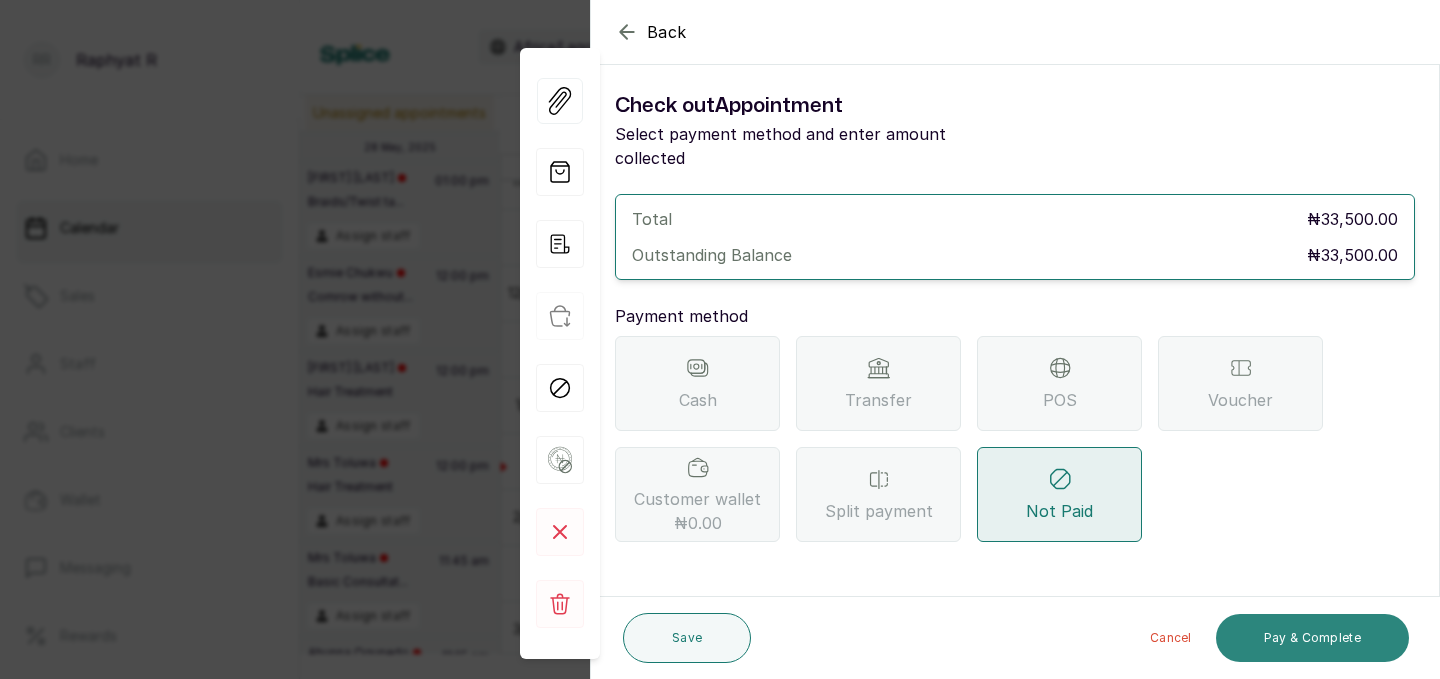 scroll, scrollTop: 0, scrollLeft: 0, axis: both 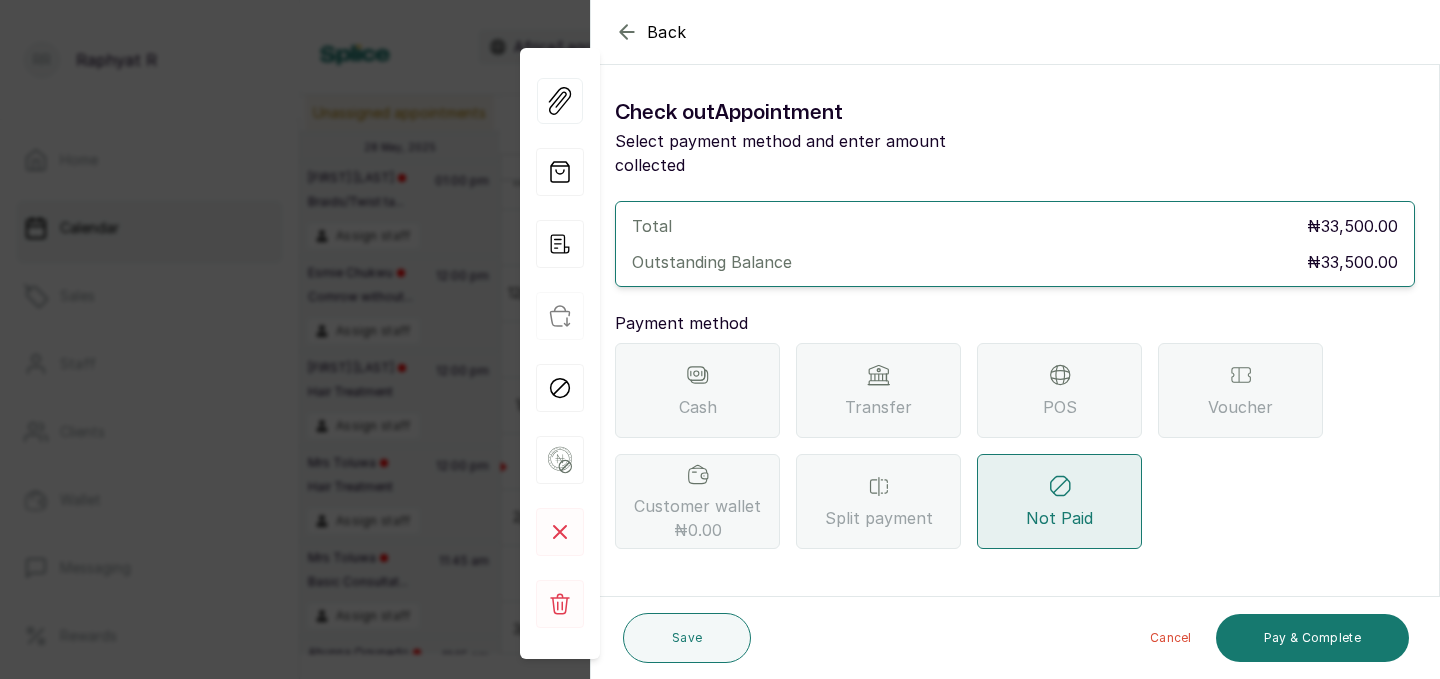 click on "POS" at bounding box center (1059, 390) 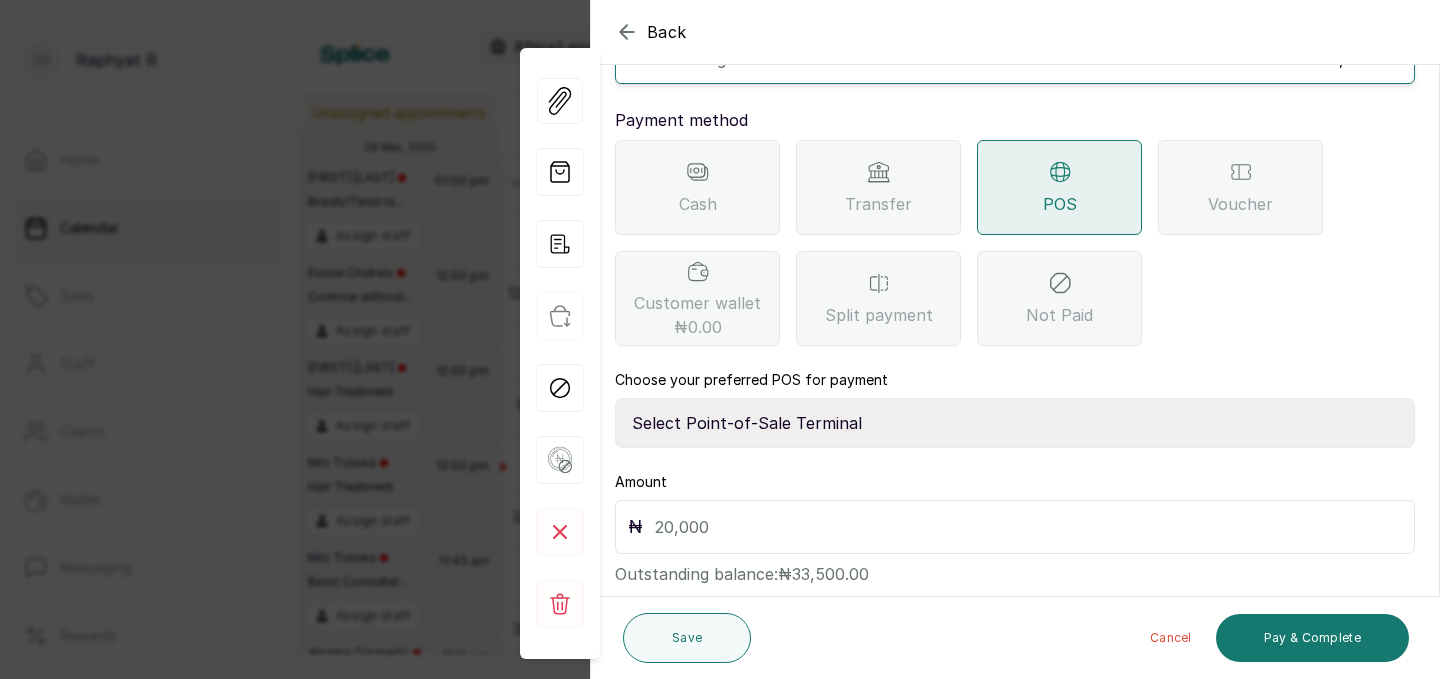 scroll, scrollTop: 223, scrollLeft: 0, axis: vertical 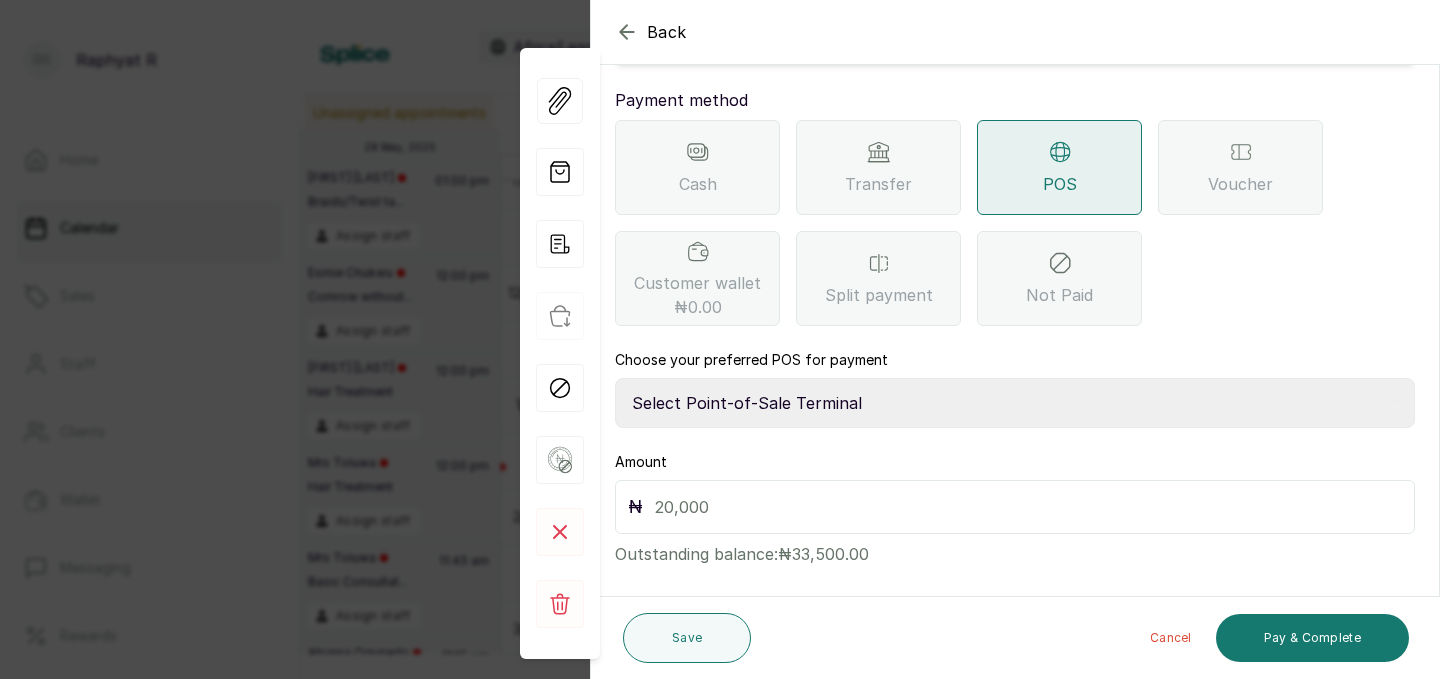 click on "Select Point-of-Sale Terminal Traction Providus Bank" at bounding box center [1015, 403] 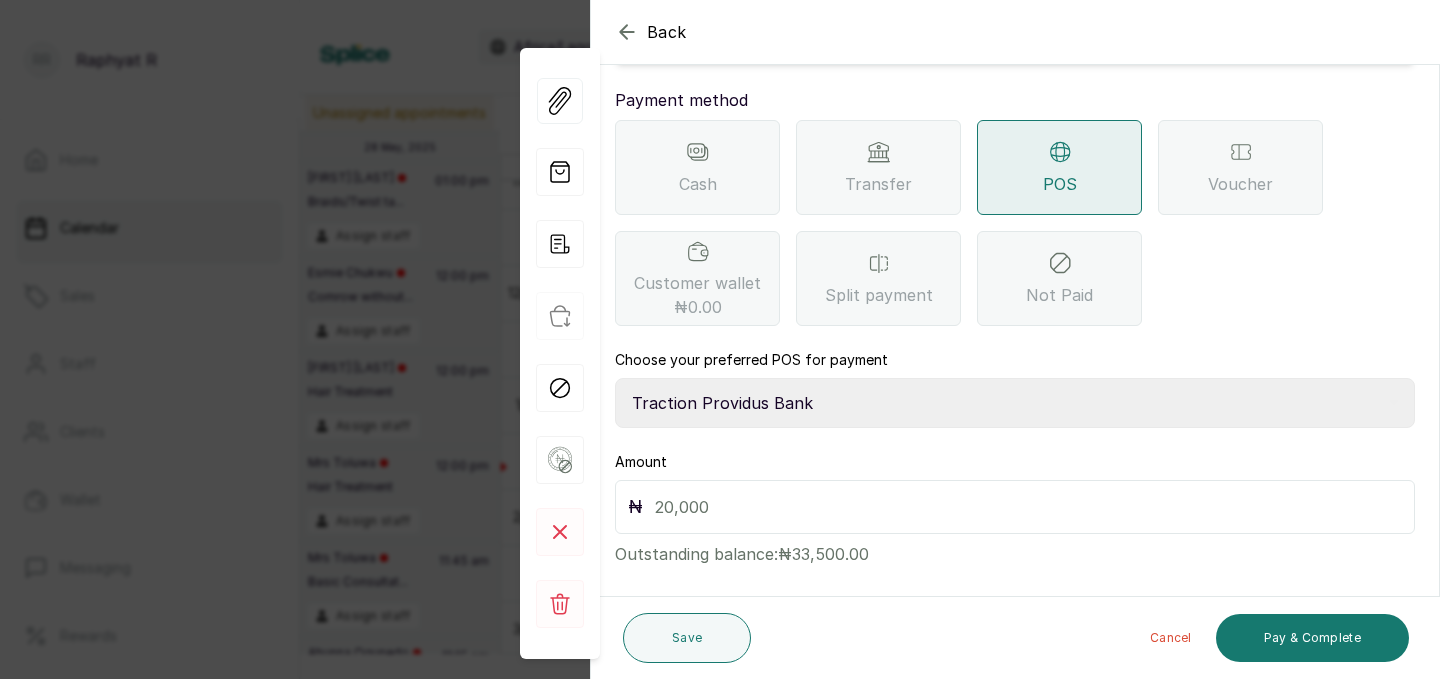 click at bounding box center (1028, 507) 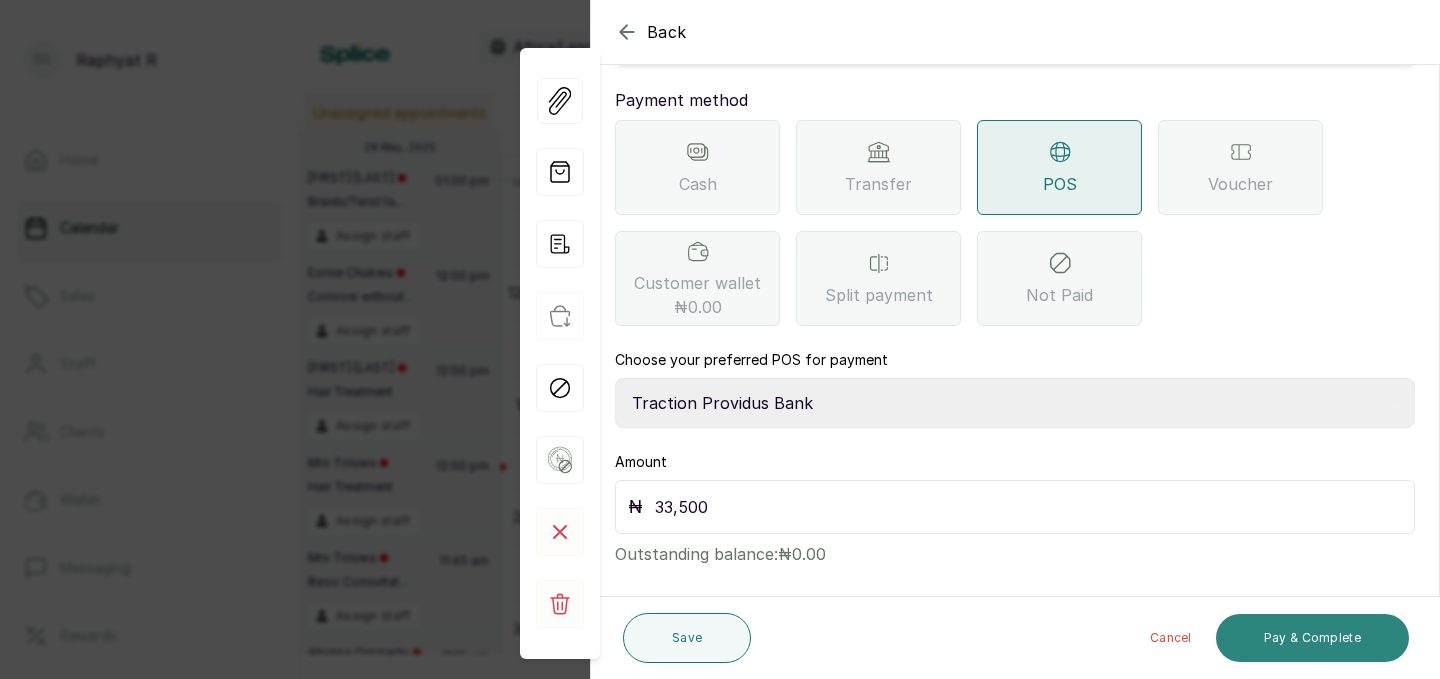 type on "33,500" 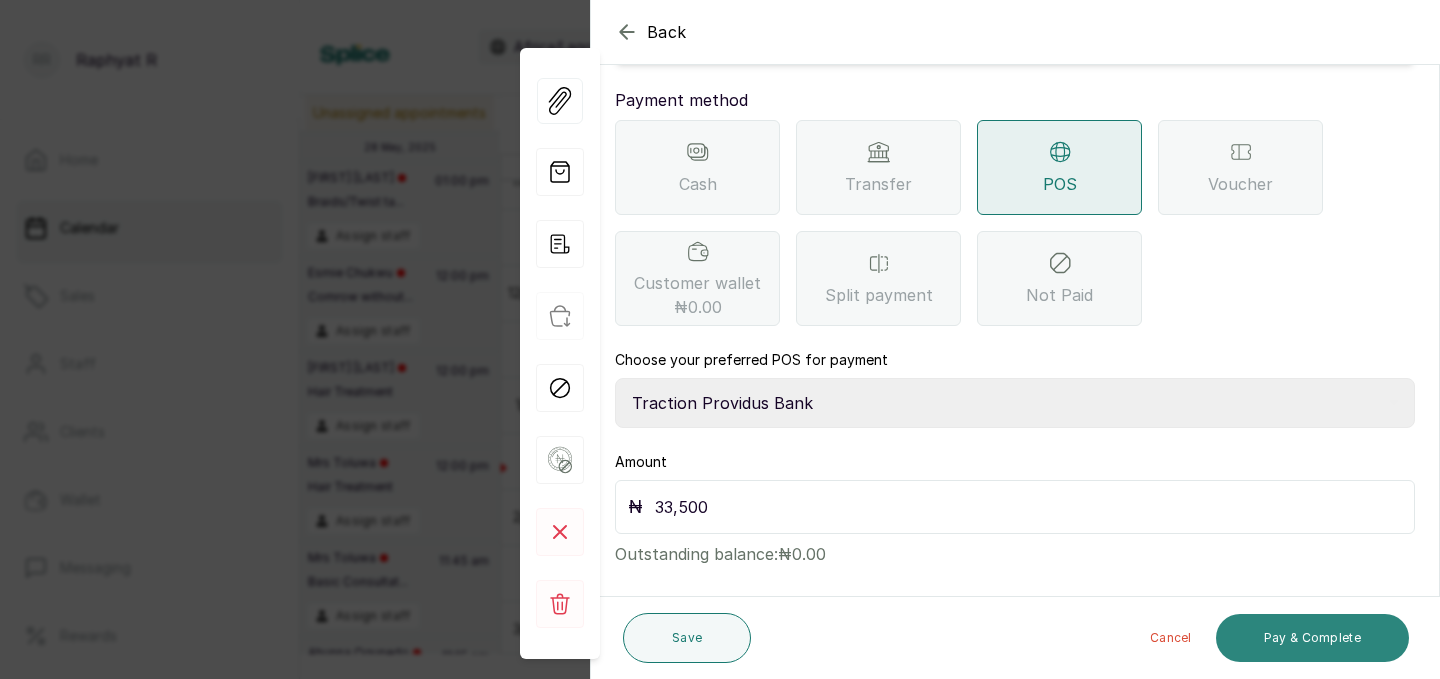 click on "Pay & Complete" at bounding box center (1312, 638) 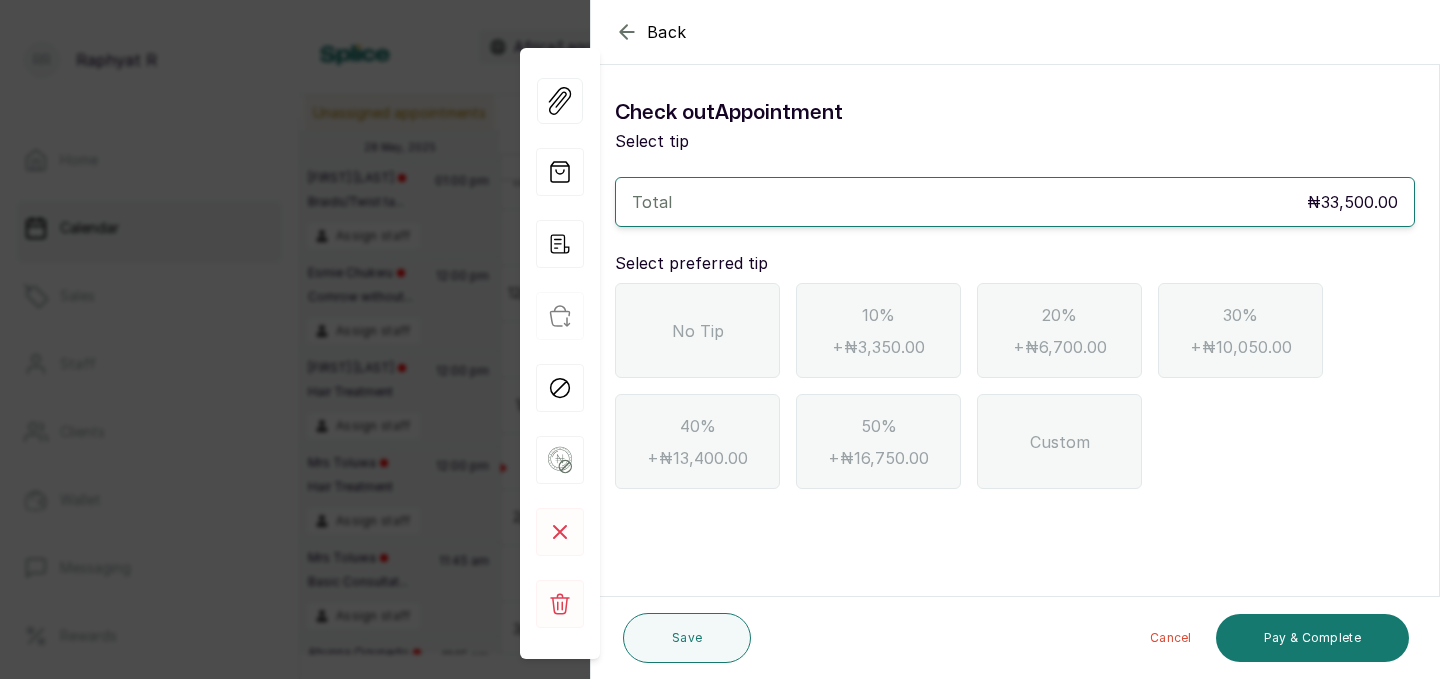 click on "No Tip" at bounding box center [698, 331] 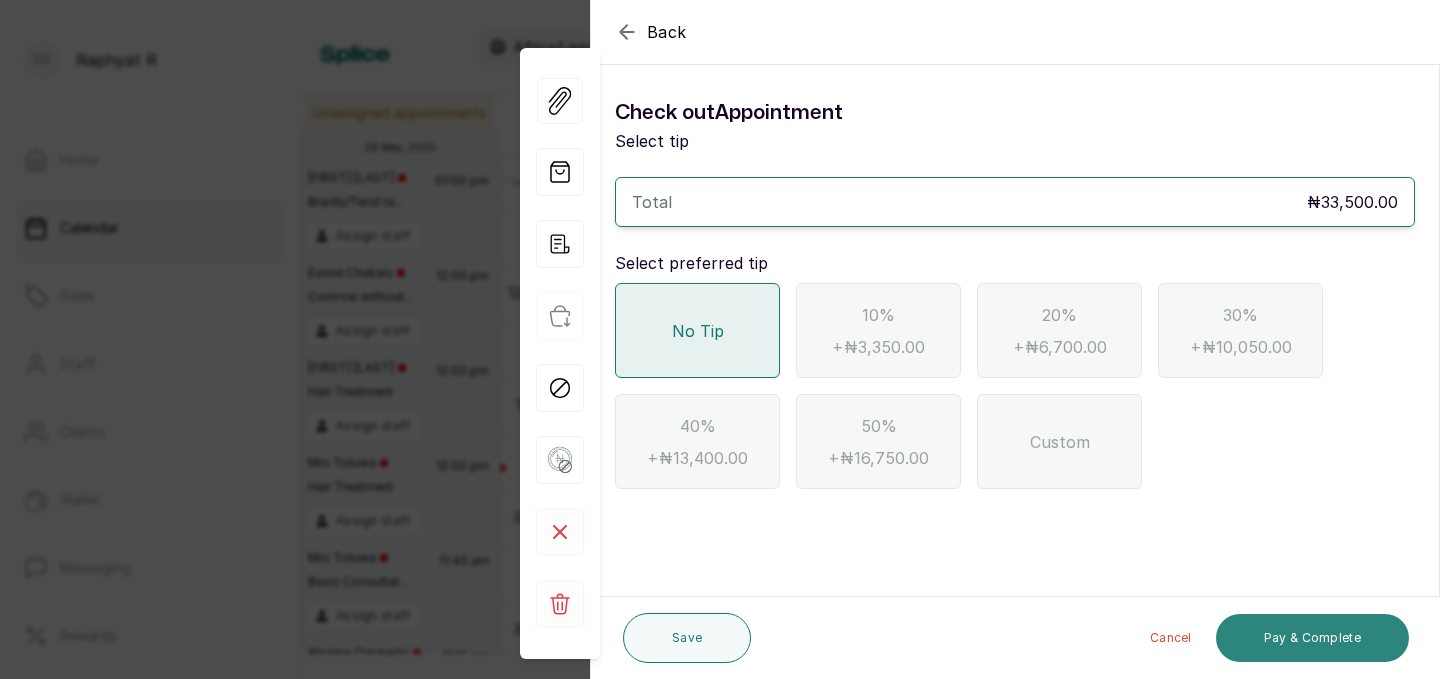 click on "Pay & Complete" at bounding box center (1312, 638) 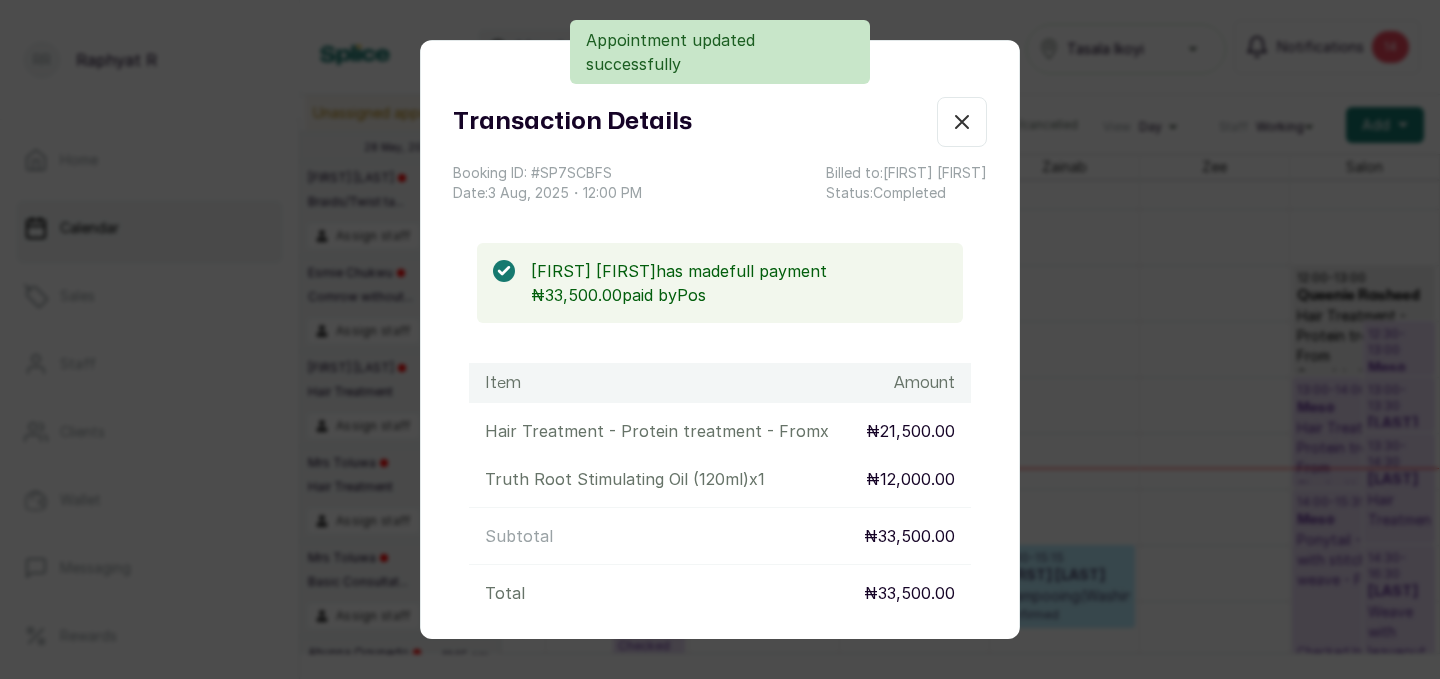 scroll, scrollTop: 673, scrollLeft: 457, axis: both 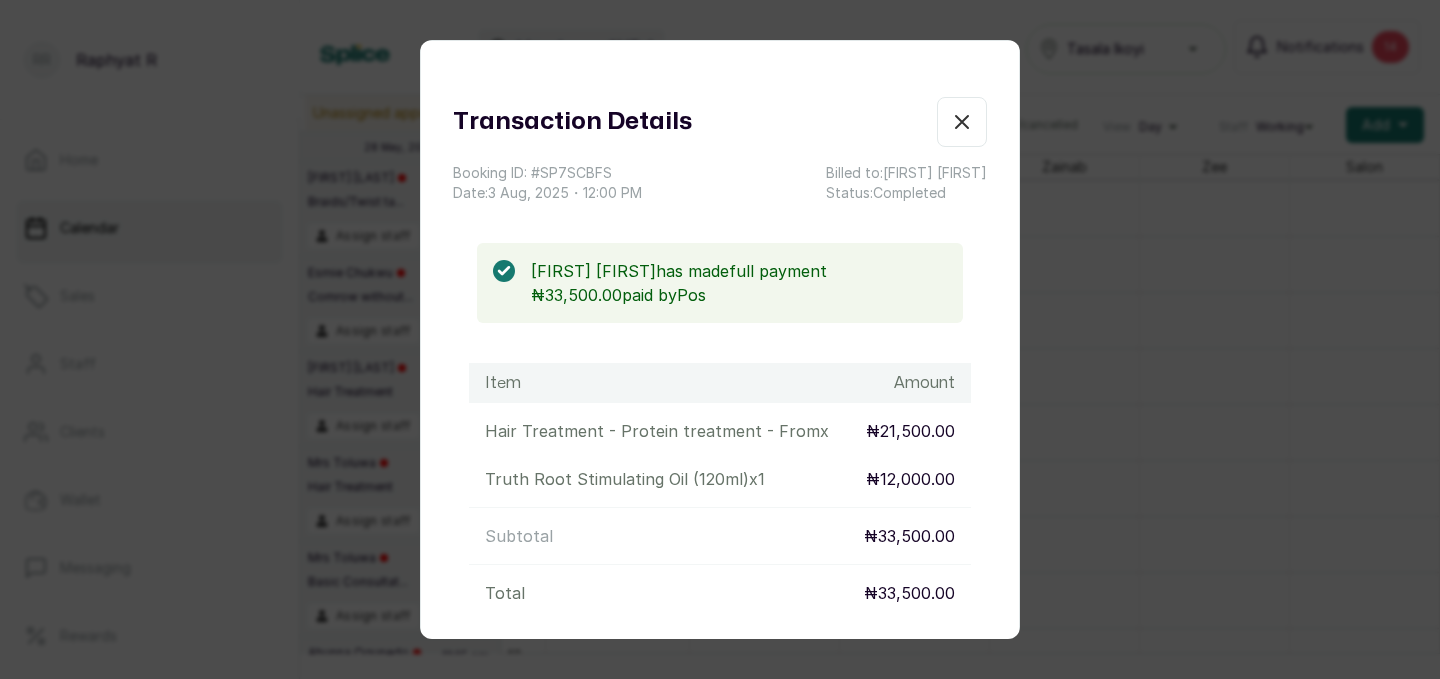 click 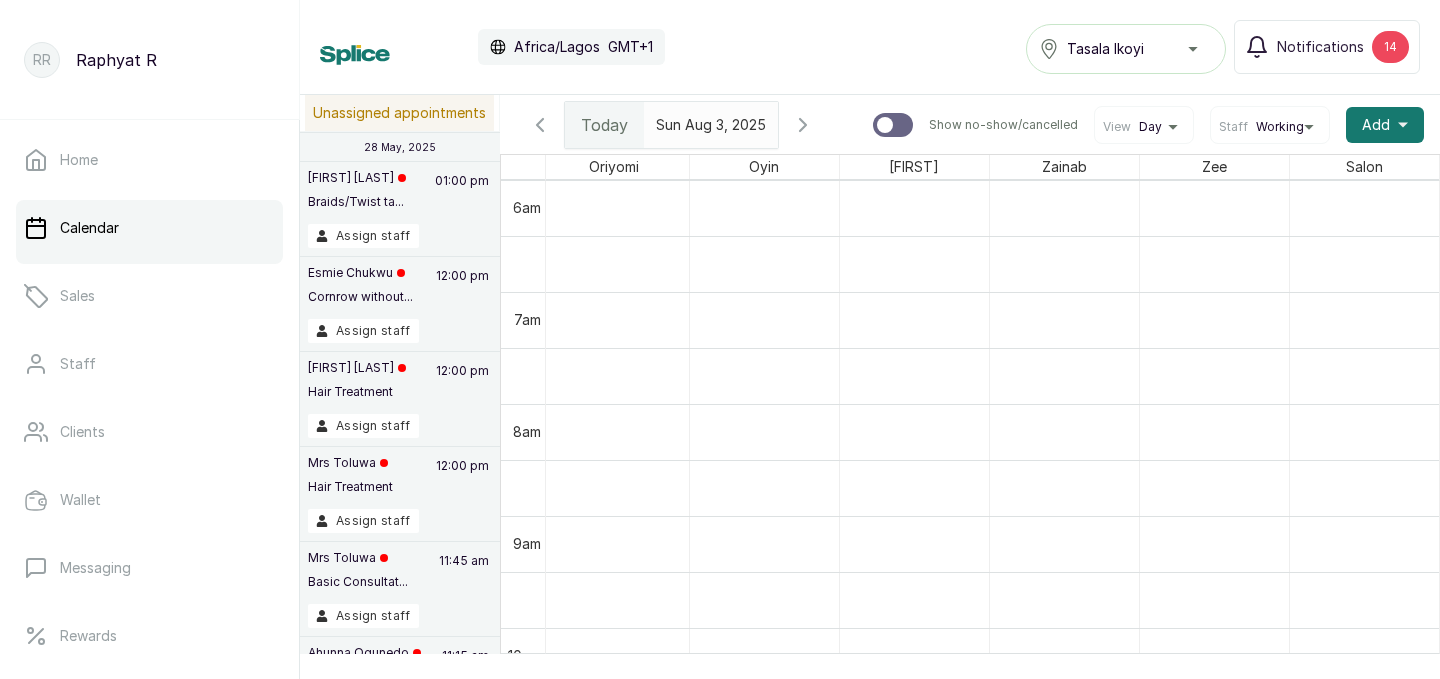 scroll, scrollTop: 783, scrollLeft: 457, axis: both 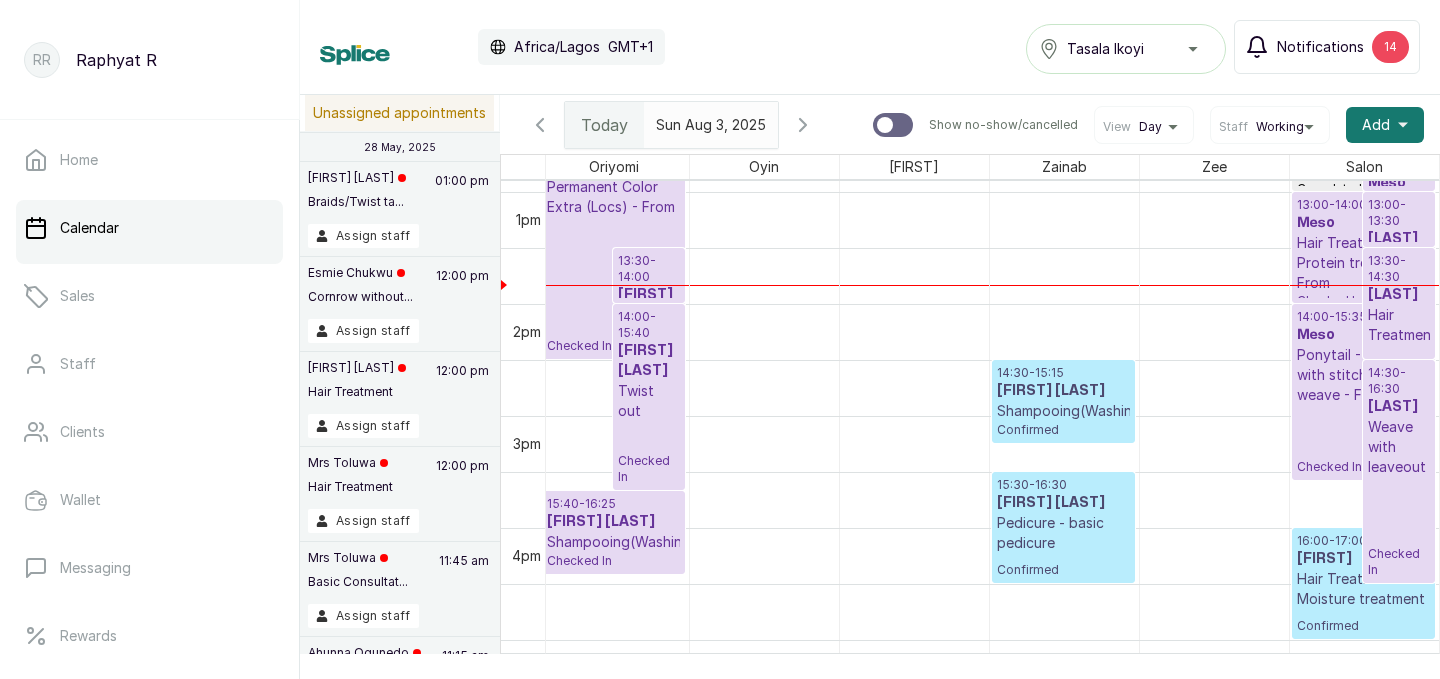 click on "Notifications 14" at bounding box center (1327, 47) 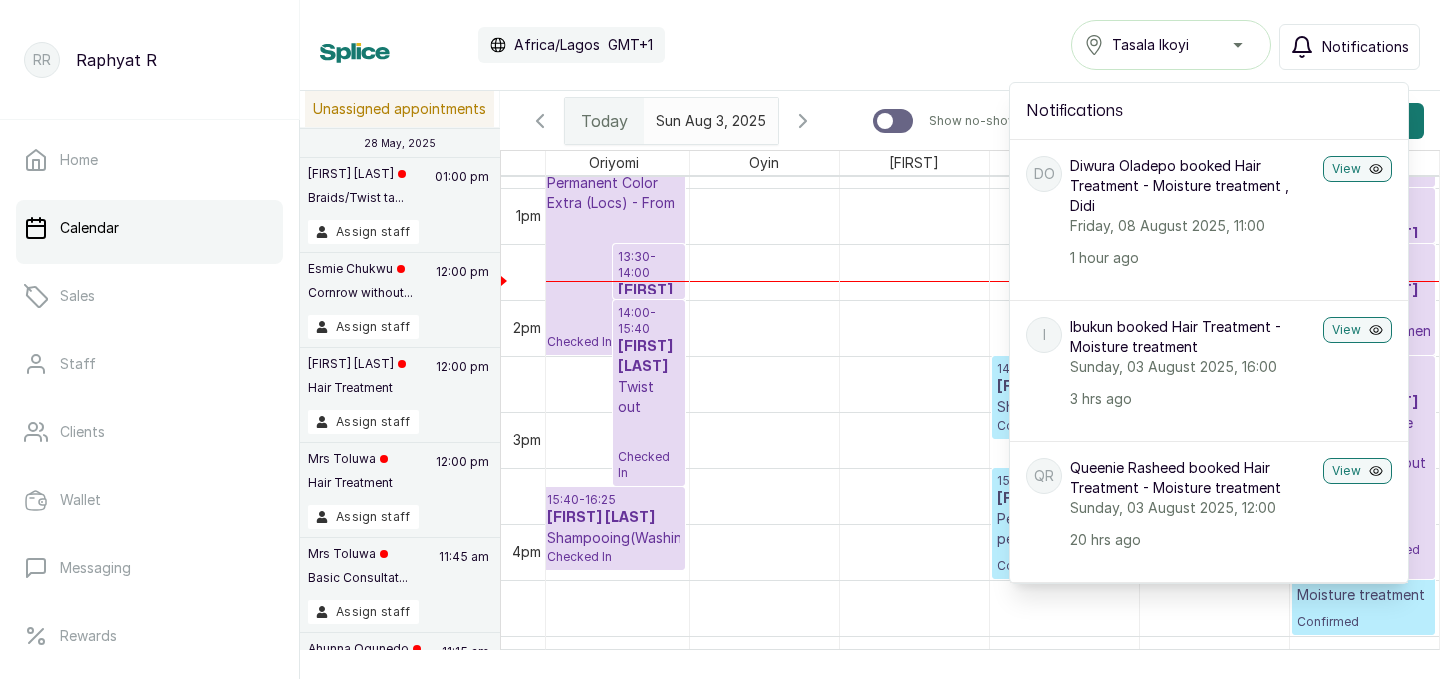 click on "Calendar Africa/Lagos GMT+1 Tasala Ikoyi Notifications Notifications DO Diwura Oladepo booked Hair Treatment  - Moisture treatment , Didi Friday, 08 August 2025, 11:00 1 hour ago View   I Ibukun  booked Hair Treatment  - Moisture treatment  Sunday, 03 August 2025, 16:00 3 hrs ago View   QR Queenie Rasheed booked Hair Treatment  - Moisture treatment  Sunday, 03 August 2025, 12:00 20 hrs ago View   Low stock alert Truth Reinforcer Protein Treatment (300m... yesterday View   NO Nwando Ozobia booked Ponytail touch up Saturday, 02 August 2025, 16:30 yesterday View   OE Onyinyechi Ekeledo booked Cornrow with extension - 2-4 With tiny weaving  - From Friday, 01 August 2025, 15:30 2 days ago View   OE Onyinyechi Ekeledo booked Twist out, Braids/ Twist takeout - Medium cornrows takeout Sunday, 03 August 2025, 13:30 2 days ago View   GO Gogo Oni booked Washing / shampooing, Single twists without extension - mini size Saturday, 02 August 2025, 11:00 2 days ago View   TO Sunday, 03 August 2025, 12:30 2 days ago View" at bounding box center [870, 45] 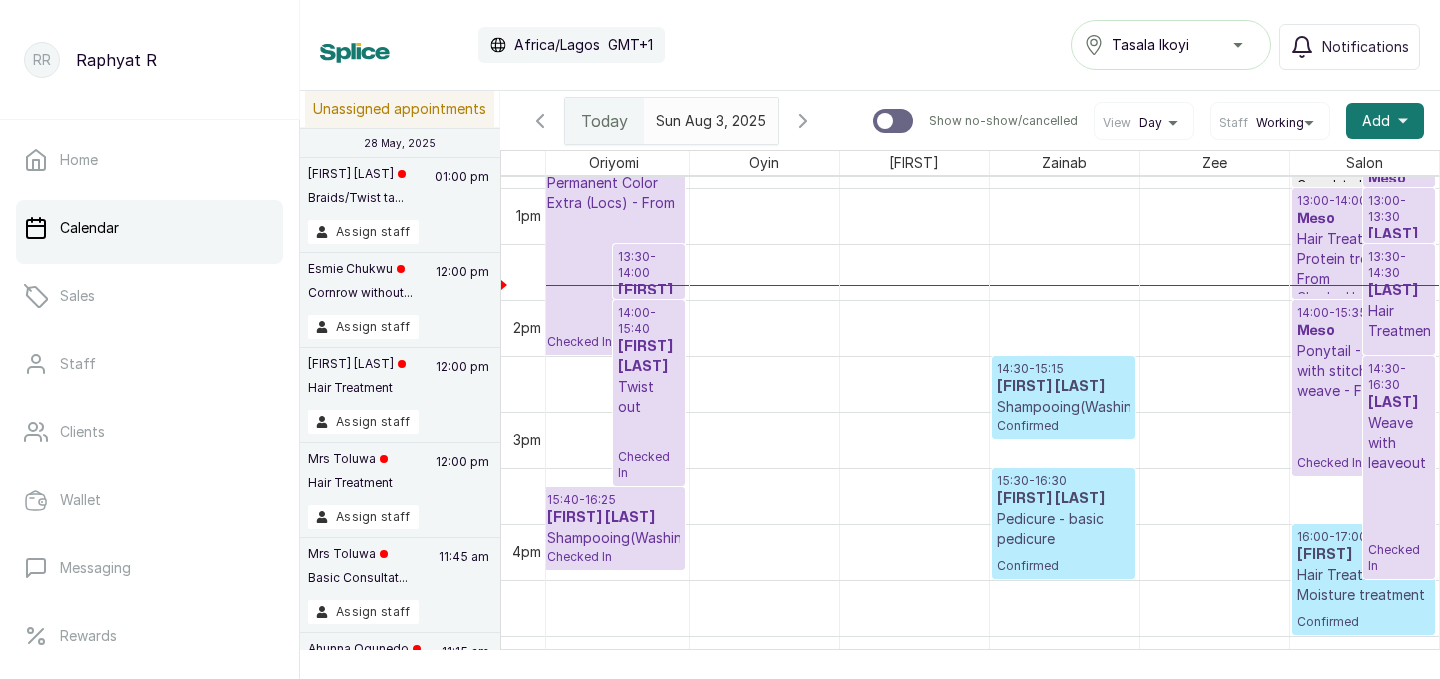 scroll, scrollTop: 1503, scrollLeft: 457, axis: both 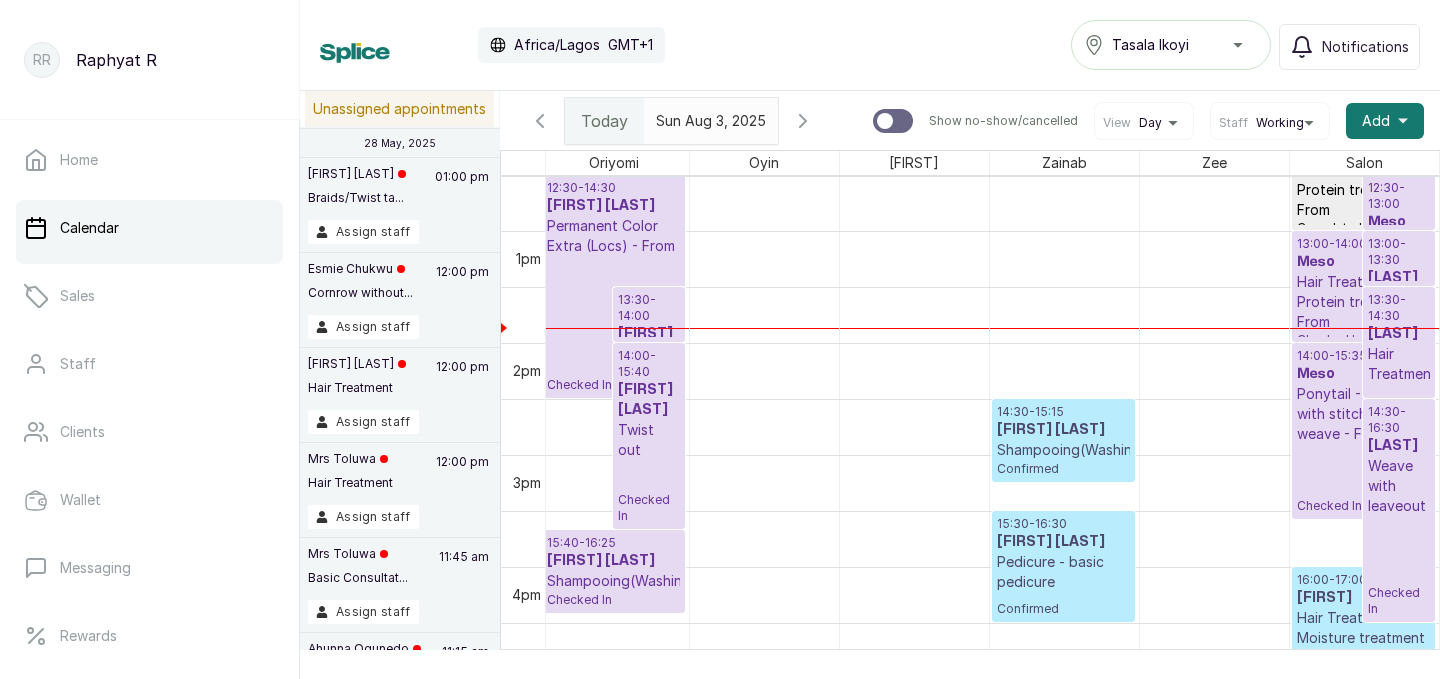 click 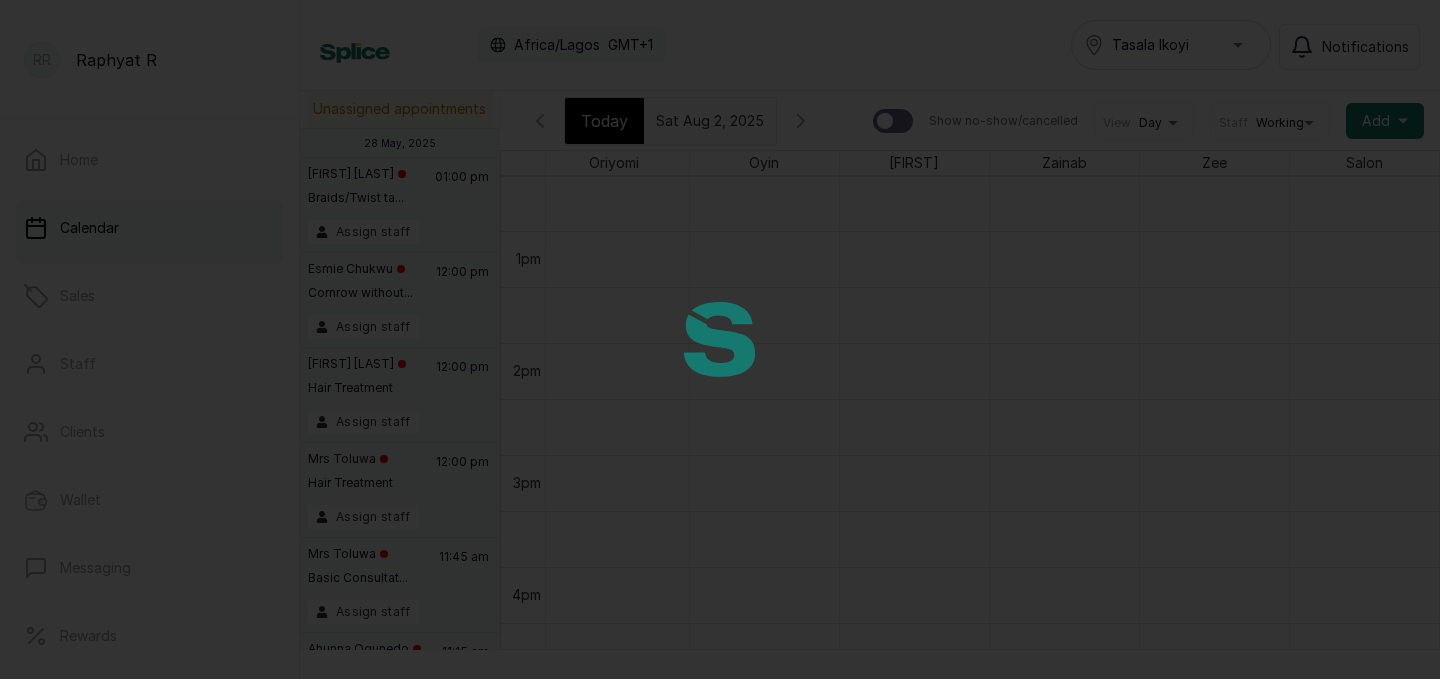 scroll, scrollTop: 673, scrollLeft: 457, axis: both 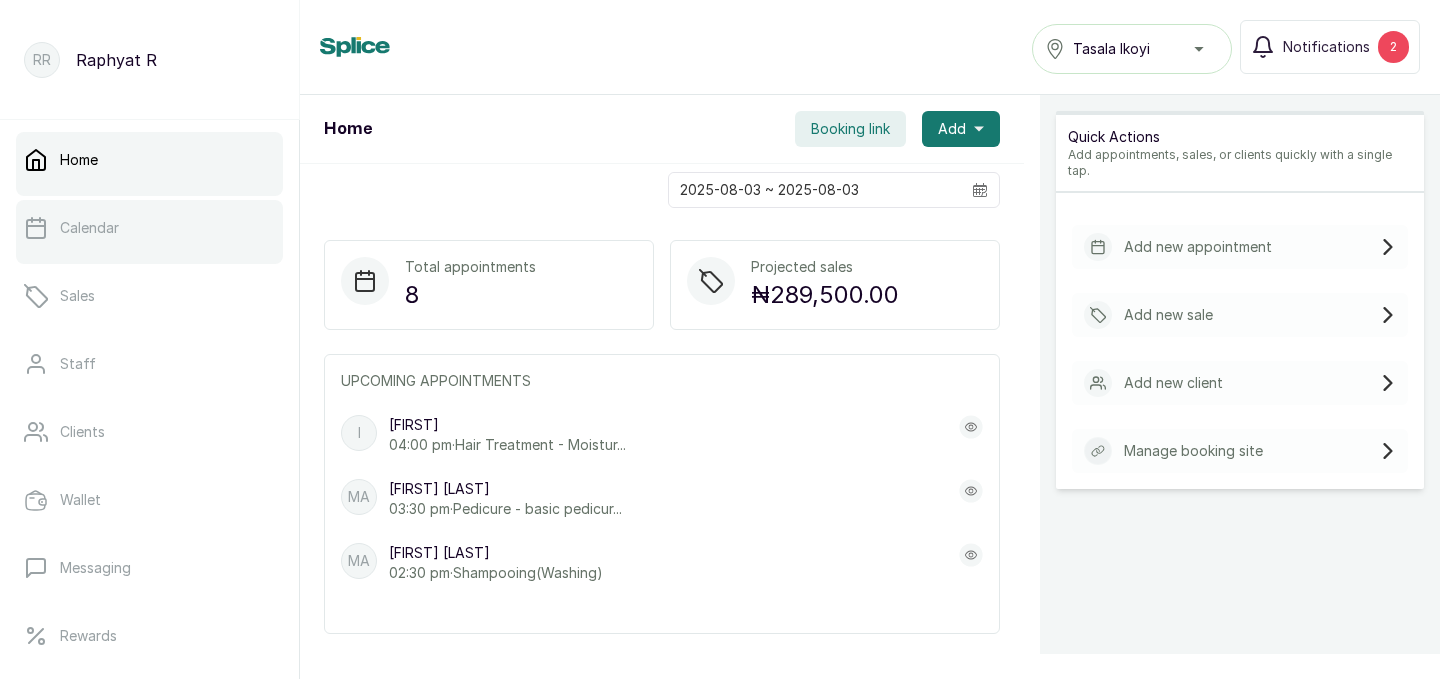 click on "Calendar" at bounding box center [149, 228] 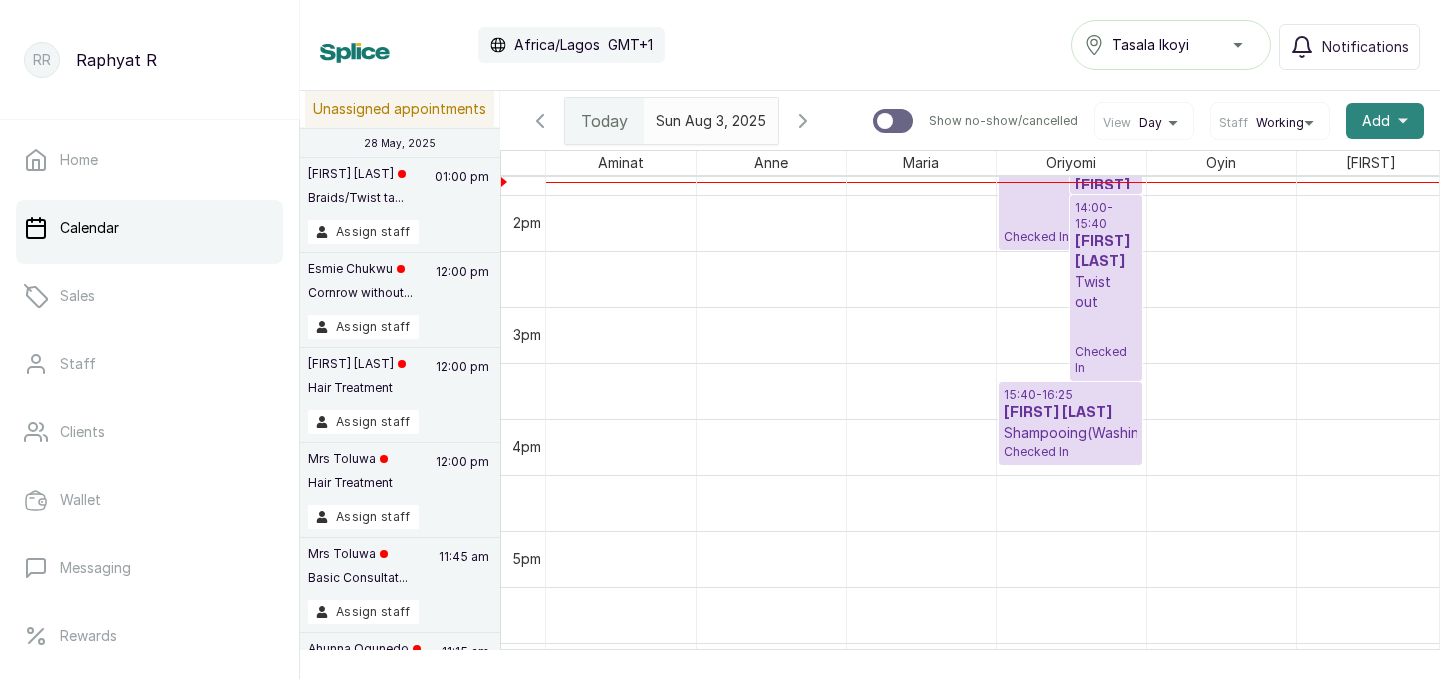click on "Add +" at bounding box center (1385, 121) 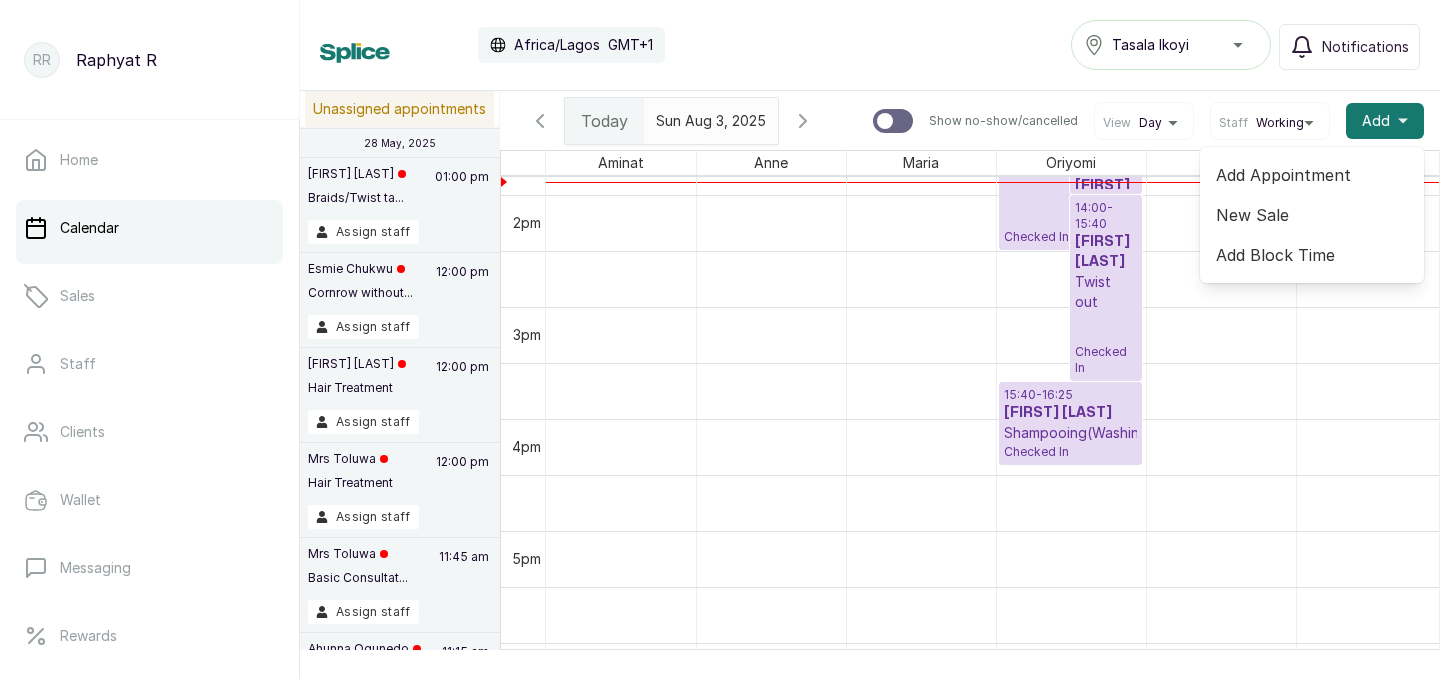 click on "Add Block Time" at bounding box center [1312, 255] 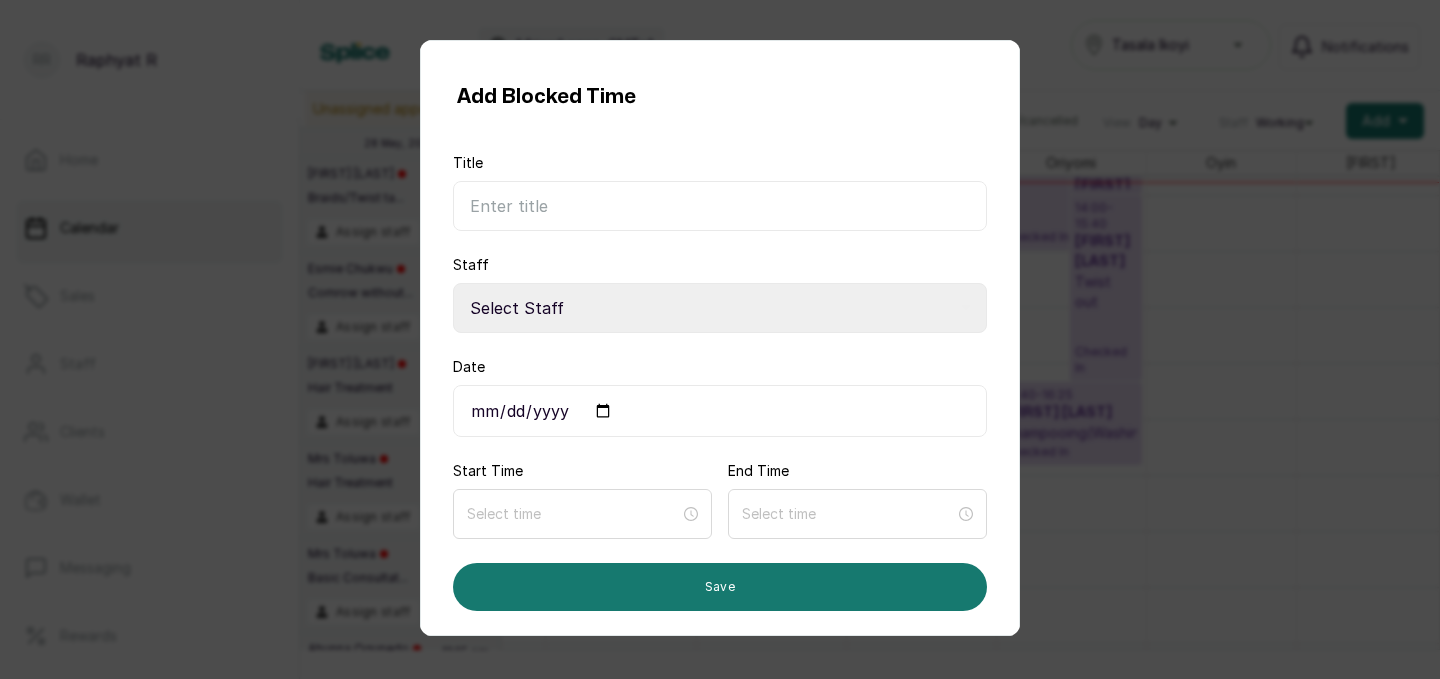 click on "Title" at bounding box center (720, 206) 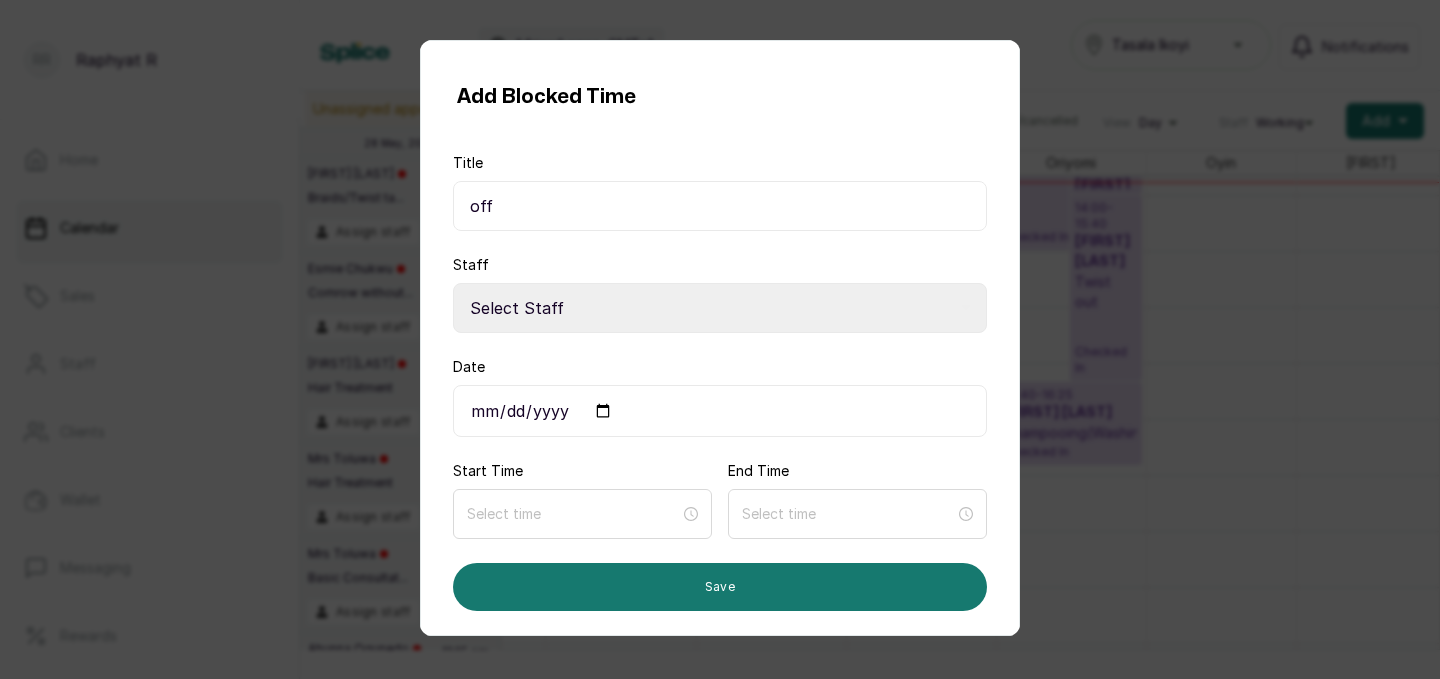 type on "off" 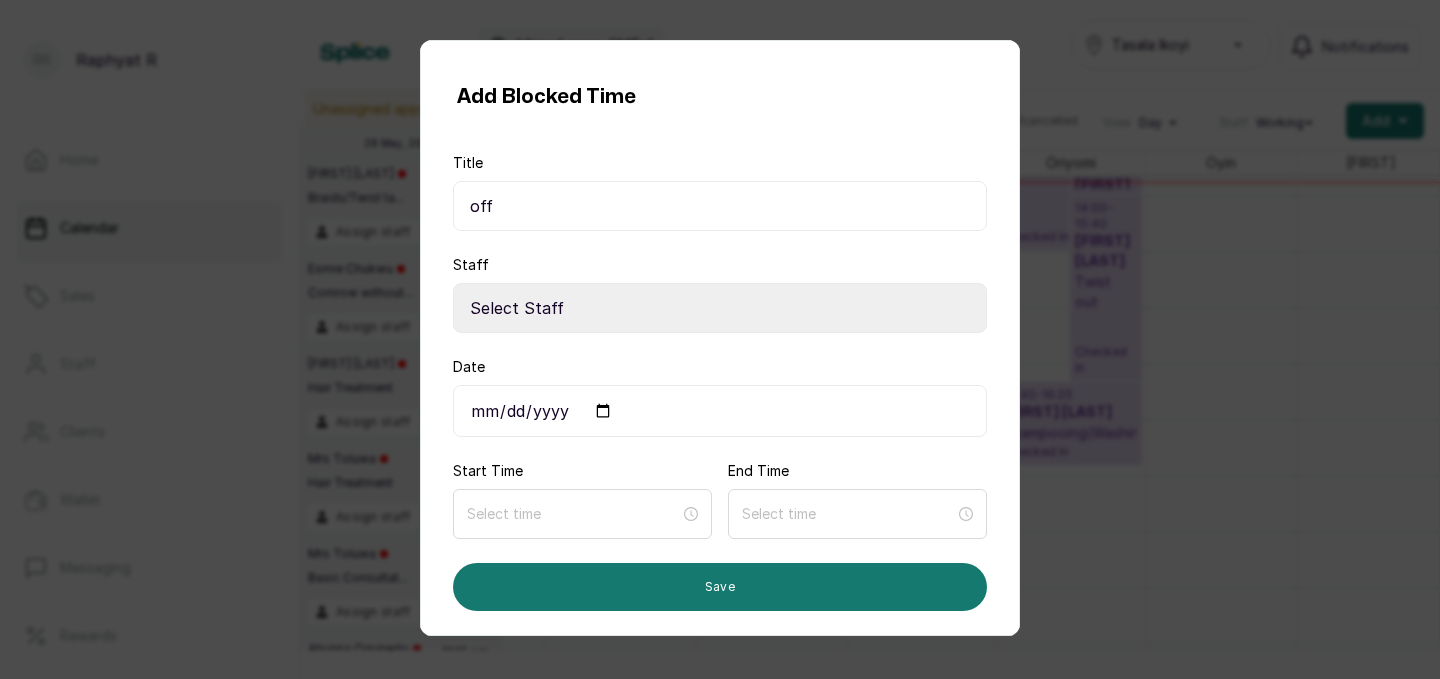 click on "Select Staff Salon S - Junior Hairstylist Zee Z - Stylist Zainab Z - Stylist Tope T - Pedicurist Oyin O - Stylist Oriyomi O - Stylist Maria M - Stylist Anne A - Hairstylist Aminat A - Stylist" at bounding box center [720, 308] 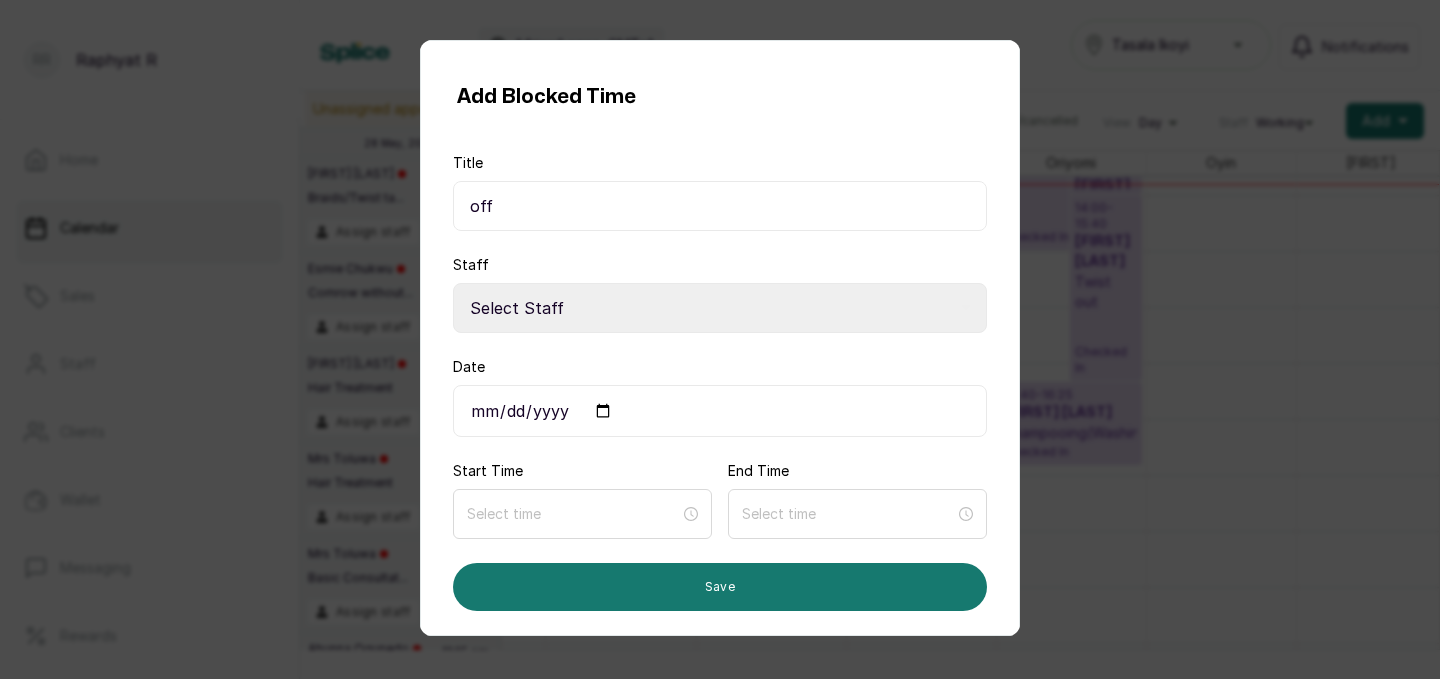 select on "d1c12099-8b7e-49b9-81ec-3c7fd1a767b3" 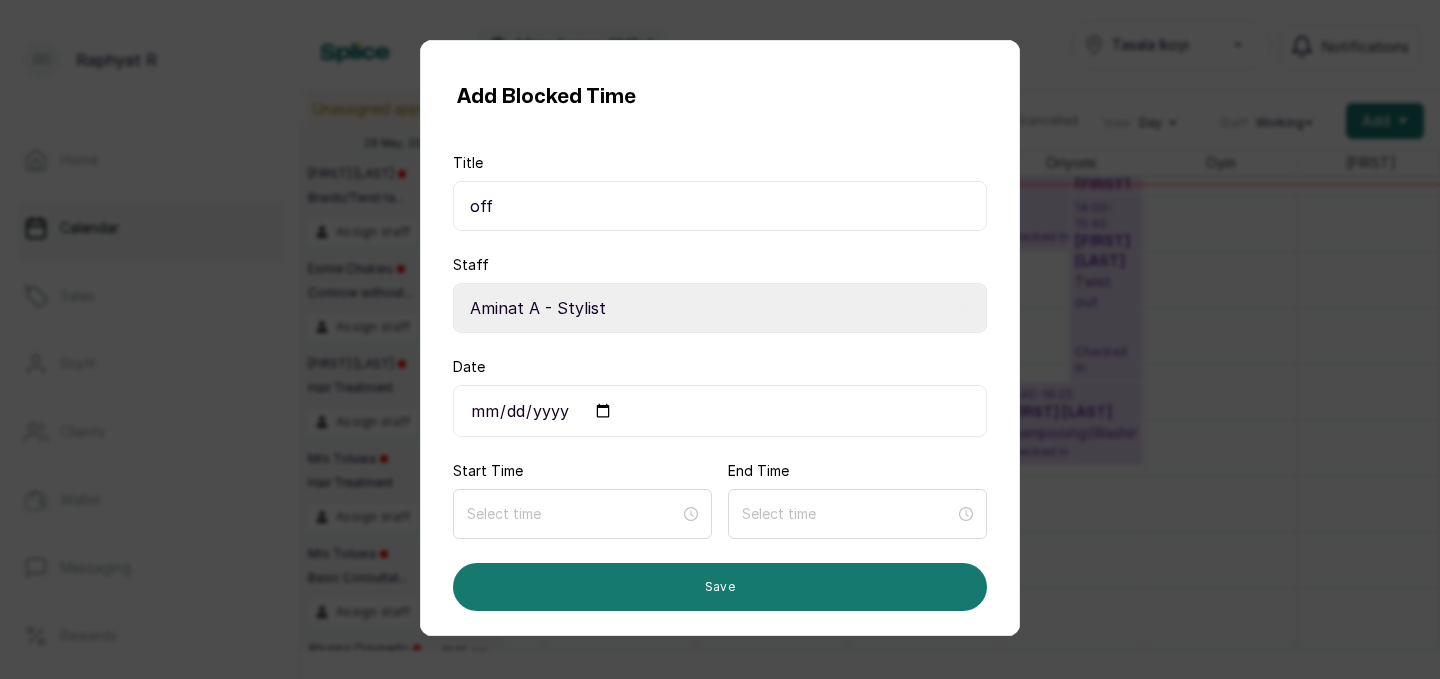 click on "Date" at bounding box center [720, 411] 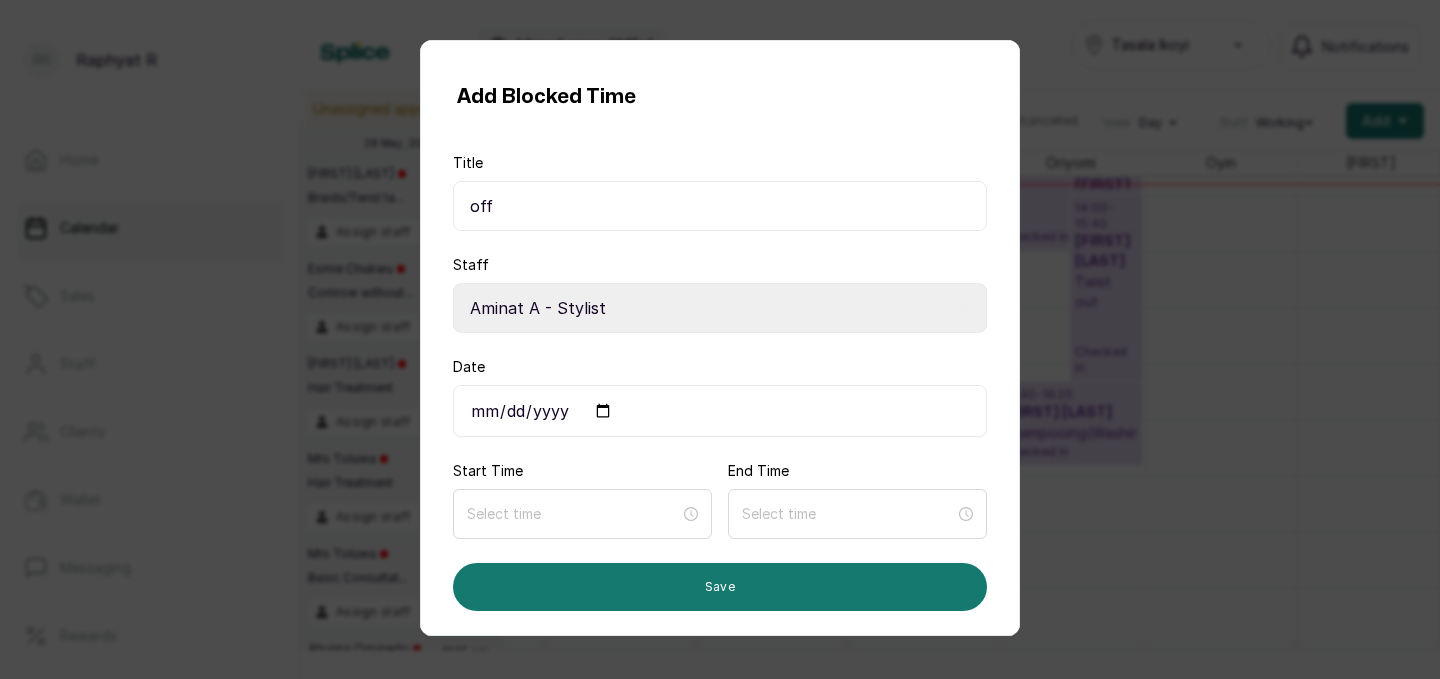 type on "2025-08-03" 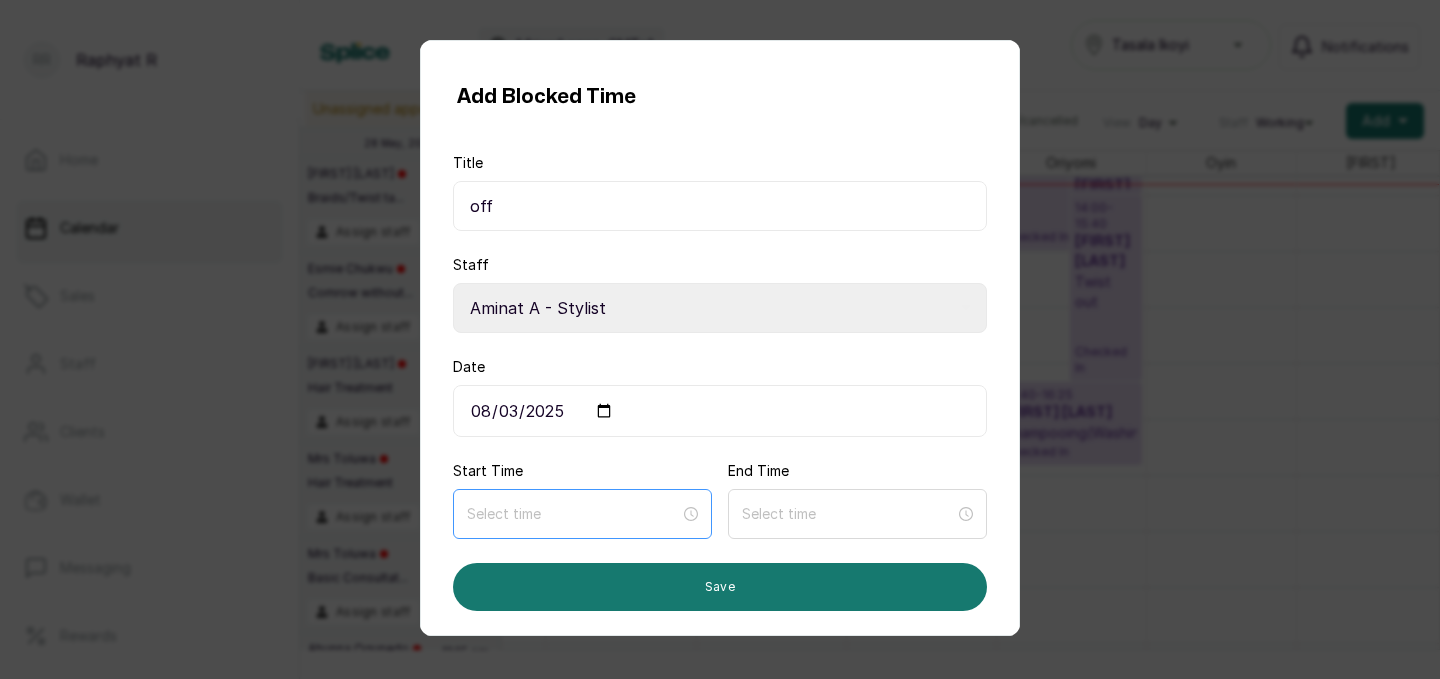 click at bounding box center (582, 514) 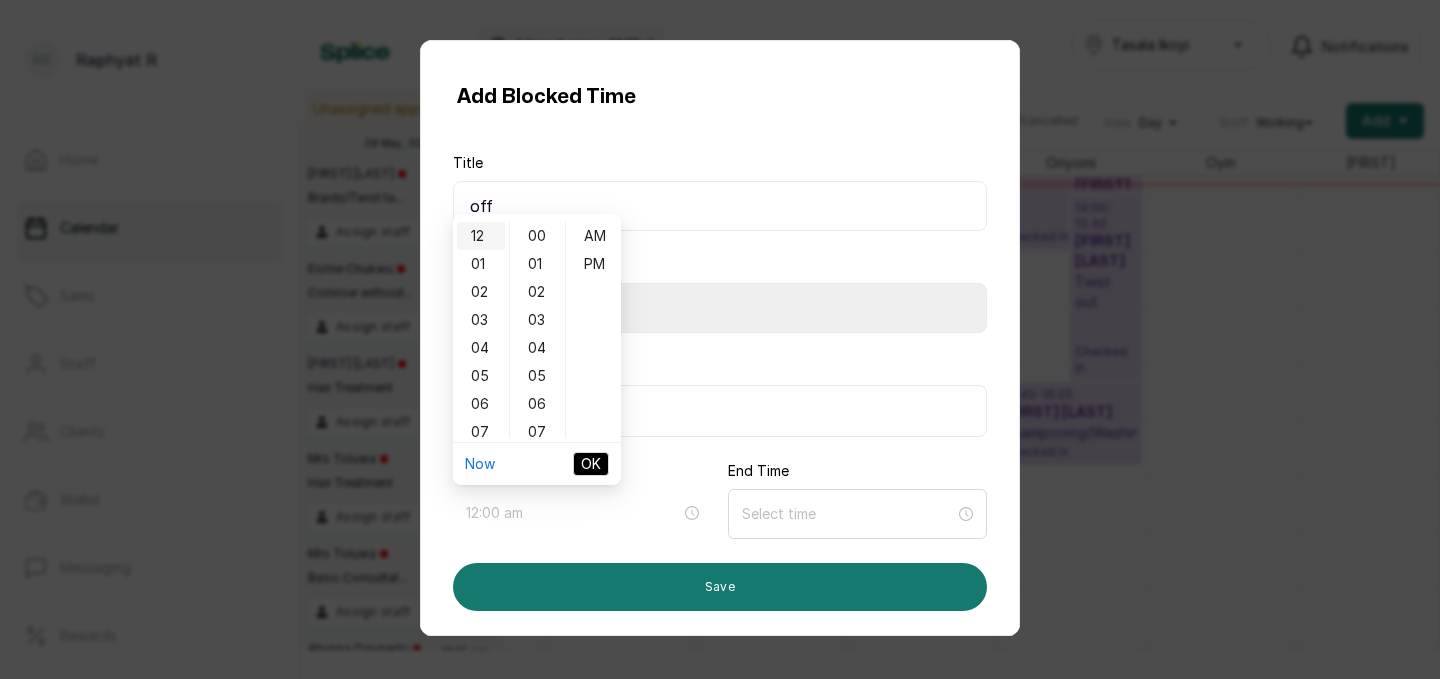 click on "12" at bounding box center (481, 236) 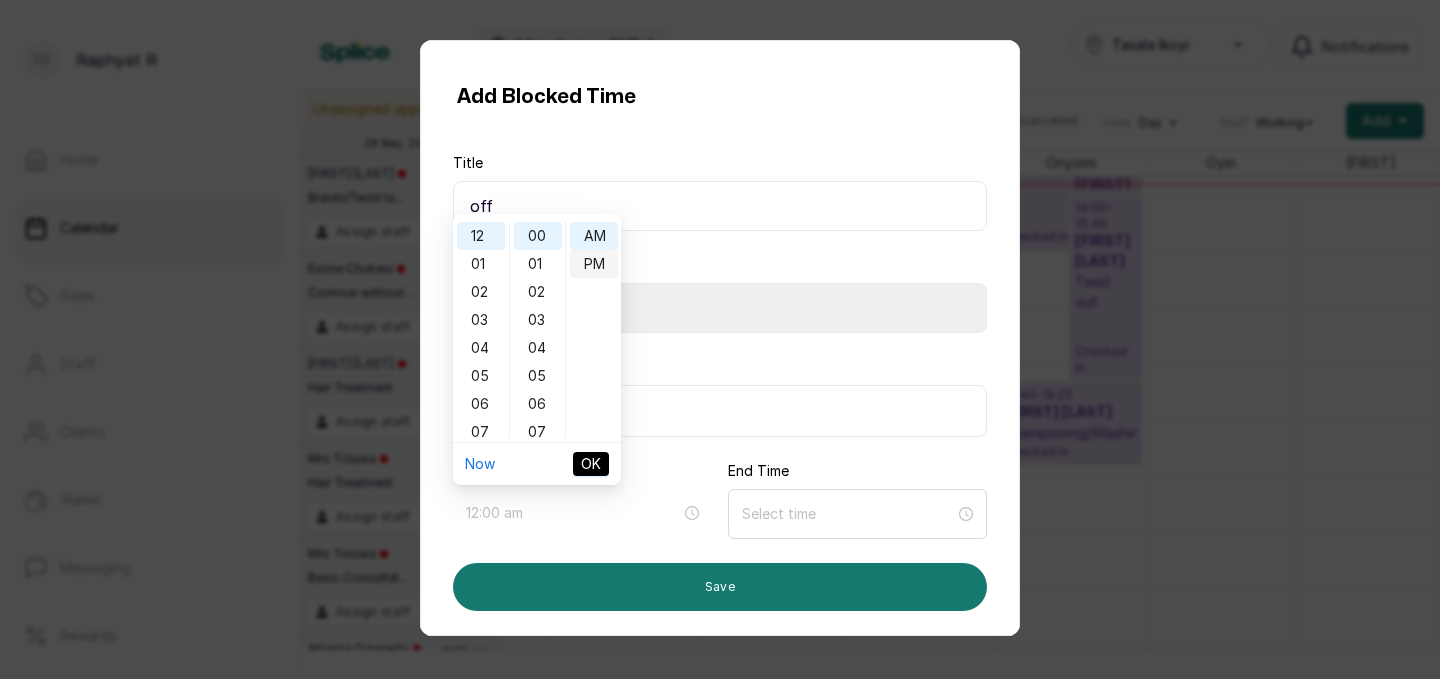 type on "12:00 pm" 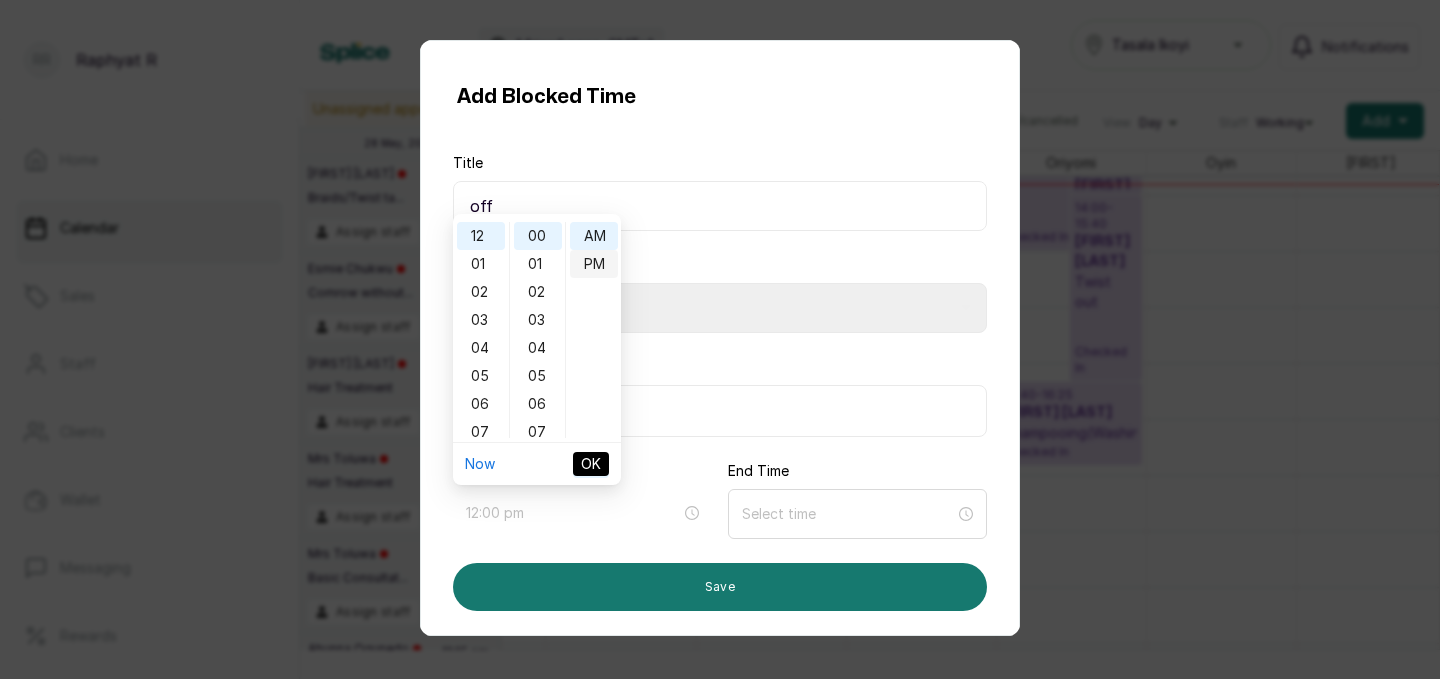 click on "PM" at bounding box center (594, 264) 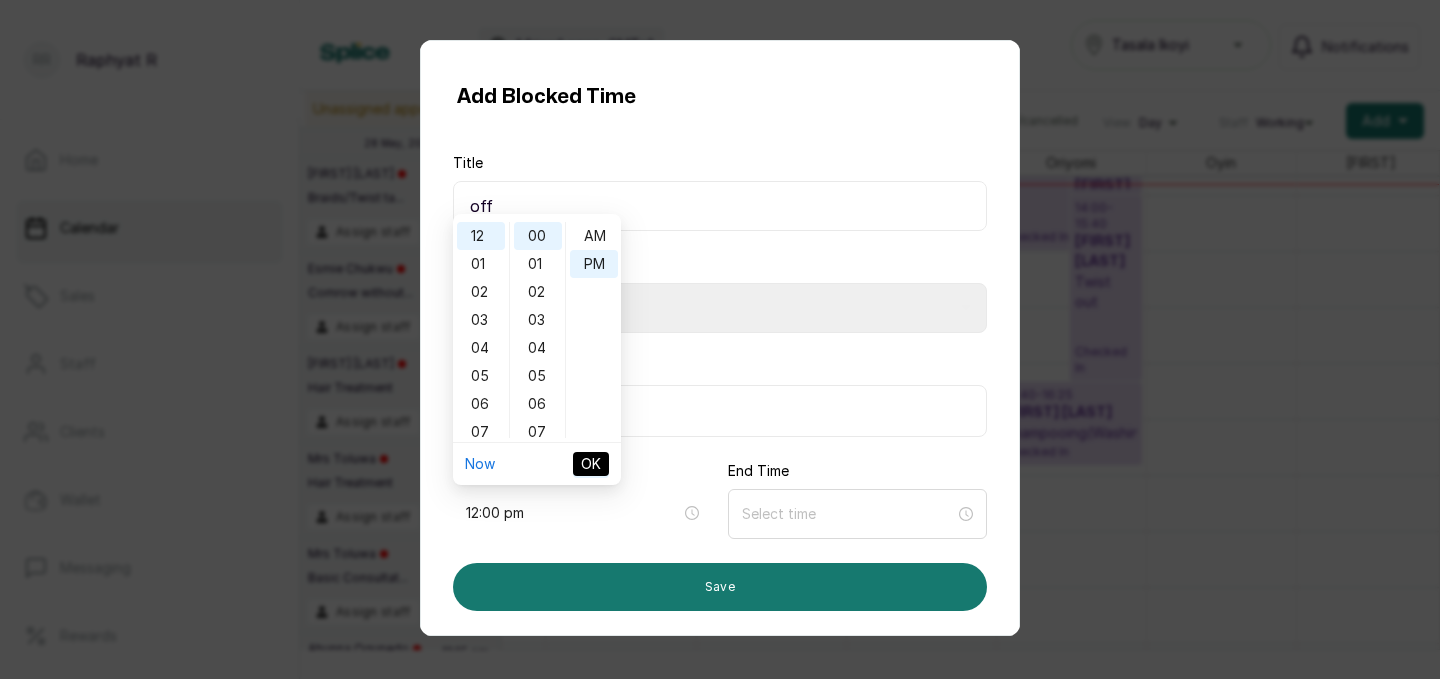 click on "OK" at bounding box center [591, 464] 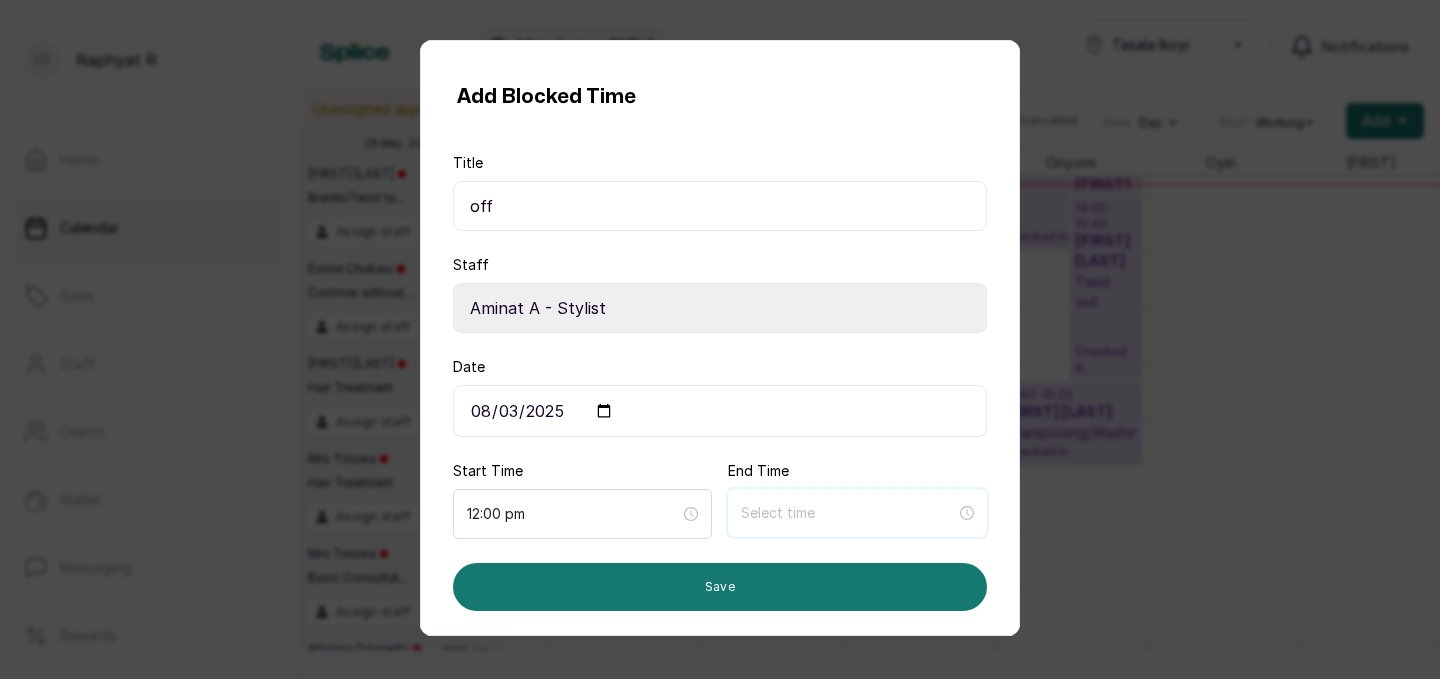 click at bounding box center [848, 513] 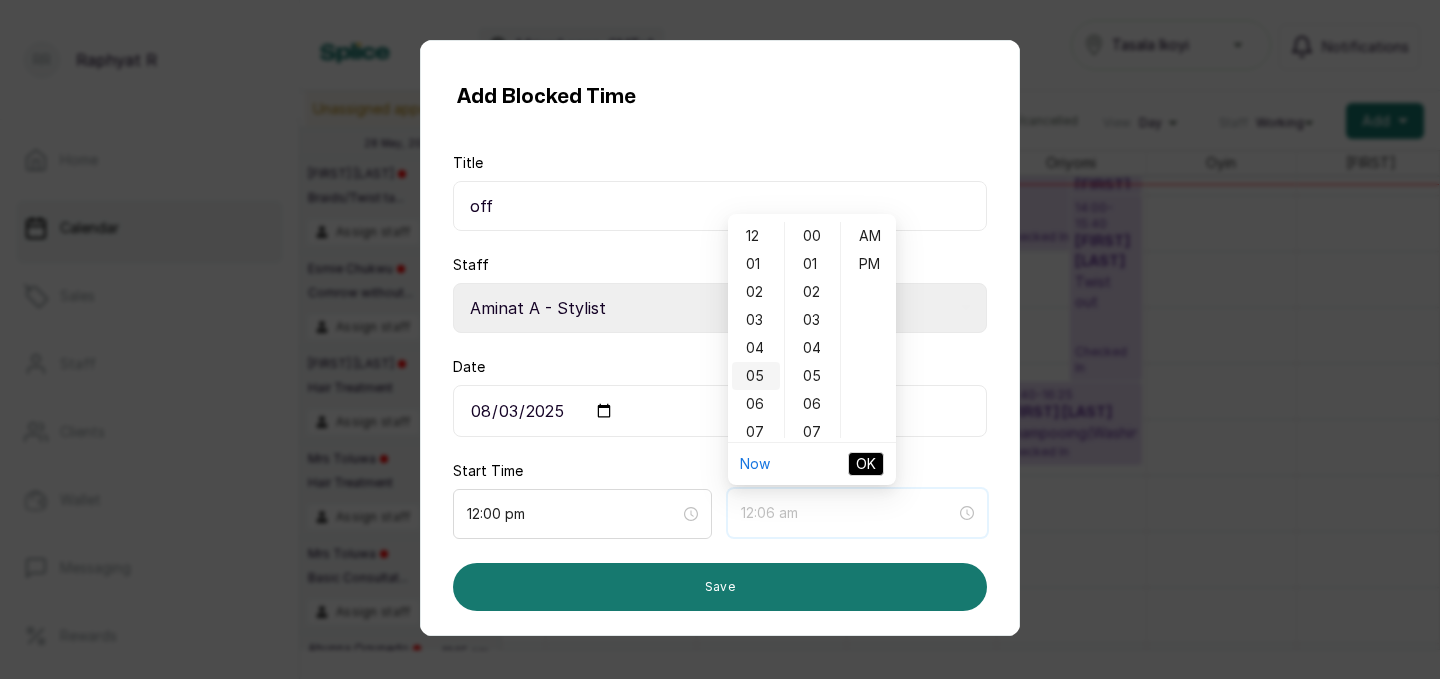 type on "12:05 am" 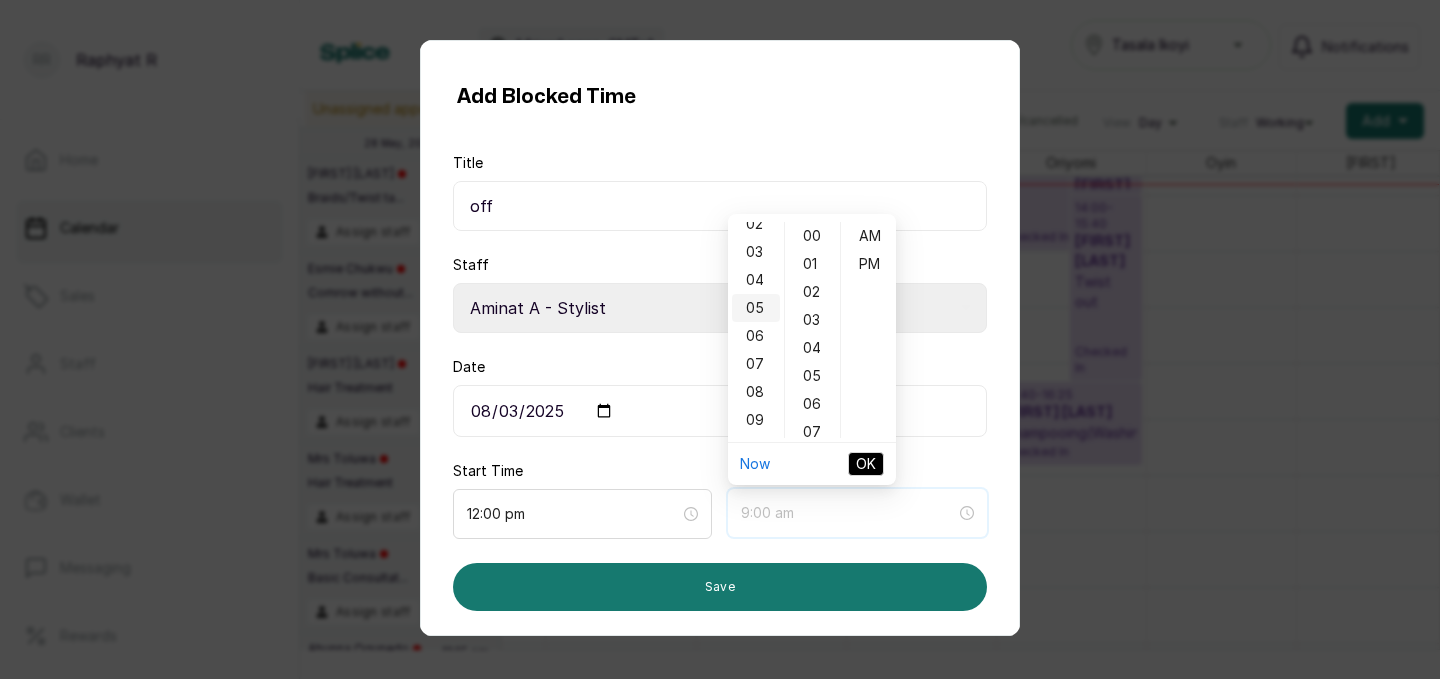 scroll, scrollTop: 58, scrollLeft: 0, axis: vertical 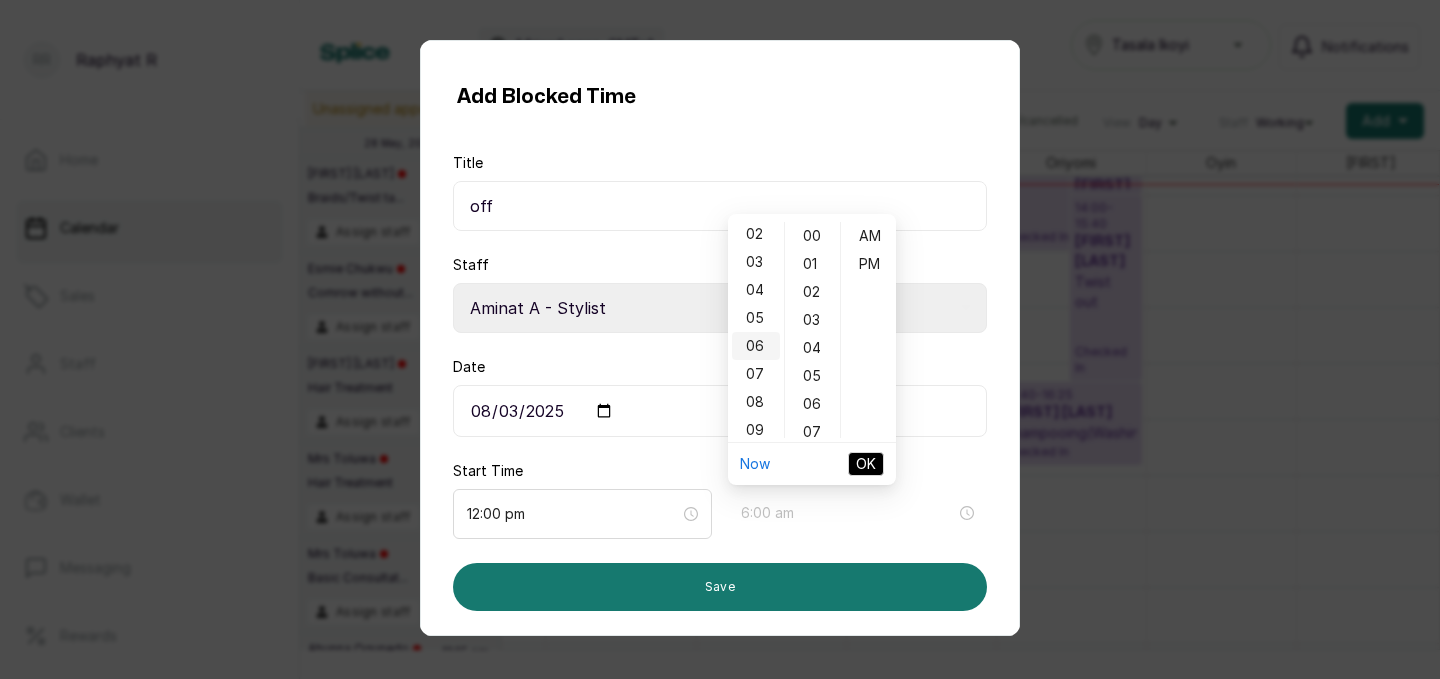 click on "06" at bounding box center [756, 346] 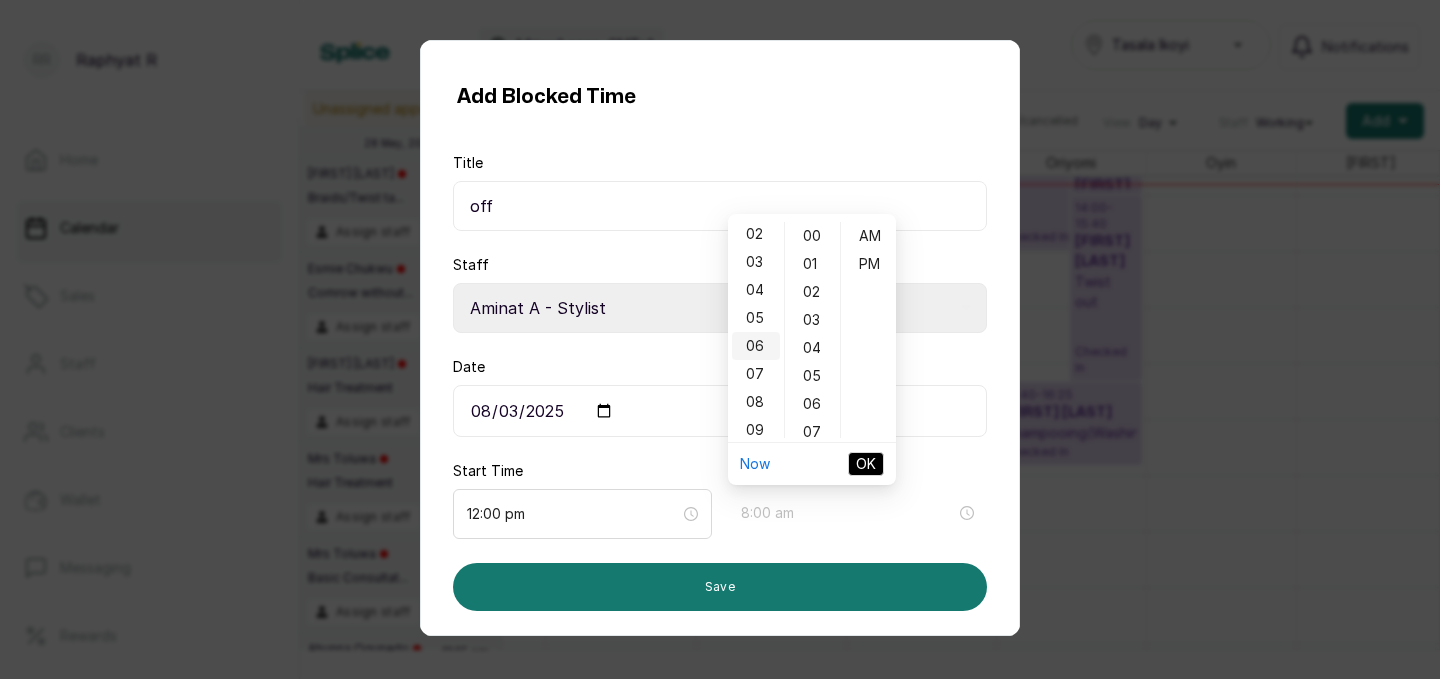 scroll, scrollTop: 120, scrollLeft: 0, axis: vertical 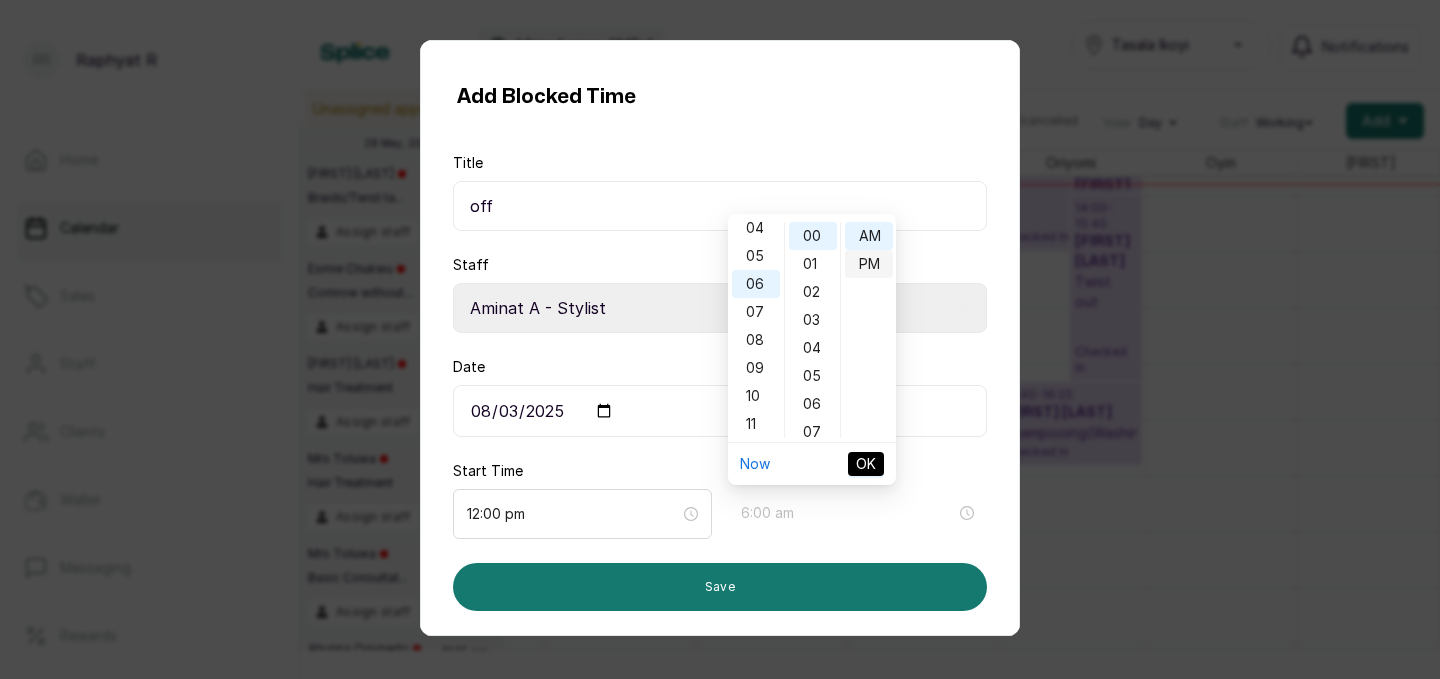 type on "6:00 pm" 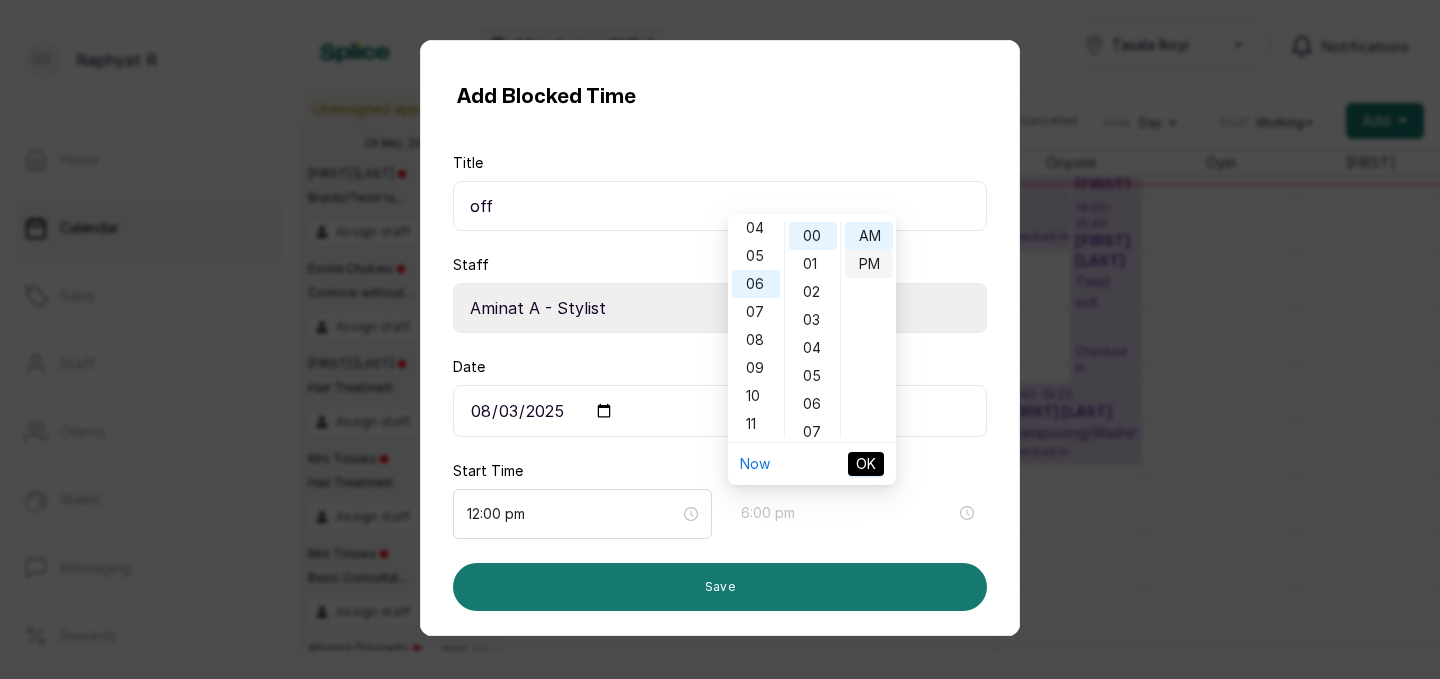 click on "PM" at bounding box center [869, 264] 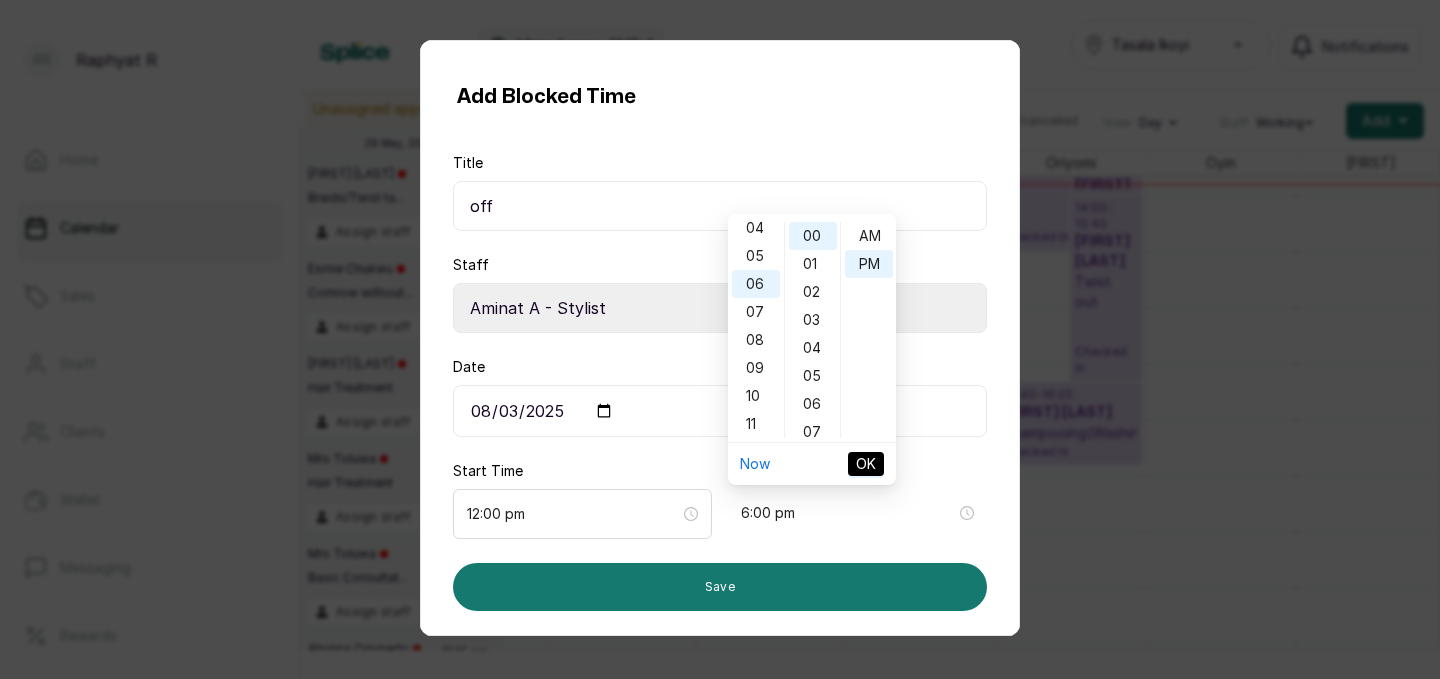 click on "OK" at bounding box center (866, 464) 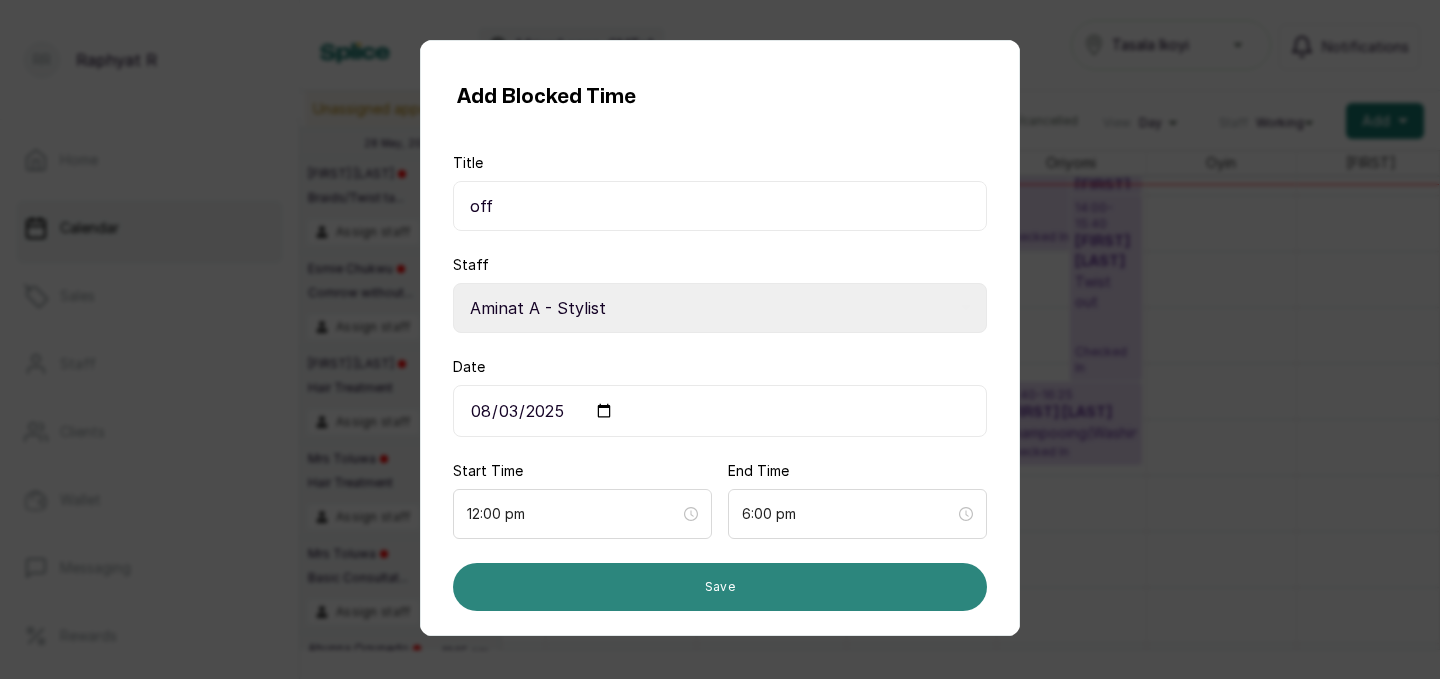 click on "Save" at bounding box center (720, 587) 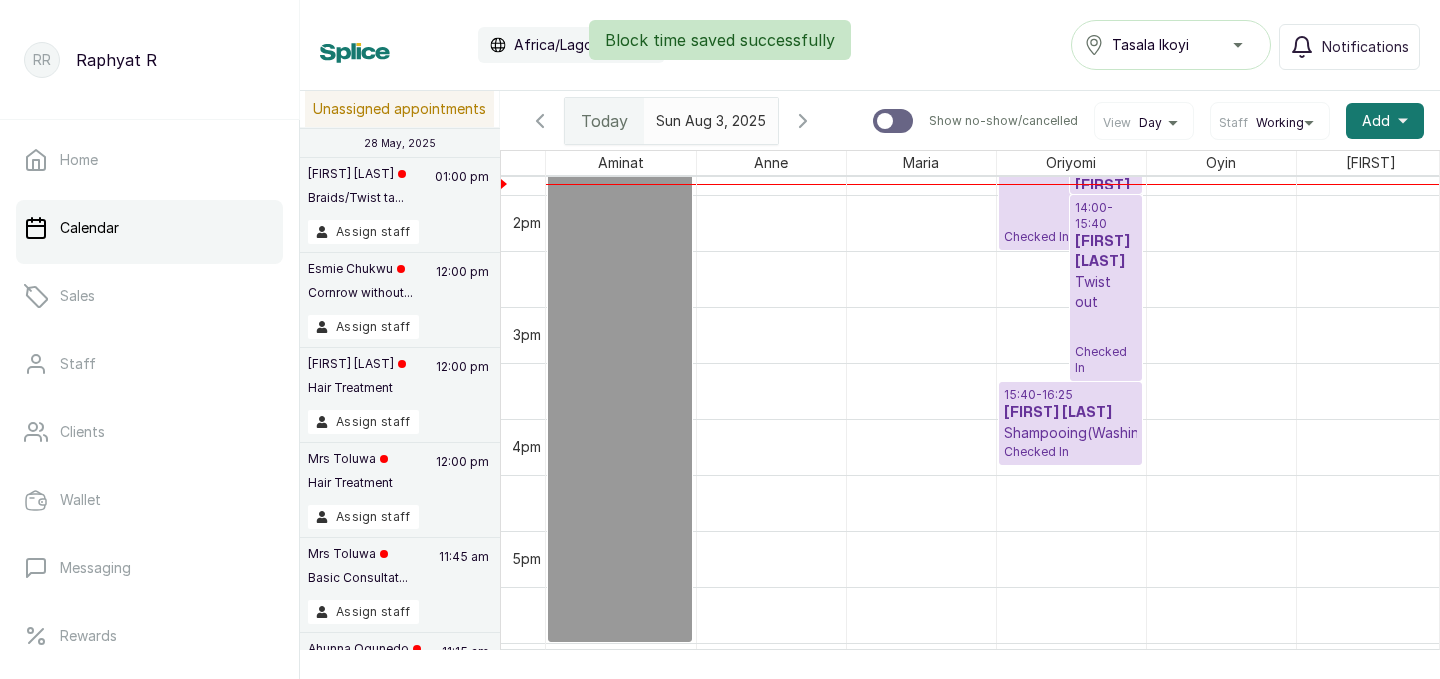 scroll, scrollTop: 673, scrollLeft: 0, axis: vertical 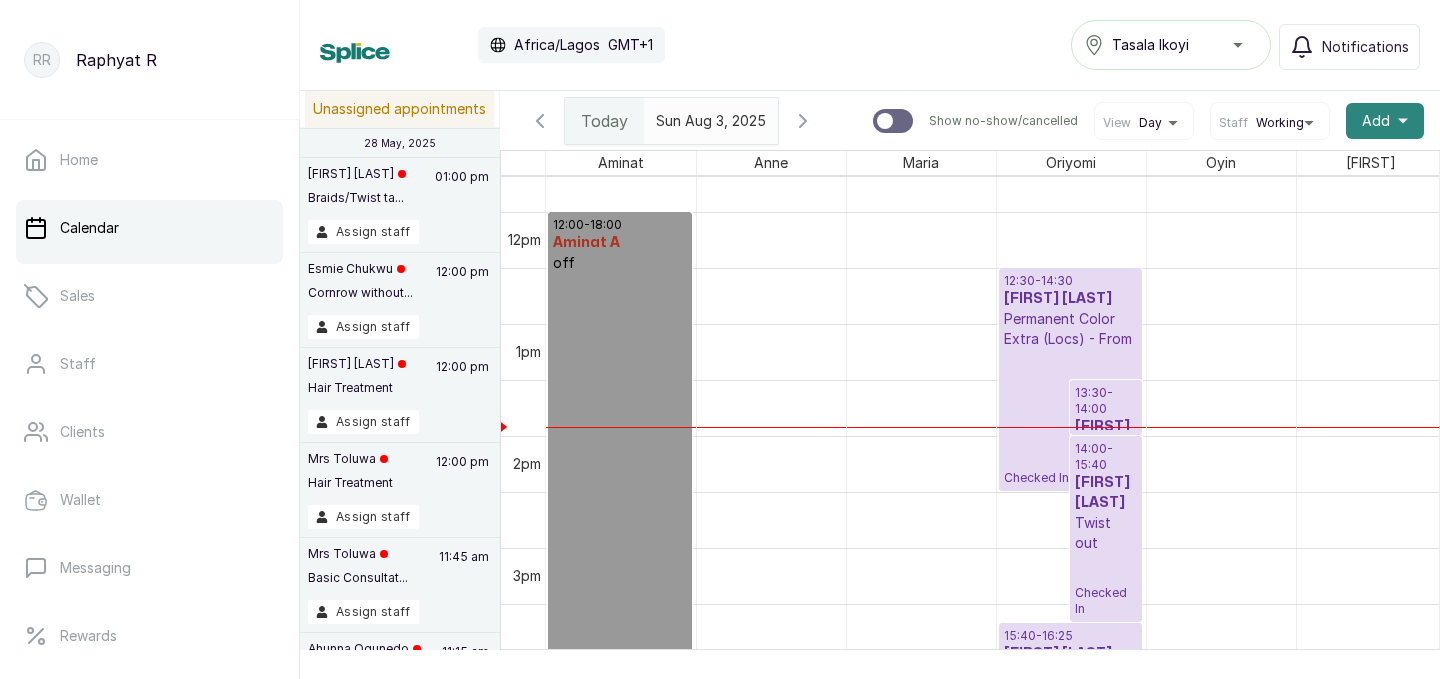 click 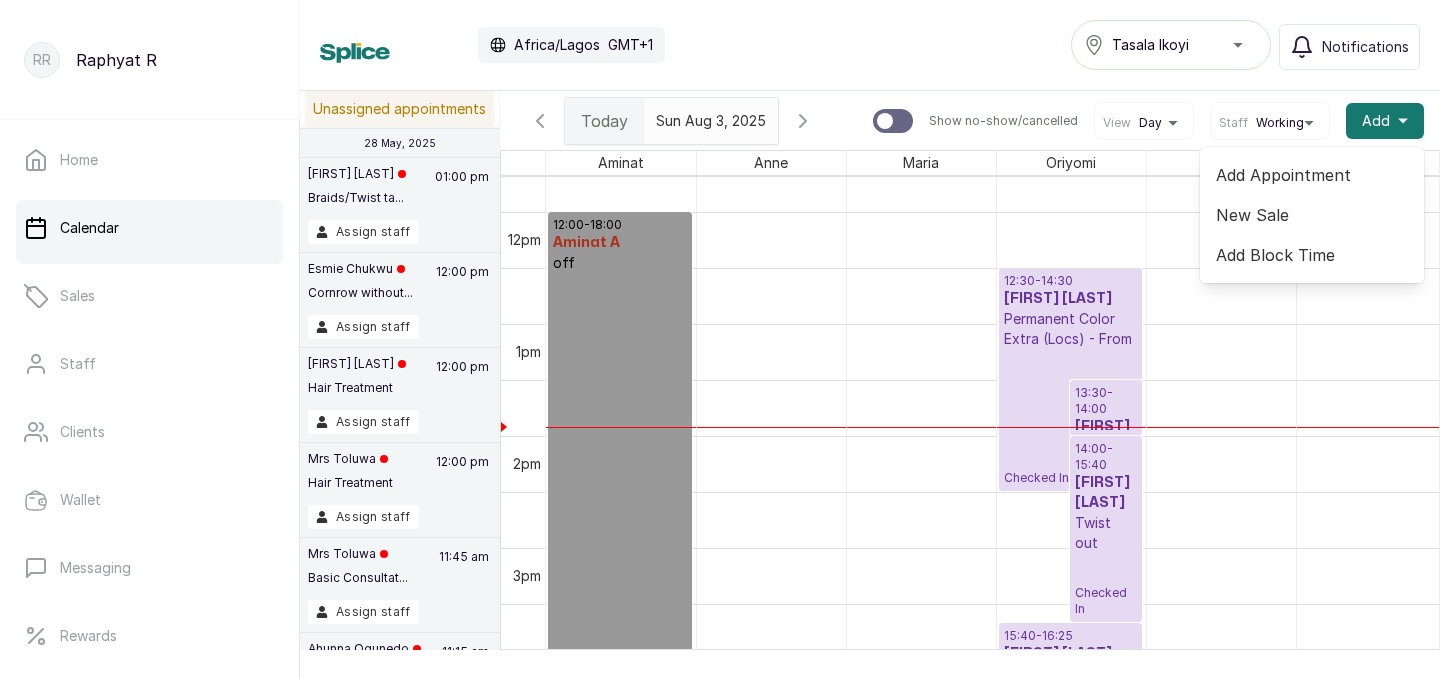 click on "Add Block Time" at bounding box center [1312, 255] 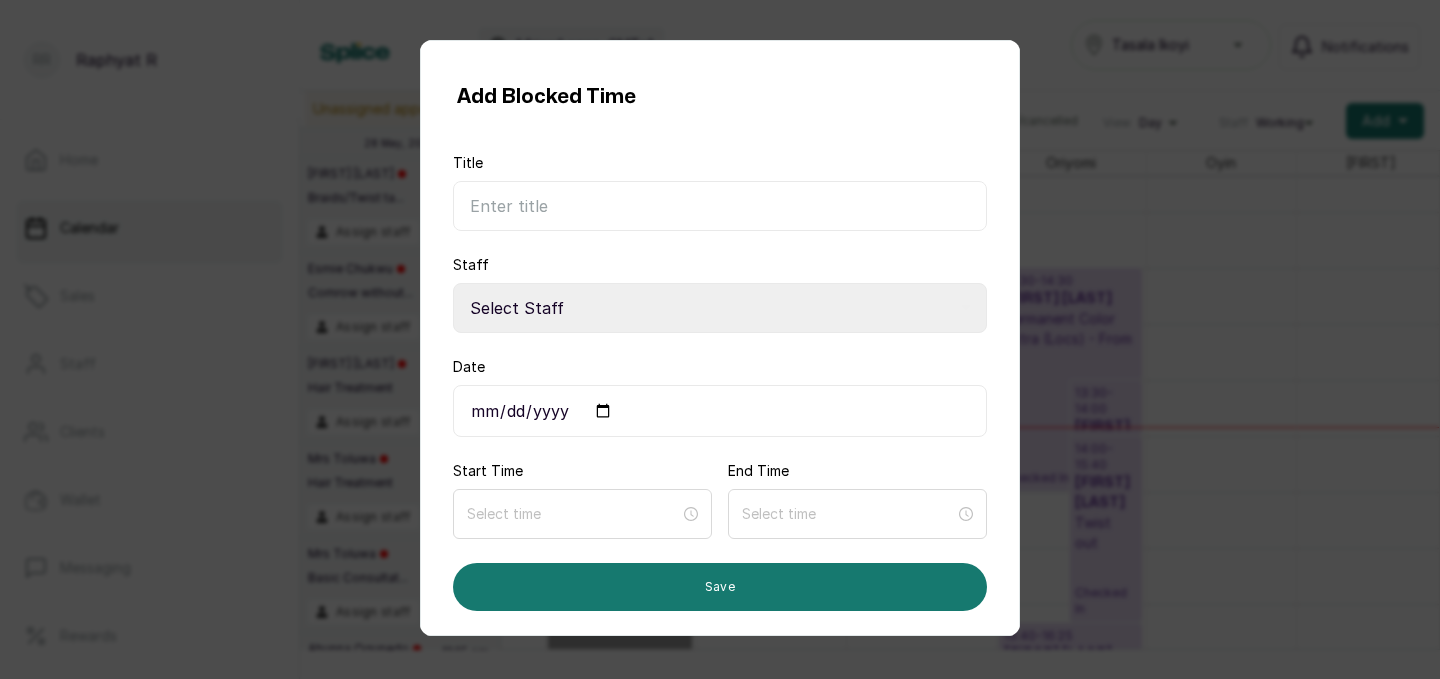 click on "Add Blocked Time Title   Staff Select Staff Salon S - Junior Hairstylist Zee Z - Stylist Zainab Z - Stylist Tope T - Pedicurist Oyin O - Stylist Oriyomi O - Stylist Maria M - Stylist Anne A - Hairstylist Aminat A - Stylist Date   Start Time End Time Save" at bounding box center (720, 339) 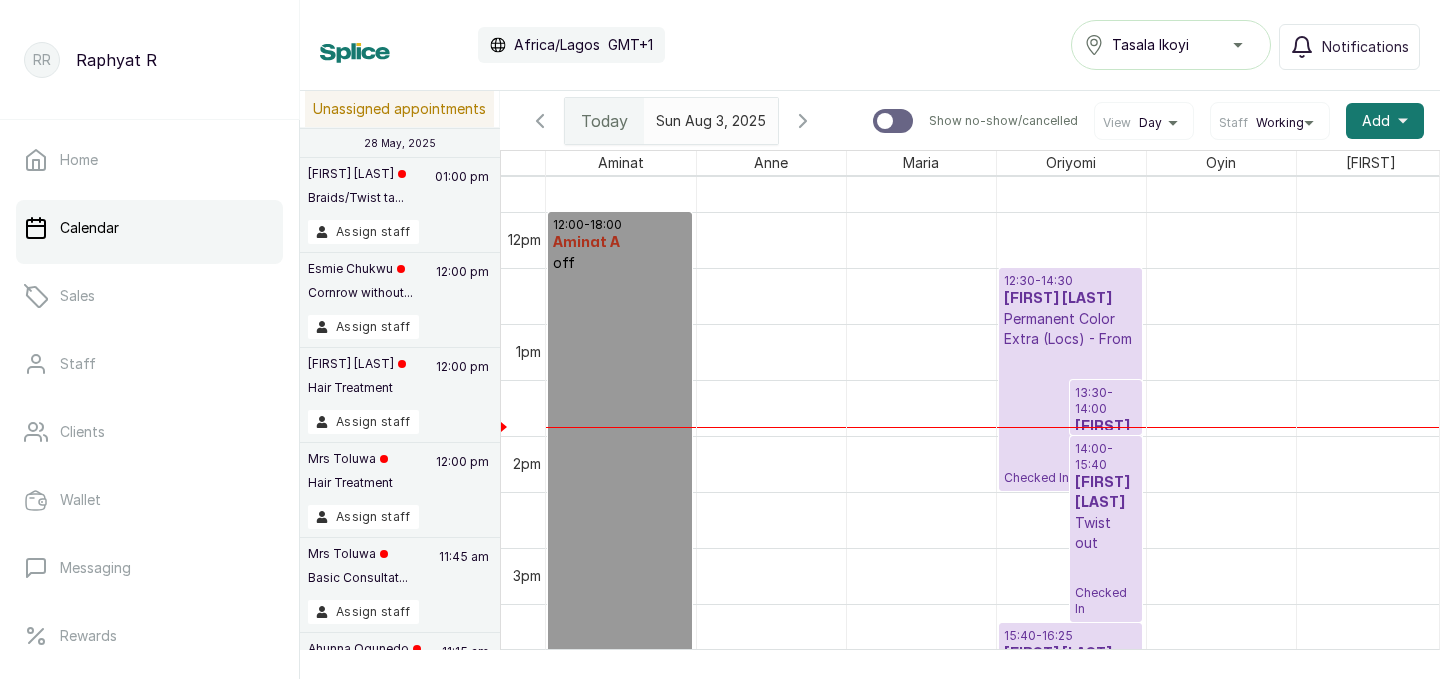 click on "12:00  -  18:00" at bounding box center (620, 225) 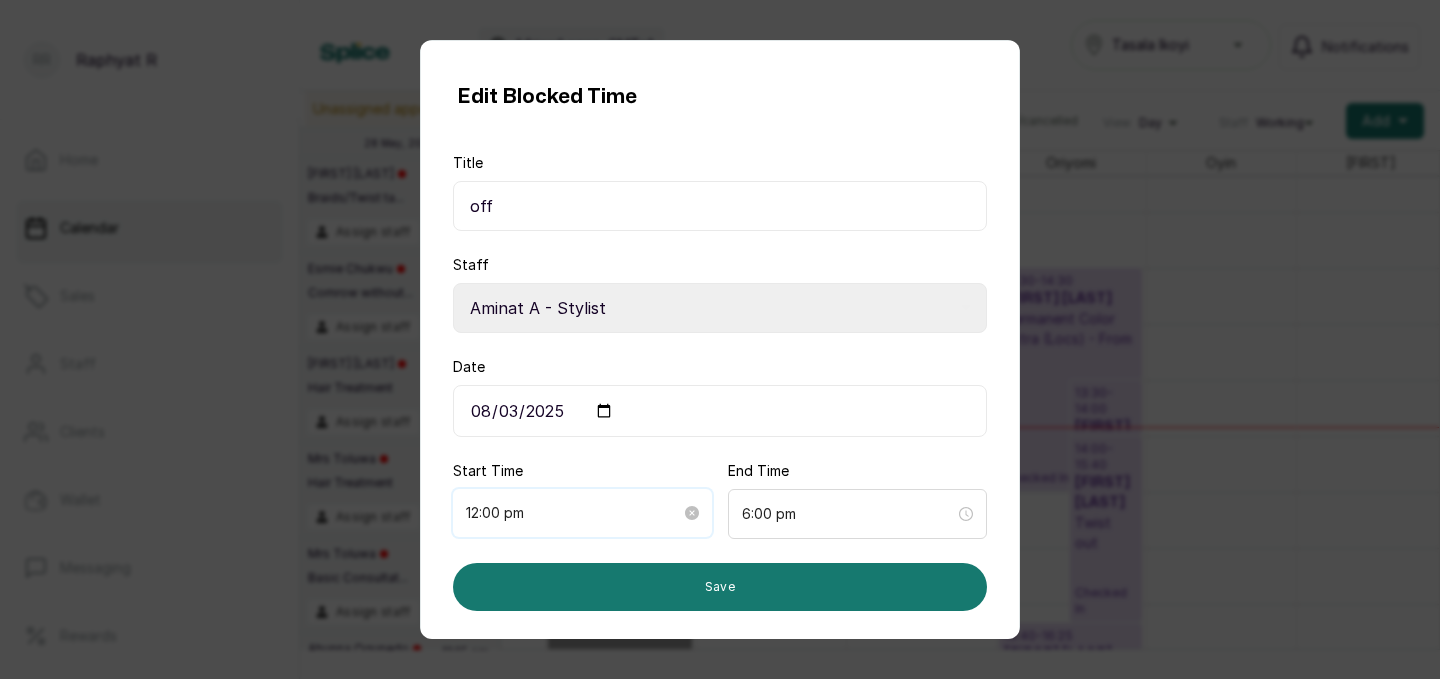 click on "12:00 pm" at bounding box center (573, 513) 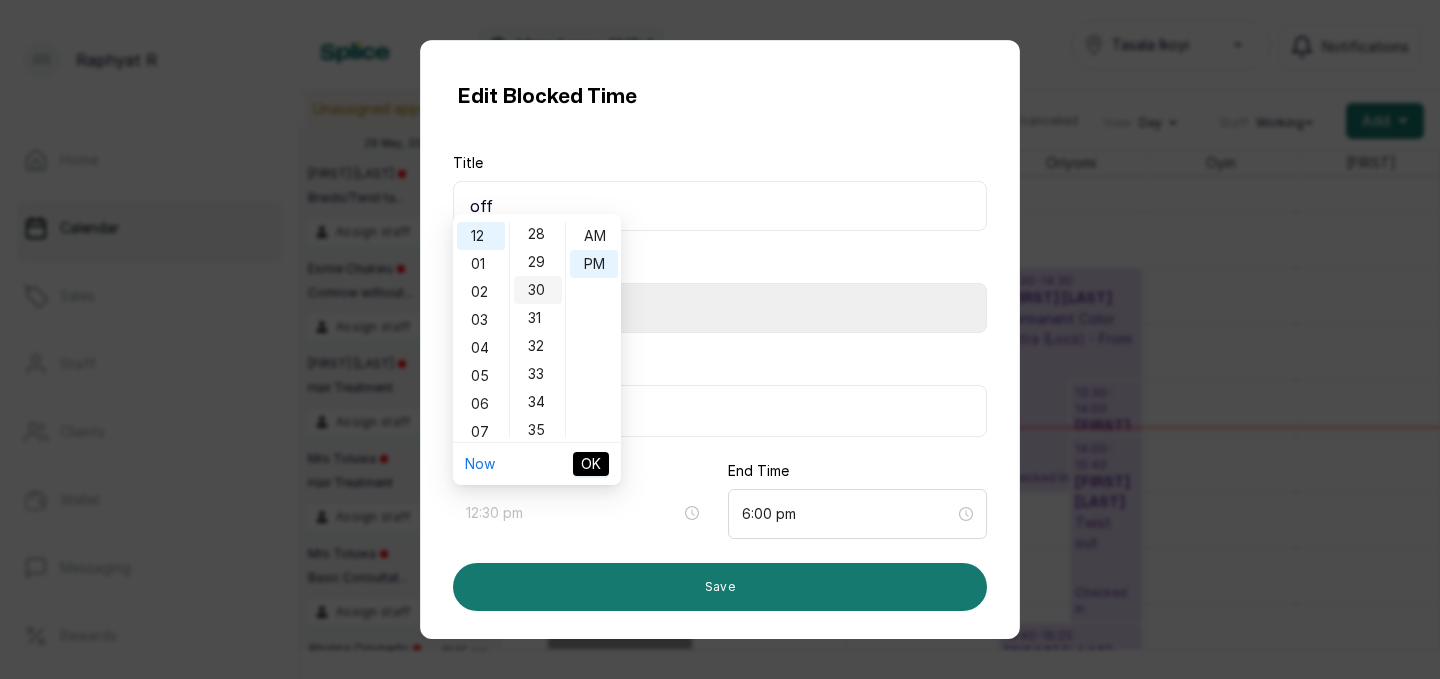 click on "30" at bounding box center [538, 290] 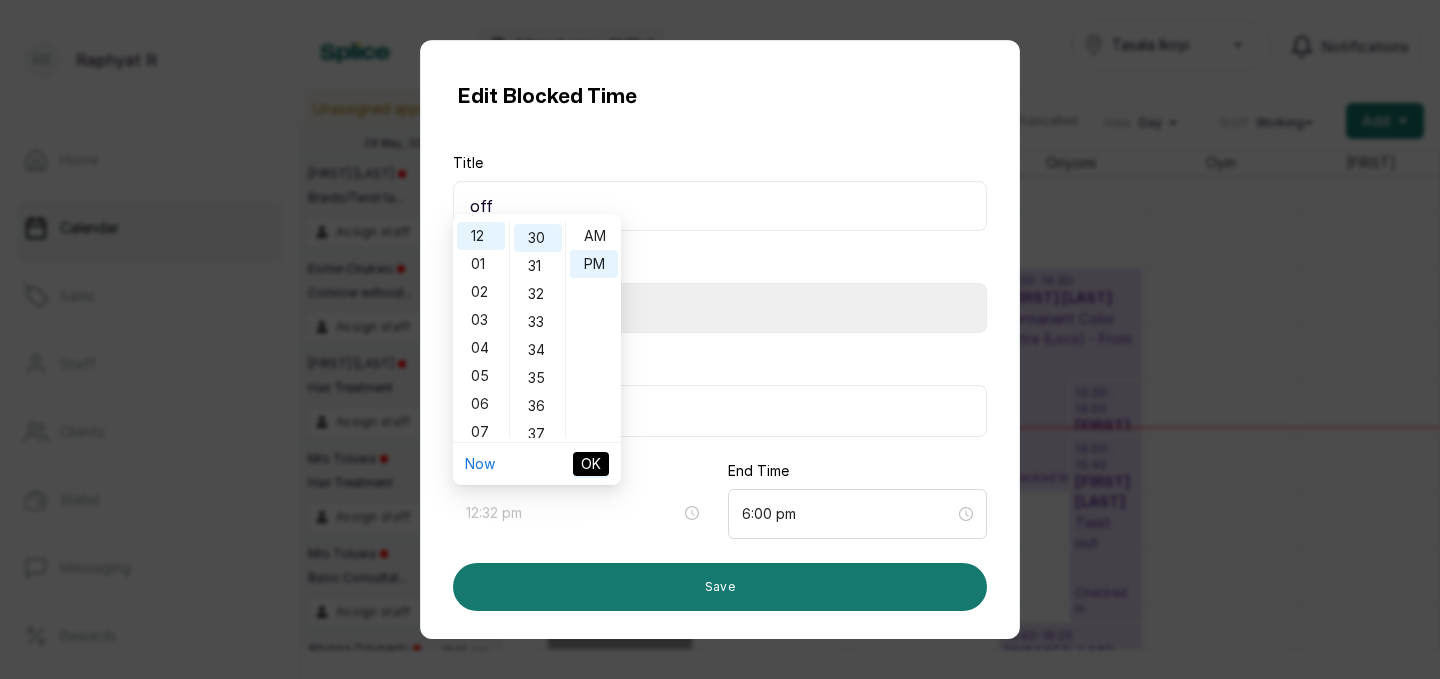 type on "12:30 pm" 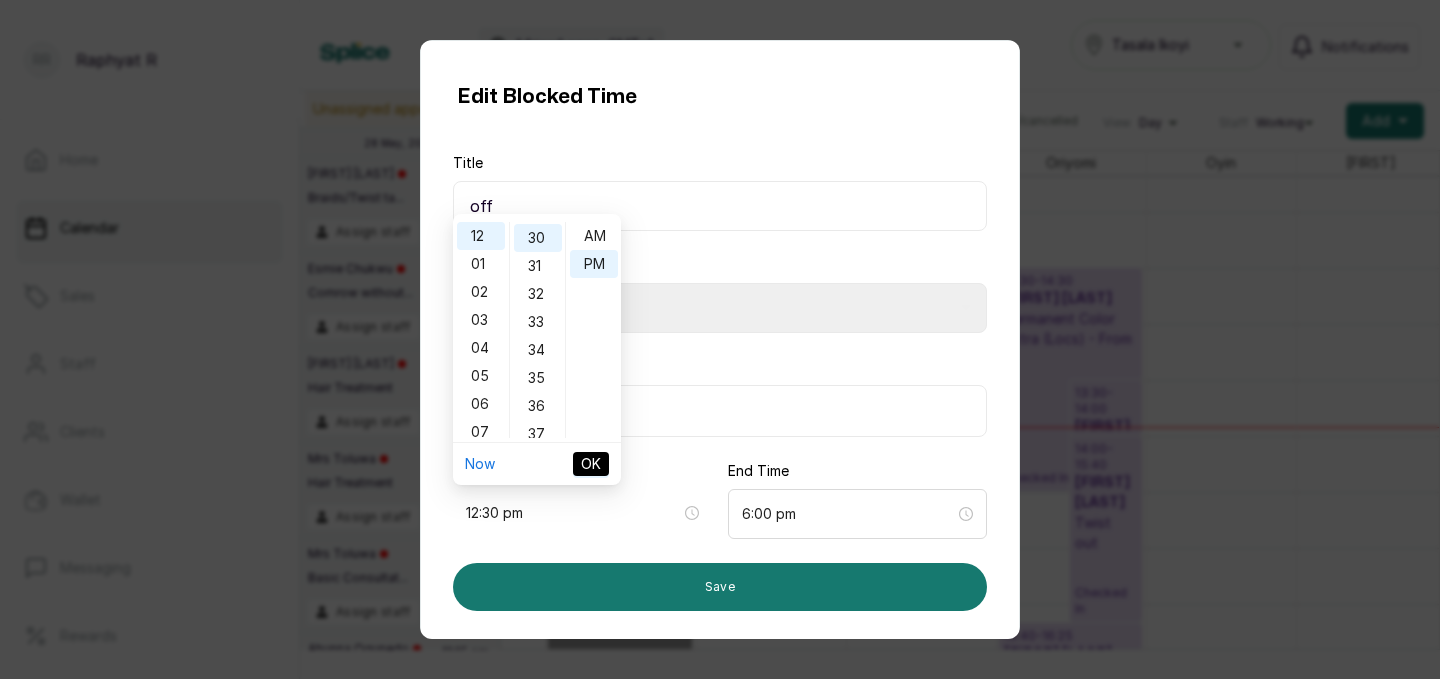 click on "OK" at bounding box center (591, 464) 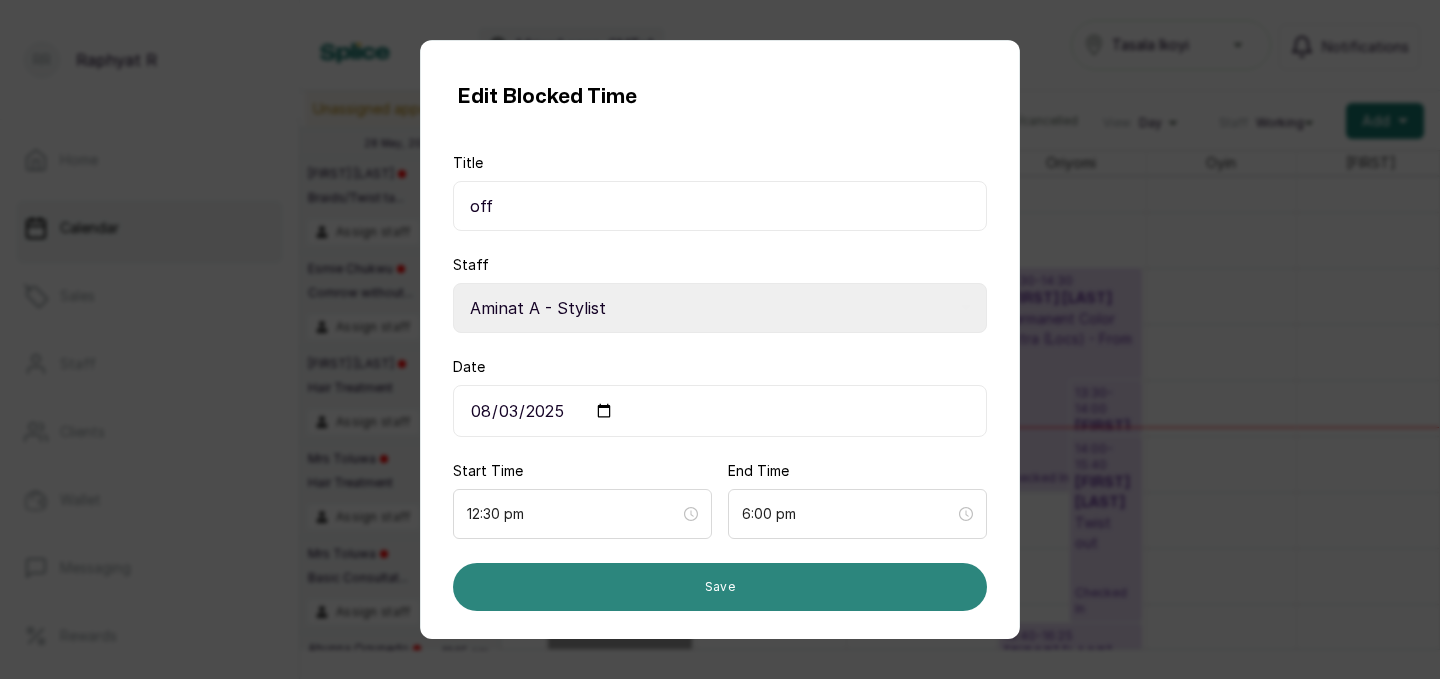 click on "Save" at bounding box center [720, 587] 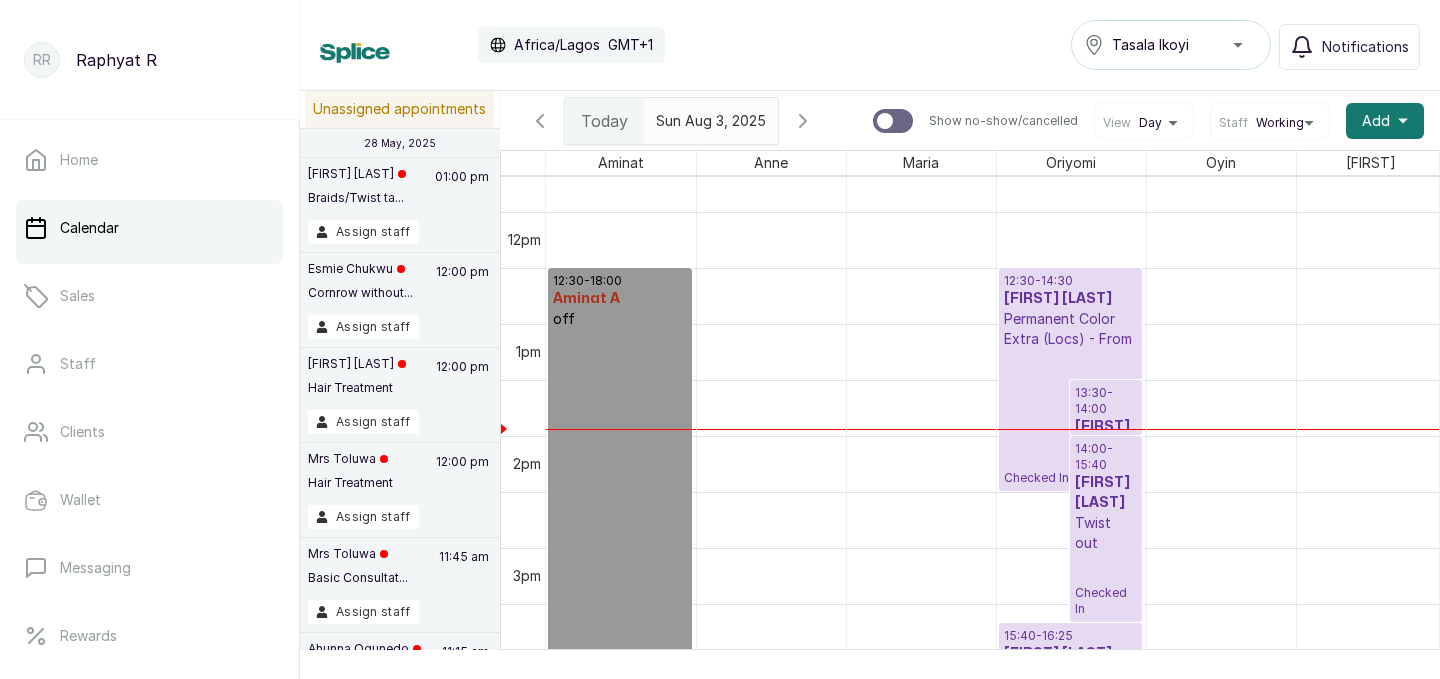 scroll, scrollTop: 1362, scrollLeft: 0, axis: vertical 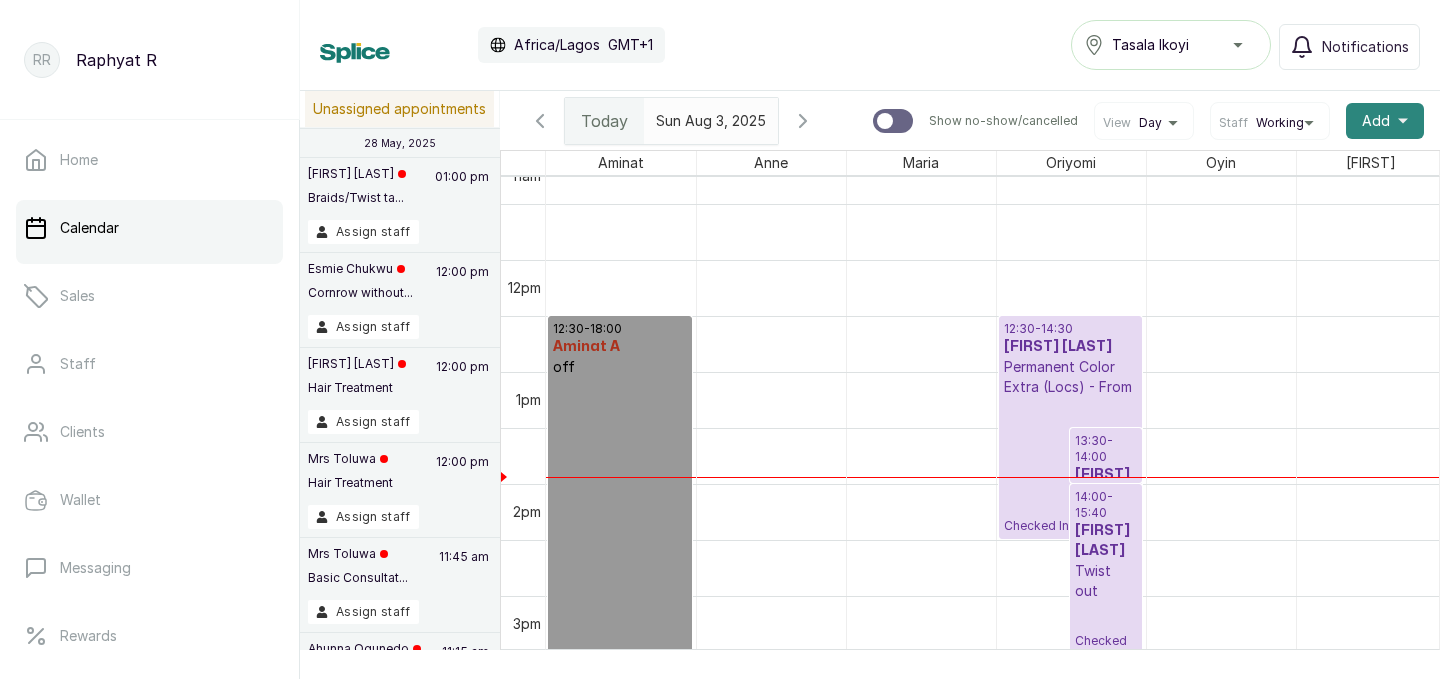 click 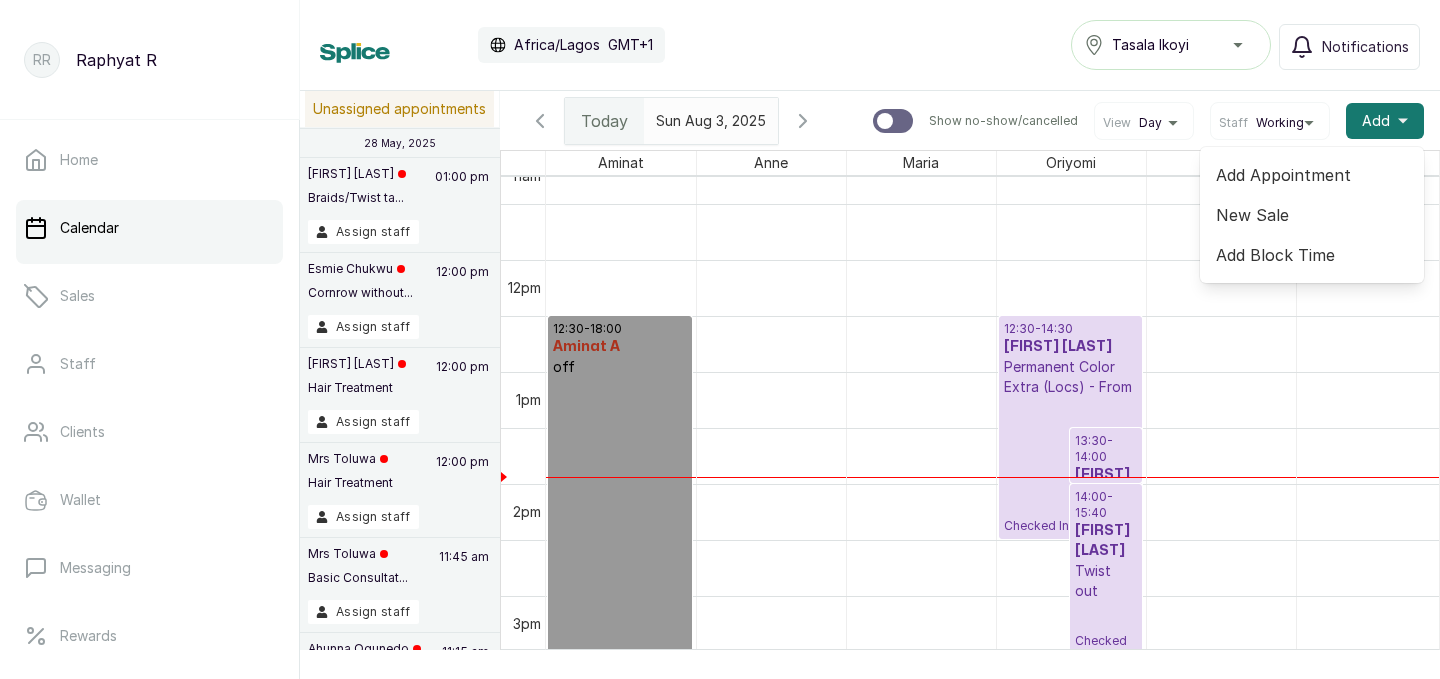 click on "Add Block Time" at bounding box center (1312, 255) 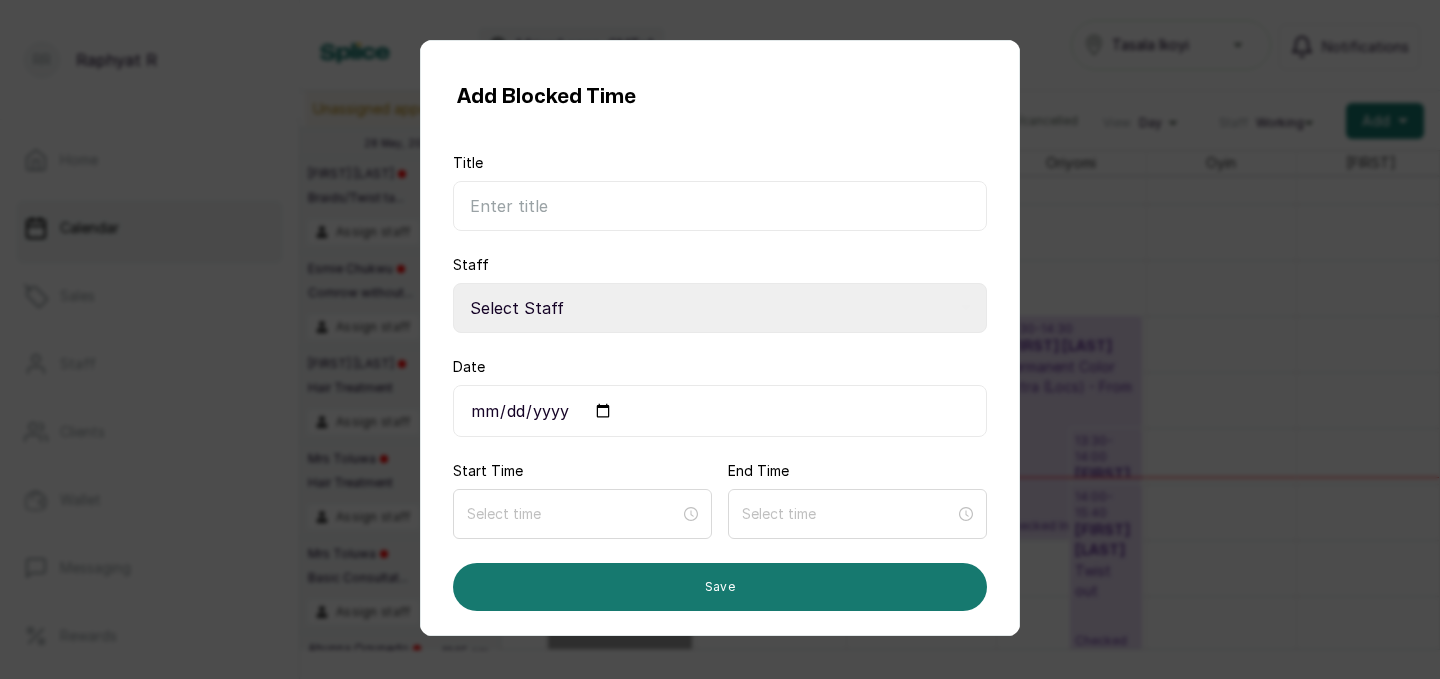 click on "Title" at bounding box center [720, 206] 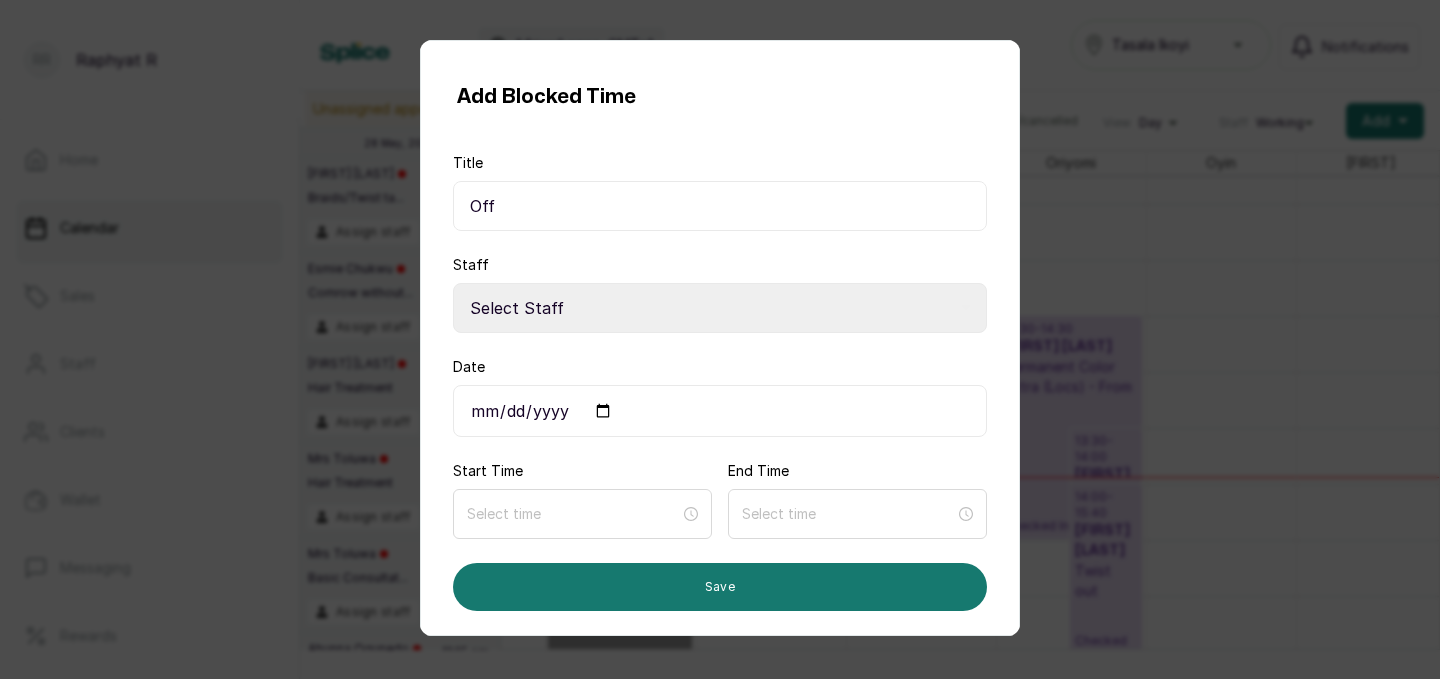 type on "Off" 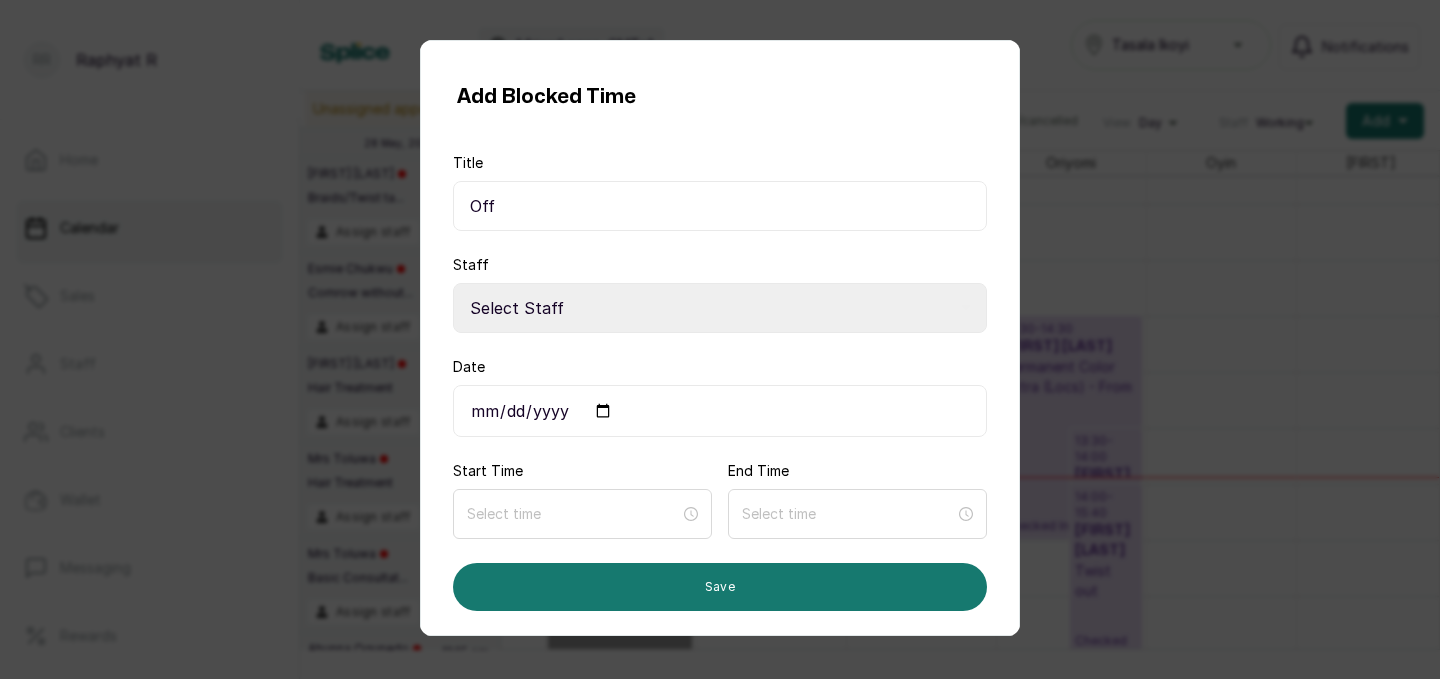 click on "Select Staff Salon S - Junior Hairstylist Zee Z - Stylist Zainab Z - Stylist Tope T - Pedicurist Oyin O - Stylist Oriyomi O - Stylist Maria M - Stylist Anne A - Hairstylist Aminat A - Stylist" at bounding box center (720, 308) 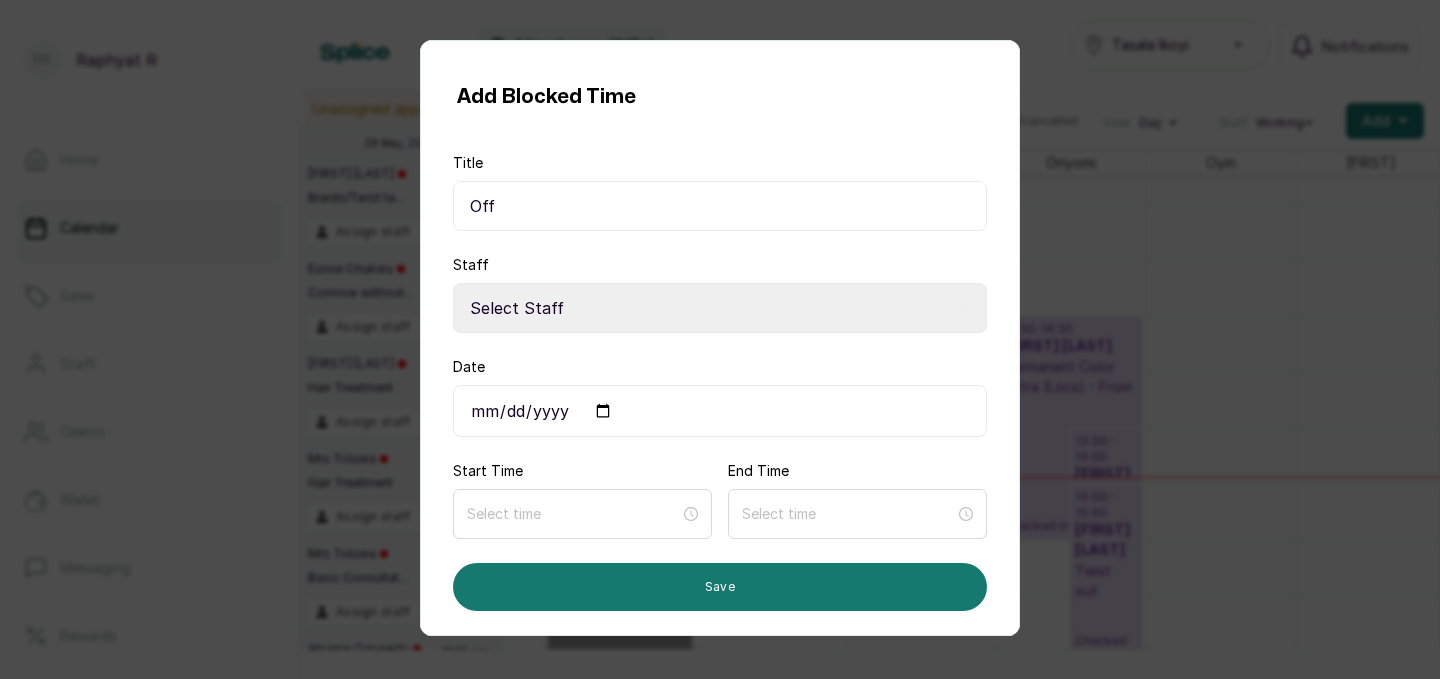 select on "76101676-a0b2-493d-a3b6-cd8616ff4bf5" 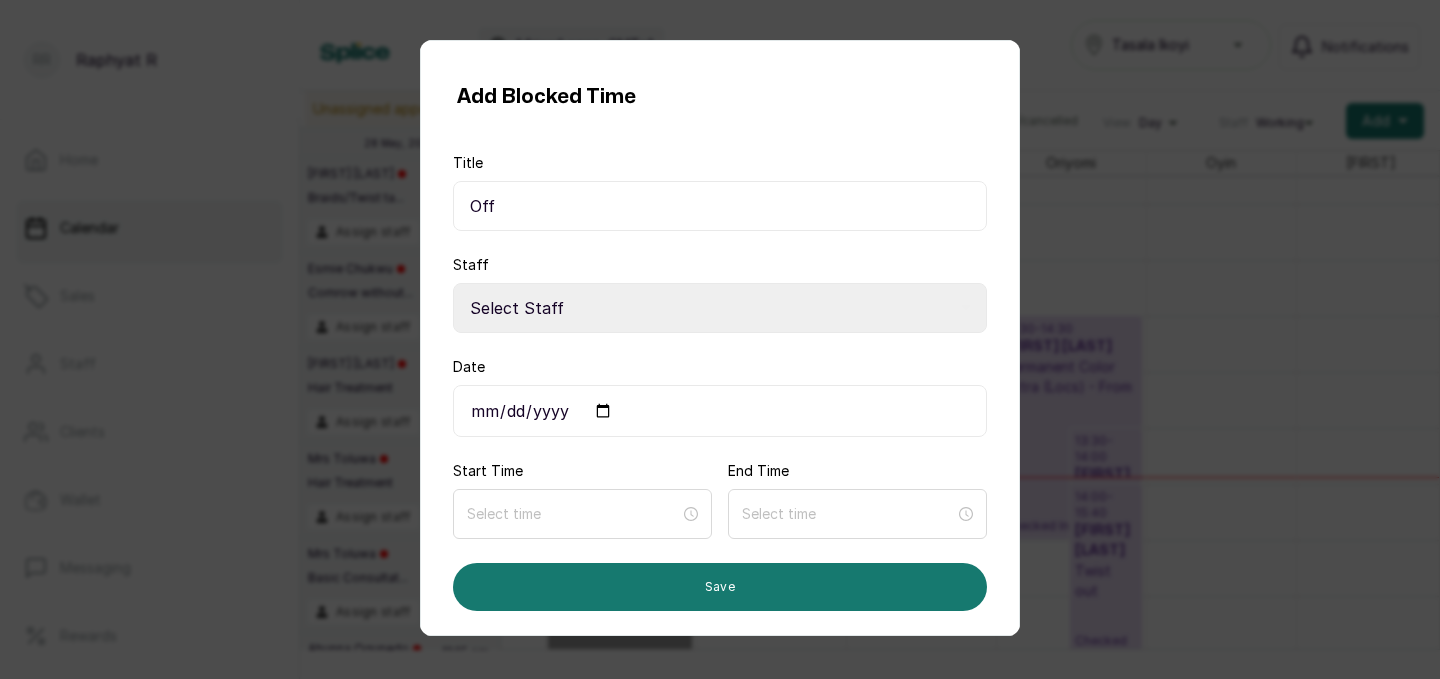 click on "Date" at bounding box center [720, 411] 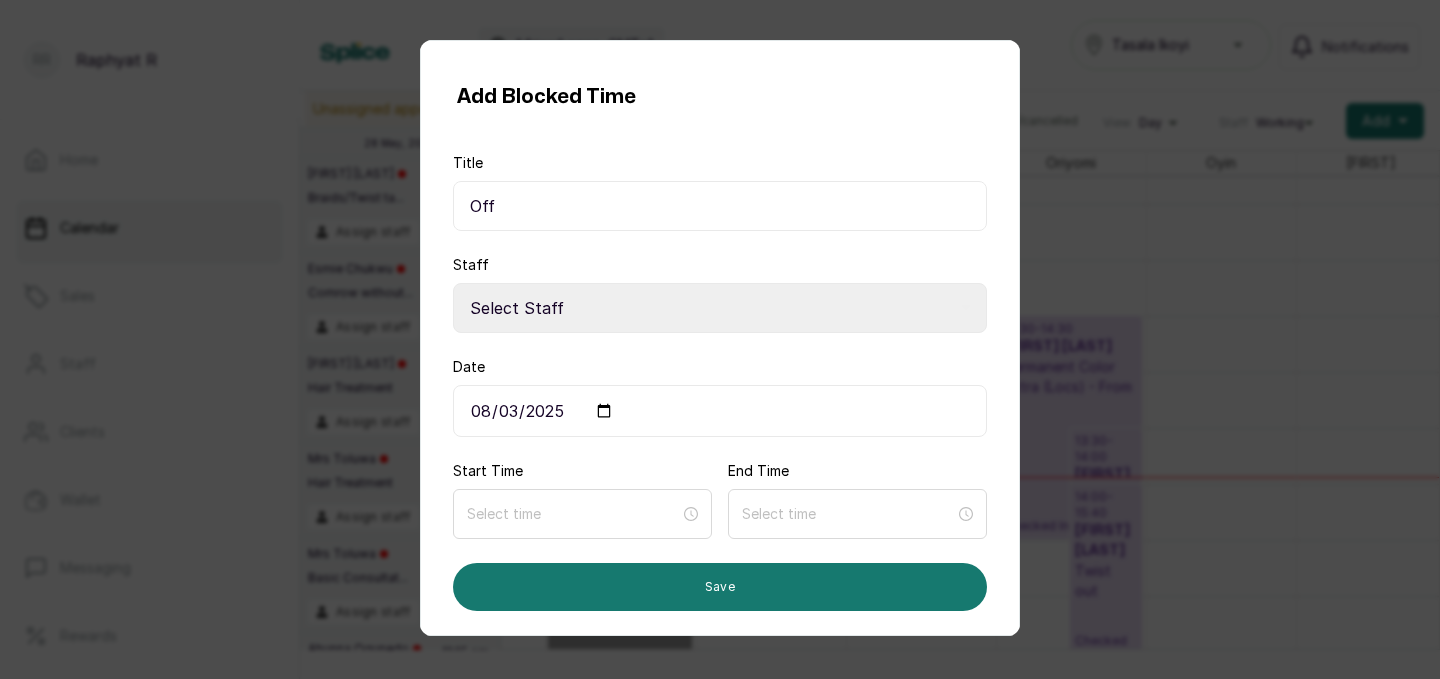 type on "2025-08-03" 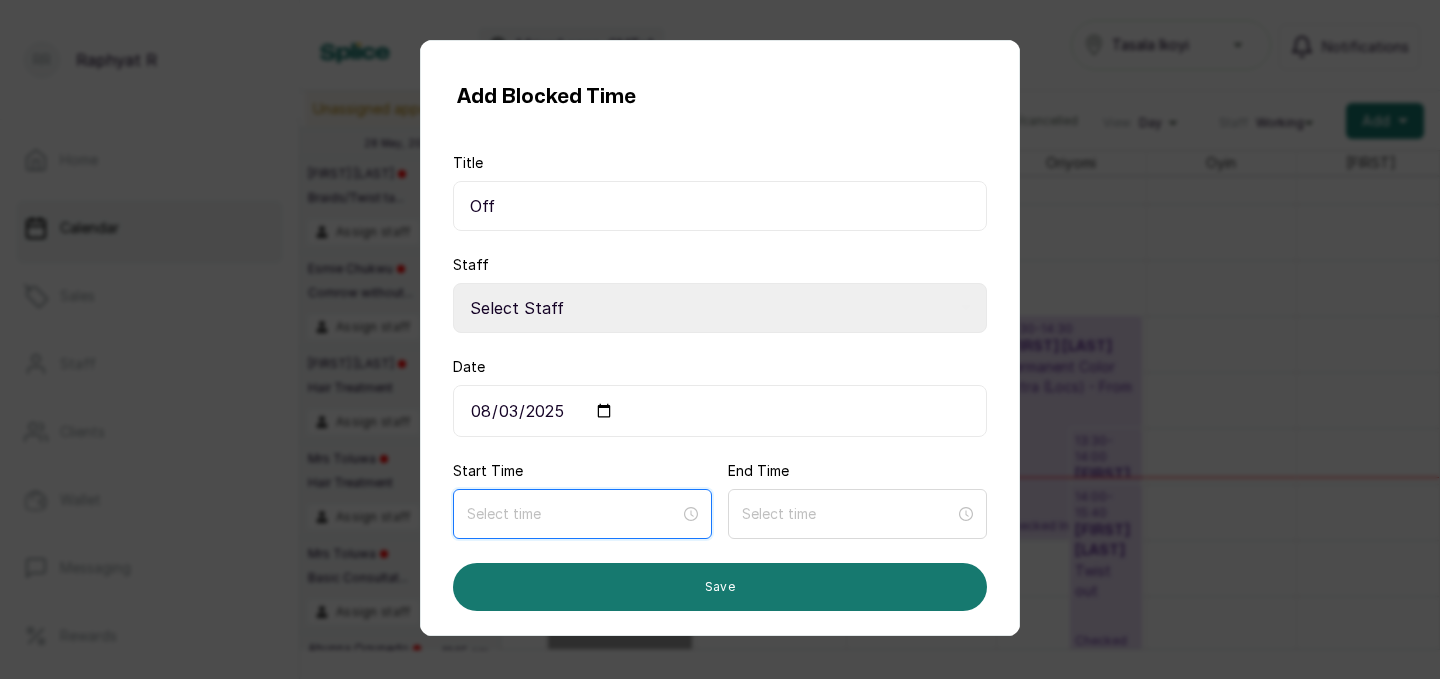 click at bounding box center [573, 514] 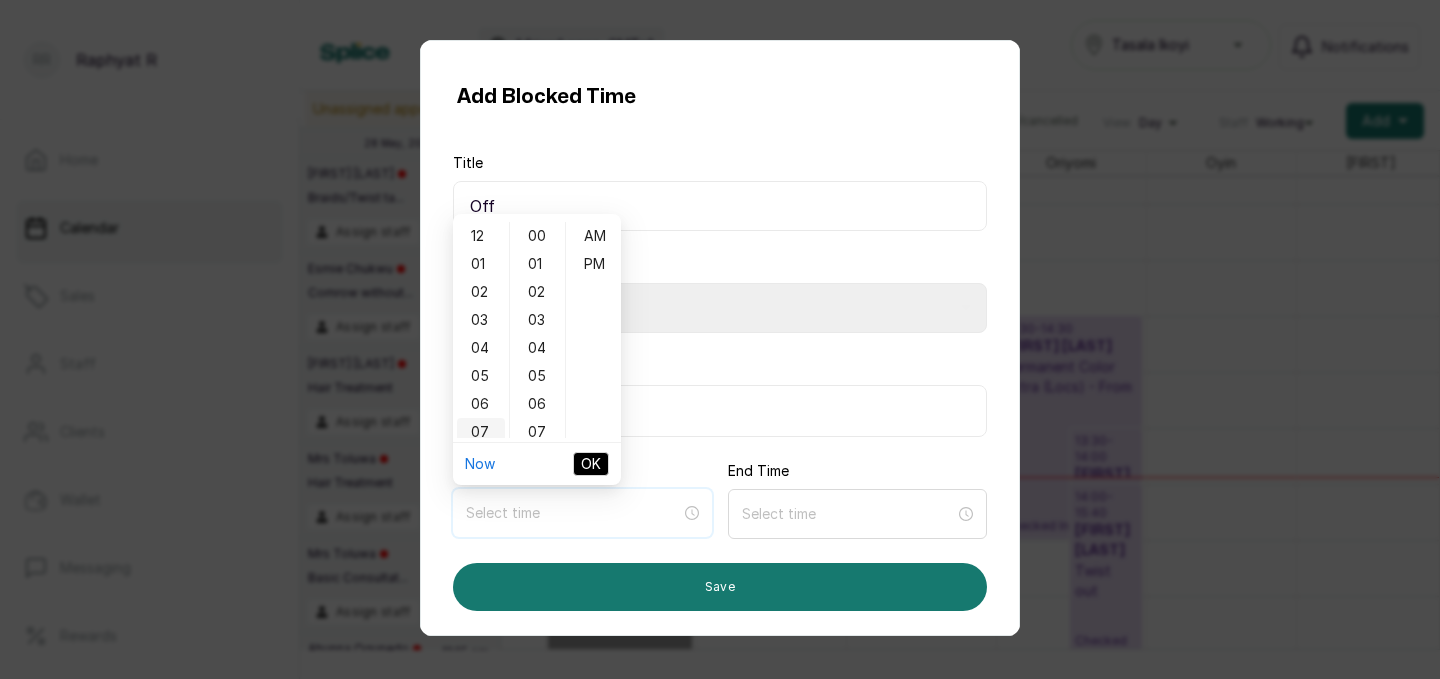 type on "7:00 am" 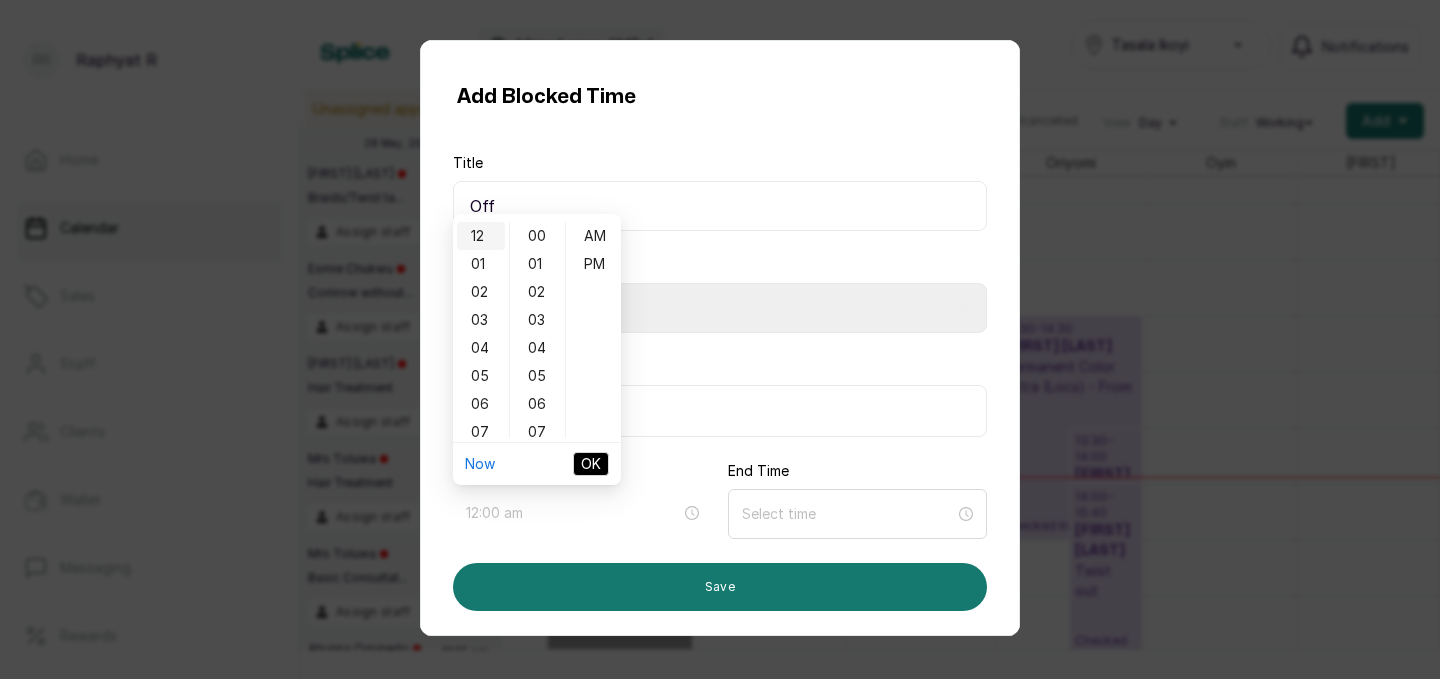 click on "12" at bounding box center [481, 236] 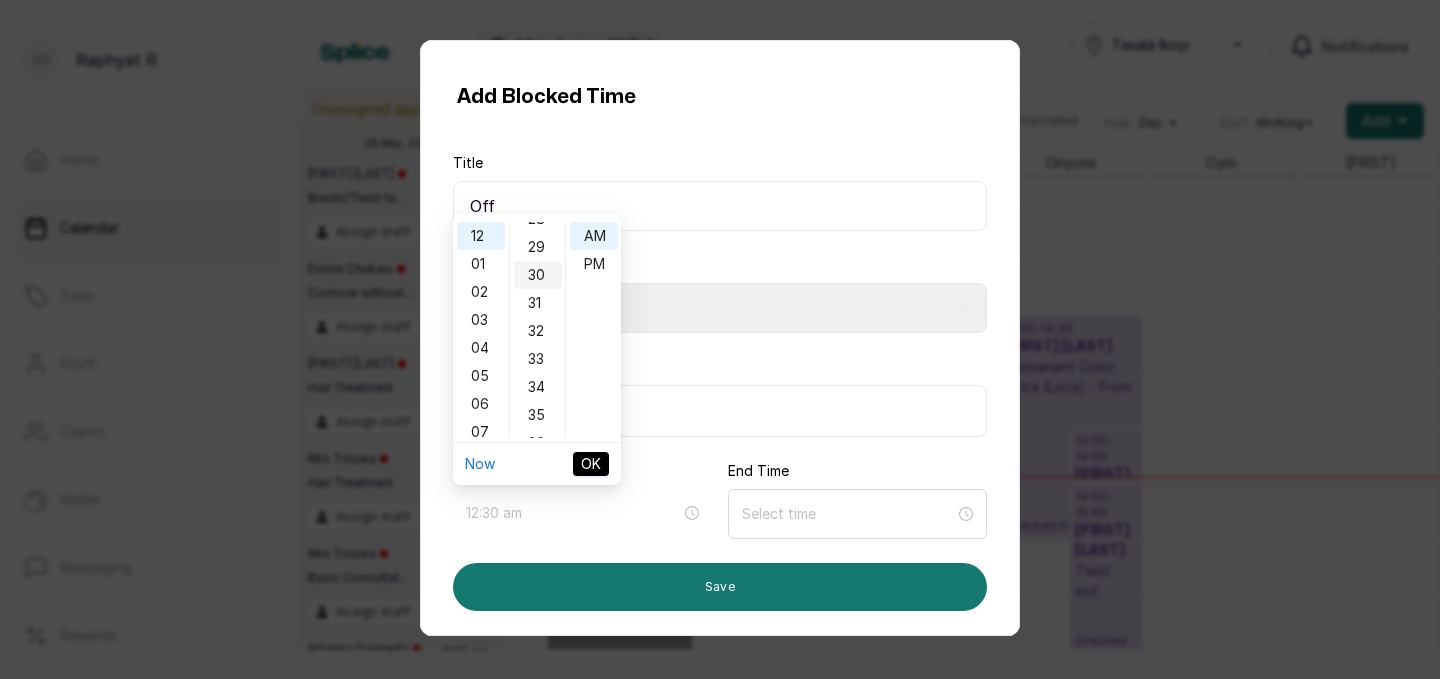 click on "30" at bounding box center (538, 275) 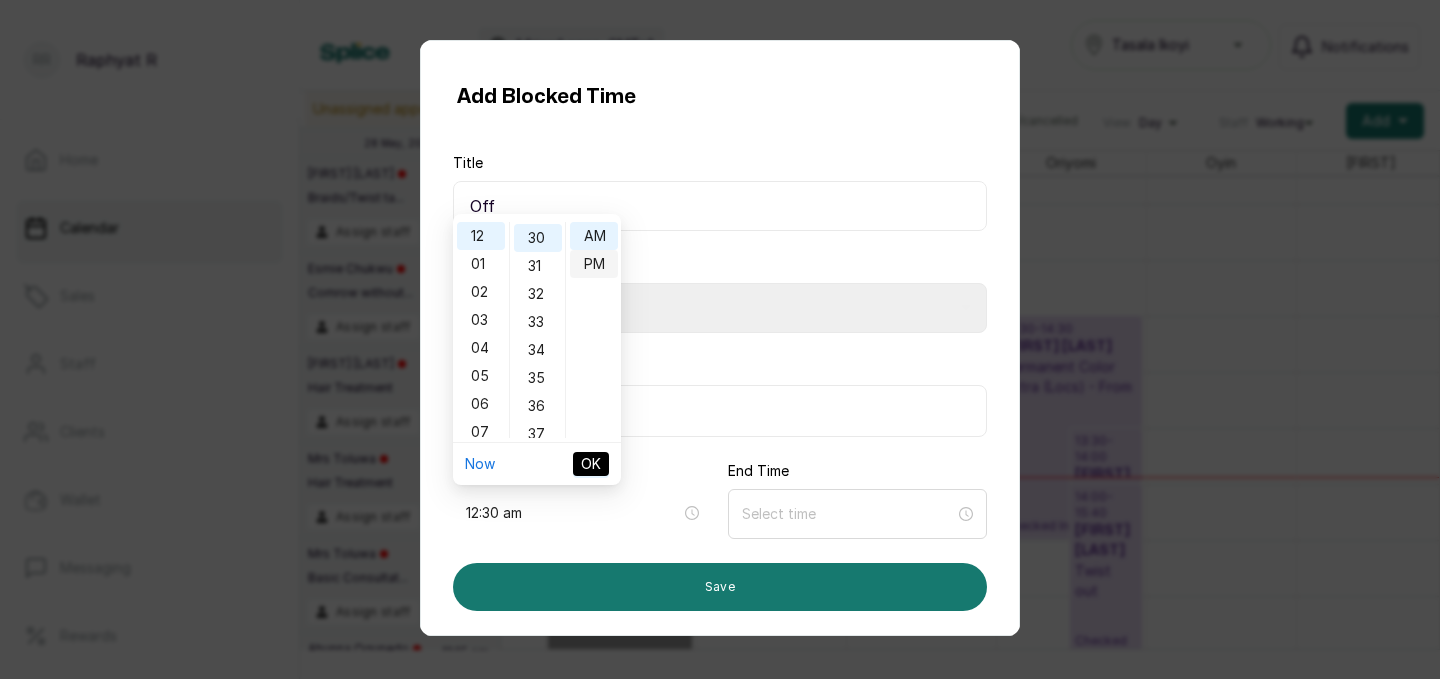 type on "12:30 pm" 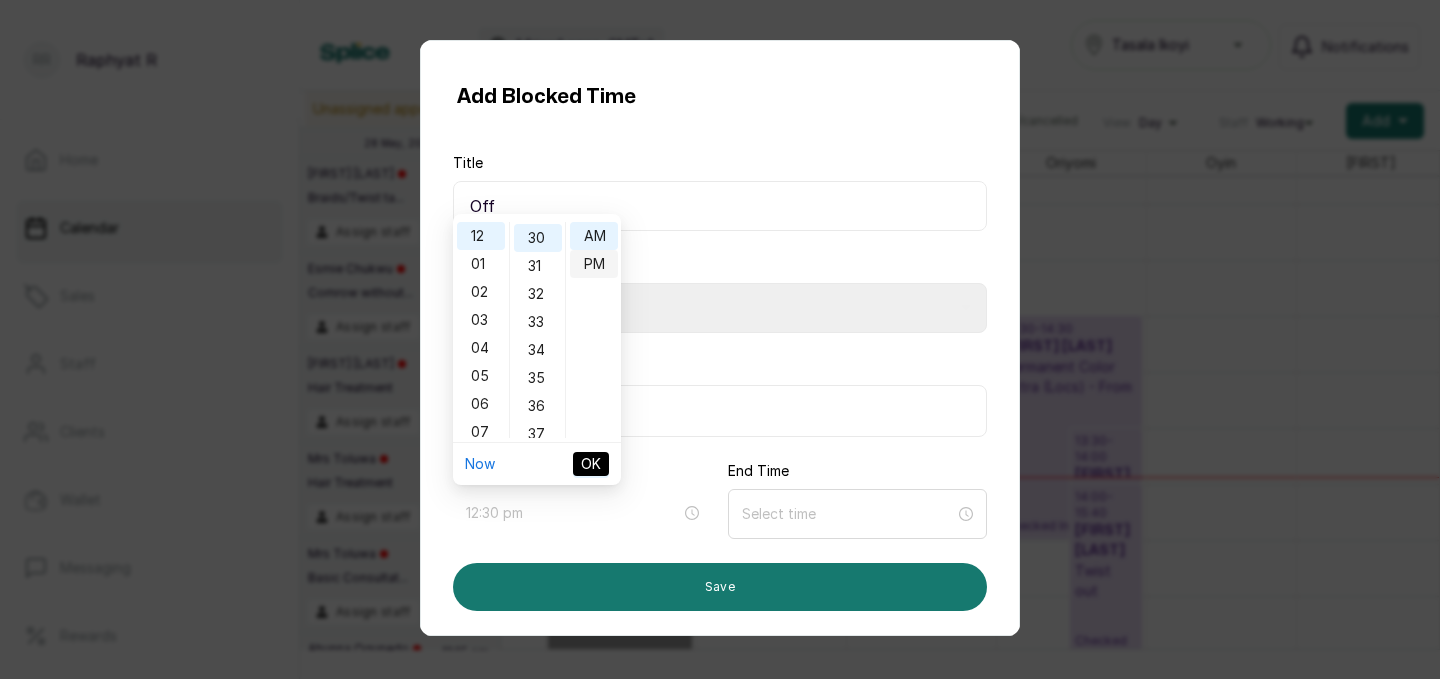 click on "PM" at bounding box center (594, 264) 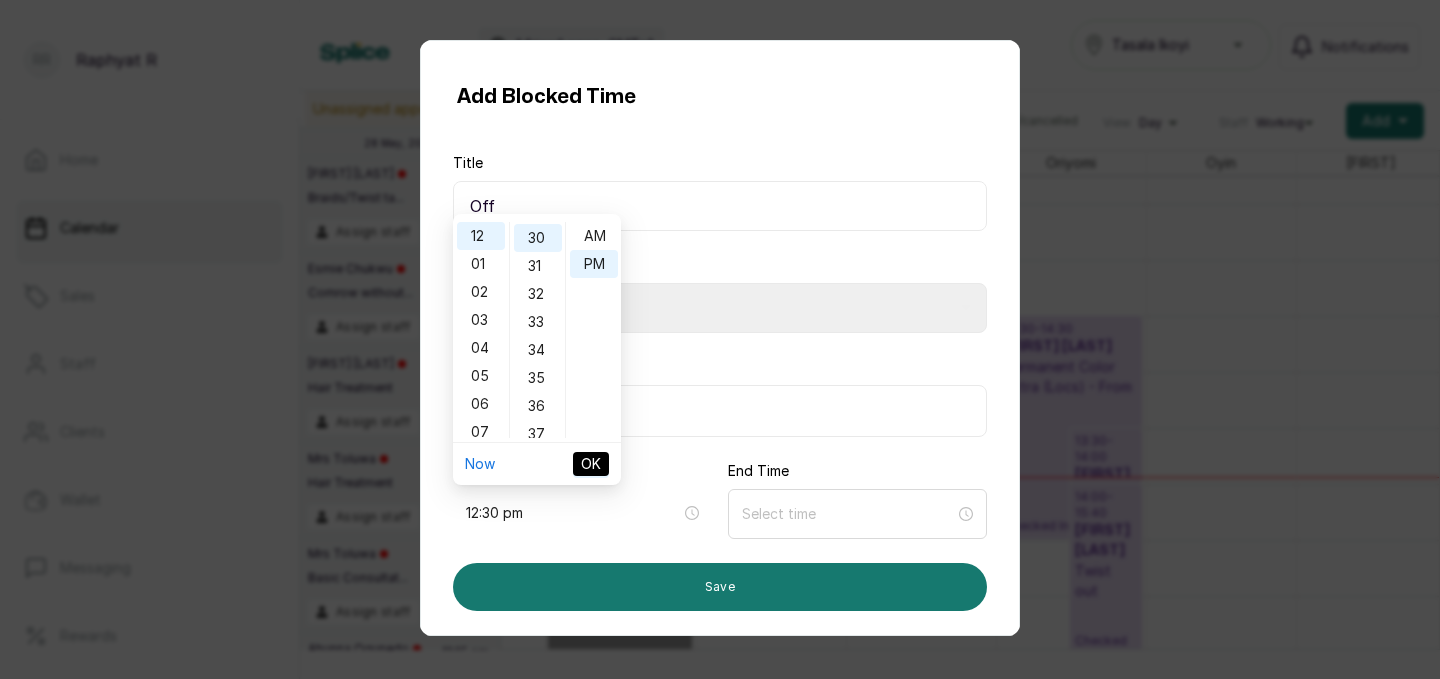 click on "OK" at bounding box center (591, 464) 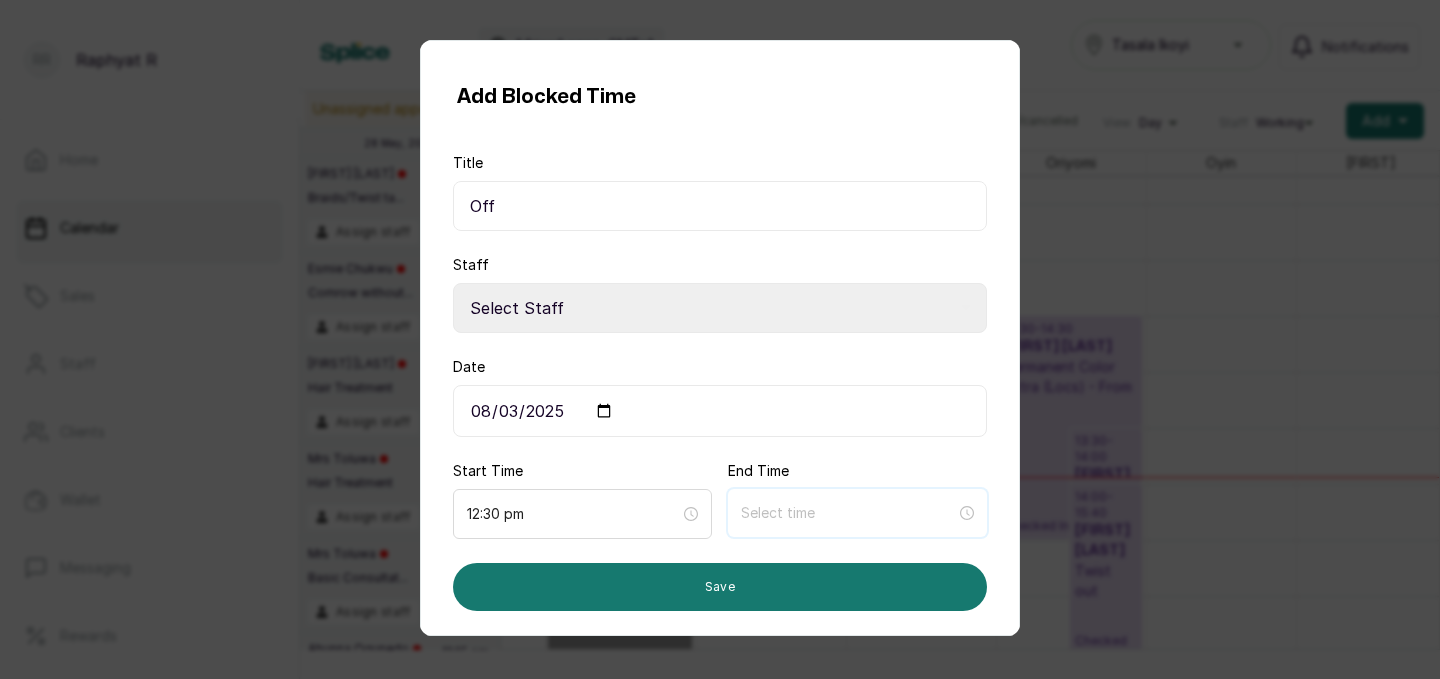 click at bounding box center (848, 513) 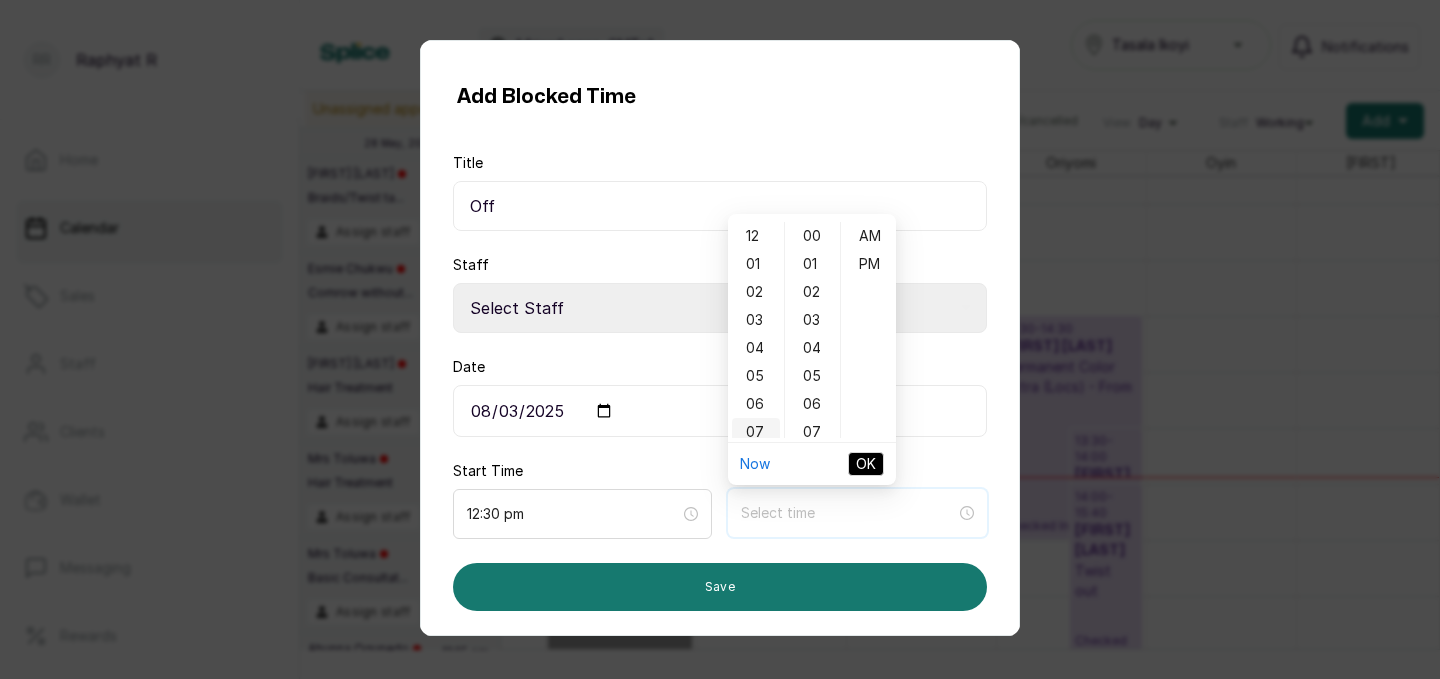 type on "12:07 am" 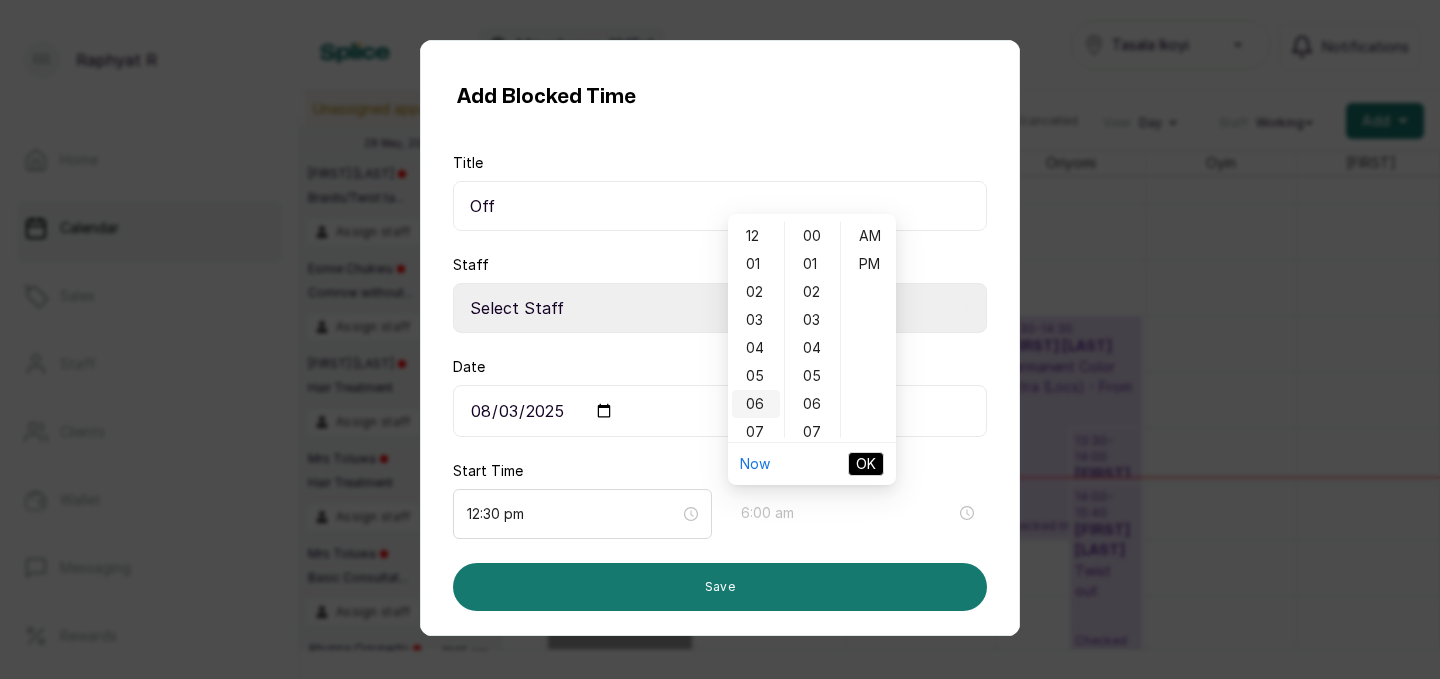 click on "06" at bounding box center (756, 404) 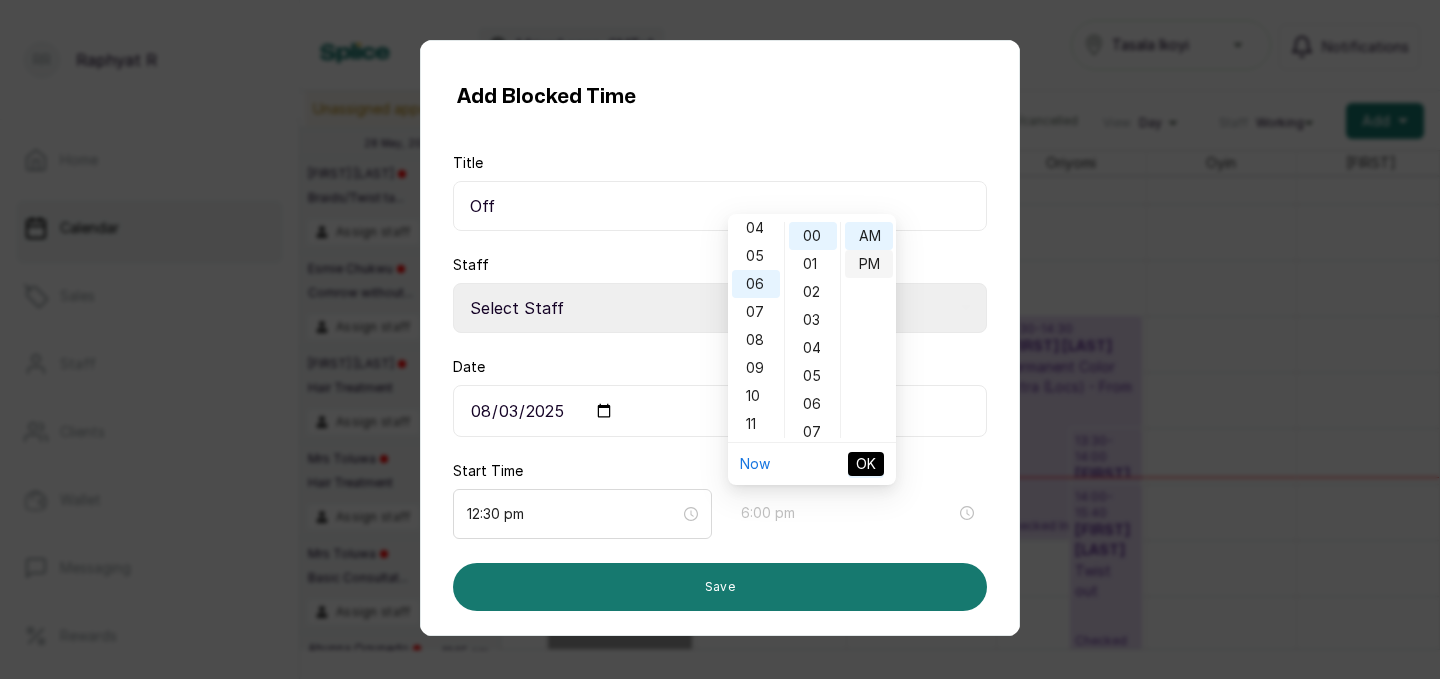 click on "PM" at bounding box center [869, 264] 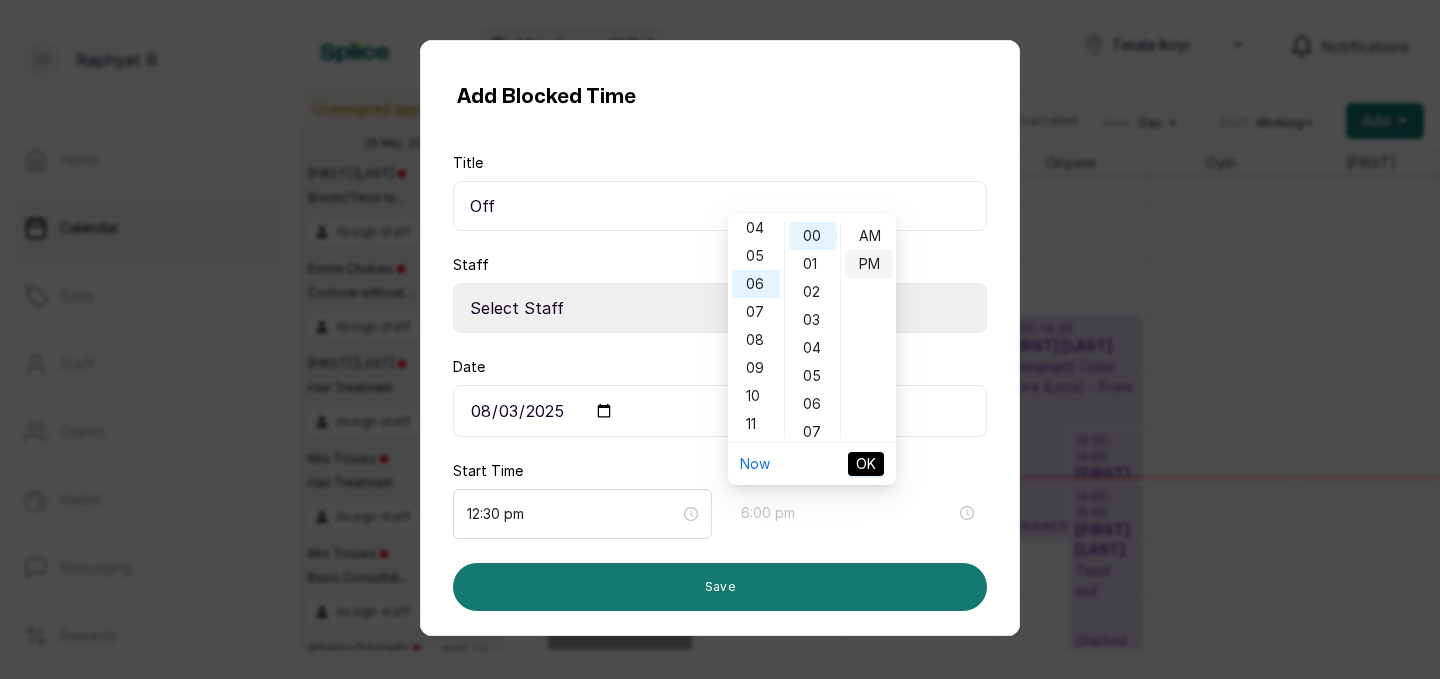 click on "PM" at bounding box center (869, 264) 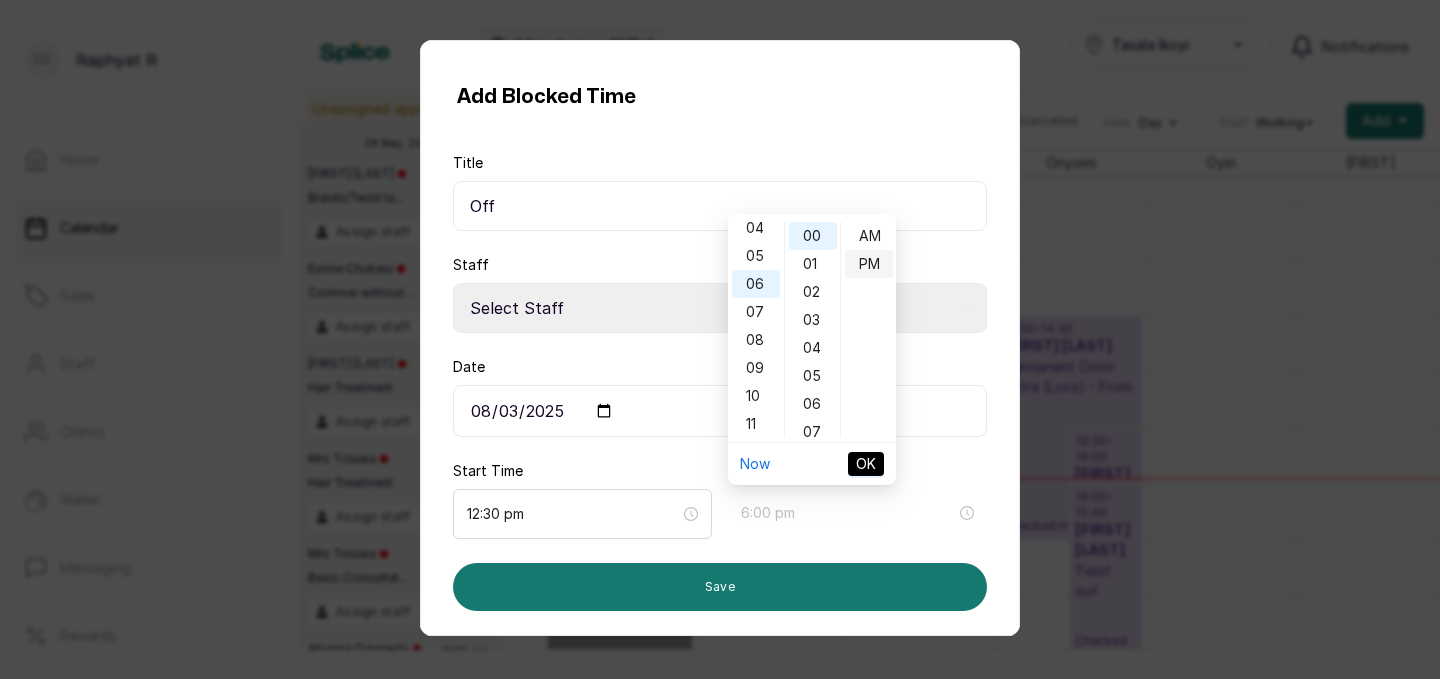 click on "PM" at bounding box center (869, 264) 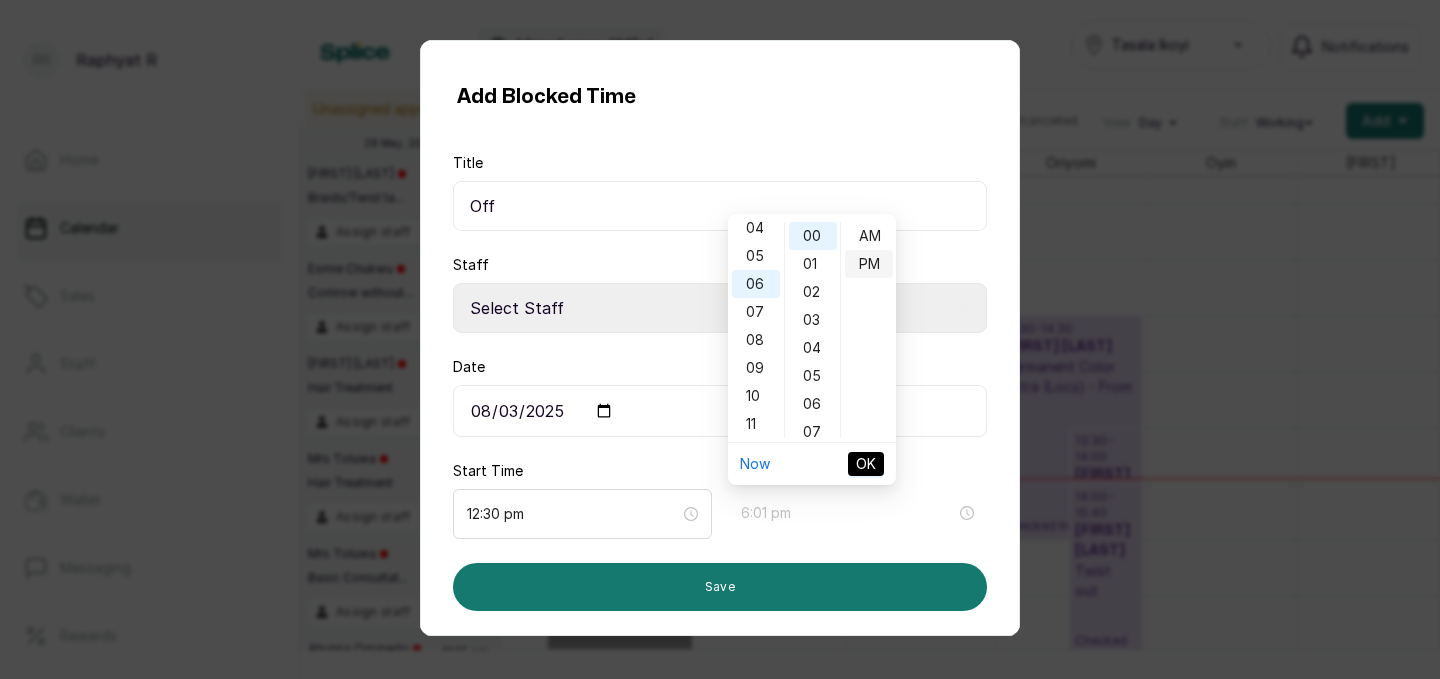 type on "6:00 pm" 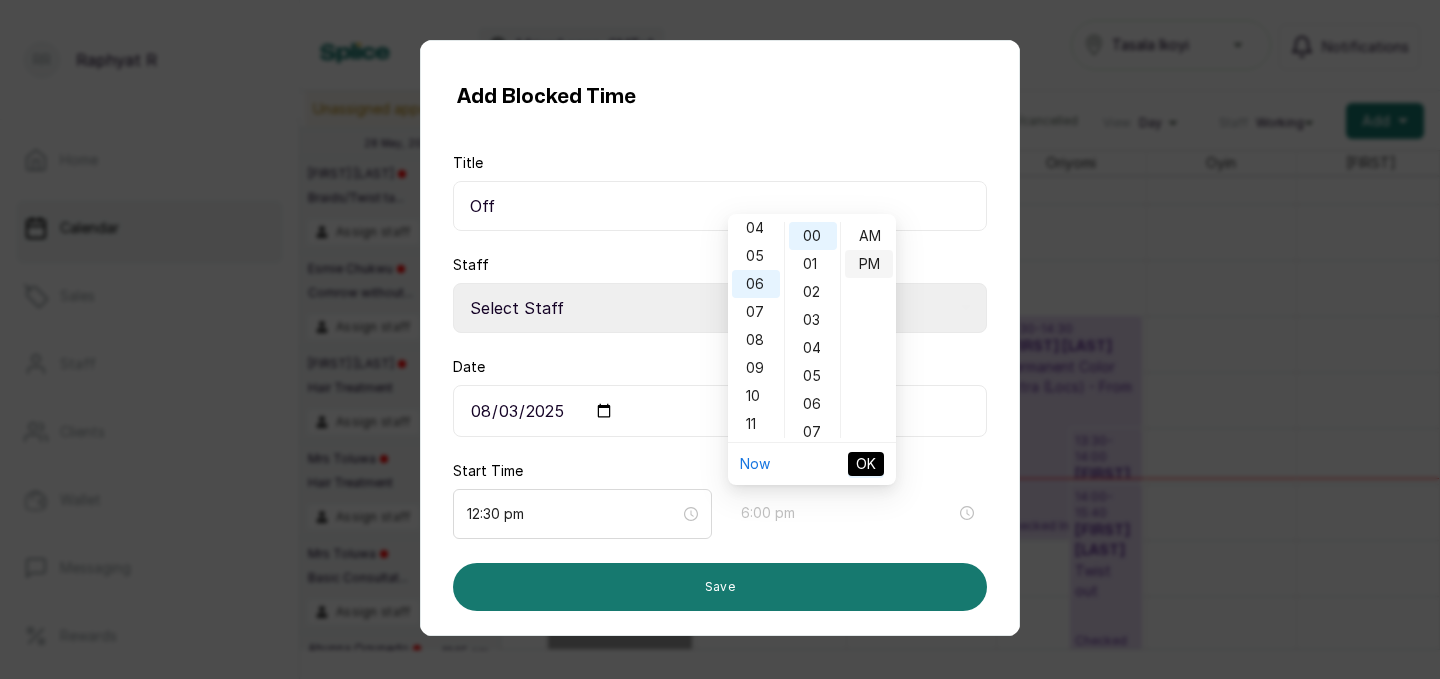 click on "PM" at bounding box center [869, 264] 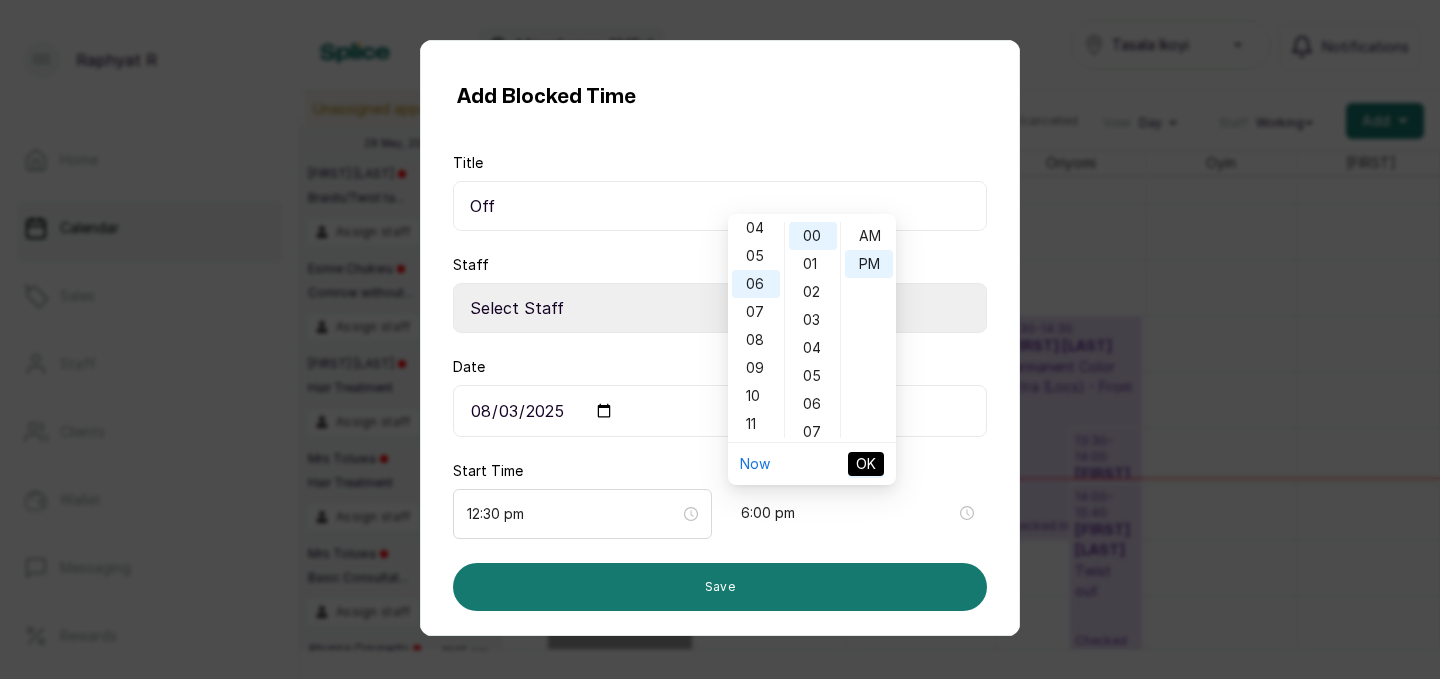 click on "OK" at bounding box center [866, 464] 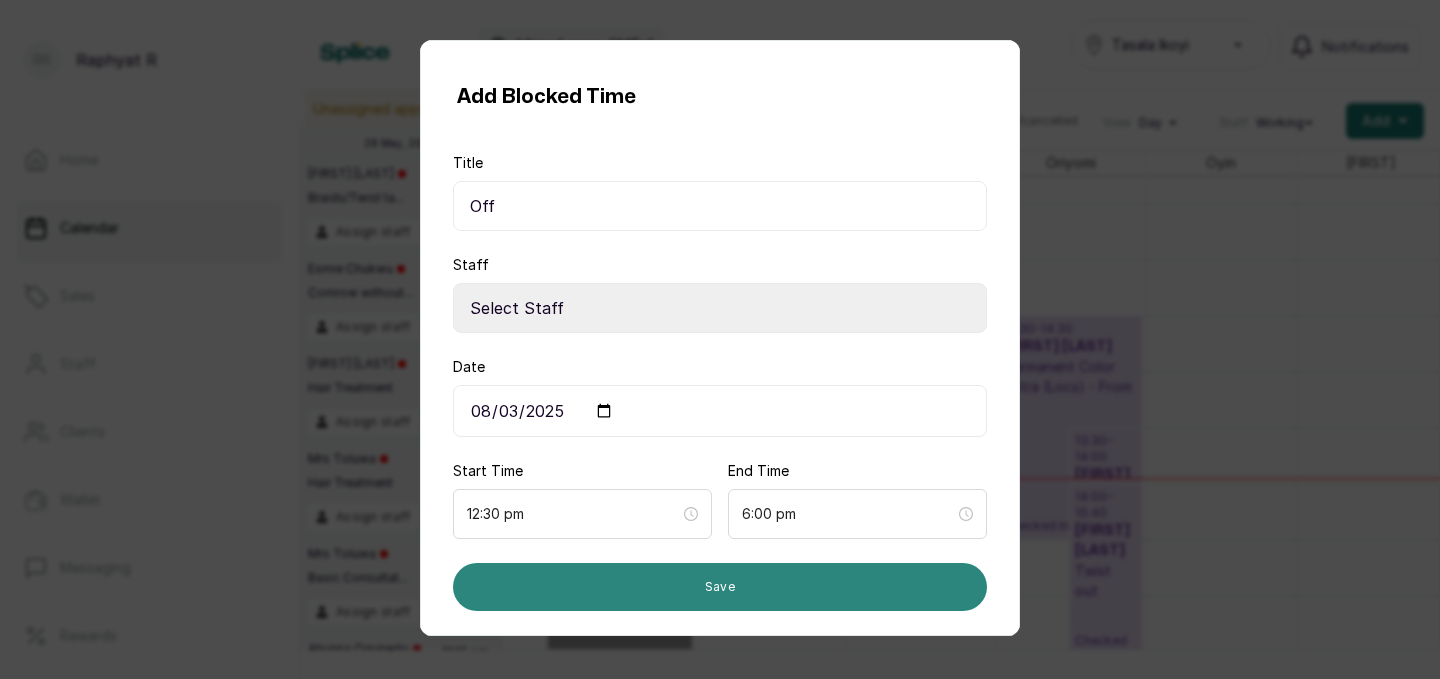 click on "Save" at bounding box center (720, 587) 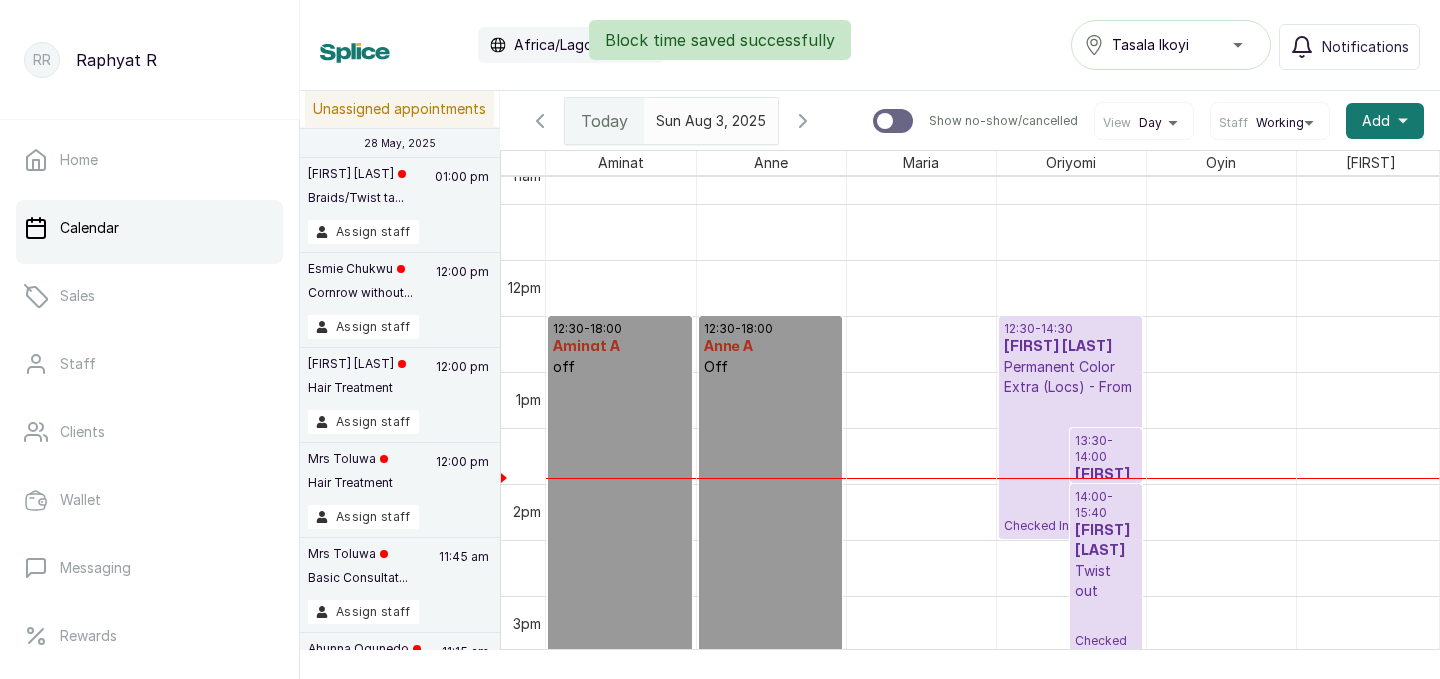 scroll, scrollTop: 673, scrollLeft: 0, axis: vertical 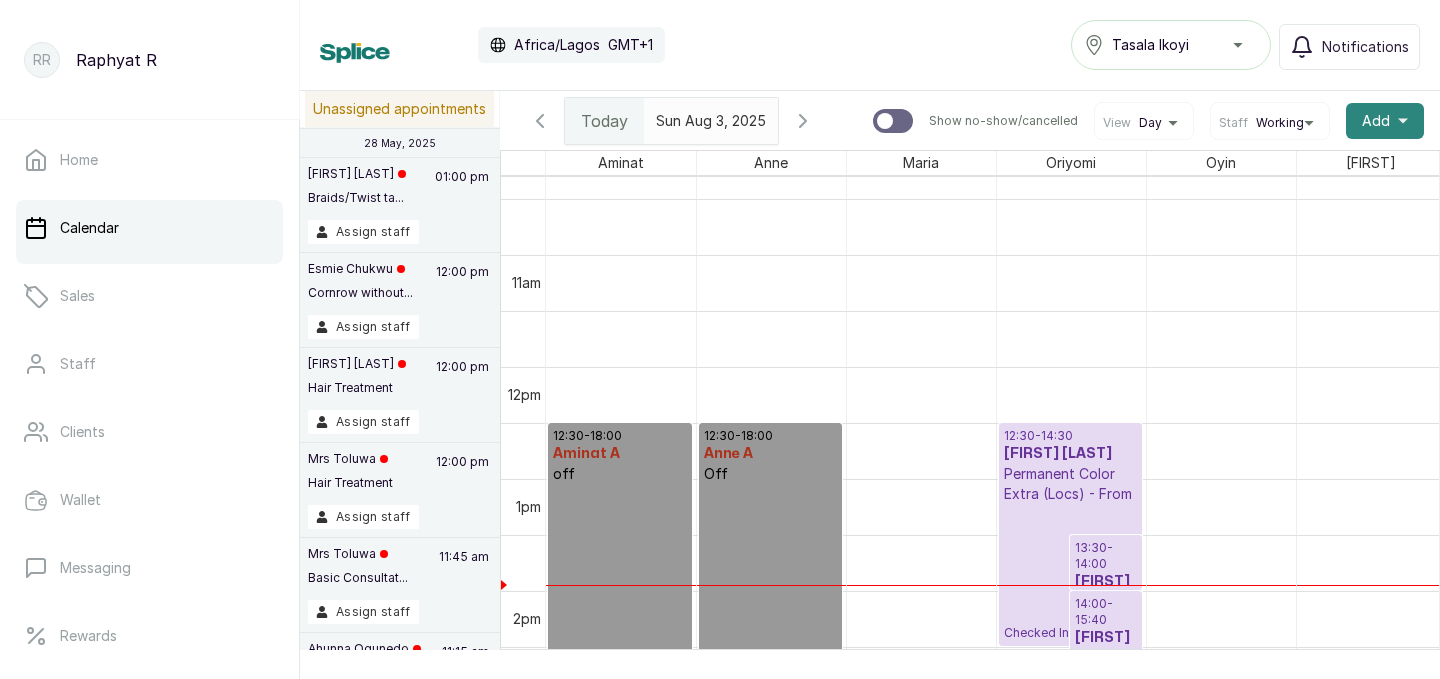 click 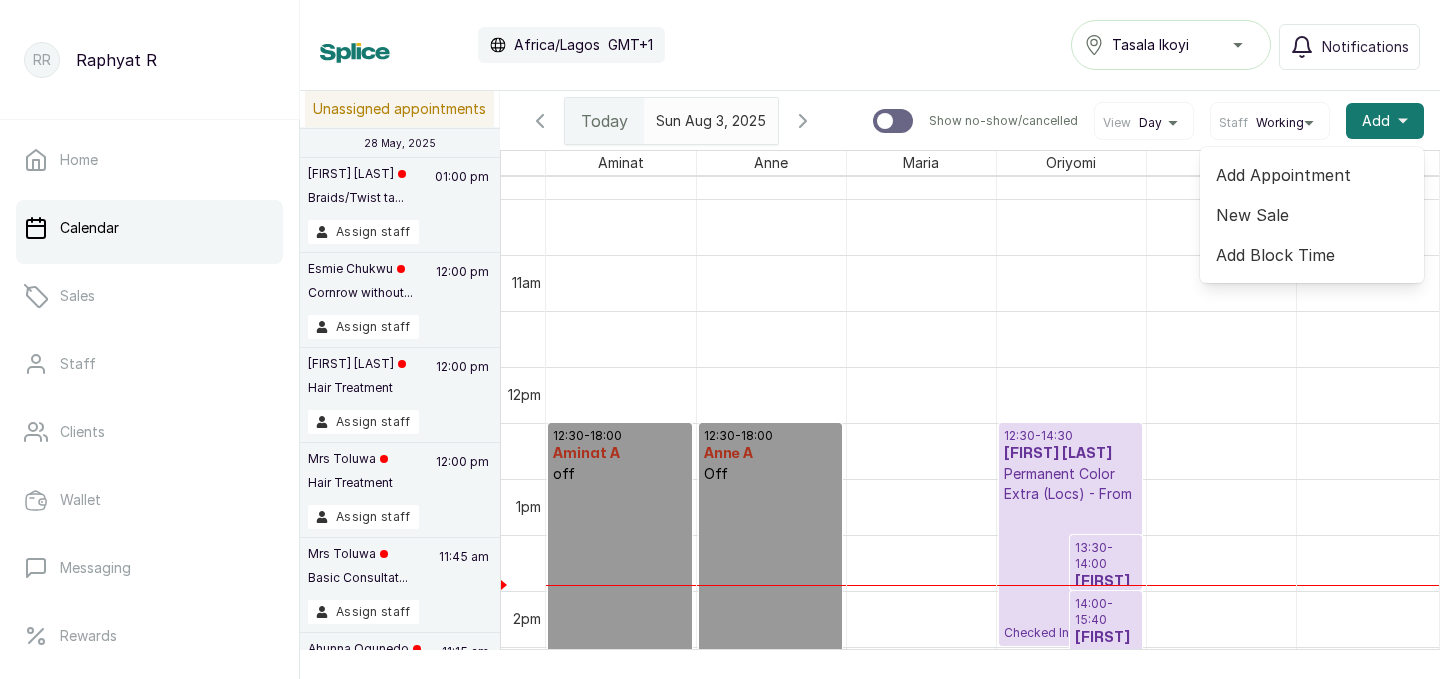 click on "Add Block Time" at bounding box center (1312, 255) 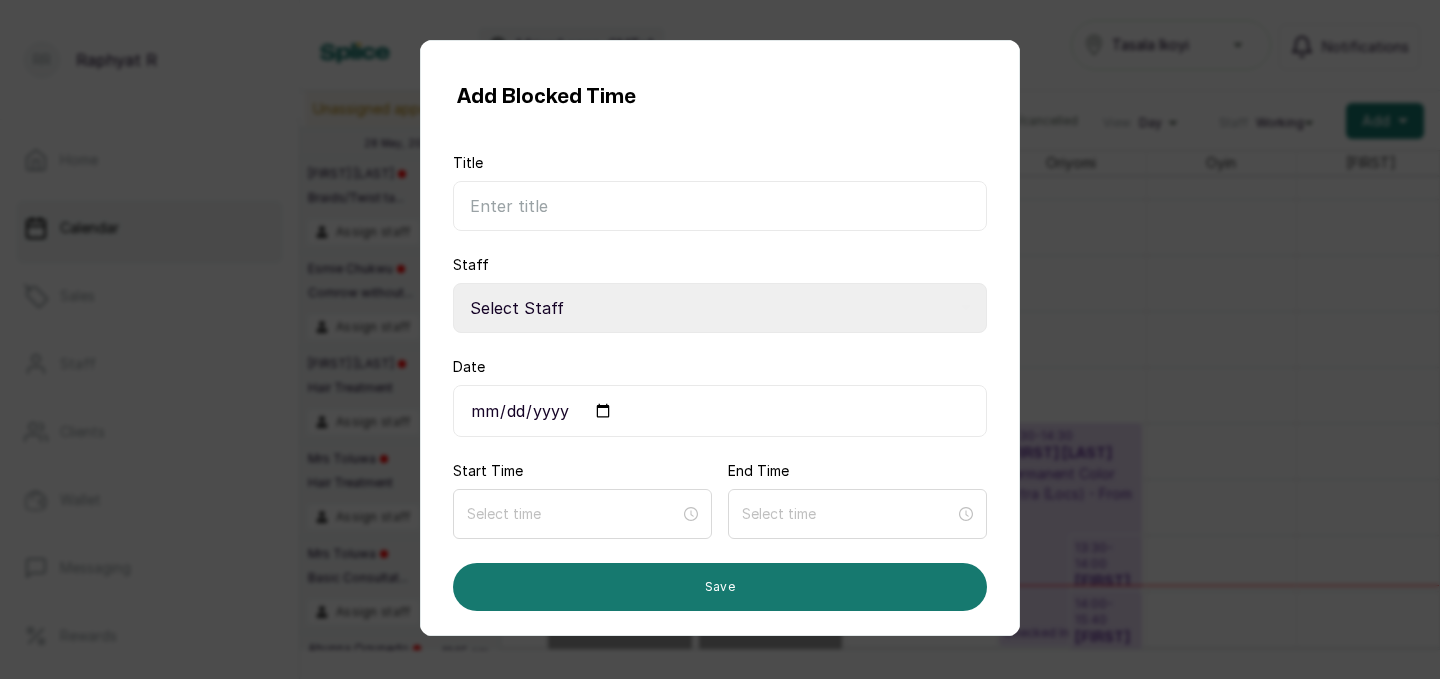 click on "Title" at bounding box center [720, 206] 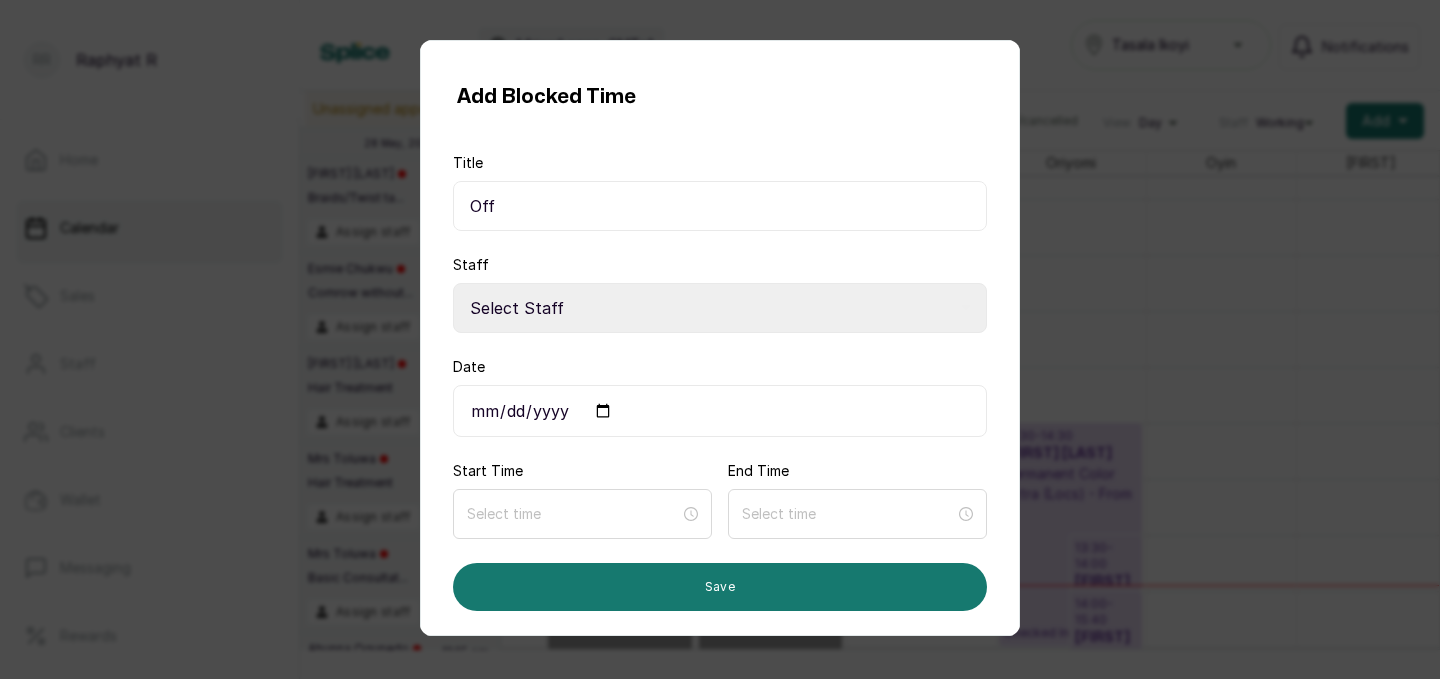 type on "Off" 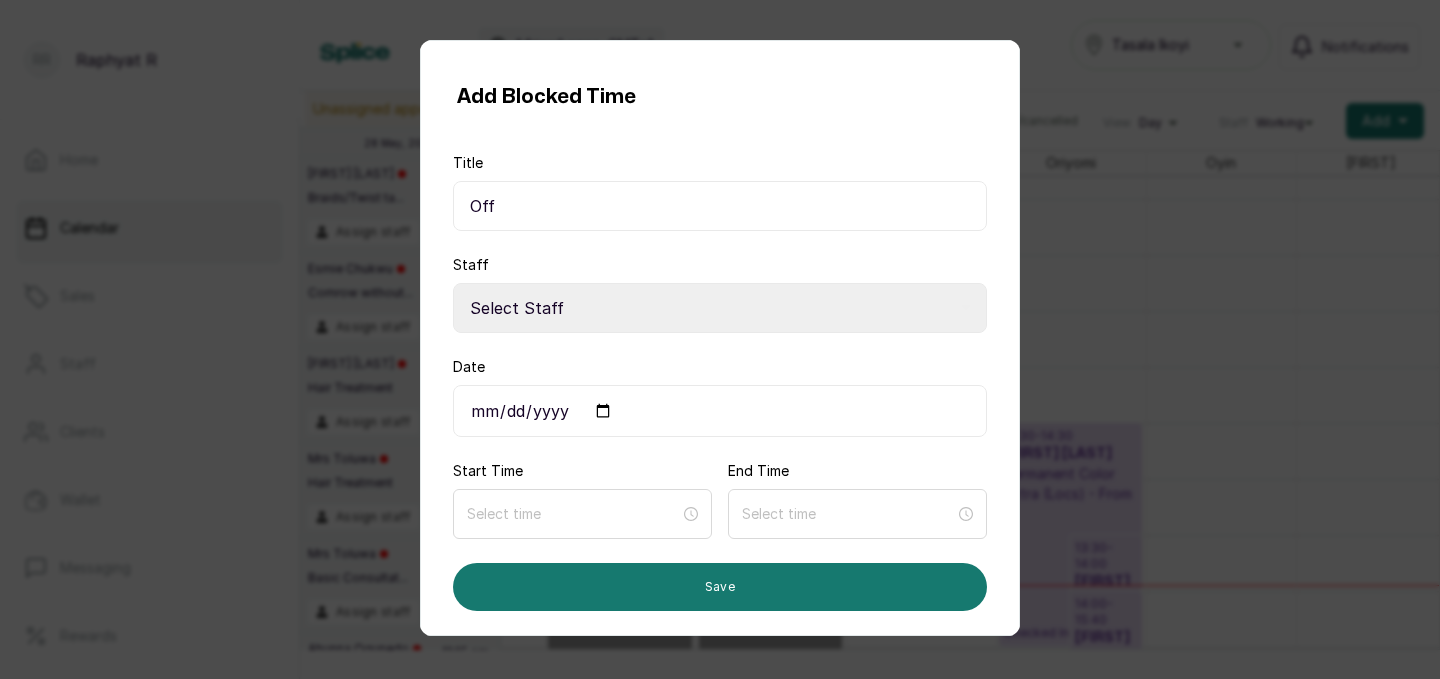 click on "Select Staff Salon S - Junior Hairstylist Zee Z - Stylist Zainab Z - Stylist Tope T - Pedicurist Oyin O - Stylist Oriyomi O - Stylist Maria M - Stylist Anne A - Hairstylist Aminat A - Stylist" at bounding box center (720, 308) 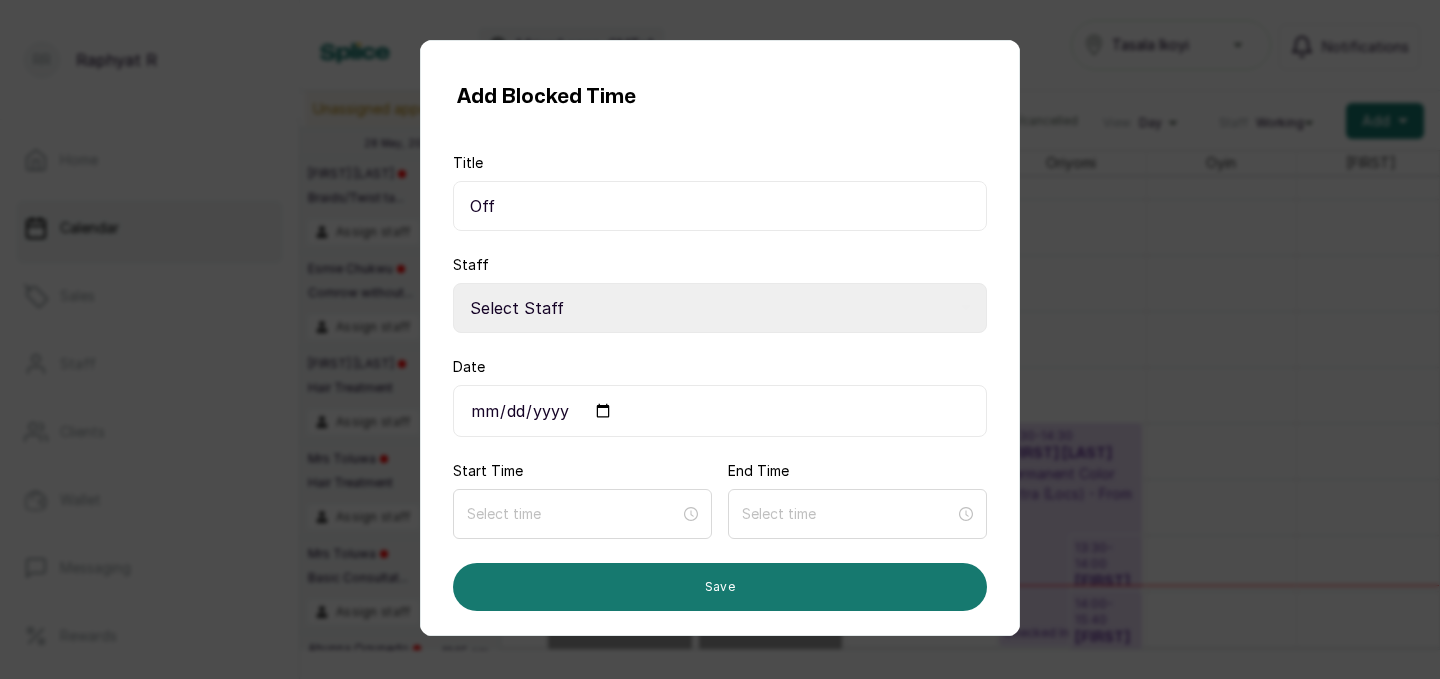 select on "275cabf0-77e0-4ca6-a390-0003744aaebf" 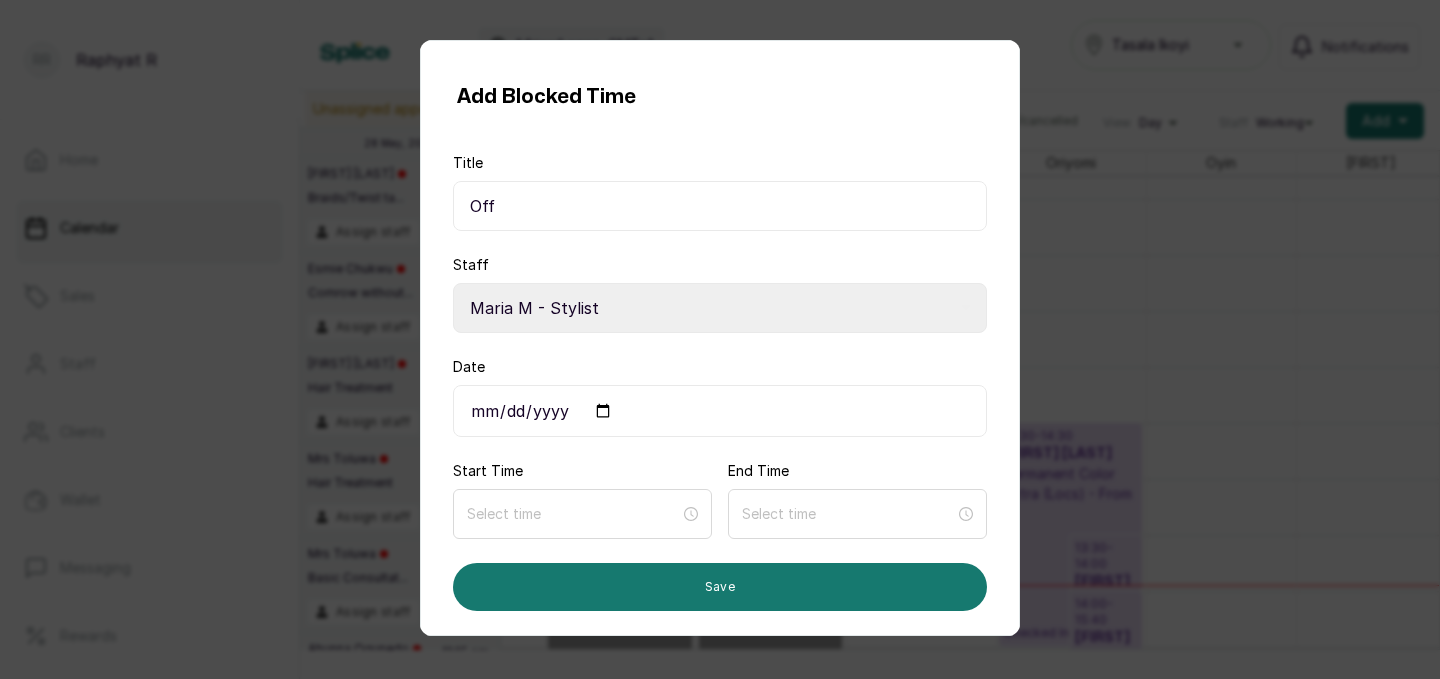 click on "Date" at bounding box center [720, 411] 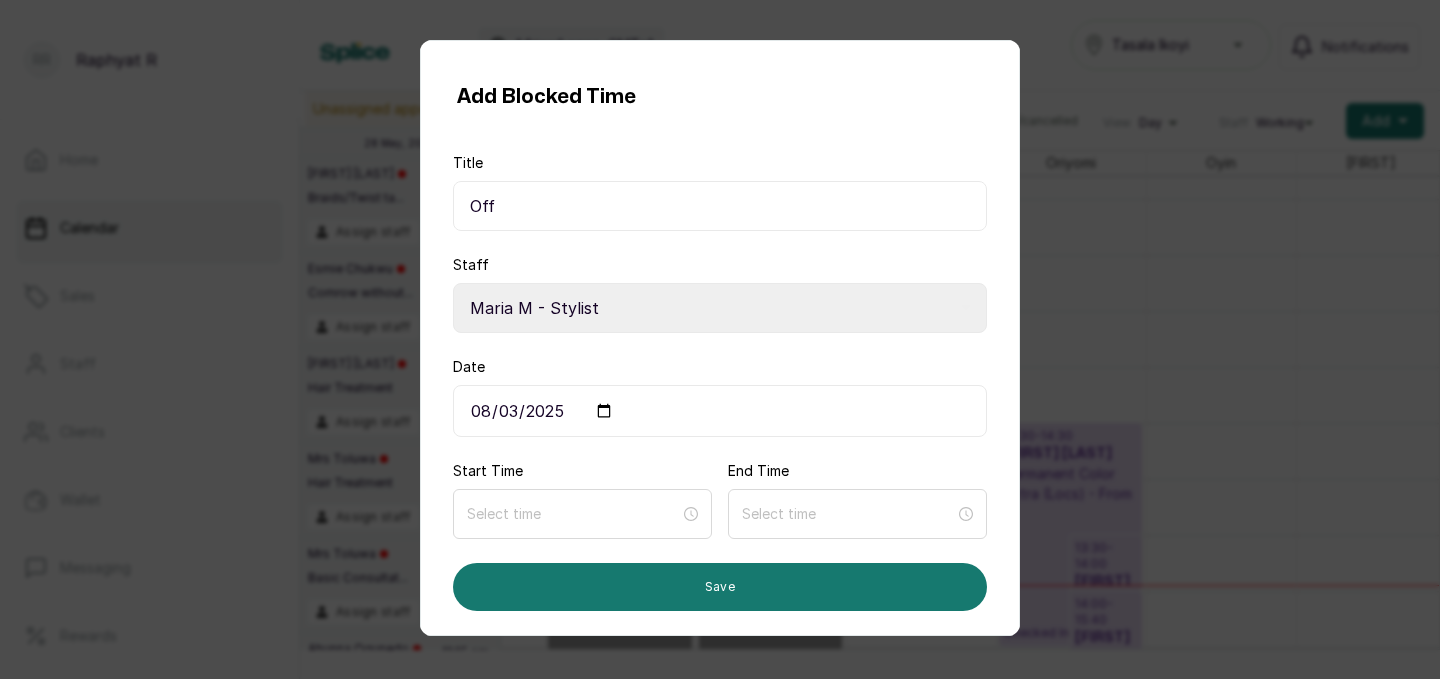 type on "2025-08-03" 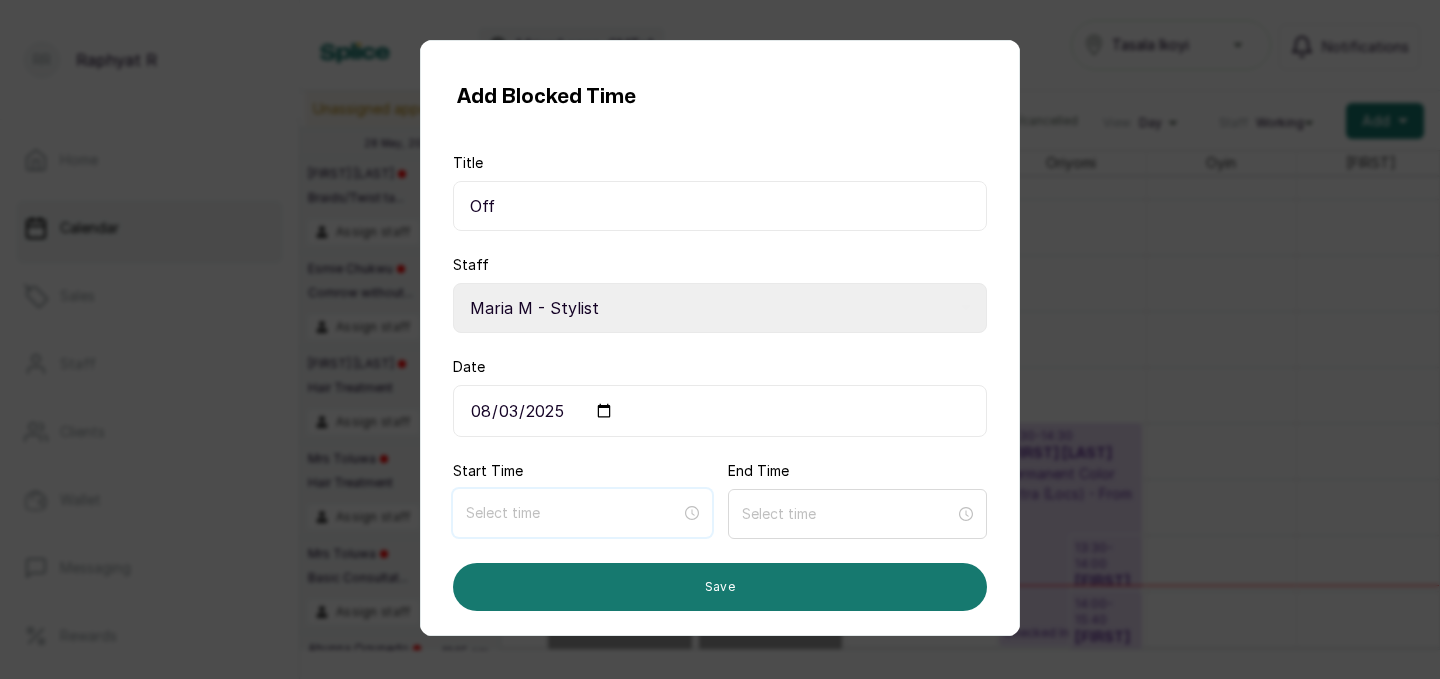 click at bounding box center (573, 513) 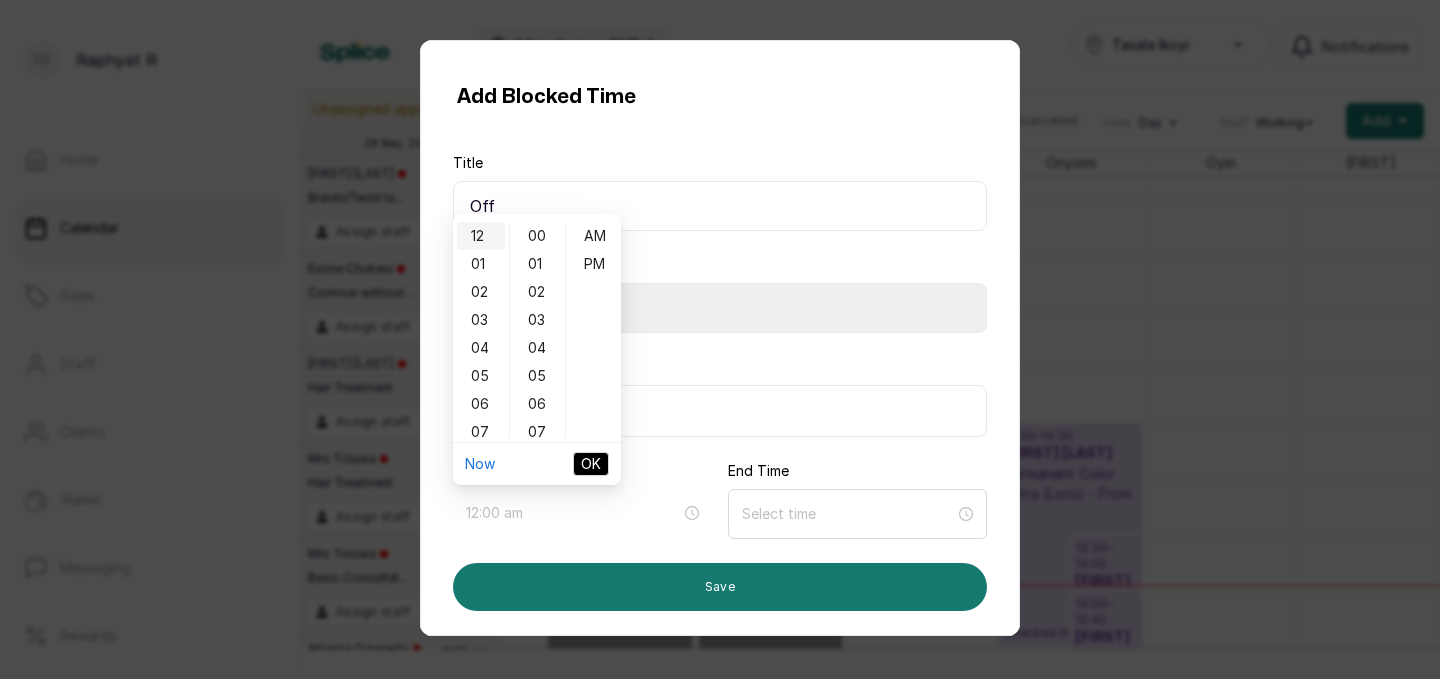 click on "12" at bounding box center [481, 236] 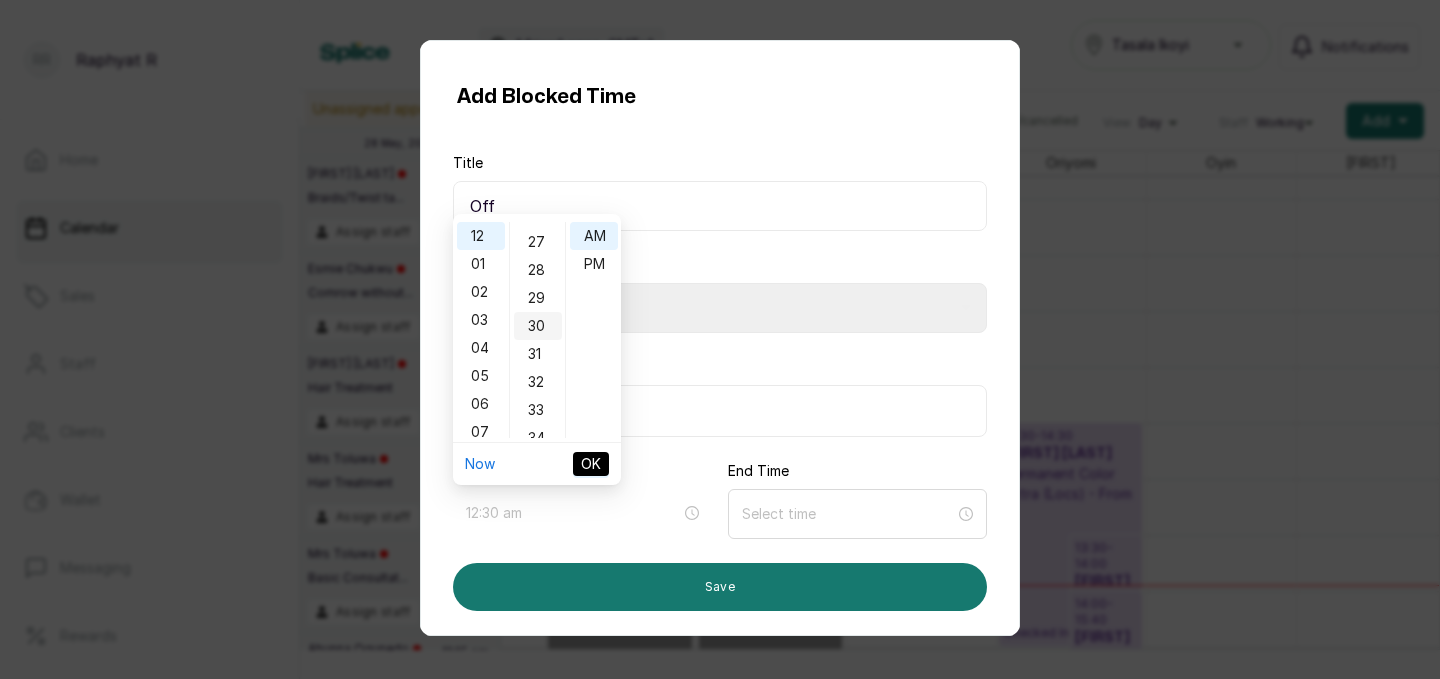 click on "30" at bounding box center (538, 326) 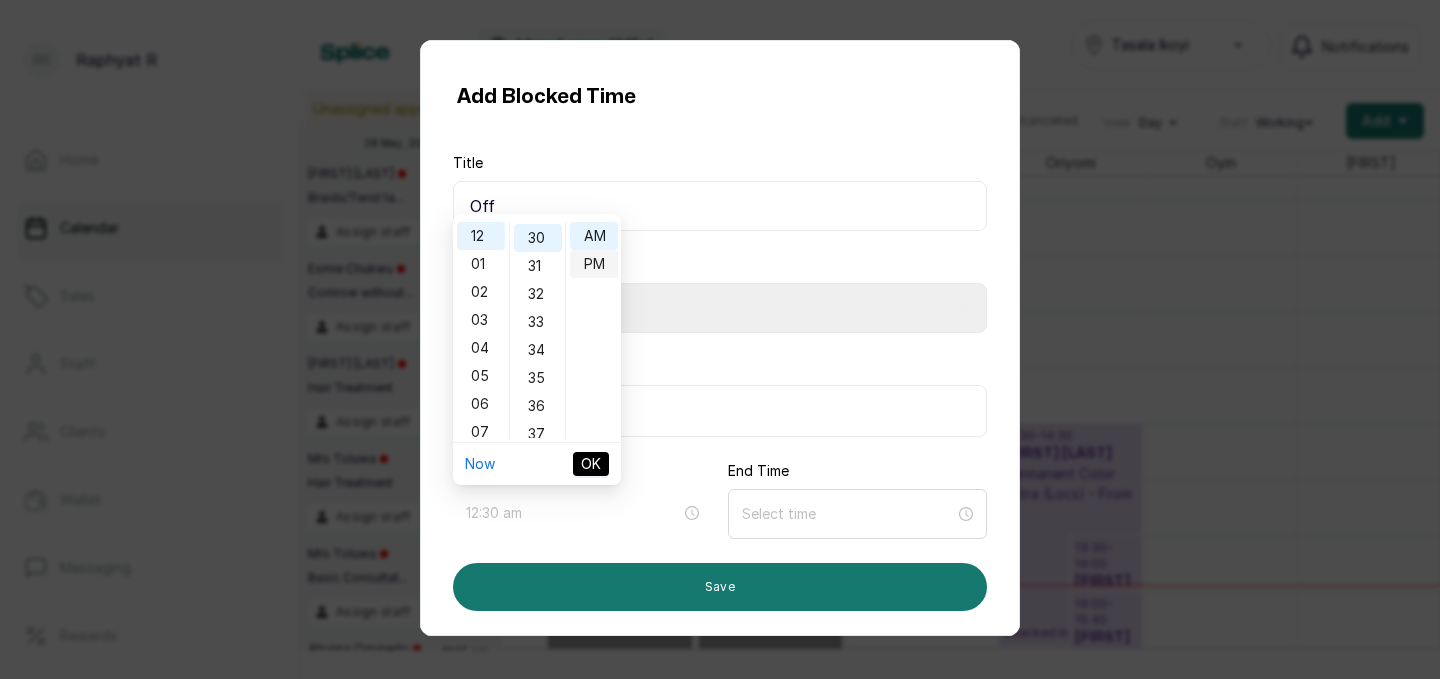 type on "12:30 pm" 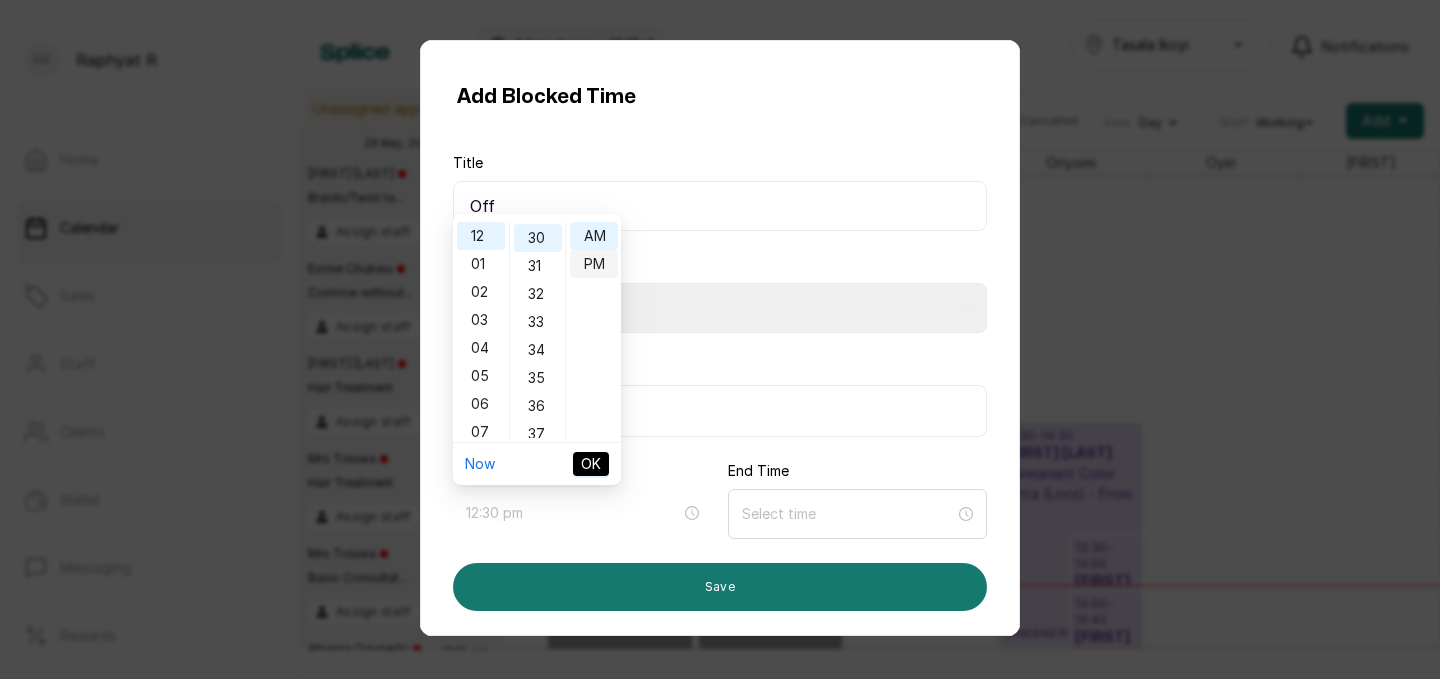 click on "PM" at bounding box center [594, 264] 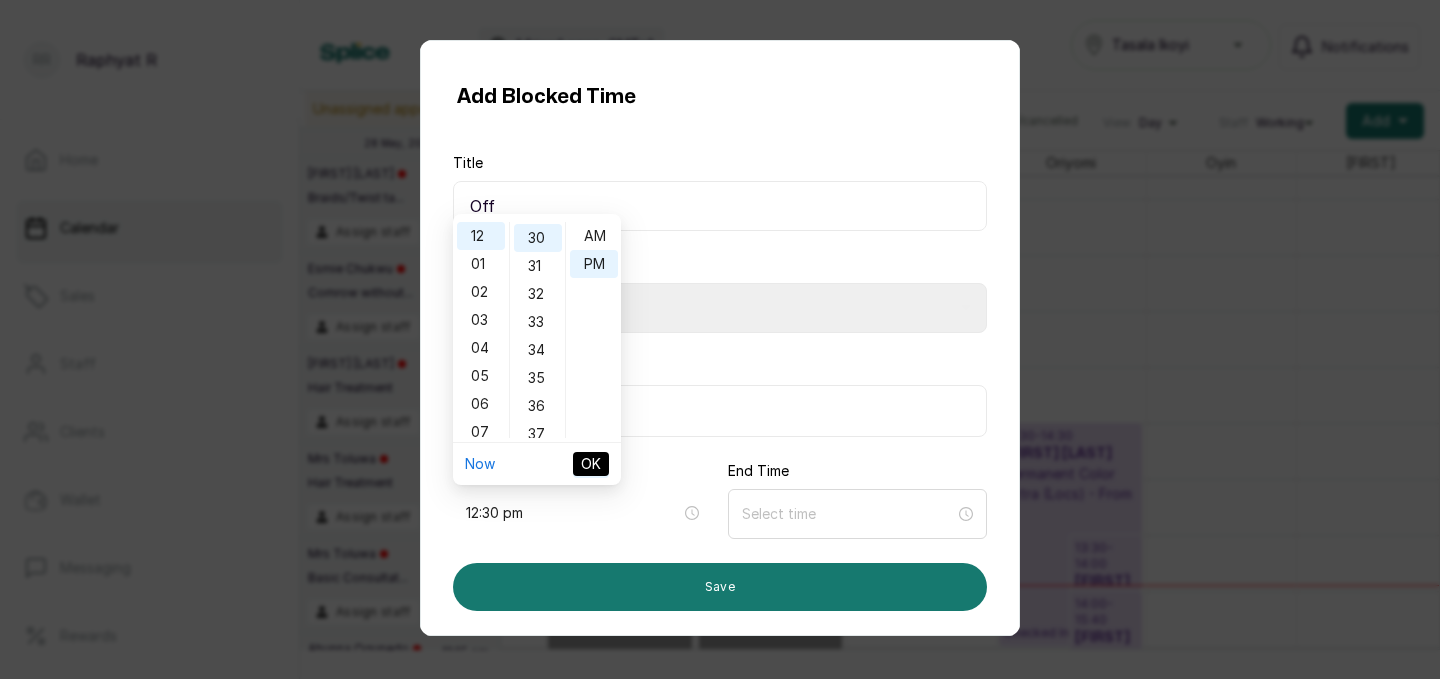 click on "OK" at bounding box center (591, 464) 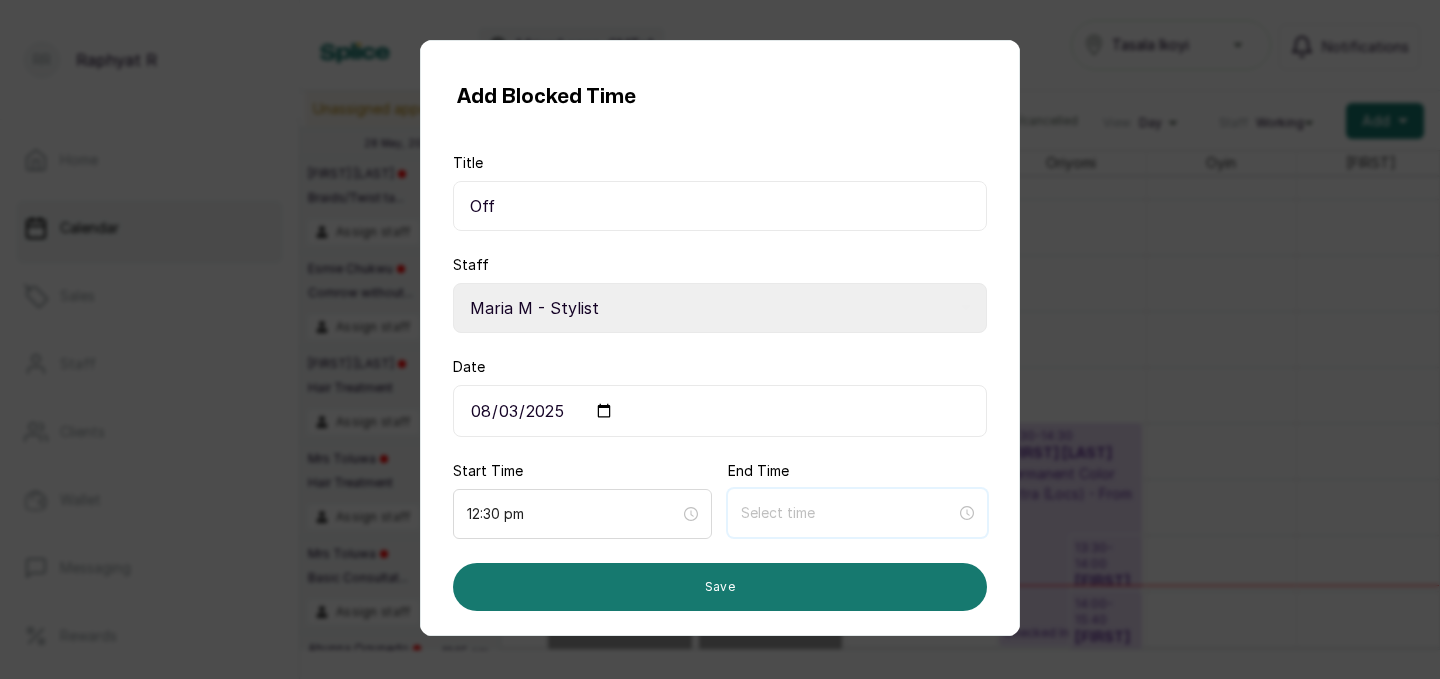 click at bounding box center [848, 513] 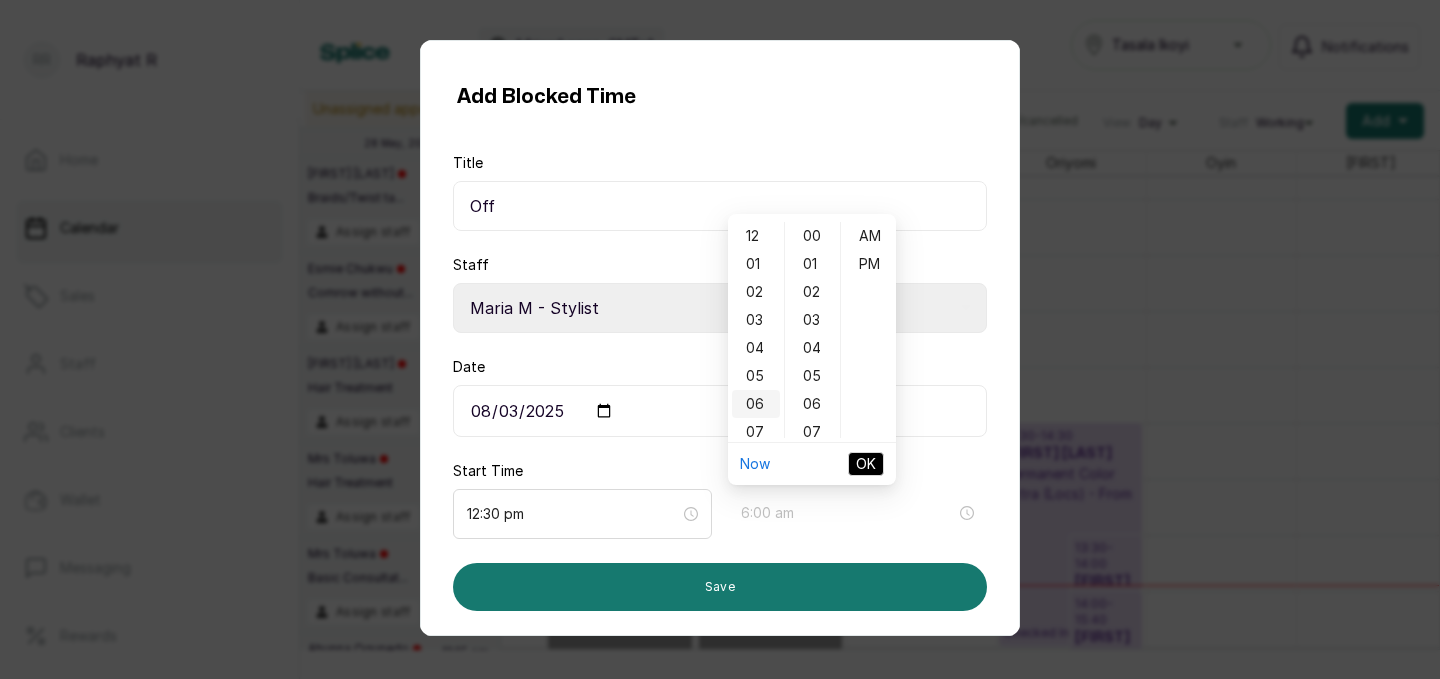click on "06" at bounding box center [756, 404] 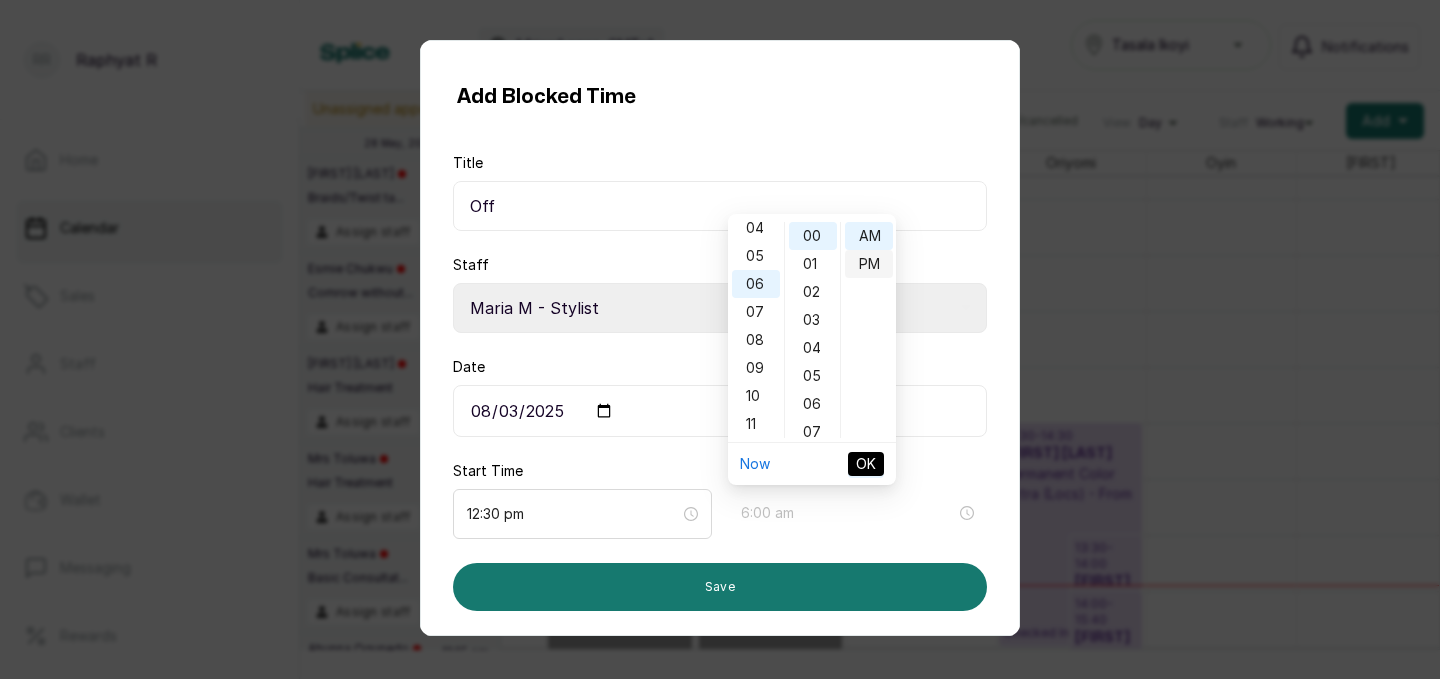 type on "6:00 pm" 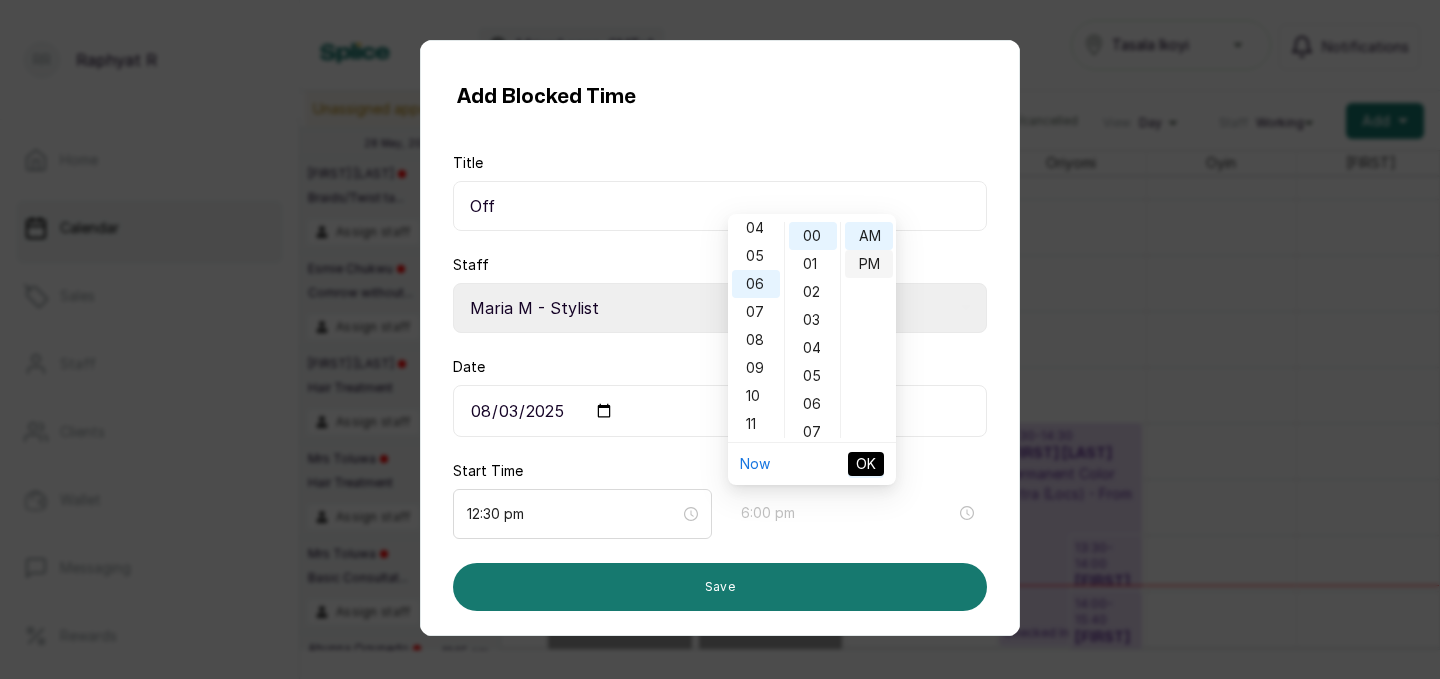 click on "PM" at bounding box center (869, 264) 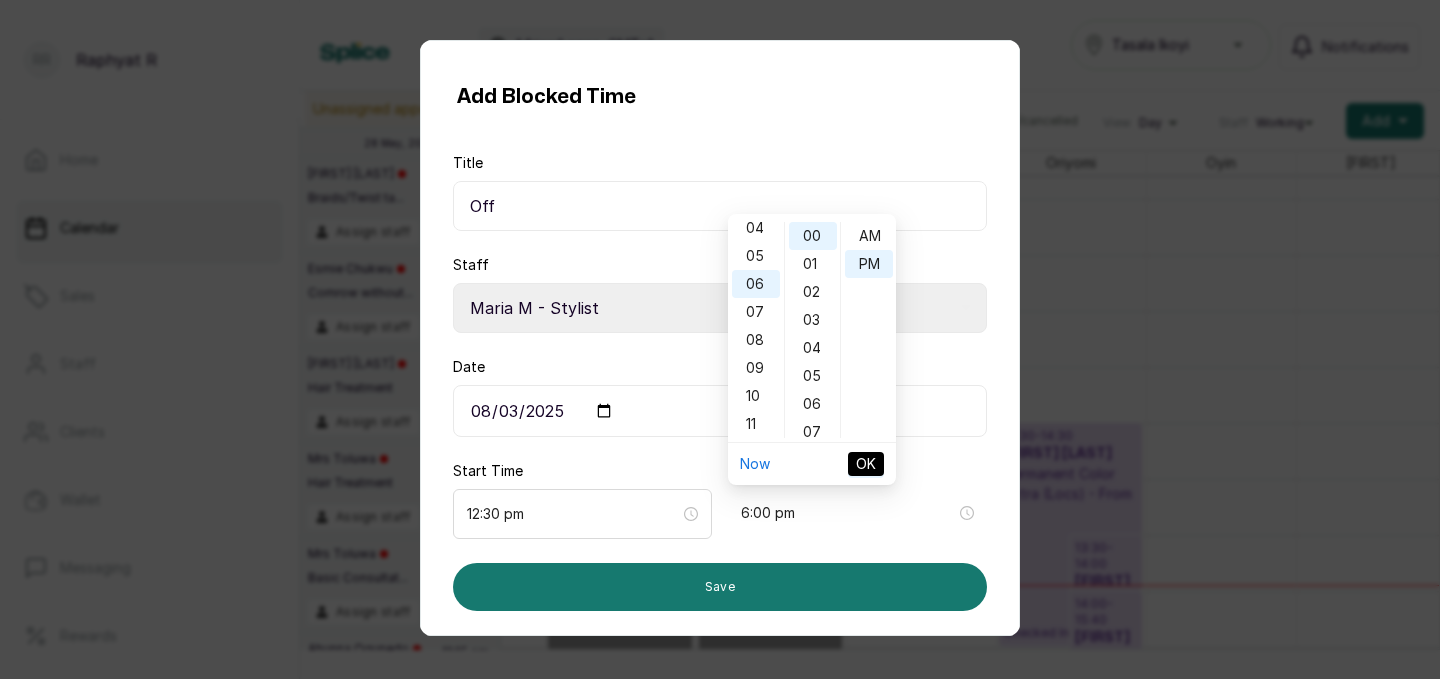 click on "OK" at bounding box center (866, 464) 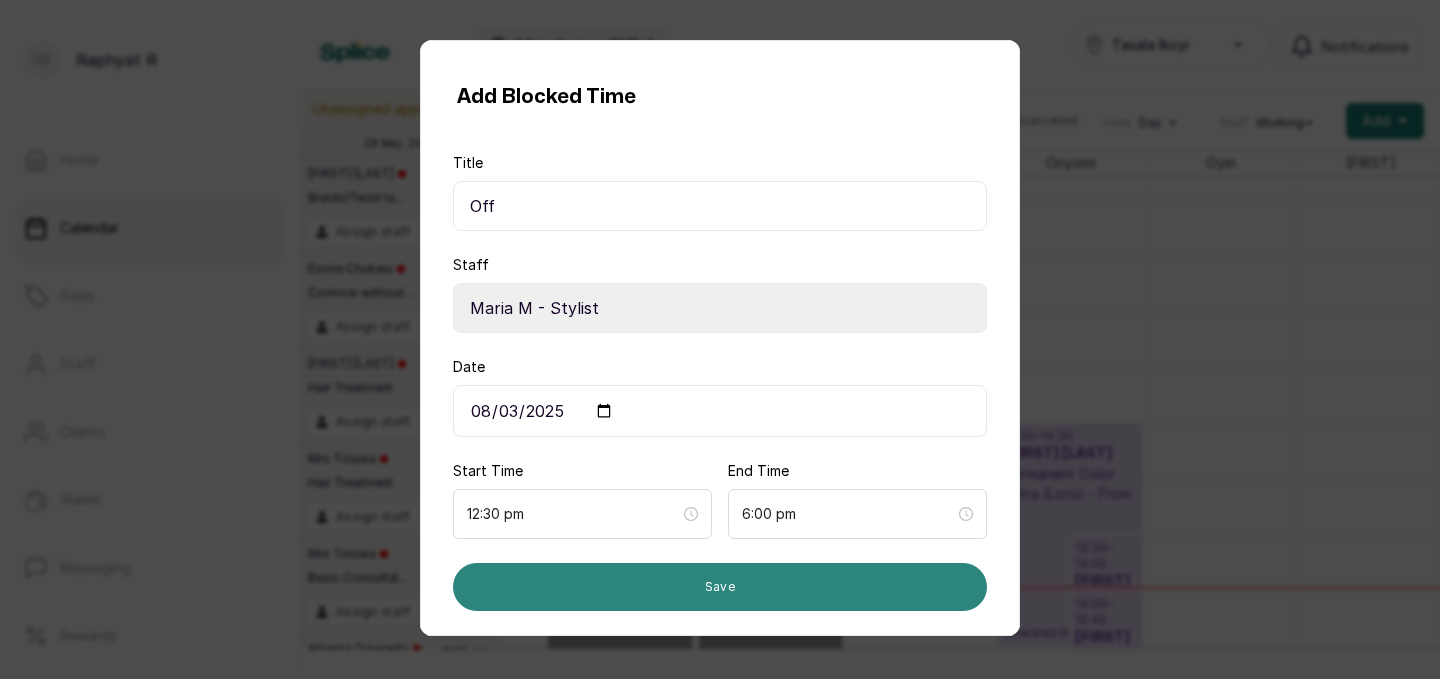 click on "Save" at bounding box center [720, 587] 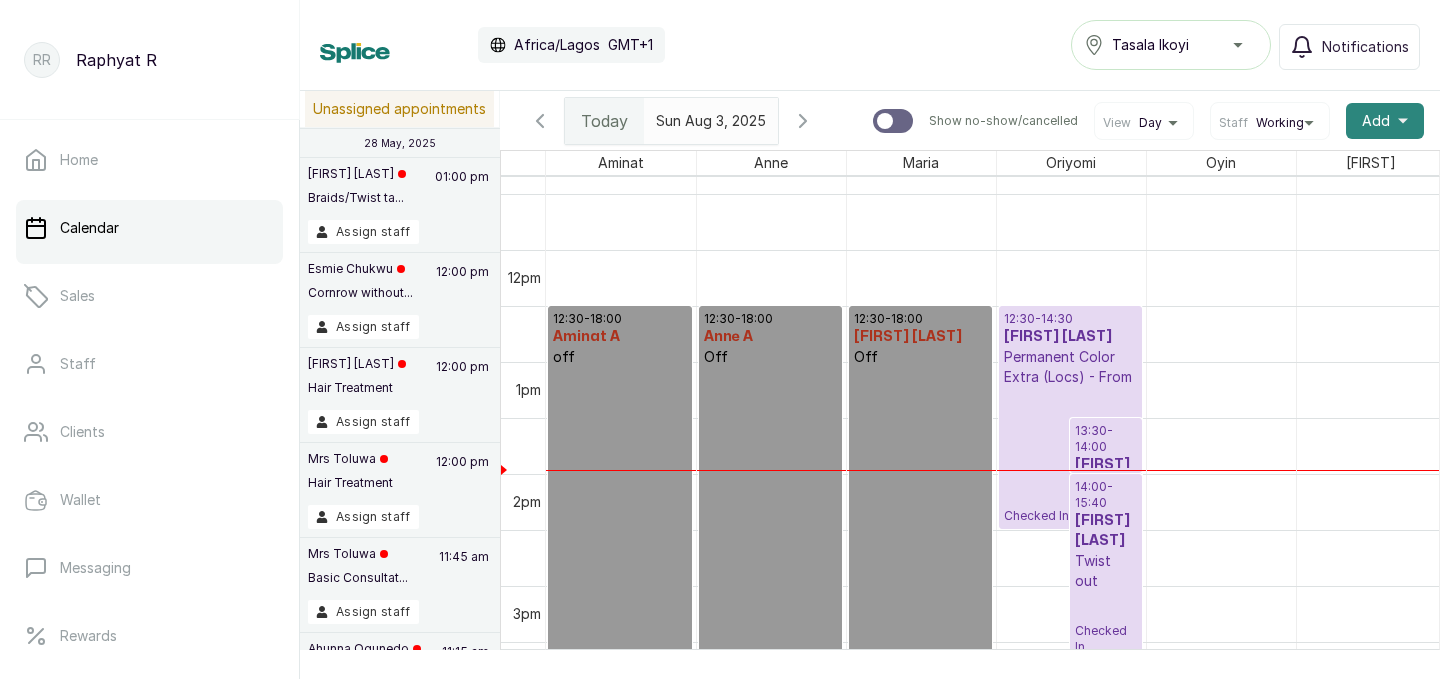 click 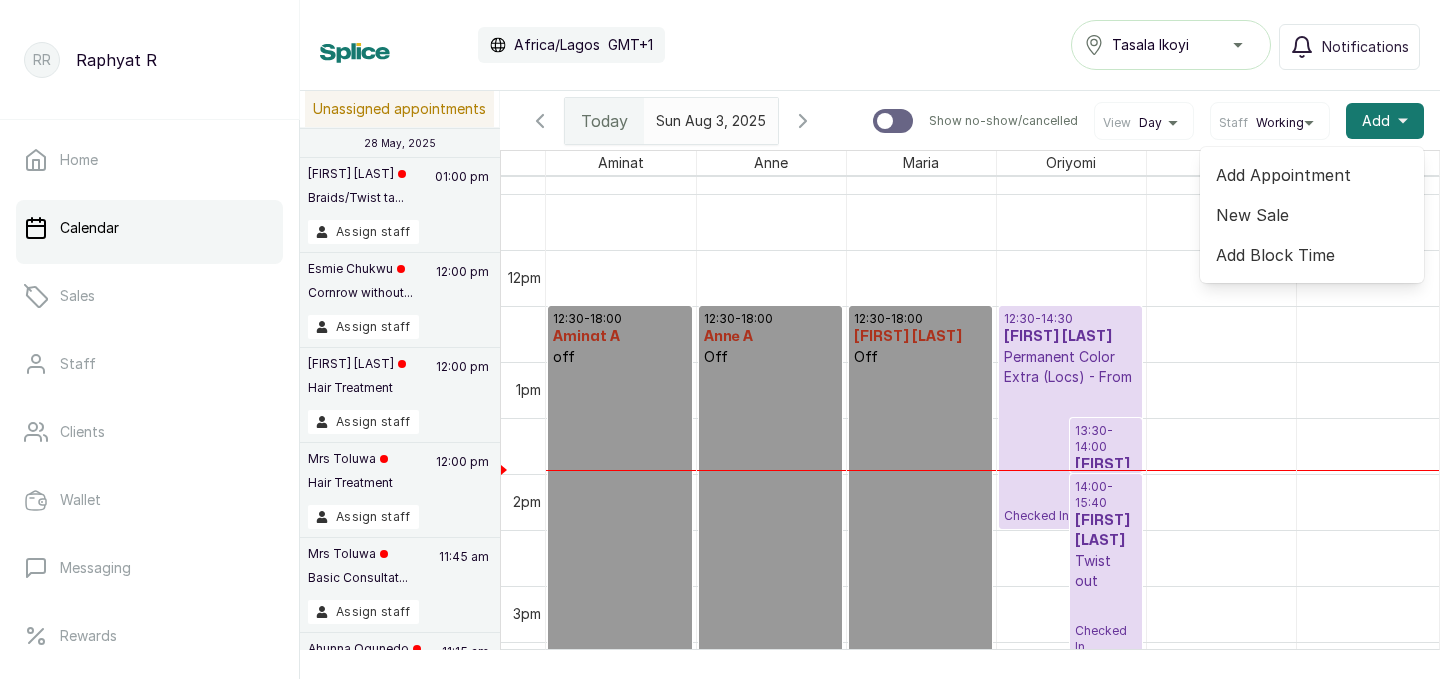 click on "Add Block Time" at bounding box center (1312, 255) 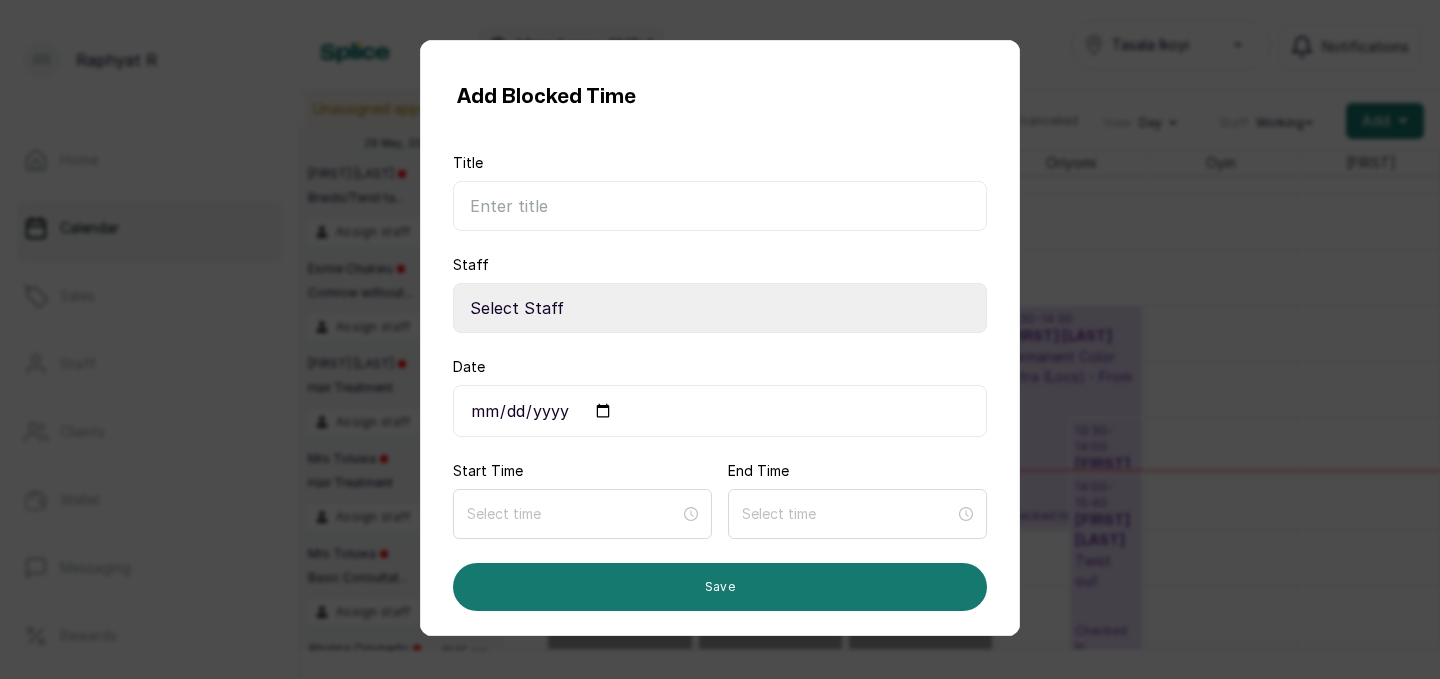 click on "Title" at bounding box center [720, 206] 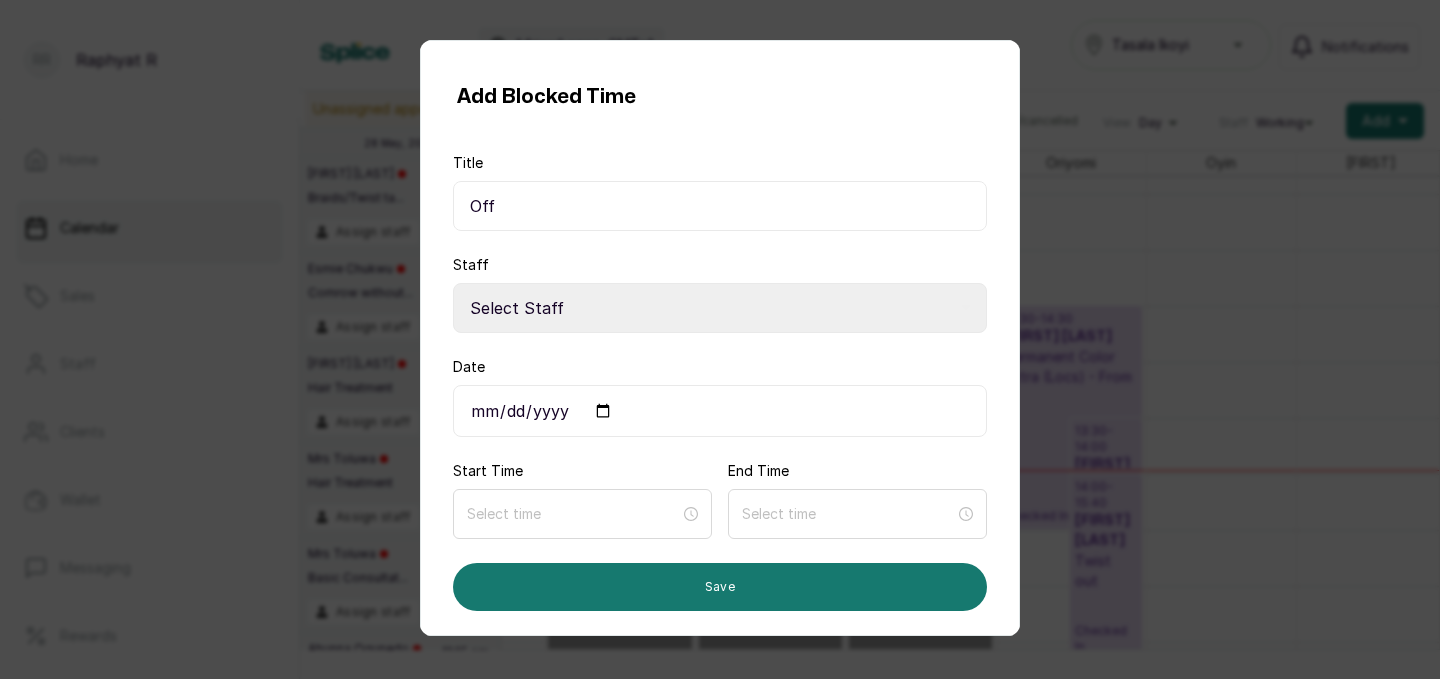 type on "Off" 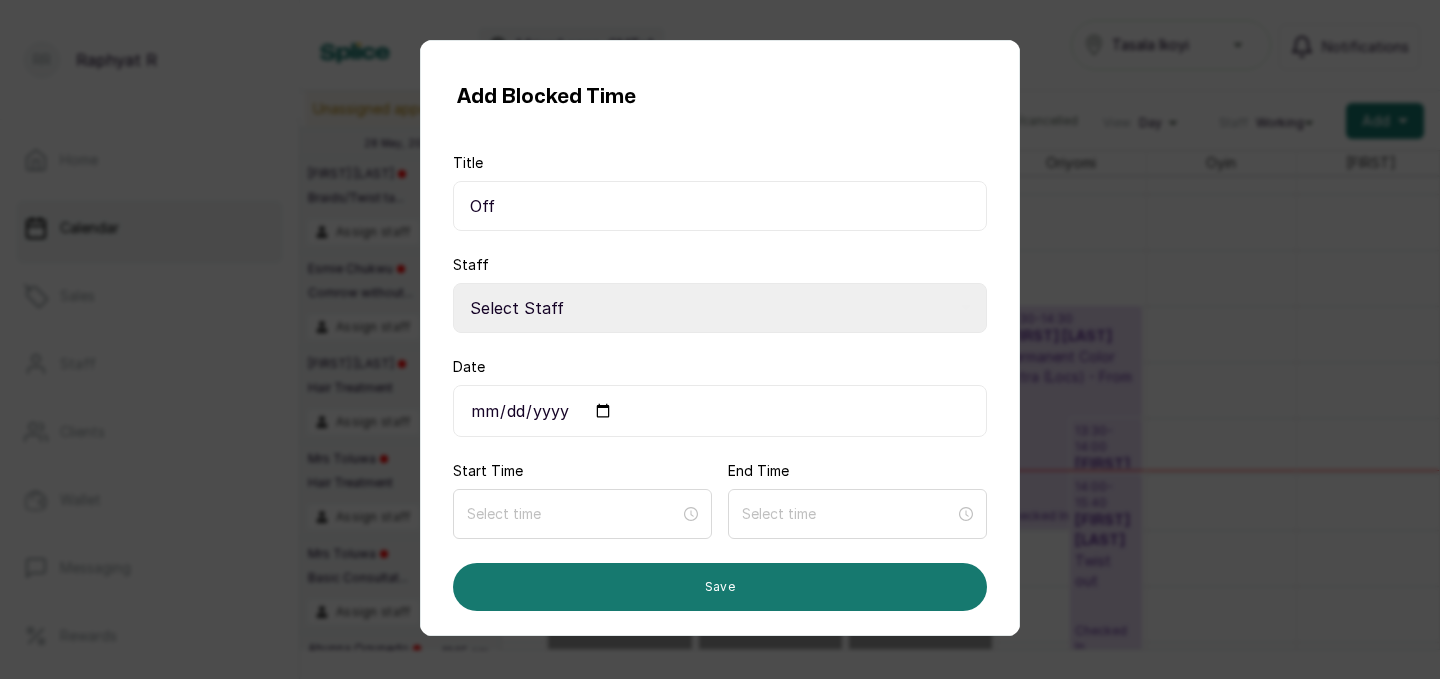 click on "Select Staff Salon S - Junior Hairstylist Zee Z - Stylist Zainab Z - Stylist Tope T - Pedicurist Oyin O - Stylist Oriyomi O - Stylist Maria M - Stylist Anne A - Hairstylist Aminat A - Stylist" at bounding box center (720, 308) 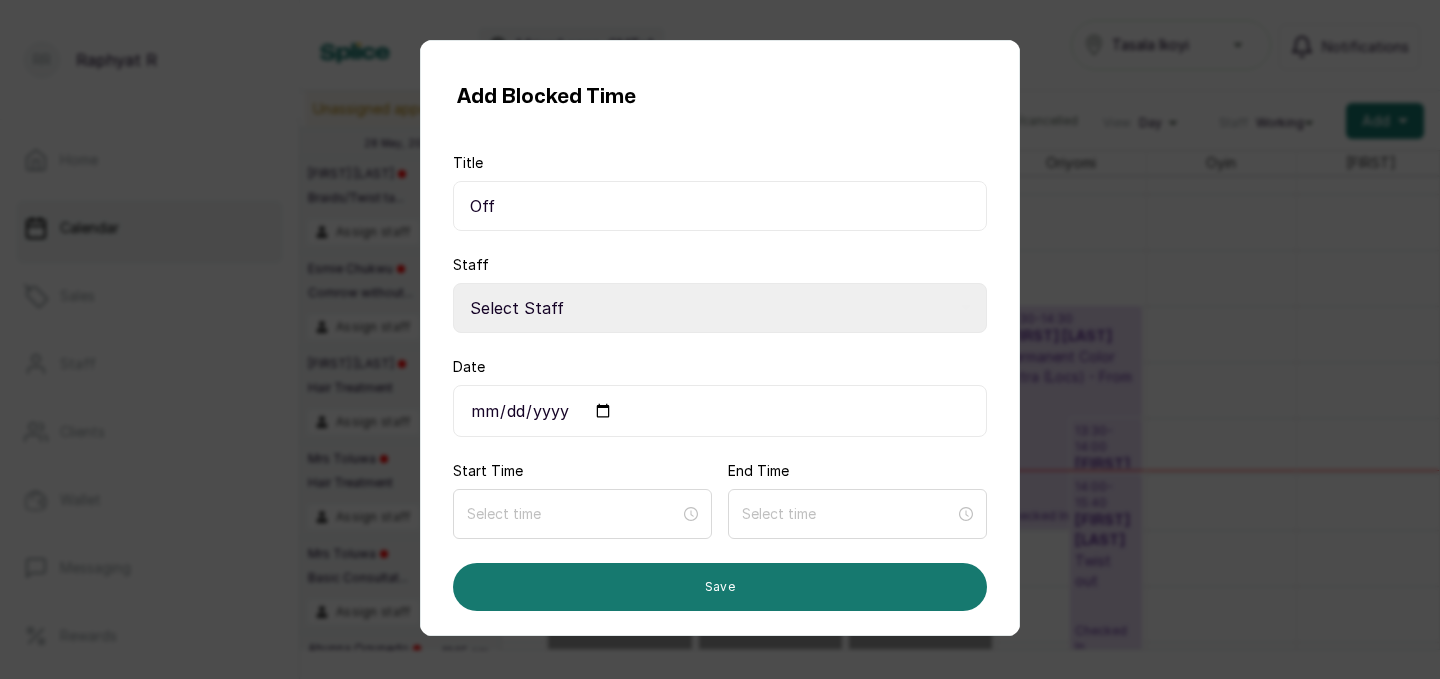 select on "c7922d00-25fb-4a01-bcd7-aa81e7281afd" 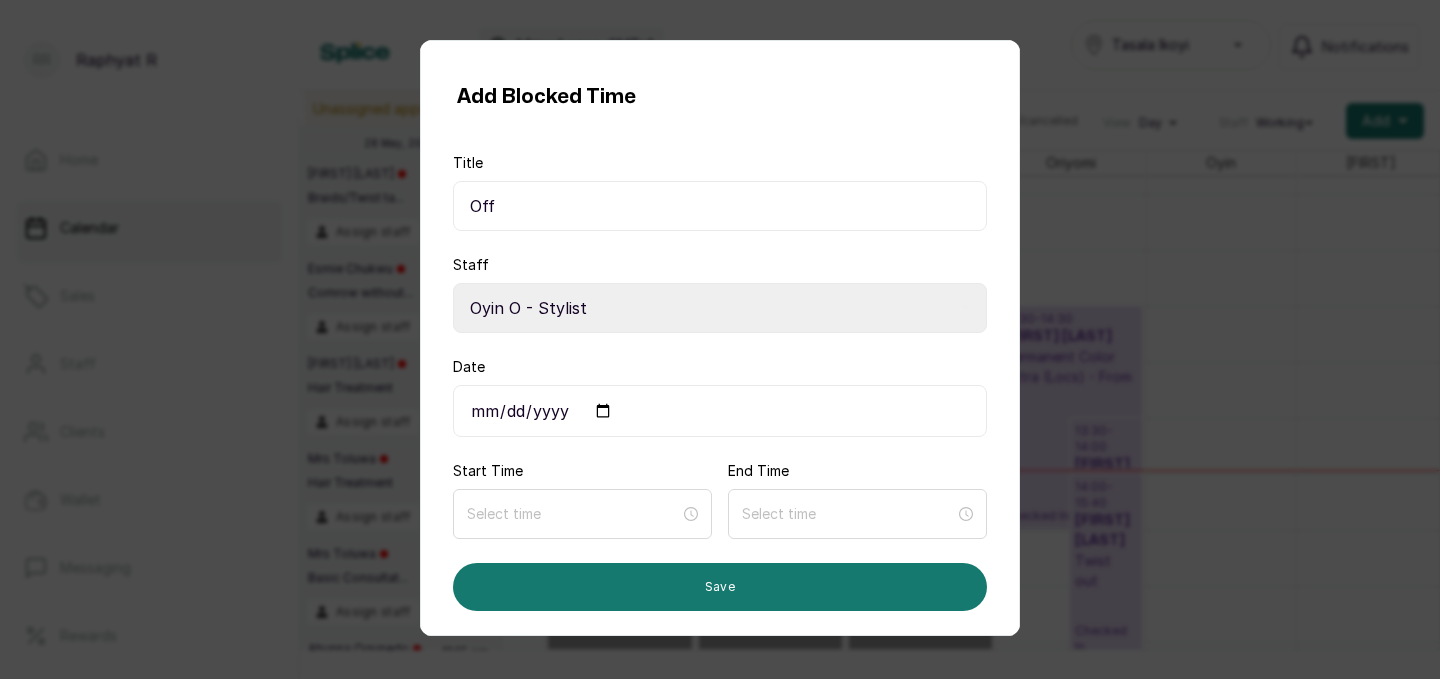click on "Date" at bounding box center [720, 411] 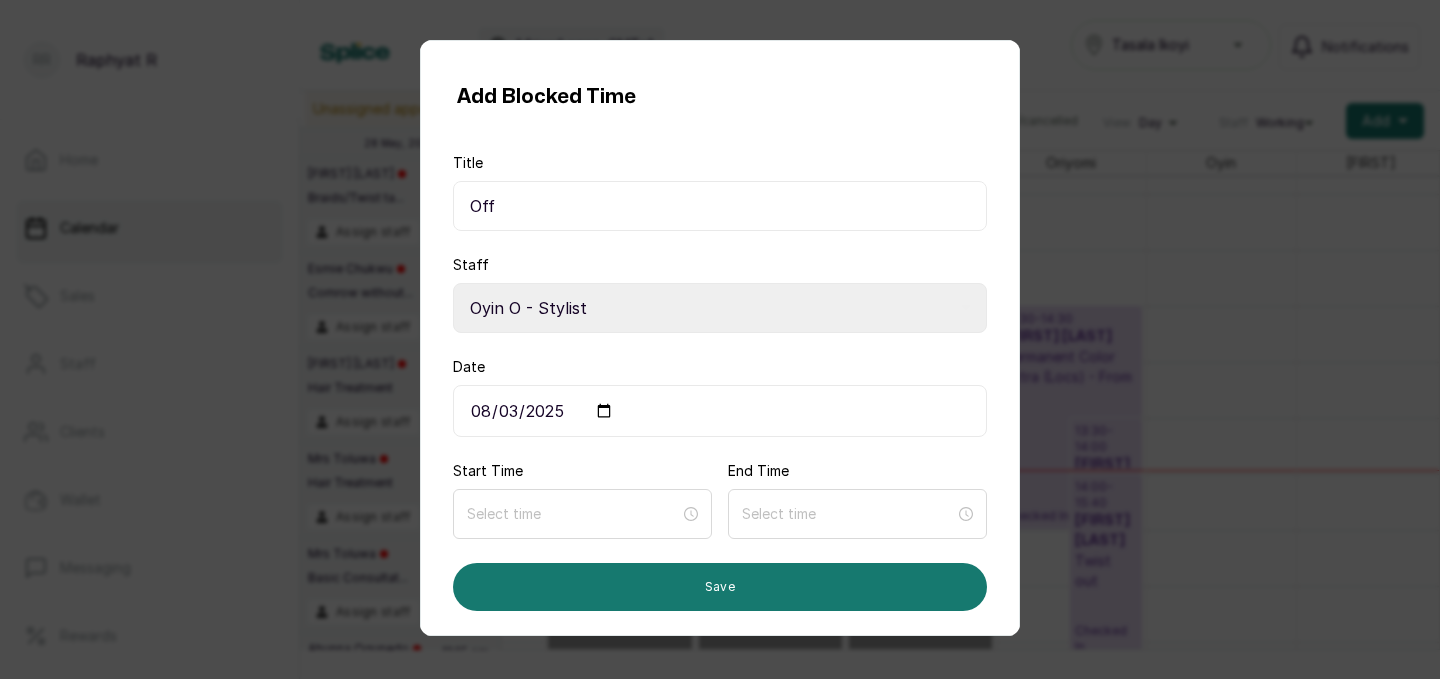 type on "2025-08-03" 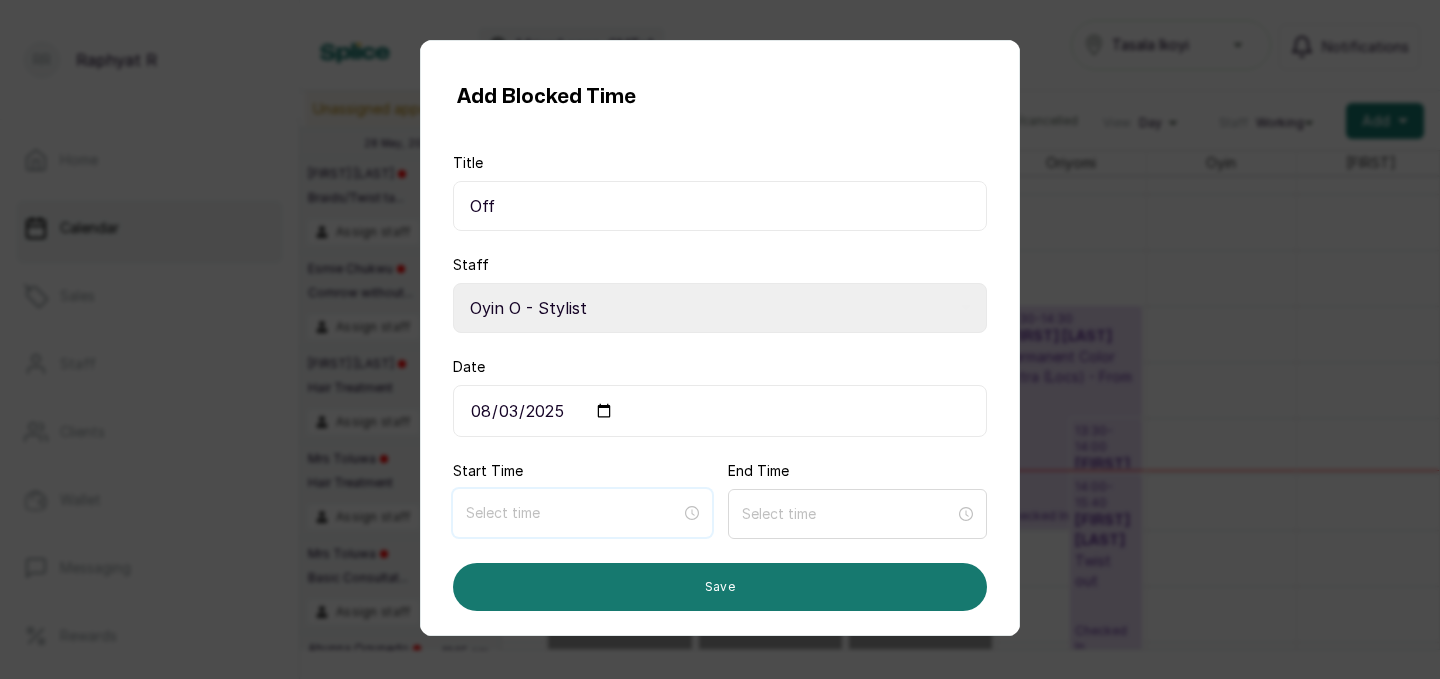 click at bounding box center [573, 513] 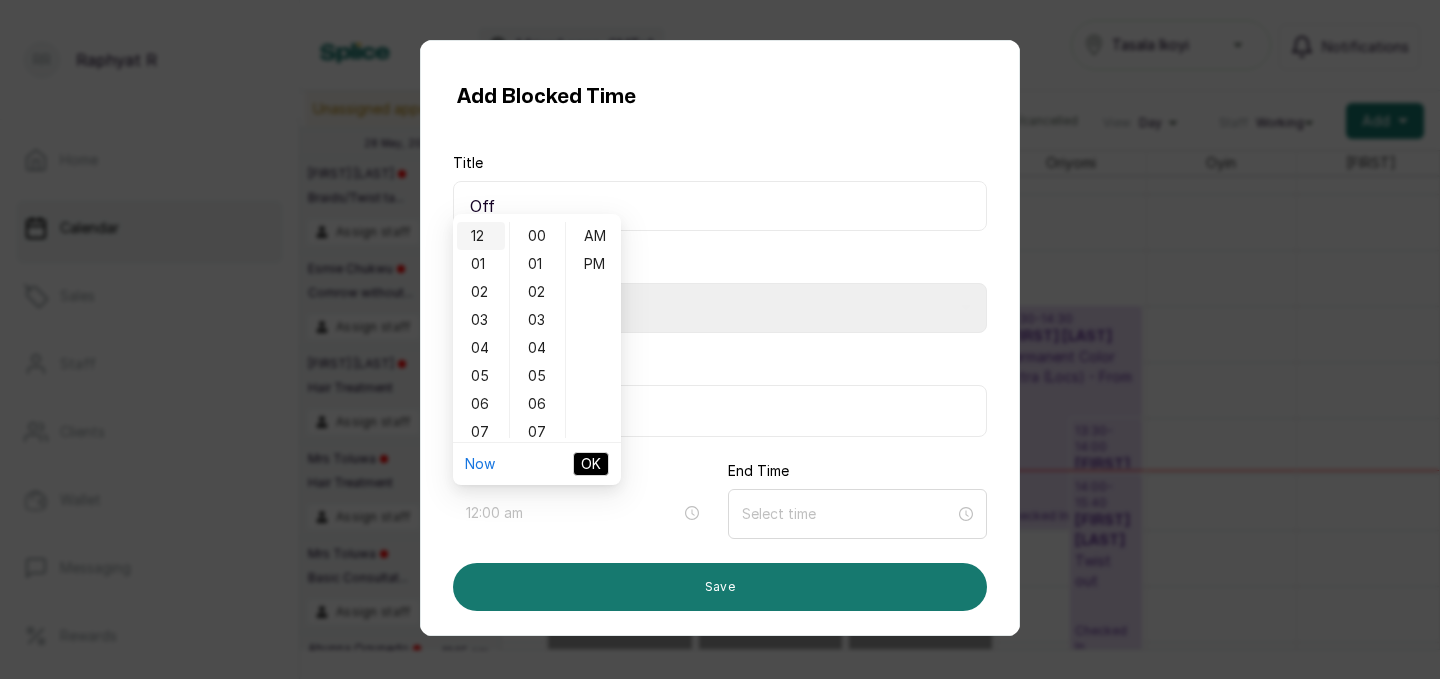 click on "12" at bounding box center (481, 236) 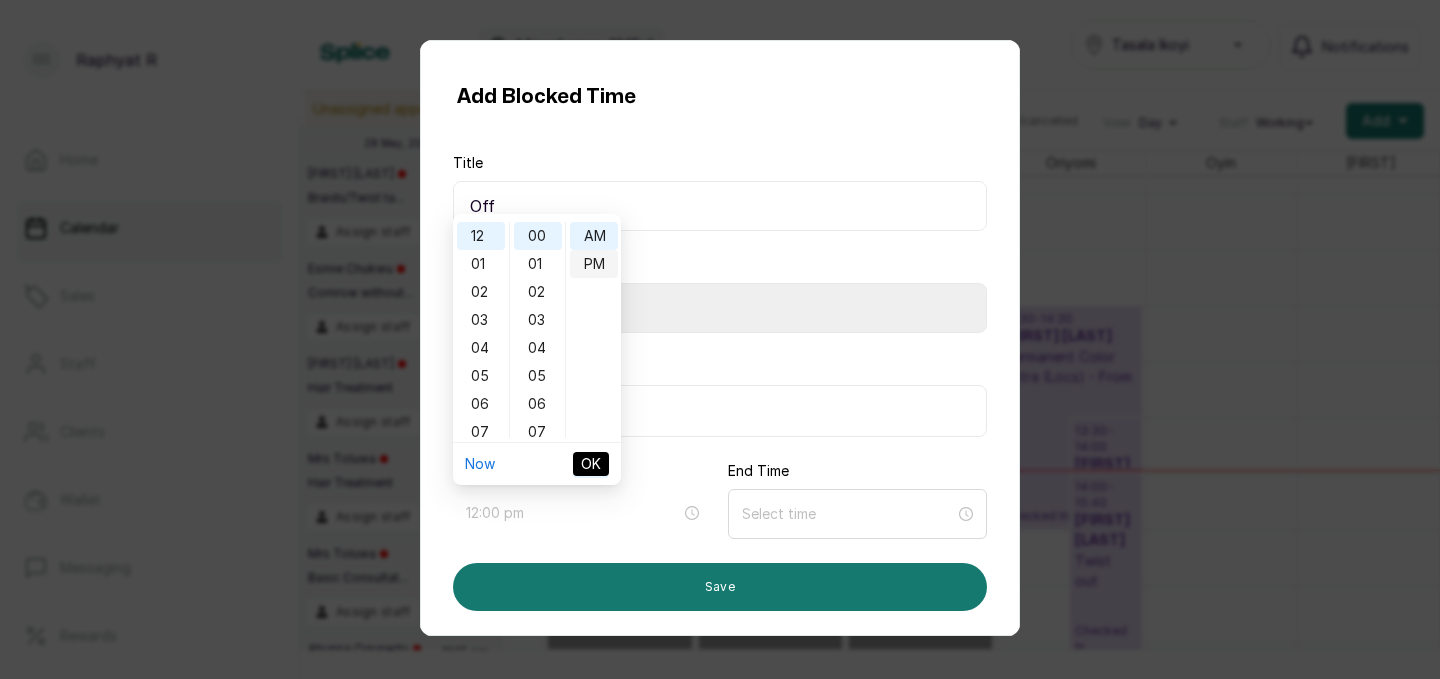 click on "PM" at bounding box center (594, 264) 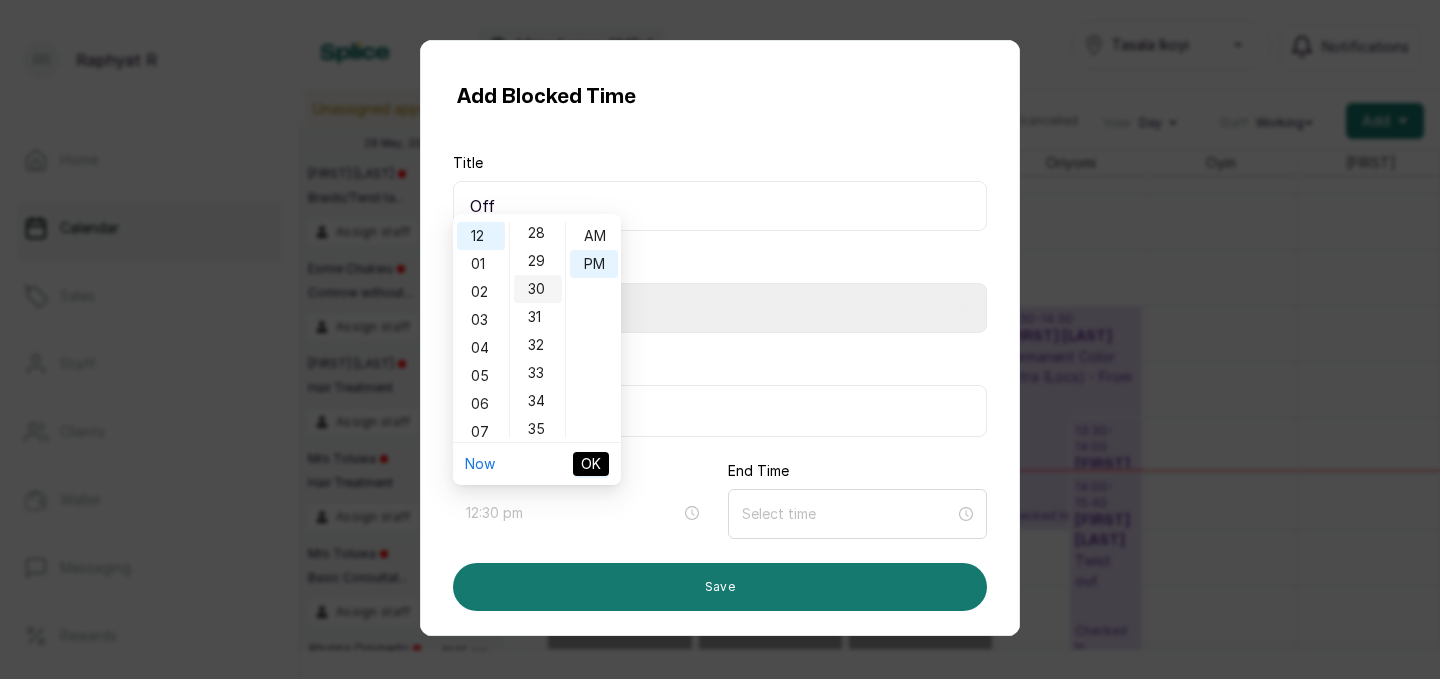 click on "30" at bounding box center [538, 289] 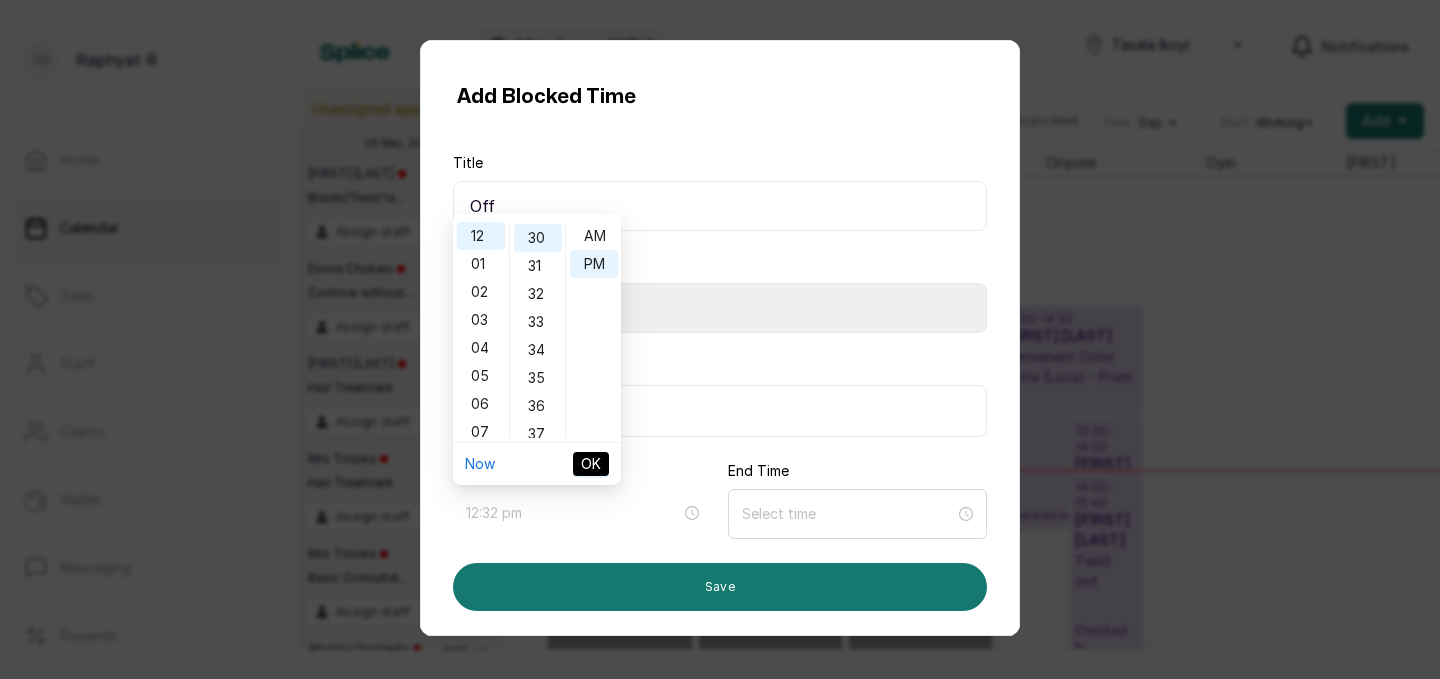type on "12:30 pm" 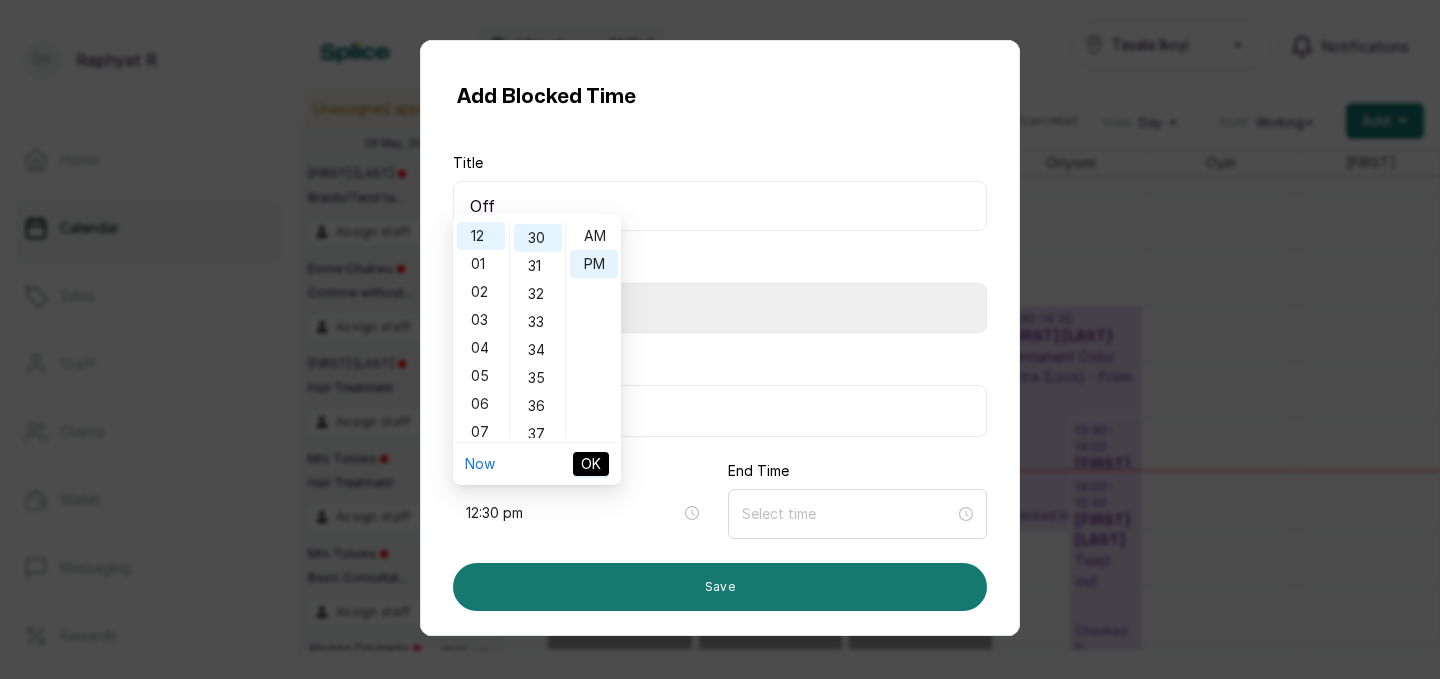 click on "OK" at bounding box center [591, 464] 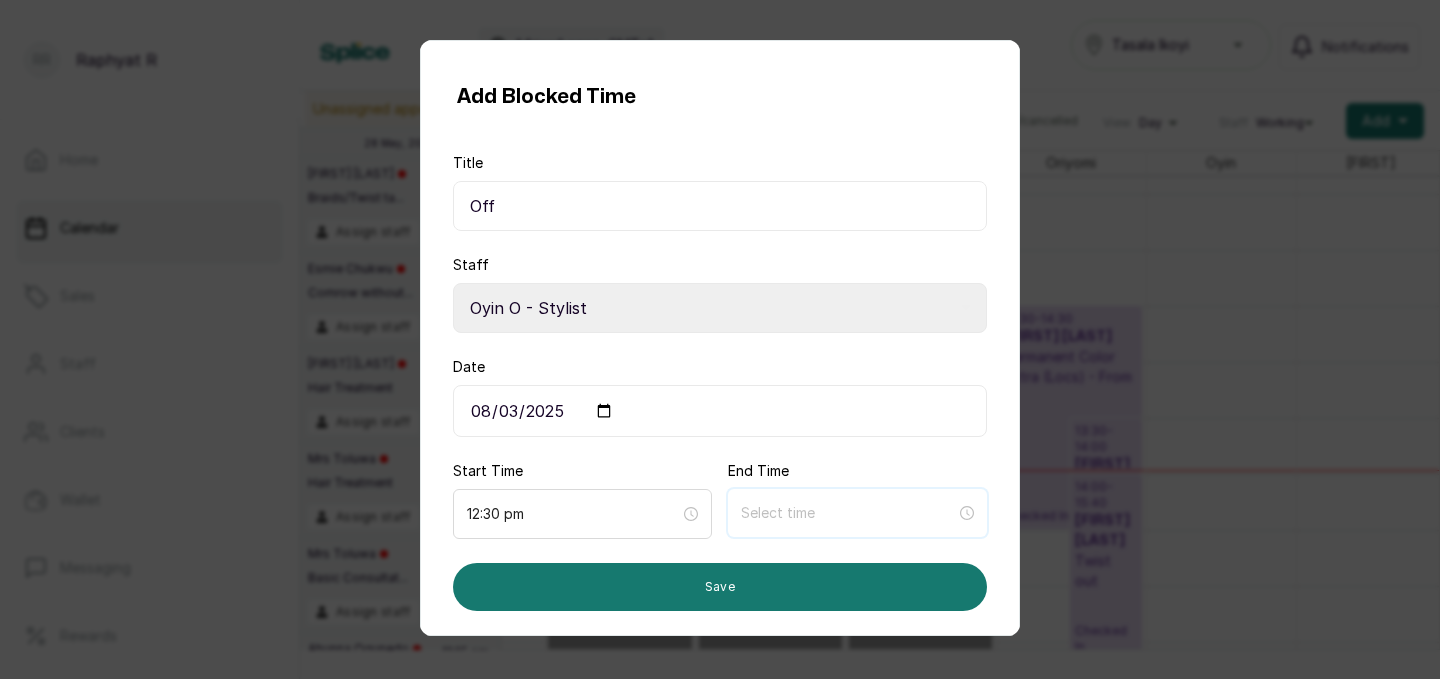 click at bounding box center (848, 513) 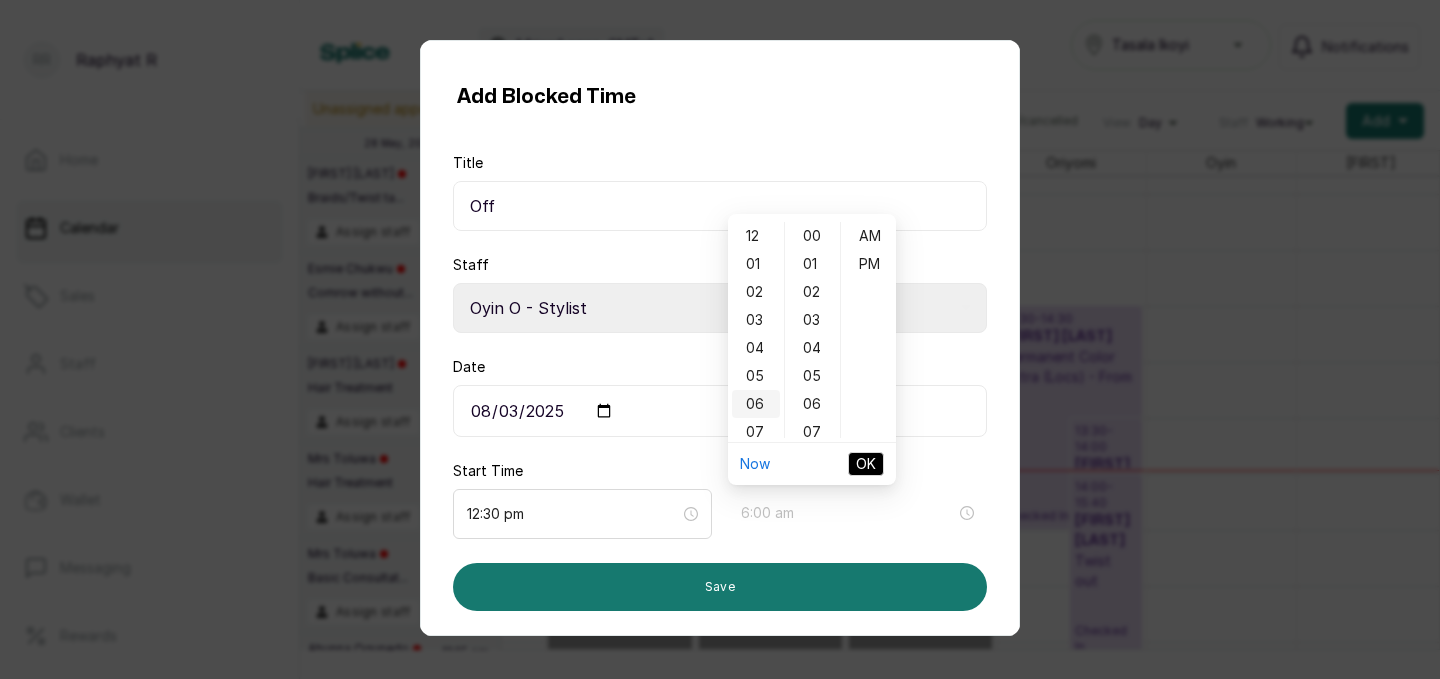 click on "06" at bounding box center [756, 404] 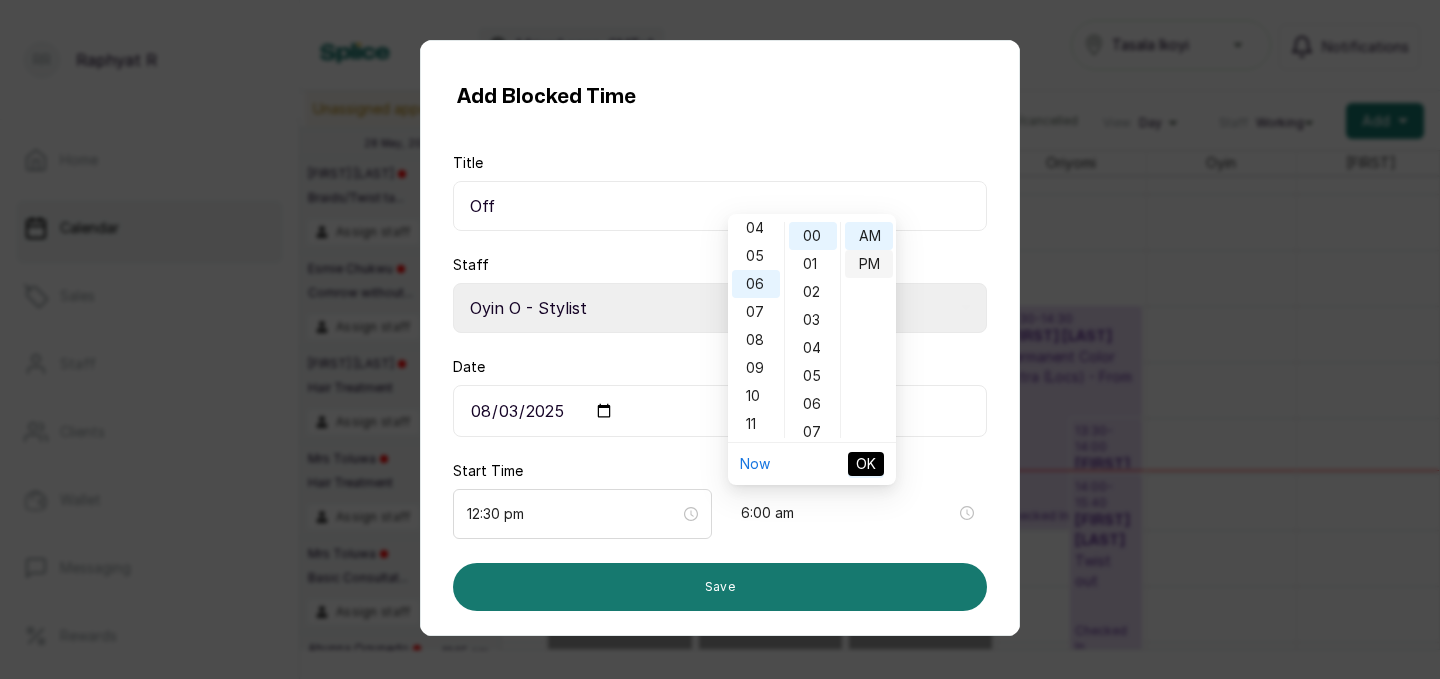type on "6:00 pm" 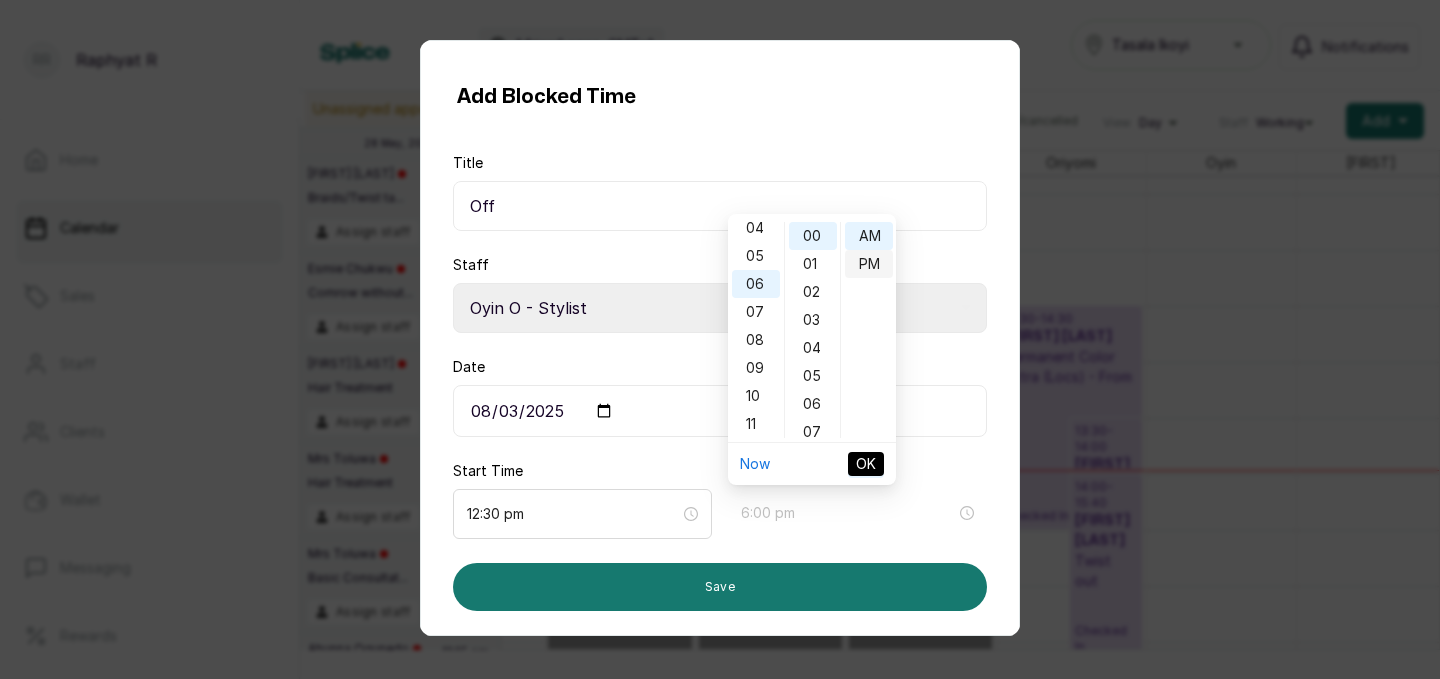 click on "PM" at bounding box center [869, 264] 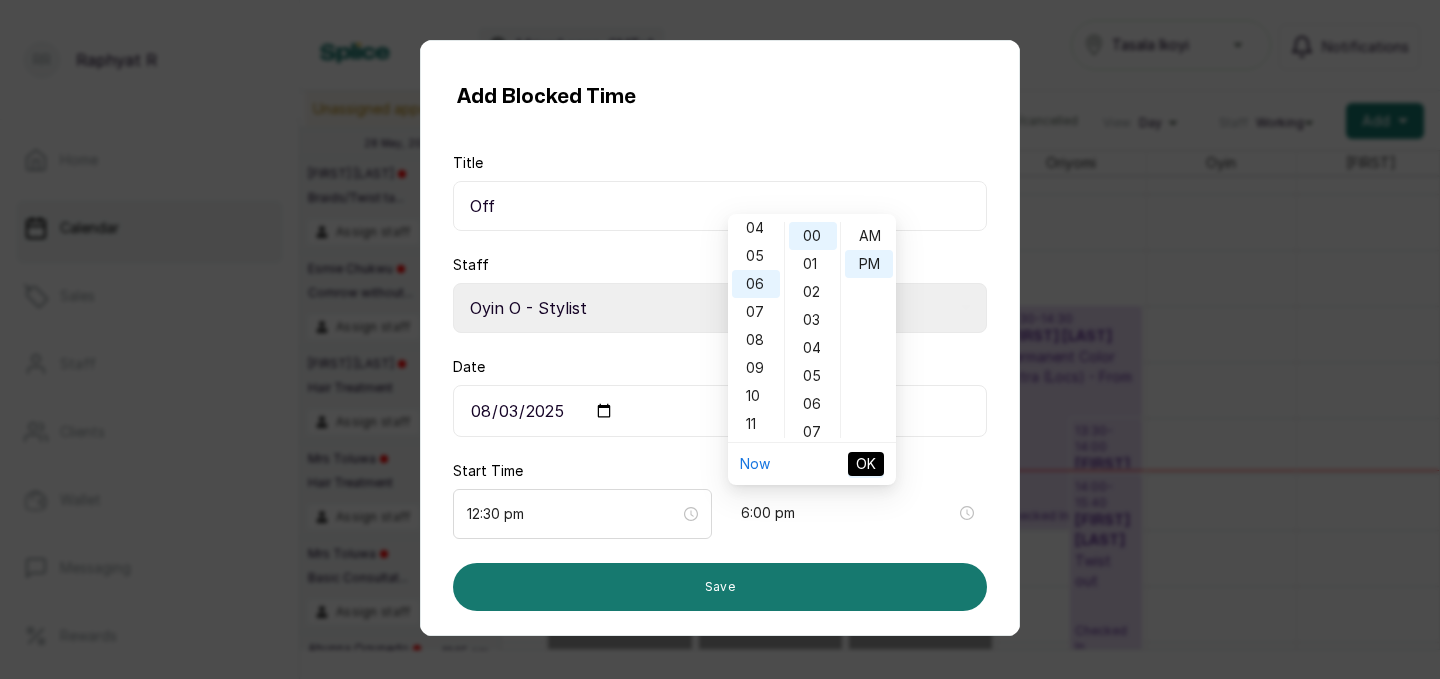 click on "OK" at bounding box center [866, 464] 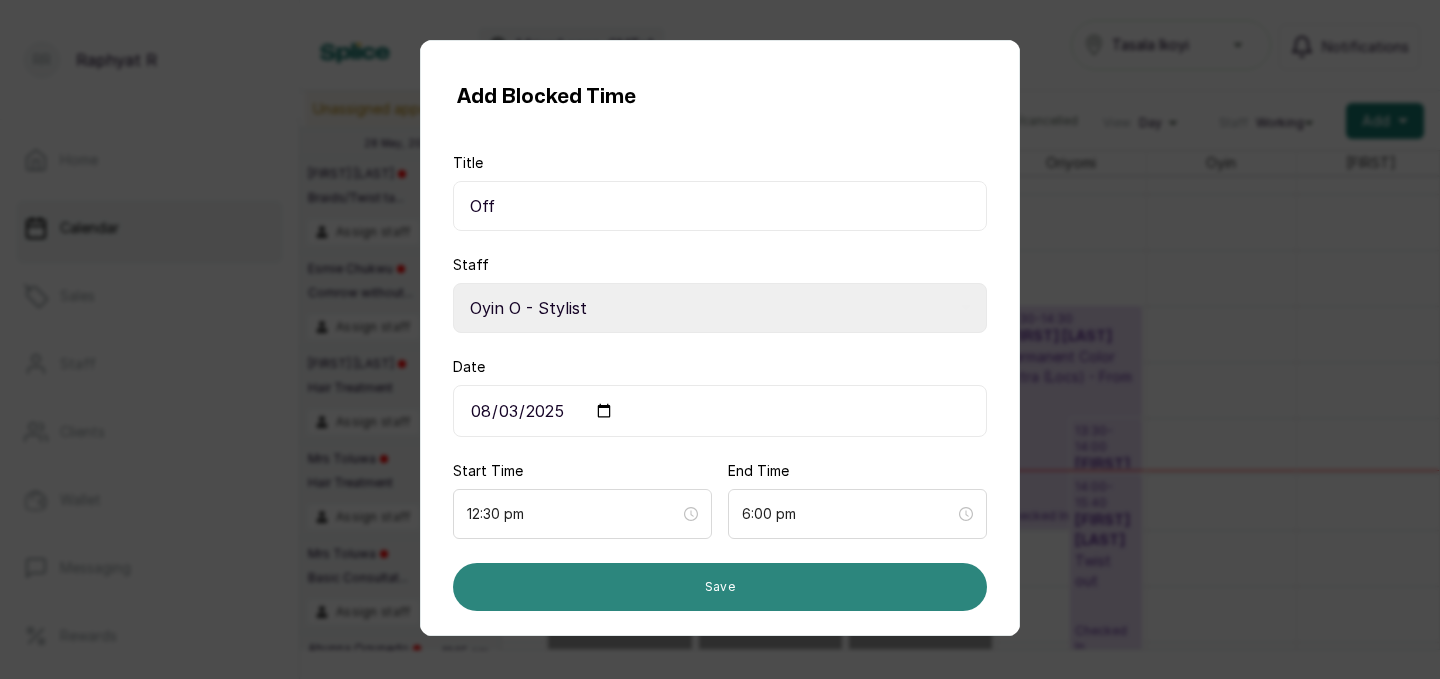 click on "Save" at bounding box center (720, 587) 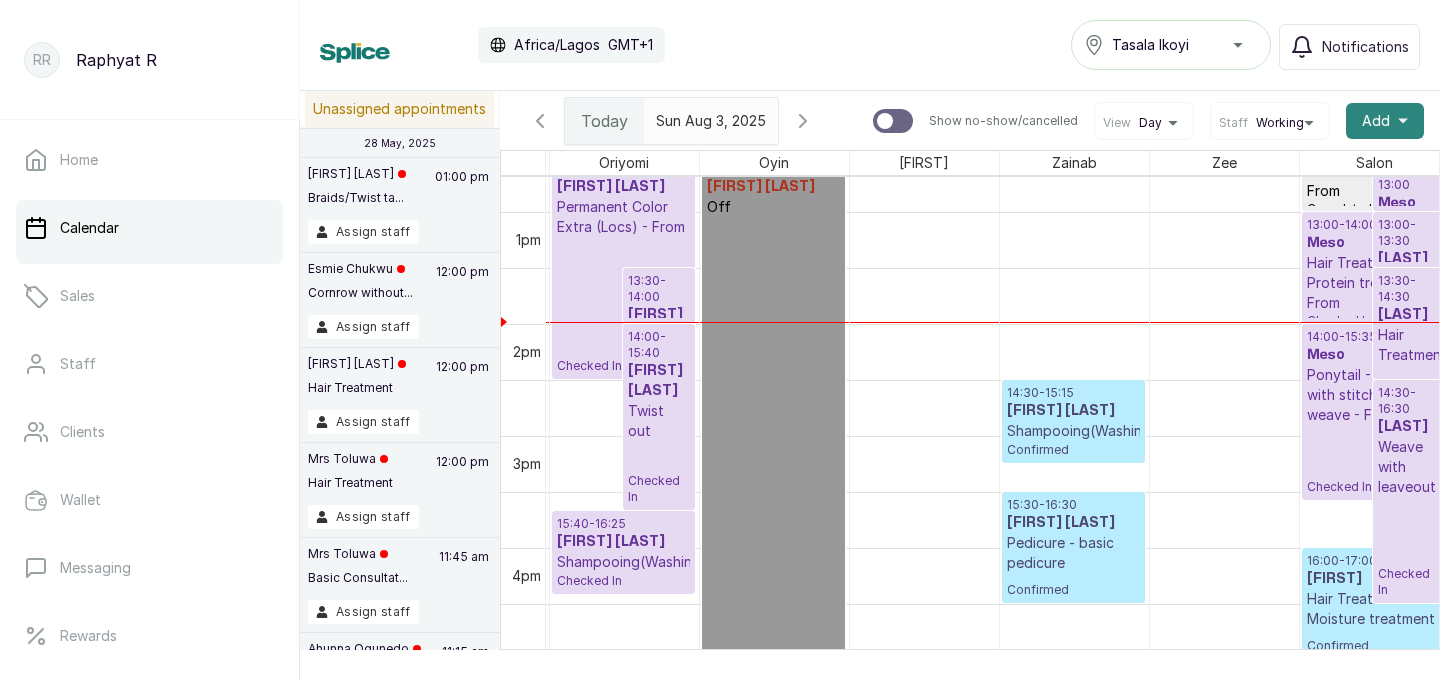 click 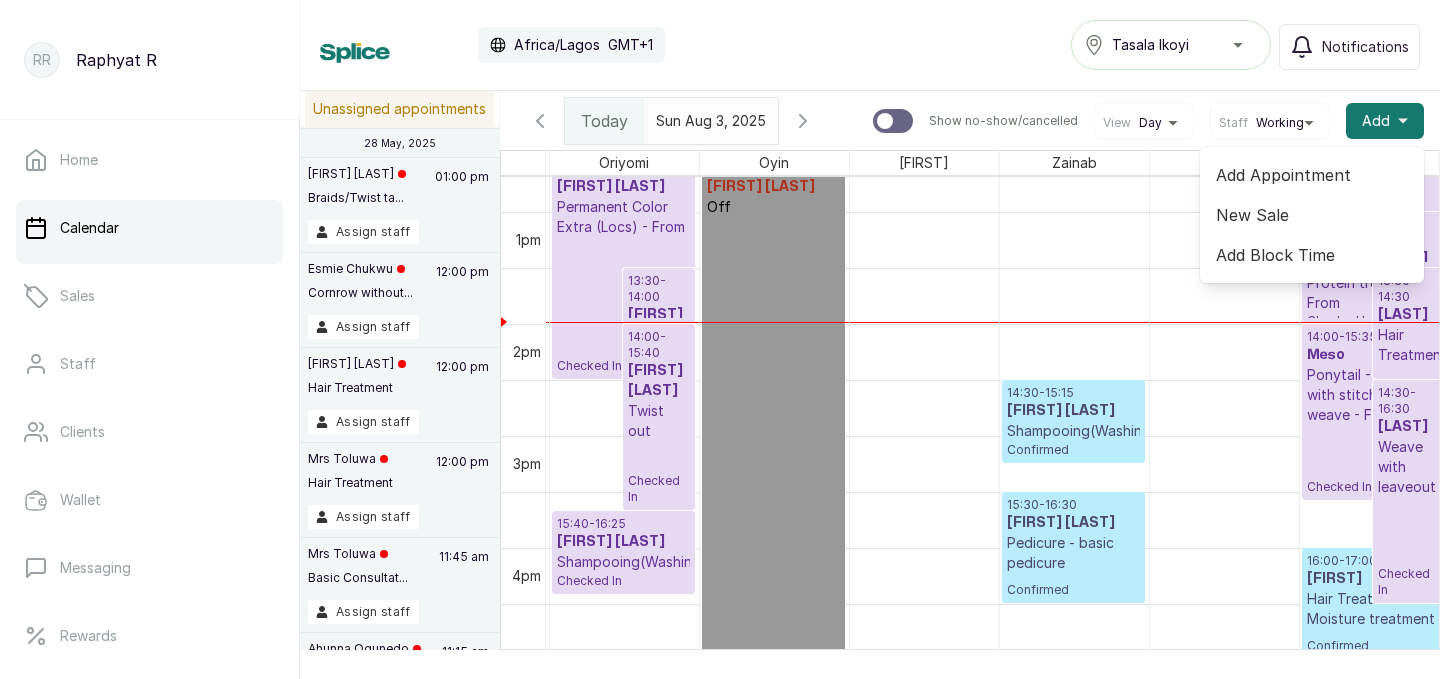 click on "Add Block Time" at bounding box center (1312, 255) 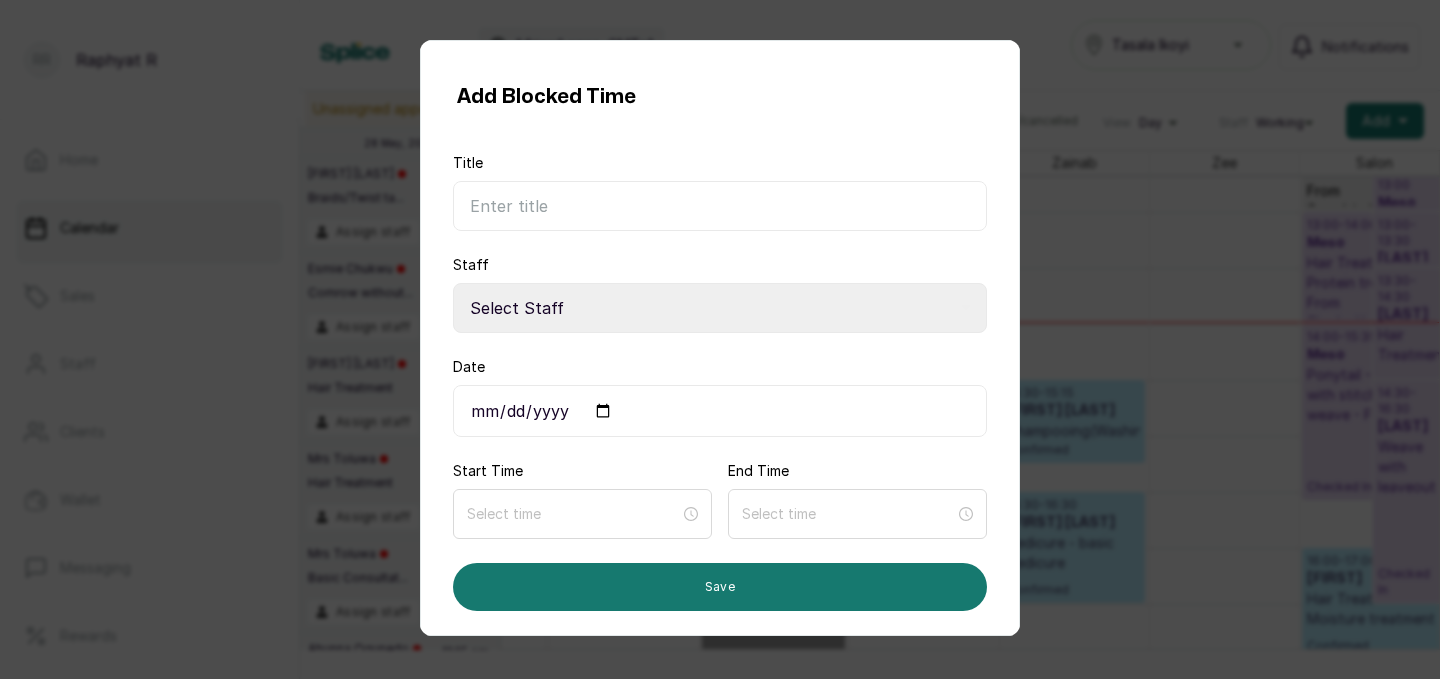 click on "Title" at bounding box center [720, 206] 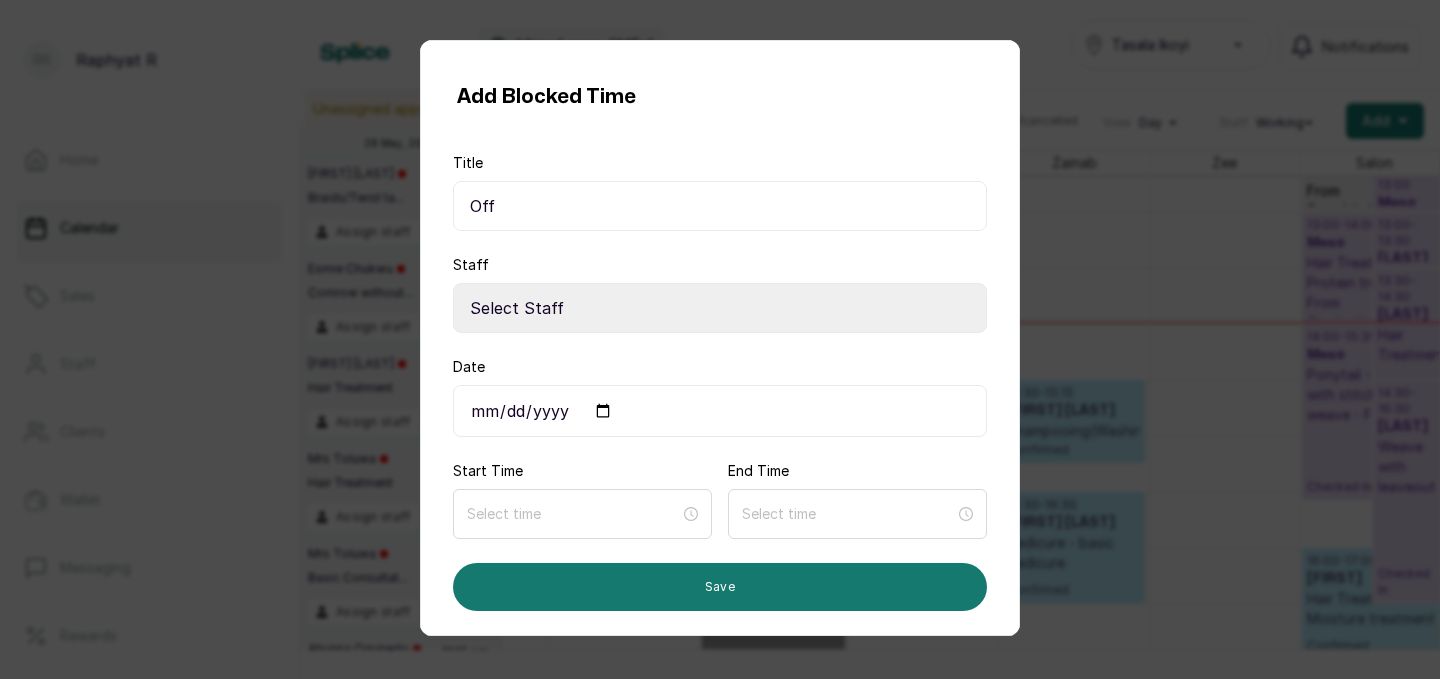 type on "Off" 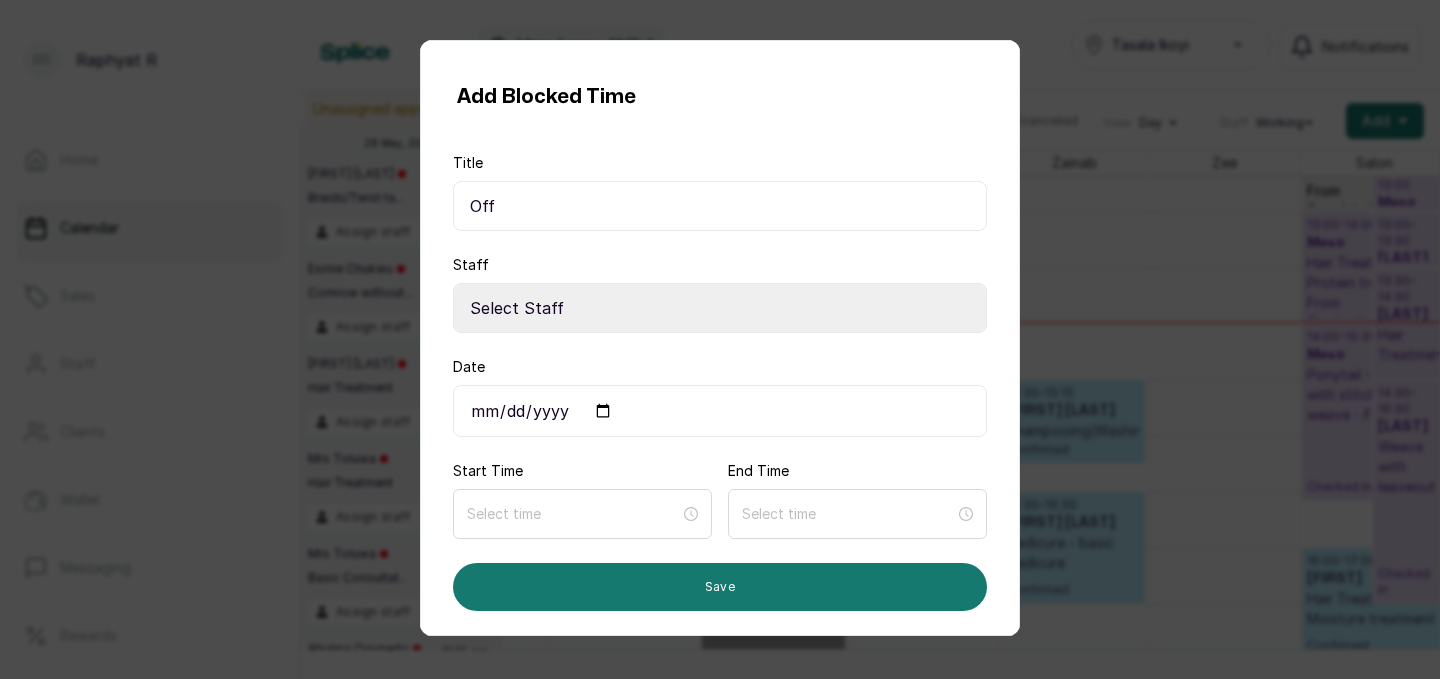 click on "Select Staff Salon S - Junior Hairstylist Zee Z - Stylist Zainab Z - Stylist Tope T - Pedicurist Oyin O - Stylist Oriyomi O - Stylist Maria M - Stylist Anne A - Hairstylist Aminat A - Stylist" at bounding box center (720, 308) 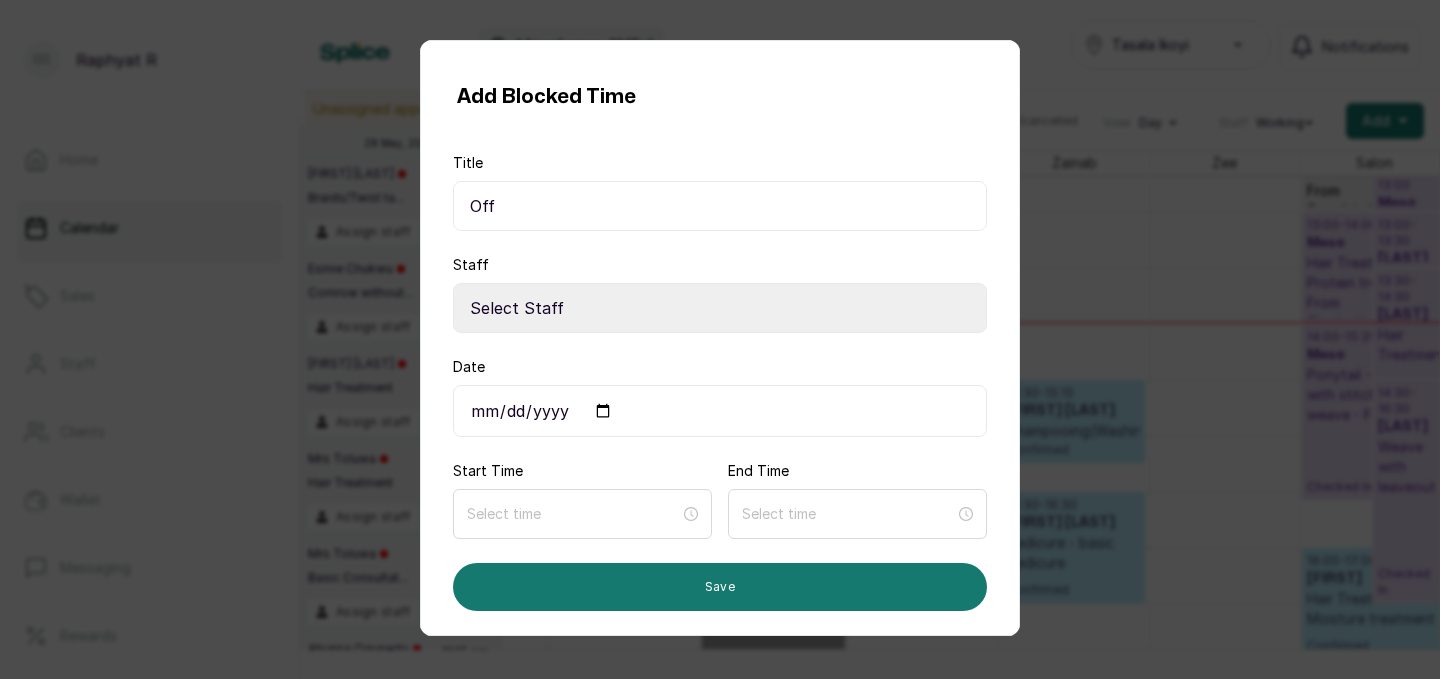 select on "b5ab34f8-956f-4364-9572-97613cb92228" 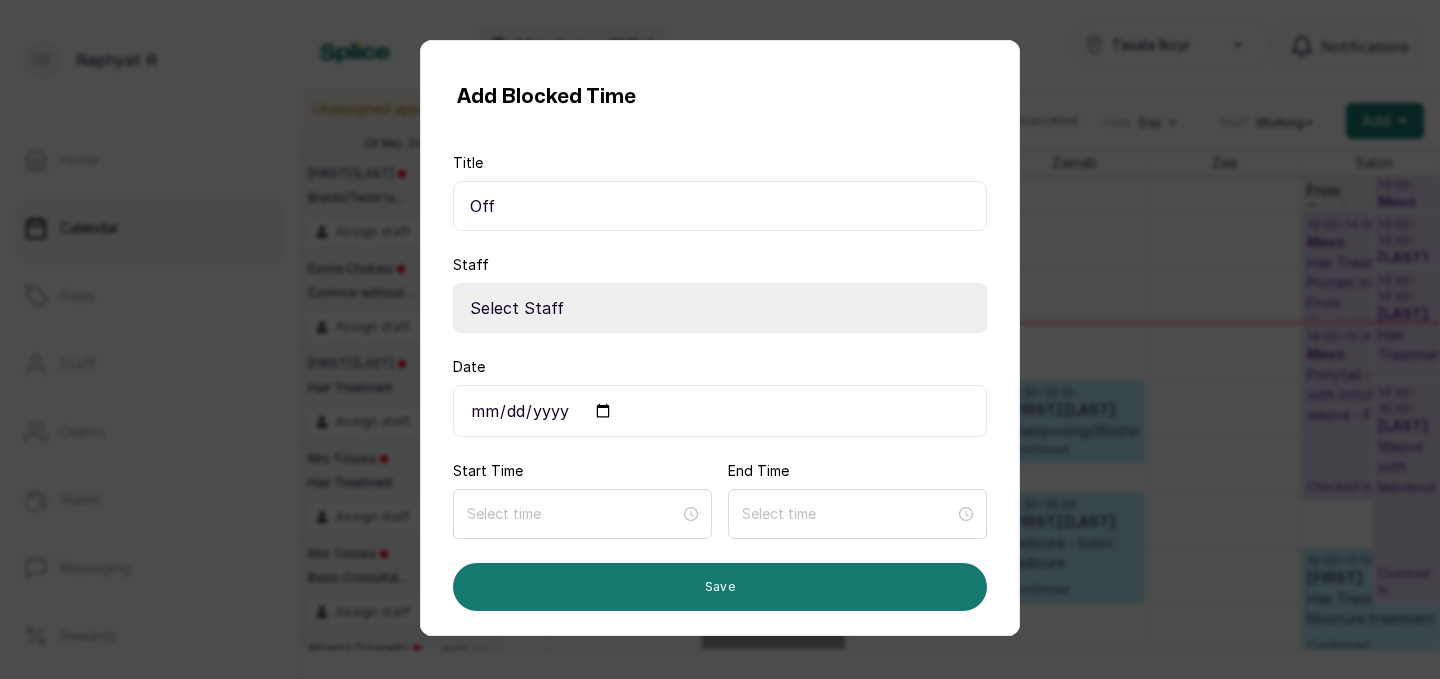 click on "Date" at bounding box center [720, 411] 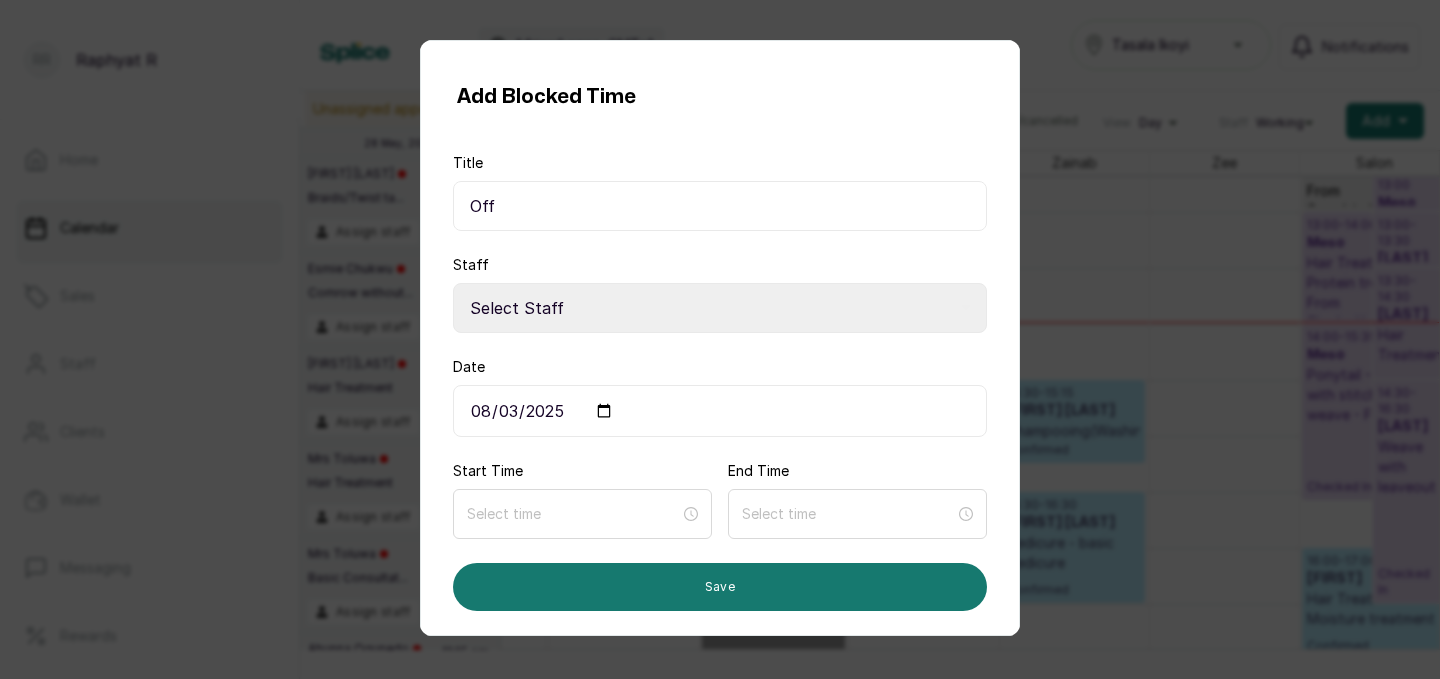 type on "2025-08-03" 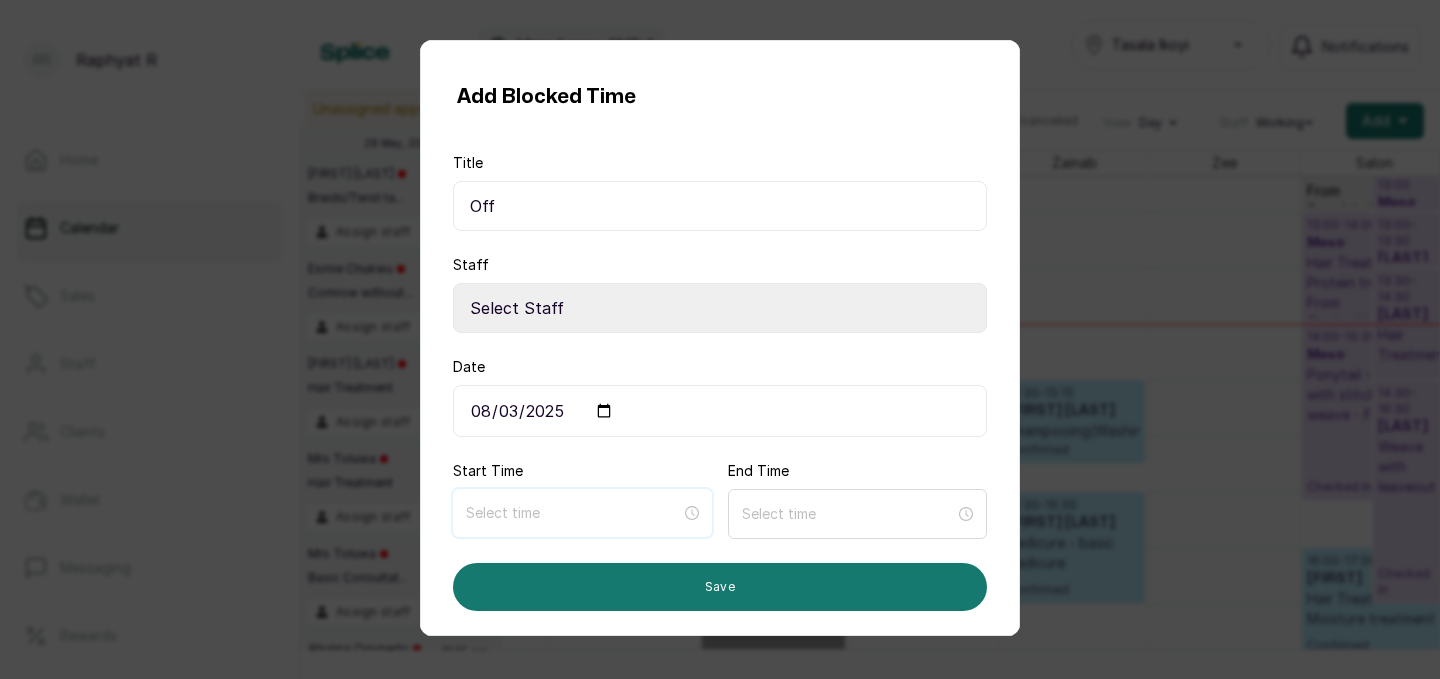 click at bounding box center (573, 513) 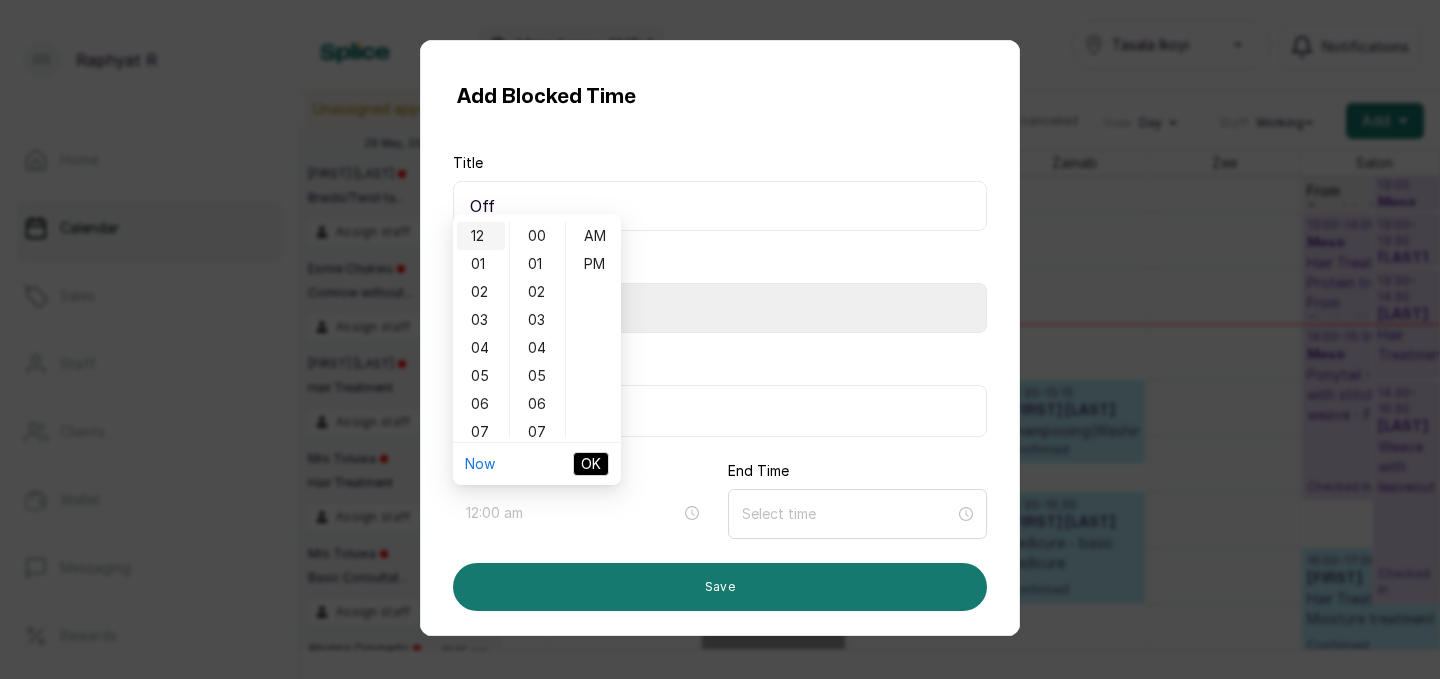 click on "12" at bounding box center [481, 236] 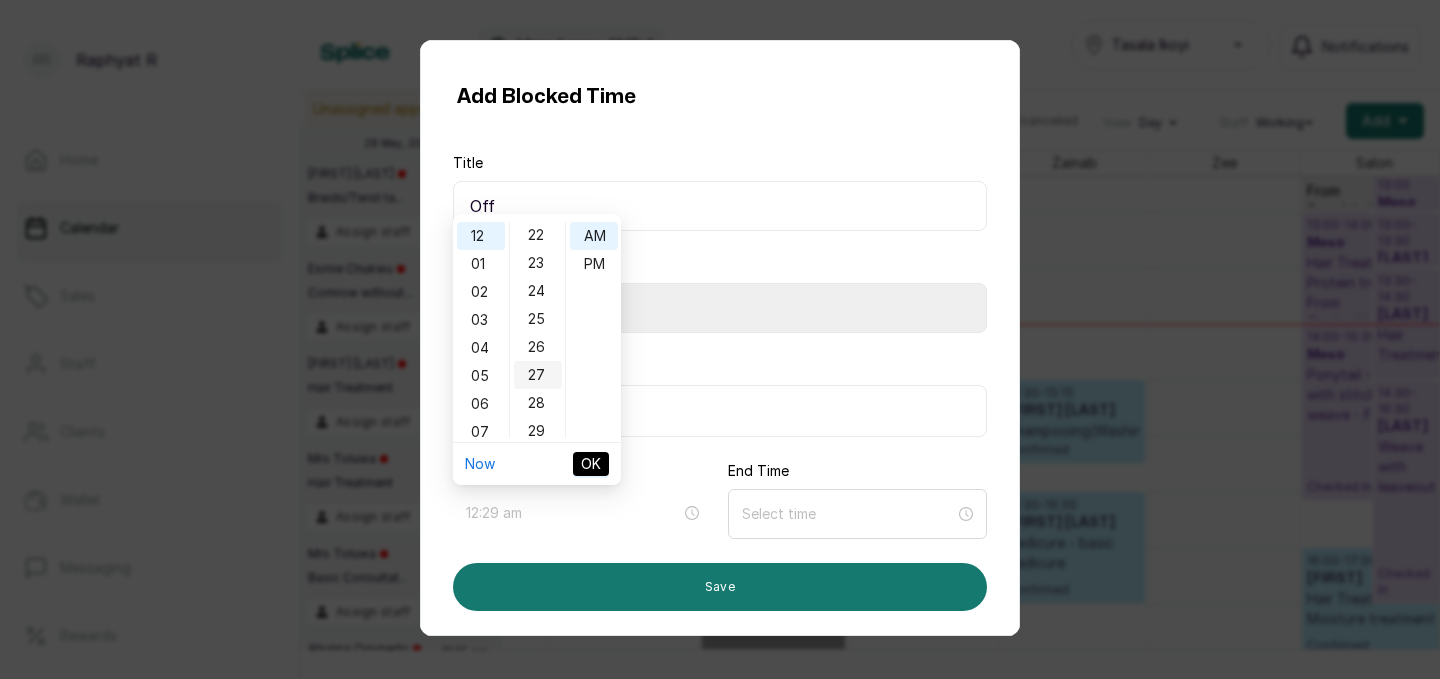 scroll, scrollTop: 668, scrollLeft: 0, axis: vertical 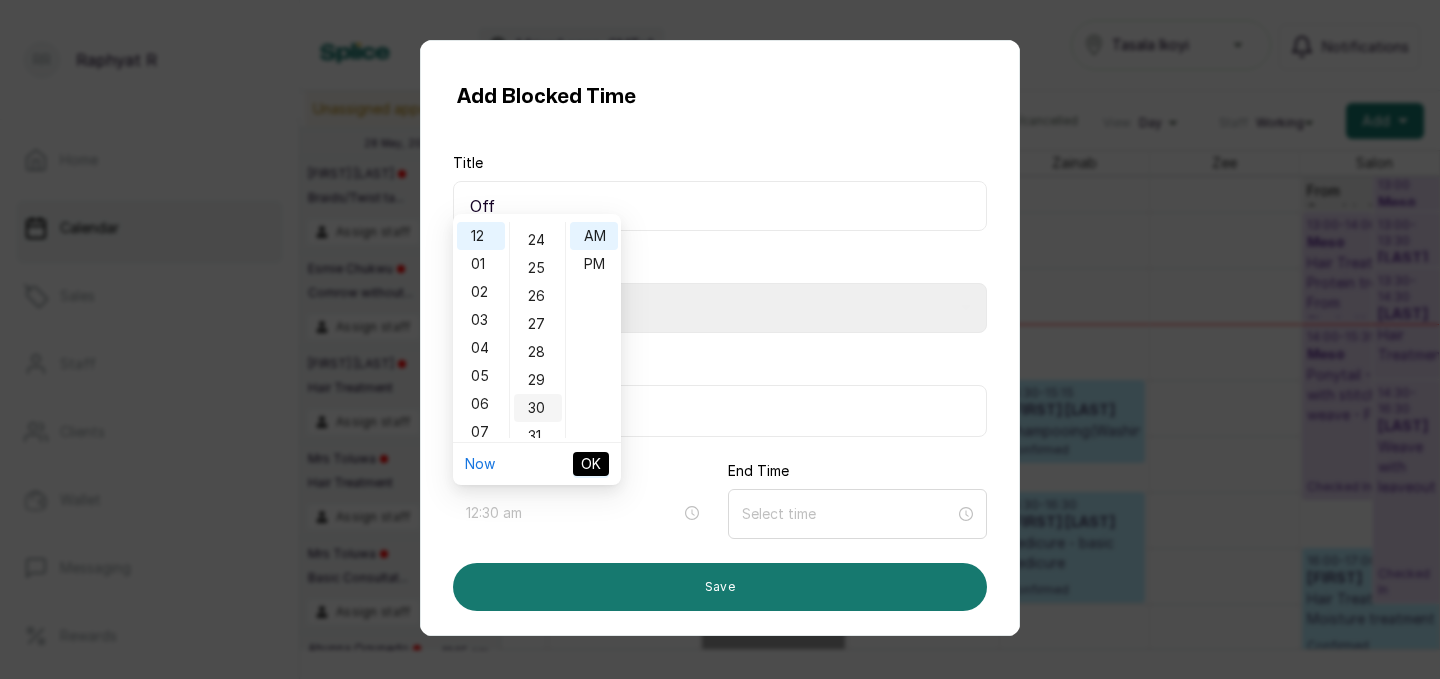 click on "30" at bounding box center [538, 408] 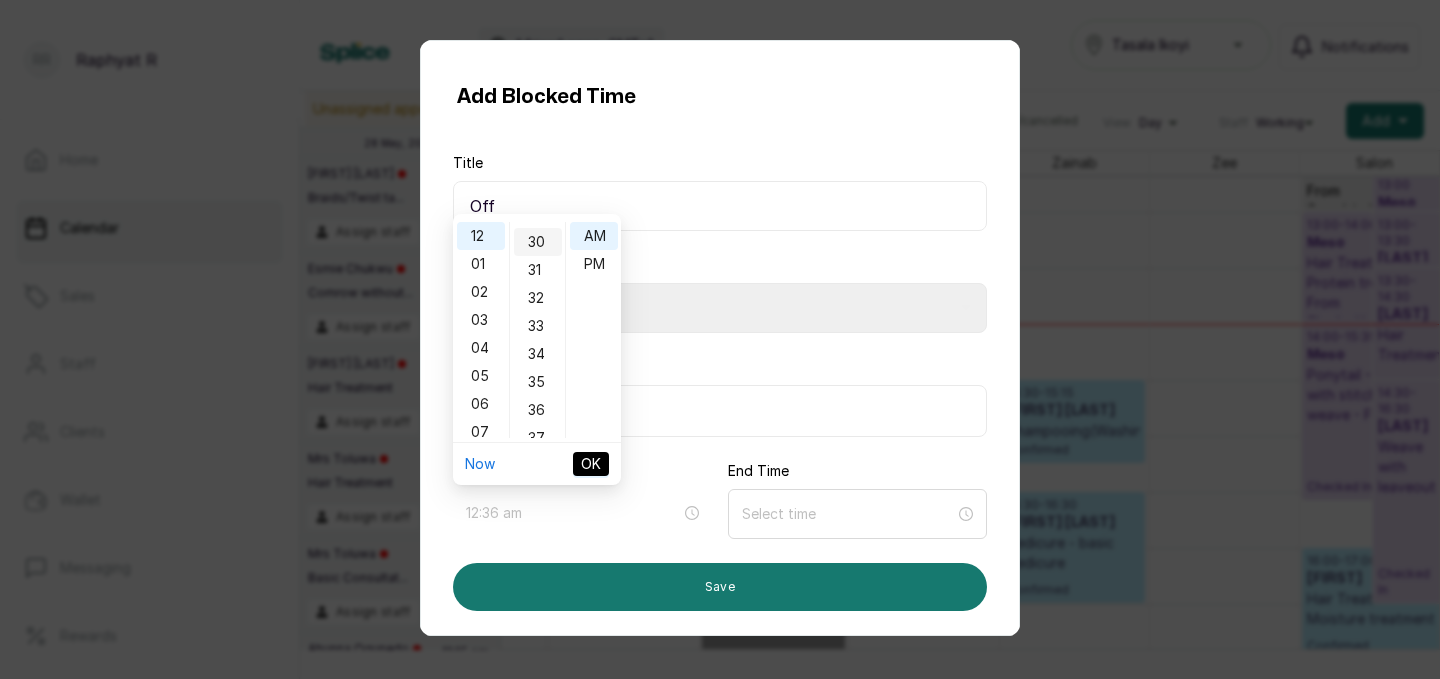 scroll, scrollTop: 838, scrollLeft: 0, axis: vertical 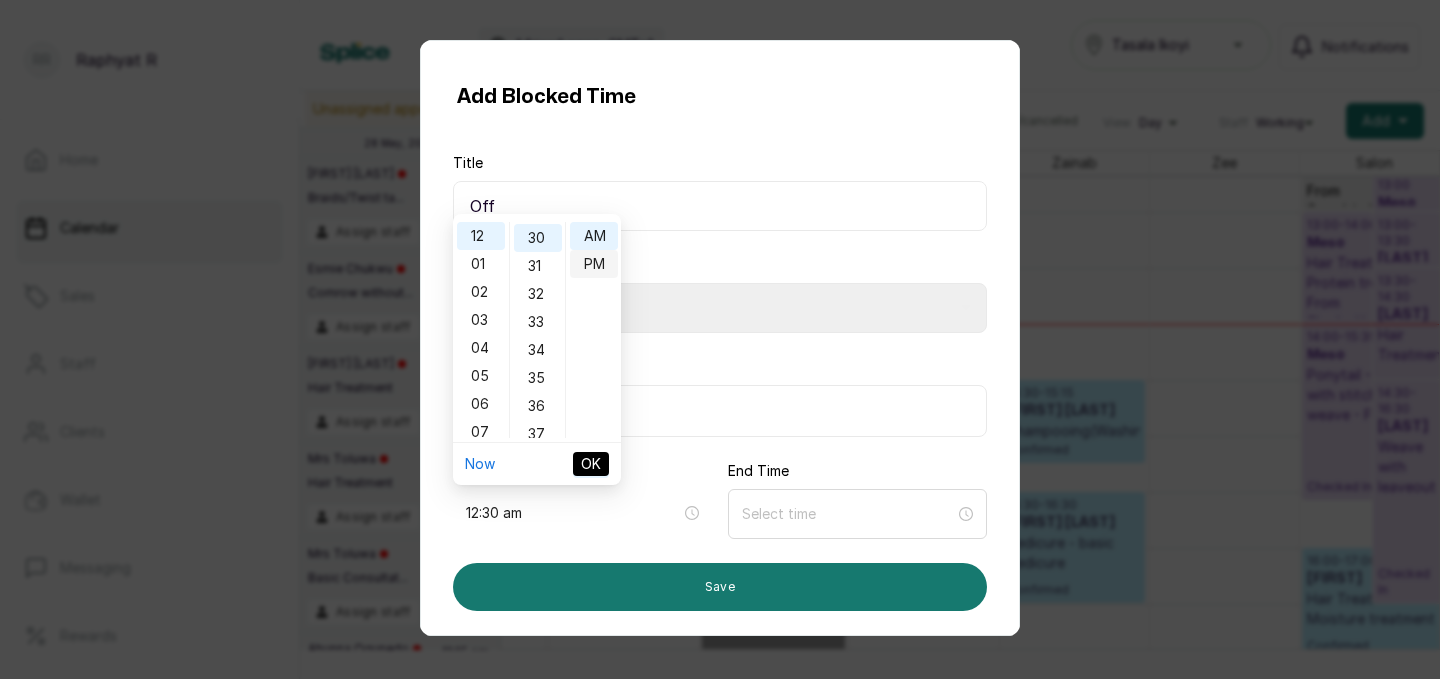 type on "12:30 pm" 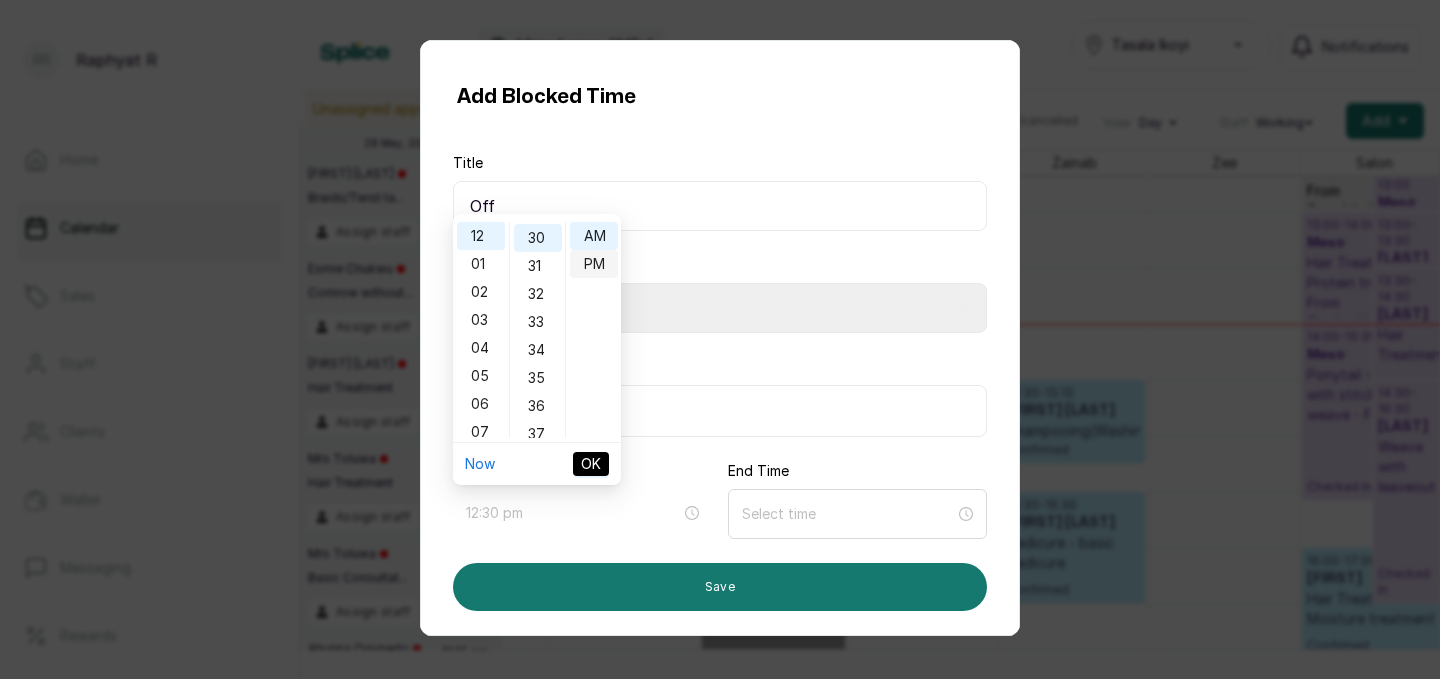 click on "PM" at bounding box center (594, 264) 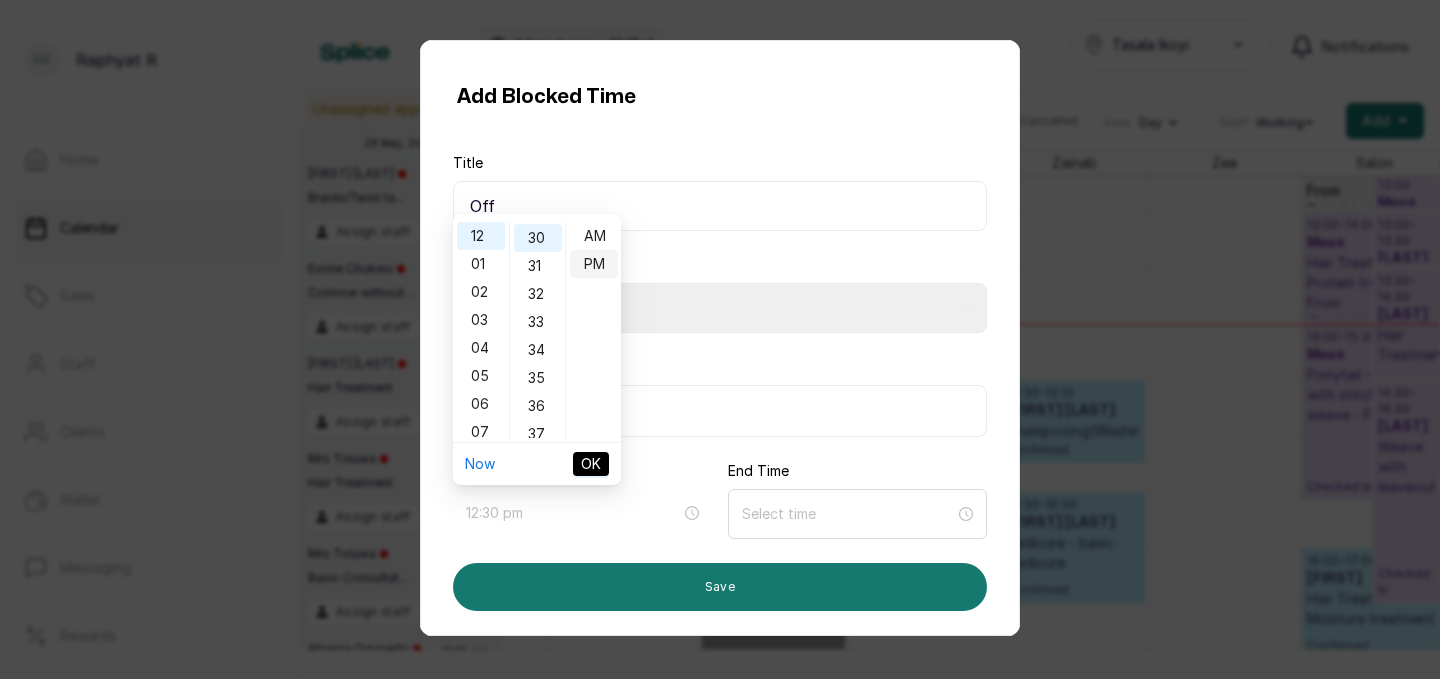 click on "PM" at bounding box center [594, 264] 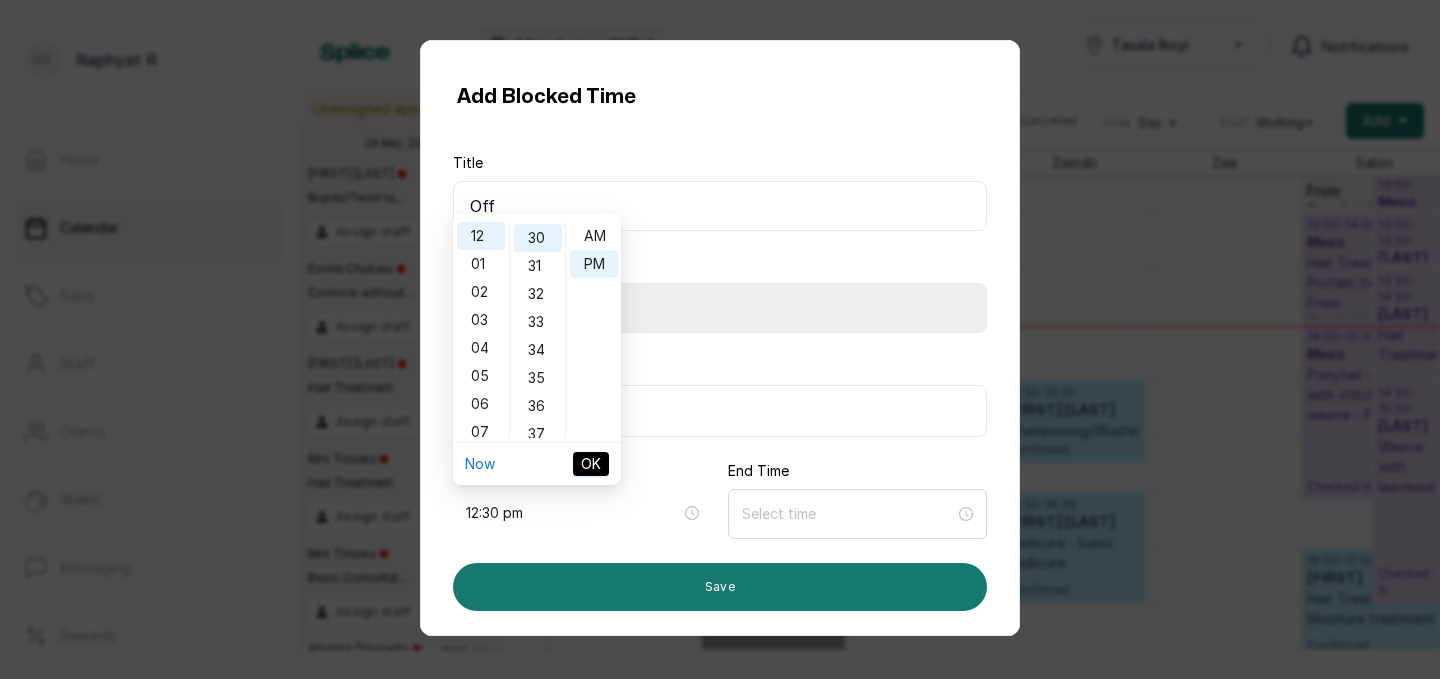 click on "OK" at bounding box center (591, 464) 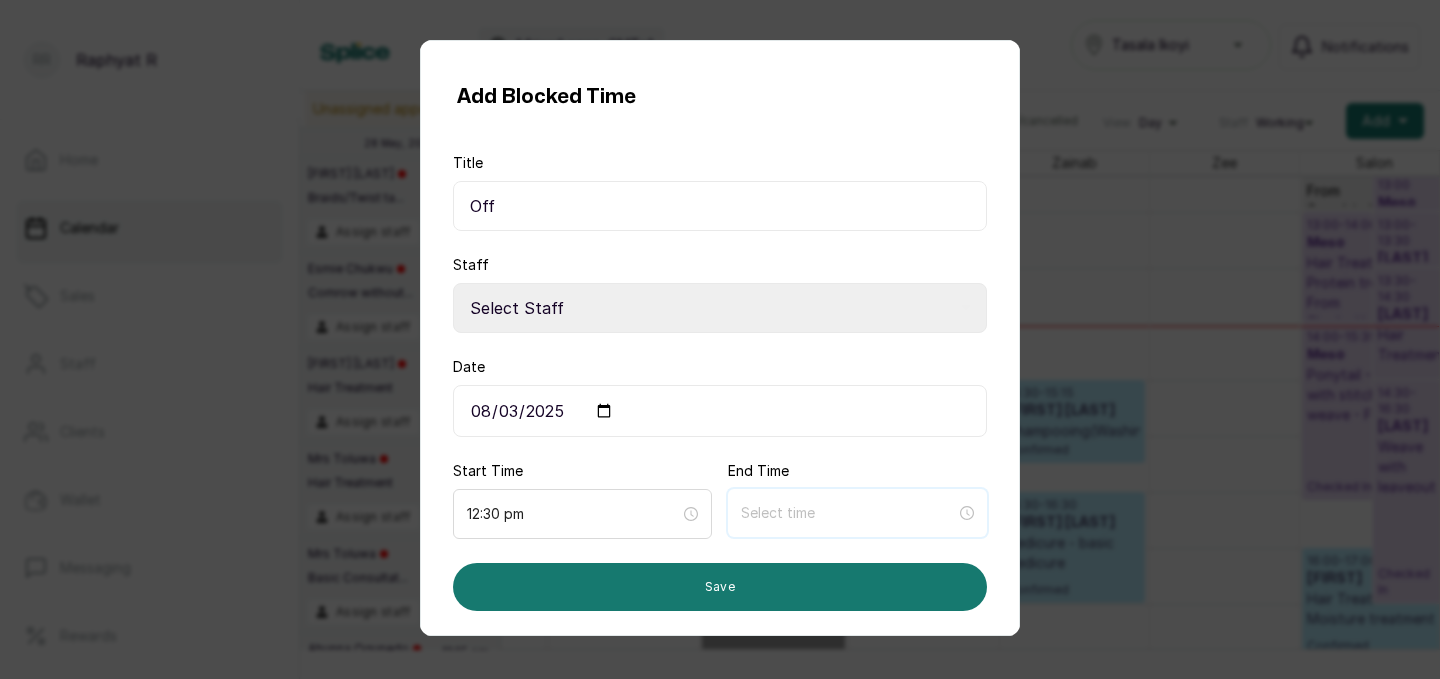 click at bounding box center [848, 513] 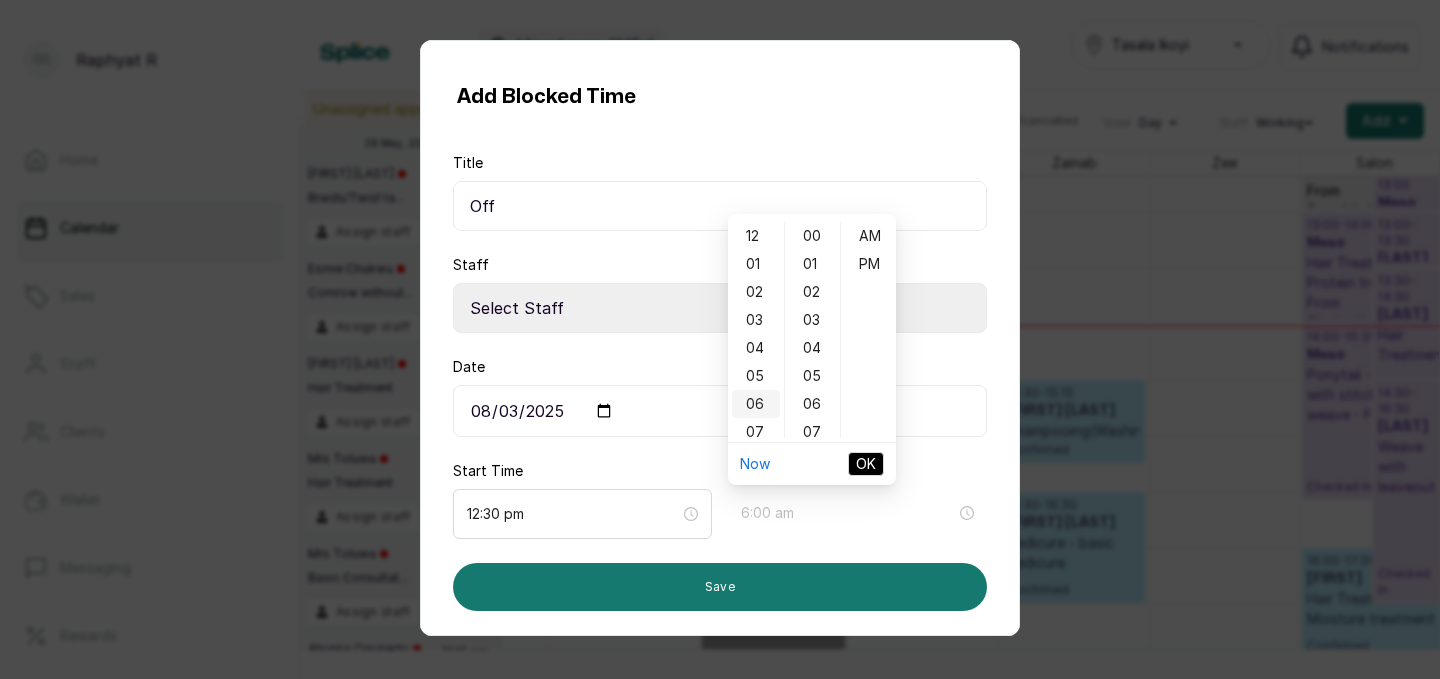 click on "06" at bounding box center [756, 404] 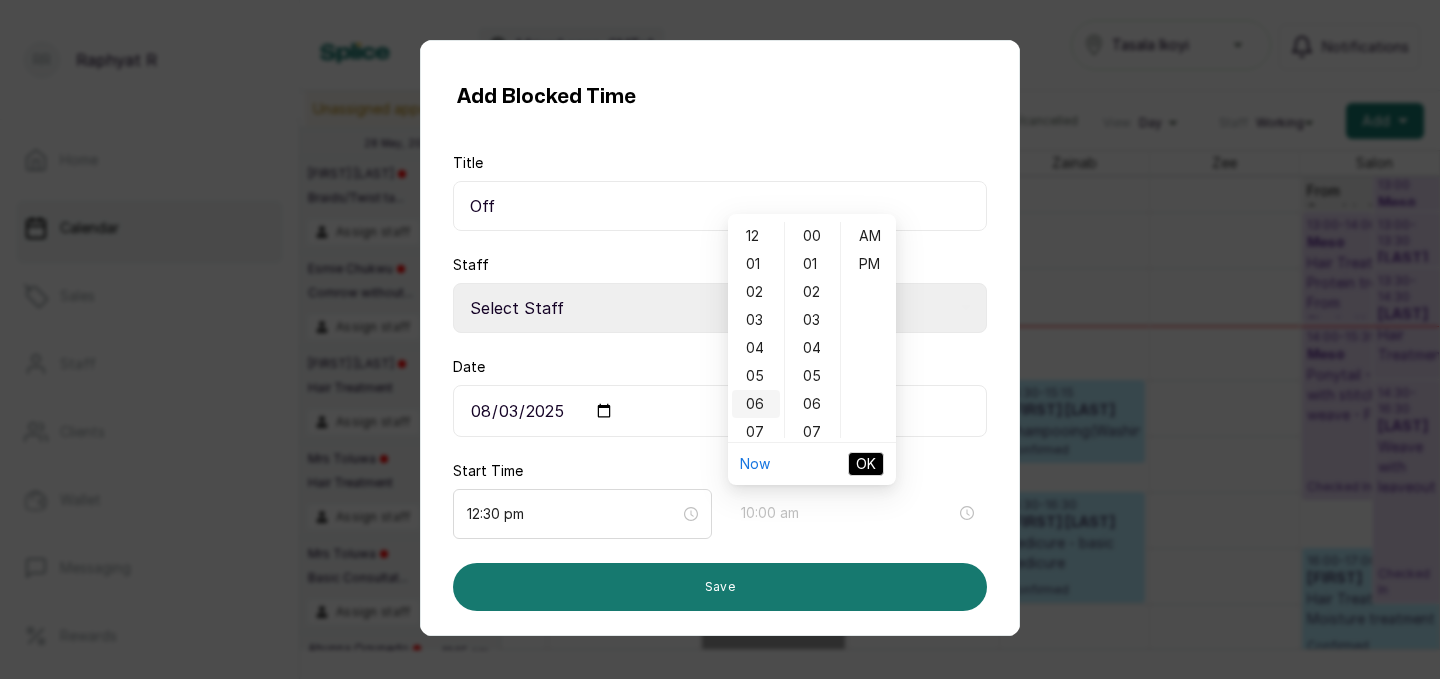 scroll, scrollTop: 120, scrollLeft: 0, axis: vertical 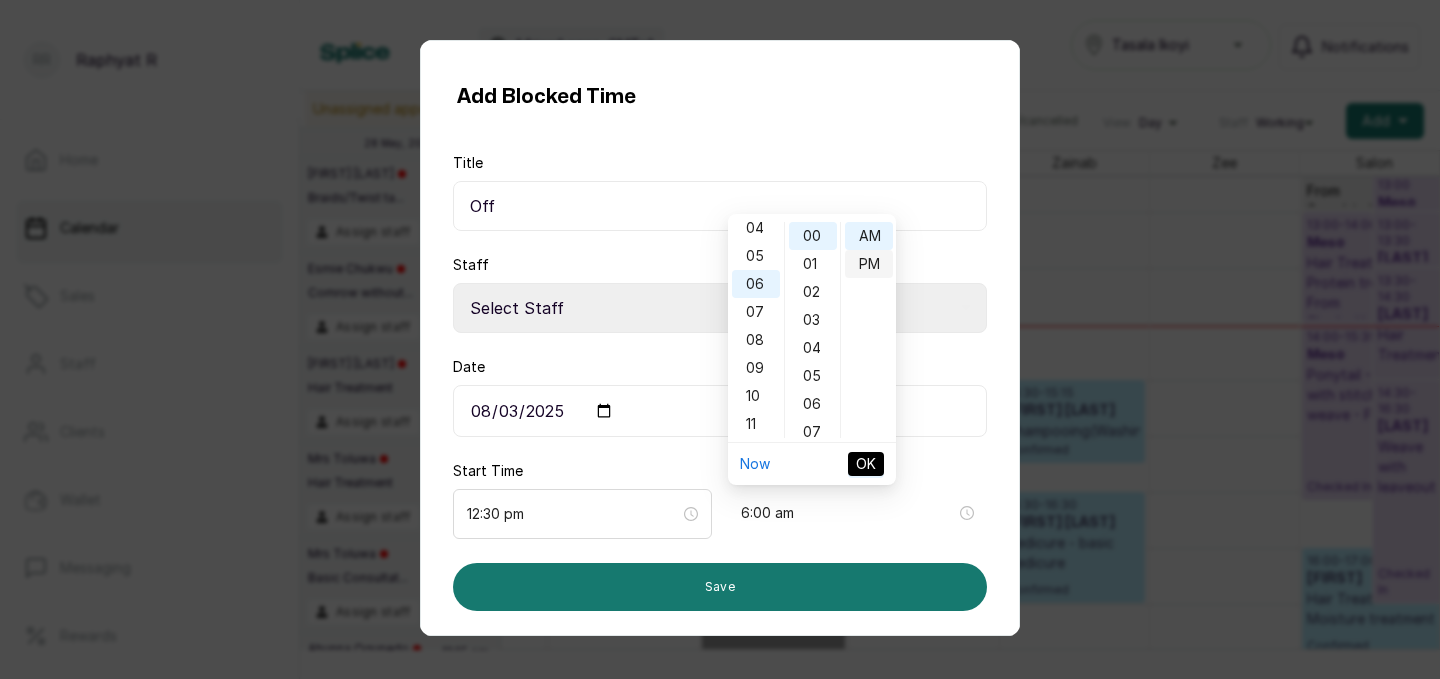 type on "6:00 pm" 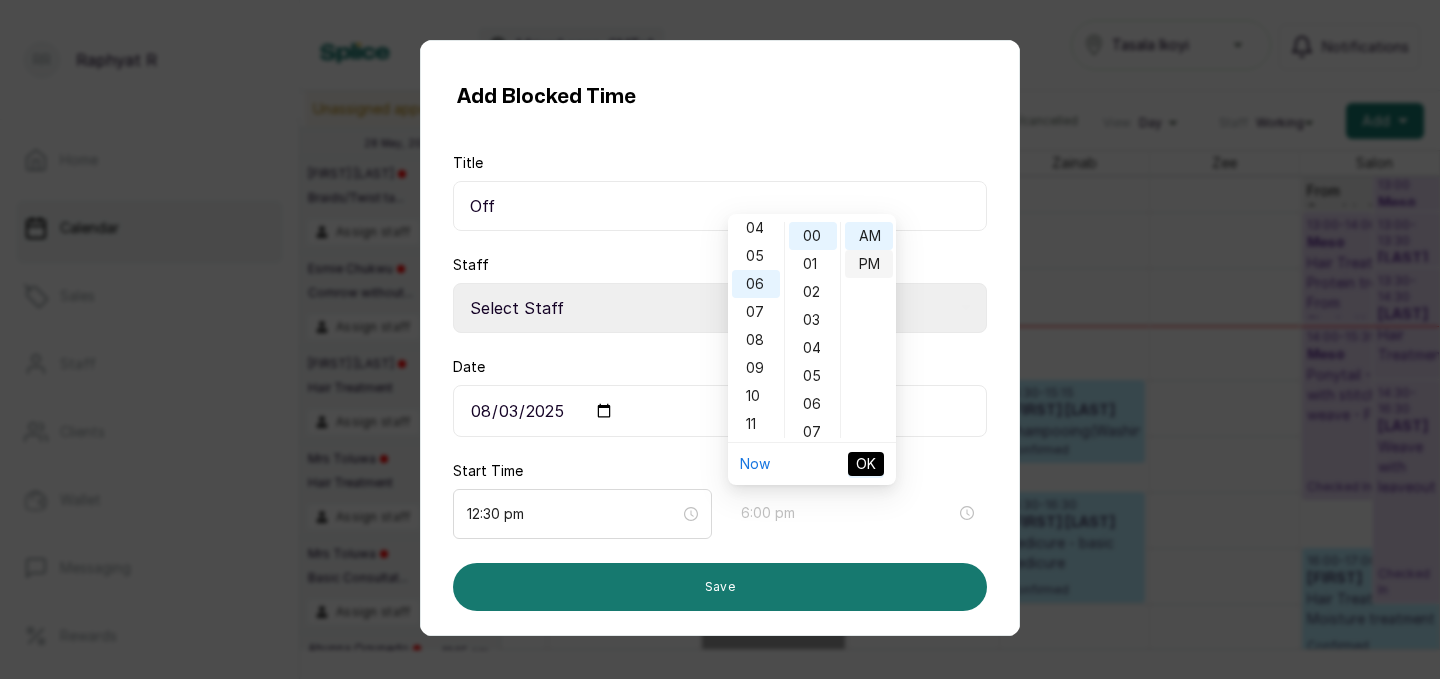 click on "PM" at bounding box center [869, 264] 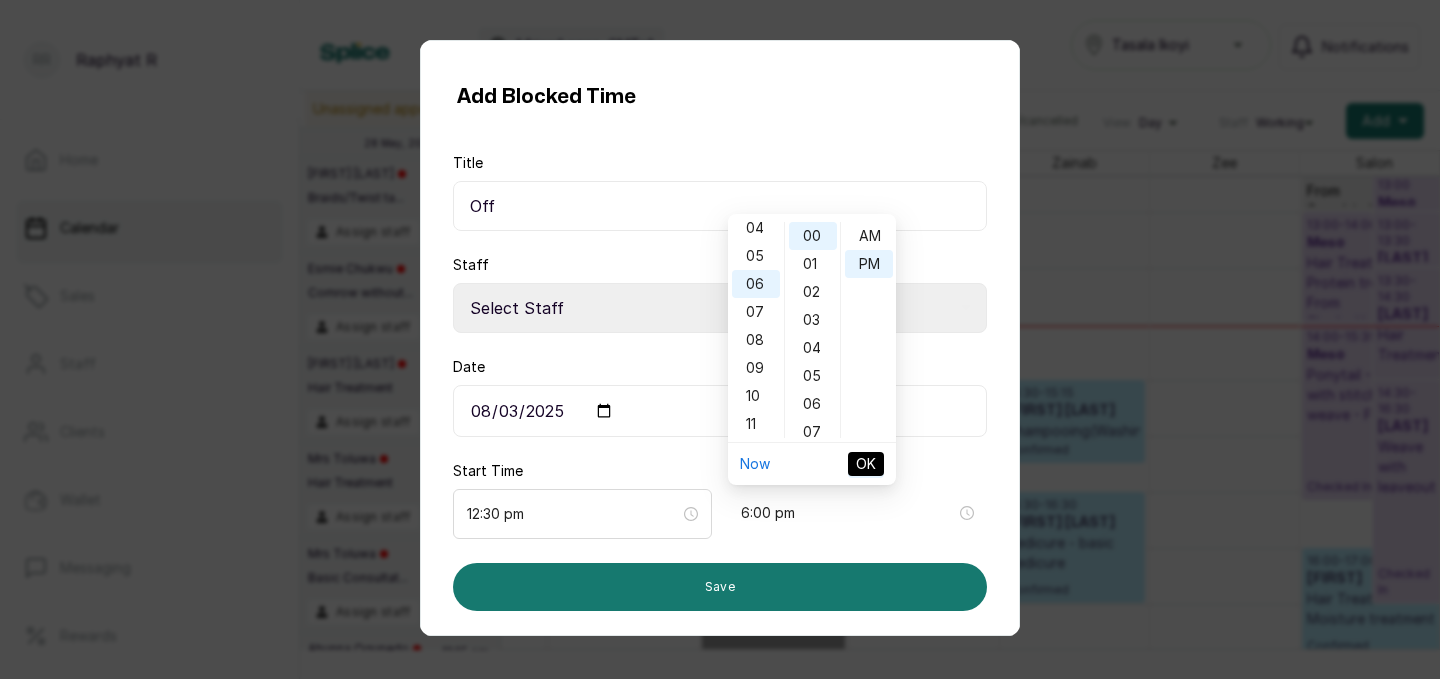 click on "OK" at bounding box center (866, 464) 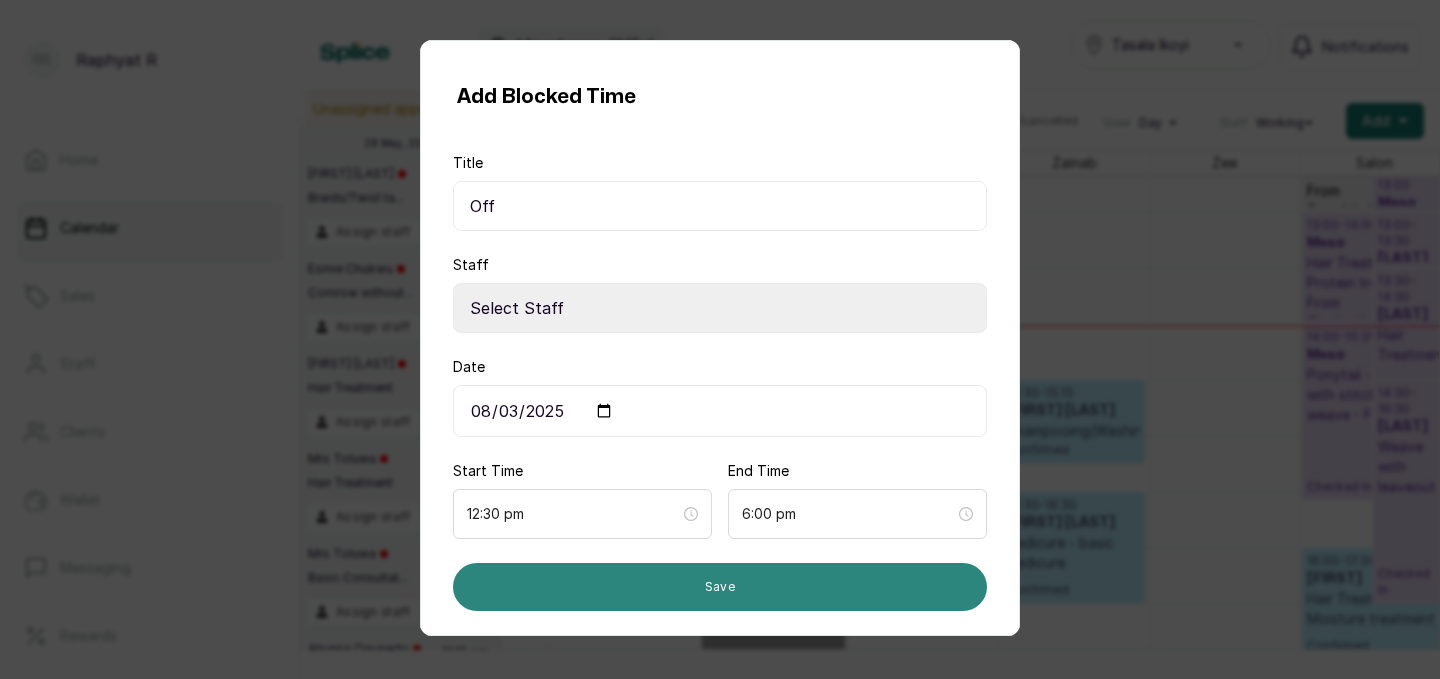 click on "Save" at bounding box center [720, 587] 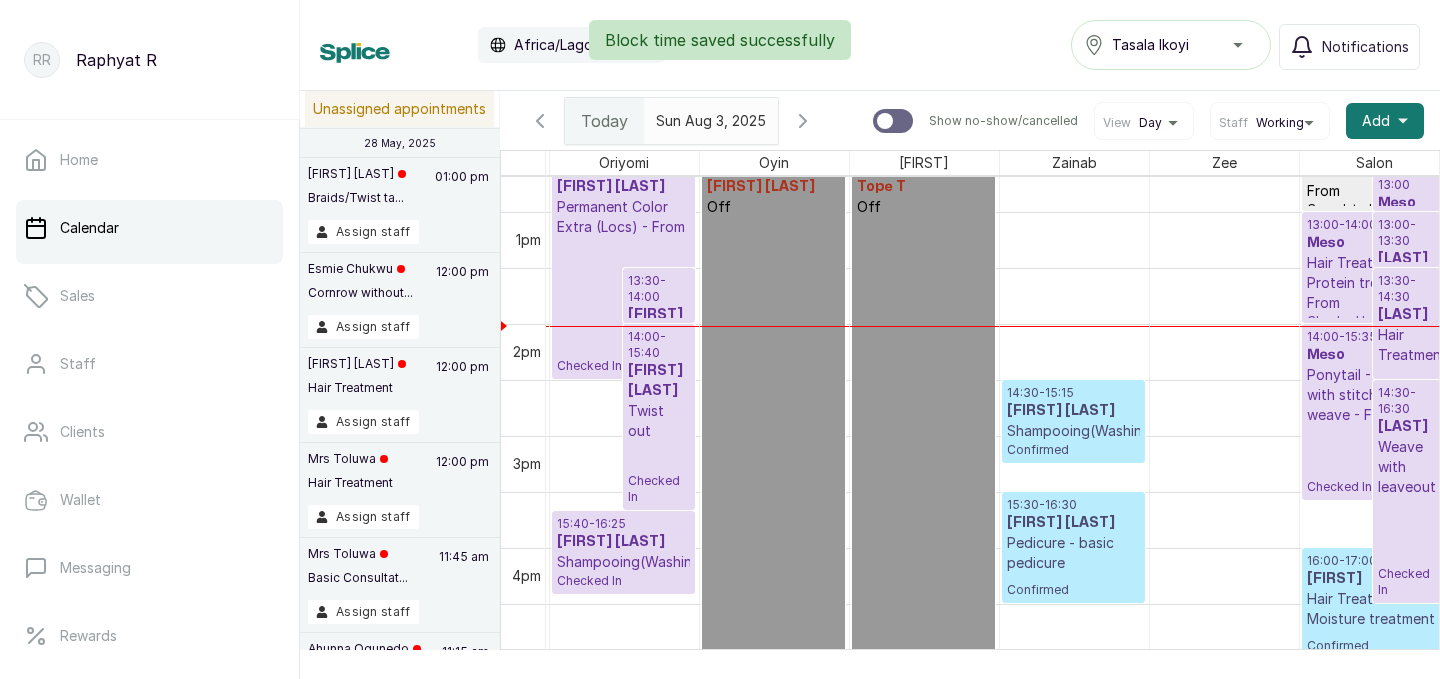 scroll, scrollTop: 673, scrollLeft: 447, axis: both 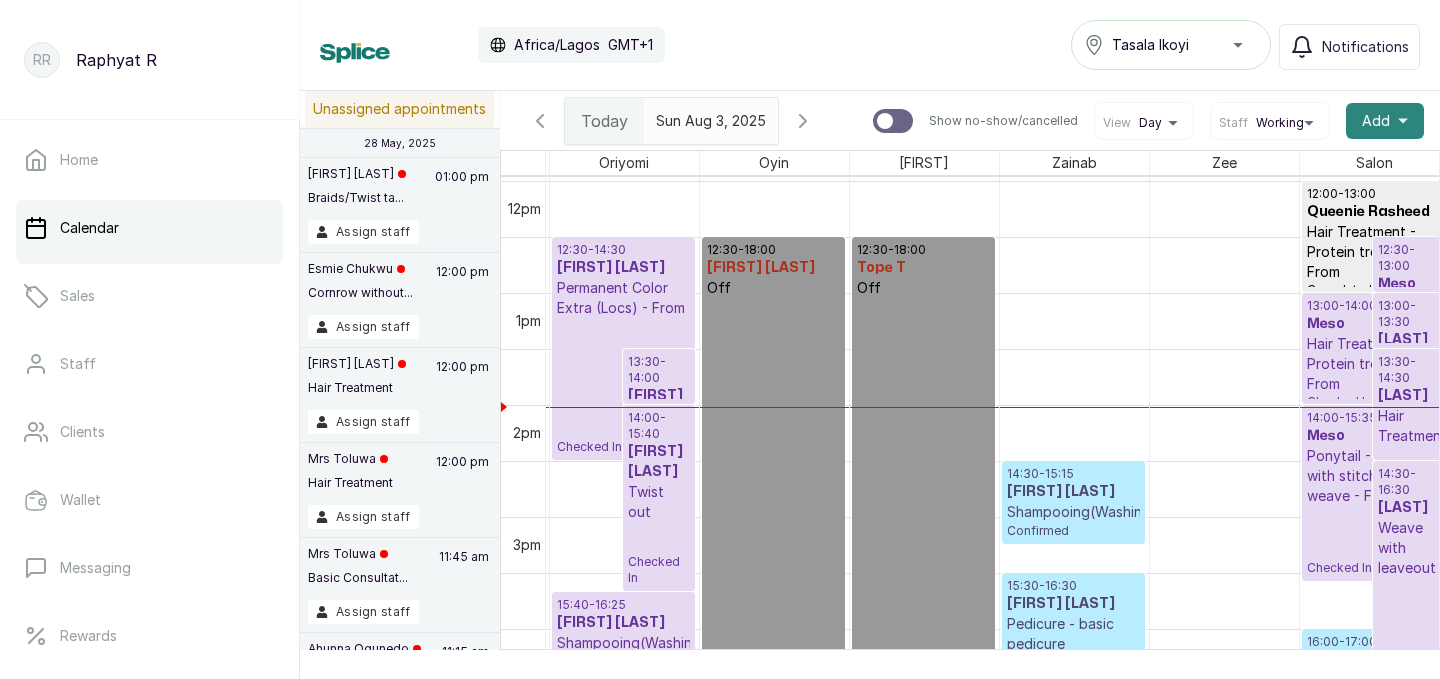 click on "Add +" at bounding box center [1385, 121] 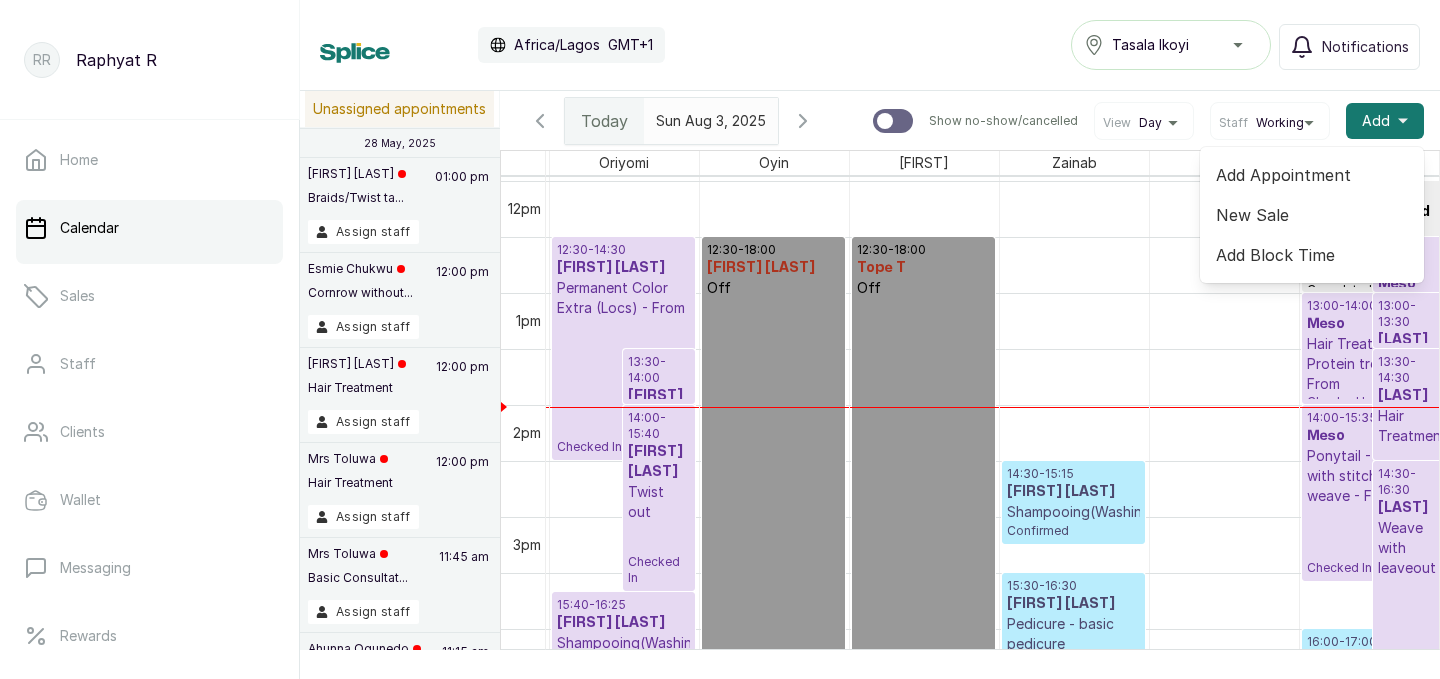 click on "Add Block Time" at bounding box center (1312, 255) 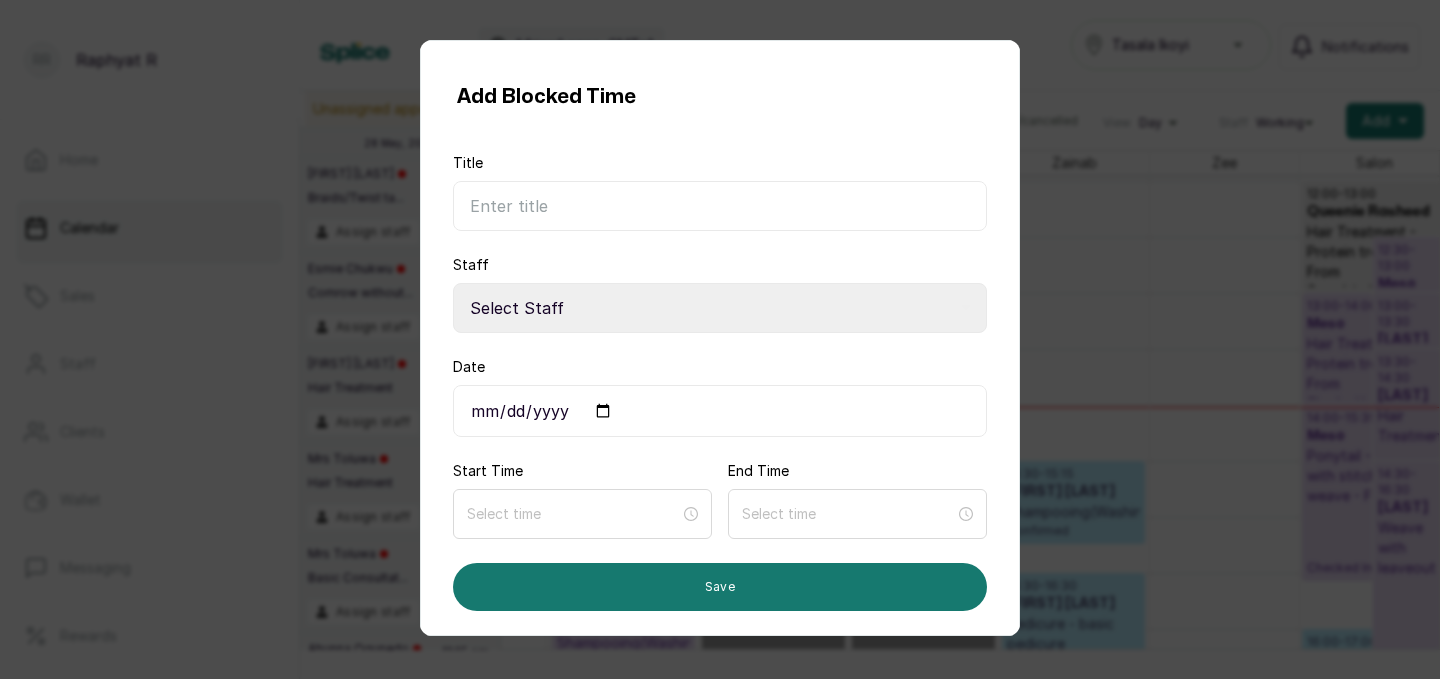 click on "Title" at bounding box center (720, 206) 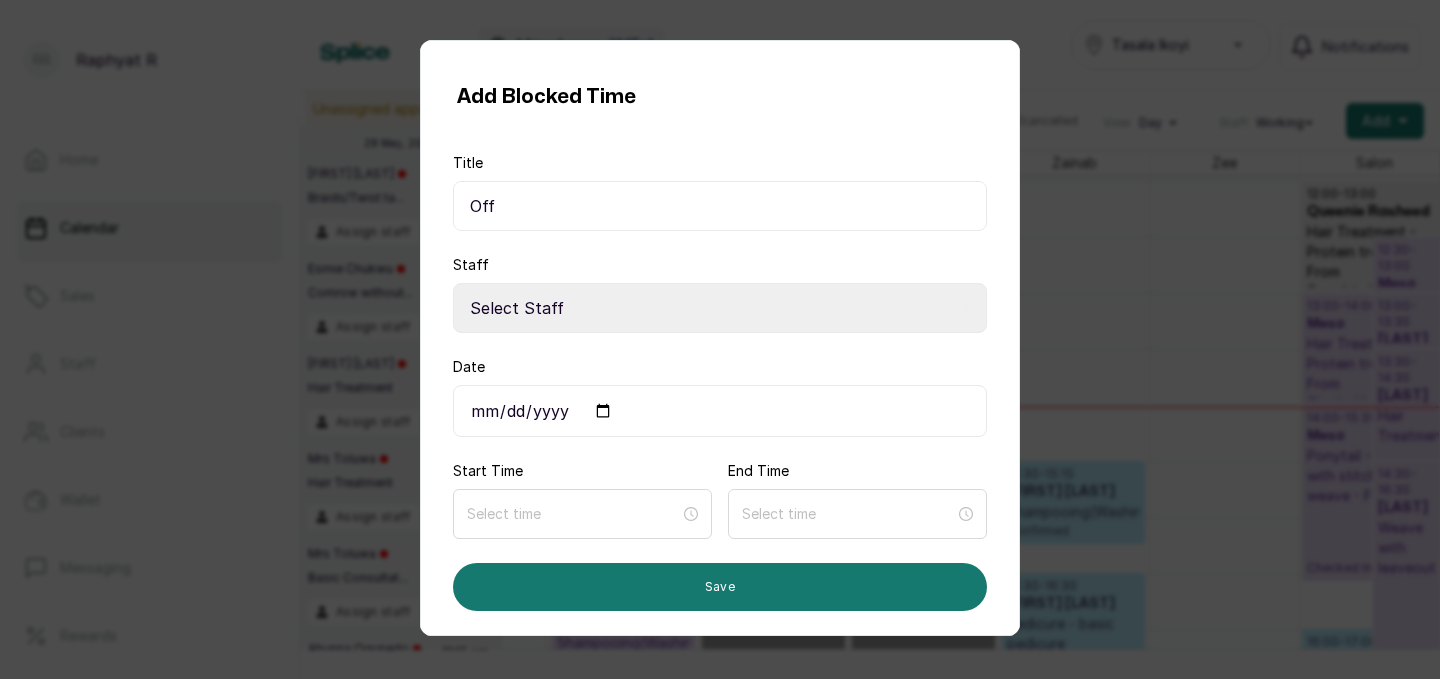 type on "Off" 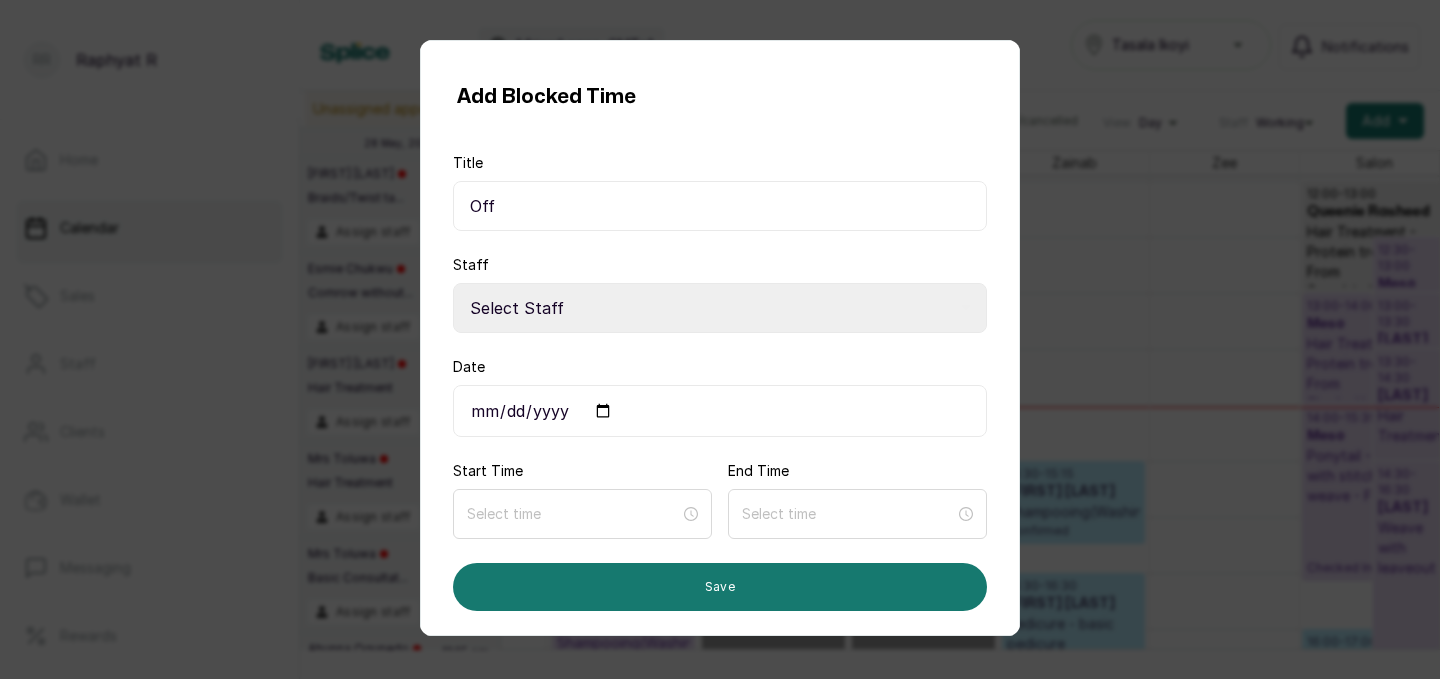 click on "Select Staff Salon S - Junior Hairstylist Zee Z - Stylist Zainab Z - Stylist Tope T - Pedicurist Oyin O - Stylist Oriyomi O - Stylist Maria M - Stylist Anne A - Hairstylist Aminat A - Stylist" at bounding box center [720, 308] 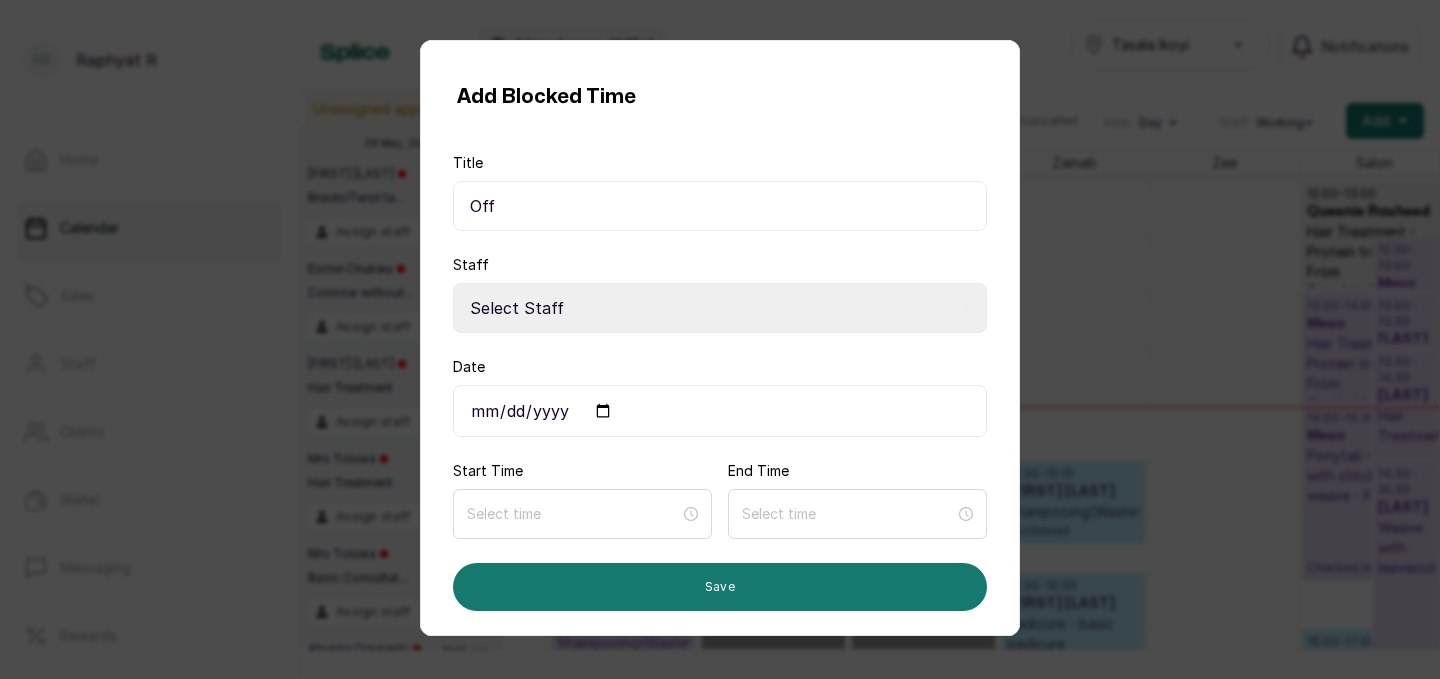 select on "913a52cc-28b3-45e4-8c90-f0da02b16847" 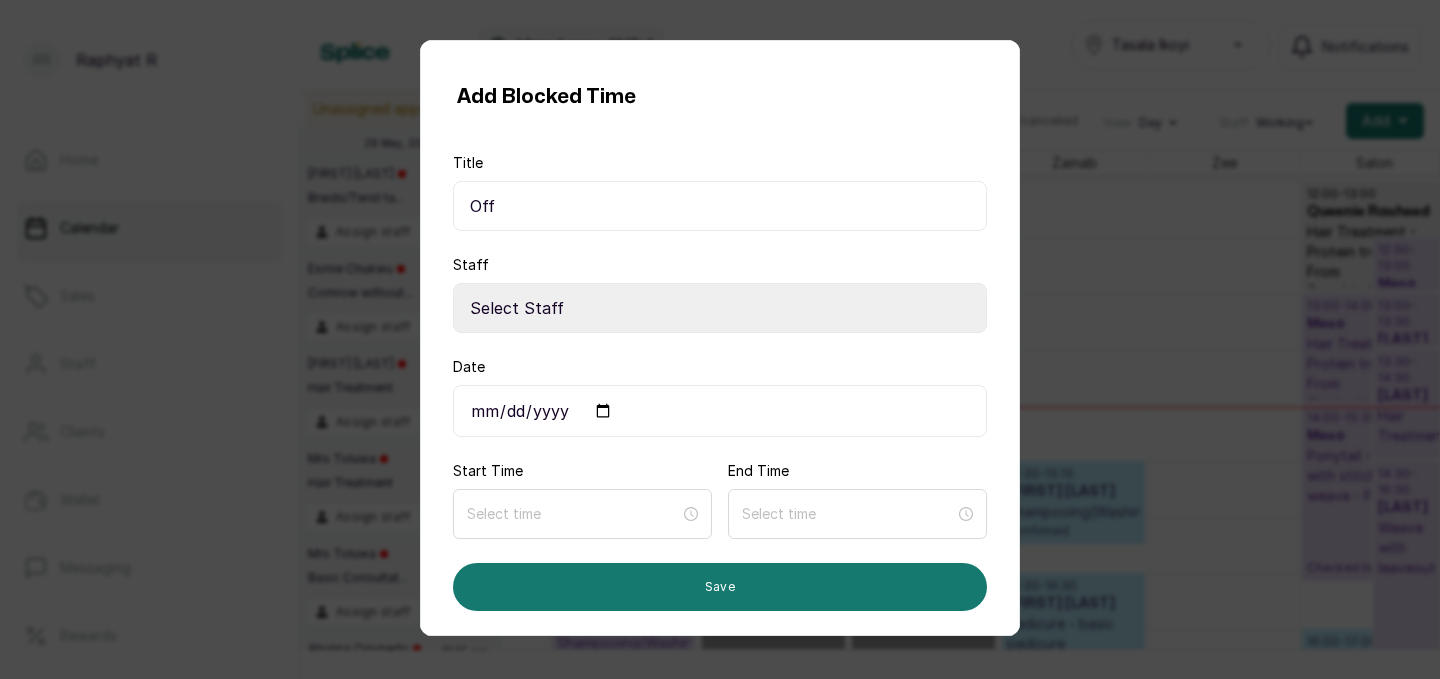 click on "Date" at bounding box center [720, 411] 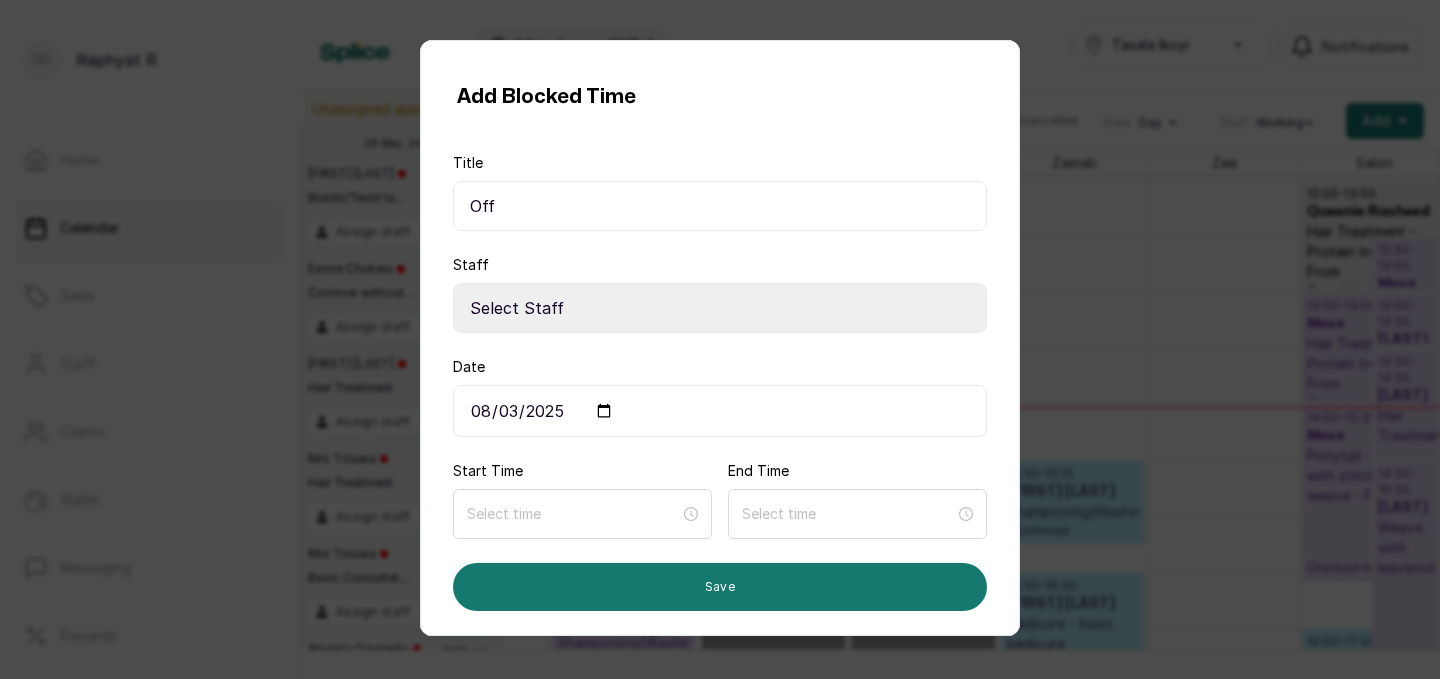 type on "2025-08-03" 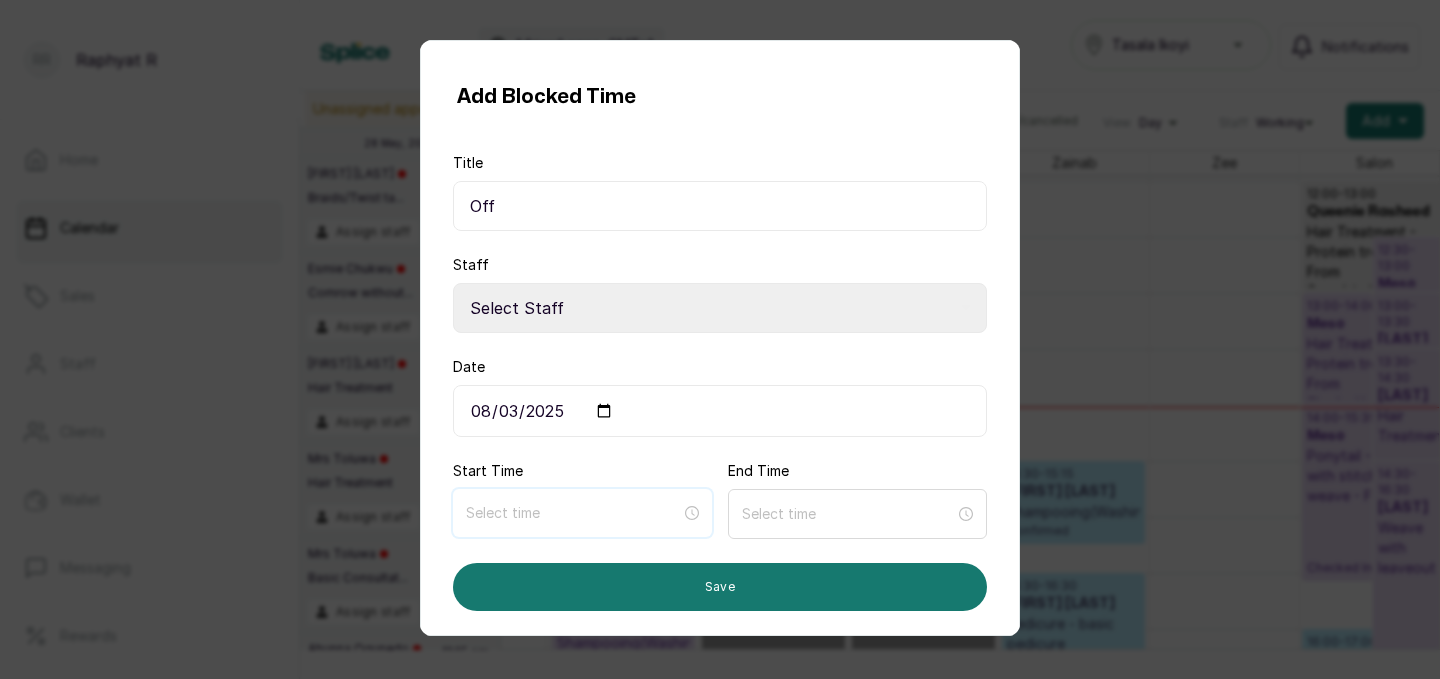 click at bounding box center (573, 513) 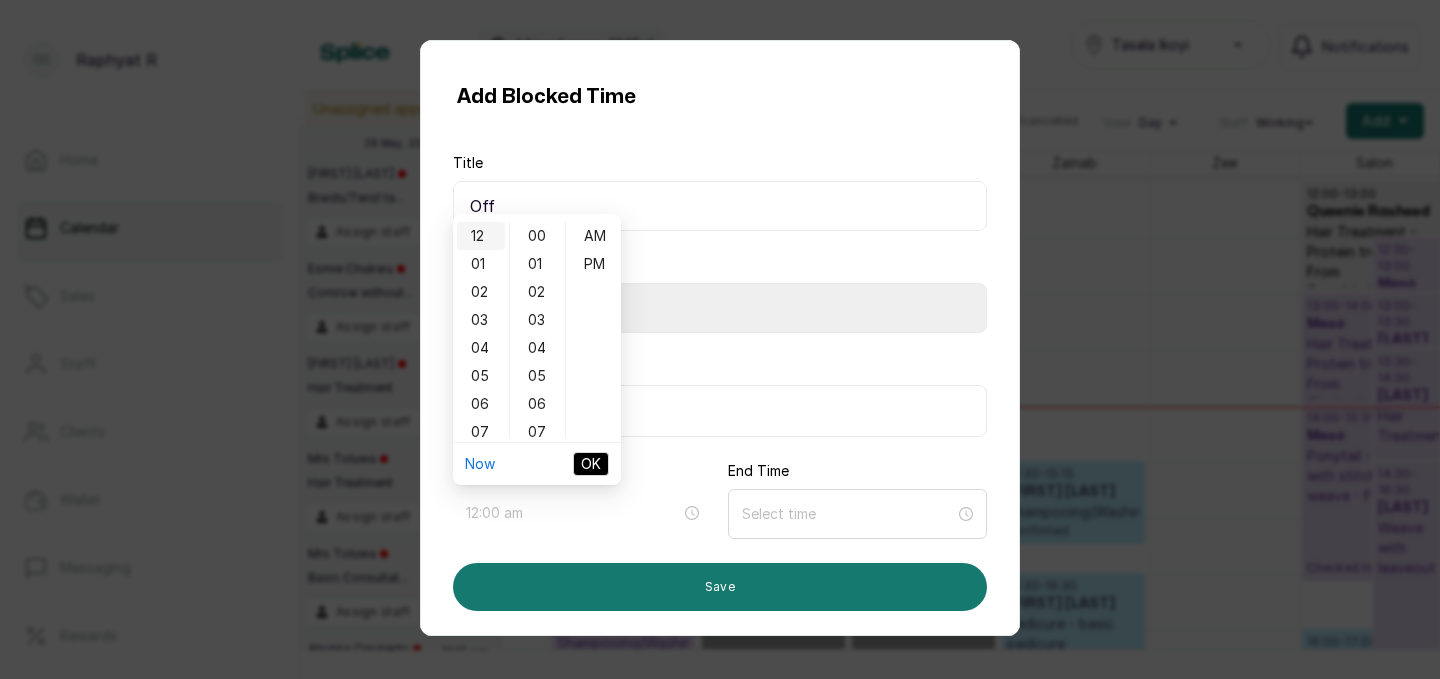 click on "12" at bounding box center [481, 236] 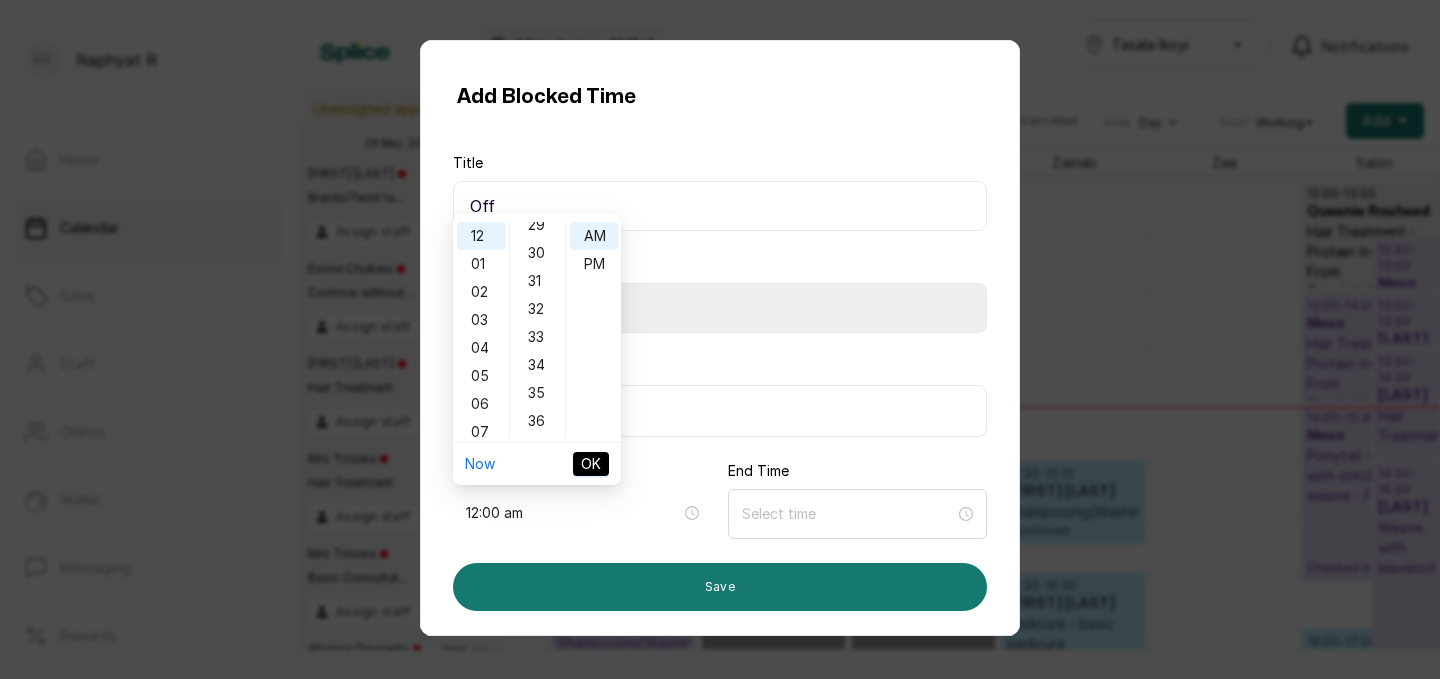 scroll, scrollTop: 828, scrollLeft: 0, axis: vertical 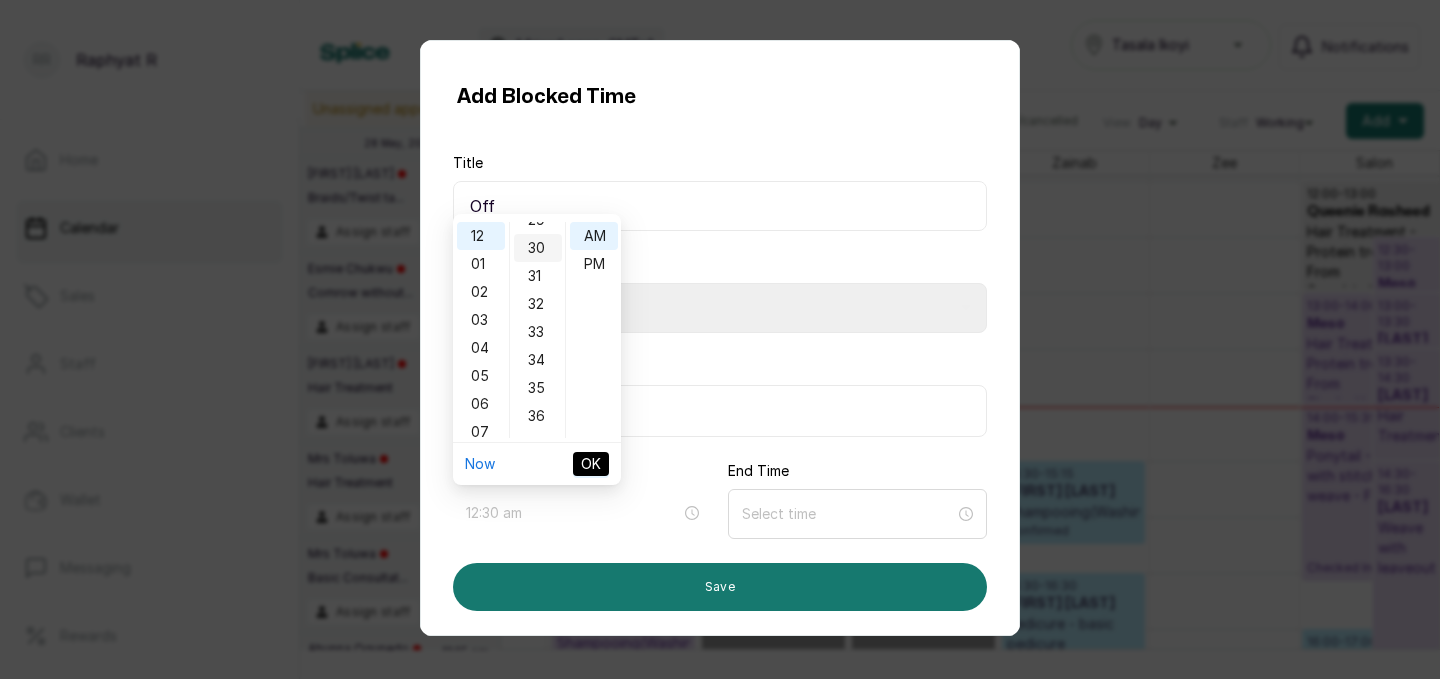 click on "30" at bounding box center [538, 248] 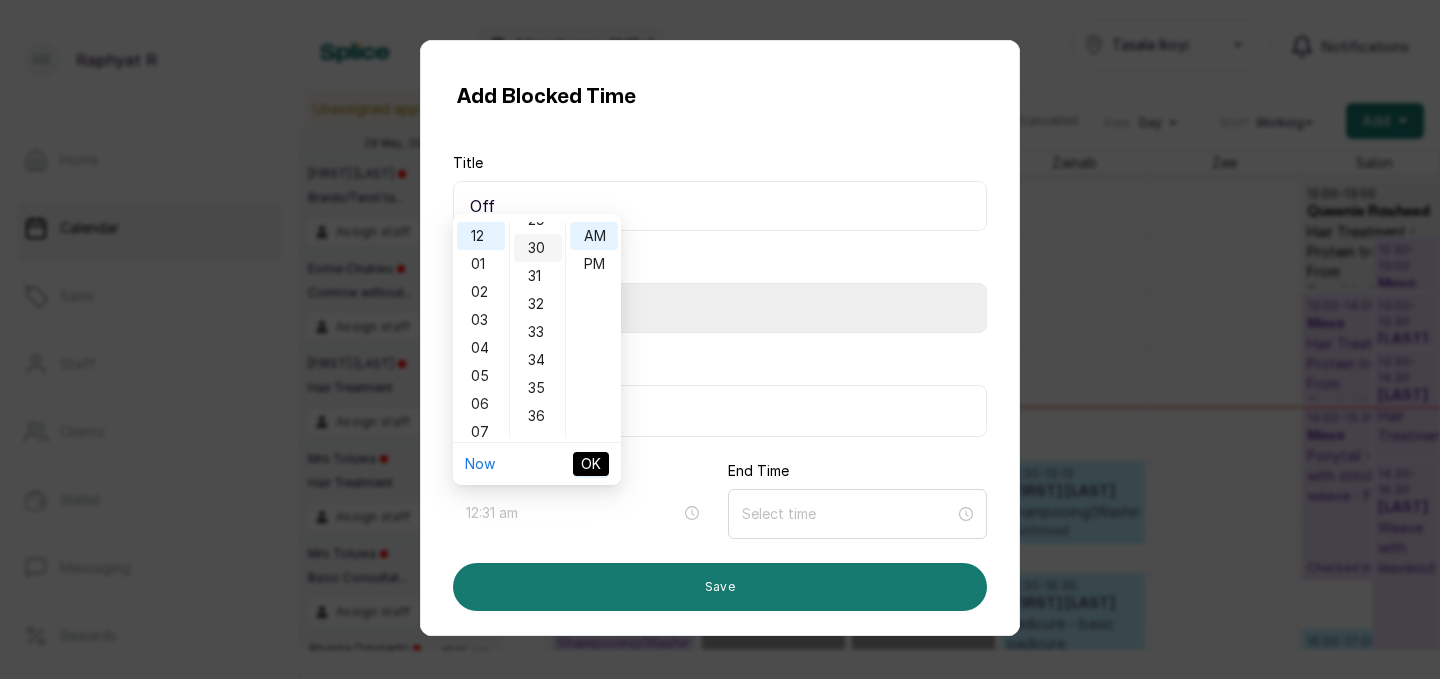scroll, scrollTop: 838, scrollLeft: 0, axis: vertical 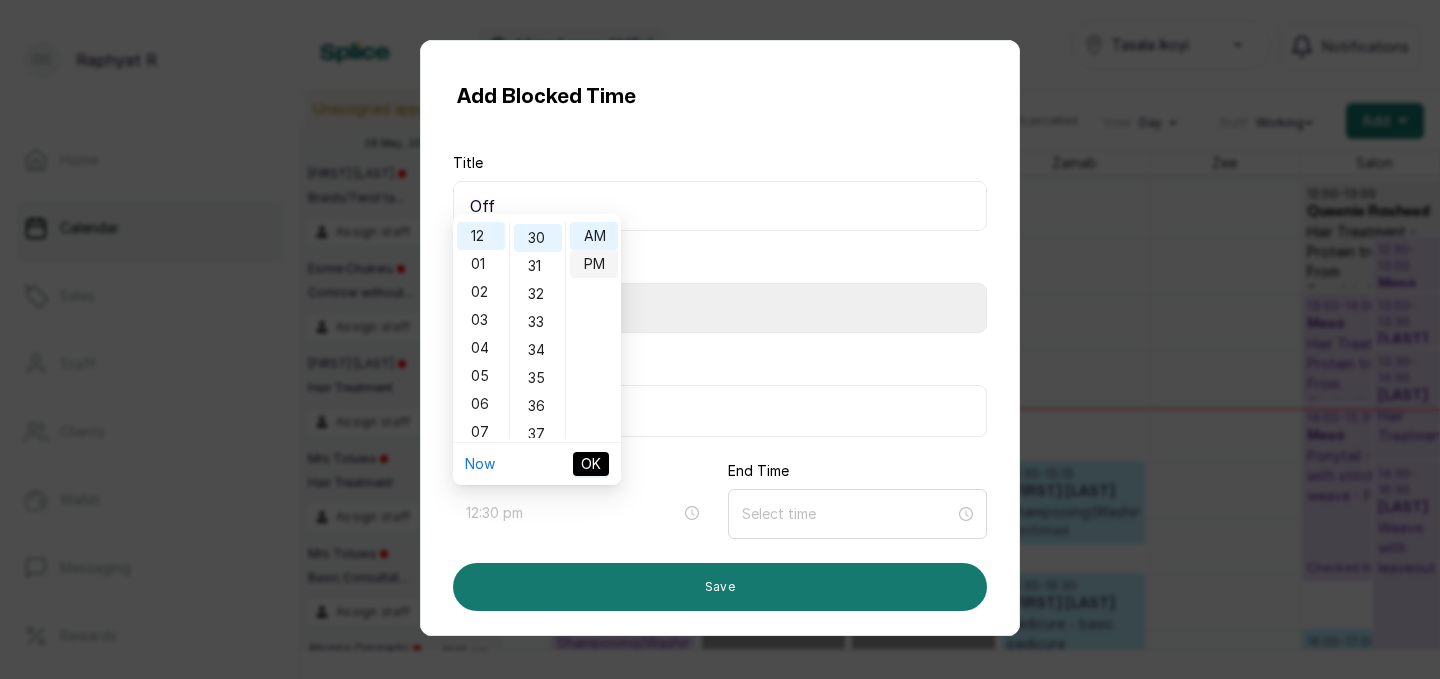 click on "PM" at bounding box center (594, 264) 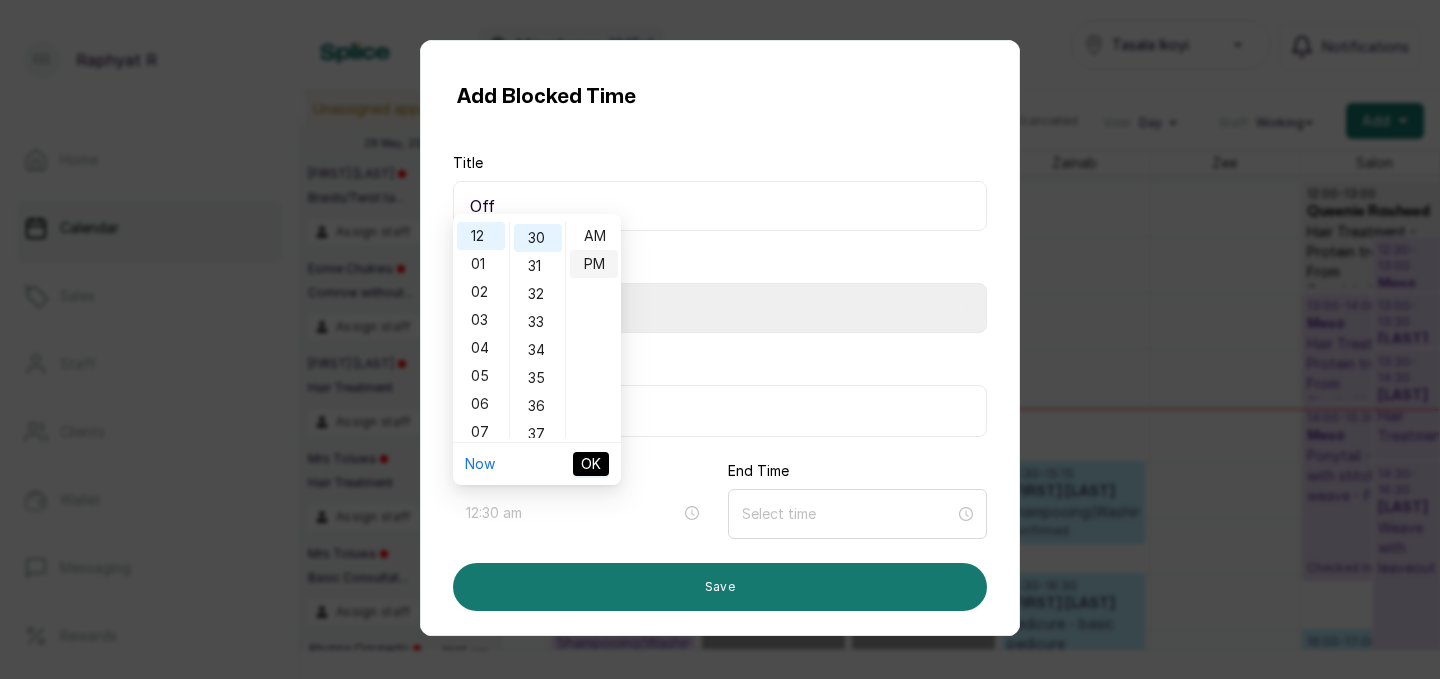 type on "12:30 pm" 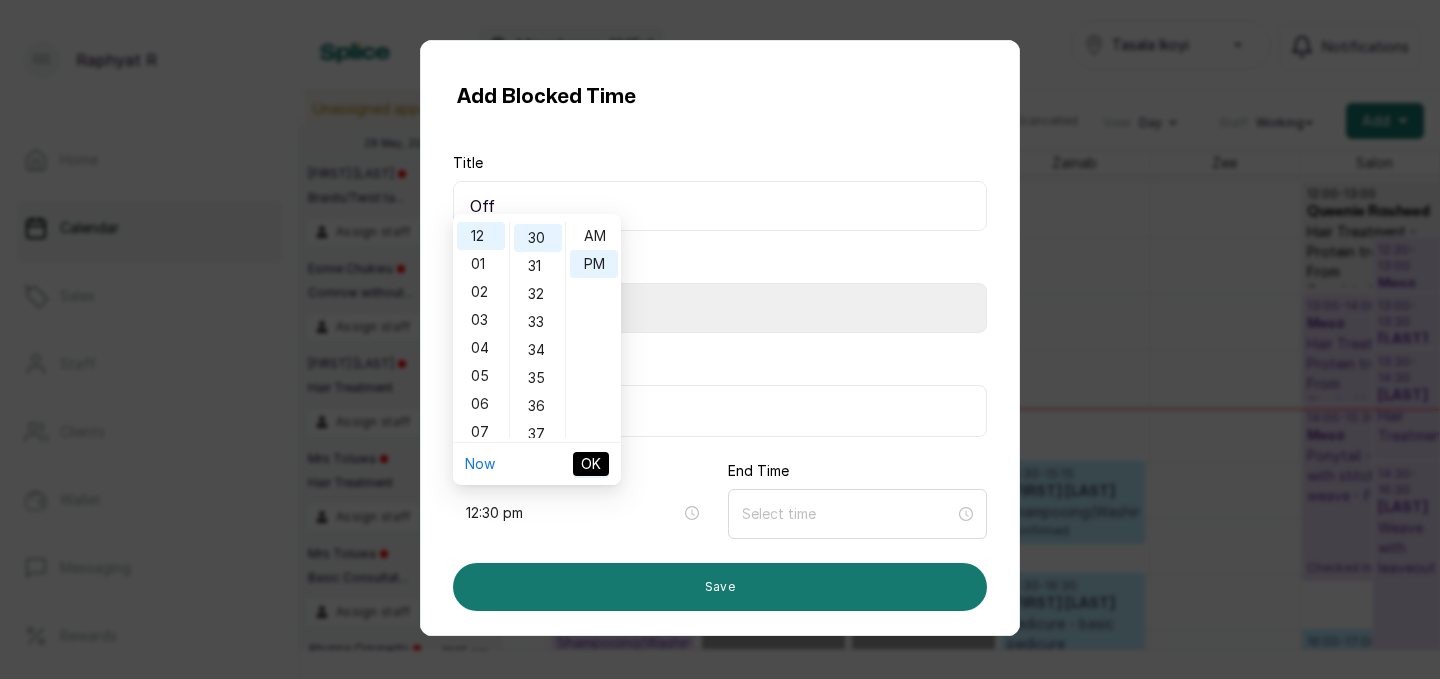 click on "OK" at bounding box center (591, 464) 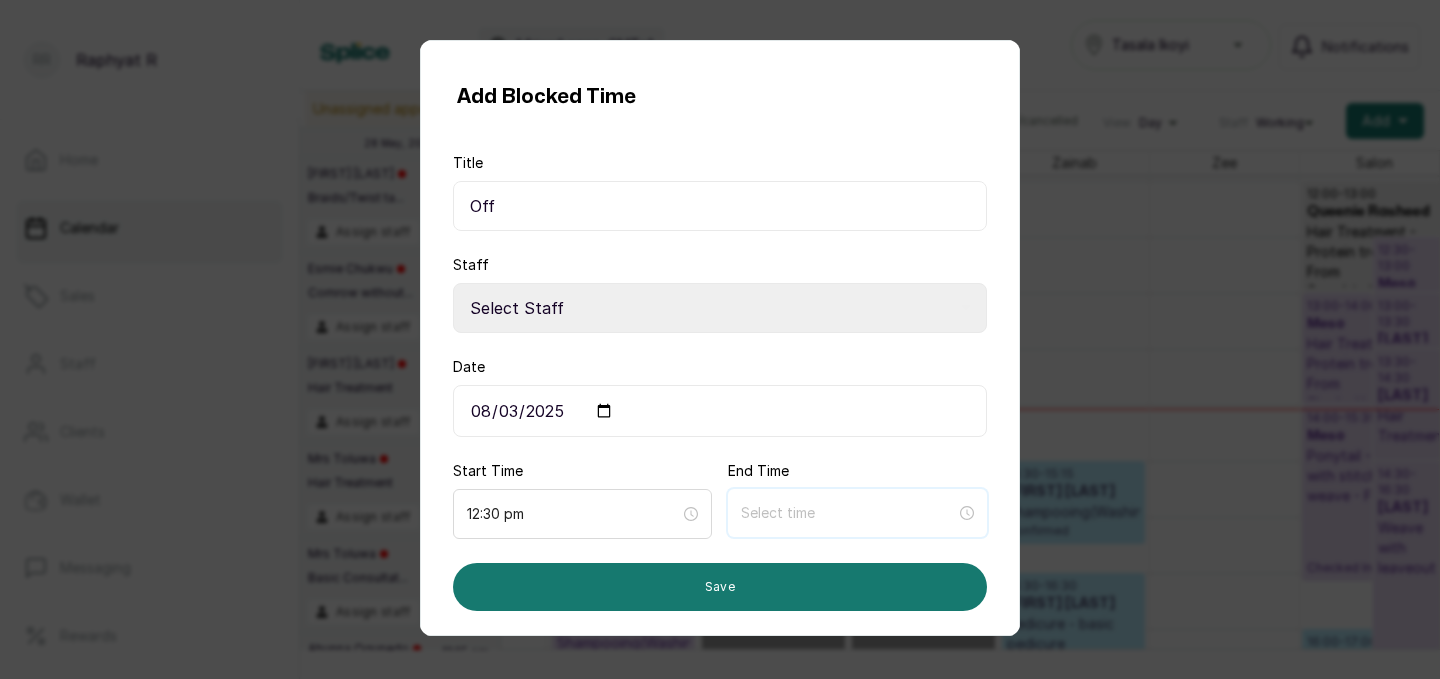 click at bounding box center [848, 513] 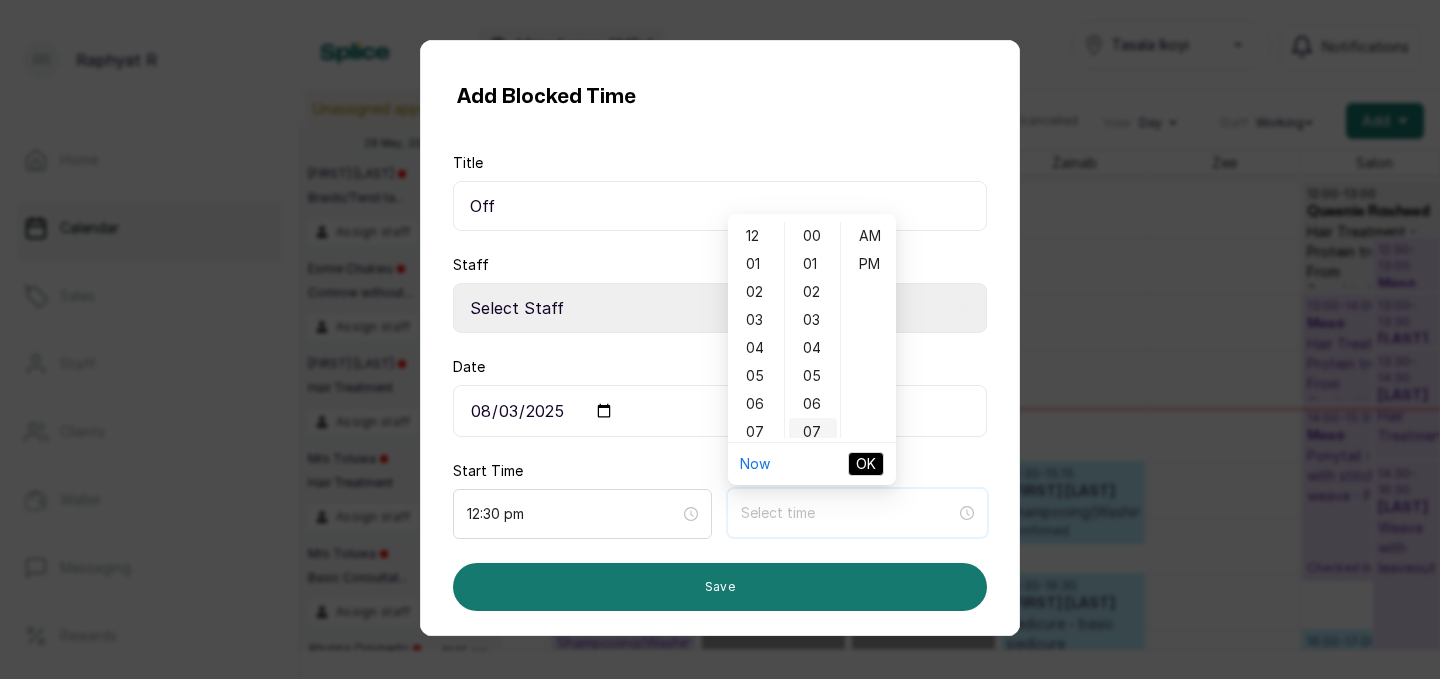 type on "12:07 am" 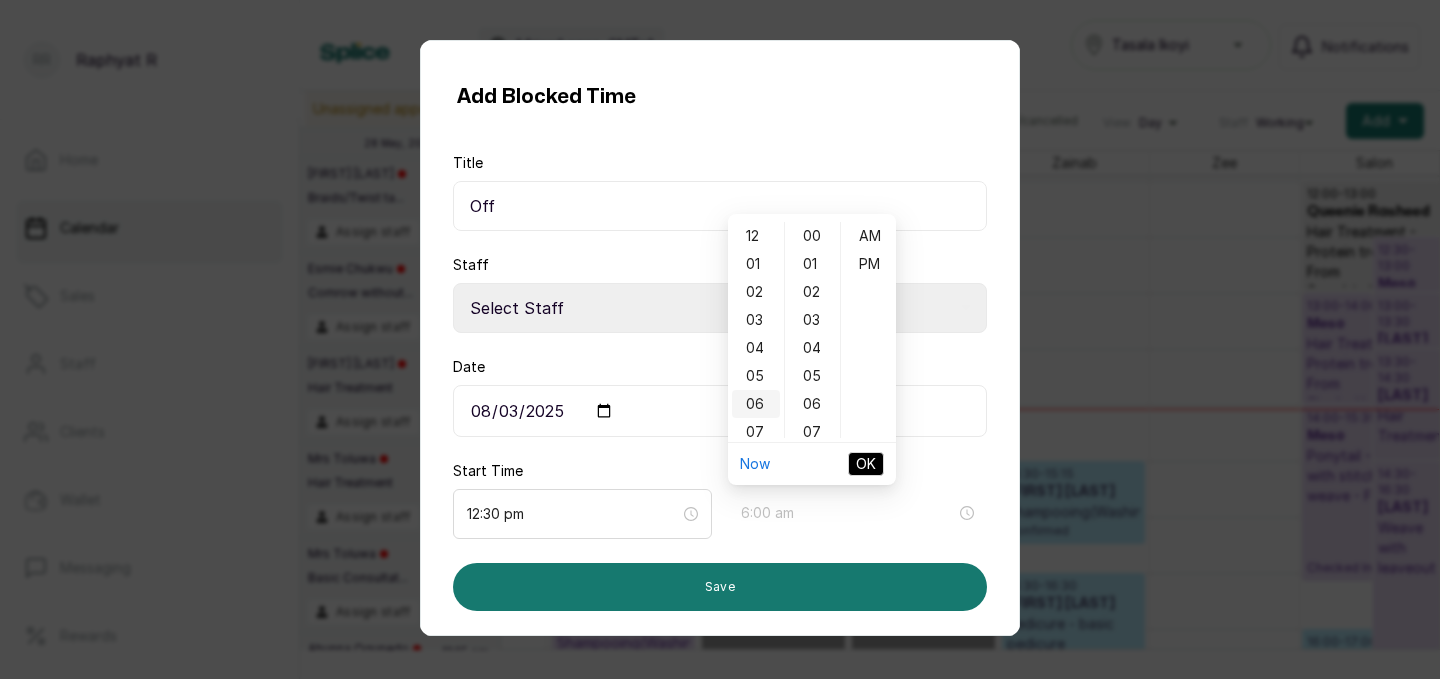 click on "06" at bounding box center [756, 404] 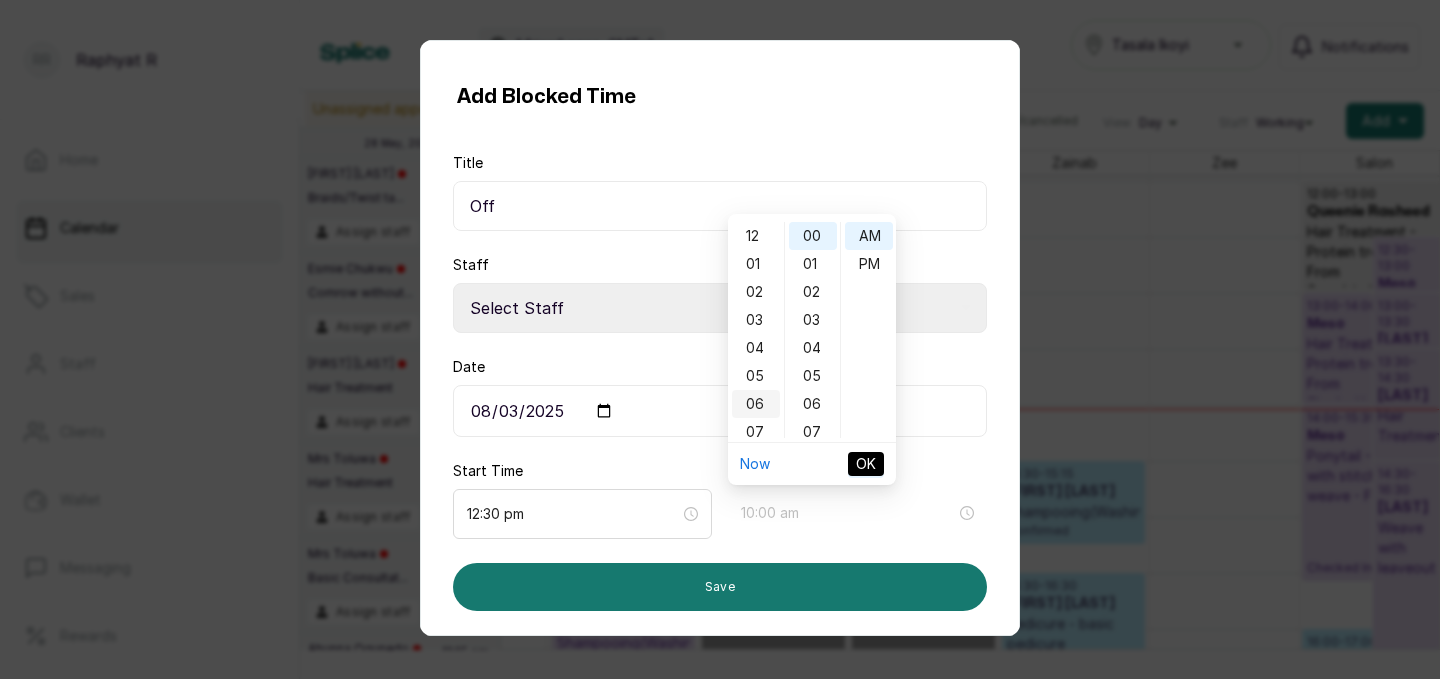 scroll, scrollTop: 120, scrollLeft: 0, axis: vertical 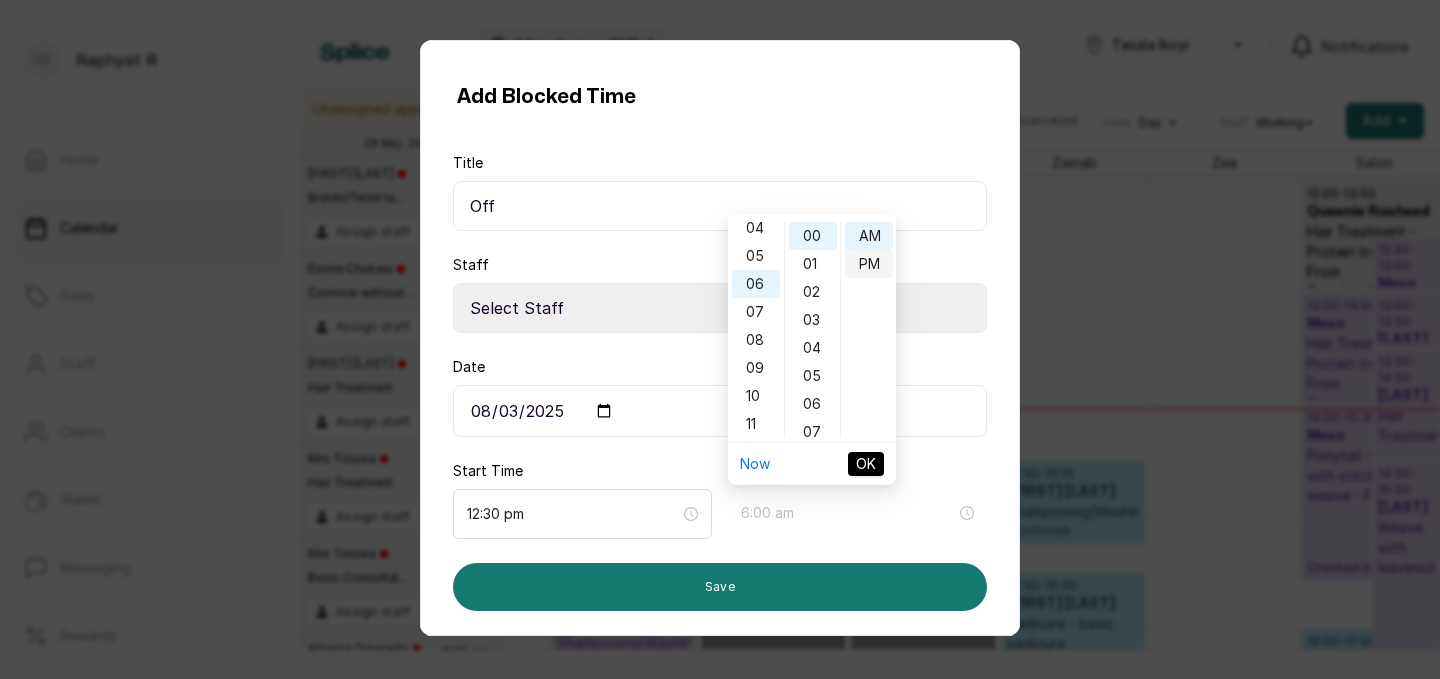 type on "6:00 pm" 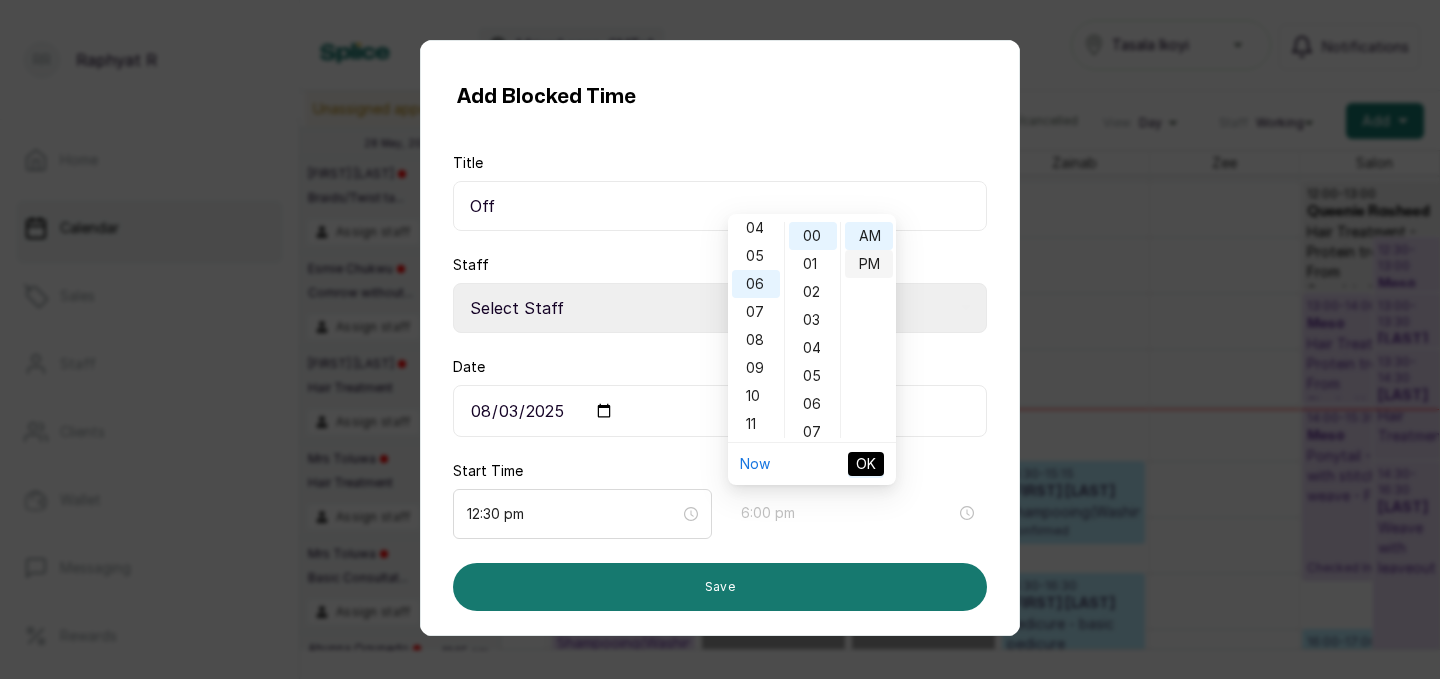 click on "PM" at bounding box center (869, 264) 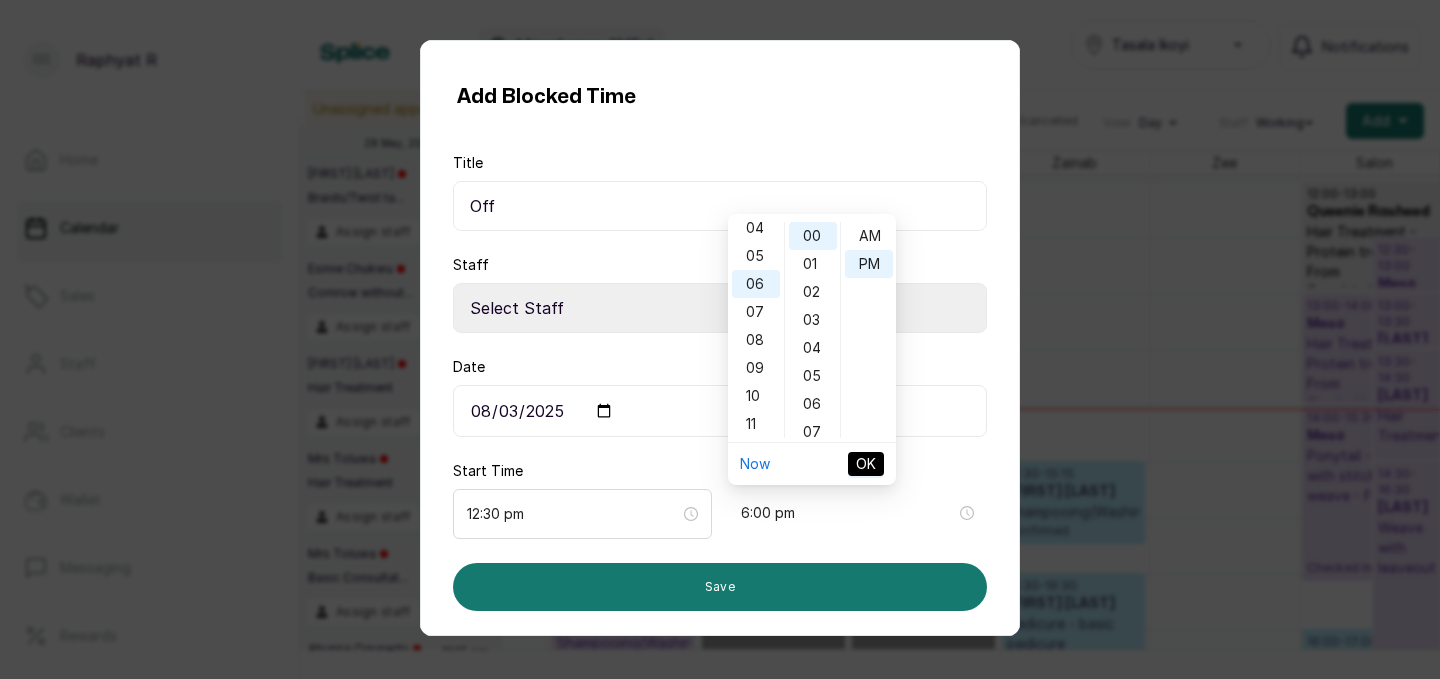 click on "OK" at bounding box center (866, 464) 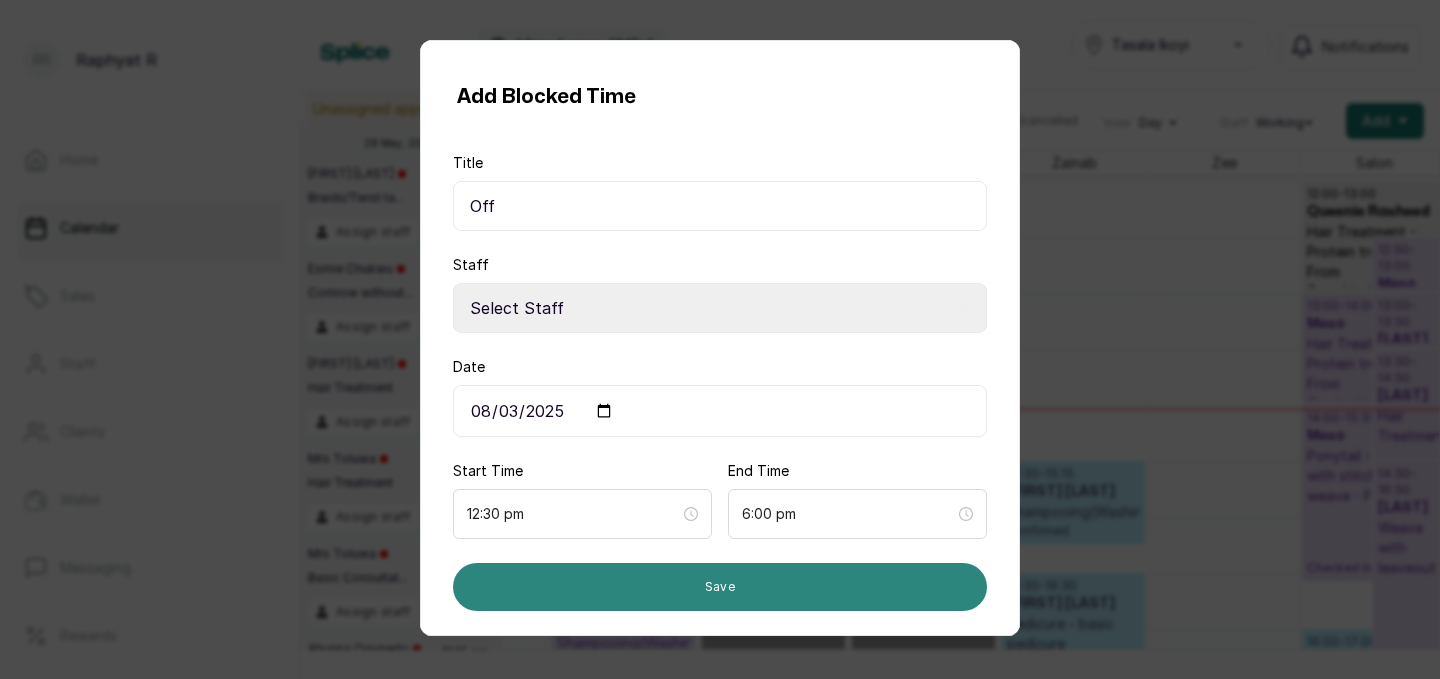 click on "Save" at bounding box center (720, 587) 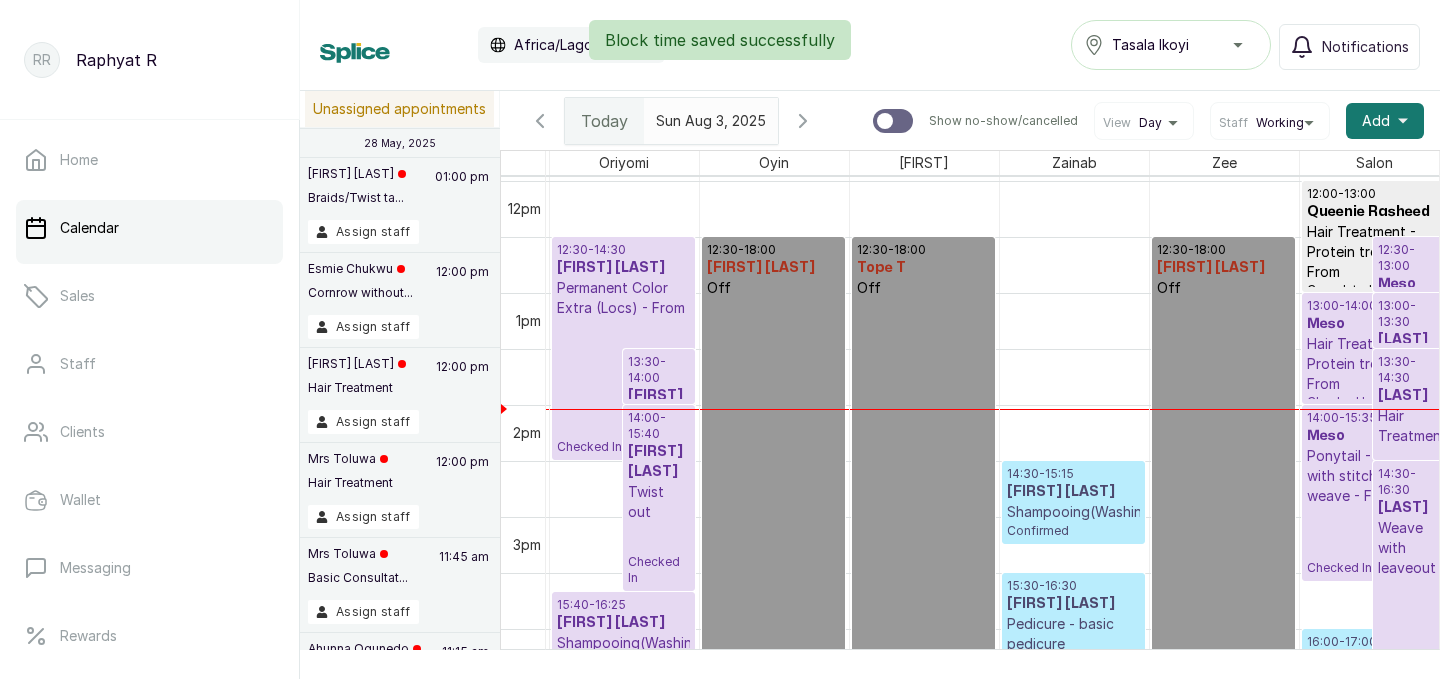 scroll, scrollTop: 673, scrollLeft: 447, axis: both 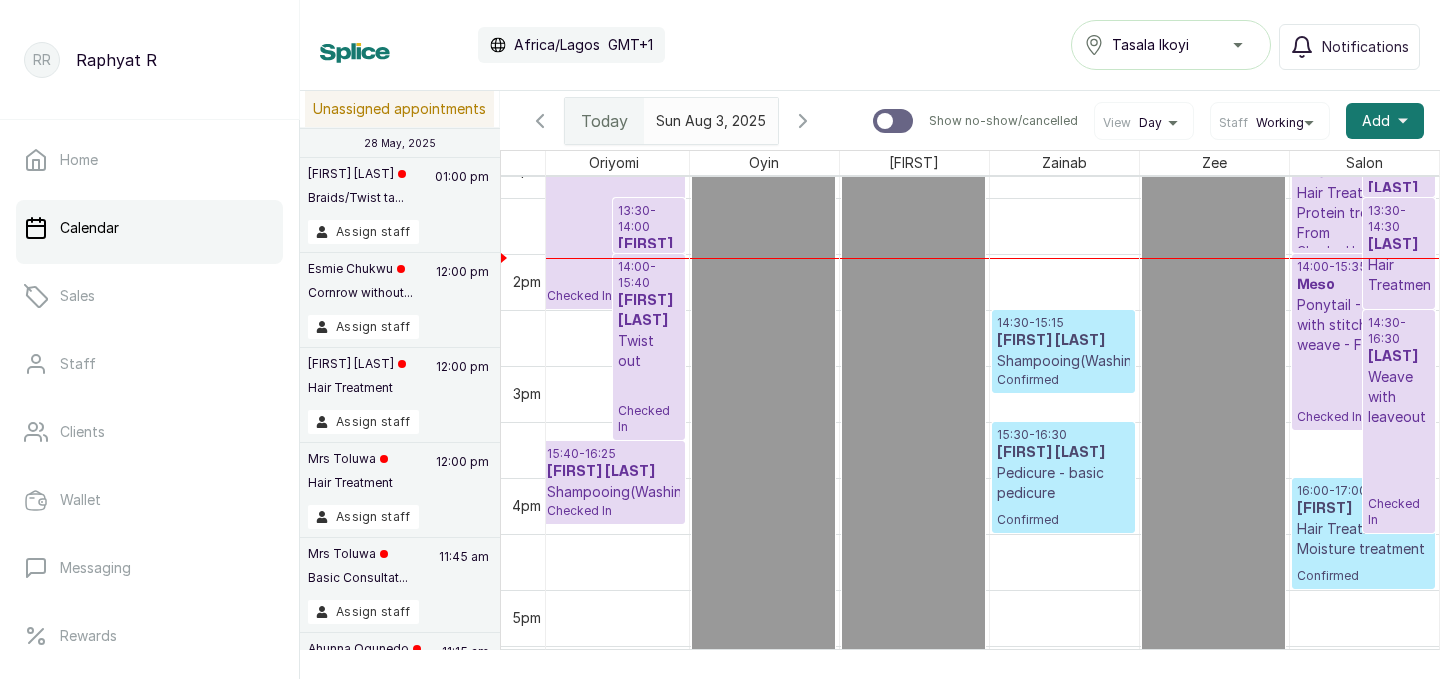 click on "Shampooing(Washing)" at bounding box center (1063, 361) 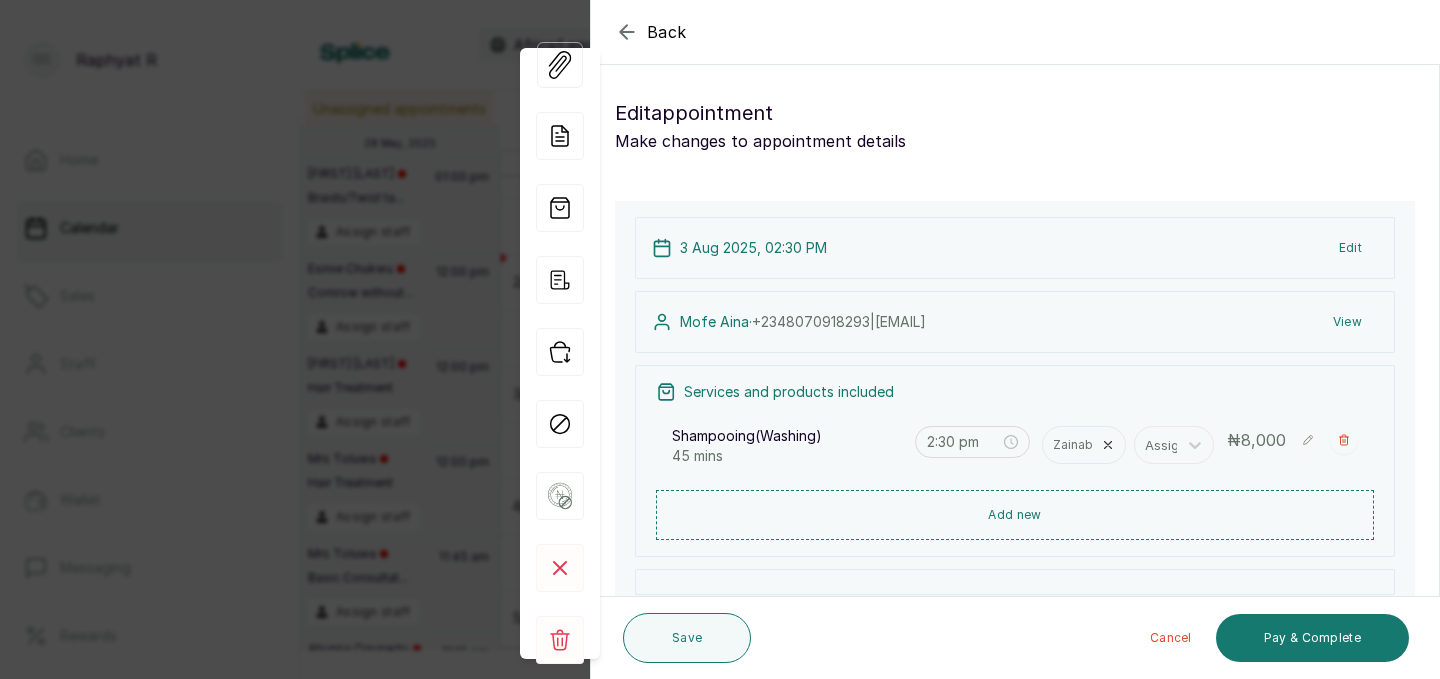 click 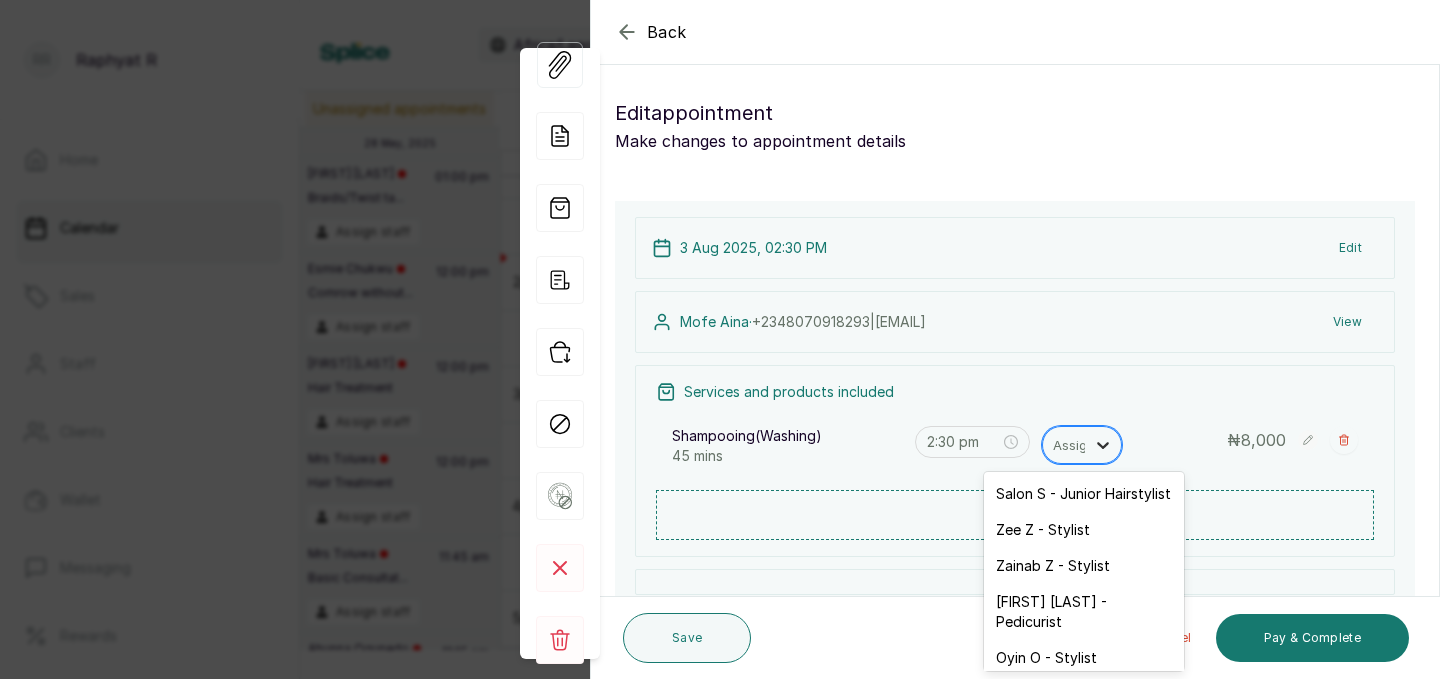 click 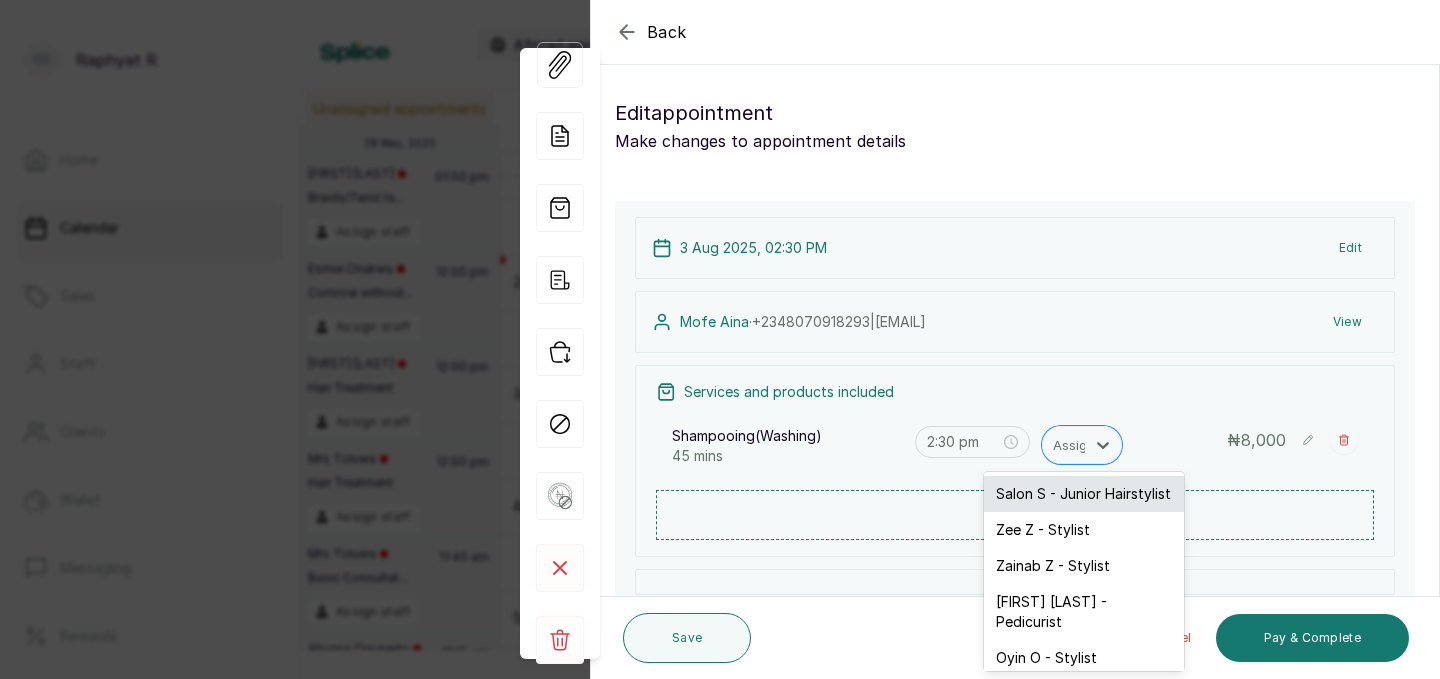 click on "Salon S - Junior Hairstylist" at bounding box center (1084, 494) 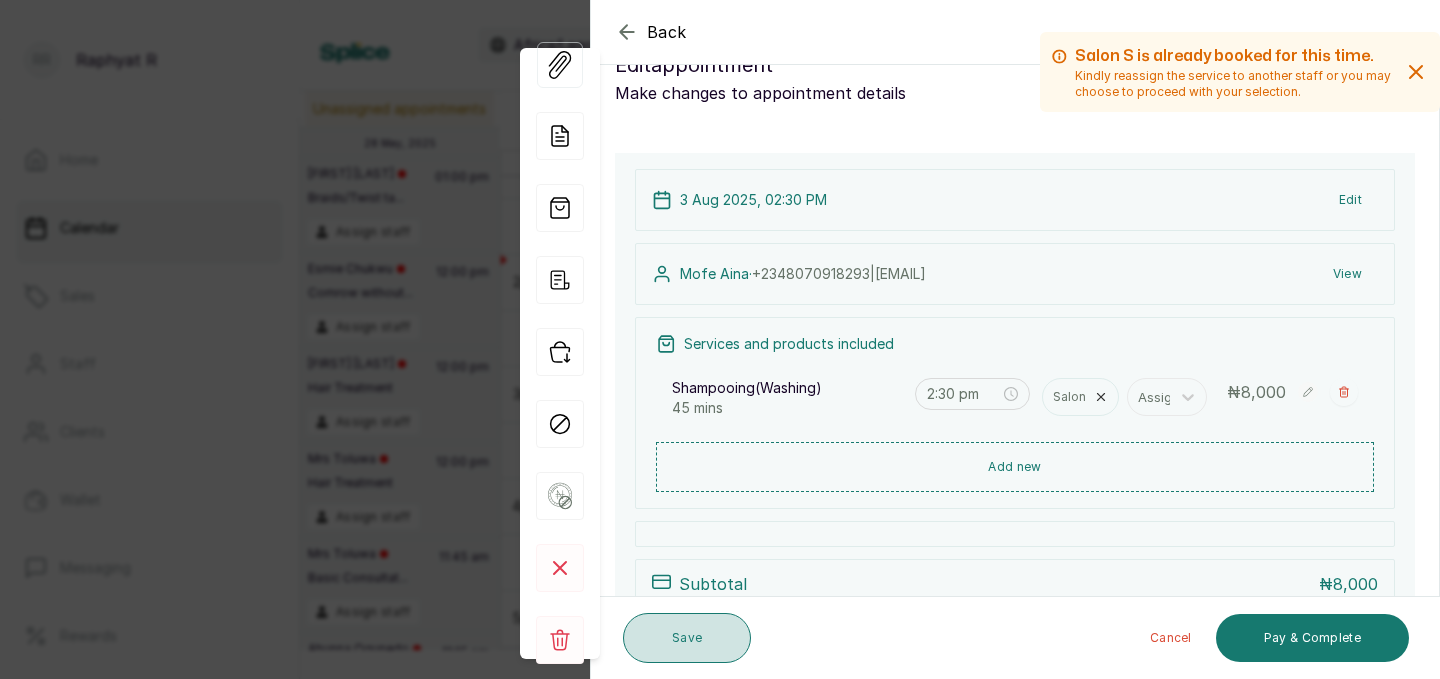 click on "Save" at bounding box center [687, 638] 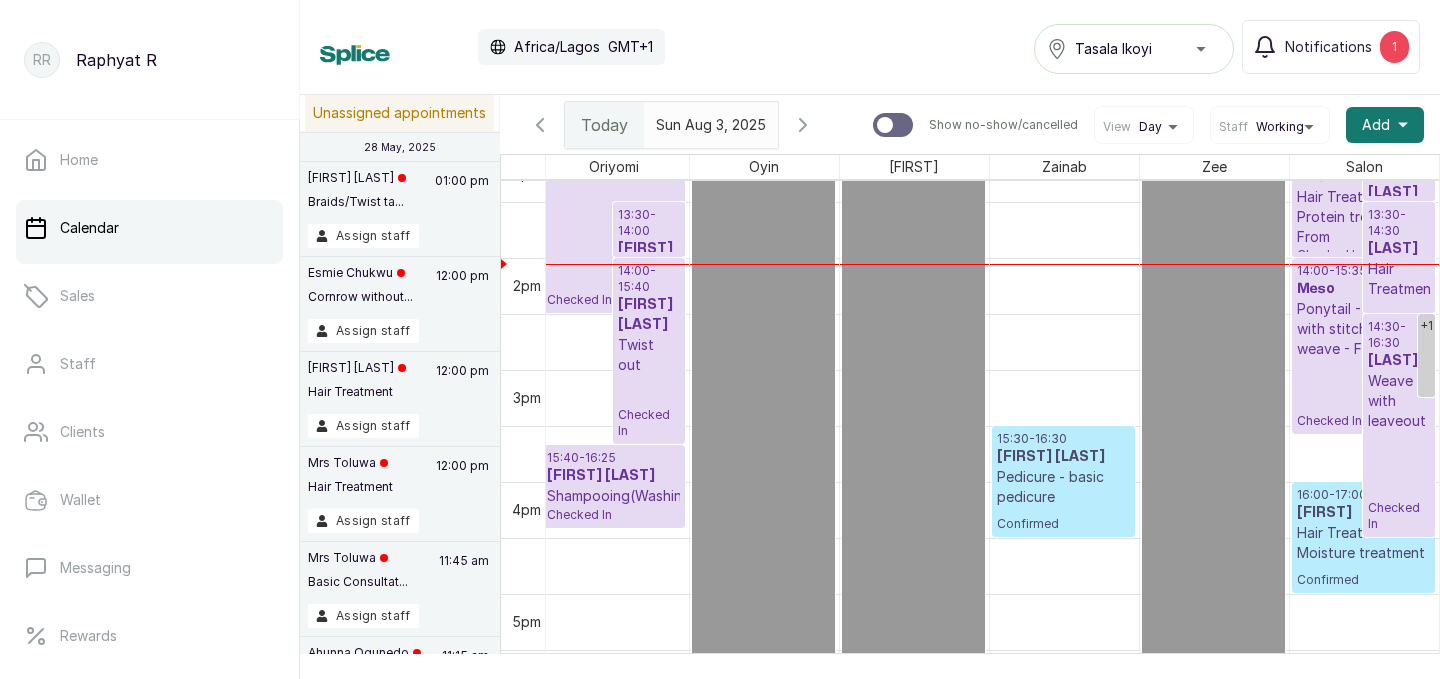 scroll, scrollTop: 1590, scrollLeft: 457, axis: both 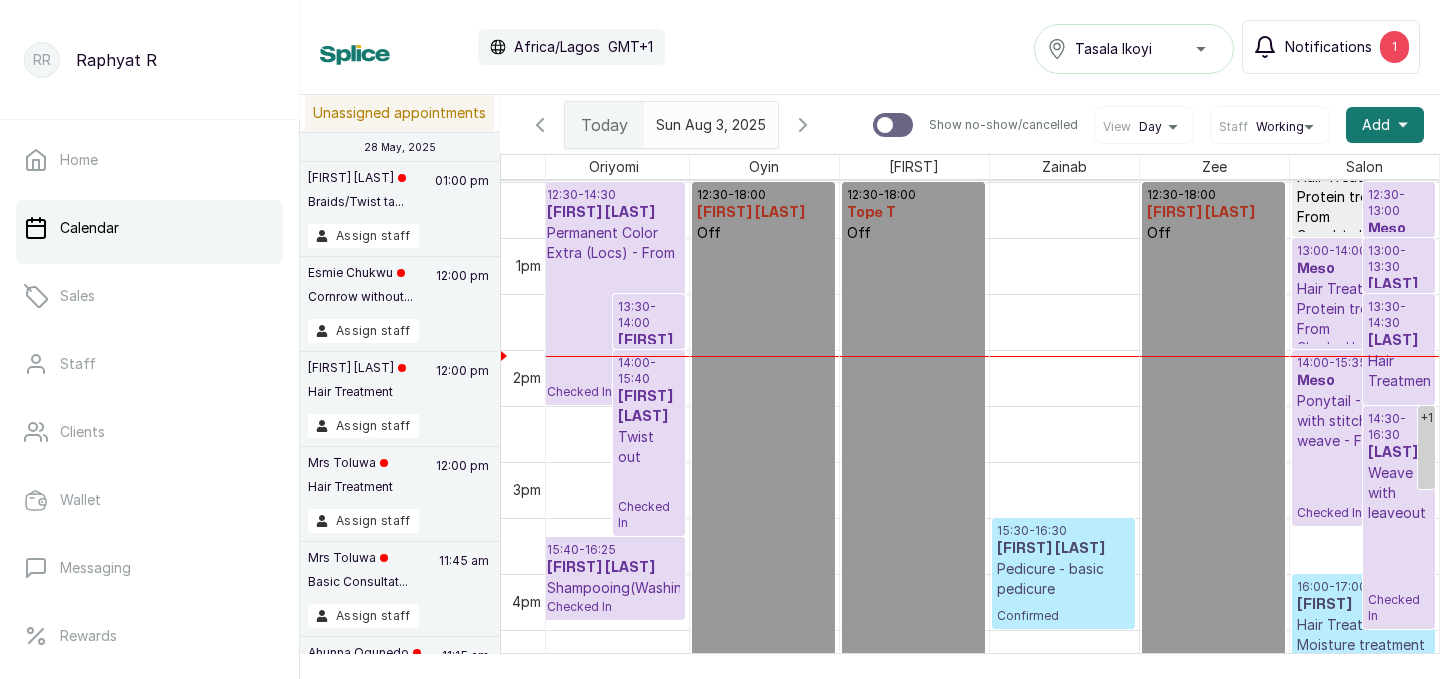 click on "1" at bounding box center (1394, 47) 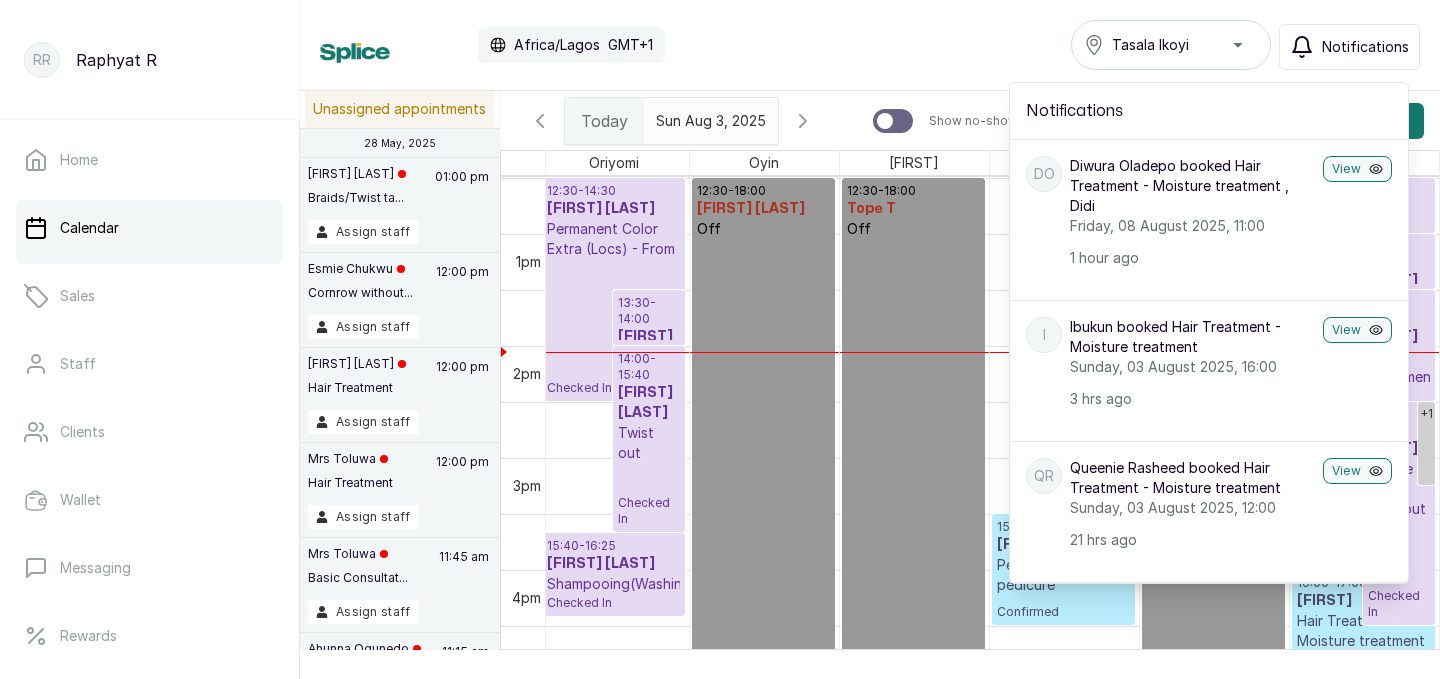 click on "Calendar Africa/Lagos GMT+1 Tasala Ikoyi Notifications Notifications DO Diwura Oladepo booked Hair Treatment  - Moisture treatment , Didi Friday, 08 August 2025, 11:00 1 hour ago View   I Ibukun  booked Hair Treatment  - Moisture treatment  Sunday, 03 August 2025, 16:00 3 hrs ago View   QR Queenie Rasheed booked Hair Treatment  - Moisture treatment  Sunday, 03 August 2025, 12:00 21 hrs ago View   Low stock alert Truth Reinforcer Protein Treatment (300m... yesterday View   NO Nwando Ozobia booked Ponytail touch up Saturday, 02 August 2025, 16:30 yesterday View   OE Onyinyechi Ekeledo booked Cornrow with extension - 2-4 With tiny weaving  - From Friday, 01 August 2025, 15:30 2 days ago View   OE Onyinyechi Ekeledo booked Twist out, Braids/ Twist takeout - Medium cornrows takeout Sunday, 03 August 2025, 13:30 2 days ago View   GO Gogo Oni booked Washing / shampooing, Single twists without extension - mini size Saturday, 02 August 2025, 11:00 2 days ago View   TO Sunday, 03 August 2025, 12:30 2 days ago View" at bounding box center (870, 45) 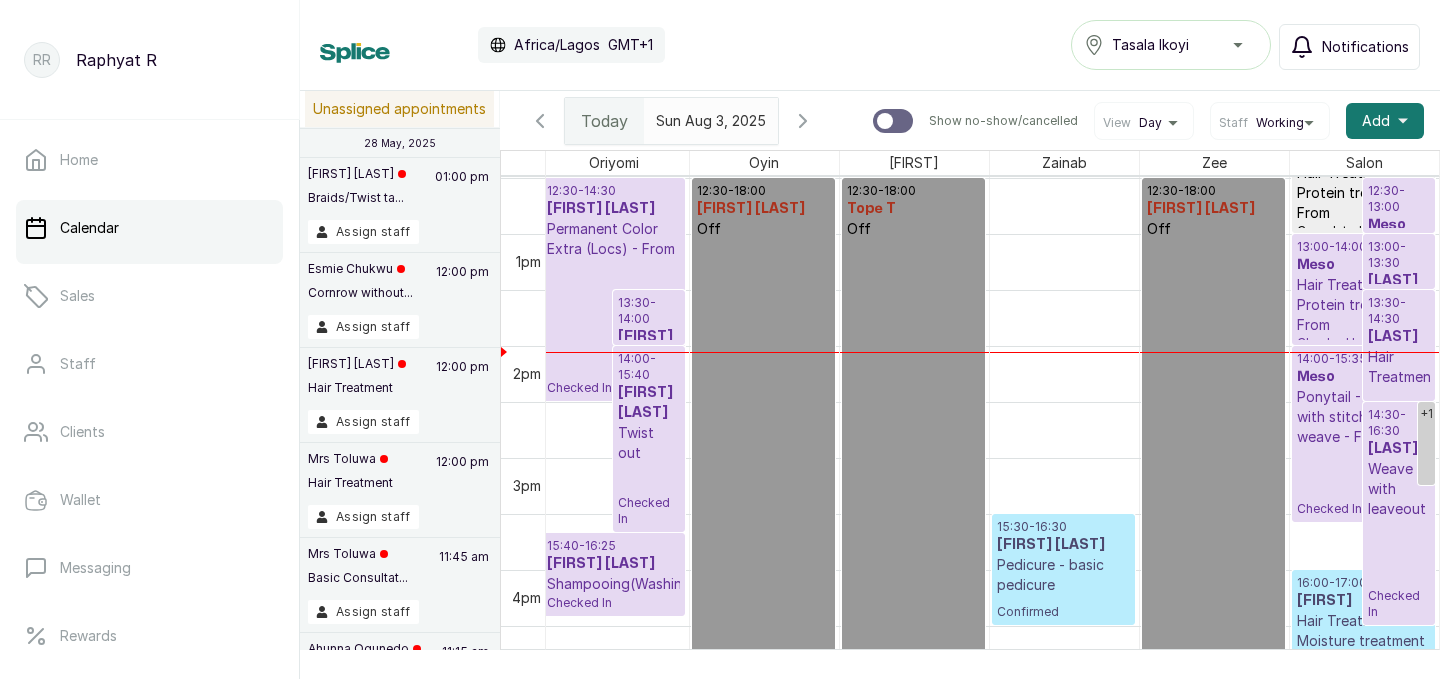 scroll, scrollTop: 1436, scrollLeft: 457, axis: both 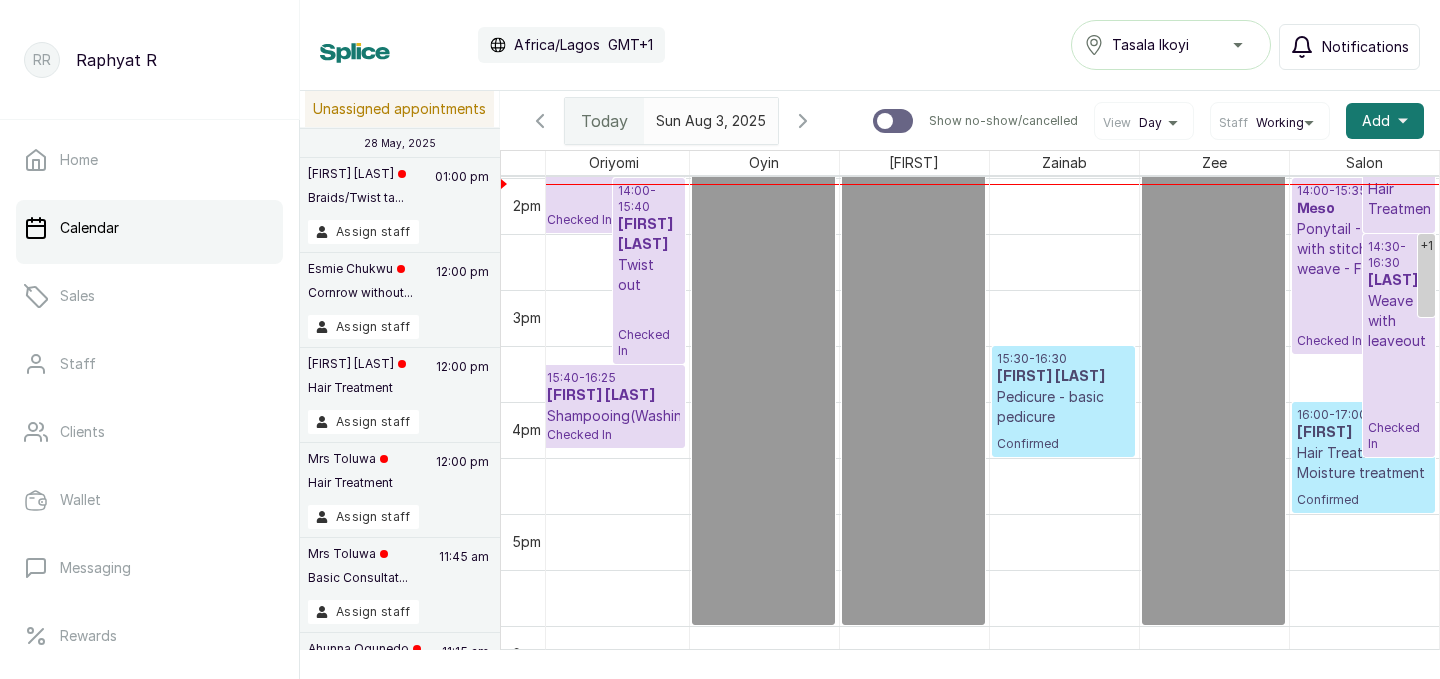click on "Pedicure  - basic pedicure" at bounding box center (1063, 407) 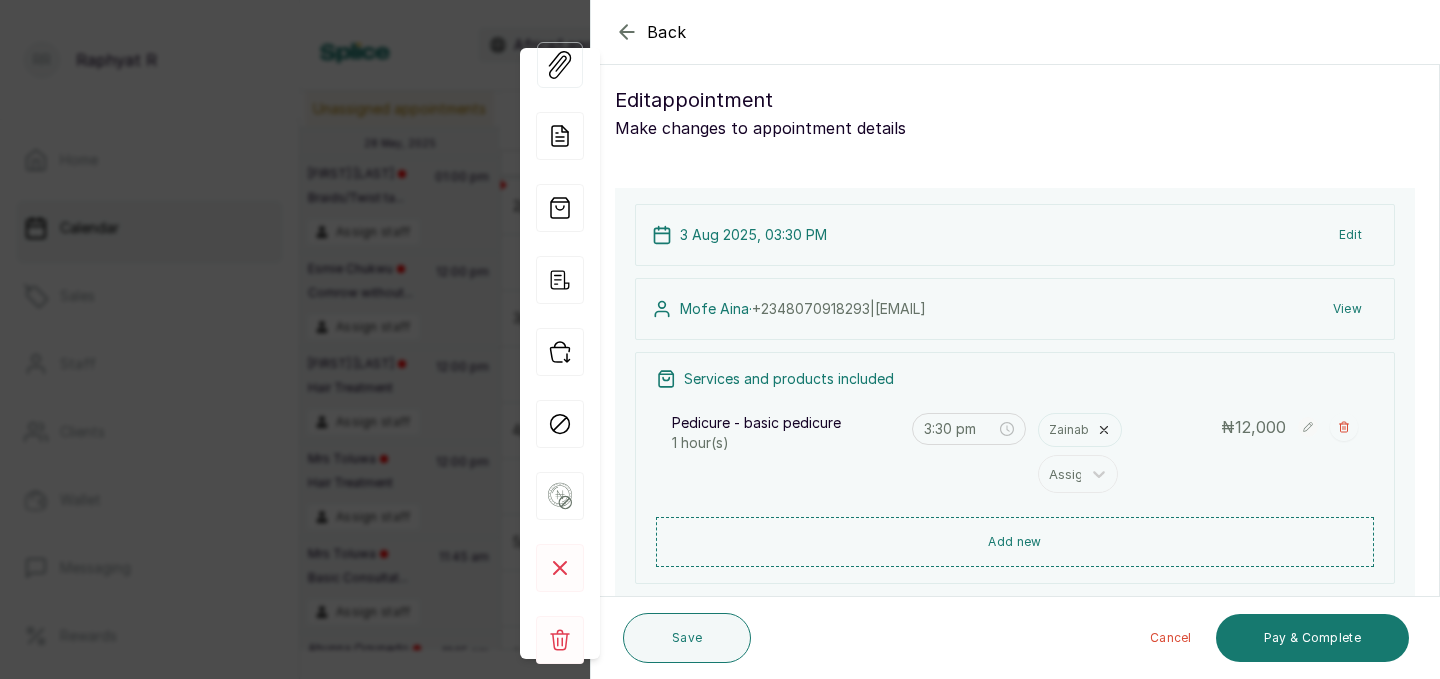 click 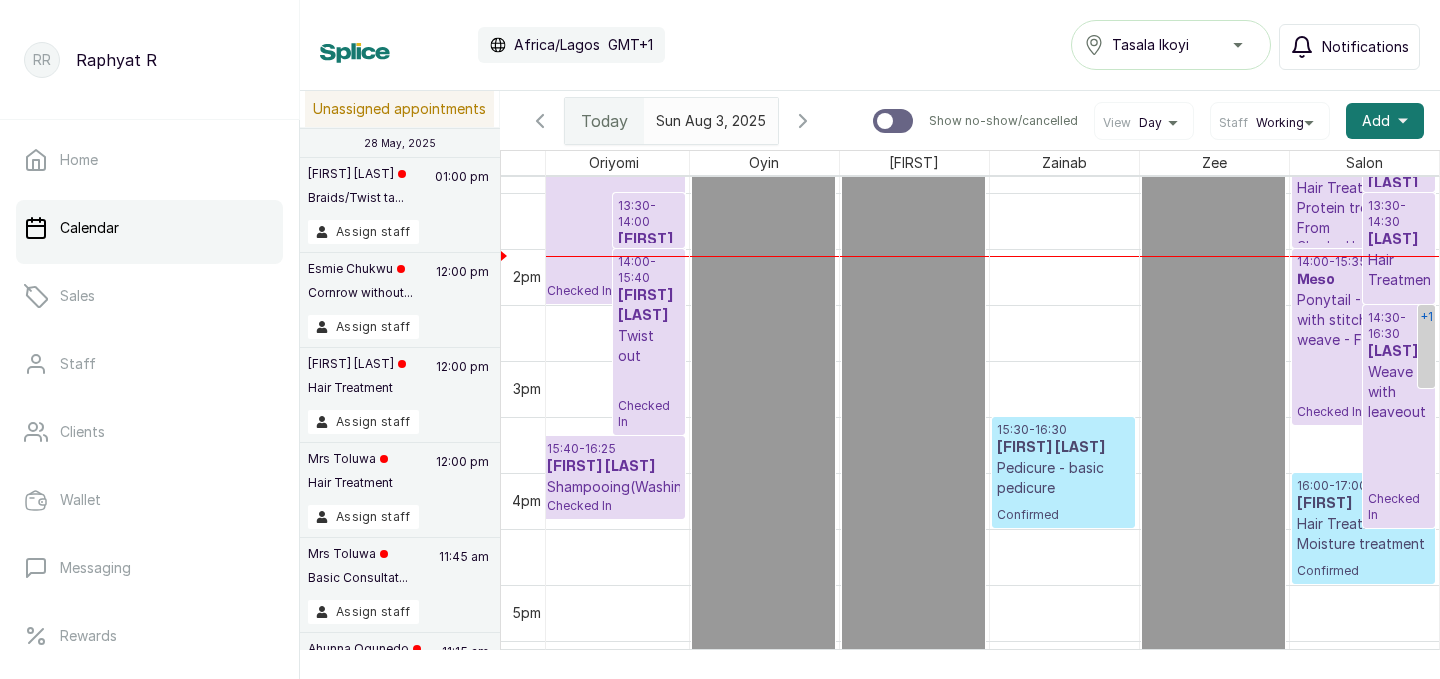click on "+1" at bounding box center [1426, 316] 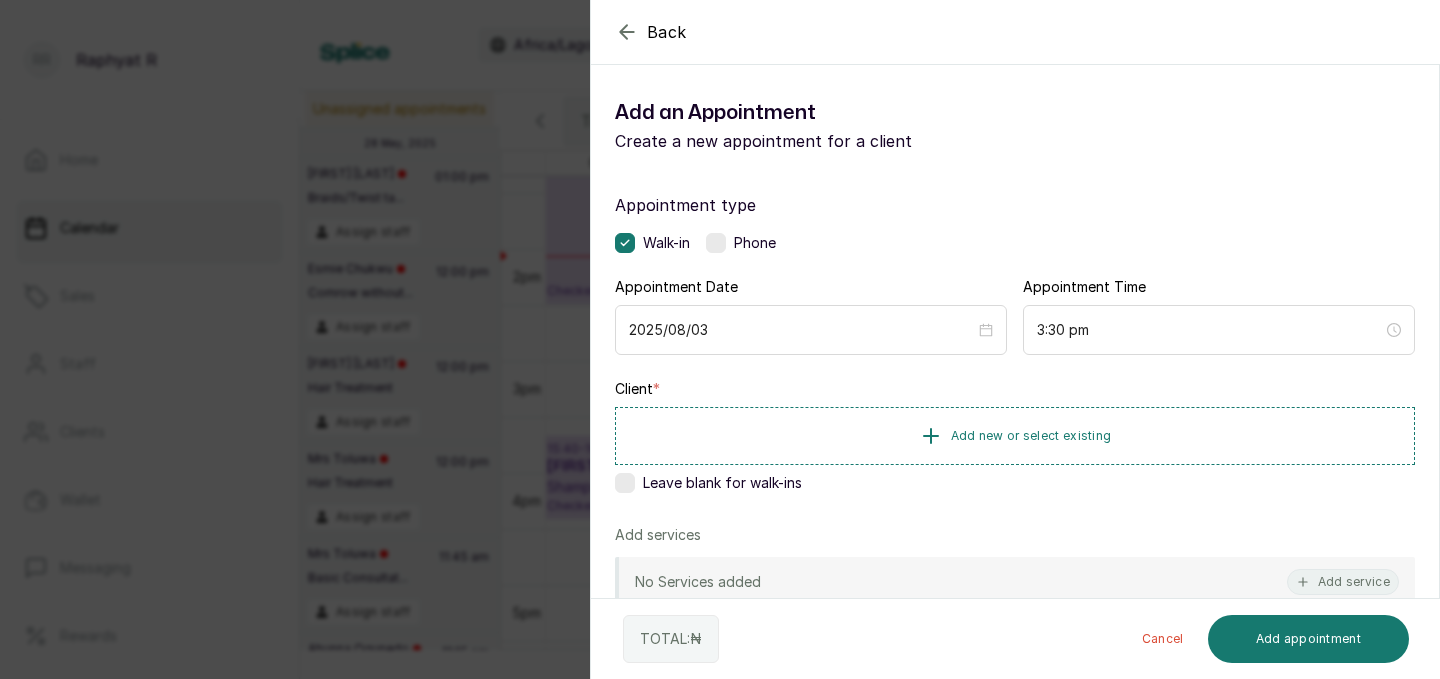 click 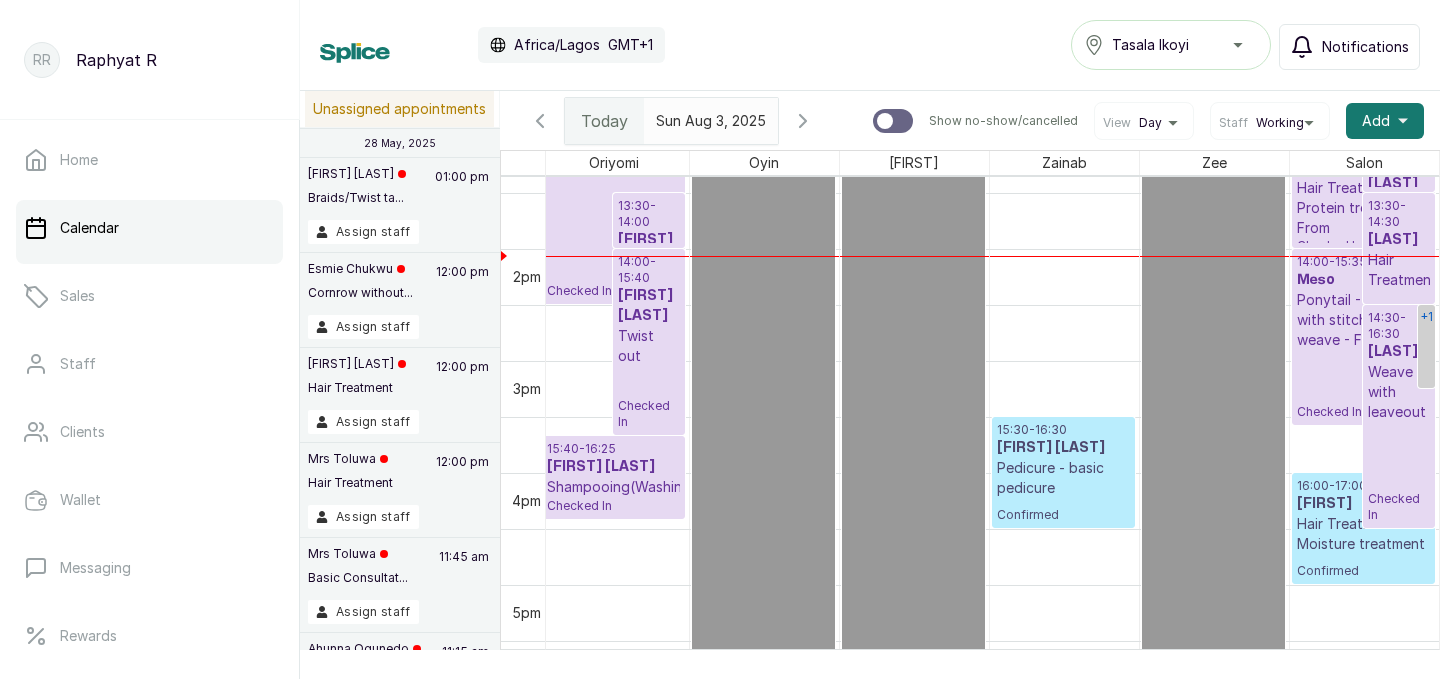 drag, startPoint x: 1420, startPoint y: 310, endPoint x: 1427, endPoint y: 379, distance: 69.354164 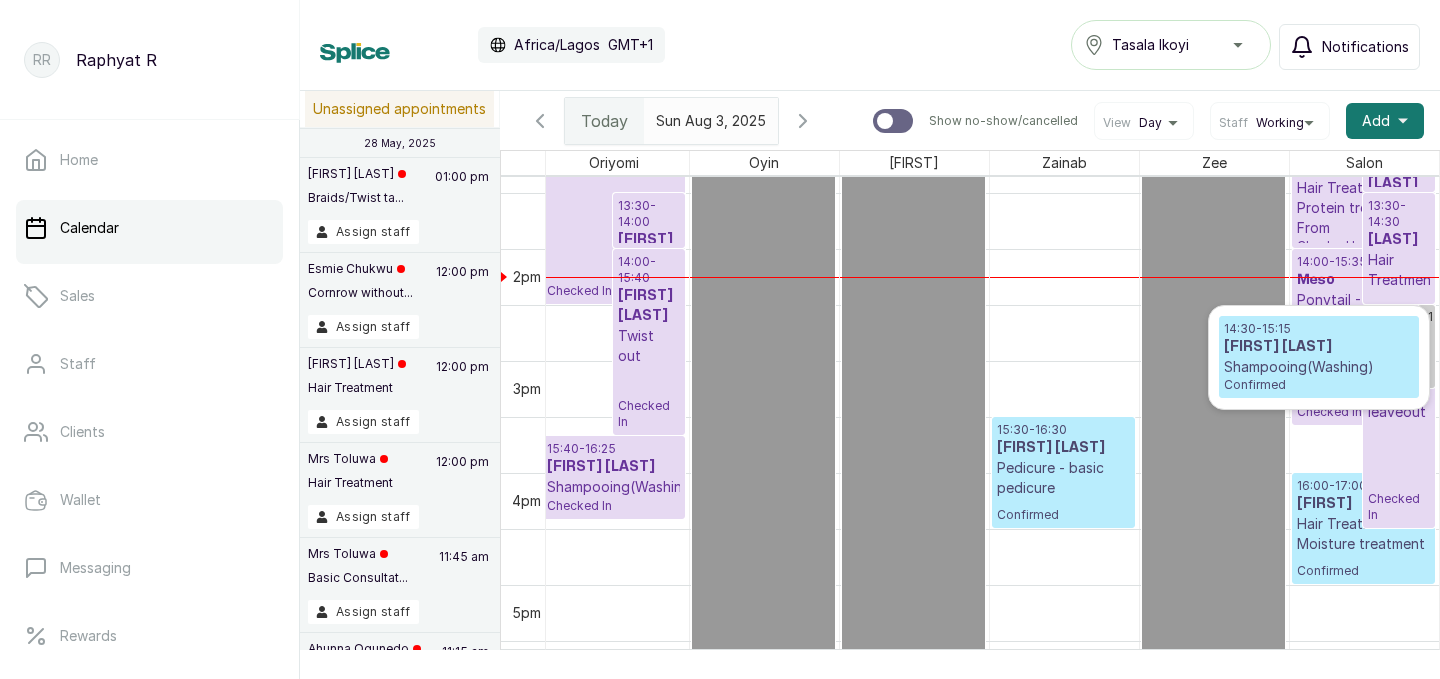 click on "[FIRST] [LAST]" at bounding box center [1319, 347] 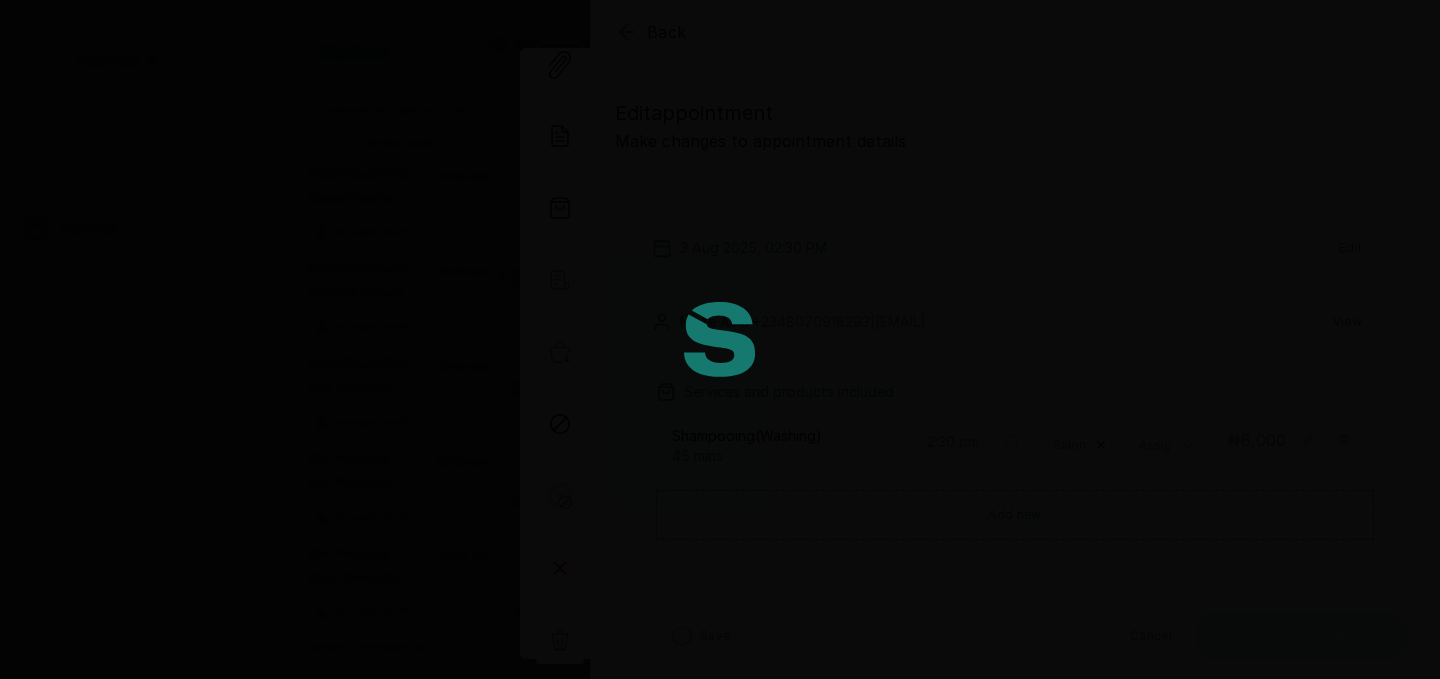 type on "2:30 pm" 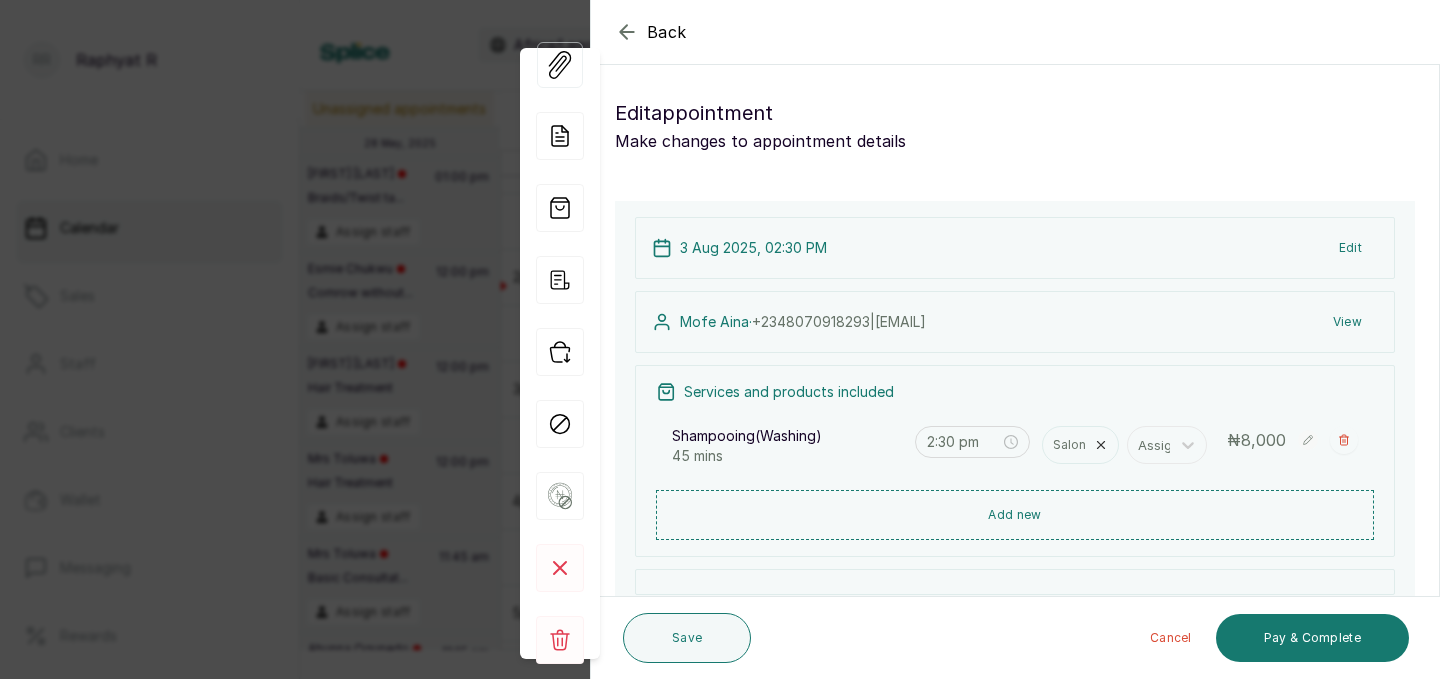 click 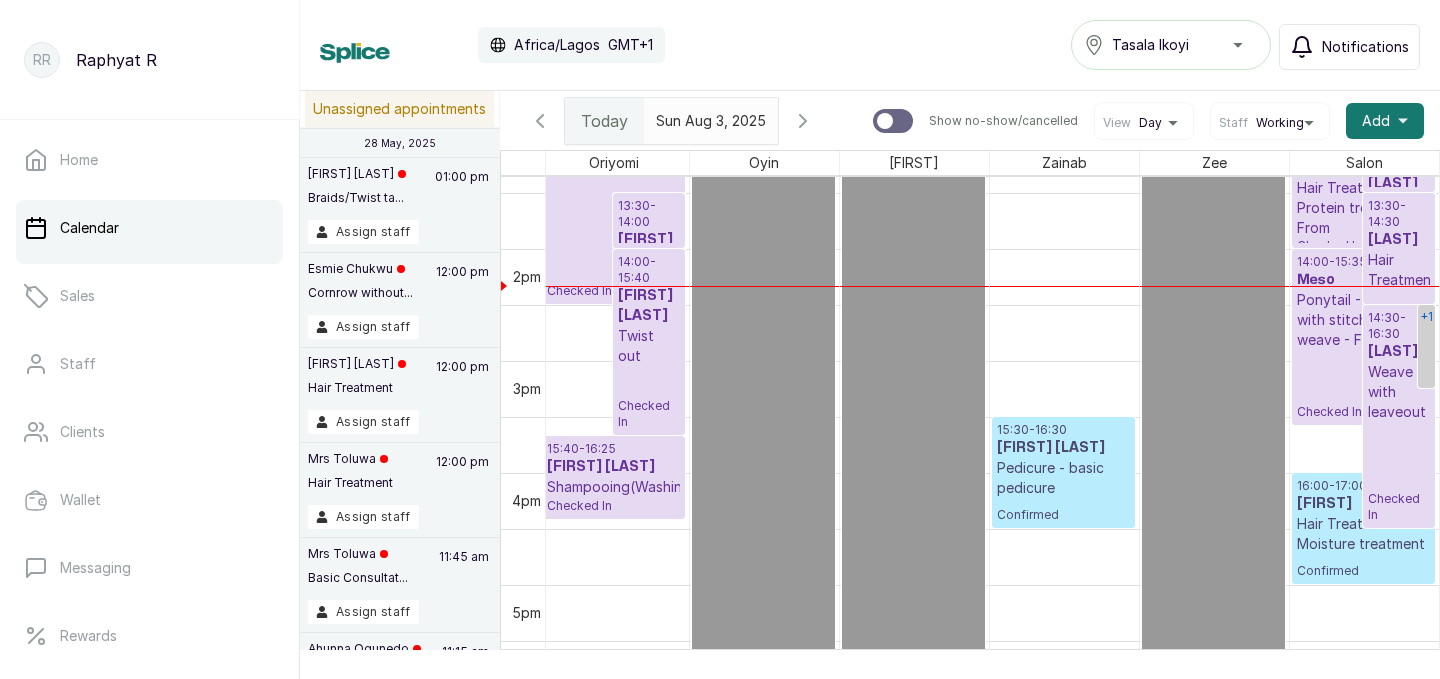 click on "+1" at bounding box center (1426, 316) 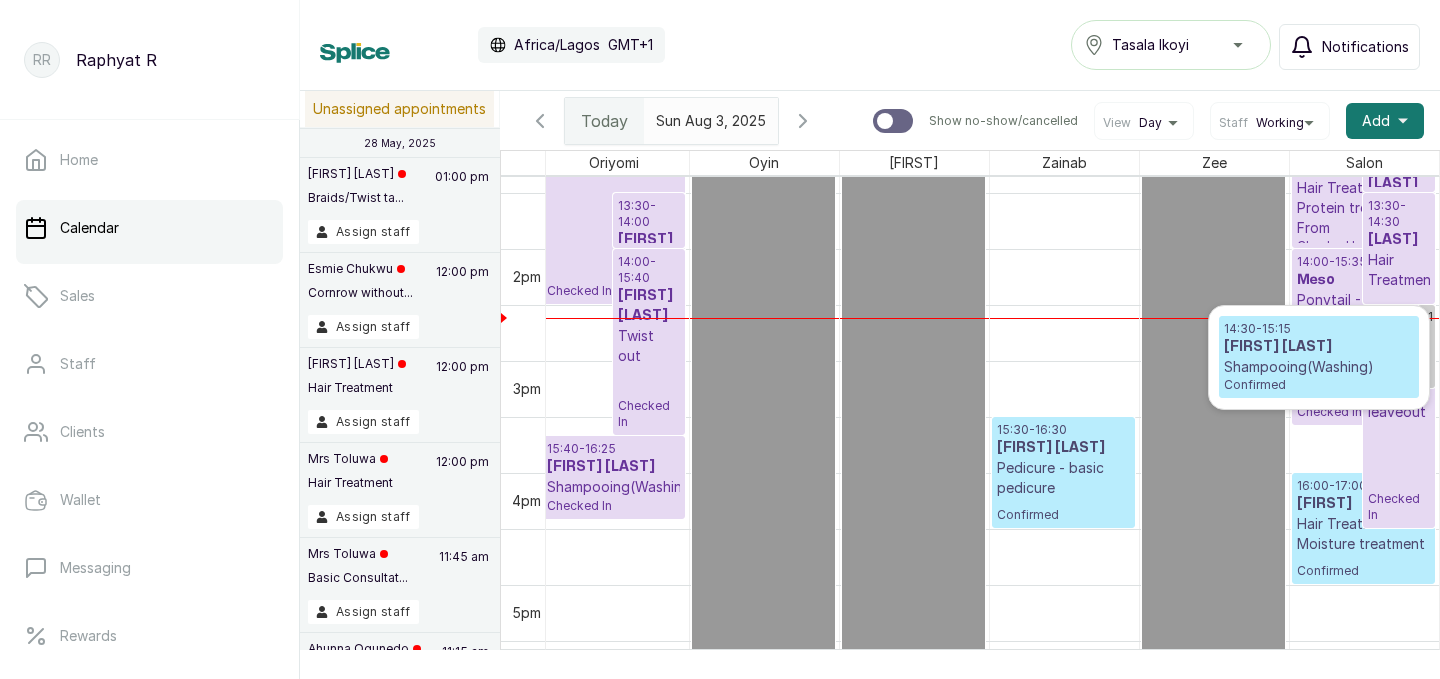 scroll, scrollTop: 1529, scrollLeft: 457, axis: both 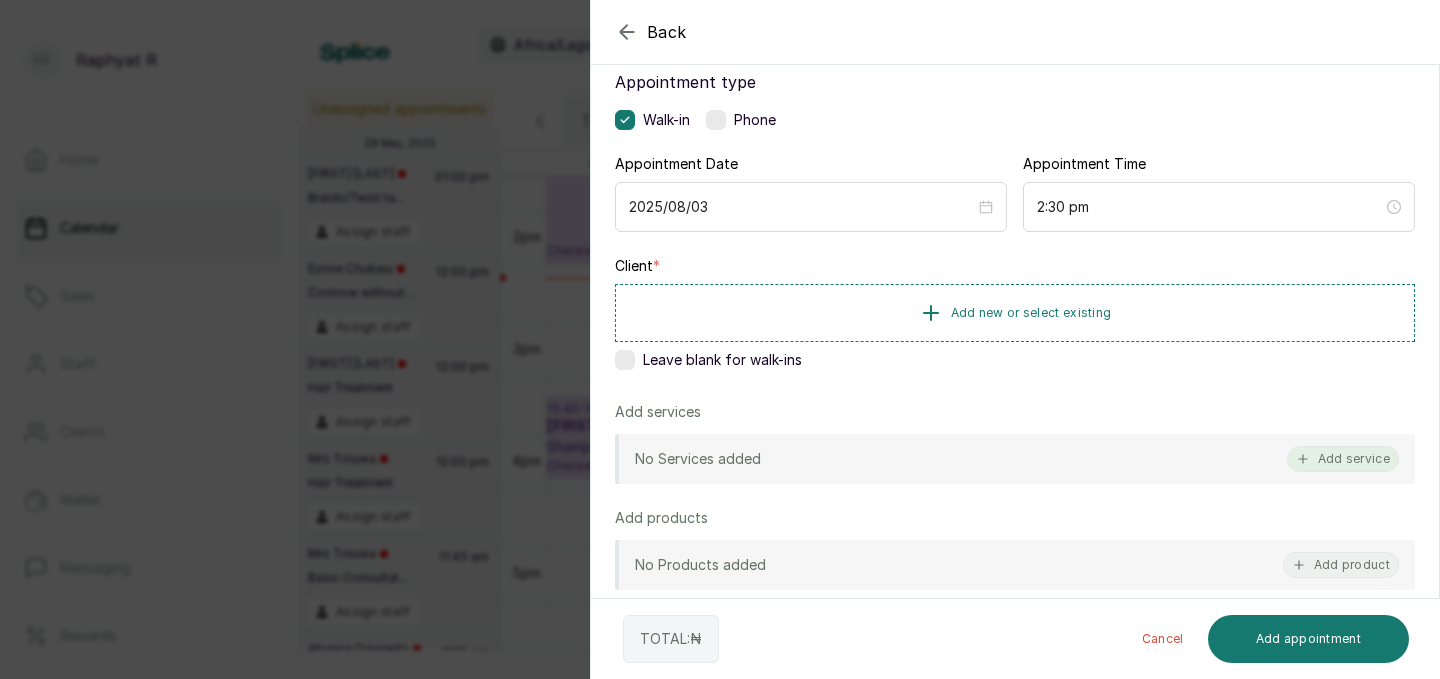 click 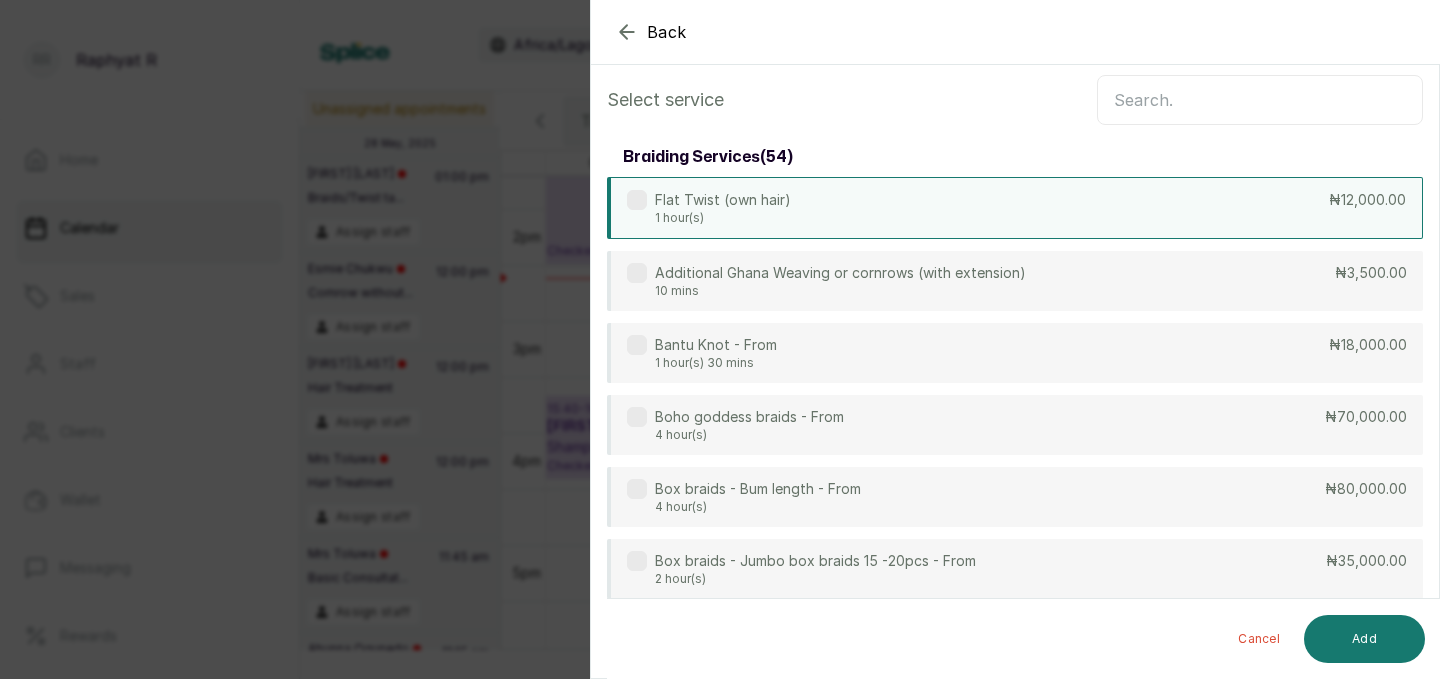 scroll, scrollTop: 0, scrollLeft: 0, axis: both 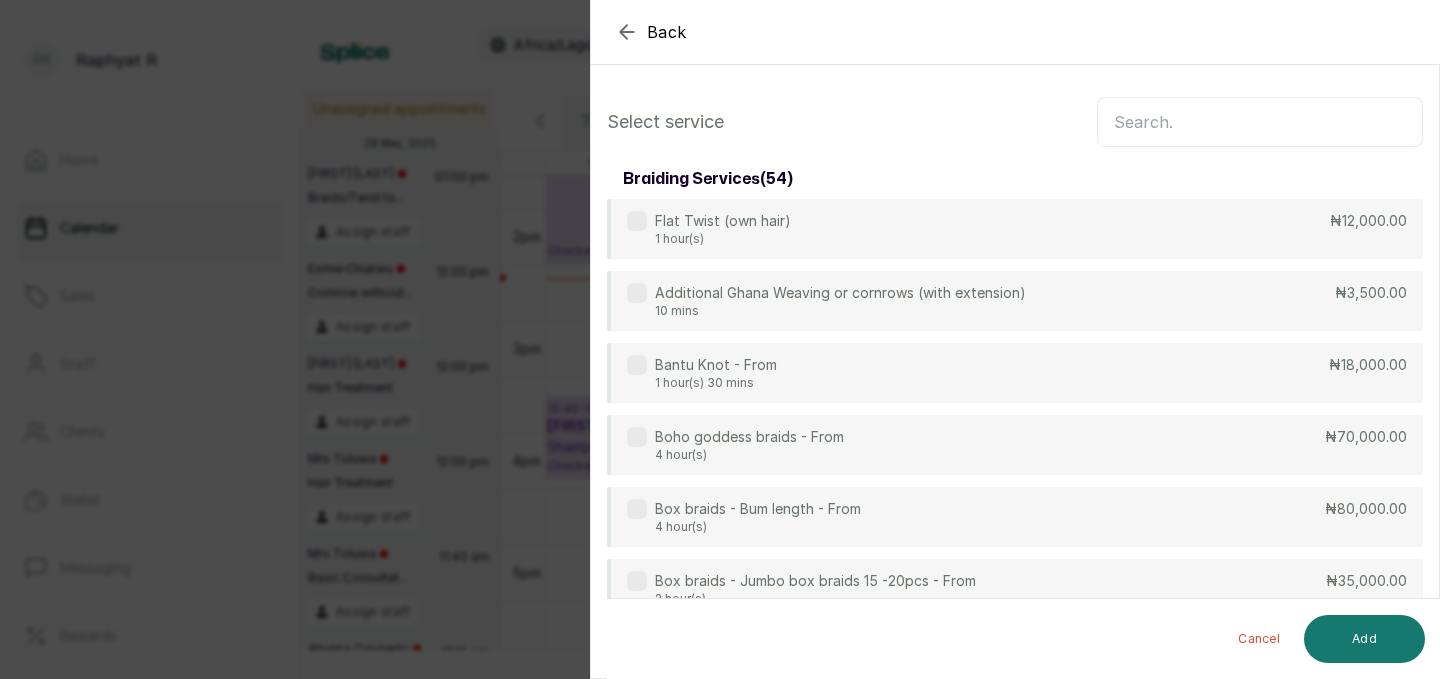 click at bounding box center [1260, 122] 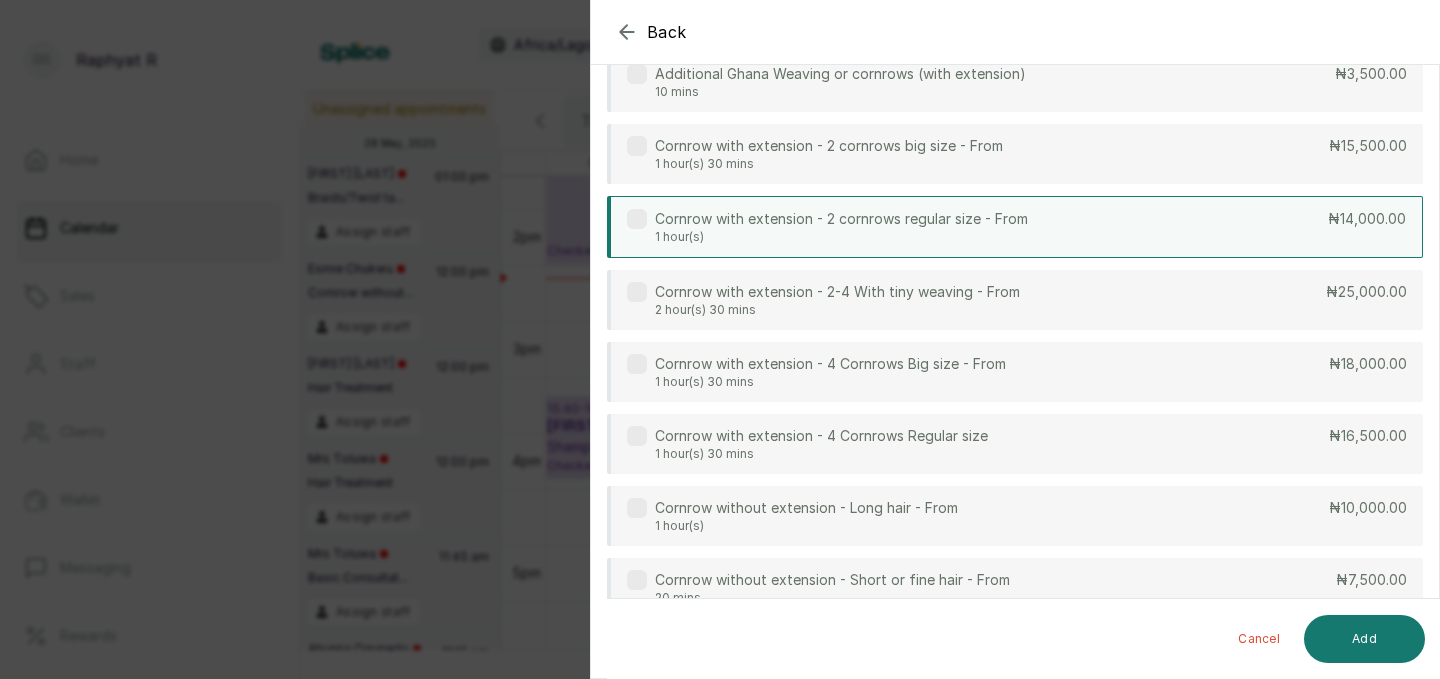 scroll, scrollTop: 148, scrollLeft: 0, axis: vertical 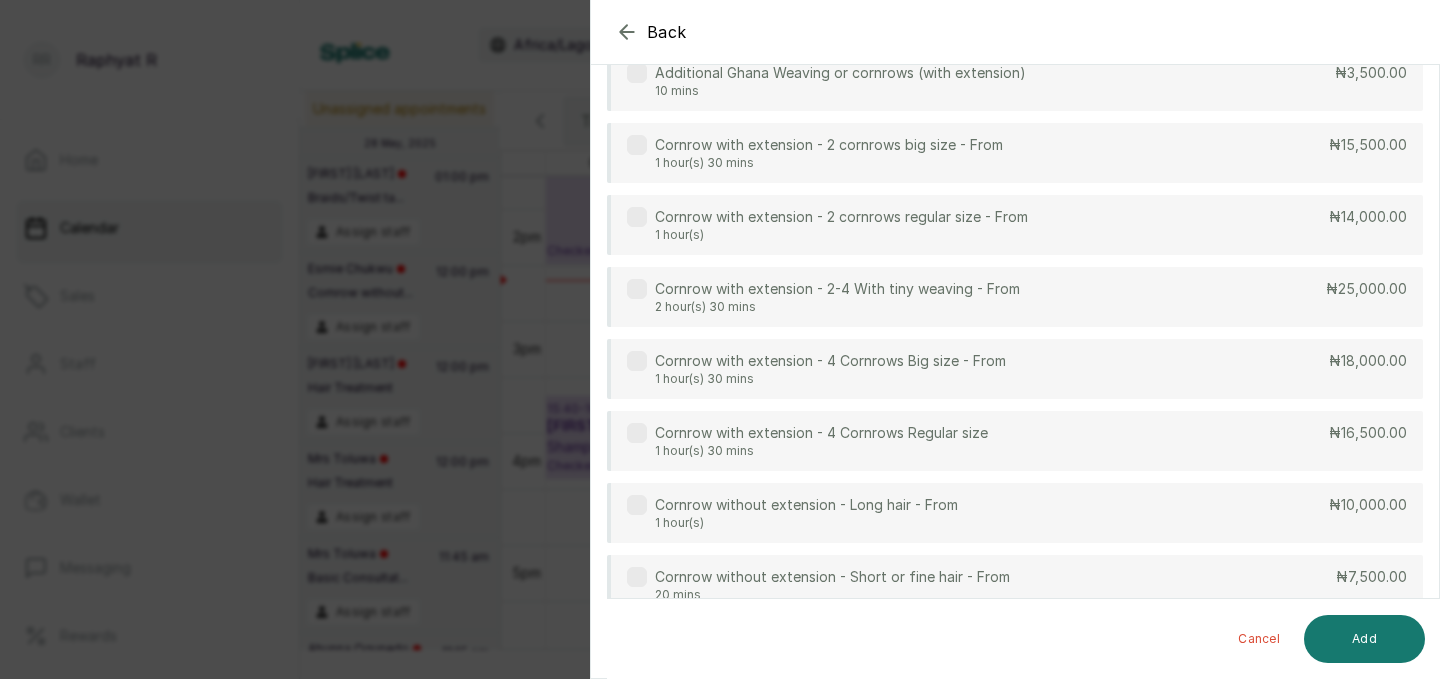 type on "corn" 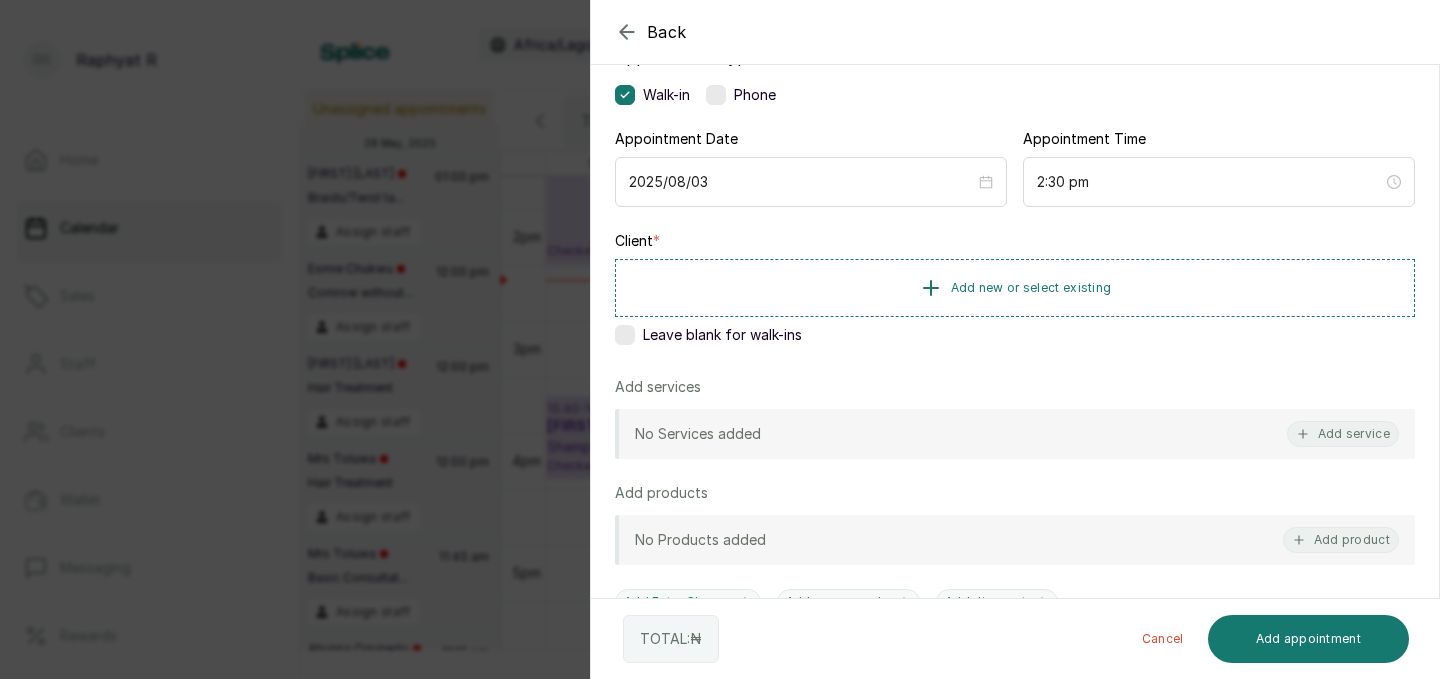click 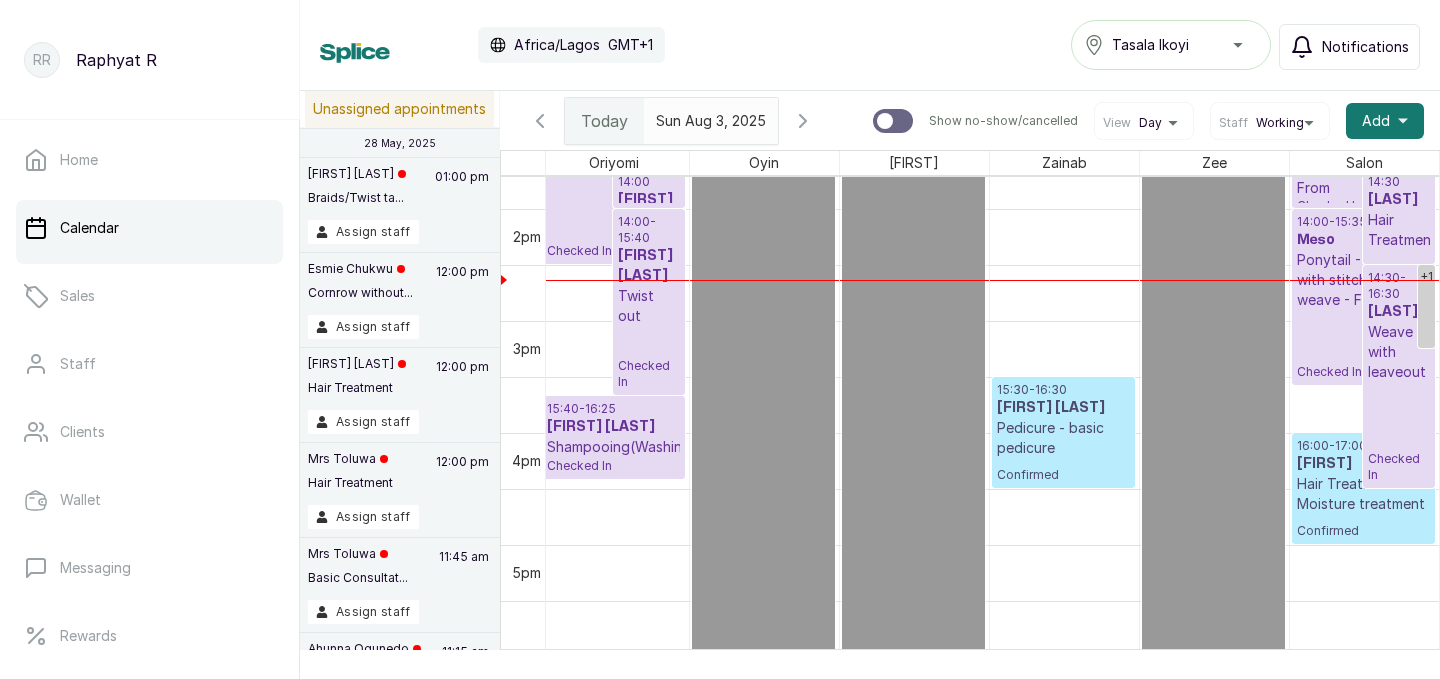 type on "yyyy-MM-dd" 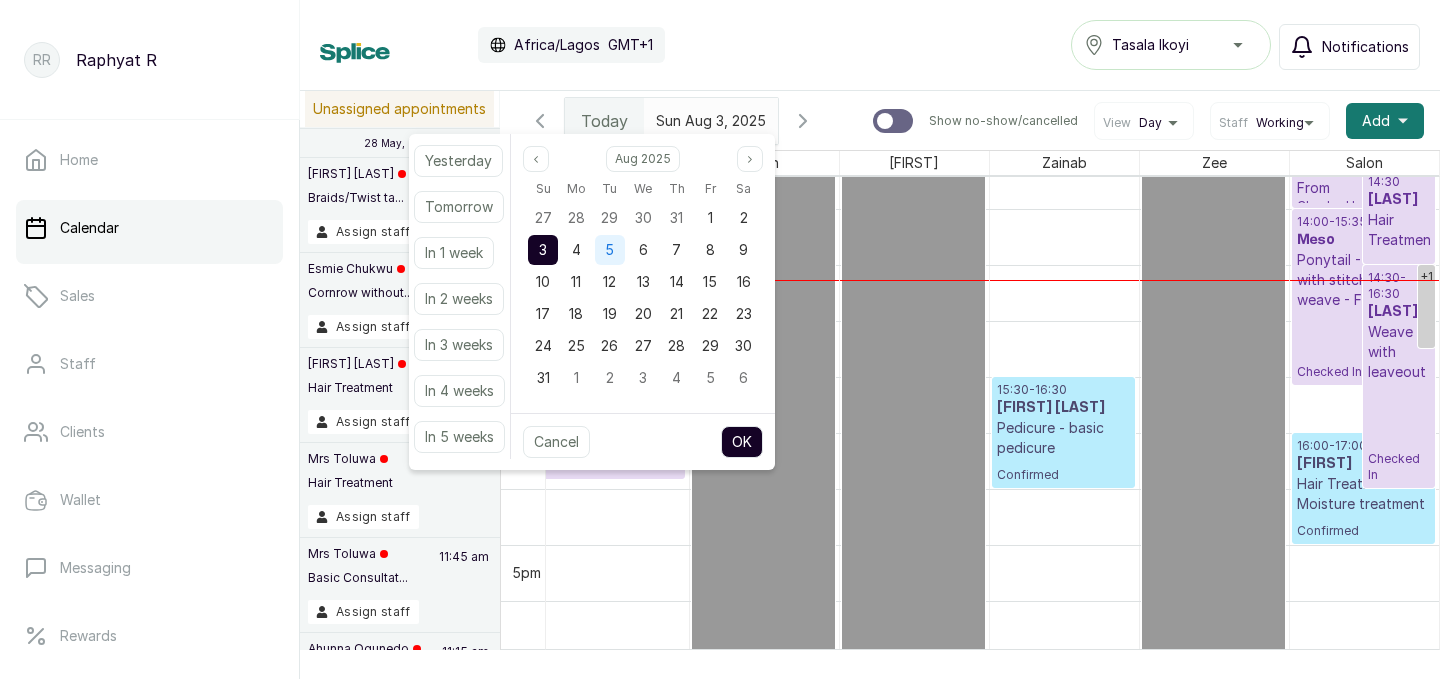 click on "5" at bounding box center [609, 249] 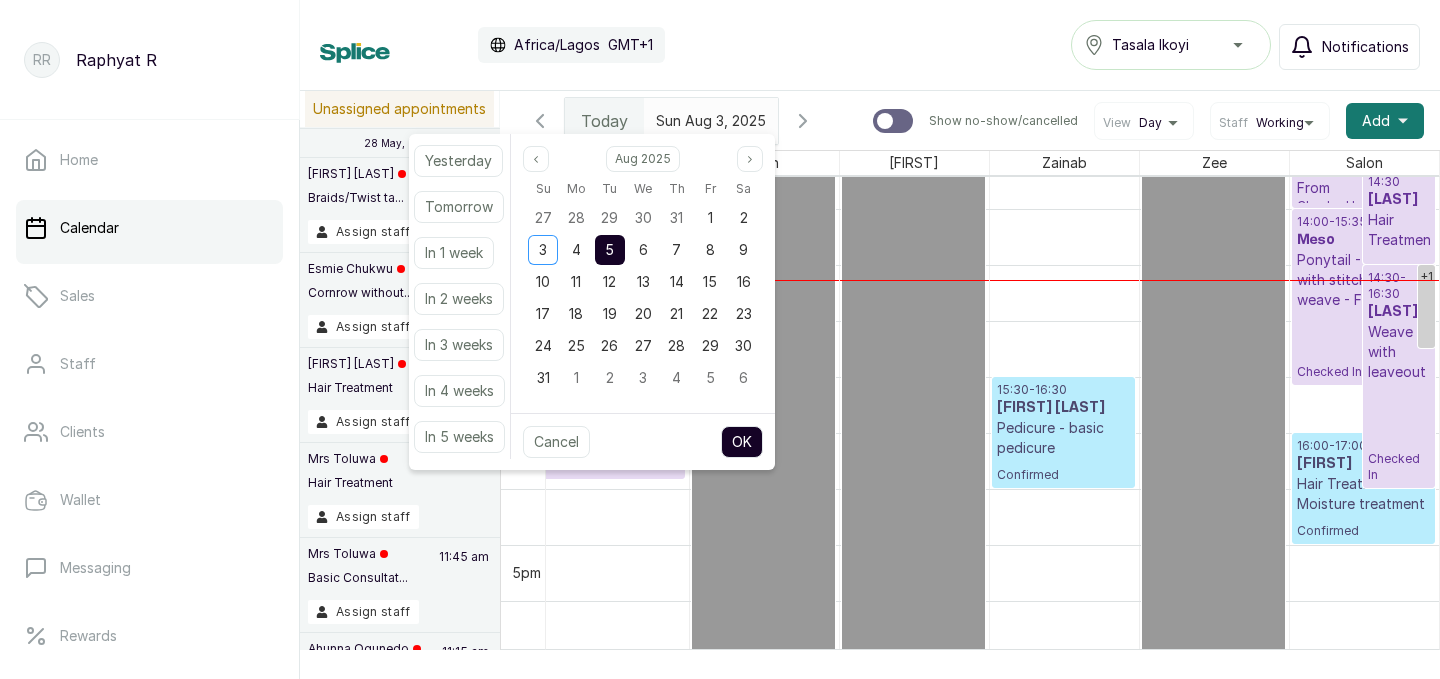 click on "OK" at bounding box center (742, 442) 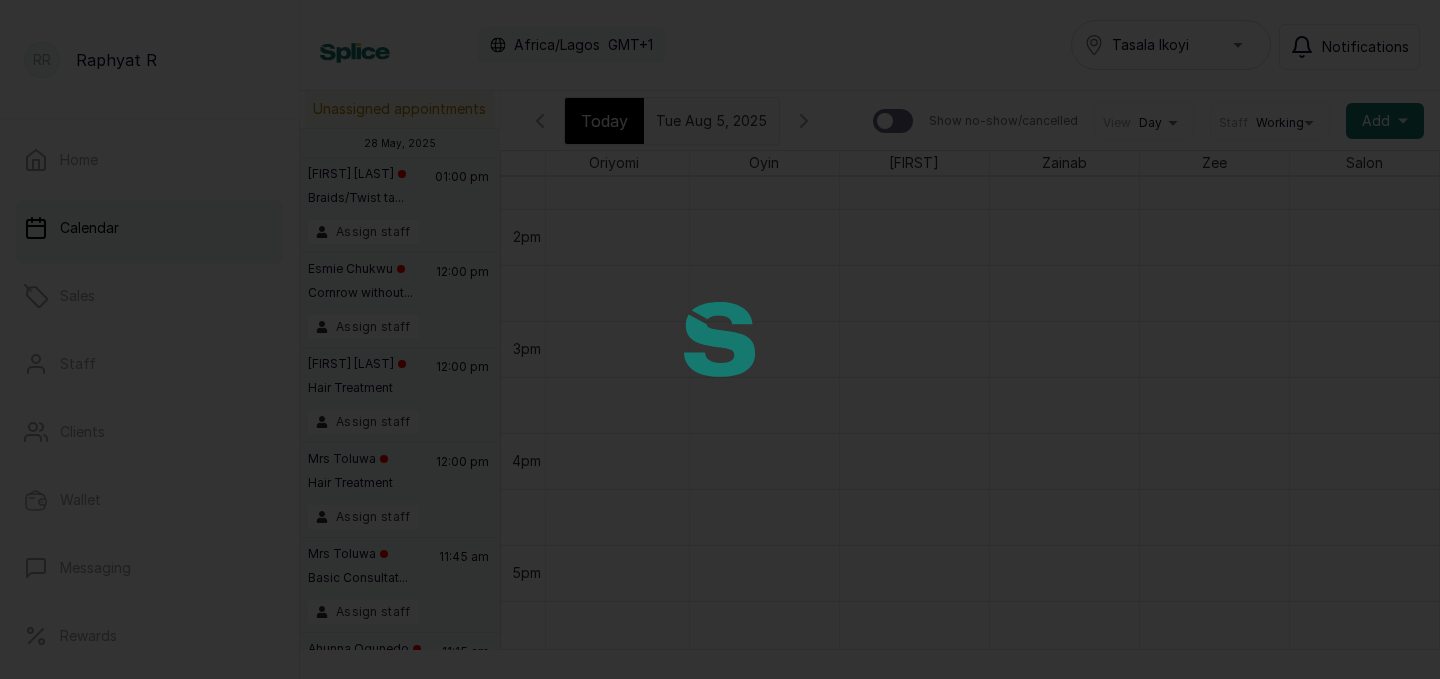 type on "2025-08-05" 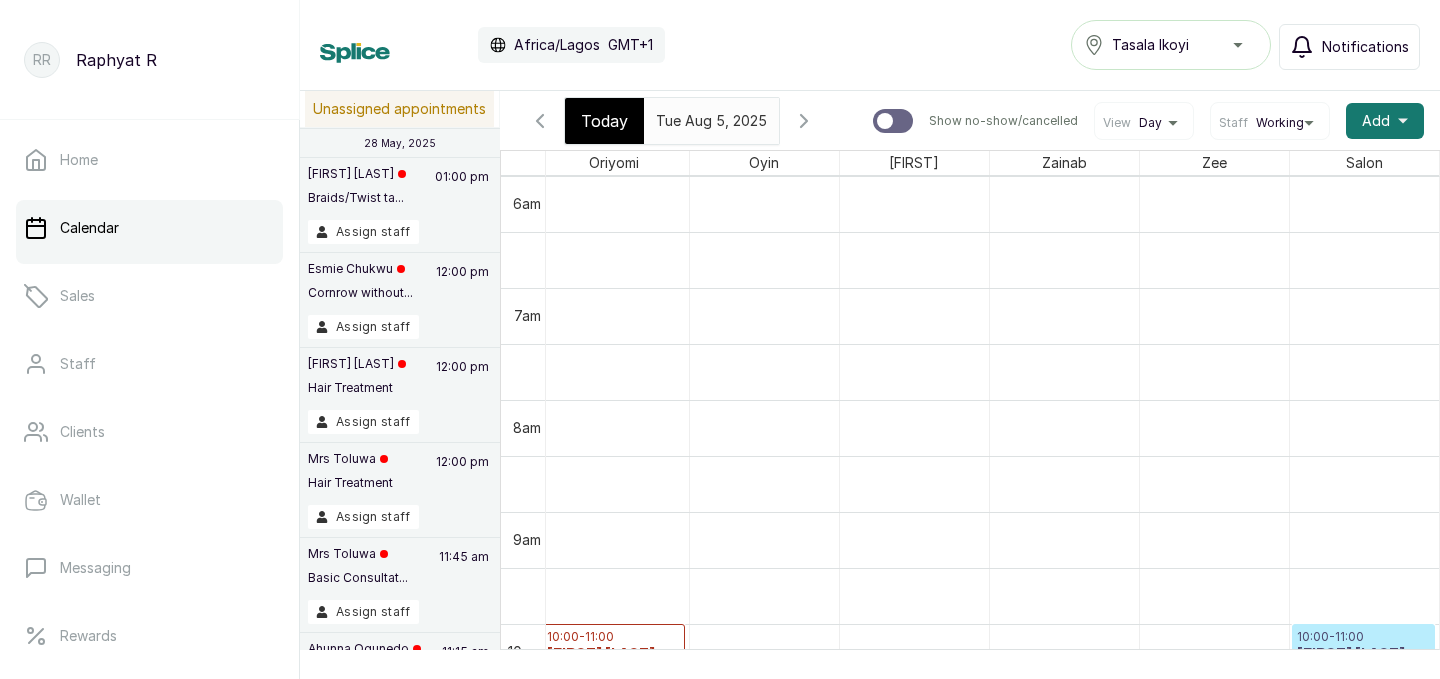 scroll, scrollTop: 727, scrollLeft: 457, axis: both 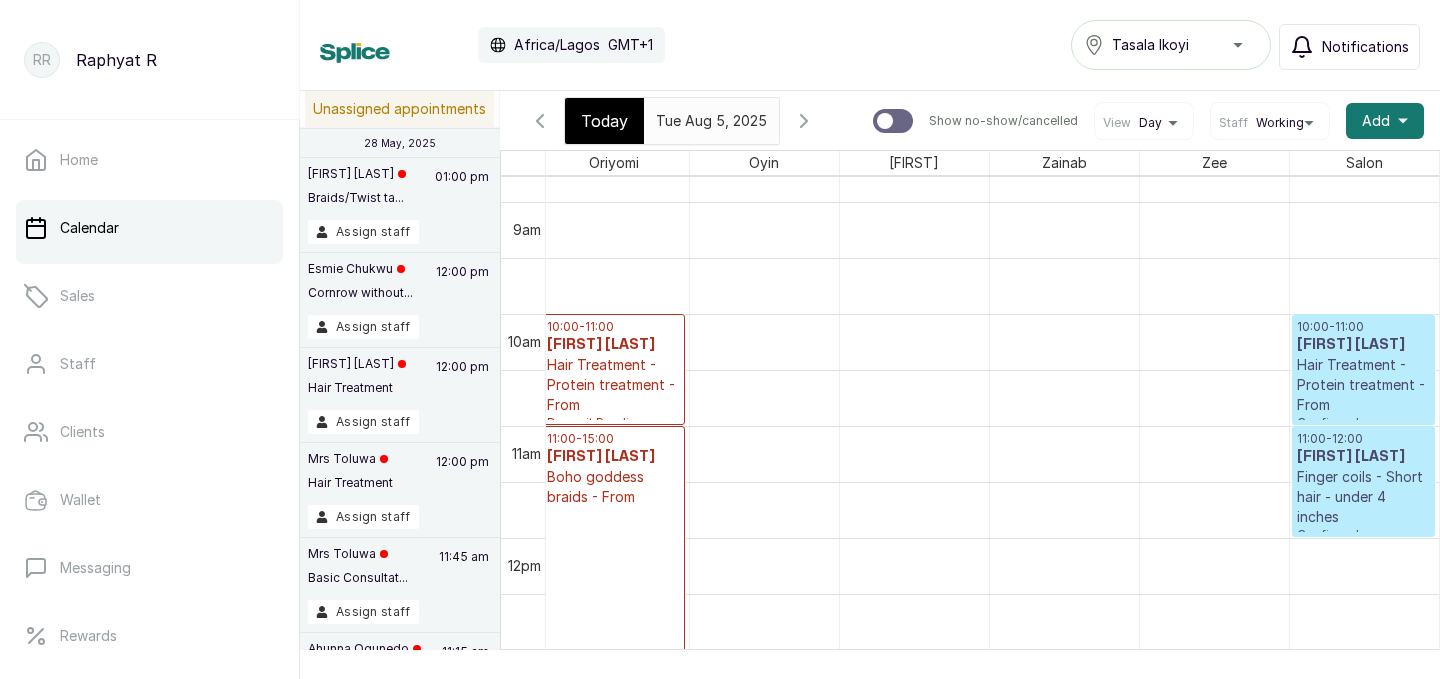 click on "Today" at bounding box center [604, 121] 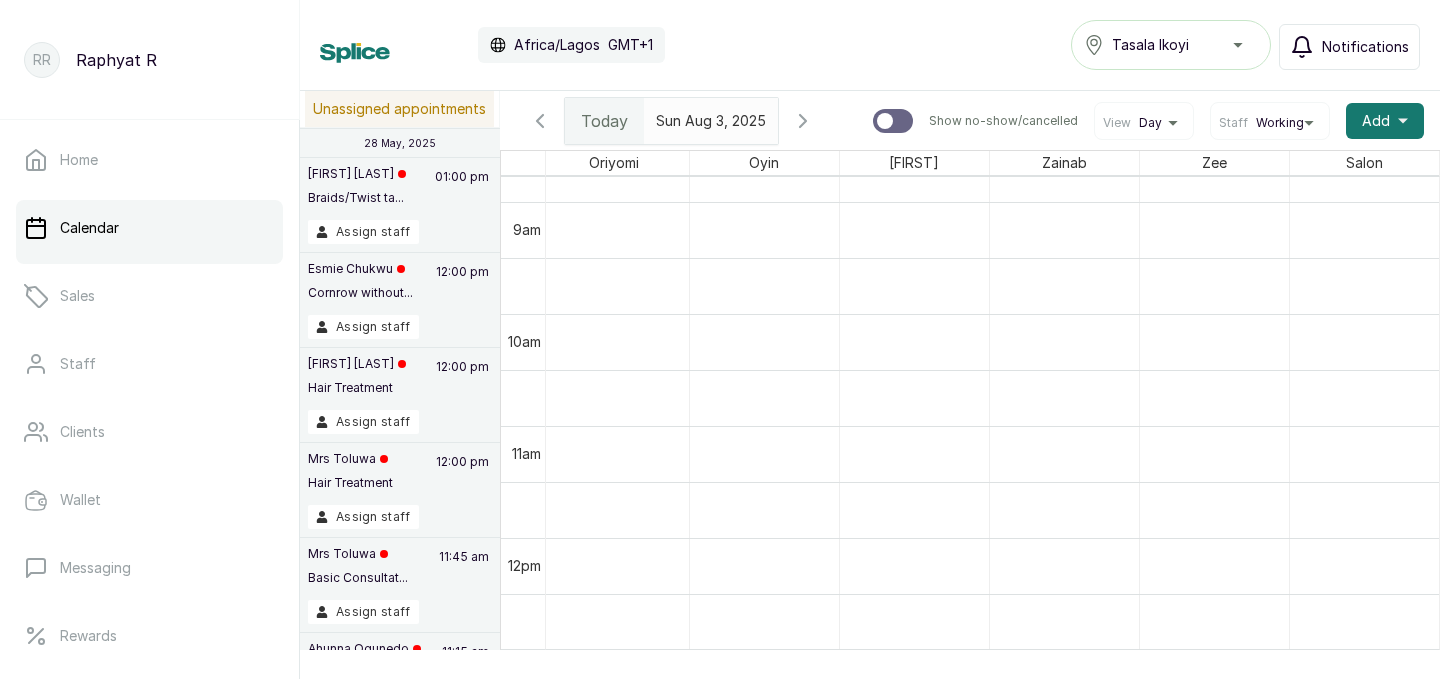 scroll, scrollTop: 673, scrollLeft: 457, axis: both 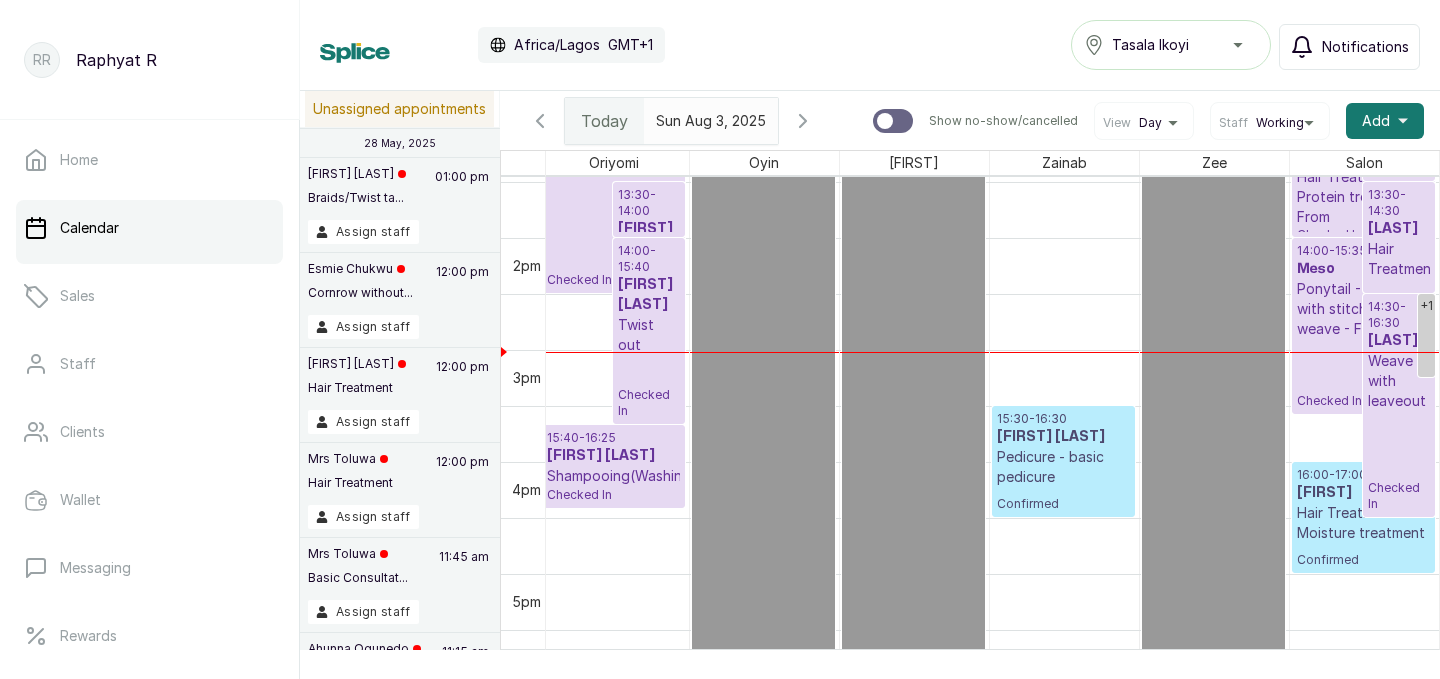click on "Tasala Ikoyi" at bounding box center (1171, 45) 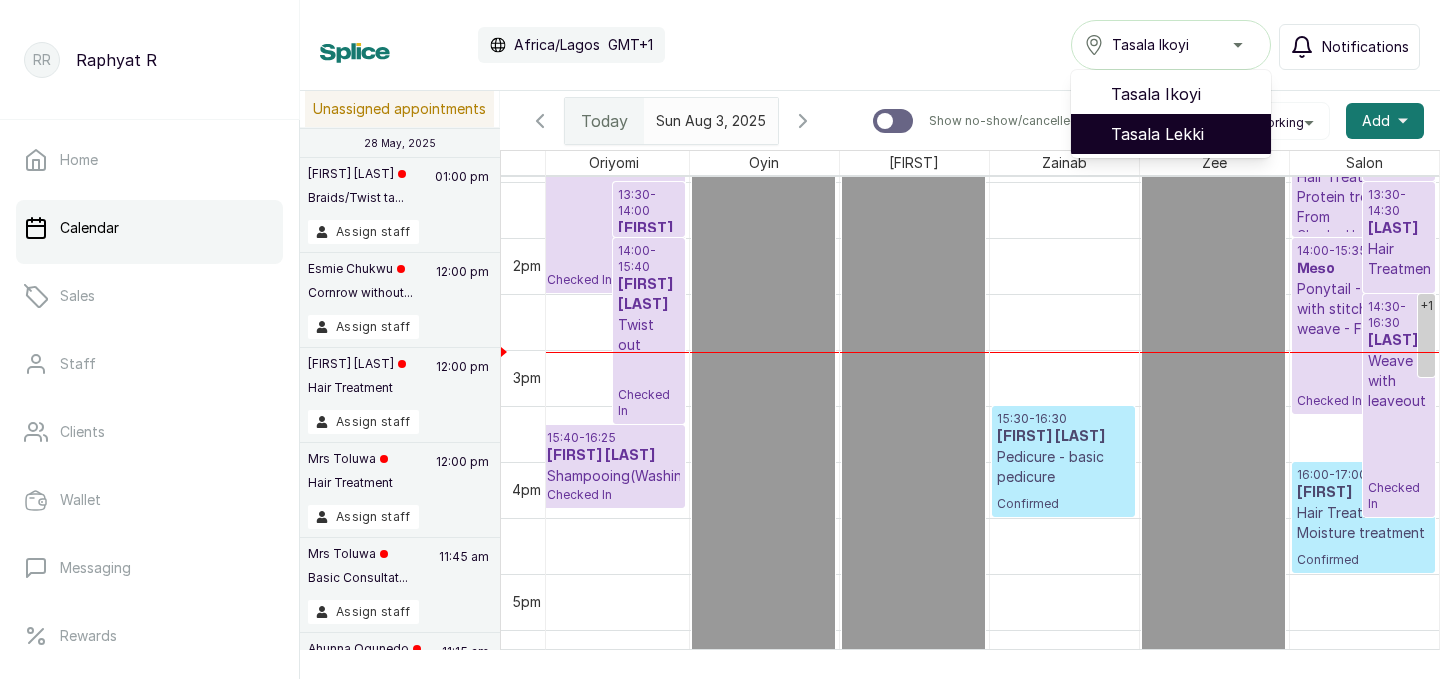 click on "Tasala Lekki" at bounding box center [1183, 134] 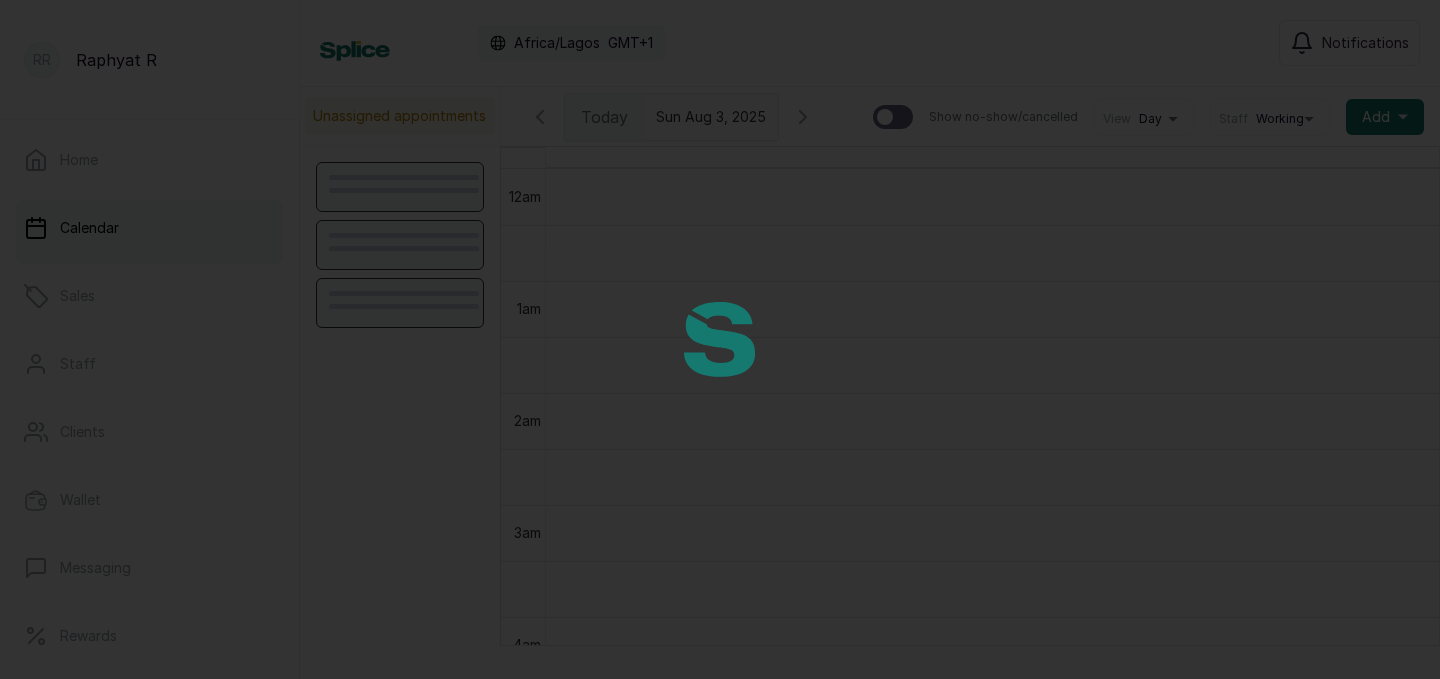 scroll, scrollTop: 0, scrollLeft: 0, axis: both 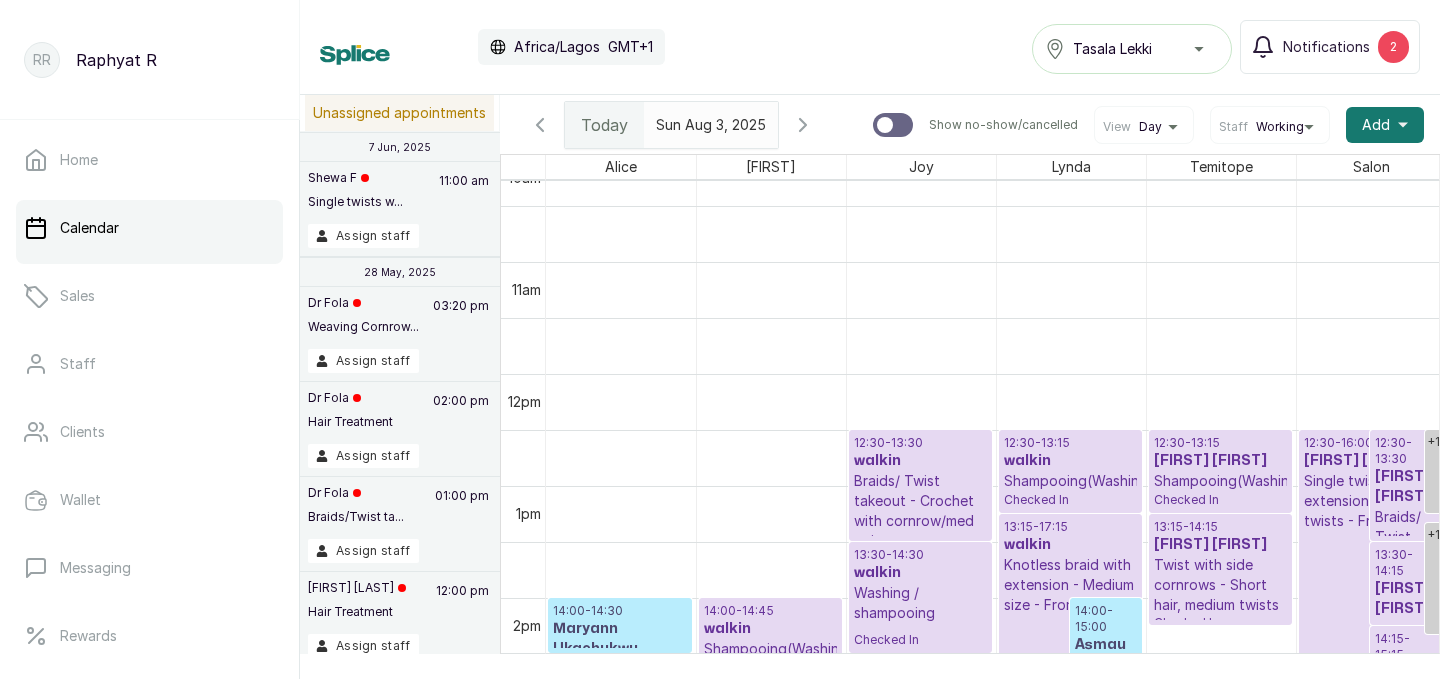 click on "Tasala Lekki" at bounding box center [1132, 49] 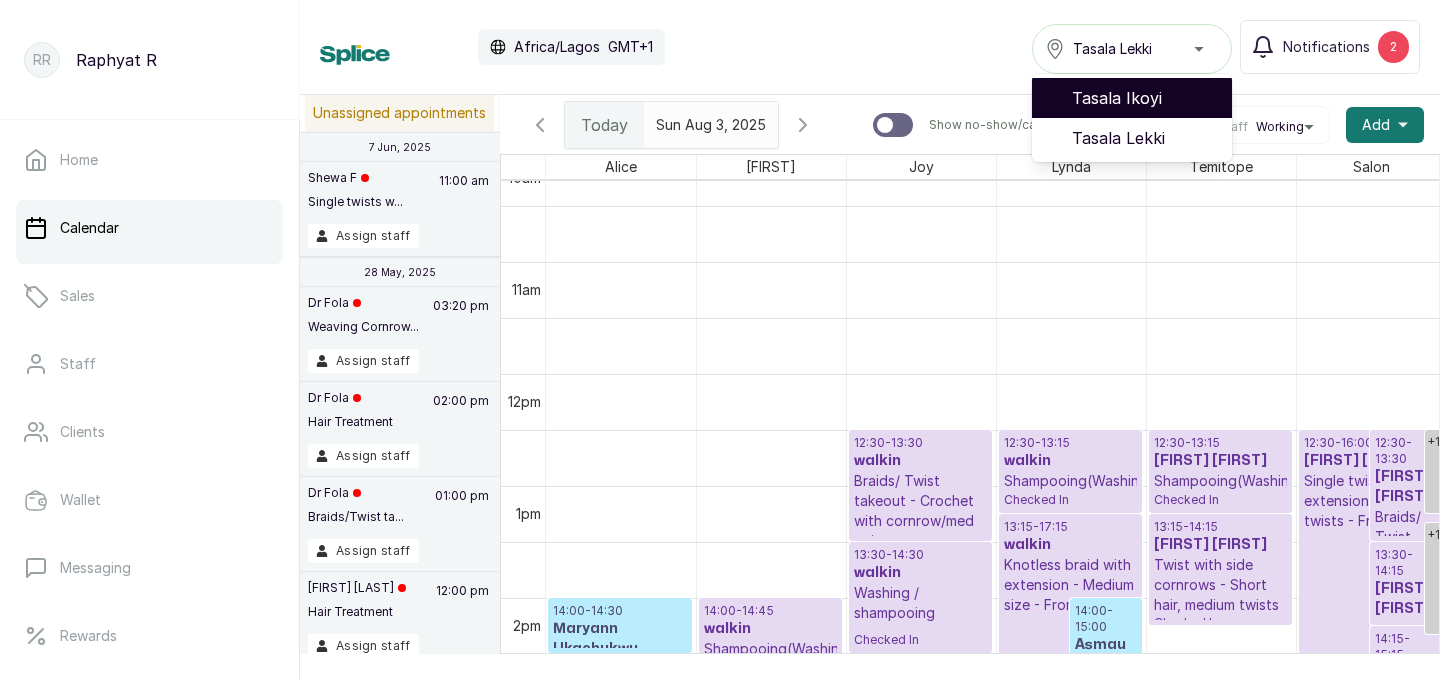 click on "Tasala Ikoyi" at bounding box center (1144, 98) 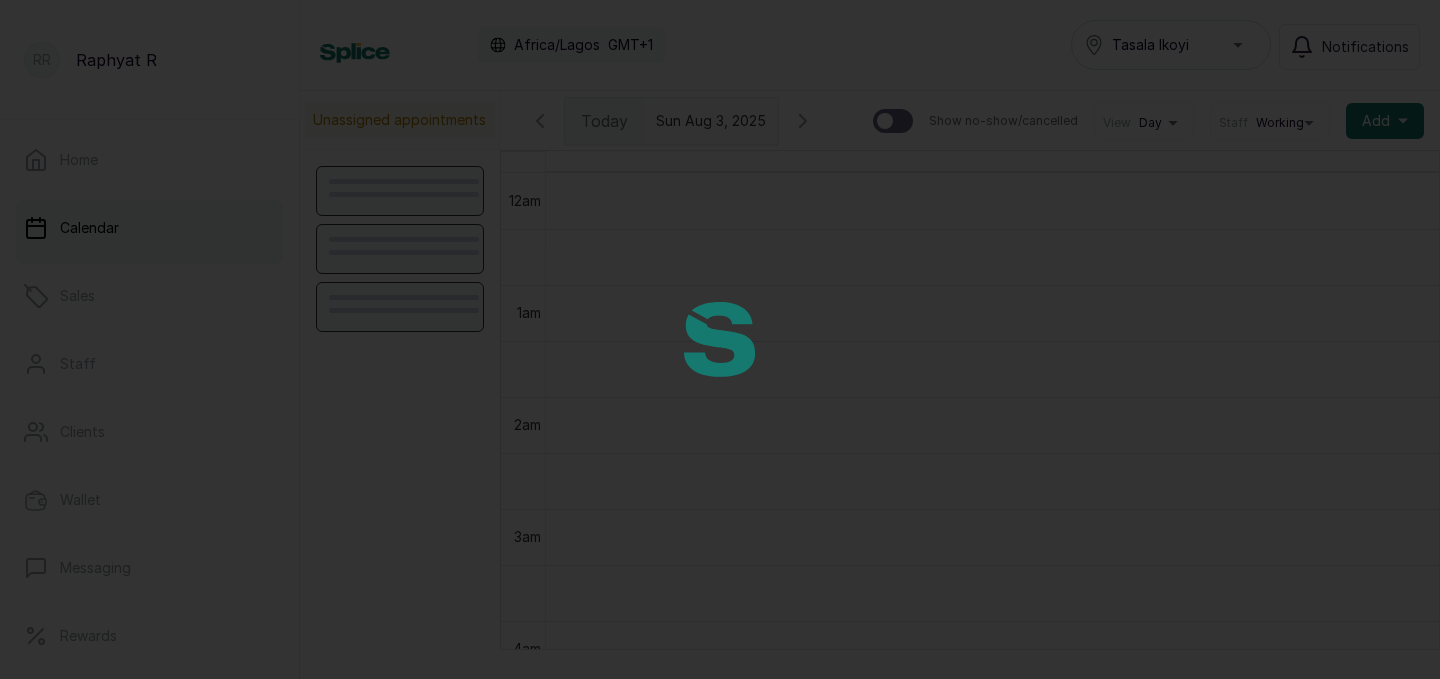 scroll, scrollTop: 0, scrollLeft: 0, axis: both 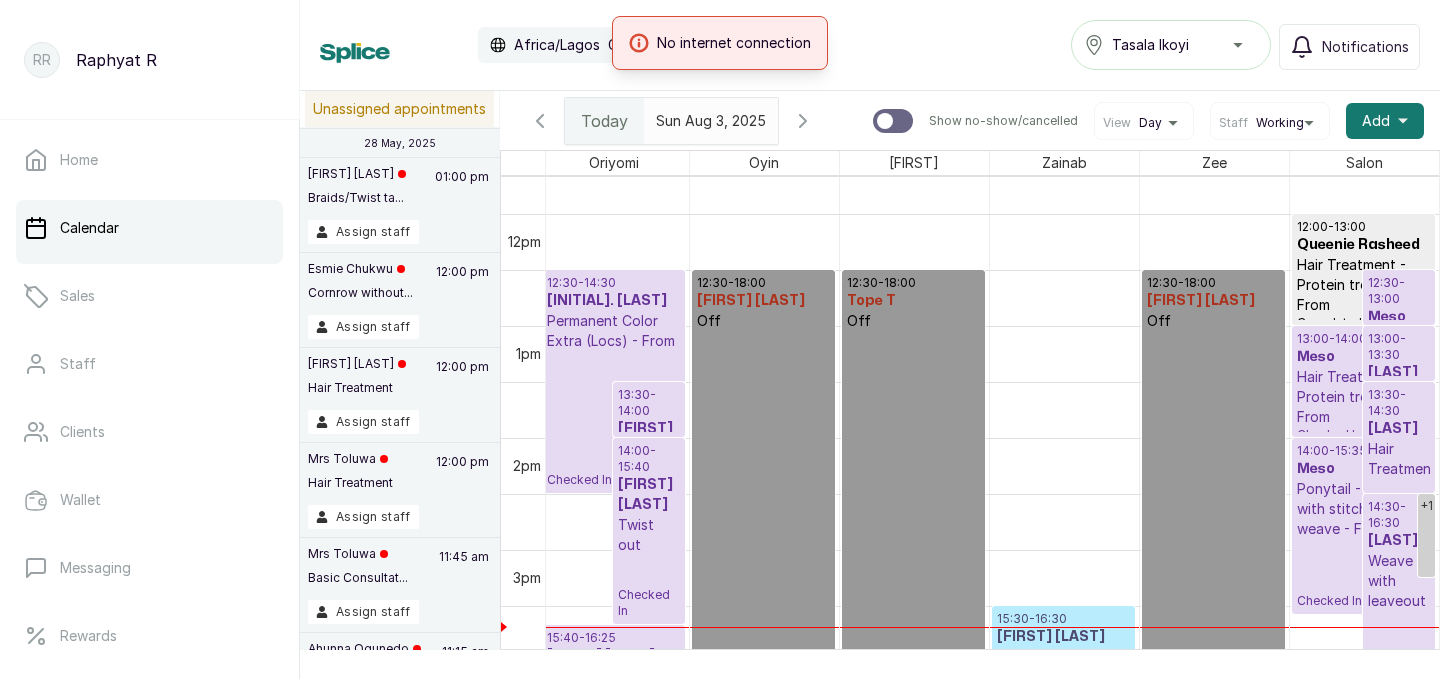 click on "Hair Treatment  - Protein treatment  - From" at bounding box center [1364, 397] 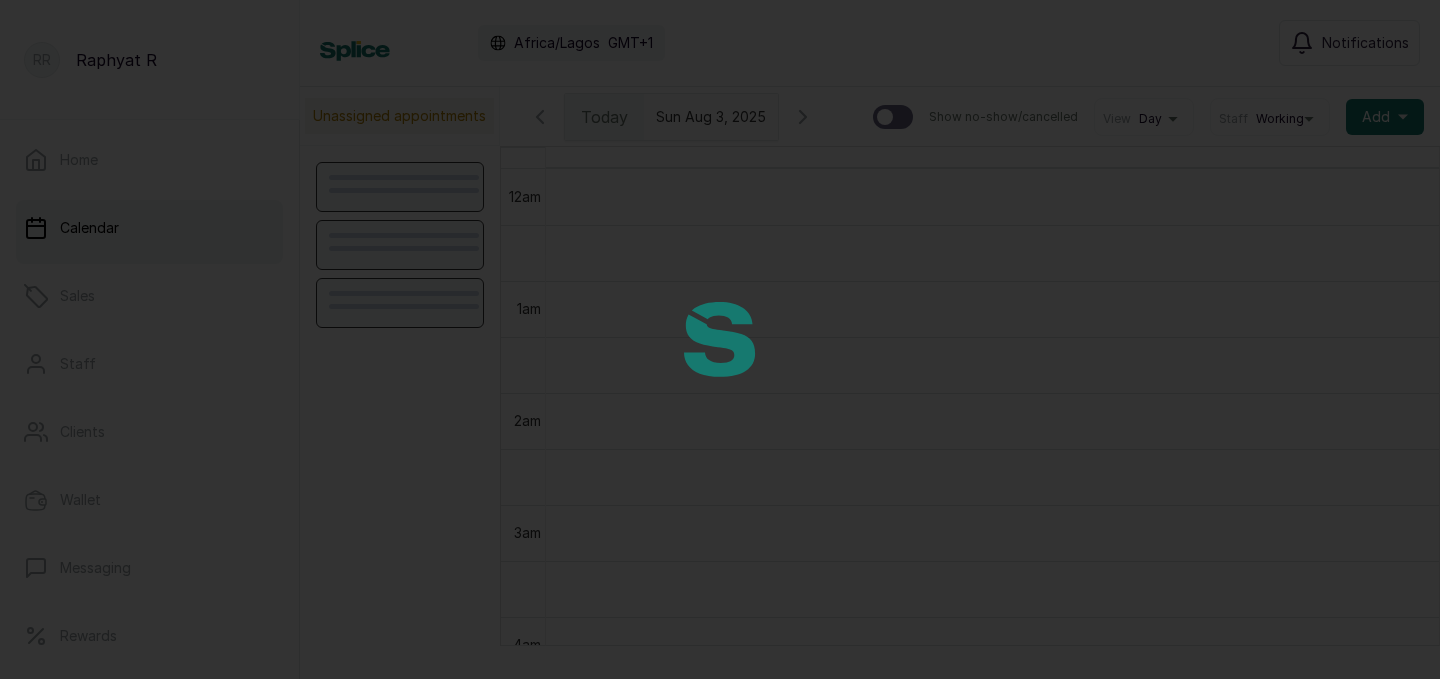 scroll, scrollTop: 0, scrollLeft: 0, axis: both 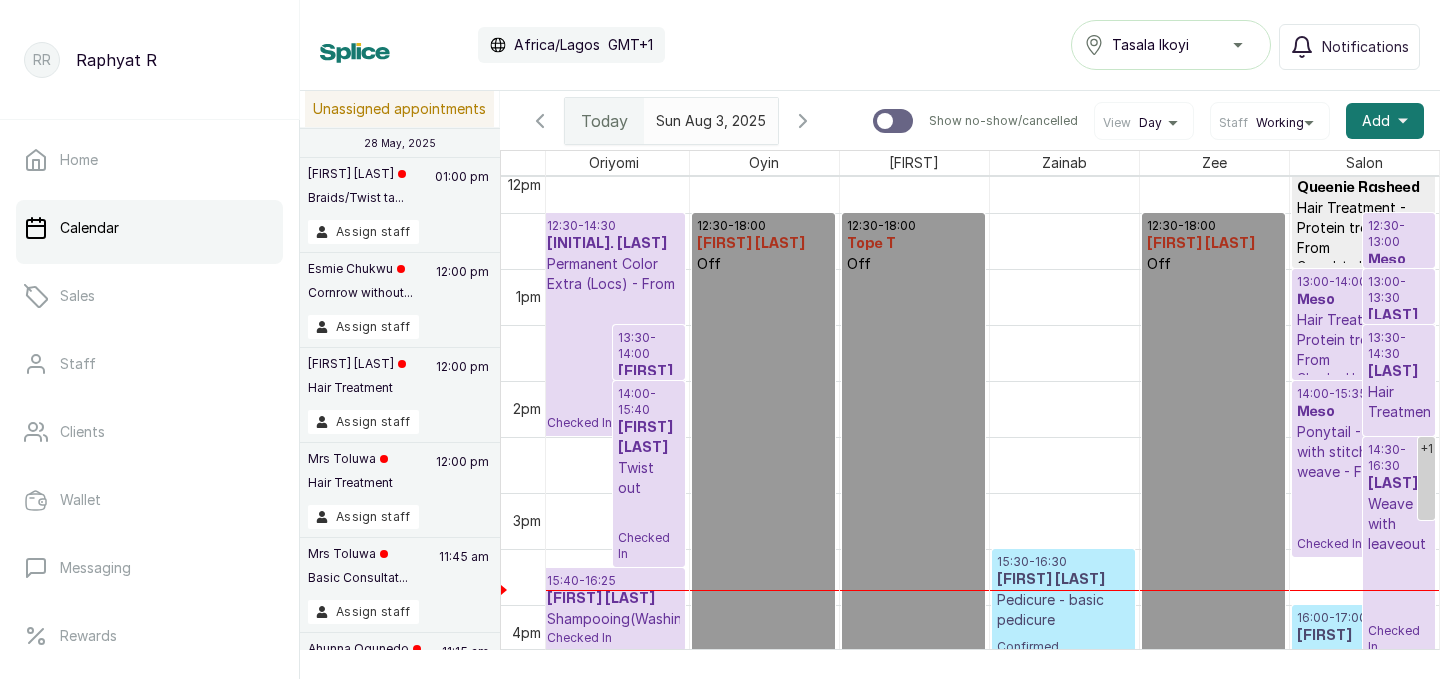 click on "Hair Treatment  - Protein treatment  - From" at bounding box center (1364, 340) 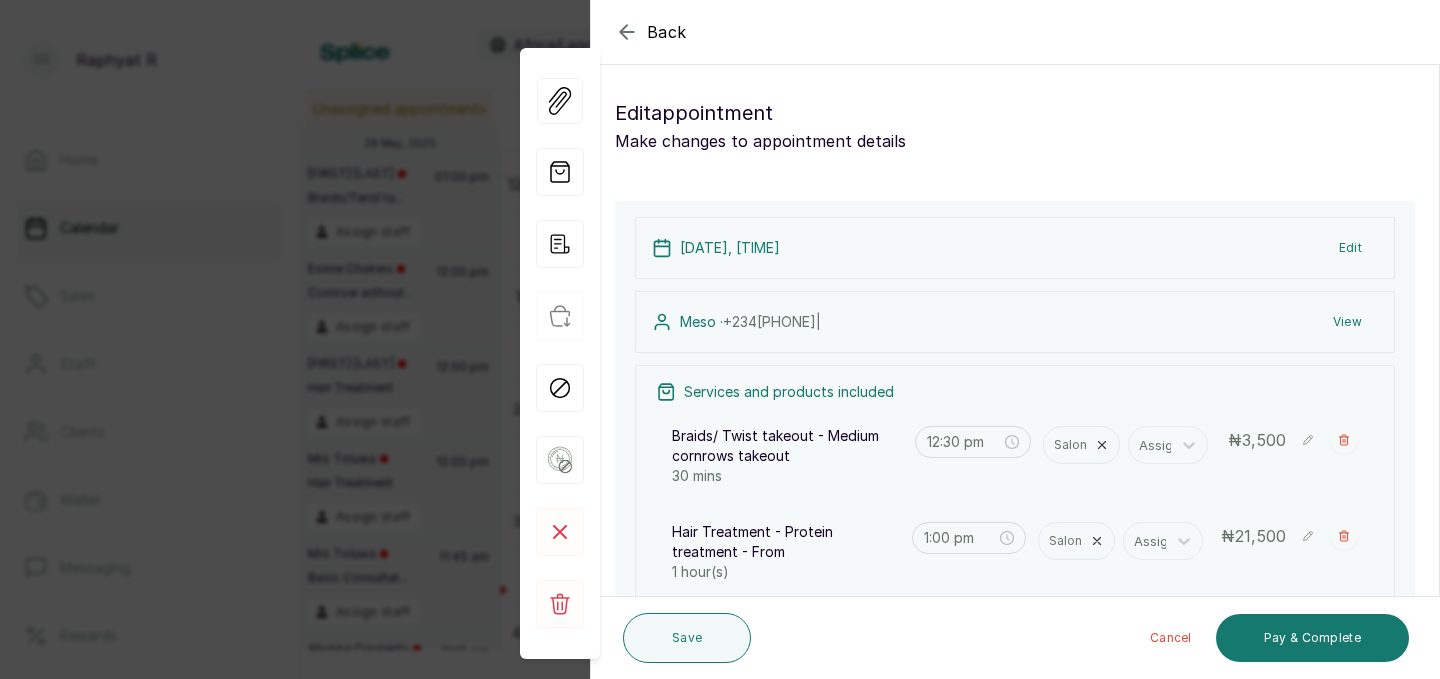 click on "3,500" at bounding box center (1264, 440) 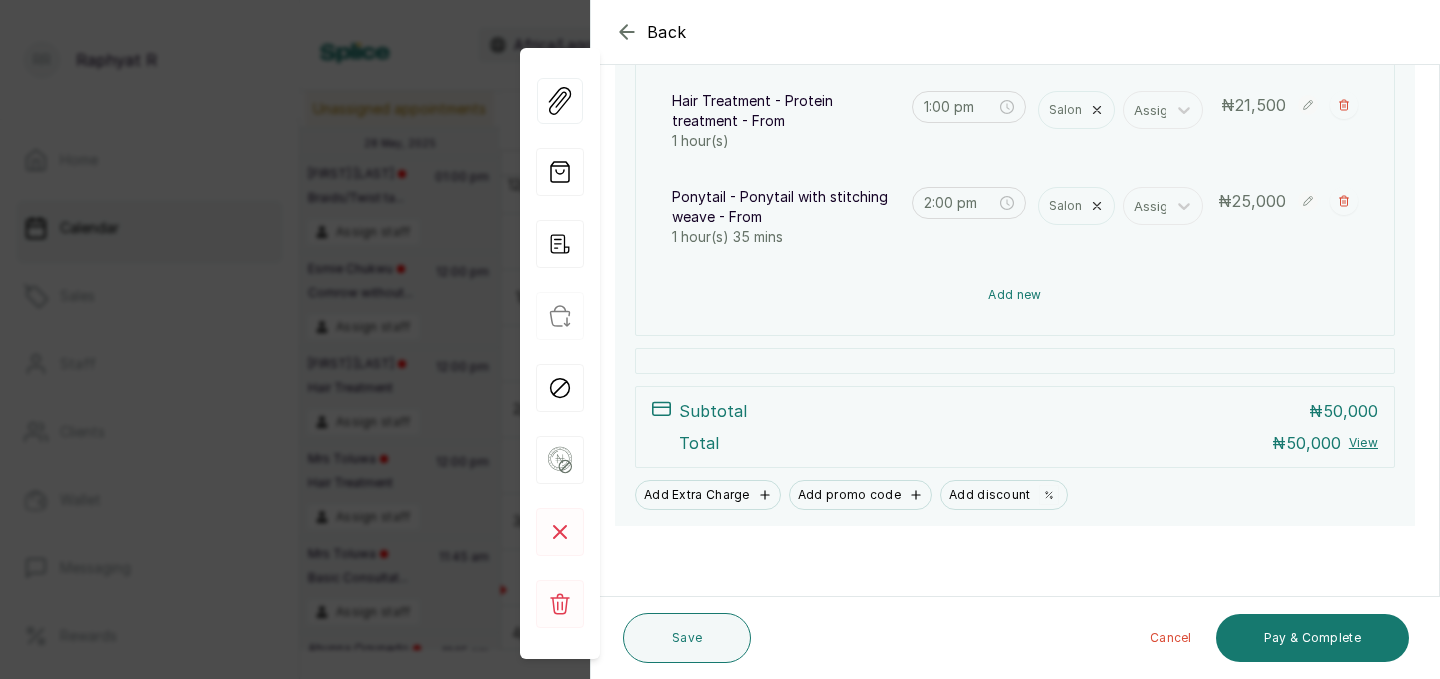 click on "Add new" at bounding box center (1015, 295) 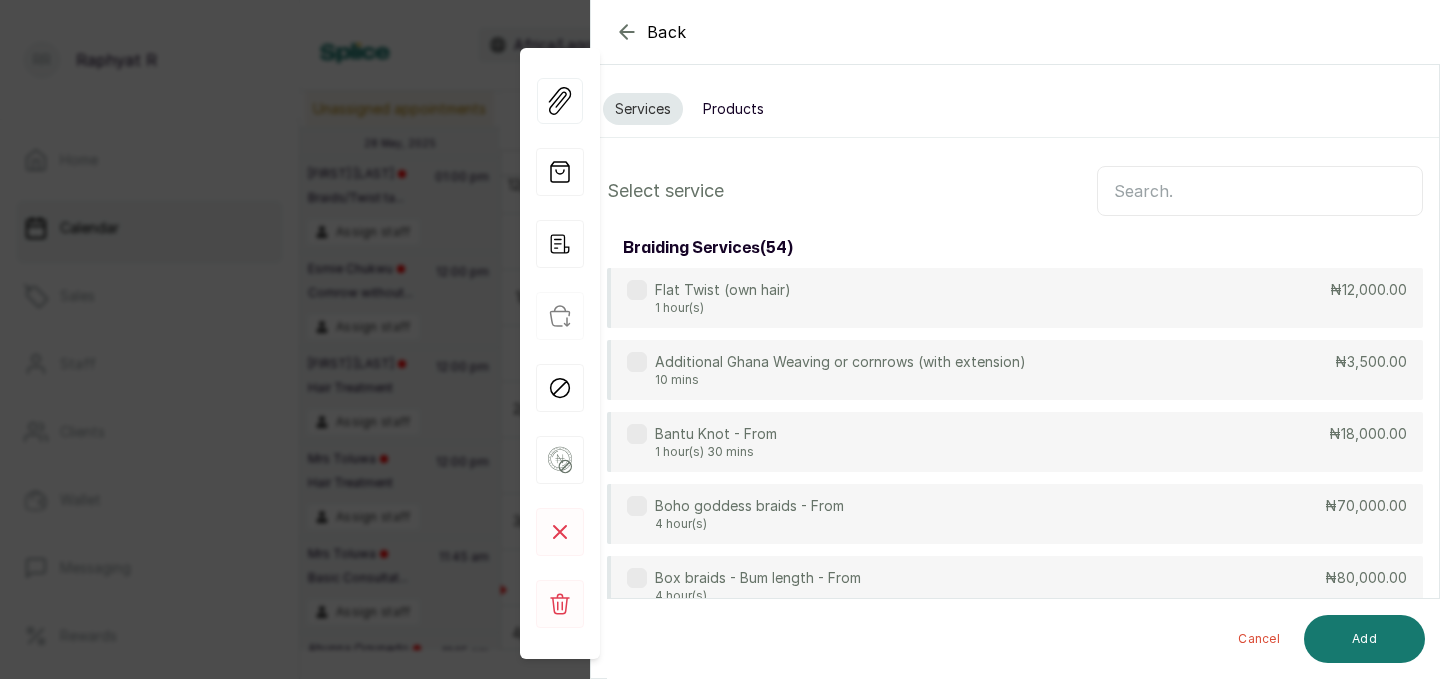 click at bounding box center [1260, 191] 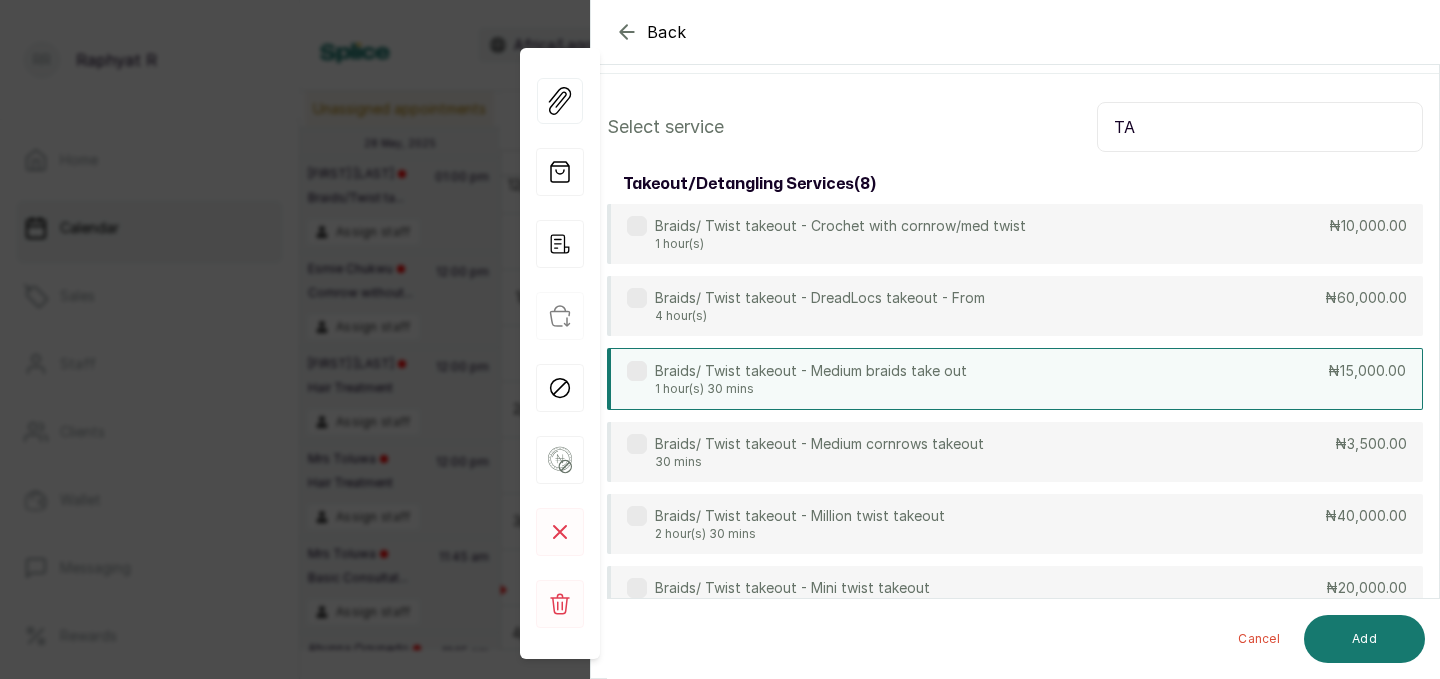 type on "T" 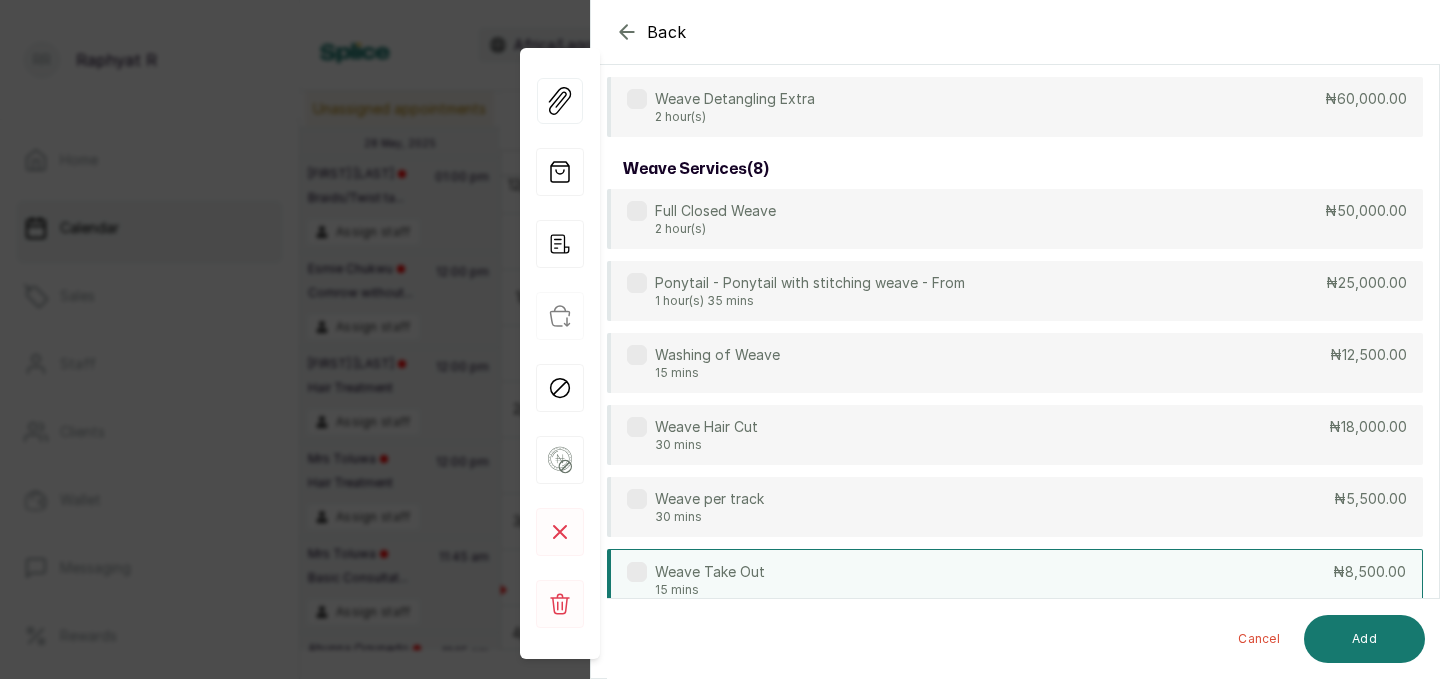 type on "WEAVE" 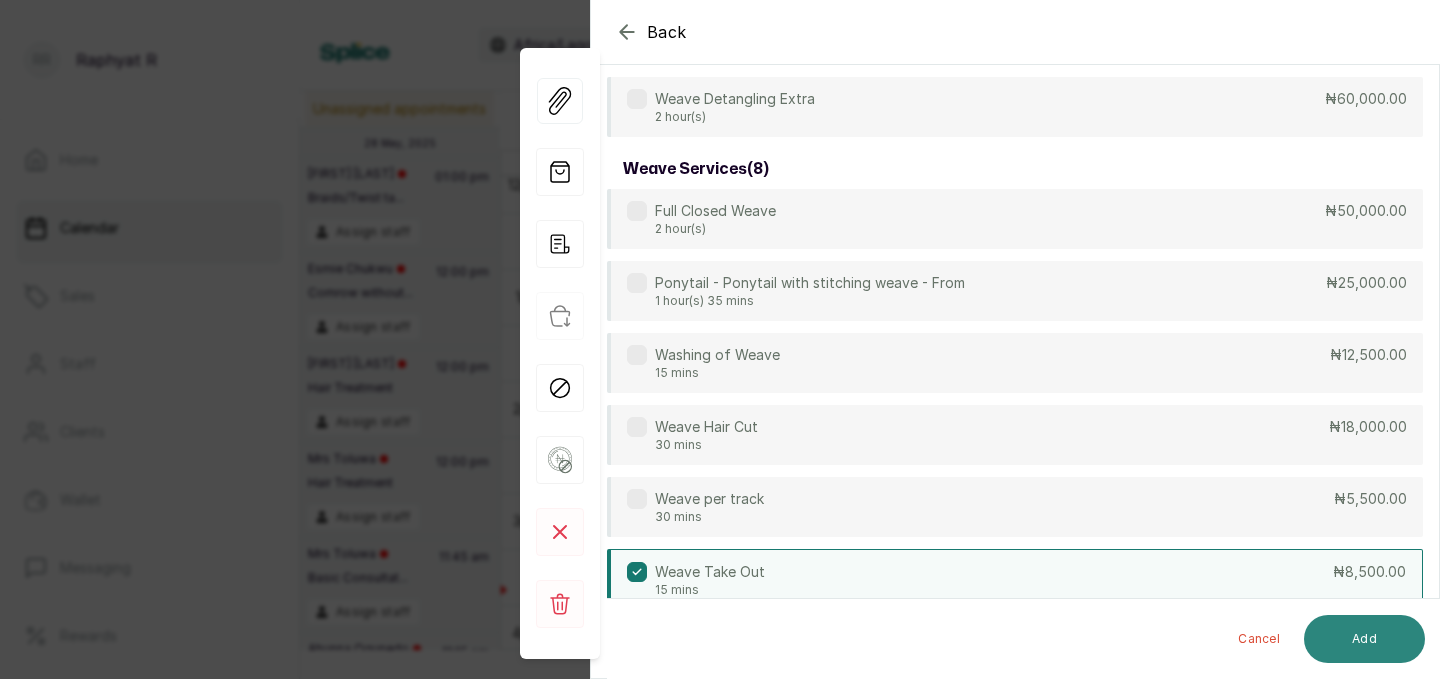 click on "Add" at bounding box center [1364, 639] 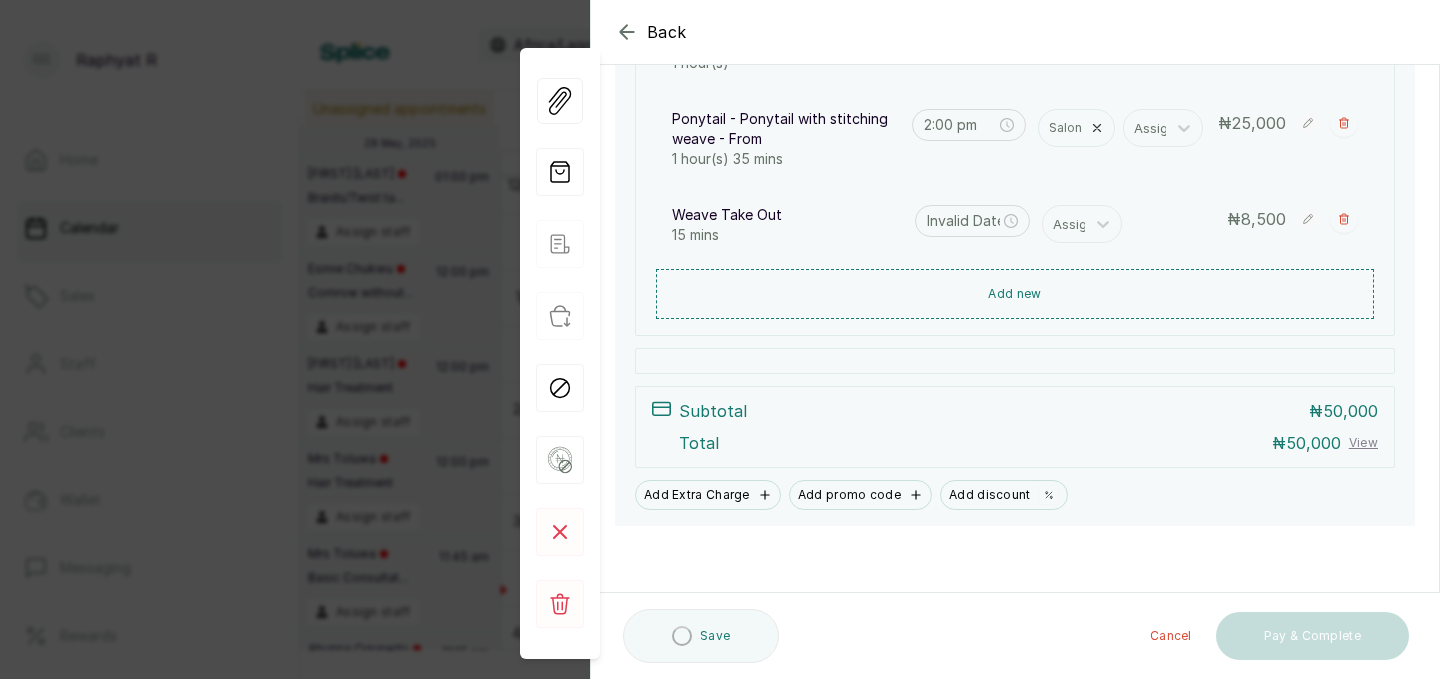 type on "3:35 pm" 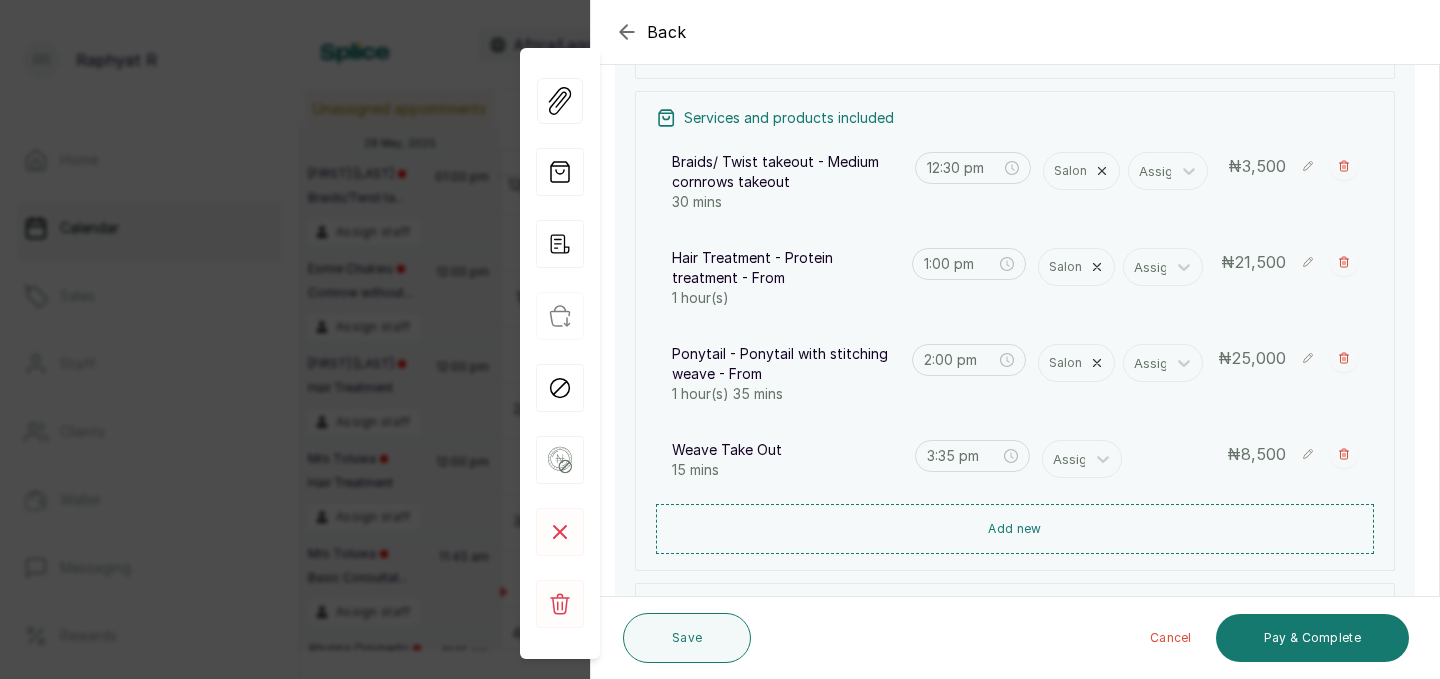 click 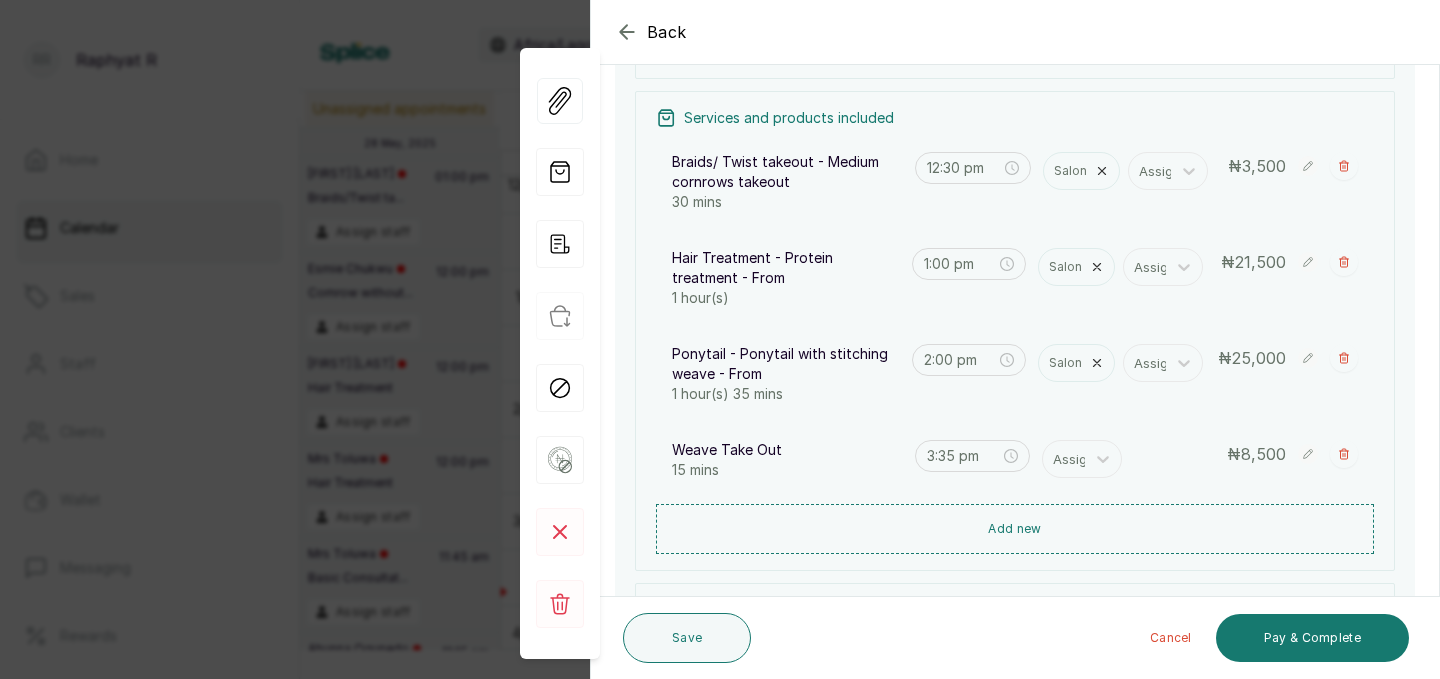 type on "1:00 pm" 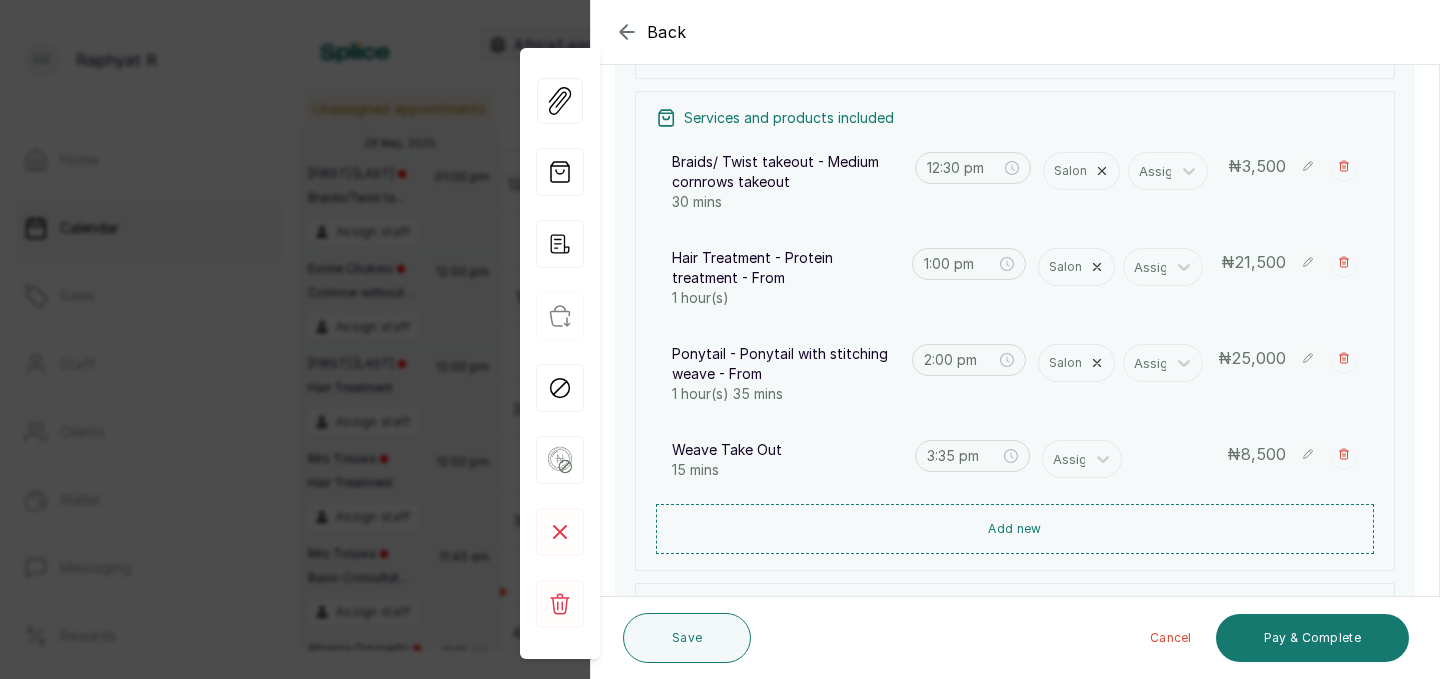 type on "2:00 pm" 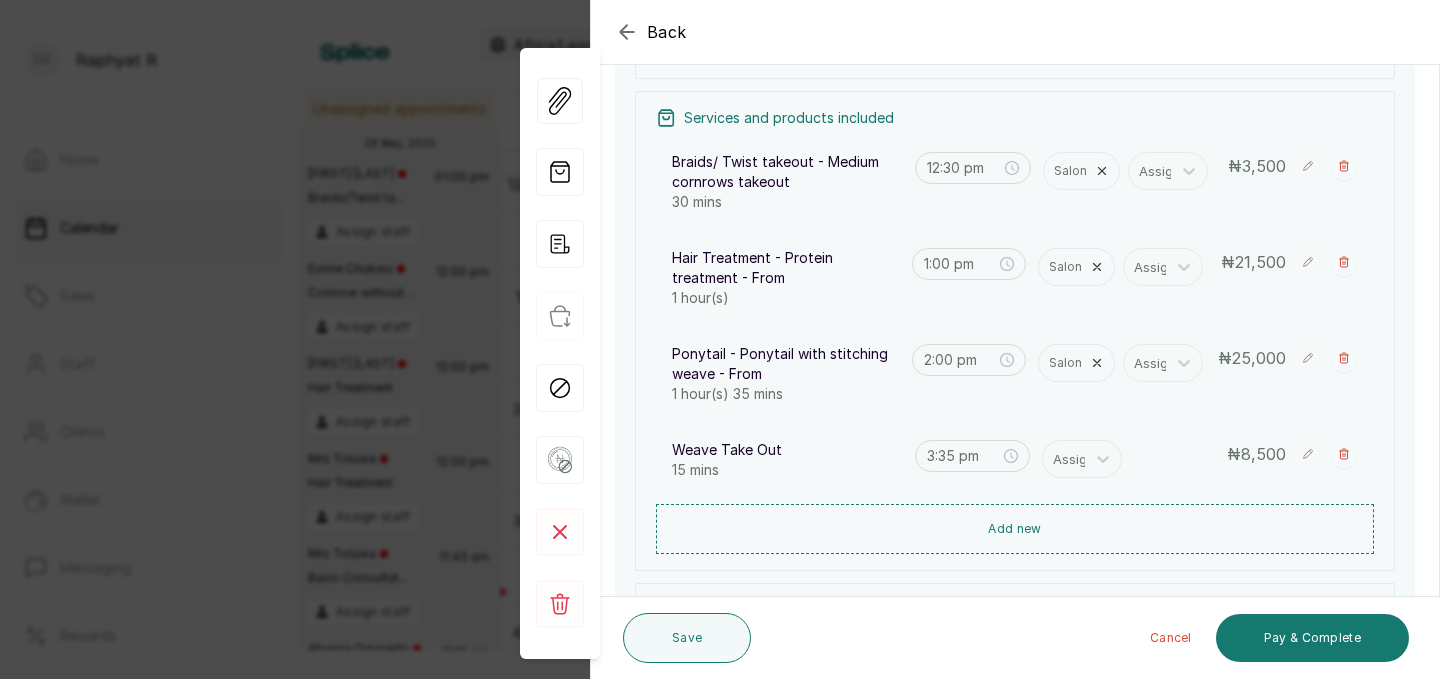 type on "3:35 pm" 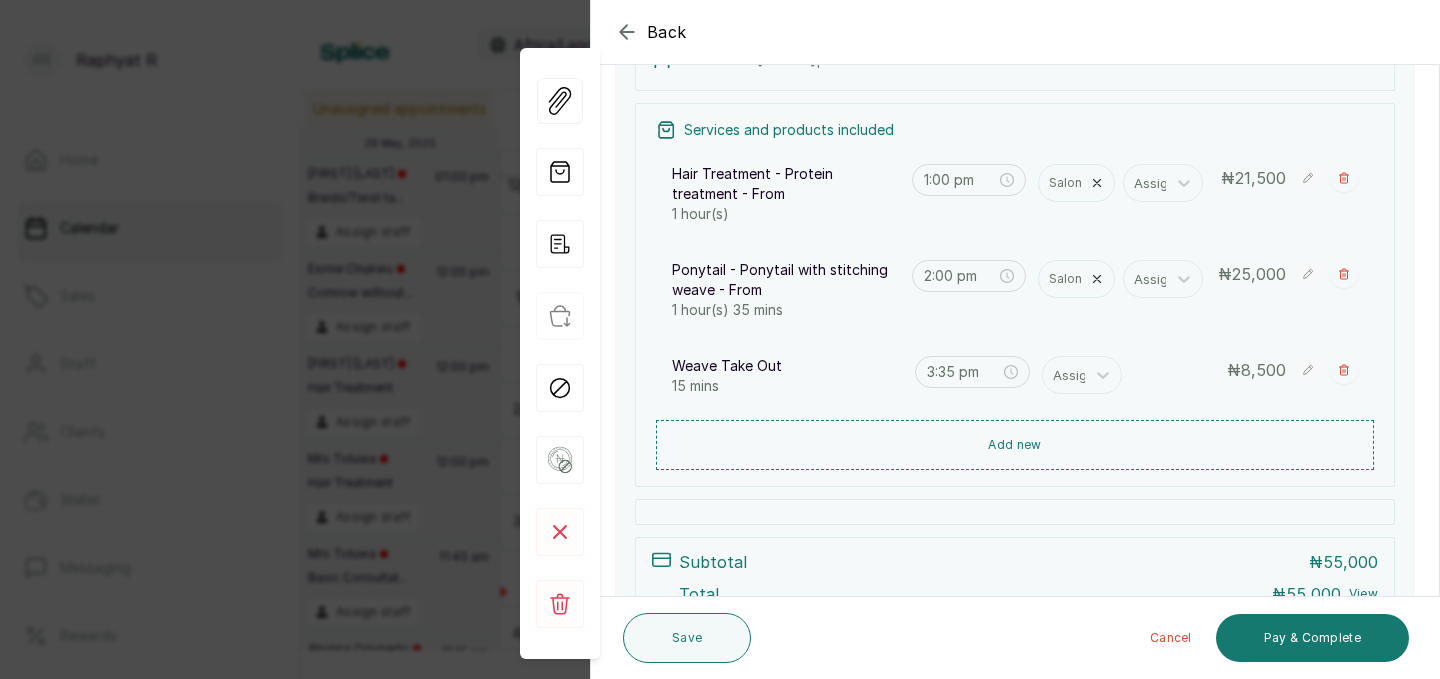scroll, scrollTop: 413, scrollLeft: 0, axis: vertical 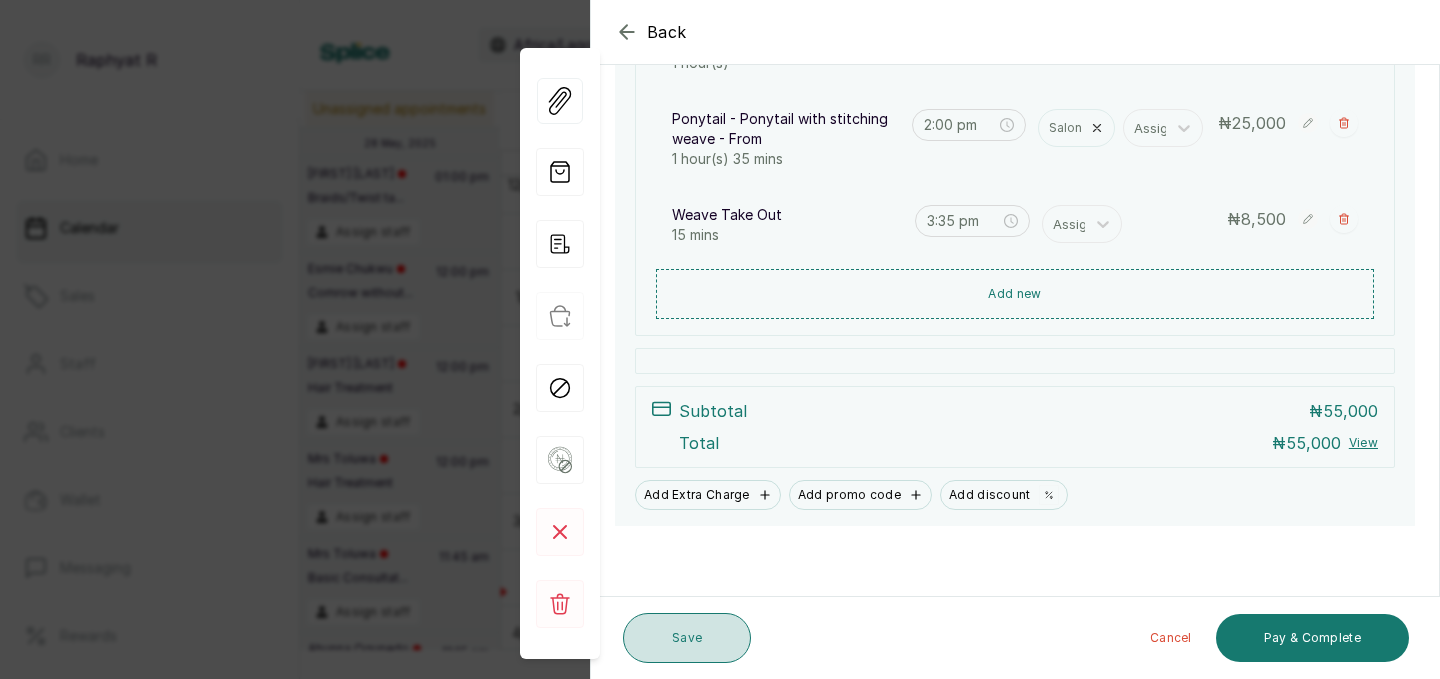 click on "Save" at bounding box center [687, 638] 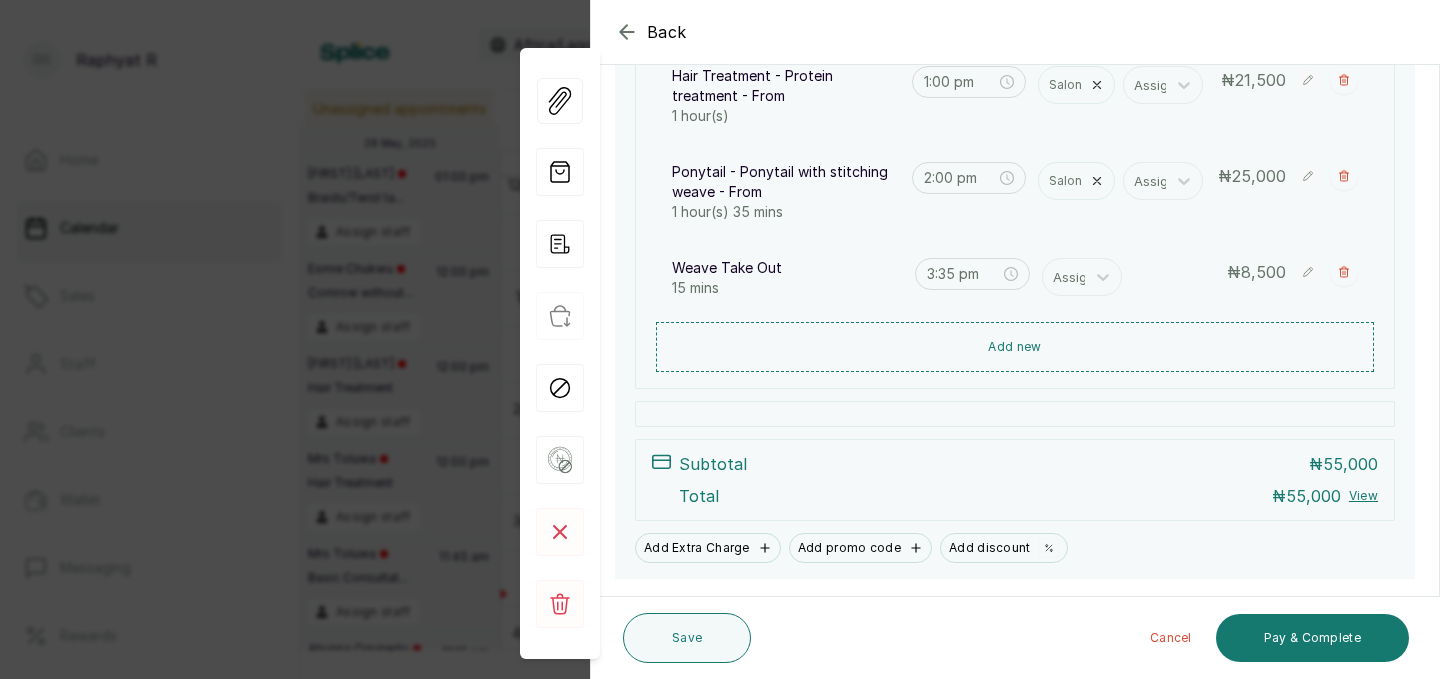 scroll, scrollTop: 413, scrollLeft: 0, axis: vertical 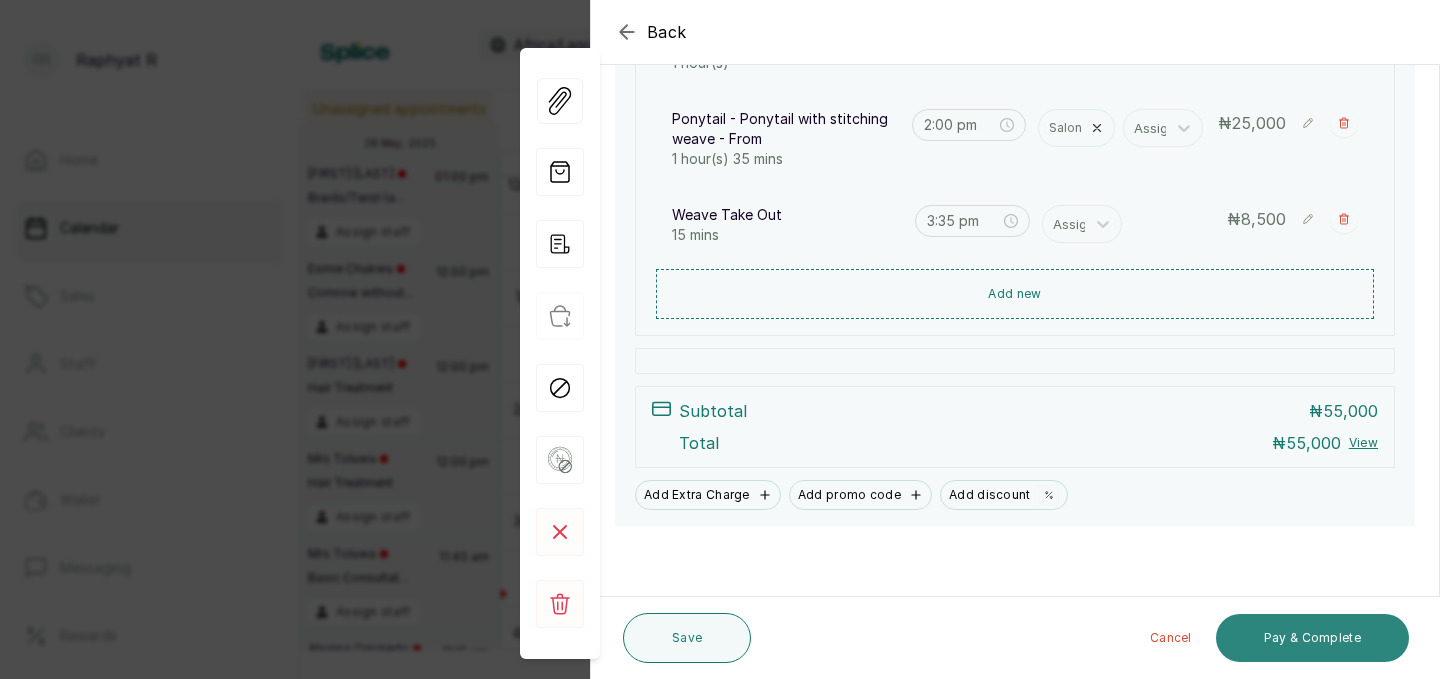 click on "Pay & Complete" at bounding box center (1312, 638) 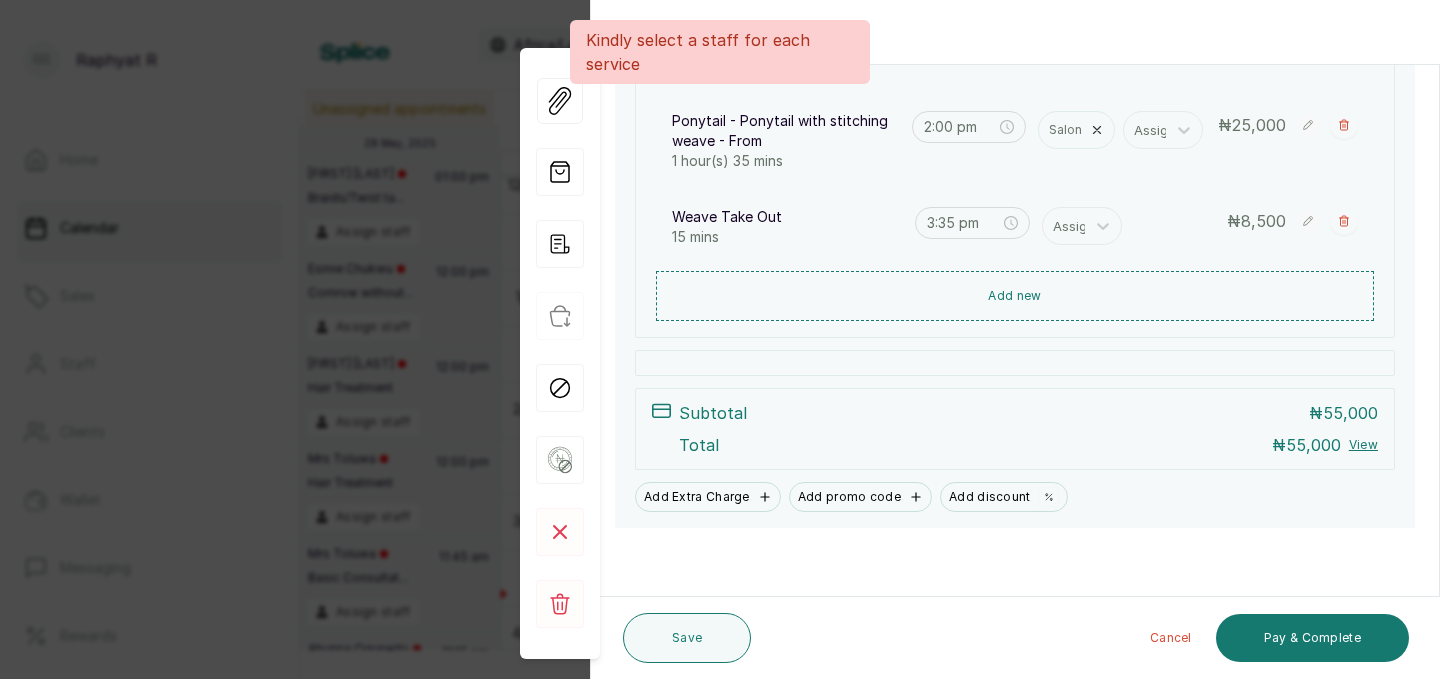 scroll, scrollTop: 413, scrollLeft: 0, axis: vertical 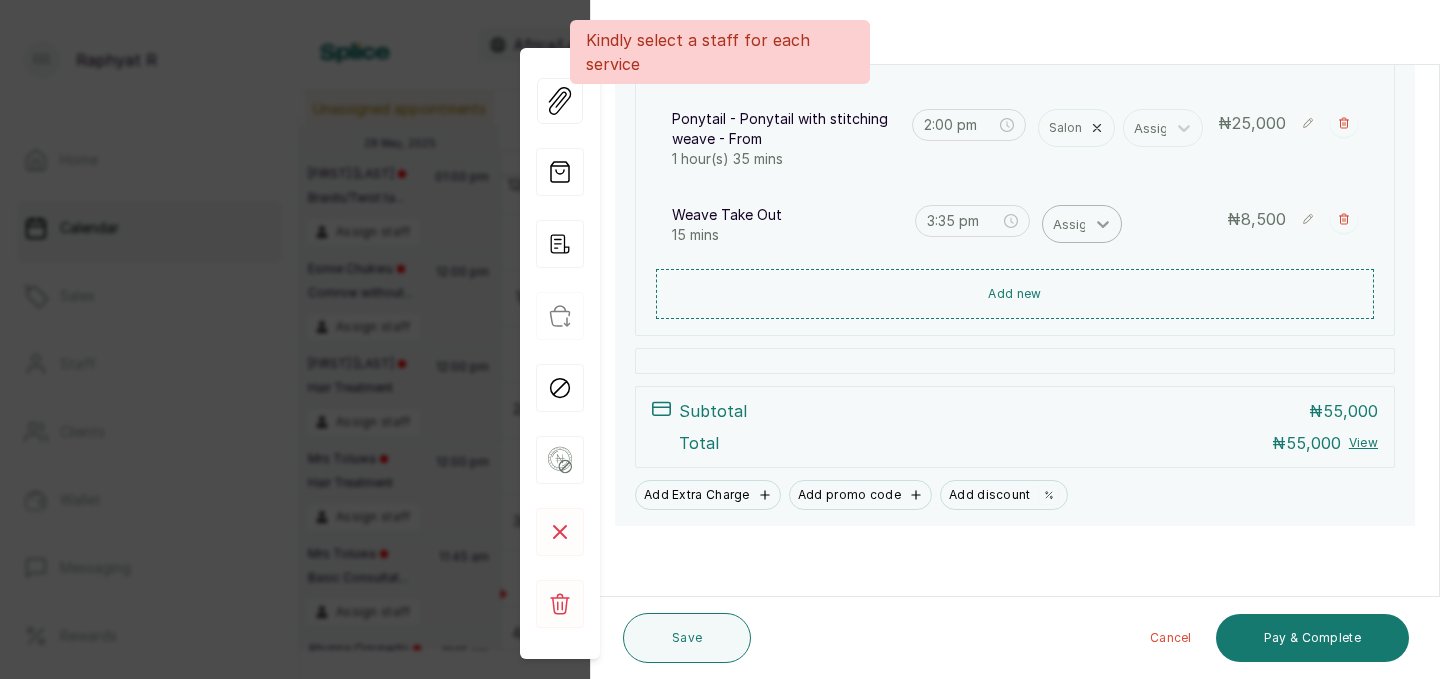 click 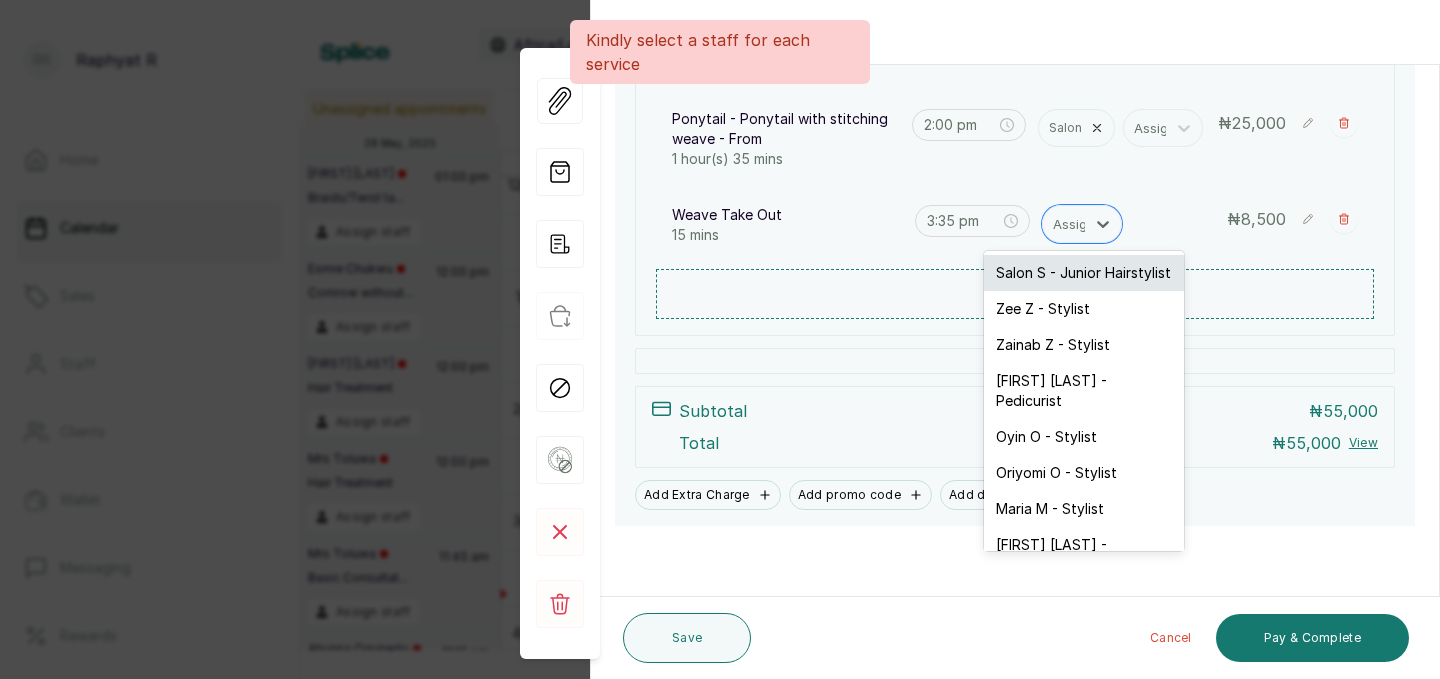 click on "Salon S - Junior Hairstylist" at bounding box center [1084, 273] 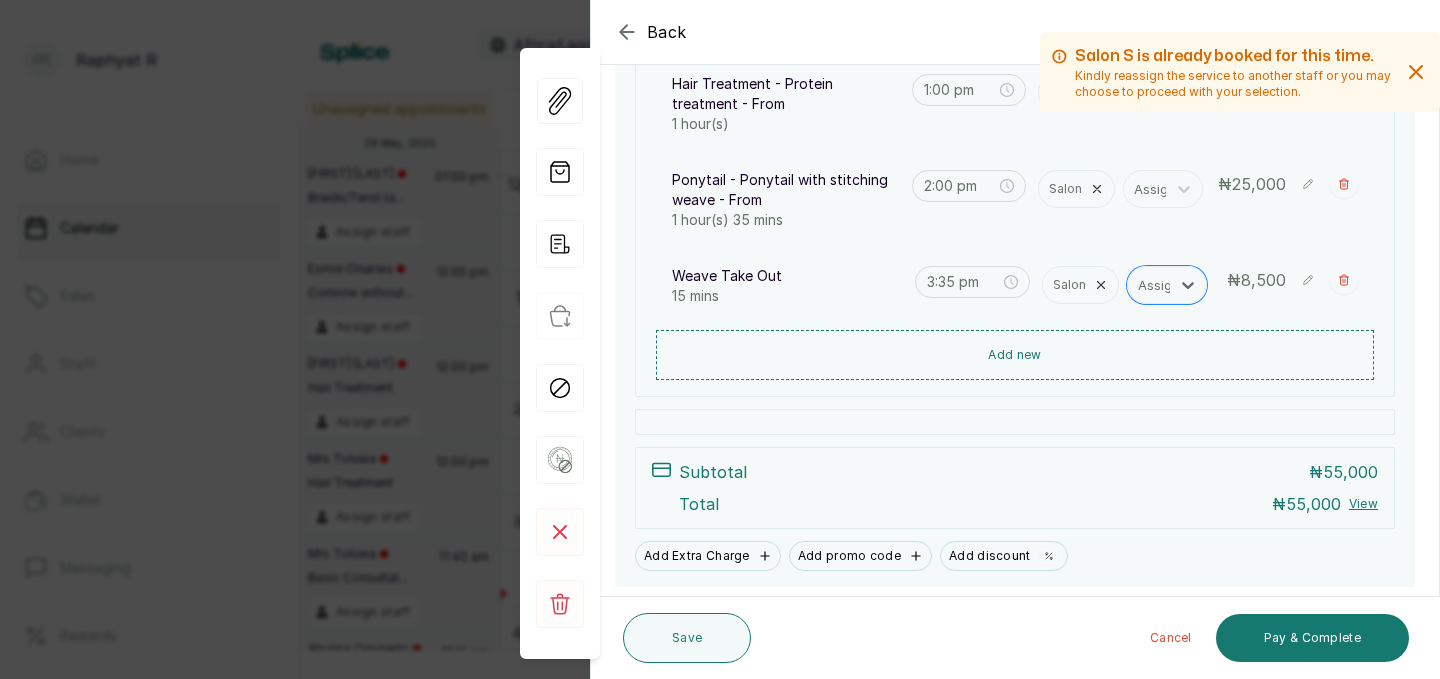 scroll, scrollTop: 413, scrollLeft: 0, axis: vertical 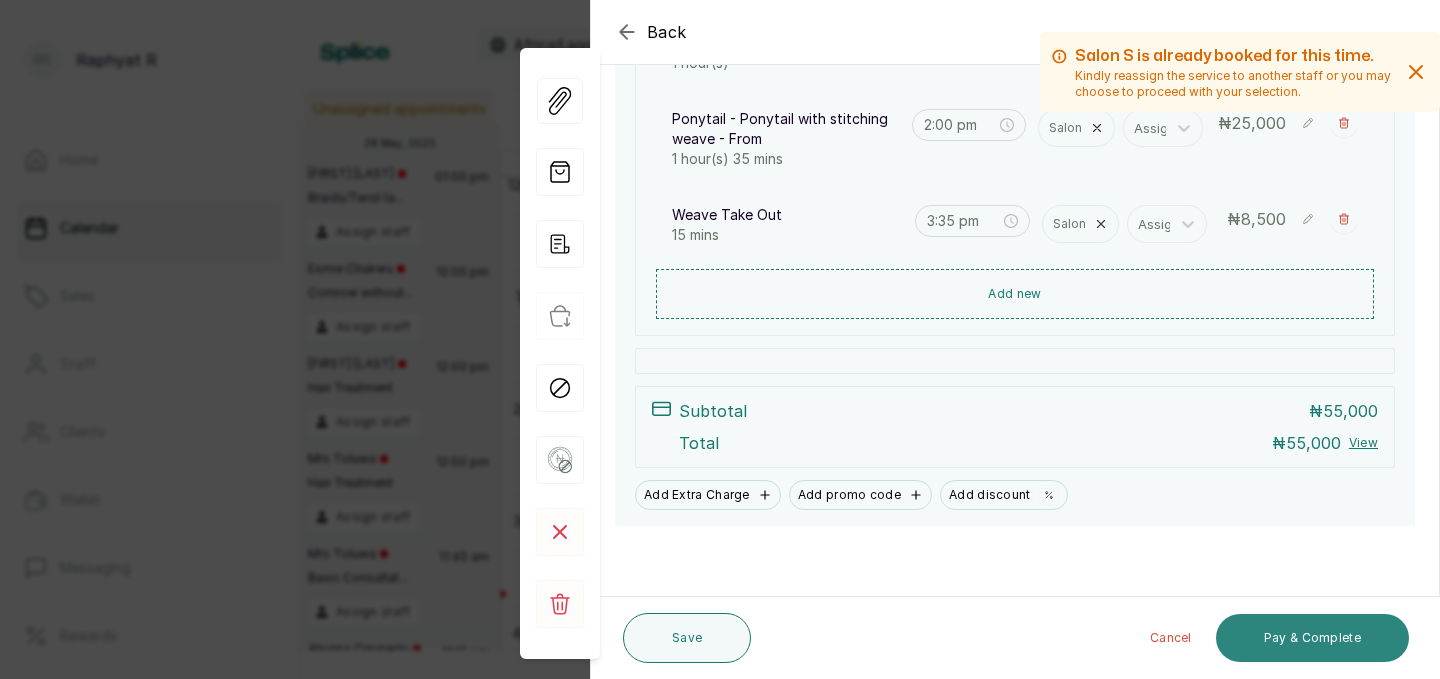 click on "Pay & Complete" at bounding box center [1312, 638] 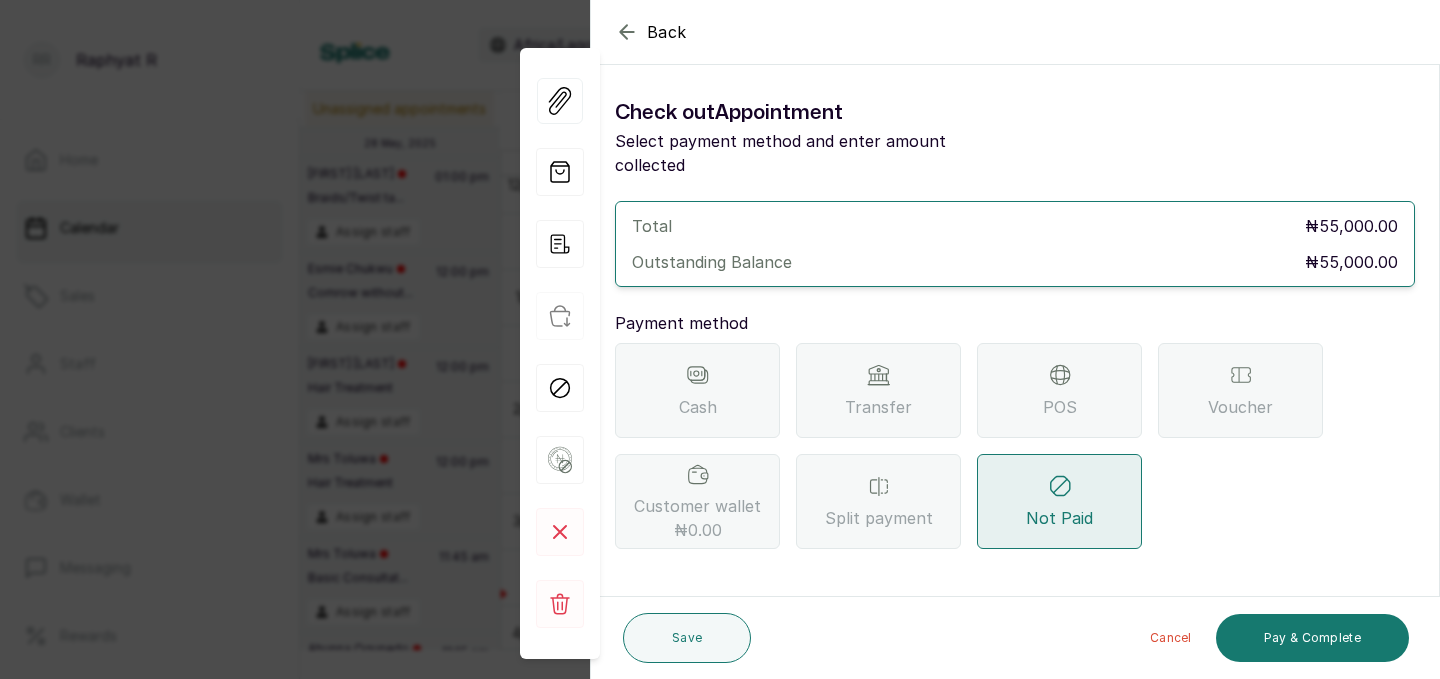 click on "POS" at bounding box center (1059, 390) 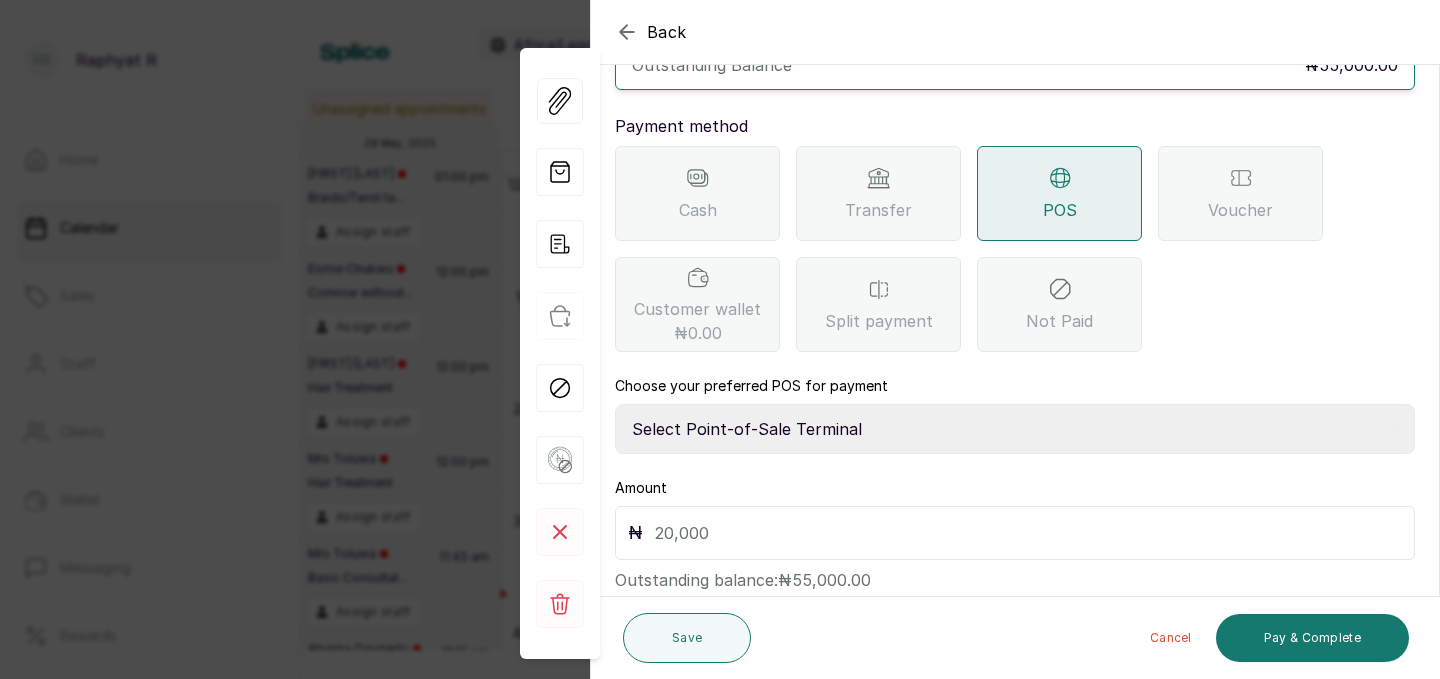 scroll, scrollTop: 223, scrollLeft: 0, axis: vertical 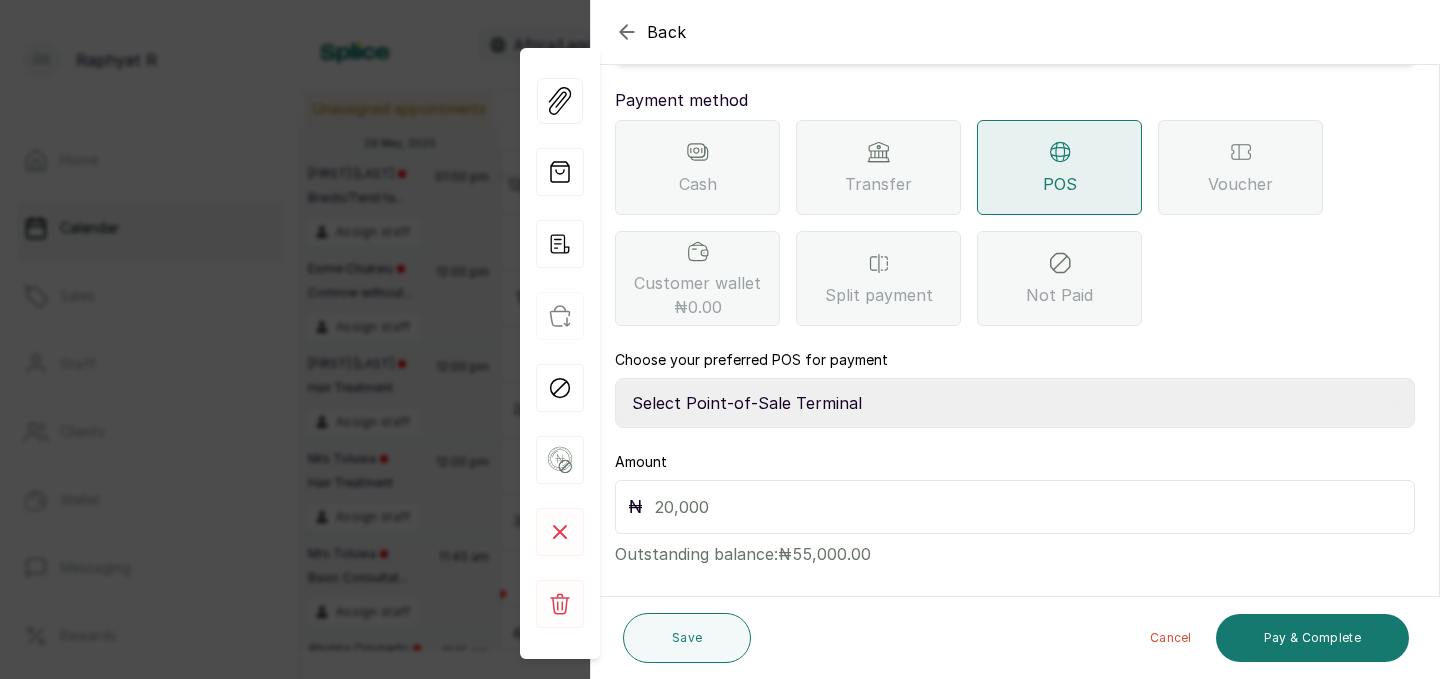 click on "Select Point-of-Sale Terminal Traction Providus Bank" at bounding box center [1015, 403] 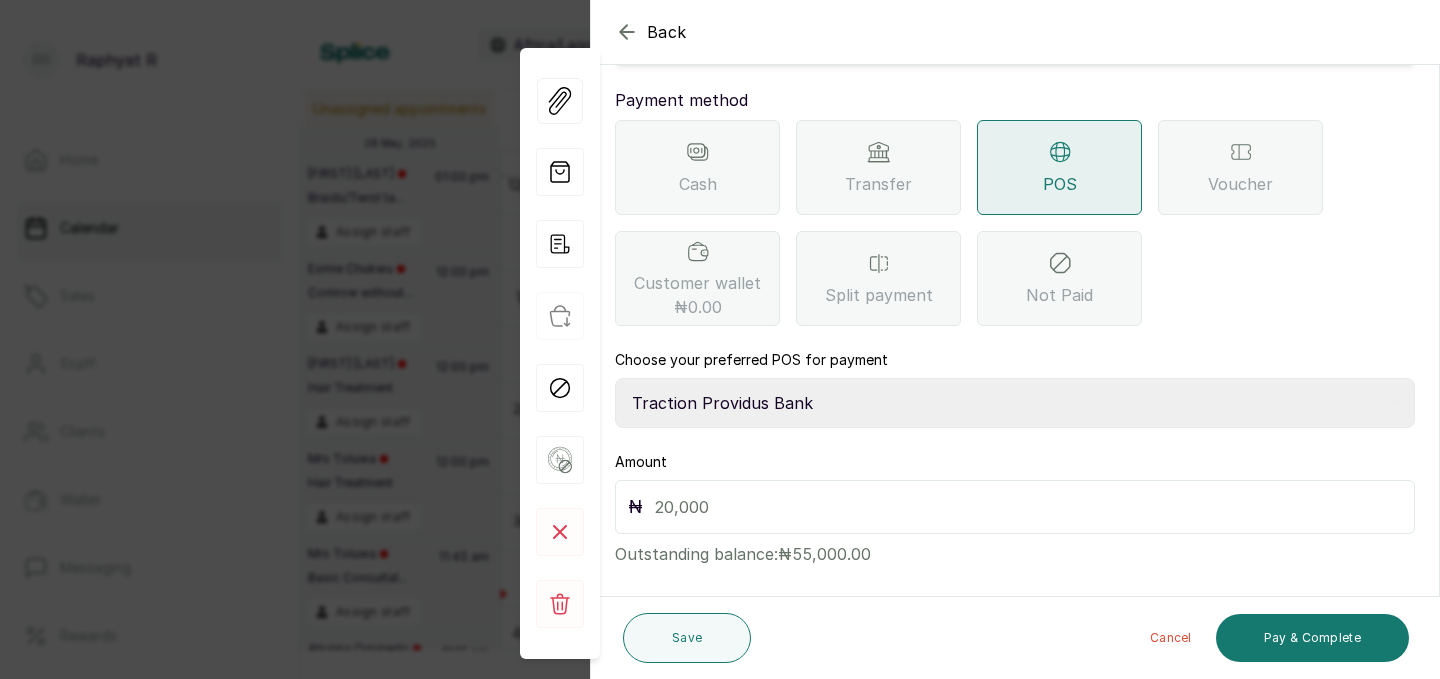 click at bounding box center [1028, 507] 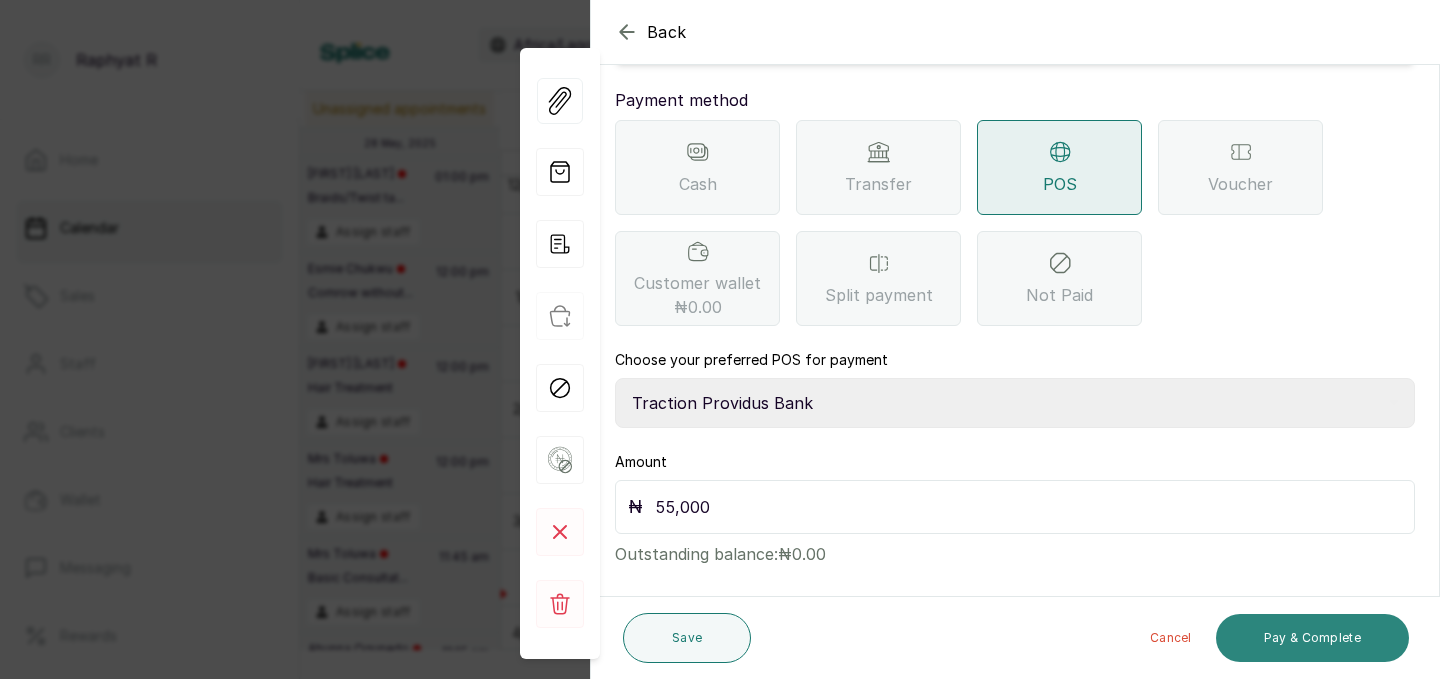 type on "55,000" 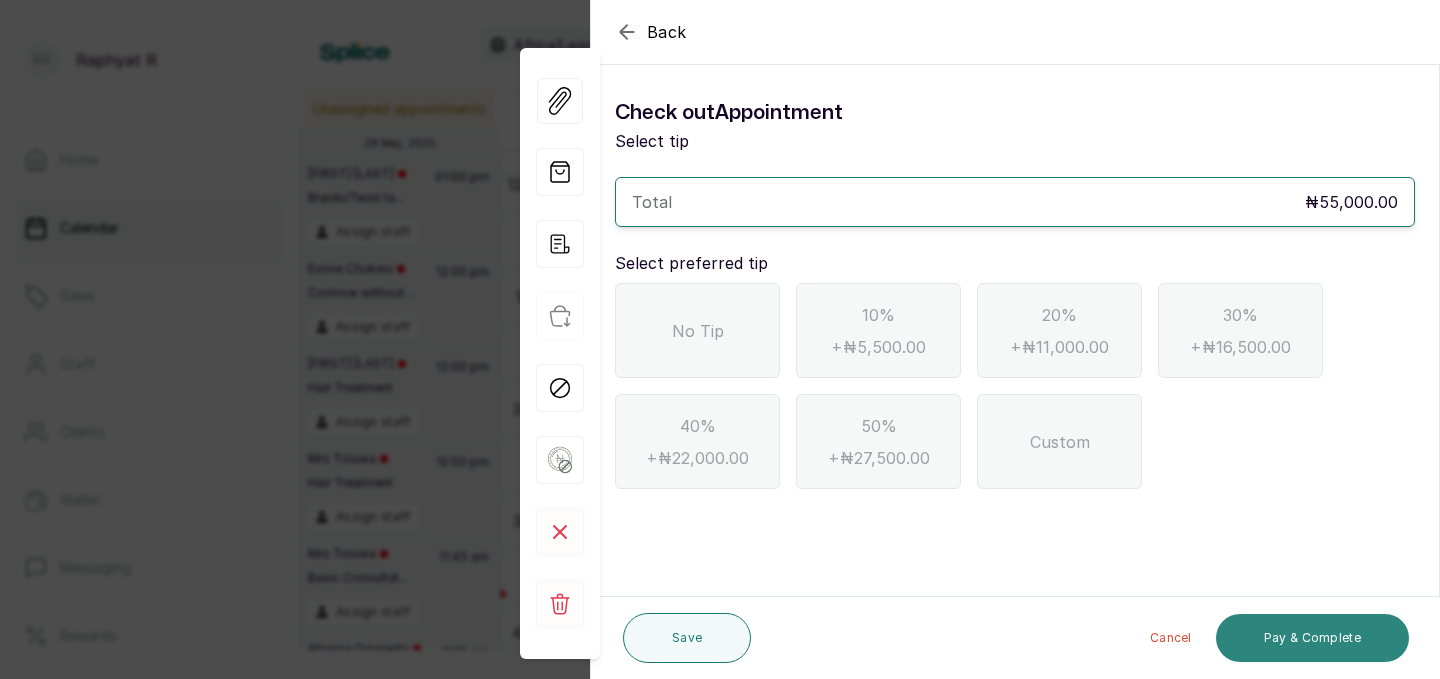 scroll, scrollTop: 0, scrollLeft: 0, axis: both 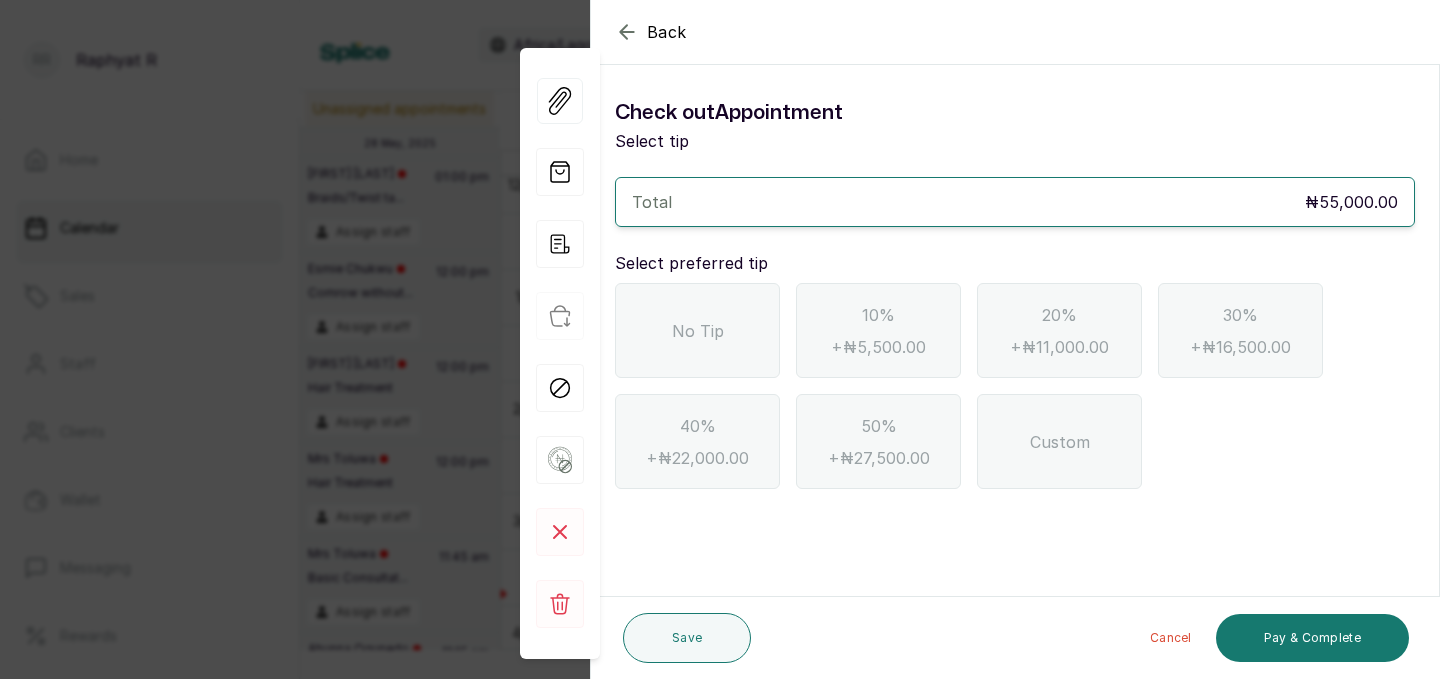 click on "No Tip" at bounding box center [697, 330] 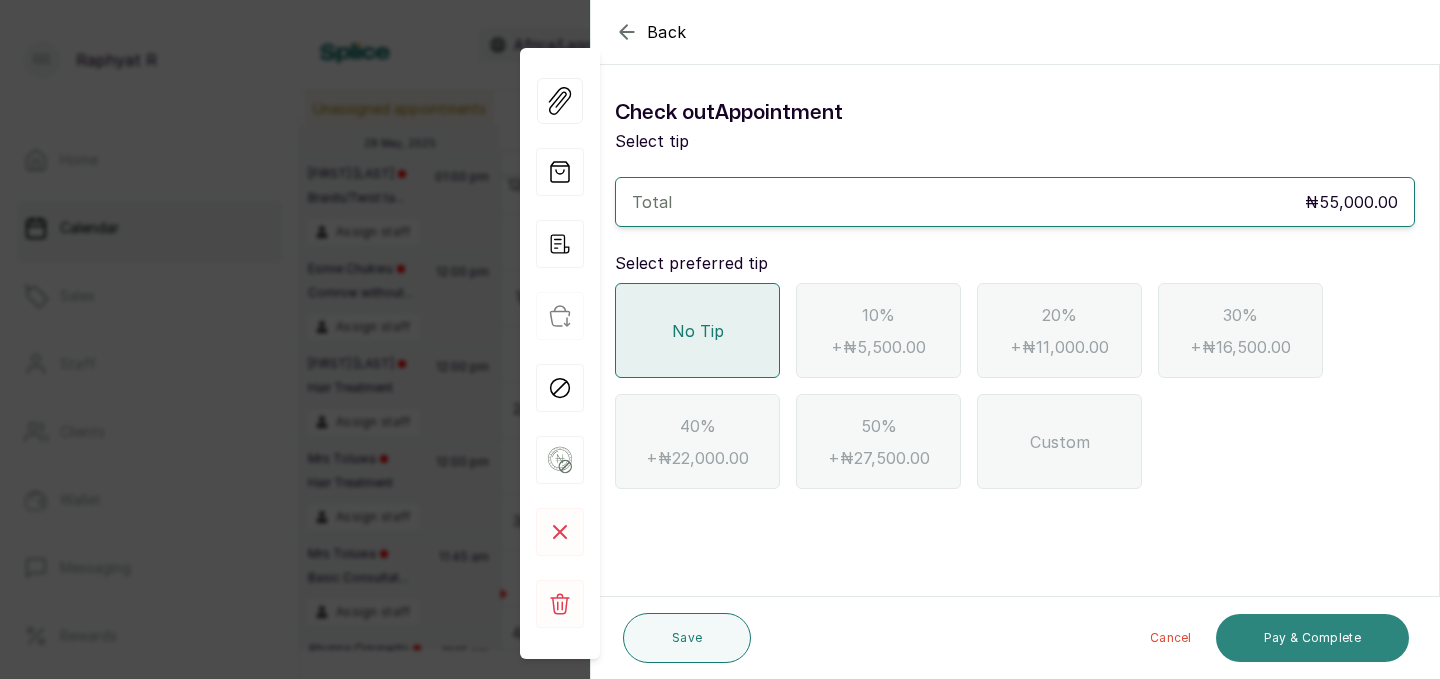 click on "Pay & Complete" at bounding box center (1312, 638) 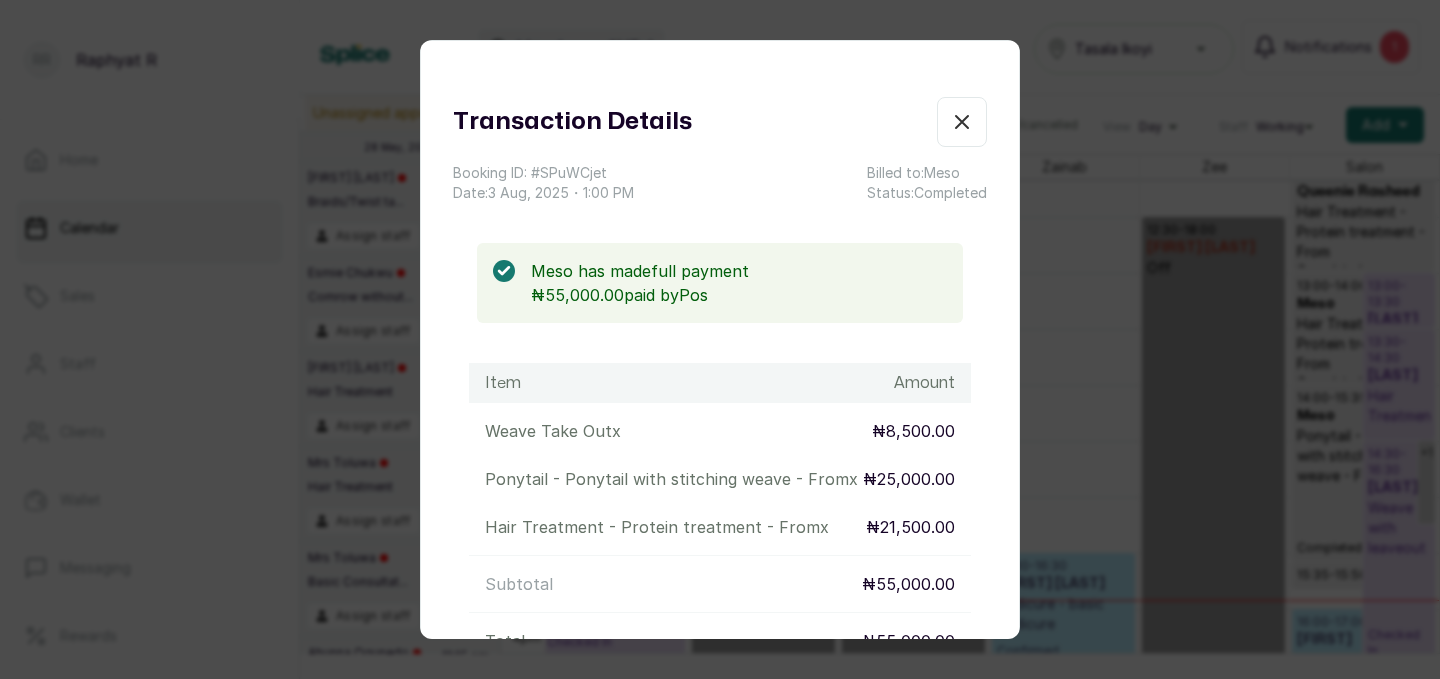 click 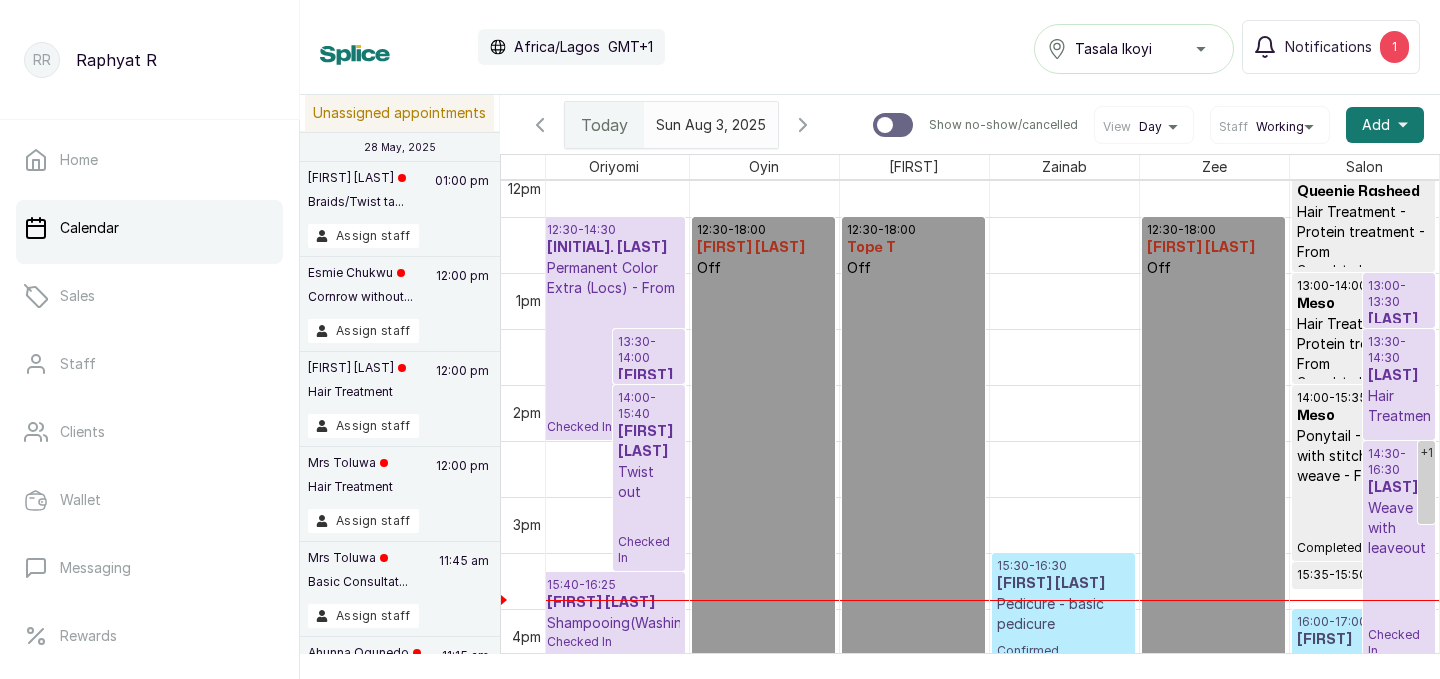 scroll, scrollTop: 1420, scrollLeft: 457, axis: both 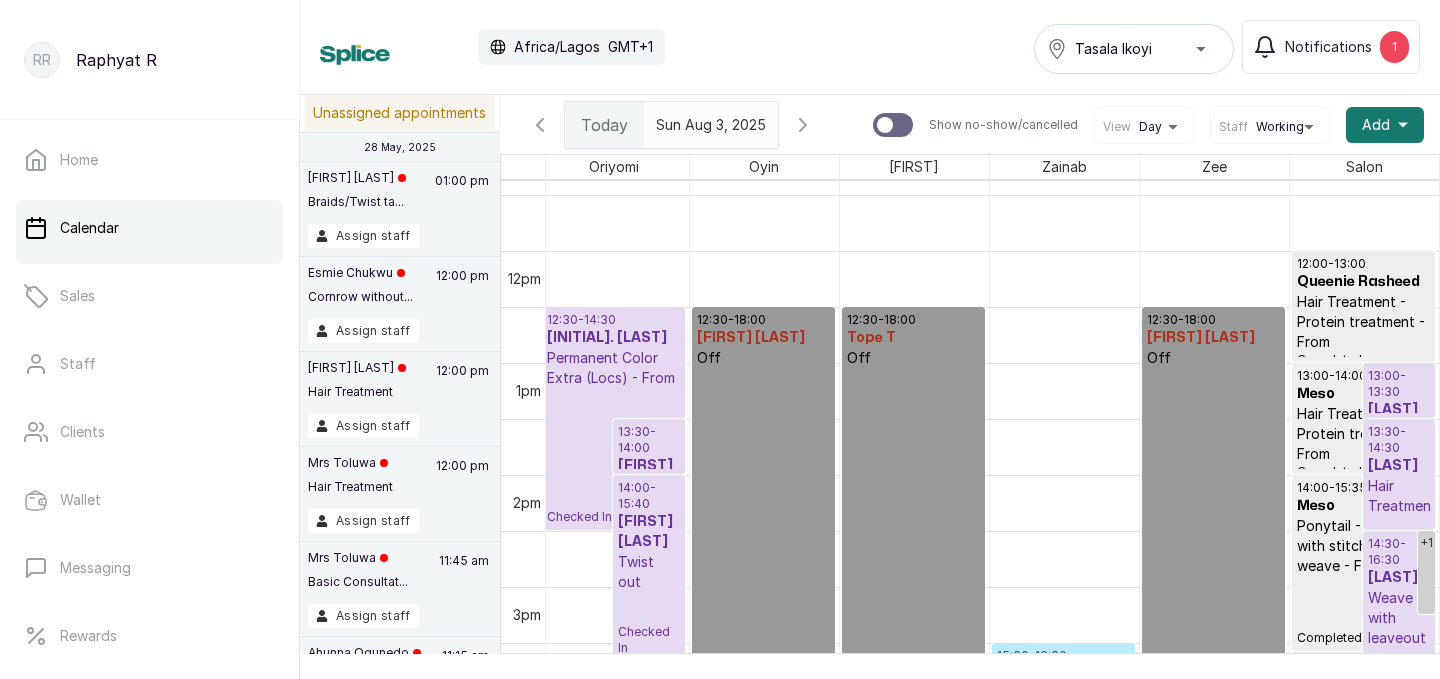 click on "Permanent Color Extra (Locs) - From" at bounding box center [613, 368] 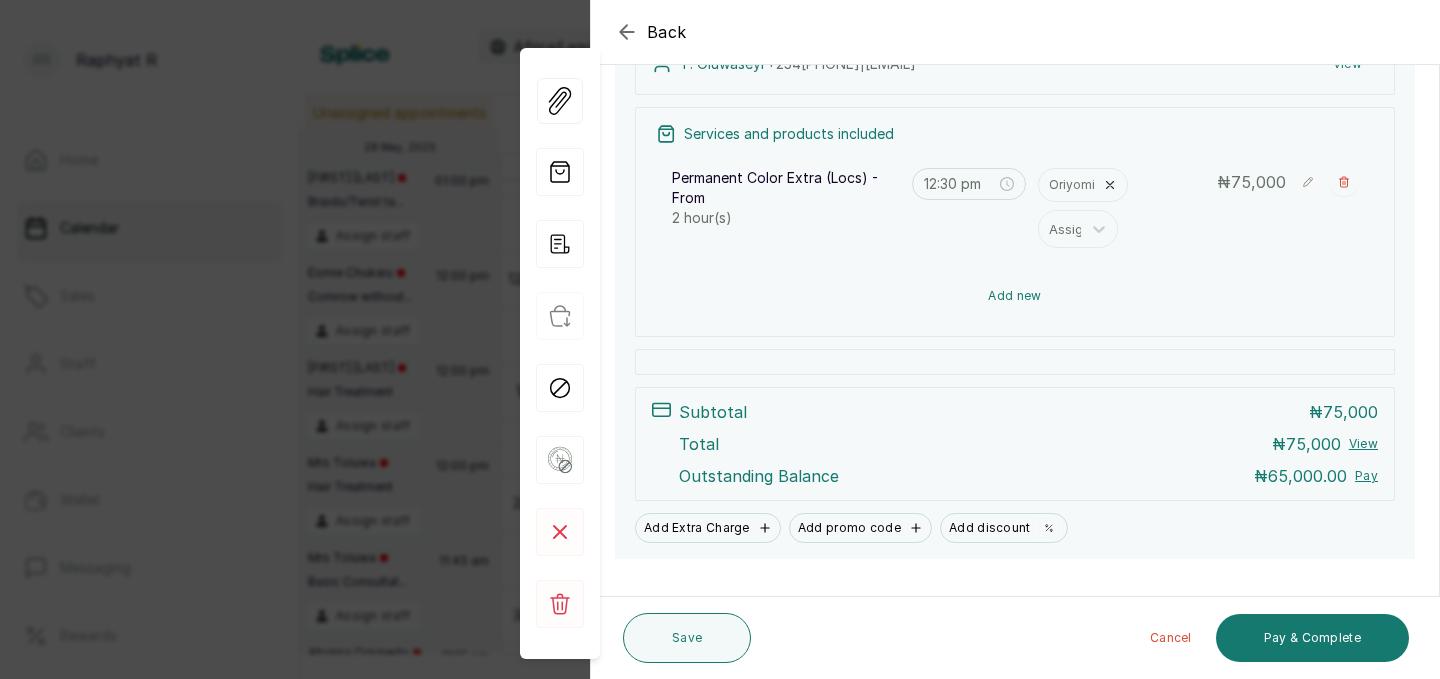 scroll, scrollTop: 371, scrollLeft: 0, axis: vertical 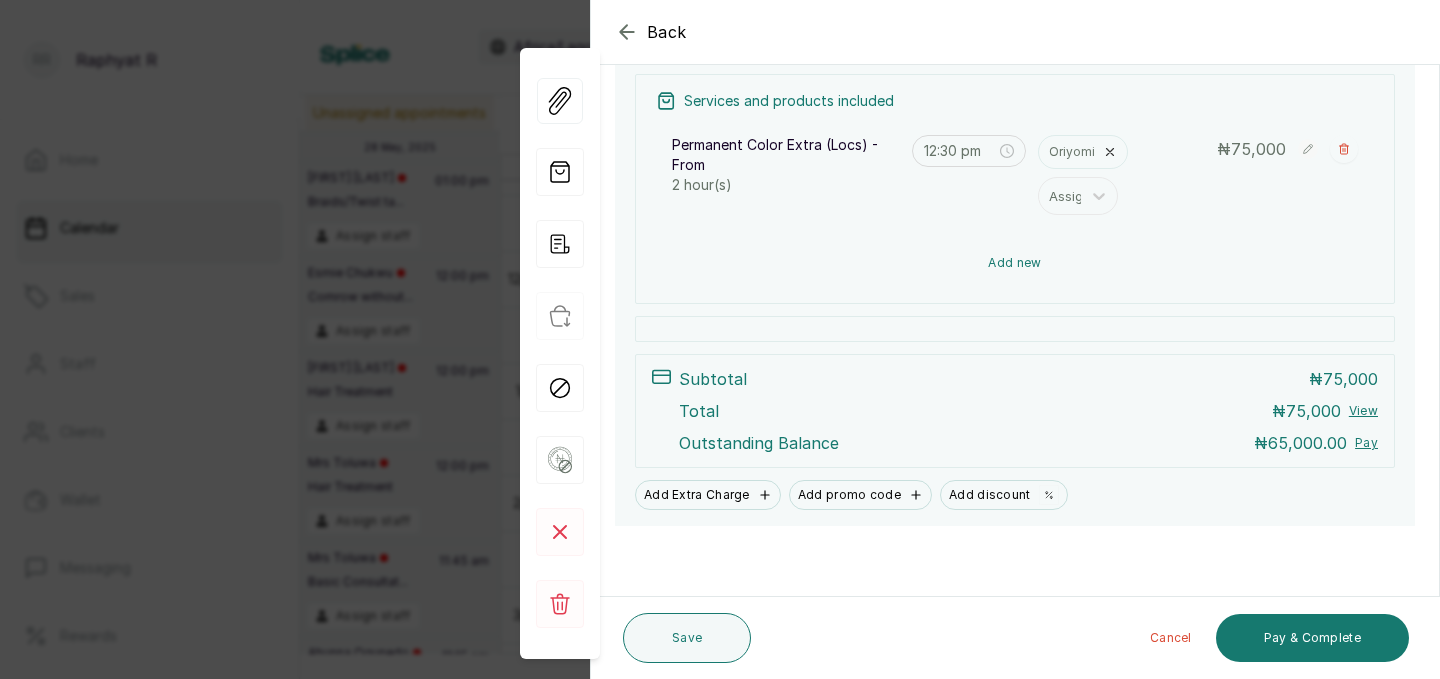 click on "Add new" at bounding box center (1015, 263) 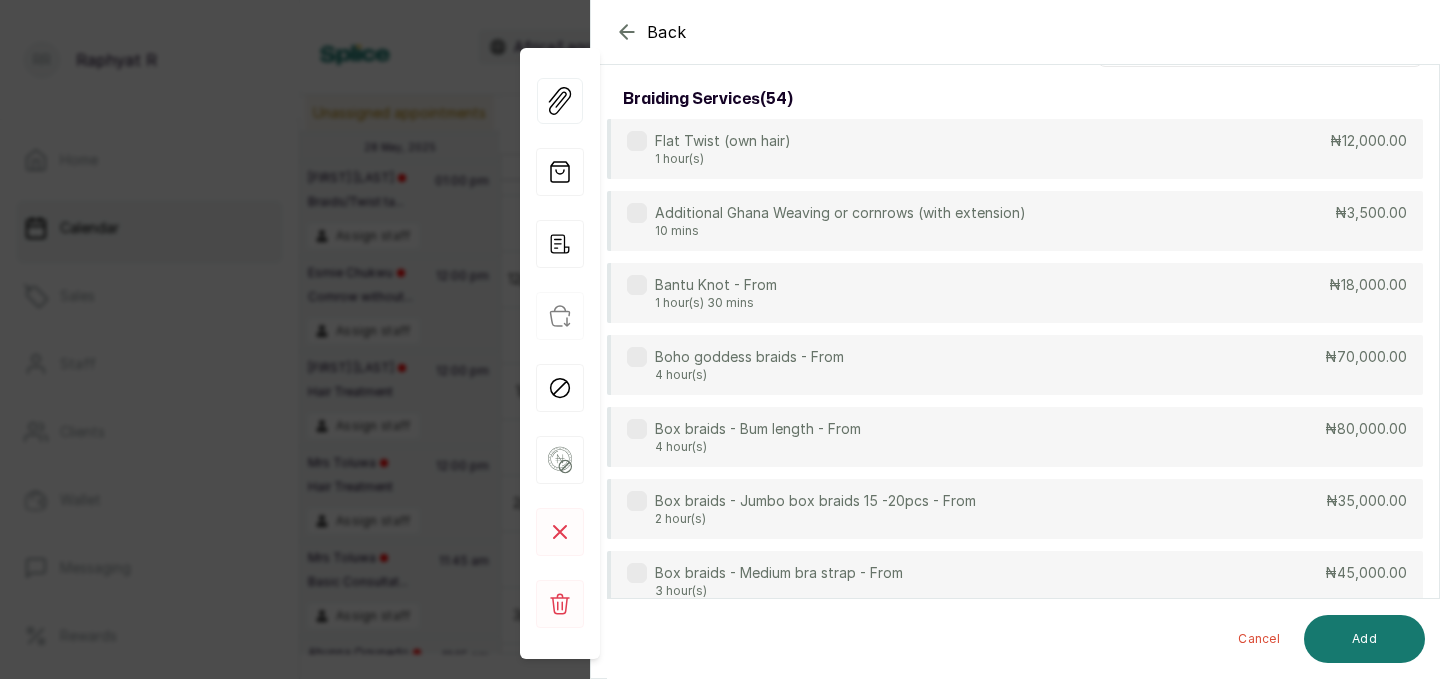 scroll, scrollTop: 0, scrollLeft: 0, axis: both 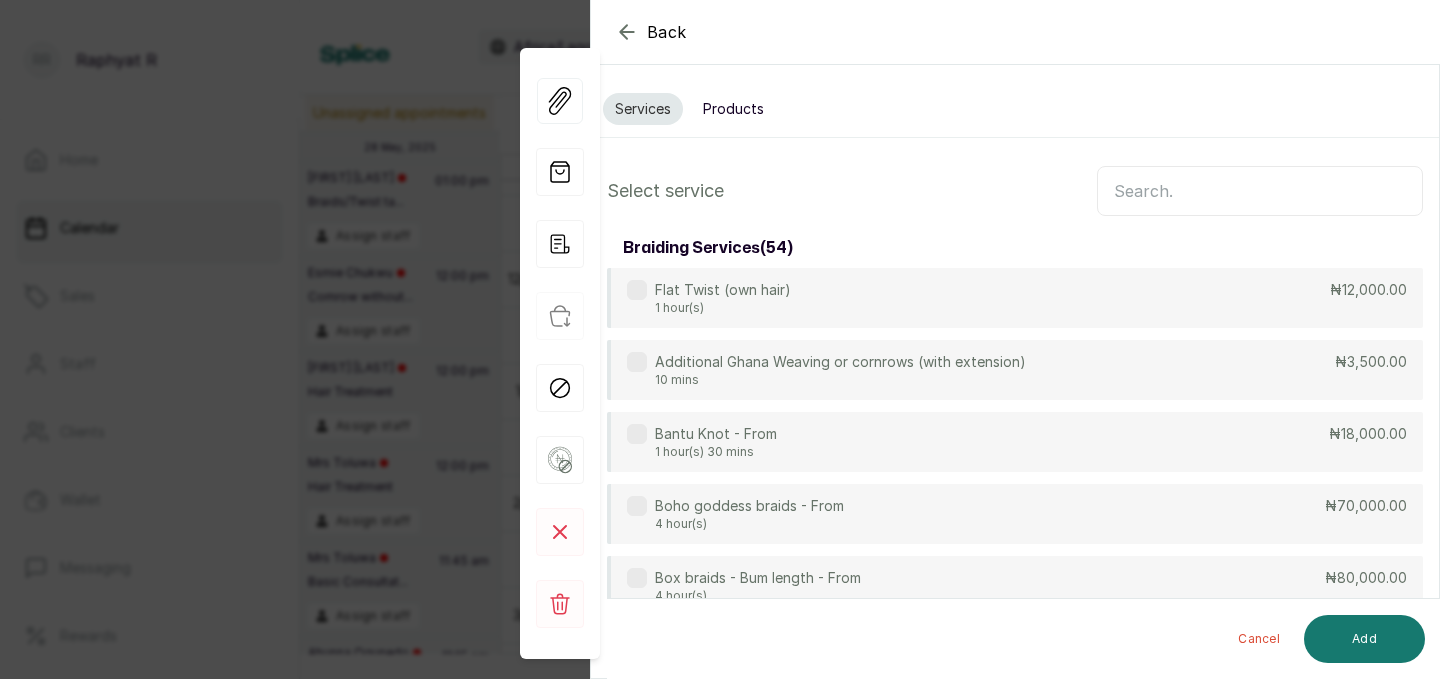 click on "Products" at bounding box center [733, 109] 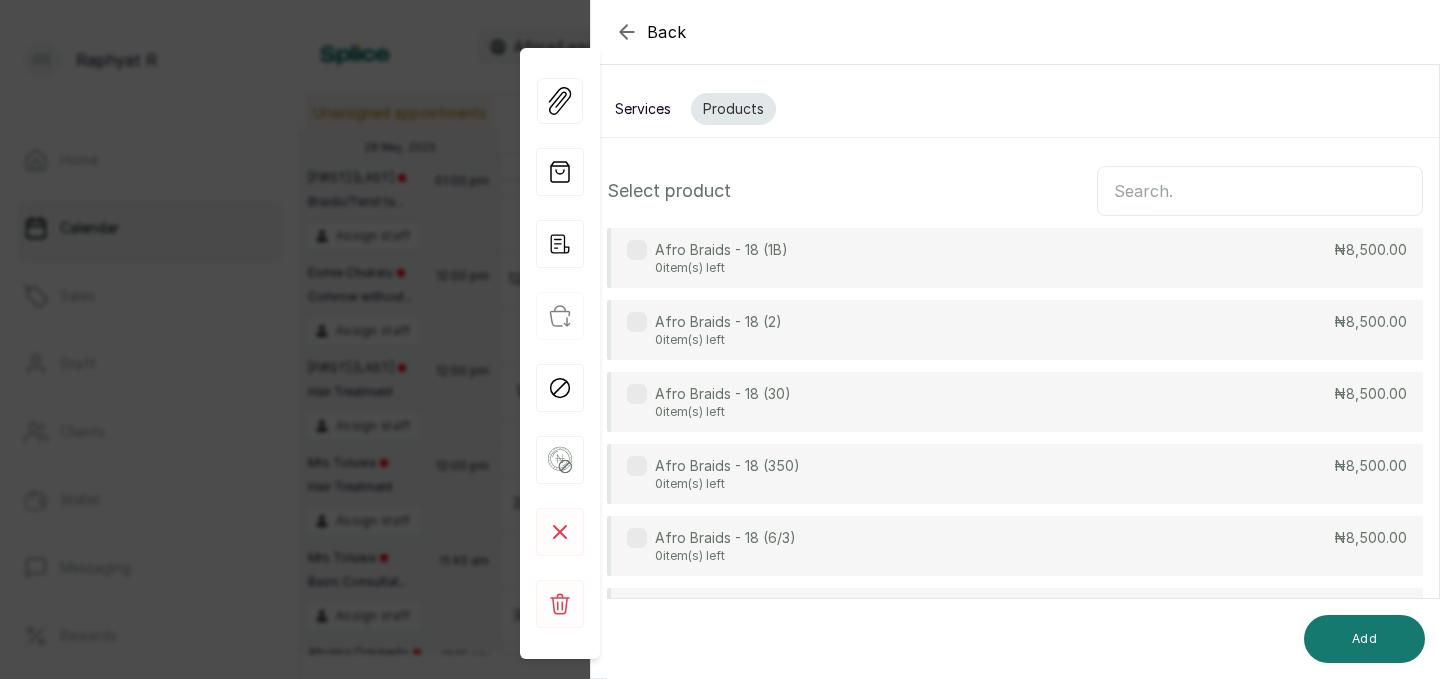 click at bounding box center [1260, 191] 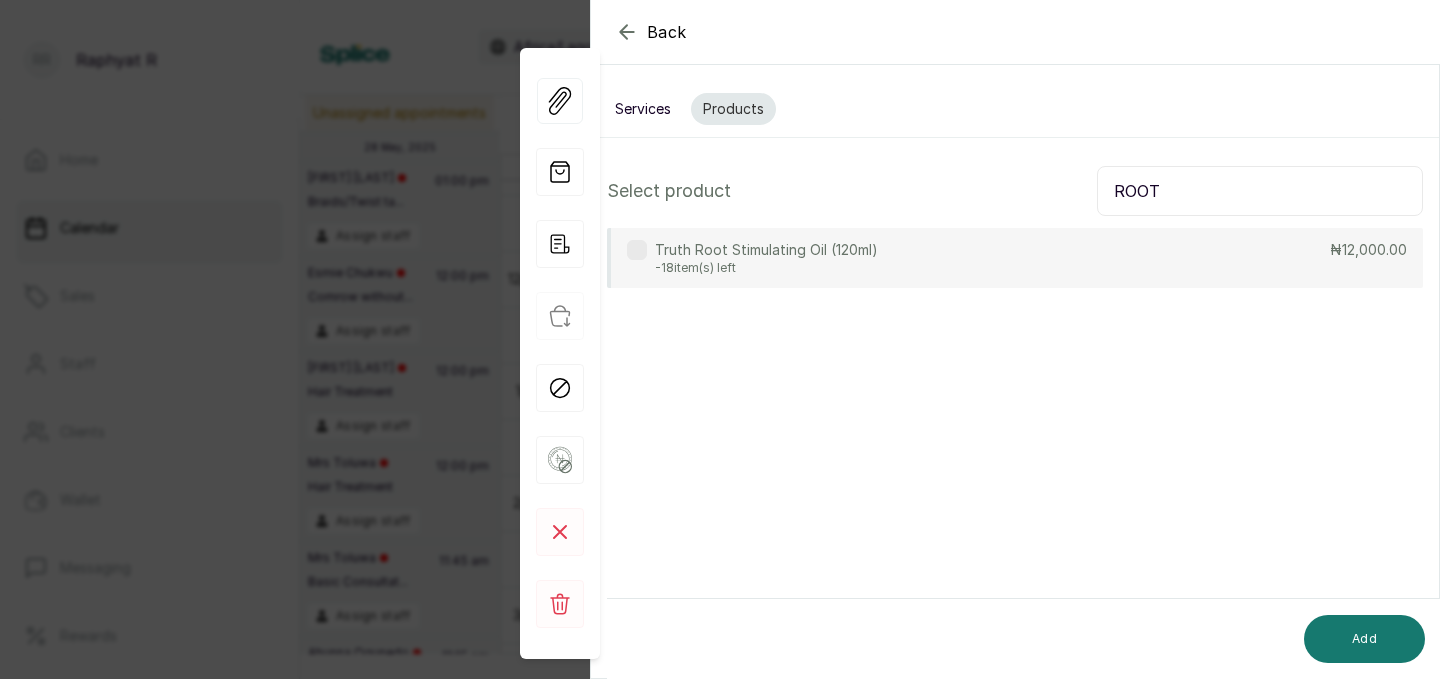 type on "ROOT" 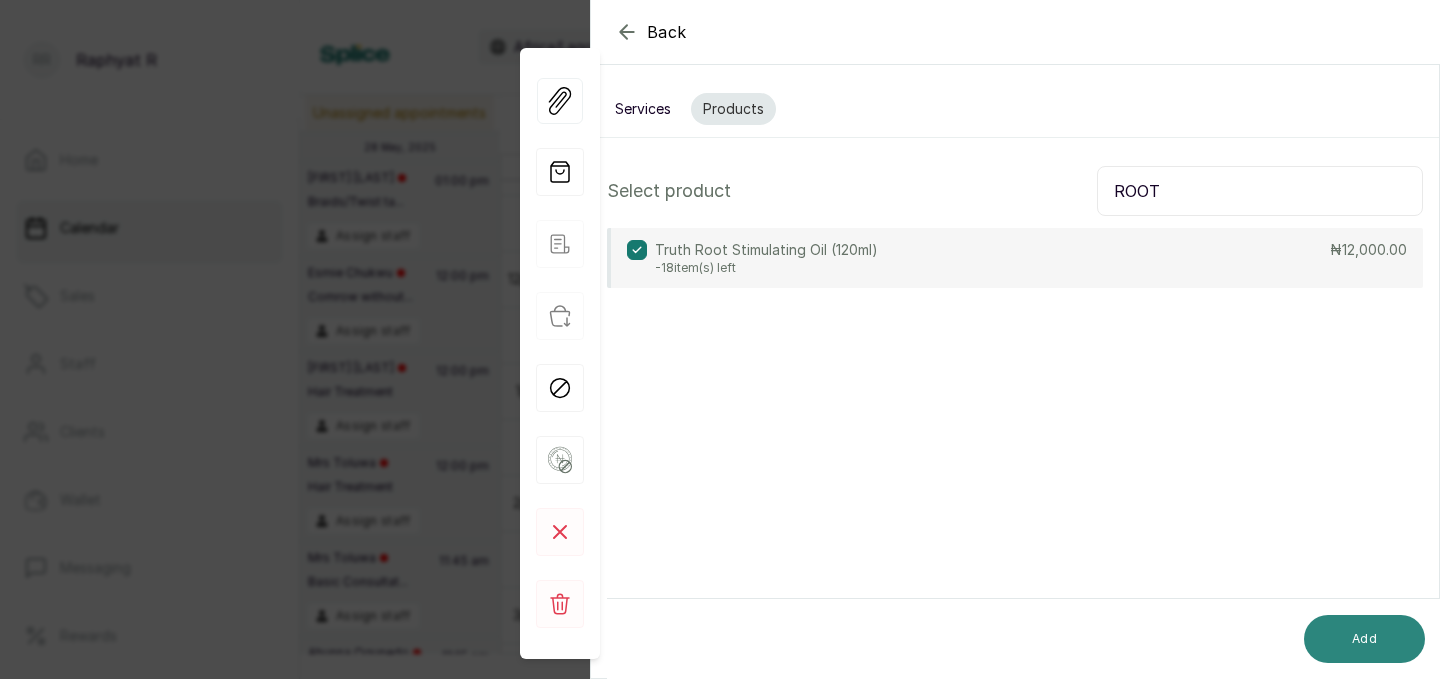 click on "Add" at bounding box center (1364, 639) 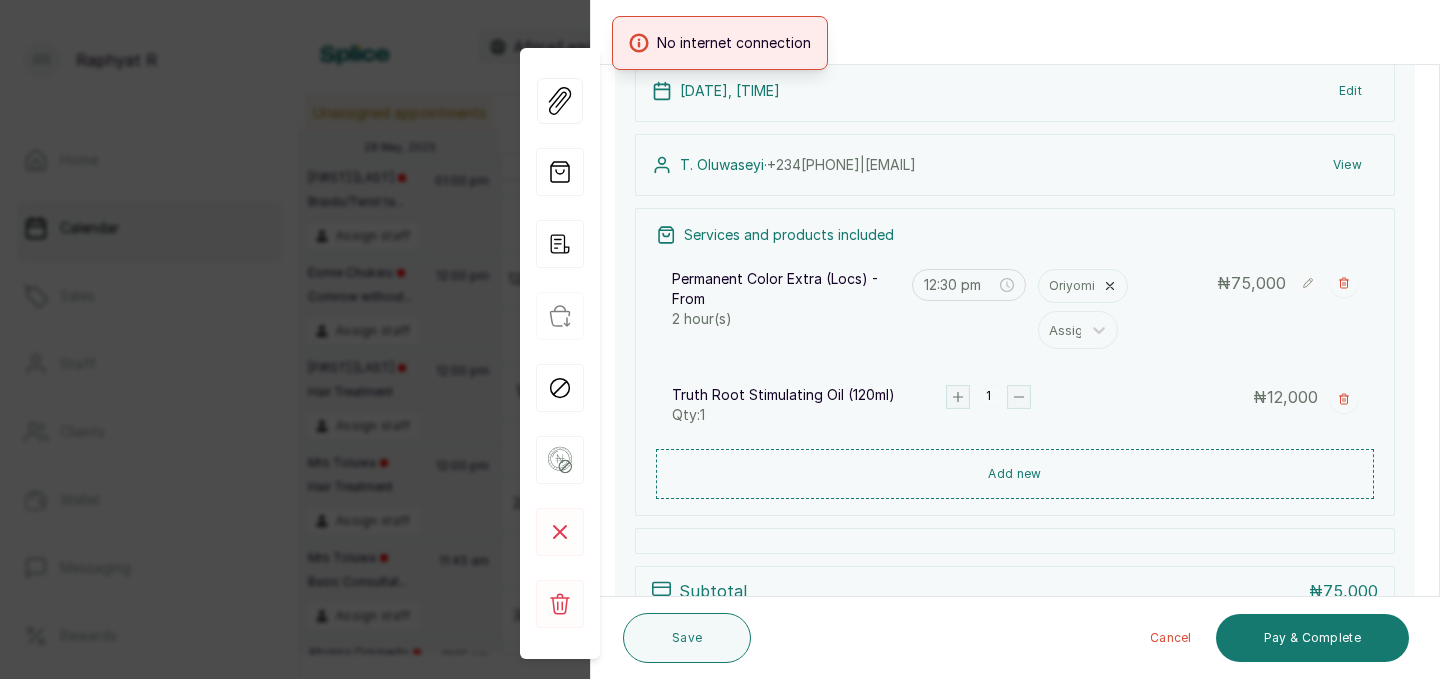 scroll, scrollTop: 242, scrollLeft: 0, axis: vertical 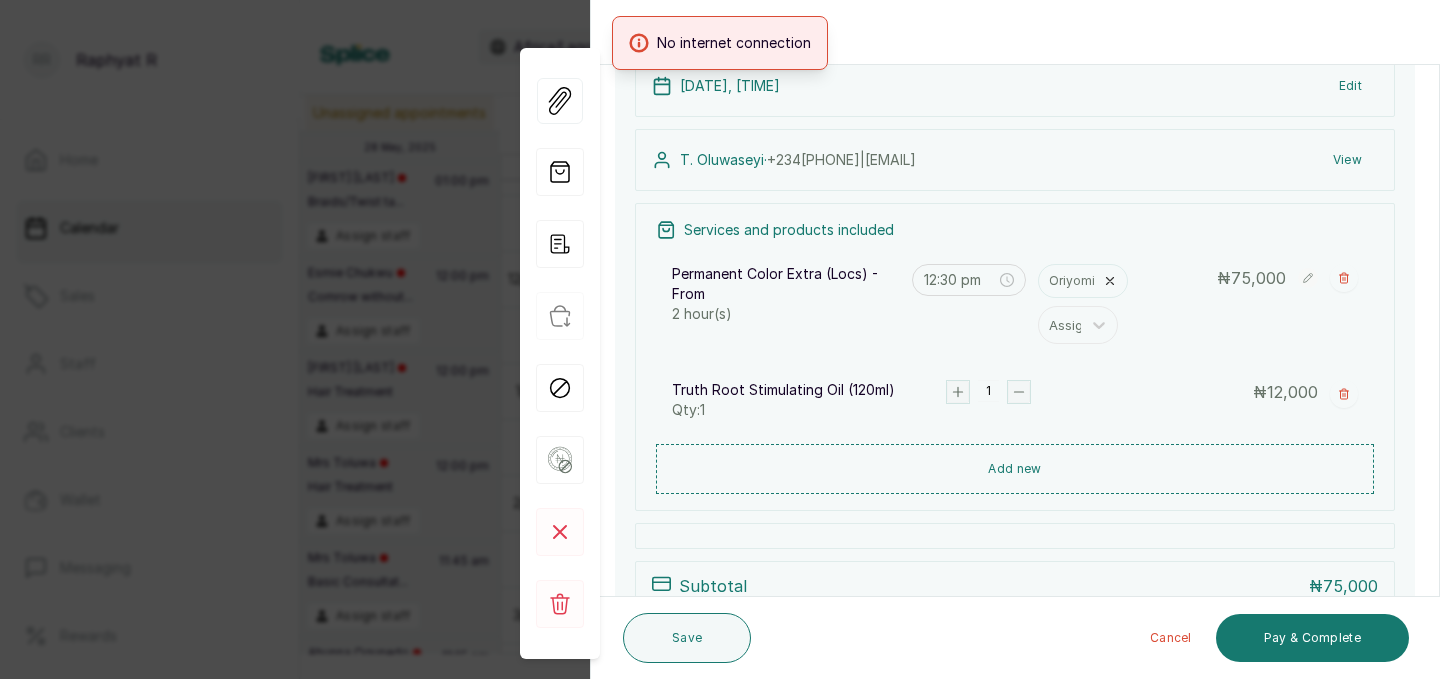 click 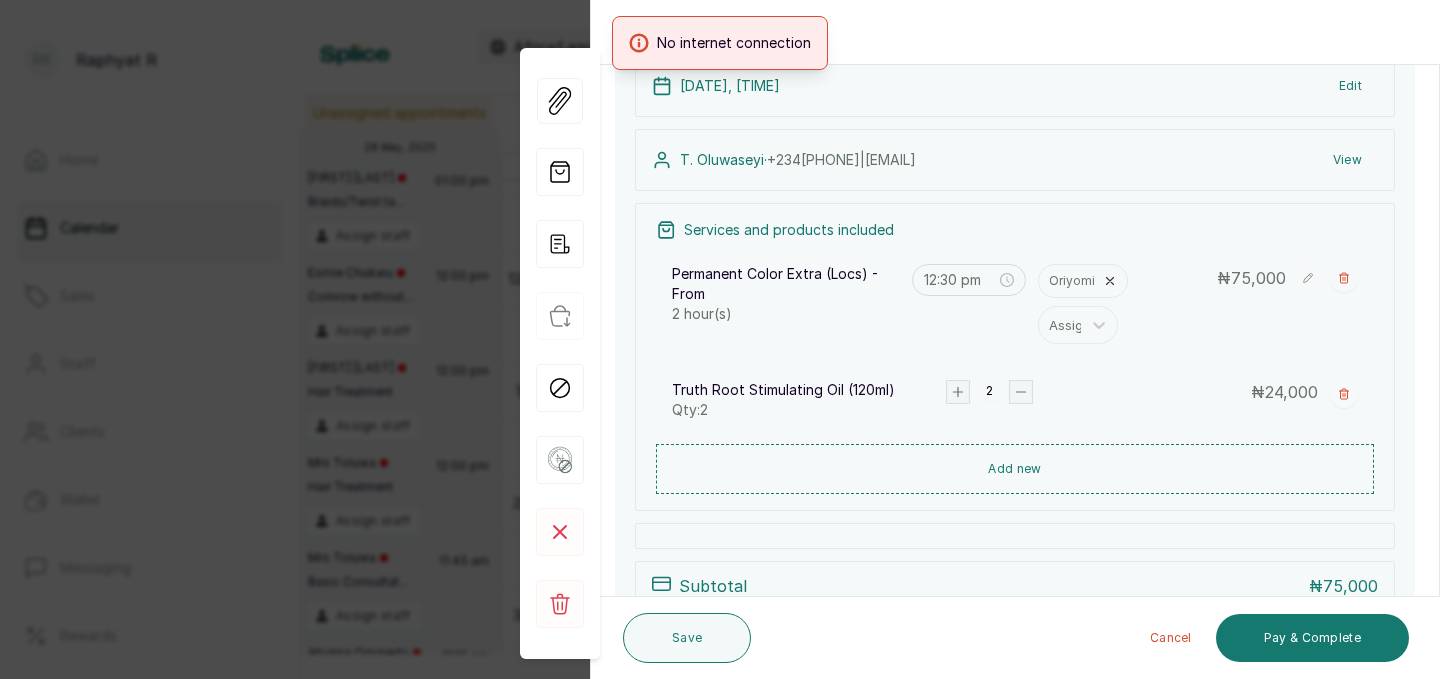 click 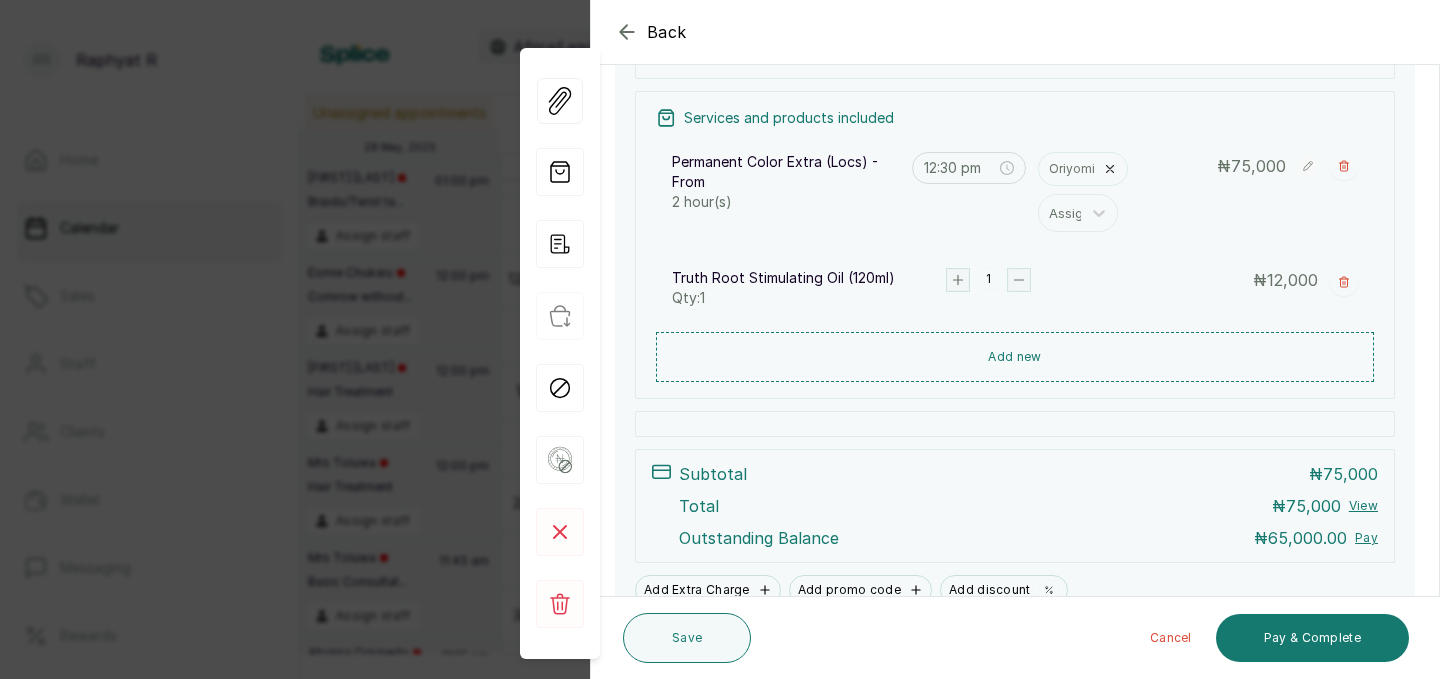 scroll, scrollTop: 449, scrollLeft: 0, axis: vertical 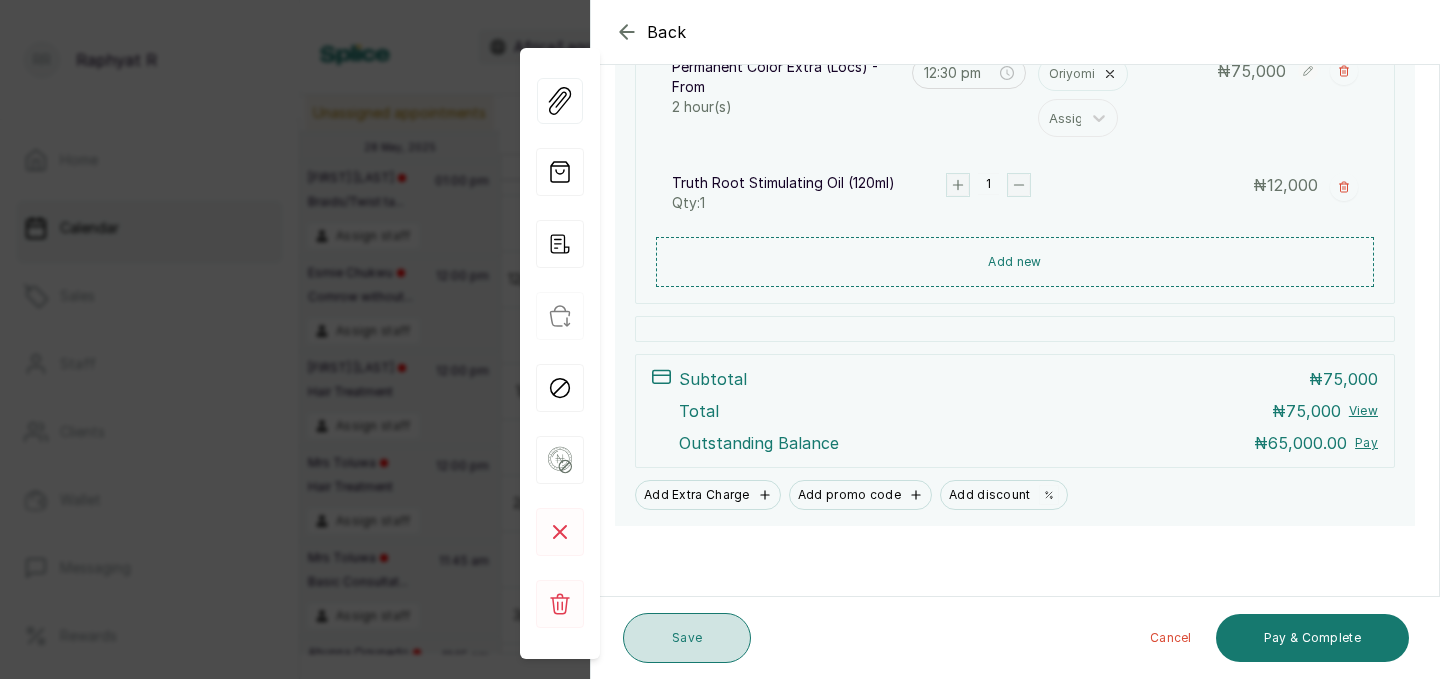 click on "Save" at bounding box center (687, 638) 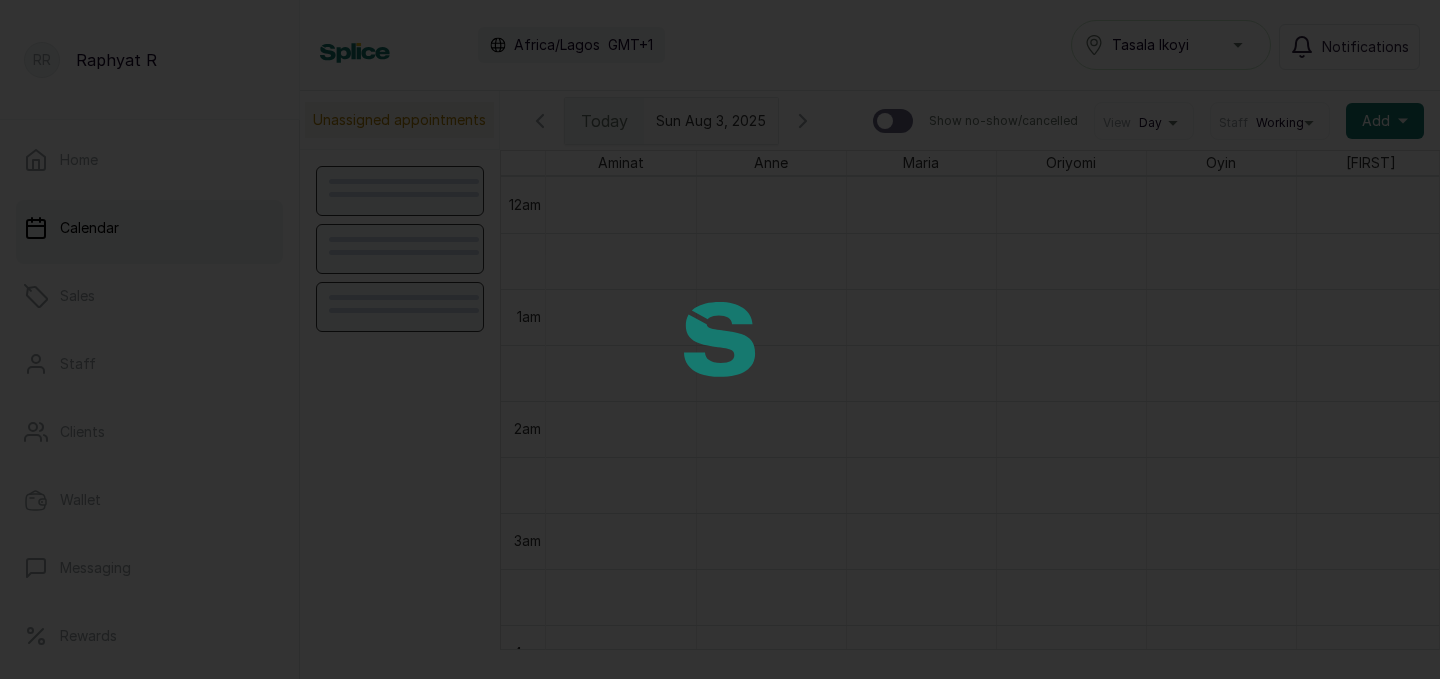 scroll, scrollTop: 0, scrollLeft: 0, axis: both 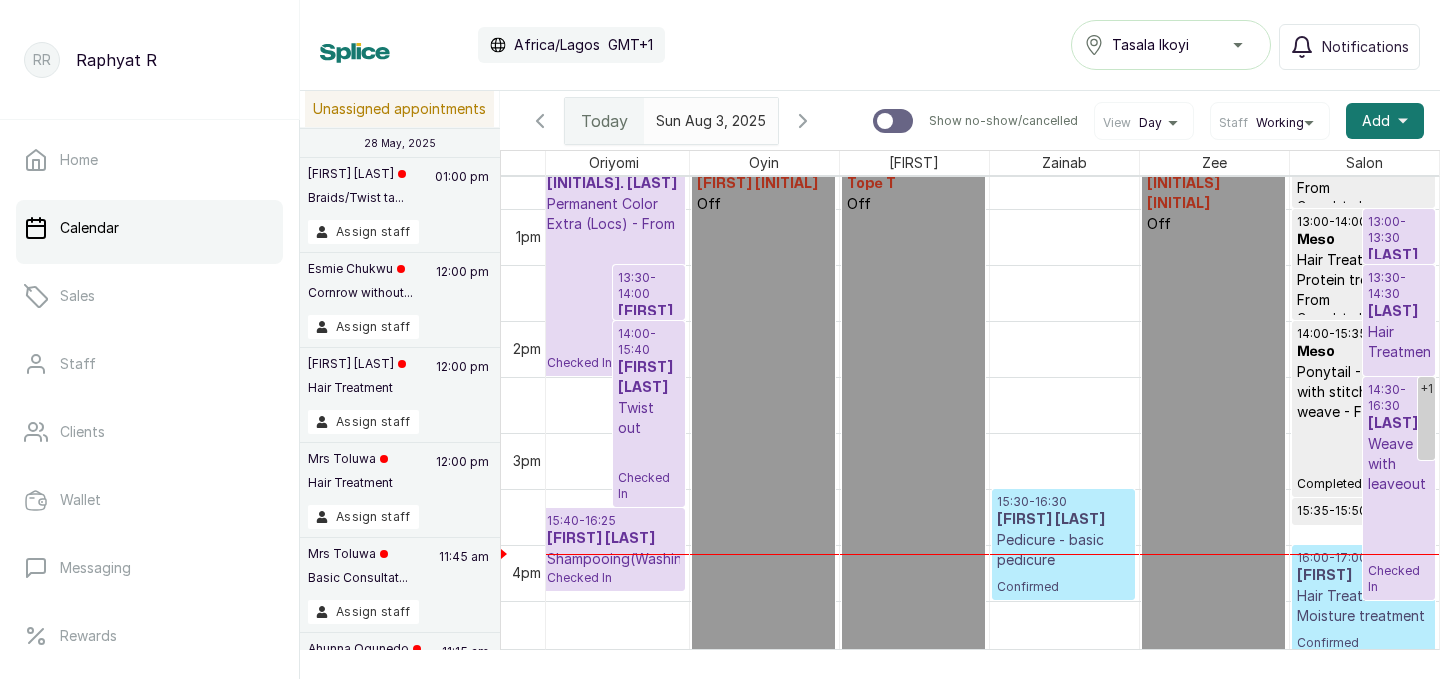 click on "[TIME] - [TIME] [INITIALS]. [LAST] Permanent Color Extra (Locs) - From Checked In" at bounding box center (613, 264) 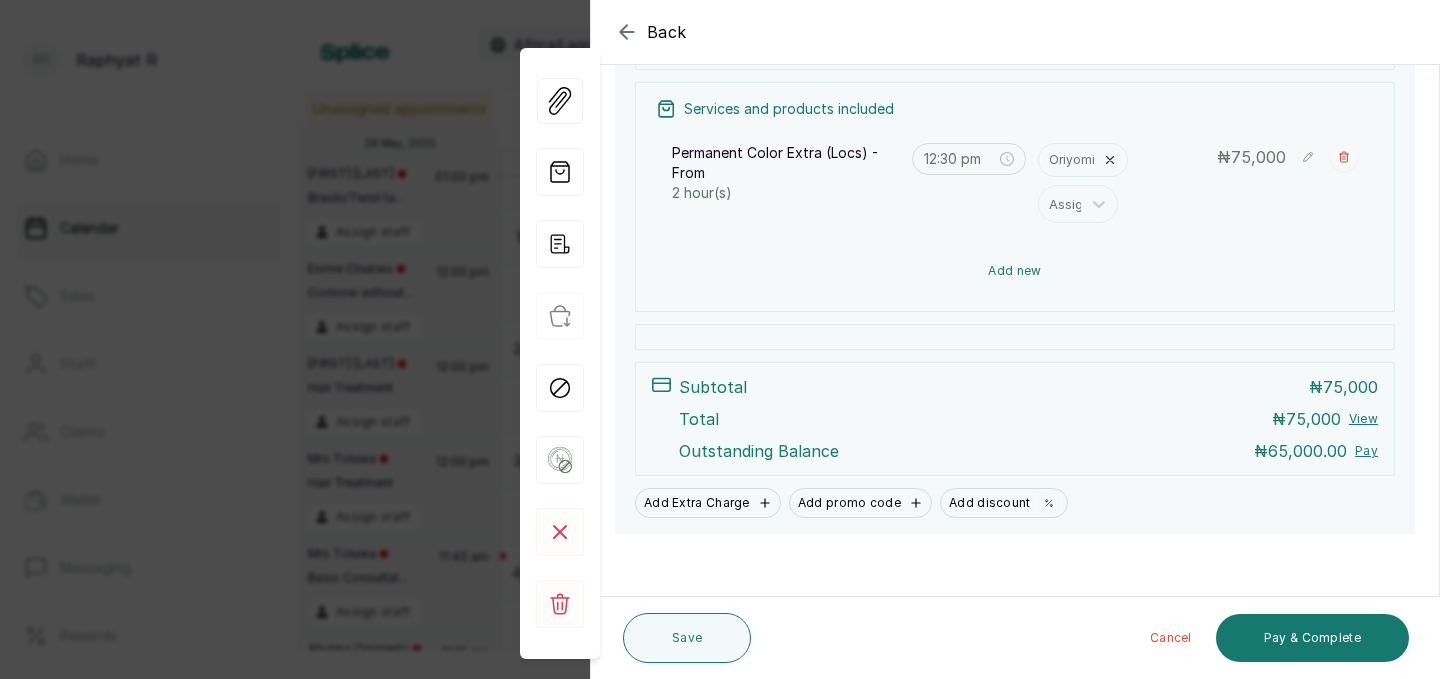 click on "Add new" at bounding box center (1015, 271) 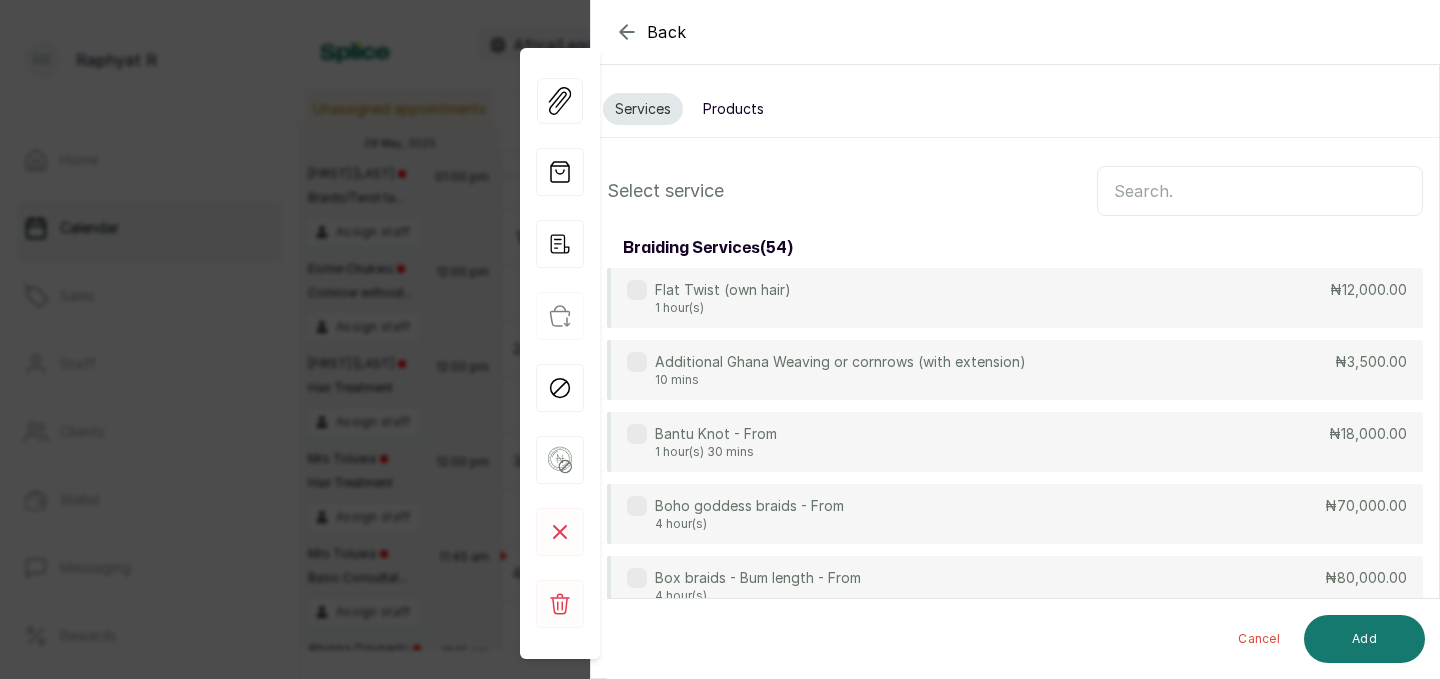 click on "Products" at bounding box center (733, 109) 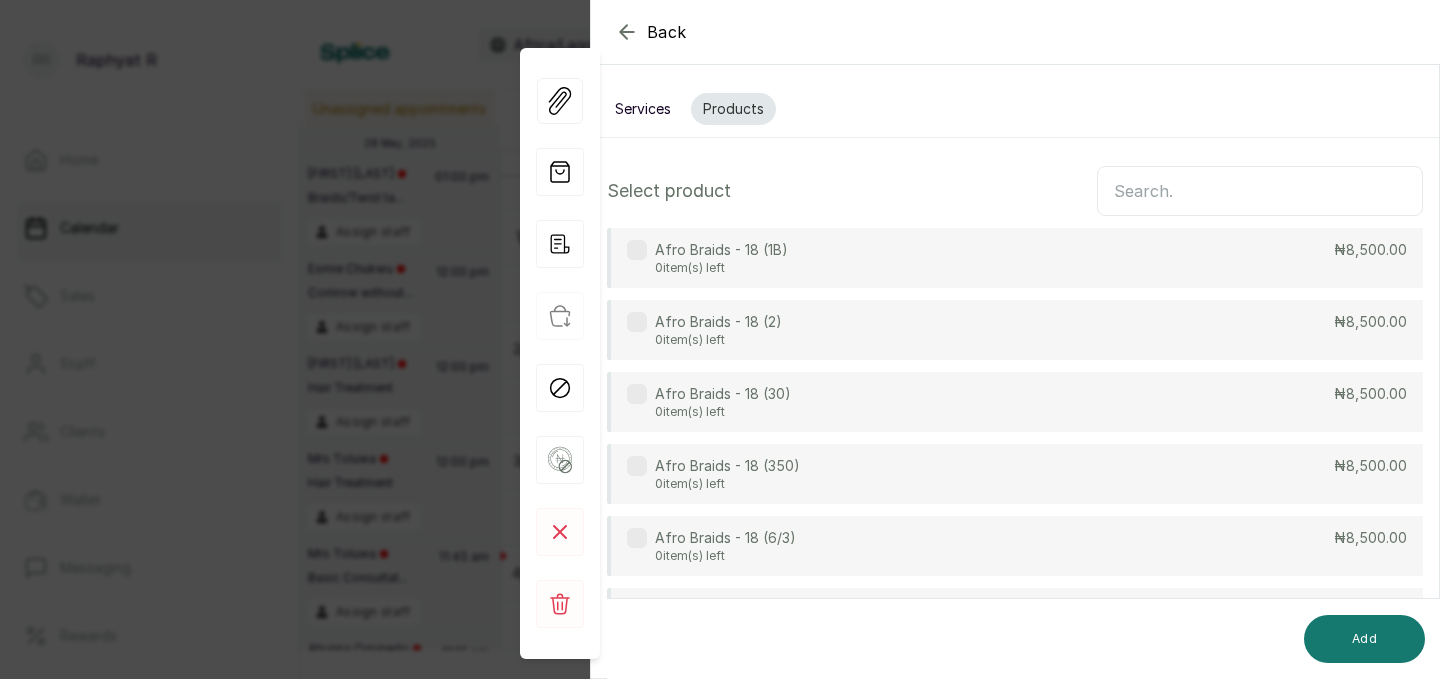 click at bounding box center (1260, 191) 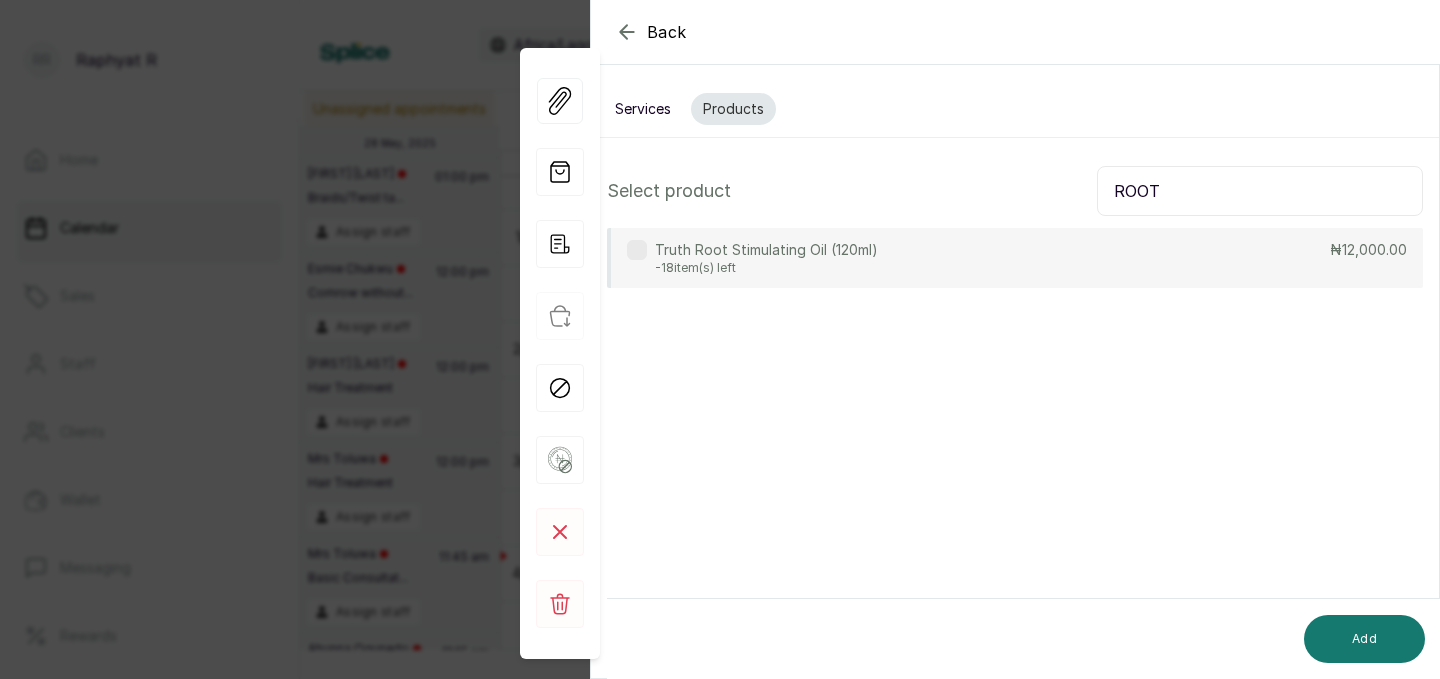 type on "ROOT" 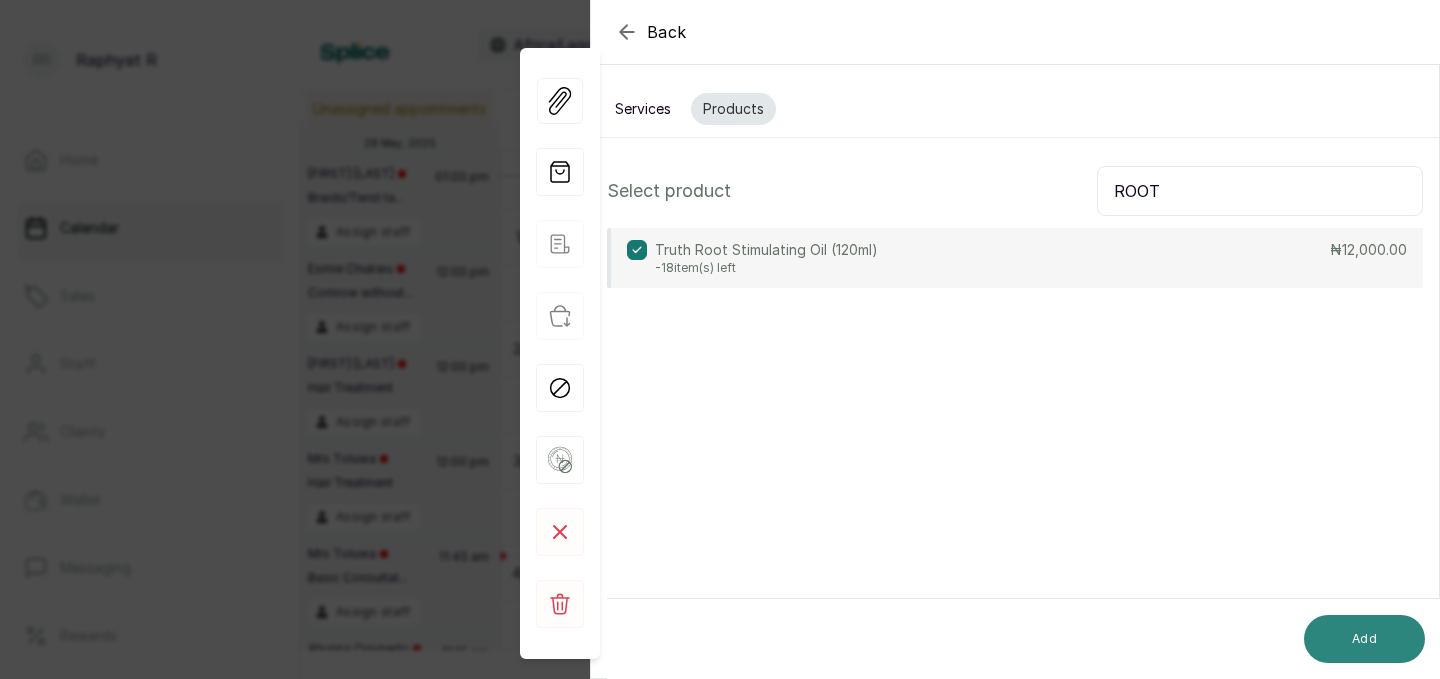 click on "Add" at bounding box center (1364, 639) 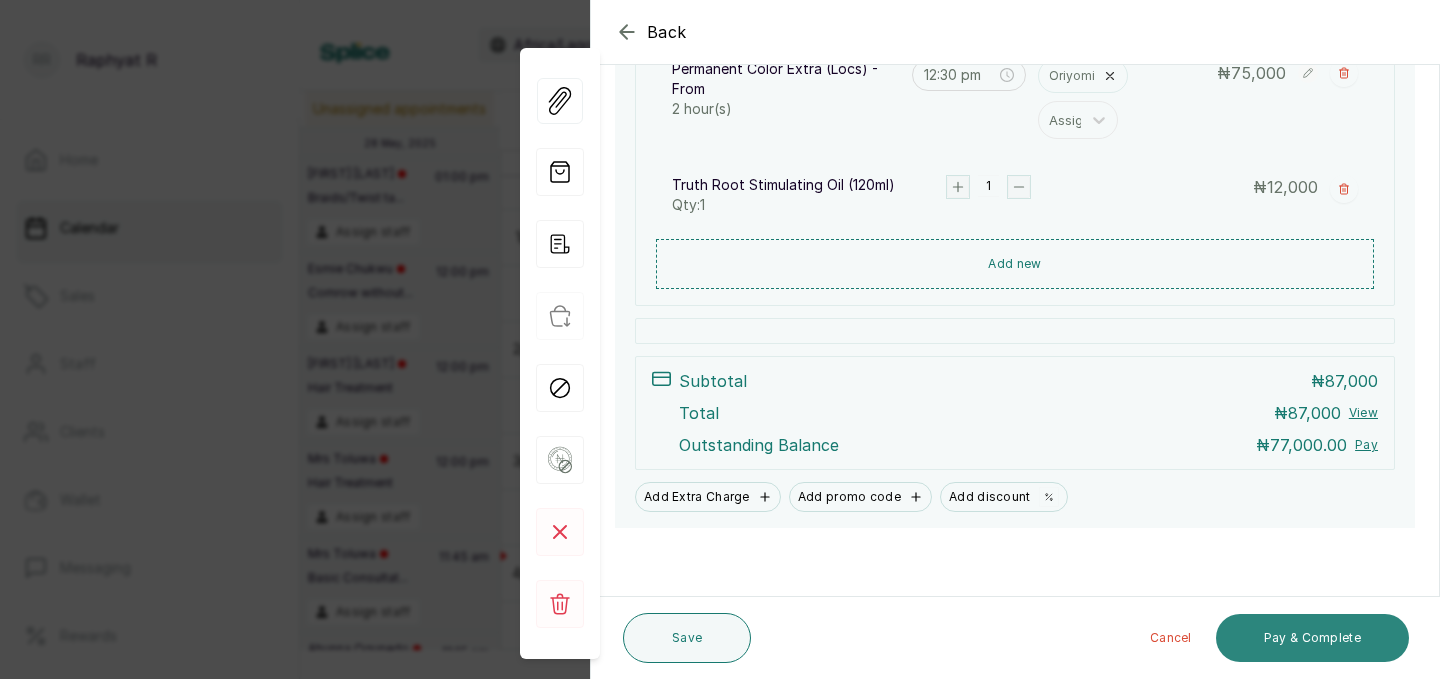 click on "Pay & Complete" at bounding box center [1312, 638] 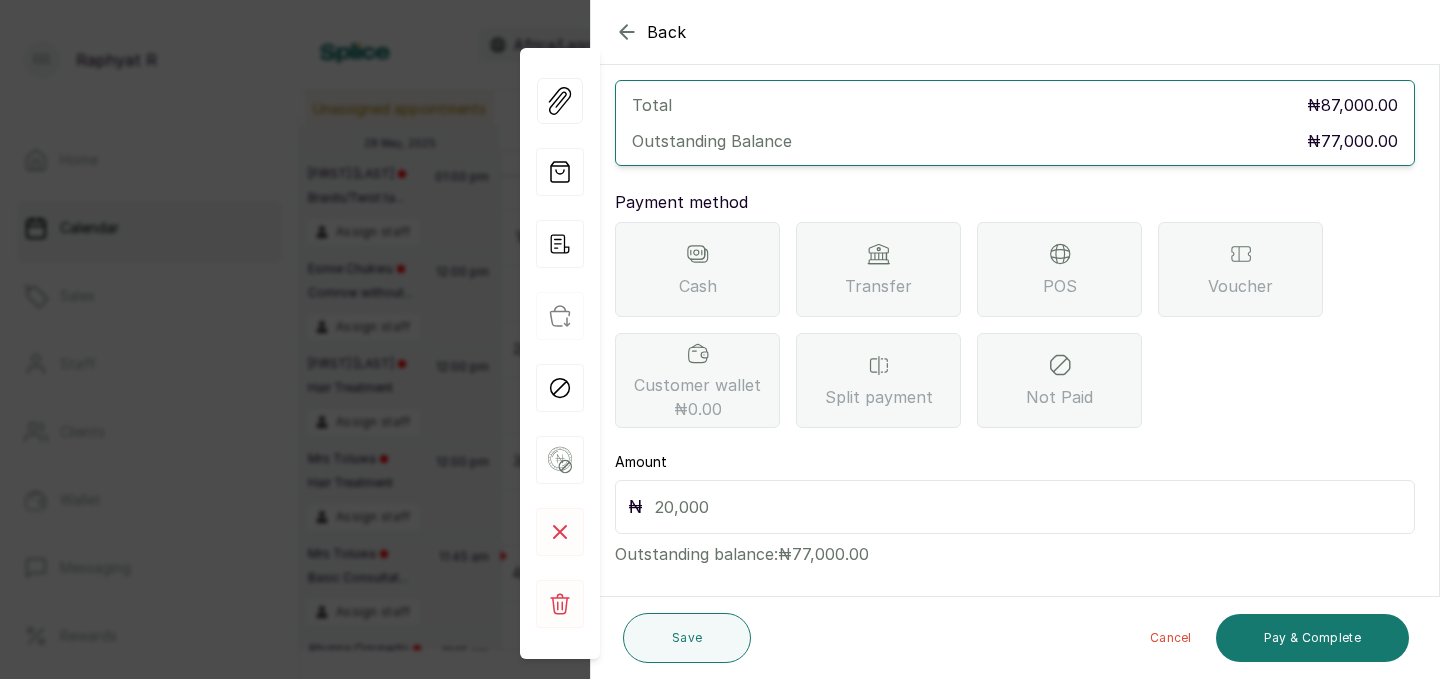 click on "POS" at bounding box center (1060, 286) 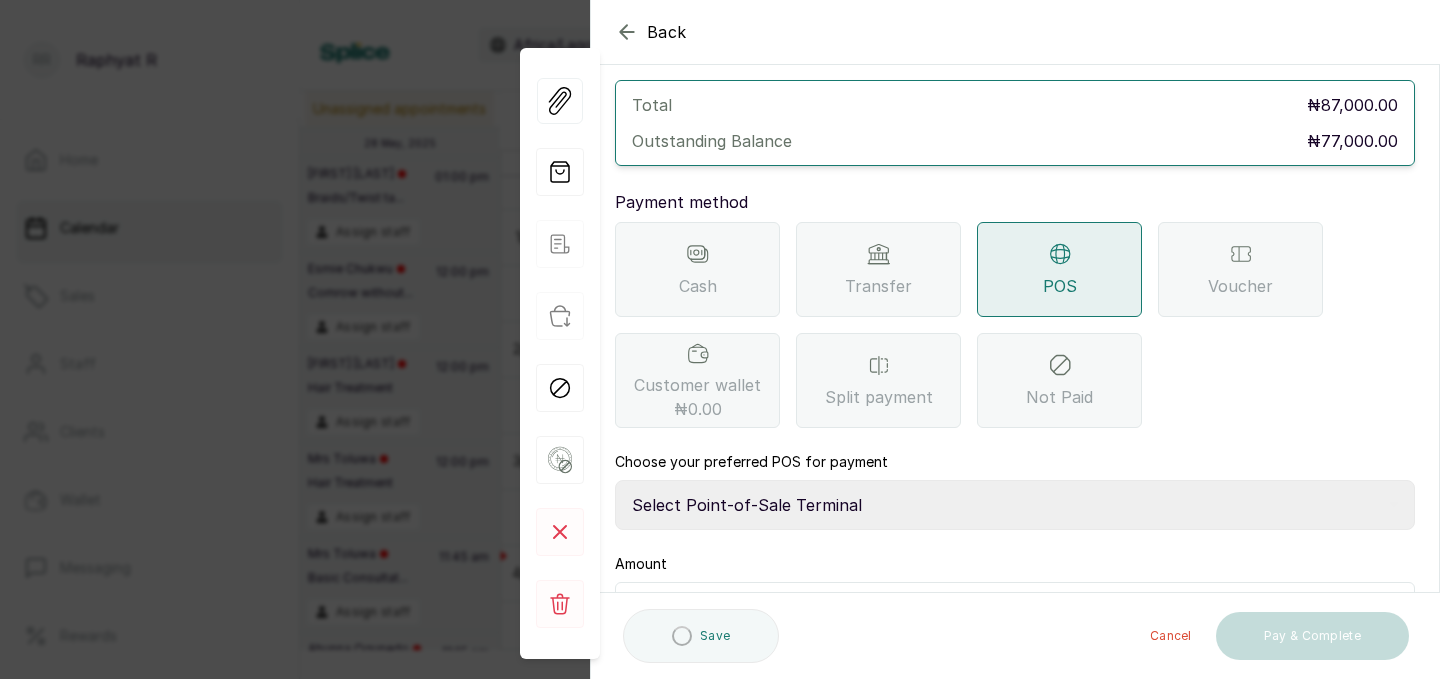 click on "Select Point-of-Sale Terminal Traction Providus Bank" at bounding box center (1015, 505) 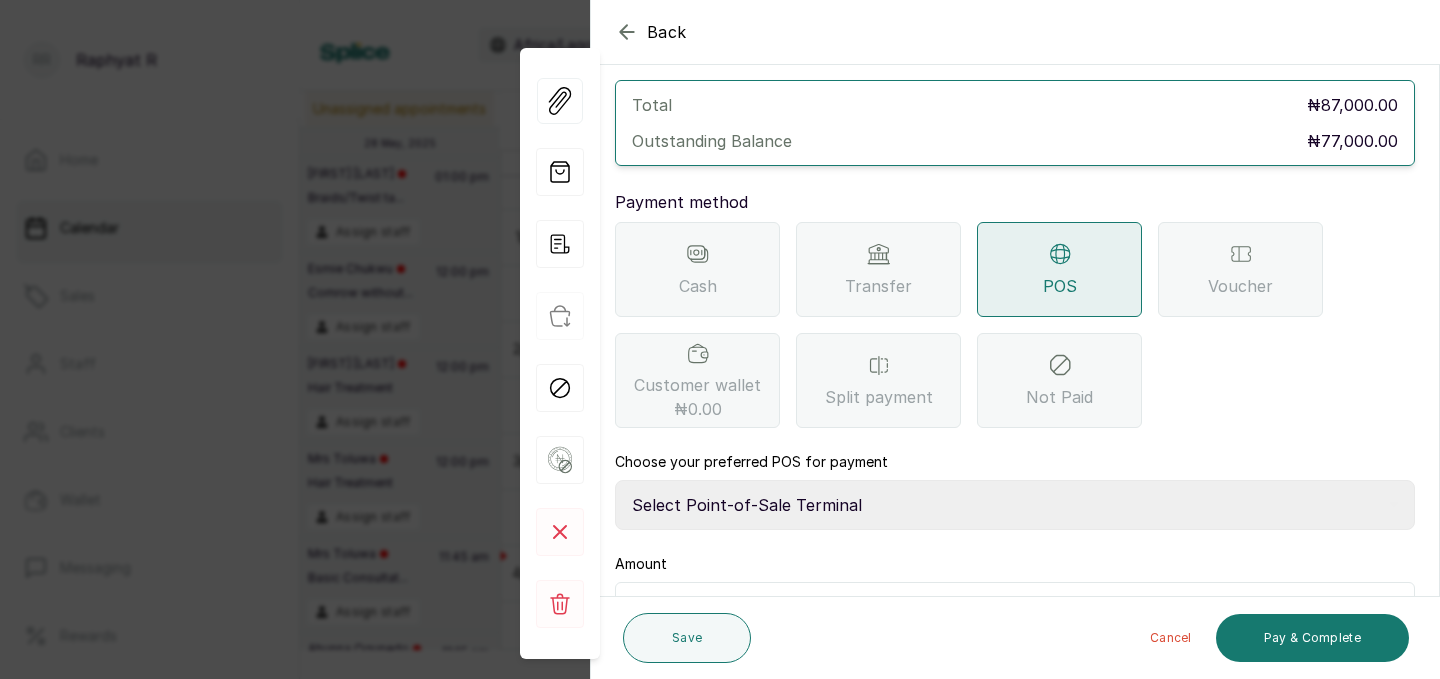 select on "b1594abb-eea2-48ba-bf5f-ff0754569b84" 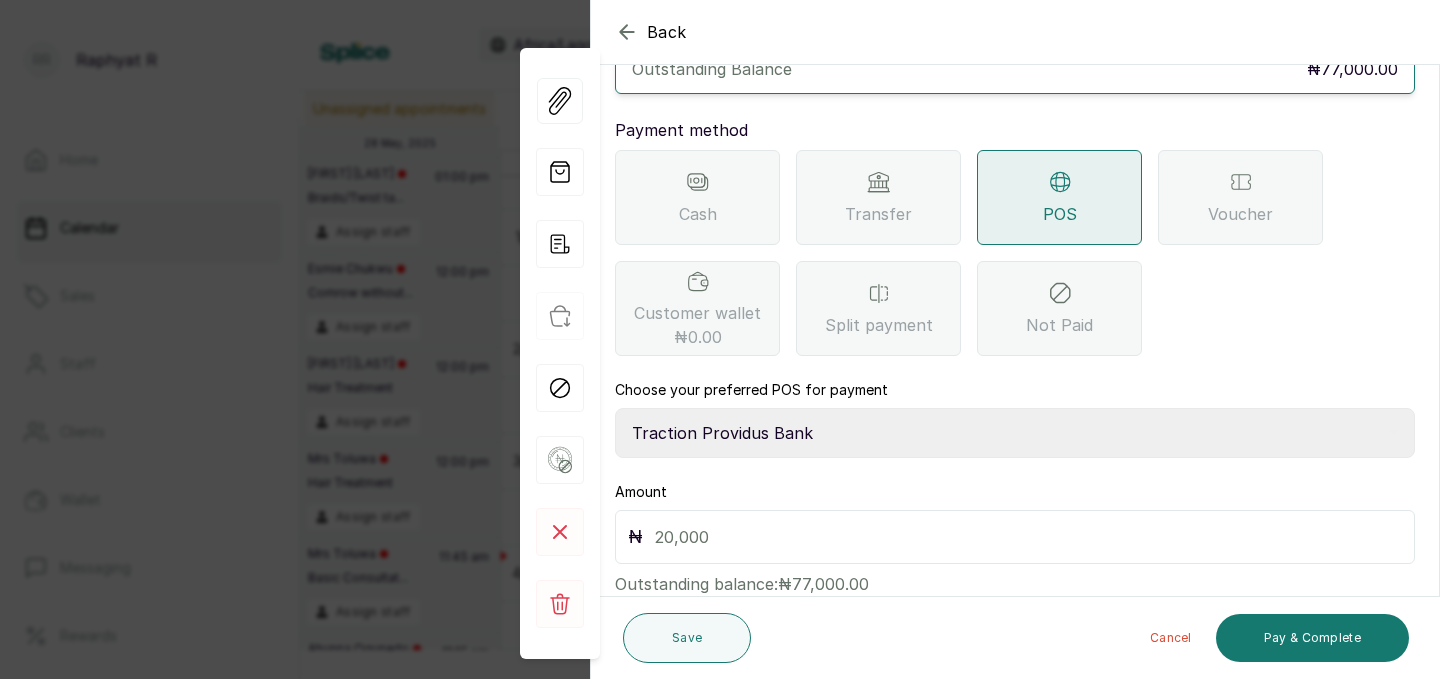 scroll, scrollTop: 223, scrollLeft: 0, axis: vertical 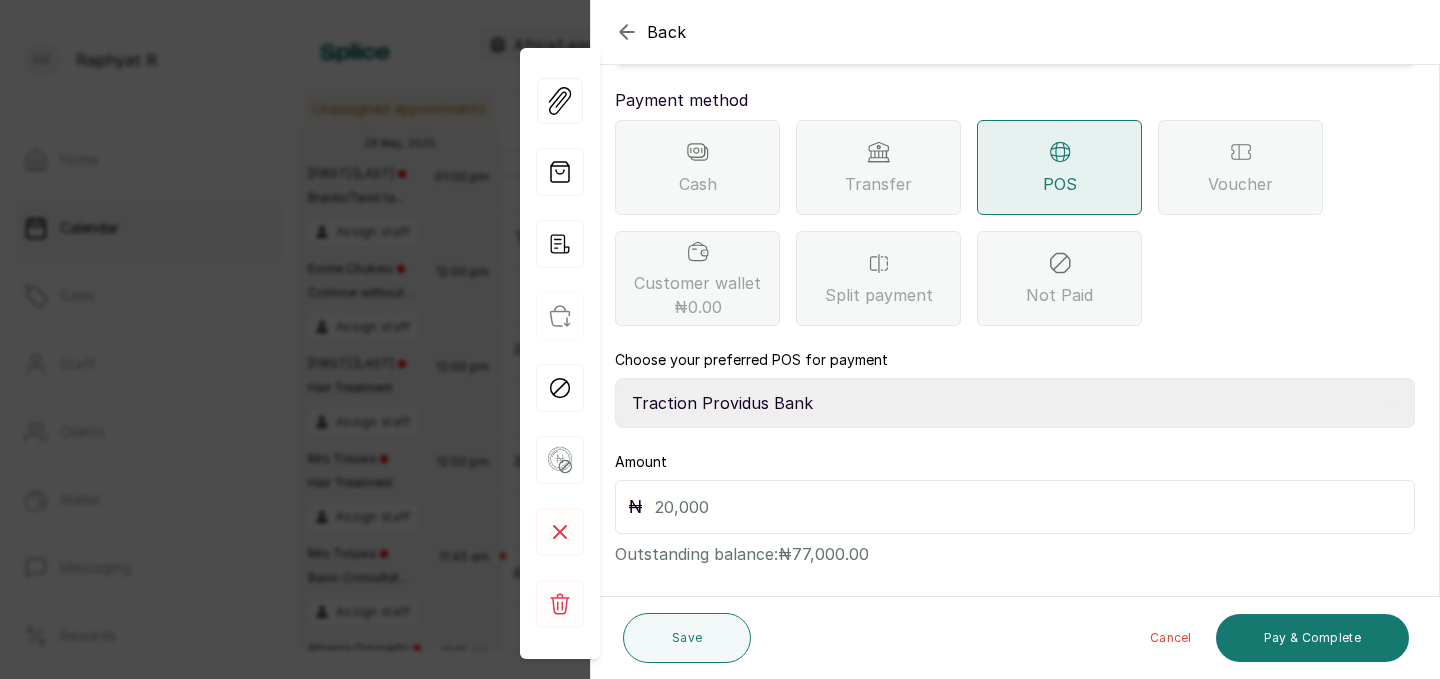 click at bounding box center [1028, 507] 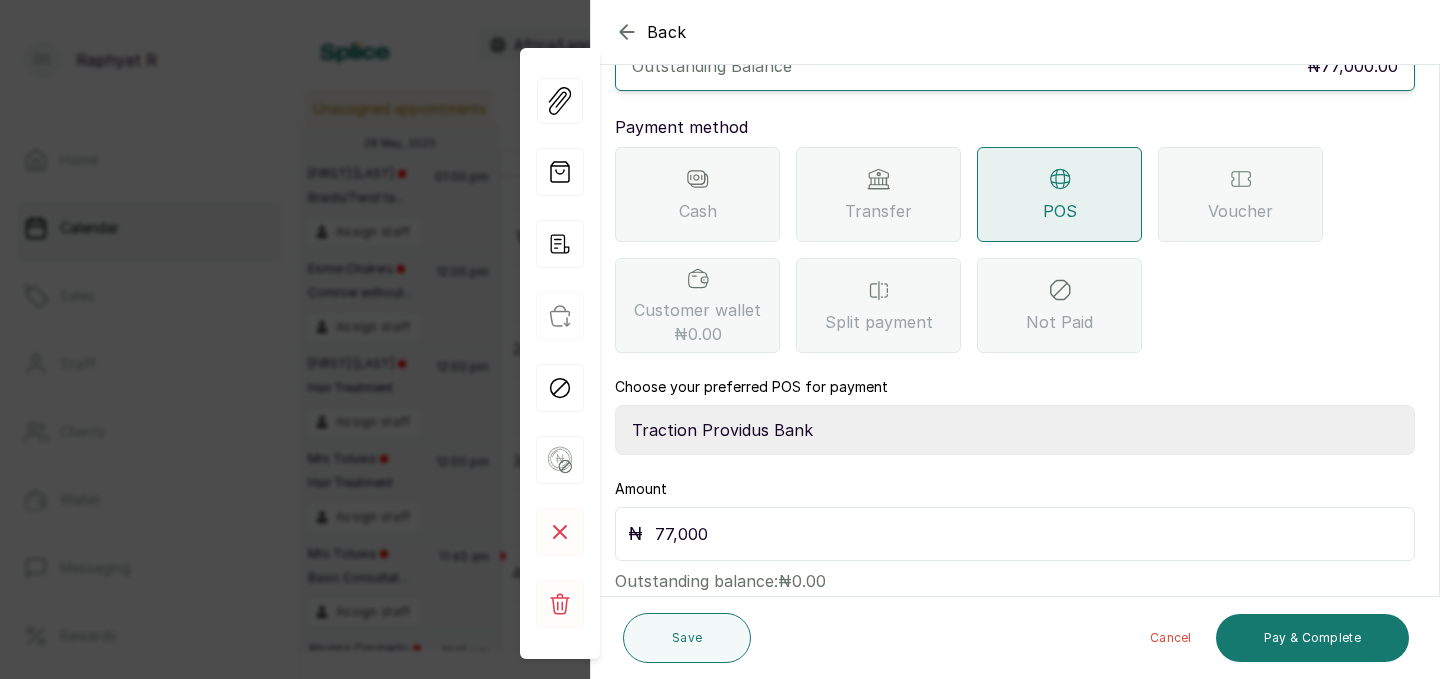 scroll, scrollTop: 223, scrollLeft: 0, axis: vertical 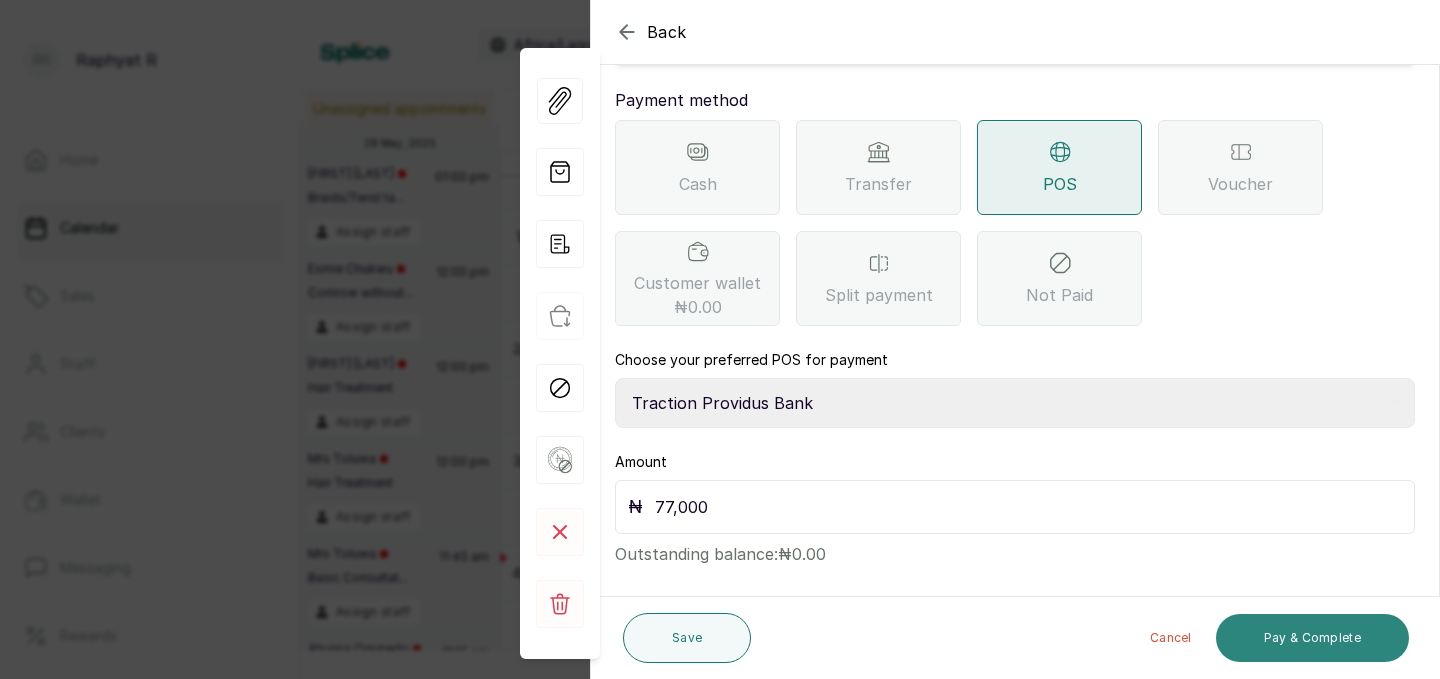 type on "77,000" 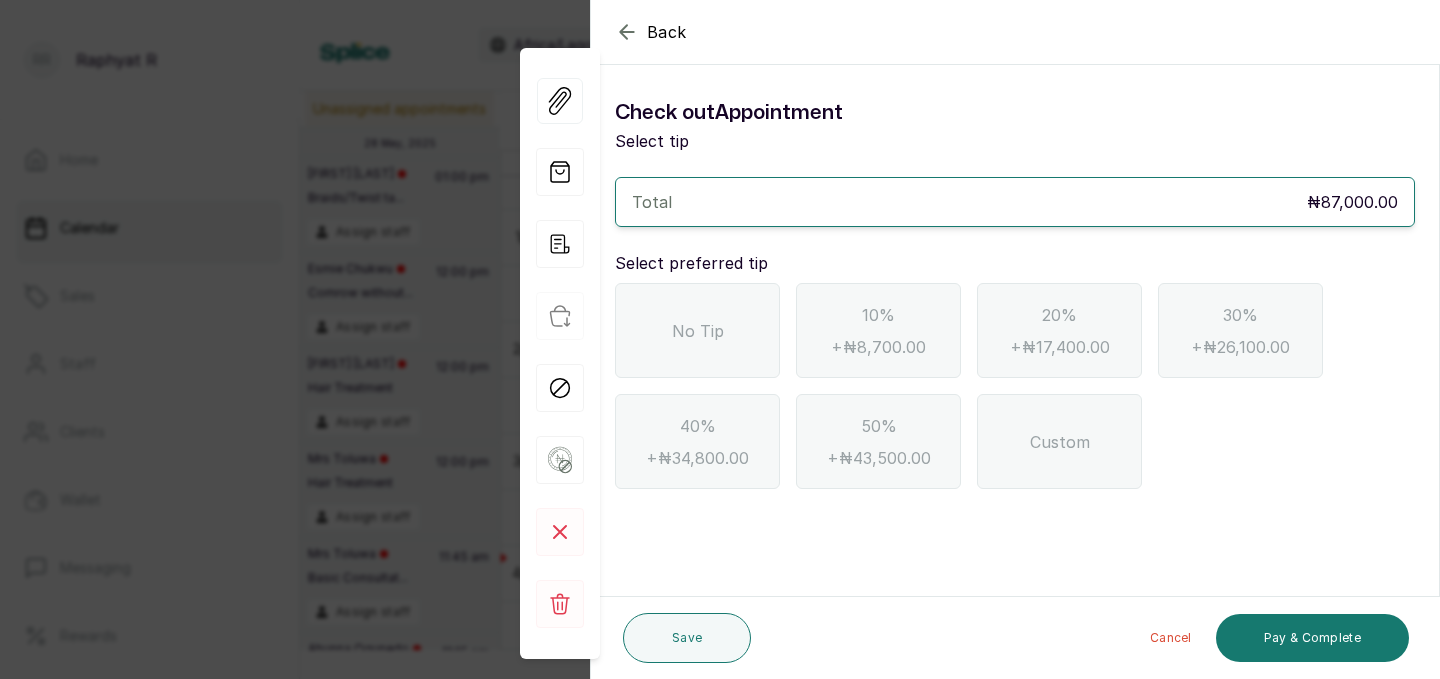 click 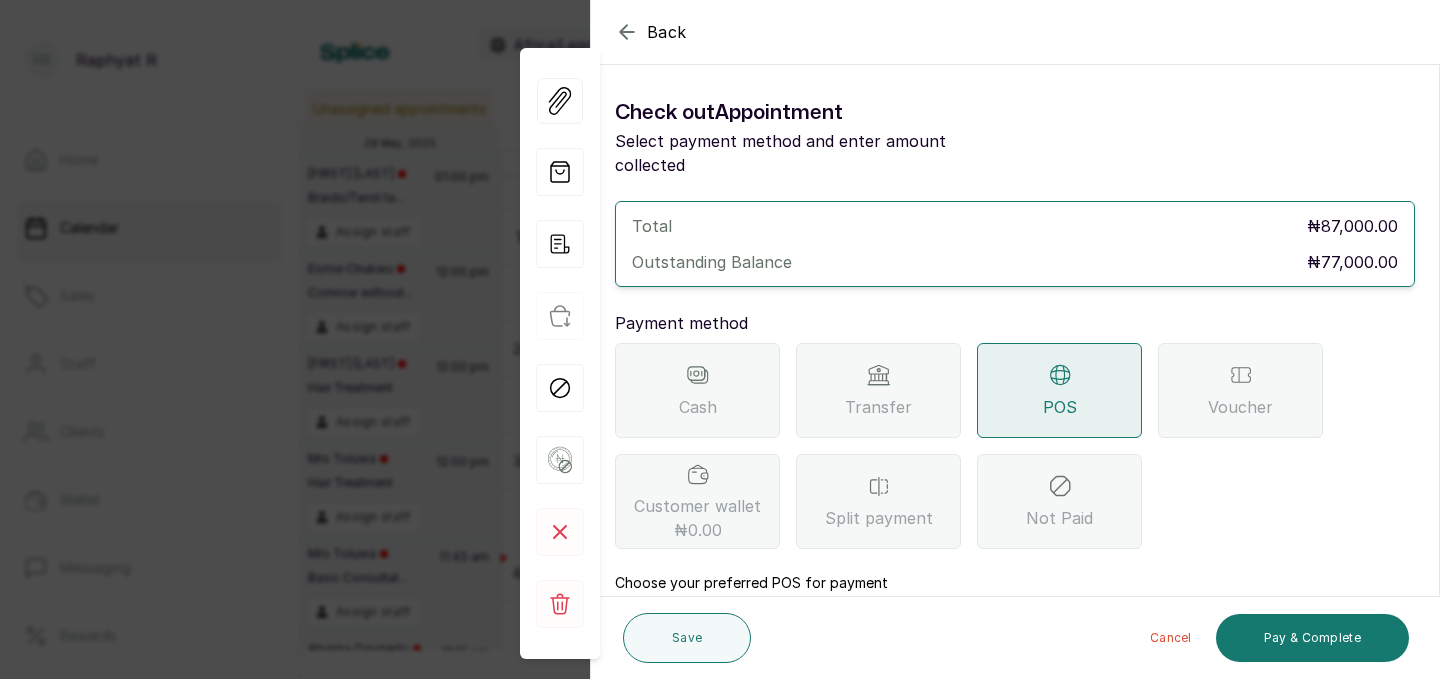 click 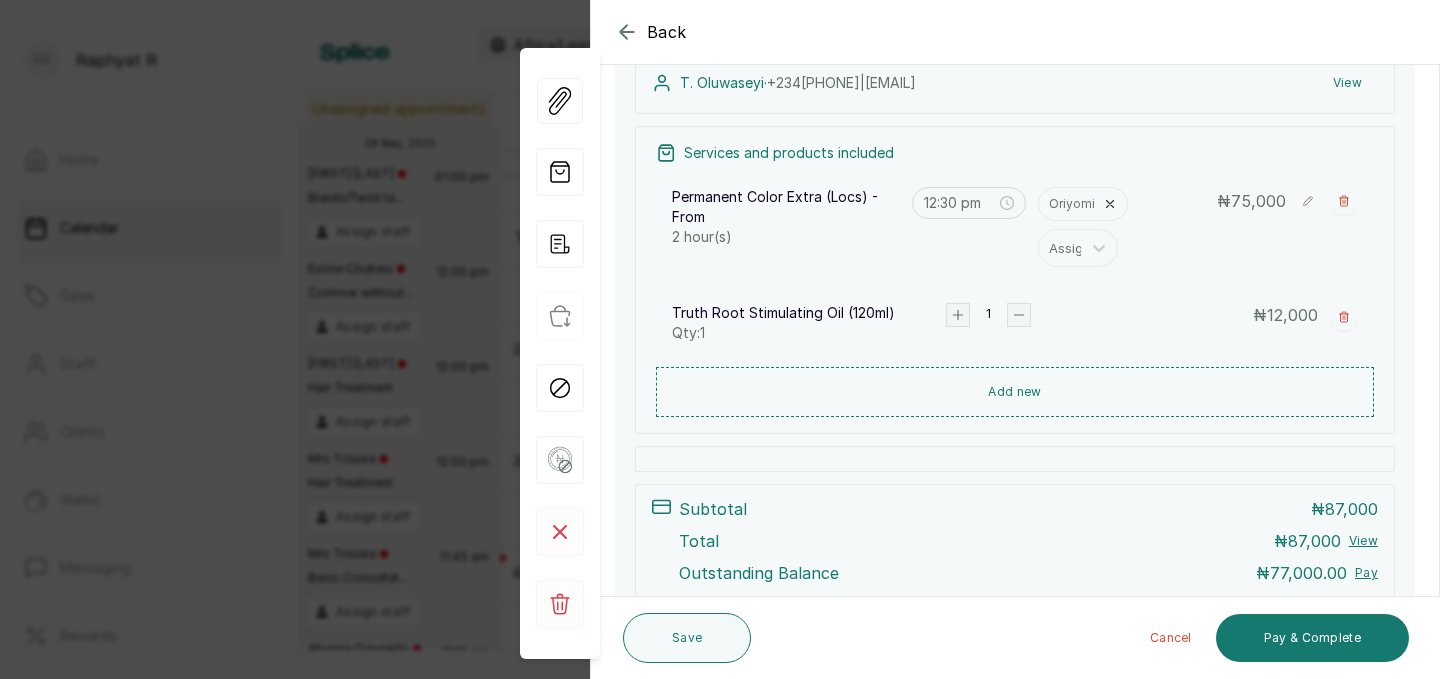 scroll, scrollTop: 449, scrollLeft: 0, axis: vertical 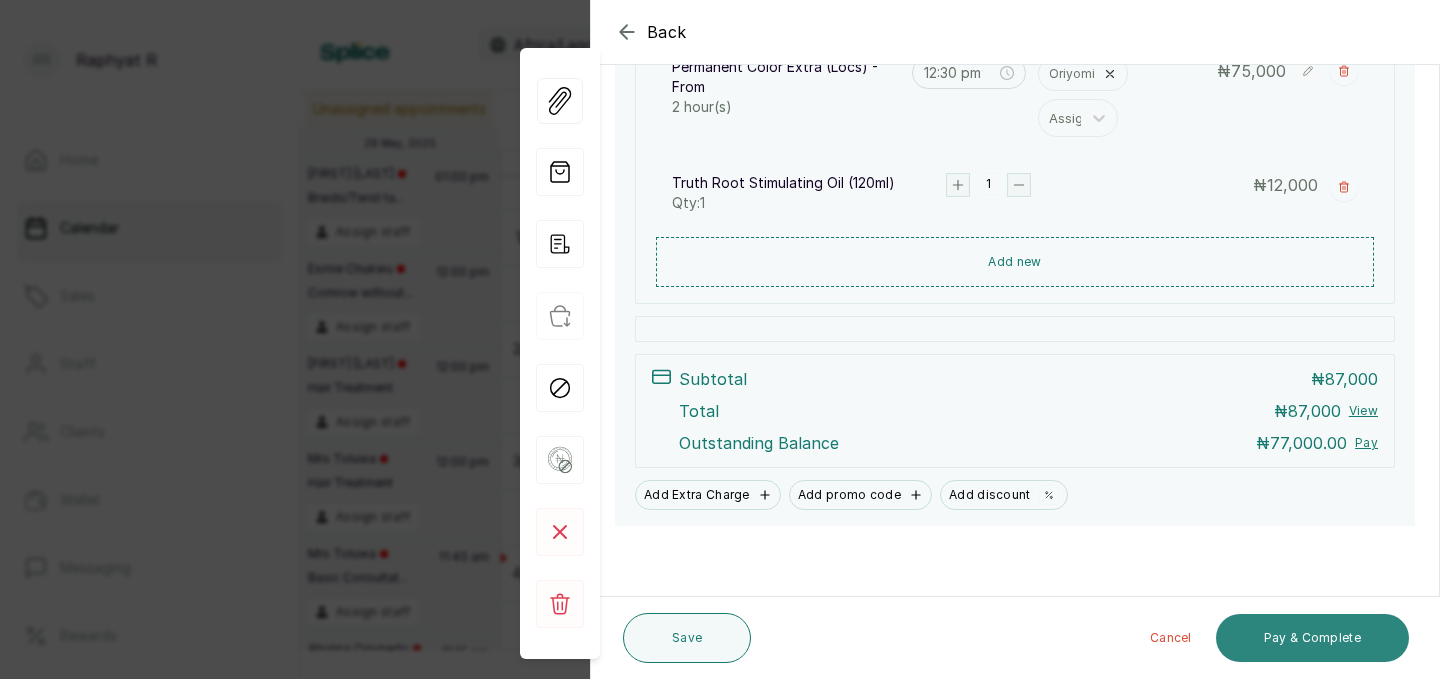 click on "Pay & Complete" at bounding box center (1312, 638) 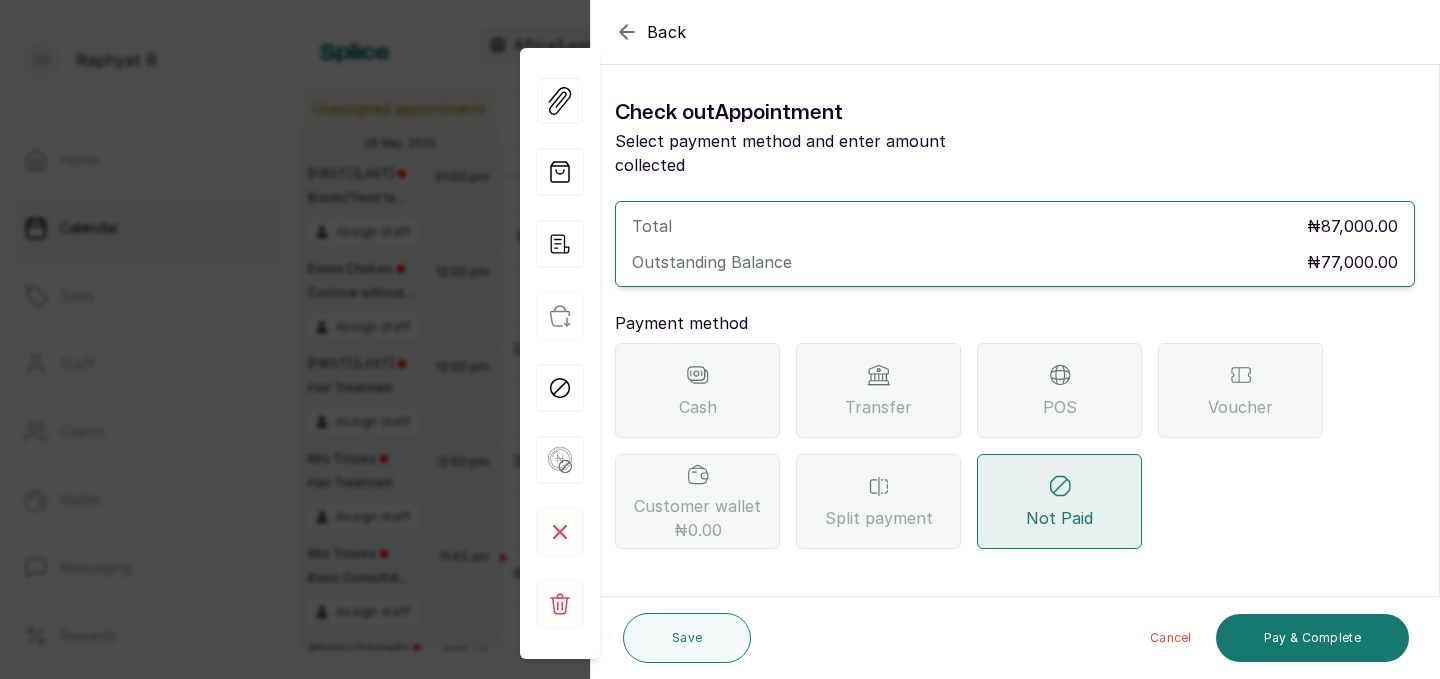 click 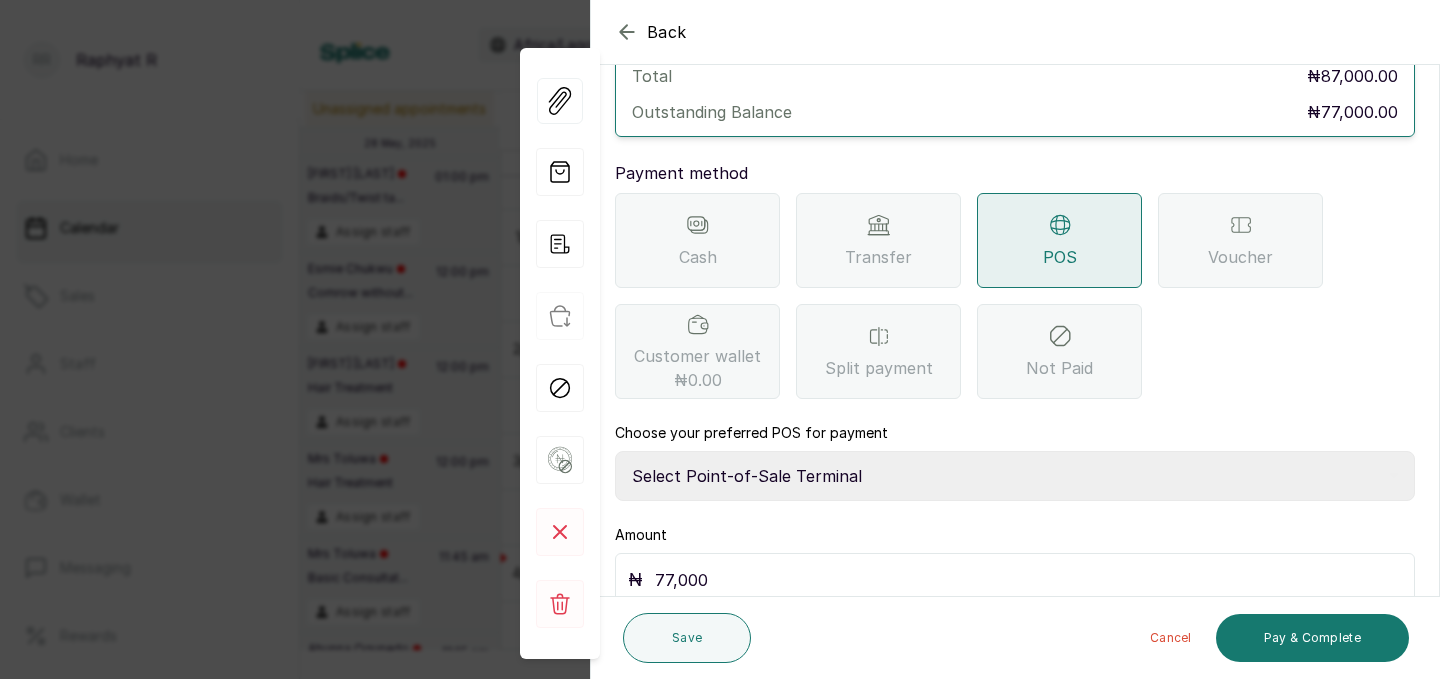 scroll, scrollTop: 223, scrollLeft: 0, axis: vertical 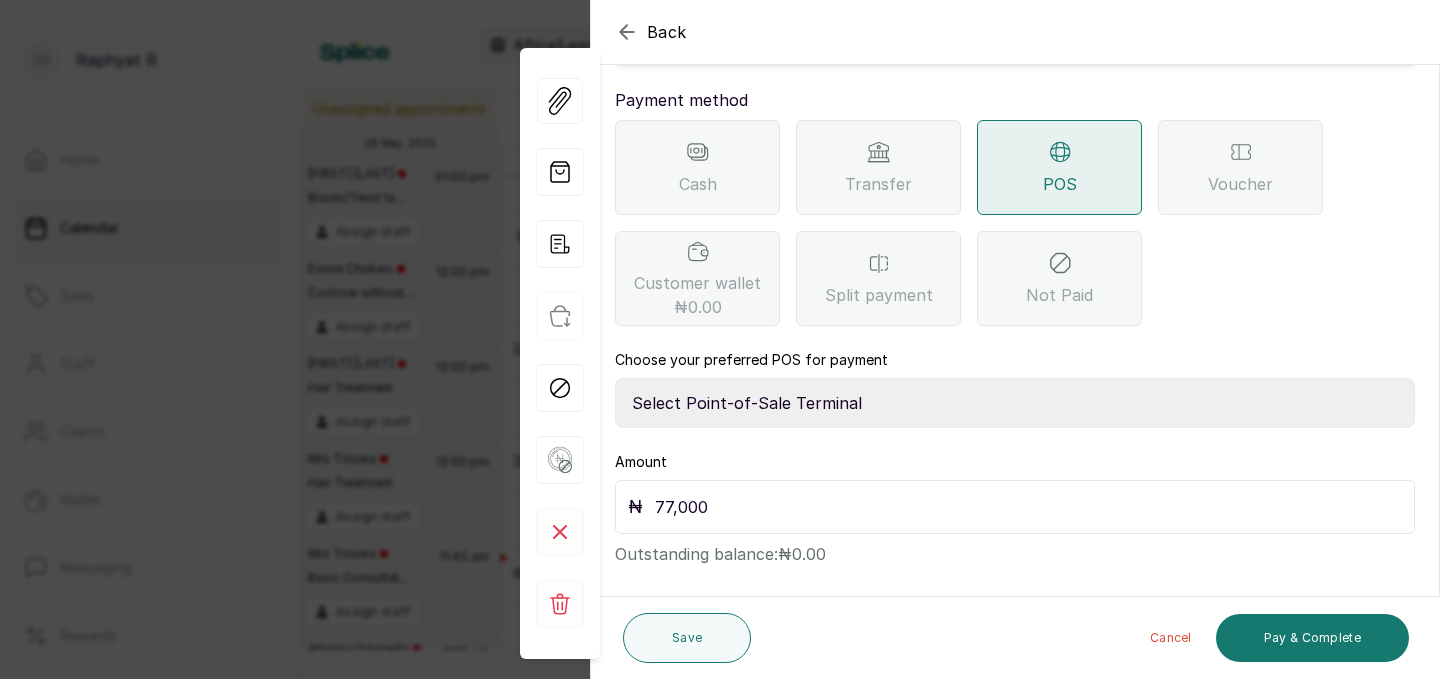 click on "Select Point-of-Sale Terminal Traction Providus Bank" at bounding box center [1015, 403] 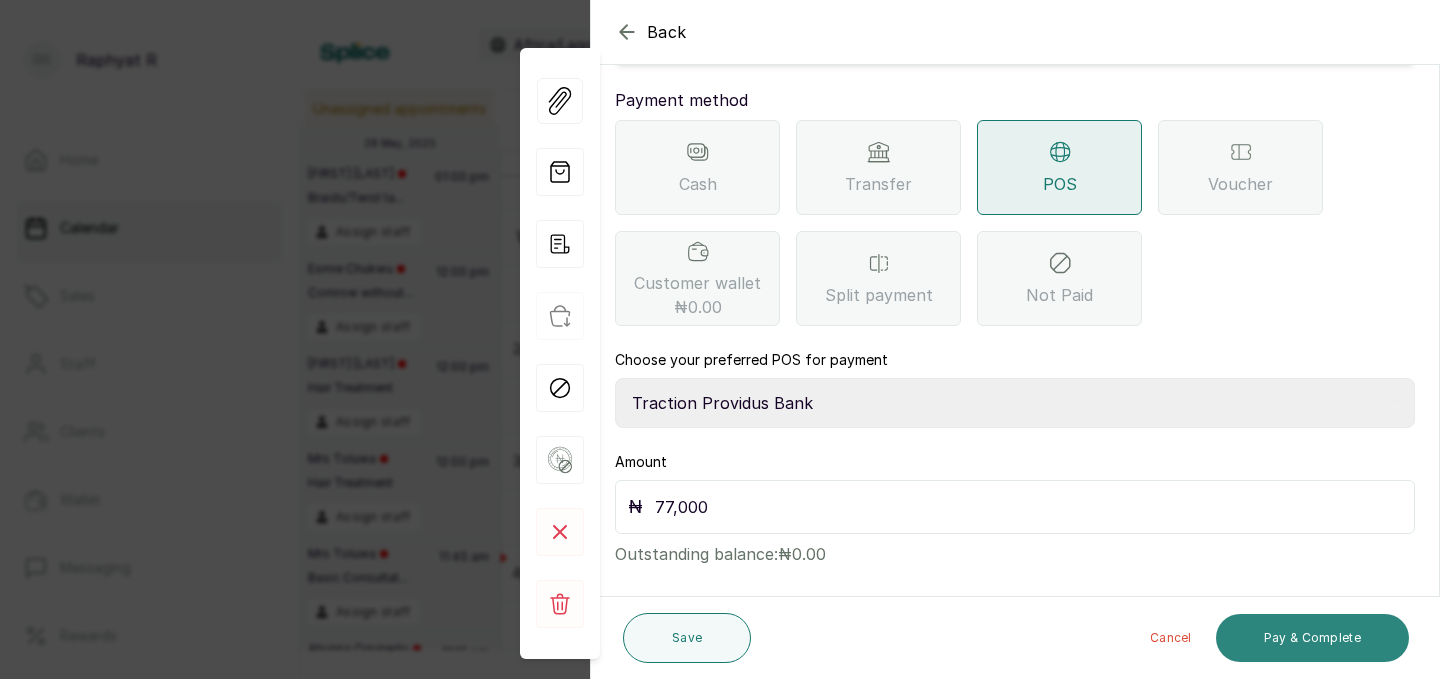 click on "Pay & Complete" at bounding box center [1312, 638] 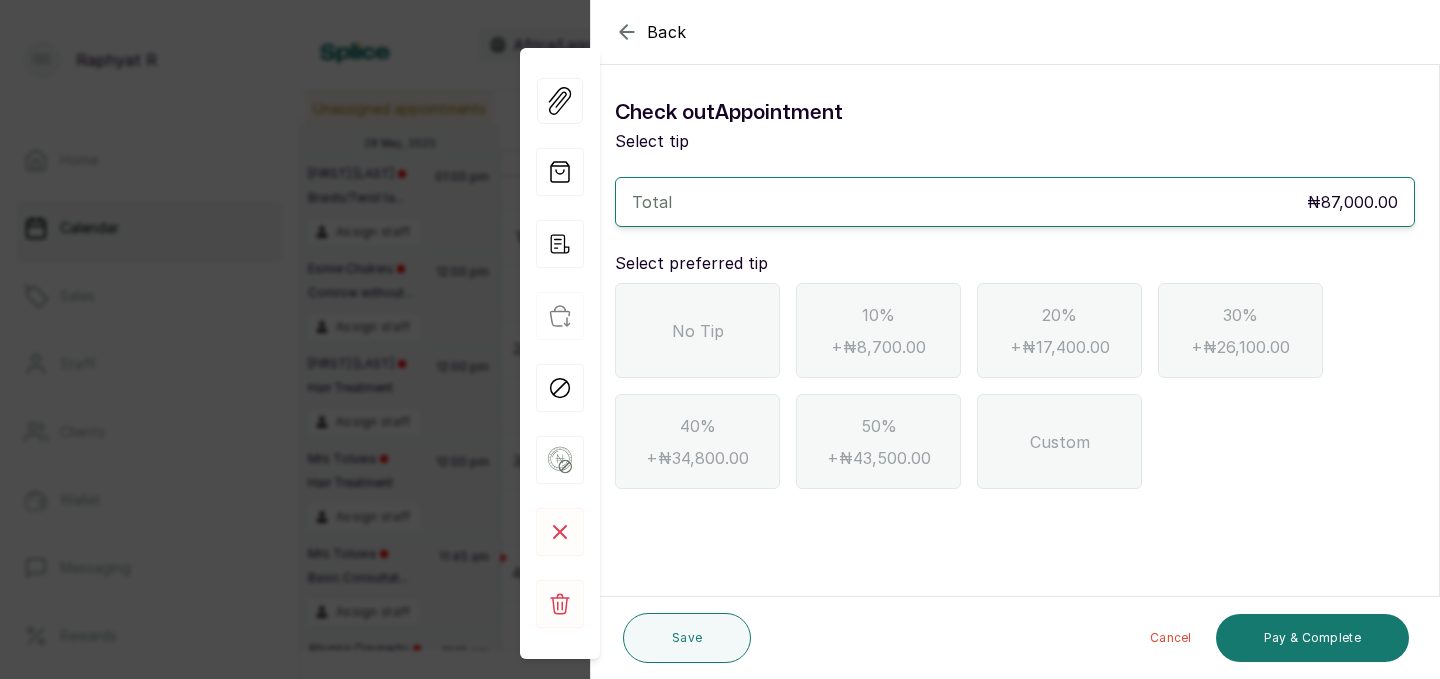click on "No Tip" at bounding box center (698, 331) 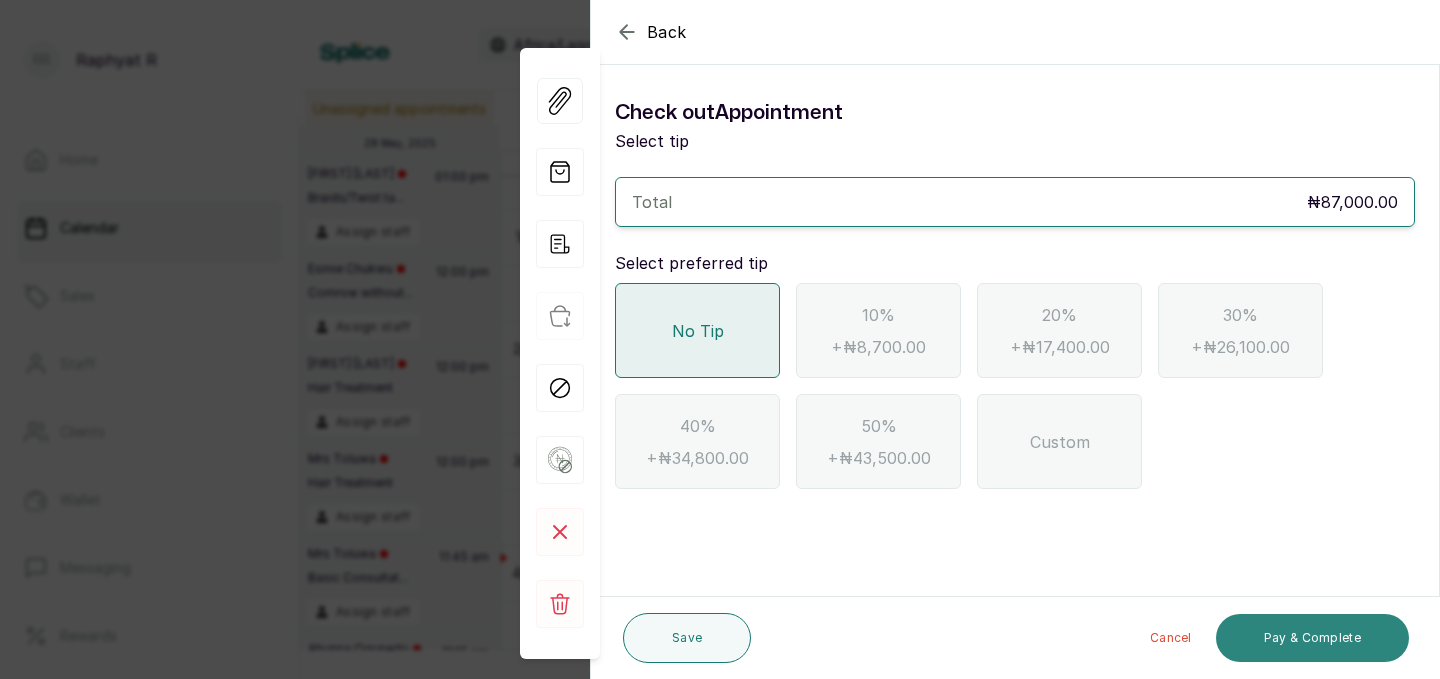 click on "Pay & Complete" at bounding box center (1312, 638) 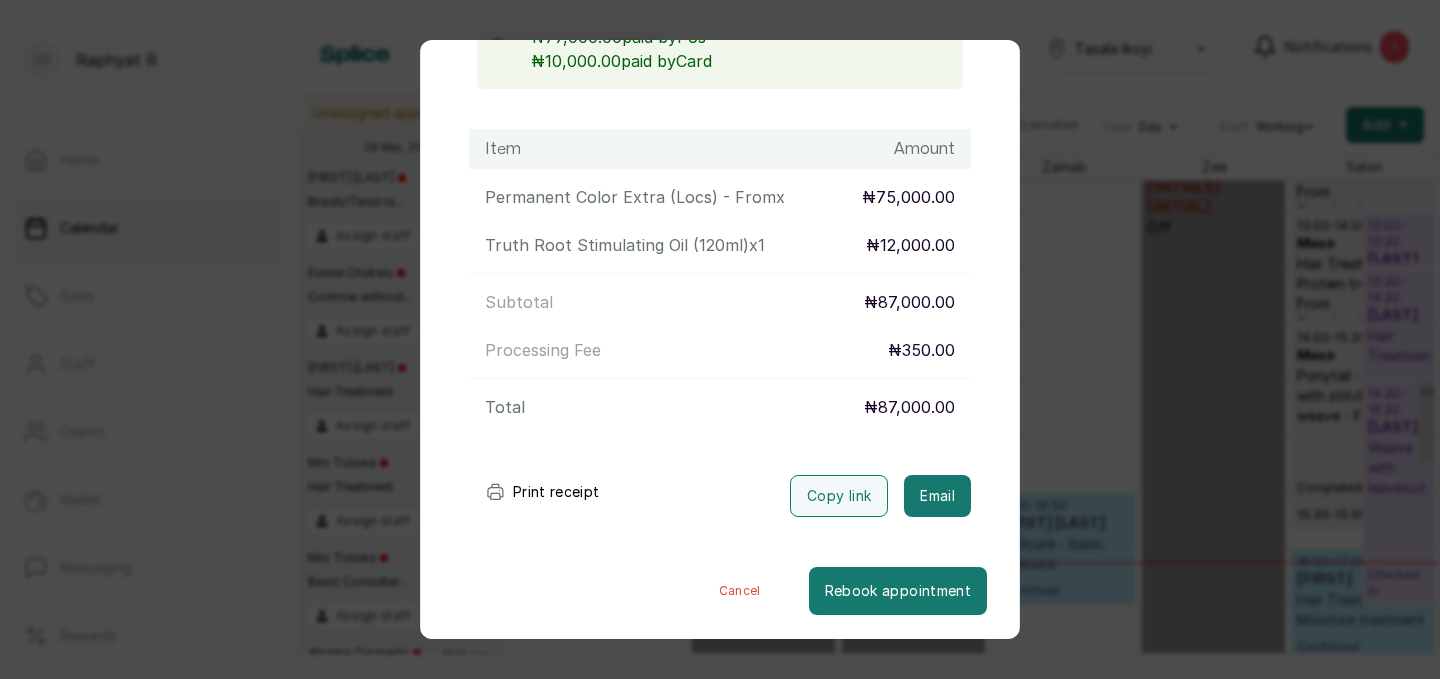 scroll, scrollTop: 259, scrollLeft: 0, axis: vertical 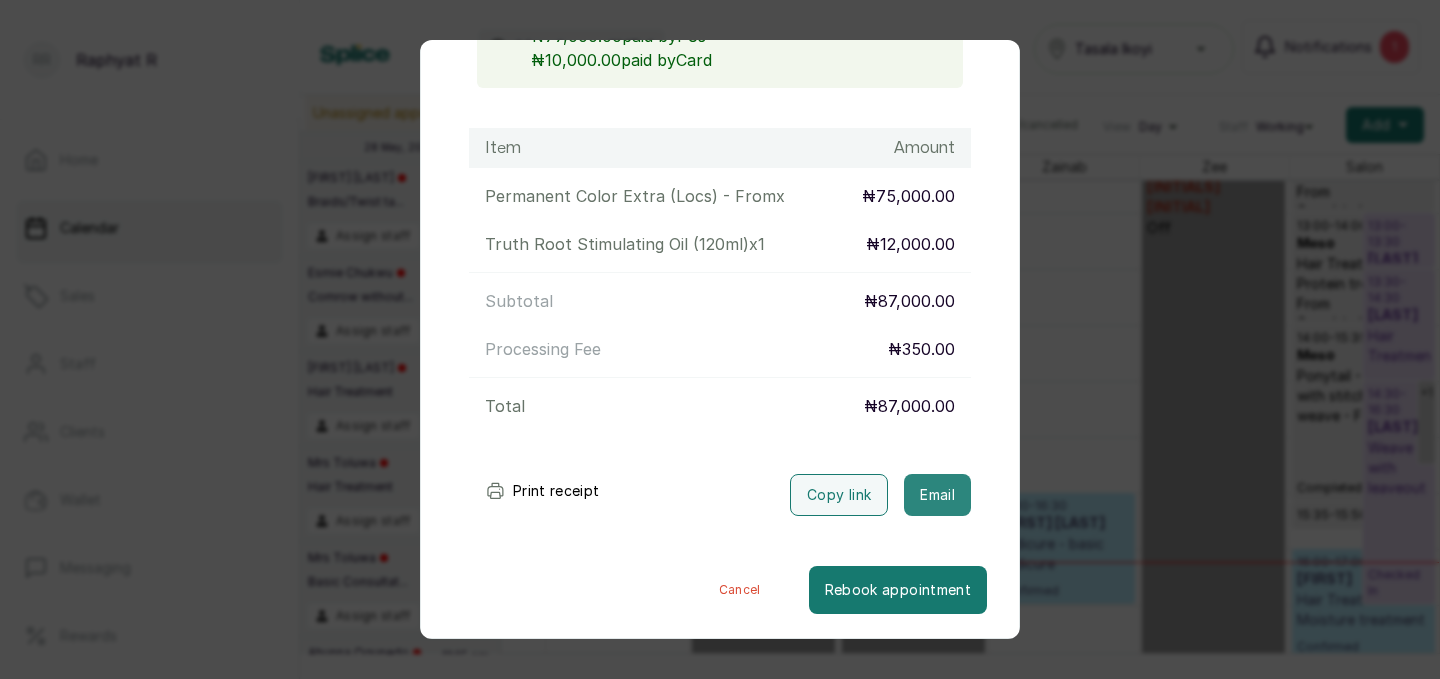 click on "Email" at bounding box center [937, 495] 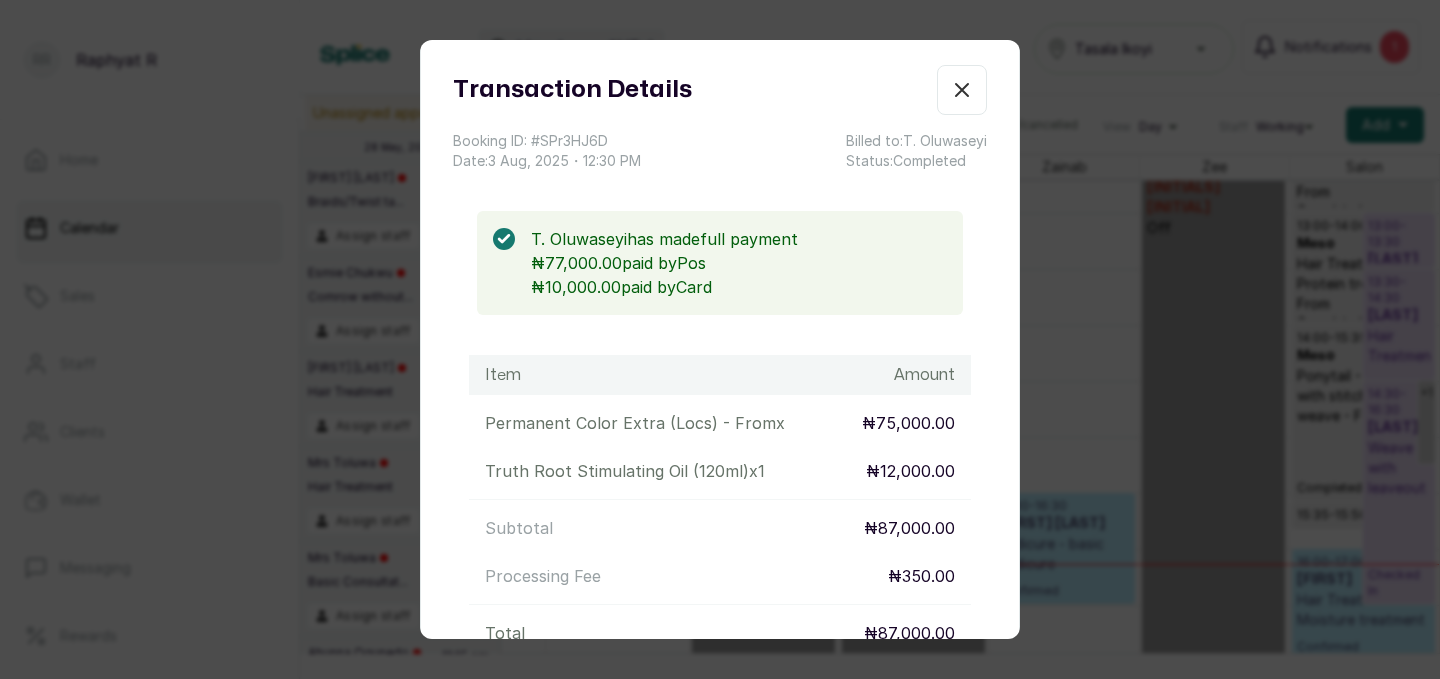 scroll, scrollTop: 0, scrollLeft: 0, axis: both 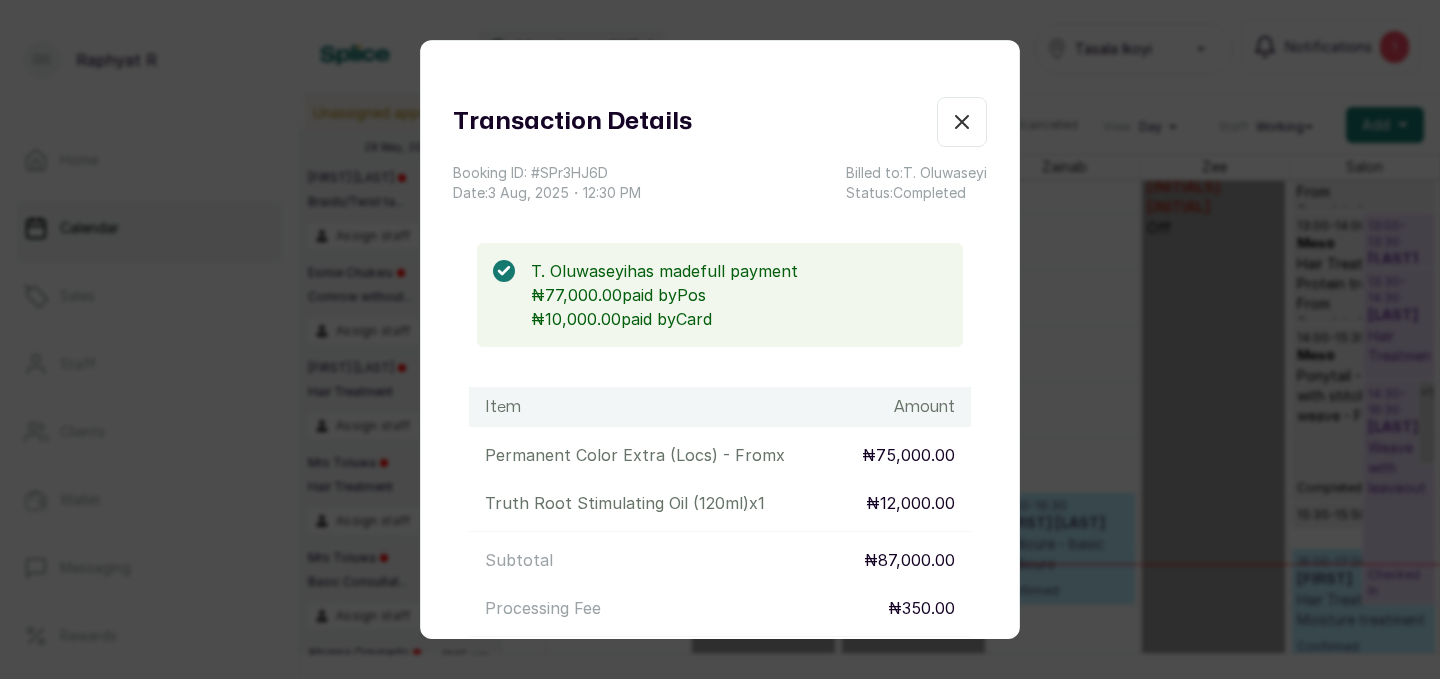 click 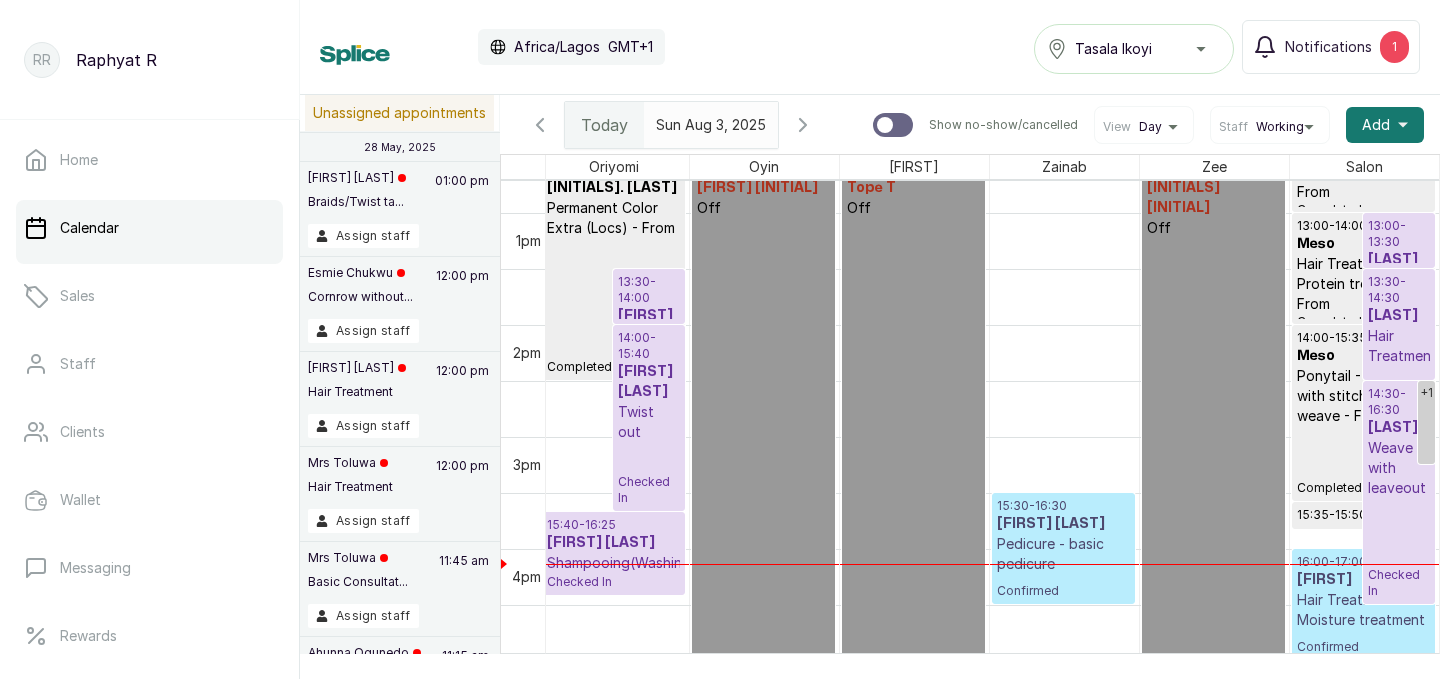 scroll, scrollTop: 1549, scrollLeft: 457, axis: both 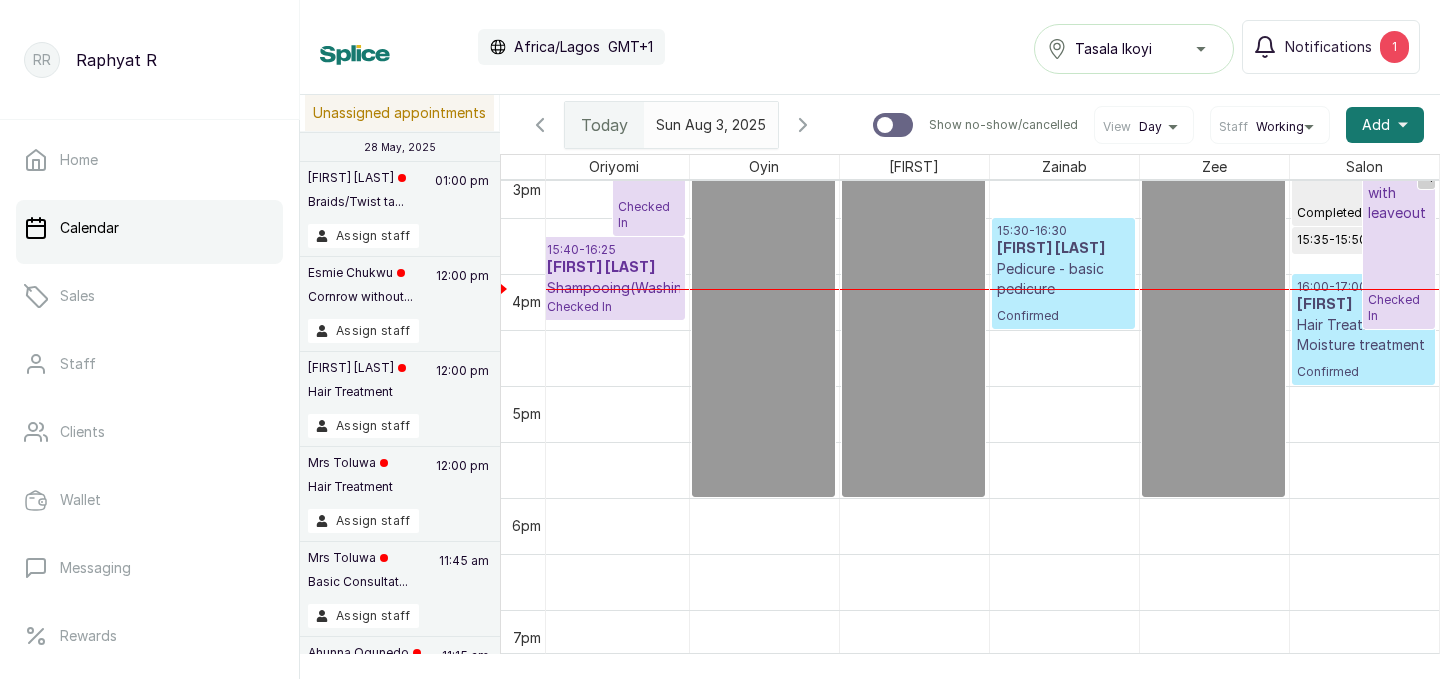 click on "[FIRST]" at bounding box center [1364, 305] 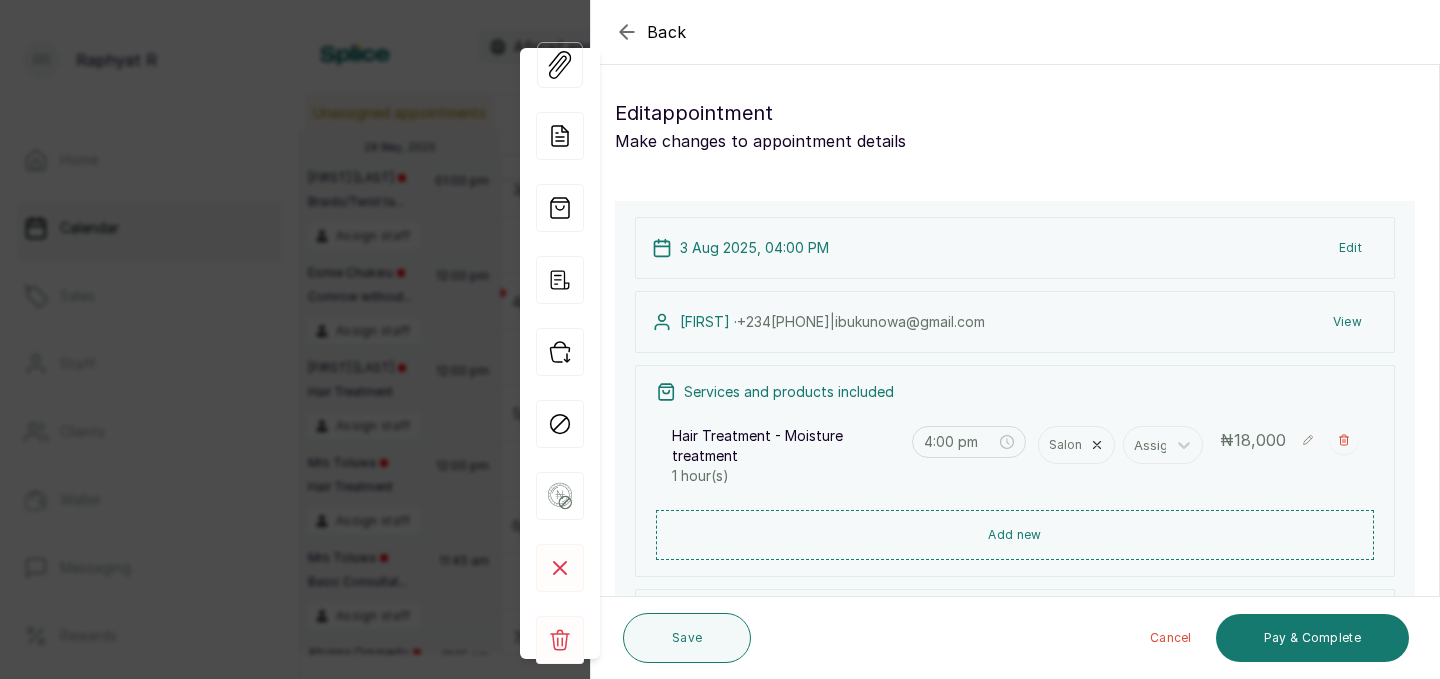 click 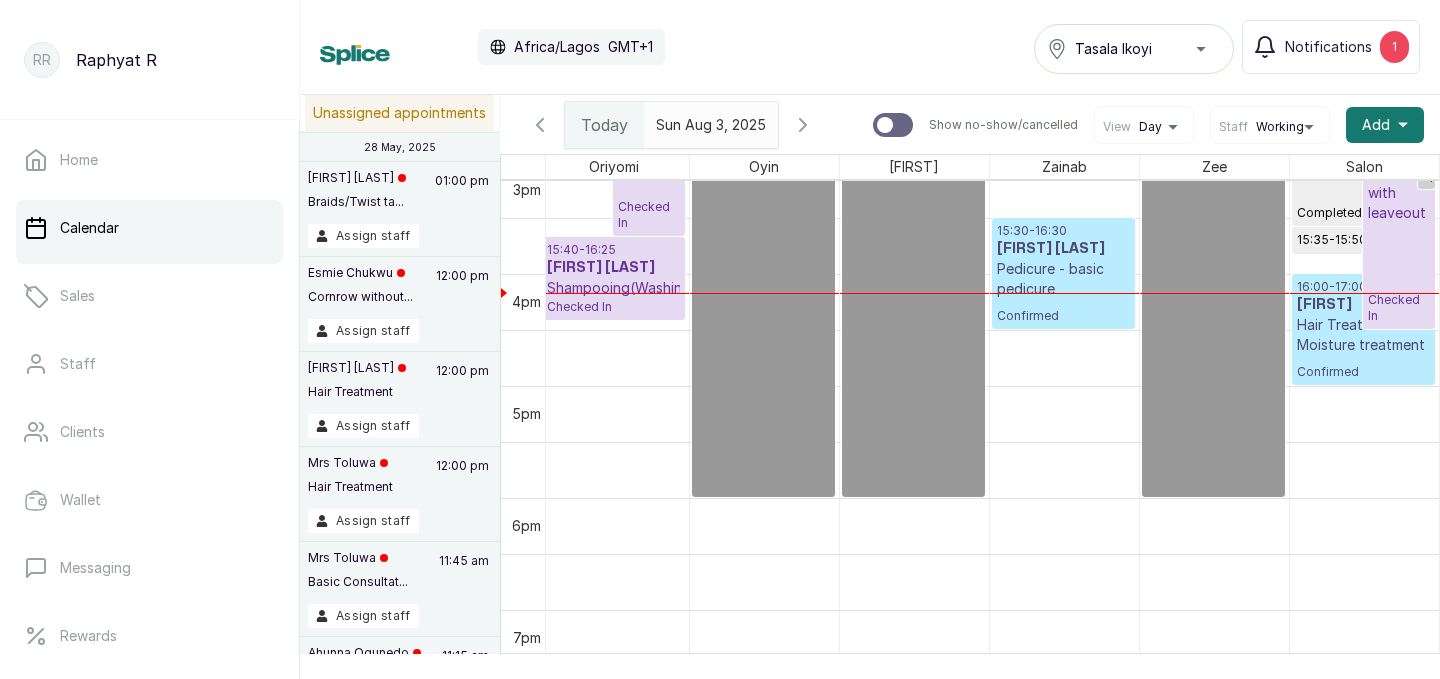 click on "Pedicure  - basic pedicure" at bounding box center [1063, 279] 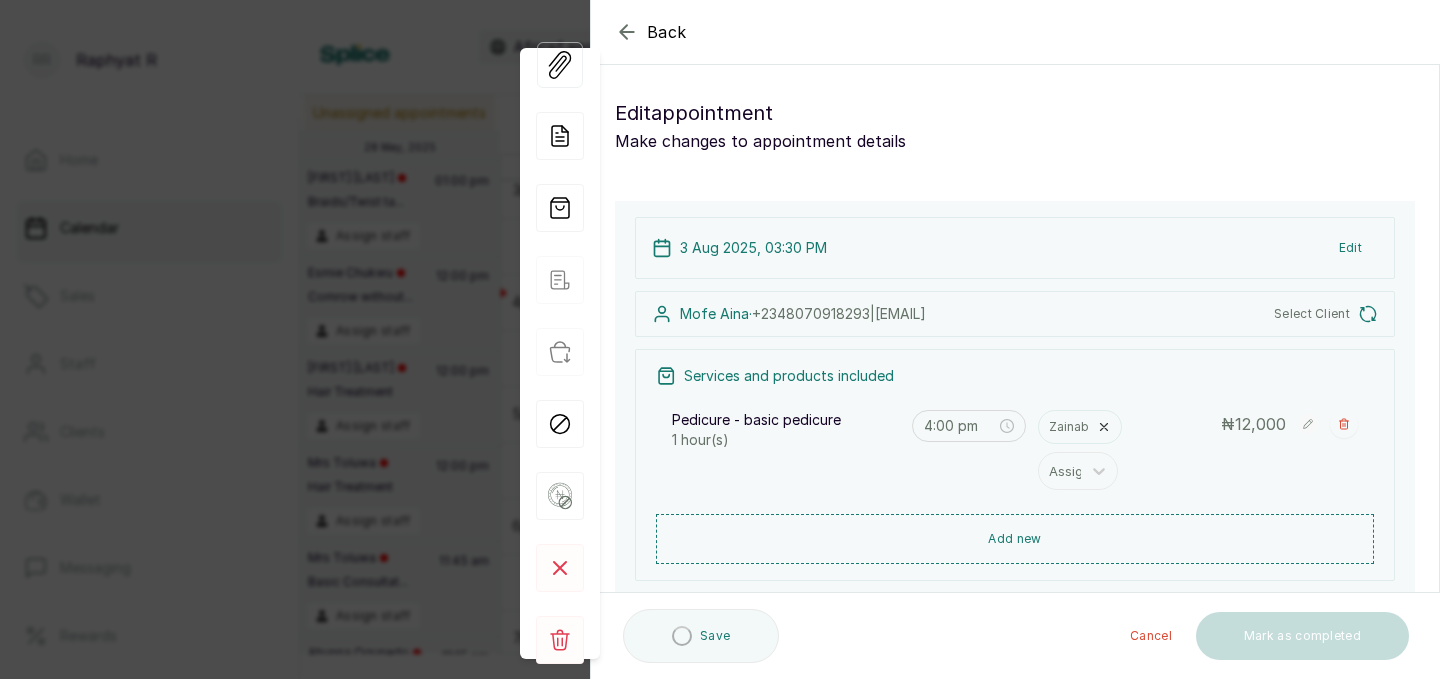 type on "3:30 pm" 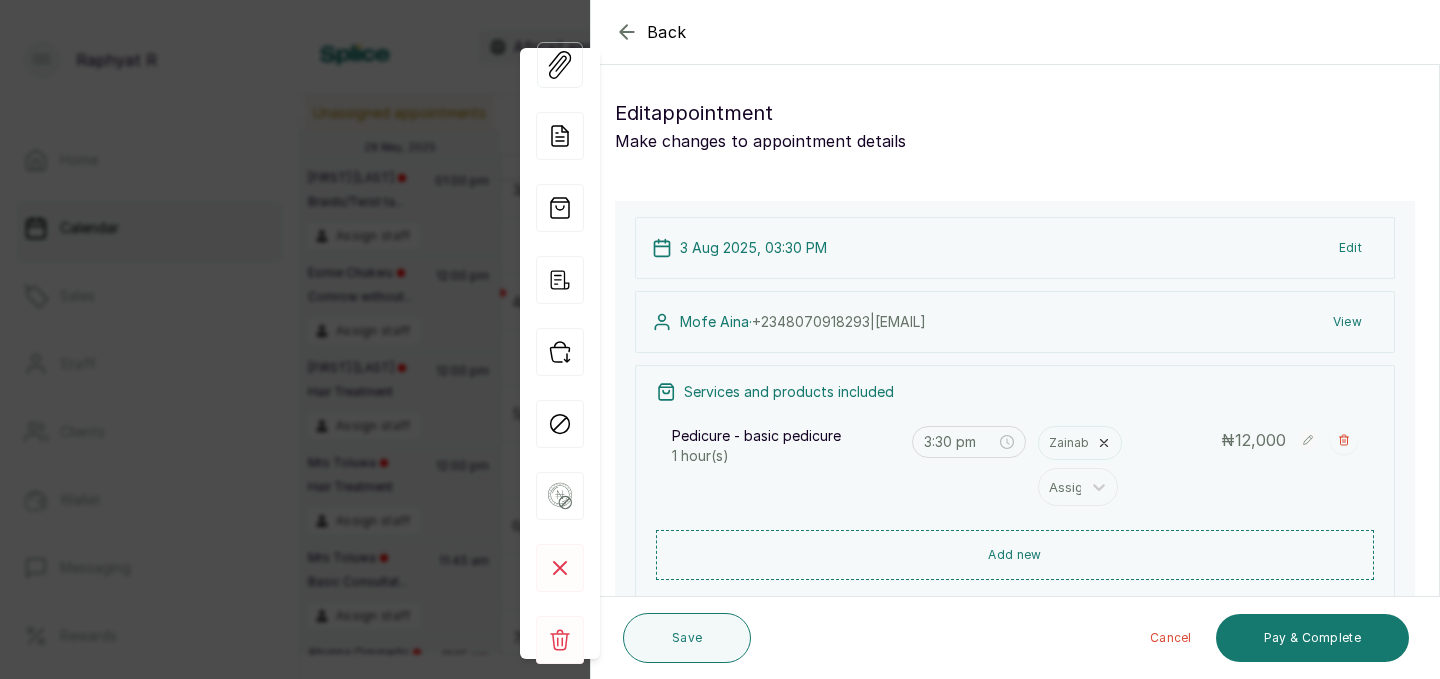click 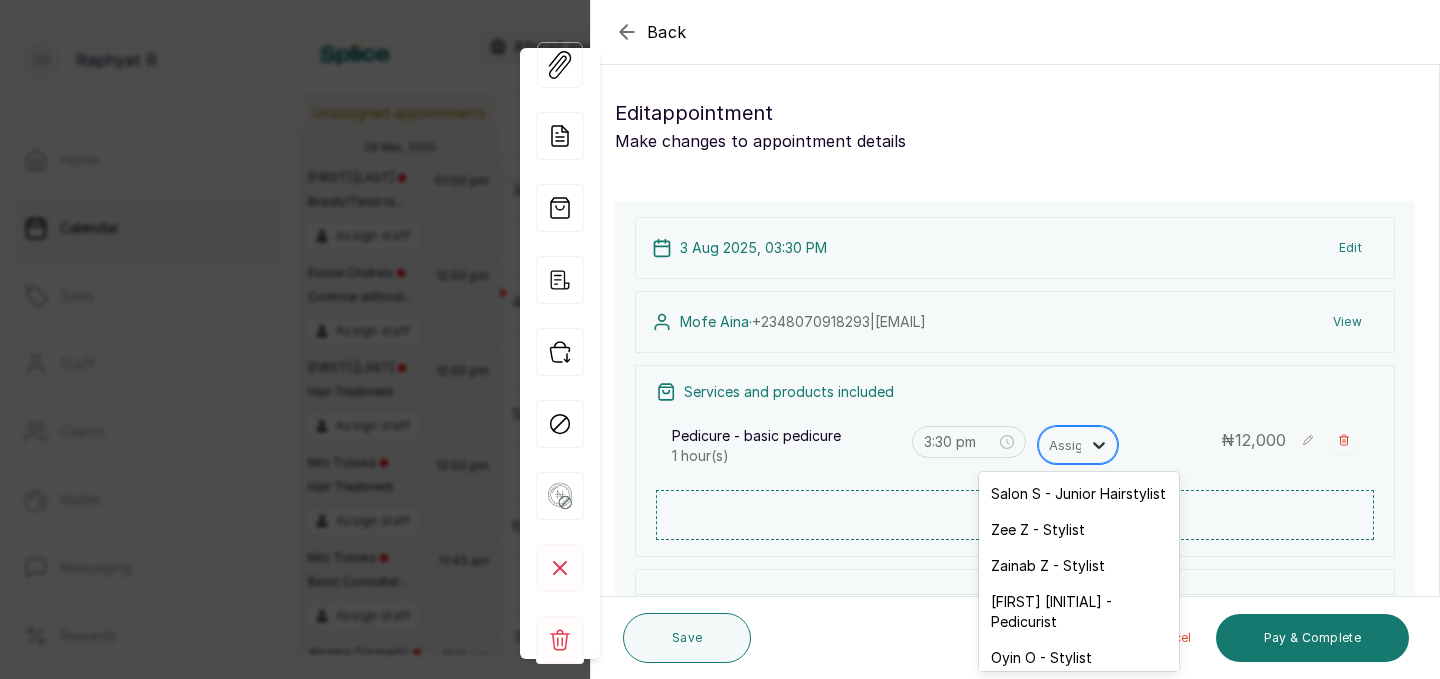 click 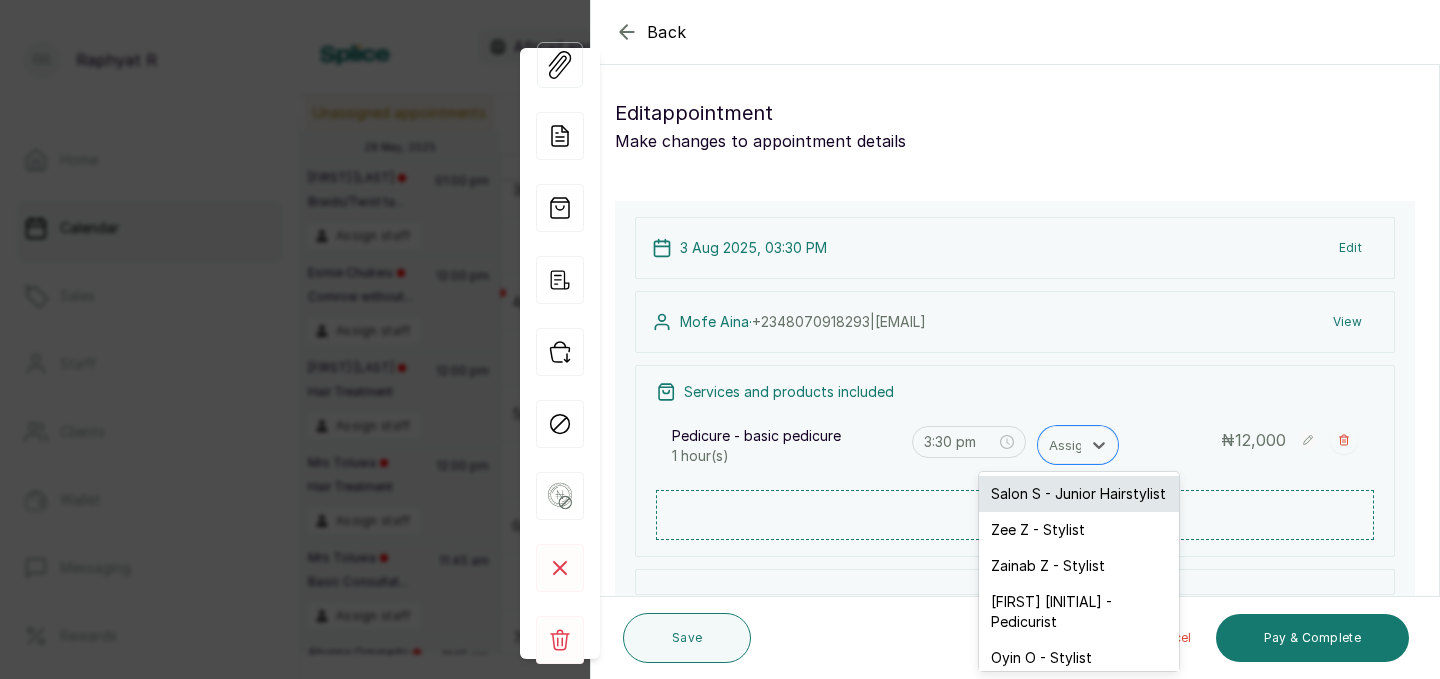 click on "Salon S - Junior Hairstylist" at bounding box center (1079, 494) 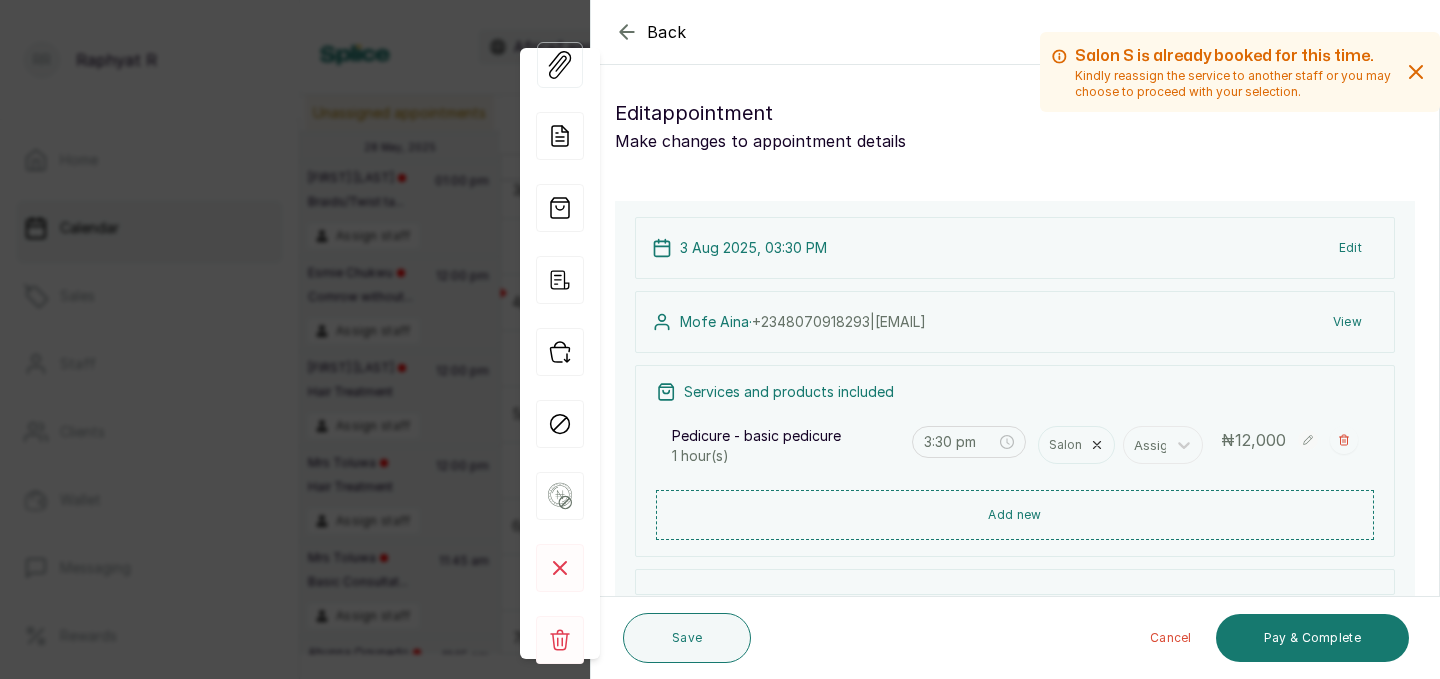 click 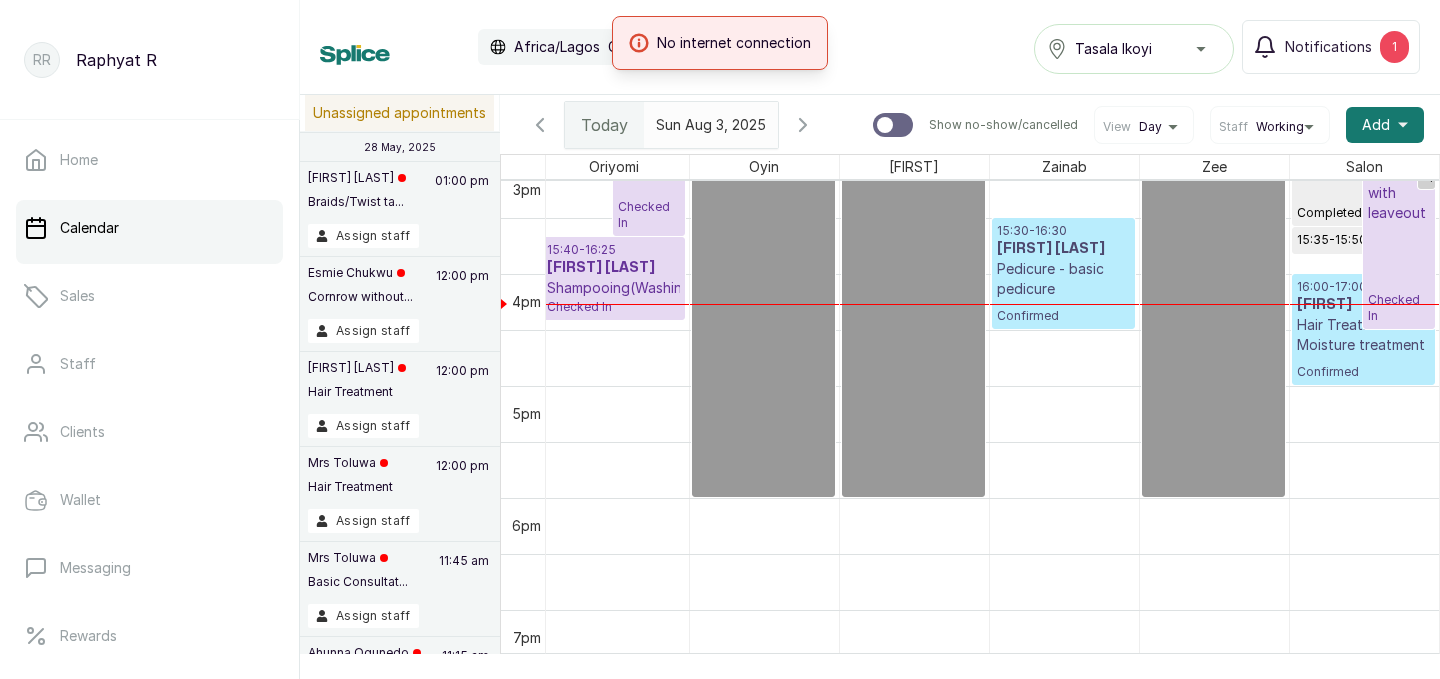 click on "Hair Treatment  - Moisture treatment" at bounding box center (1364, 335) 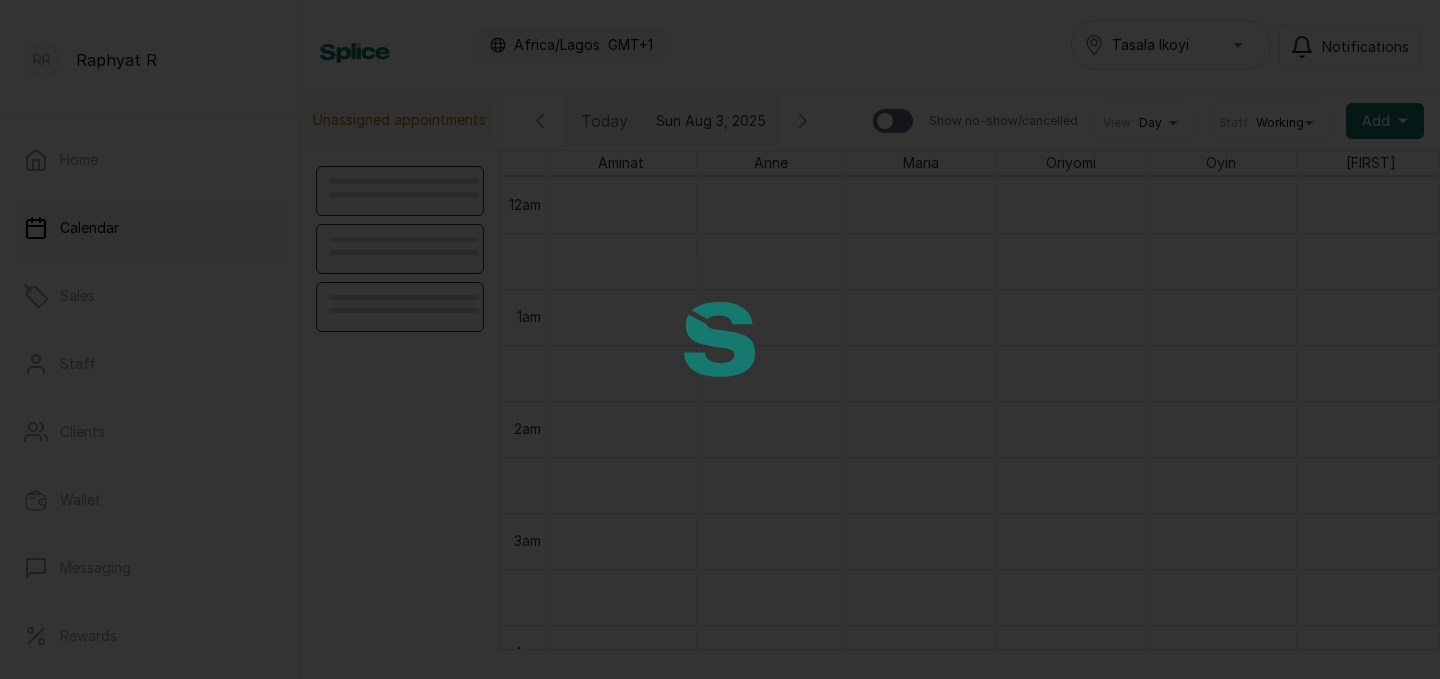 scroll, scrollTop: 0, scrollLeft: 0, axis: both 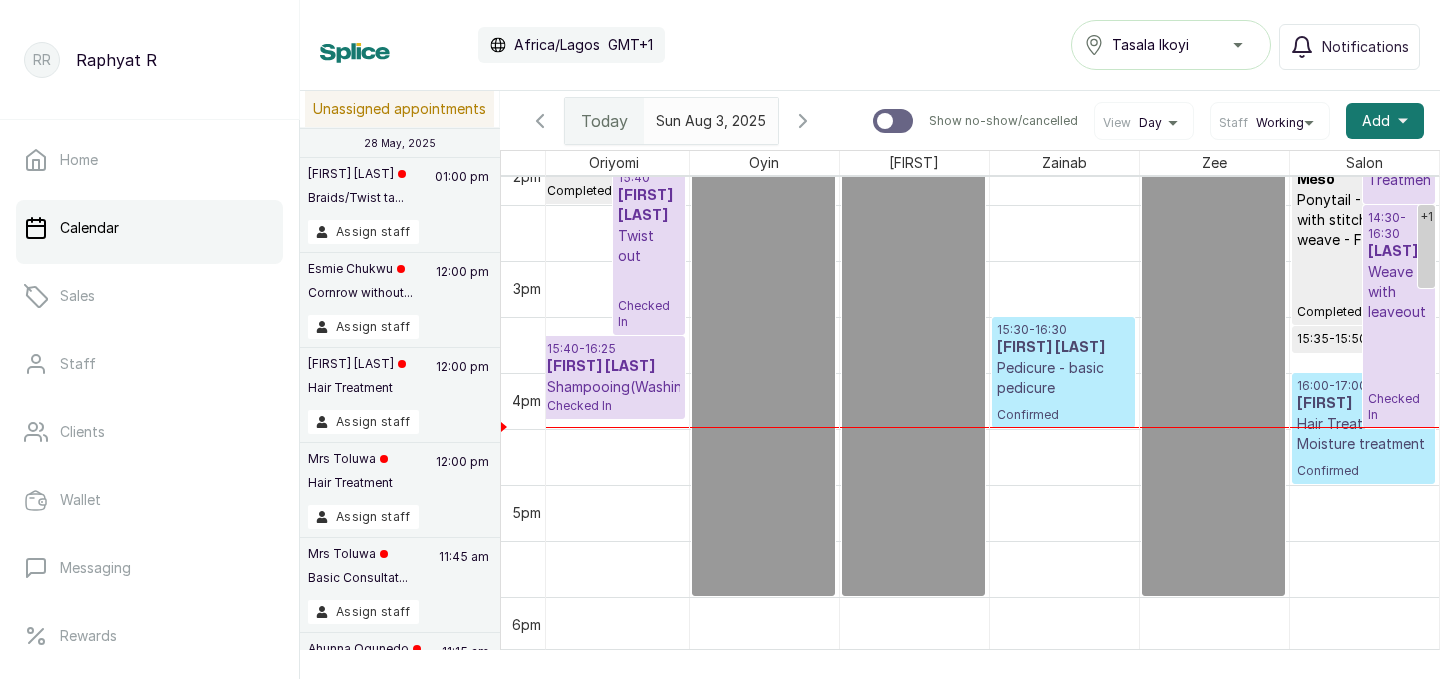 click on "Hair Treatment  - Moisture treatment" at bounding box center (1364, 434) 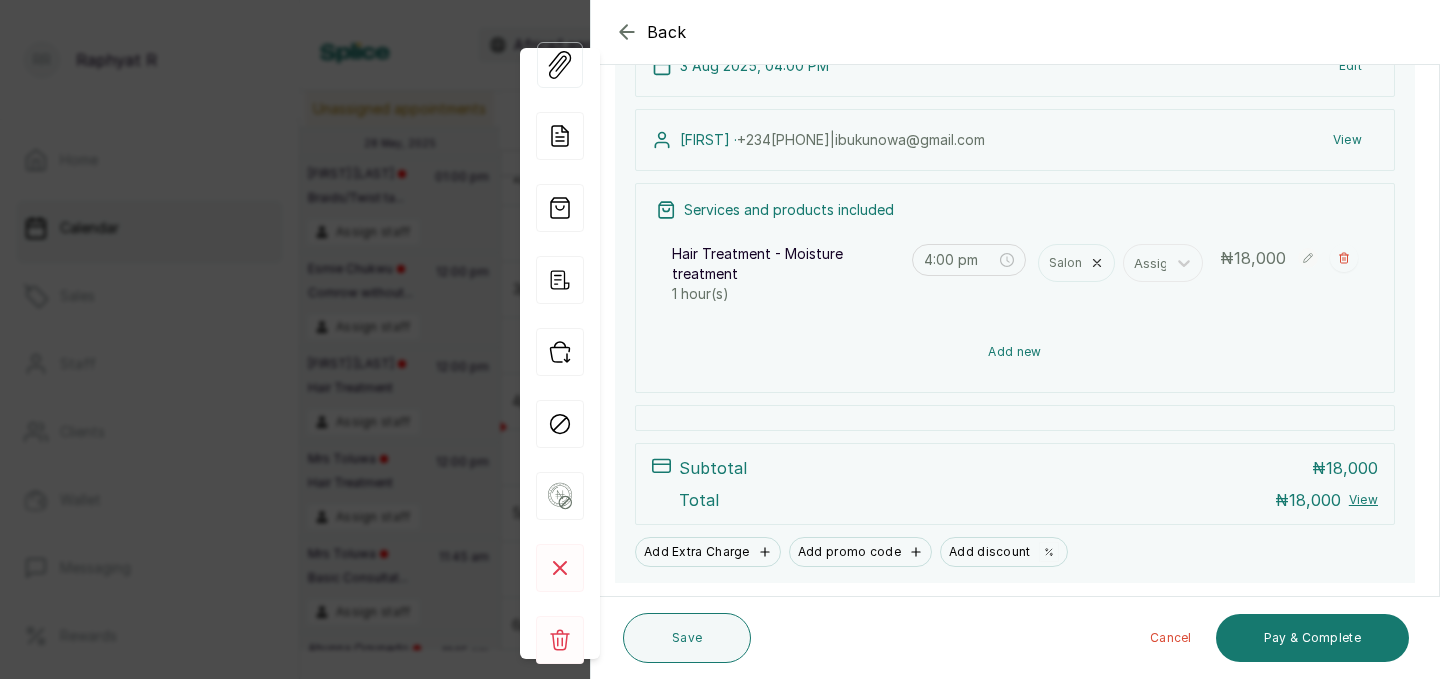 click on "Add new" at bounding box center (1015, 352) 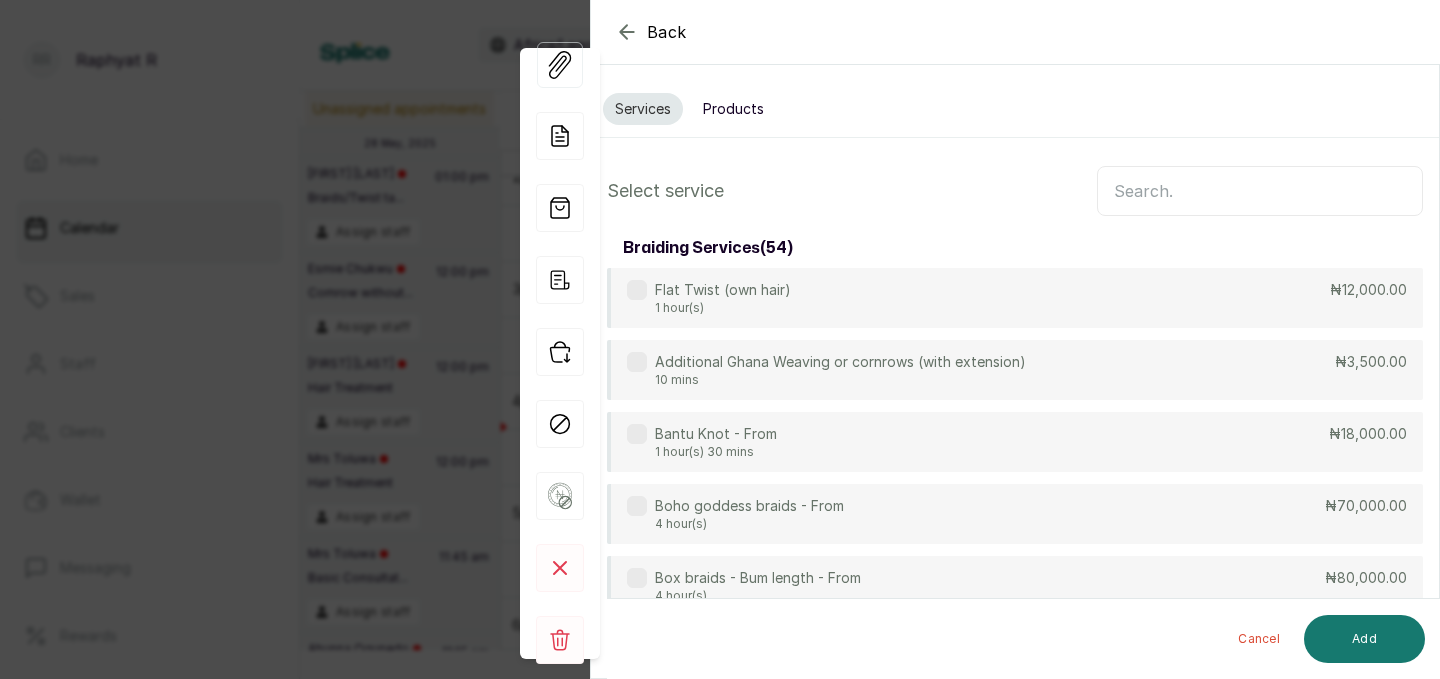click at bounding box center [1260, 191] 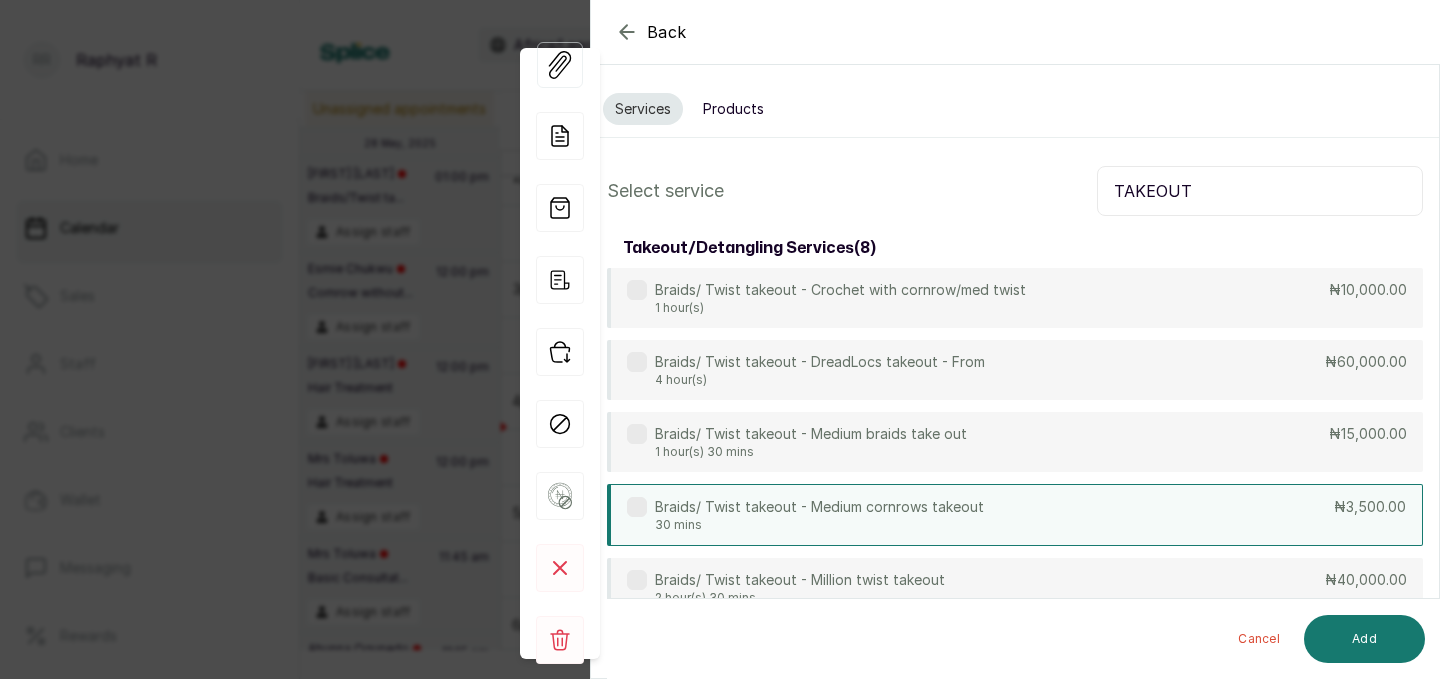 type on "TAKEOUT" 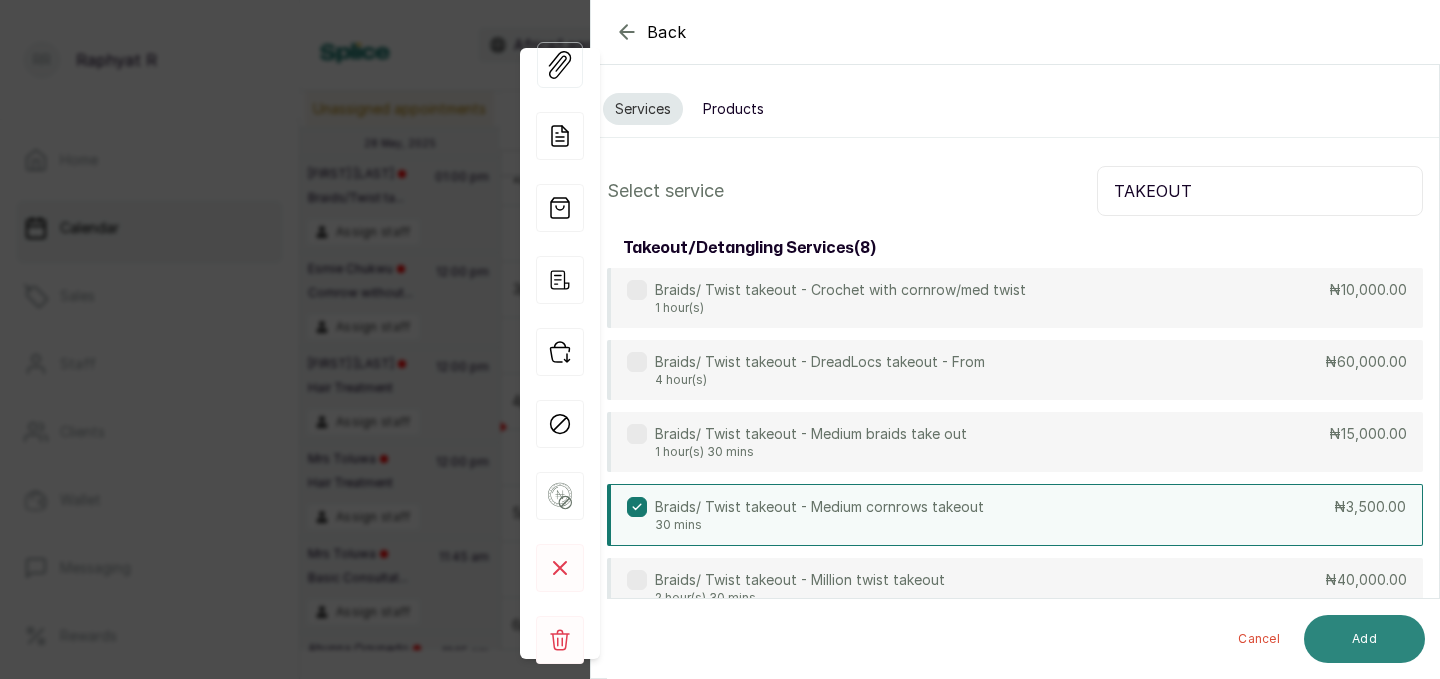 click on "Add" at bounding box center (1364, 639) 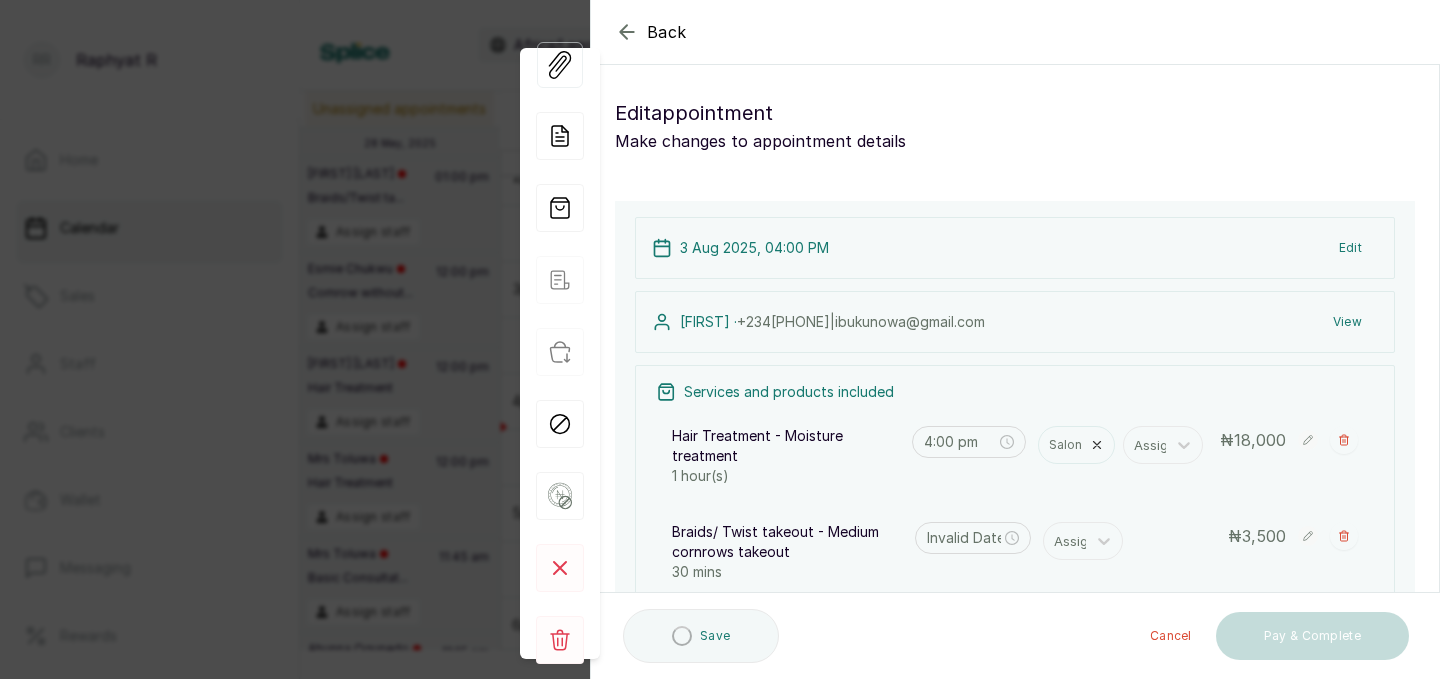 type on "5:00 pm" 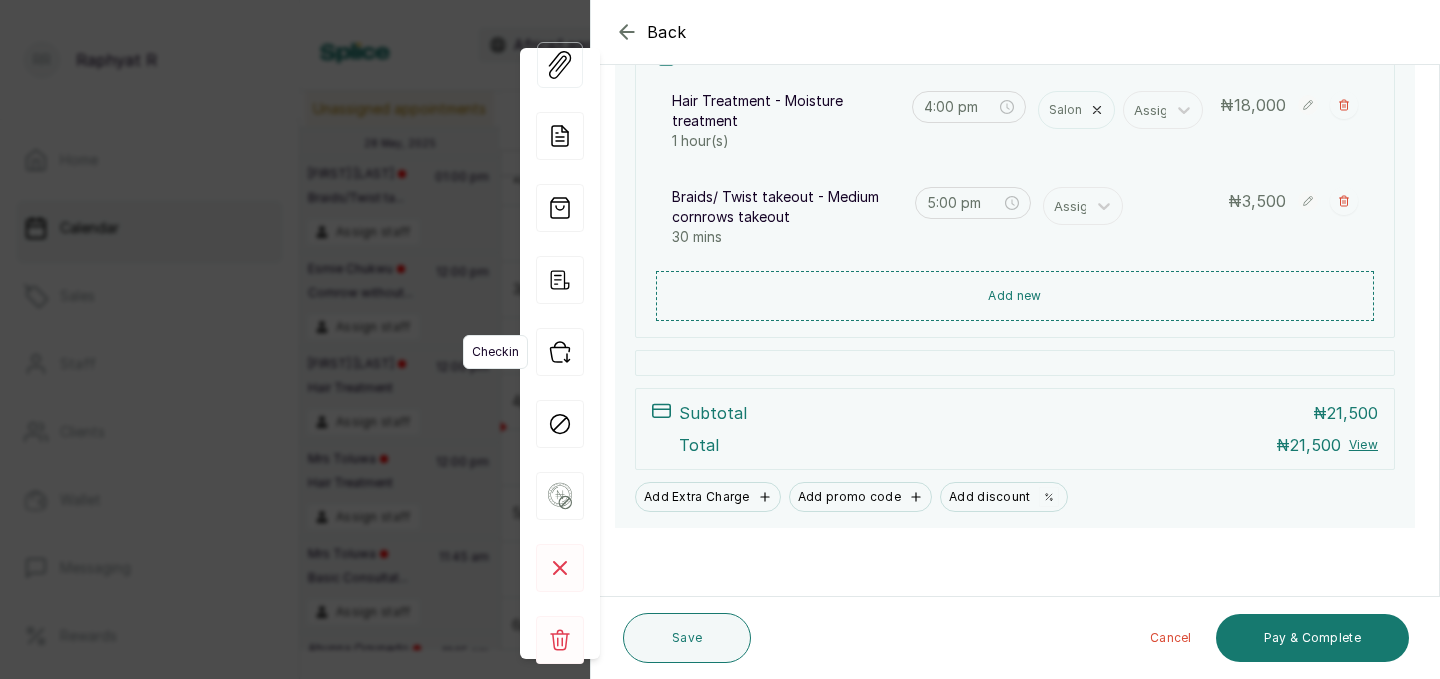 click 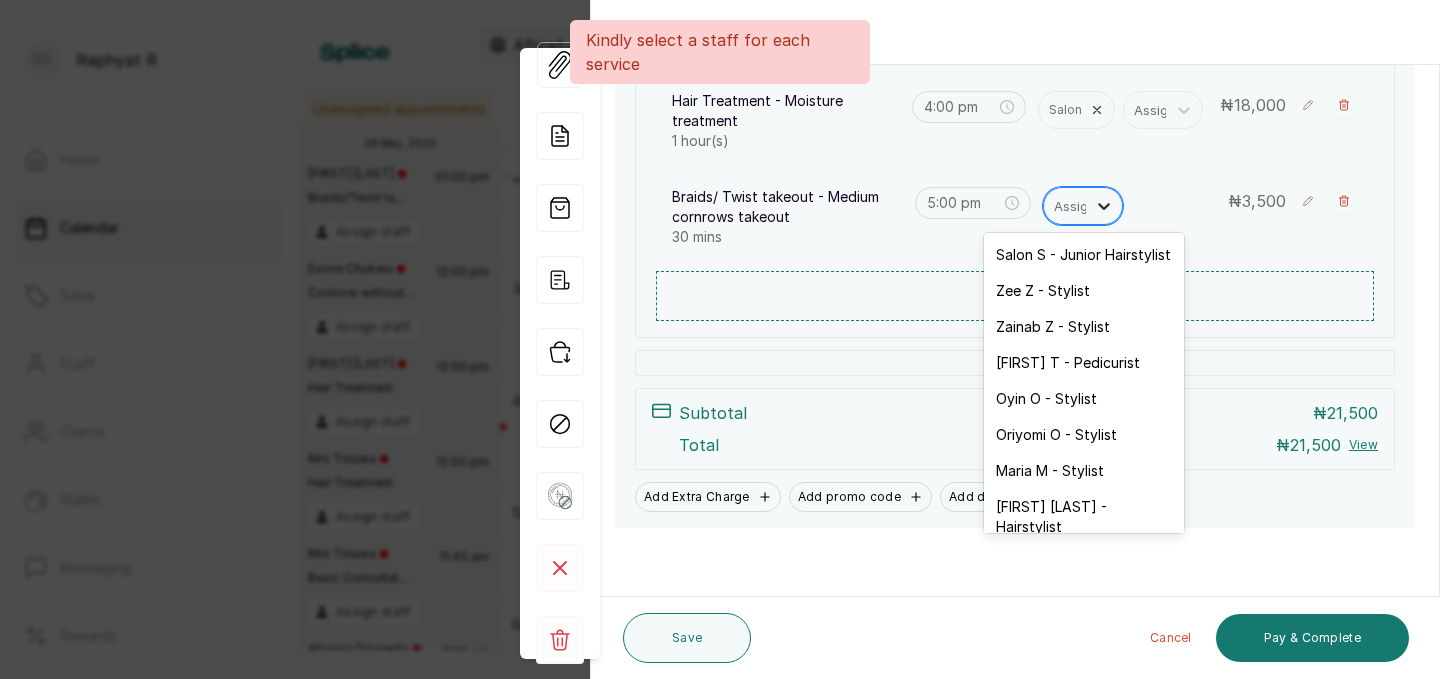 click 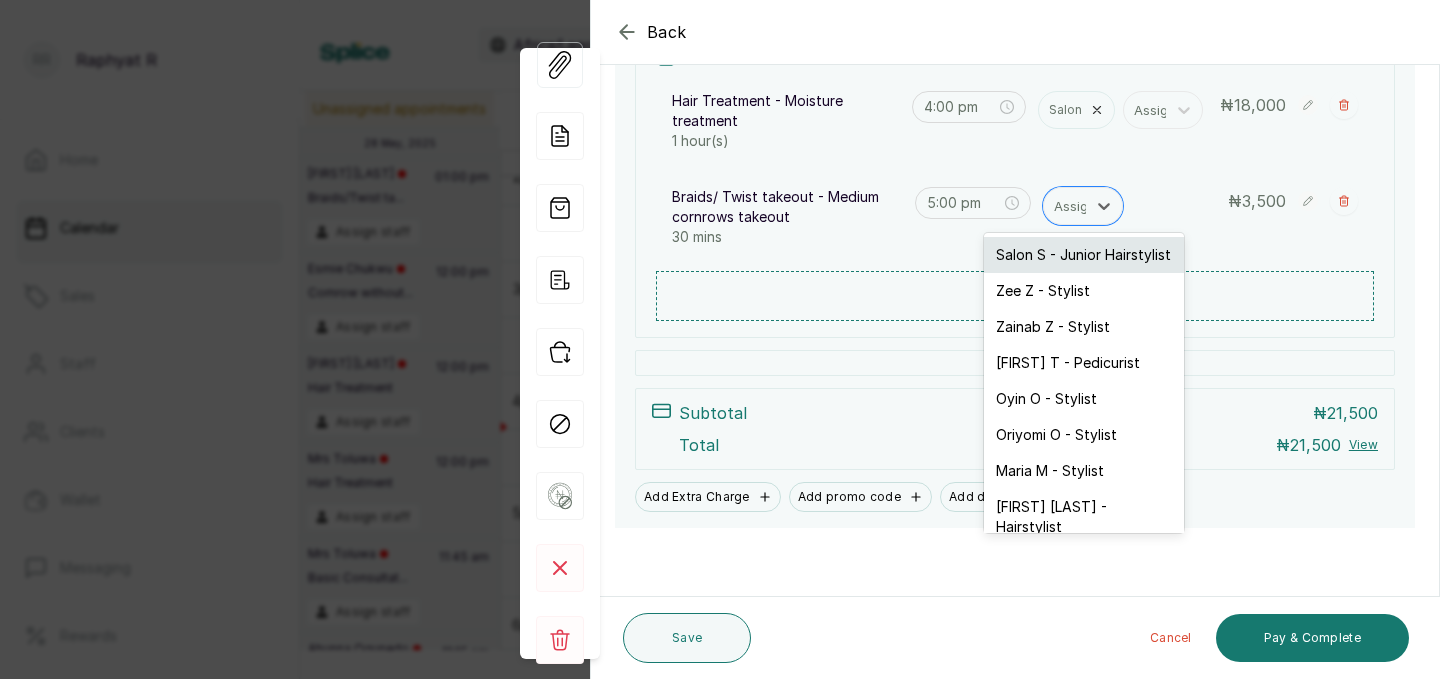 click on "Salon S - Junior Hairstylist" at bounding box center [1084, 255] 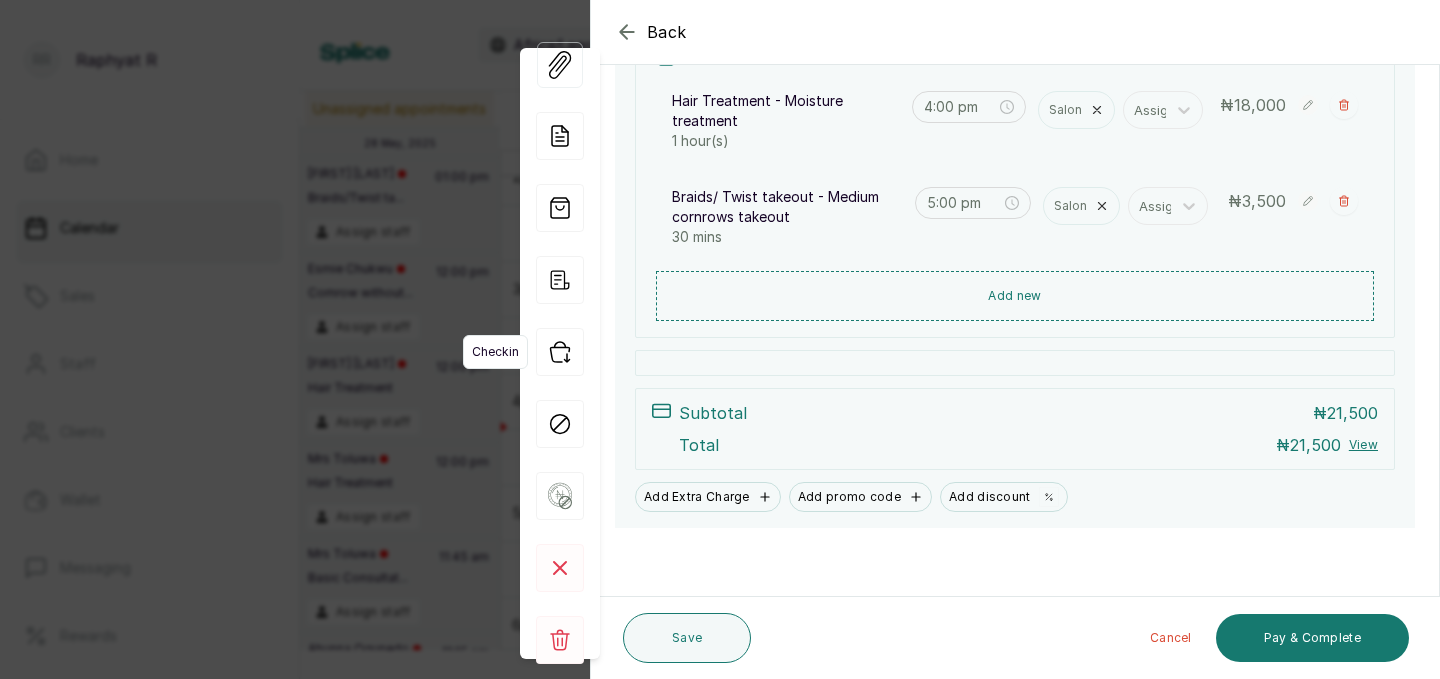 click 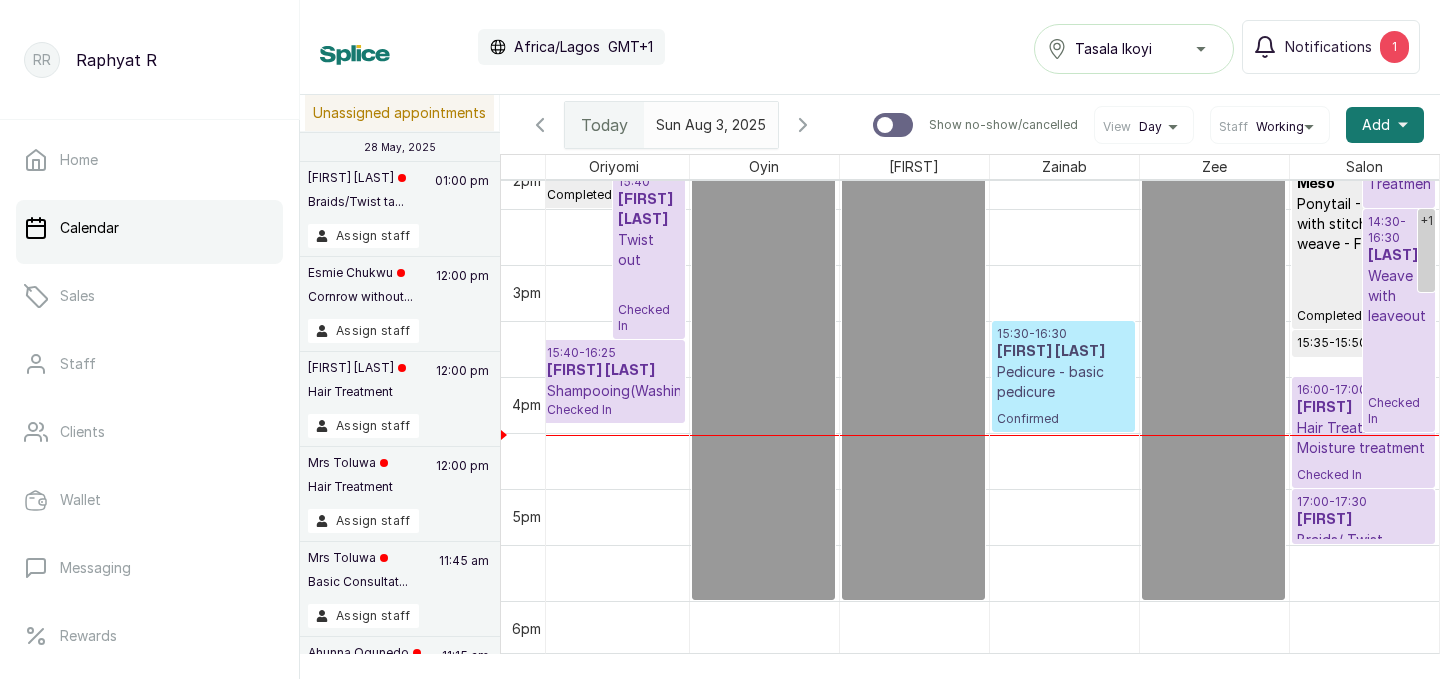 scroll, scrollTop: 1536, scrollLeft: 457, axis: both 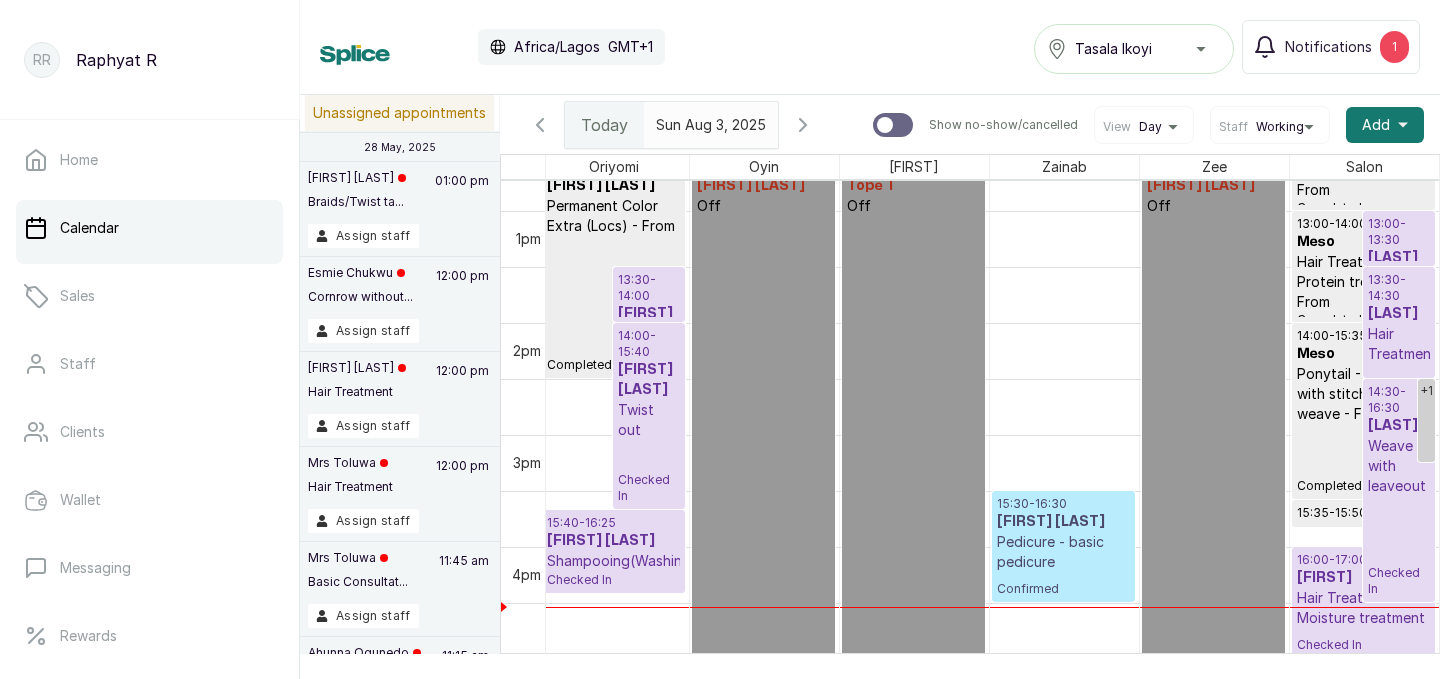click on "Twist out" at bounding box center [649, 420] 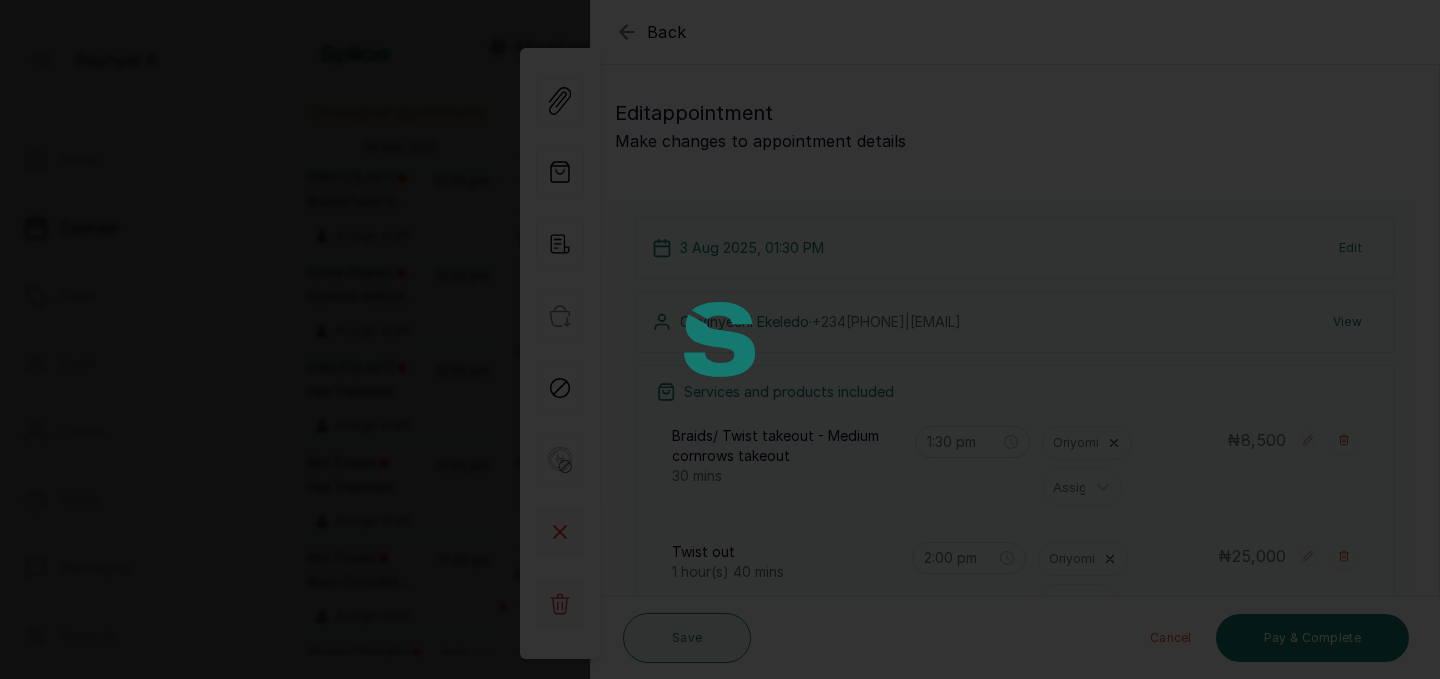 scroll, scrollTop: 167, scrollLeft: 0, axis: vertical 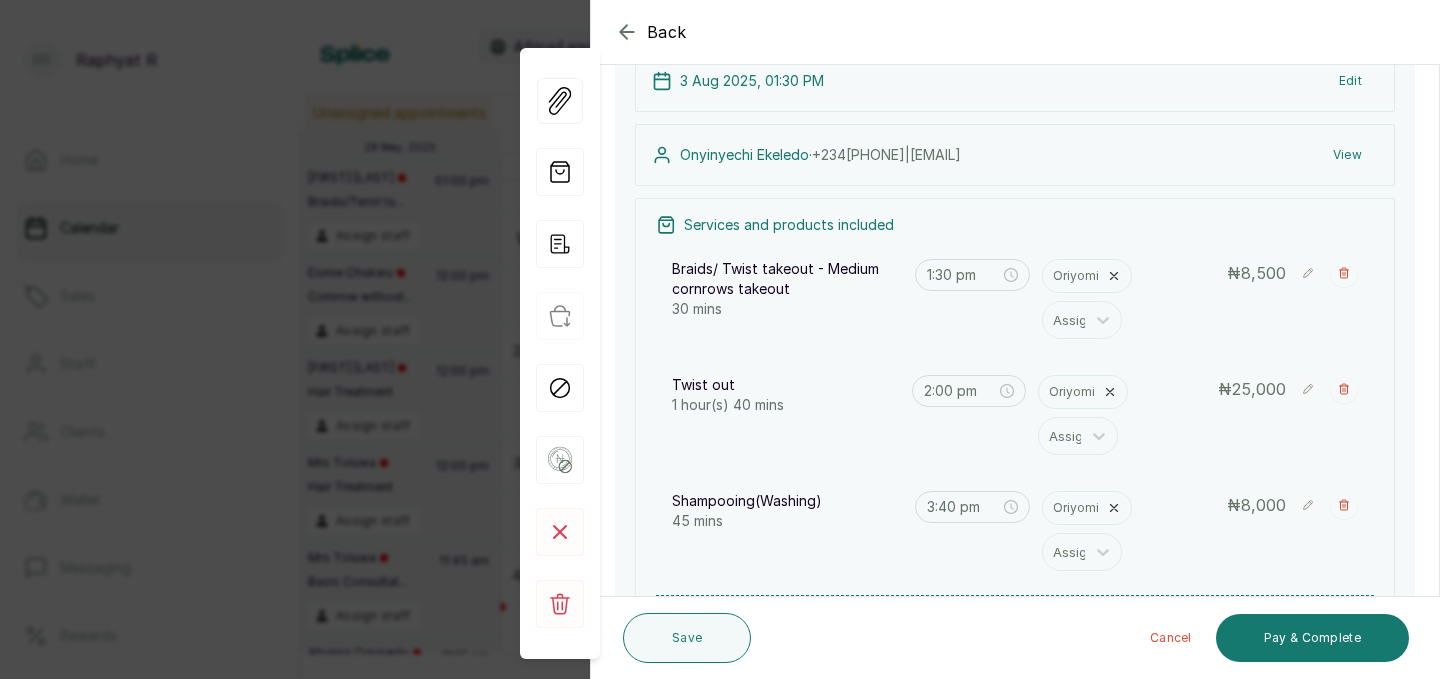 click 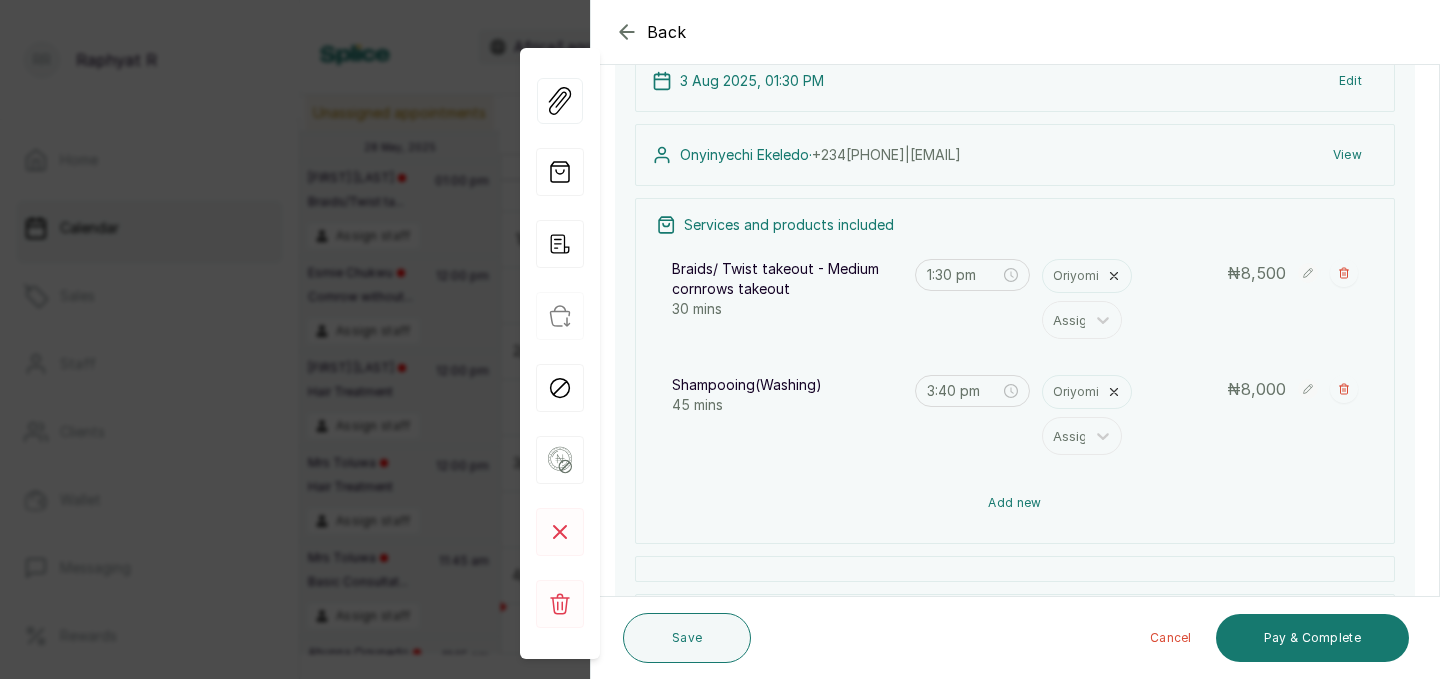 click on "Add new" at bounding box center [1015, 503] 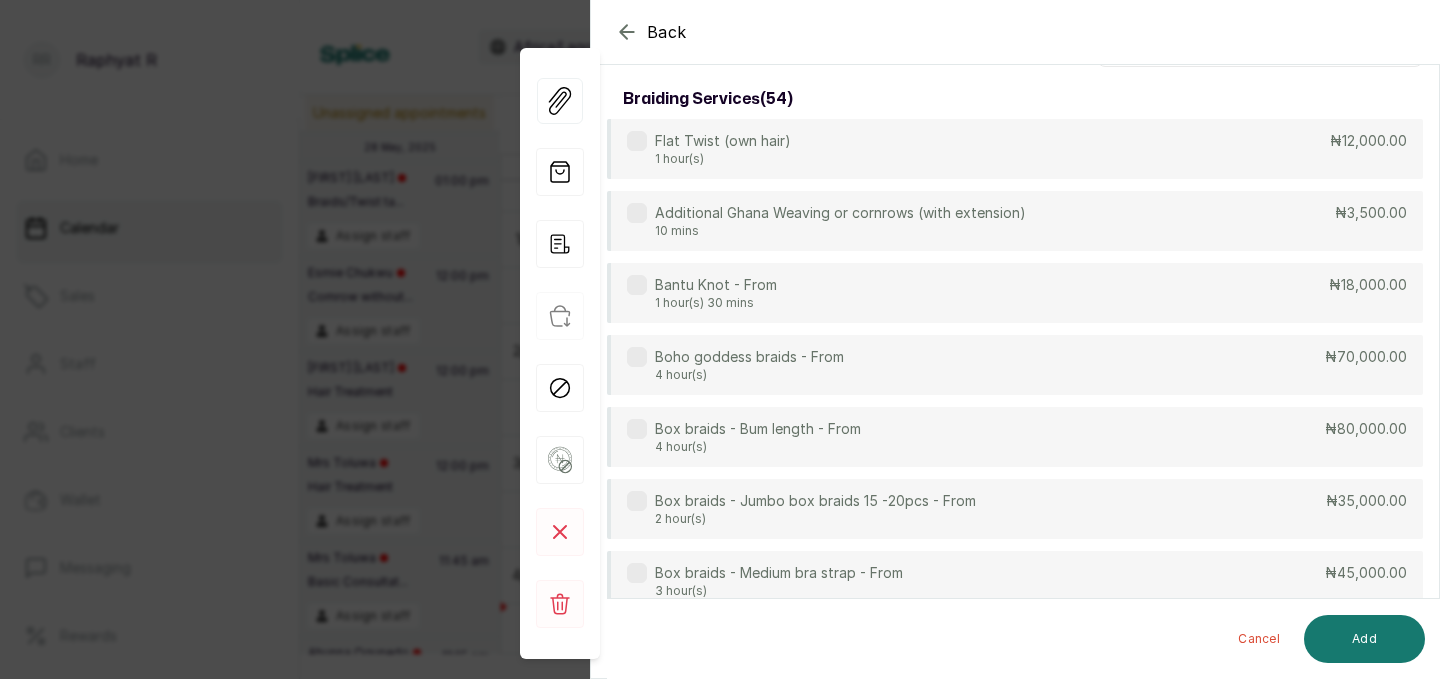 scroll, scrollTop: 0, scrollLeft: 0, axis: both 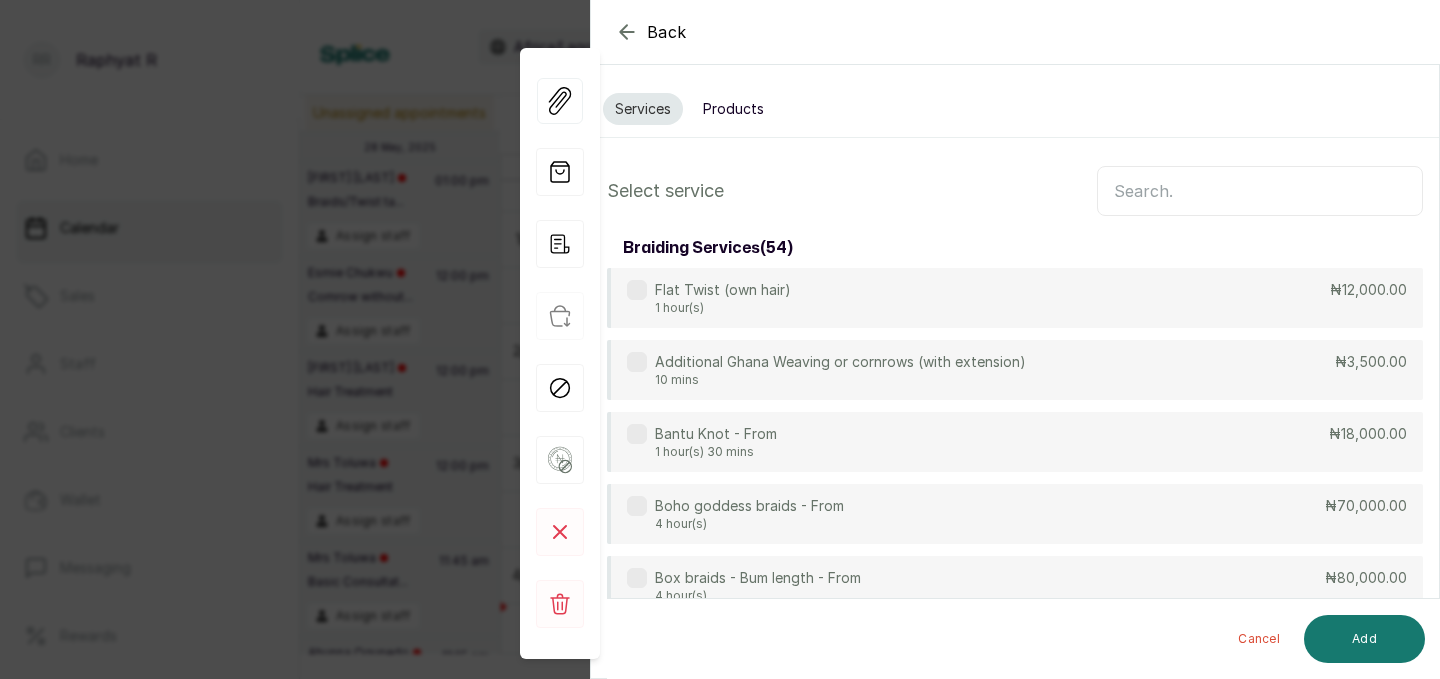 click at bounding box center [1260, 191] 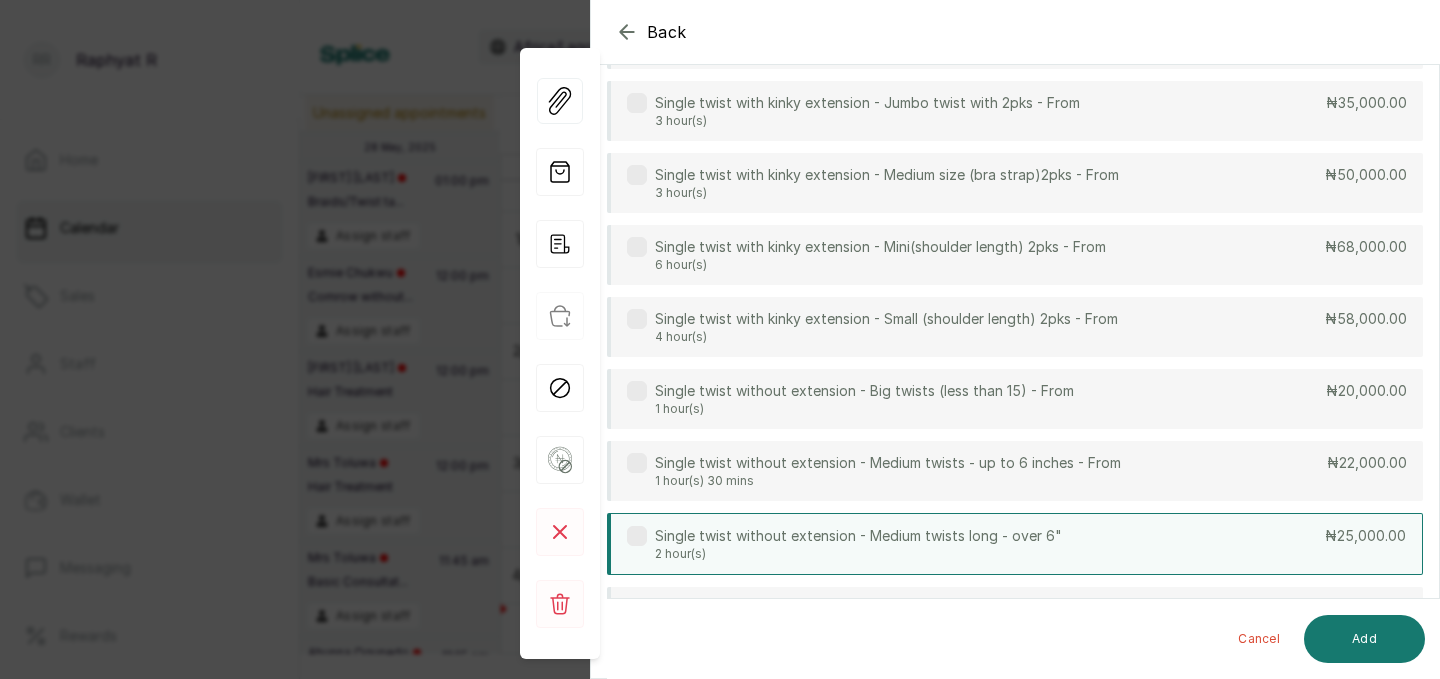 scroll, scrollTop: 478, scrollLeft: 0, axis: vertical 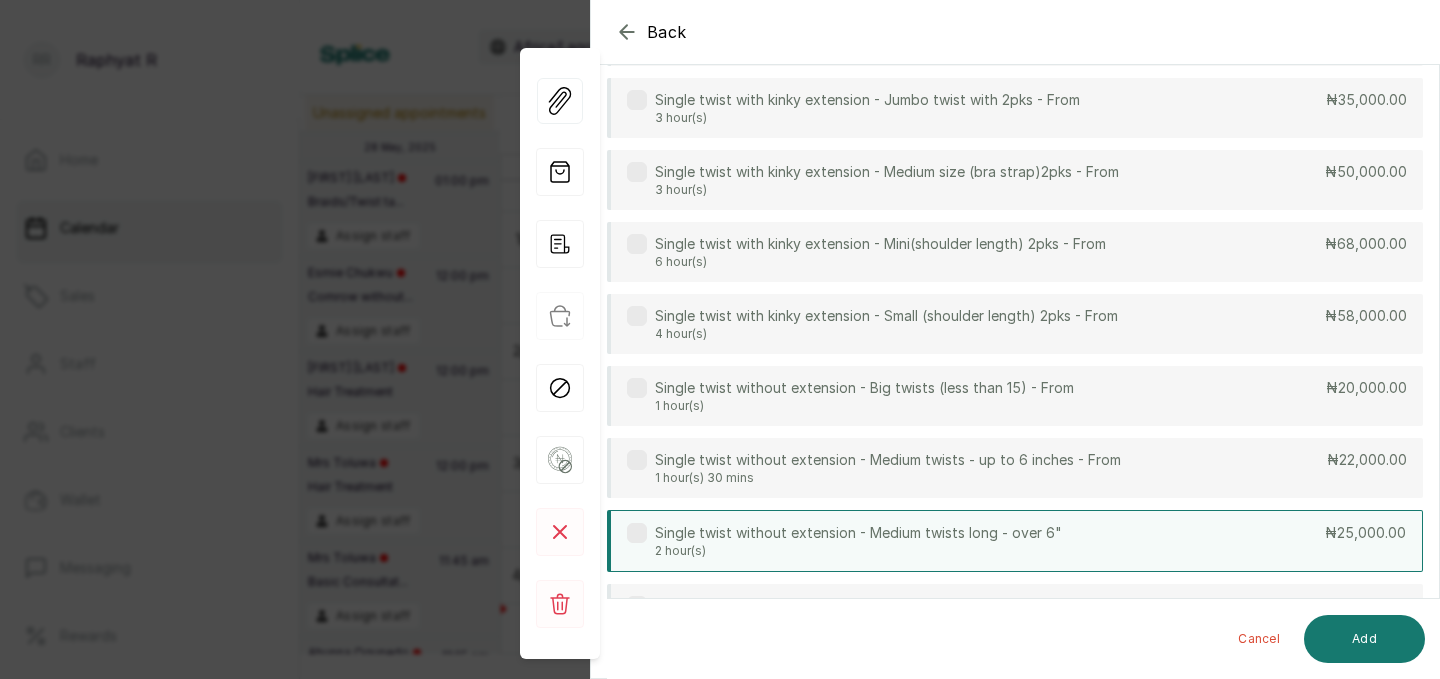 type on "TWIST" 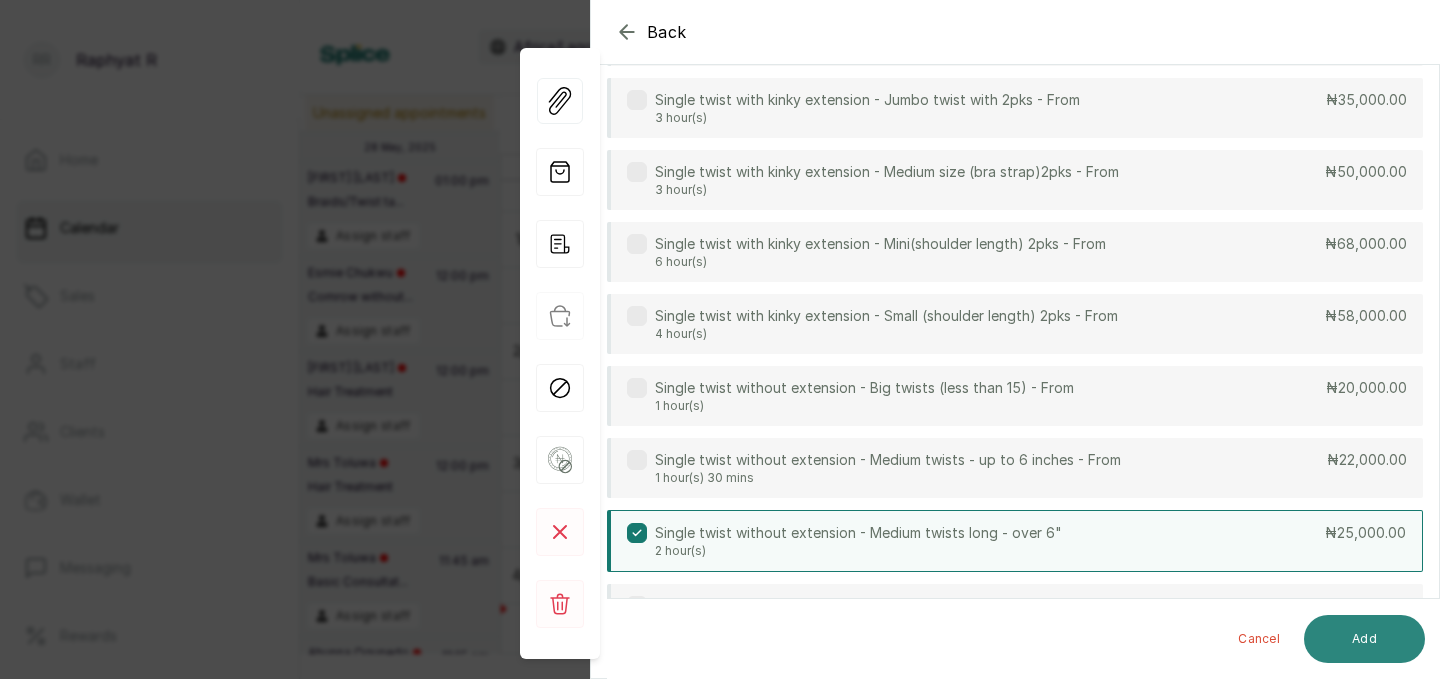 click on "Add" at bounding box center (1364, 639) 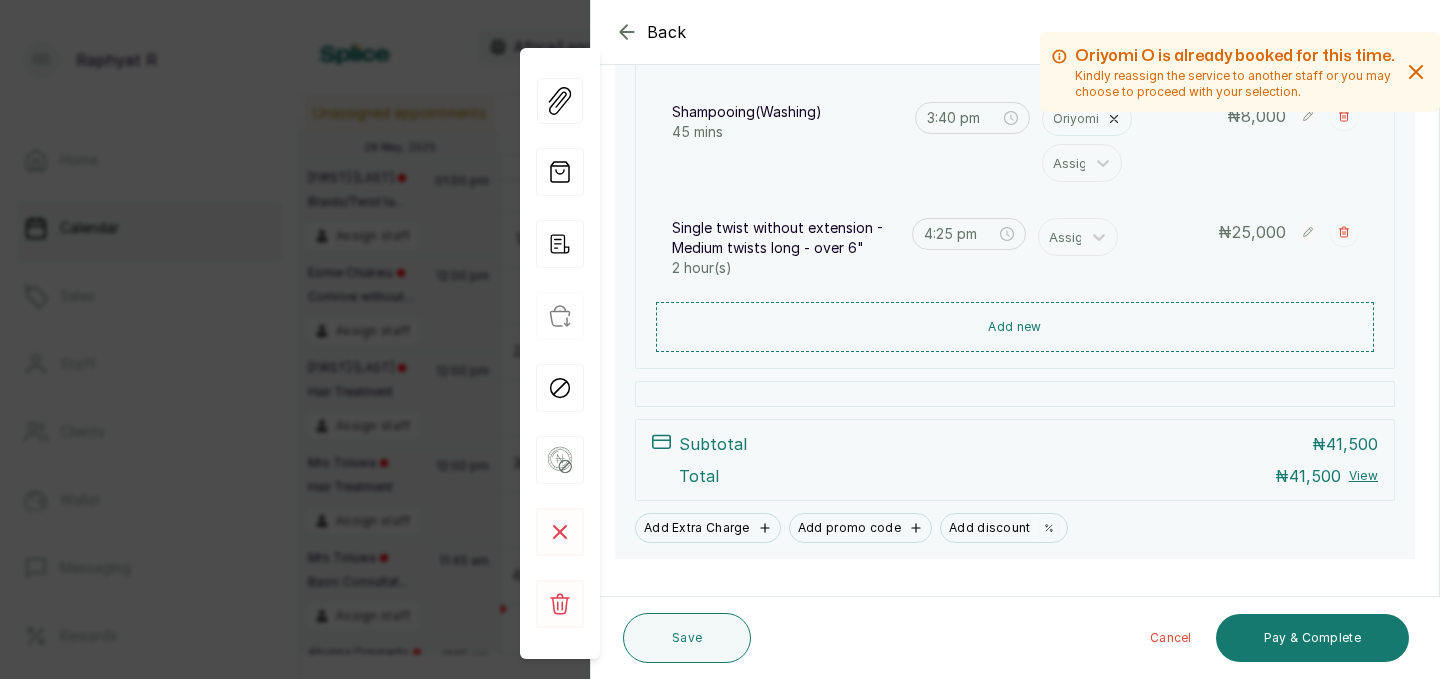 scroll, scrollTop: 454, scrollLeft: 0, axis: vertical 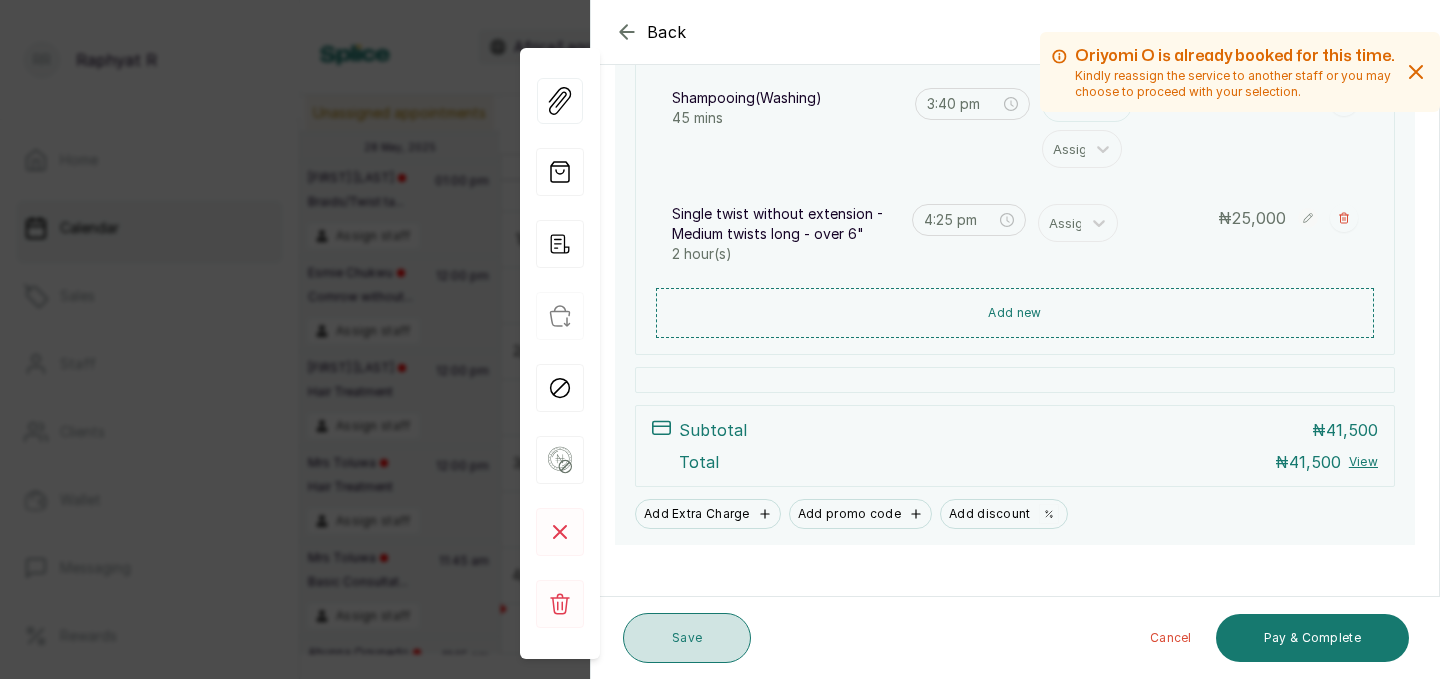 click on "Save" at bounding box center (687, 638) 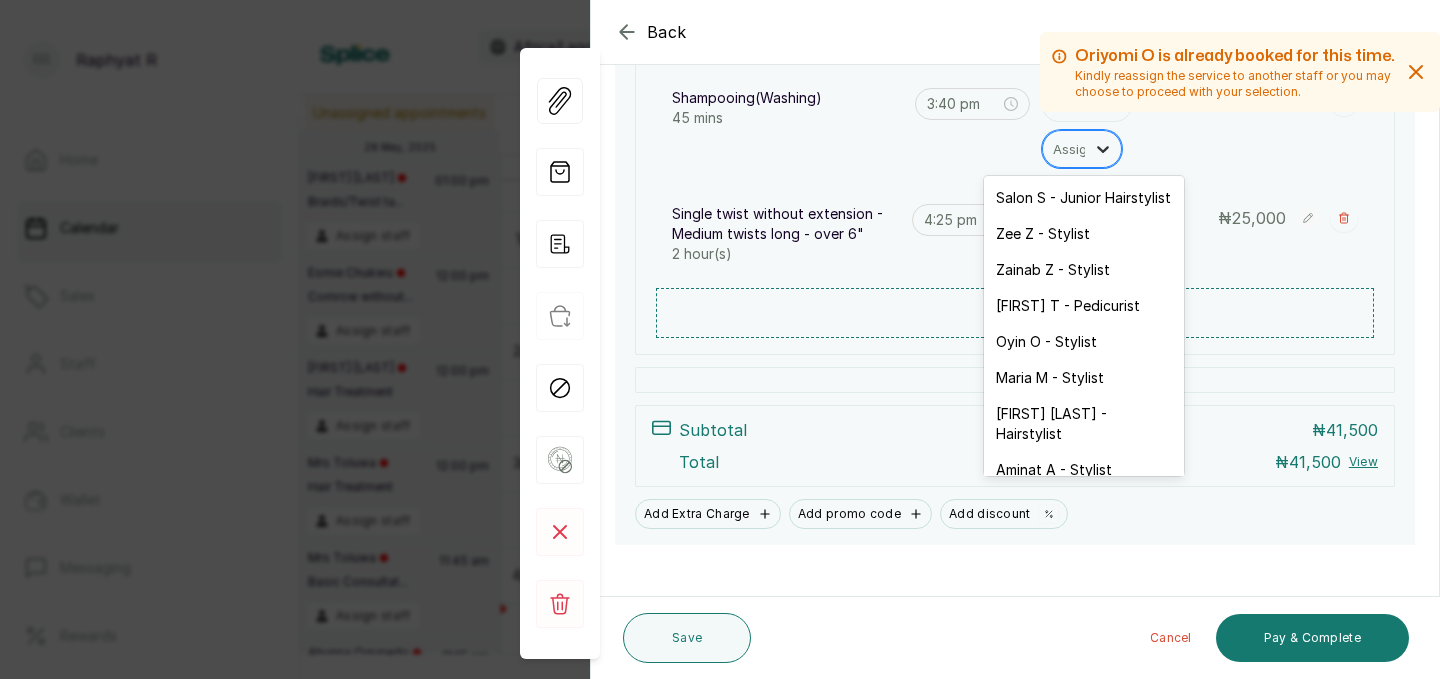 click 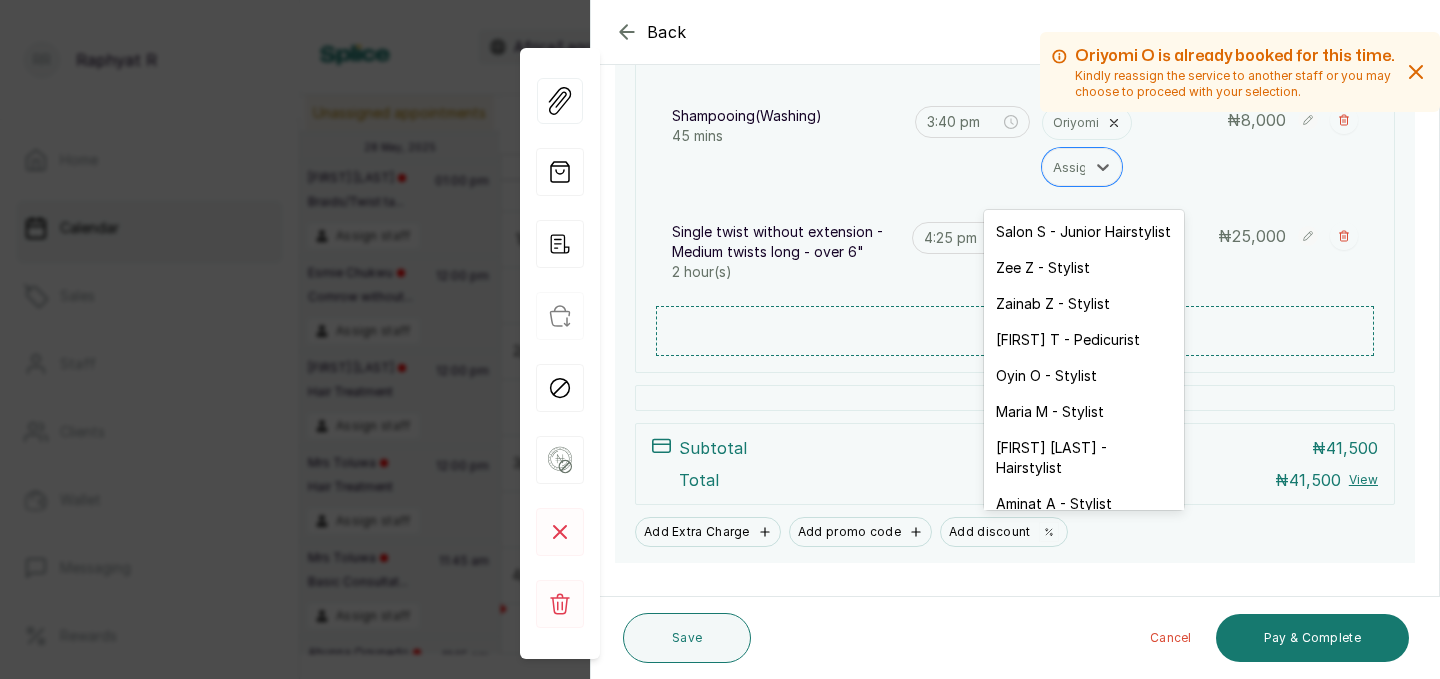 scroll, scrollTop: 437, scrollLeft: 0, axis: vertical 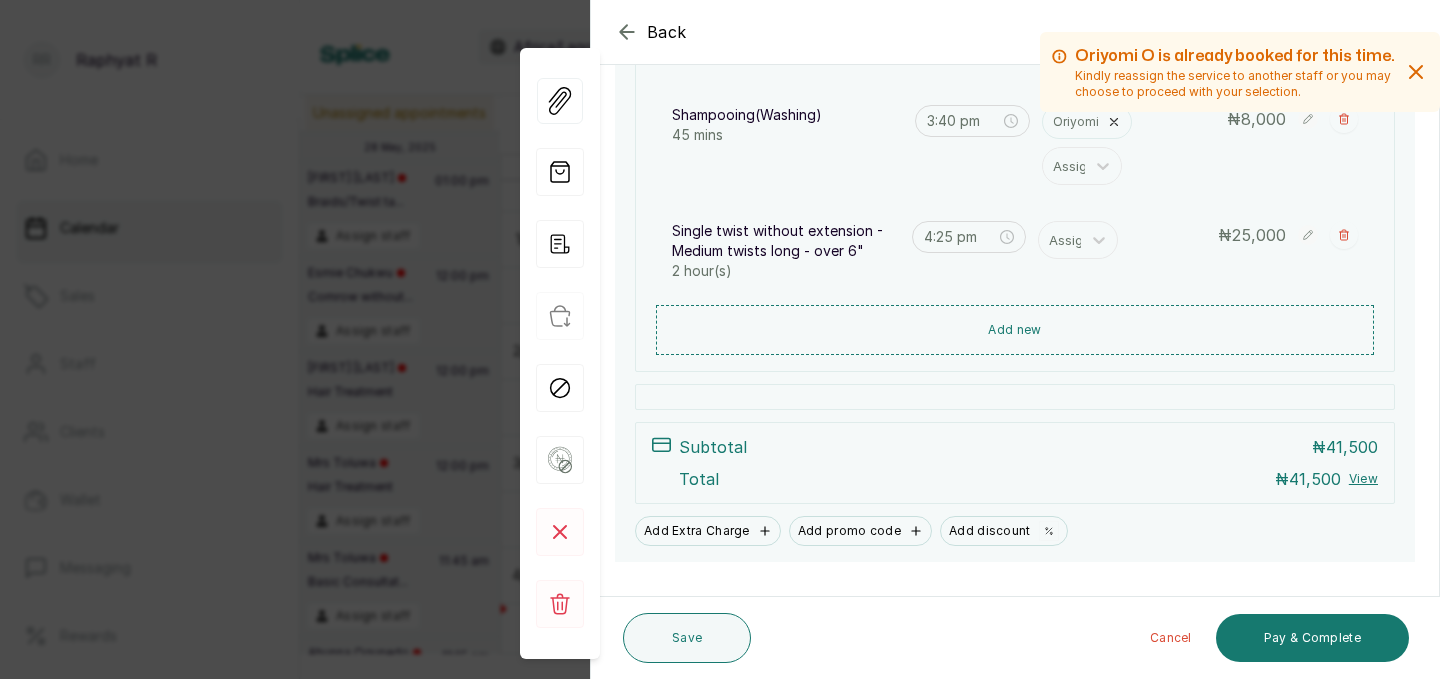 click on "Shampooing(Washing) 45 mins 3:40 pm [STAFF] Assign ₦ 8,000" at bounding box center [1015, 145] 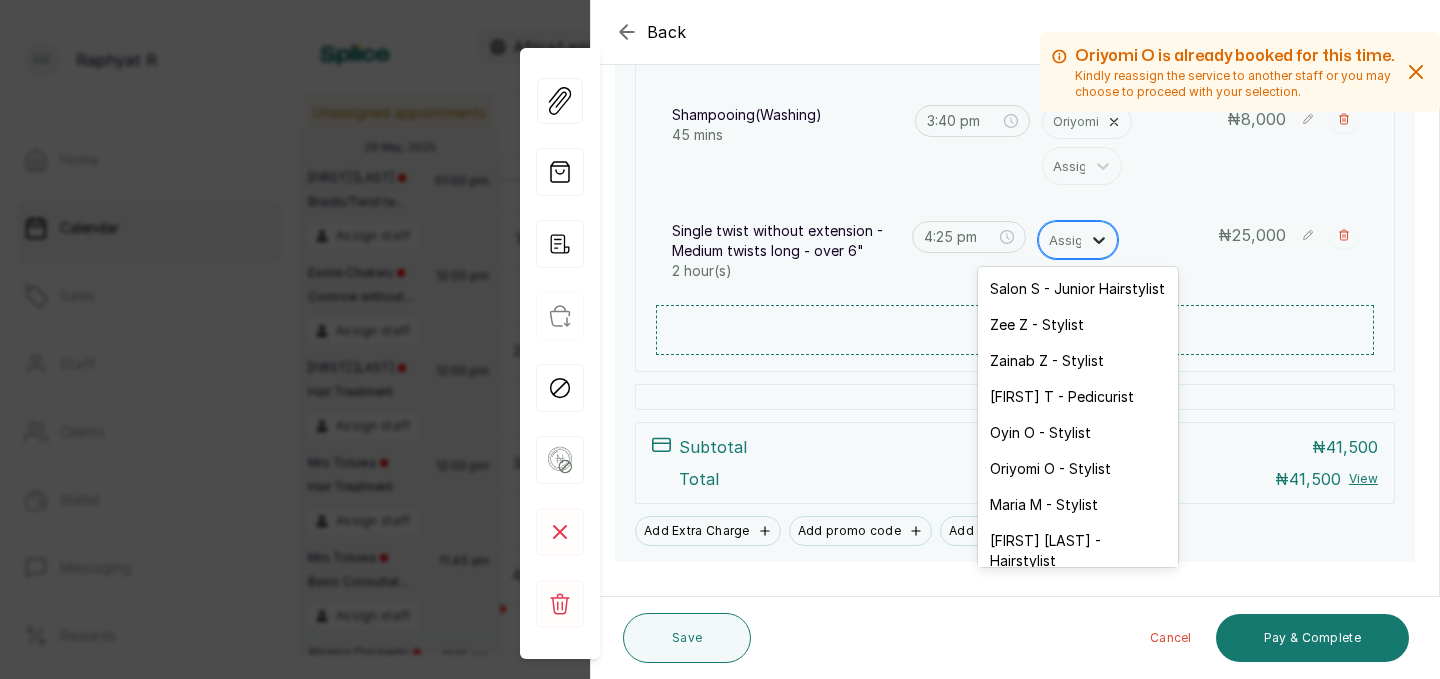 click 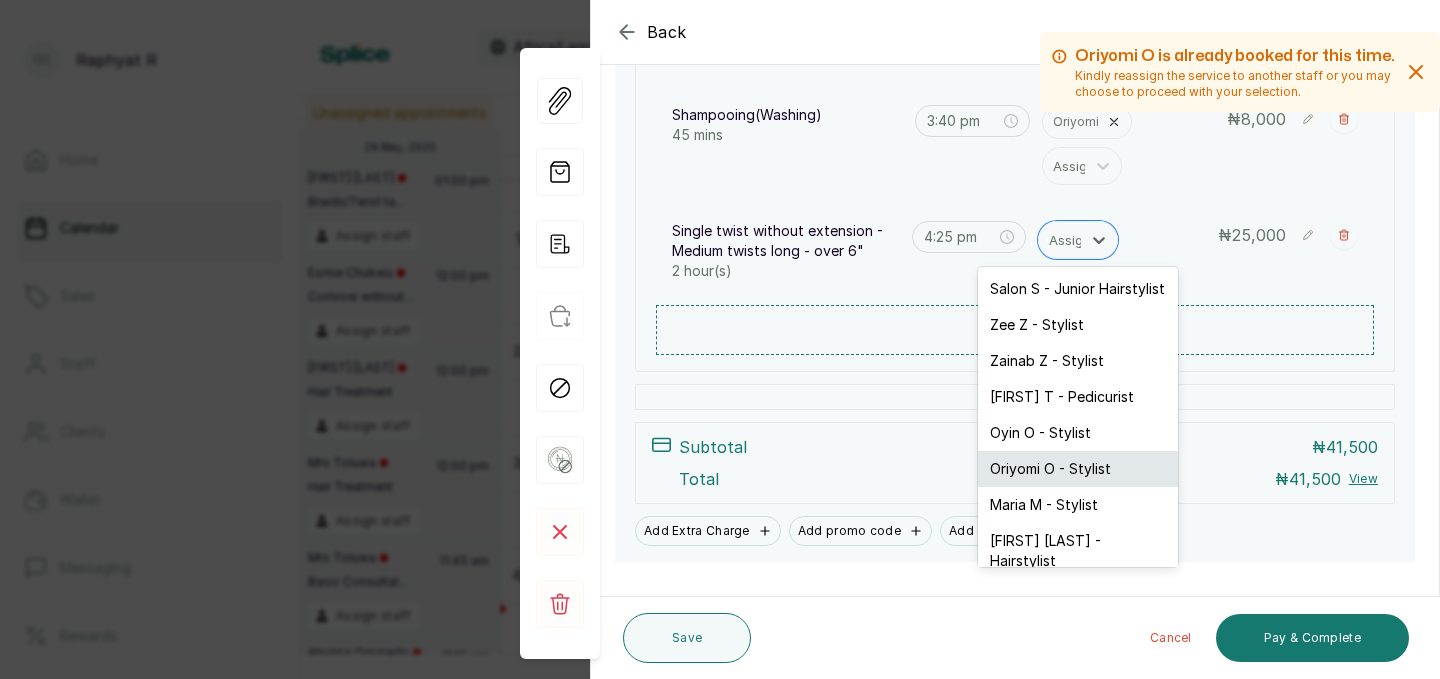 click on "Oriyomi O - Stylist" at bounding box center [1078, 469] 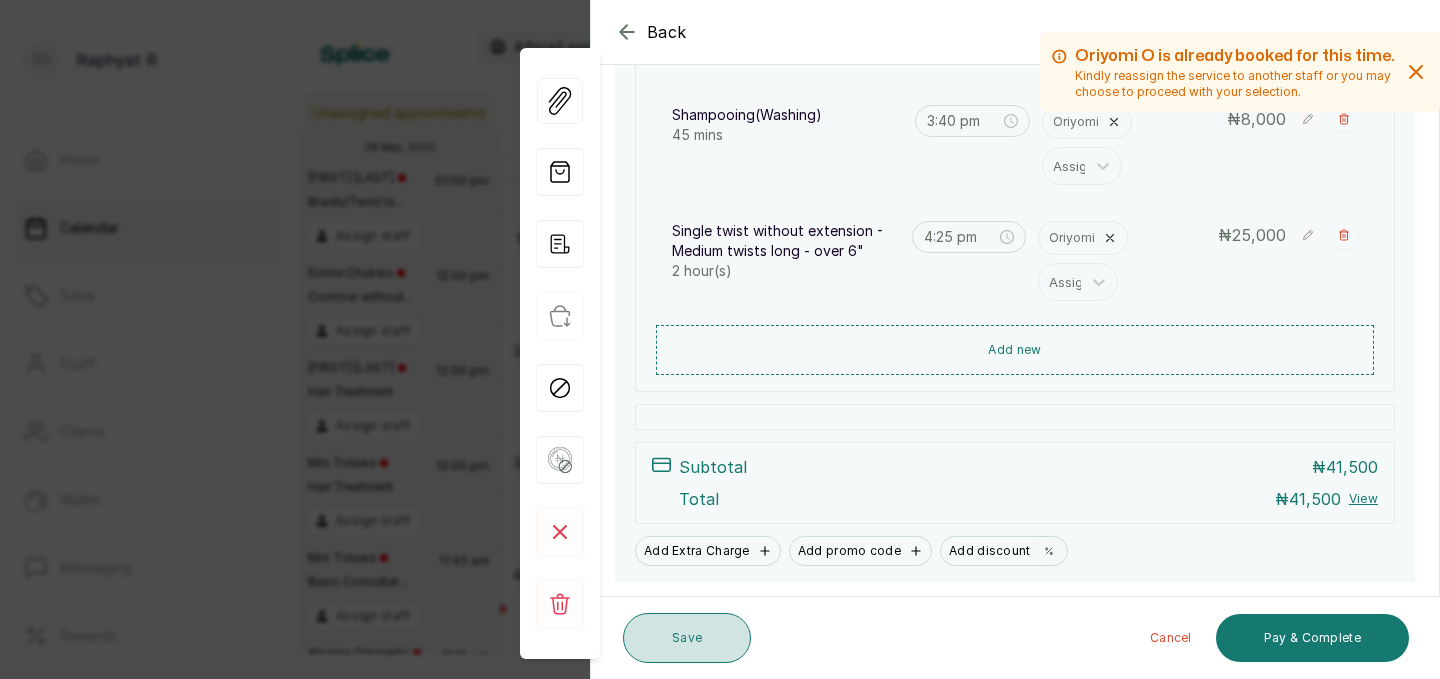click on "Save" at bounding box center [687, 638] 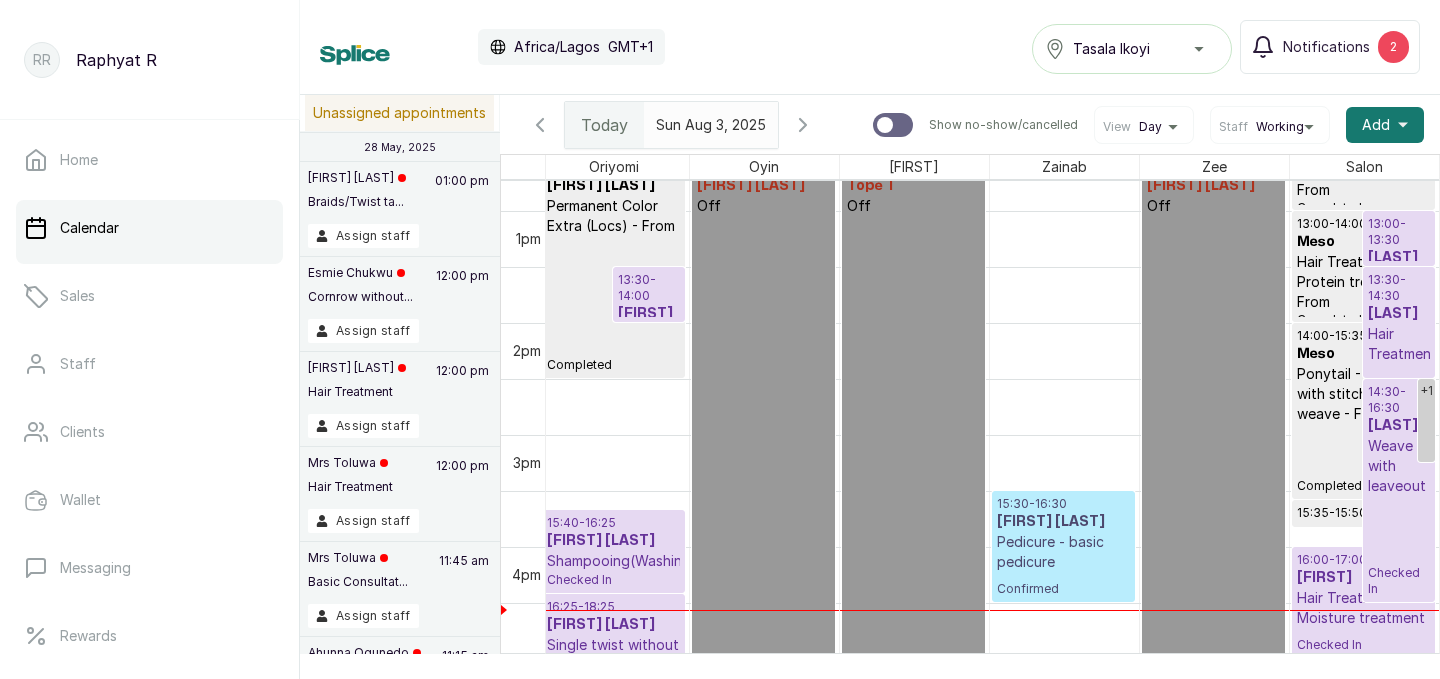 click on "[FIRST] [LAST]" at bounding box center [613, 541] 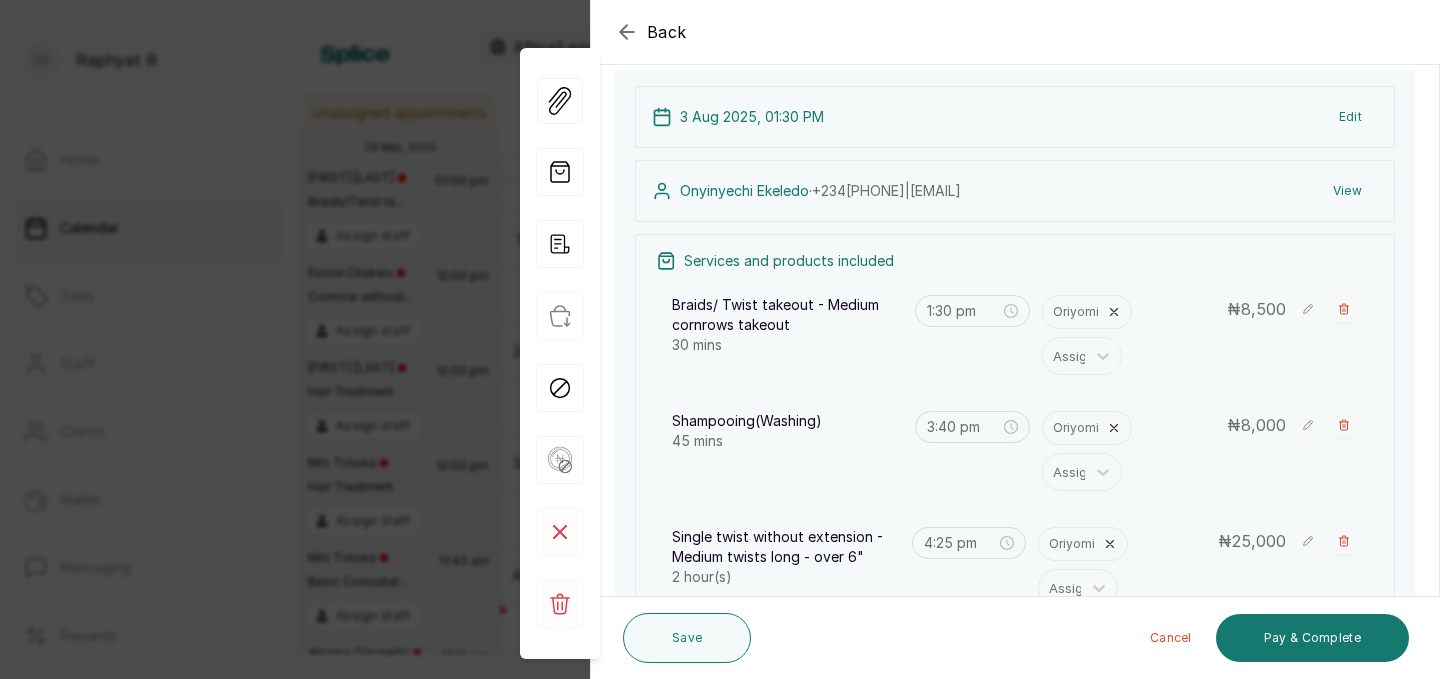 scroll, scrollTop: 146, scrollLeft: 0, axis: vertical 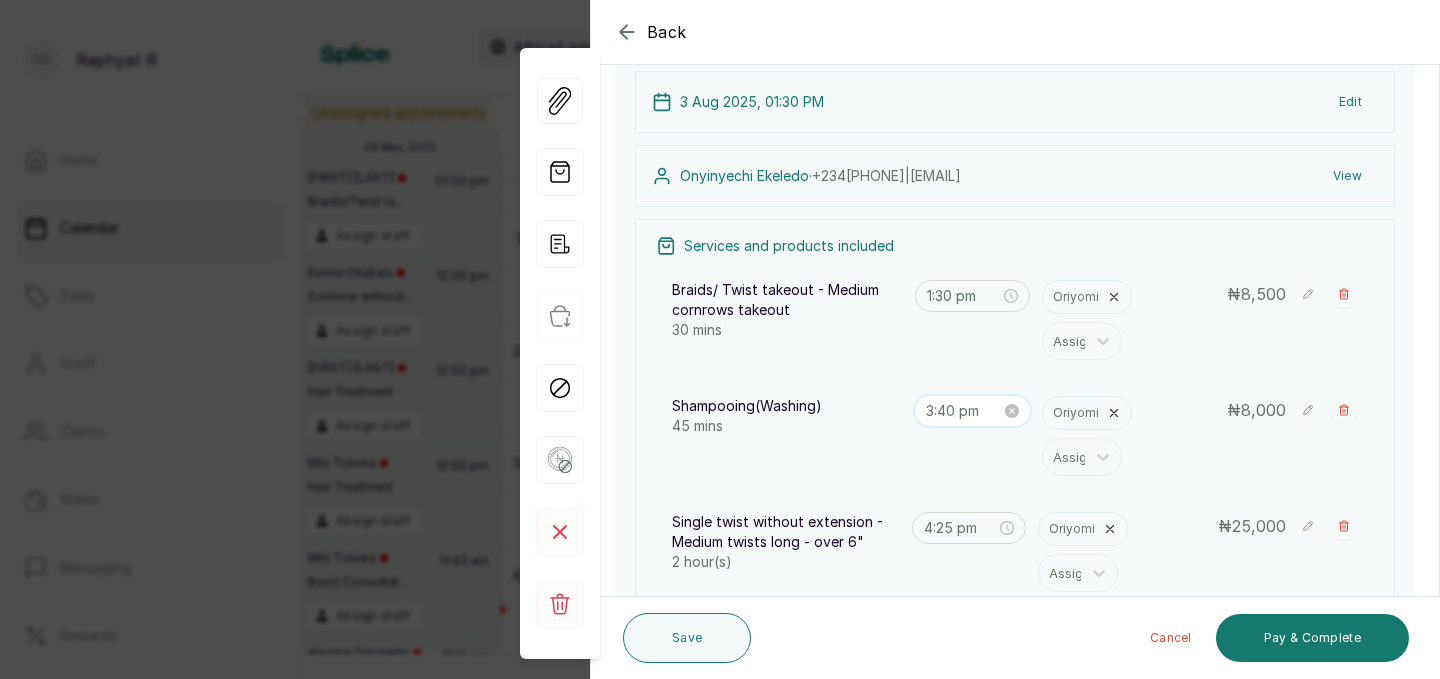 click on "3:40 pm" at bounding box center (963, 411) 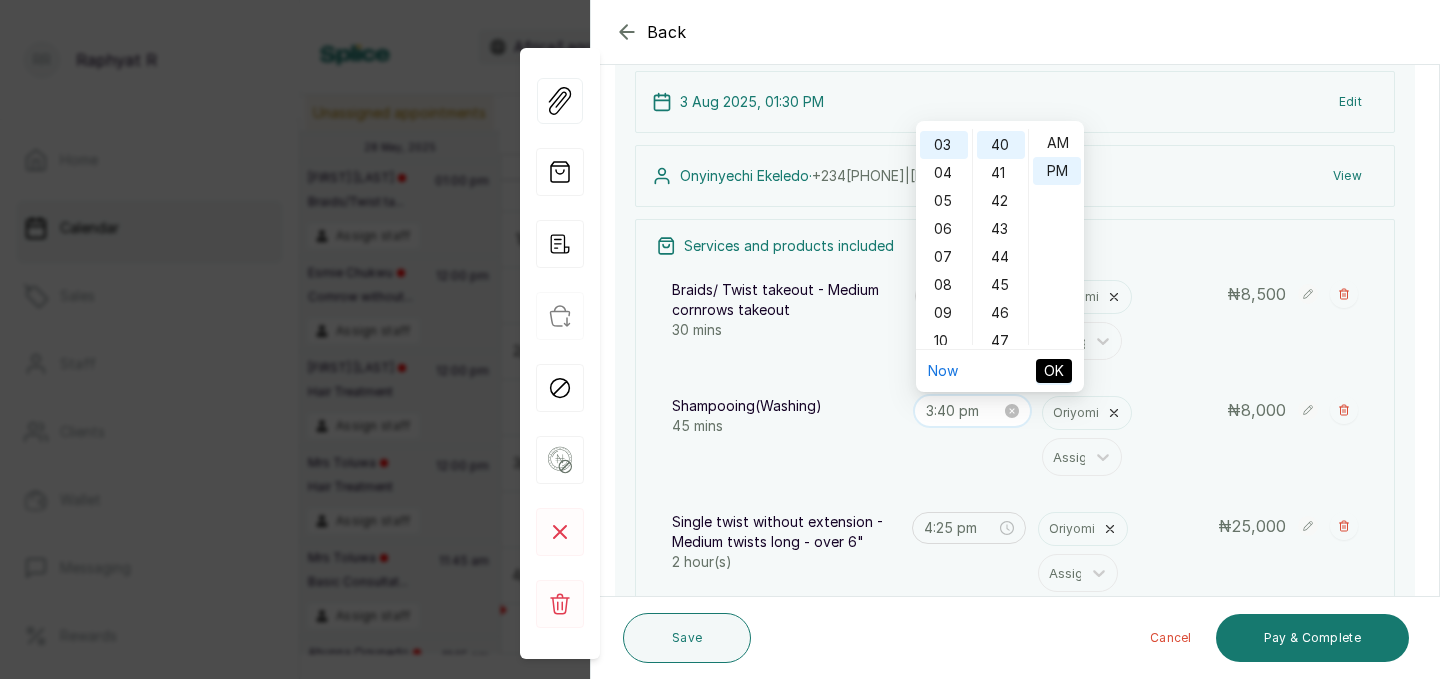 scroll, scrollTop: 1118, scrollLeft: 0, axis: vertical 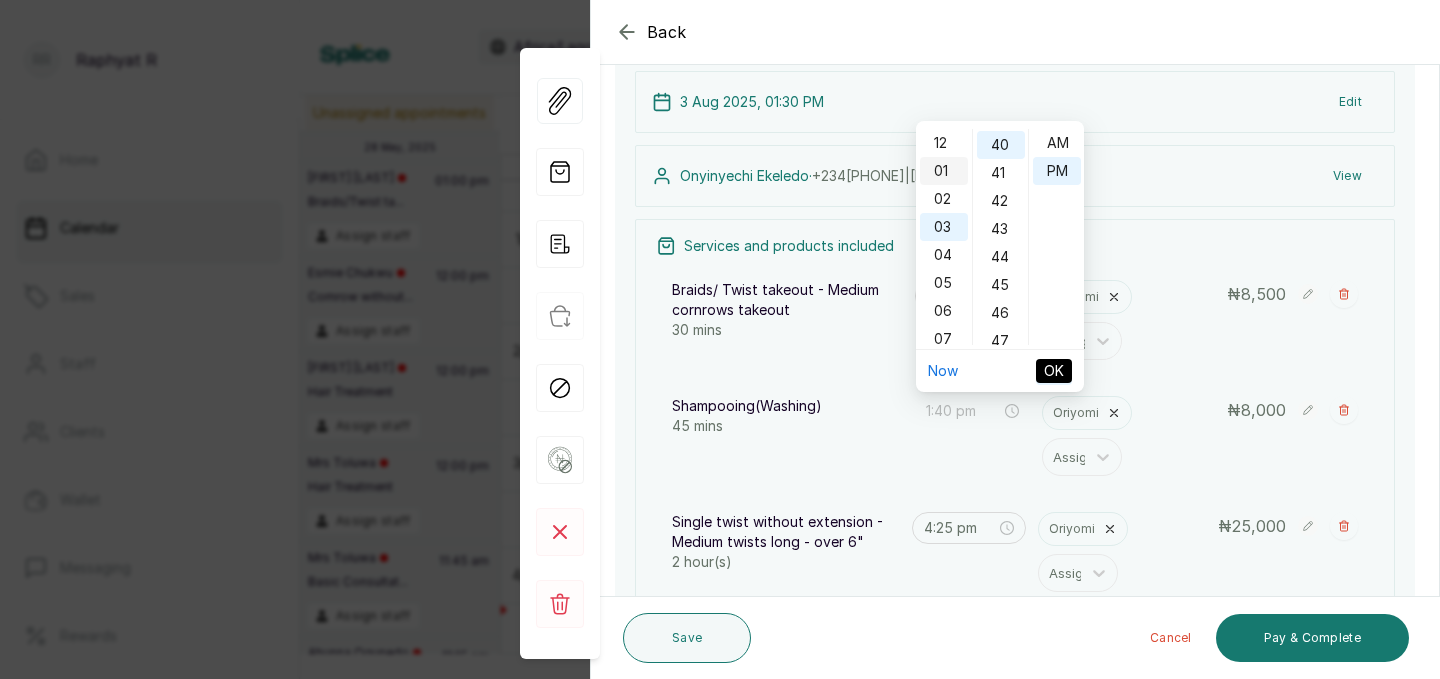 click on "01" at bounding box center [944, 171] 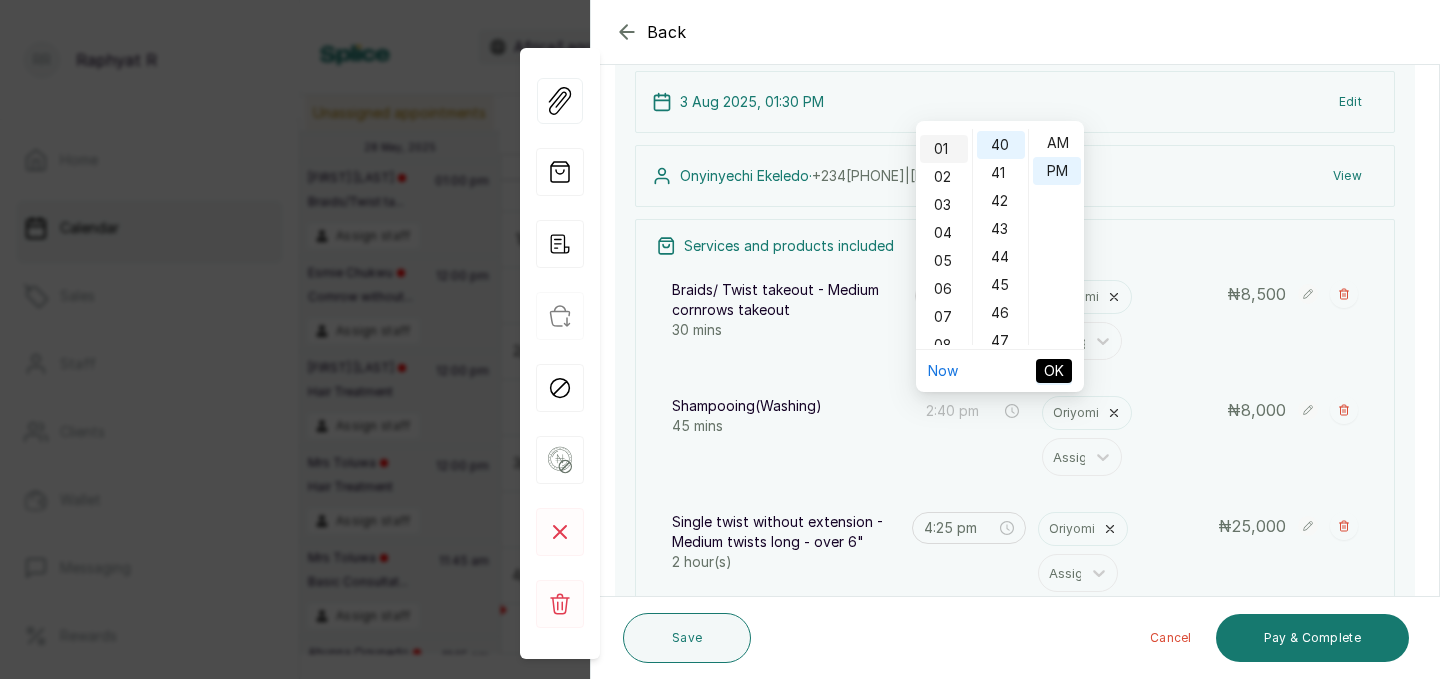 scroll, scrollTop: 26, scrollLeft: 0, axis: vertical 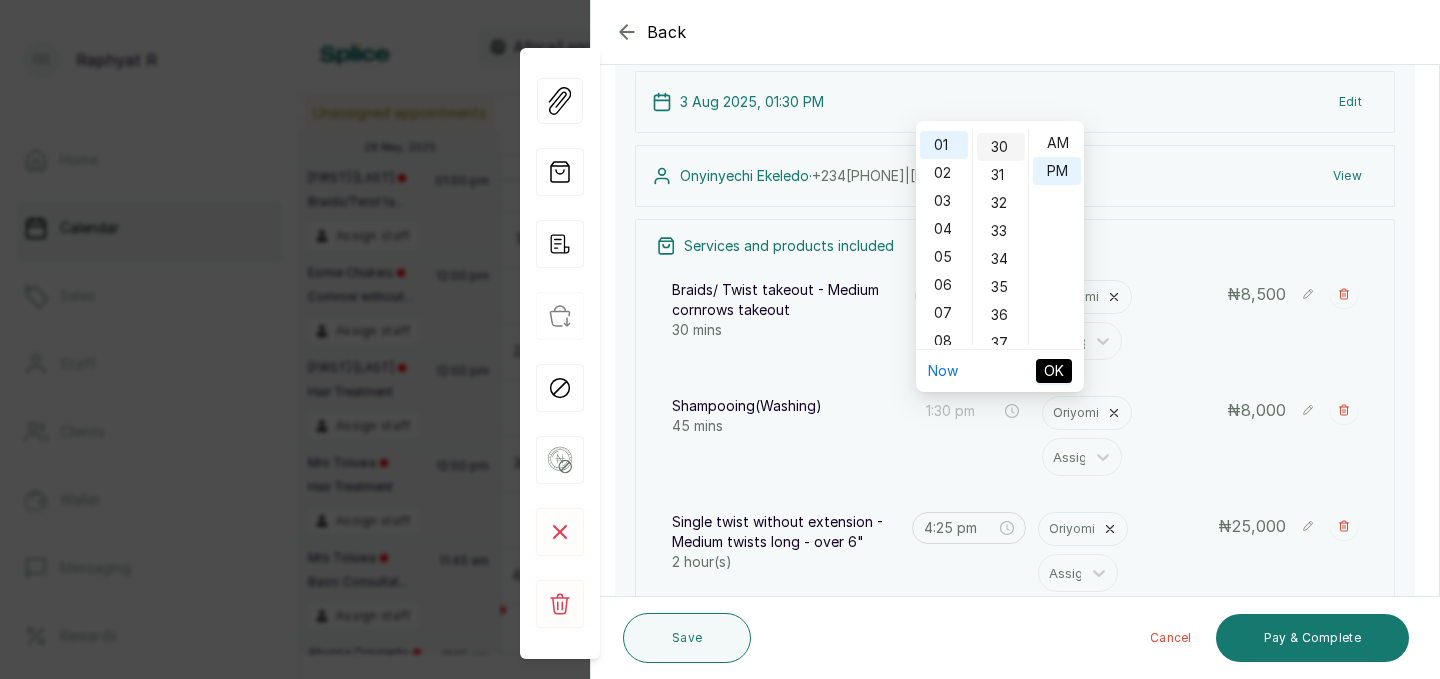 click on "30" at bounding box center [1001, 147] 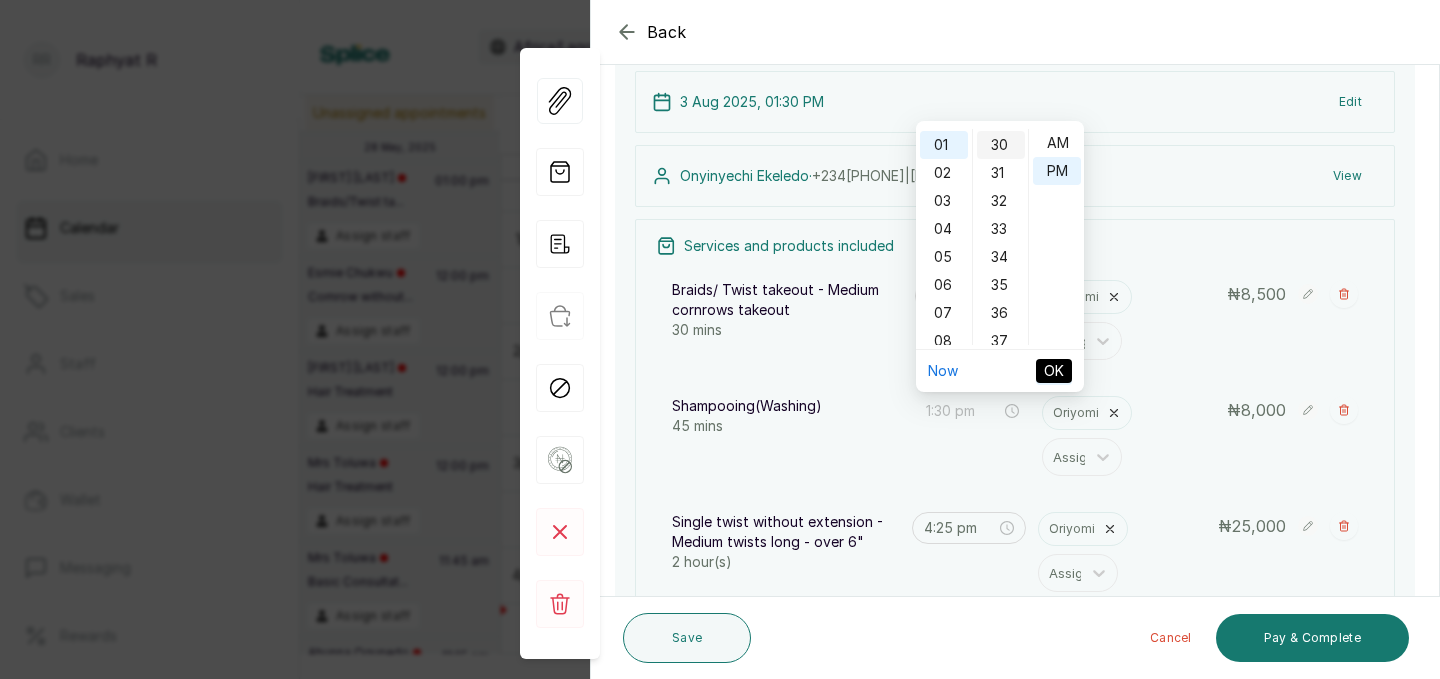 click on "30" at bounding box center [1001, 145] 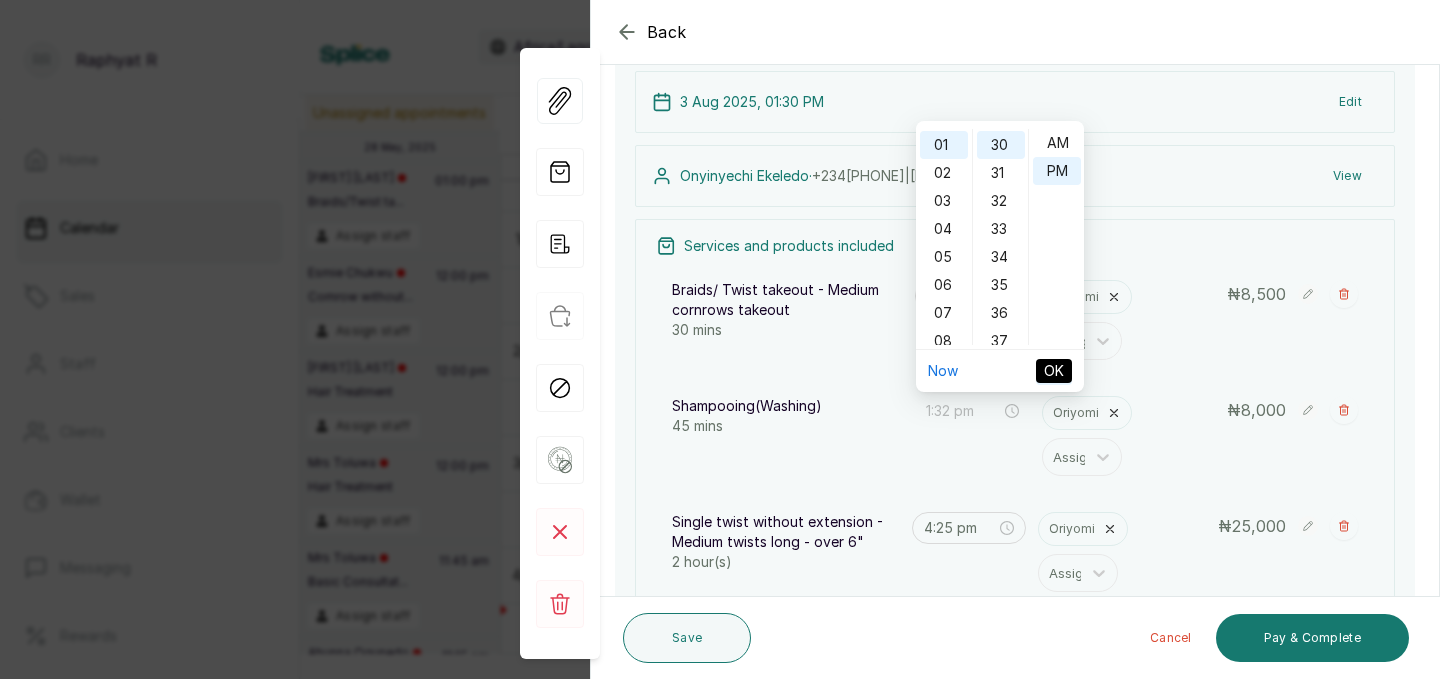type on "1:30 pm" 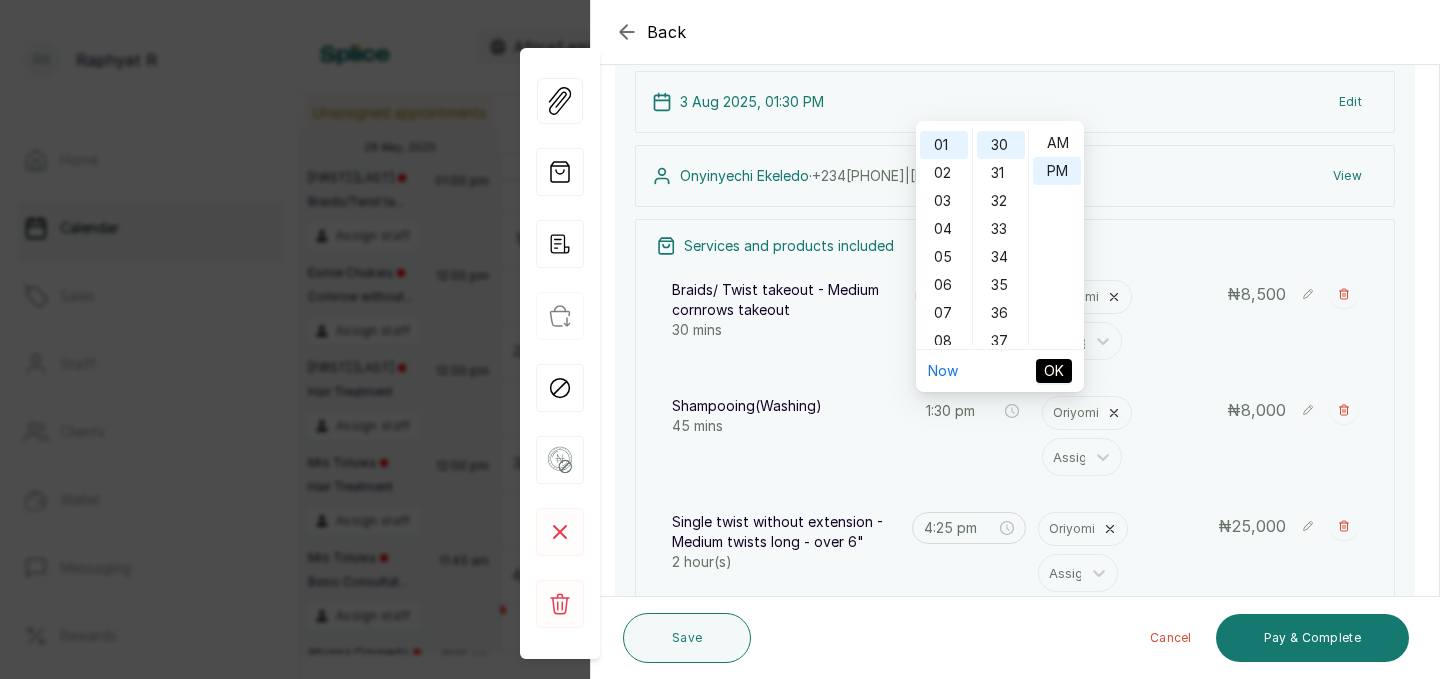 click on "OK" at bounding box center (1054, 371) 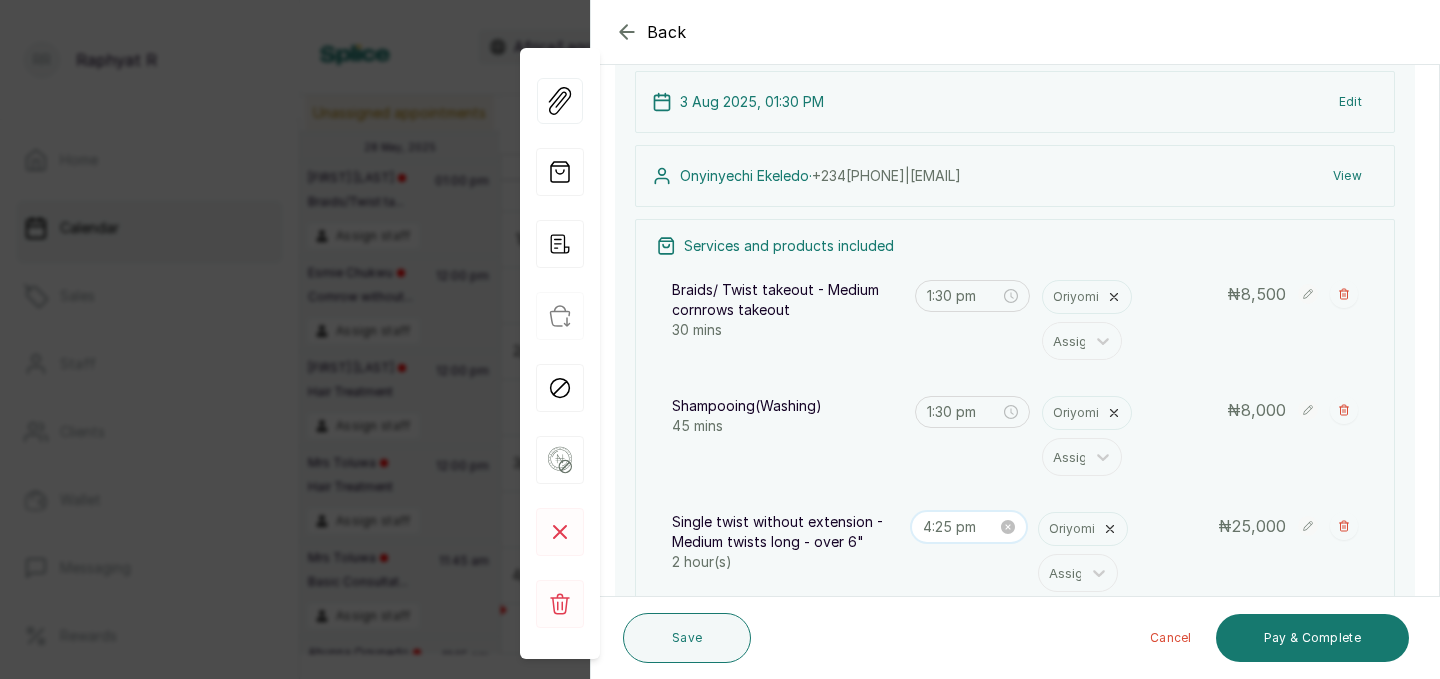 click on "4:25 pm" at bounding box center (960, 527) 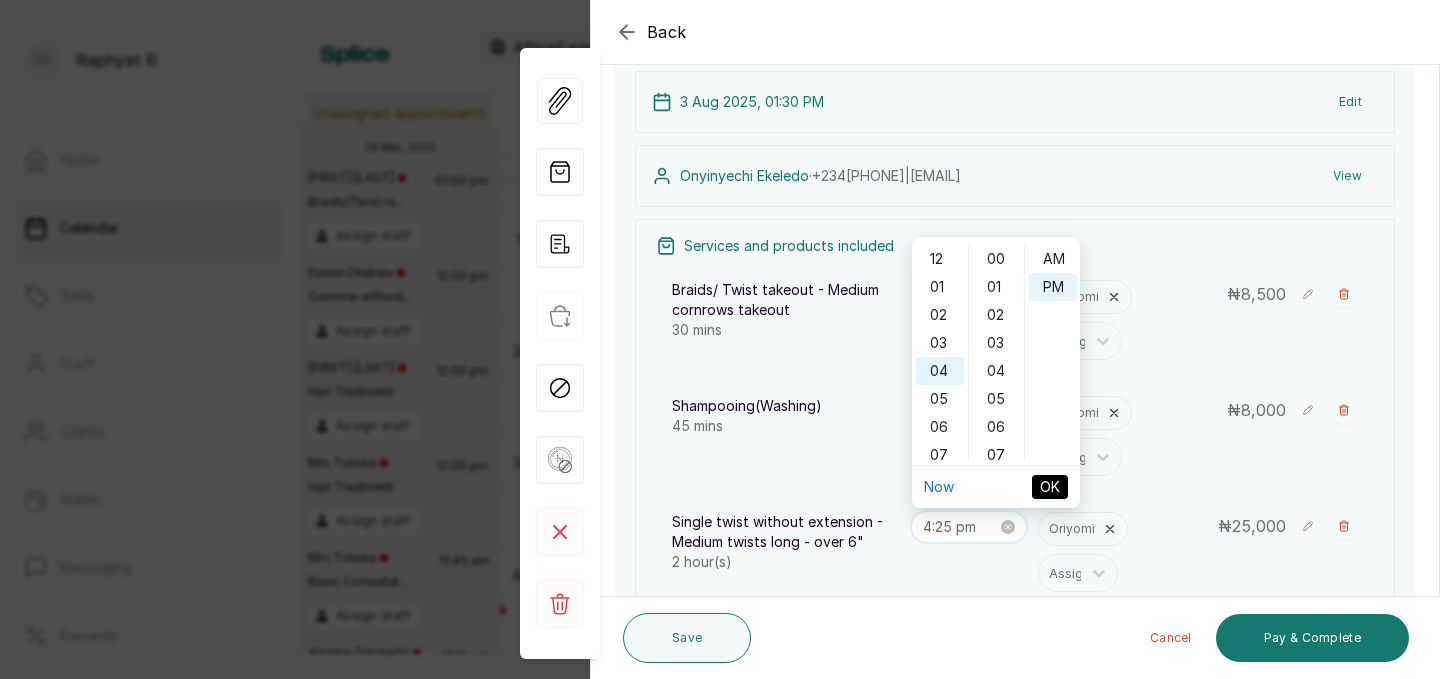 scroll, scrollTop: 110, scrollLeft: 0, axis: vertical 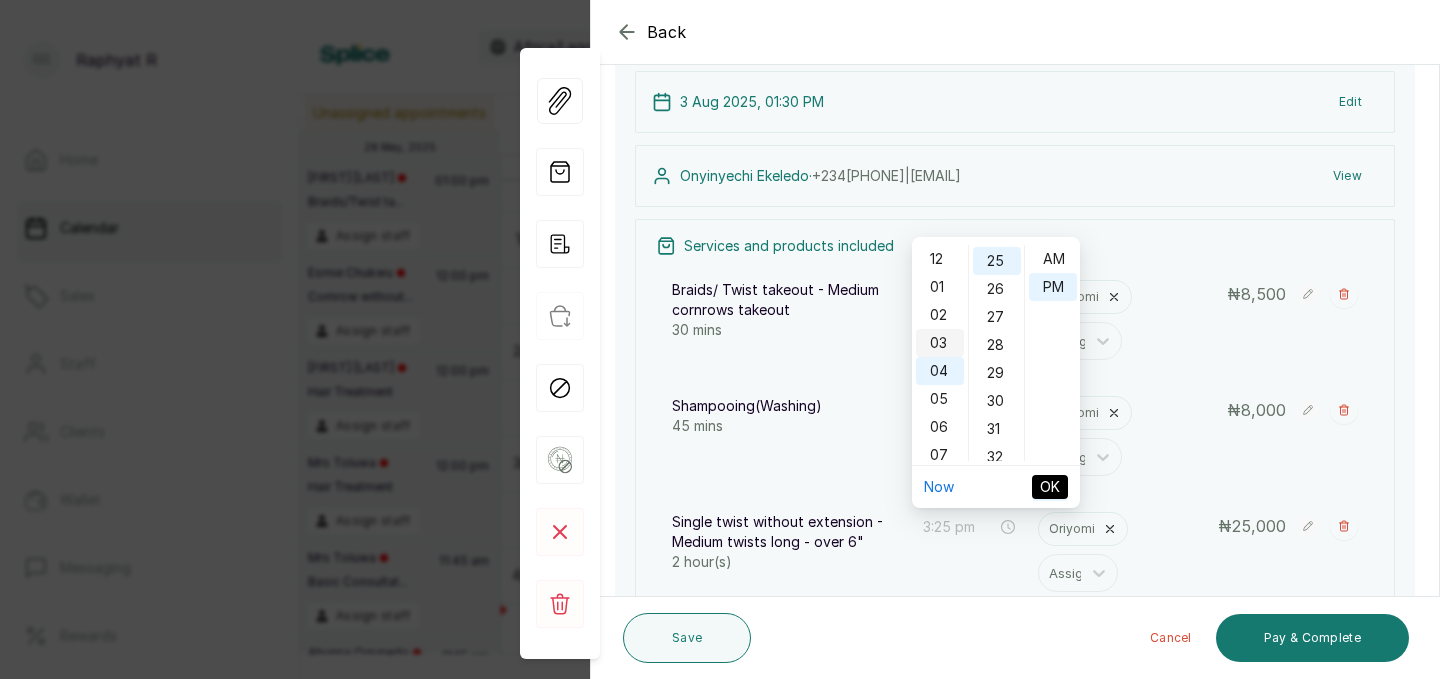 click on "03" at bounding box center [940, 343] 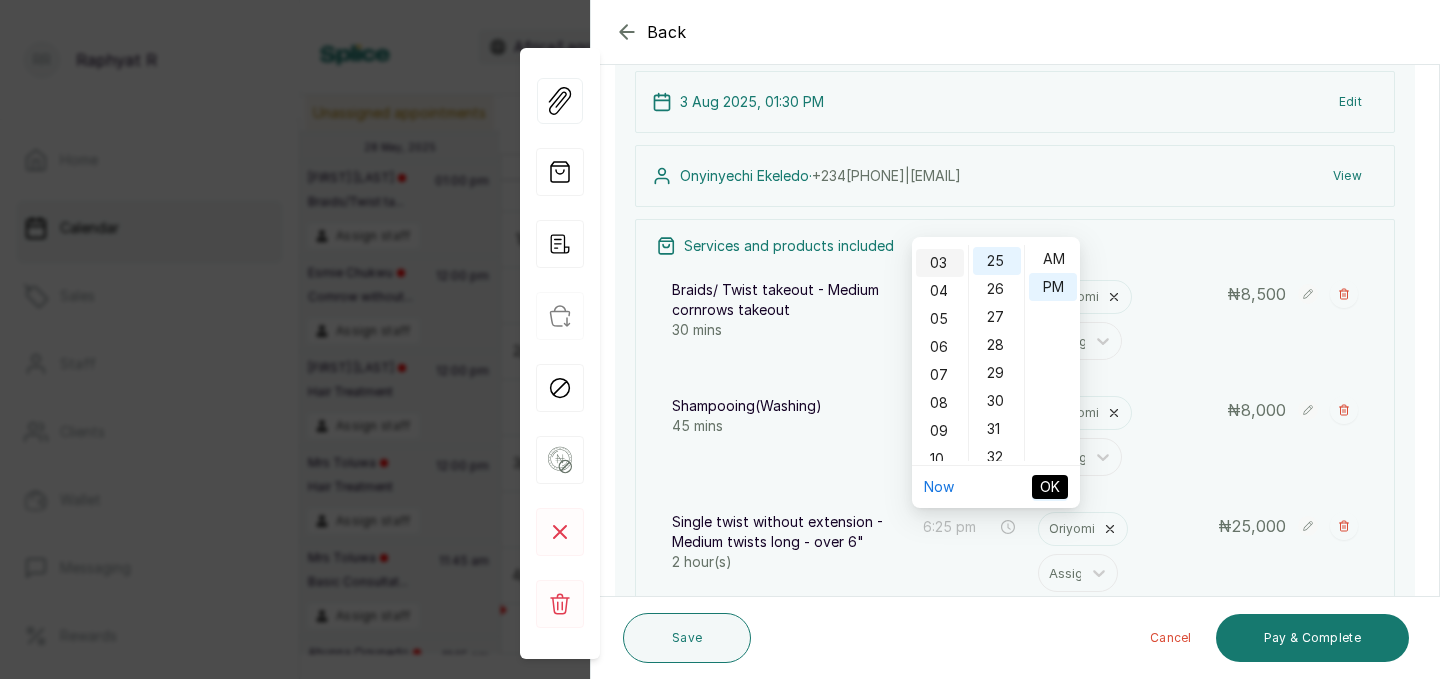 scroll, scrollTop: 82, scrollLeft: 0, axis: vertical 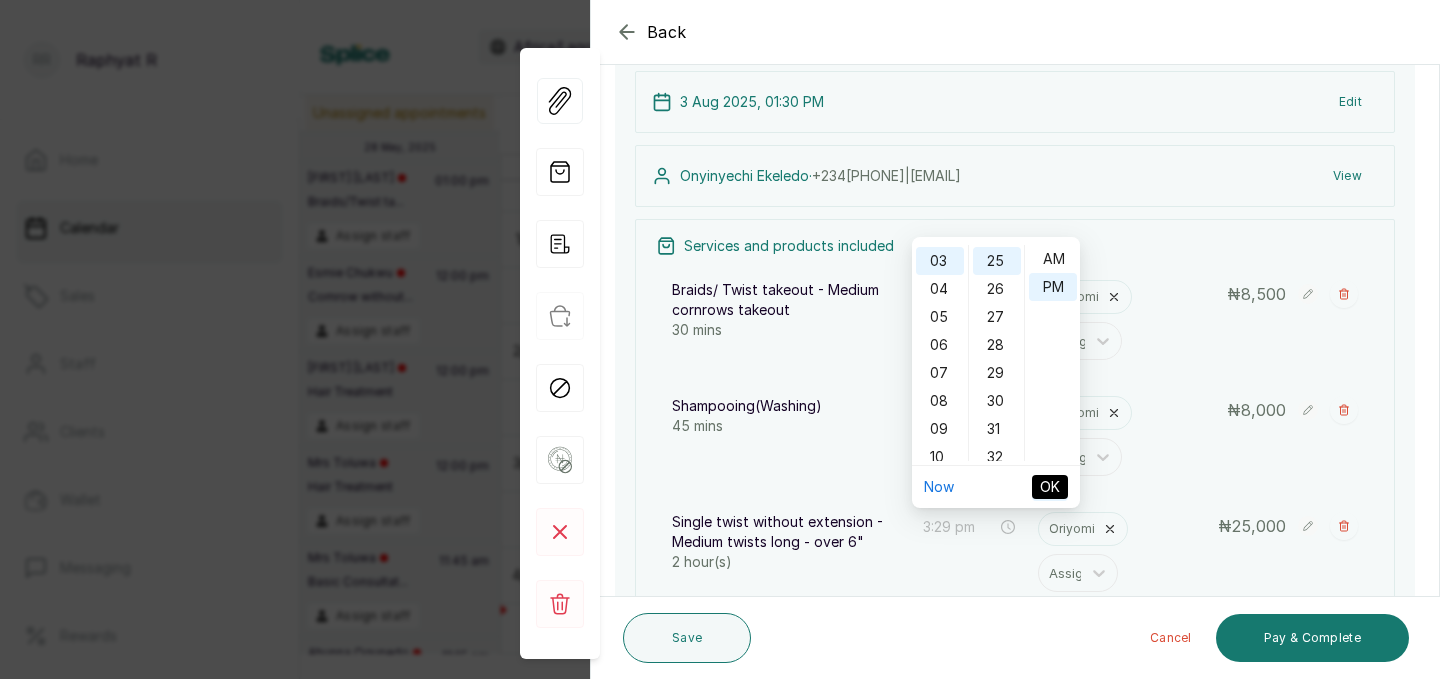 type on "3:25 pm" 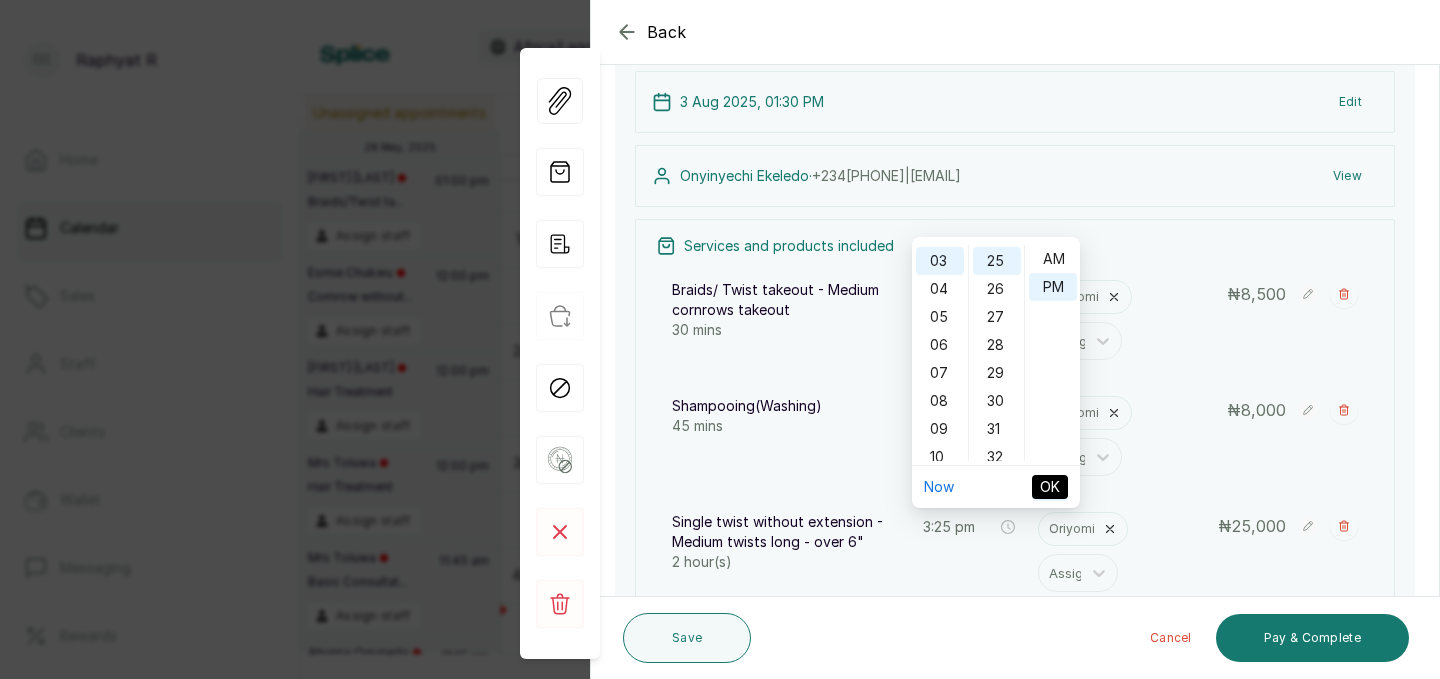 click on "OK" at bounding box center (1050, 487) 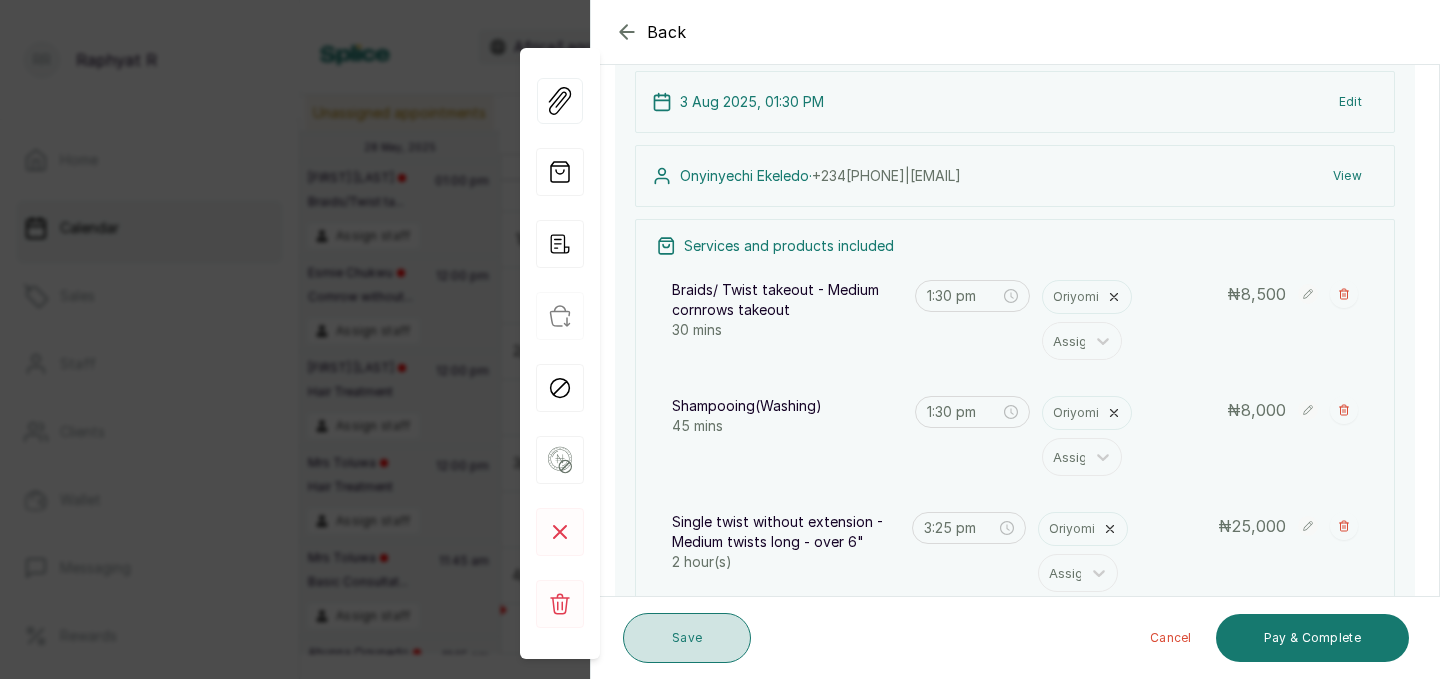 click on "Save" at bounding box center (687, 638) 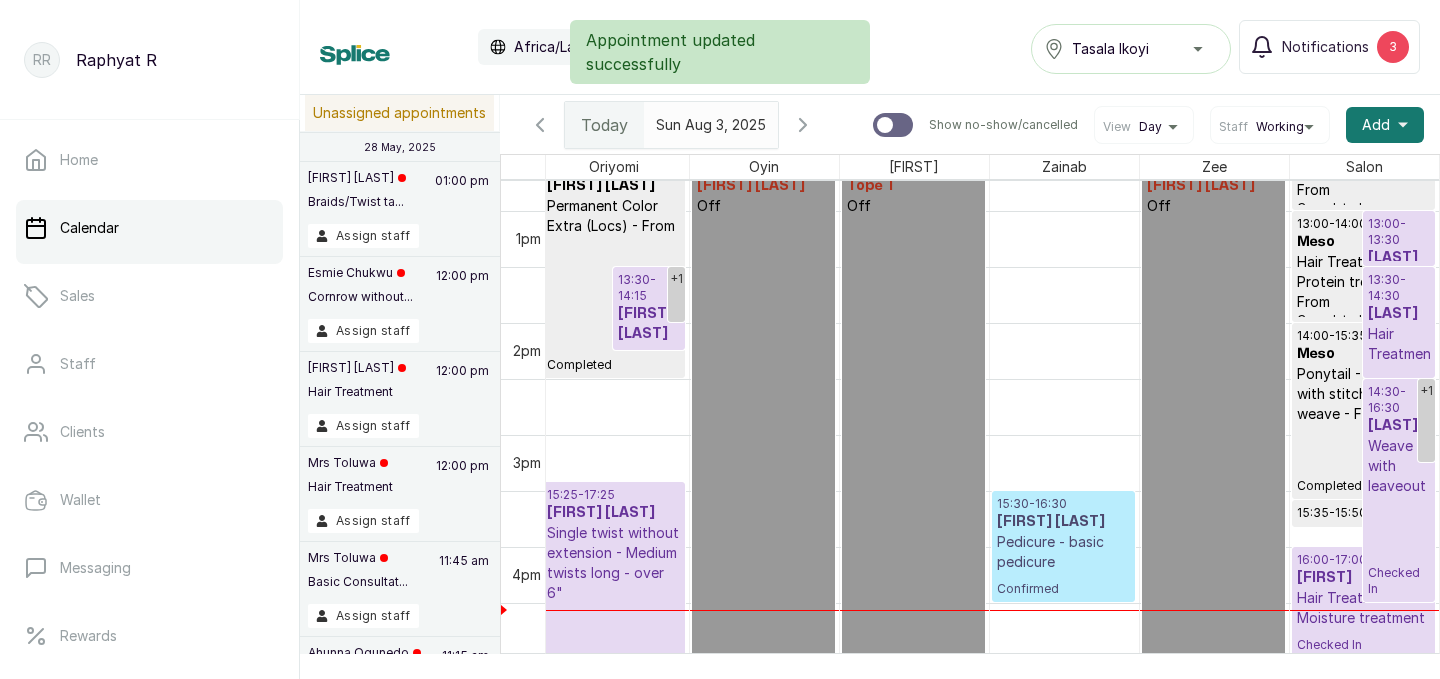 scroll, scrollTop: 1569, scrollLeft: 457, axis: both 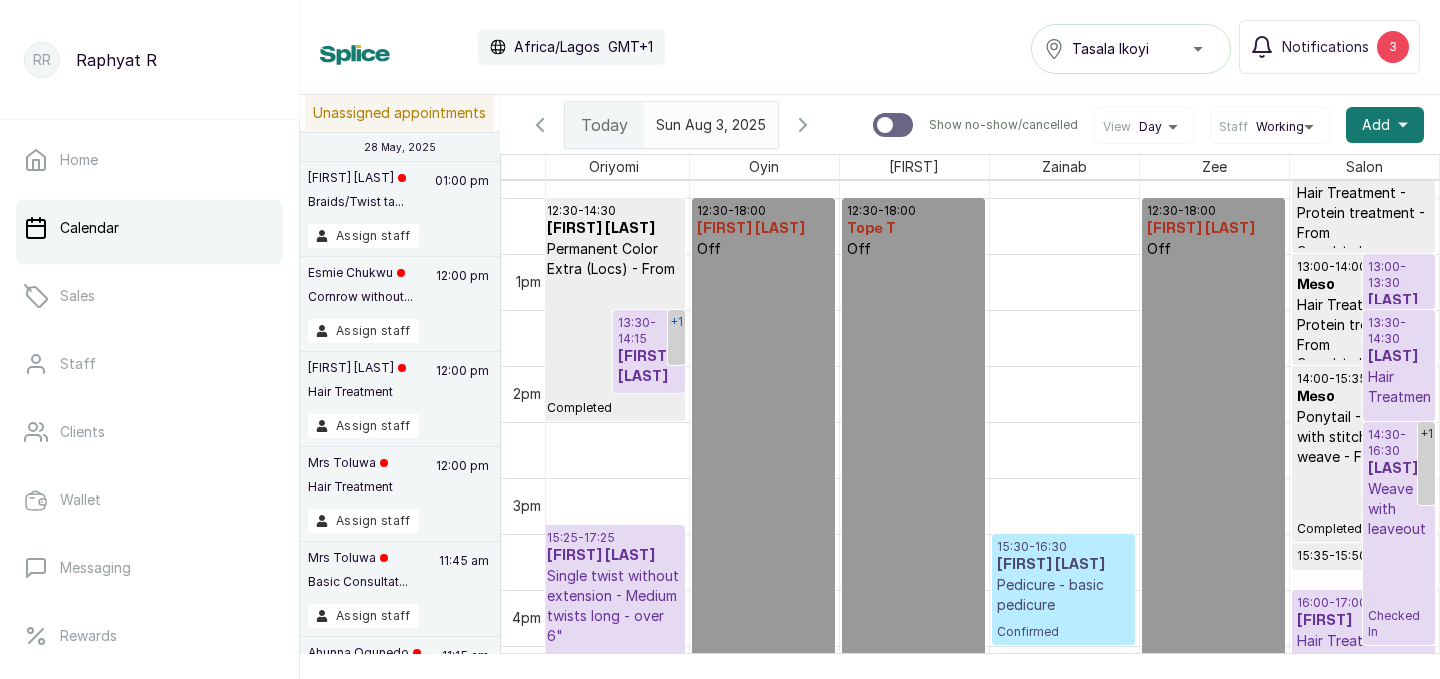 click on "+1" at bounding box center [676, 321] 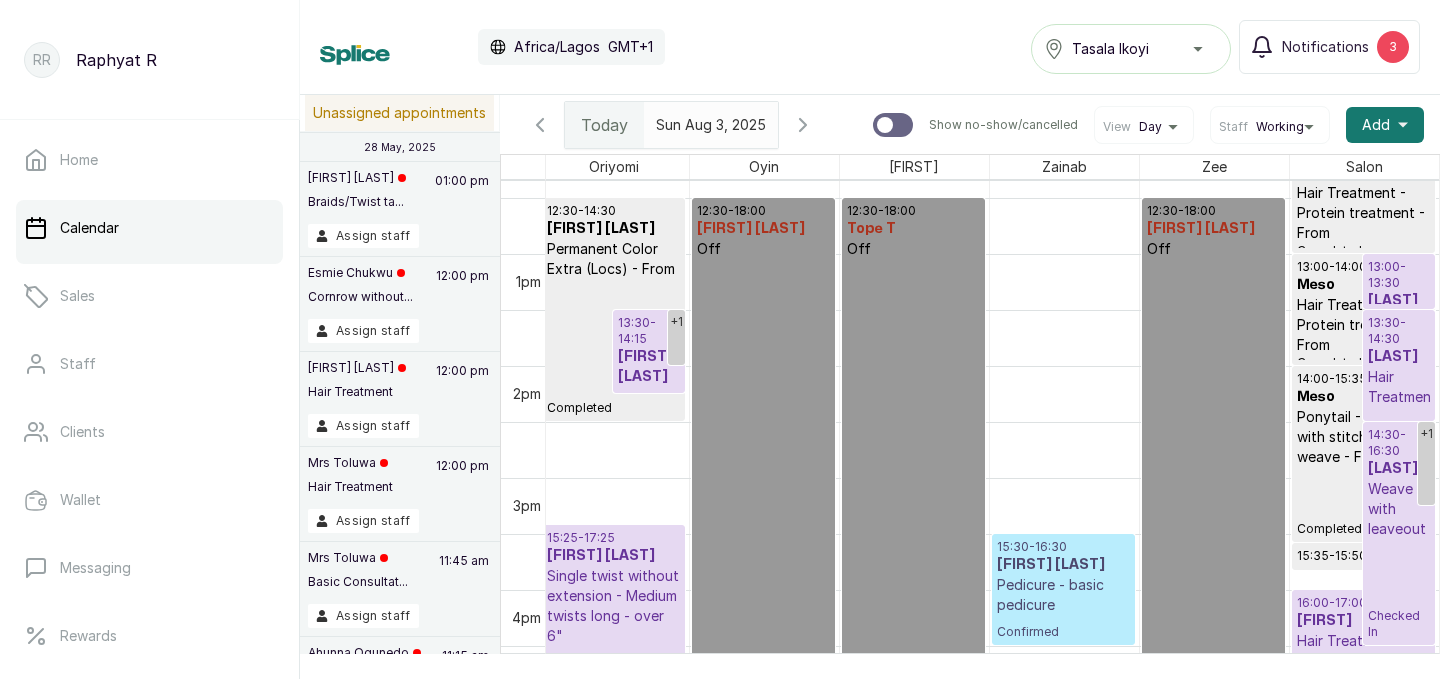 click on "13:30  -  14:15" at bounding box center [649, 331] 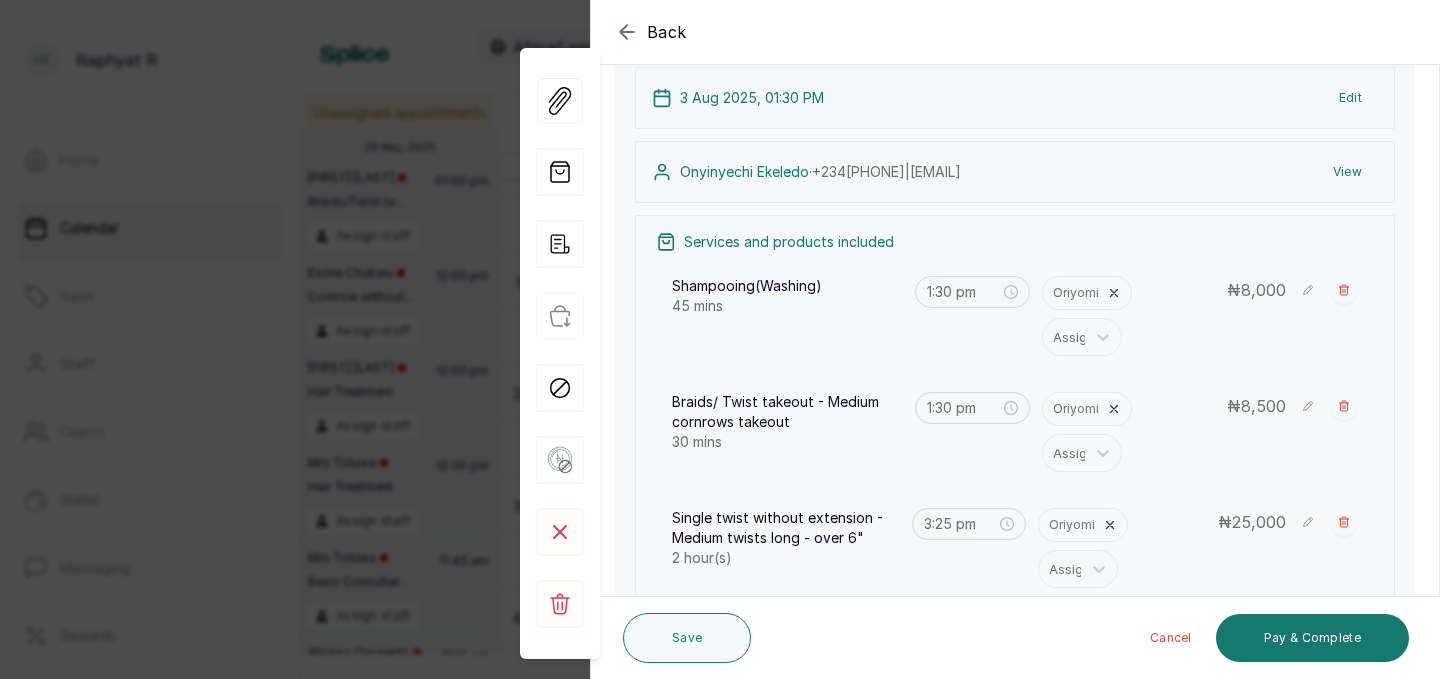 scroll, scrollTop: 171, scrollLeft: 0, axis: vertical 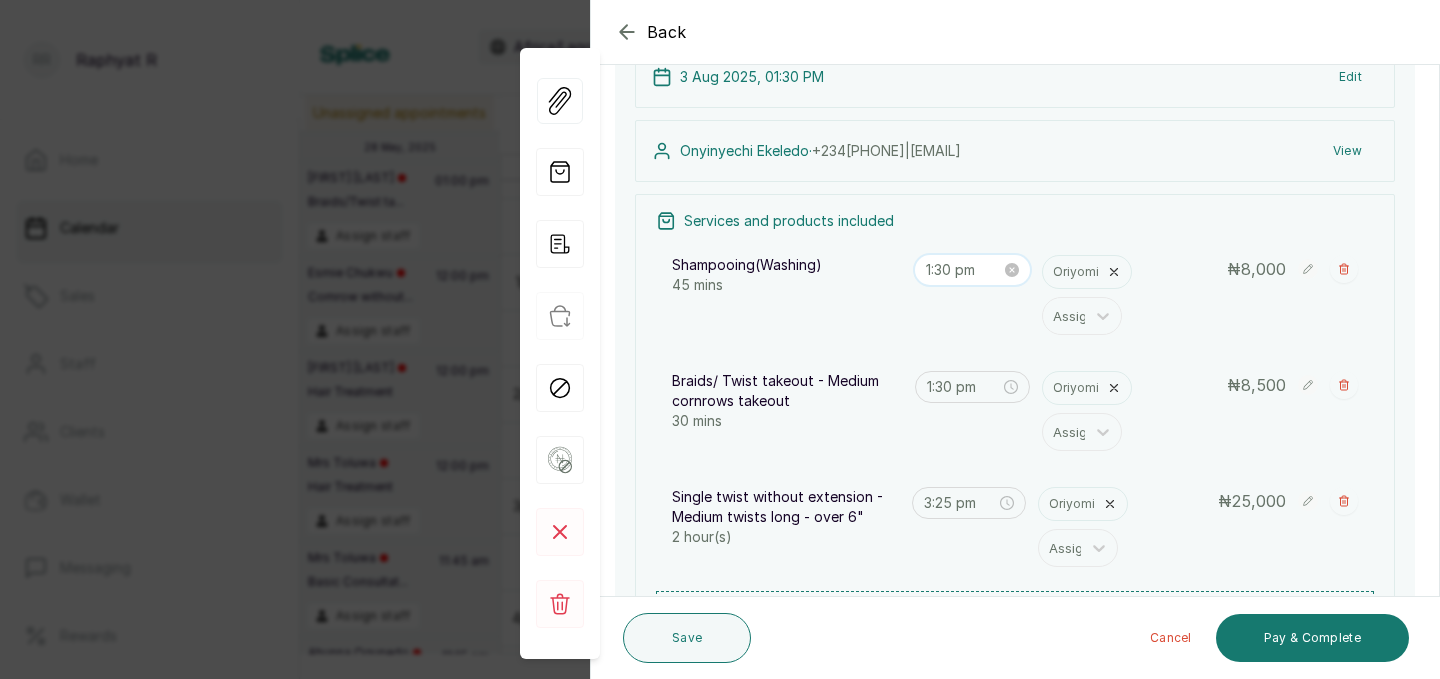 click on "1:30 pm" at bounding box center [963, 270] 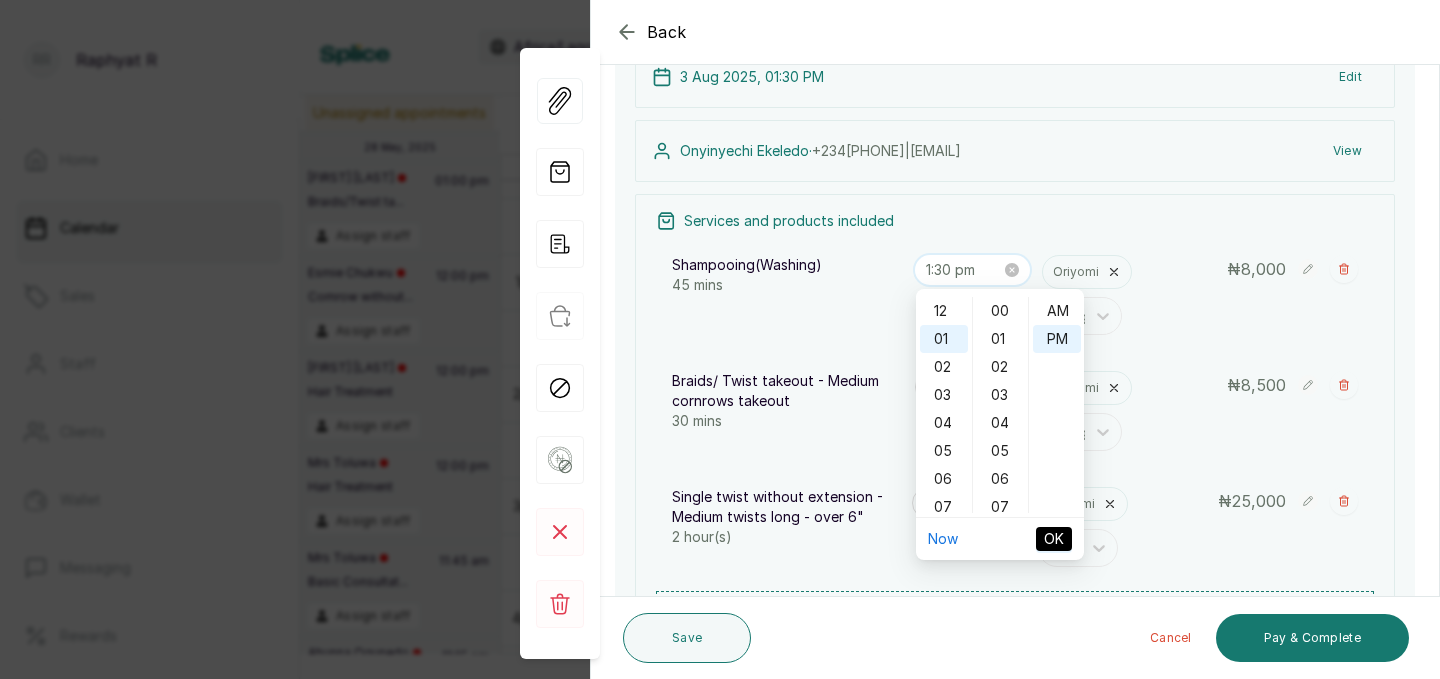scroll, scrollTop: 26, scrollLeft: 0, axis: vertical 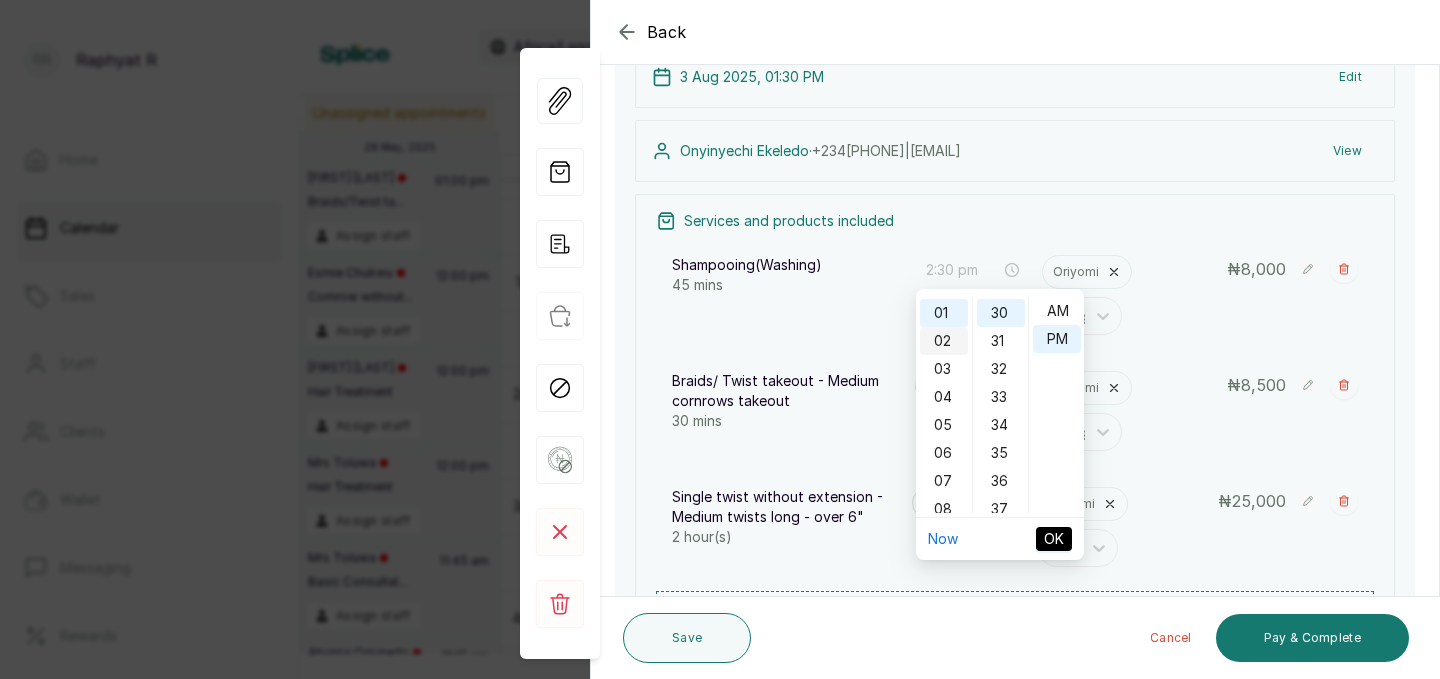 click on "02" at bounding box center (944, 341) 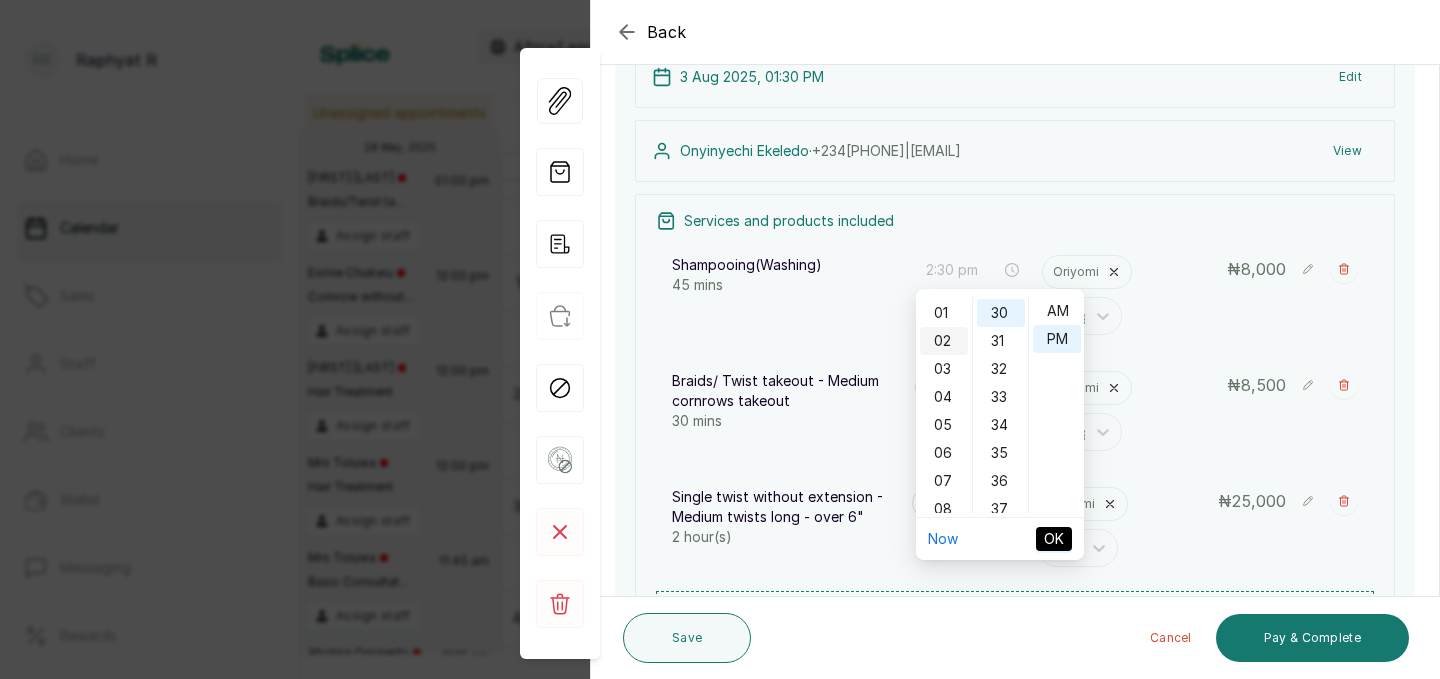 scroll, scrollTop: 54, scrollLeft: 0, axis: vertical 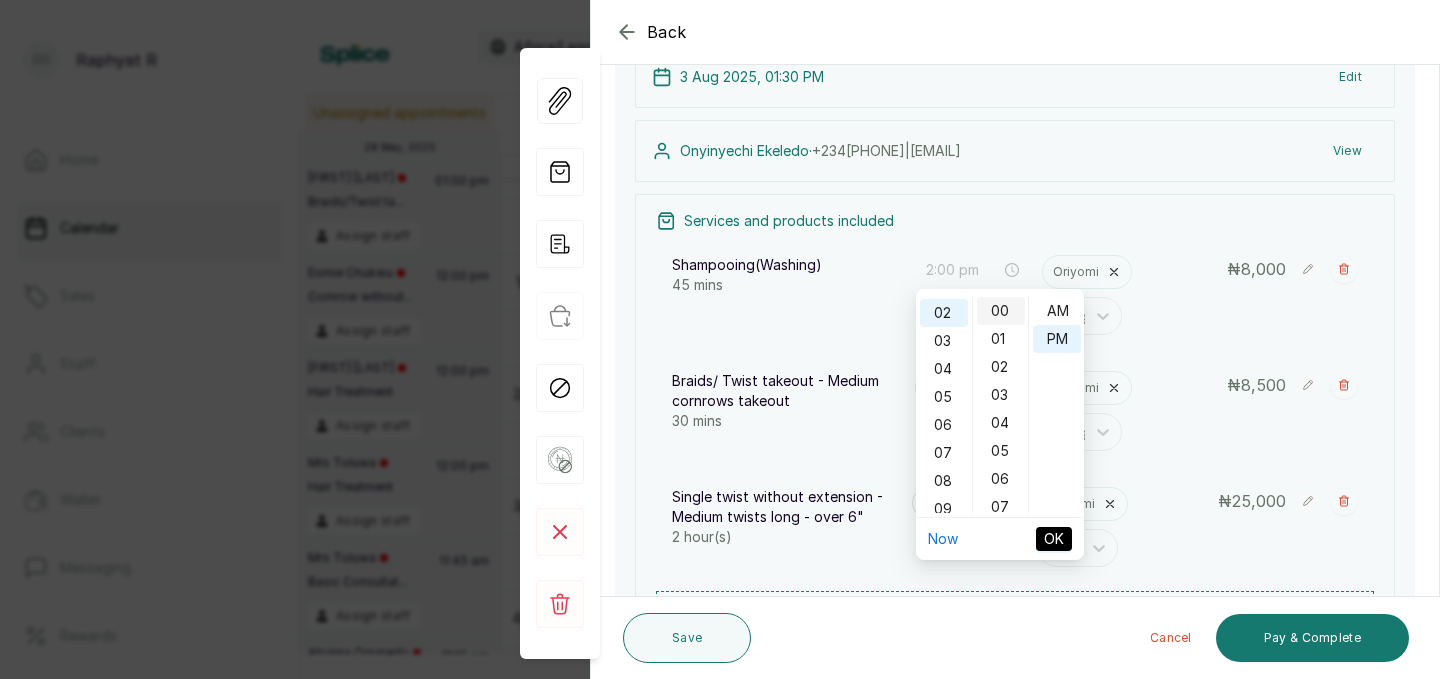 click on "00" at bounding box center (1001, 311) 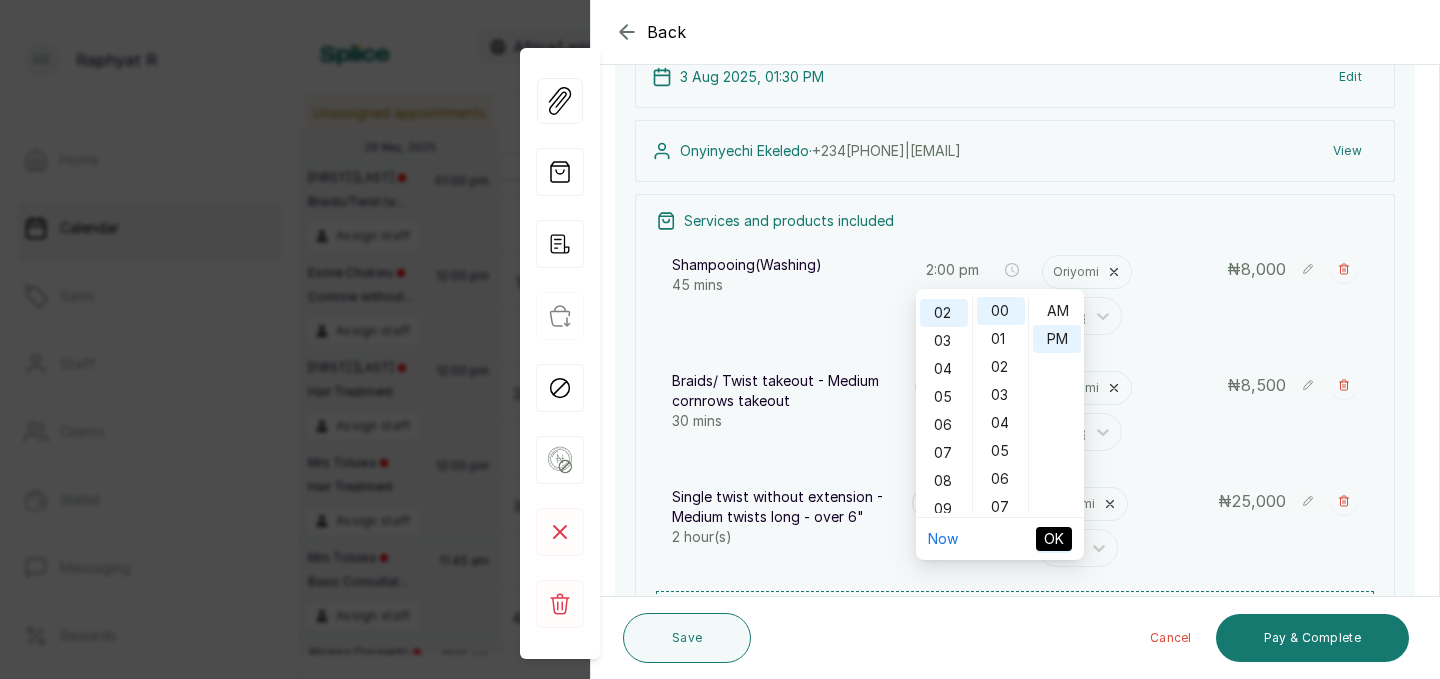 click on "OK" at bounding box center (1054, 539) 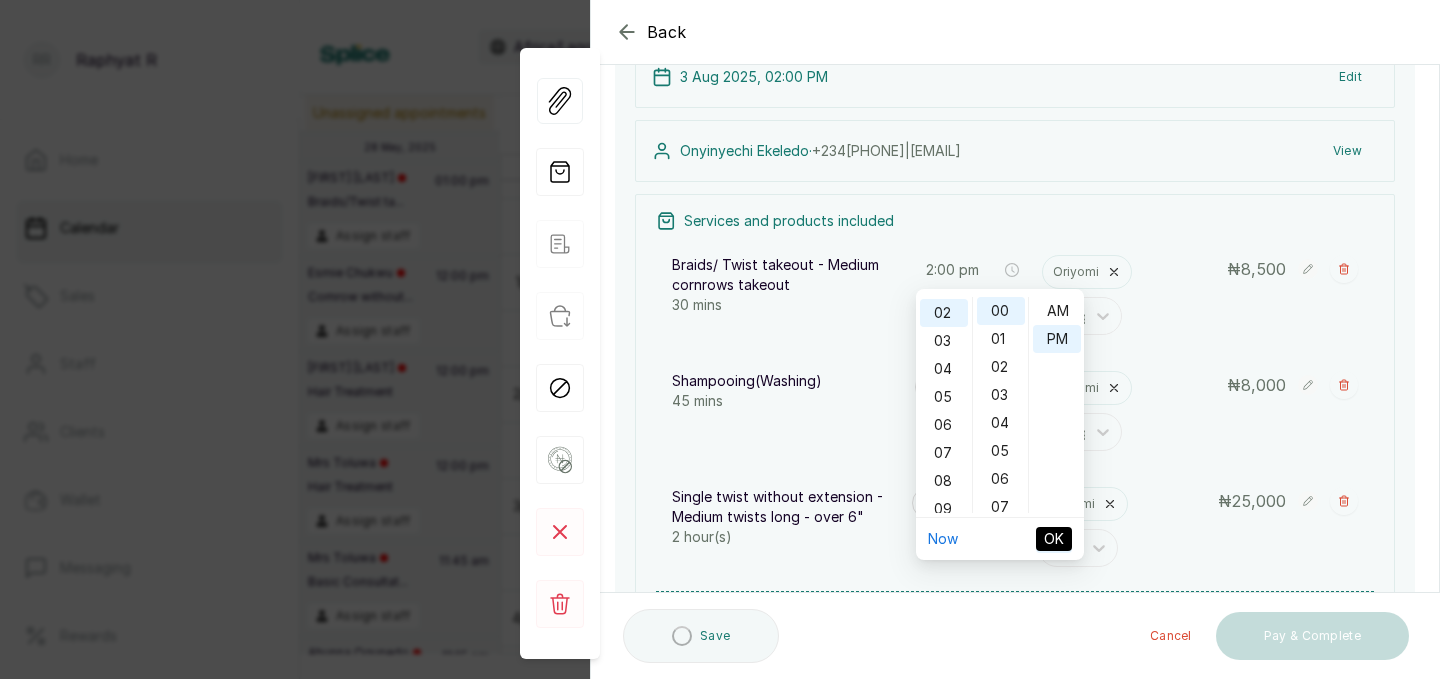 type on "1:30 pm" 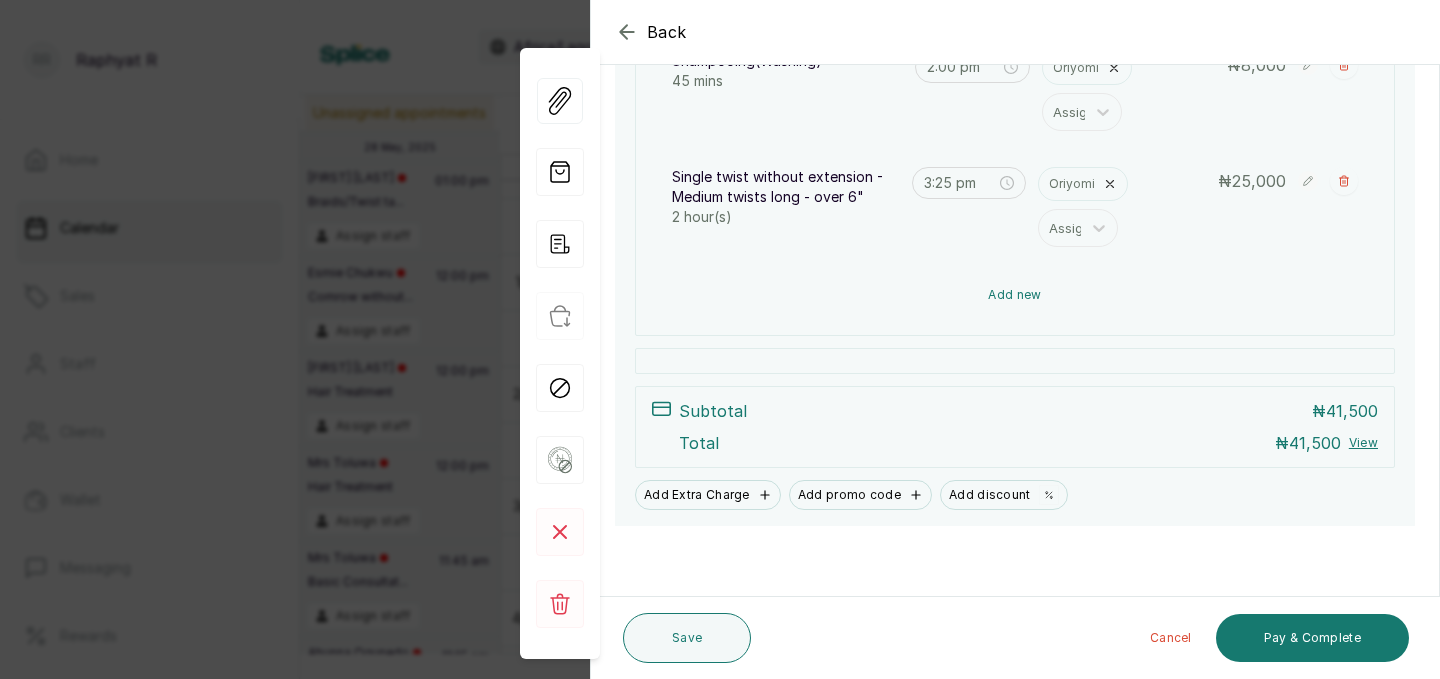 scroll, scrollTop: 491, scrollLeft: 0, axis: vertical 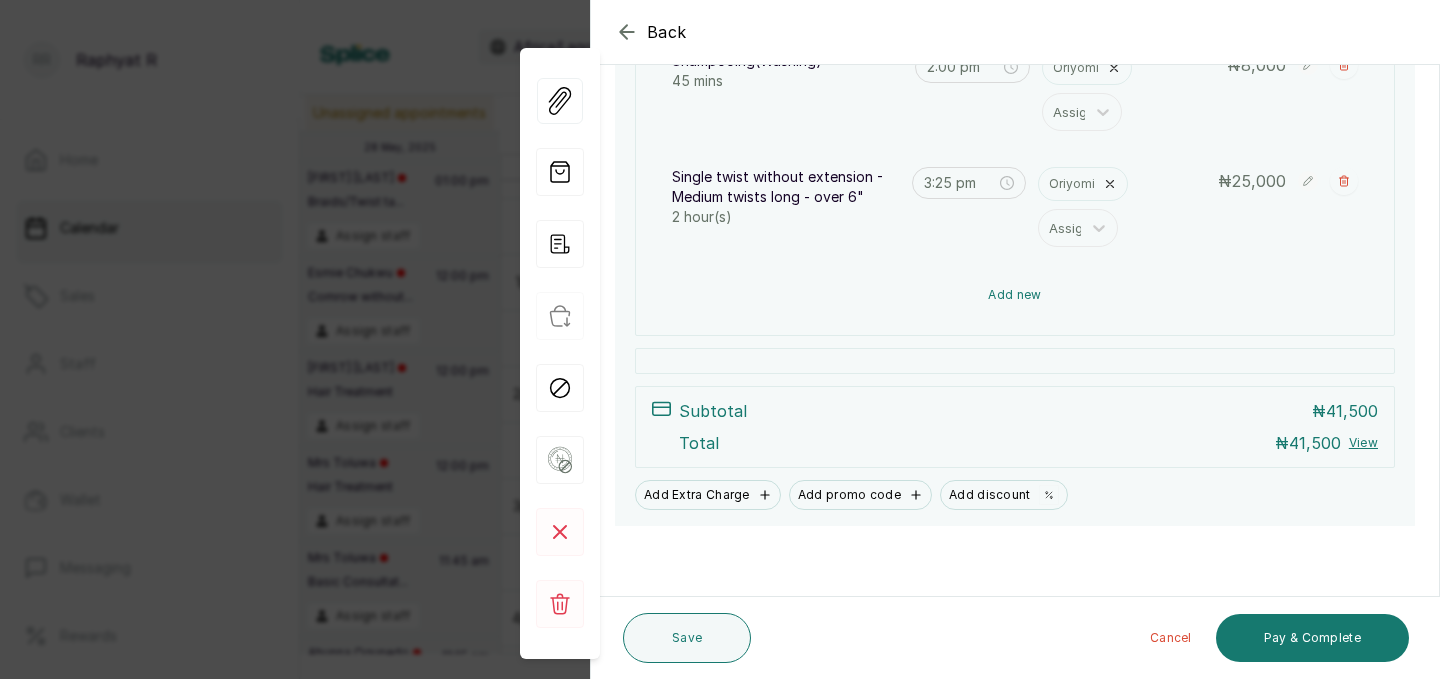 click on "Add new" at bounding box center [1015, 295] 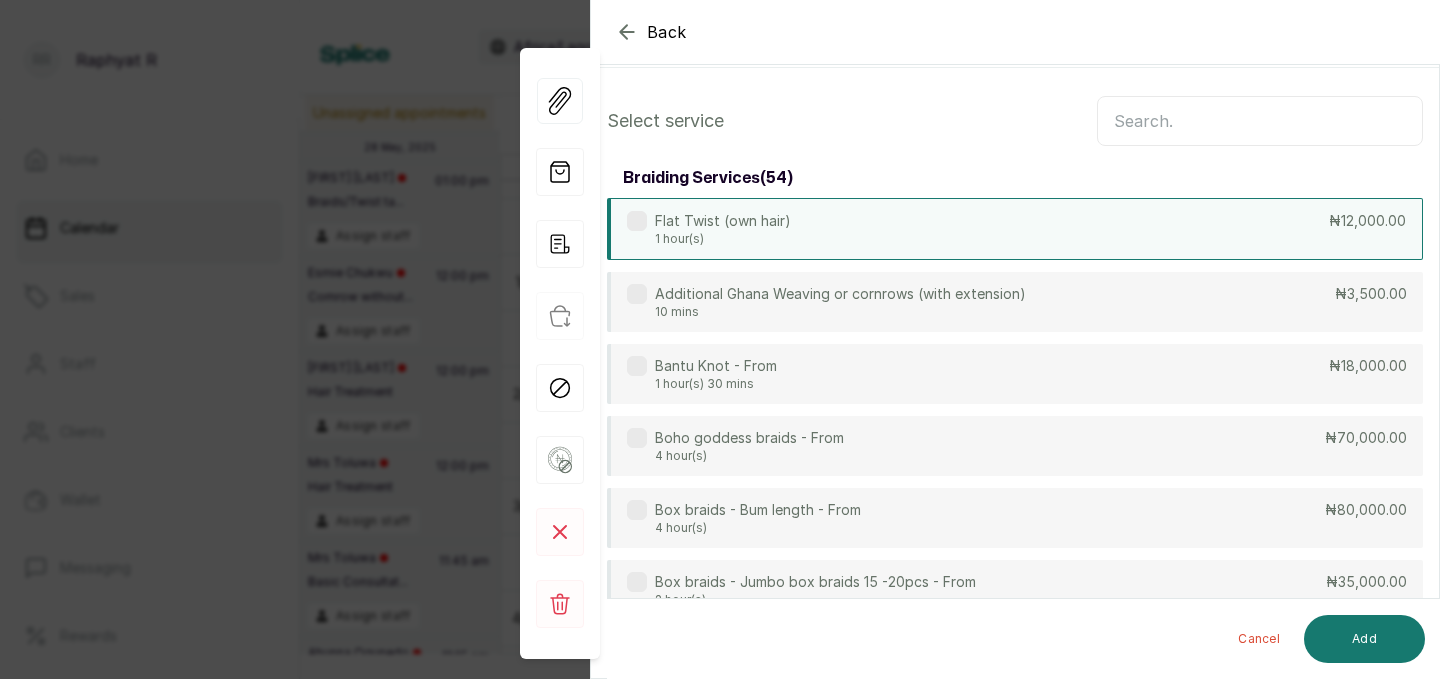 scroll, scrollTop: 0, scrollLeft: 0, axis: both 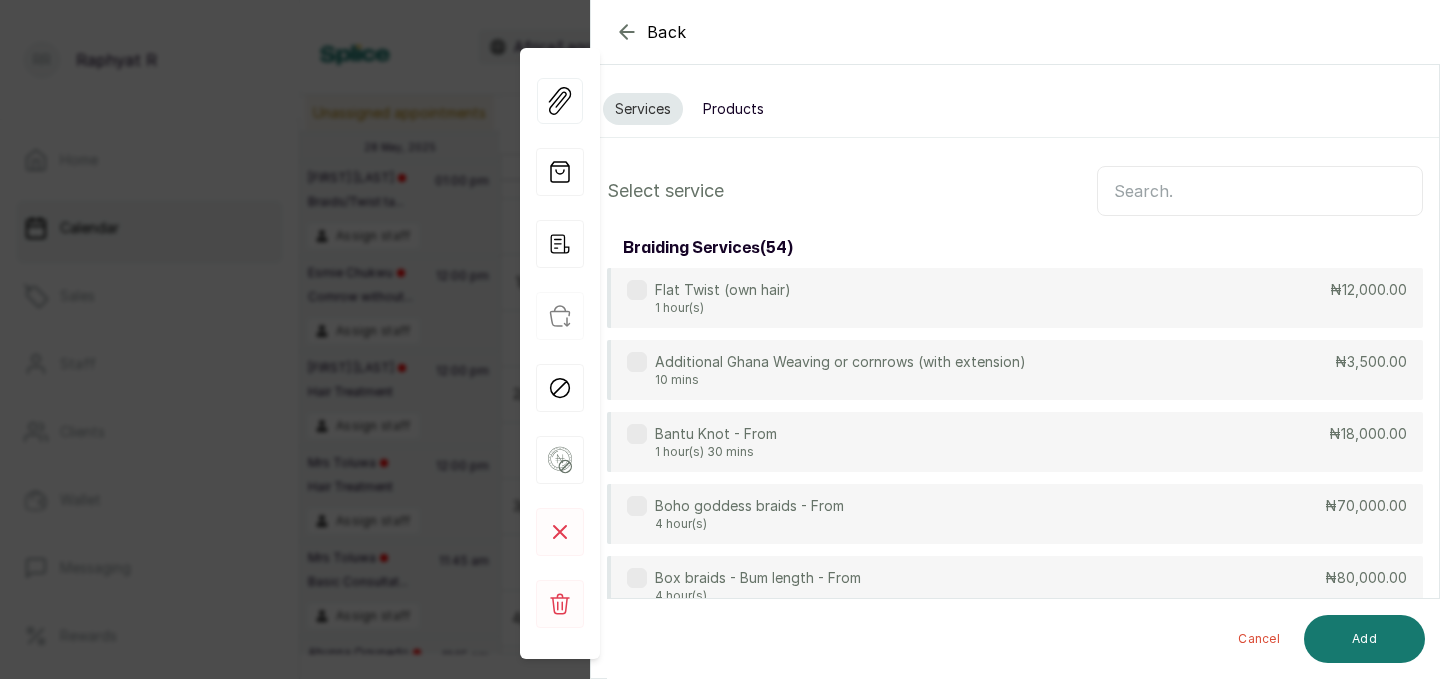 click at bounding box center (1260, 191) 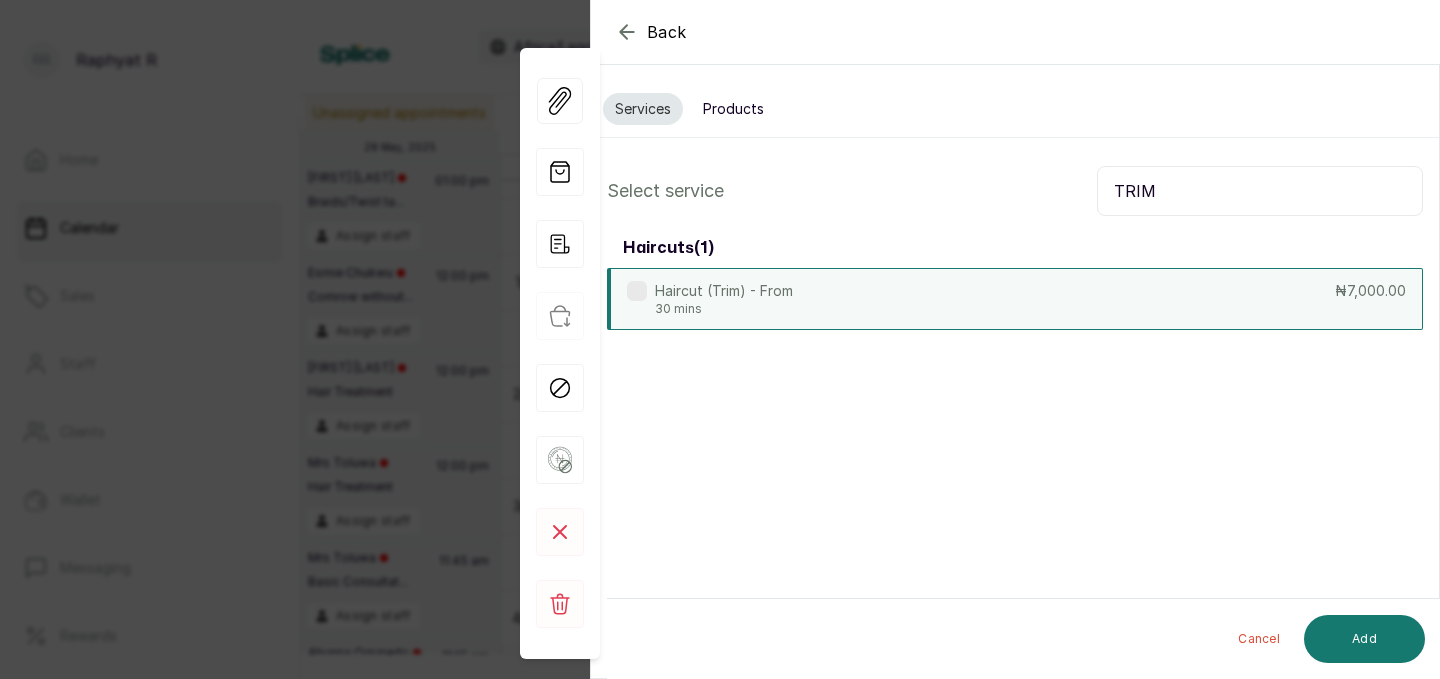 type on "TRIM" 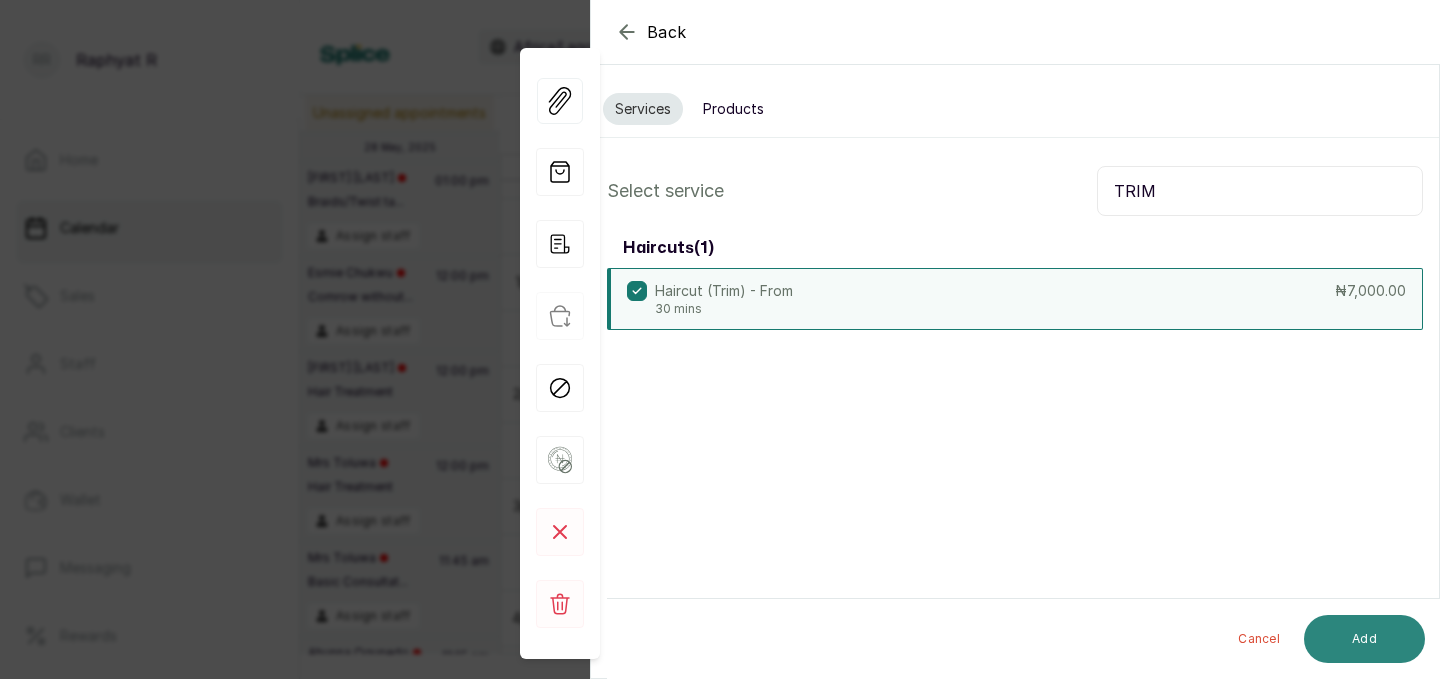 click on "Add" at bounding box center (1364, 639) 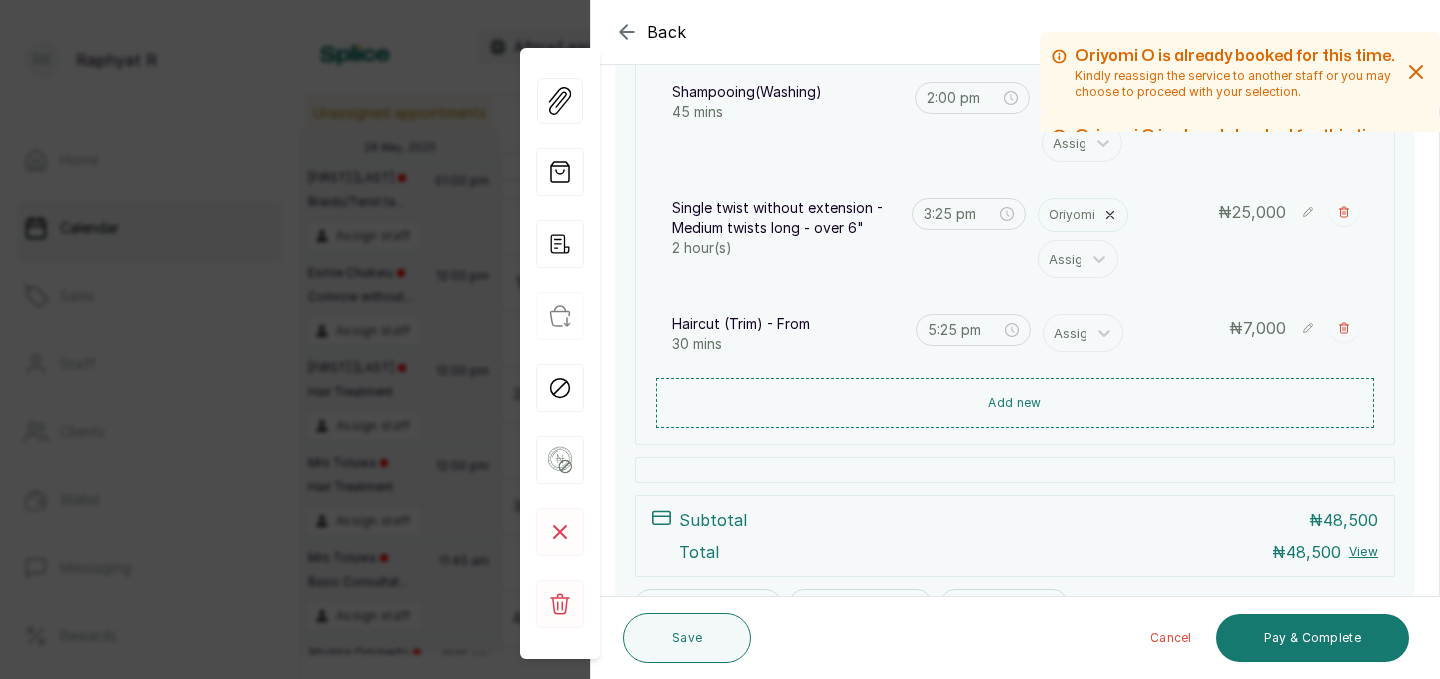 scroll, scrollTop: 467, scrollLeft: 0, axis: vertical 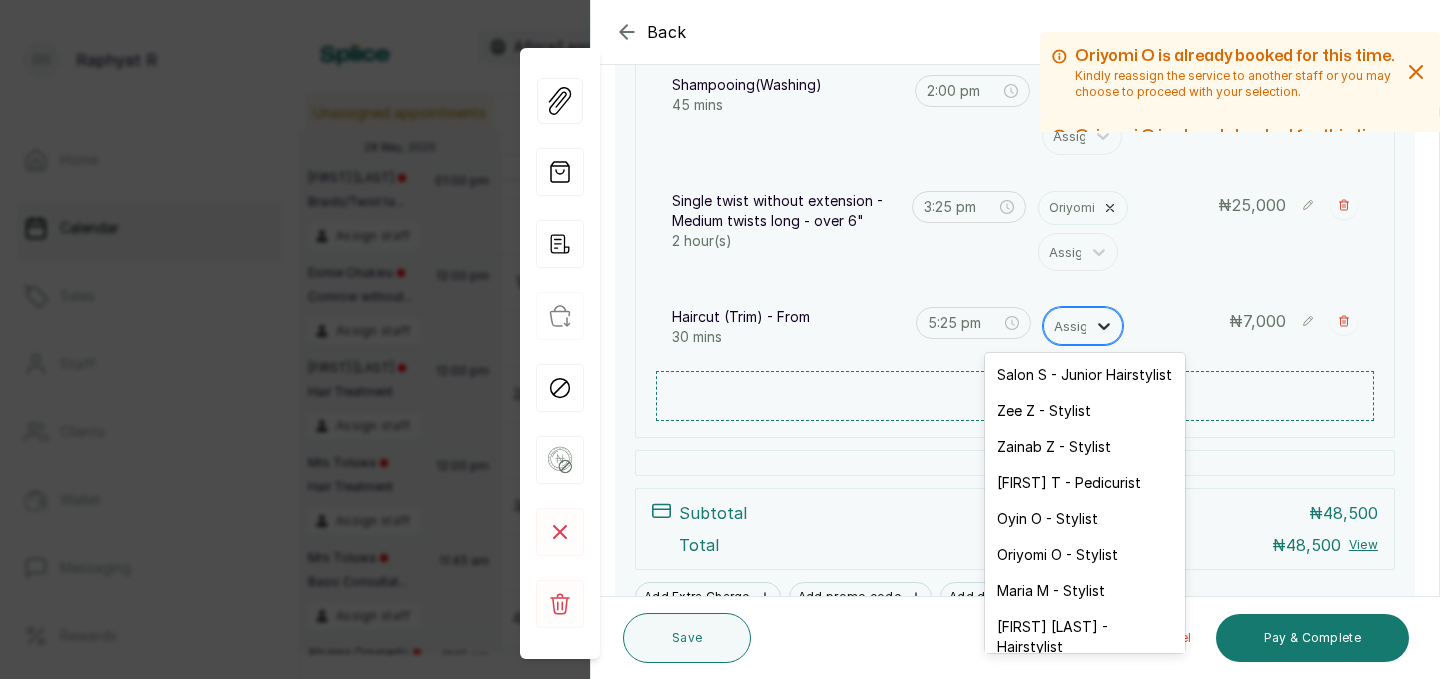 click 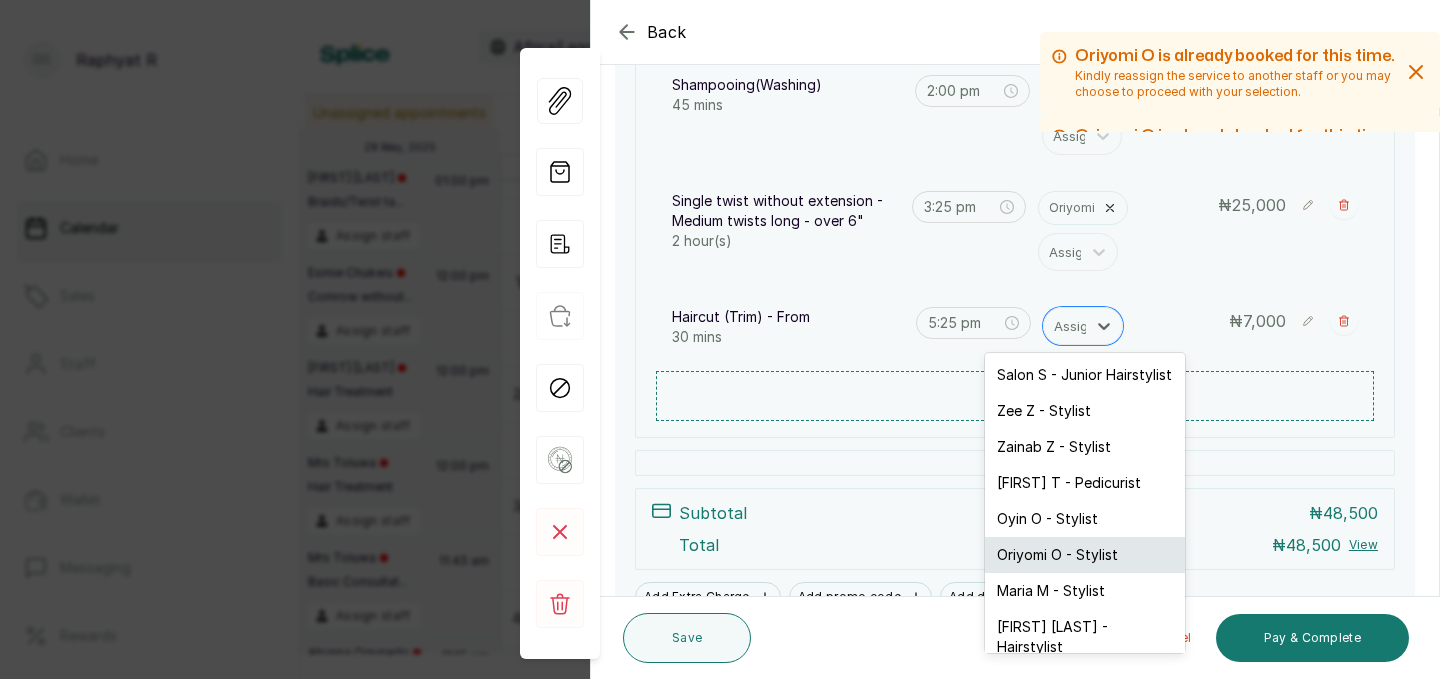click on "Oriyomi O - Stylist" at bounding box center (1085, 555) 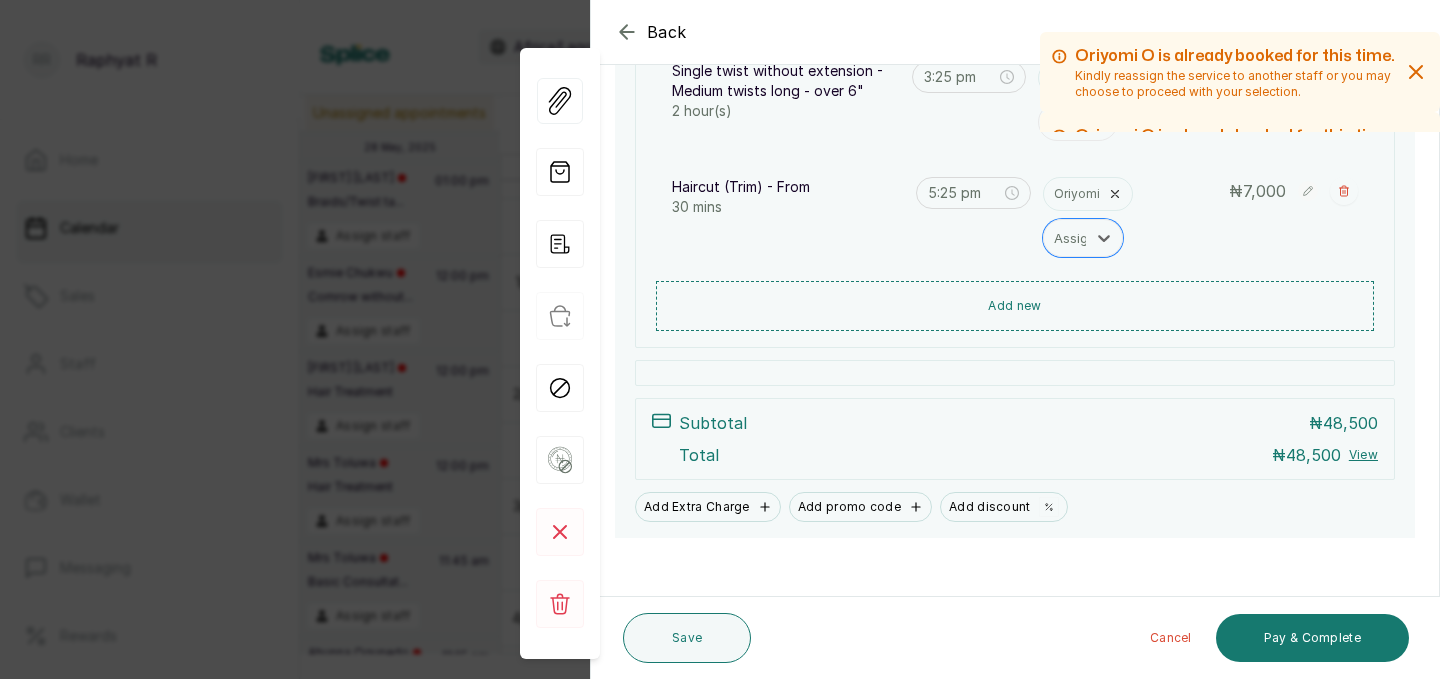 scroll, scrollTop: 607, scrollLeft: 0, axis: vertical 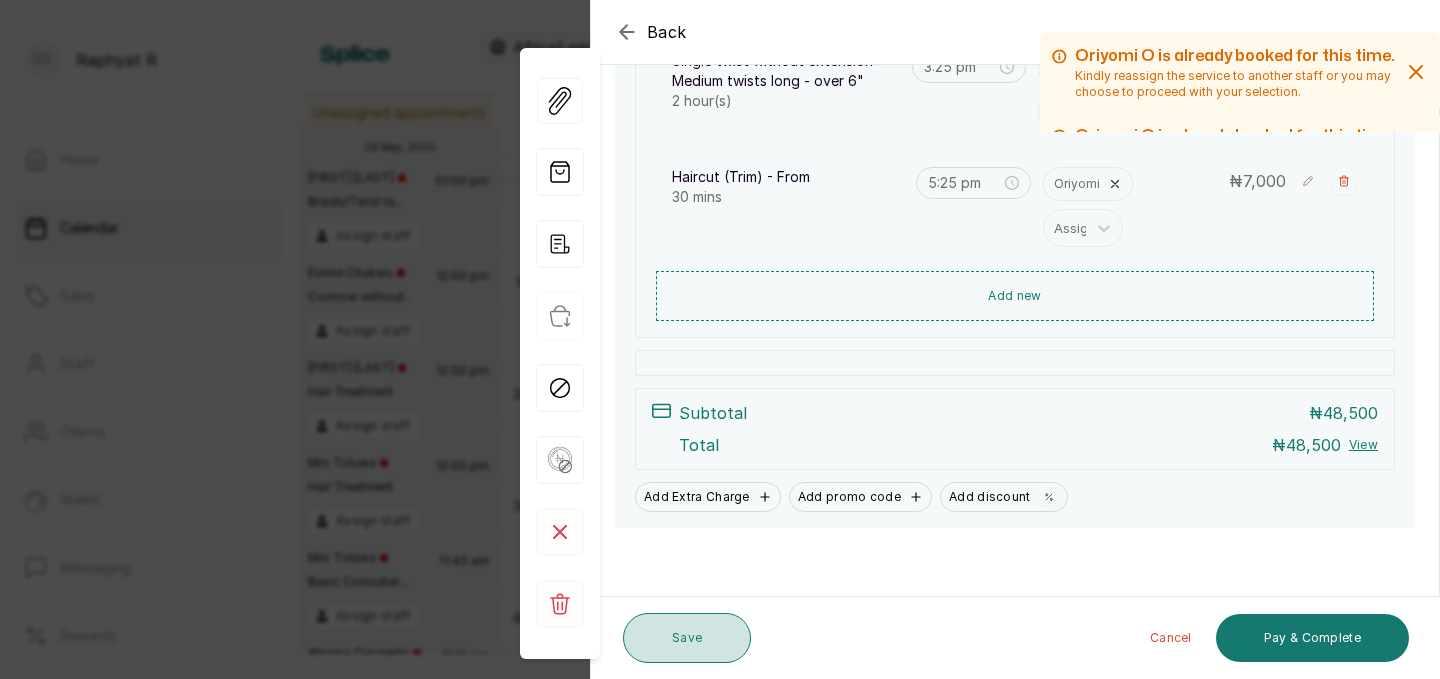 click on "Save" at bounding box center [687, 638] 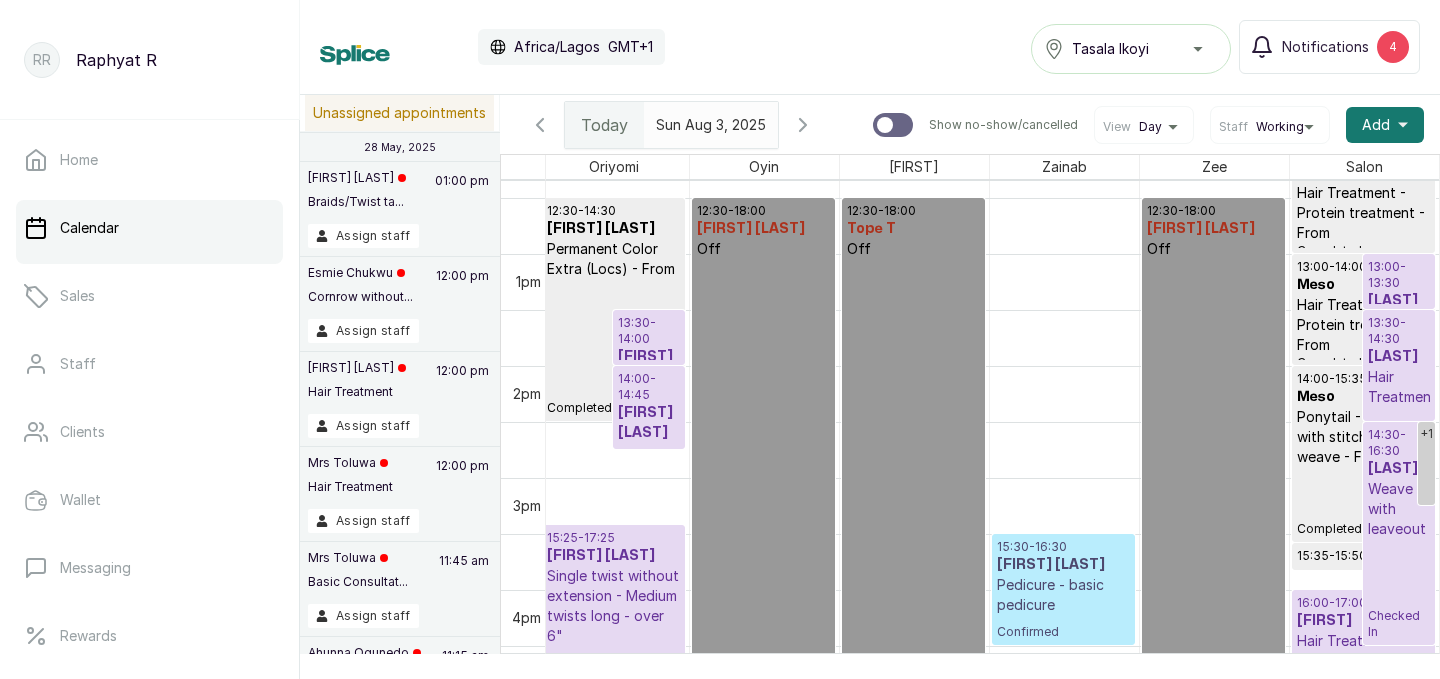 click 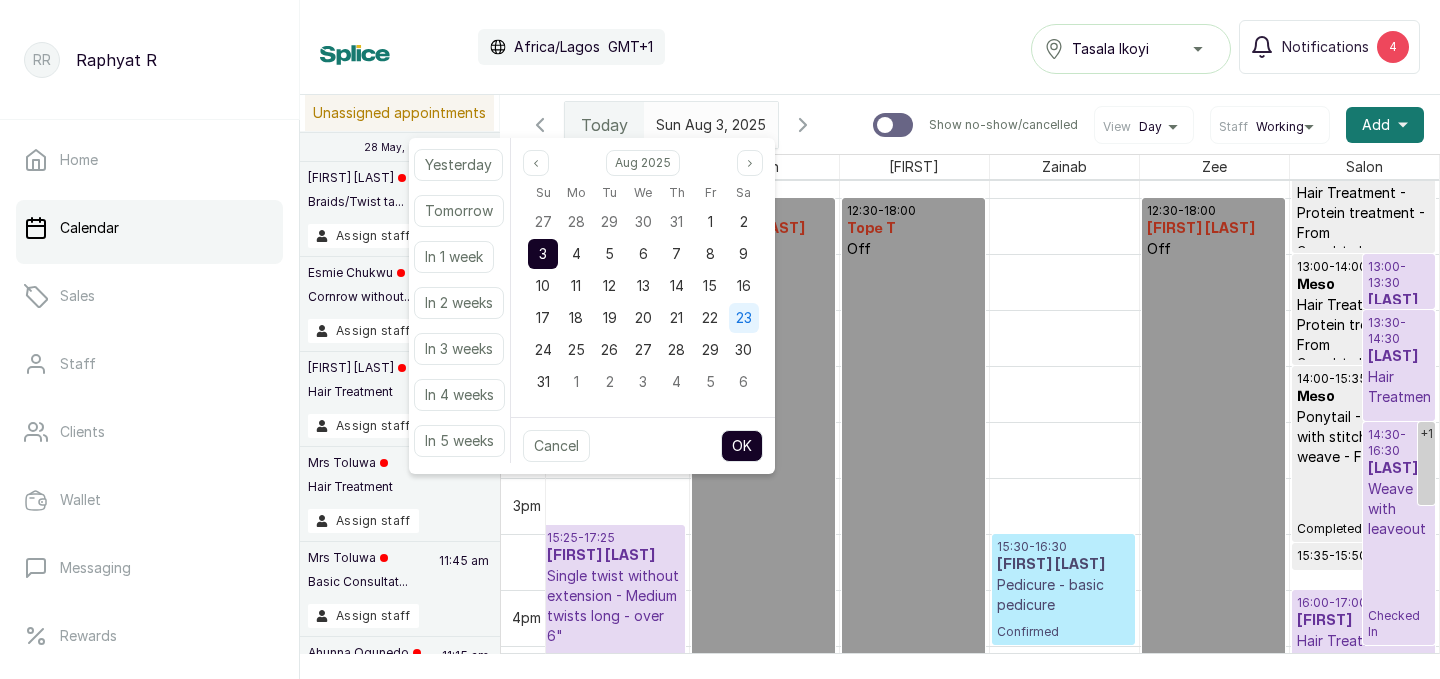 click on "23" at bounding box center [744, 317] 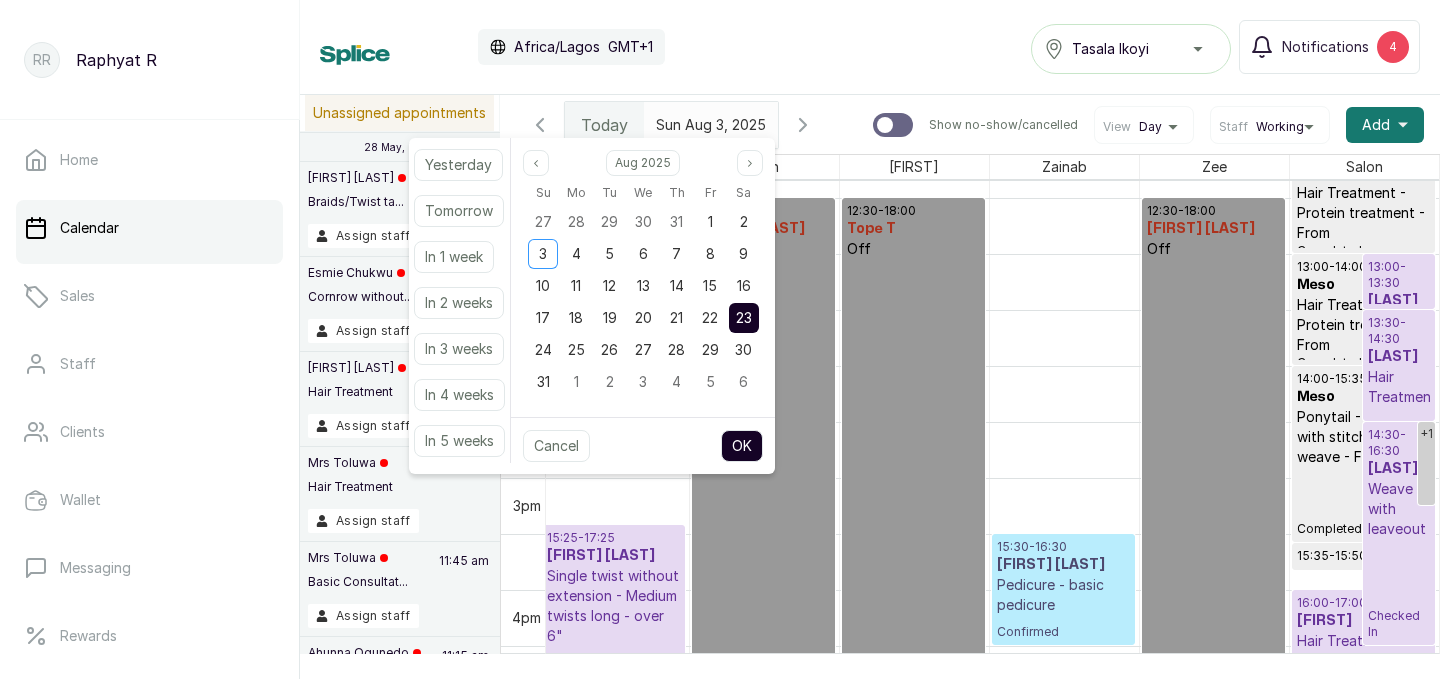click on "OK" at bounding box center [742, 446] 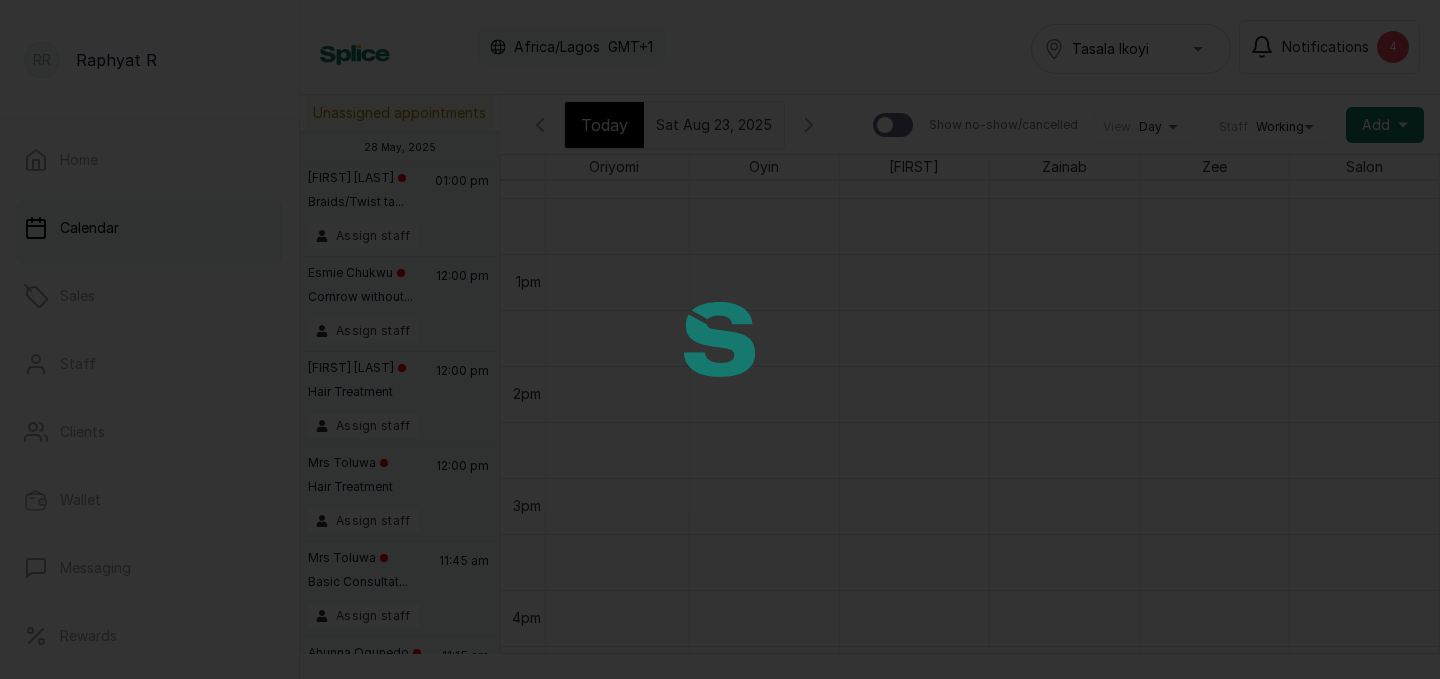 type on "2025-08-23" 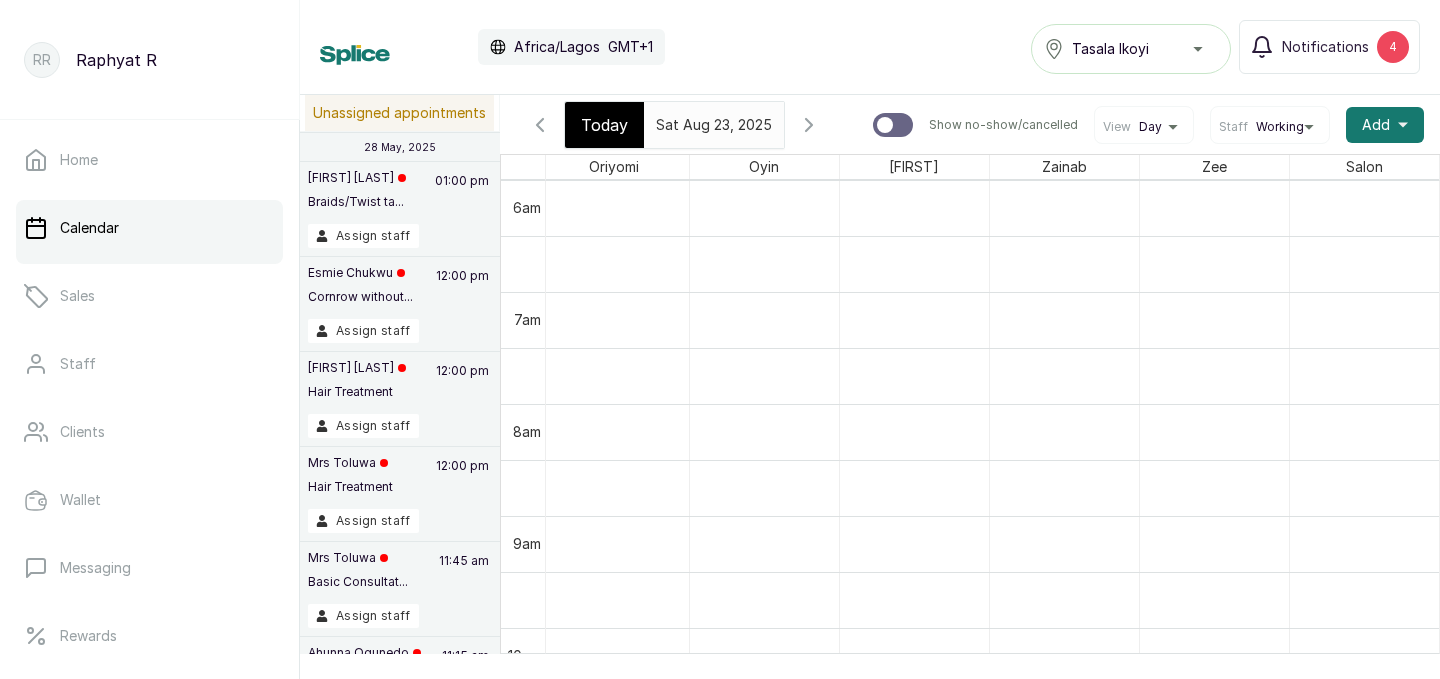 scroll, scrollTop: 801, scrollLeft: 457, axis: both 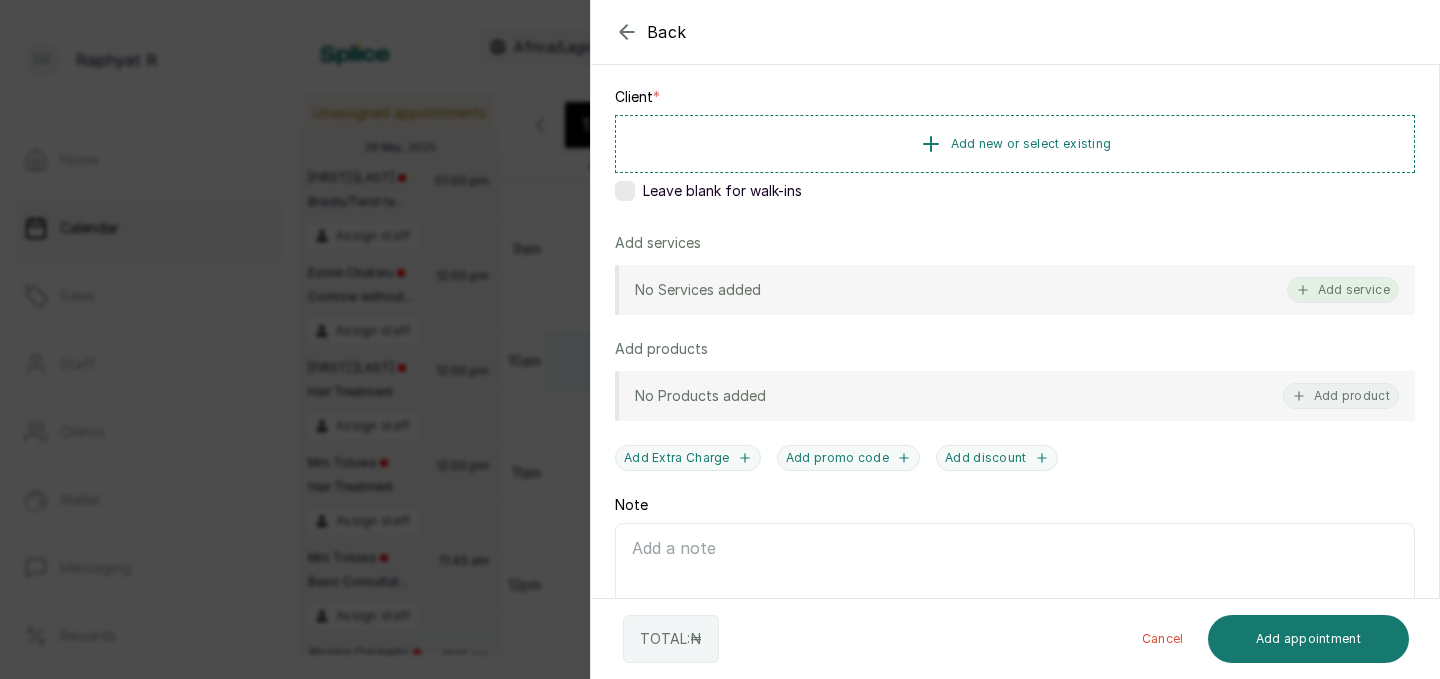 click on "Add service" at bounding box center (1343, 290) 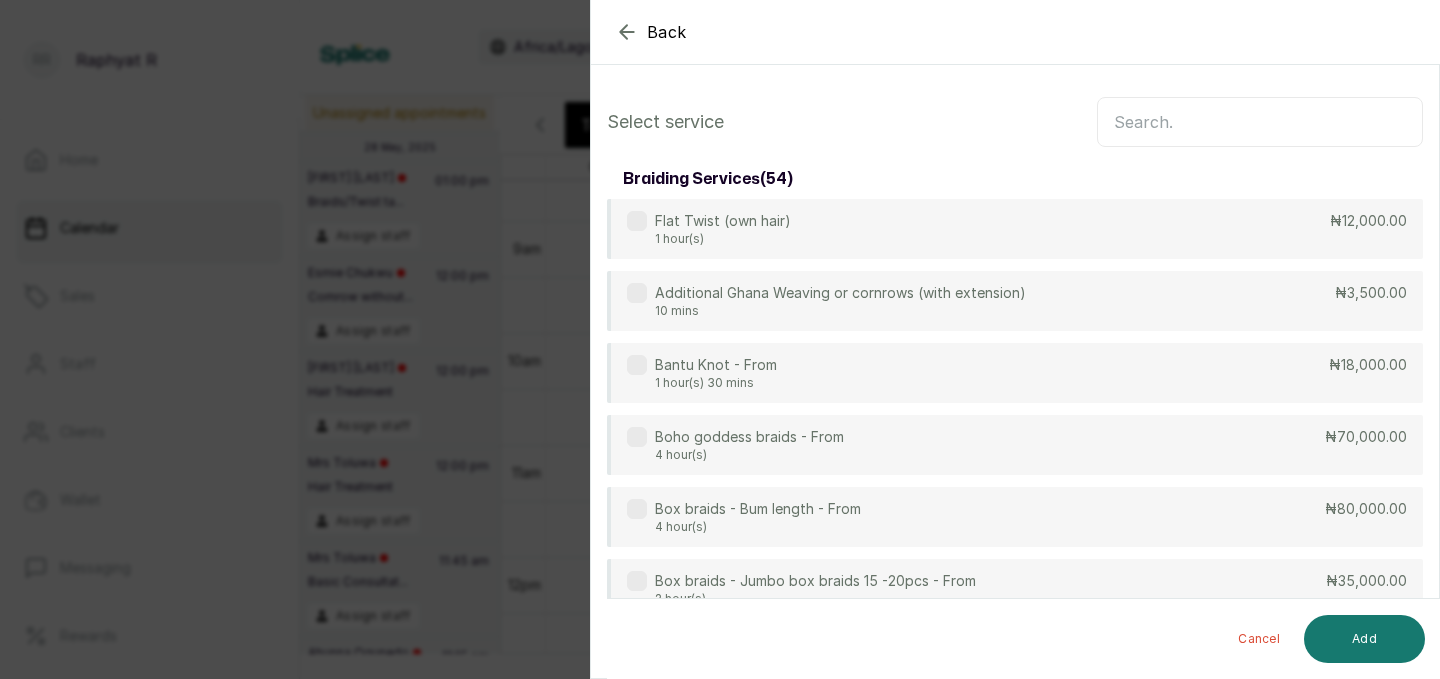 click at bounding box center [1260, 122] 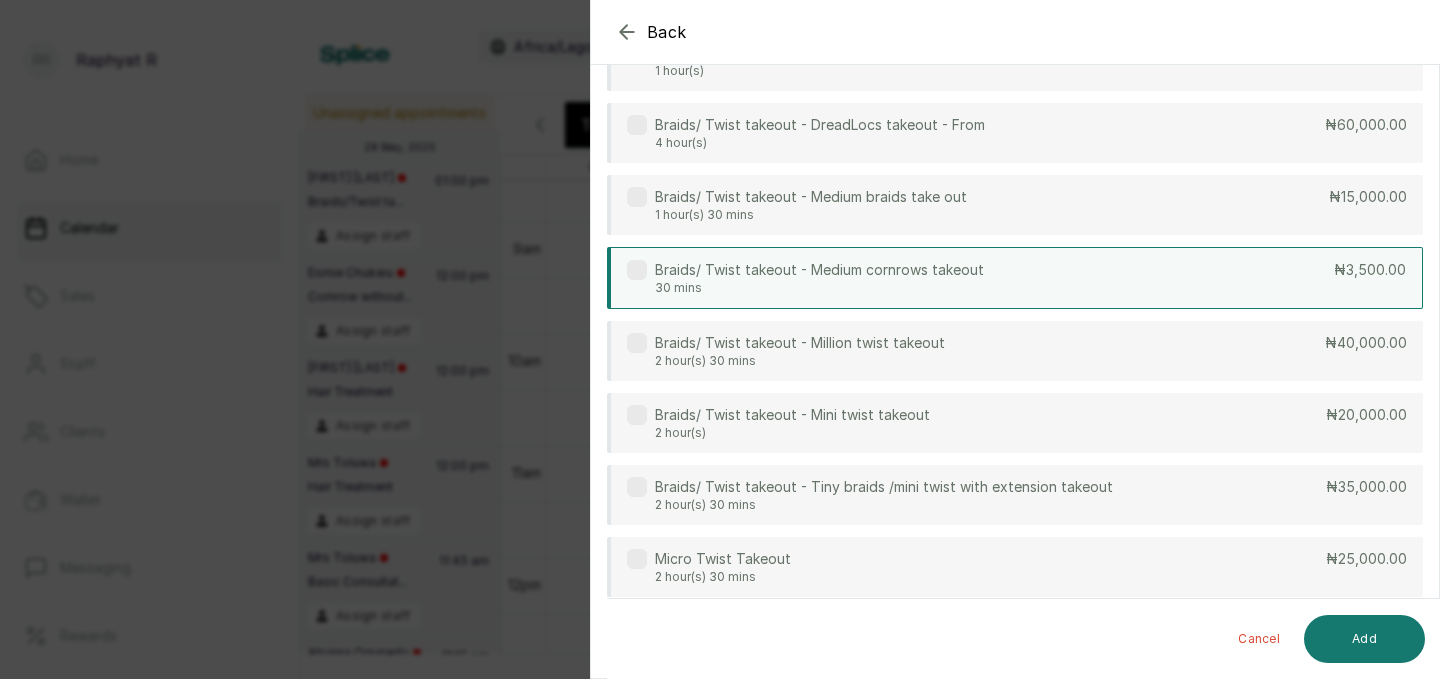 type on "TAKEOUT" 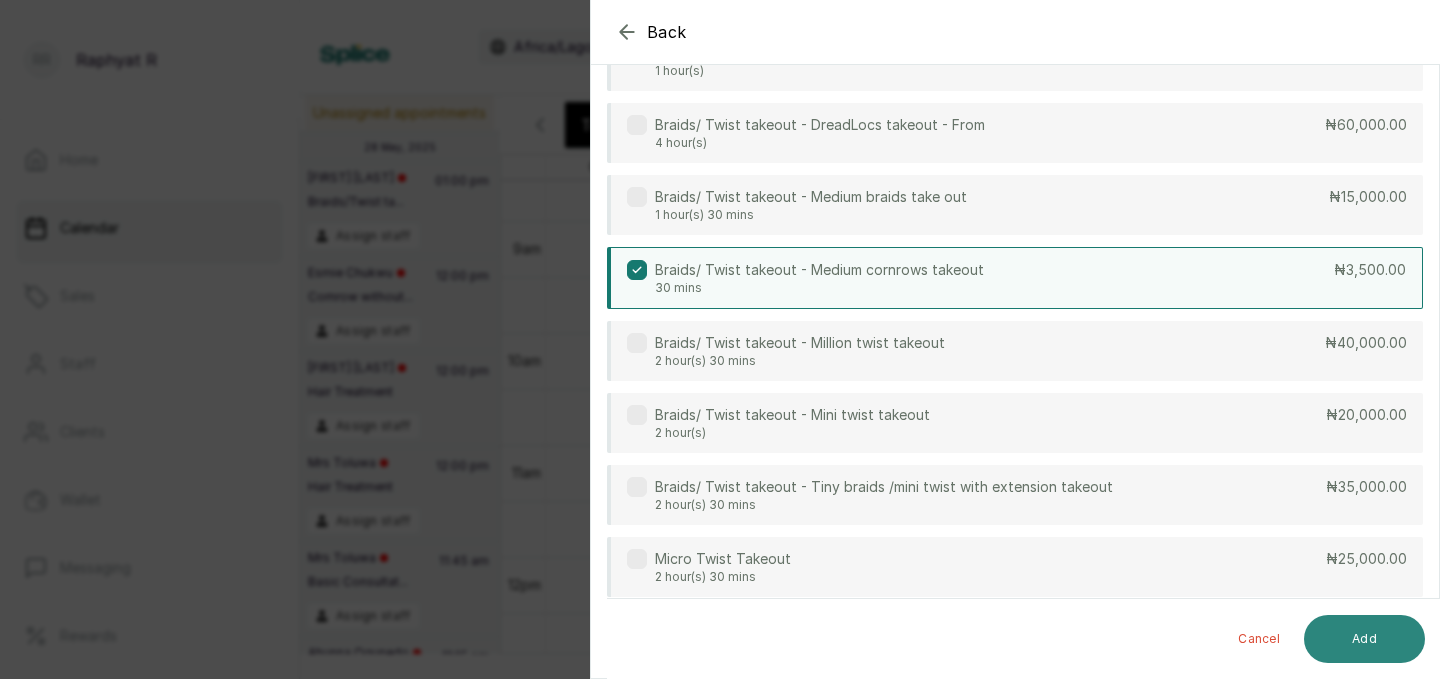 click on "Add" at bounding box center [1364, 639] 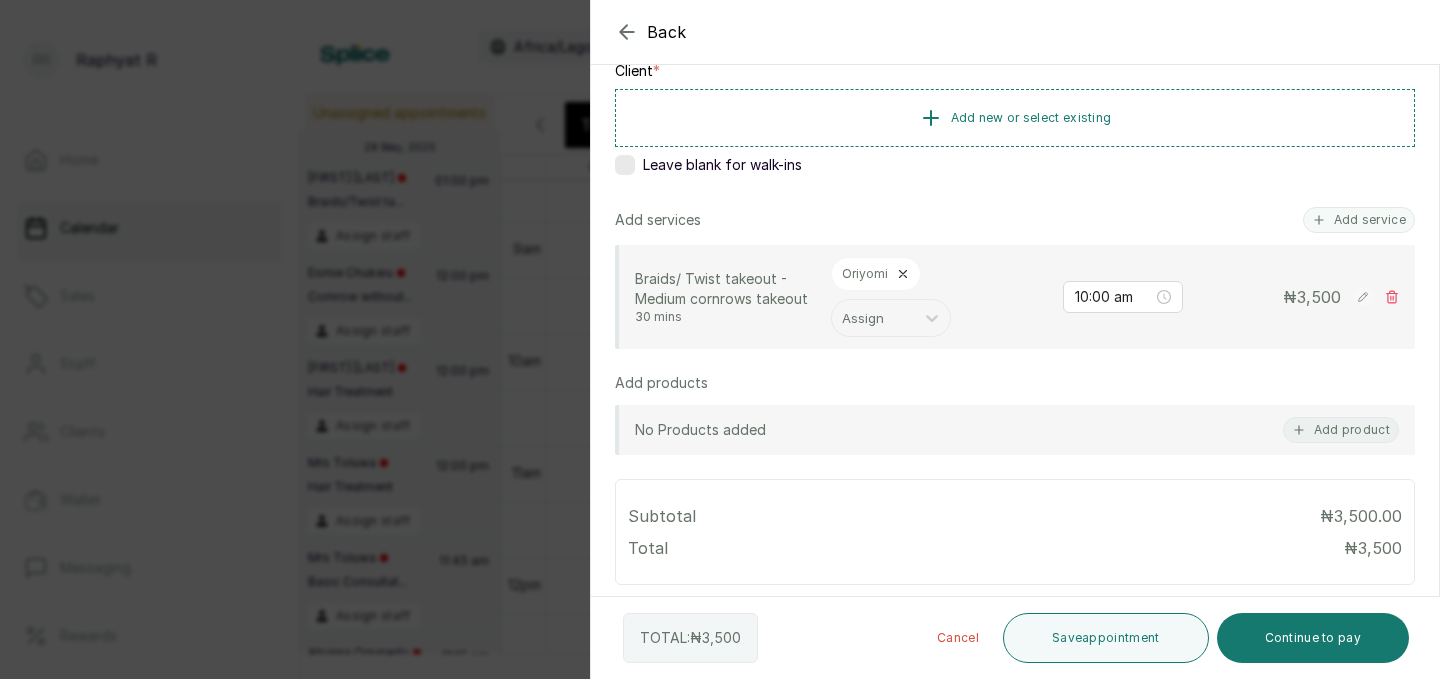 click on "No Products added Add product" at bounding box center (1015, 430) 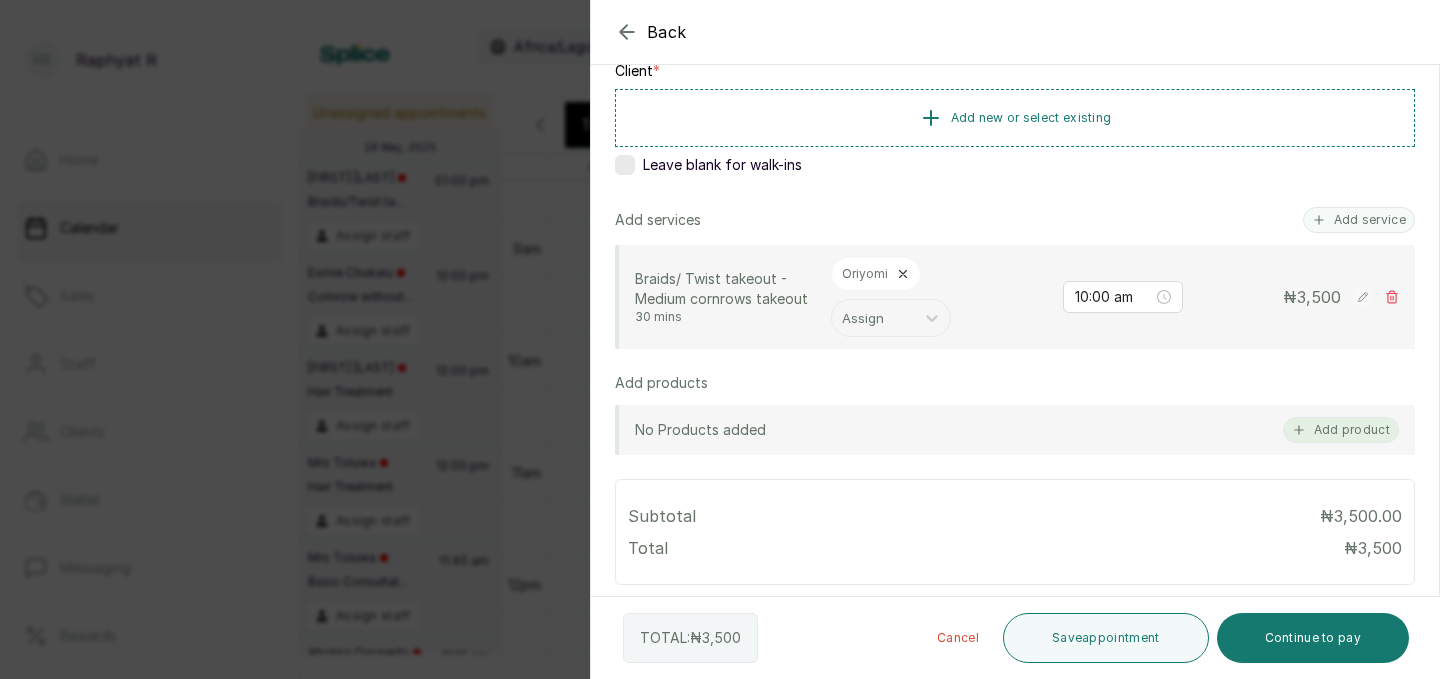 click on "Add product" at bounding box center (1341, 430) 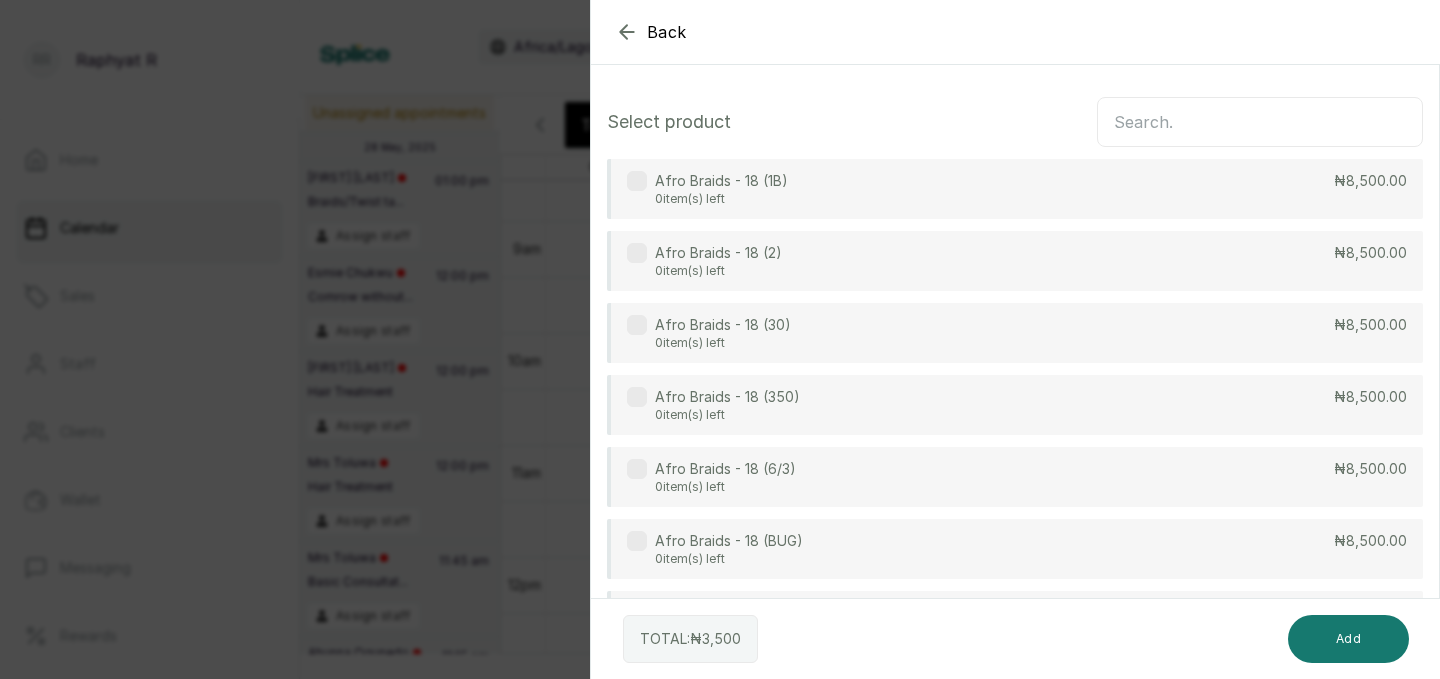 click at bounding box center [1260, 122] 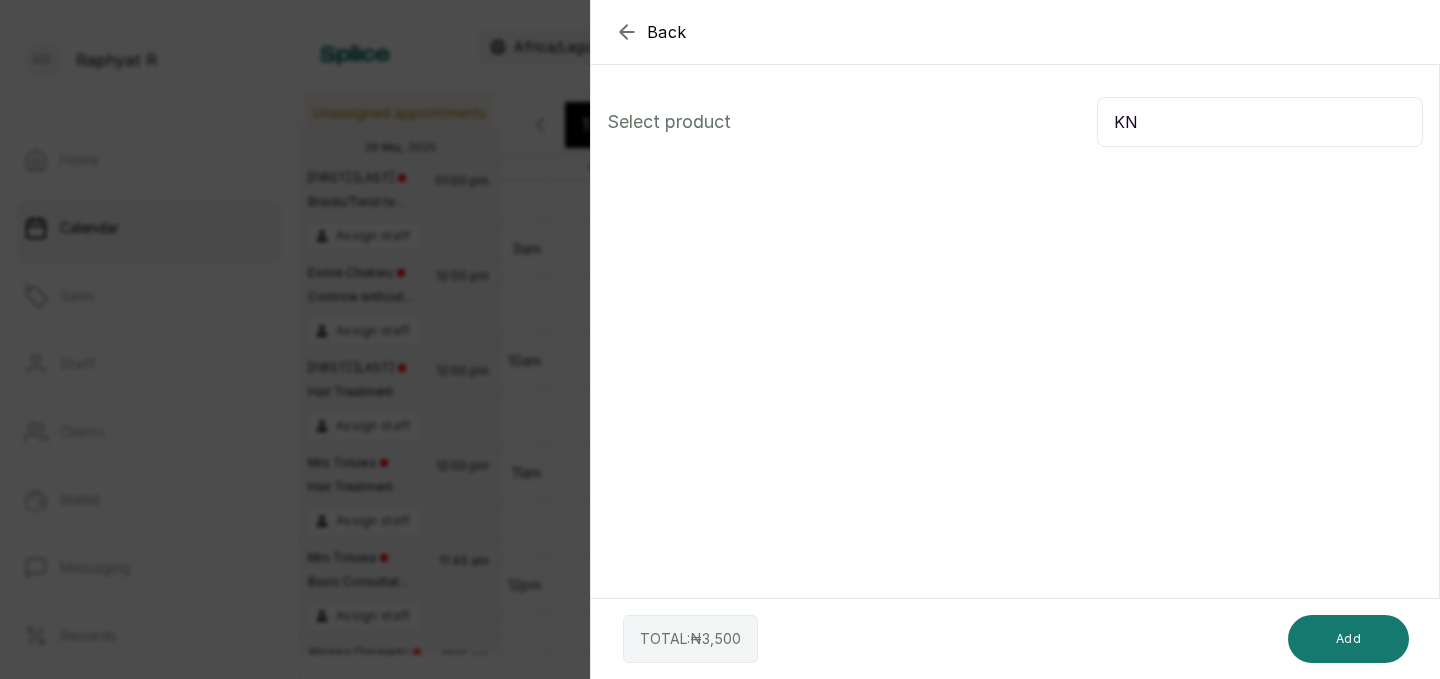 type on "K" 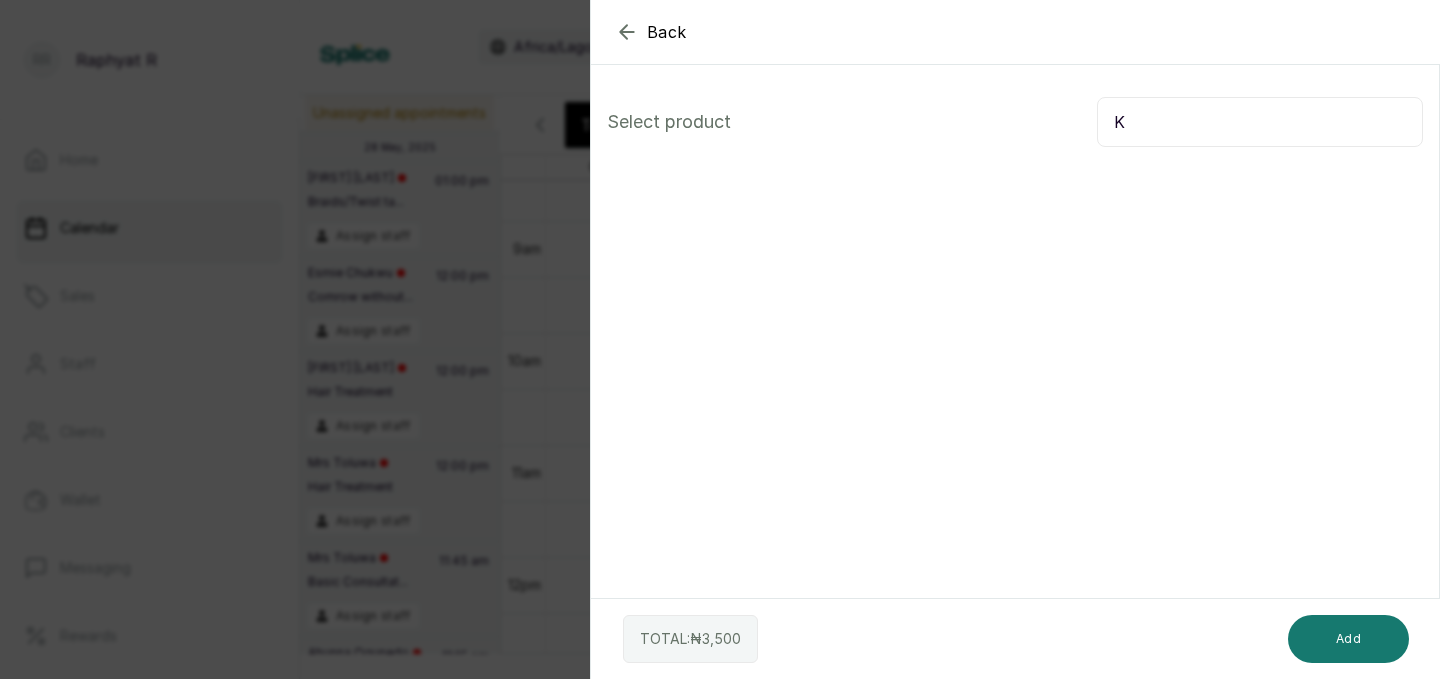 type 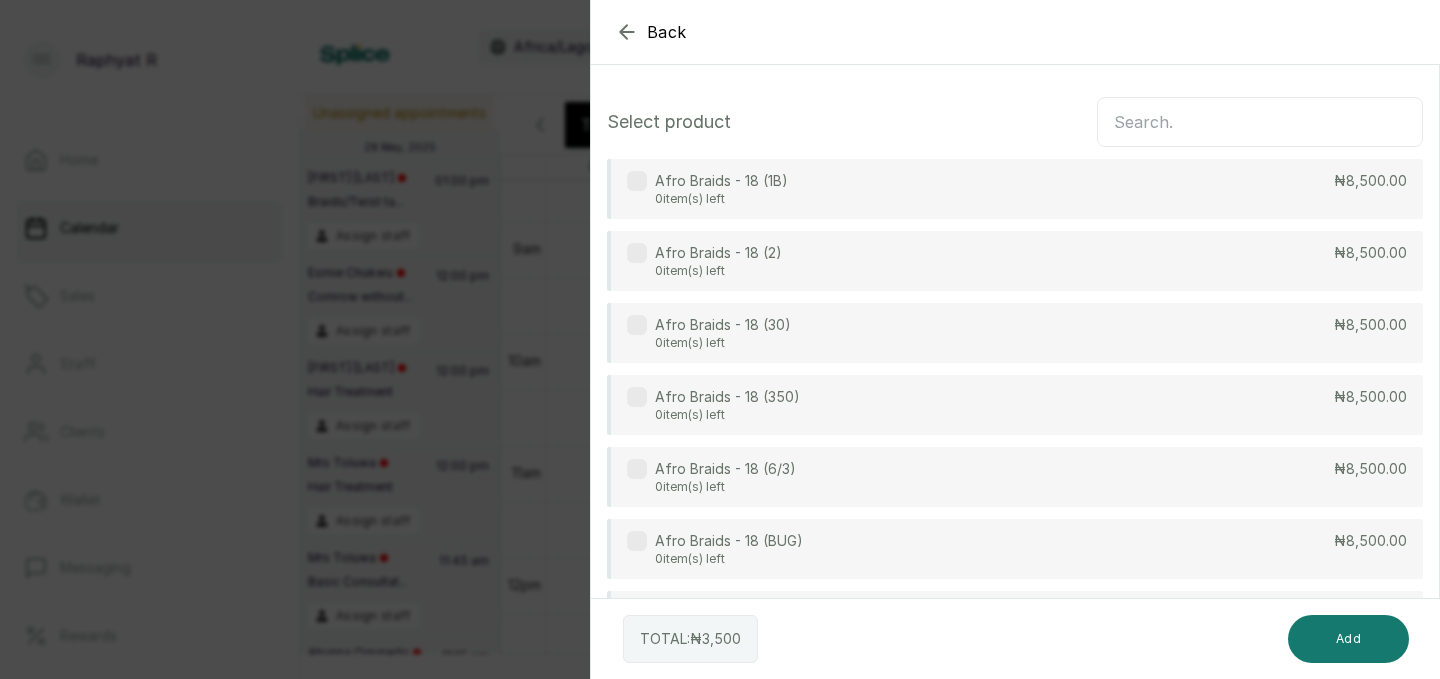 click 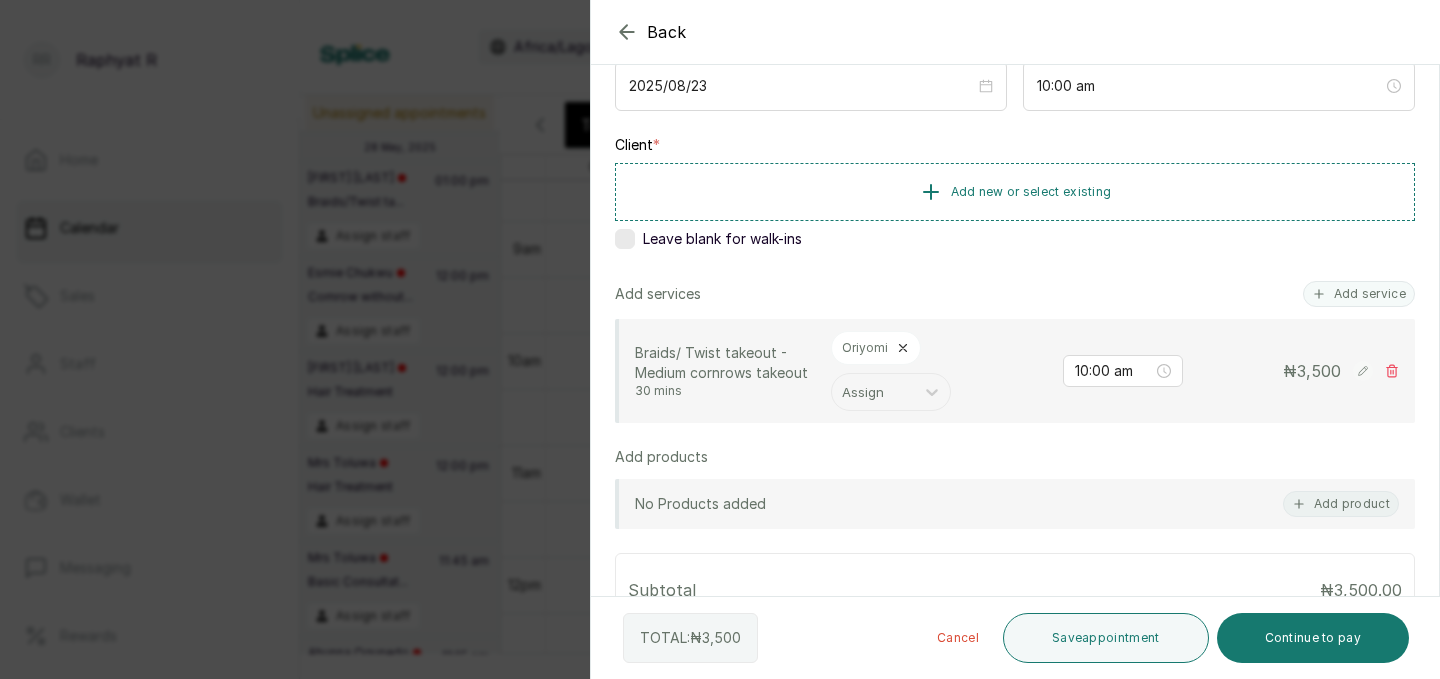 scroll, scrollTop: 247, scrollLeft: 0, axis: vertical 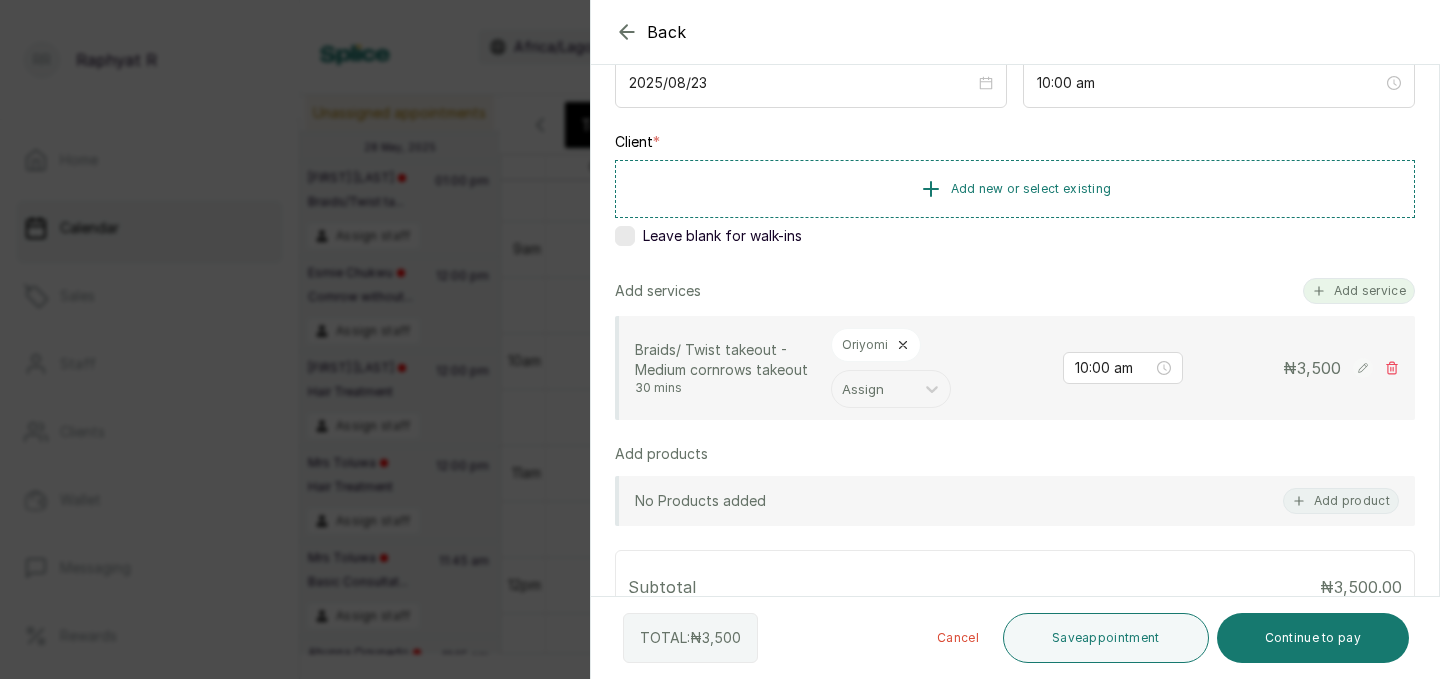 click on "Add service" at bounding box center [1359, 291] 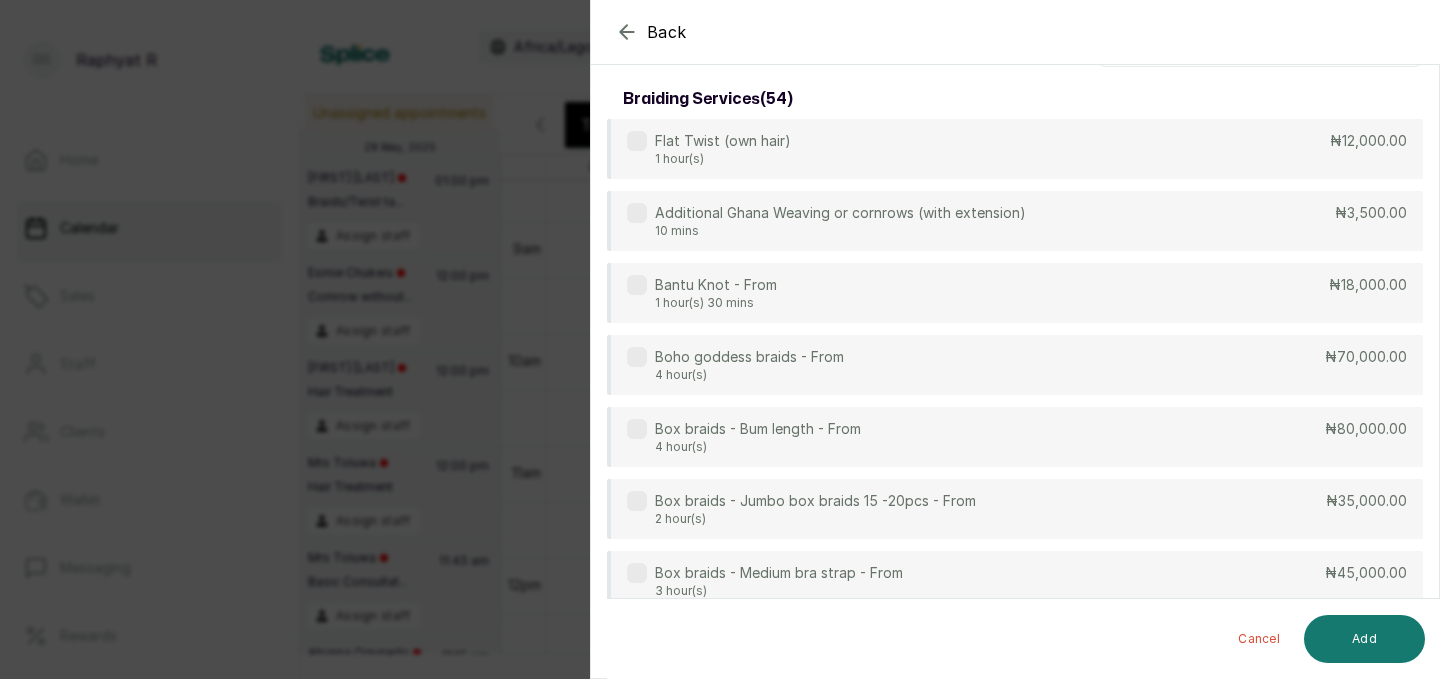 scroll, scrollTop: 0, scrollLeft: 0, axis: both 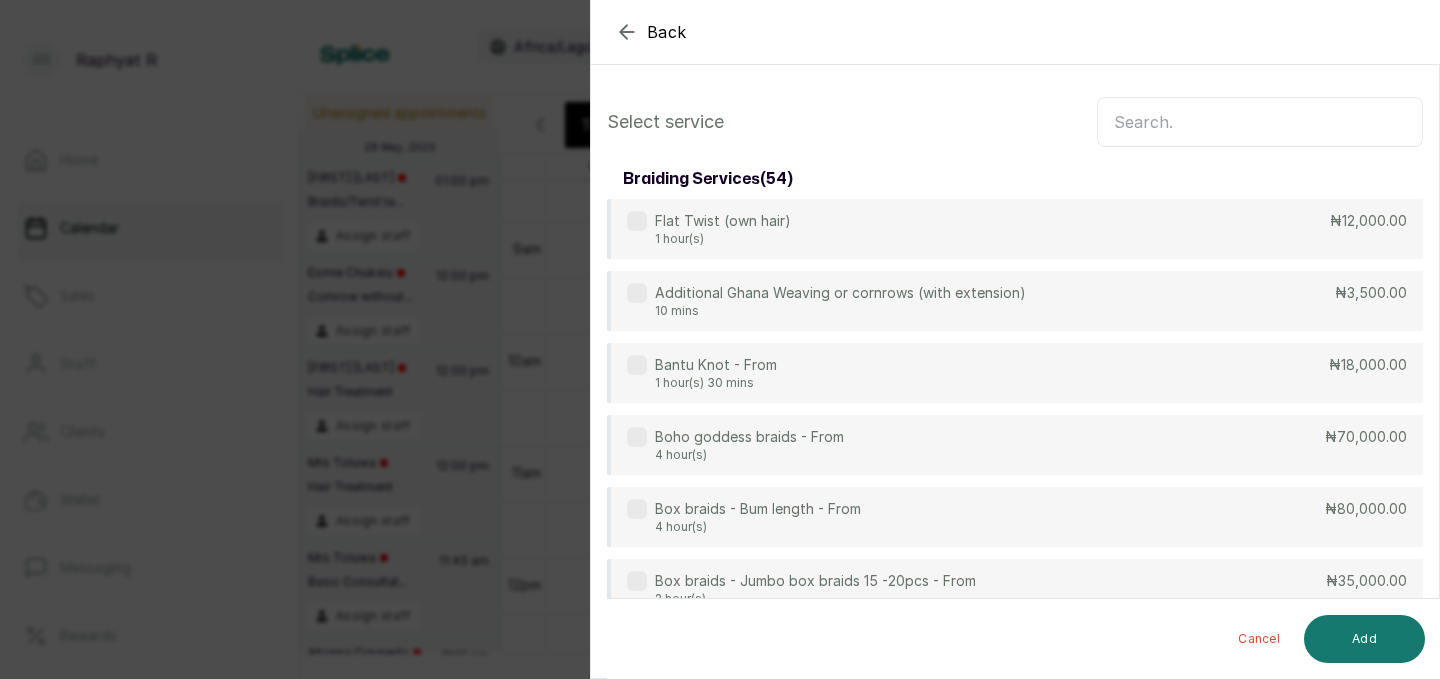 click at bounding box center [1260, 122] 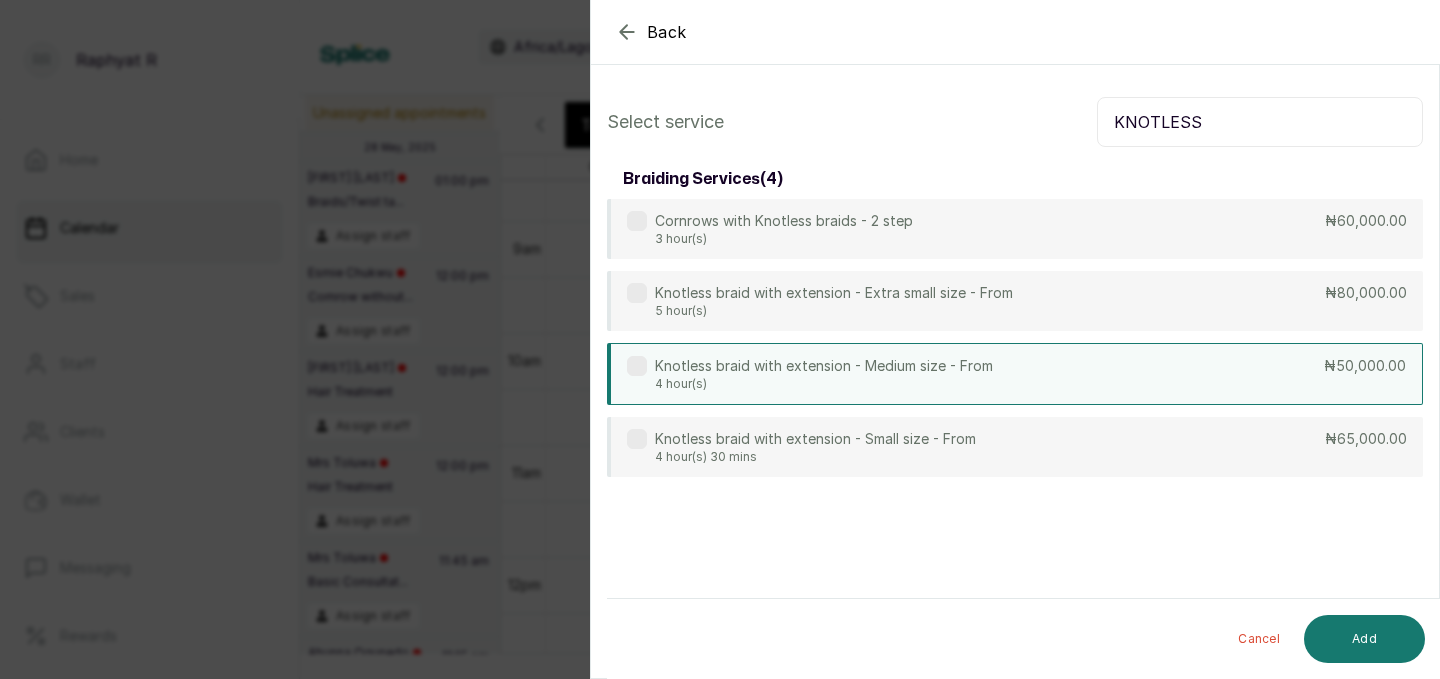 type on "KNOTLESS" 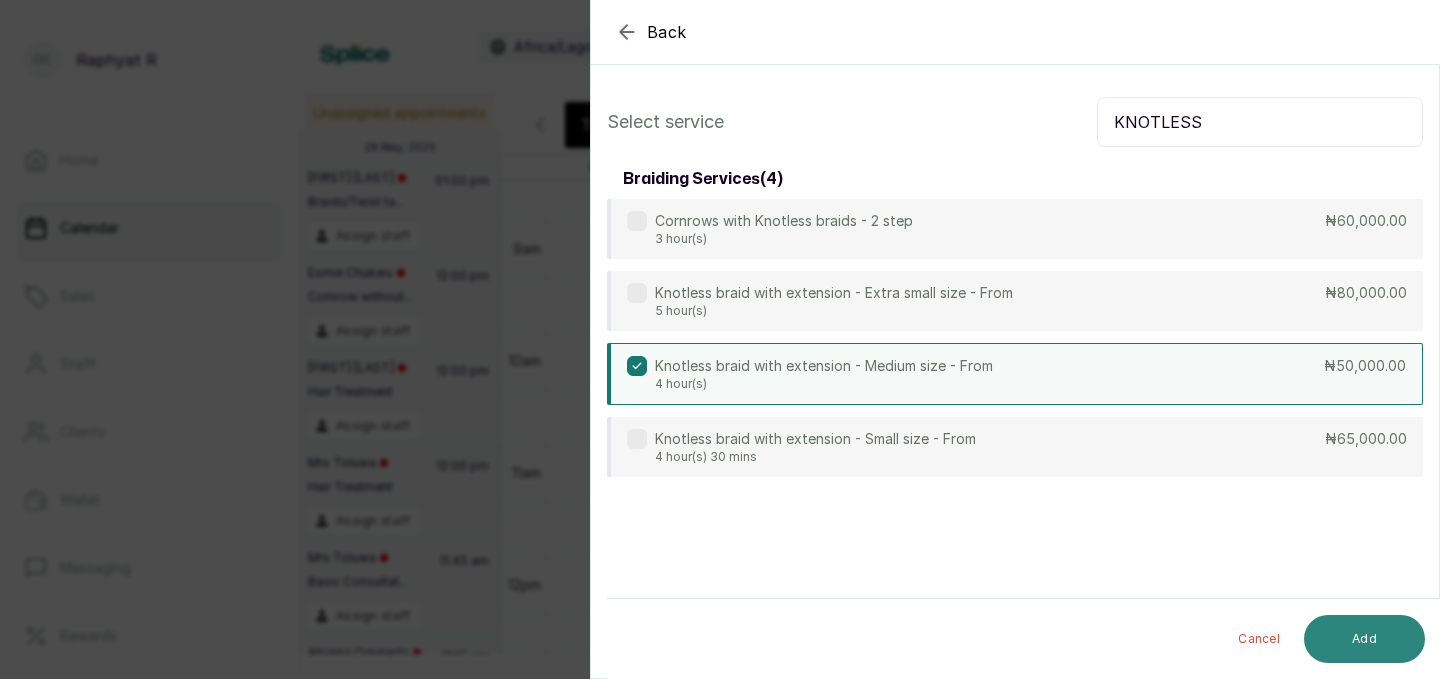 click on "Add" at bounding box center [1364, 639] 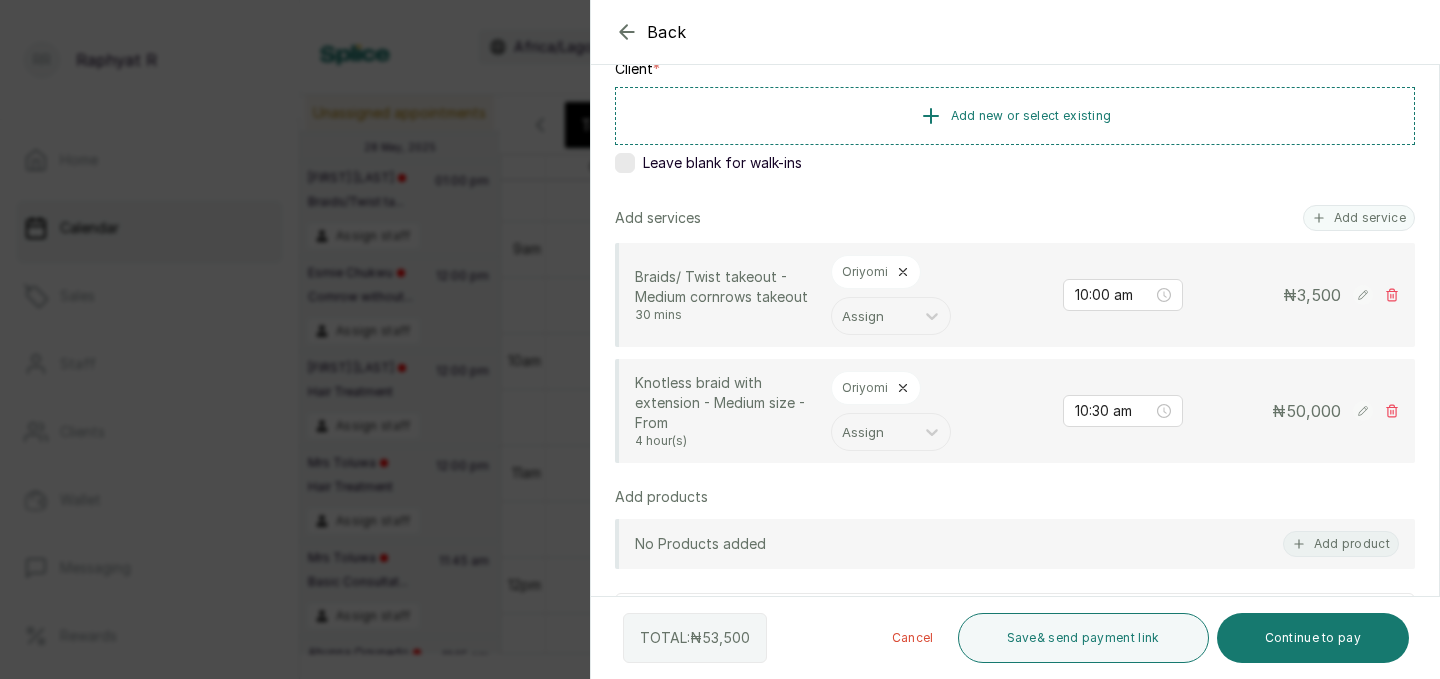 scroll, scrollTop: 336, scrollLeft: 0, axis: vertical 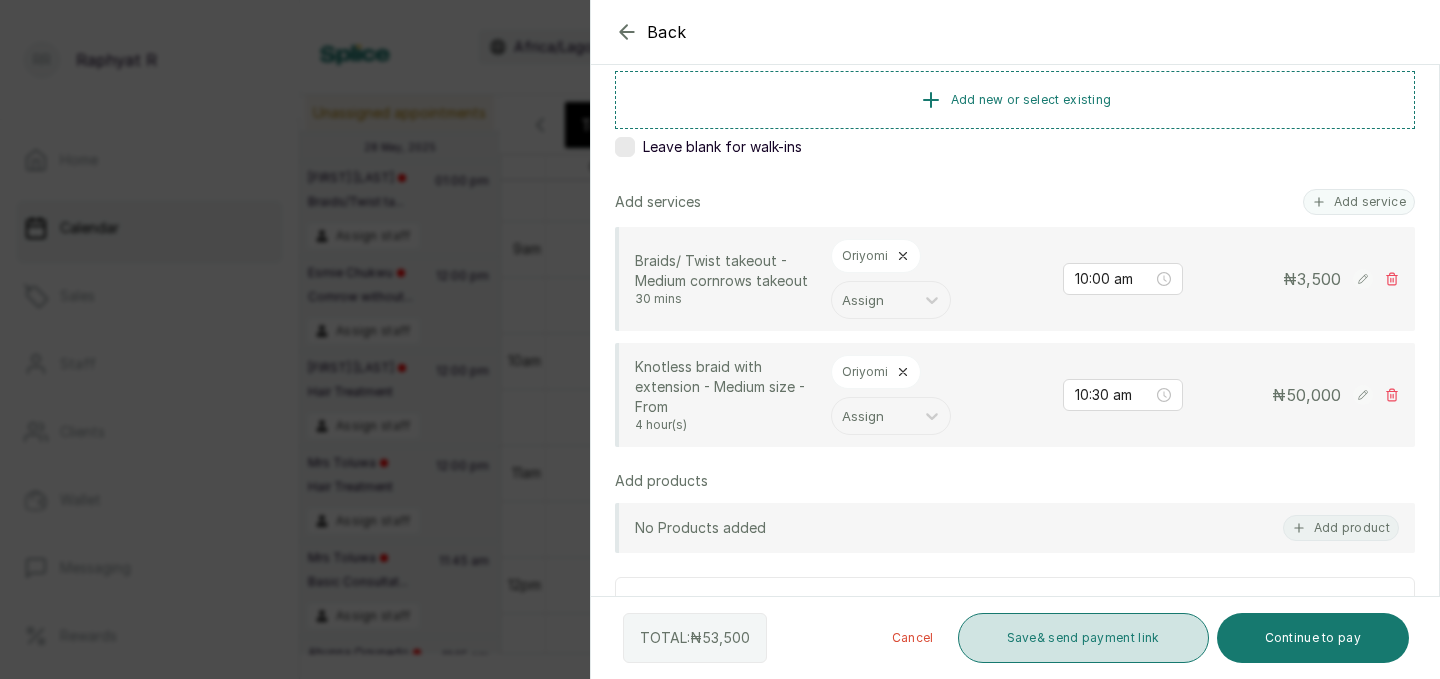 click on "Save  & send payment link" at bounding box center [1083, 638] 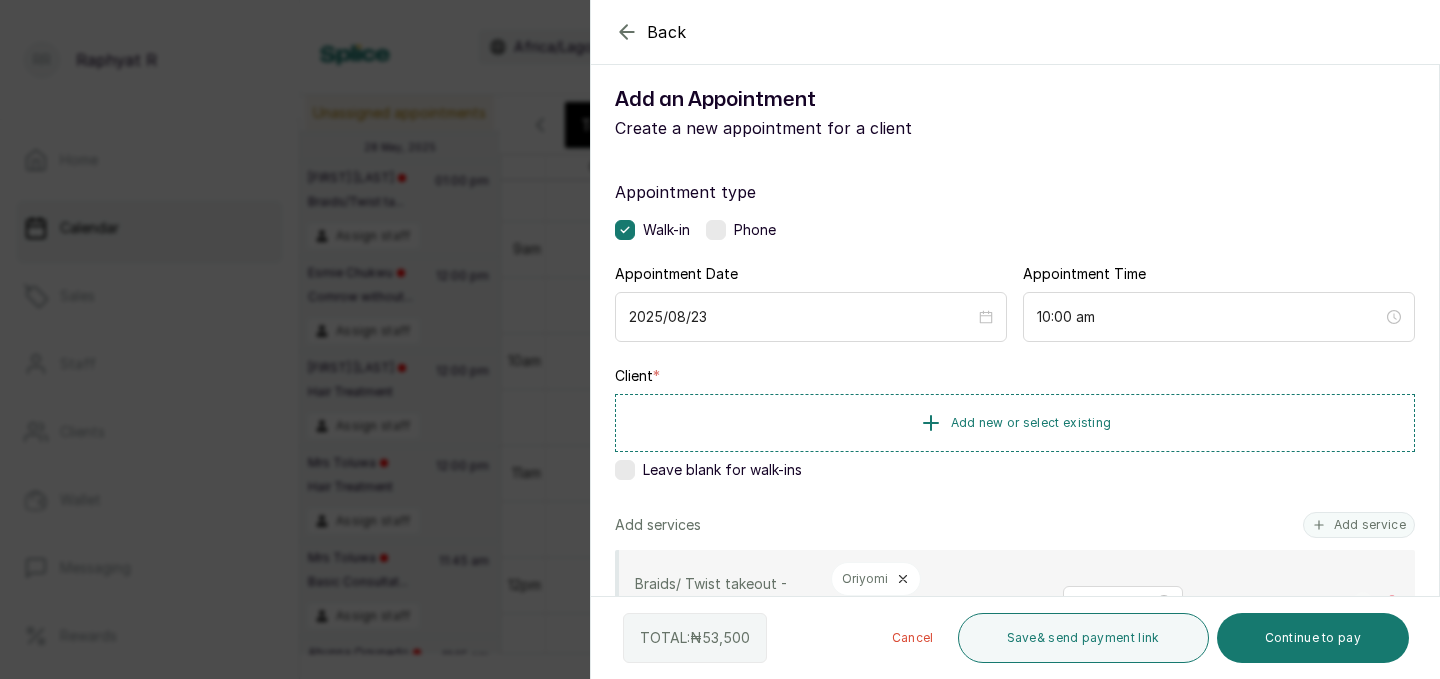 scroll, scrollTop: 3, scrollLeft: 0, axis: vertical 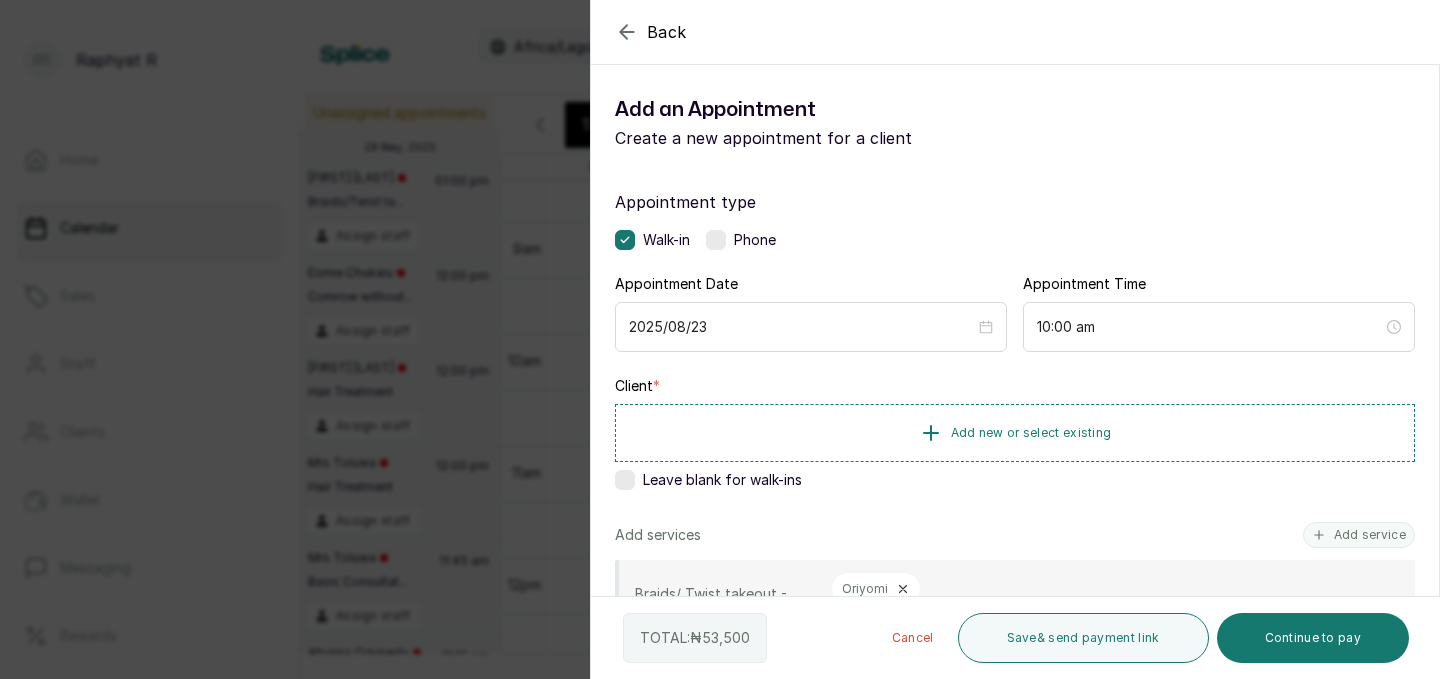 click 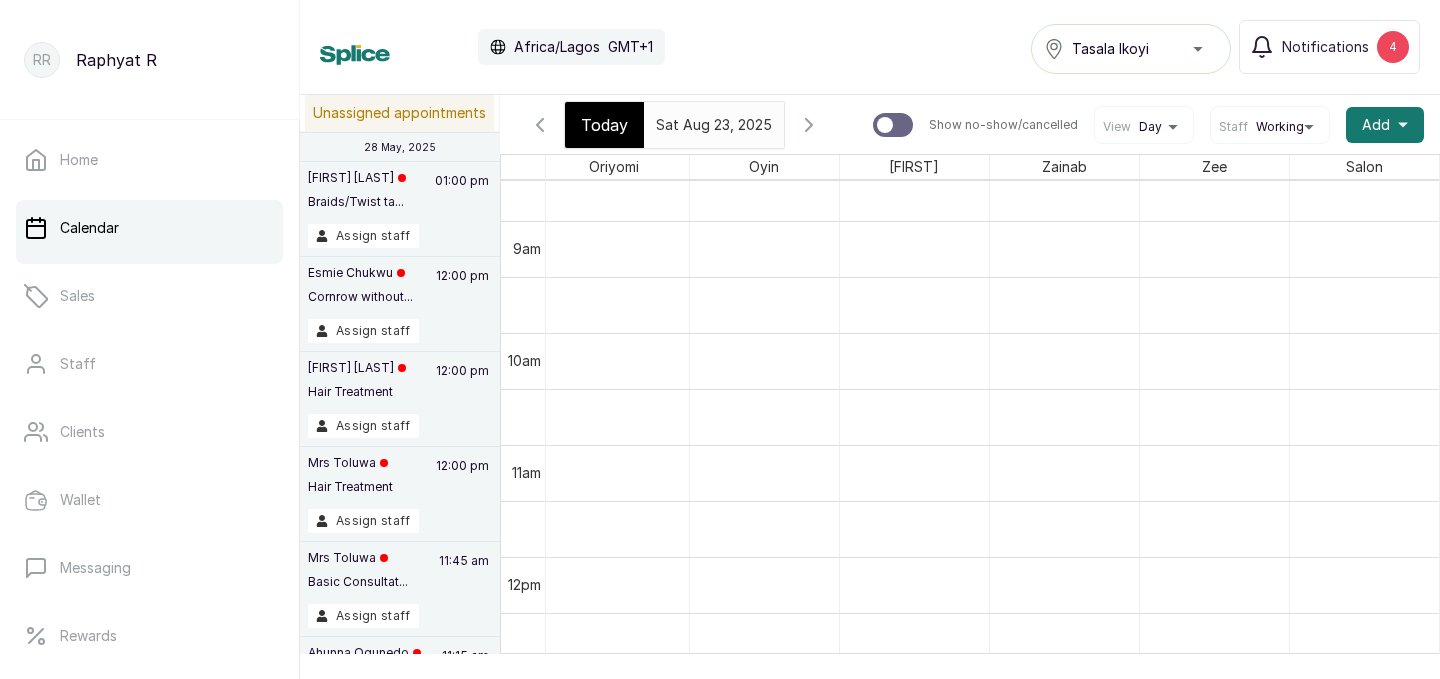 click on "Today" at bounding box center [604, 125] 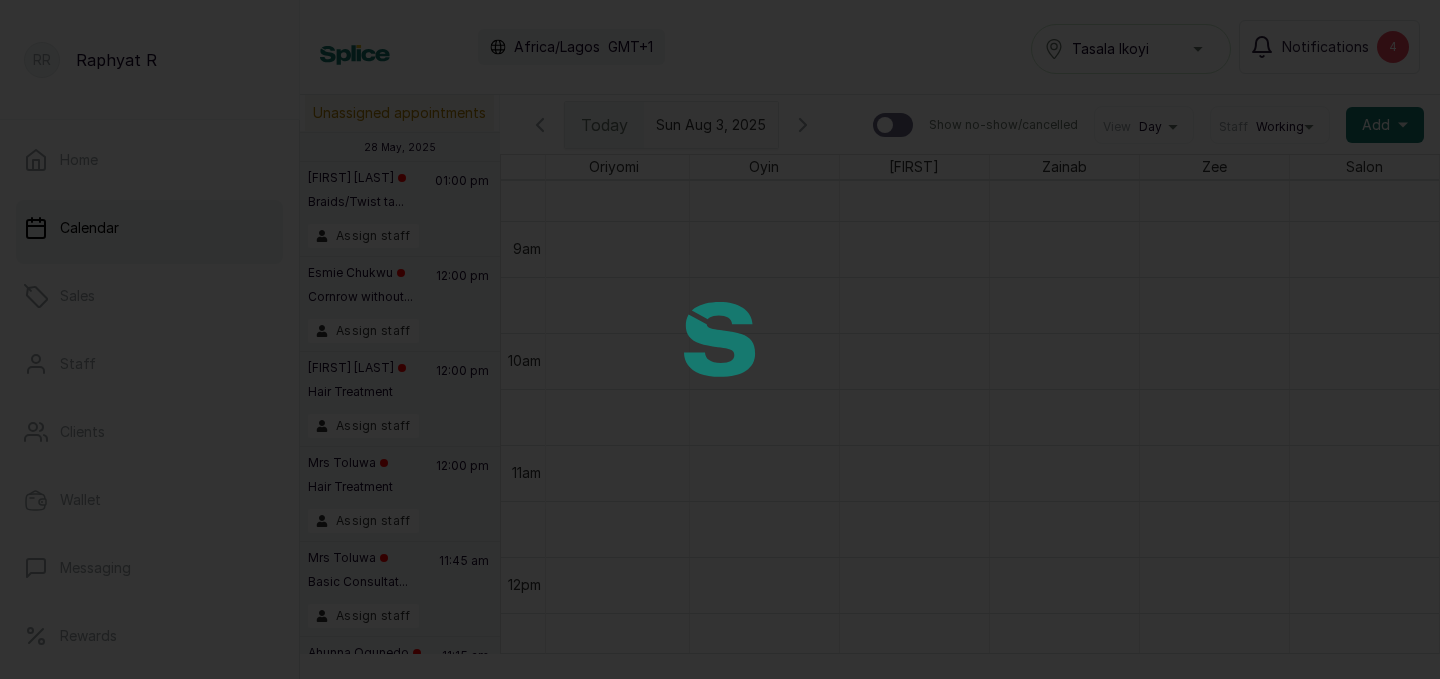 scroll, scrollTop: 673, scrollLeft: 457, axis: both 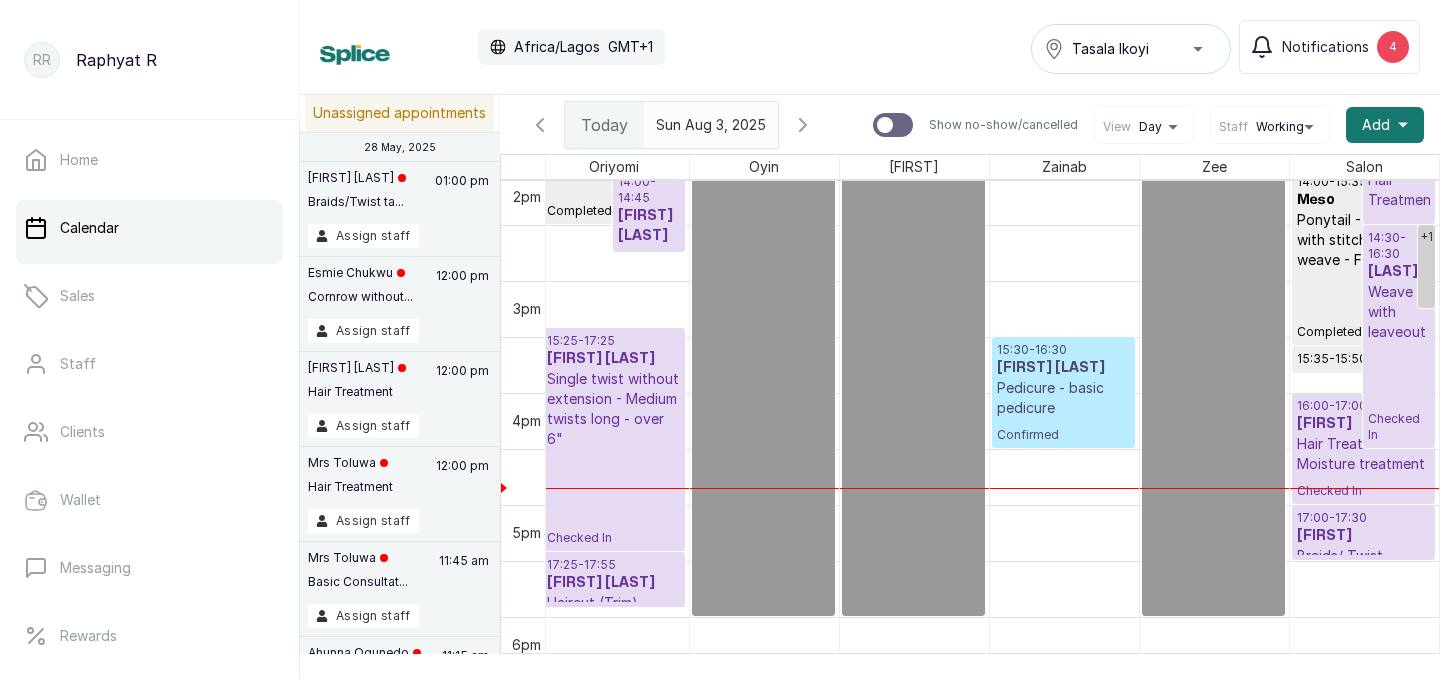 click on "Single twist without extension - Medium twists long - over 6"" at bounding box center [613, 409] 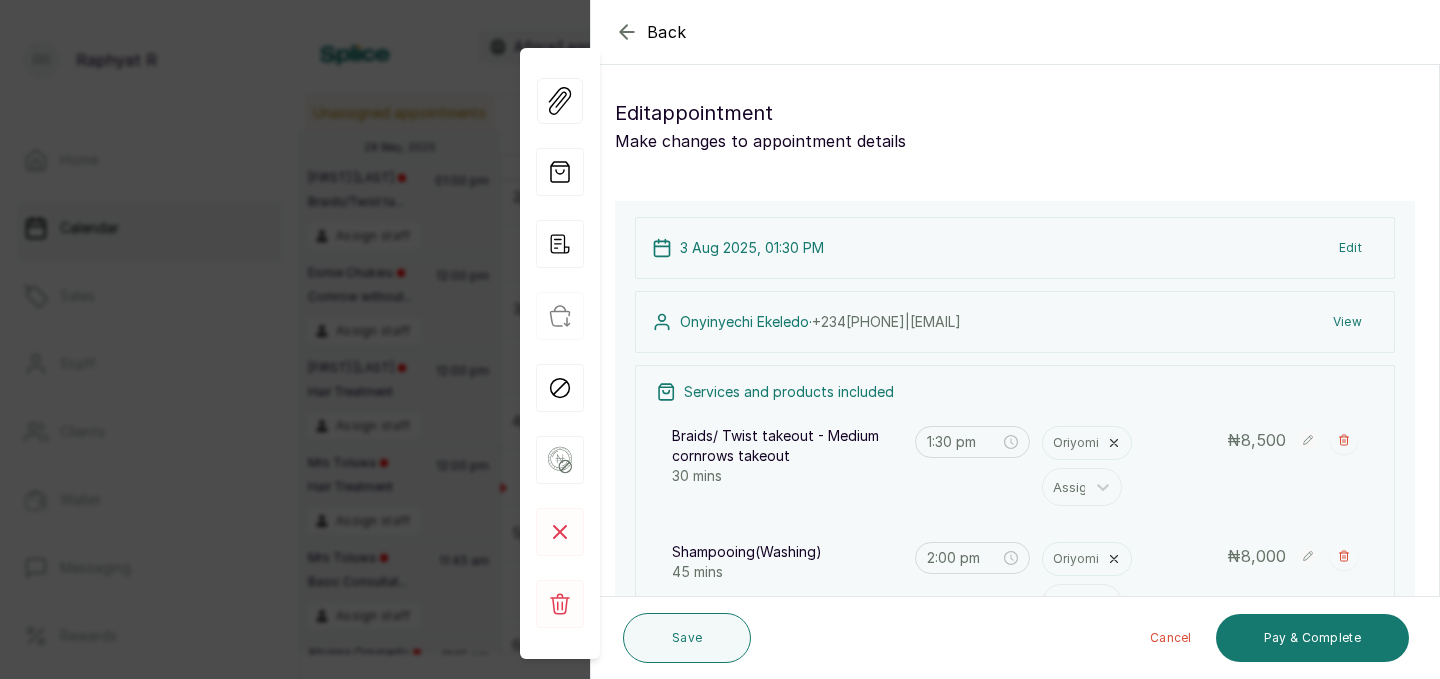 click 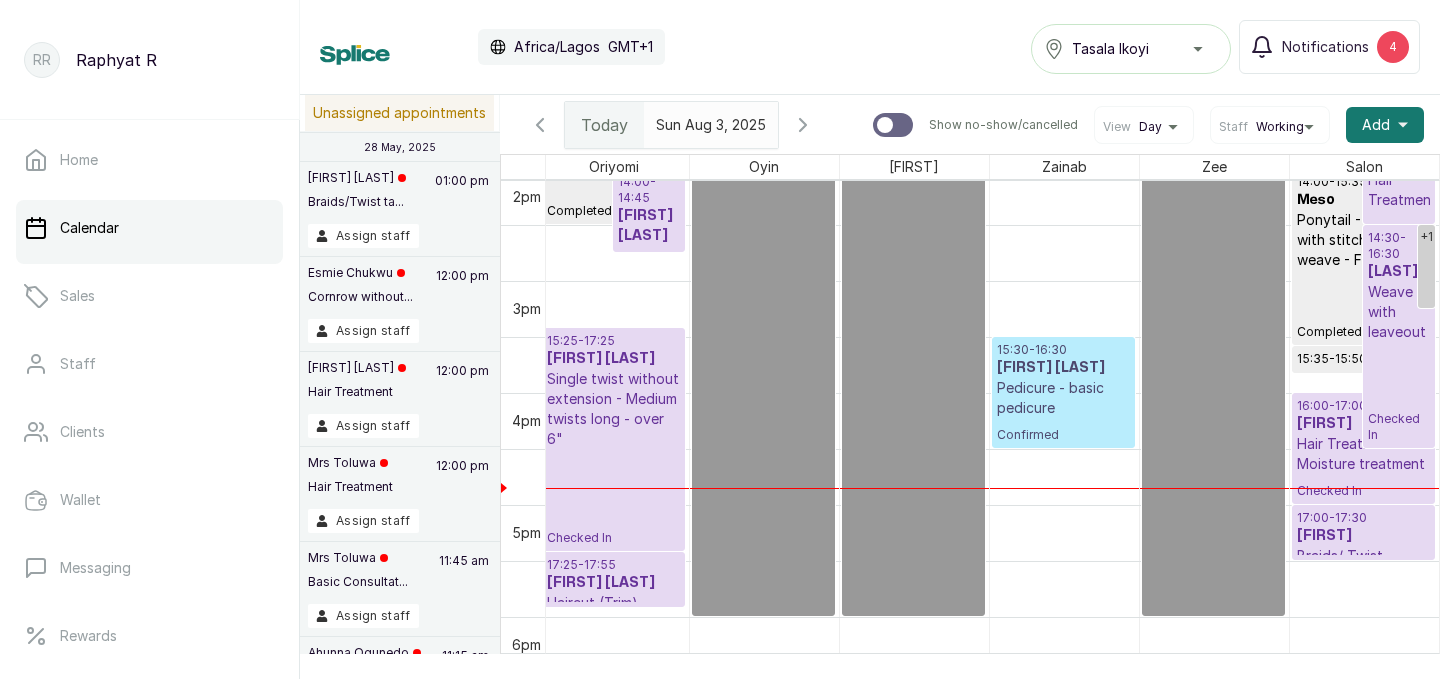 click on "2025-08-23" at bounding box center (692, 120) 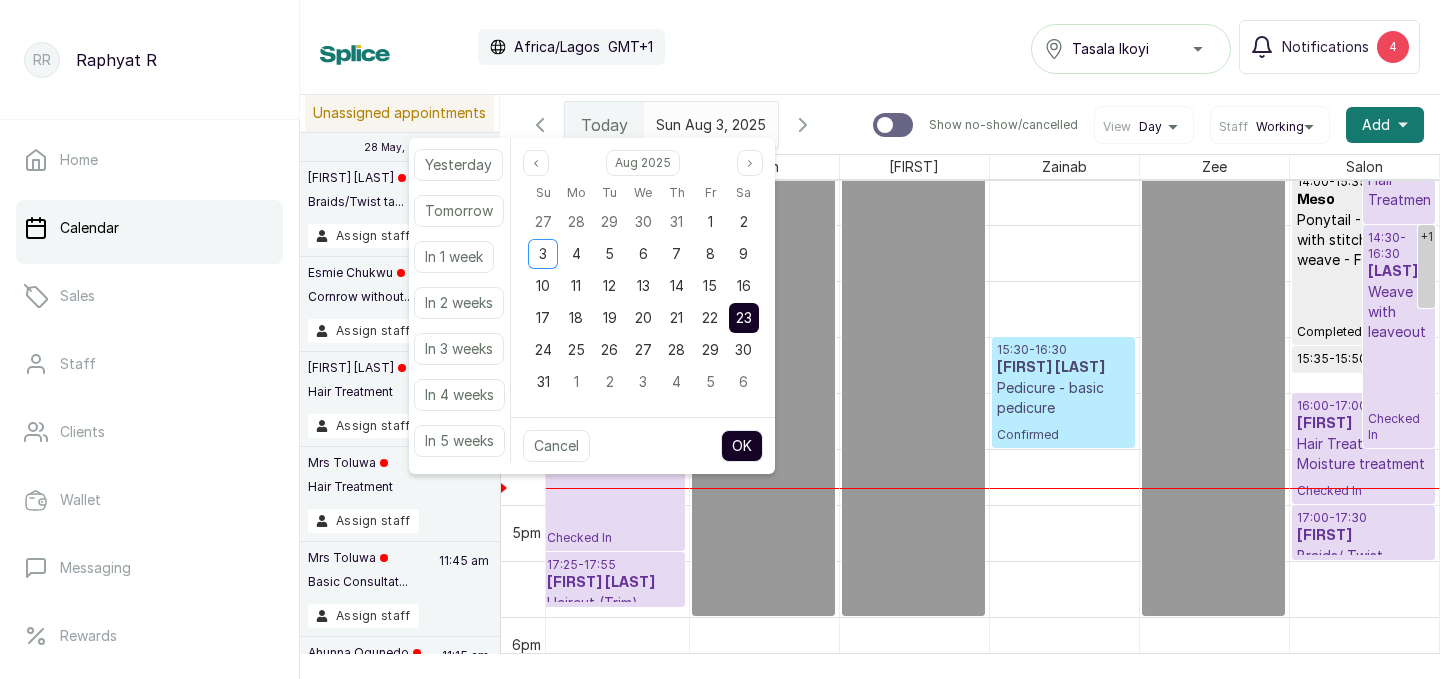 click on "23" at bounding box center (744, 317) 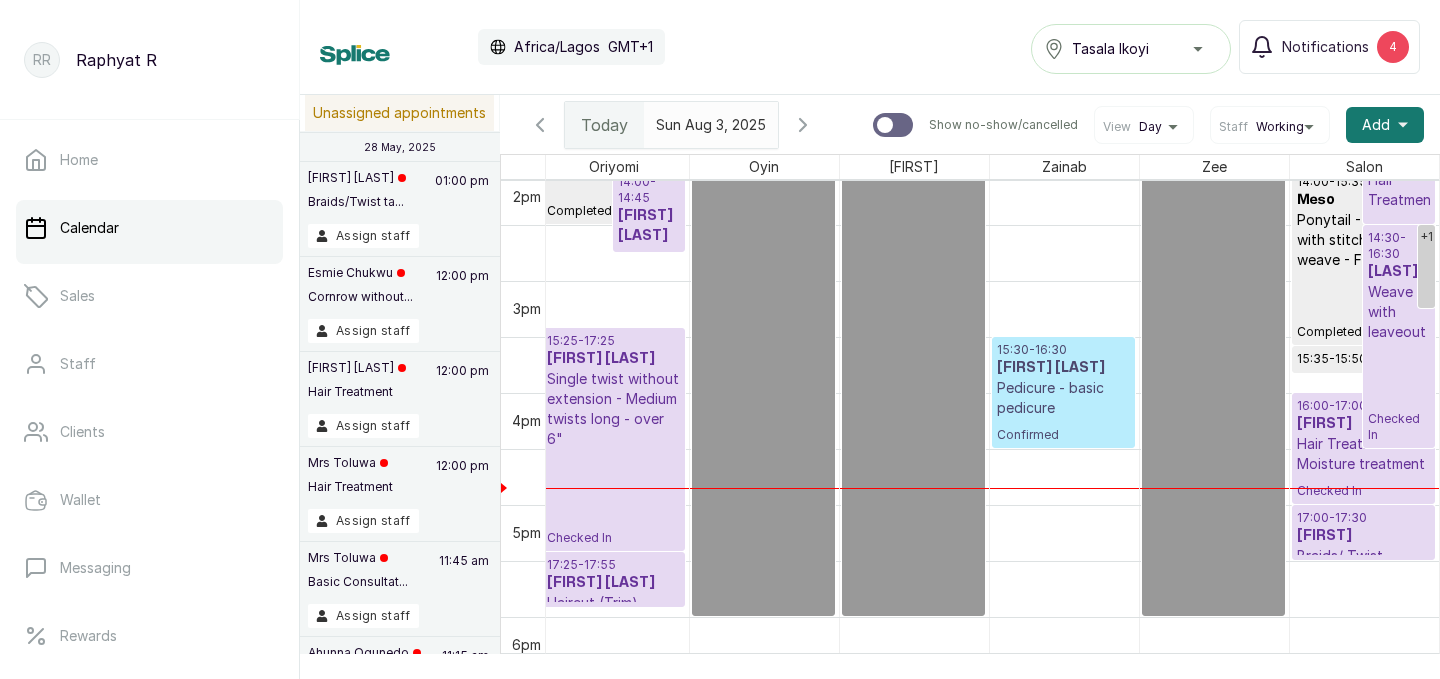 click on "2025-08-23" at bounding box center (692, 120) 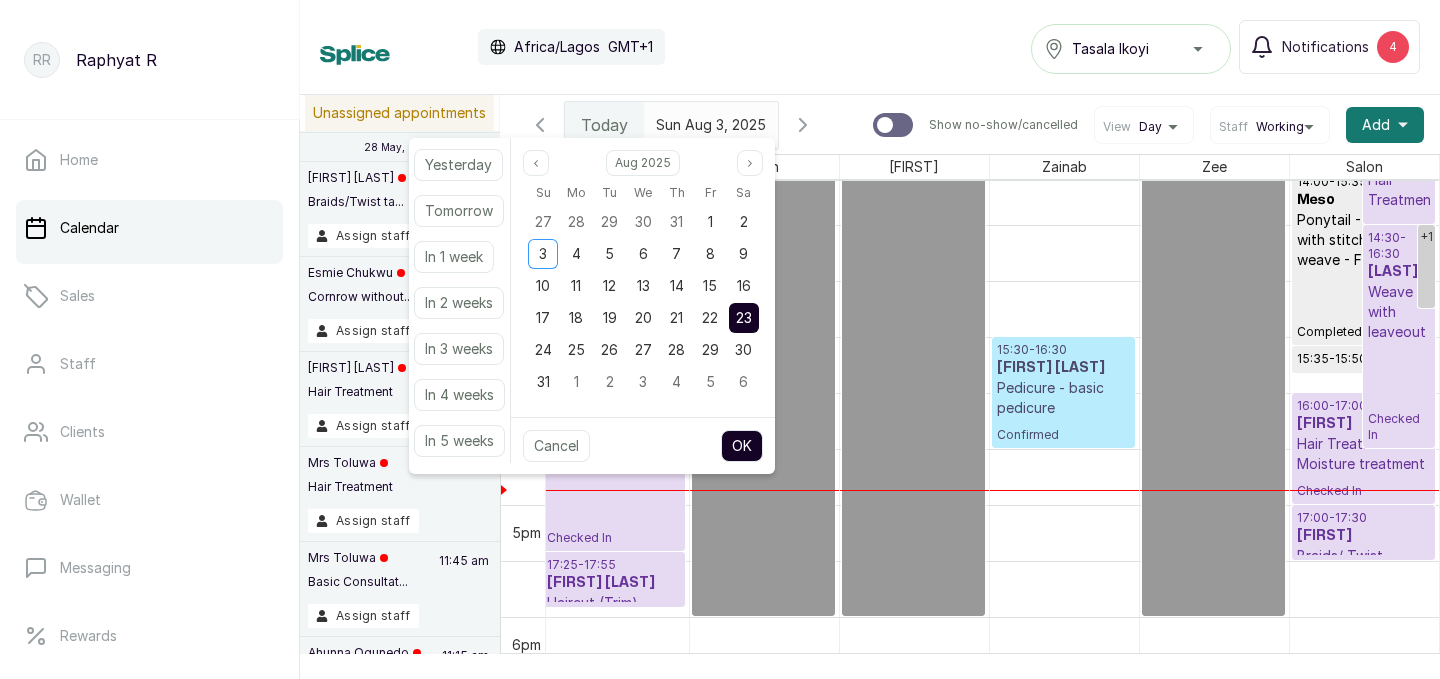 click on "23" at bounding box center (744, 317) 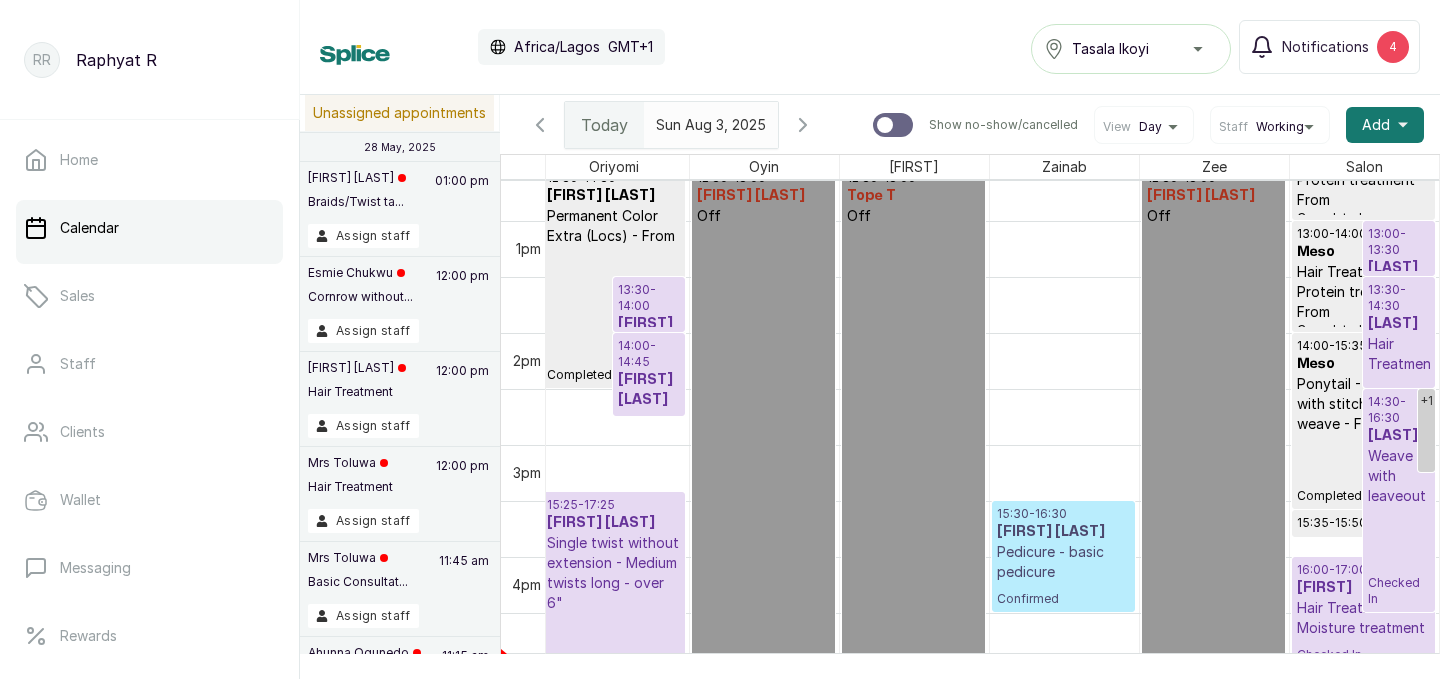 click on "[FIRST] [LAST]" at bounding box center (649, 390) 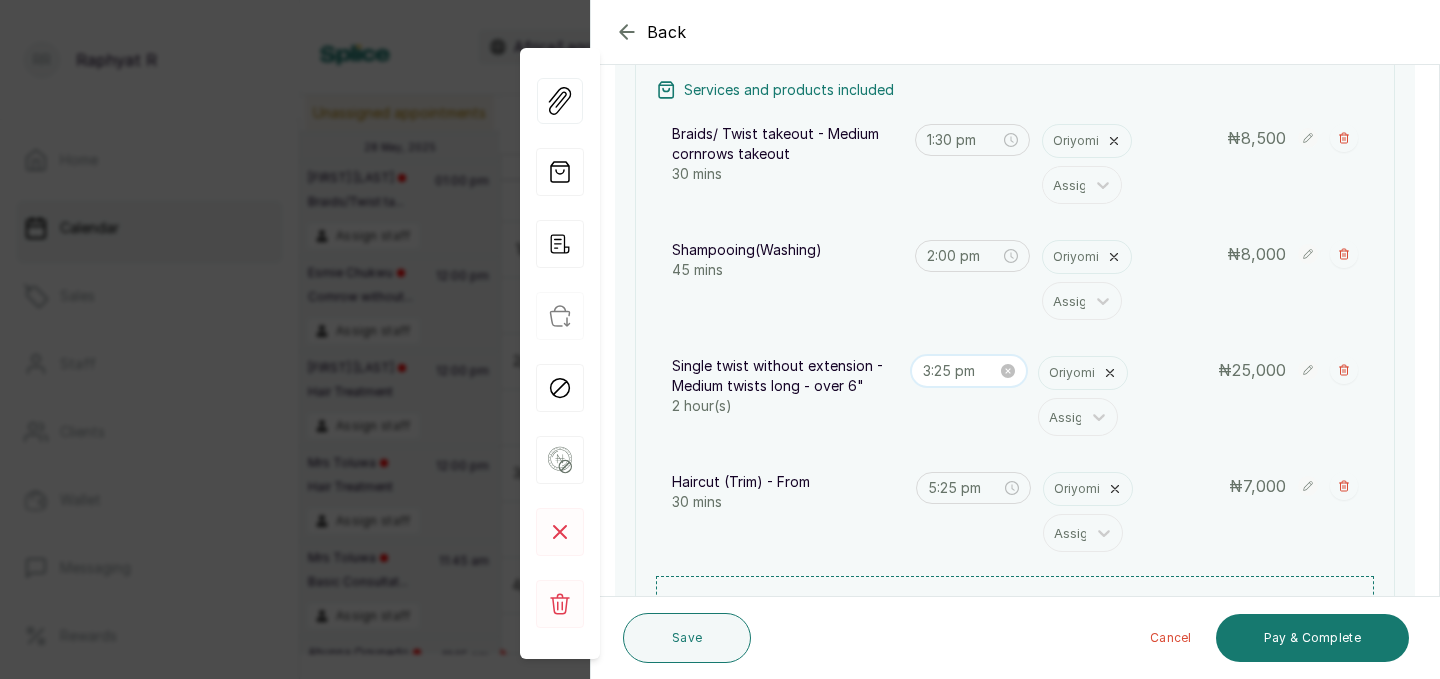 click on "3:25 pm" at bounding box center (960, 371) 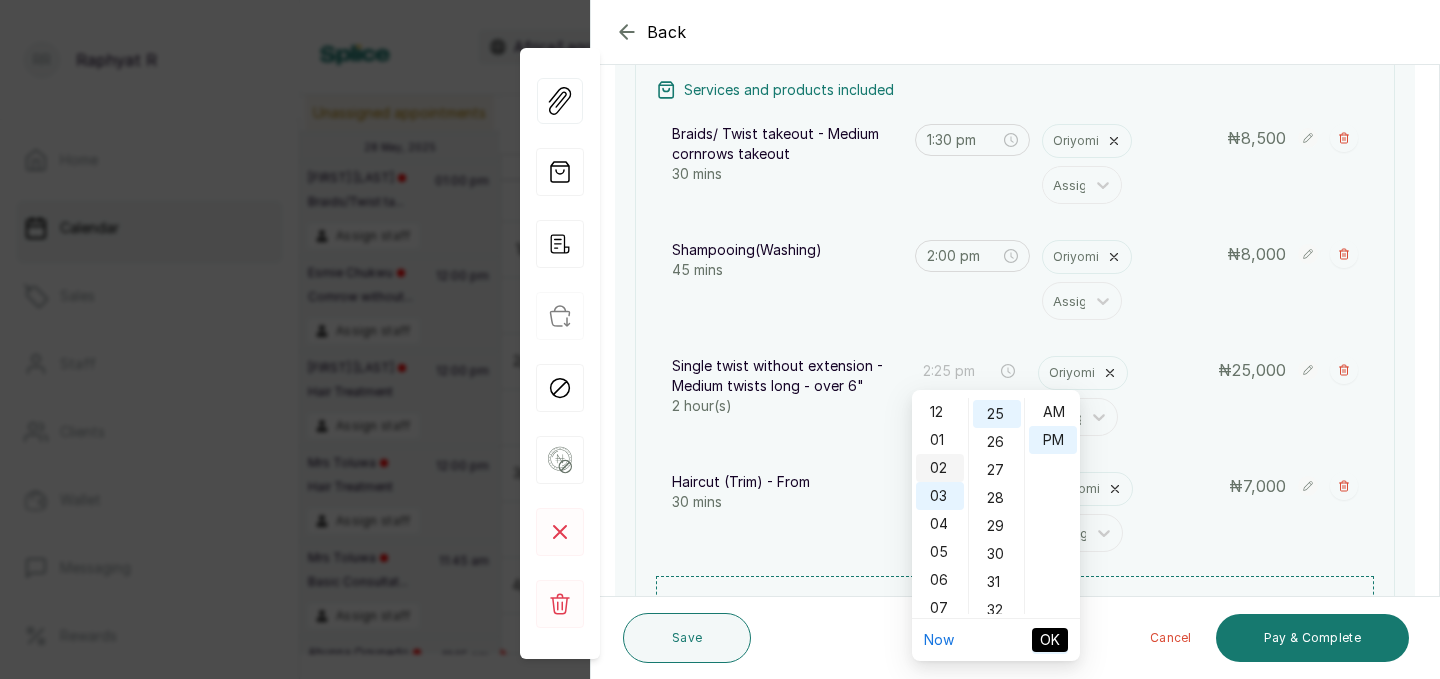 click on "02" at bounding box center [940, 468] 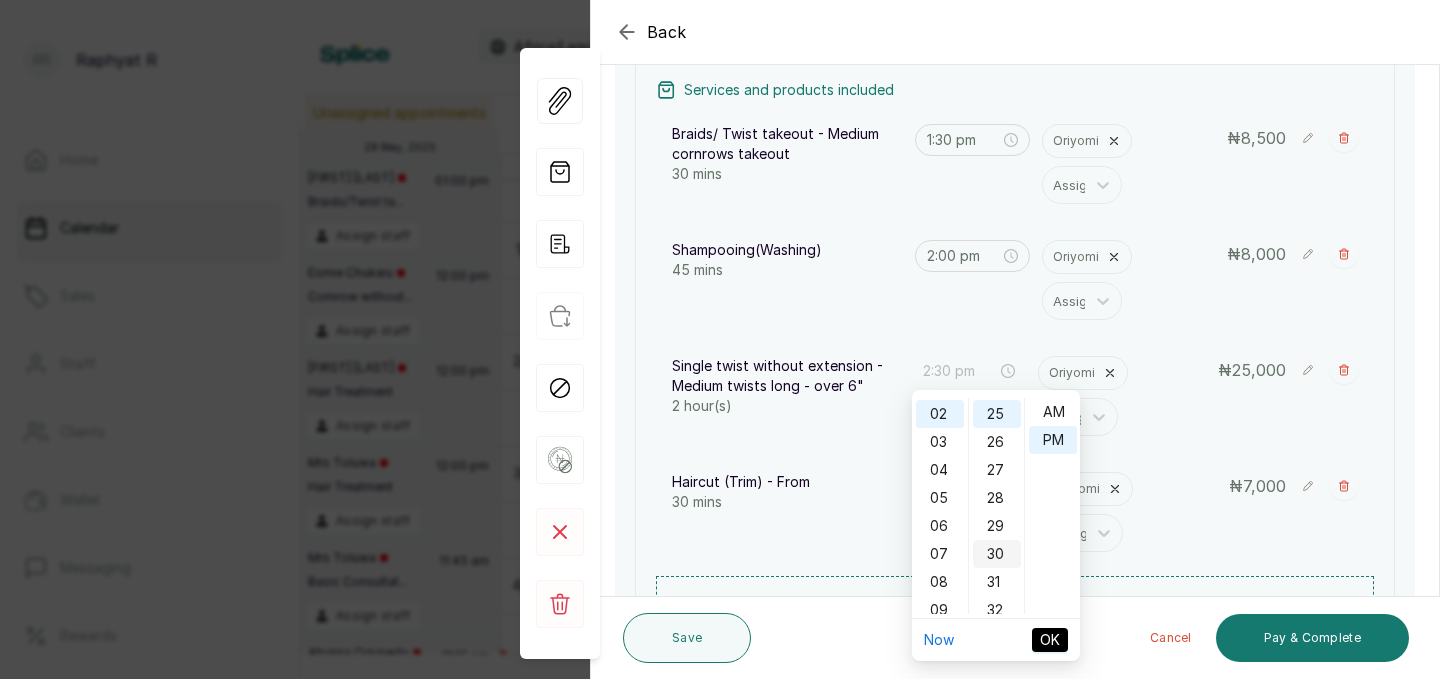 click on "30" at bounding box center (997, 554) 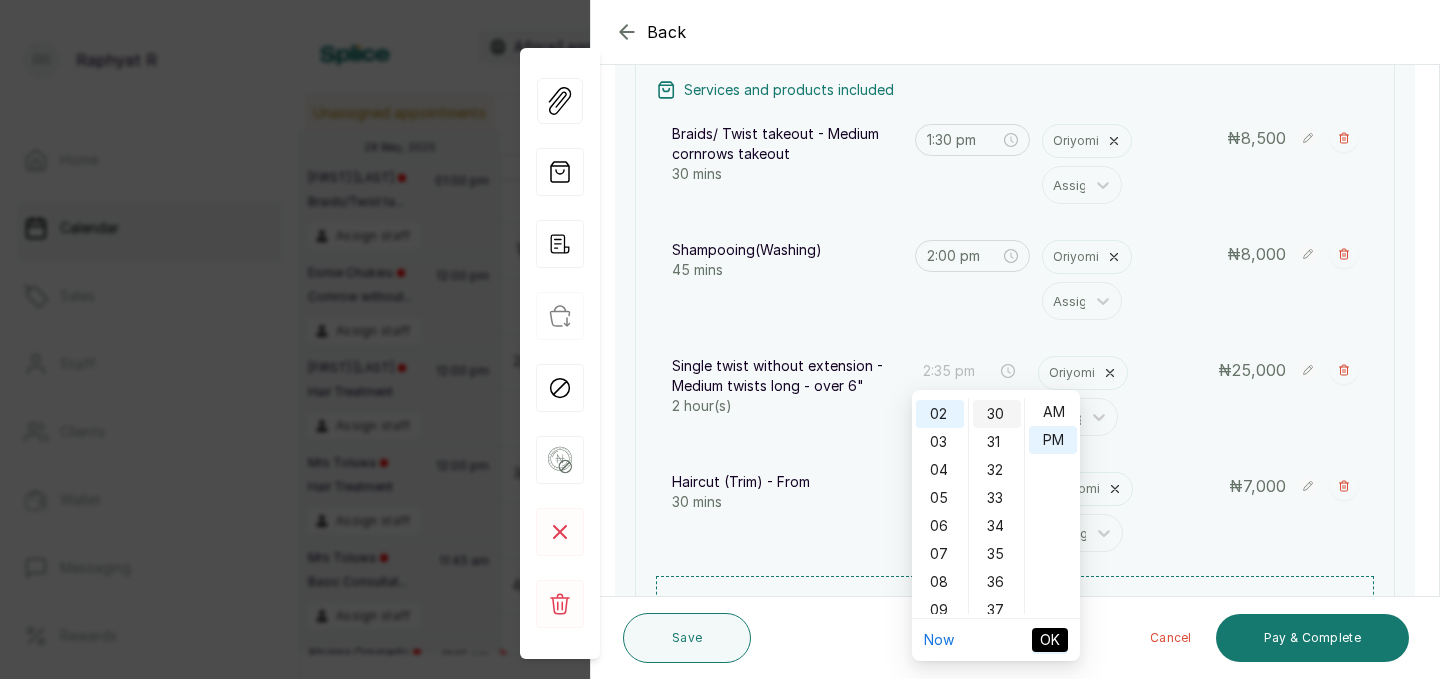 scroll, scrollTop: 838, scrollLeft: 0, axis: vertical 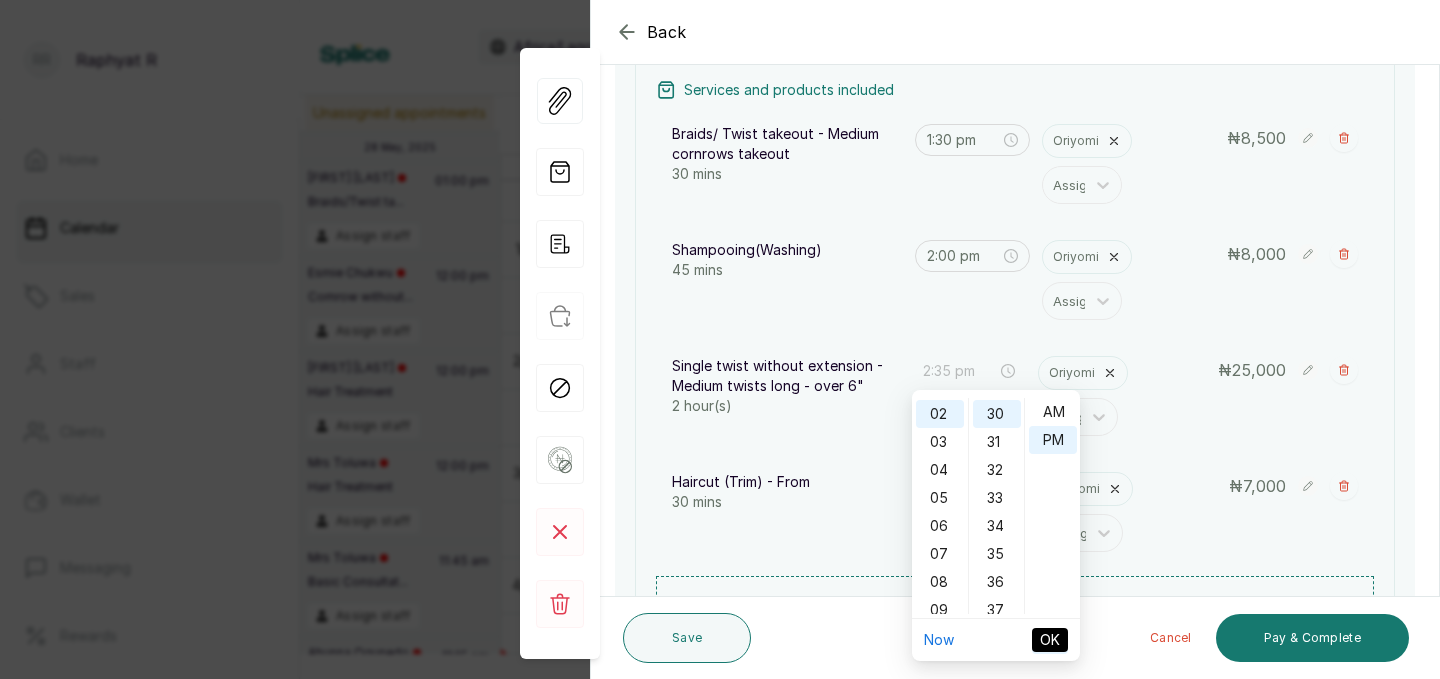 type on "2:30 pm" 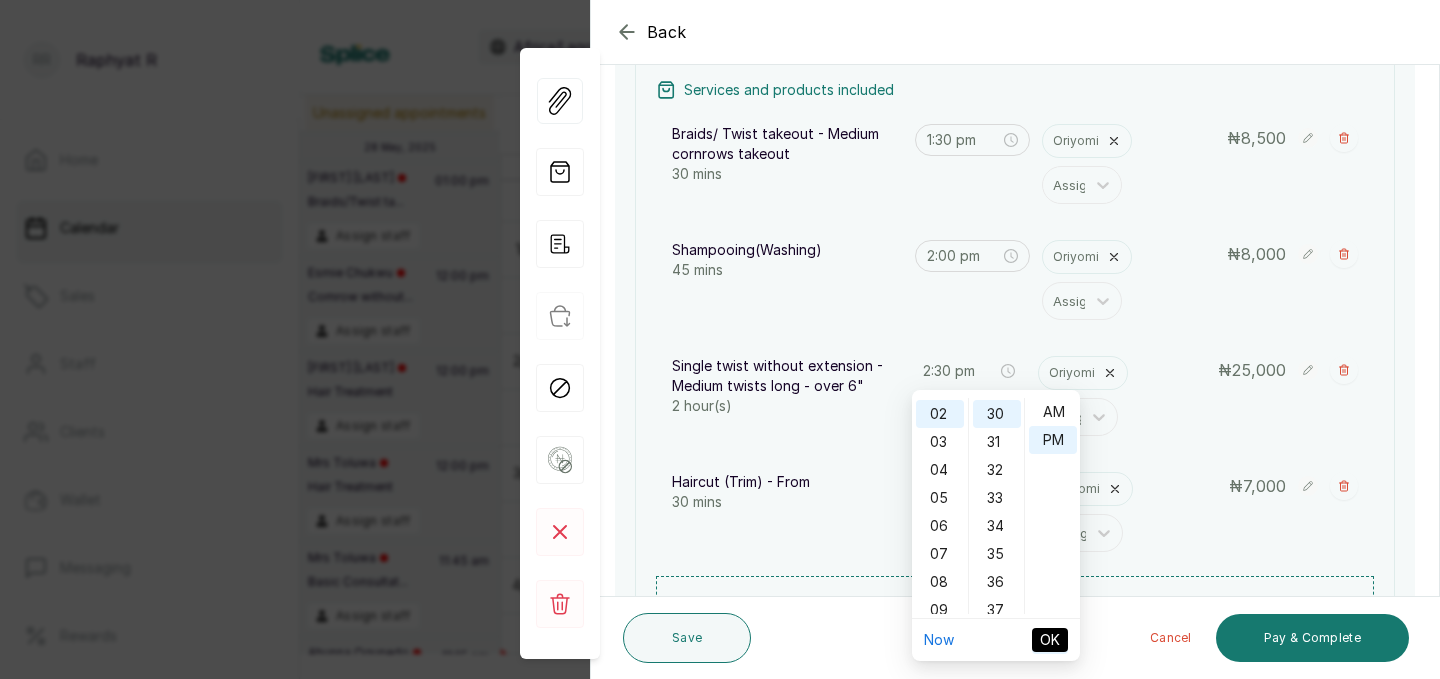 click on "OK" at bounding box center [1050, 640] 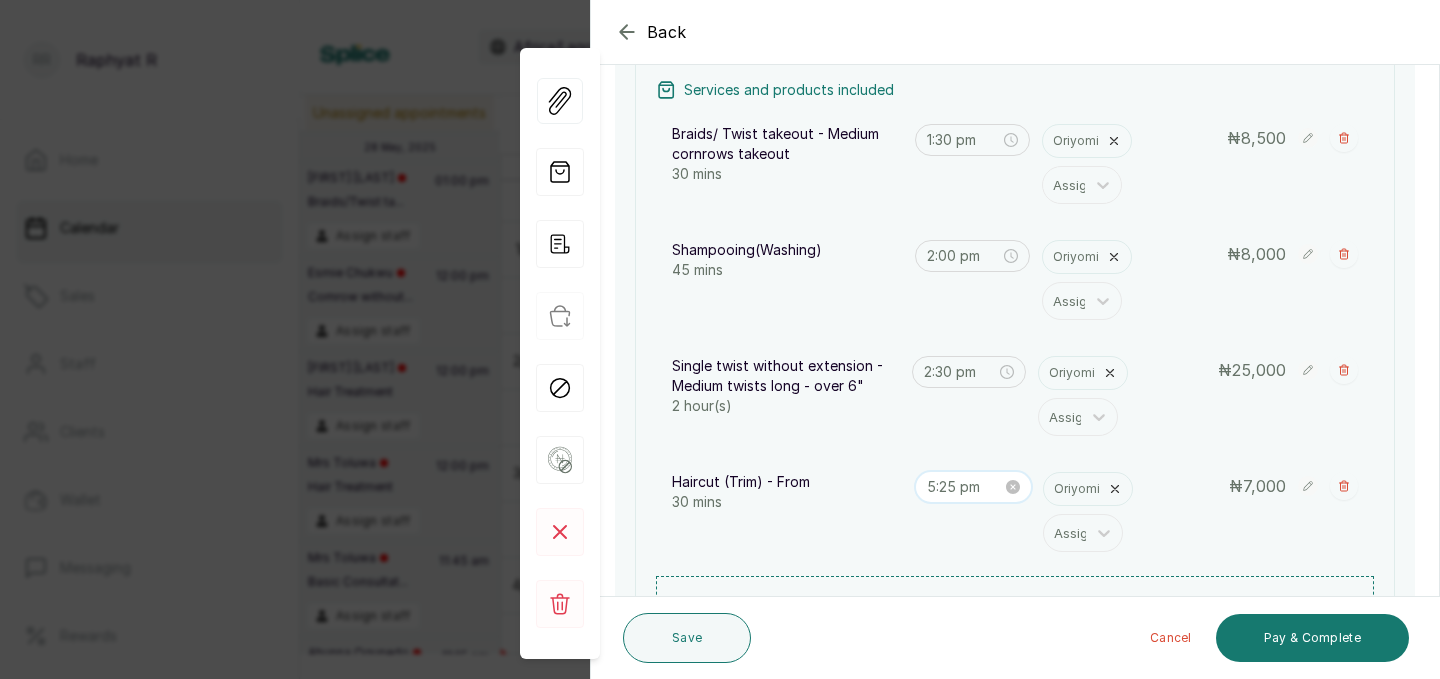 click on "5:25 pm" at bounding box center (965, 487) 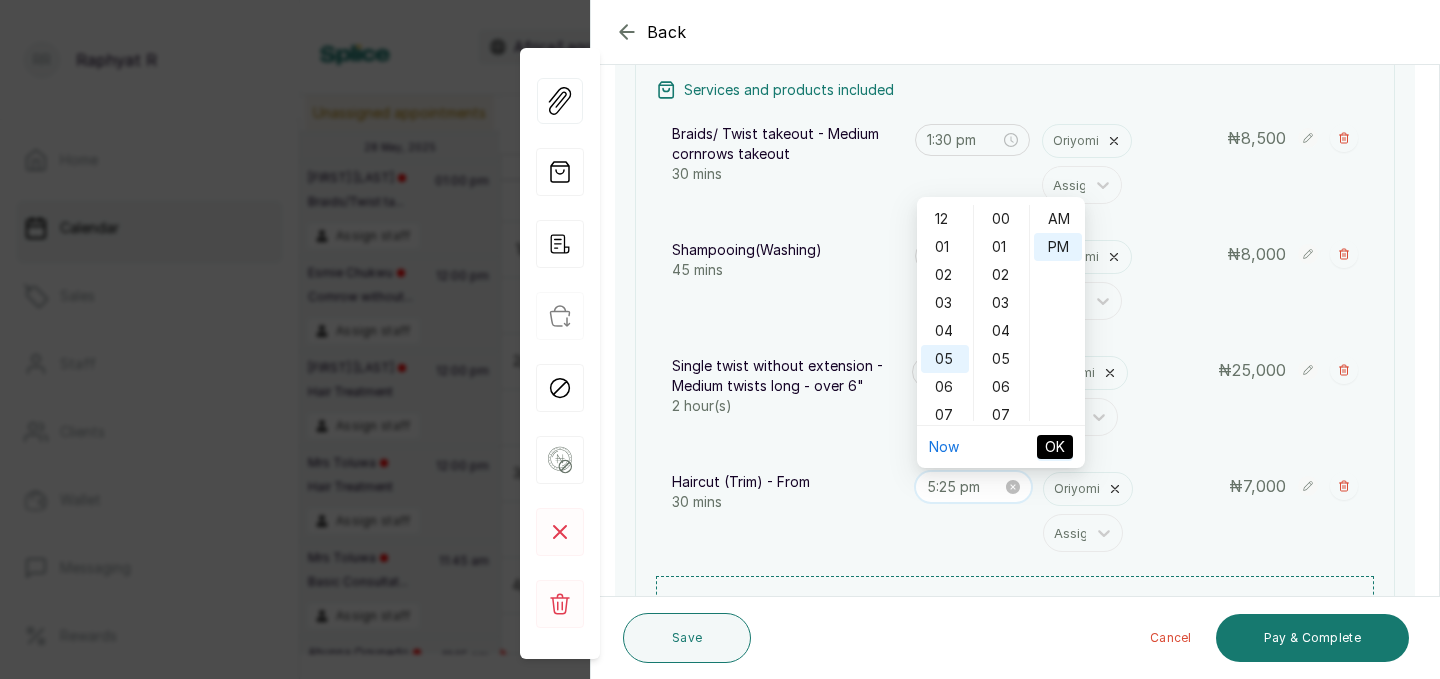scroll, scrollTop: 120, scrollLeft: 0, axis: vertical 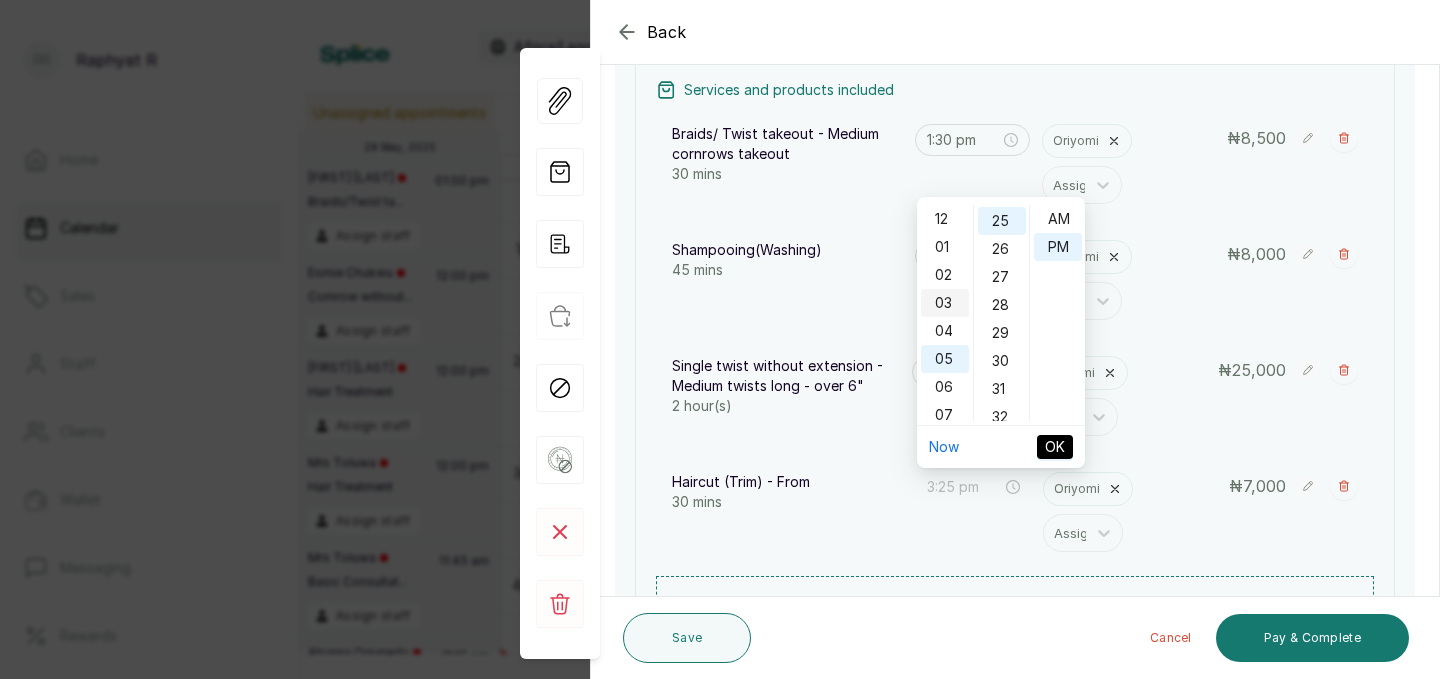 click on "03" at bounding box center [945, 303] 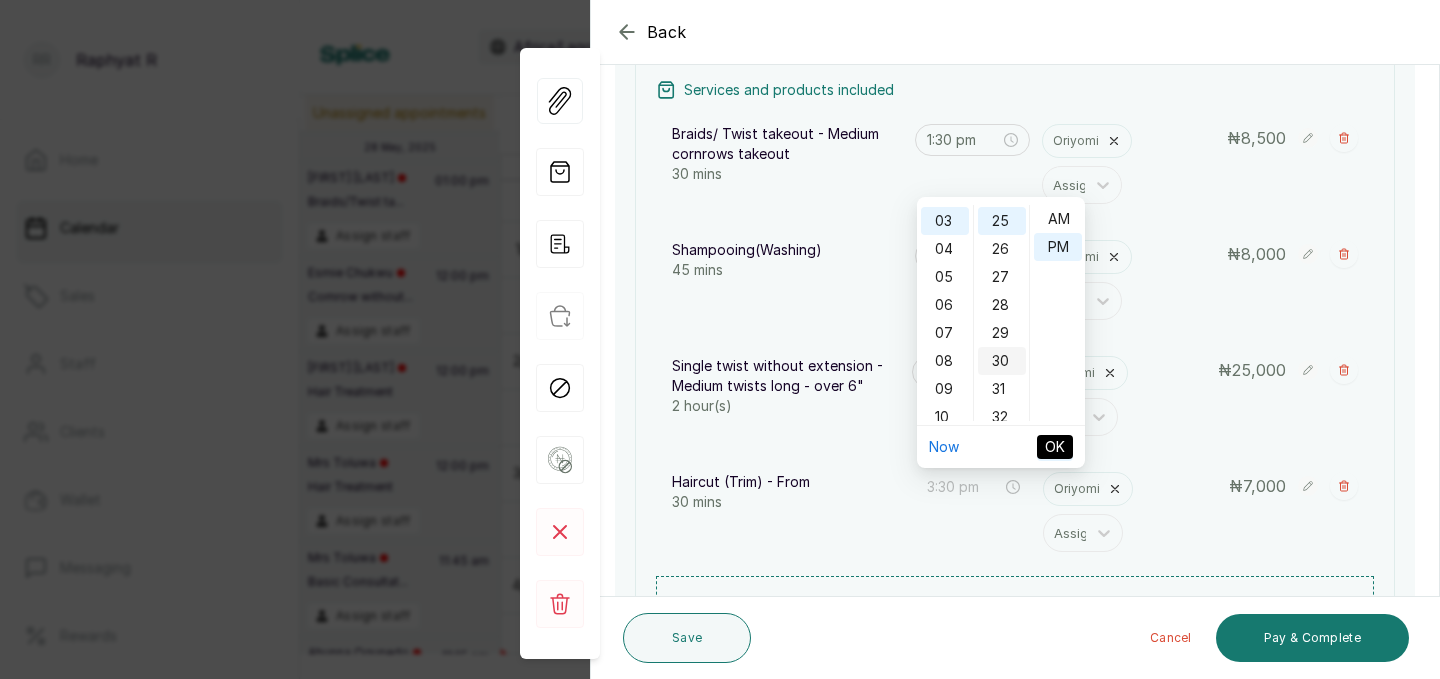 click on "30" at bounding box center (1002, 361) 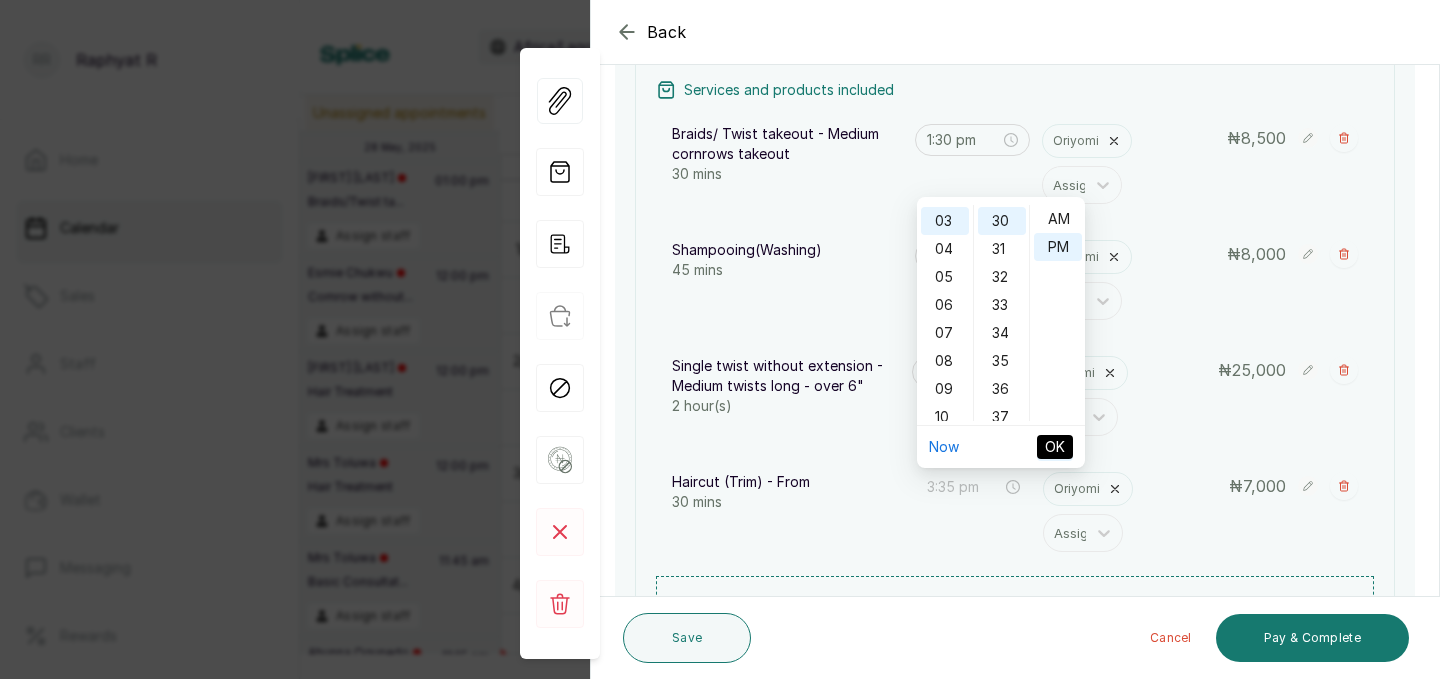 type on "3:30 pm" 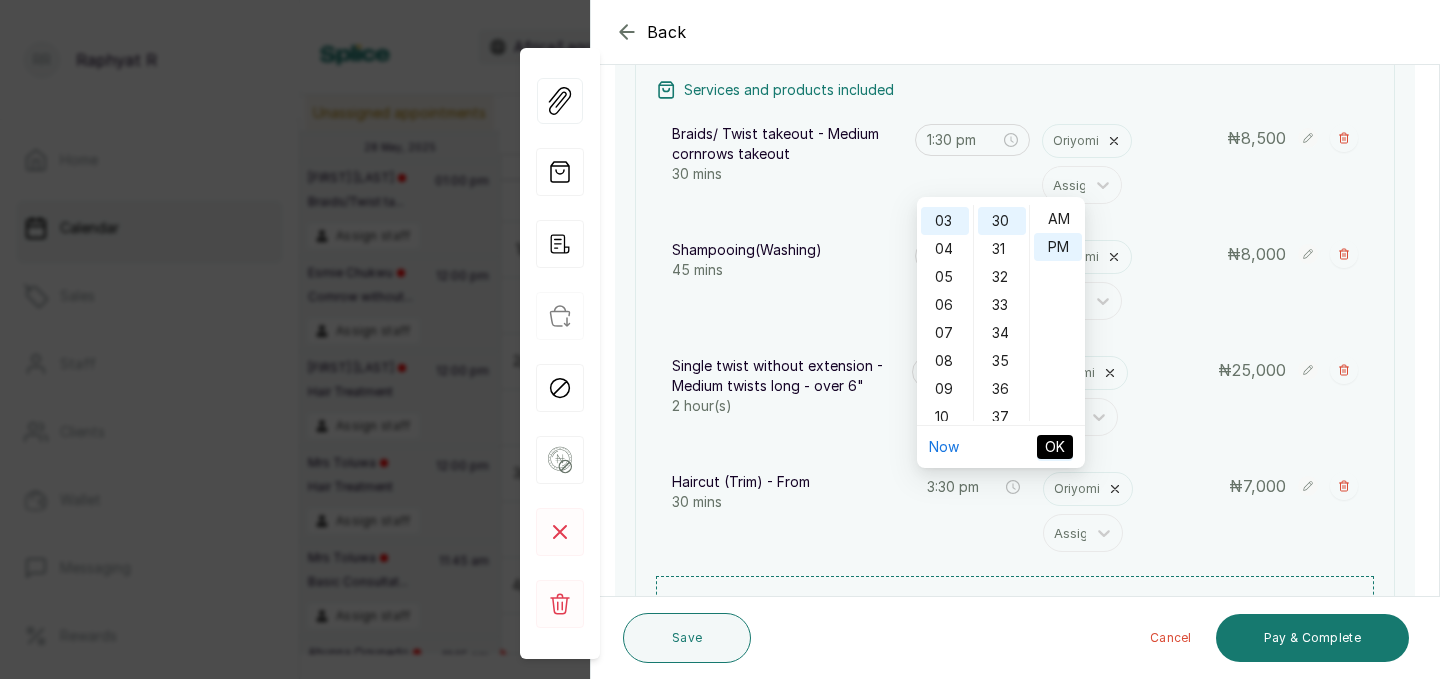click on "OK" at bounding box center (1055, 447) 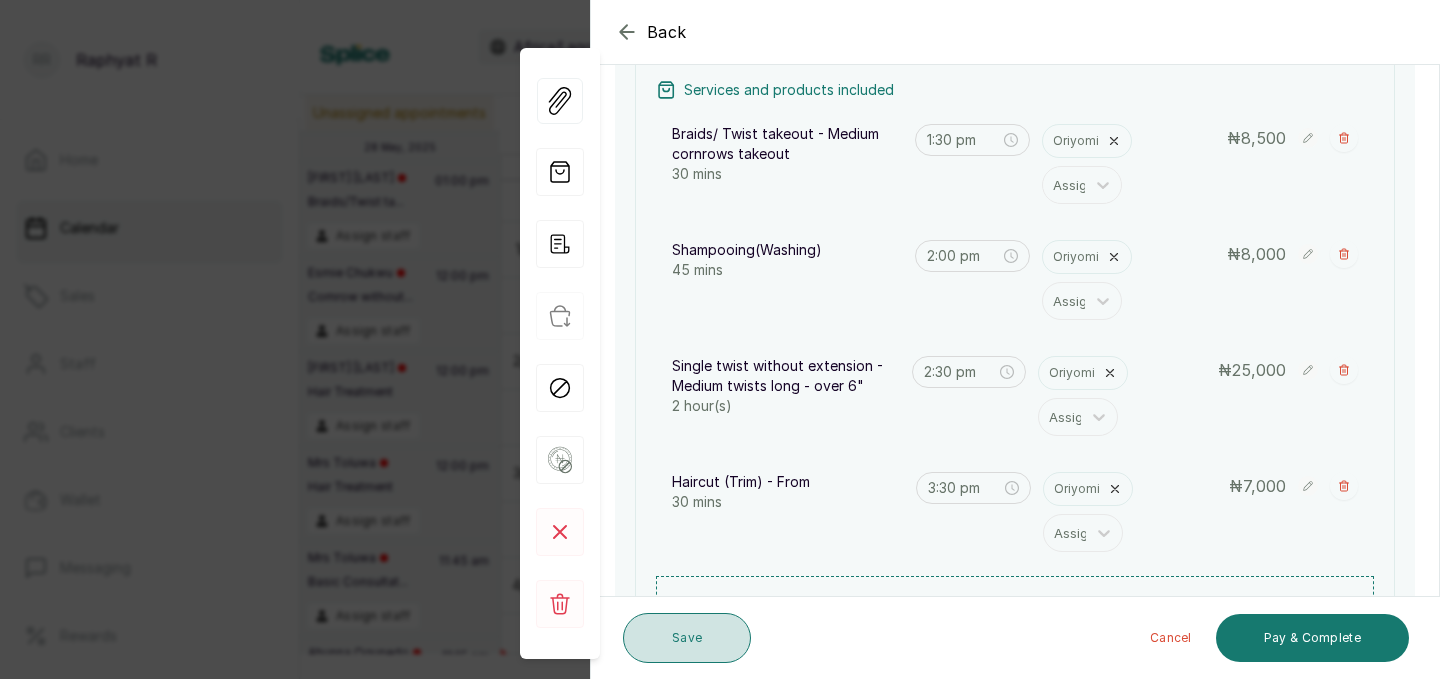 click on "Save" at bounding box center (687, 638) 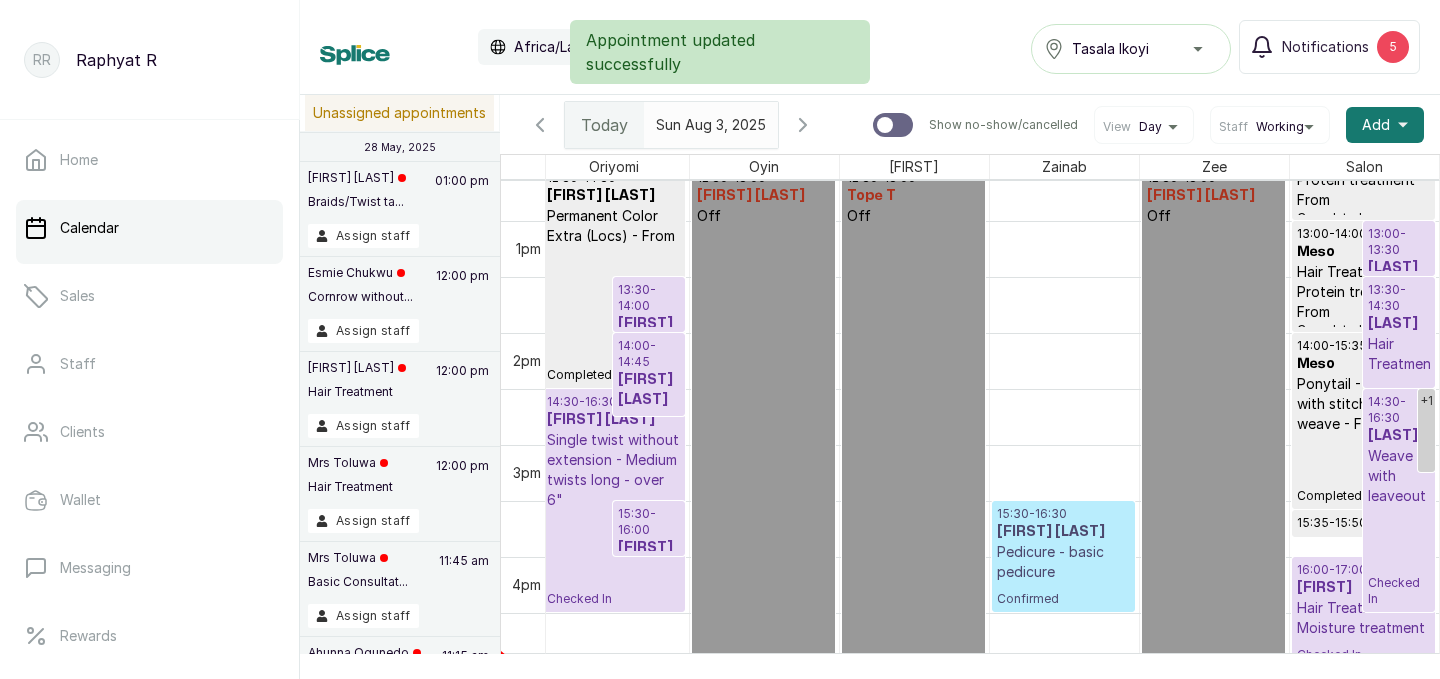 click on "[FIRST] [LAST]" at bounding box center (649, 334) 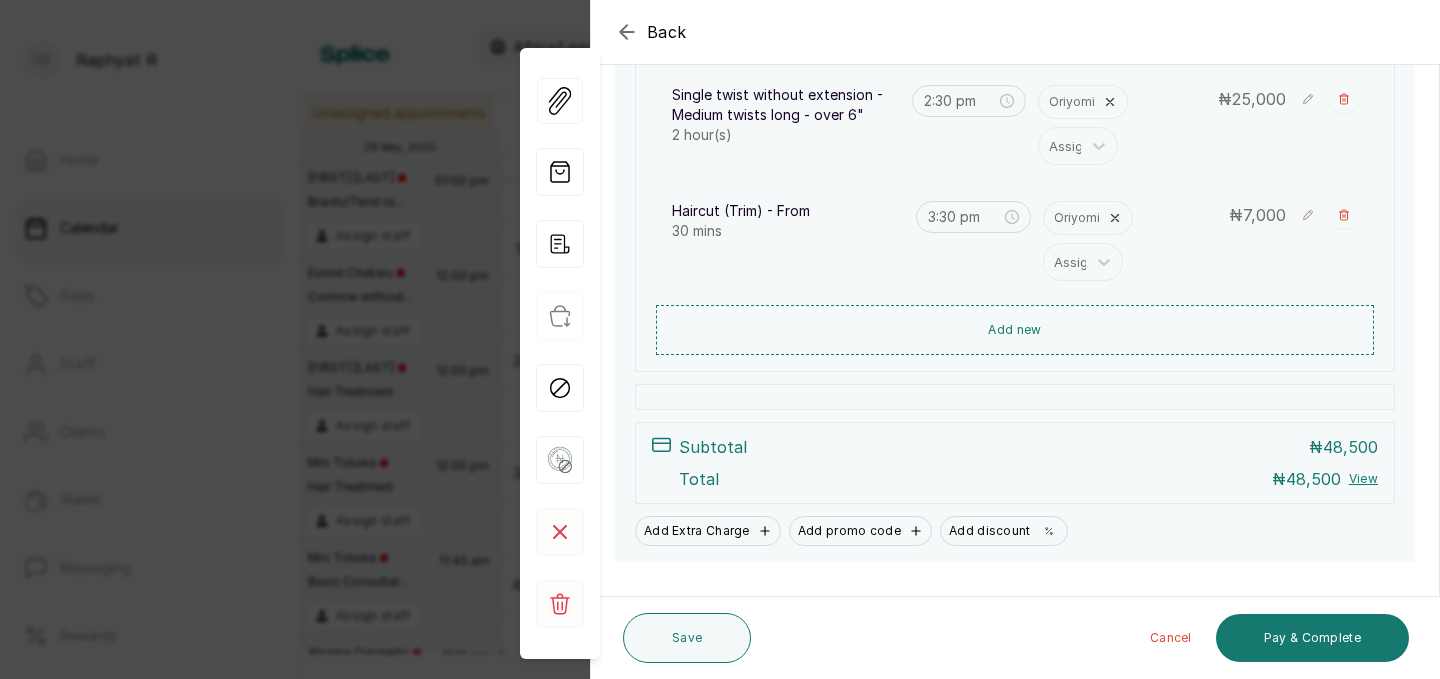 scroll, scrollTop: 607, scrollLeft: 0, axis: vertical 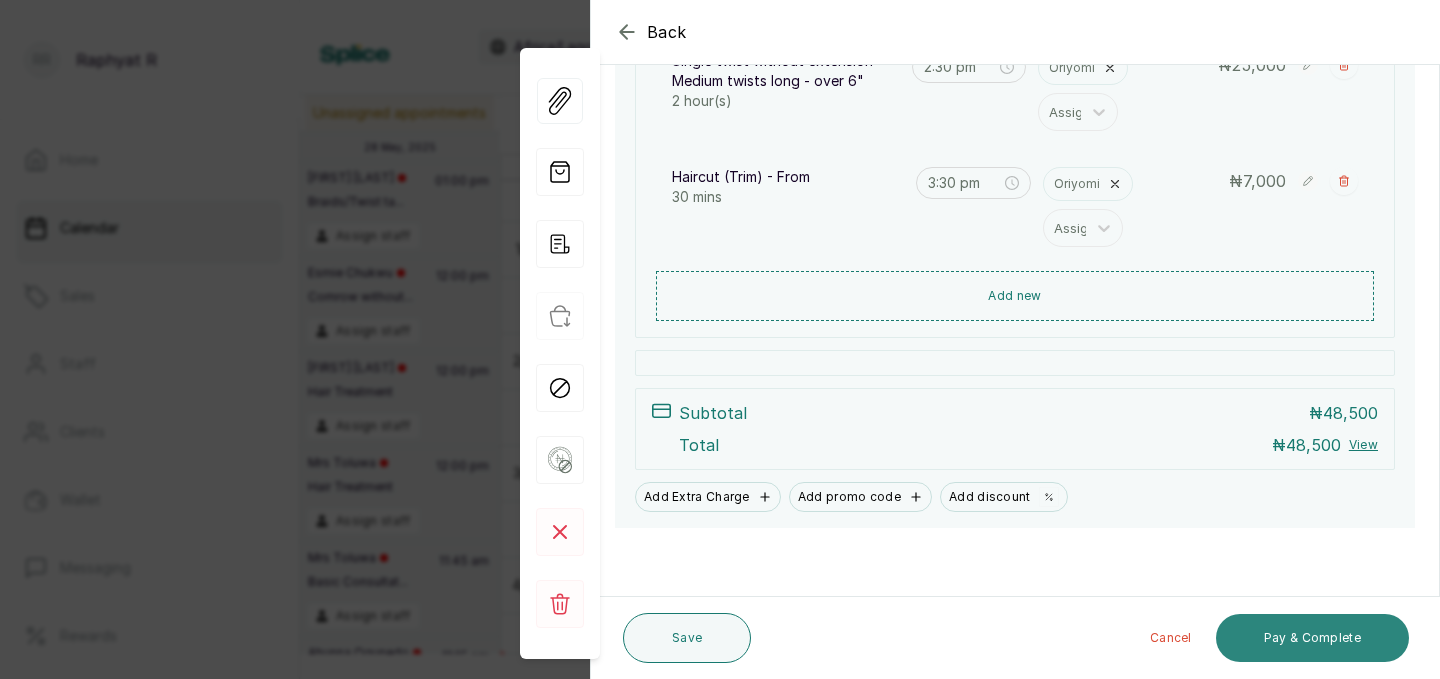 click on "Pay & Complete" at bounding box center [1312, 638] 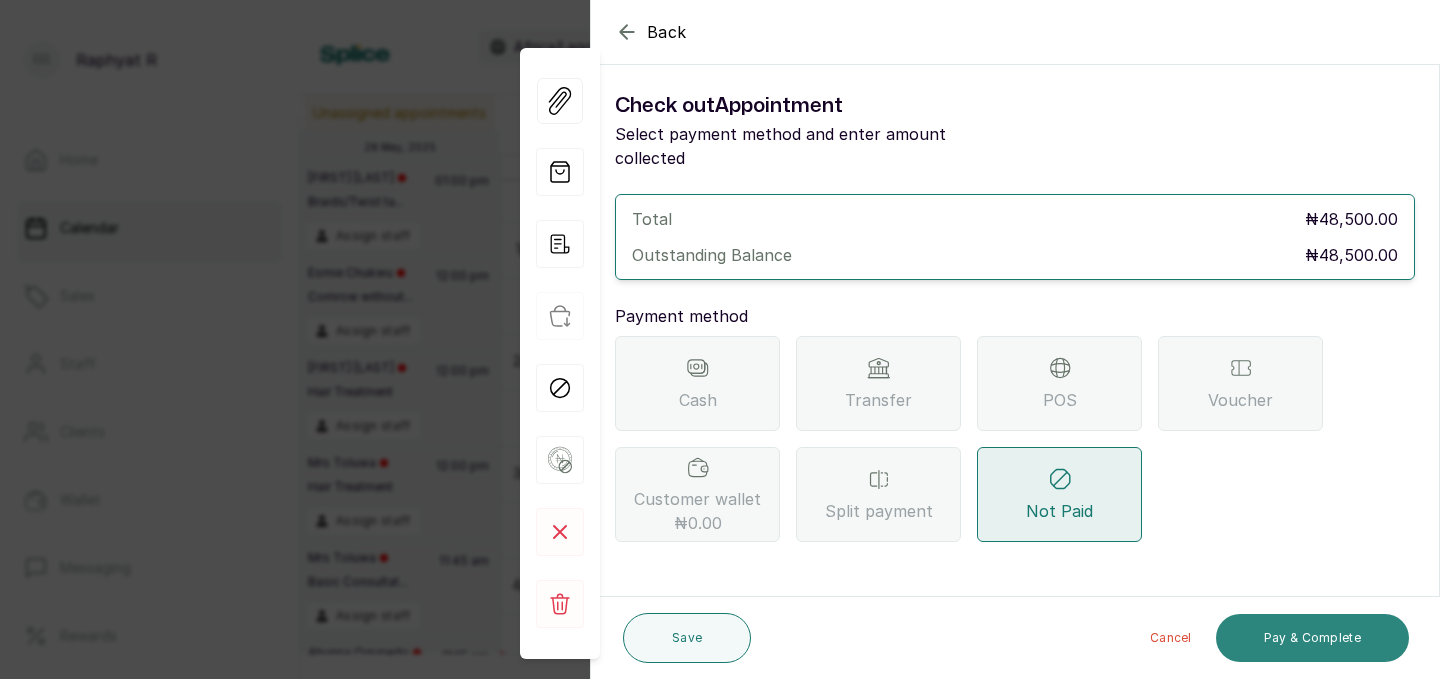 scroll, scrollTop: 0, scrollLeft: 0, axis: both 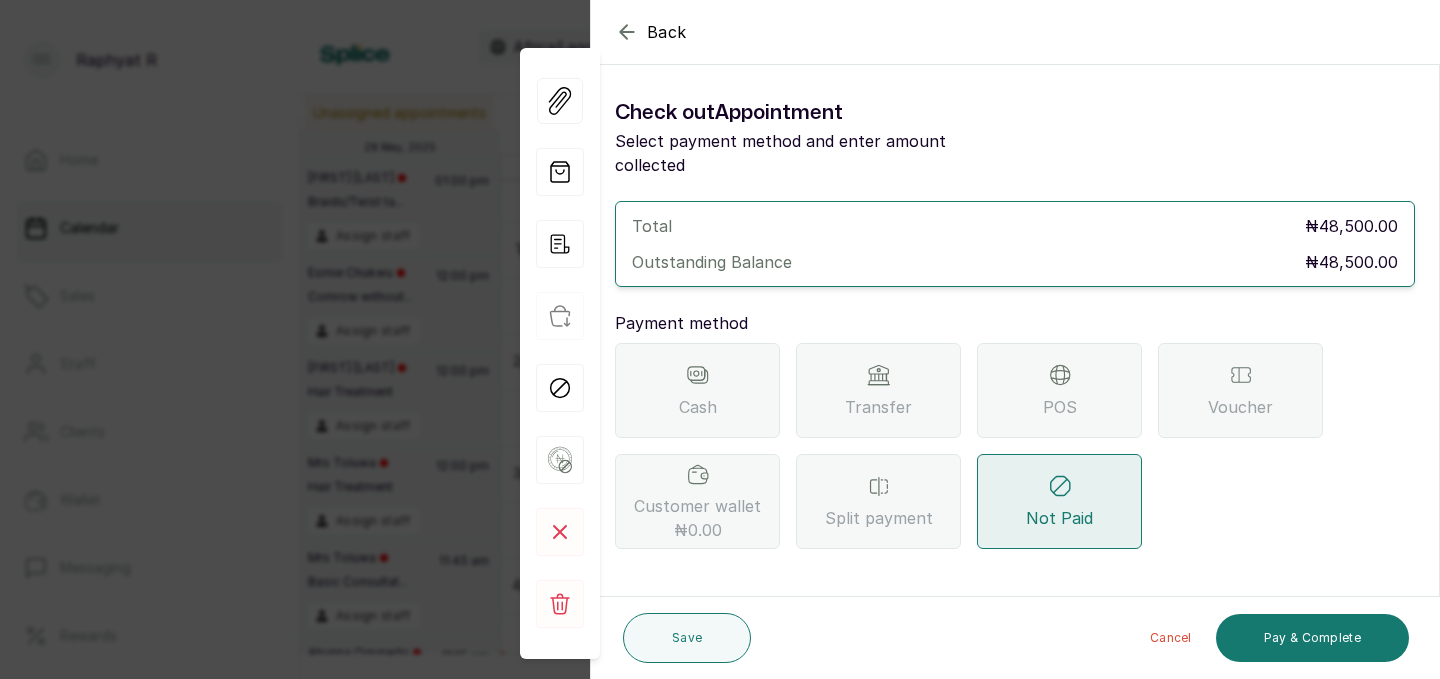 click on "POS" at bounding box center (1059, 390) 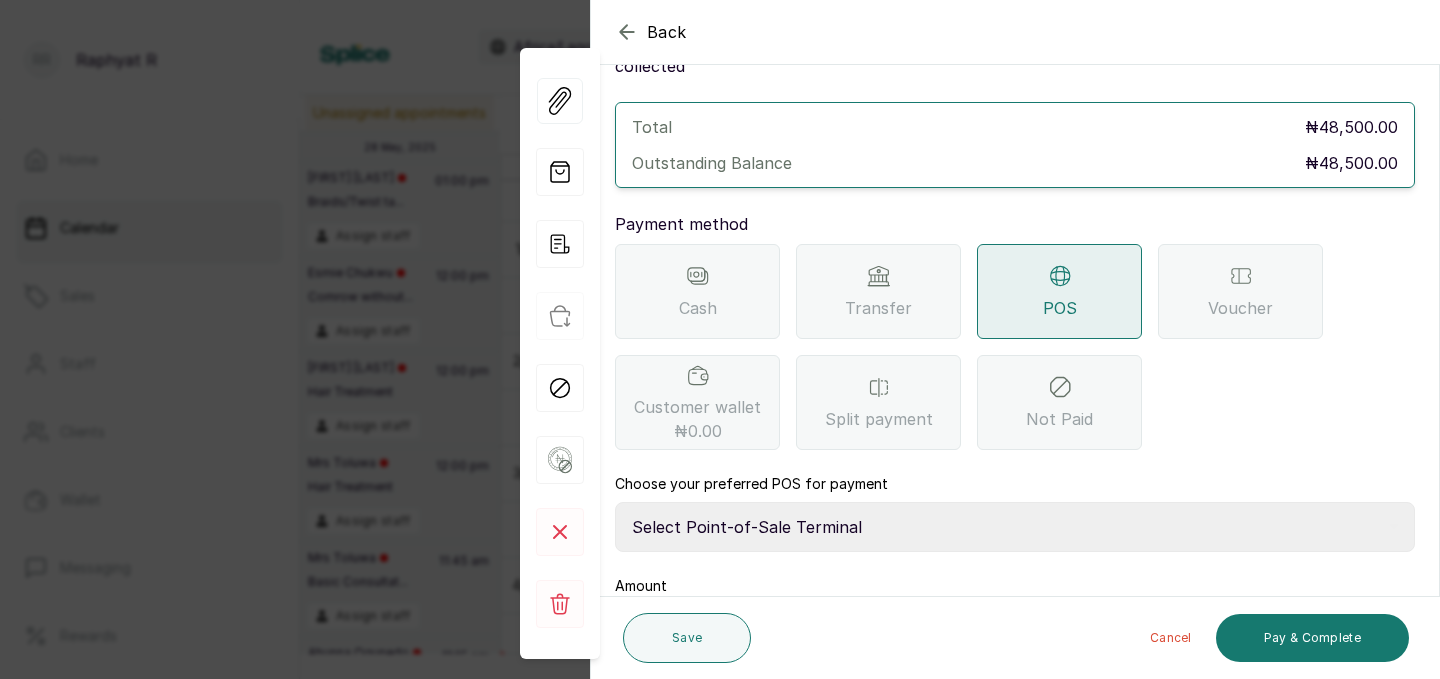 scroll, scrollTop: 122, scrollLeft: 0, axis: vertical 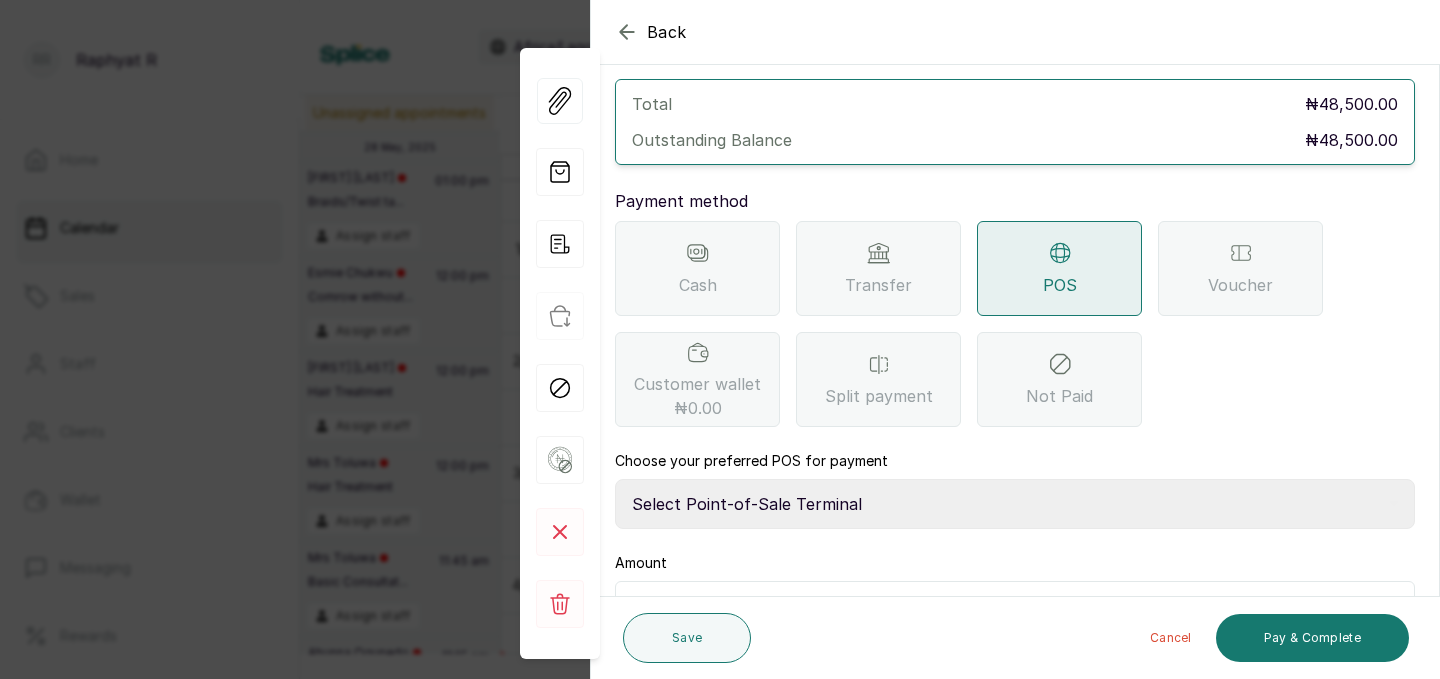 click on "Select Point-of-Sale Terminal Traction Providus Bank" at bounding box center [1015, 504] 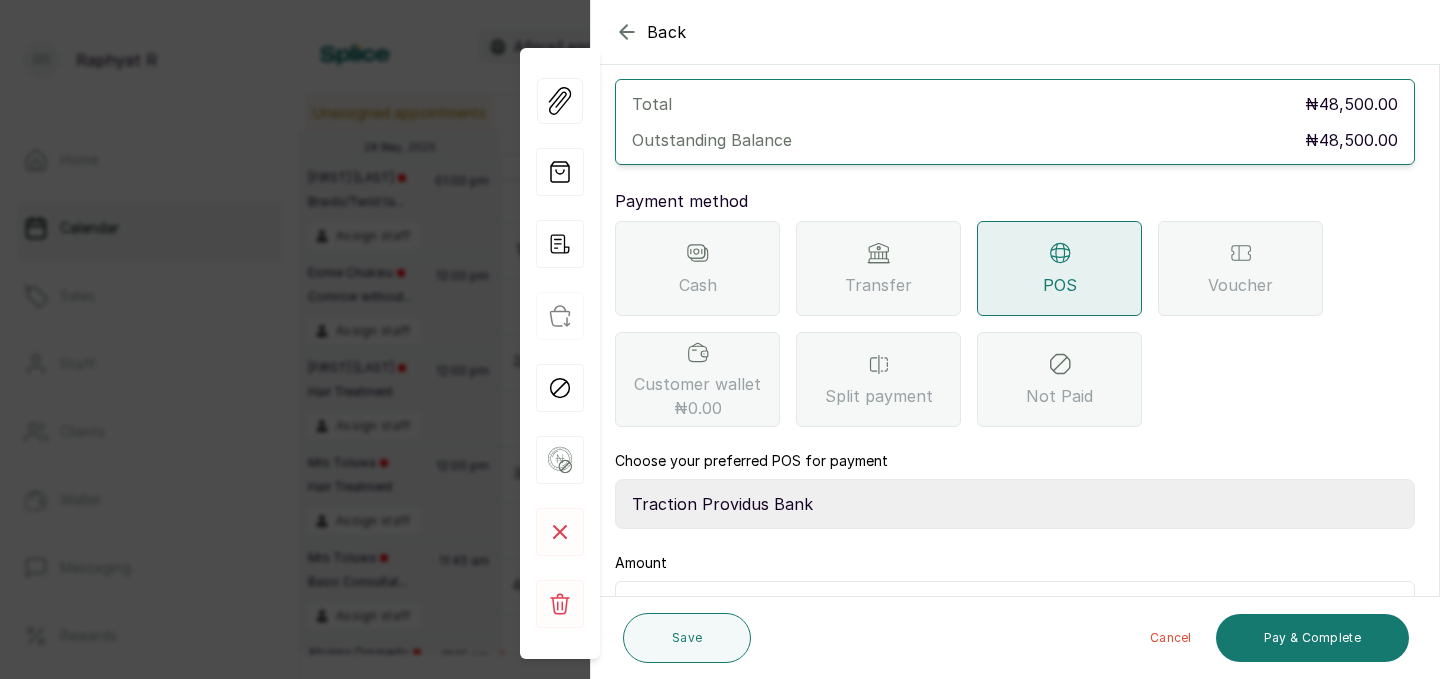 click at bounding box center (1028, 608) 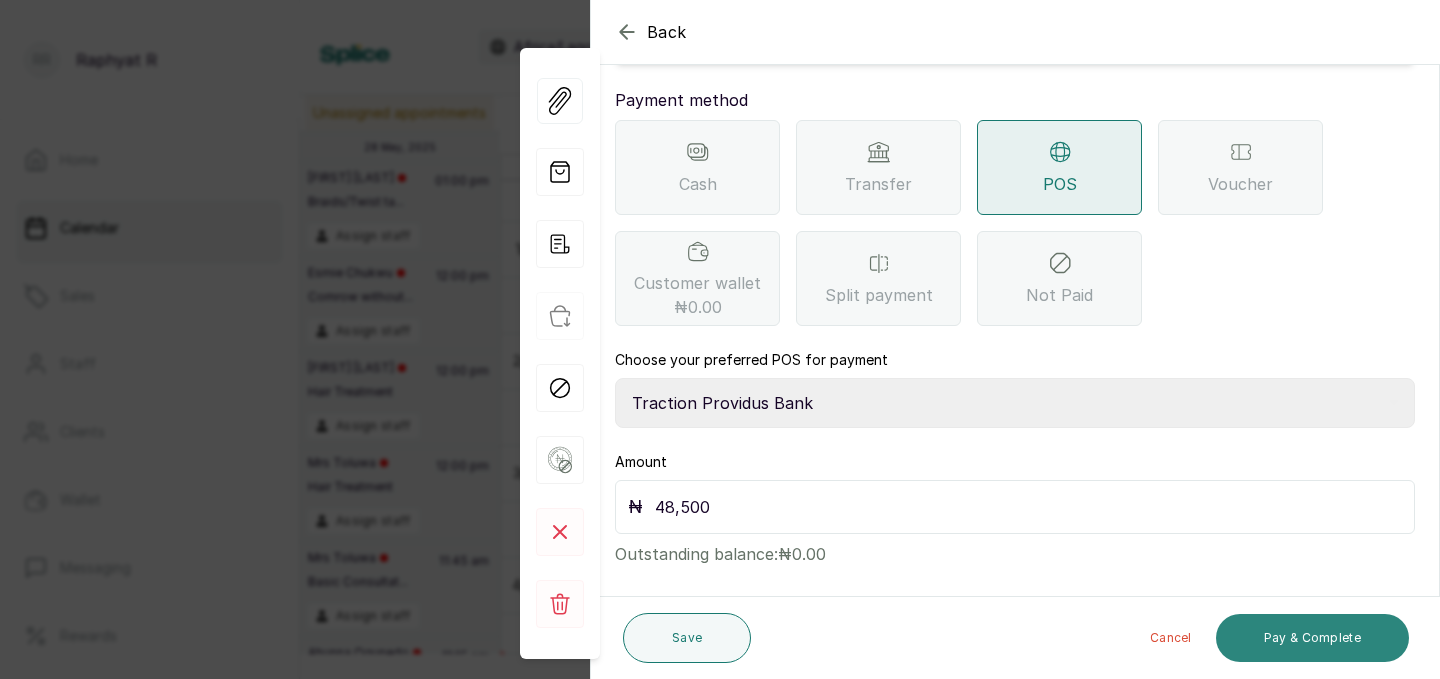 type on "48,500" 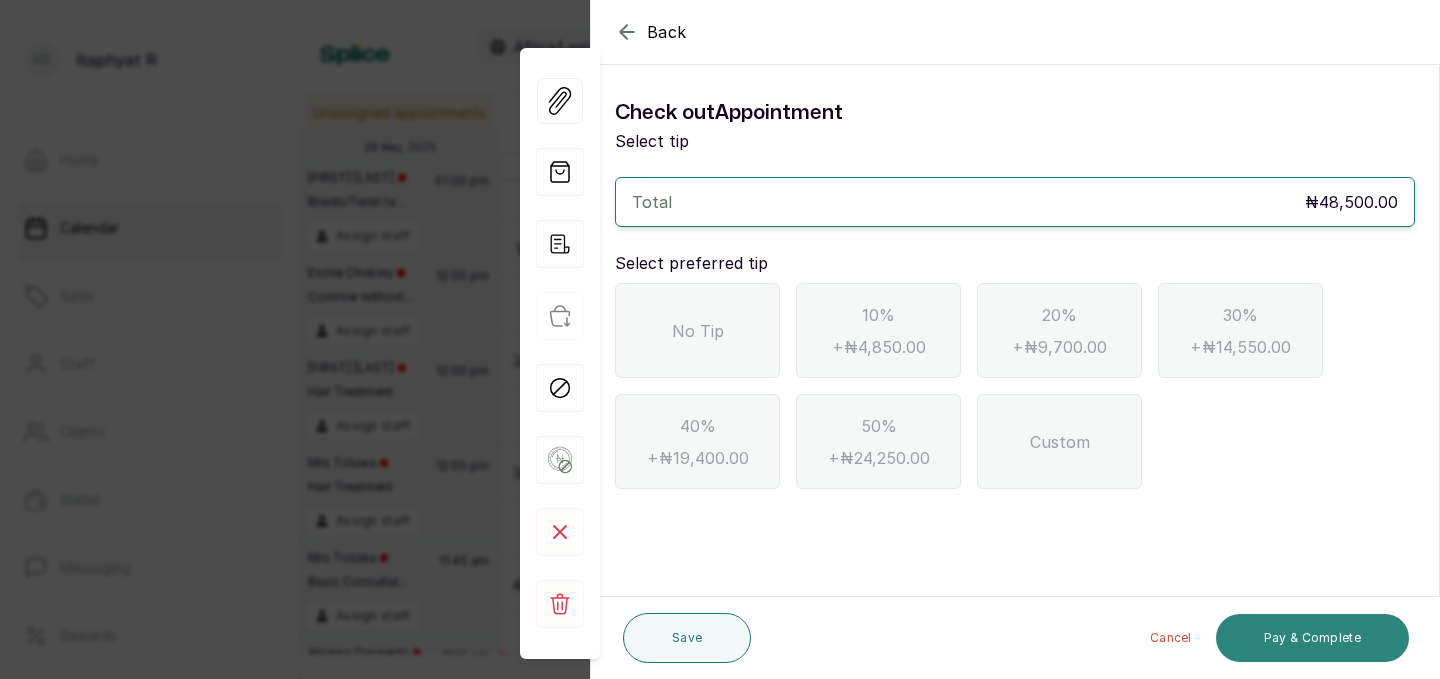 scroll, scrollTop: 0, scrollLeft: 0, axis: both 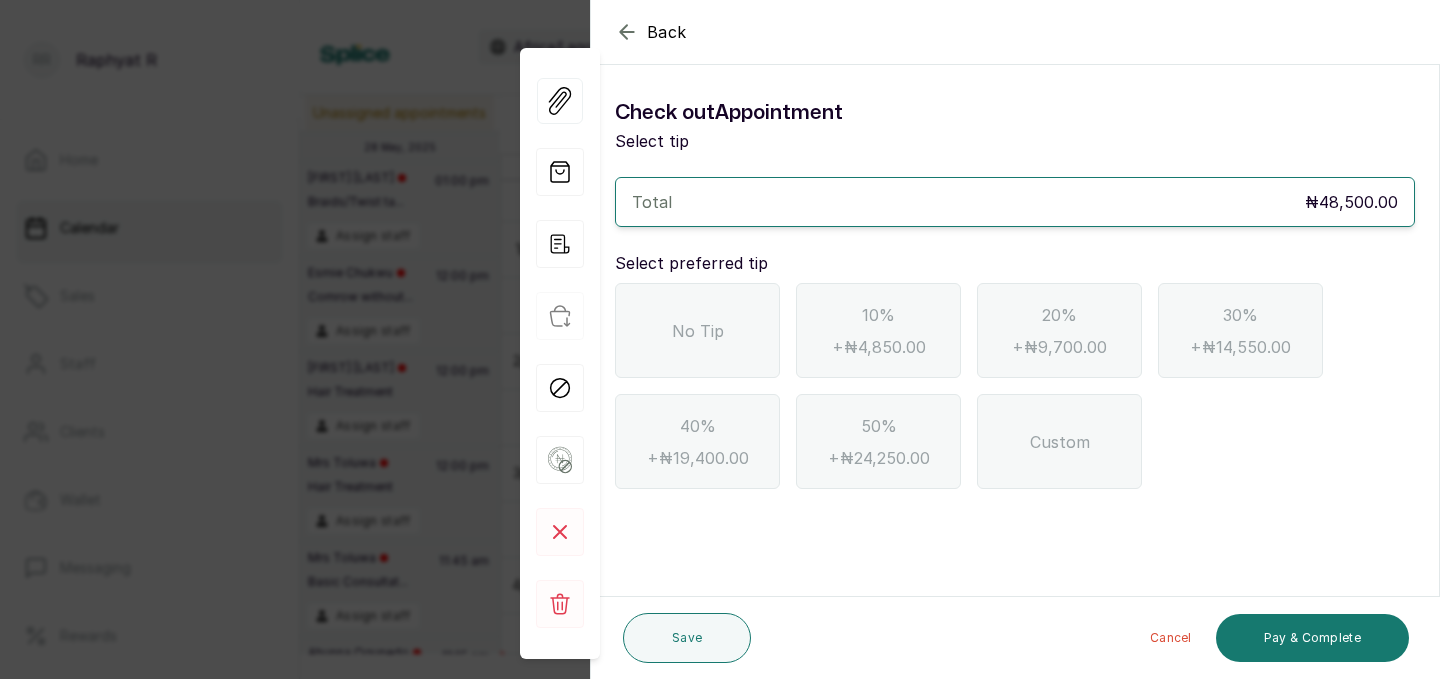 click on "No Tip" at bounding box center [698, 331] 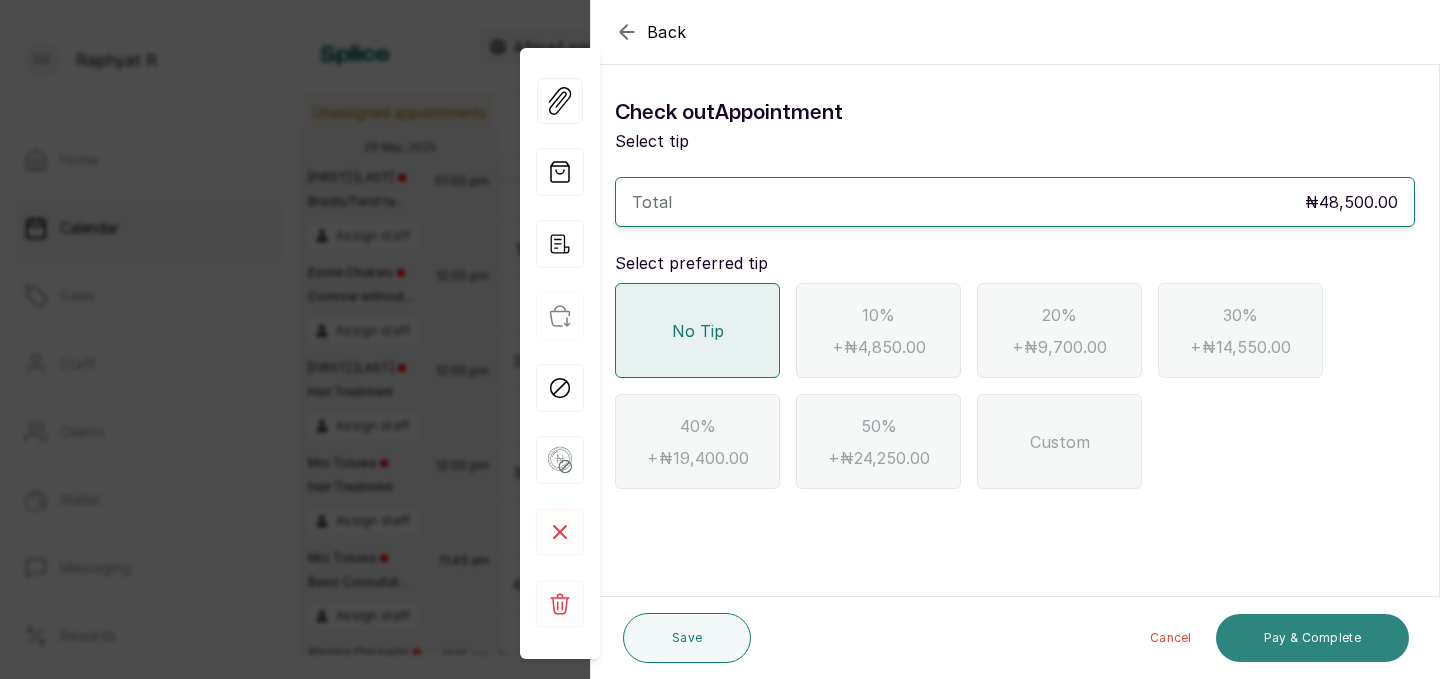 click on "Pay & Complete" at bounding box center (1312, 638) 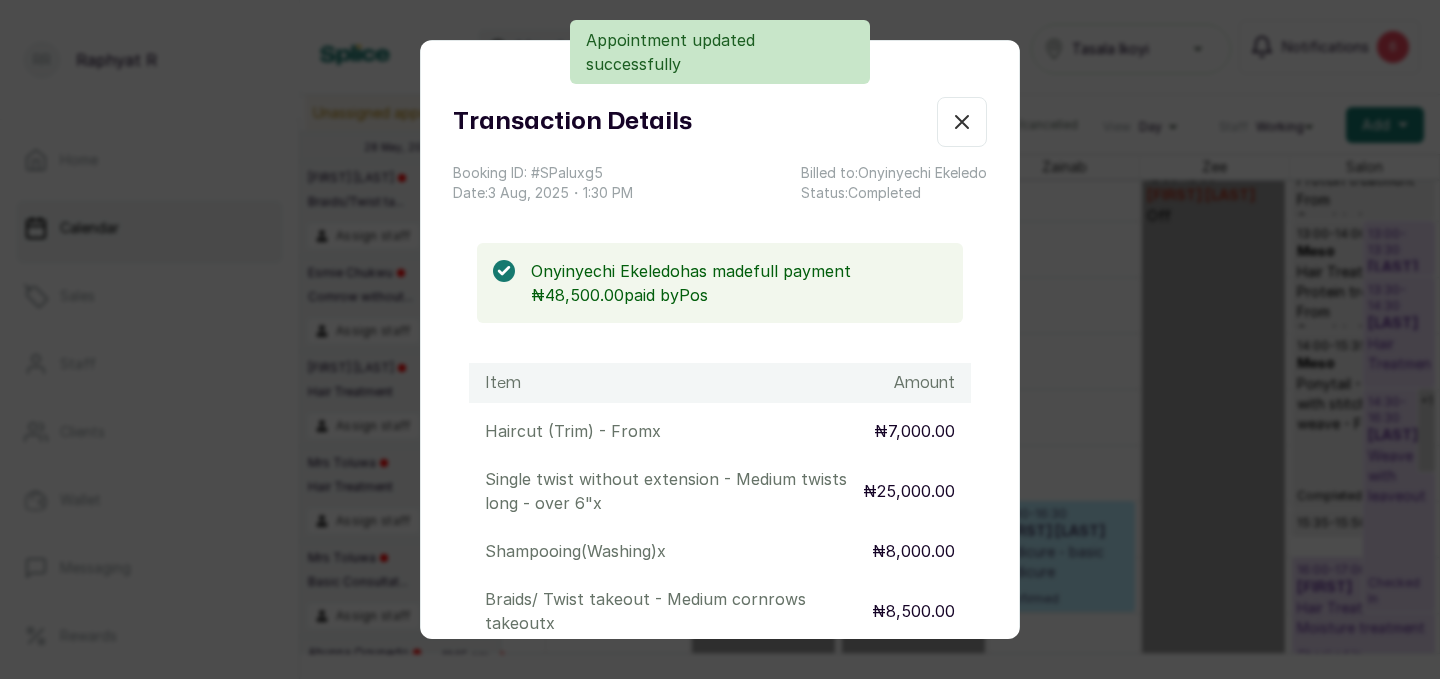 scroll, scrollTop: 673, scrollLeft: 457, axis: both 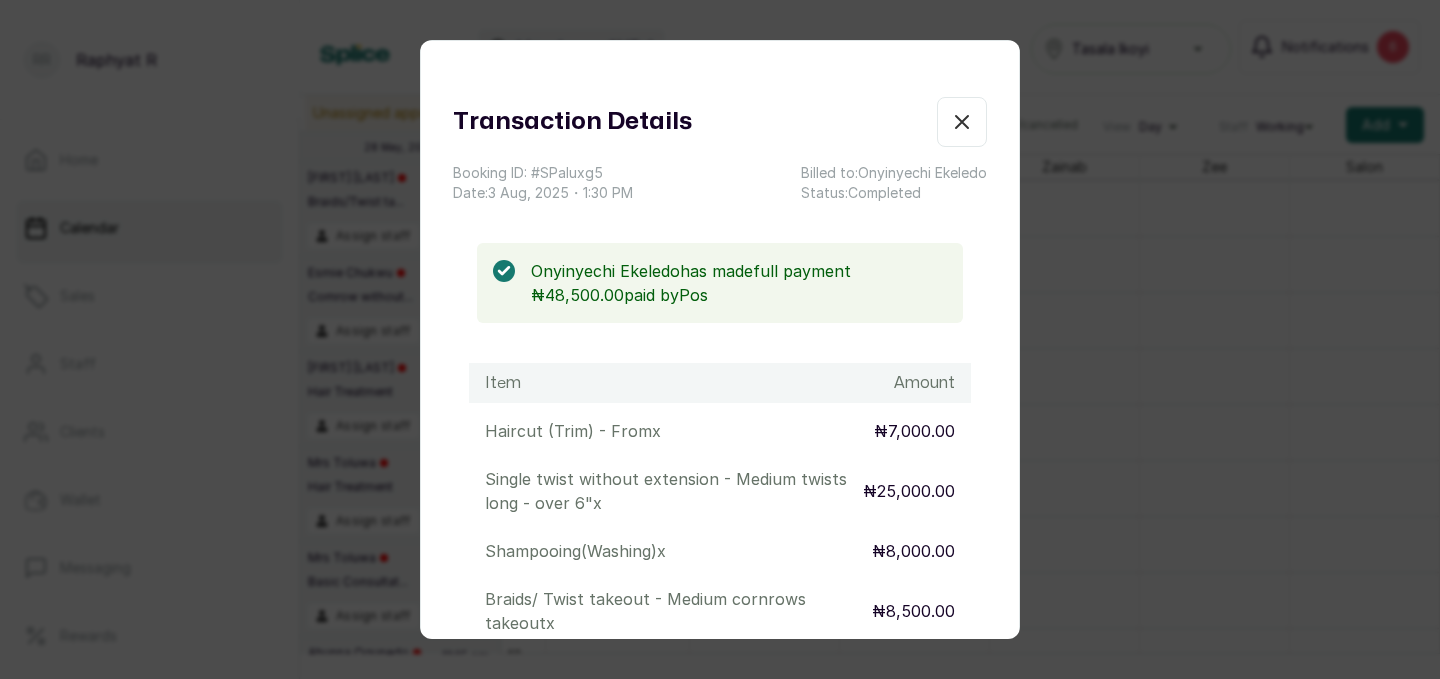 click 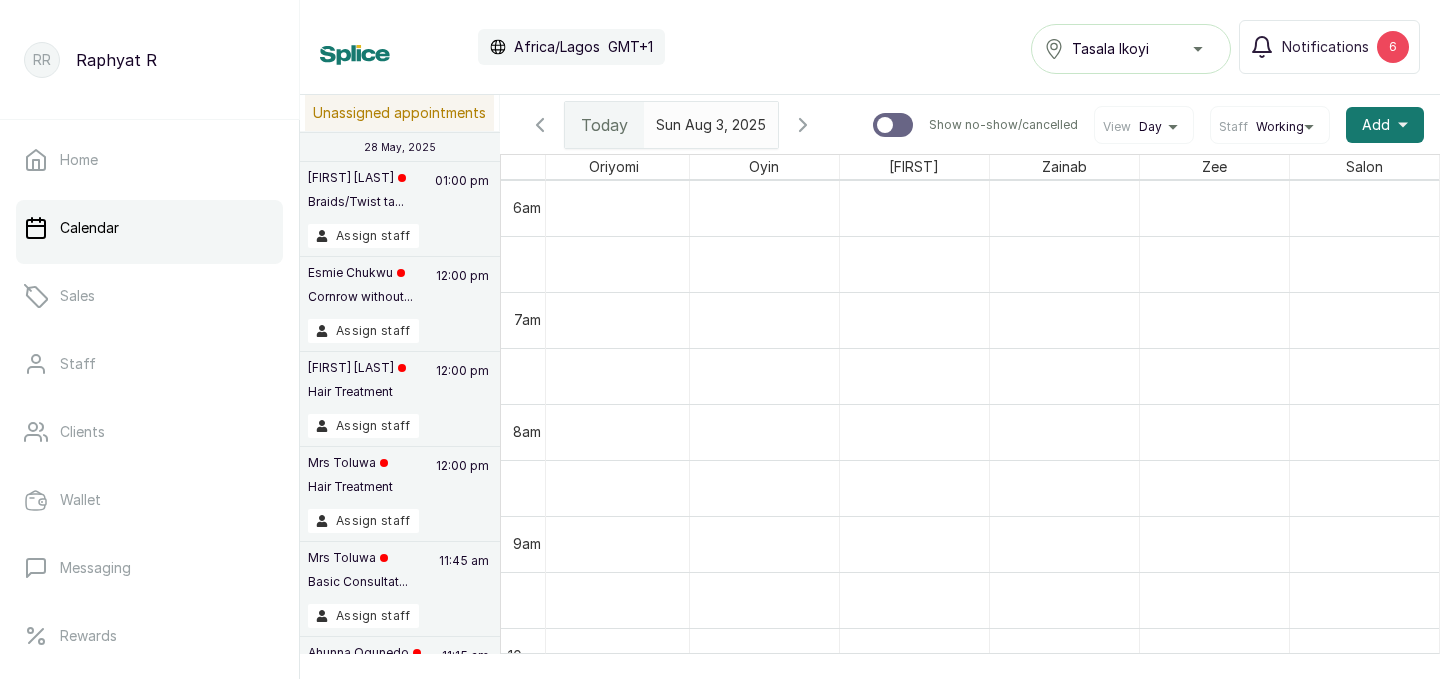 scroll, scrollTop: 758, scrollLeft: 457, axis: both 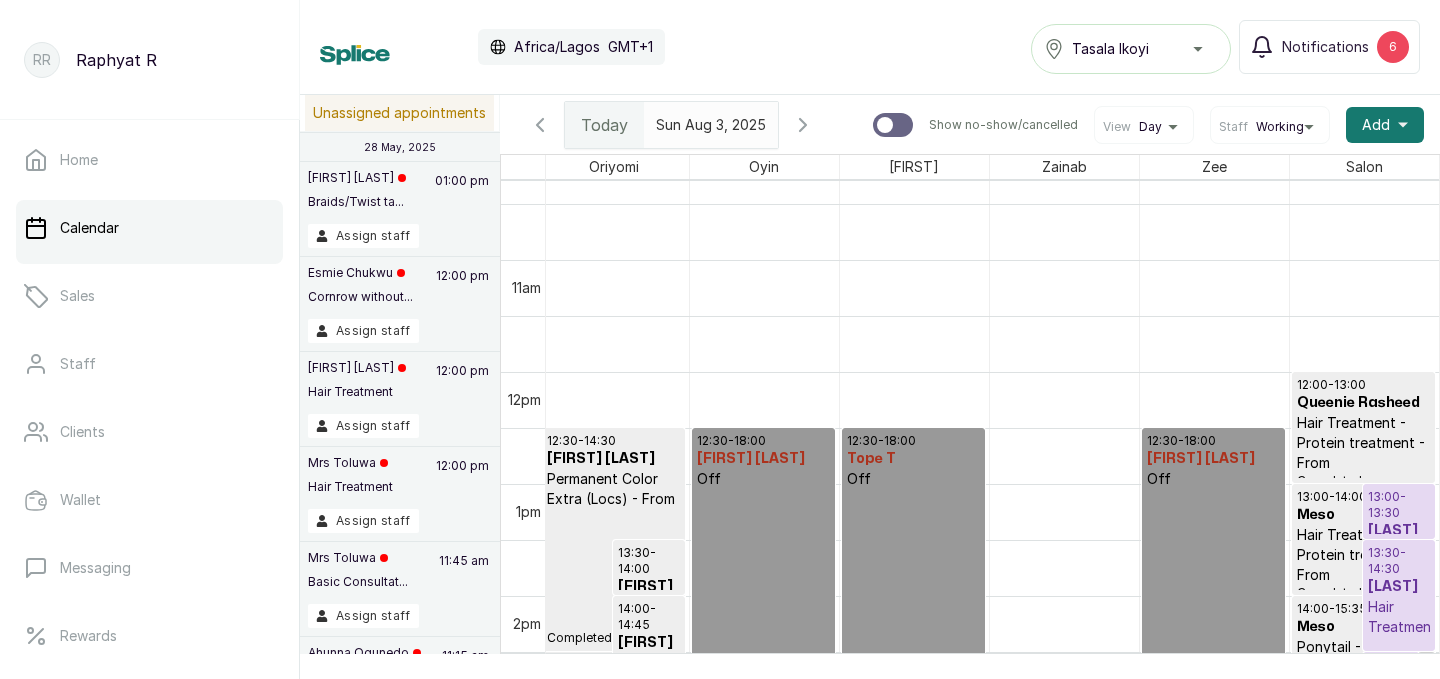 click at bounding box center [758, 120] 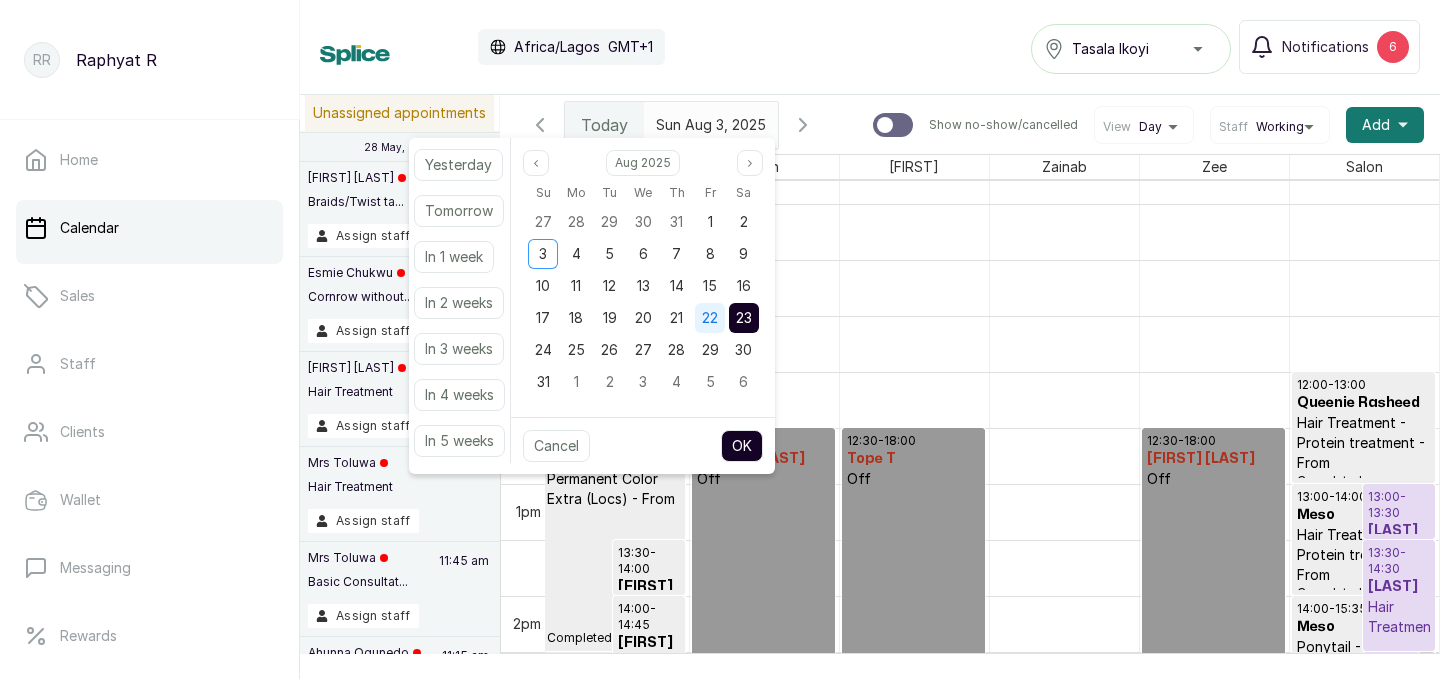 click on "22" at bounding box center [710, 317] 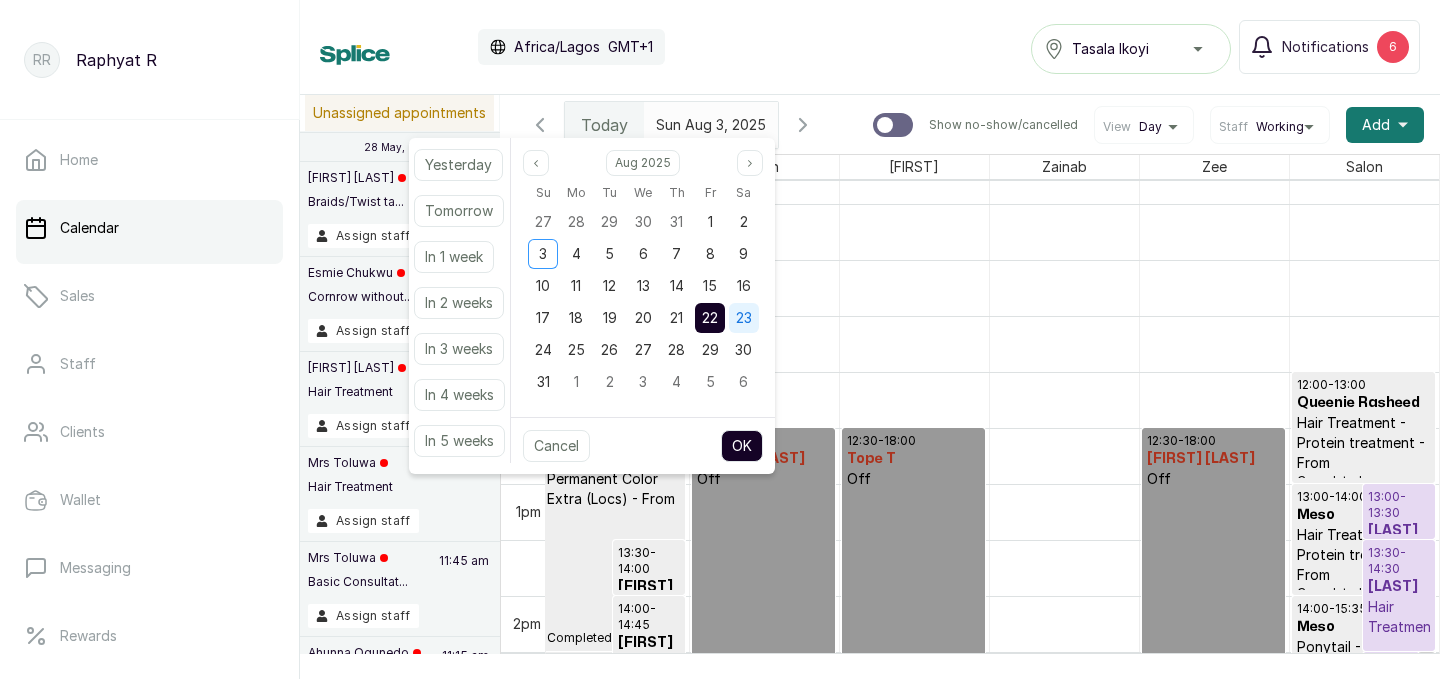 click on "23" at bounding box center (744, 317) 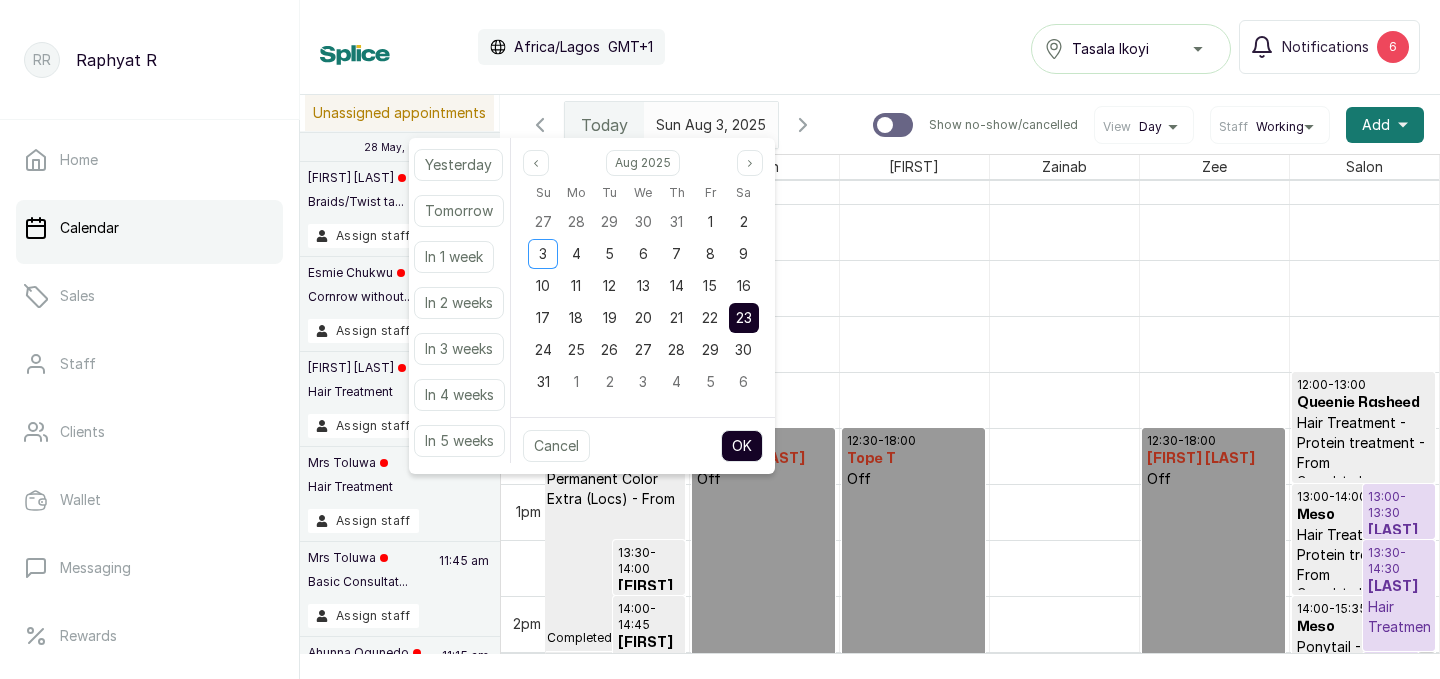 click on "OK" at bounding box center (742, 446) 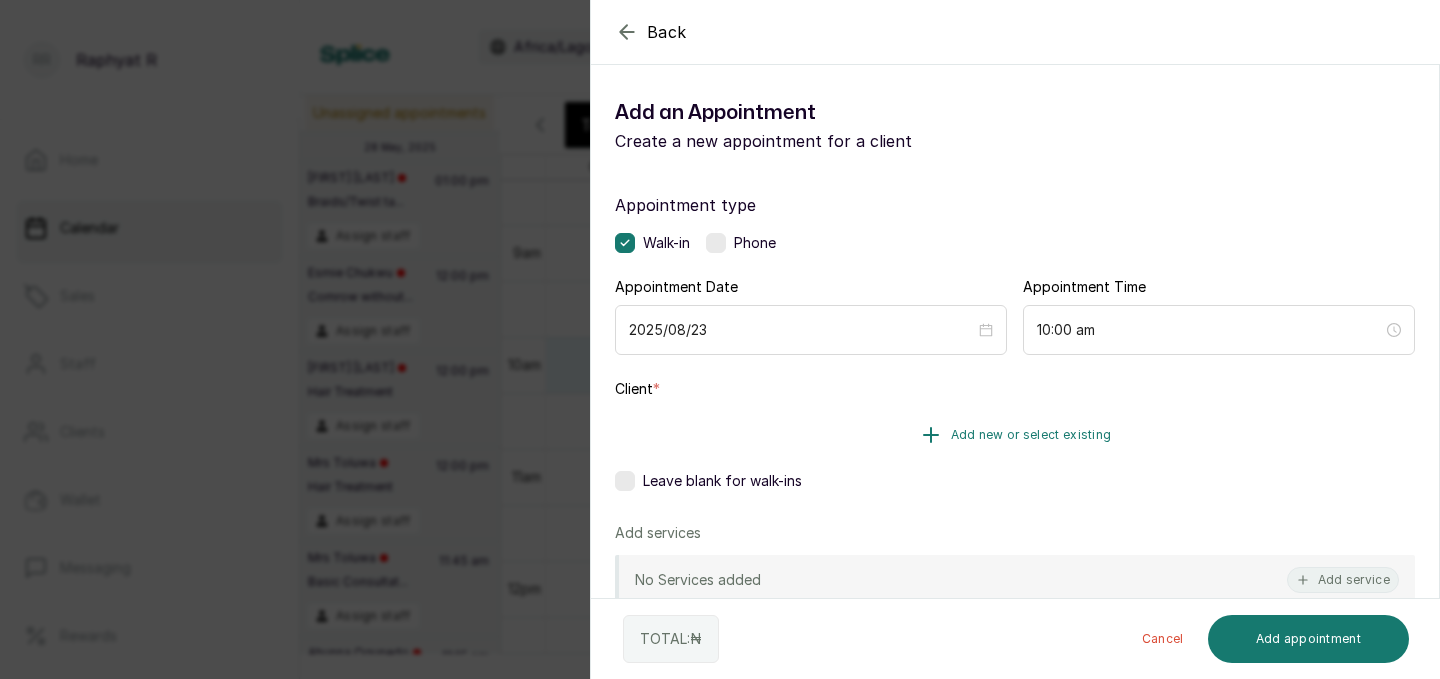 click 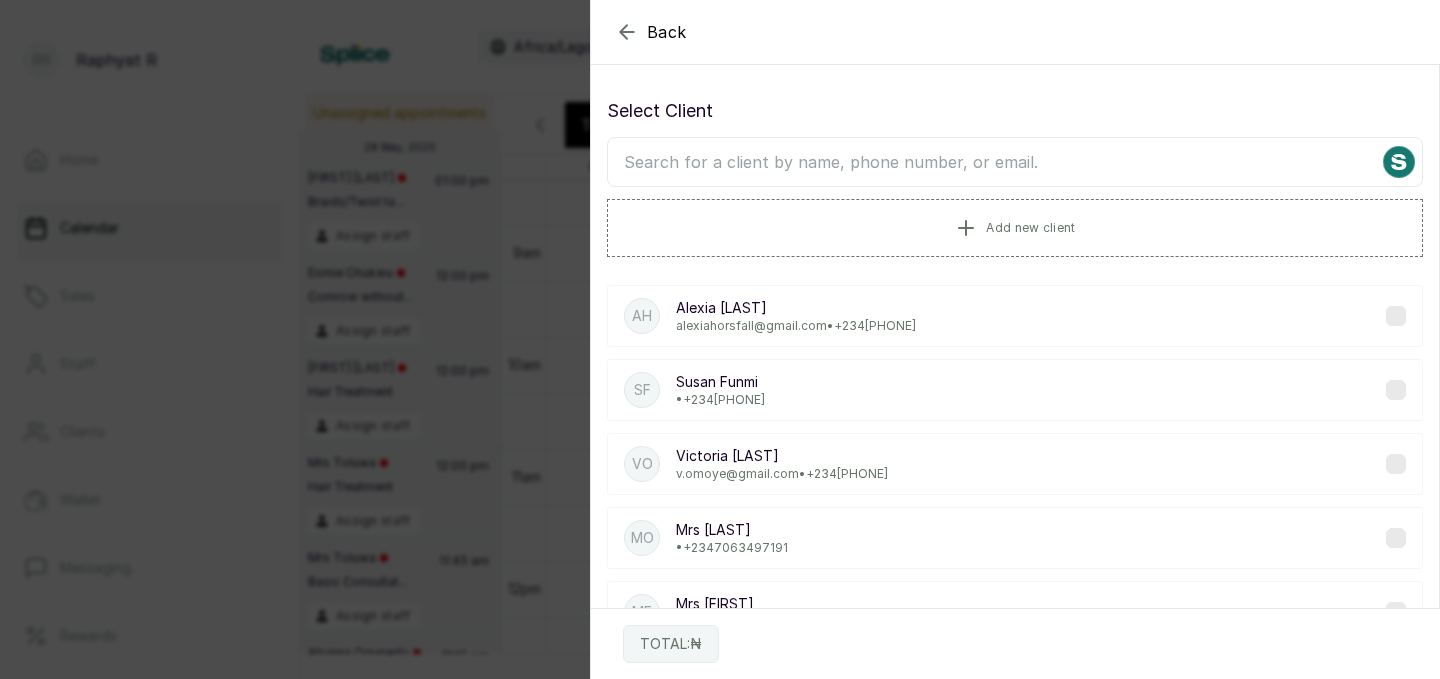 click at bounding box center (1015, 162) 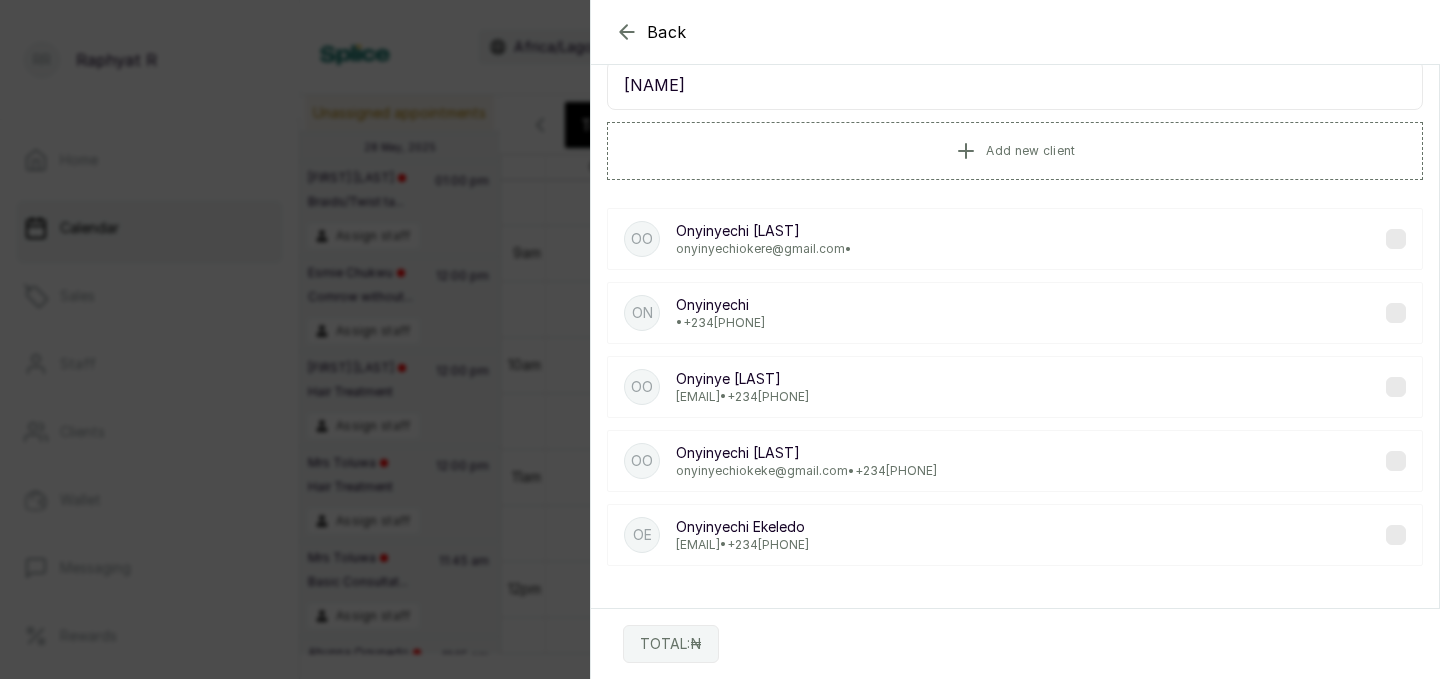 type on "[NAME]" 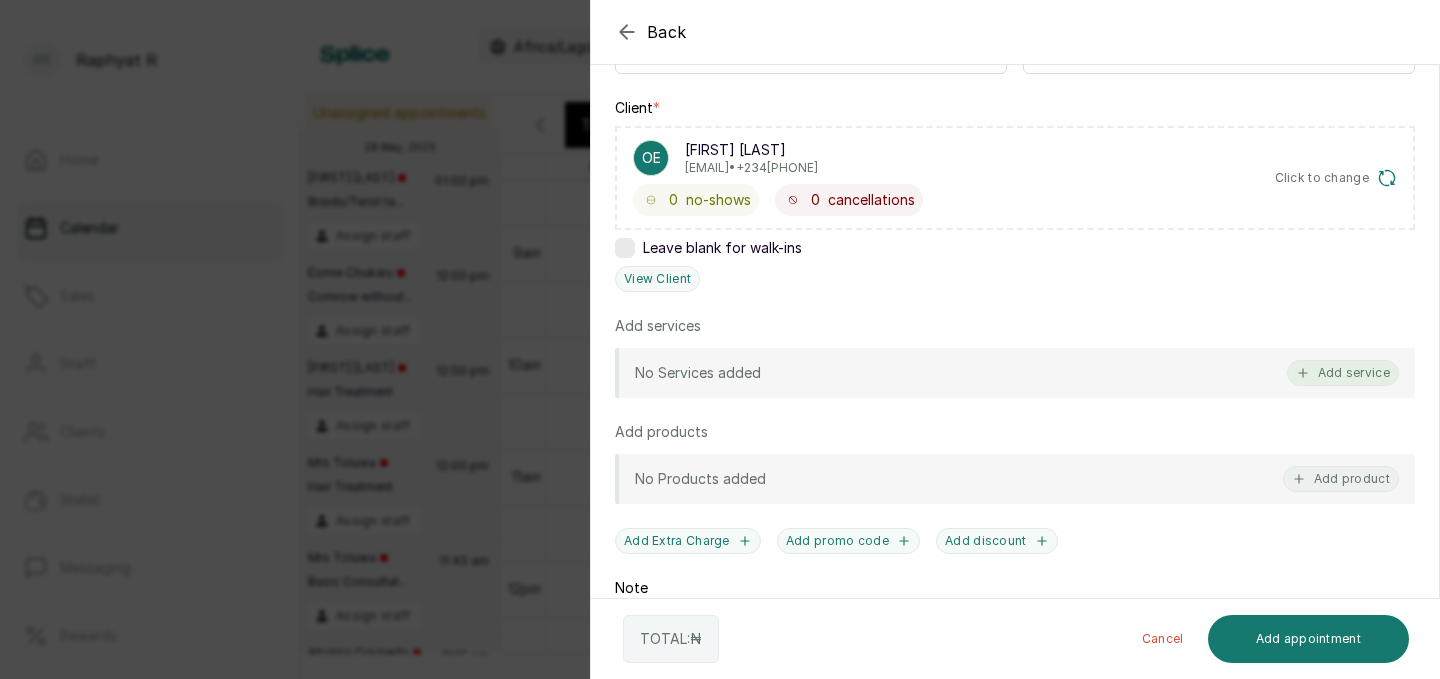 click on "Add service" at bounding box center [1343, 373] 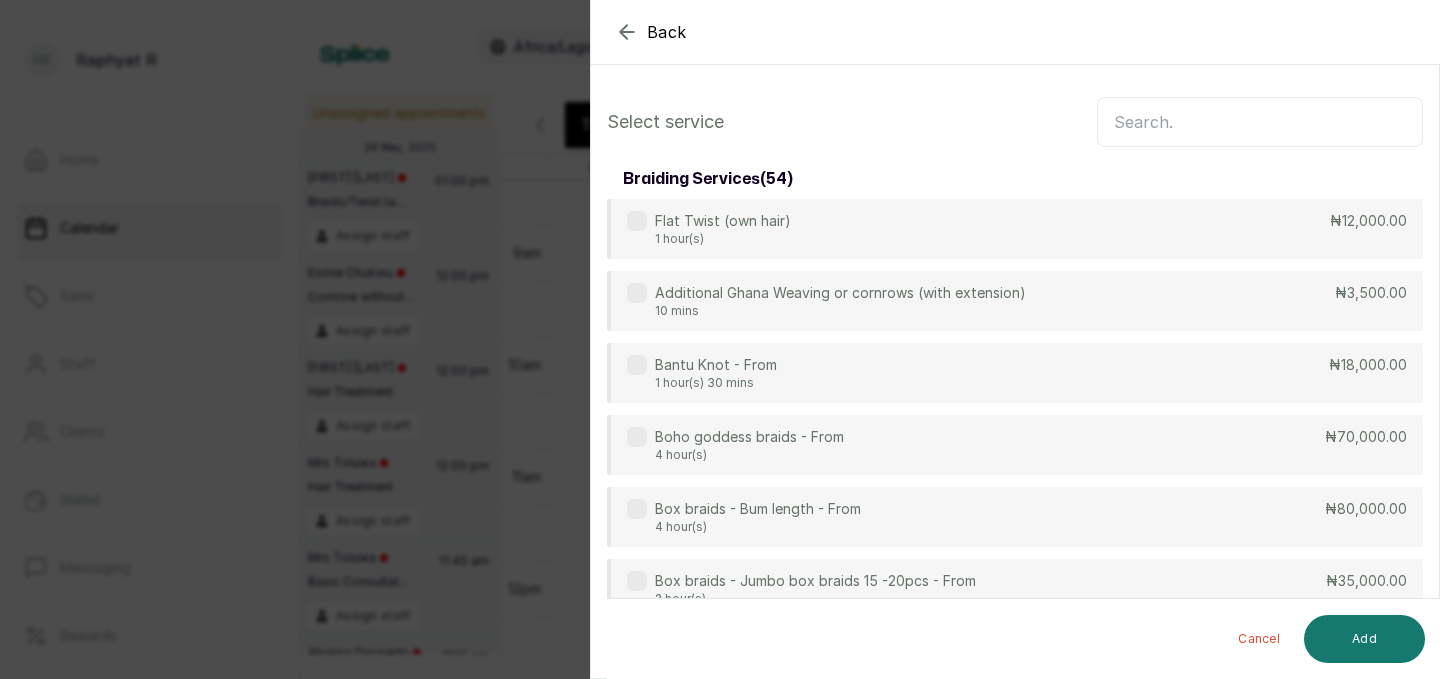click at bounding box center [1260, 122] 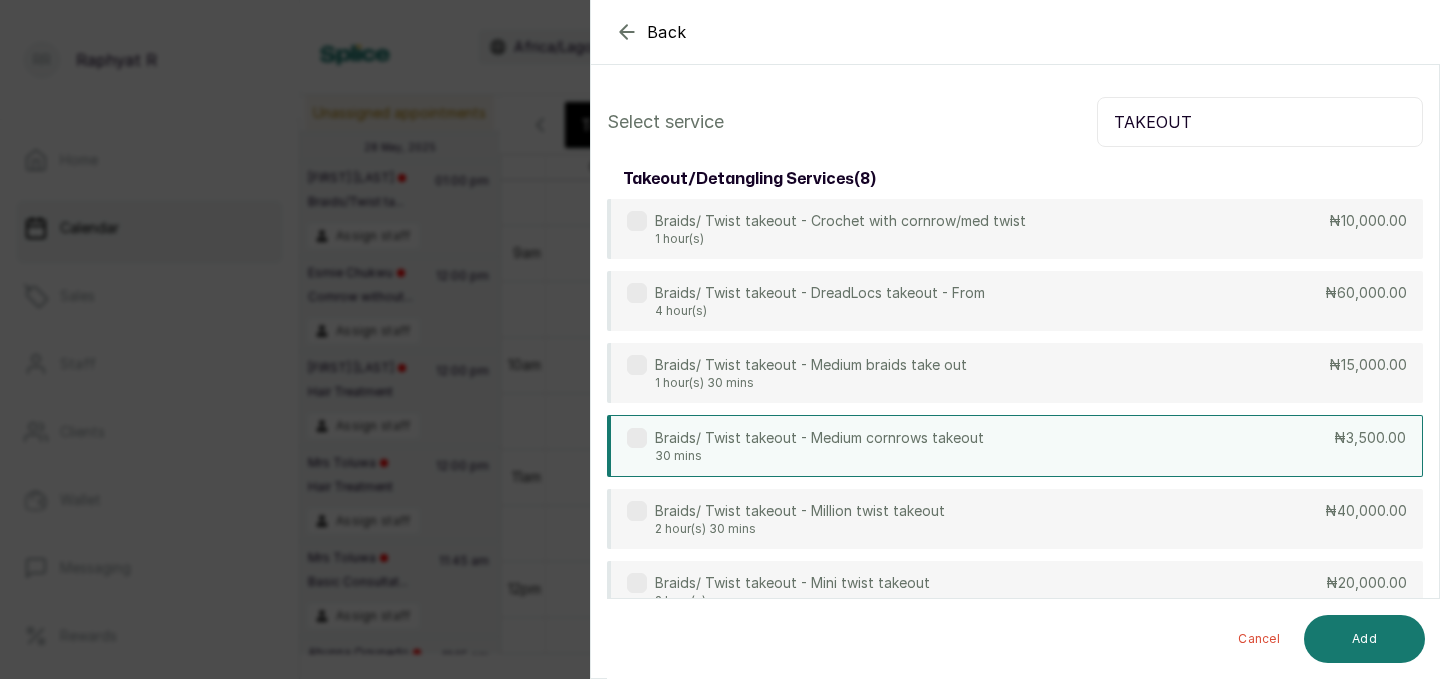 type on "TAKEOUT" 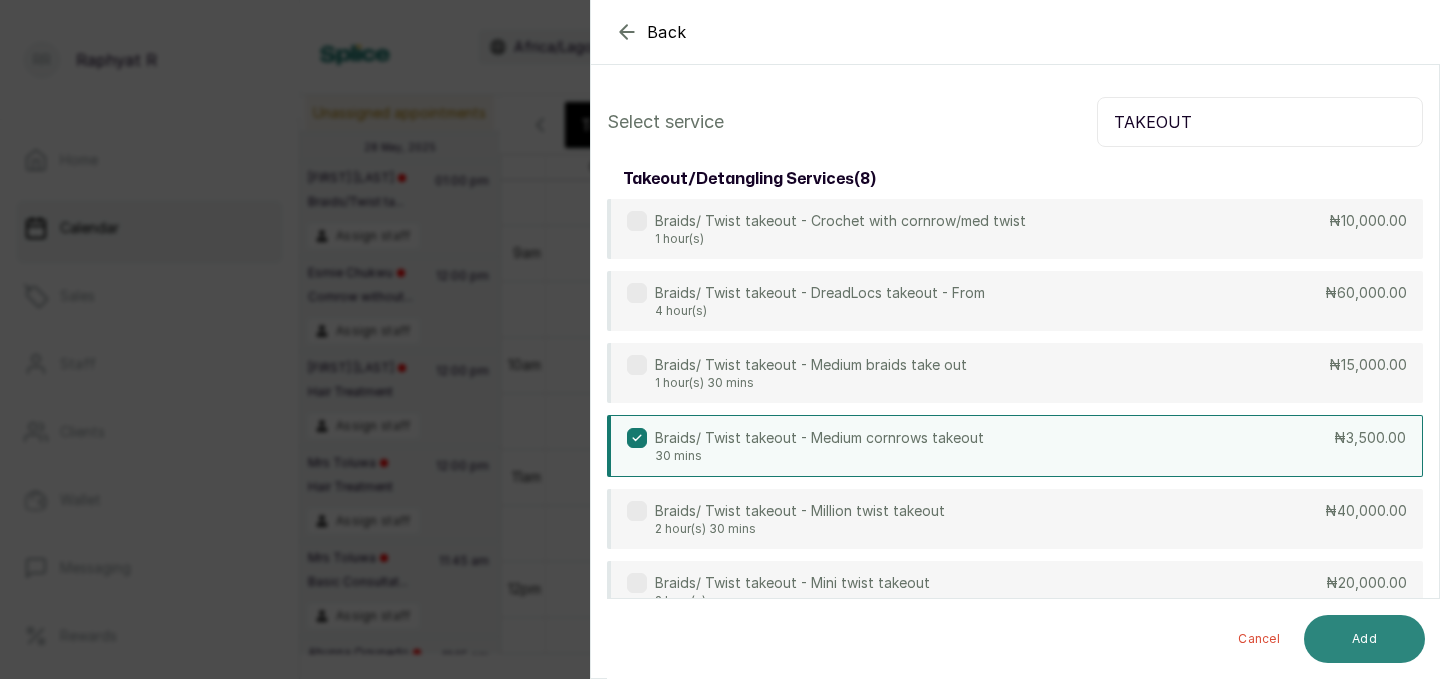 click on "Add" at bounding box center (1364, 639) 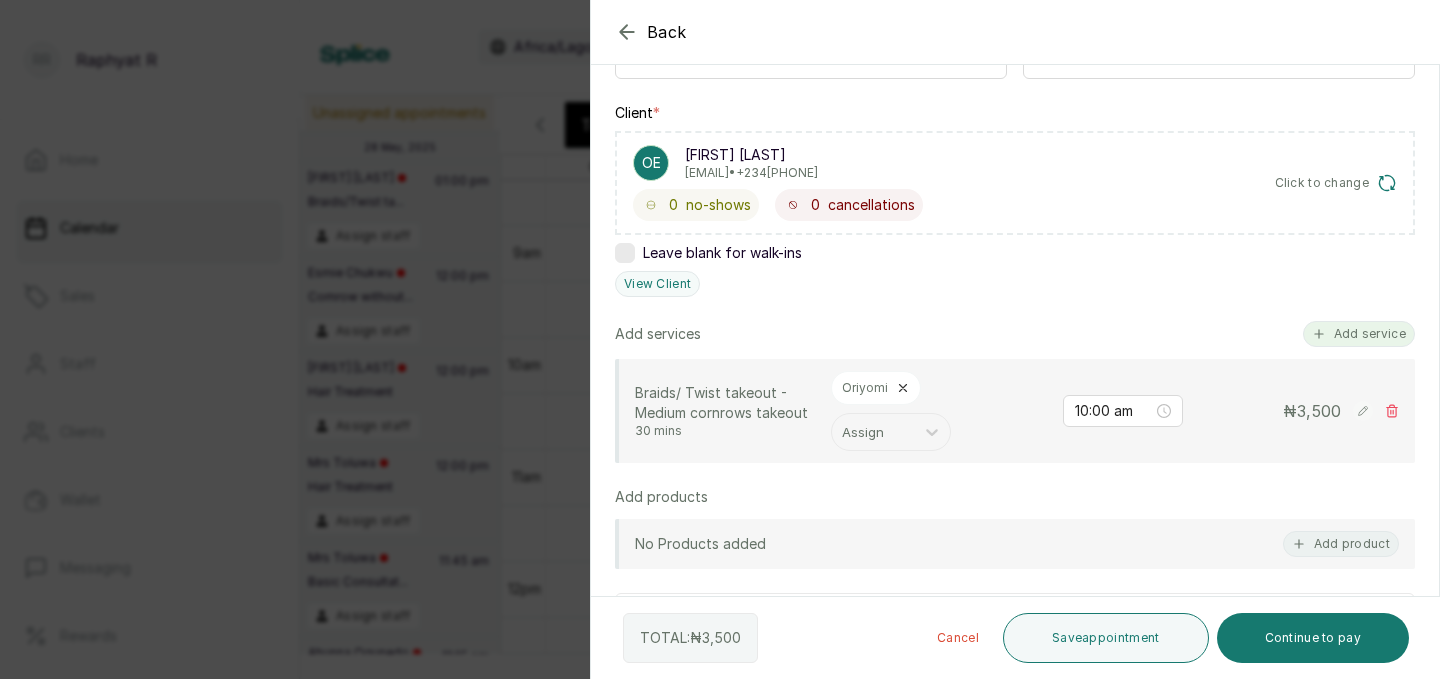 click on "Add service" at bounding box center [1359, 334] 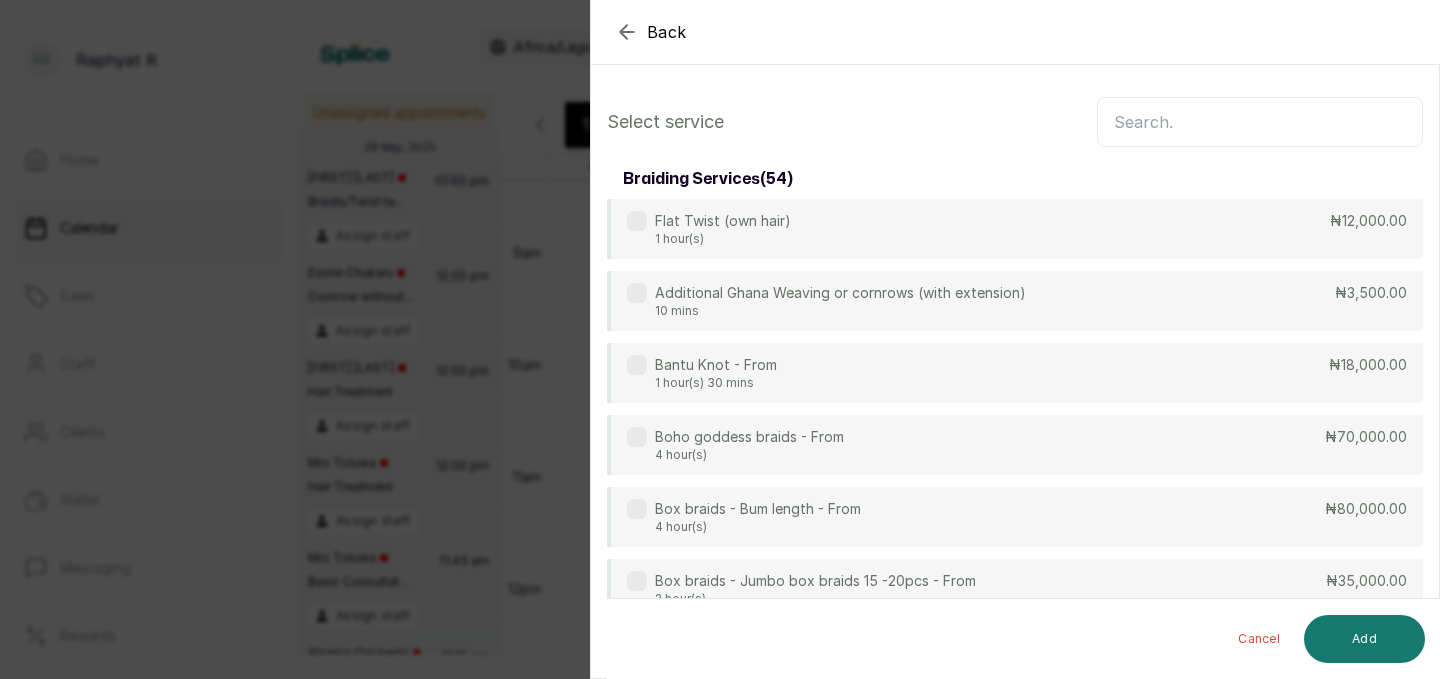 click at bounding box center [1260, 122] 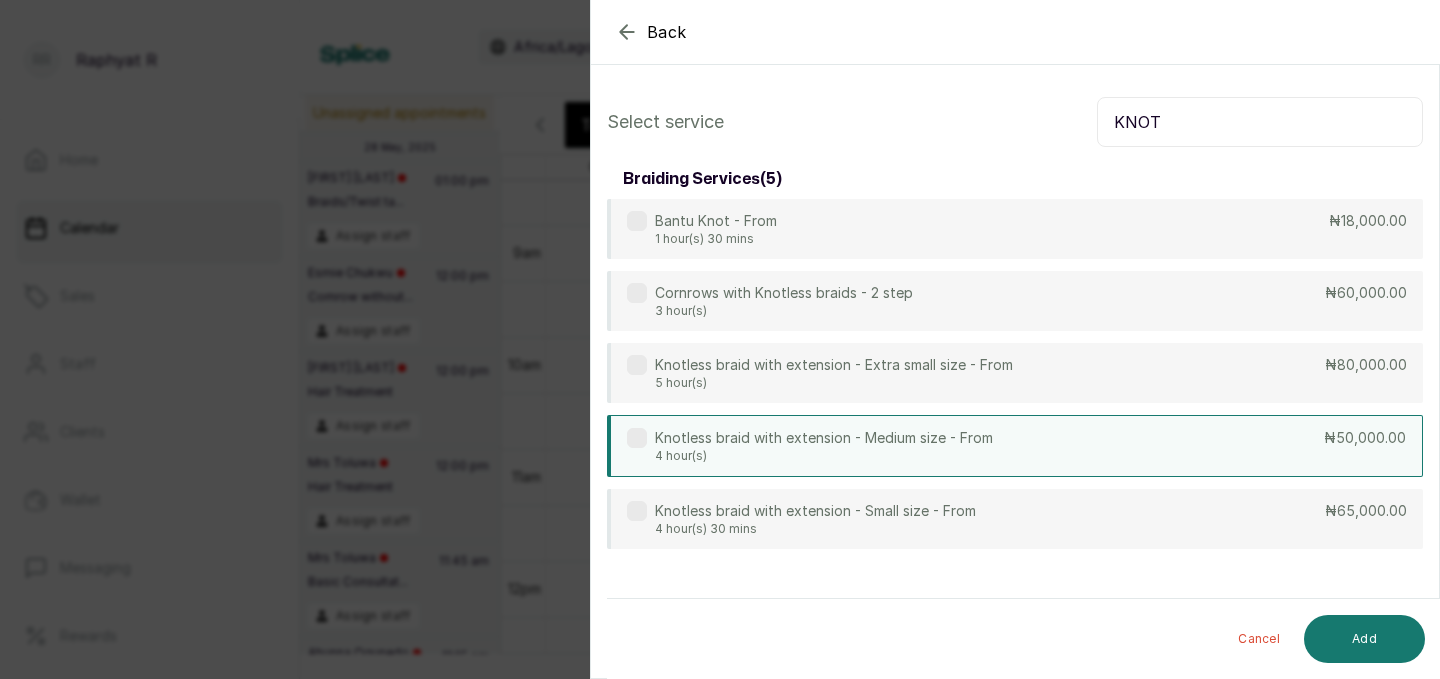 type on "KNOT" 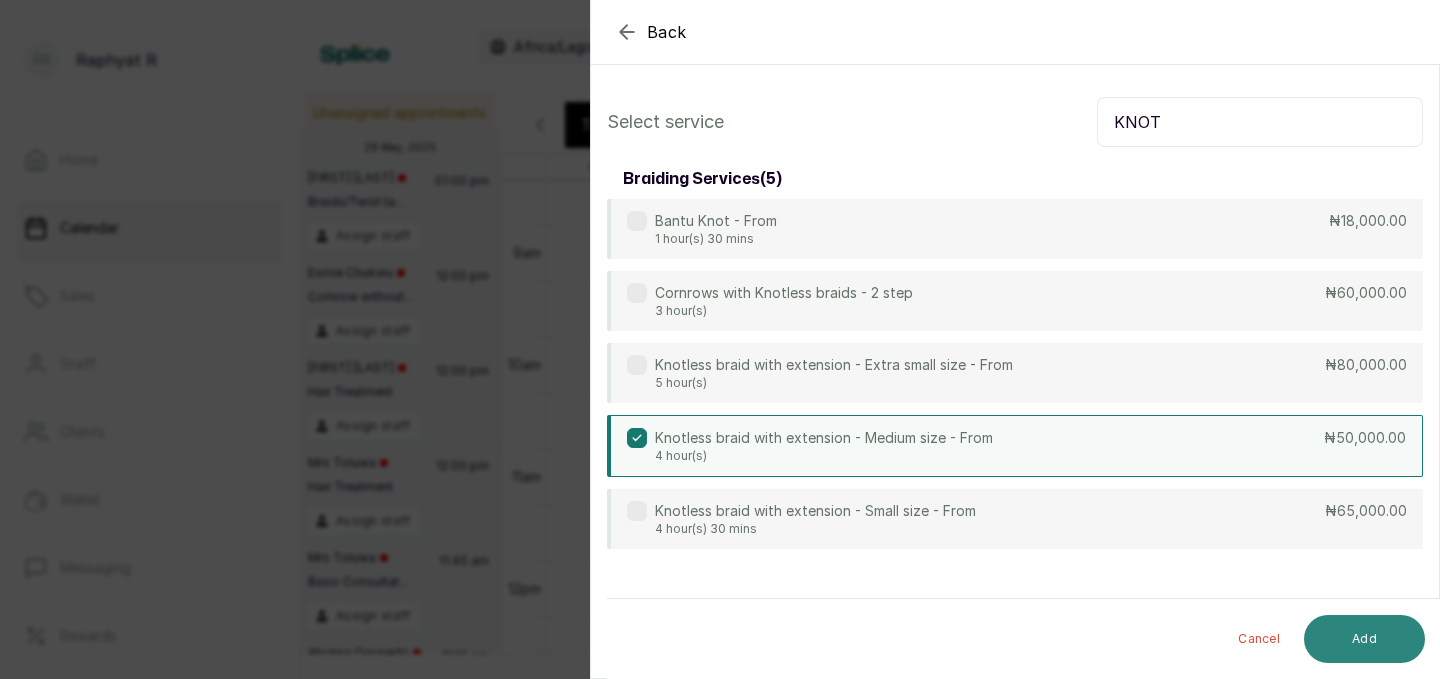 click on "Add" at bounding box center (1364, 639) 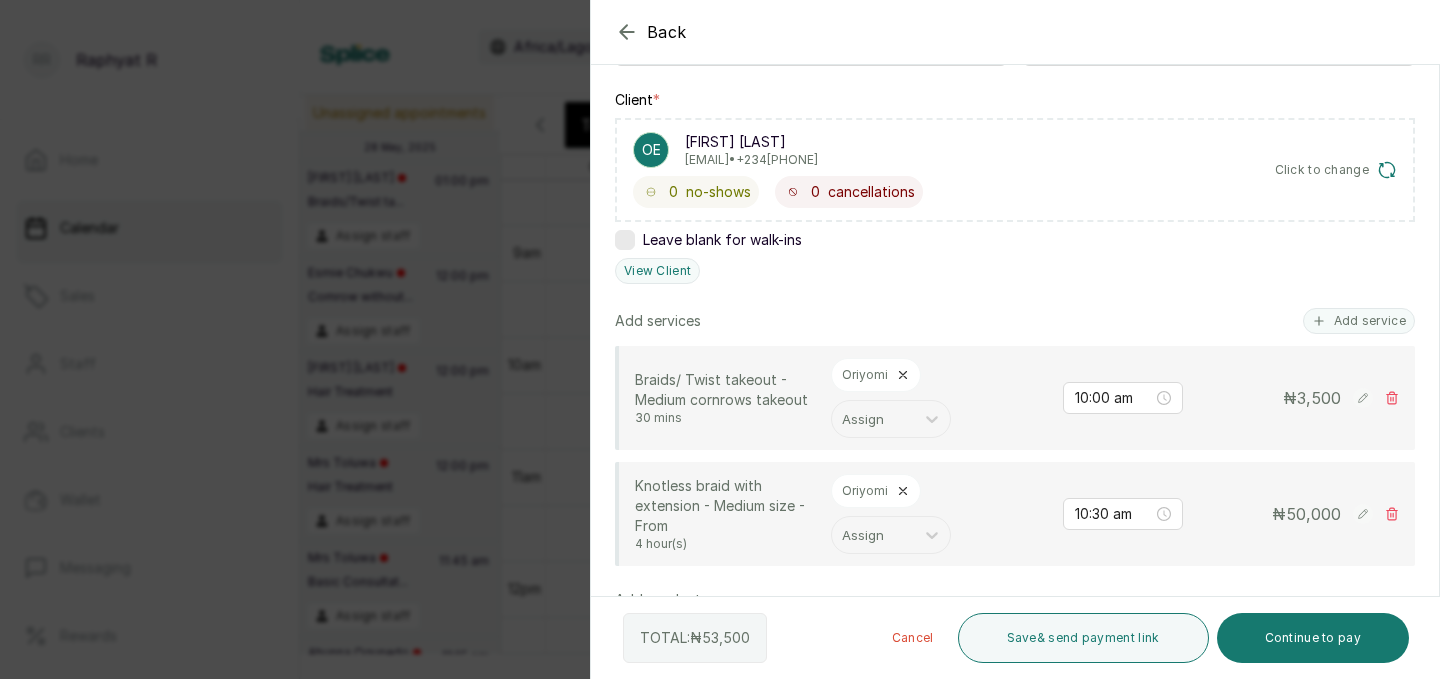 scroll, scrollTop: 422, scrollLeft: 0, axis: vertical 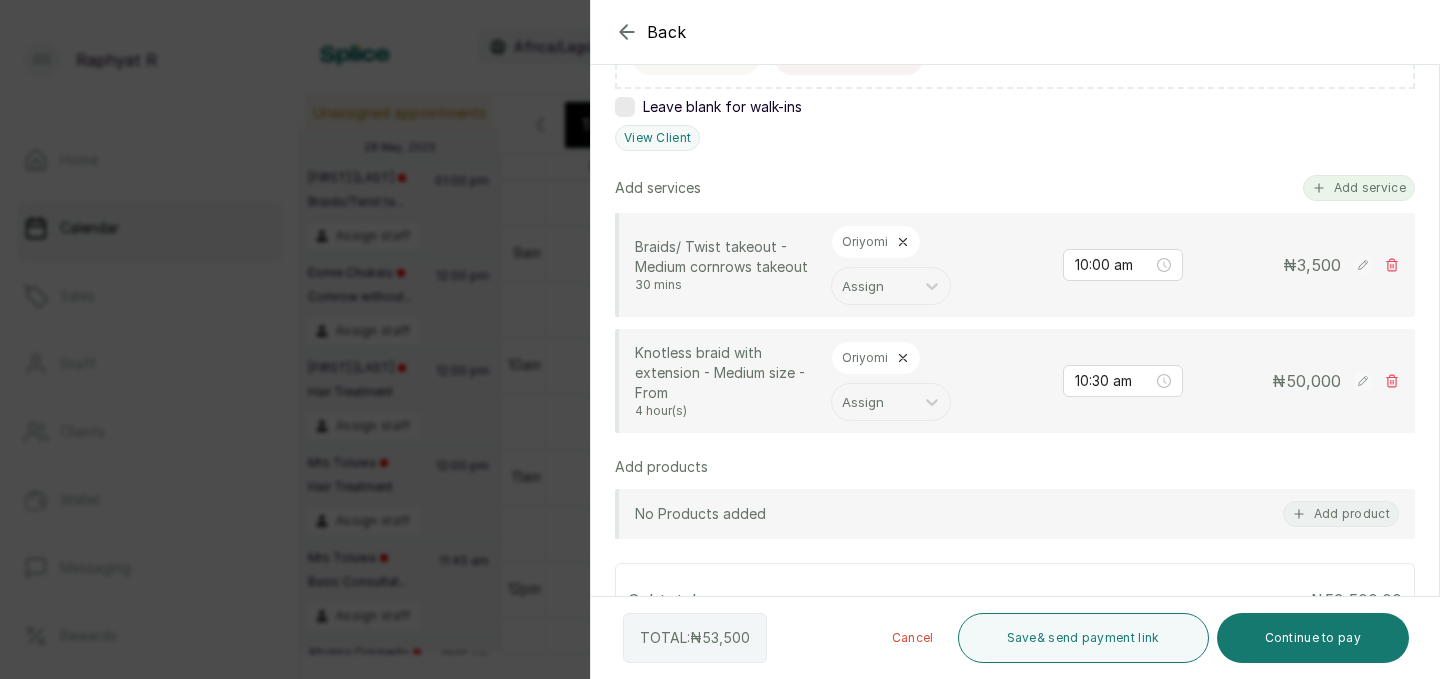 click on "Add service" at bounding box center [1359, 188] 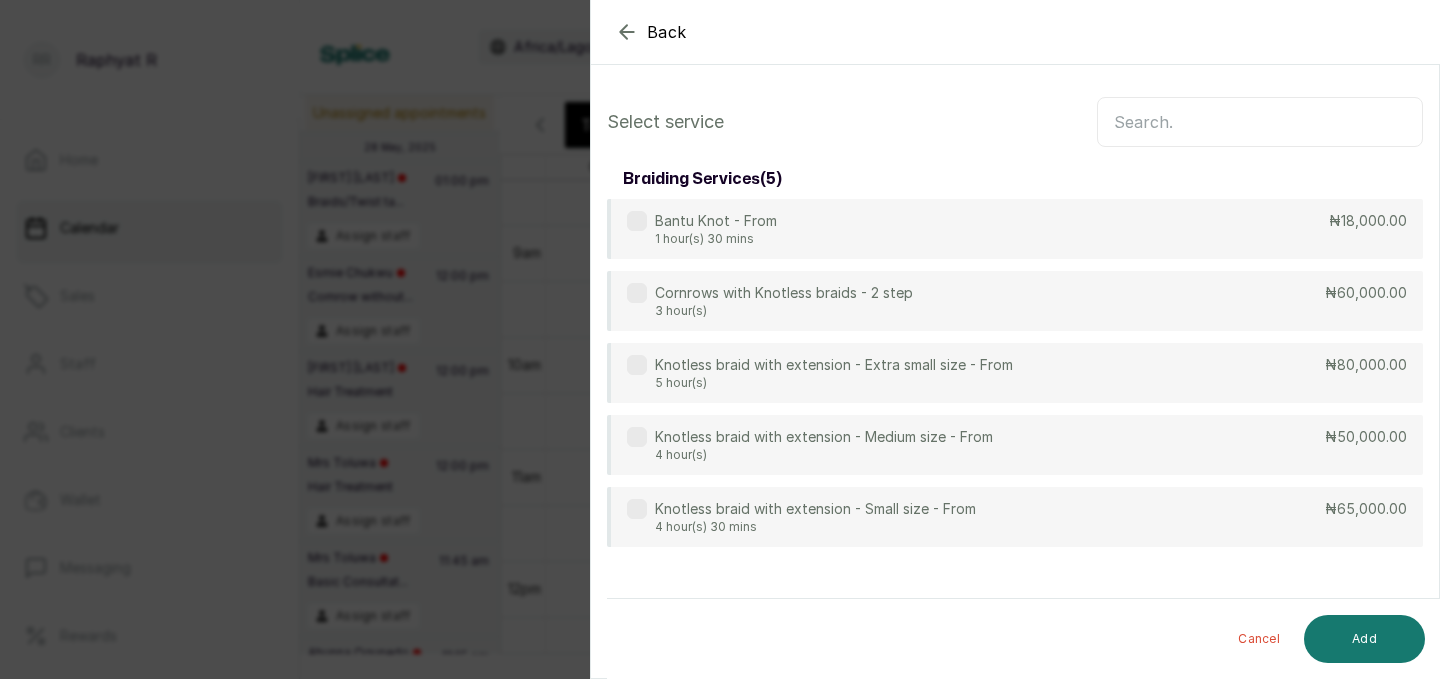 scroll, scrollTop: 0, scrollLeft: 0, axis: both 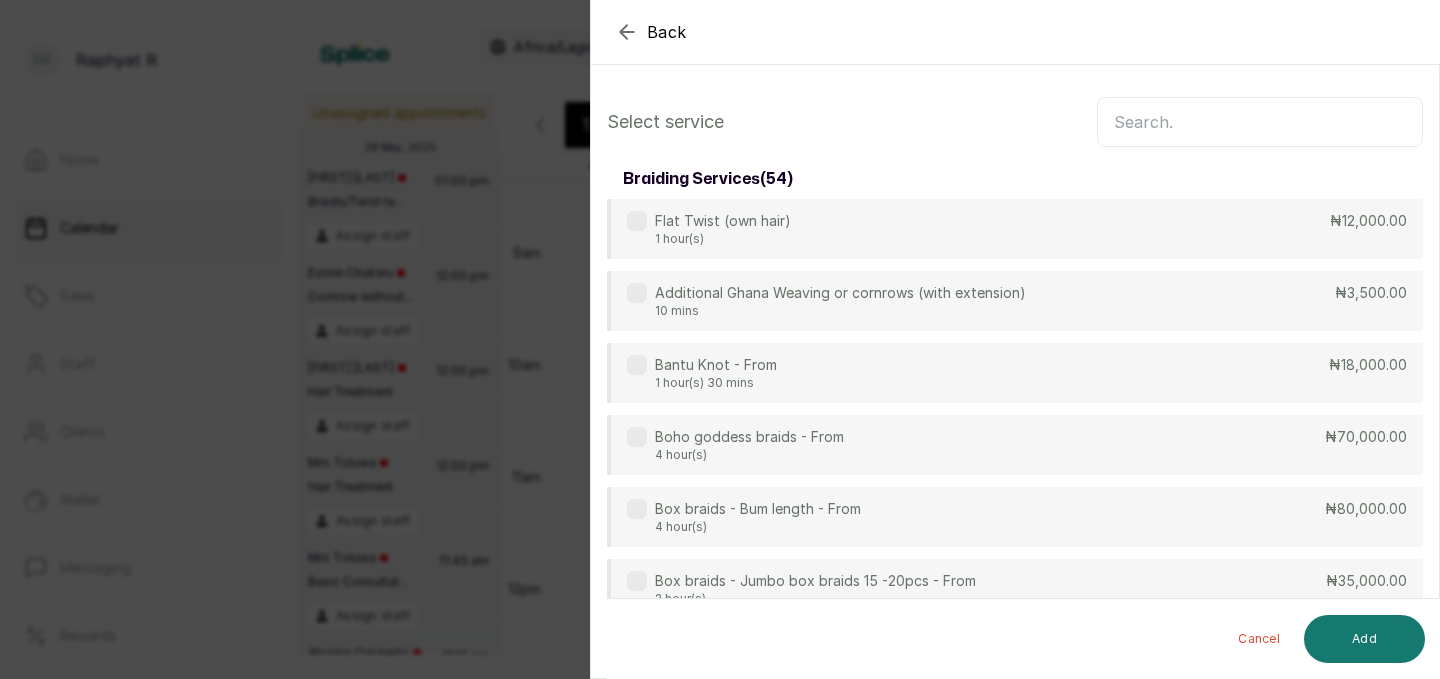 click at bounding box center [1260, 122] 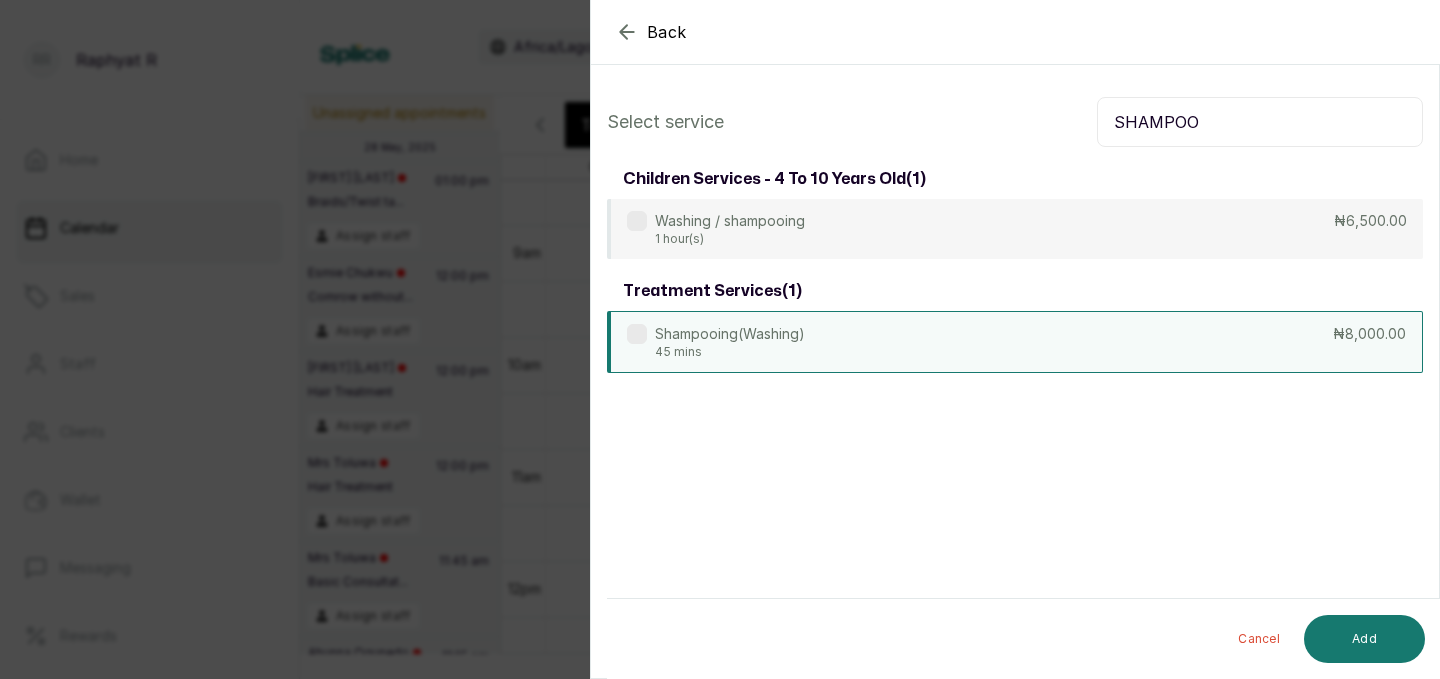 type on "SHAMPOO" 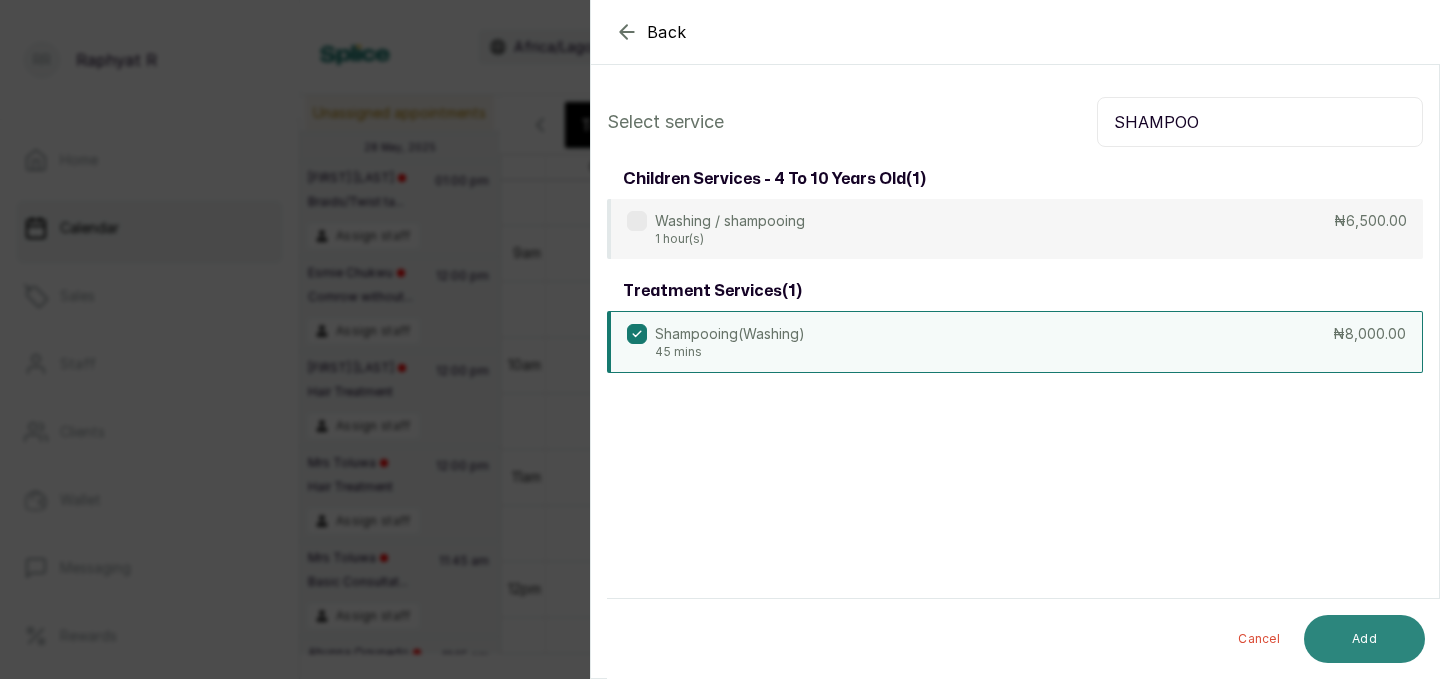 click on "Add" at bounding box center [1364, 639] 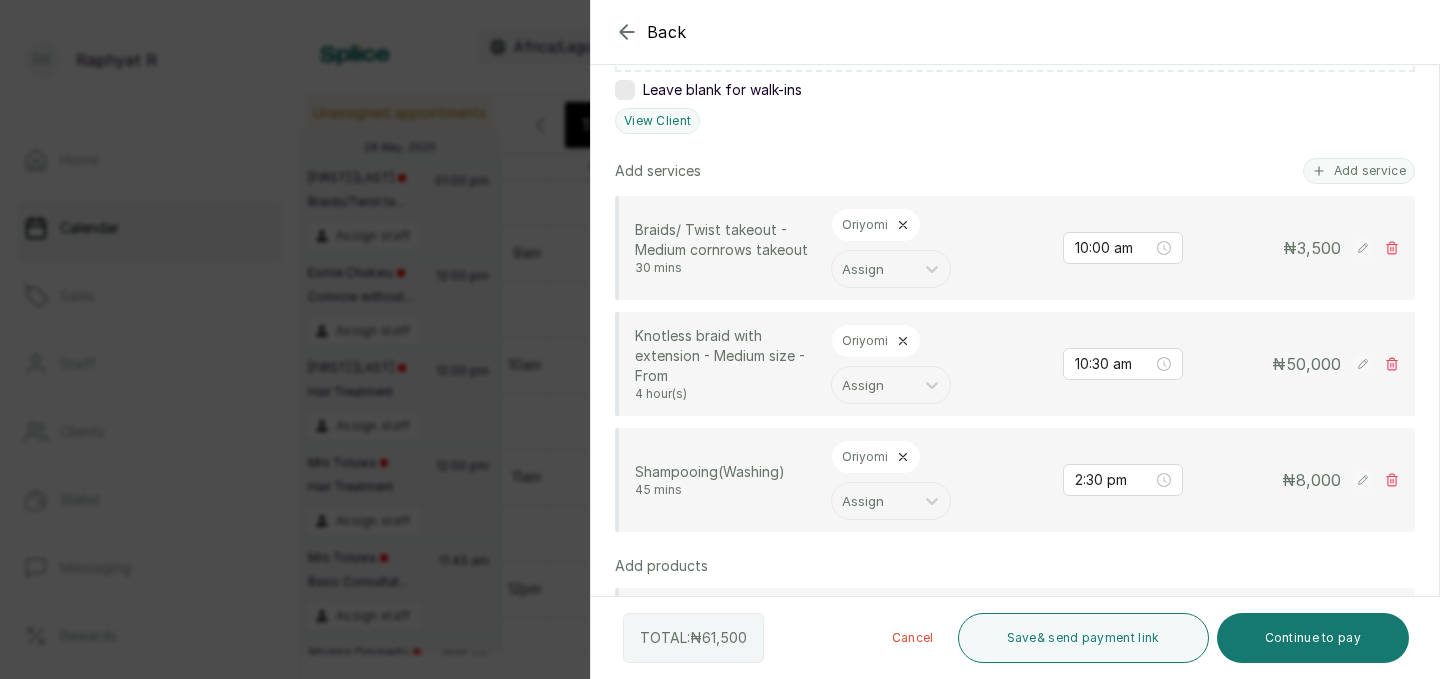 scroll, scrollTop: 425, scrollLeft: 0, axis: vertical 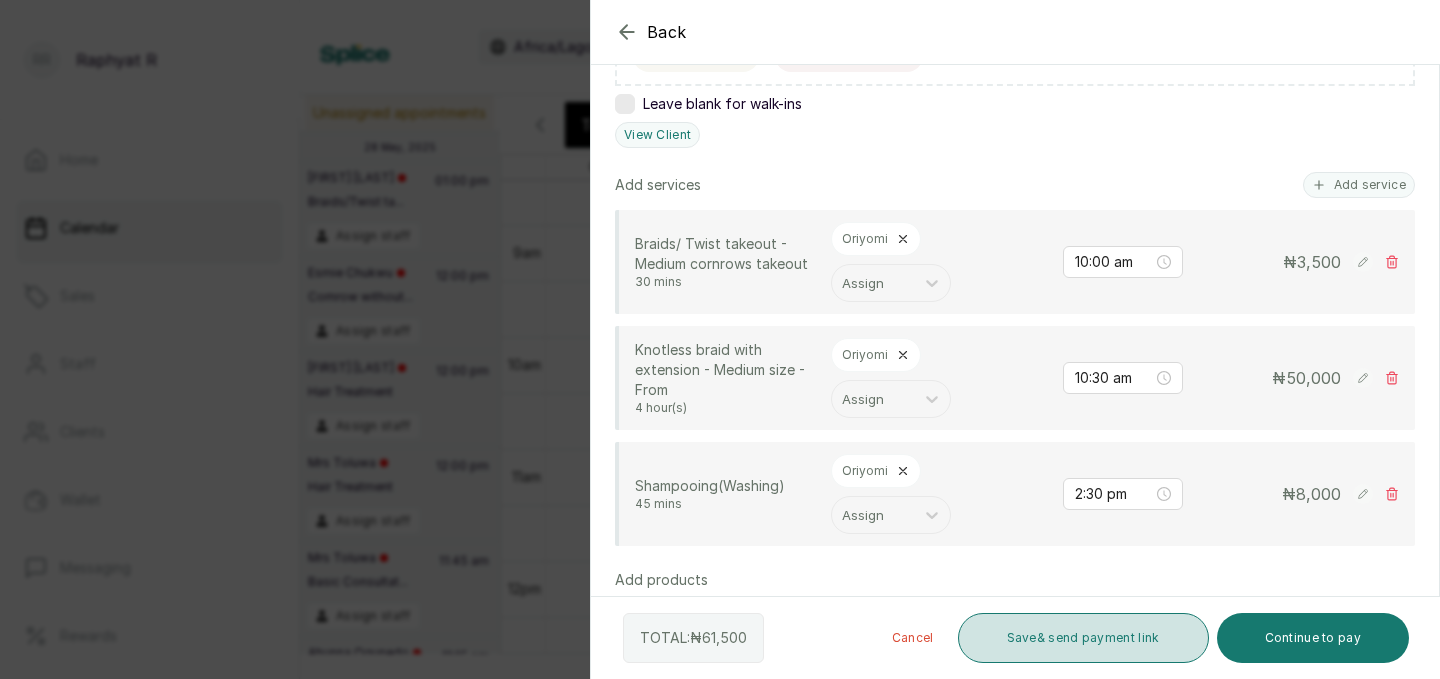 click on "Save  & send payment link" at bounding box center [1083, 638] 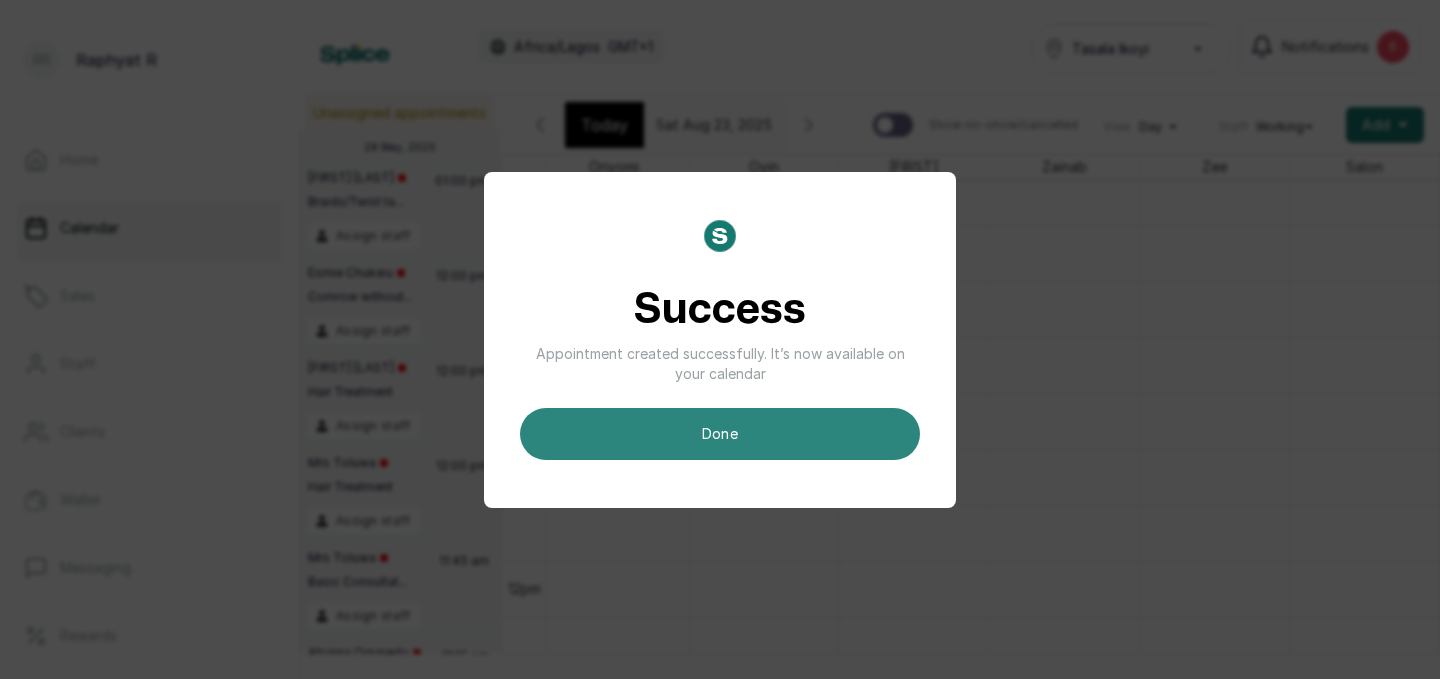 click on "done" at bounding box center (720, 434) 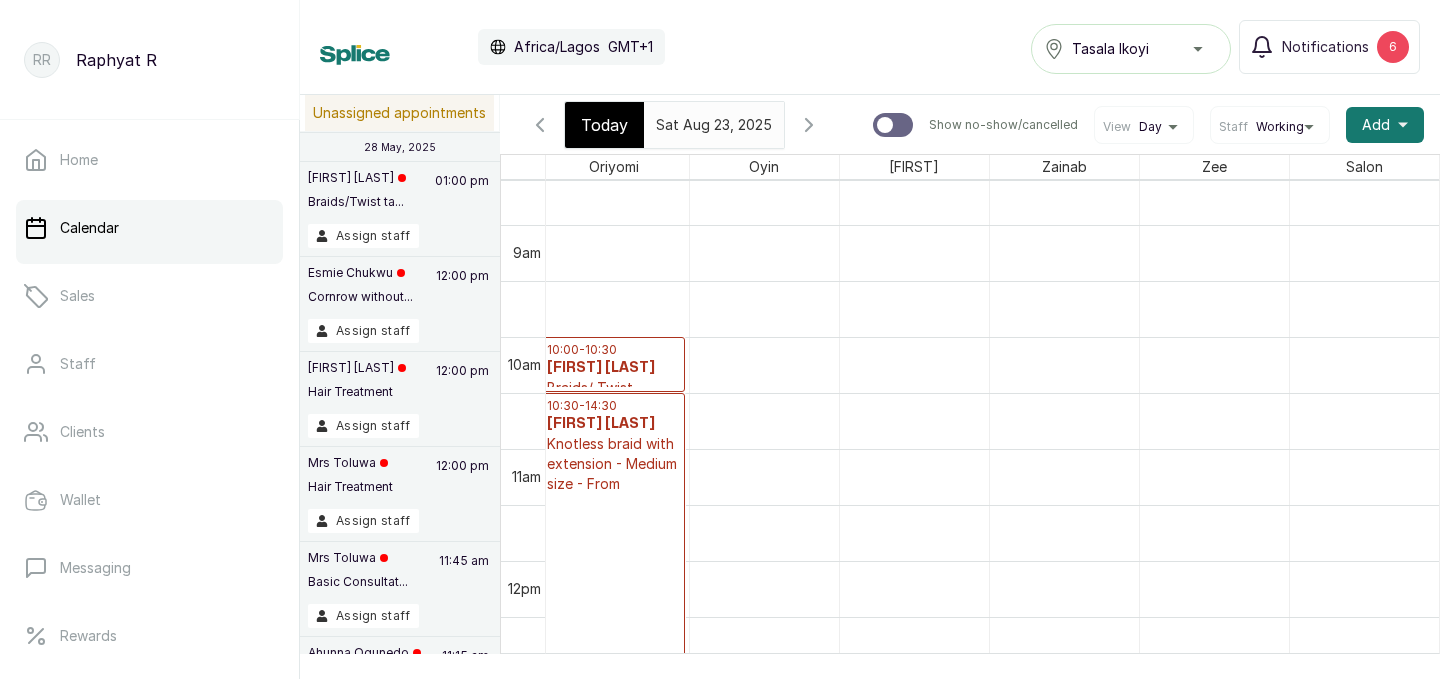 scroll, scrollTop: 673, scrollLeft: 457, axis: both 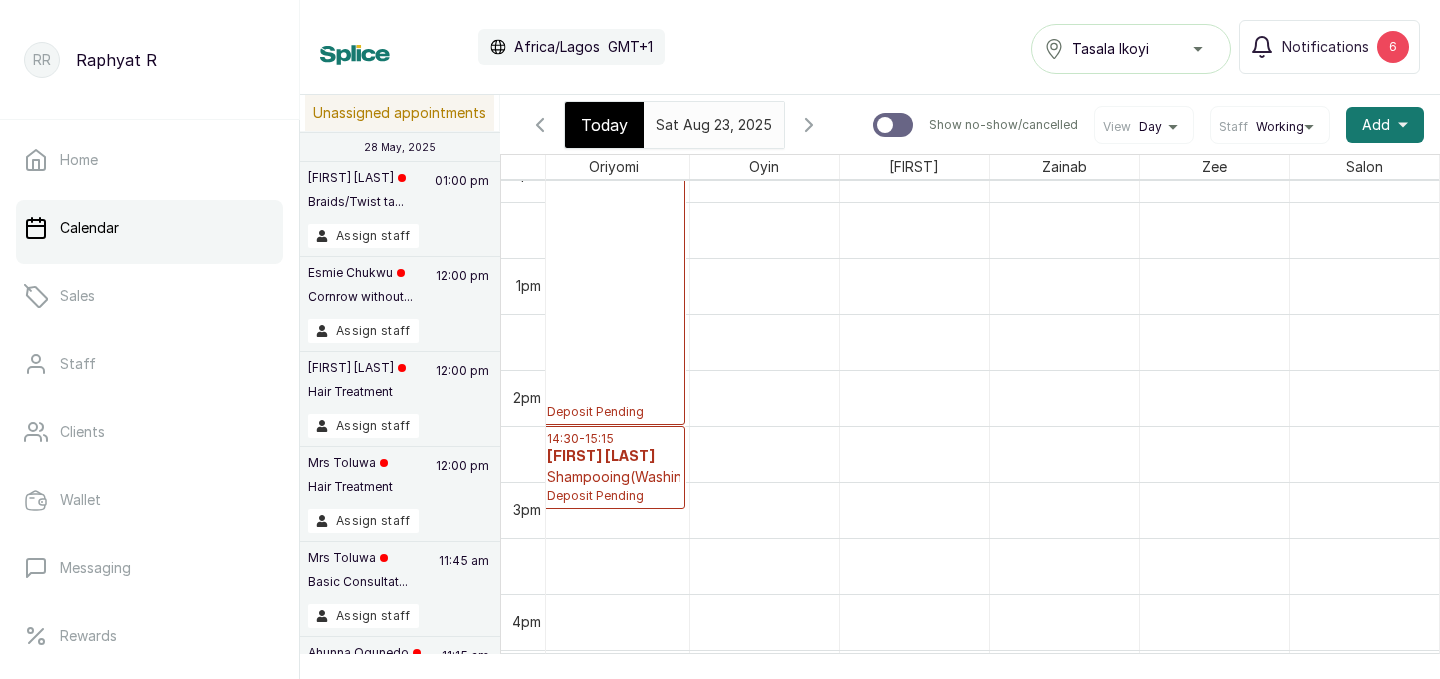click on "Today" at bounding box center (604, 125) 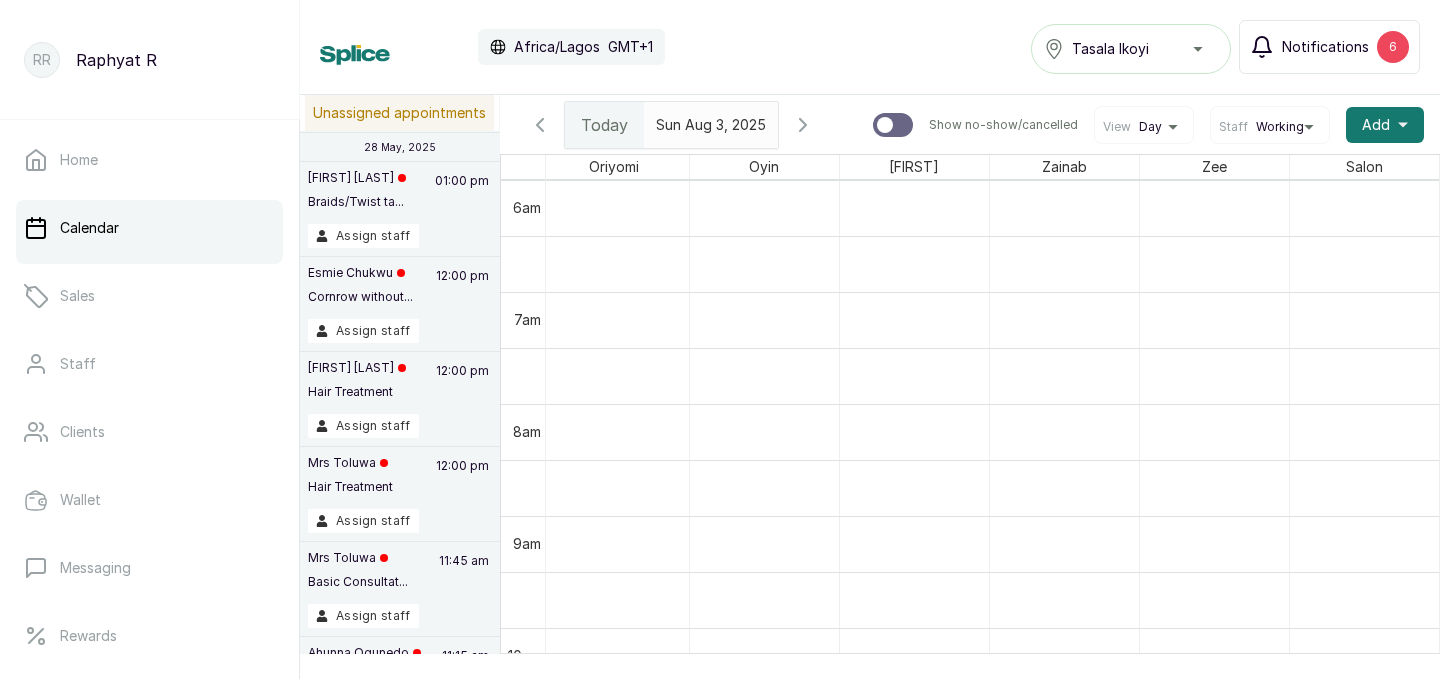 click on "Notifications" at bounding box center (1325, 47) 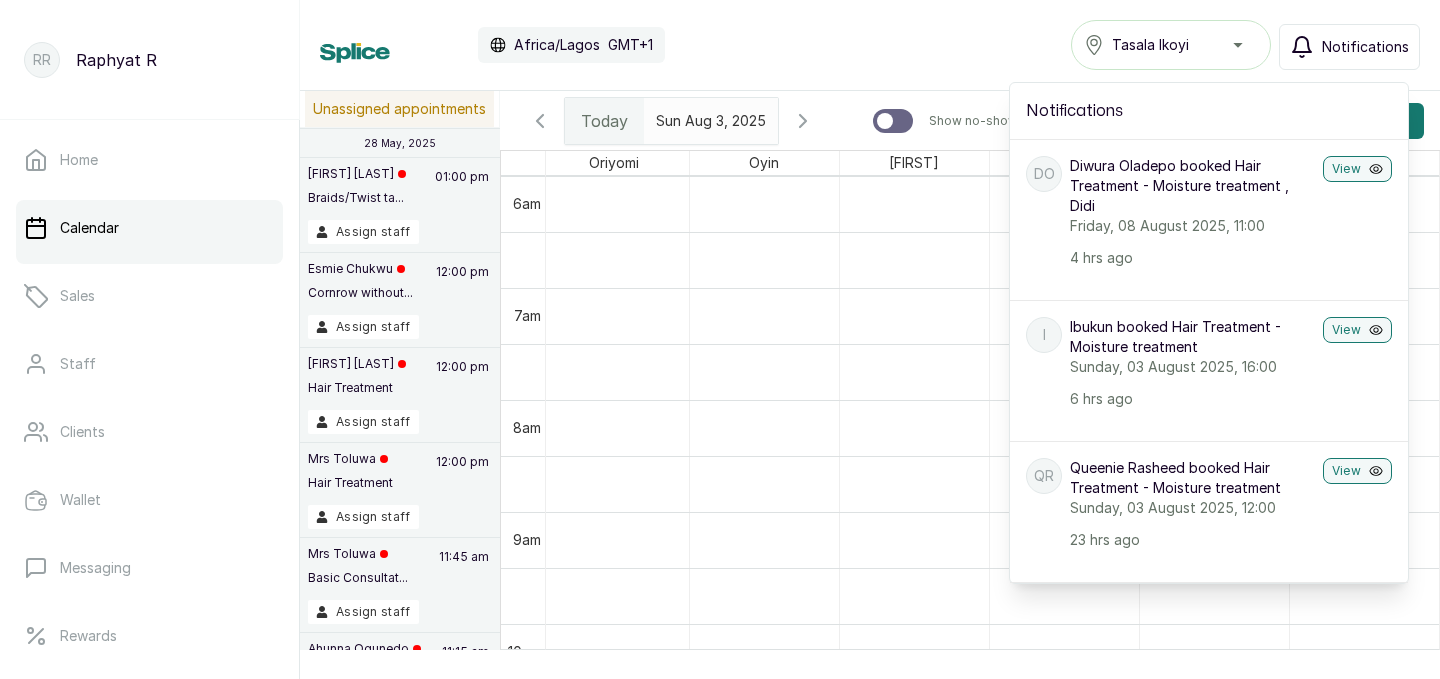 click on "Calendar Africa/Lagos GMT+1 Tasala Ikoyi Notifications Notifications DO [FIRST] [LAST] booked Hair Treatment  - Moisture treatment , Didi Friday, 08 August 2025, 11:00 4 hrs ago View   I [FIRST]  booked Hair Treatment  - Moisture treatment  Sunday, 03 August 2025, 16:00 6 hrs ago View   QR [FIRST] [LAST] booked Hair Treatment  - Moisture treatment  Sunday, 03 August 2025, 12:00 23 hrs ago View   Low stock alert Truth Reinforcer Protein Treatment (300m... yesterday View   NO [FIRST] [LAST] booked Ponytail touch up Saturday, 02 August 2025, 16:30 yesterday View   OE [FIRST] [LAST] booked Cornrow with extension - 2-4 With tiny weaving  - From Friday, 01 August 2025, 15:30 2 days ago View   OE [FIRST] [LAST] booked Twist out, Braids/ Twist takeout - Medium cornrows takeout Sunday, 03 August 2025, 13:30 2 days ago View   GO [FIRST] [LAST] booked Washing / shampooing, Single twists without extension - mini size Saturday, 02 August 2025, 11:00 2 days ago View   TO Sunday, 03 August 2025, 12:30 2 days ago View     D" at bounding box center (870, 45) 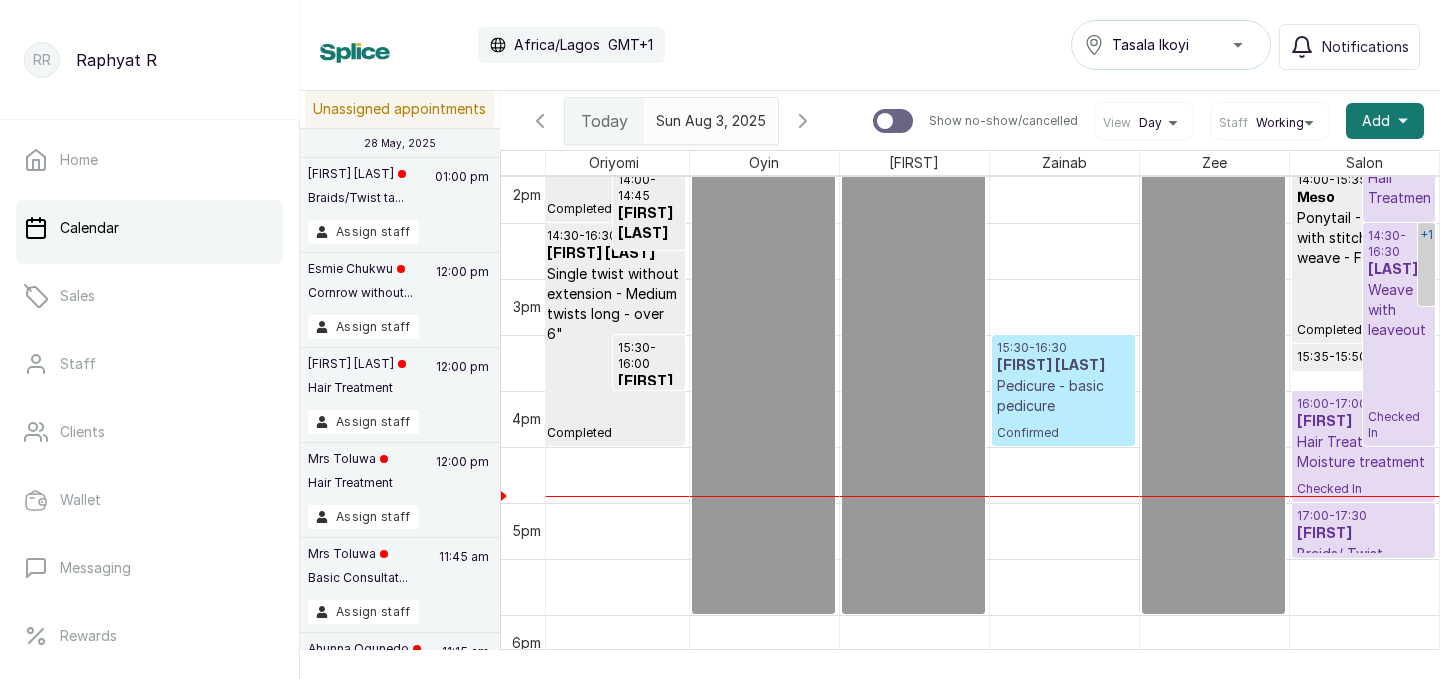 click on "+1" at bounding box center (1426, 264) 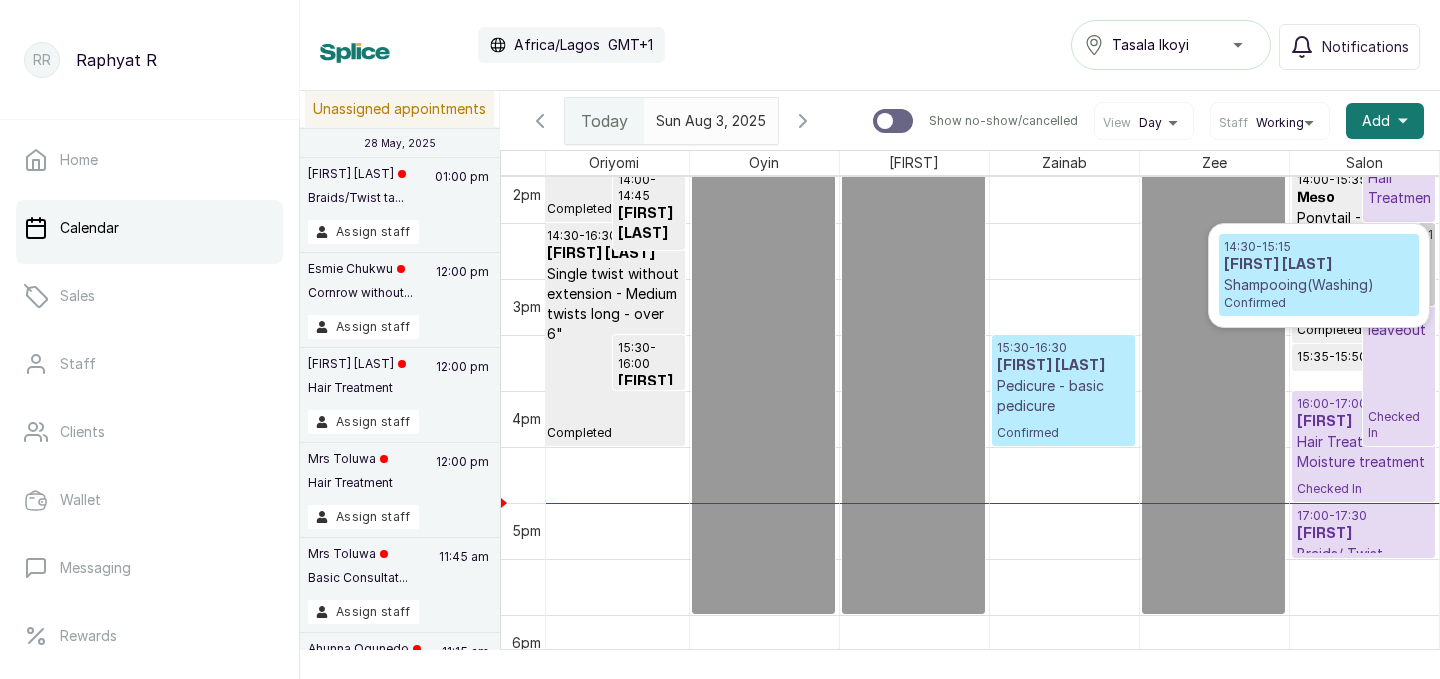 scroll, scrollTop: 1540, scrollLeft: 457, axis: both 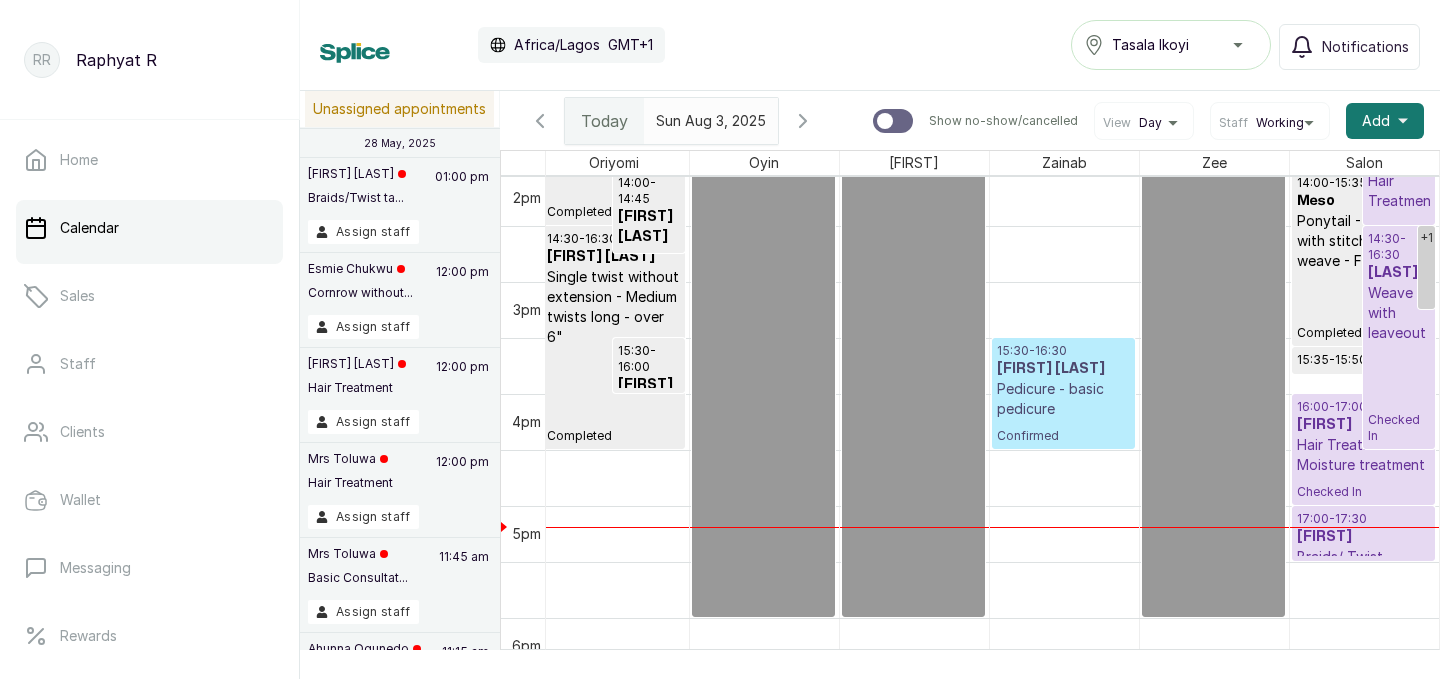 click on "14:30  -  16:30 [LAST] Checked In" at bounding box center (1399, 337) 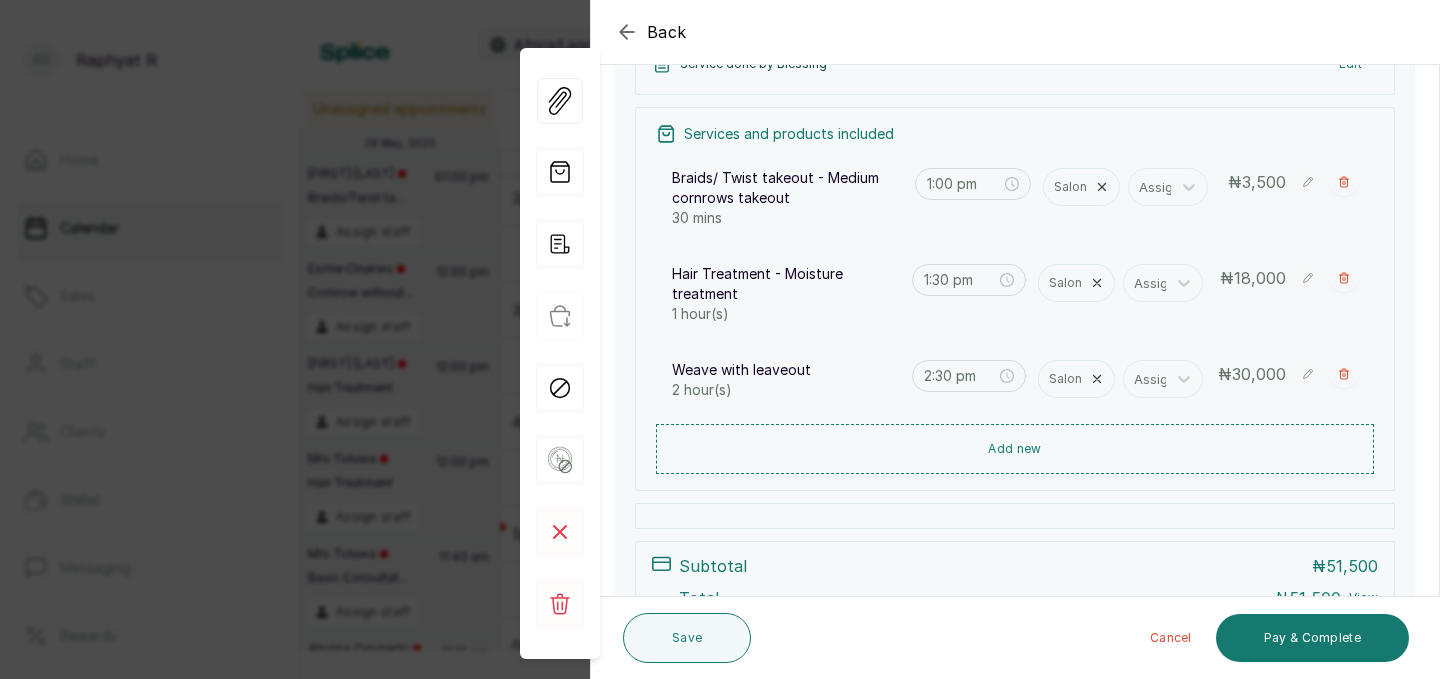 scroll, scrollTop: 338, scrollLeft: 0, axis: vertical 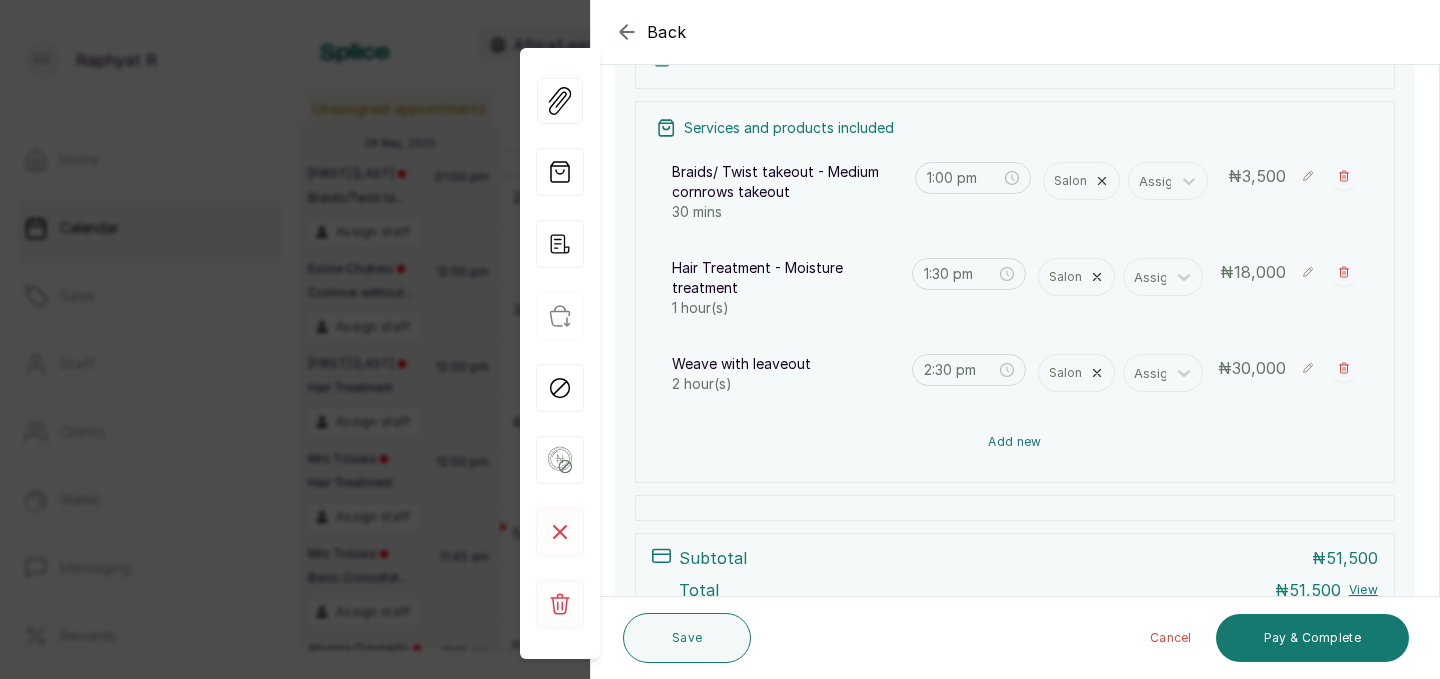 click on "Add new" at bounding box center [1015, 442] 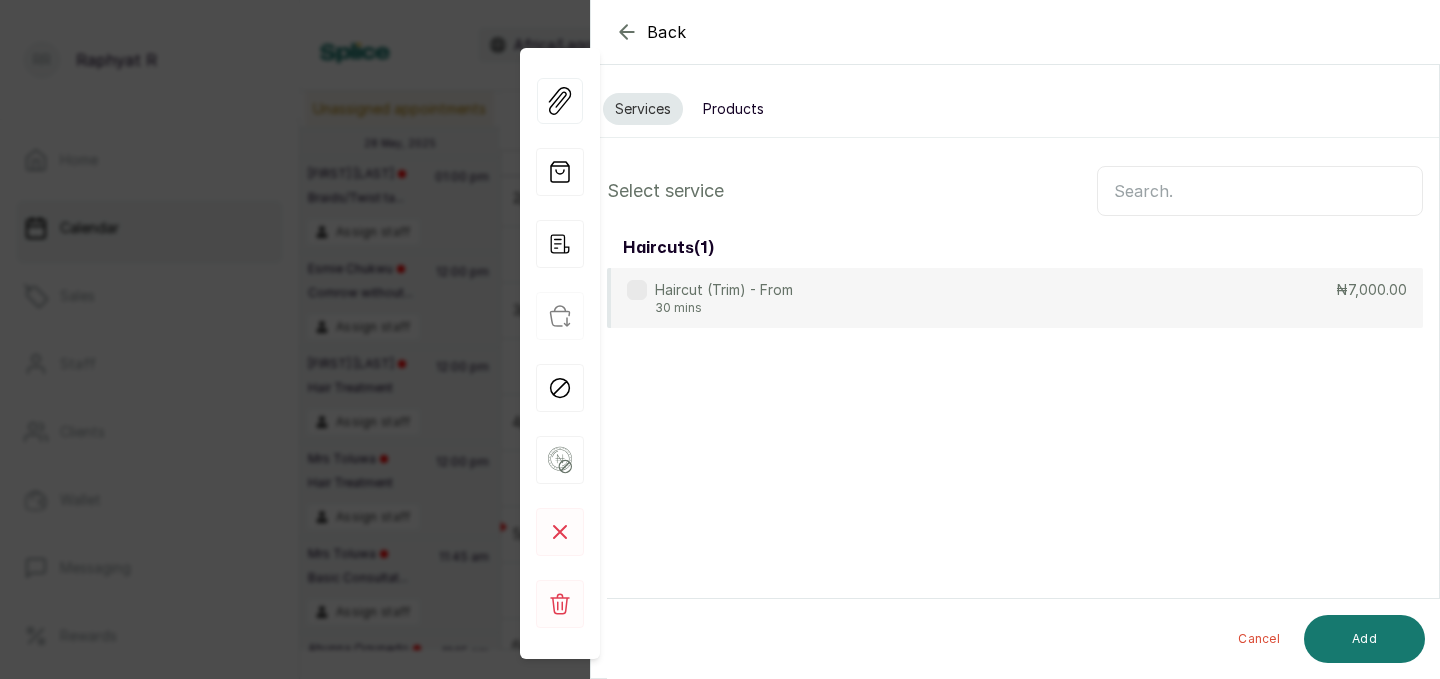 scroll, scrollTop: 0, scrollLeft: 0, axis: both 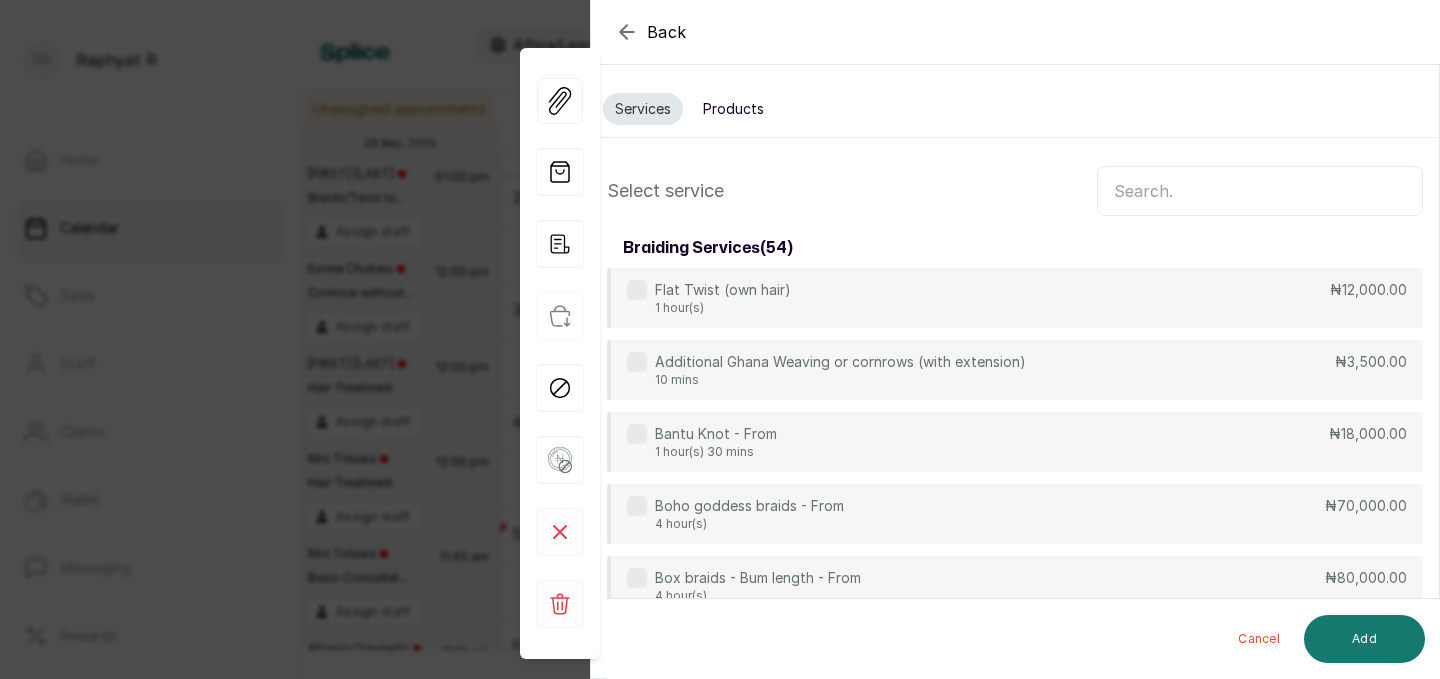 click at bounding box center (1260, 191) 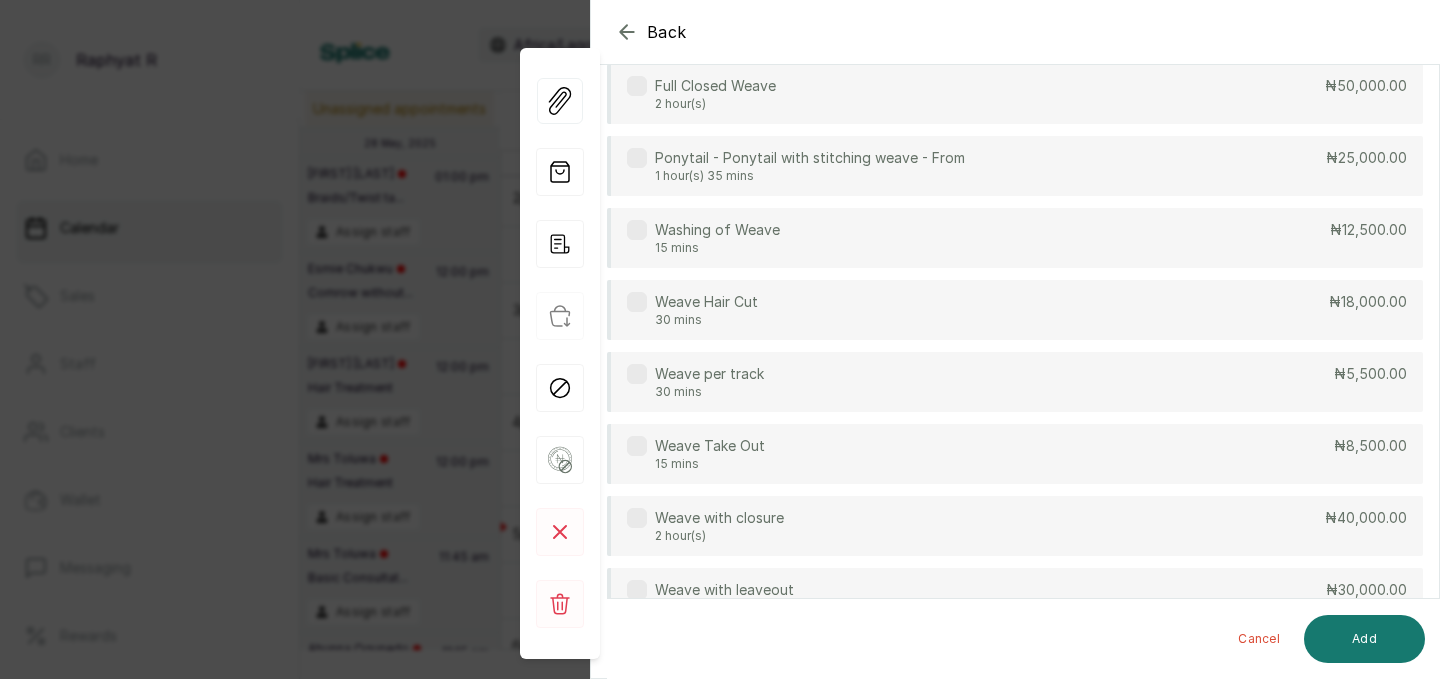 scroll, scrollTop: 711, scrollLeft: 0, axis: vertical 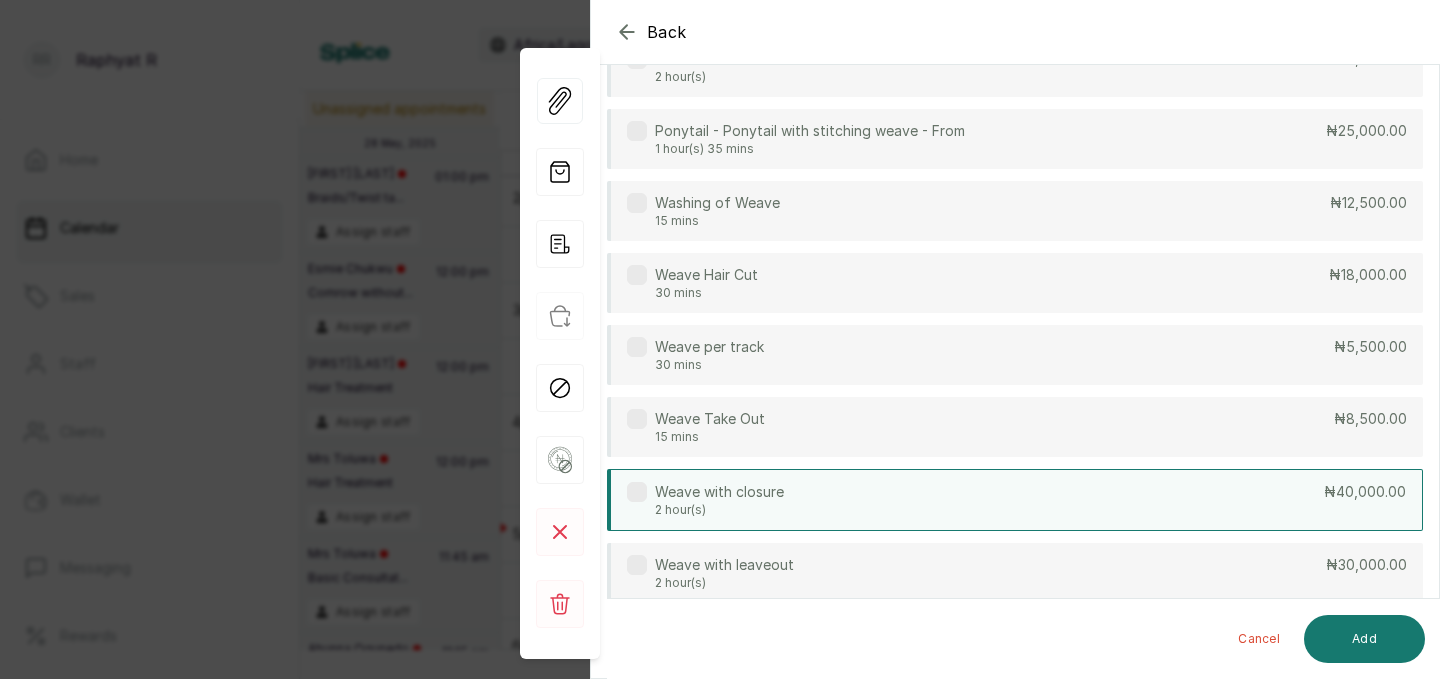 type on "WEAVE" 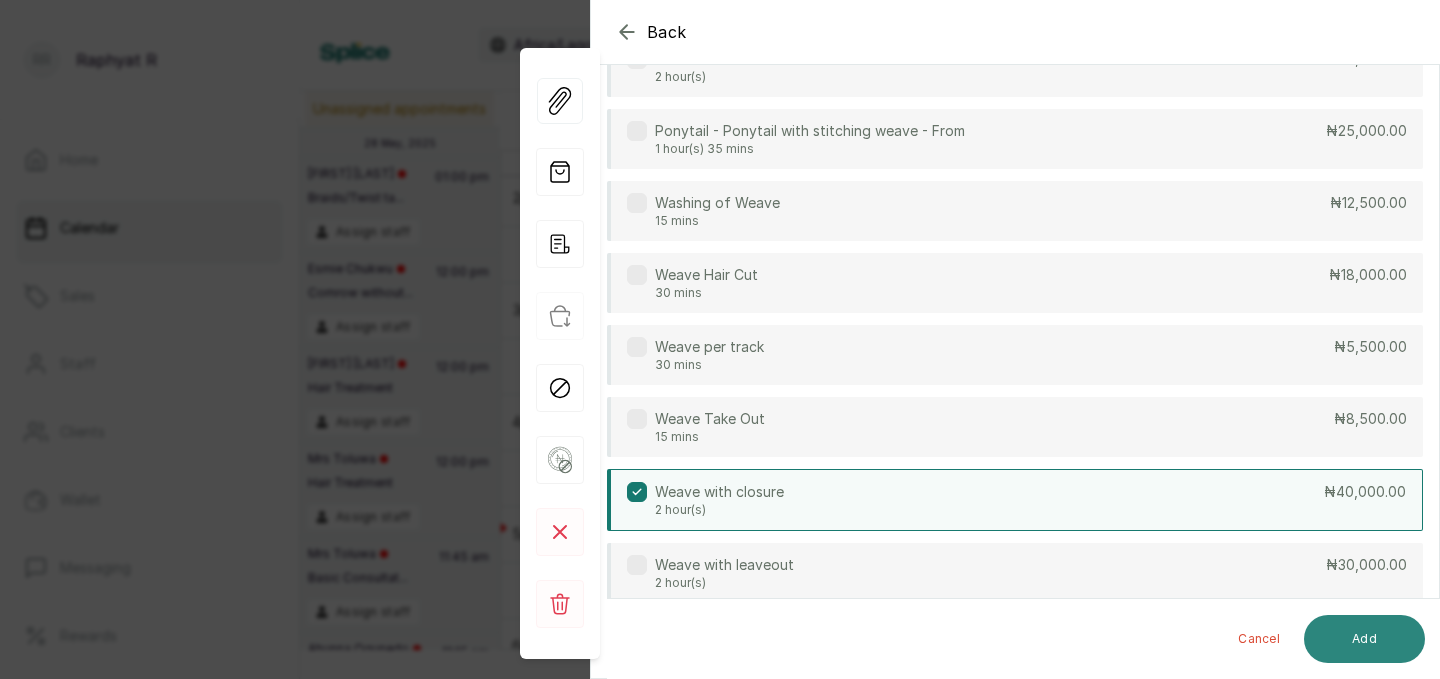 click on "Add" at bounding box center [1364, 639] 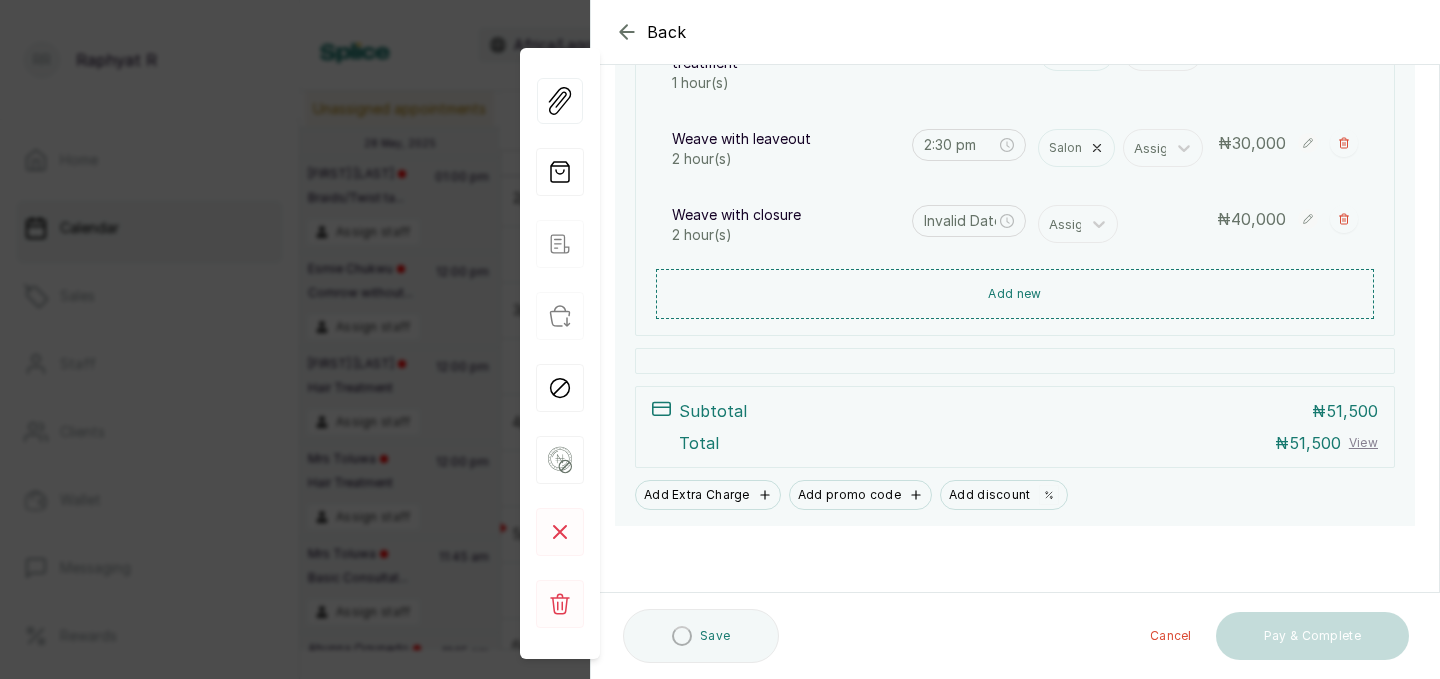 scroll, scrollTop: 563, scrollLeft: 0, axis: vertical 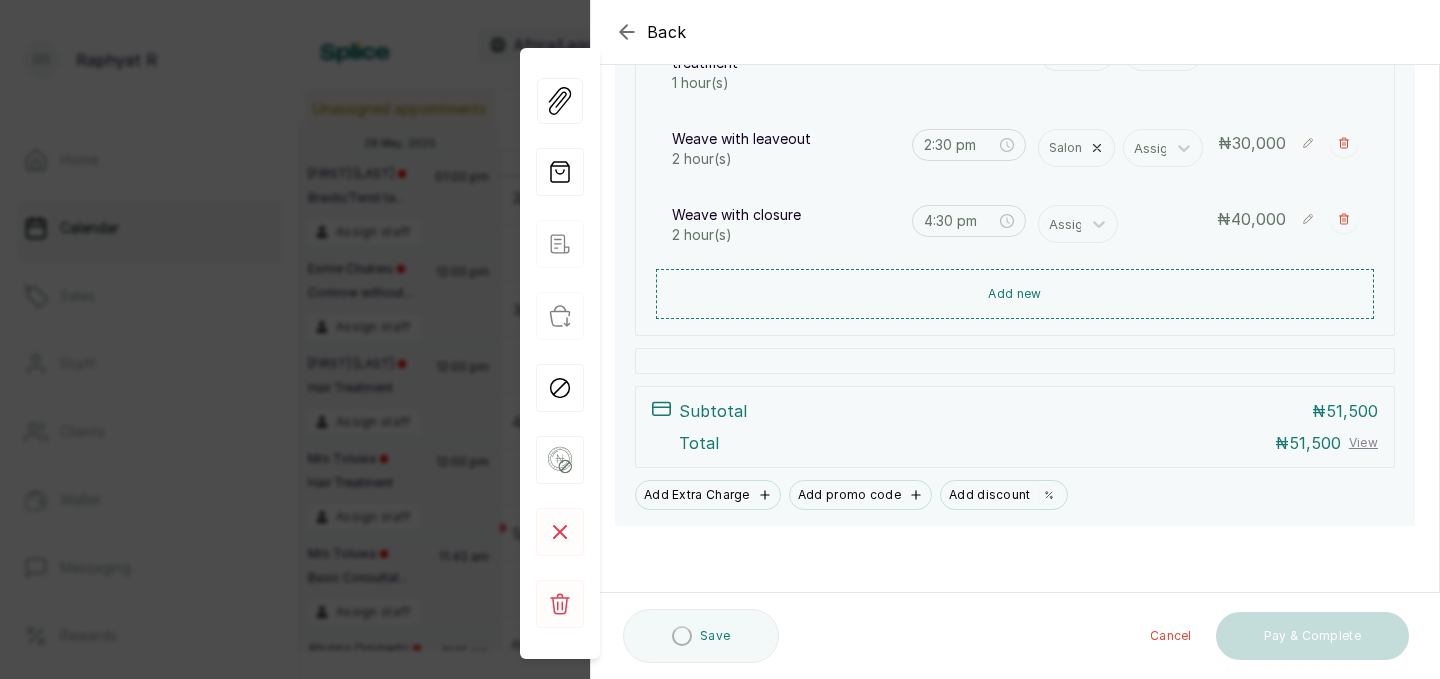 type on "4:30 pm" 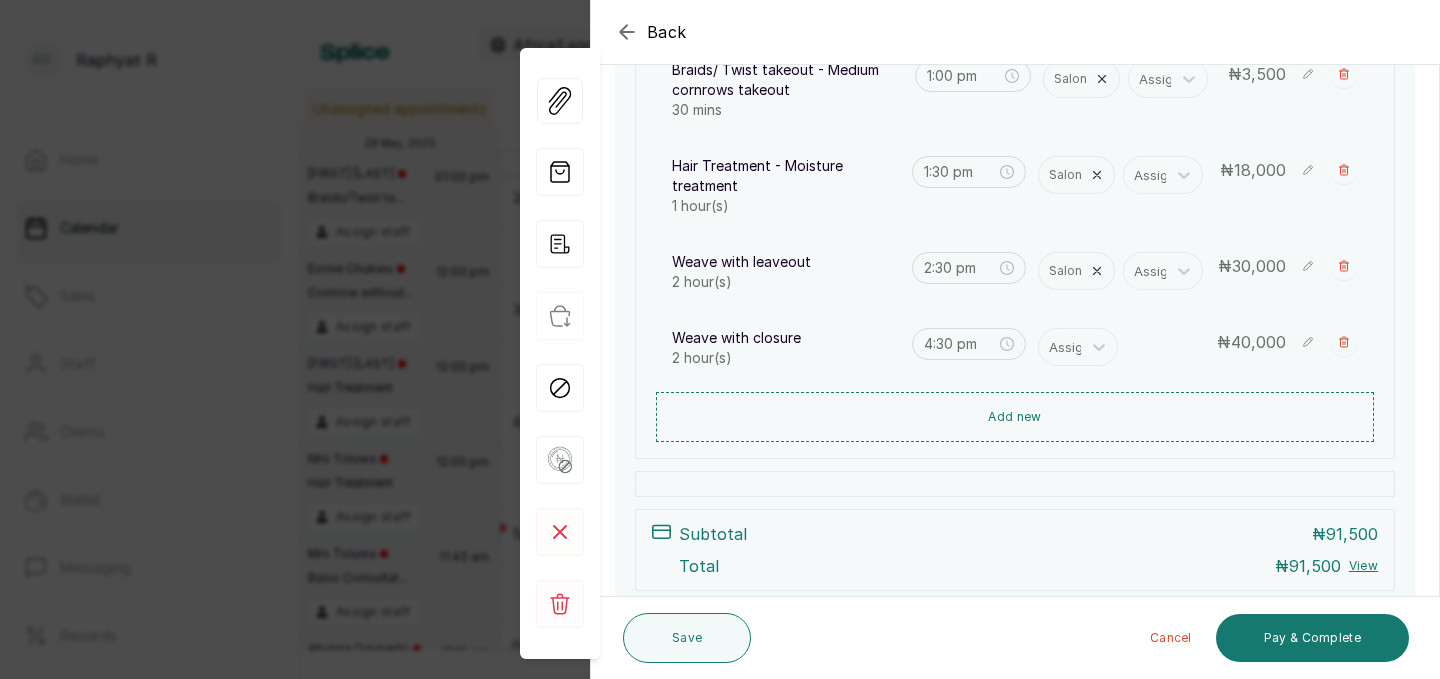 scroll, scrollTop: 421, scrollLeft: 0, axis: vertical 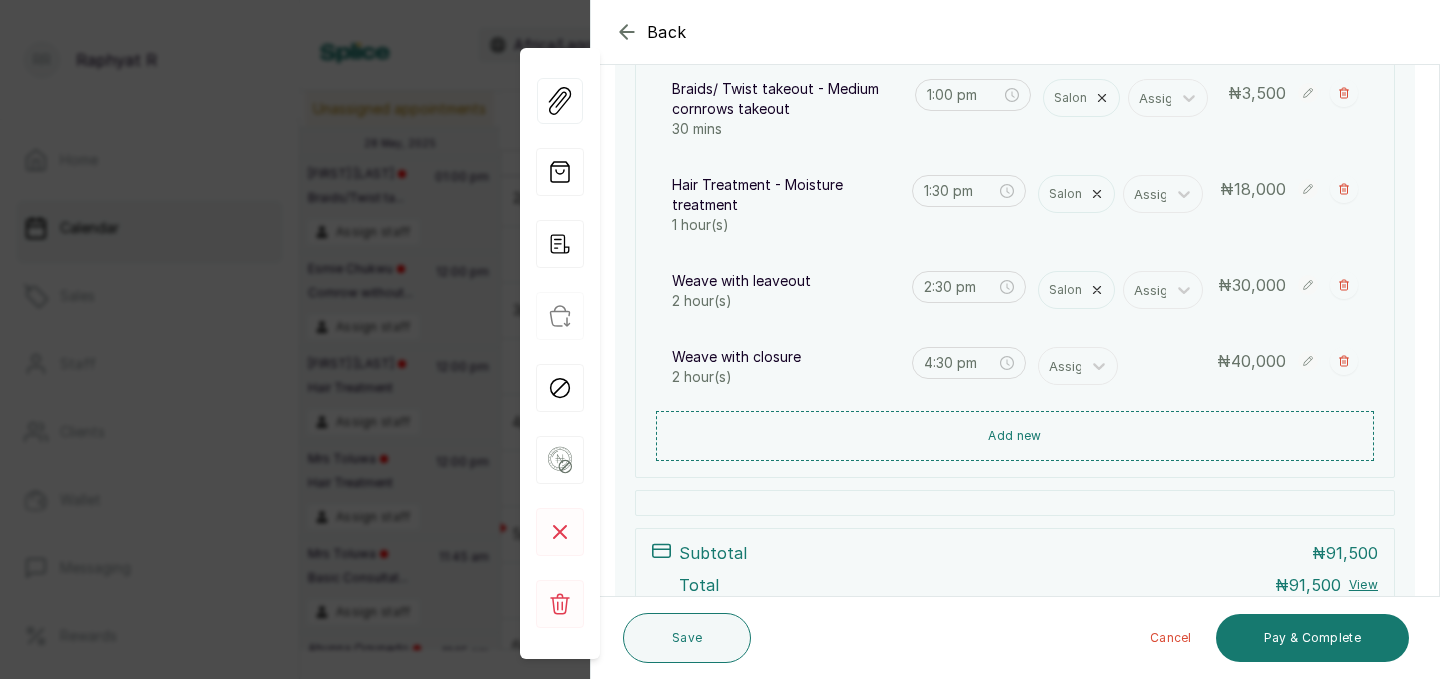 click 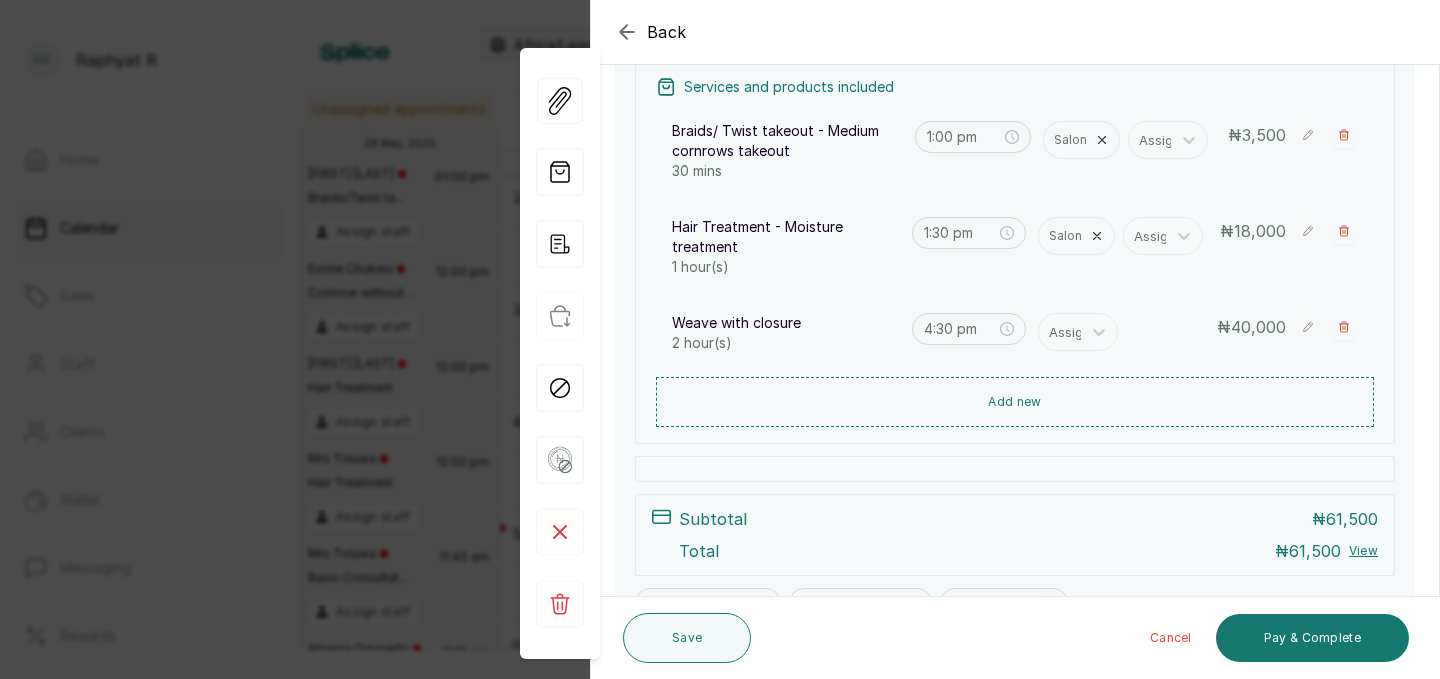 scroll, scrollTop: 382, scrollLeft: 0, axis: vertical 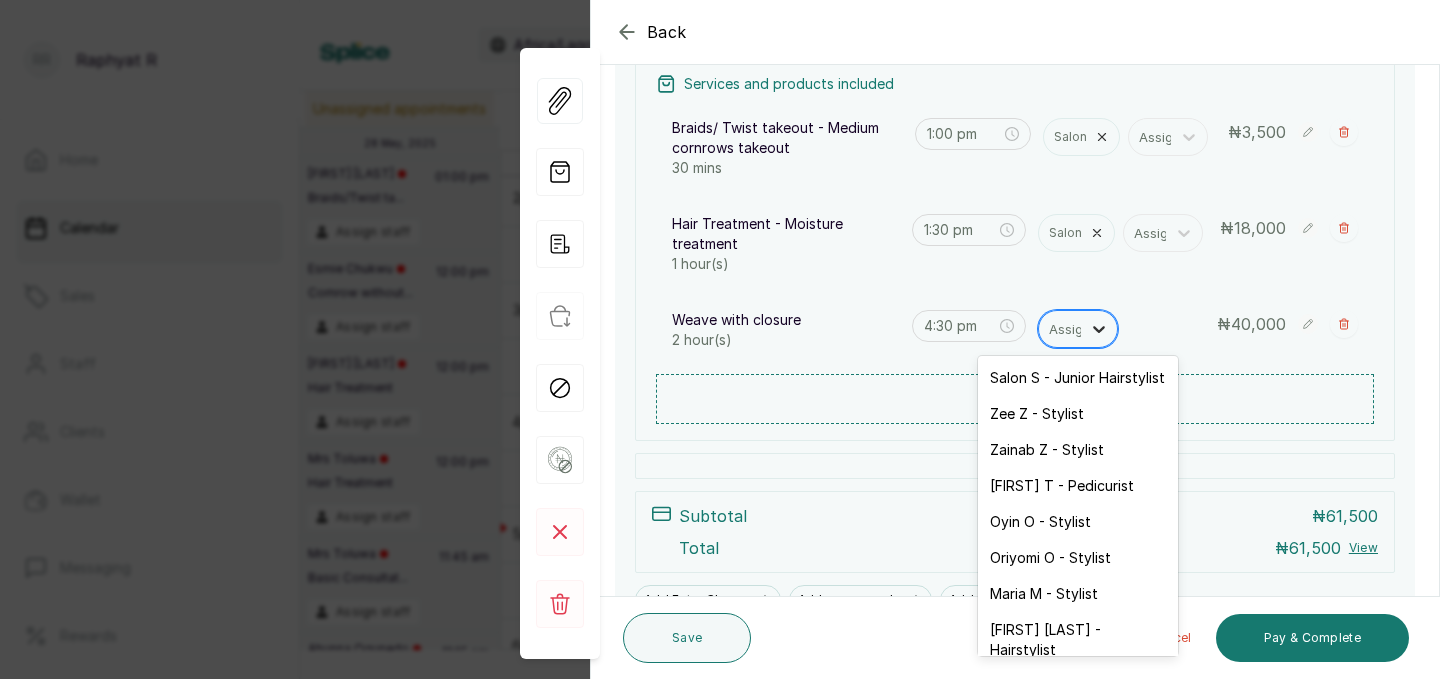 click 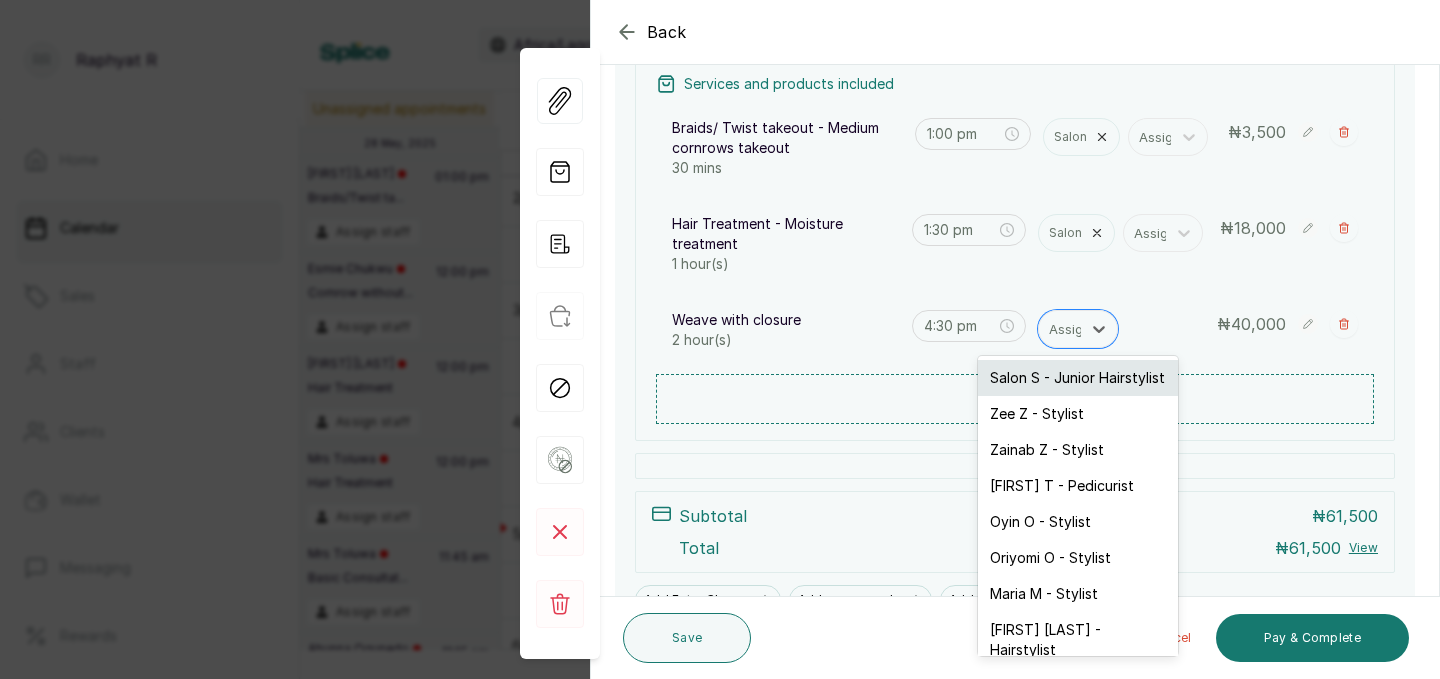 click on "Salon S - Junior Hairstylist" at bounding box center (1078, 378) 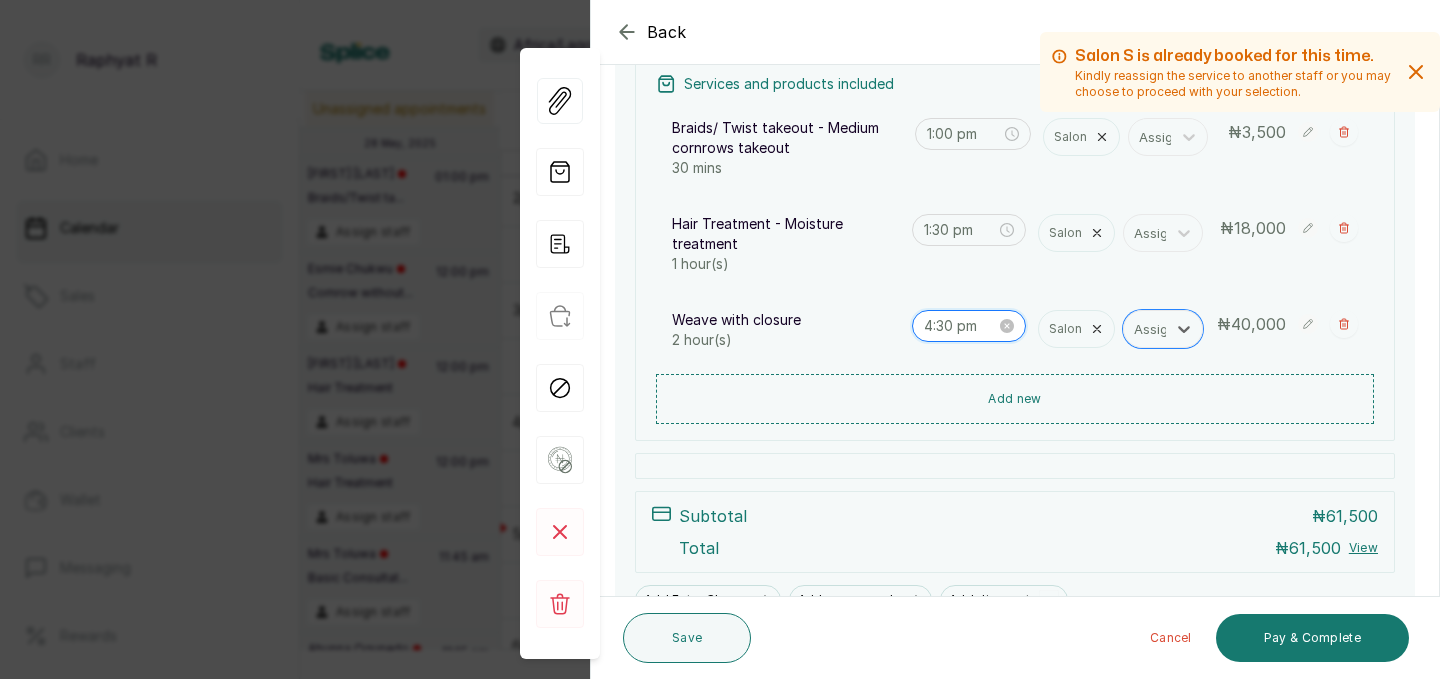 click on "4:30 pm" at bounding box center [960, 326] 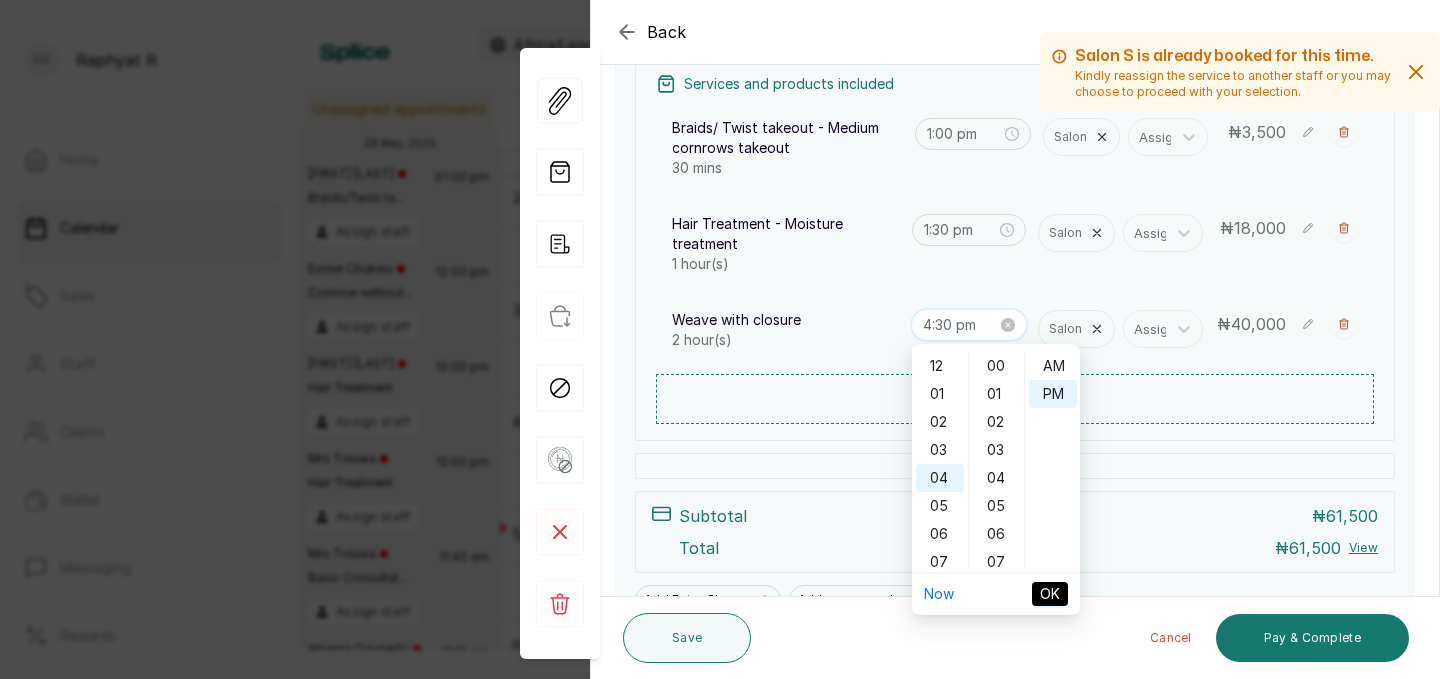 scroll, scrollTop: 836, scrollLeft: 0, axis: vertical 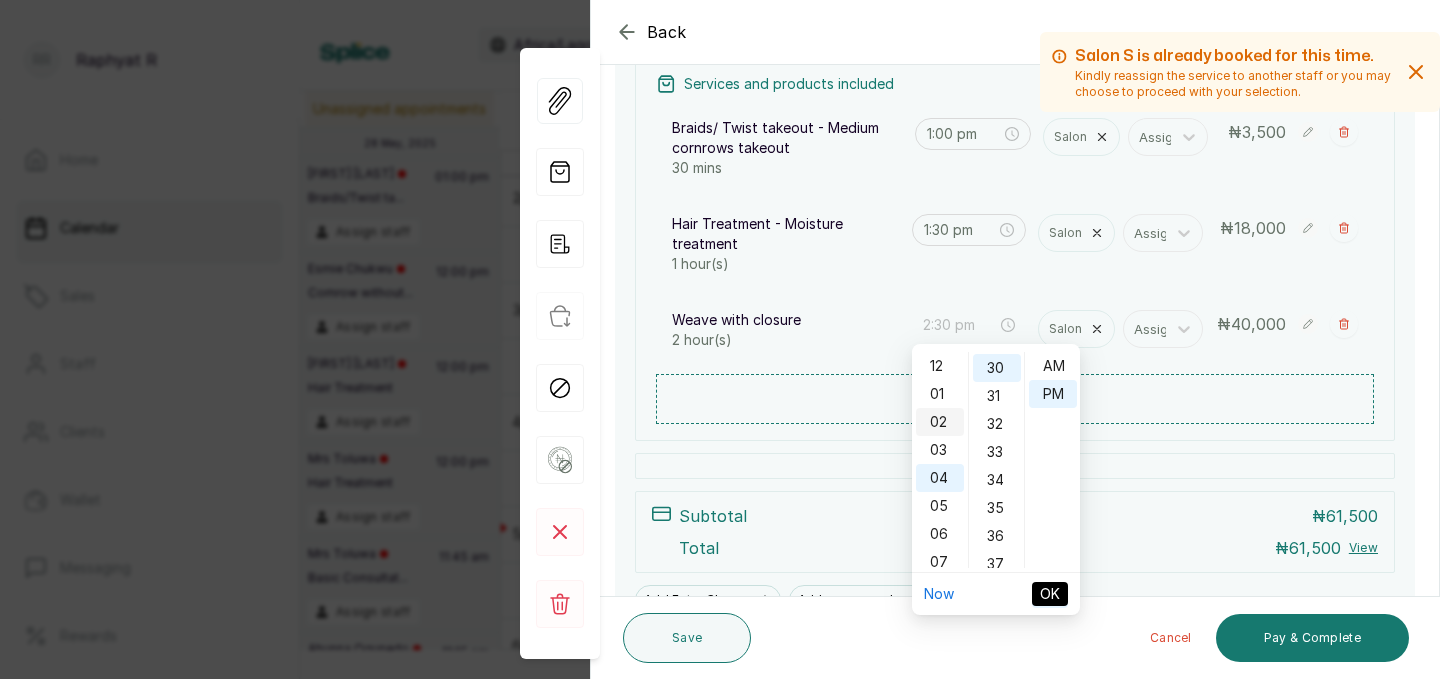 click on "02" at bounding box center (940, 422) 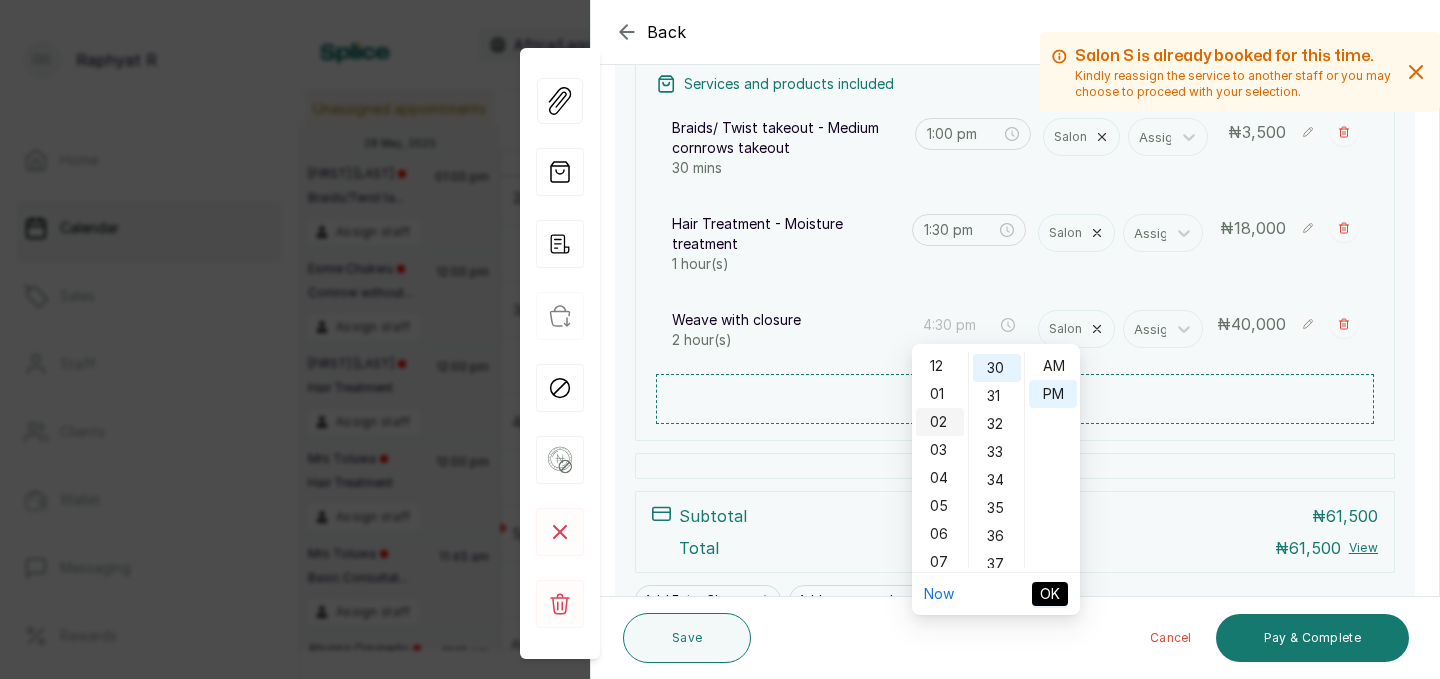 scroll, scrollTop: 54, scrollLeft: 0, axis: vertical 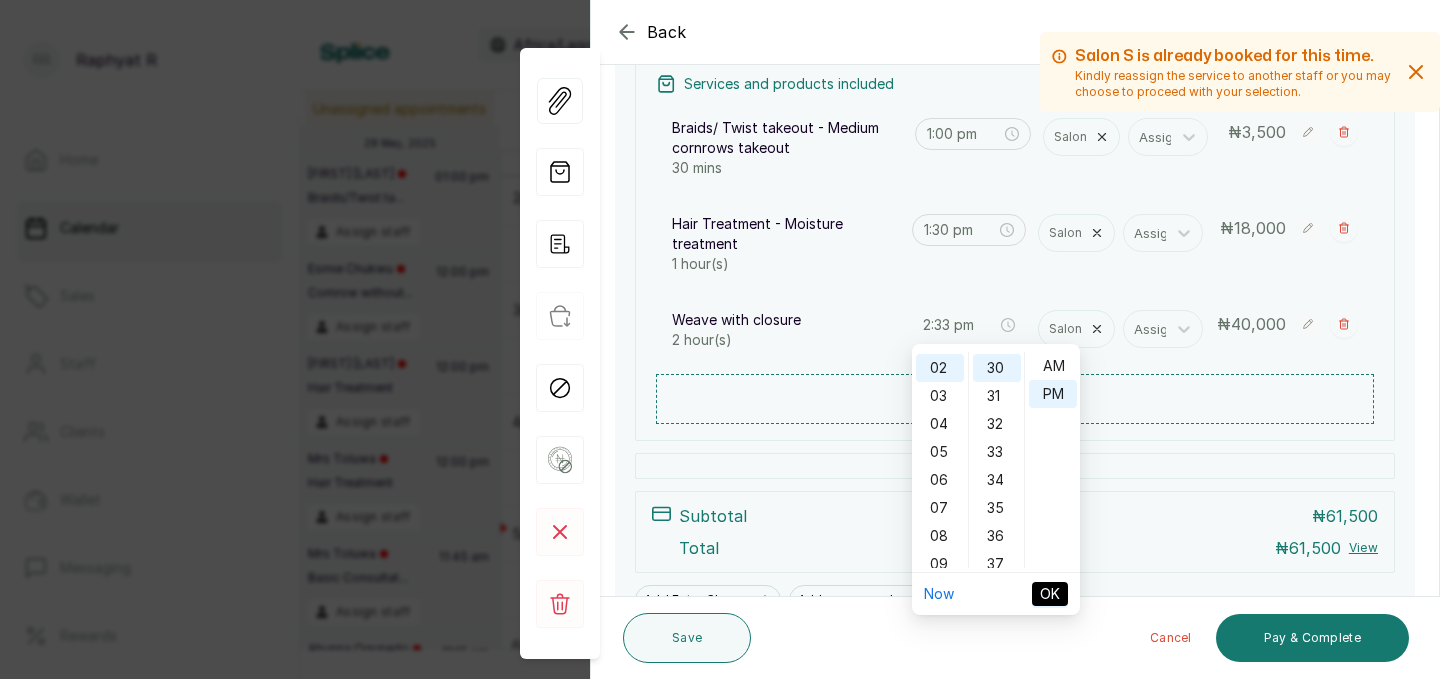 type on "2:30 pm" 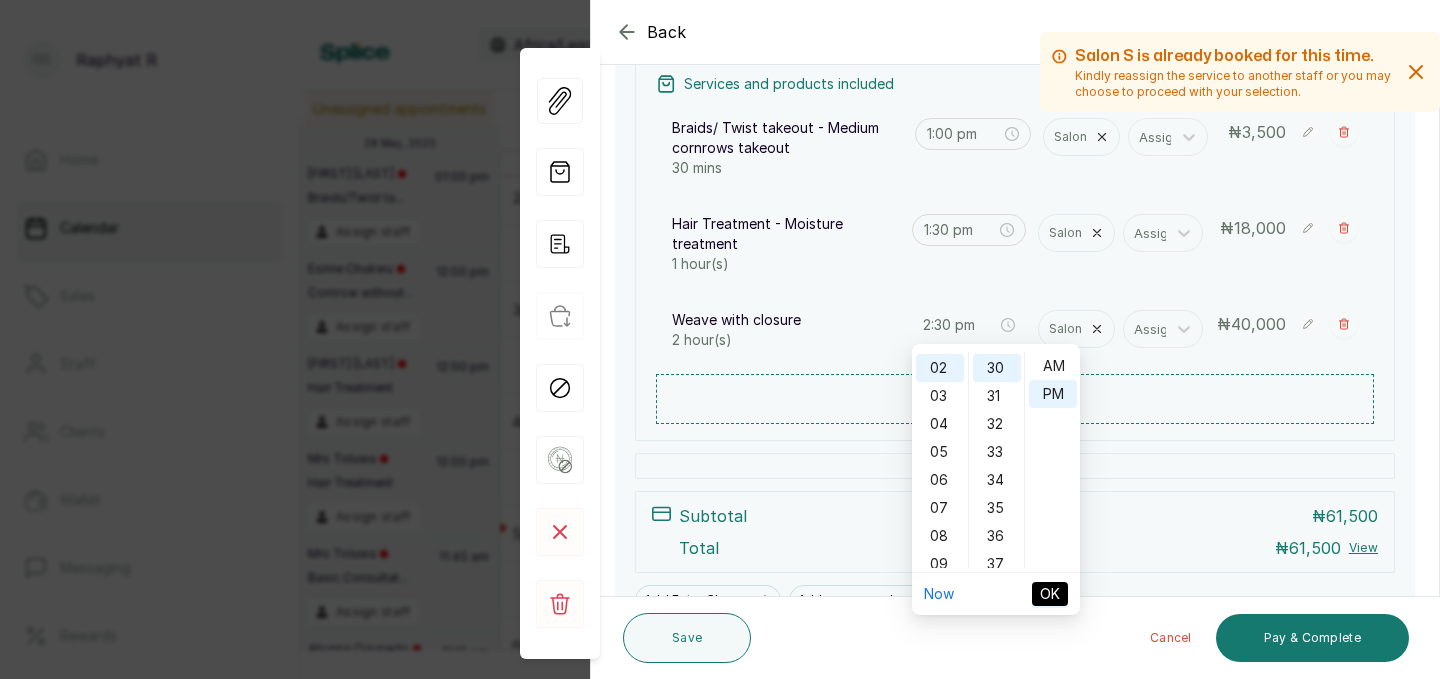 click on "OK" at bounding box center (1050, 594) 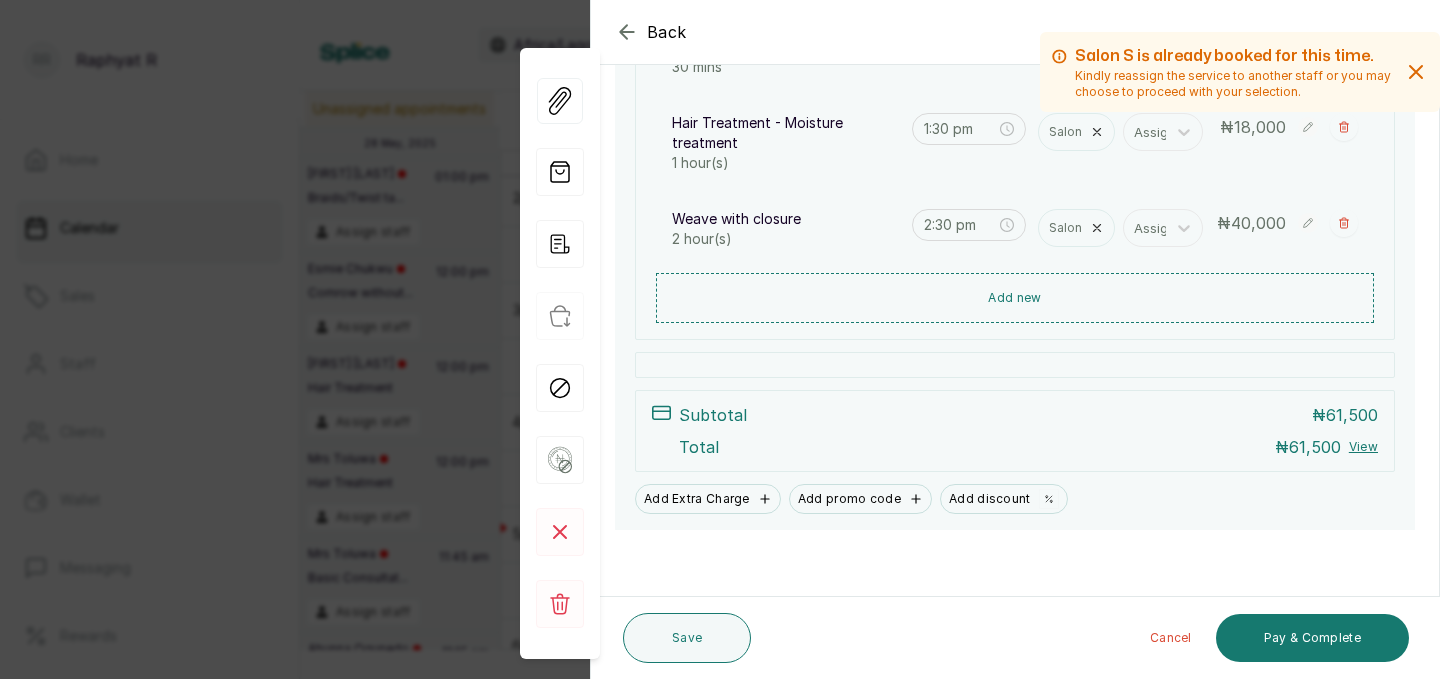 scroll, scrollTop: 487, scrollLeft: 0, axis: vertical 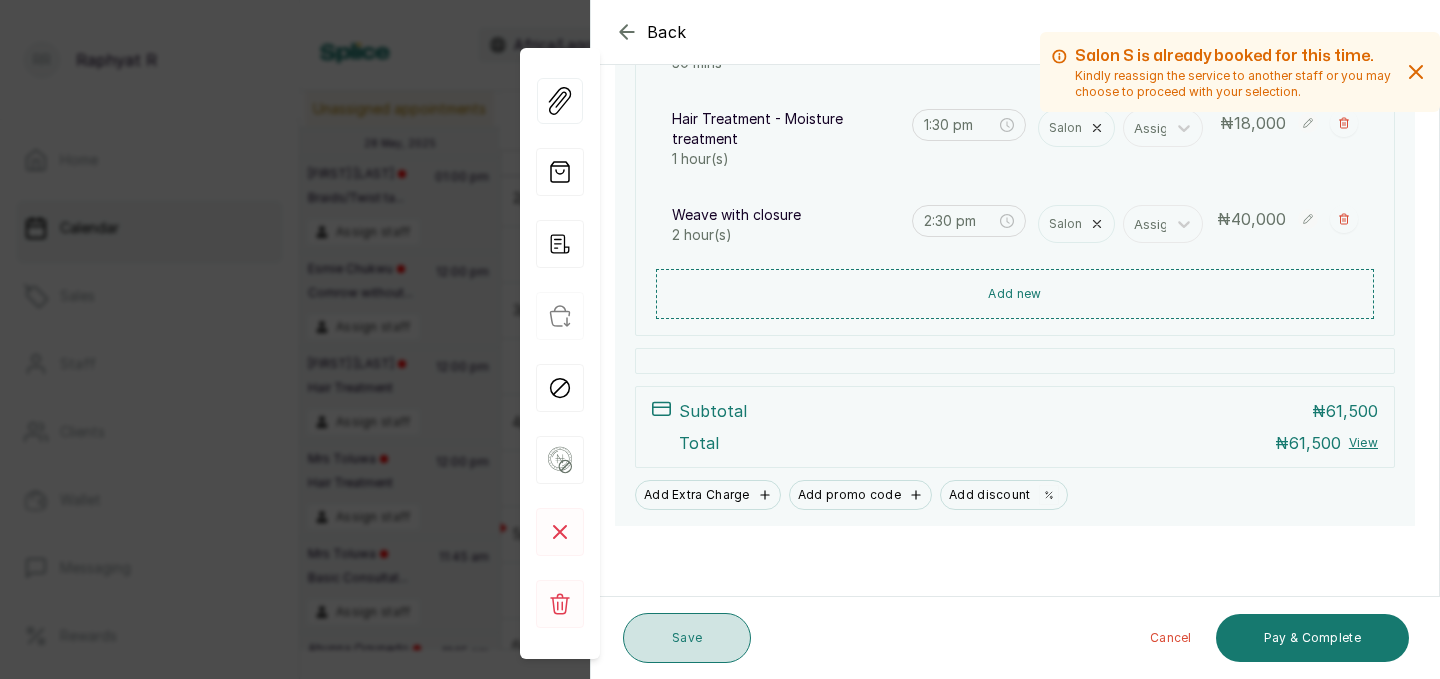 click on "Save" at bounding box center (687, 638) 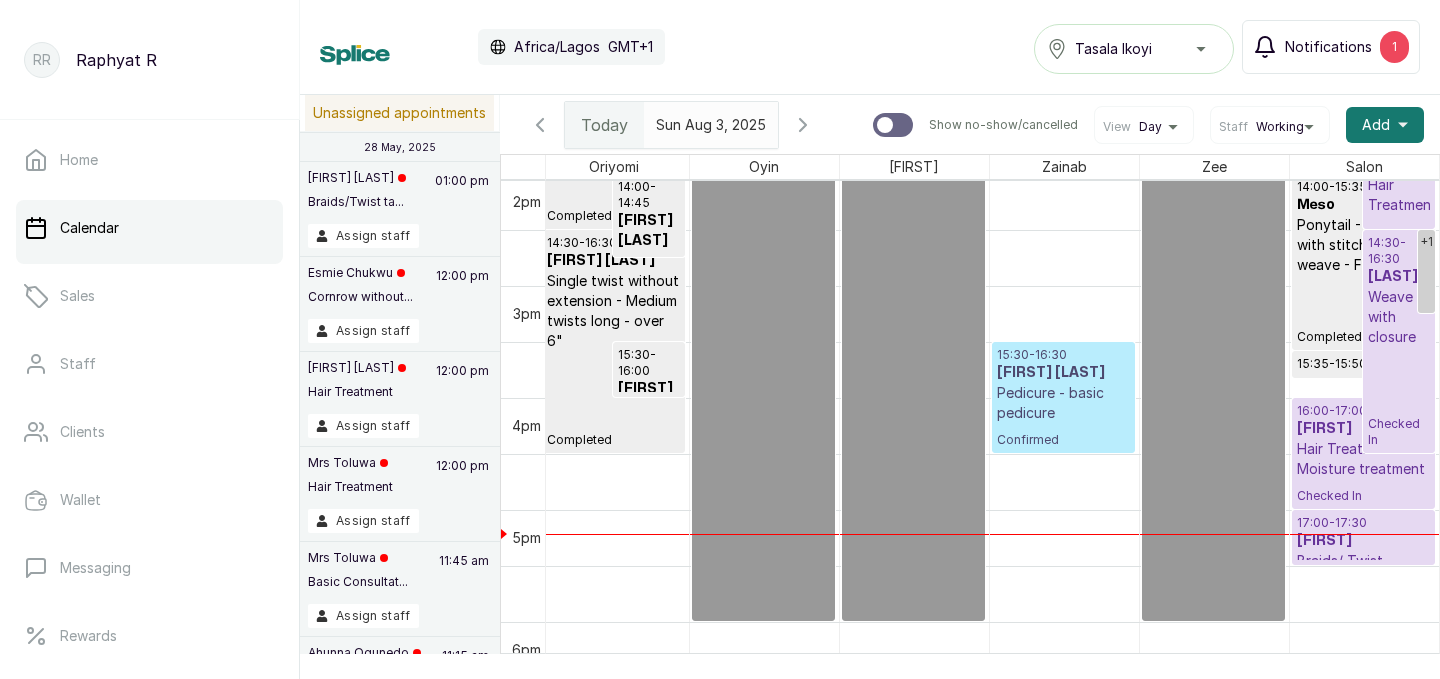click on "Notifications" at bounding box center [1328, 47] 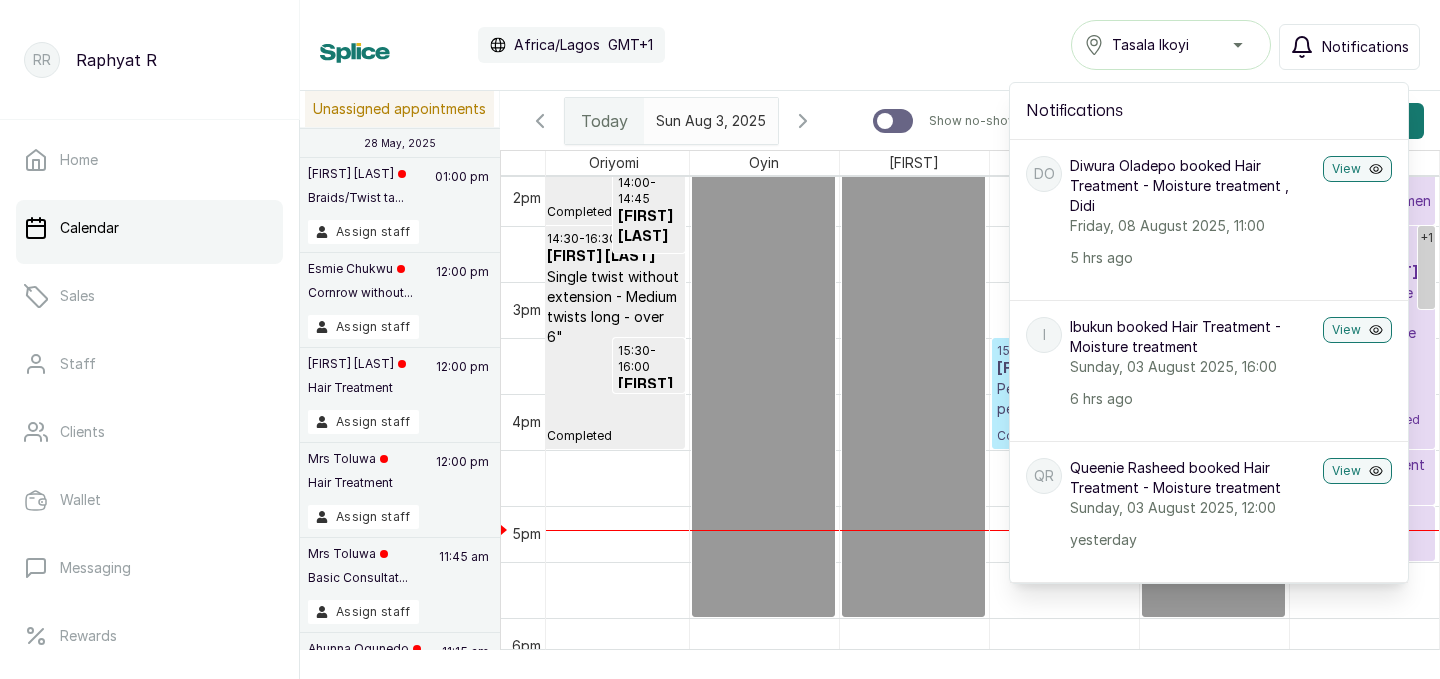 click on "Calendar Africa/Lagos GMT+1 Tasala Ikoyi Notifications Notifications DO Diwura Oladepo booked Hair Treatment  - Moisture treatment , Didi Friday, 08 August 2025, 11:00 5 hrs ago View   I Ibukun  booked Hair Treatment  - Moisture treatment  Sunday, 03 August 2025, 16:00 6 hrs ago View   QR Queenie Rasheed booked Hair Treatment  - Moisture treatment  Sunday, 03 August 2025, 12:00 yesterday View   Low stock alert Truth Reinforcer Protein Treatment (300m... yesterday View   NO Nwando Ozobia booked Ponytail touch up Saturday, 02 August 2025, 16:30 yesterday View   OE Onyinyechi Ekeledo booked Cornrow with extension - 2-4 With tiny weaving  - From Friday, 01 August 2025, 15:30 2 days ago View   OE Onyinyechi Ekeledo booked Twist out, Braids/ Twist takeout - Medium cornrows takeout Sunday, 03 August 2025, 13:30 2 days ago View   GO Gogo Oni booked Washing / shampooing, Single twists without extension - mini size Saturday, 02 August 2025, 11:00 2 days ago View   TO Sunday, 03 August 2025, 12:30 2 days ago View   View" at bounding box center [870, 45] 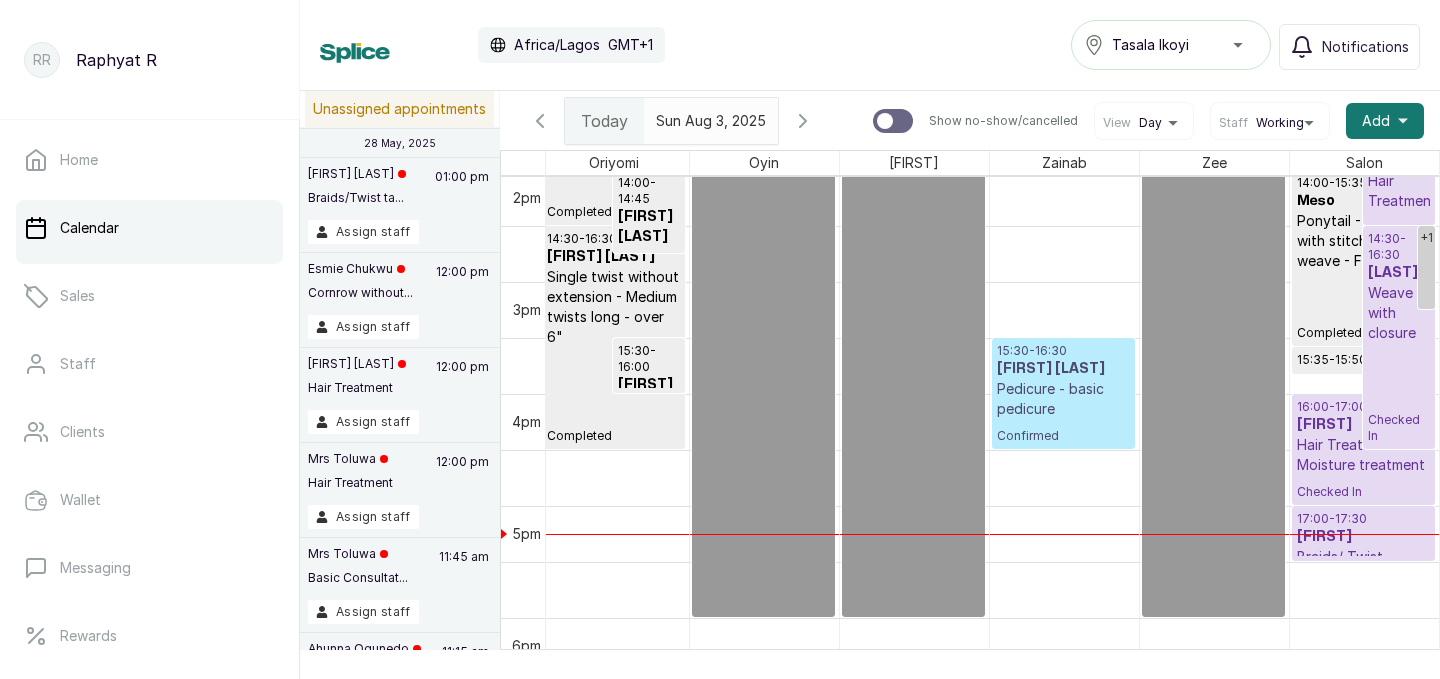 click on "[LAST]" at bounding box center [1399, 273] 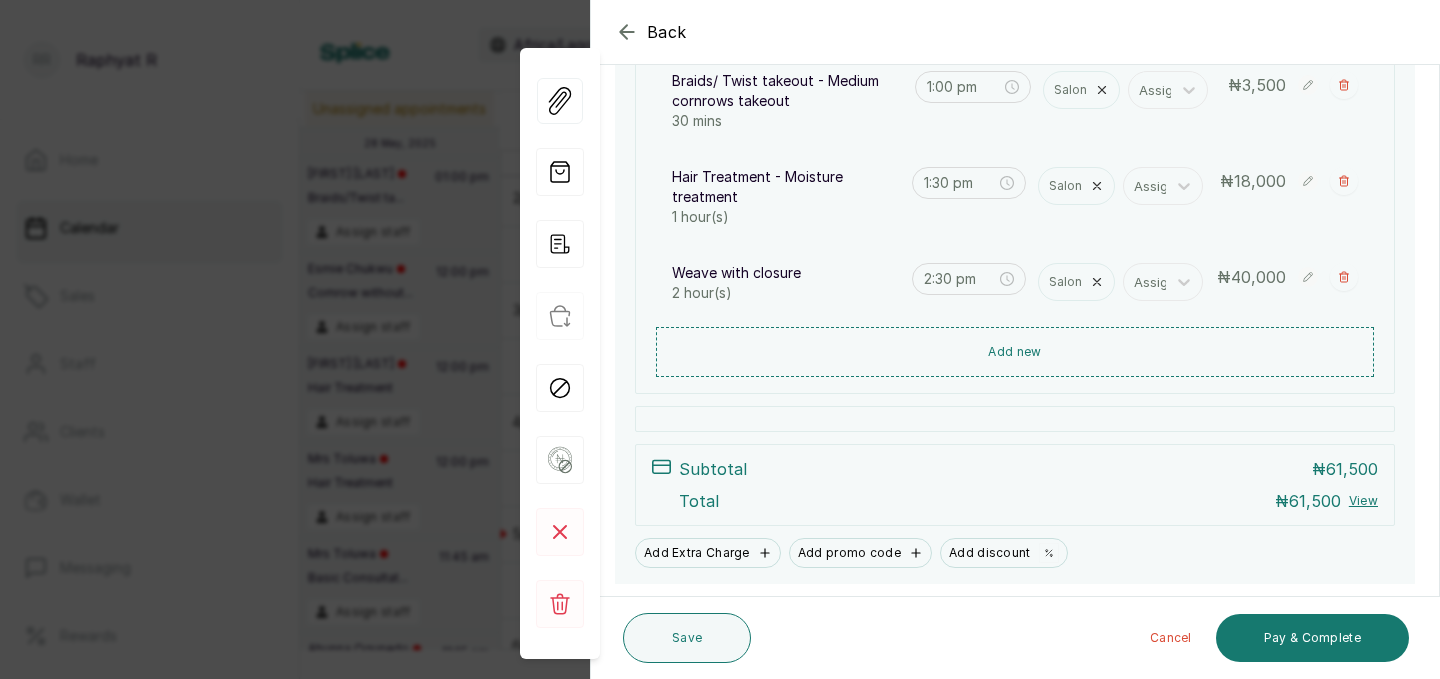 scroll, scrollTop: 432, scrollLeft: 0, axis: vertical 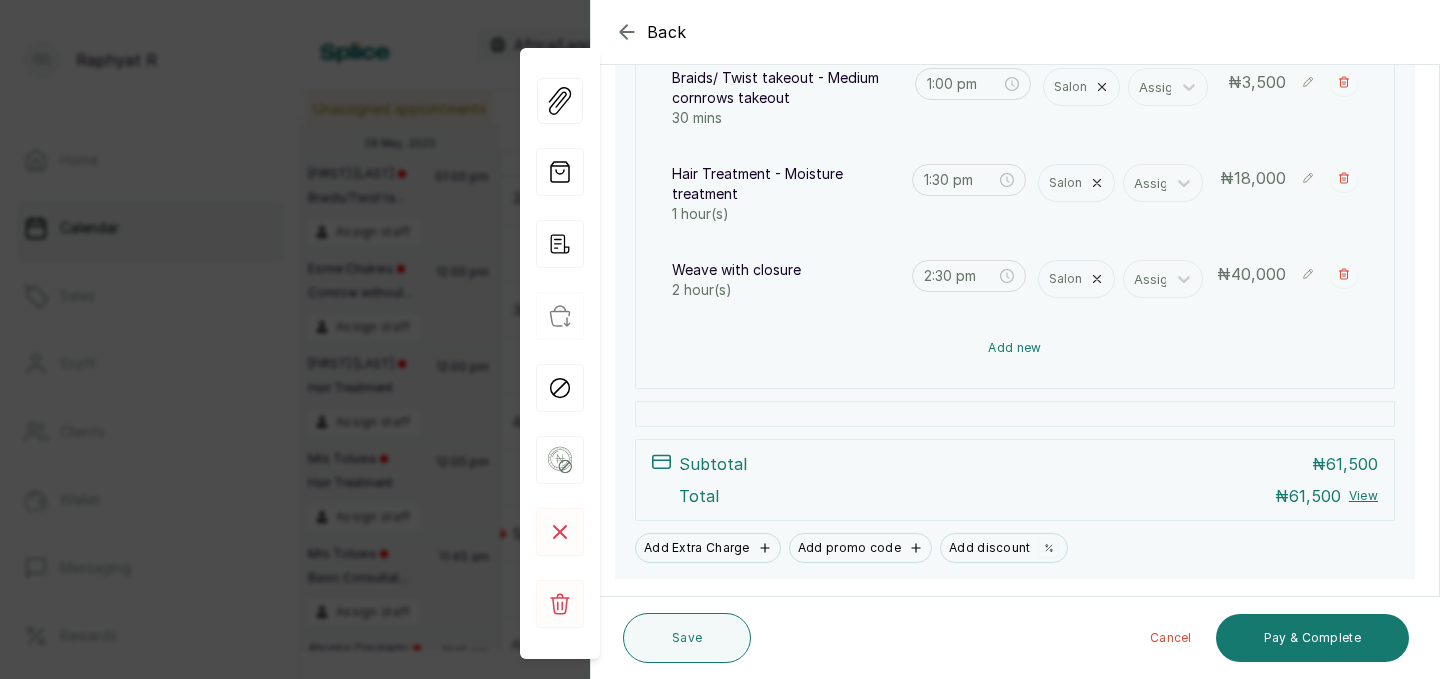 click on "Add new" at bounding box center (1015, 348) 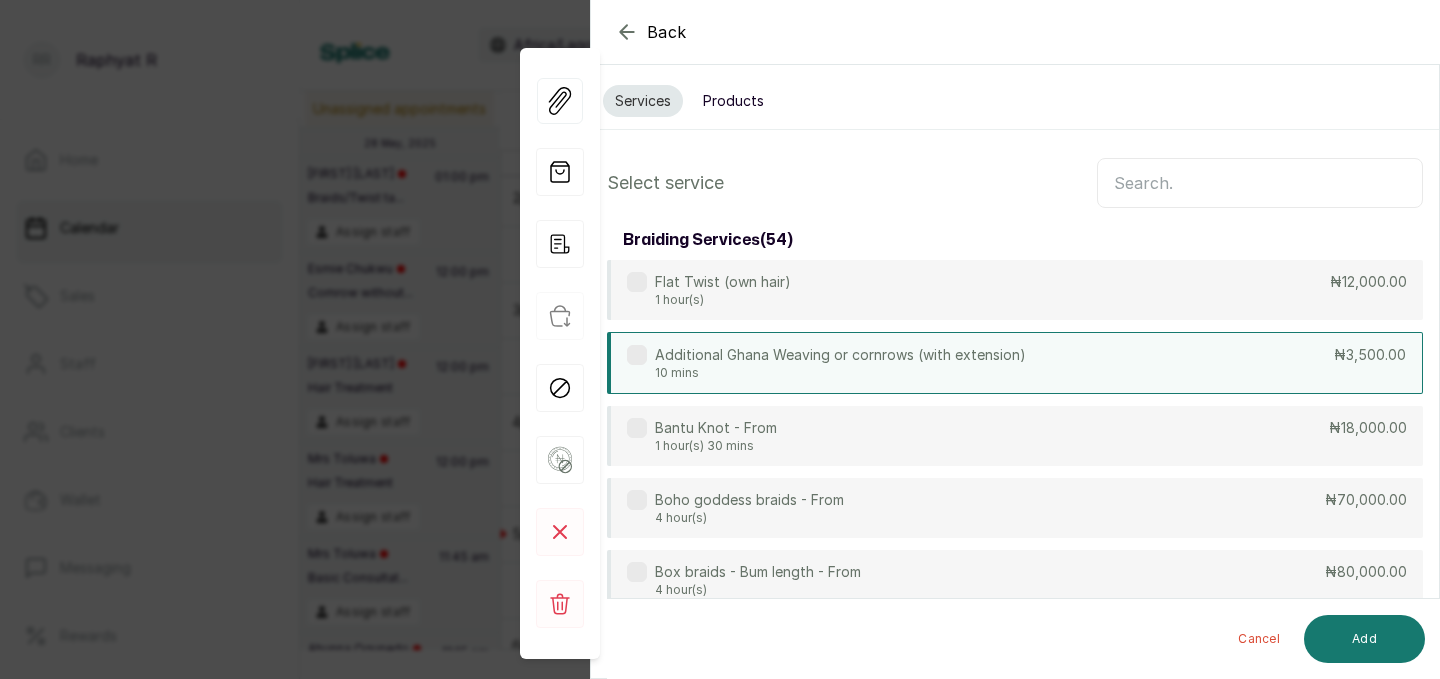 scroll, scrollTop: 0, scrollLeft: 0, axis: both 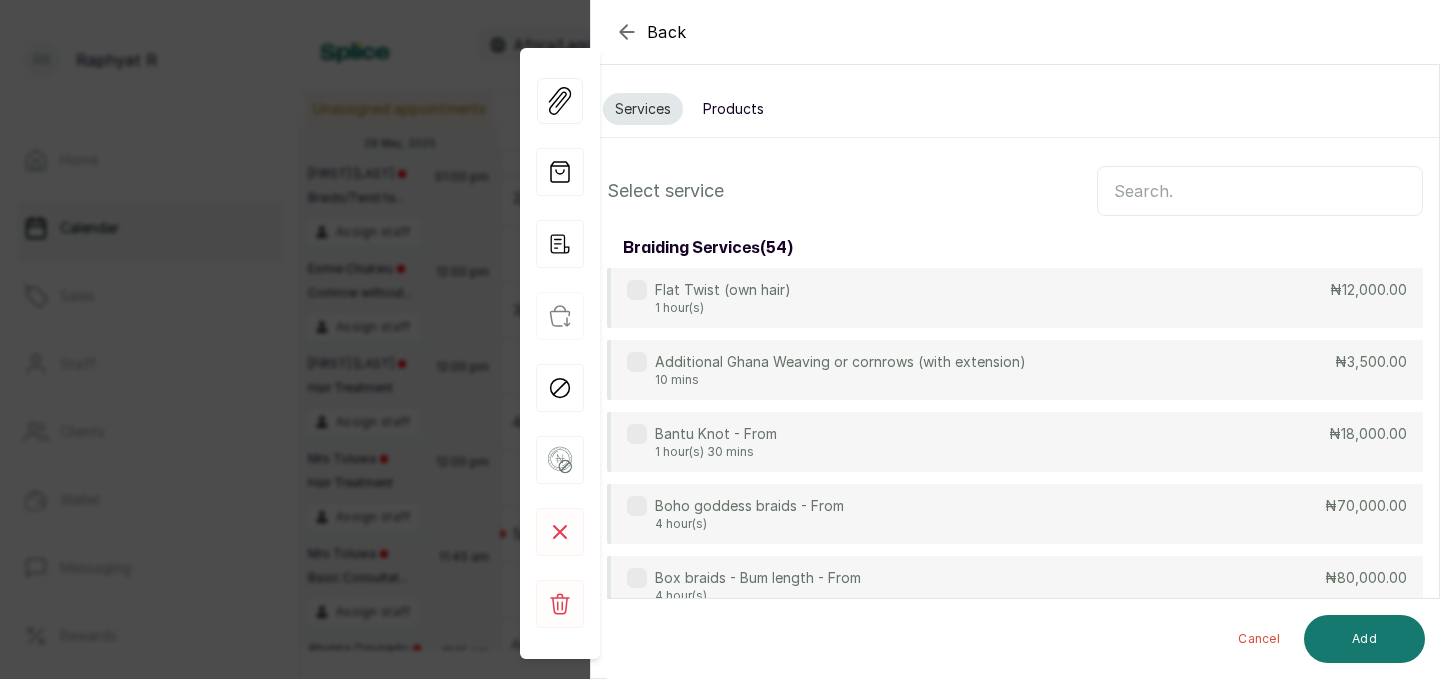 click at bounding box center (1260, 191) 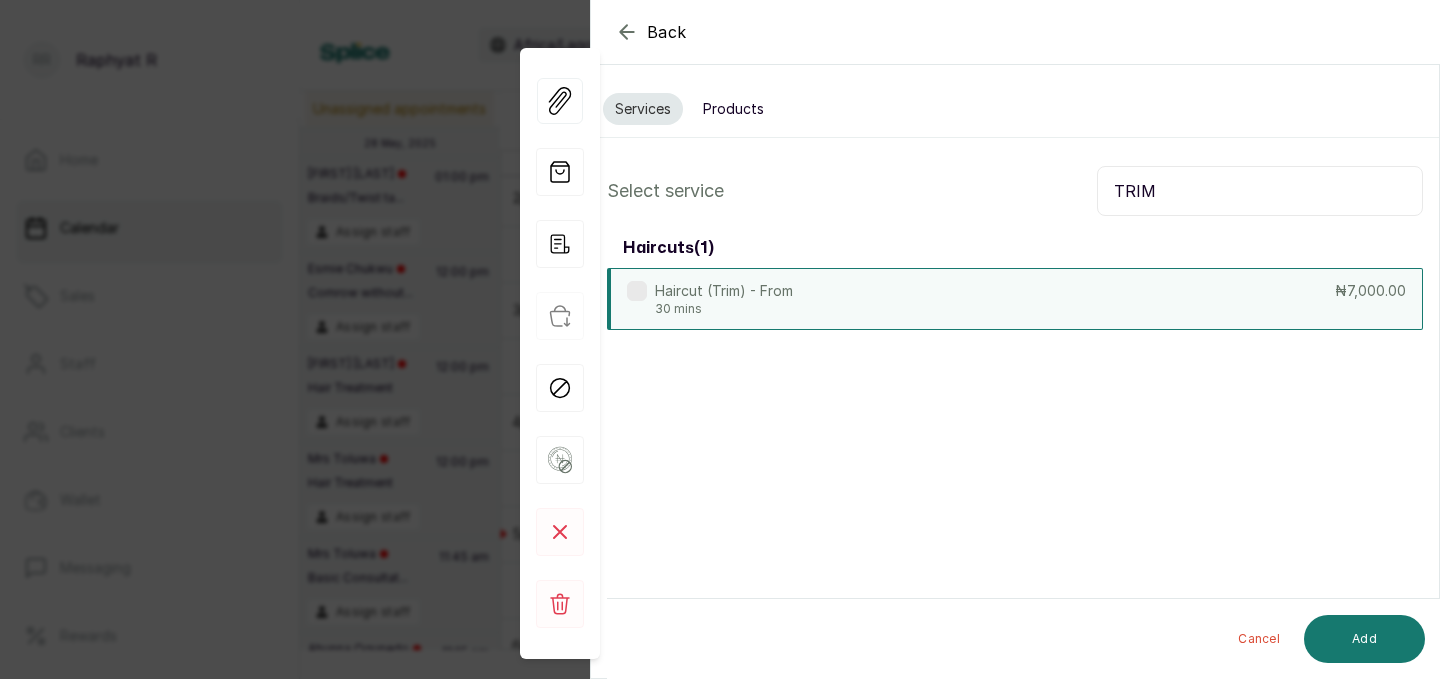type on "TRIM" 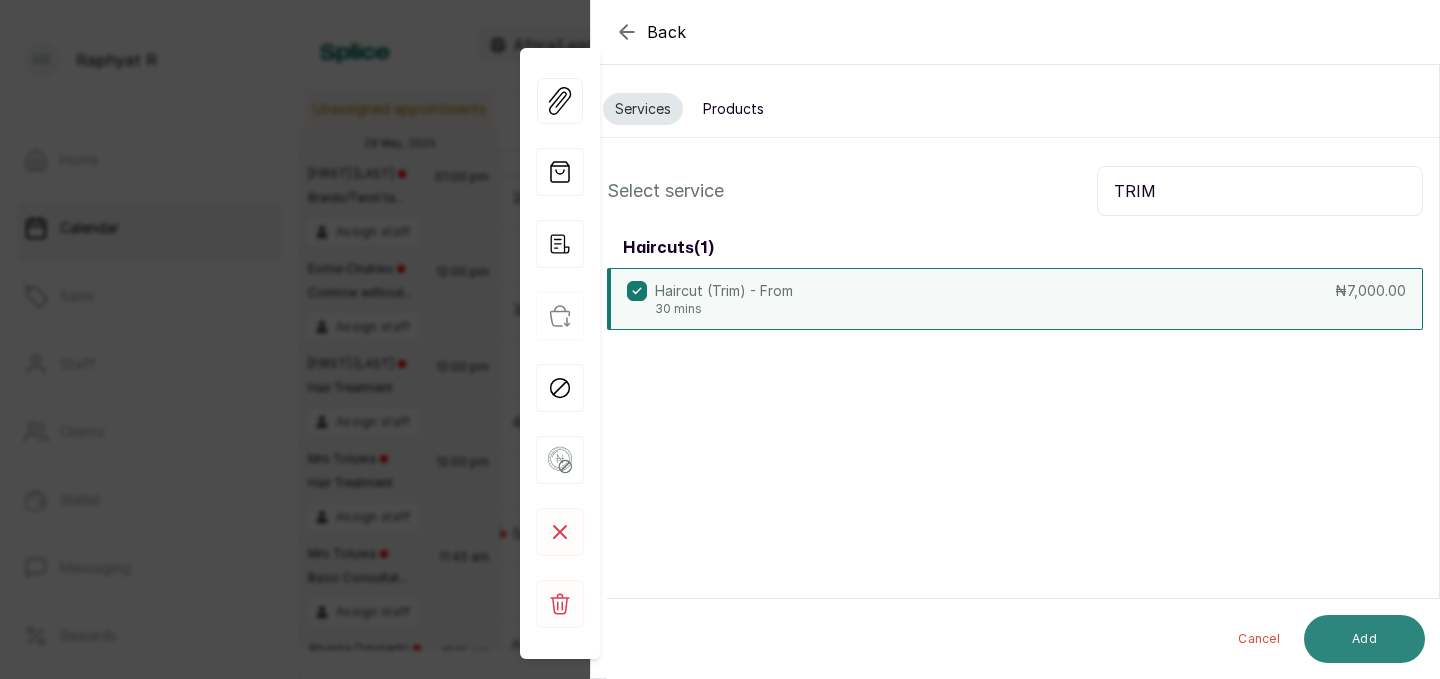 click on "Add" at bounding box center [1364, 639] 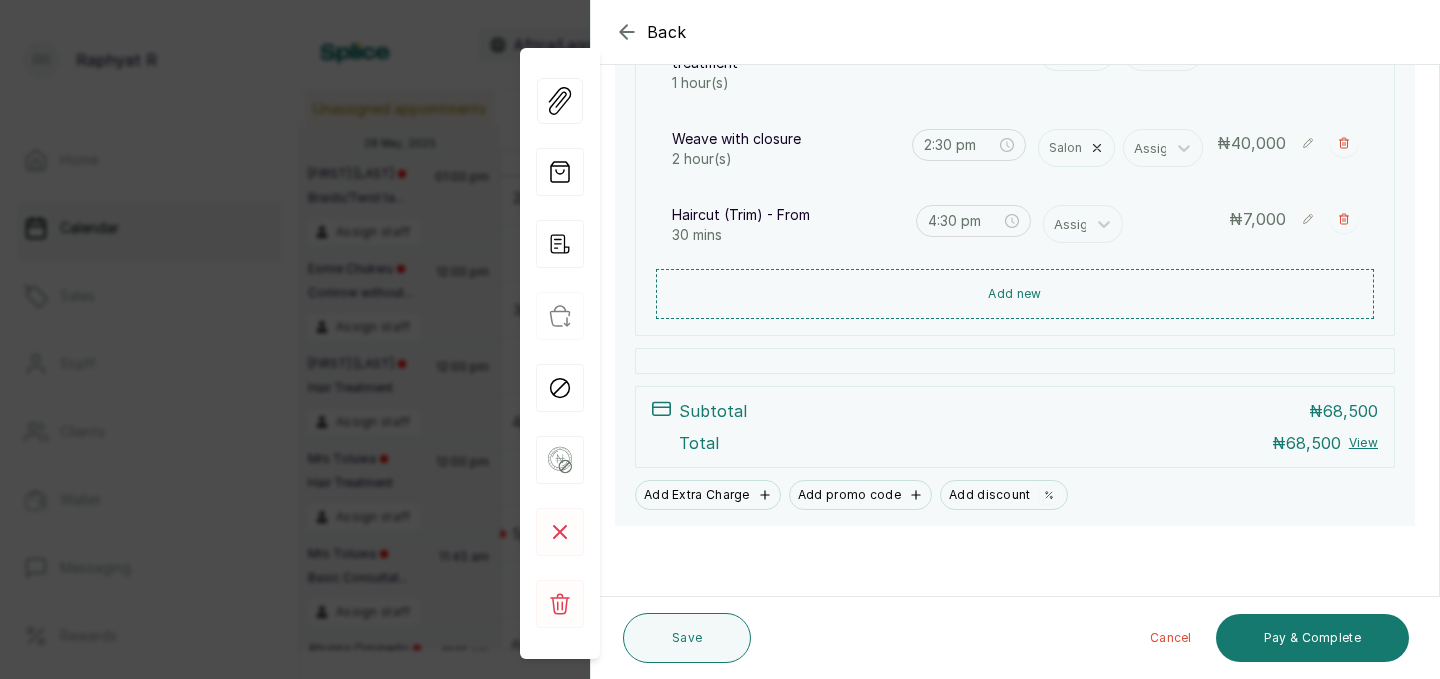 scroll, scrollTop: 563, scrollLeft: 0, axis: vertical 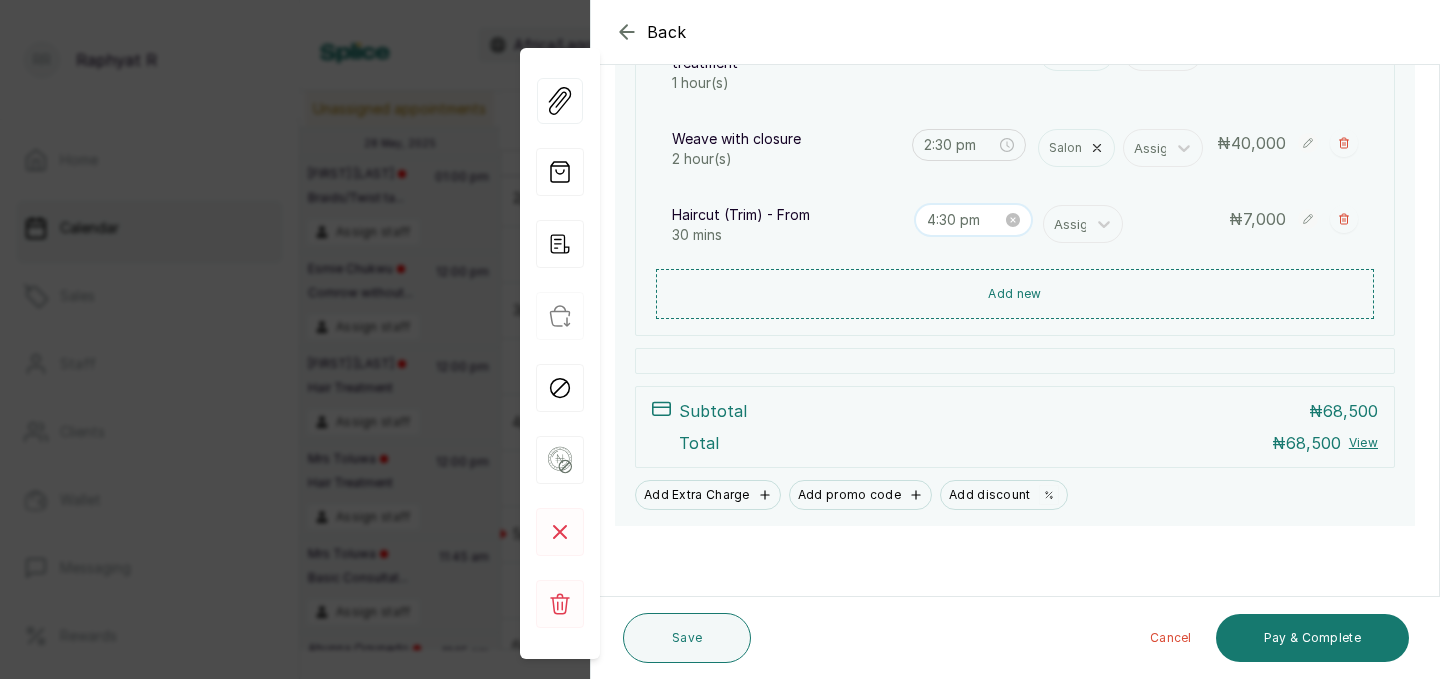 click on "4:30 pm" at bounding box center [965, 220] 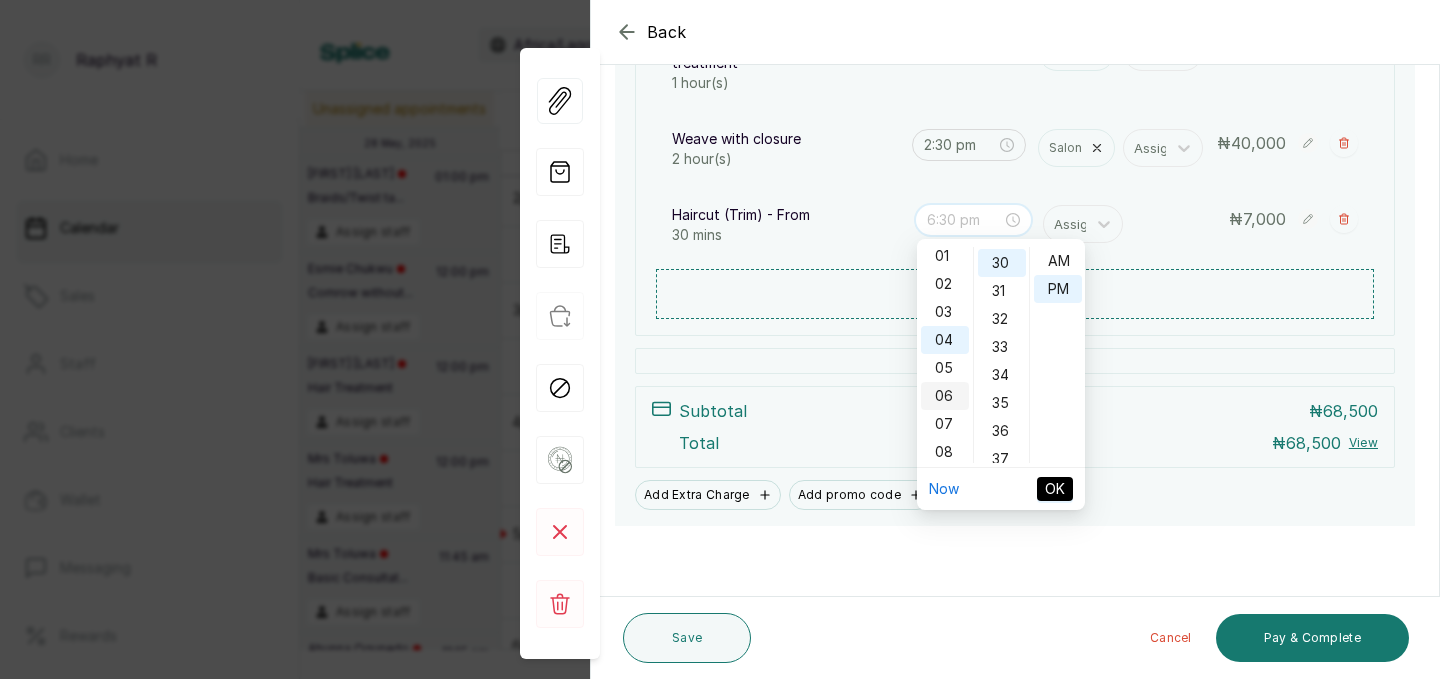 scroll, scrollTop: 19, scrollLeft: 0, axis: vertical 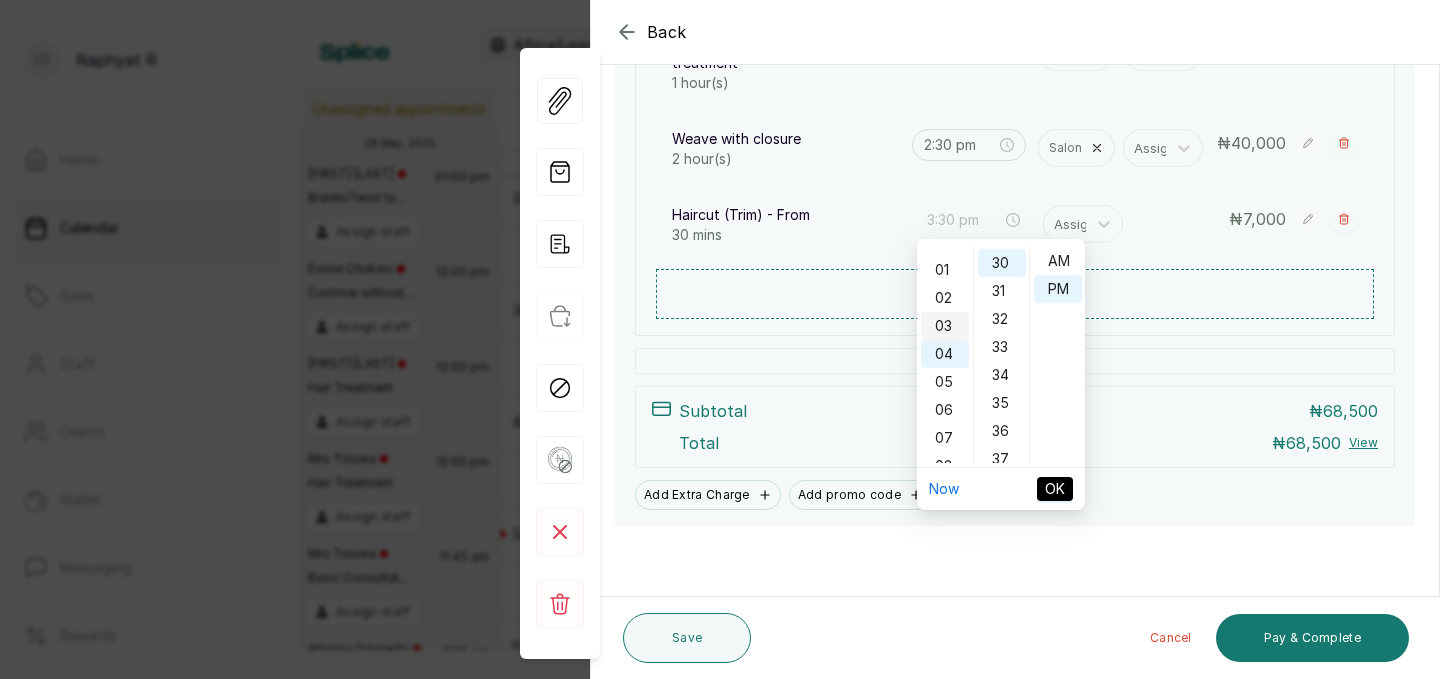click on "03" at bounding box center [945, 326] 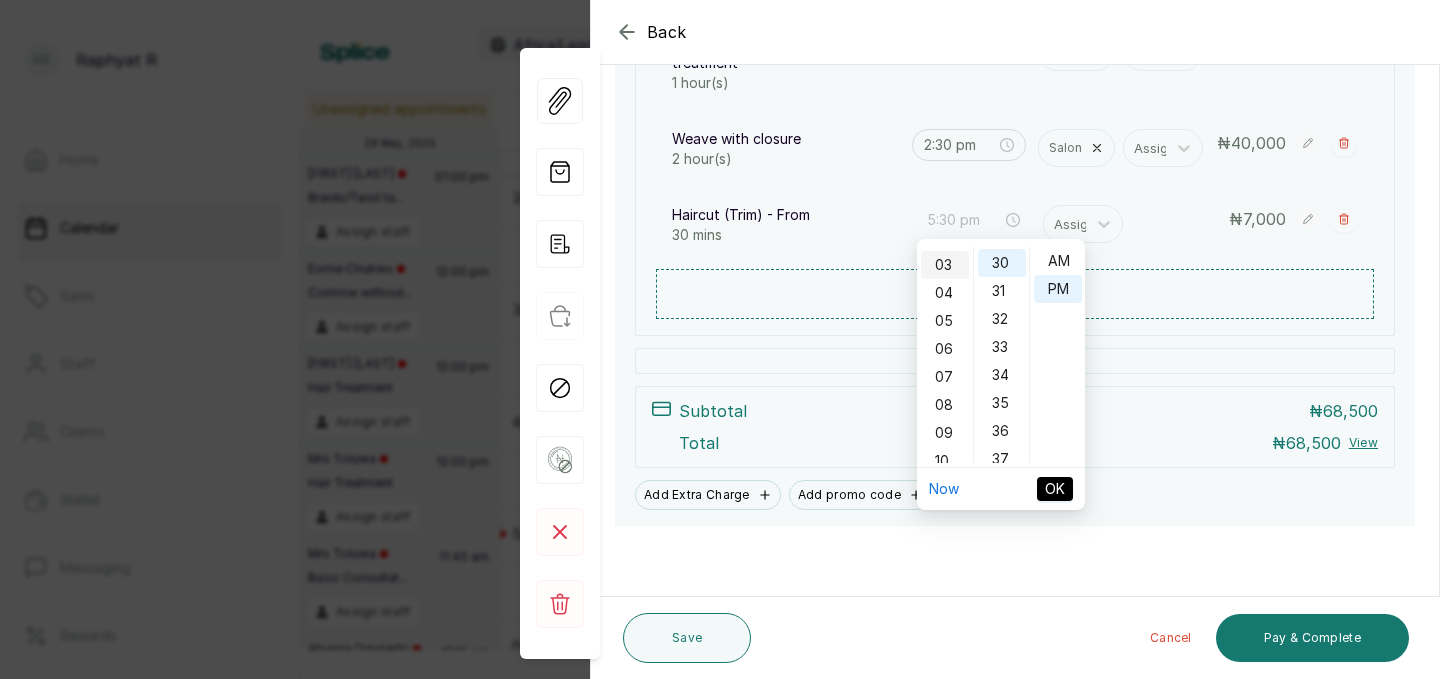scroll, scrollTop: 82, scrollLeft: 0, axis: vertical 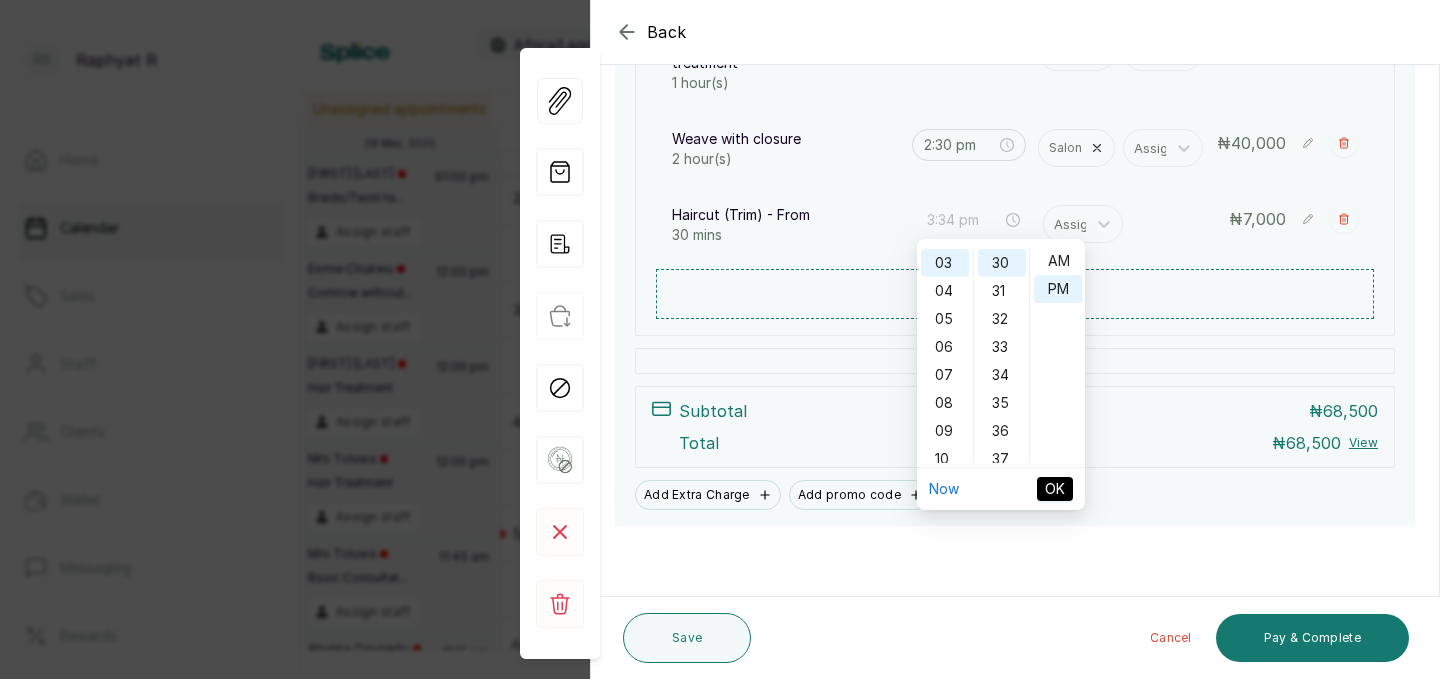 type on "3:30 pm" 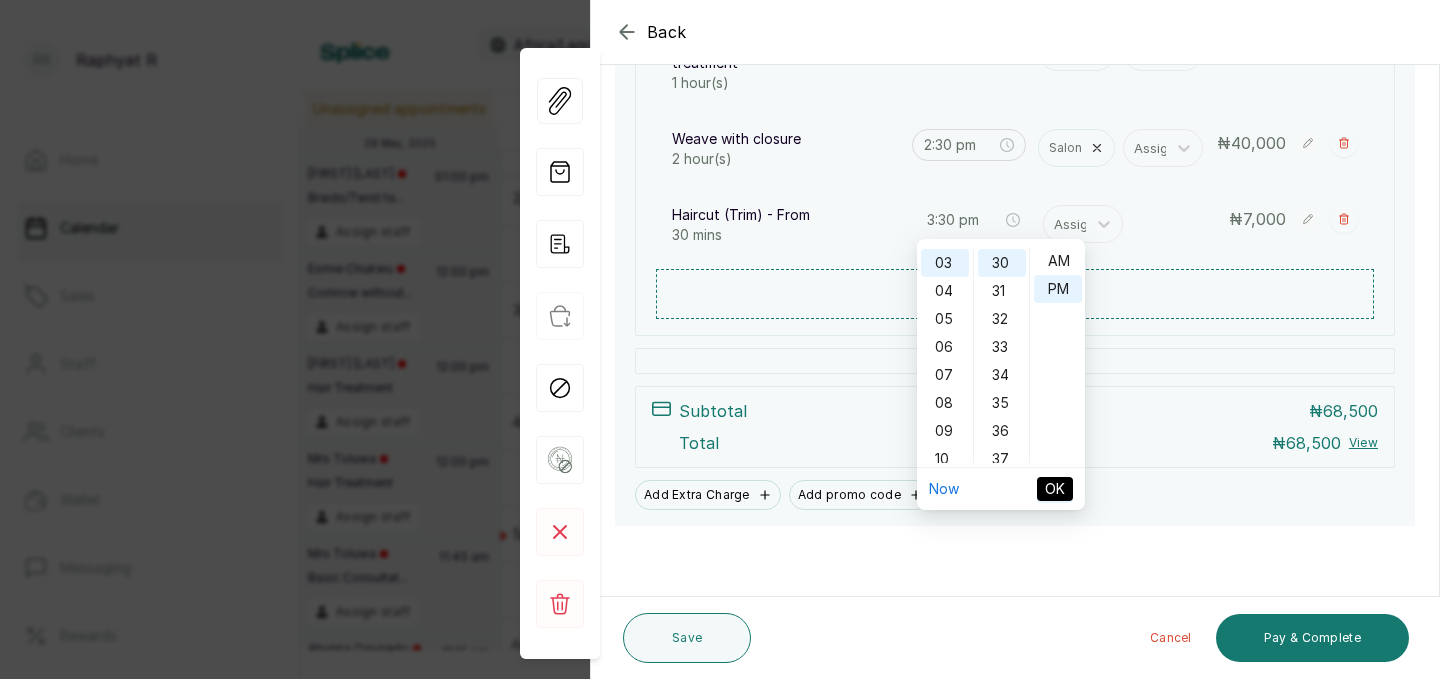 click on "OK" at bounding box center [1055, 489] 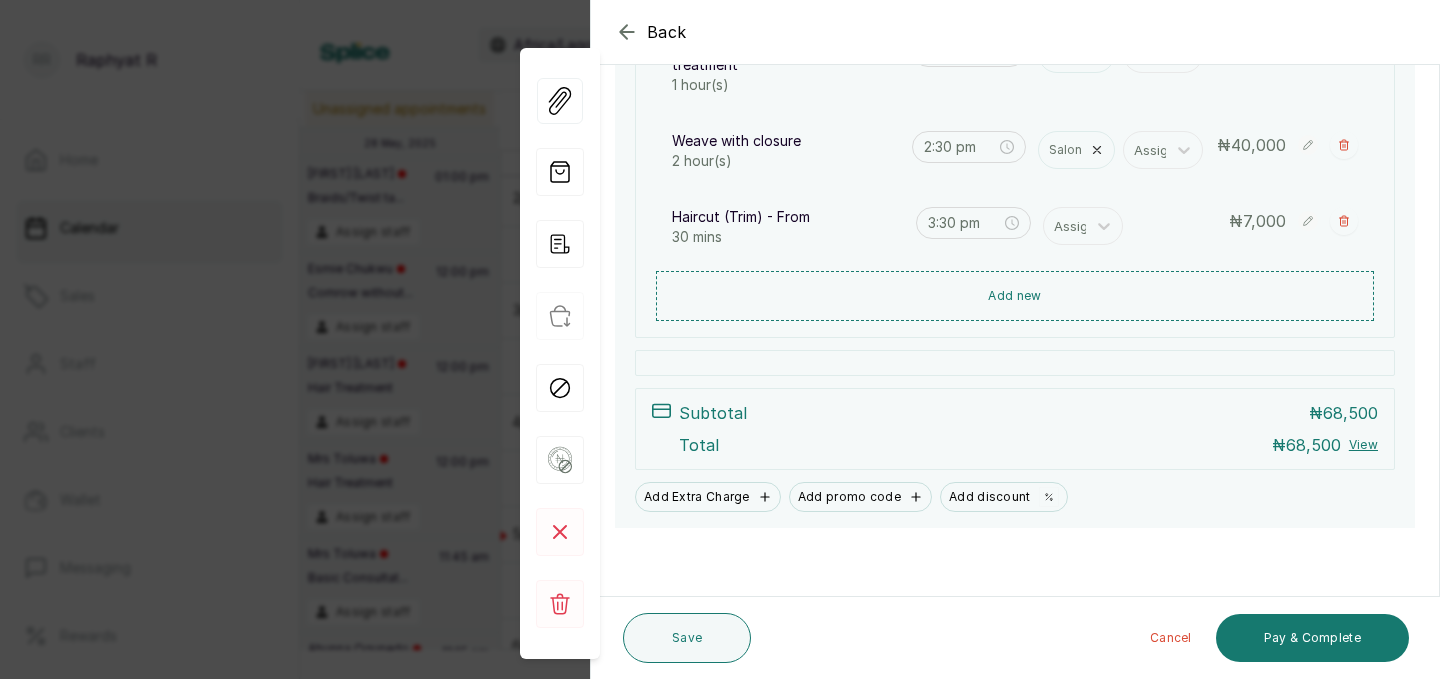 scroll, scrollTop: 563, scrollLeft: 0, axis: vertical 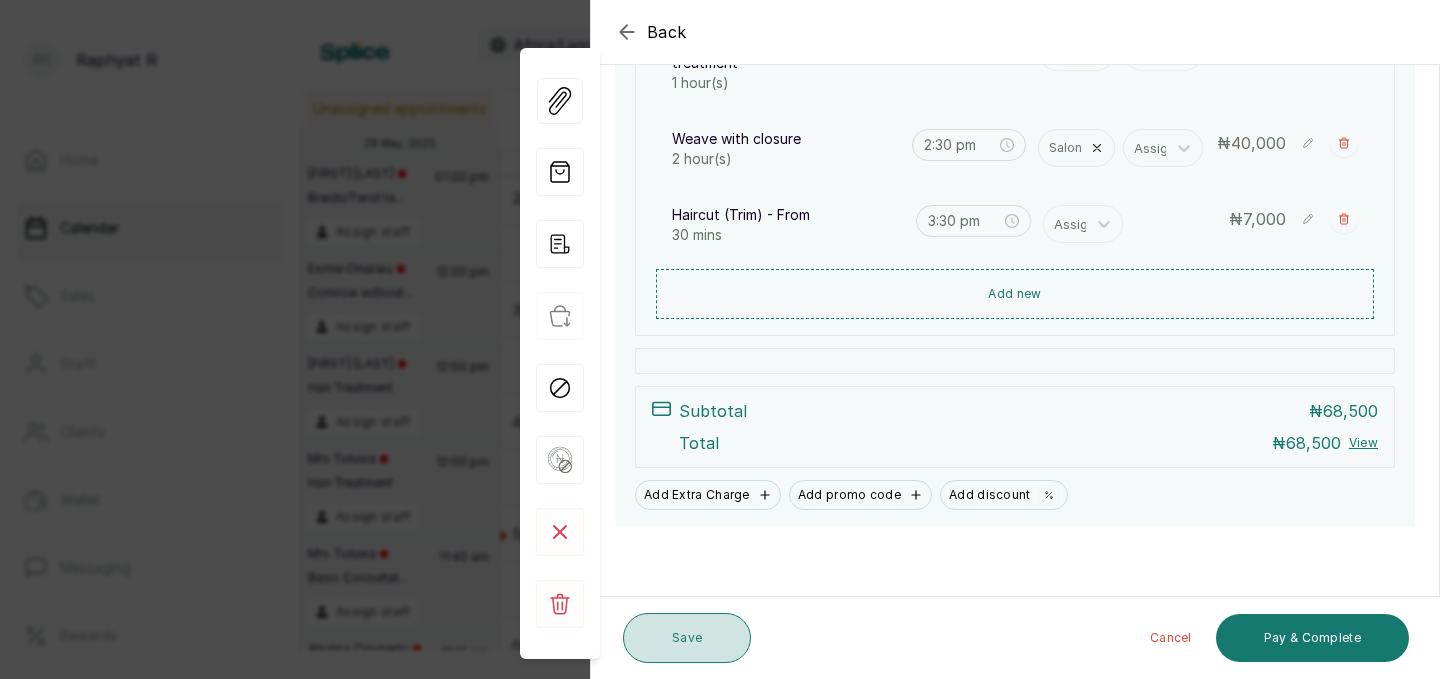 click on "Save" at bounding box center (687, 638) 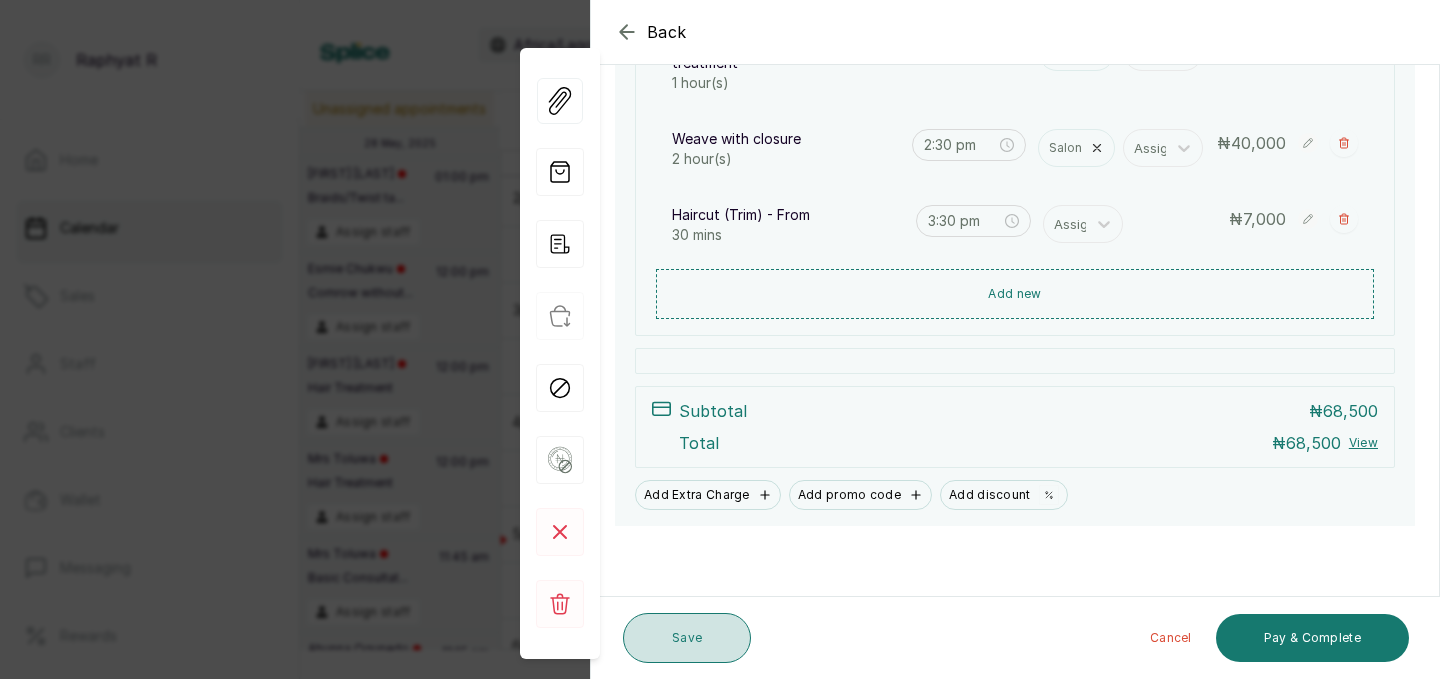 click on "Save" at bounding box center [687, 638] 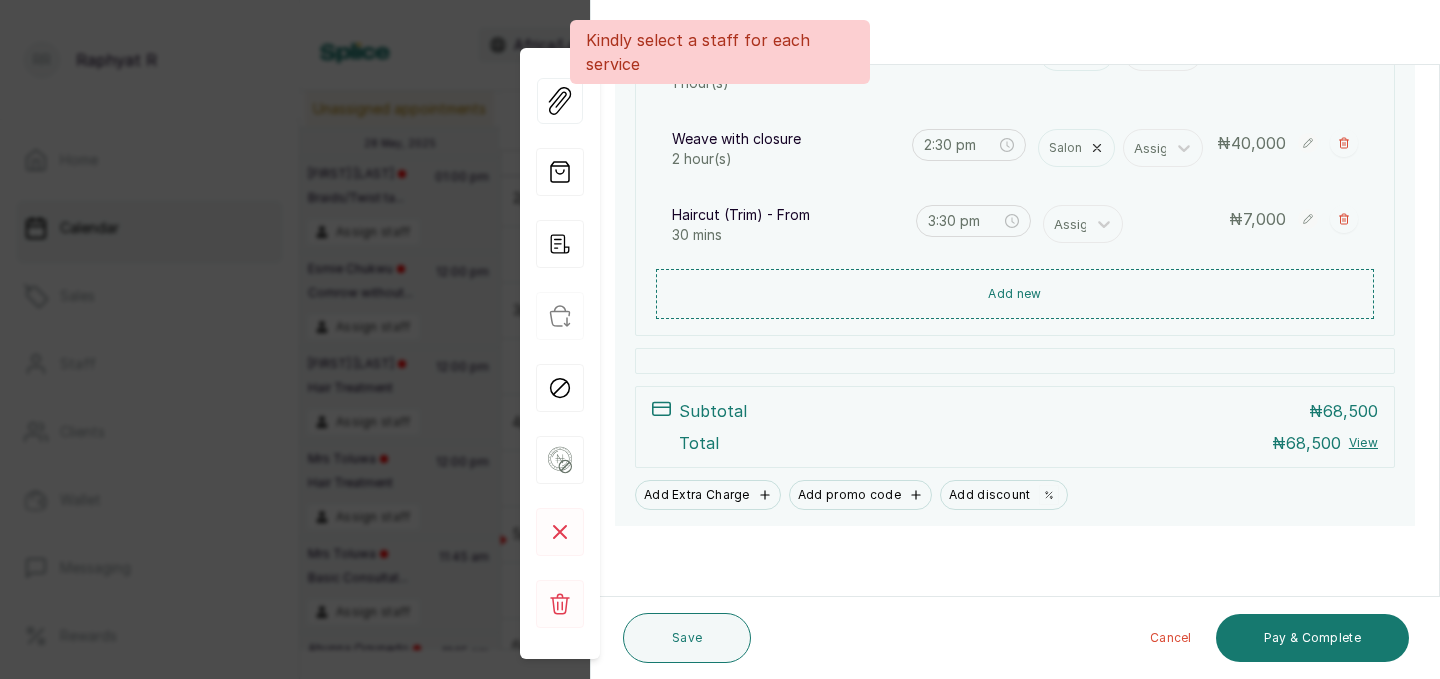 scroll, scrollTop: 563, scrollLeft: 0, axis: vertical 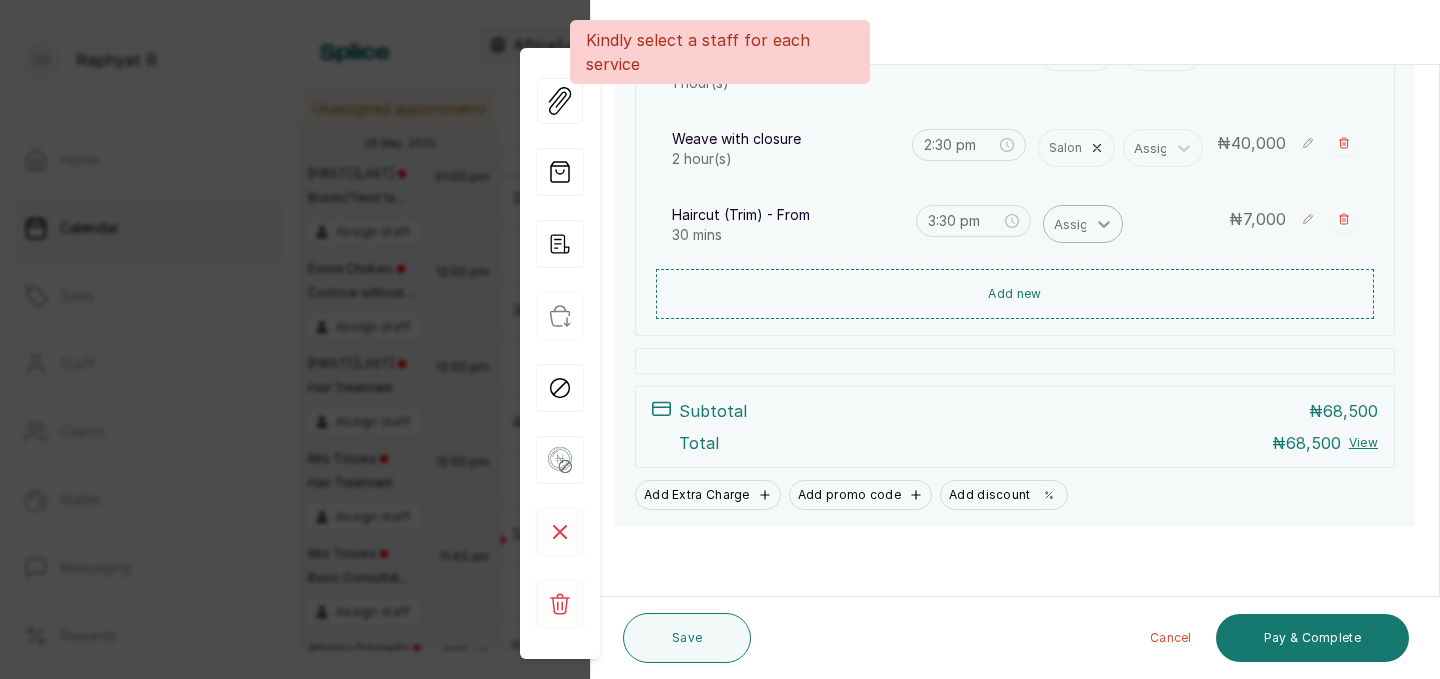 click 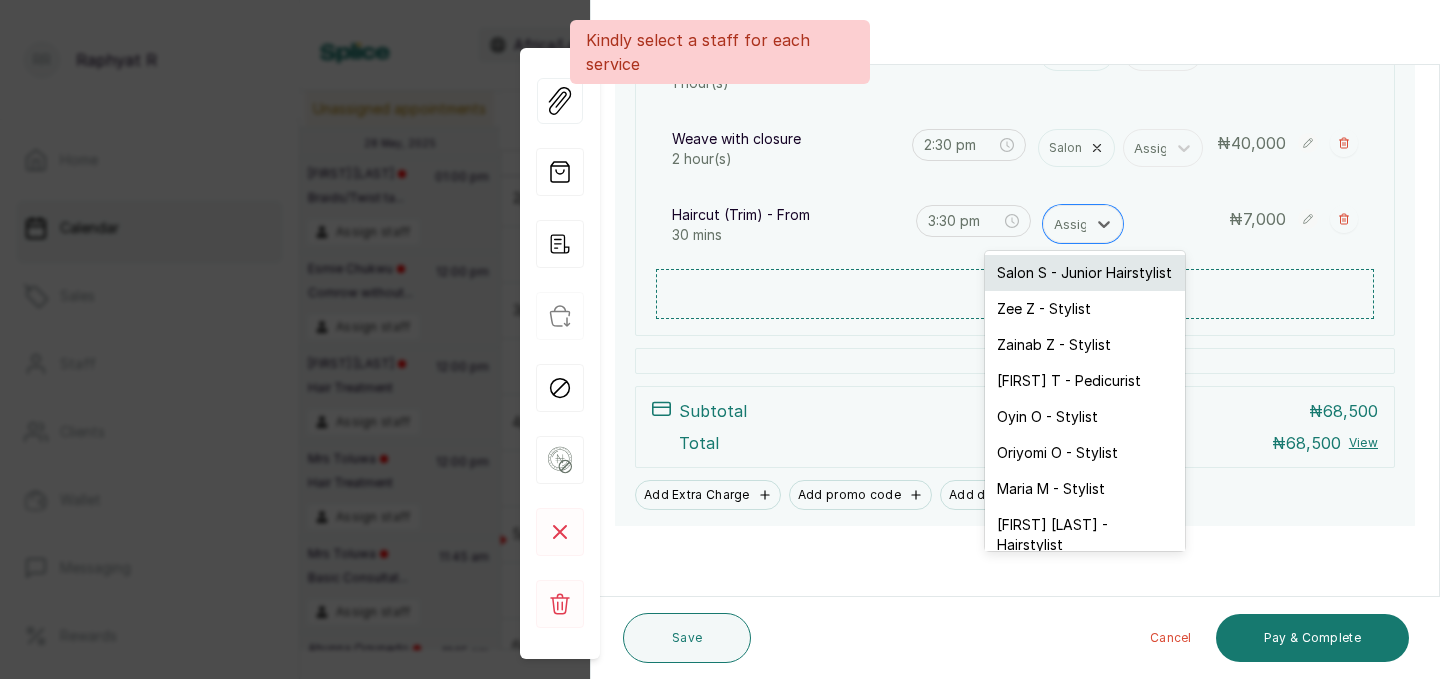 click on "Salon S - Junior Hairstylist" at bounding box center [1085, 273] 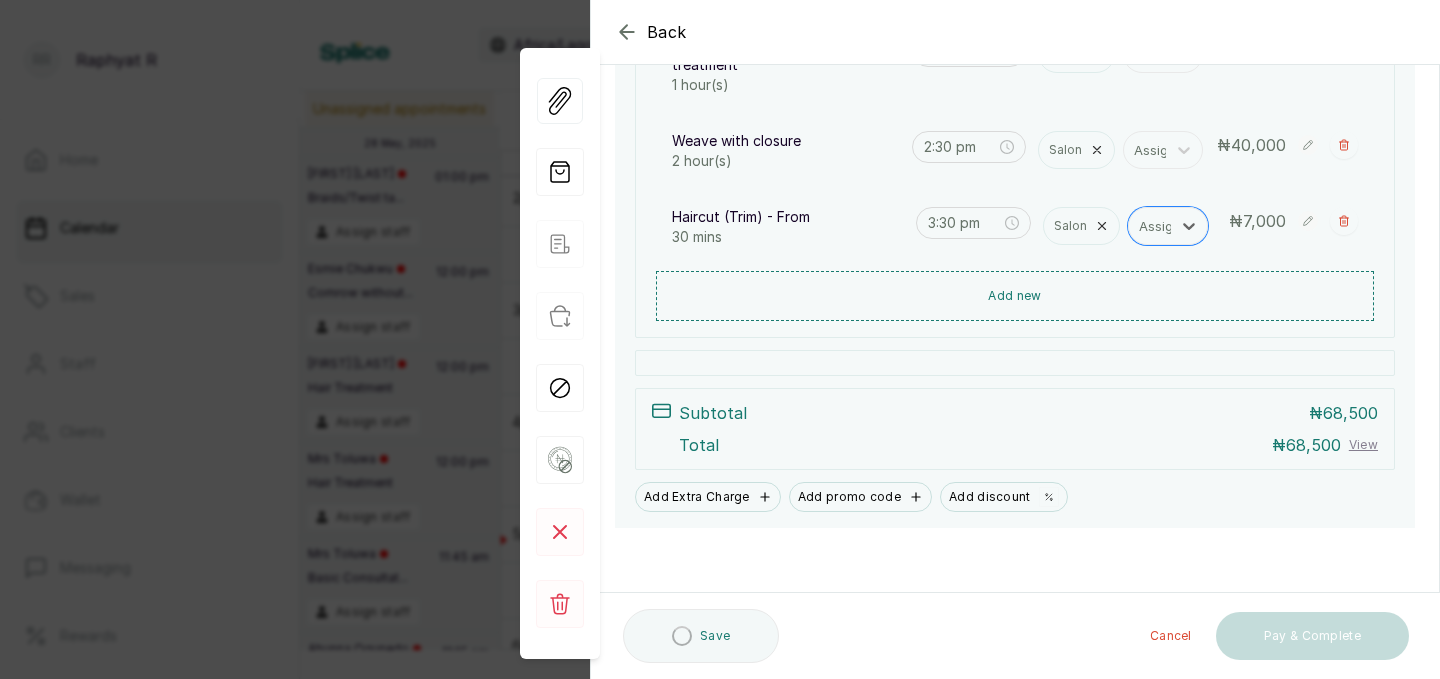 scroll, scrollTop: 563, scrollLeft: 0, axis: vertical 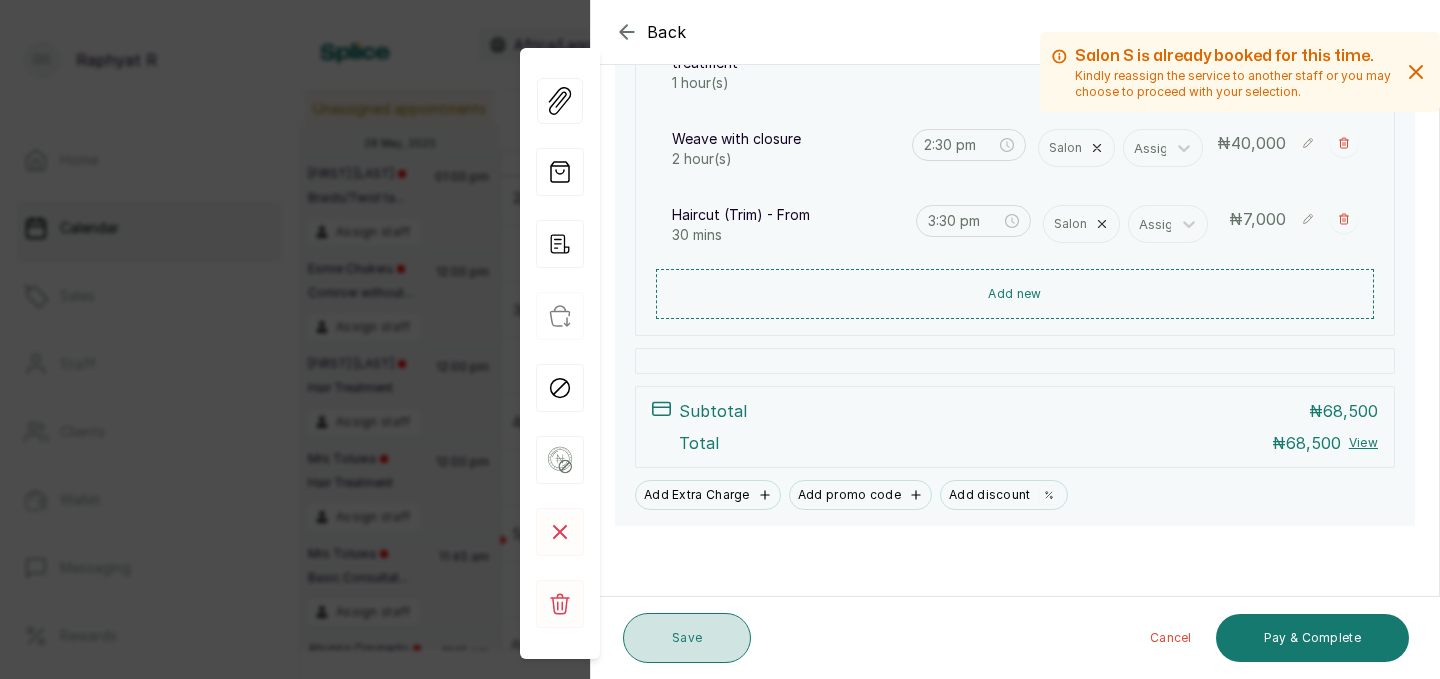 click on "Save" at bounding box center (687, 638) 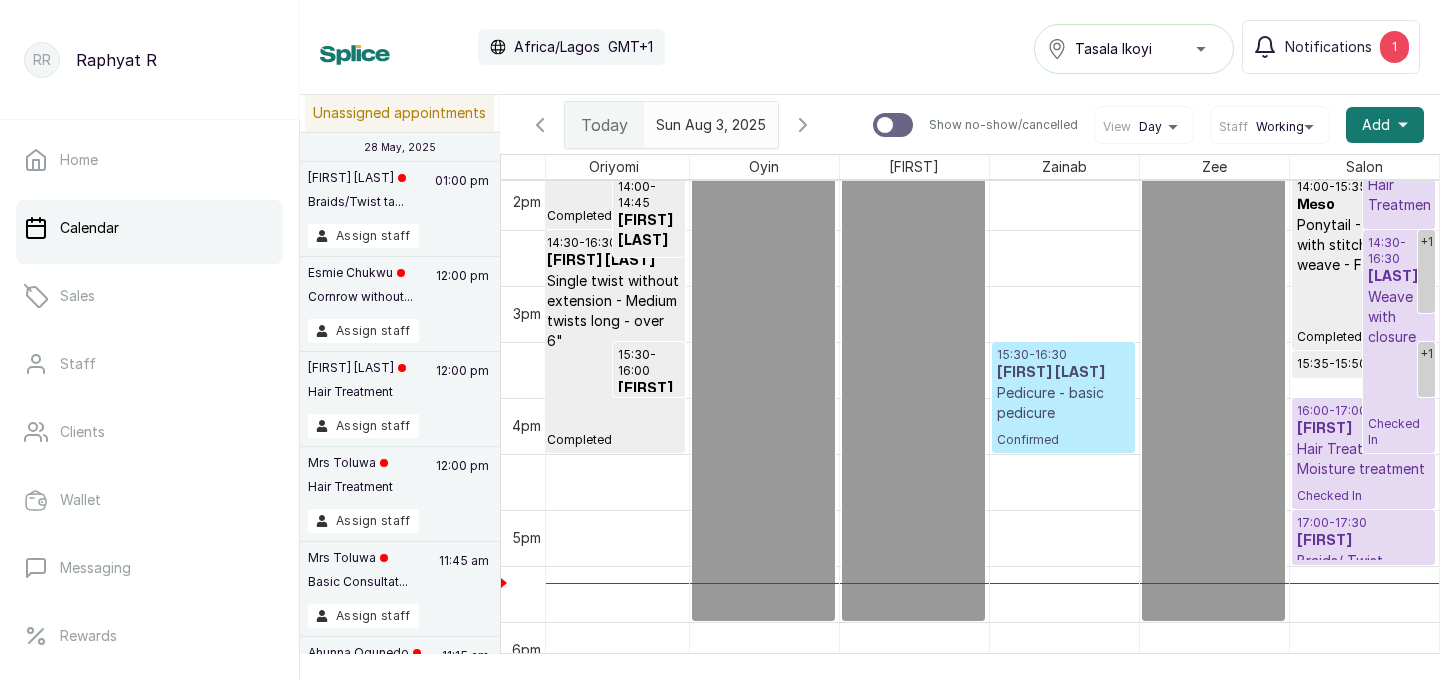 click on "2025-08-23" at bounding box center (692, 120) 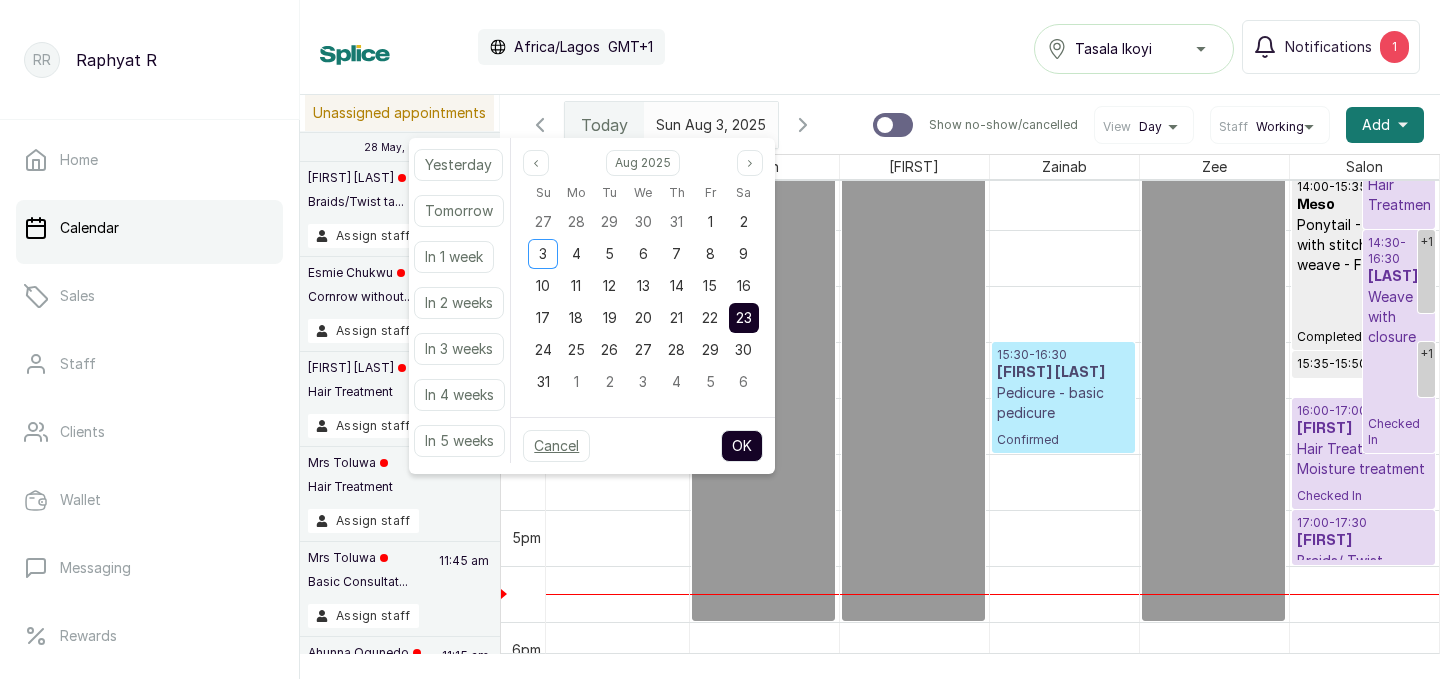 click on "Cancel" at bounding box center [556, 446] 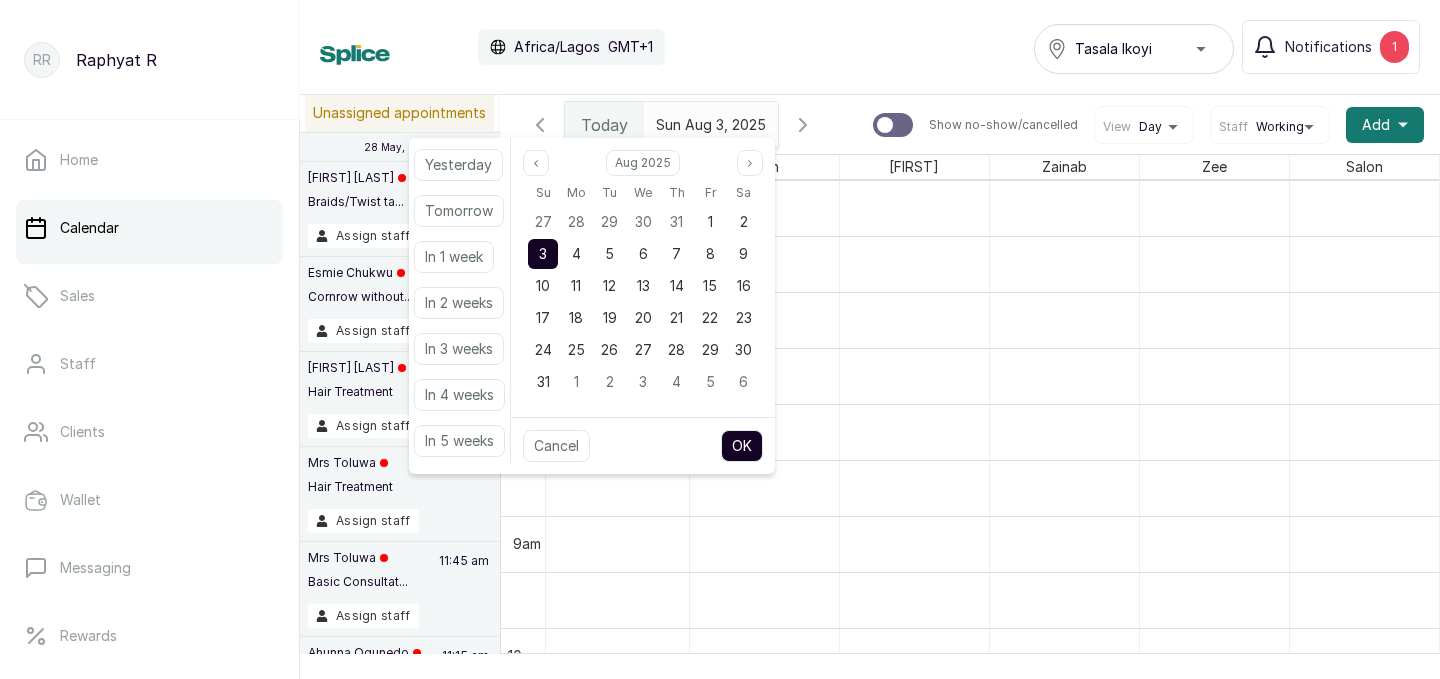 click on "OK" at bounding box center (742, 446) 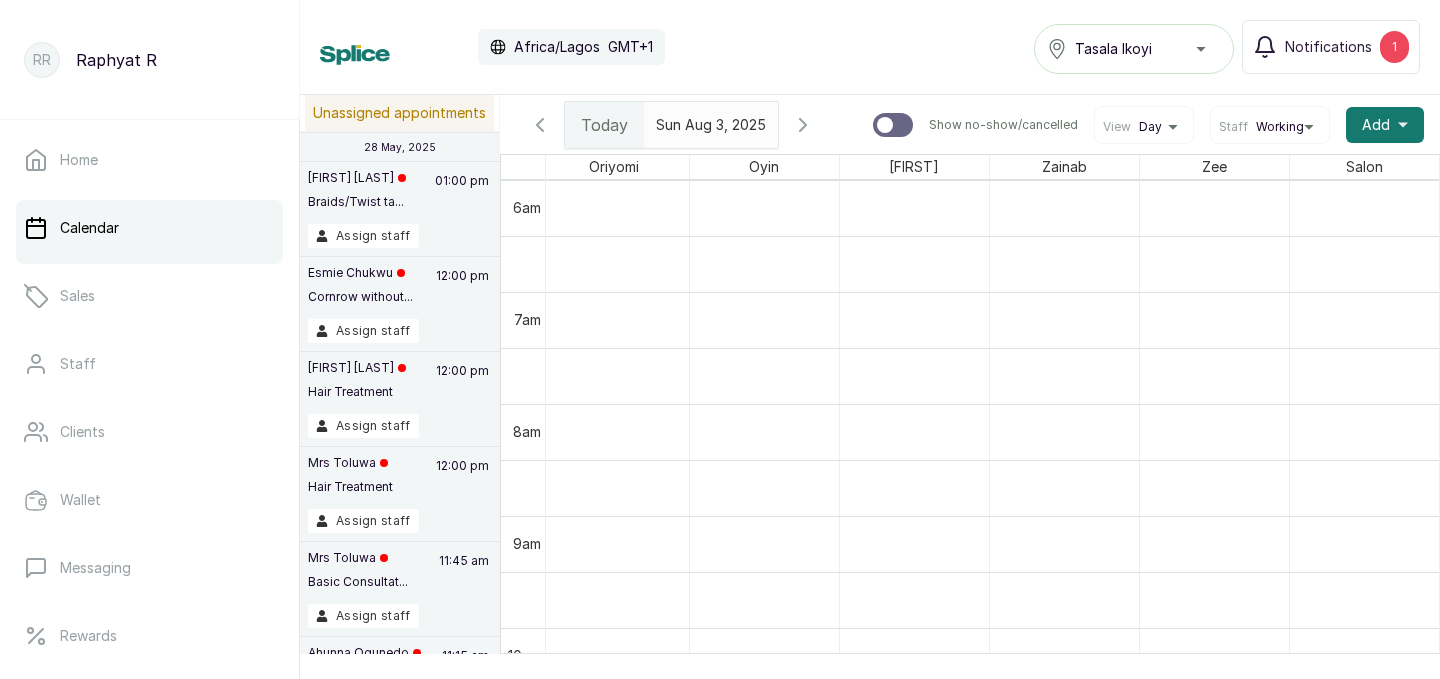 scroll, scrollTop: 755, scrollLeft: 457, axis: both 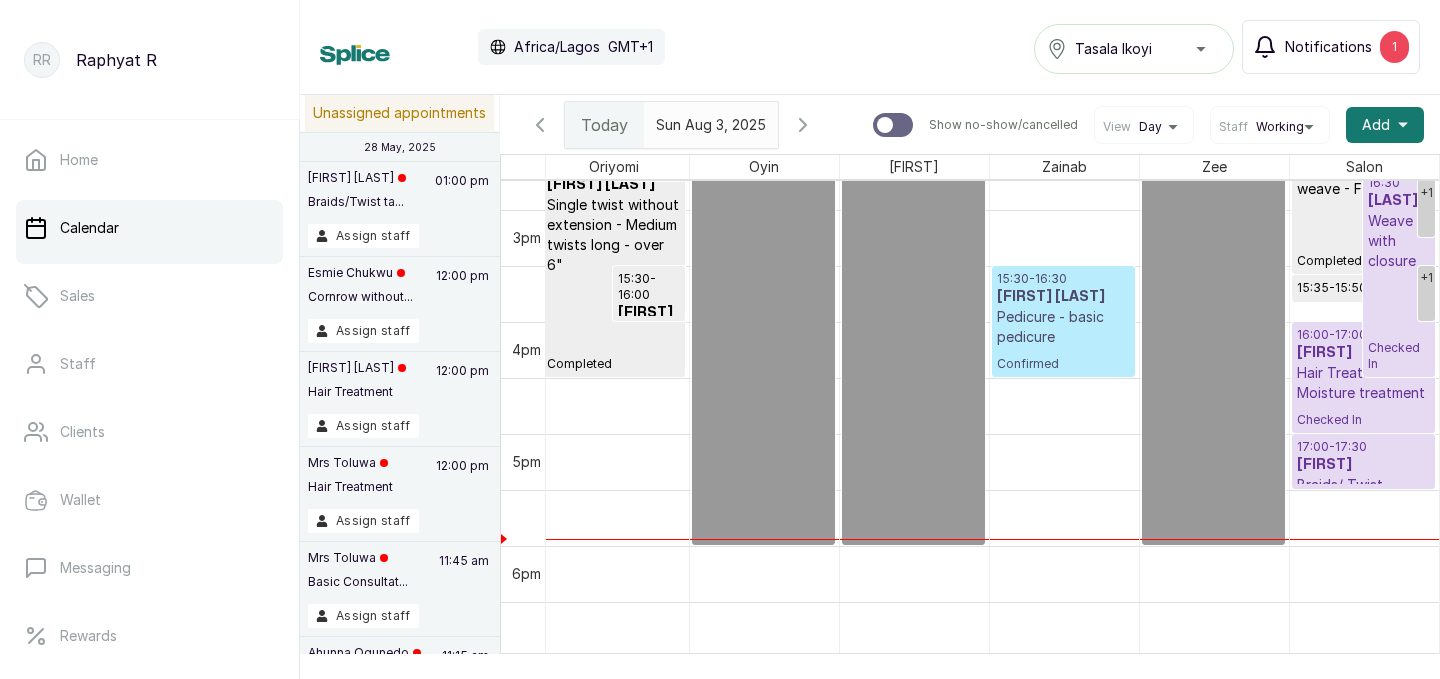 click on "Notifications" at bounding box center (1328, 47) 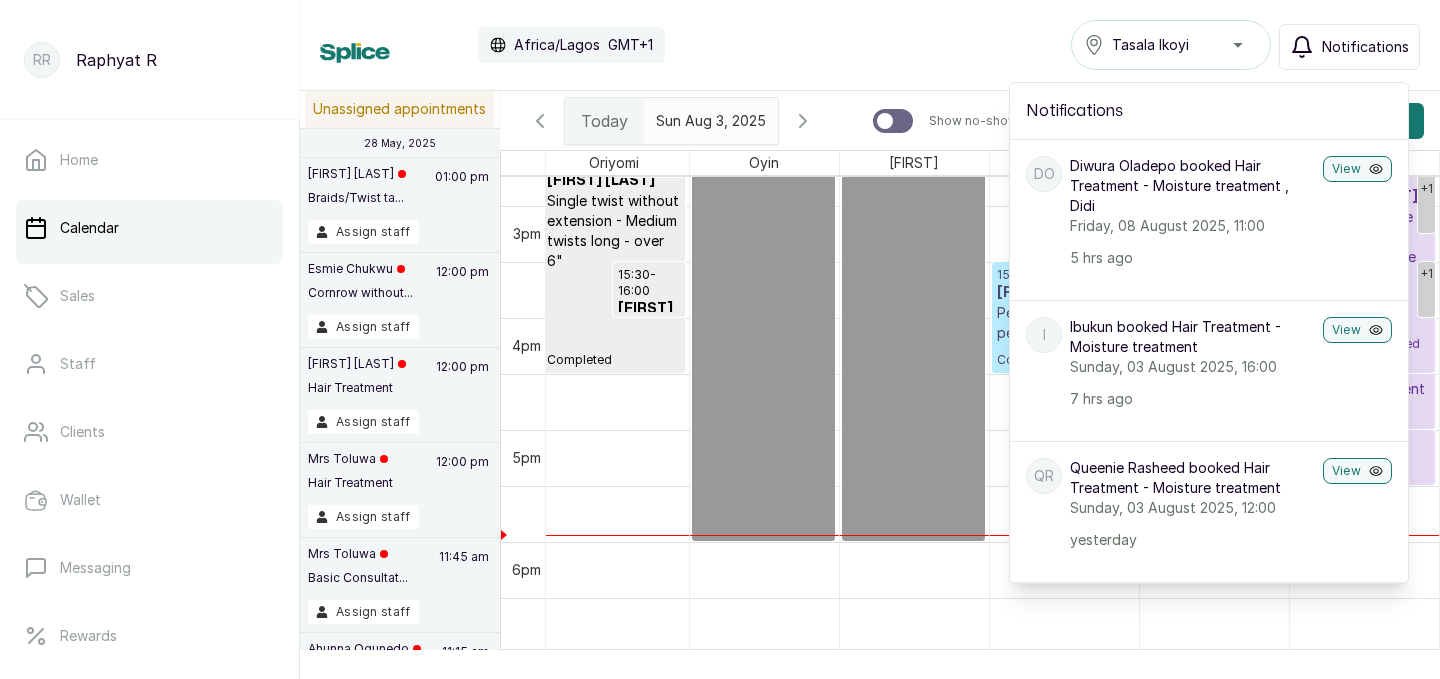 click on "Notifications" at bounding box center (1365, 47) 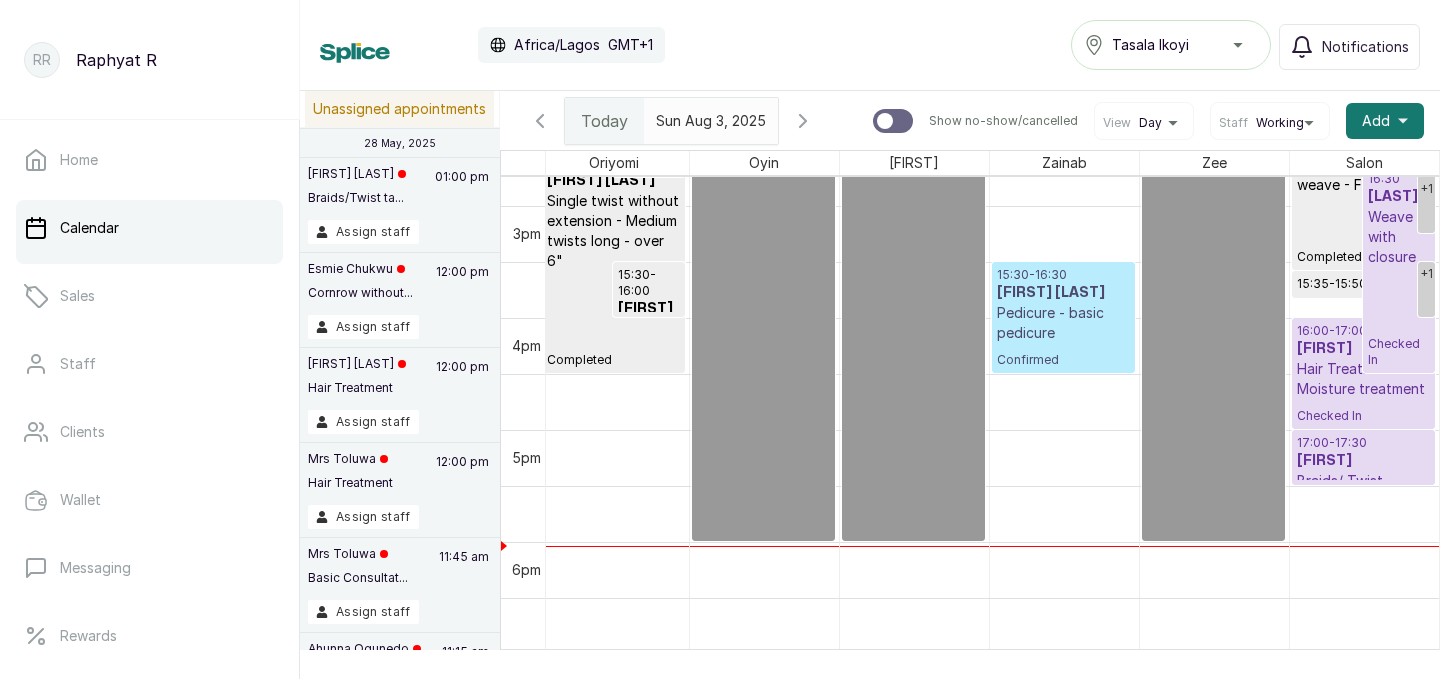 scroll, scrollTop: 1613, scrollLeft: 457, axis: both 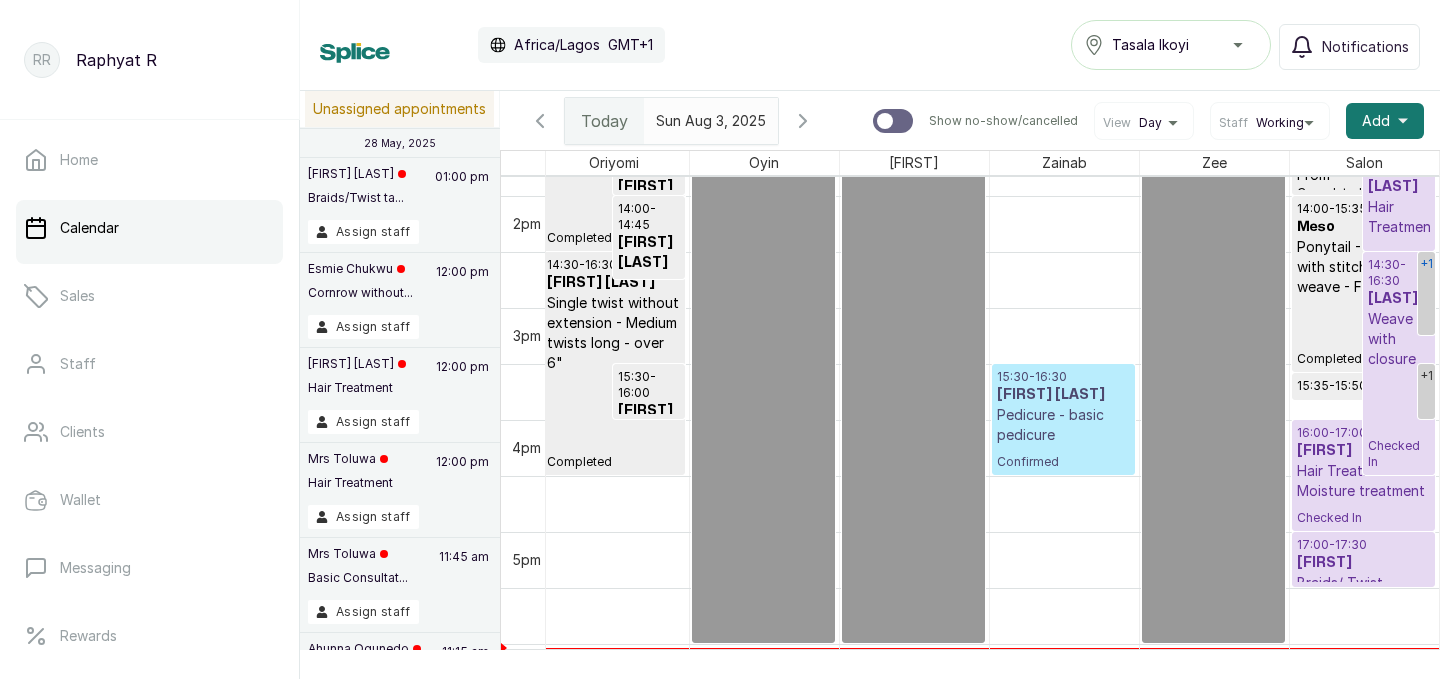 click on "+1" at bounding box center [1426, 293] 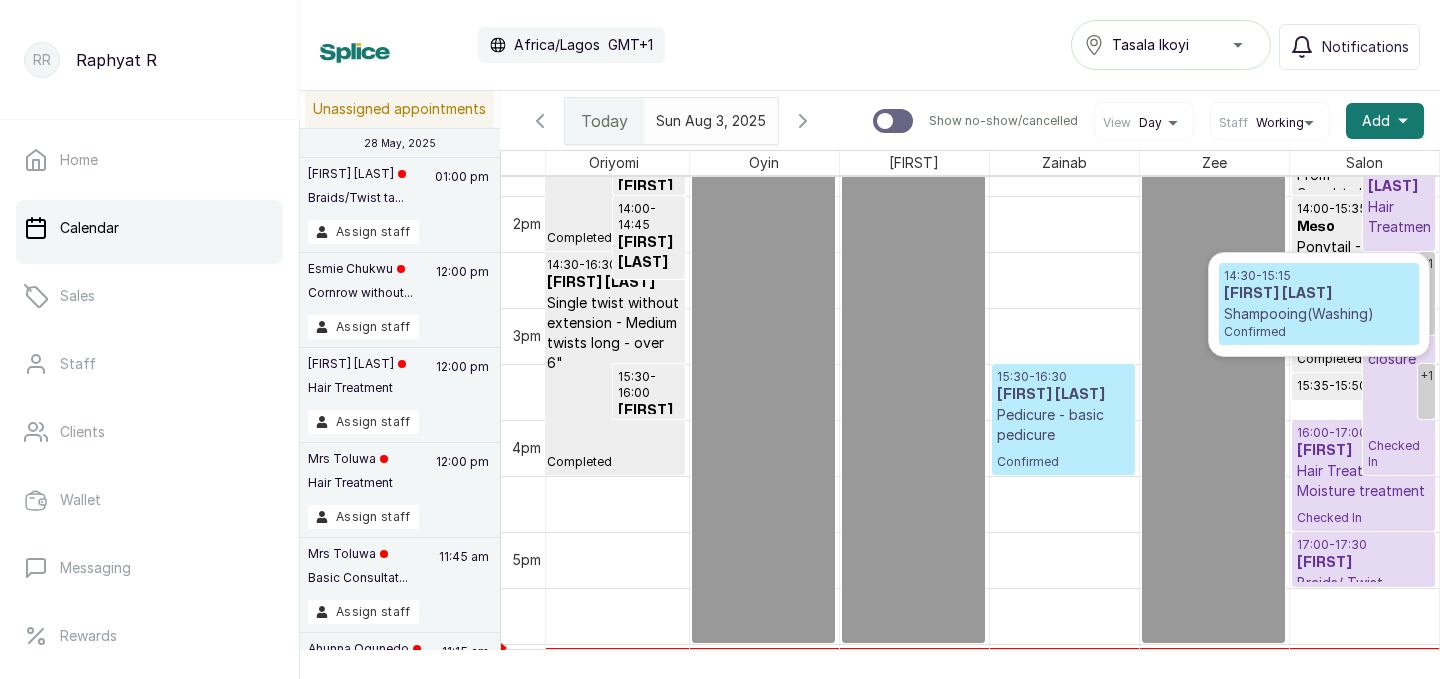 click on "[FIRST] [LAST]" at bounding box center (1319, 294) 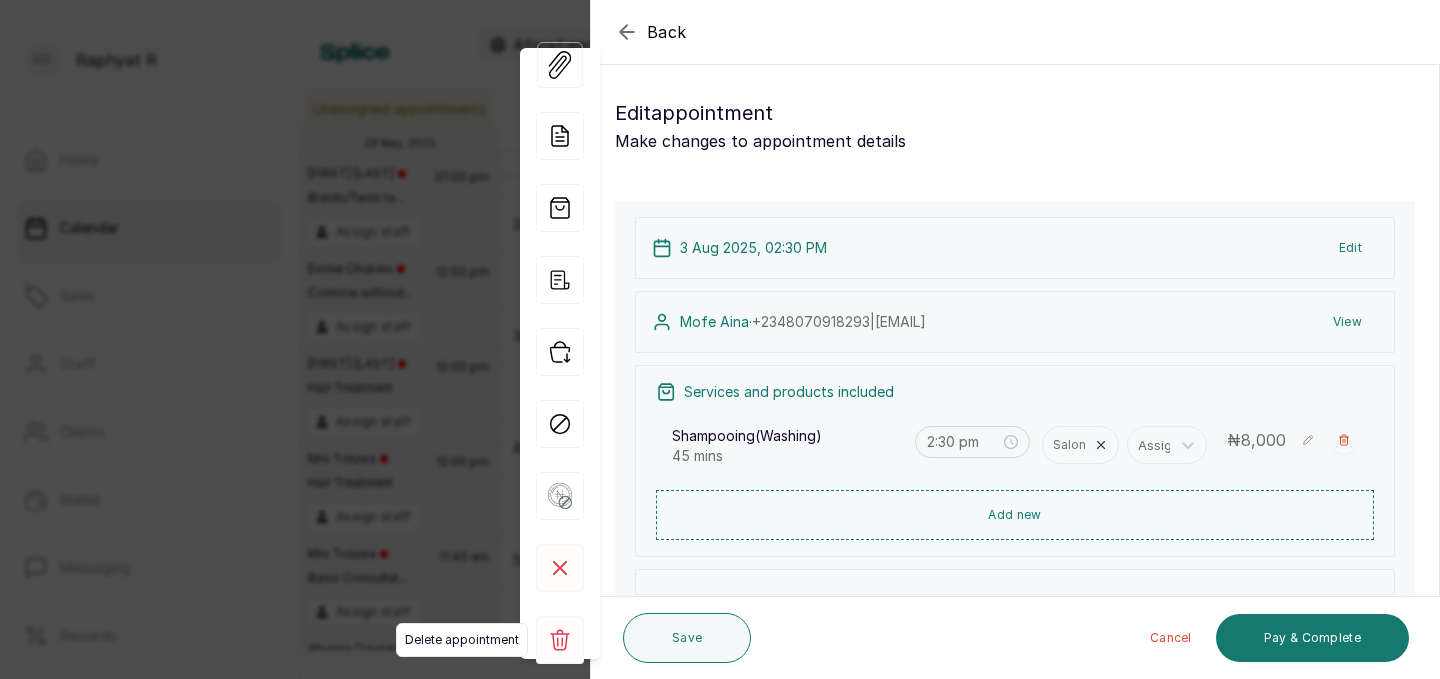 click 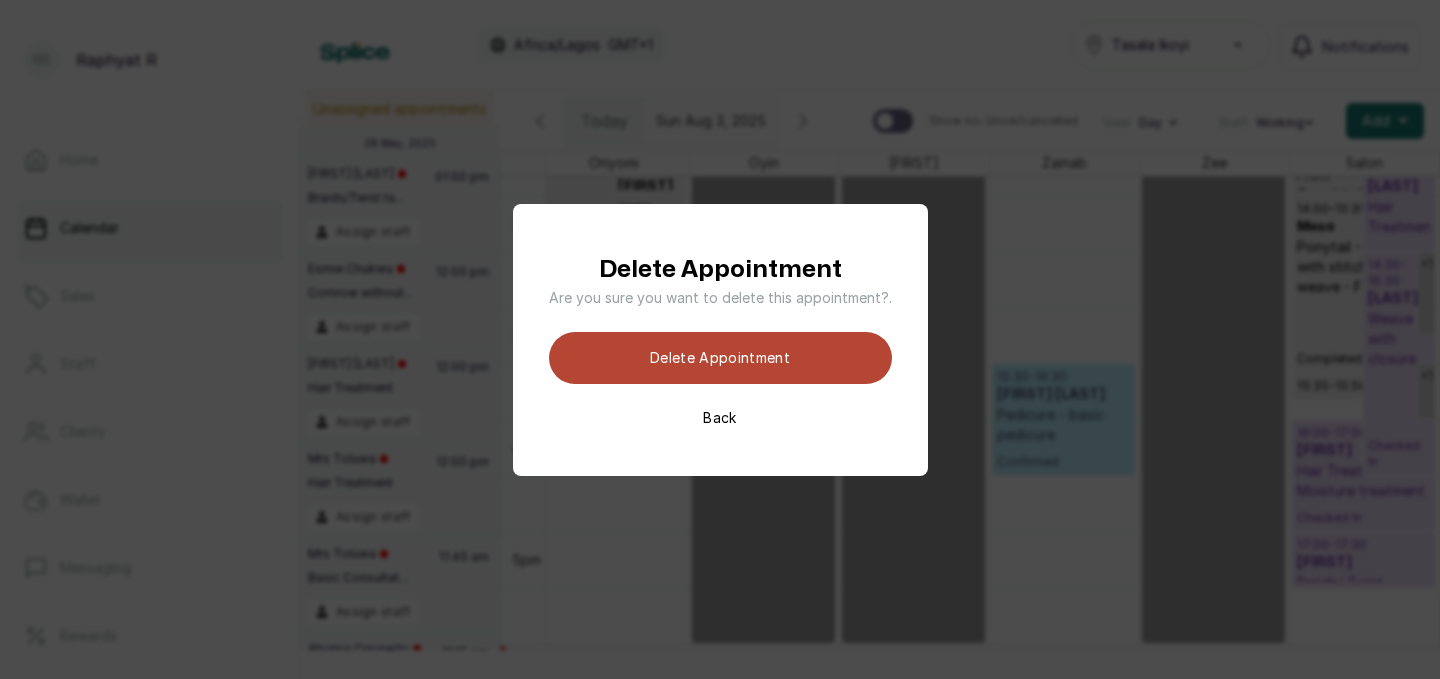 click on "Delete appointment" at bounding box center (720, 358) 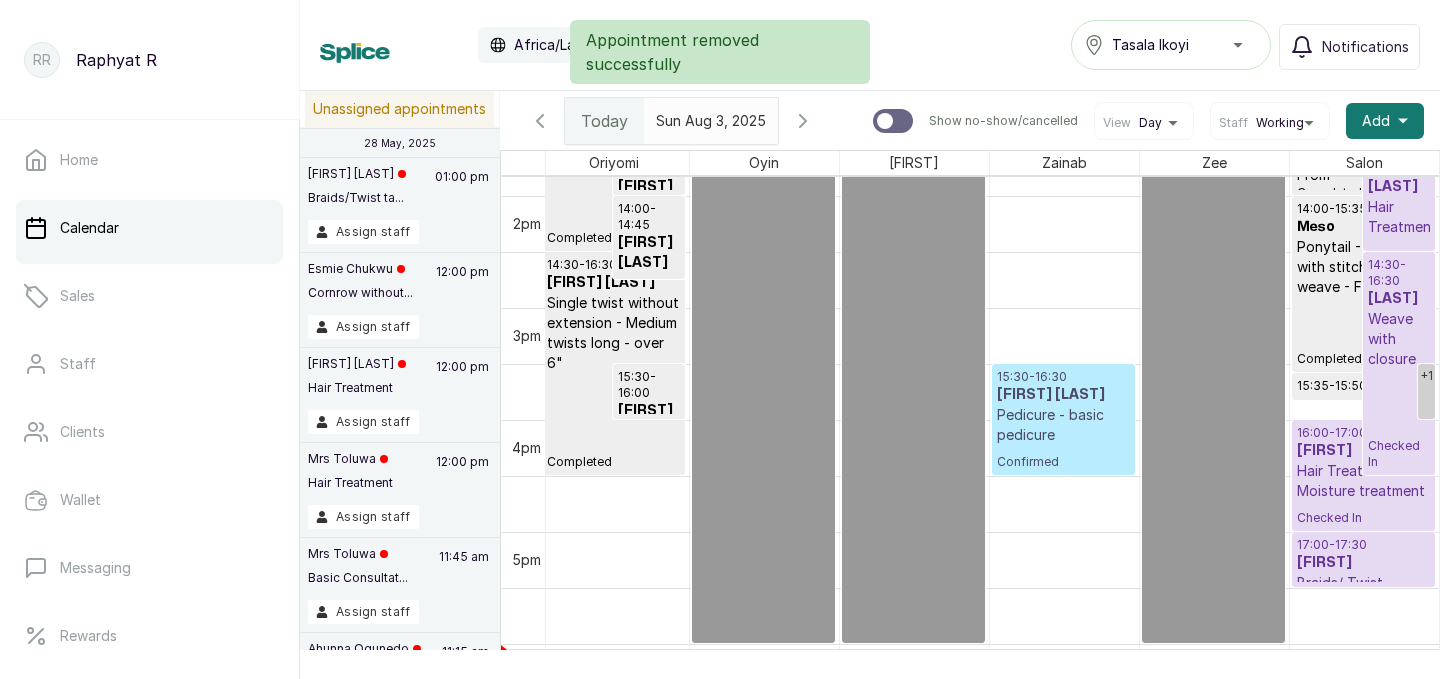 click on "Pedicure  - basic pedicure" at bounding box center (1063, 425) 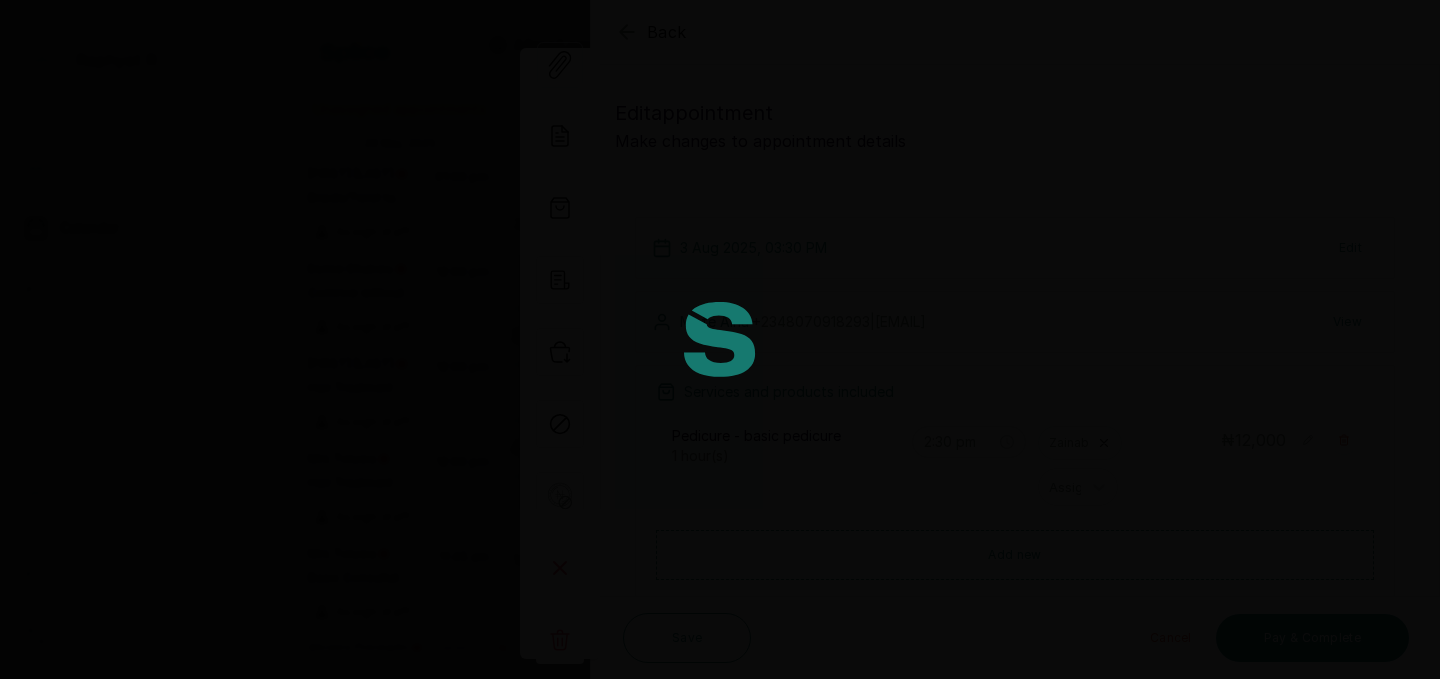 type on "3:30 pm" 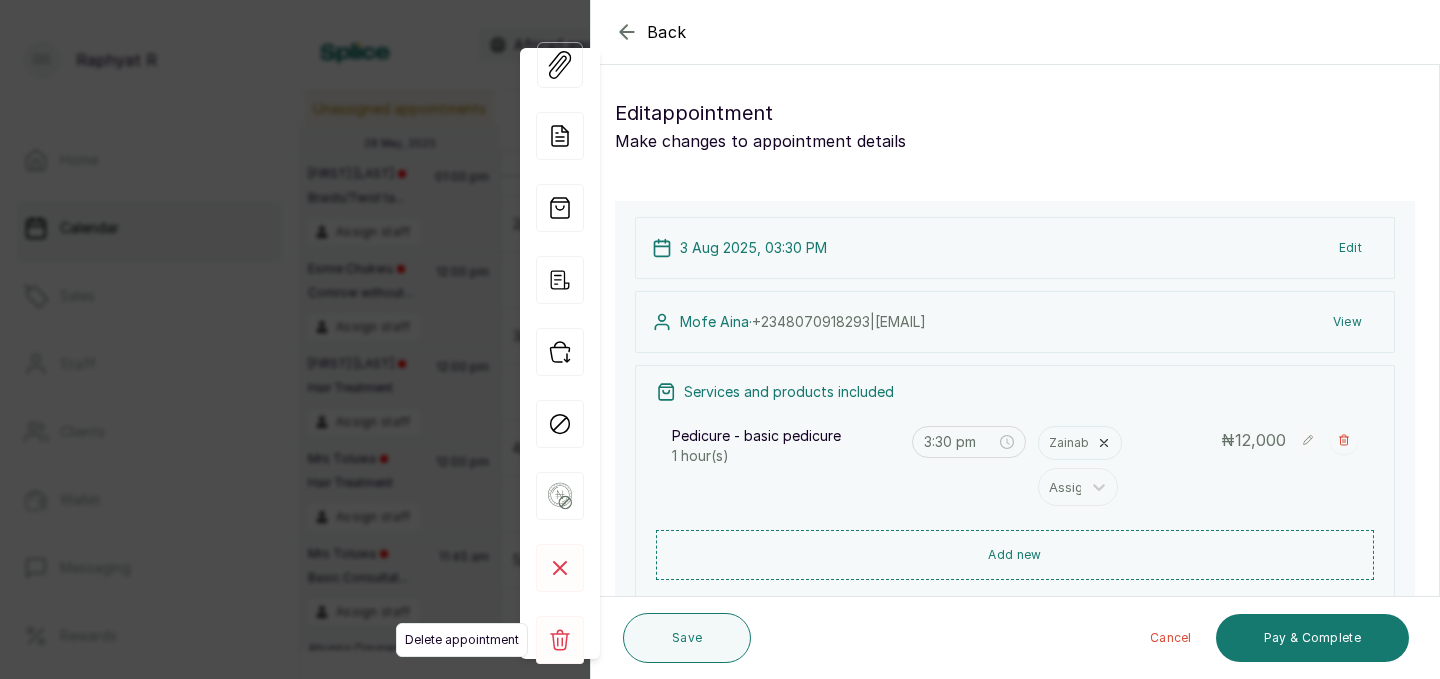 click 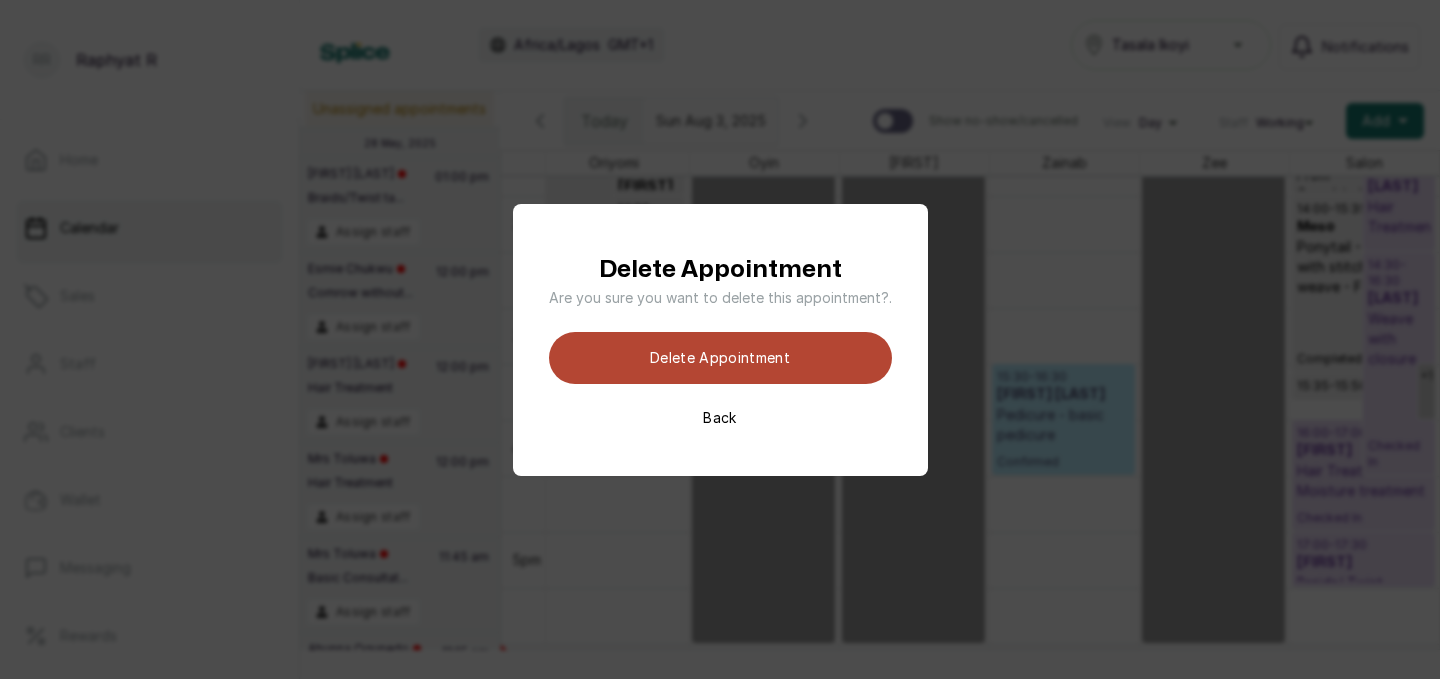 click on "Delete appointment" at bounding box center [720, 358] 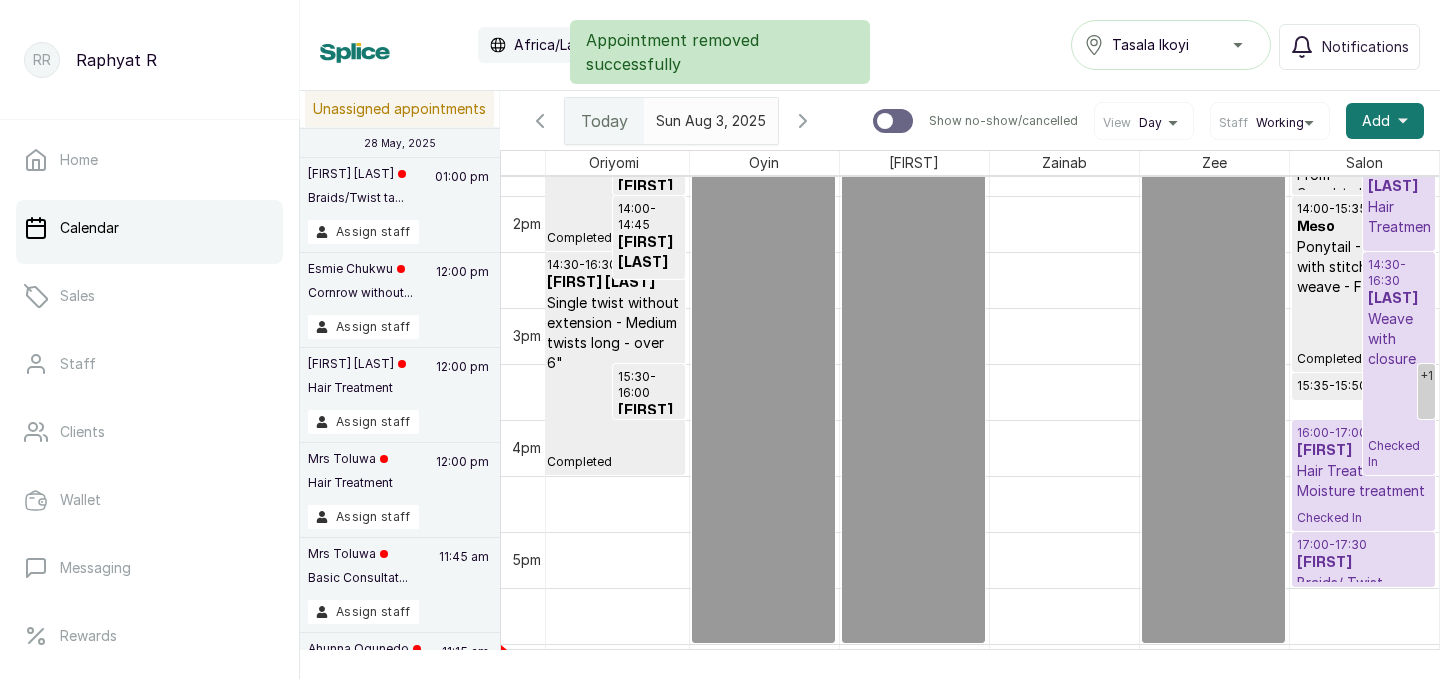 scroll, scrollTop: 1467, scrollLeft: 457, axis: both 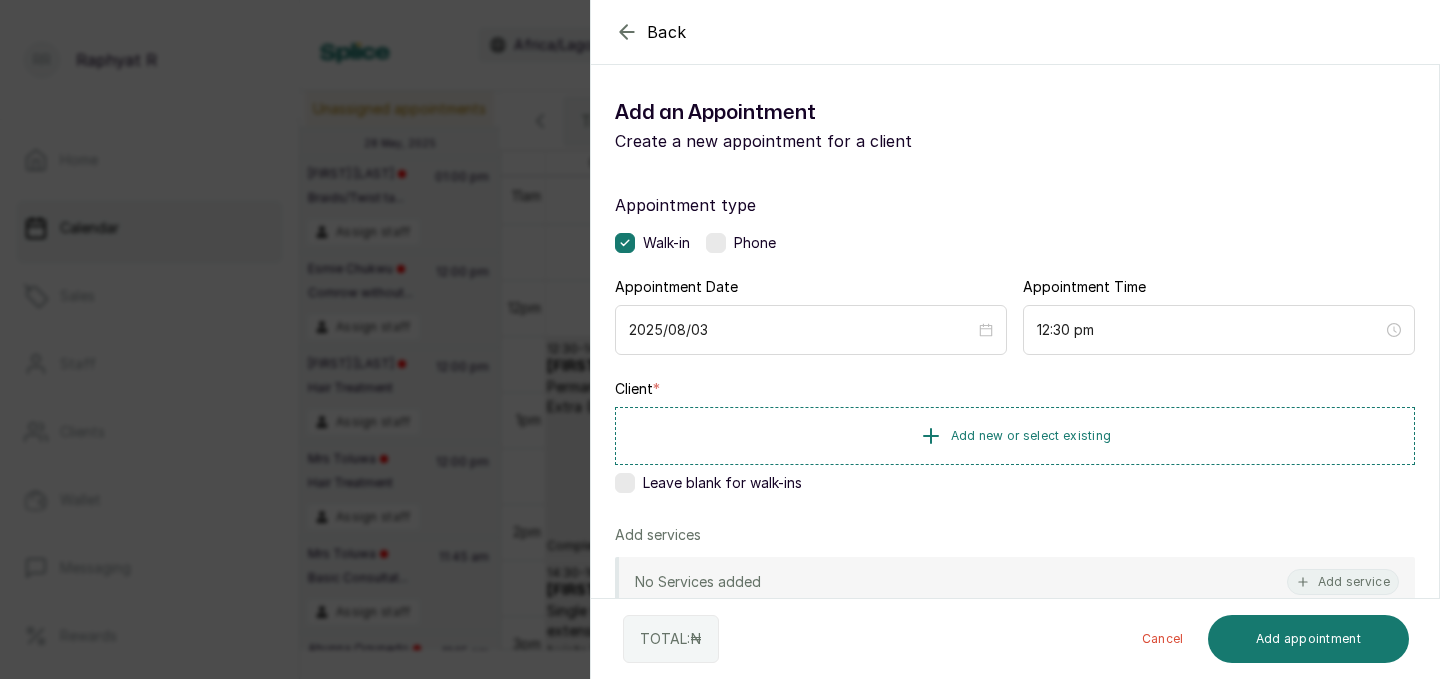 click 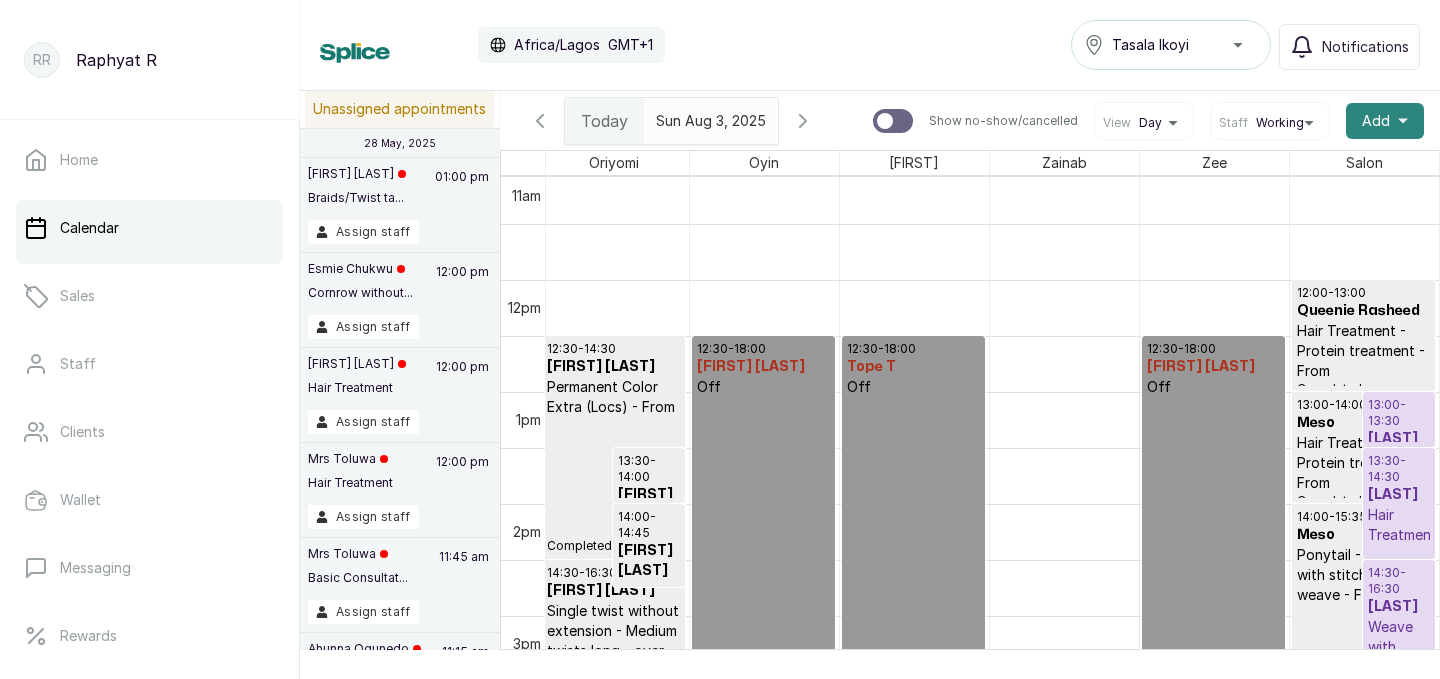 click 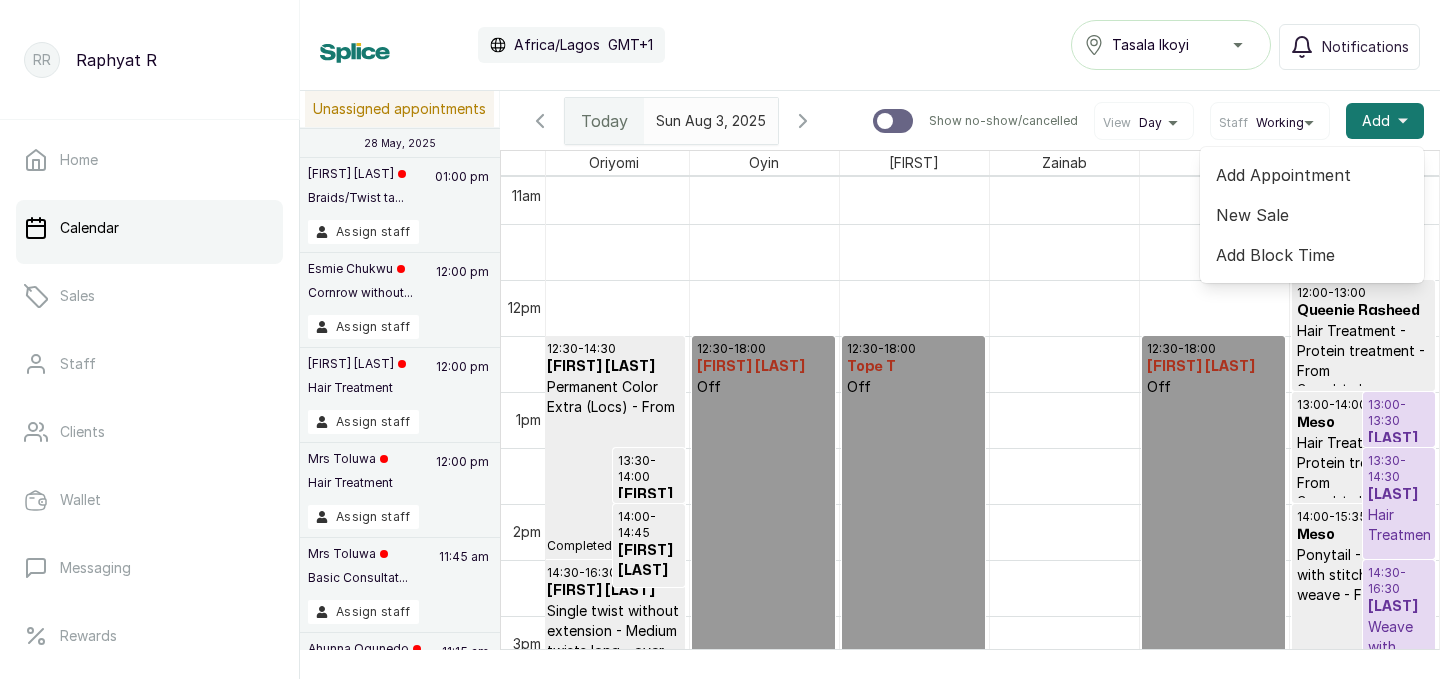 click on "Add Block Time" at bounding box center (1312, 255) 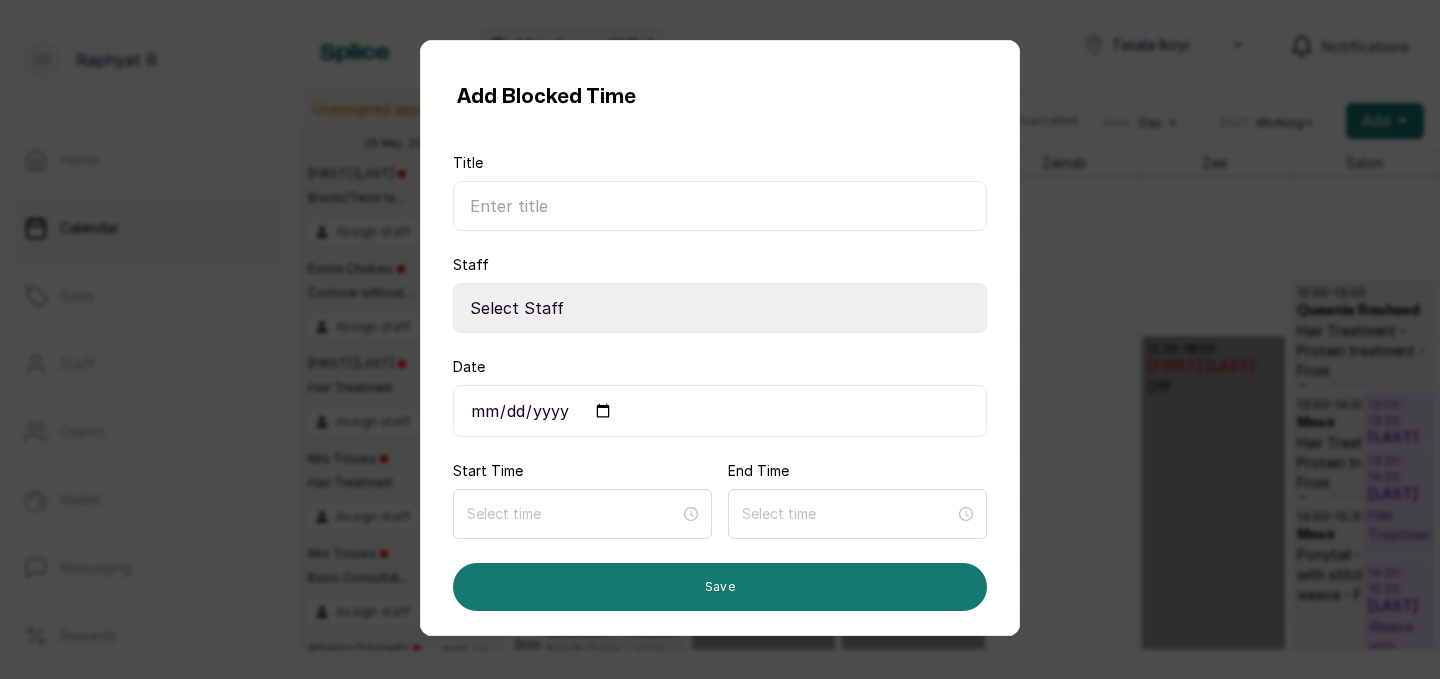 click on "Title" at bounding box center (720, 206) 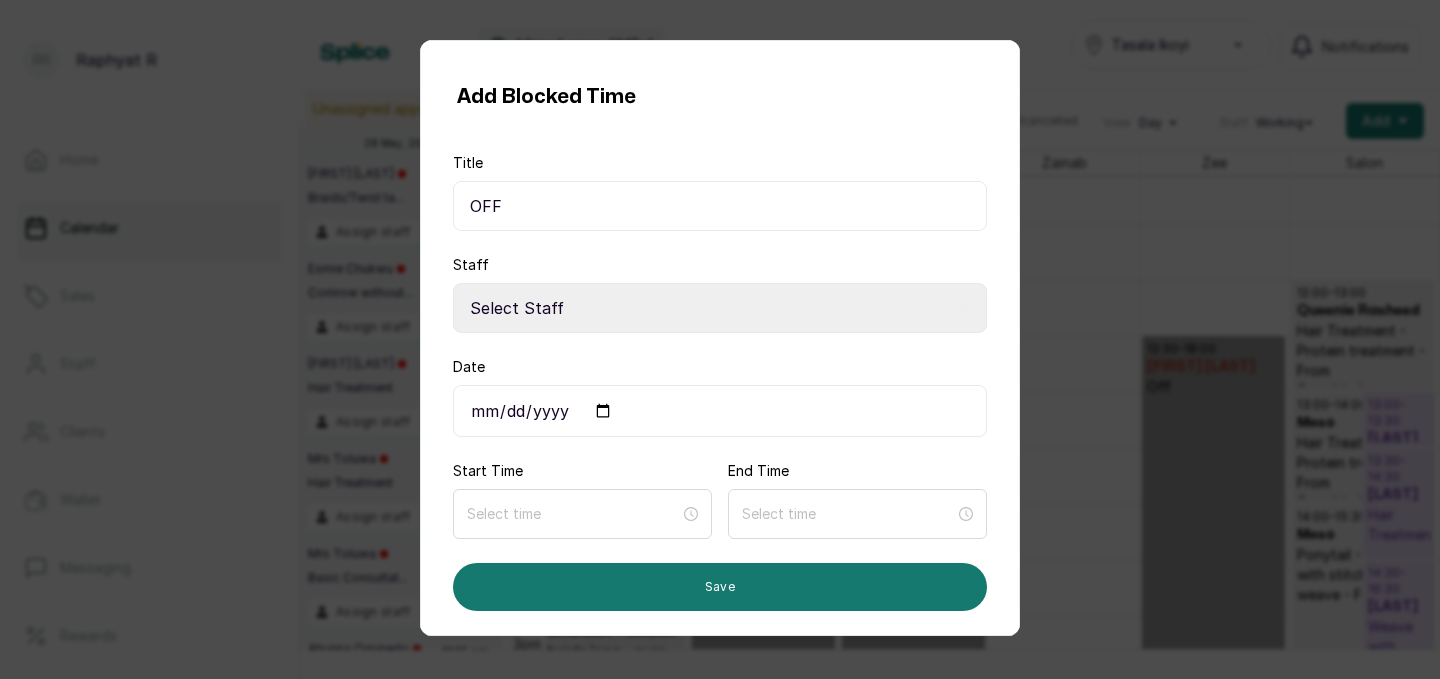 type on "OFF" 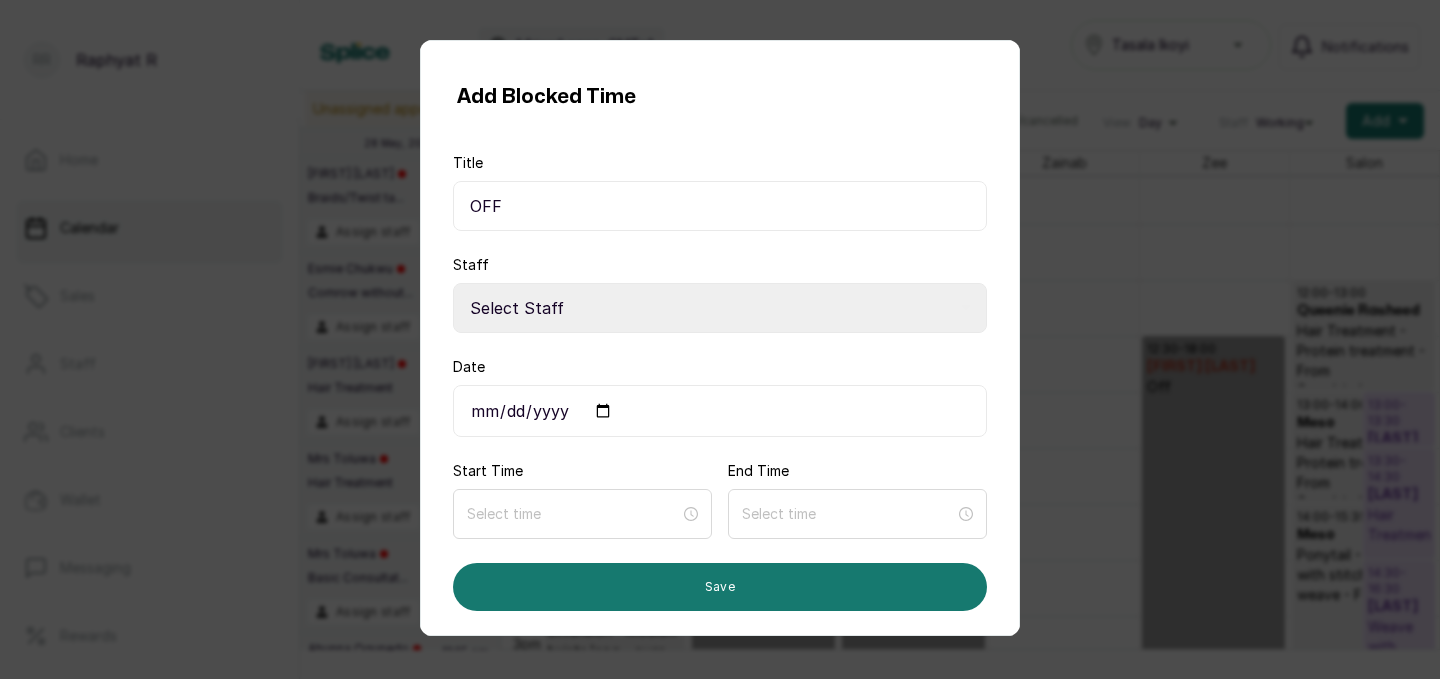 click on "Select Staff Salon S - Junior Hairstylist Zee Z - Stylist Zainab Z - Stylist Tope T - Pedicurist Oyin O - Stylist Oriyomi O - Stylist Maria M - Stylist Anne A - Hairstylist Aminat A - Stylist" at bounding box center (720, 308) 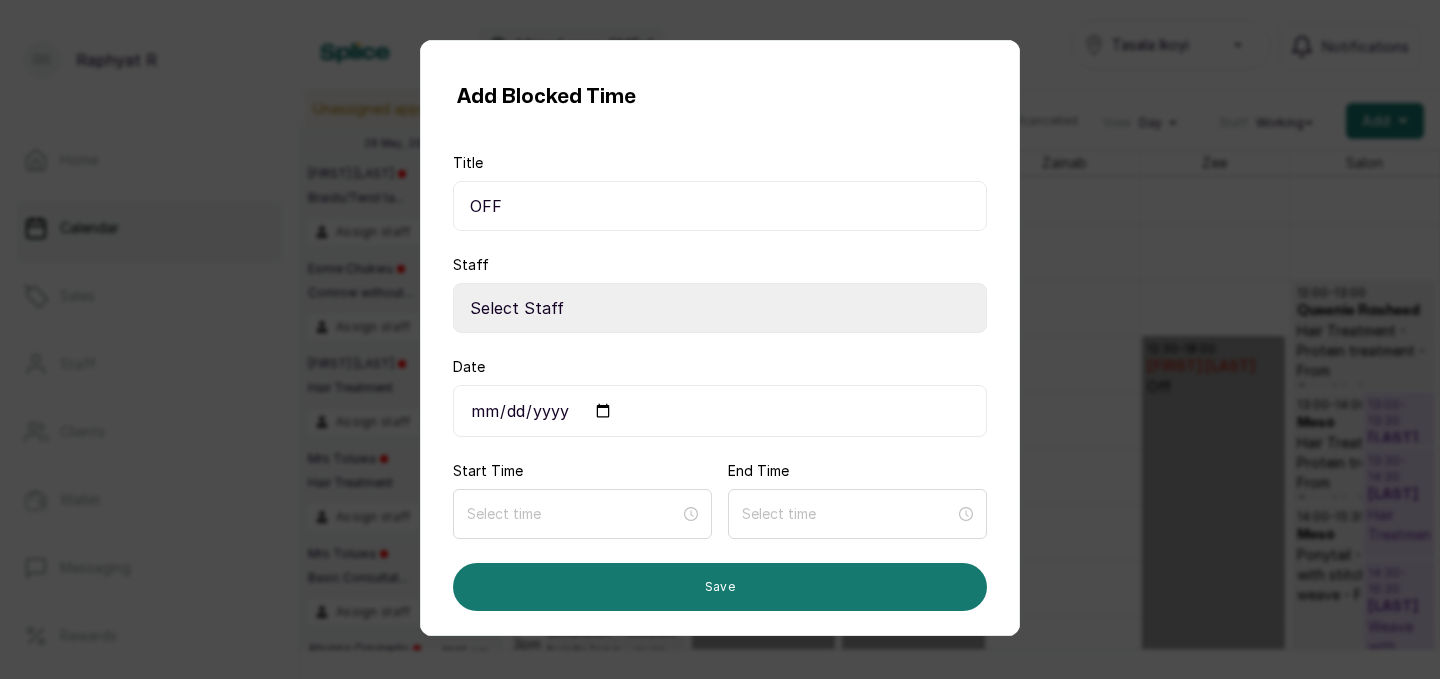 select on "3e0dbf86-85ab-47d8-9731-177d7628c3fa" 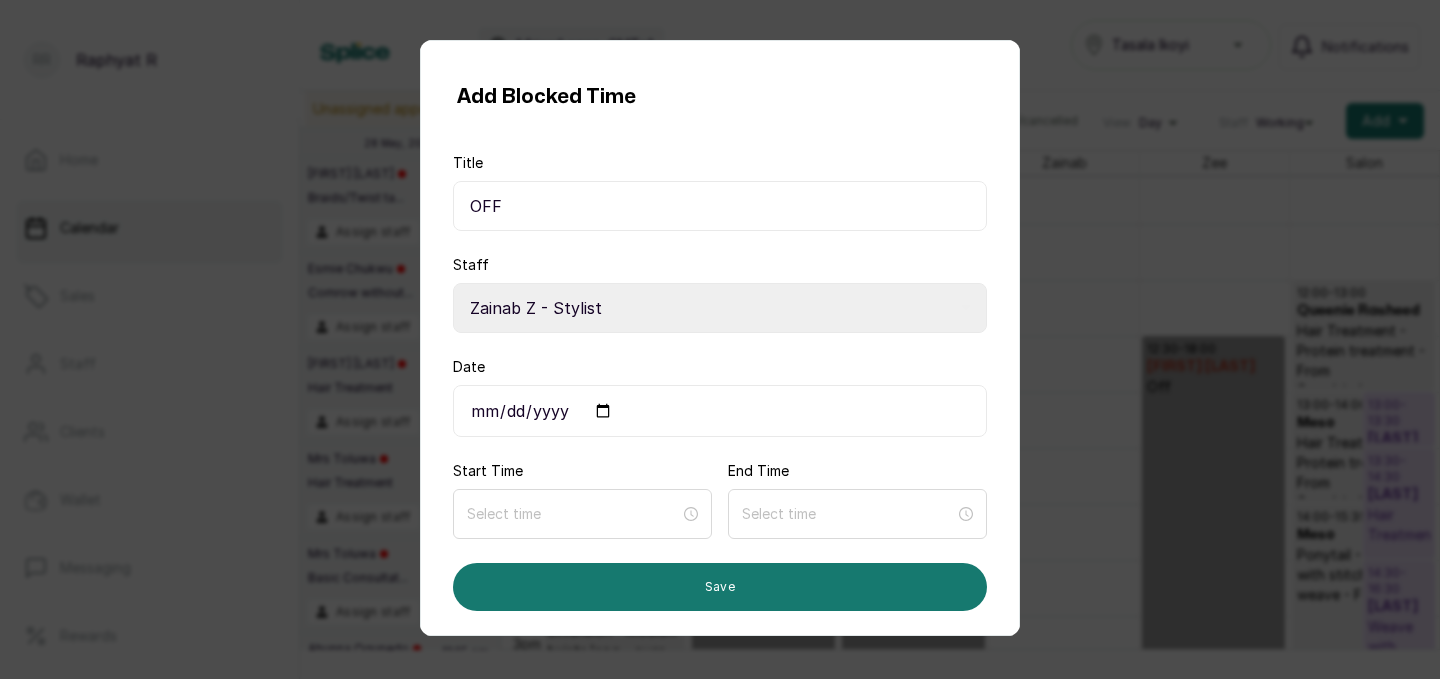 click on "Date" at bounding box center (720, 411) 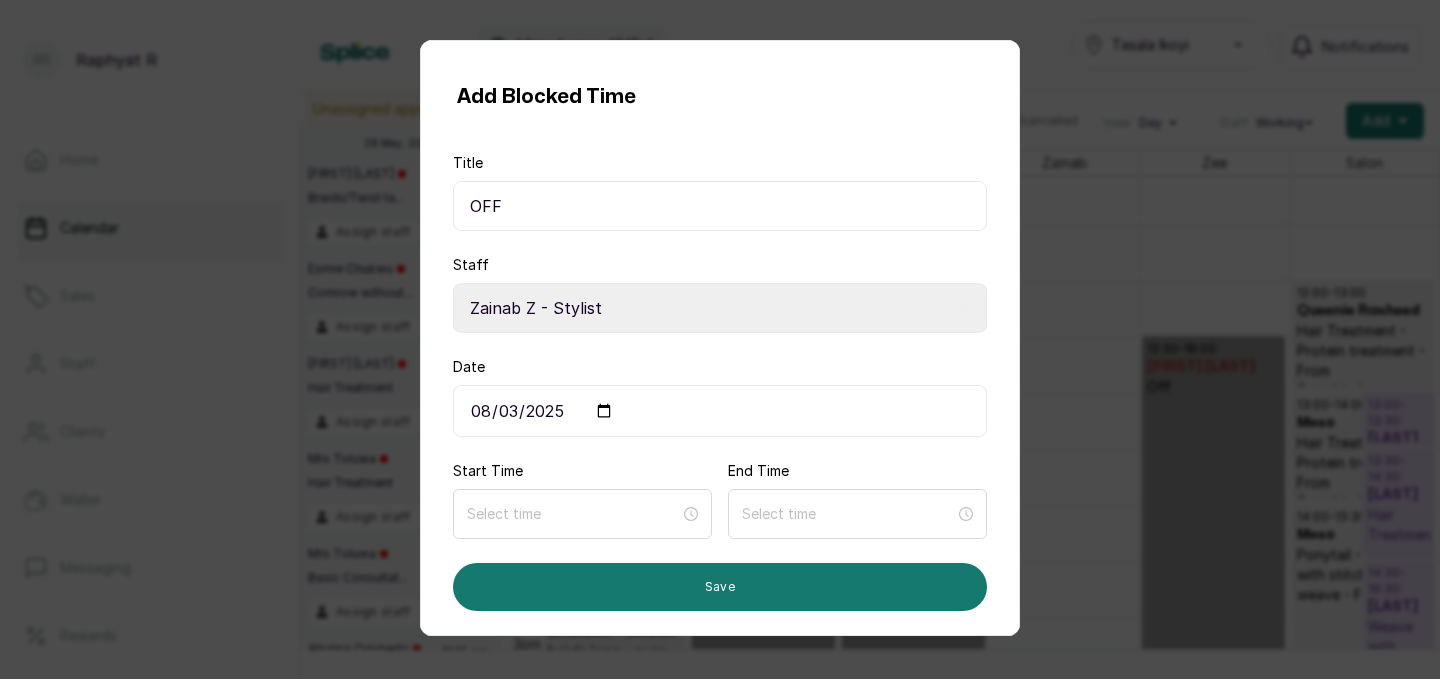 type on "2025-08-03" 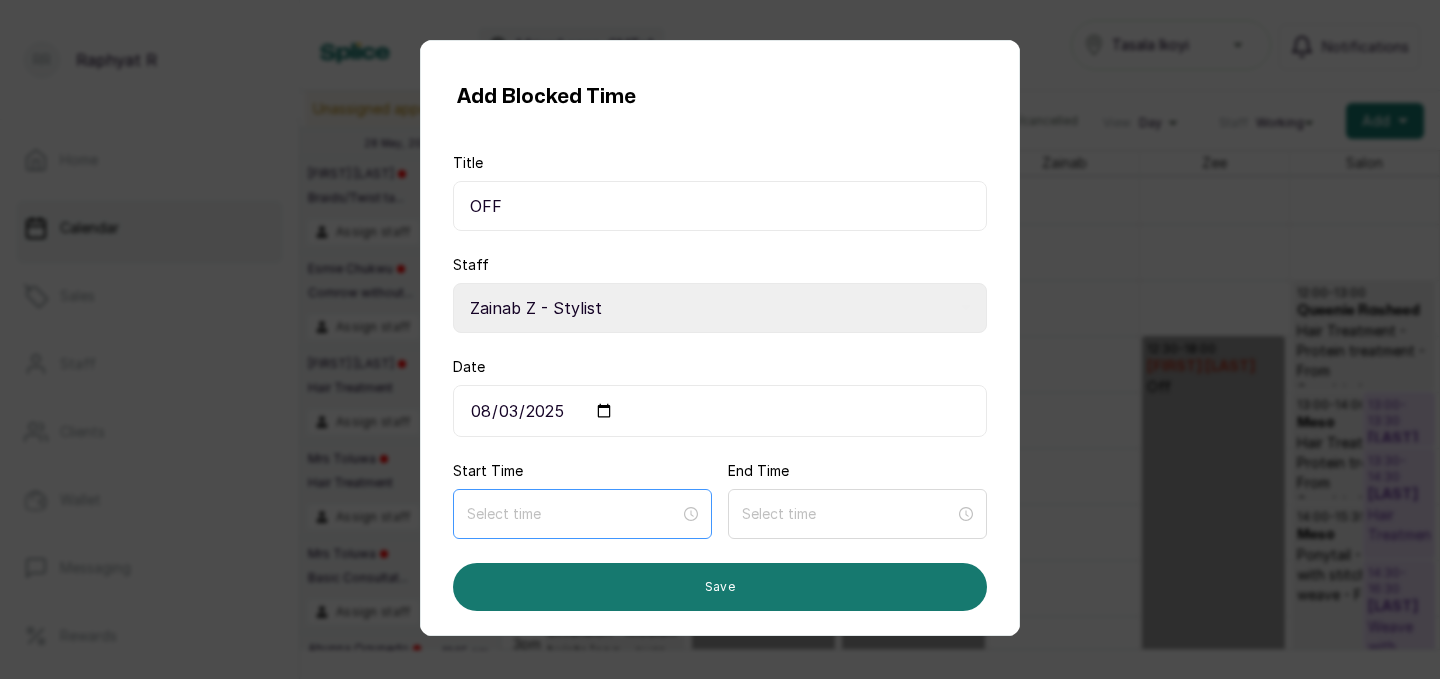 click at bounding box center (582, 514) 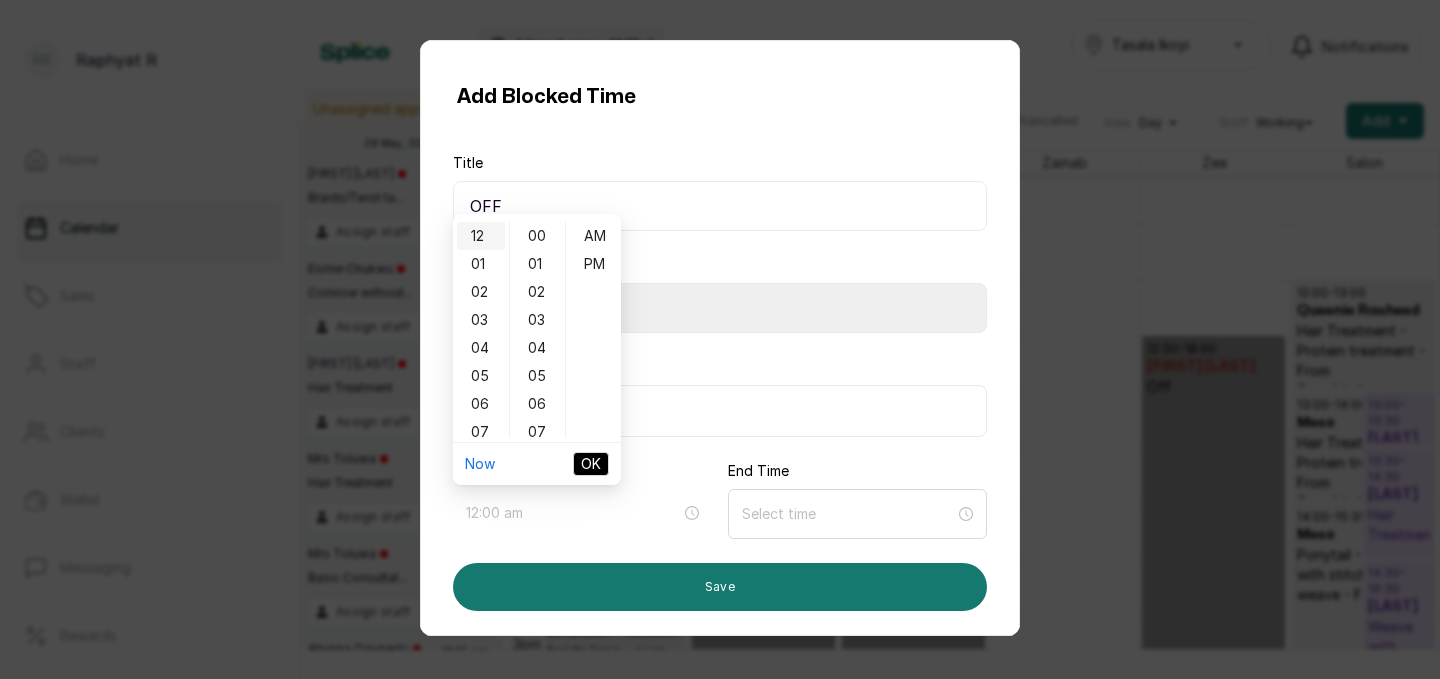 click on "12" at bounding box center [481, 236] 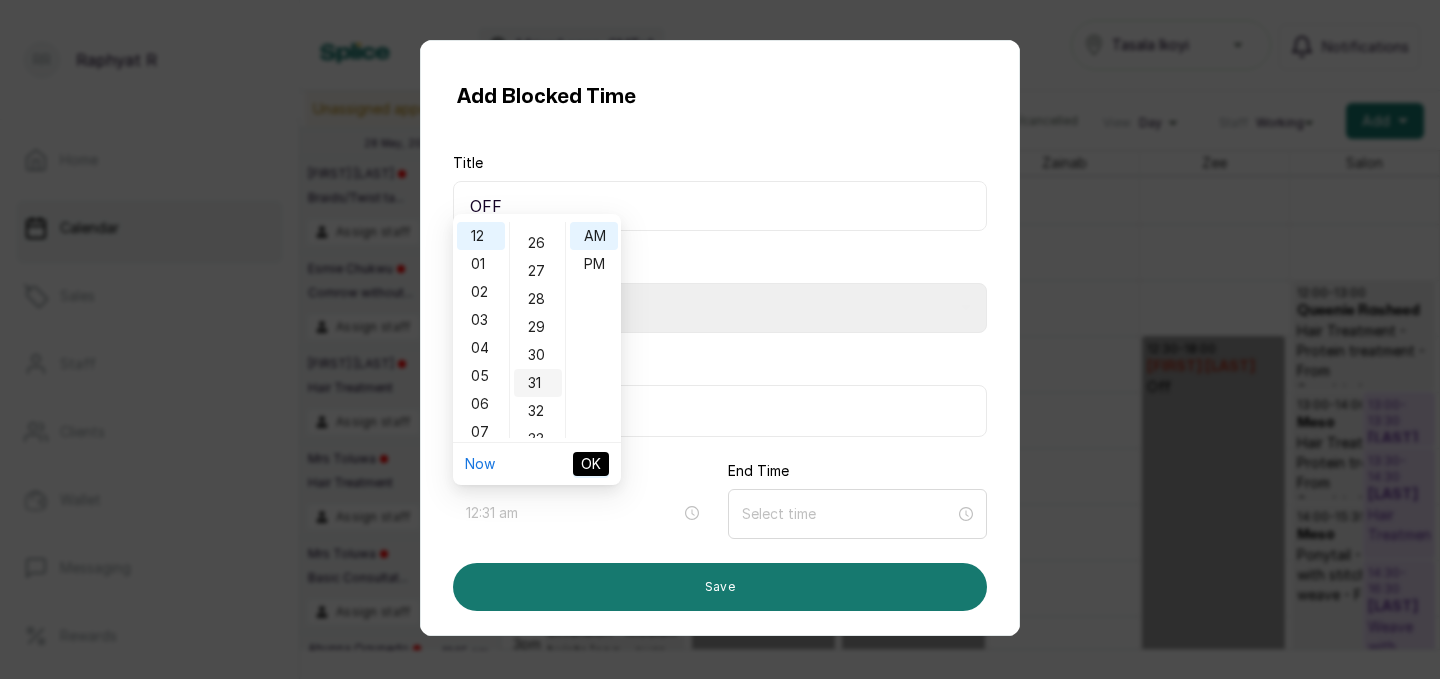 scroll, scrollTop: 720, scrollLeft: 0, axis: vertical 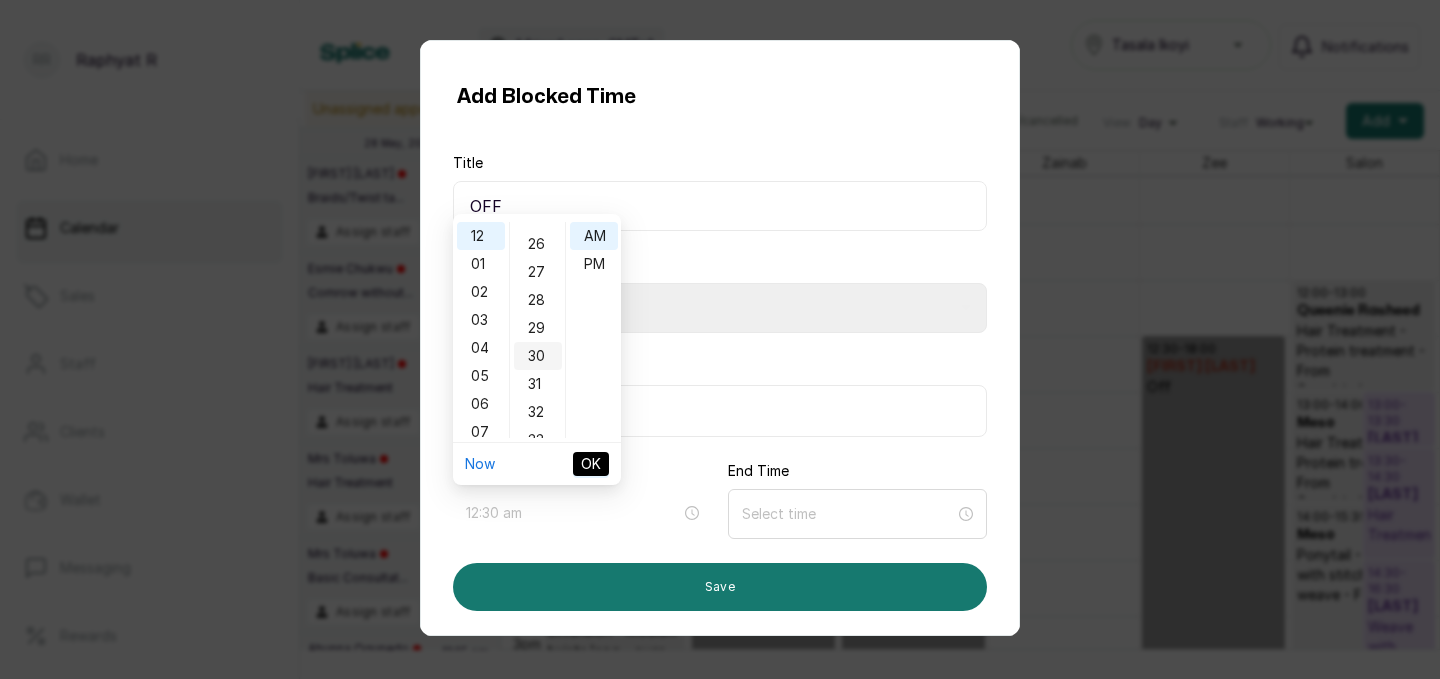 click on "30" at bounding box center [538, 356] 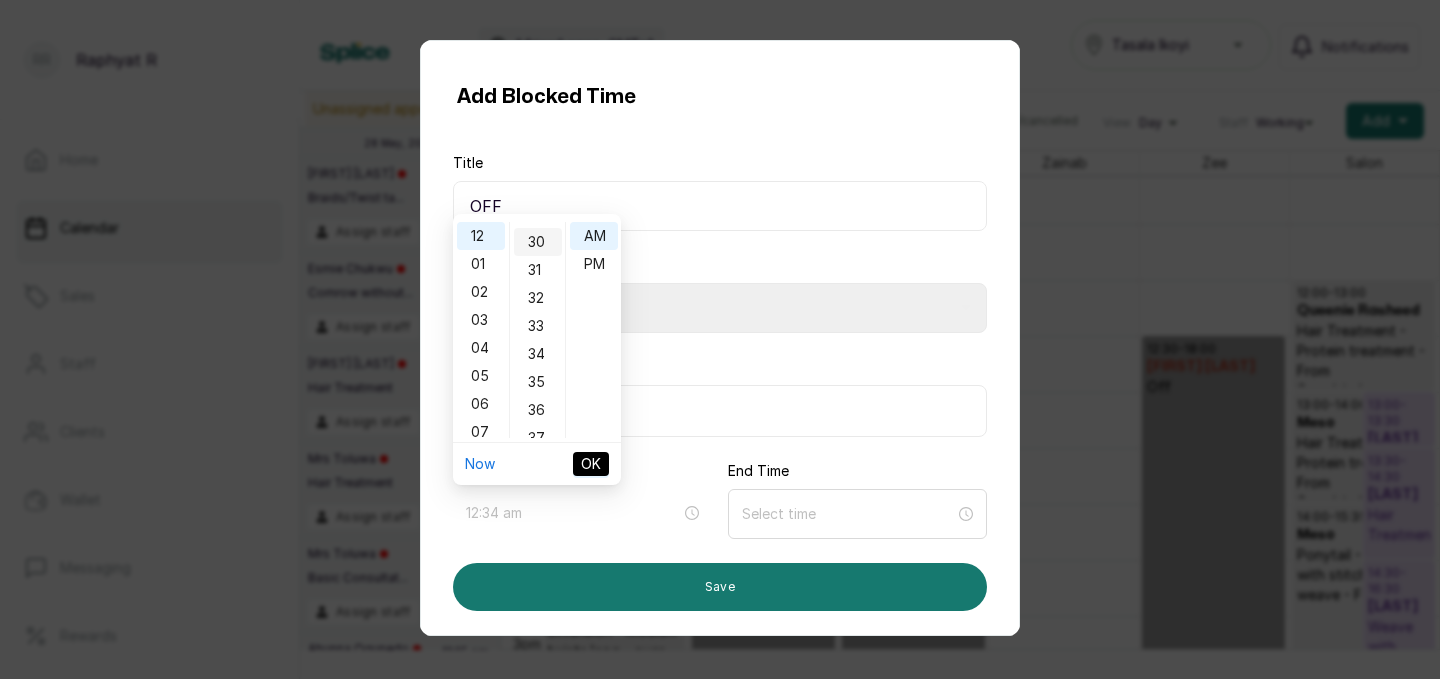 scroll, scrollTop: 838, scrollLeft: 0, axis: vertical 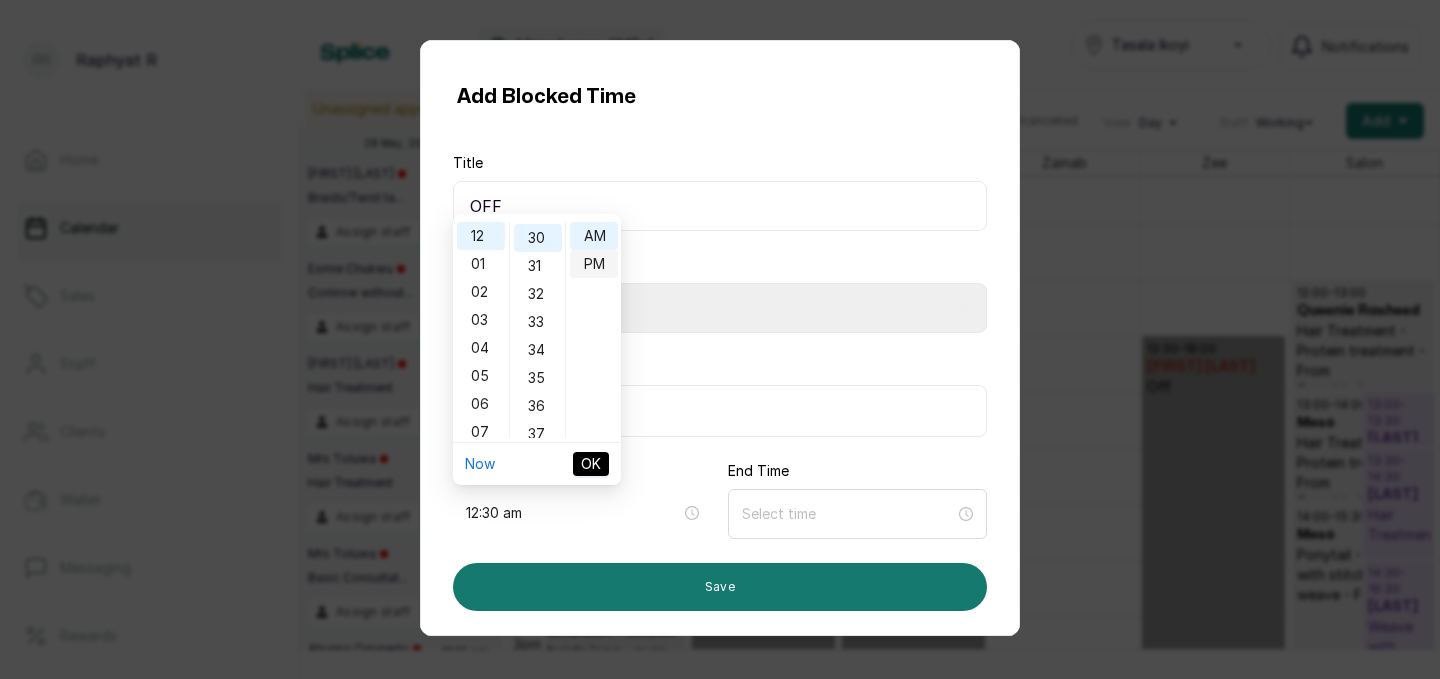 type on "12:30 pm" 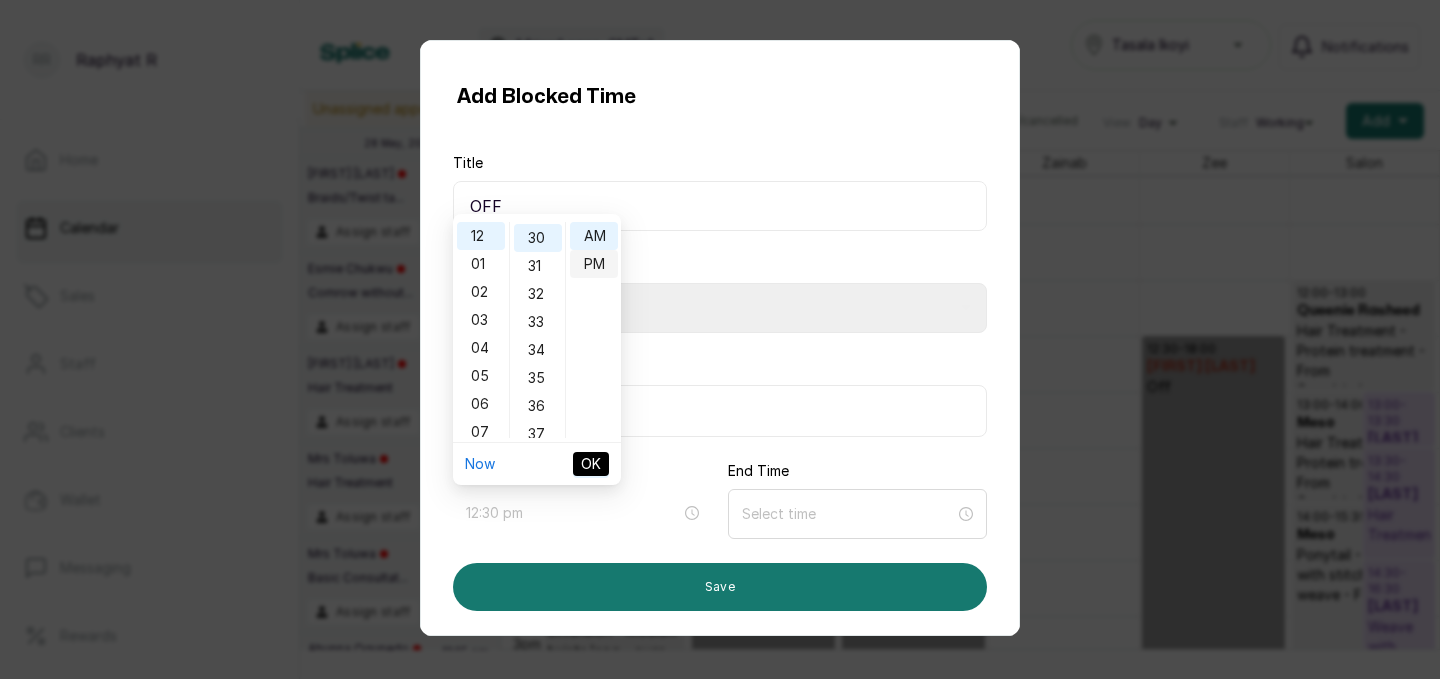 click on "PM" at bounding box center (594, 264) 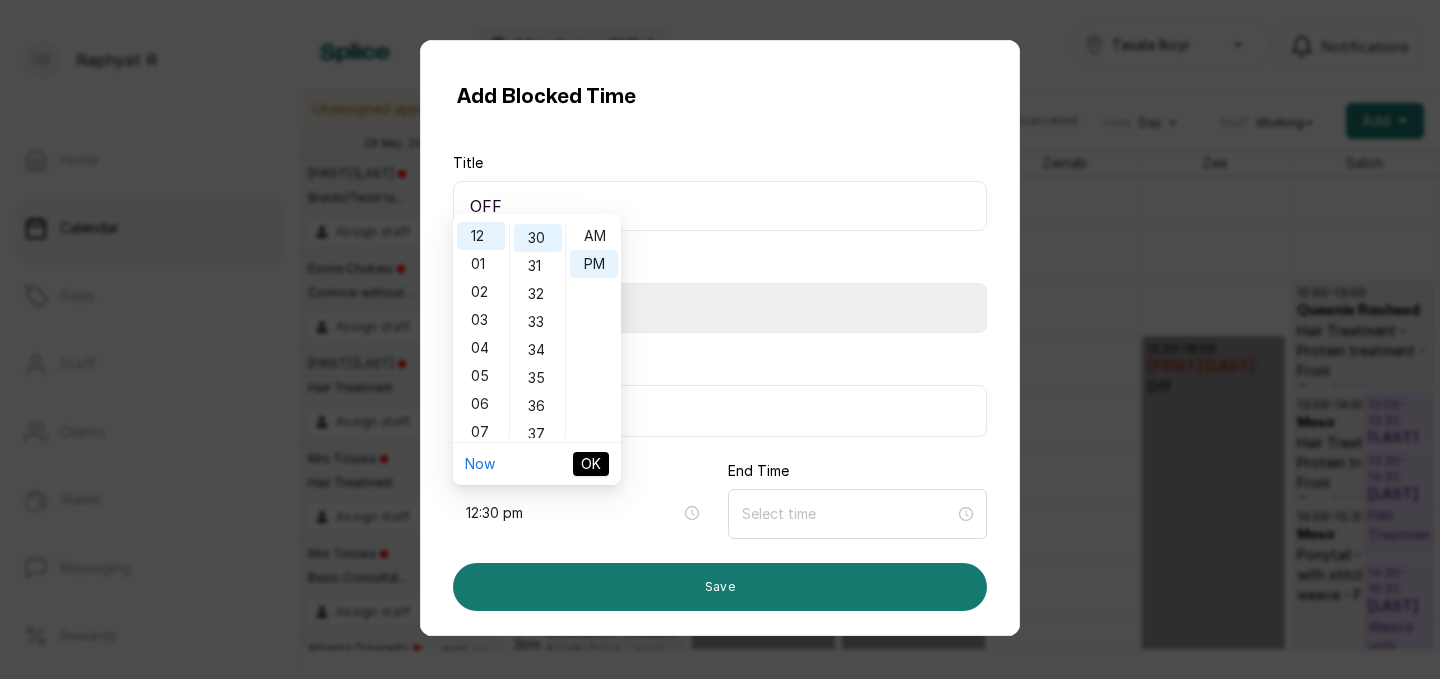 click on "OK" at bounding box center (591, 464) 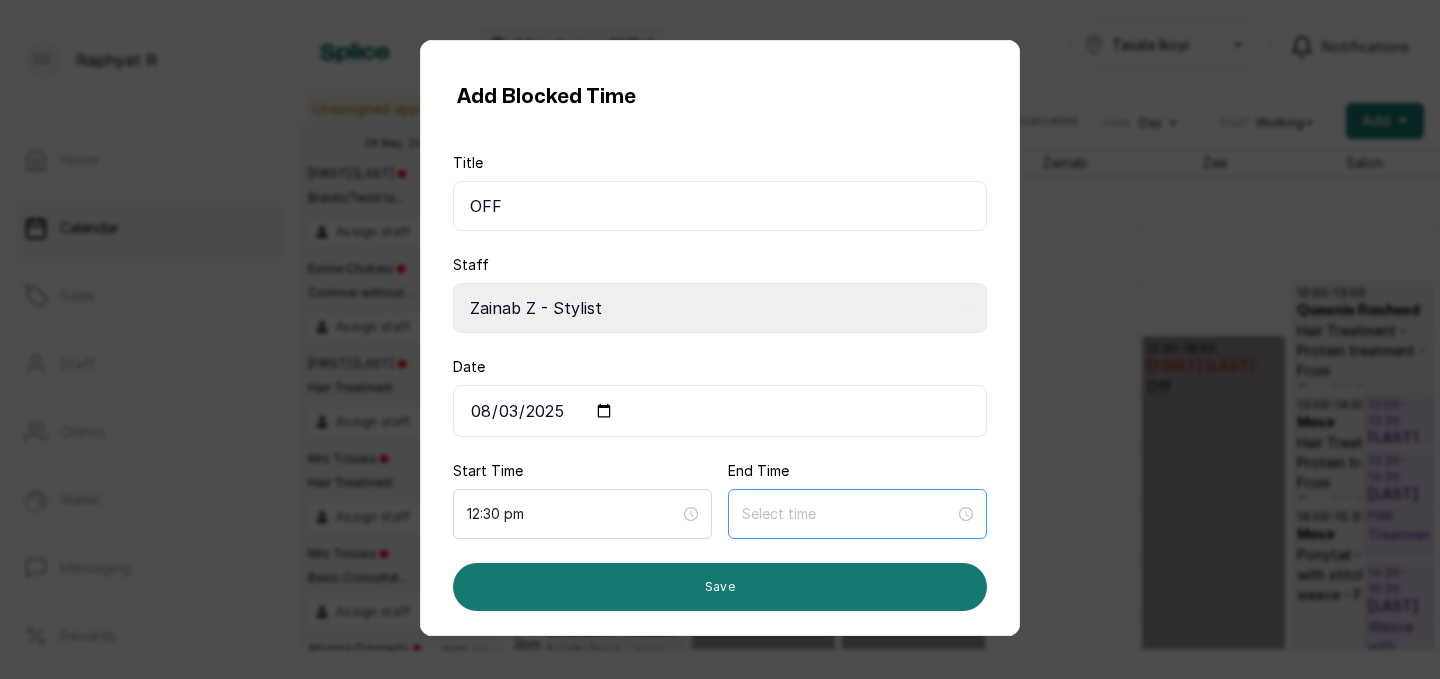 click at bounding box center (857, 514) 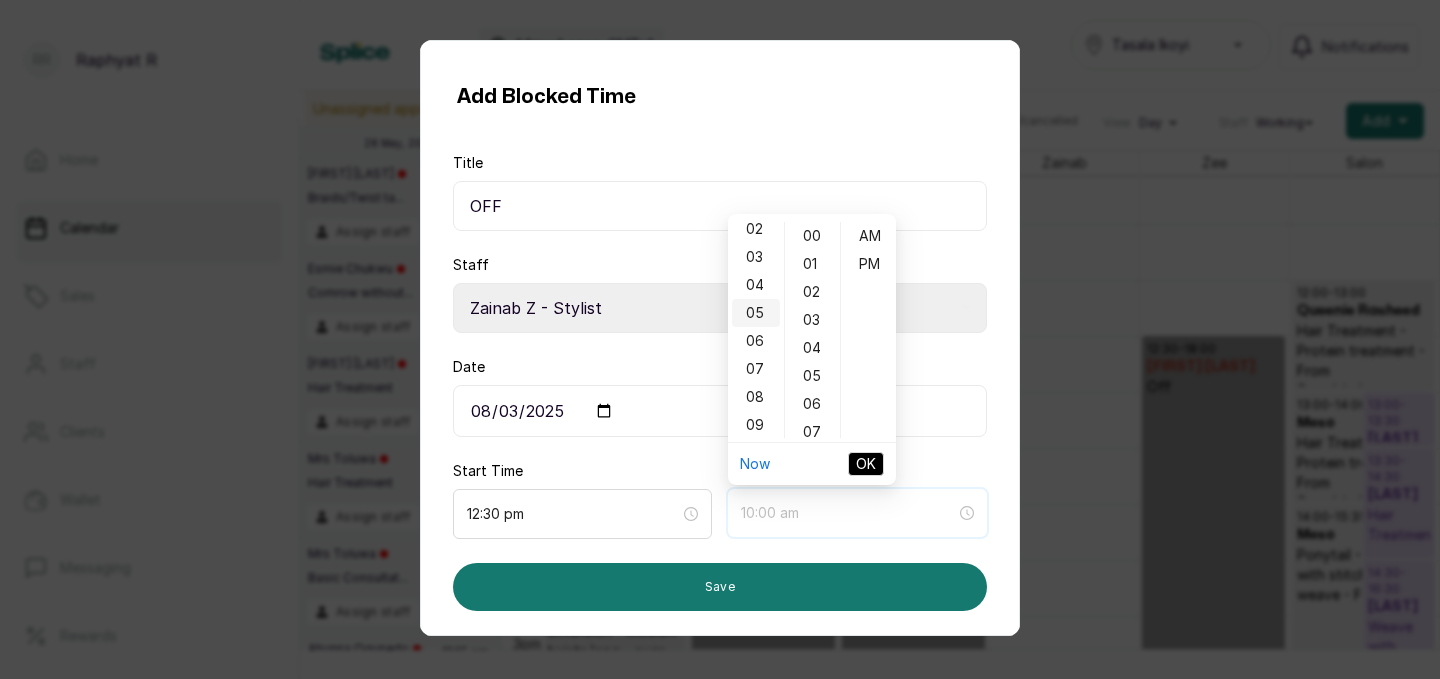 scroll, scrollTop: 57, scrollLeft: 0, axis: vertical 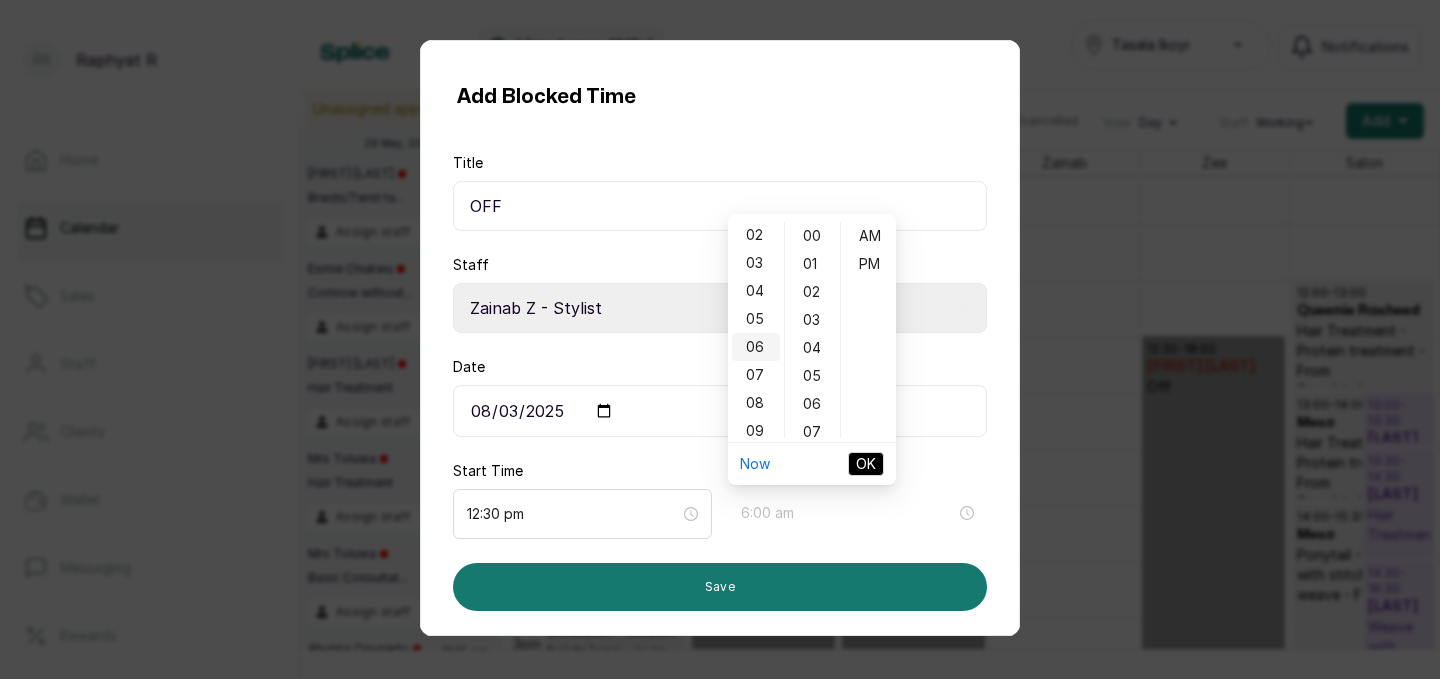 click on "06" at bounding box center (756, 347) 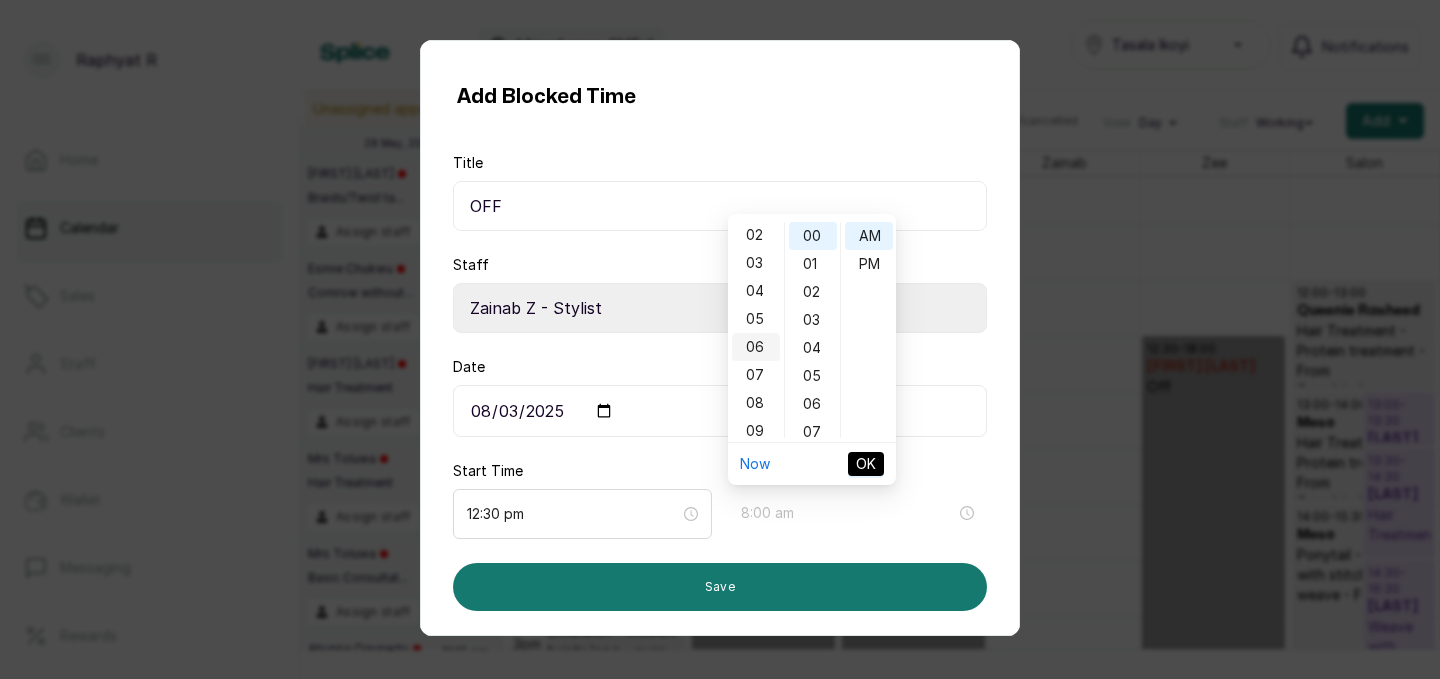 scroll, scrollTop: 120, scrollLeft: 0, axis: vertical 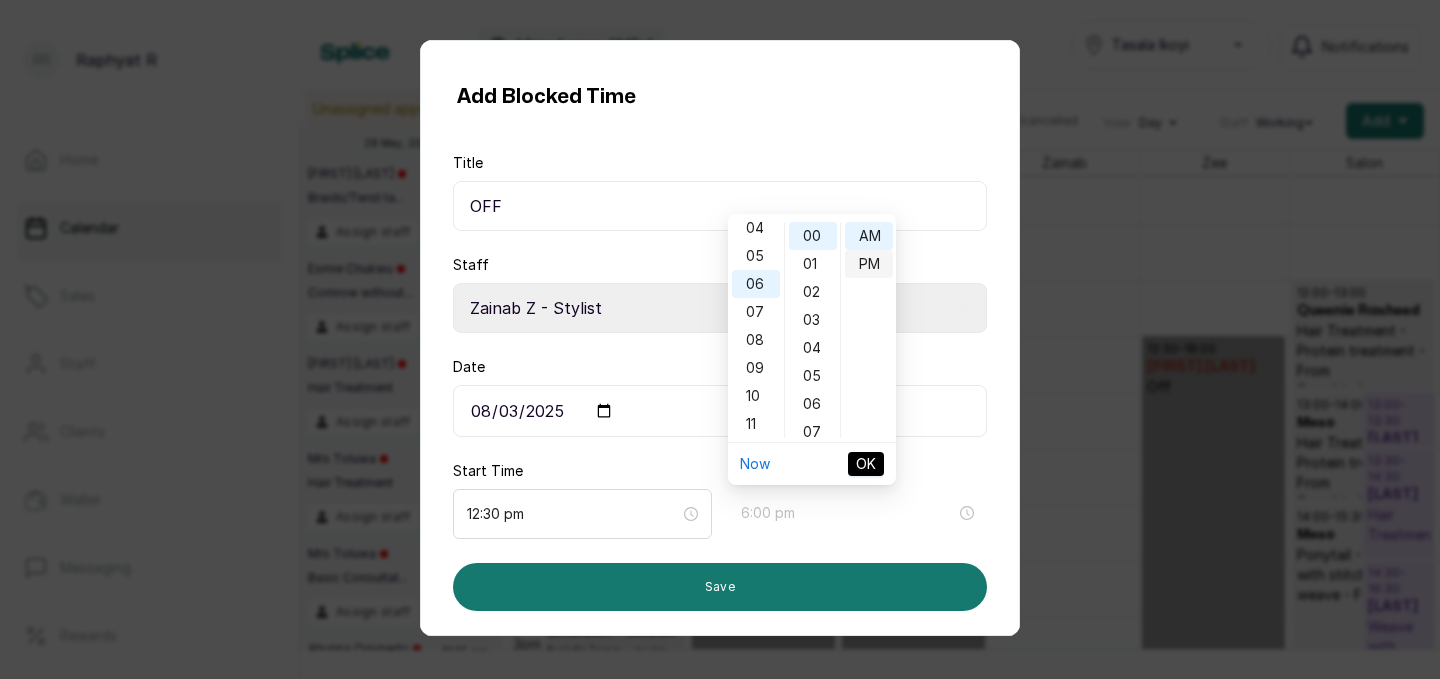 click on "PM" at bounding box center (869, 264) 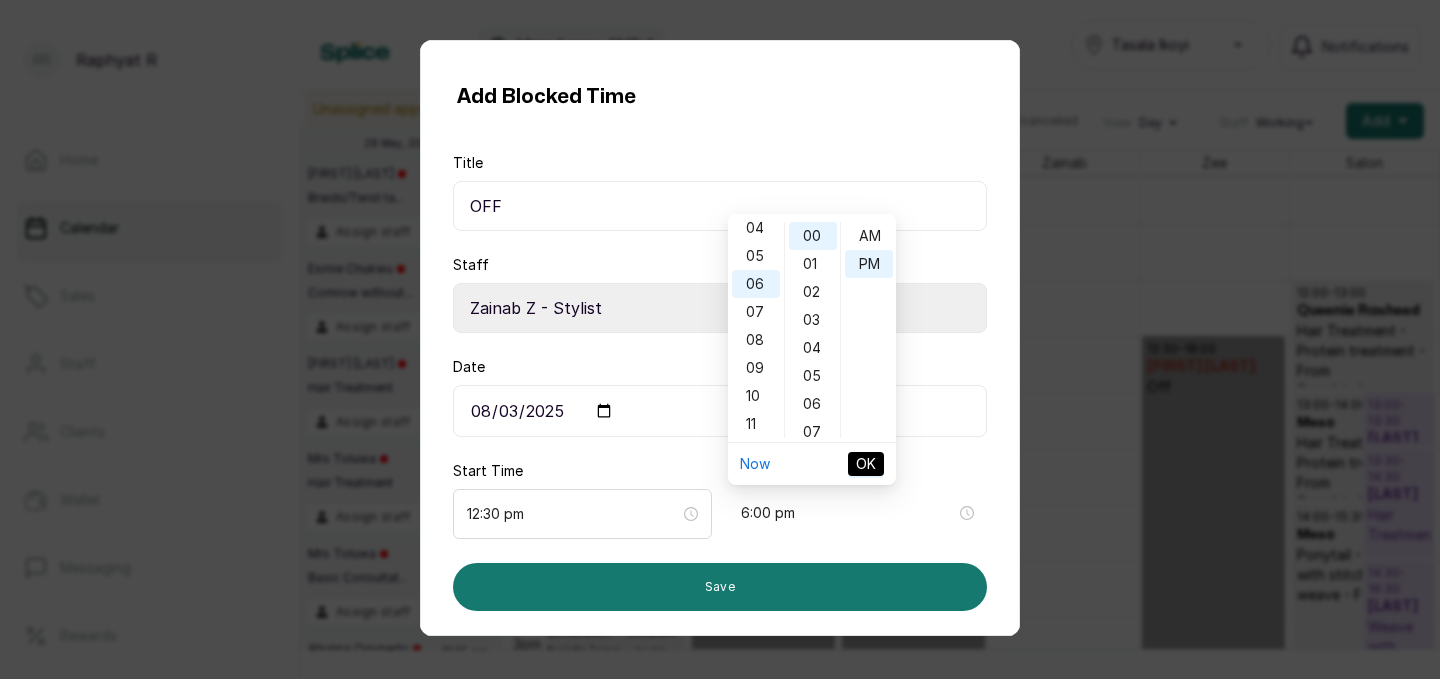 click on "OK" at bounding box center [866, 464] 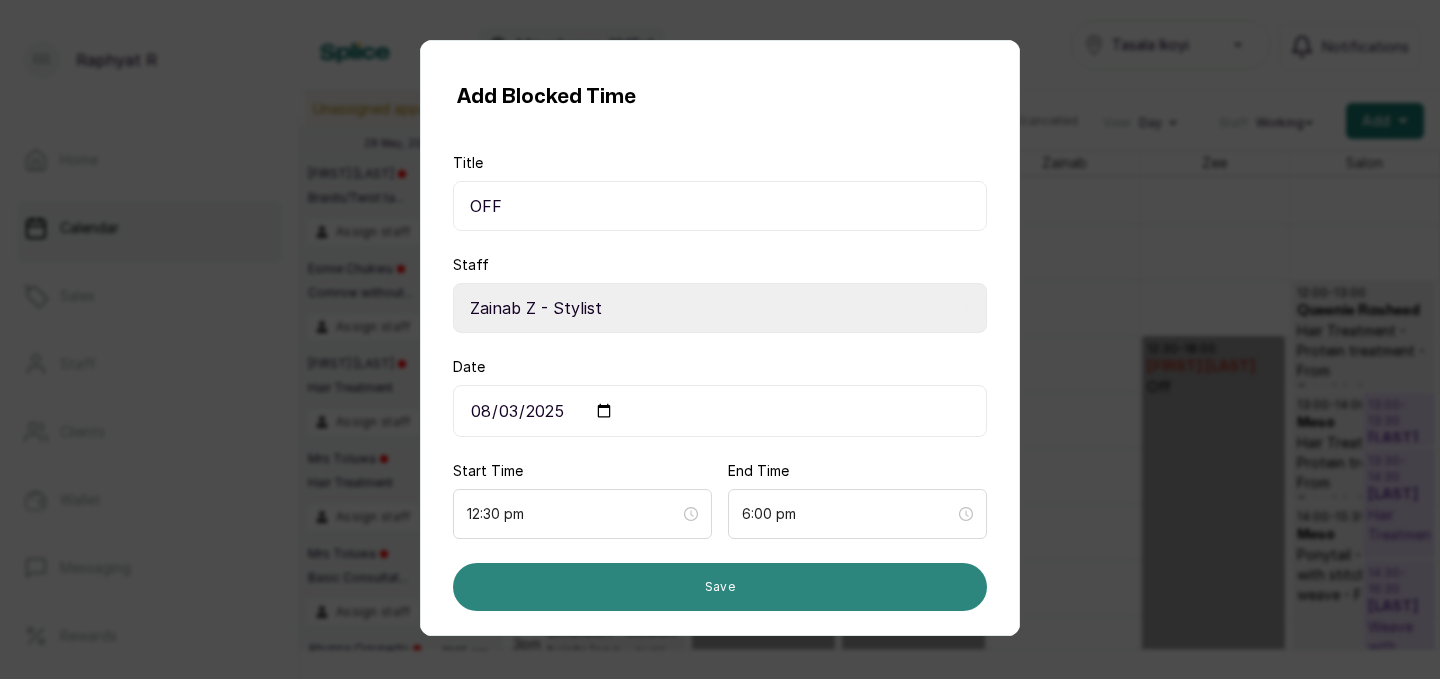 click on "Save" at bounding box center (720, 587) 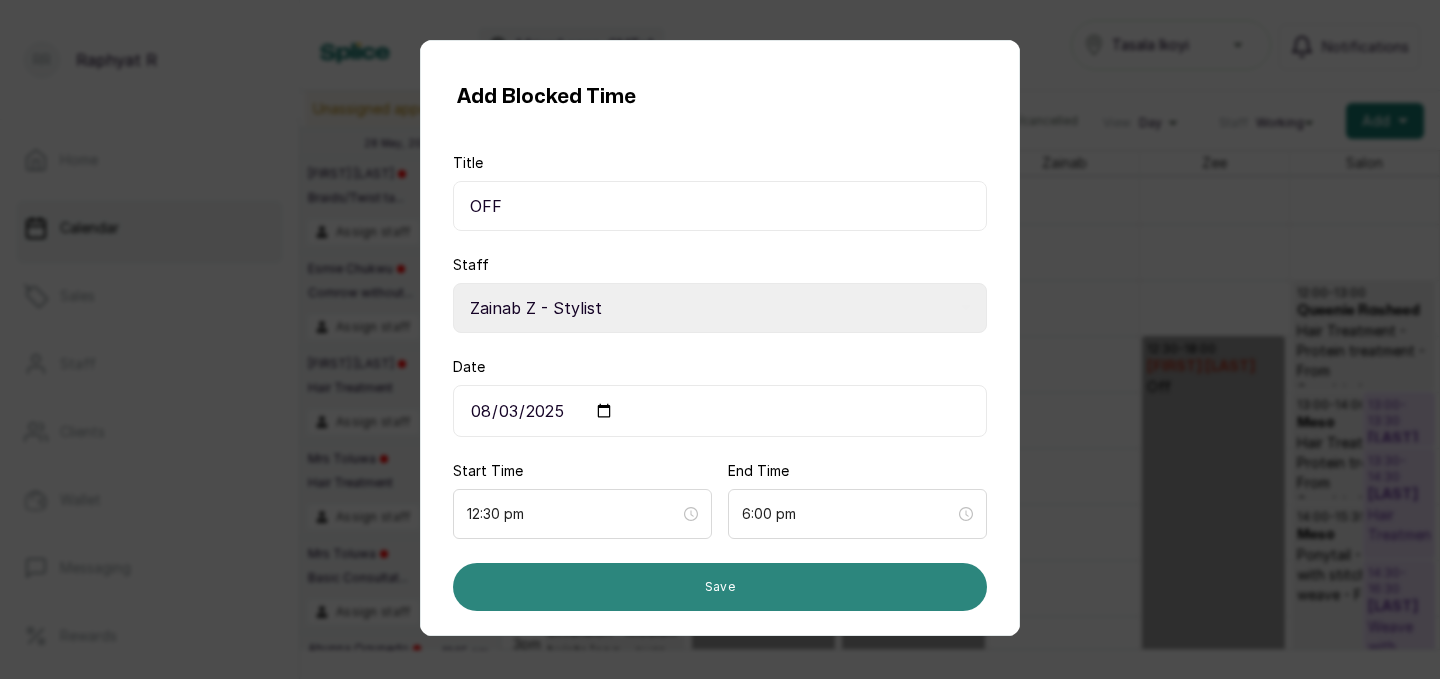 click on "Save" at bounding box center (720, 587) 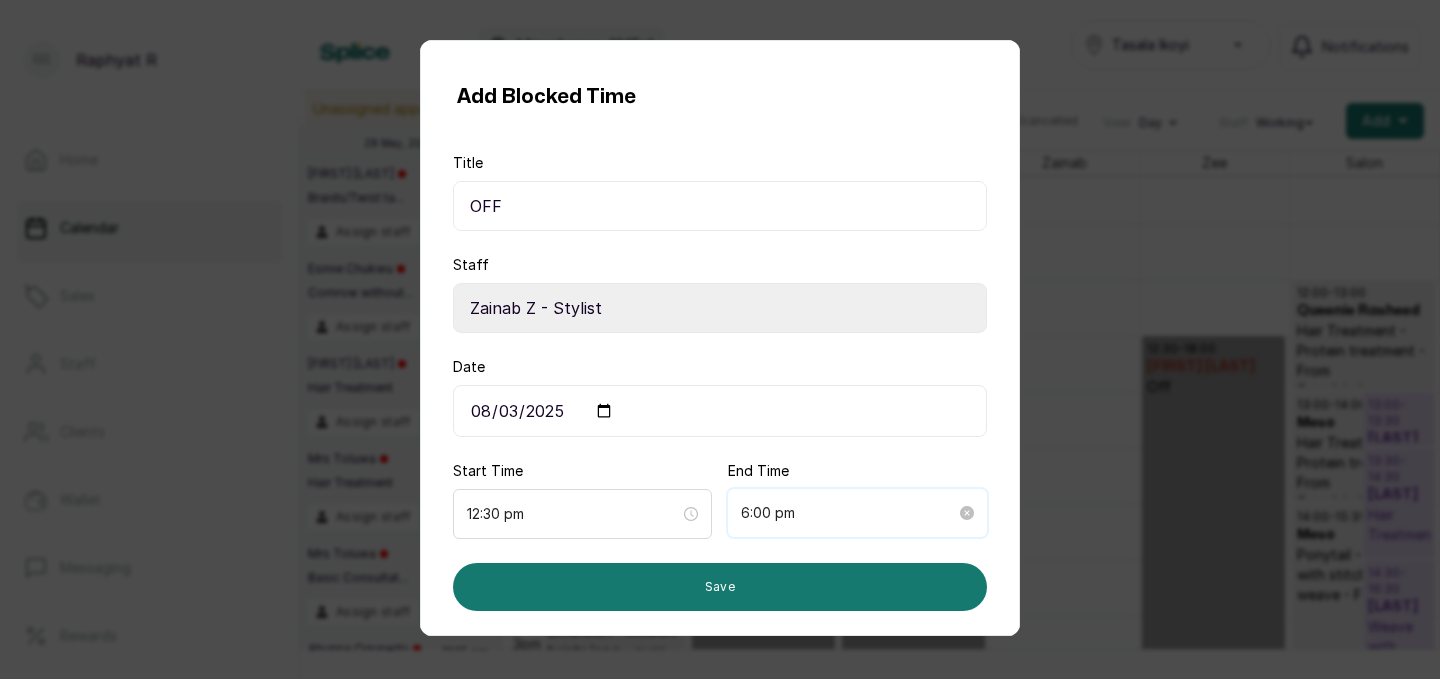 click on "6:00 pm" at bounding box center (848, 513) 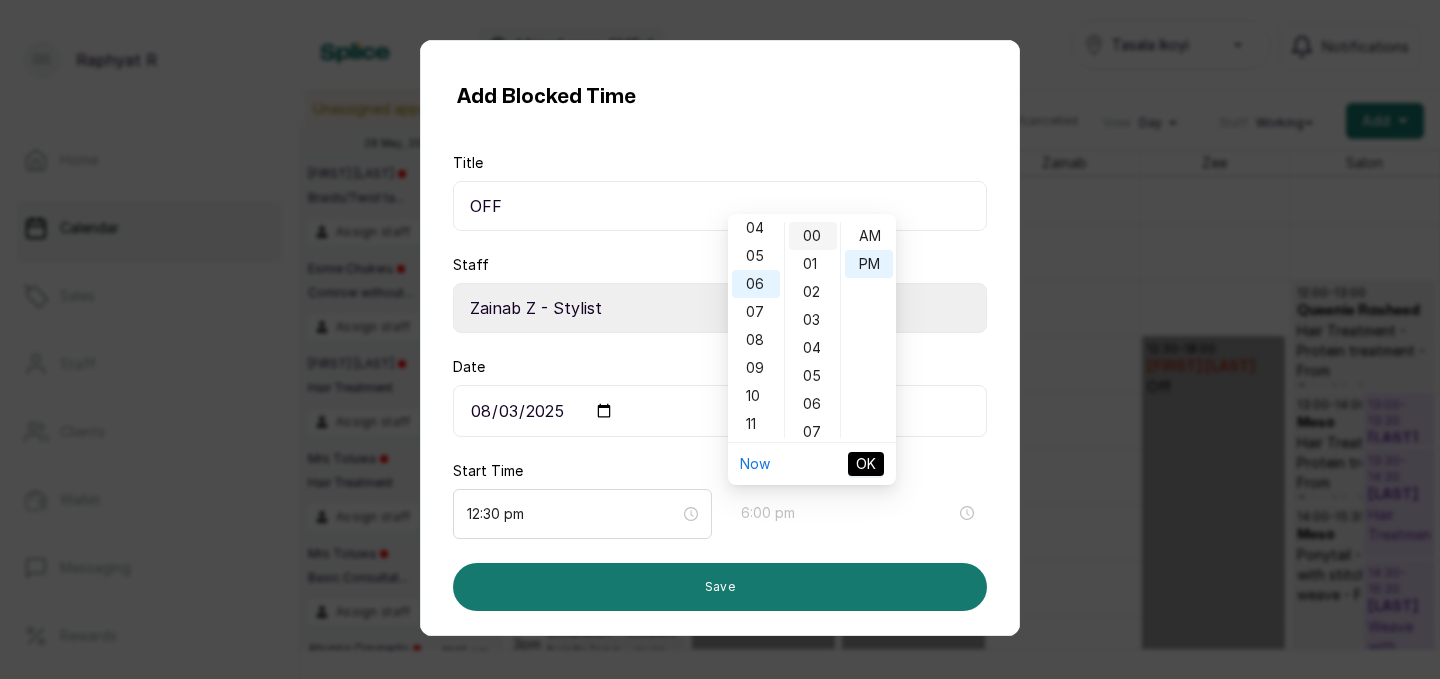 click on "00" at bounding box center [813, 236] 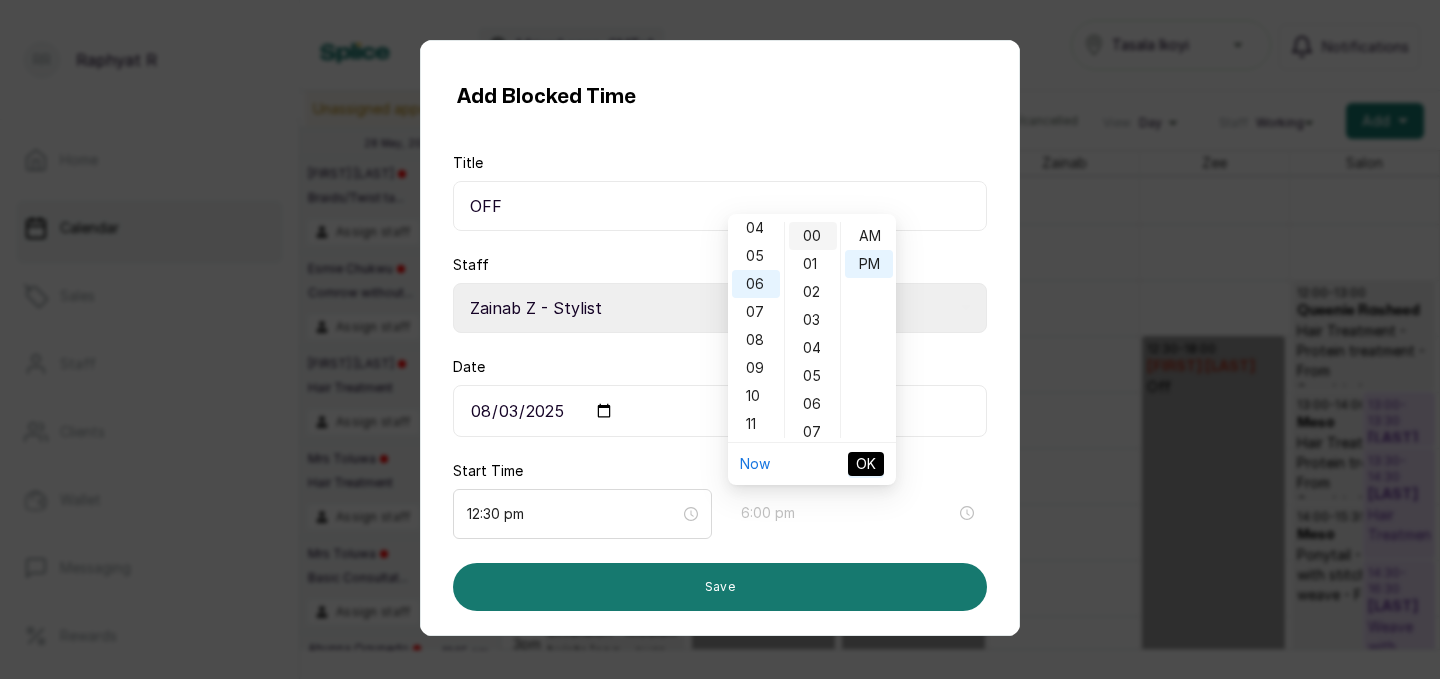 click on "00" at bounding box center (813, 236) 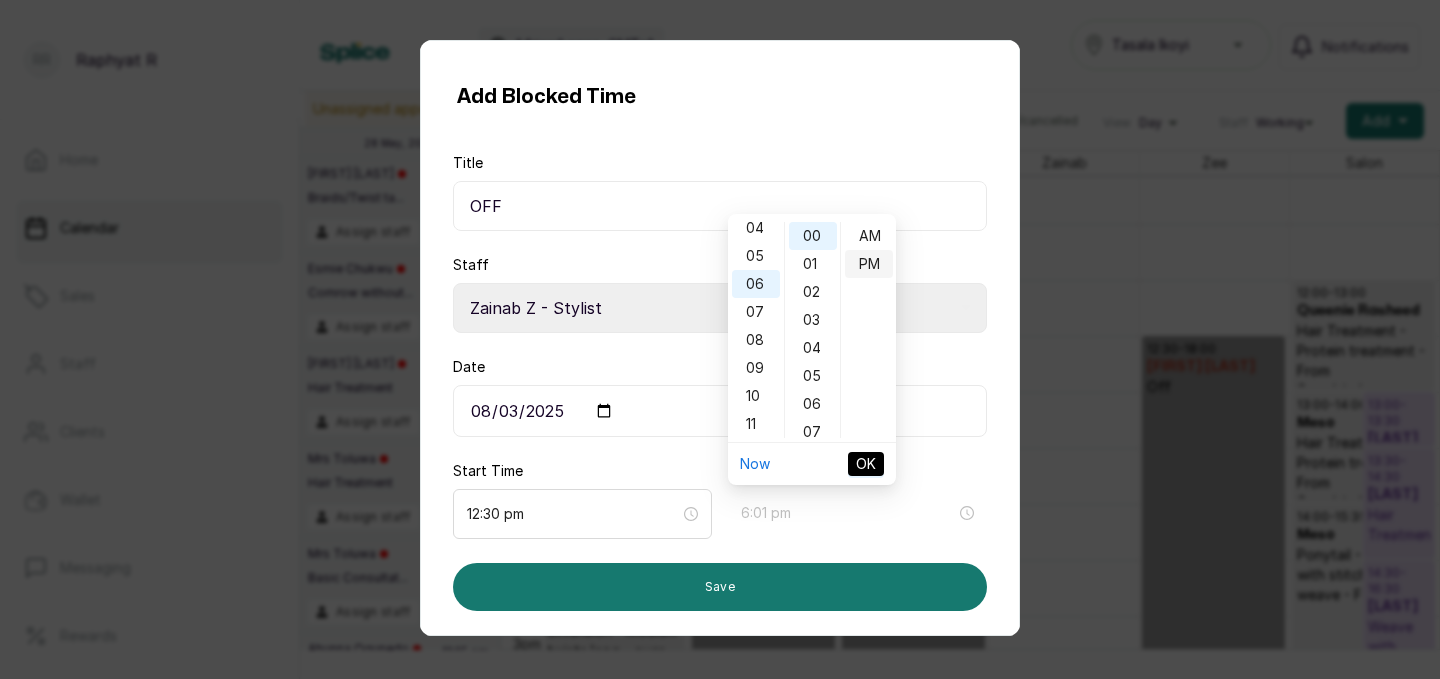 type on "6:00 pm" 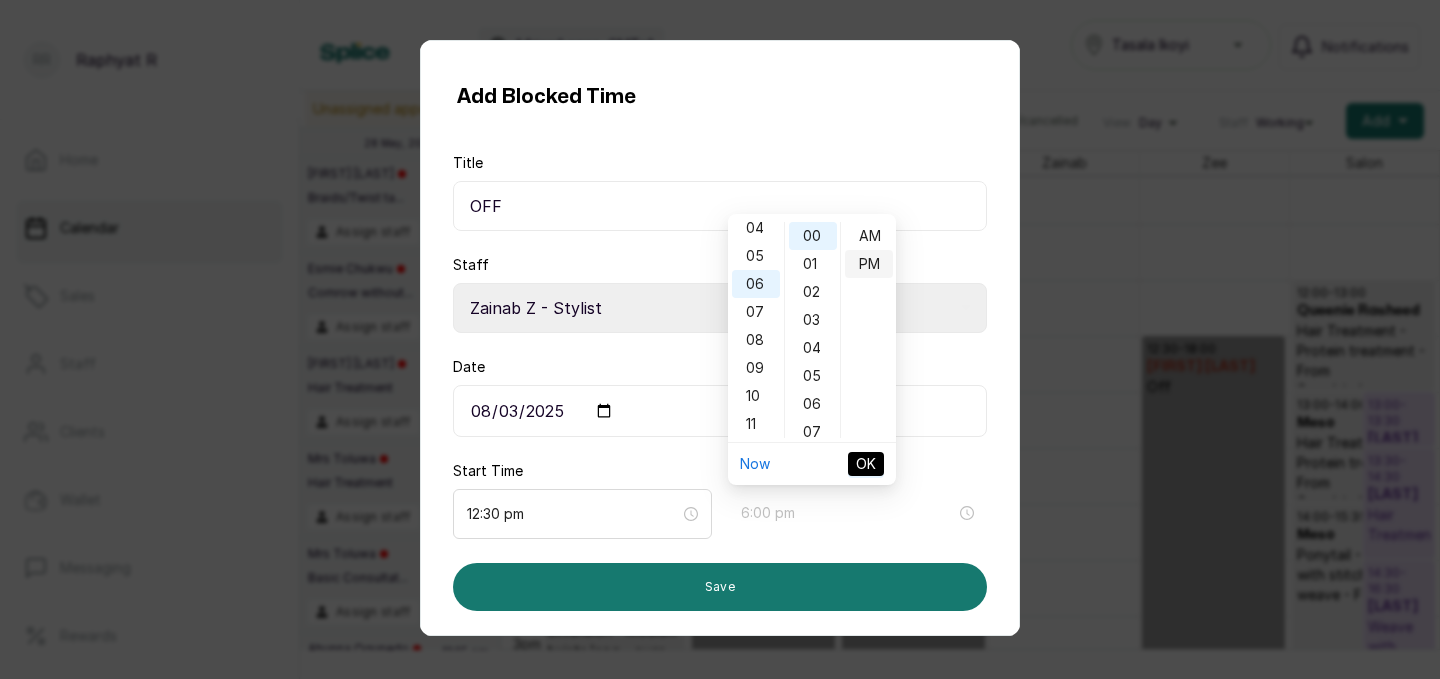 click on "PM" at bounding box center (869, 264) 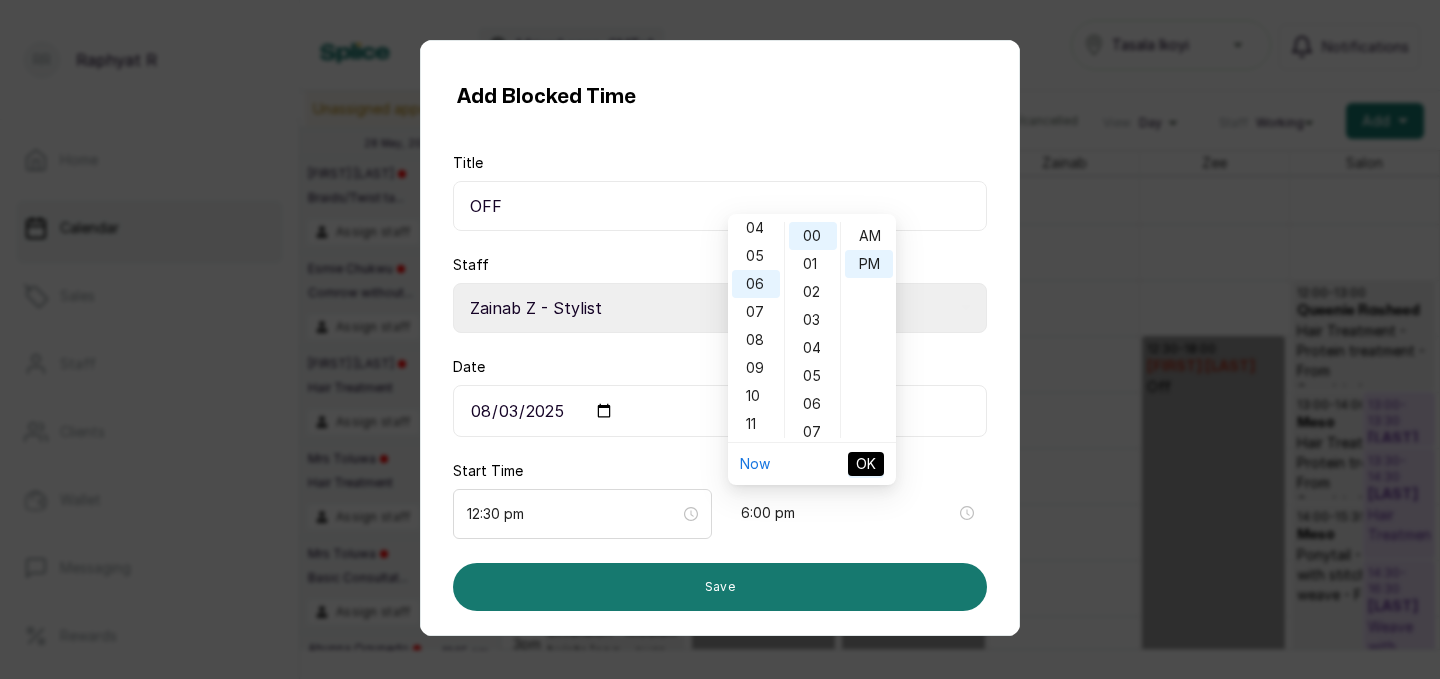click on "OK" at bounding box center (866, 464) 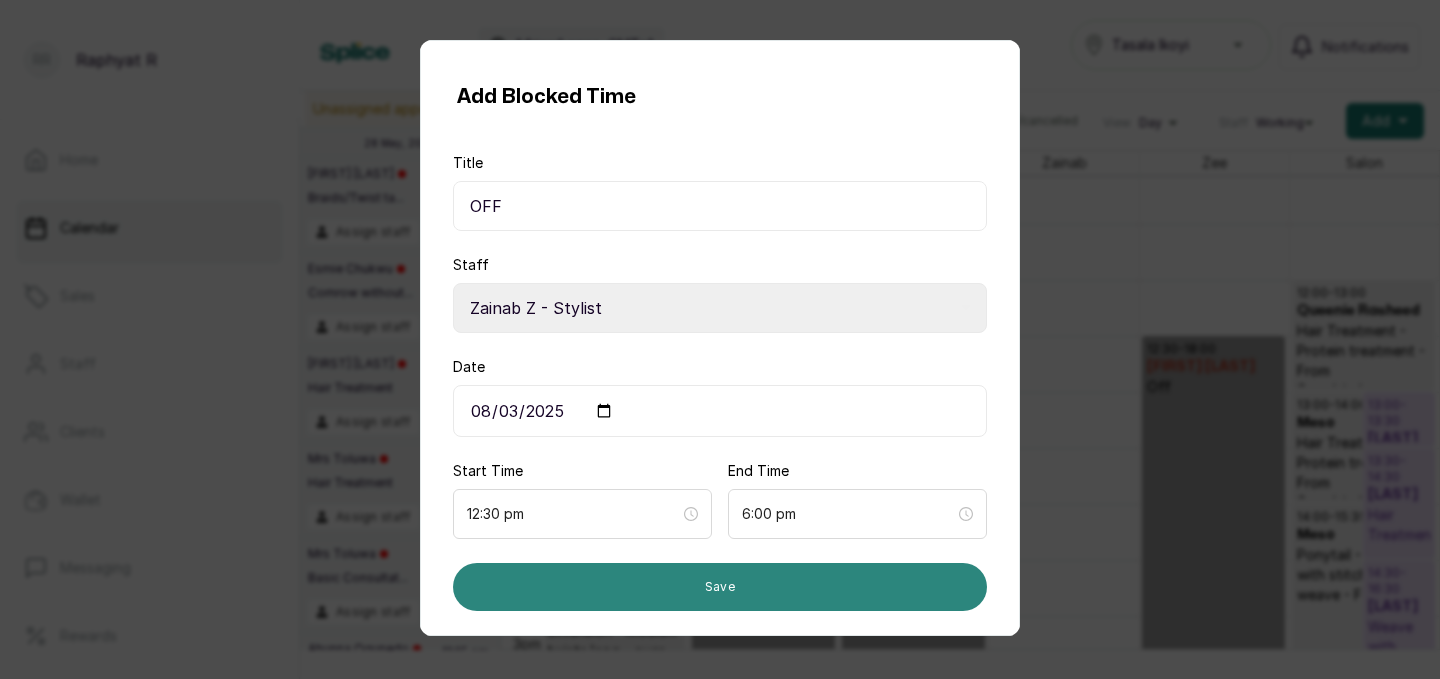 click on "Save" at bounding box center [720, 587] 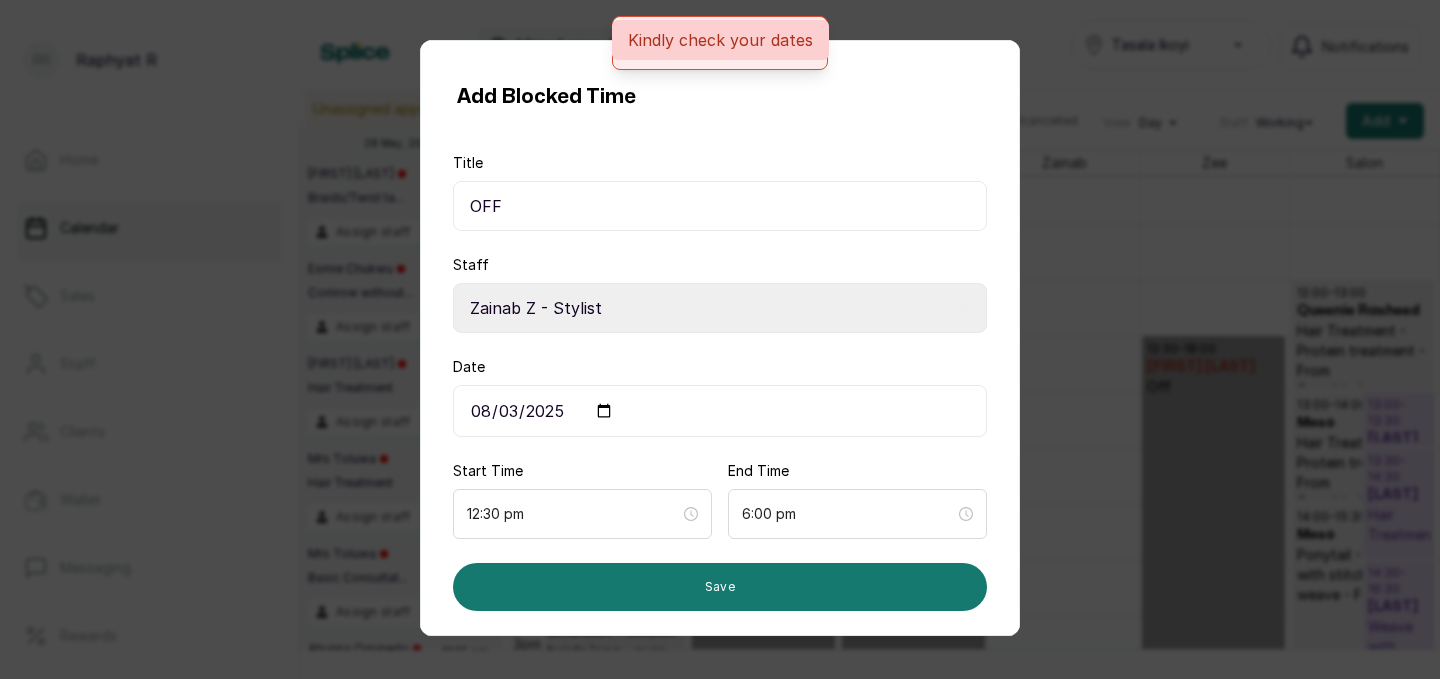 click on "Add Blocked Time Title   OFF Staff Select Staff Salon S - Junior Hairstylist Zee Z - Stylist Zainab Z - Stylist Tope T - Pedicurist Oyin O - Stylist Oriyomi O - Stylist Maria M - Stylist Anne A - Hairstylist Aminat A - Stylist Date   2025-08-03 Start Time 12:30 pm End Time 6:00 pm Save" at bounding box center [720, 339] 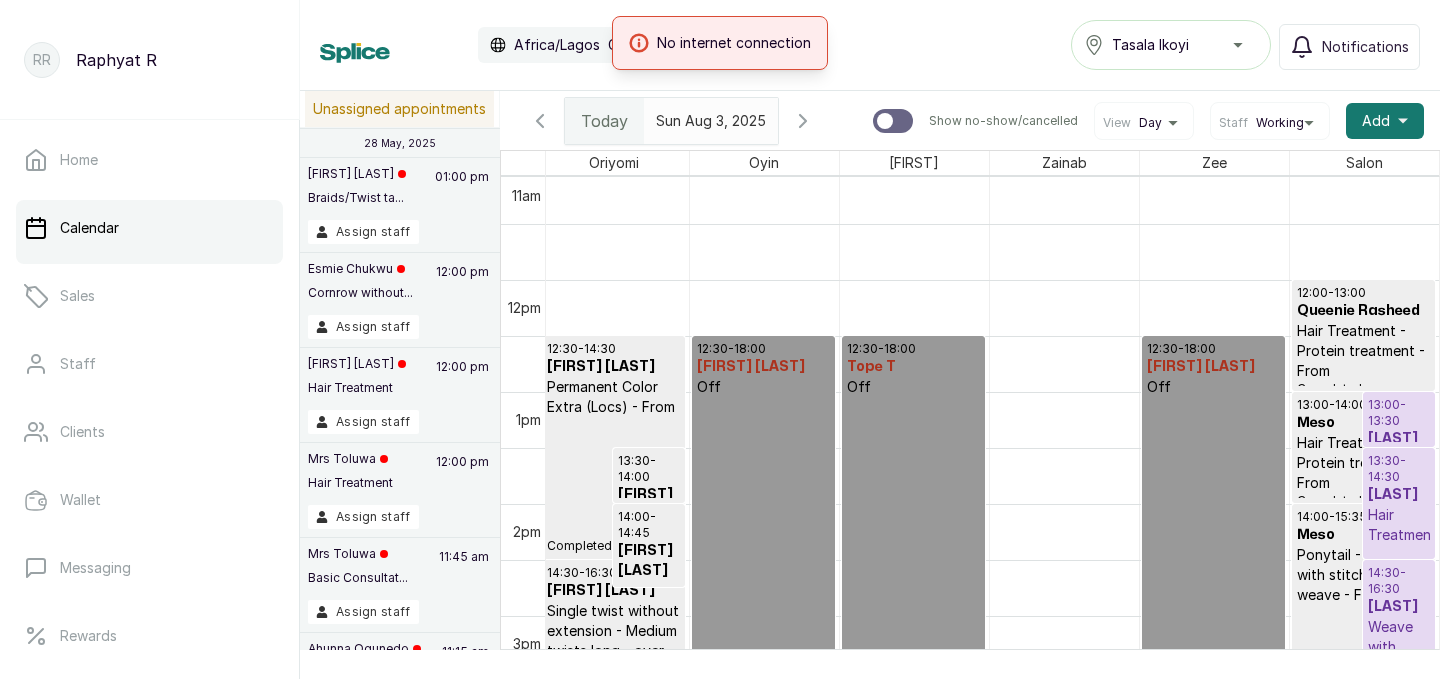 scroll, scrollTop: 1361, scrollLeft: 457, axis: both 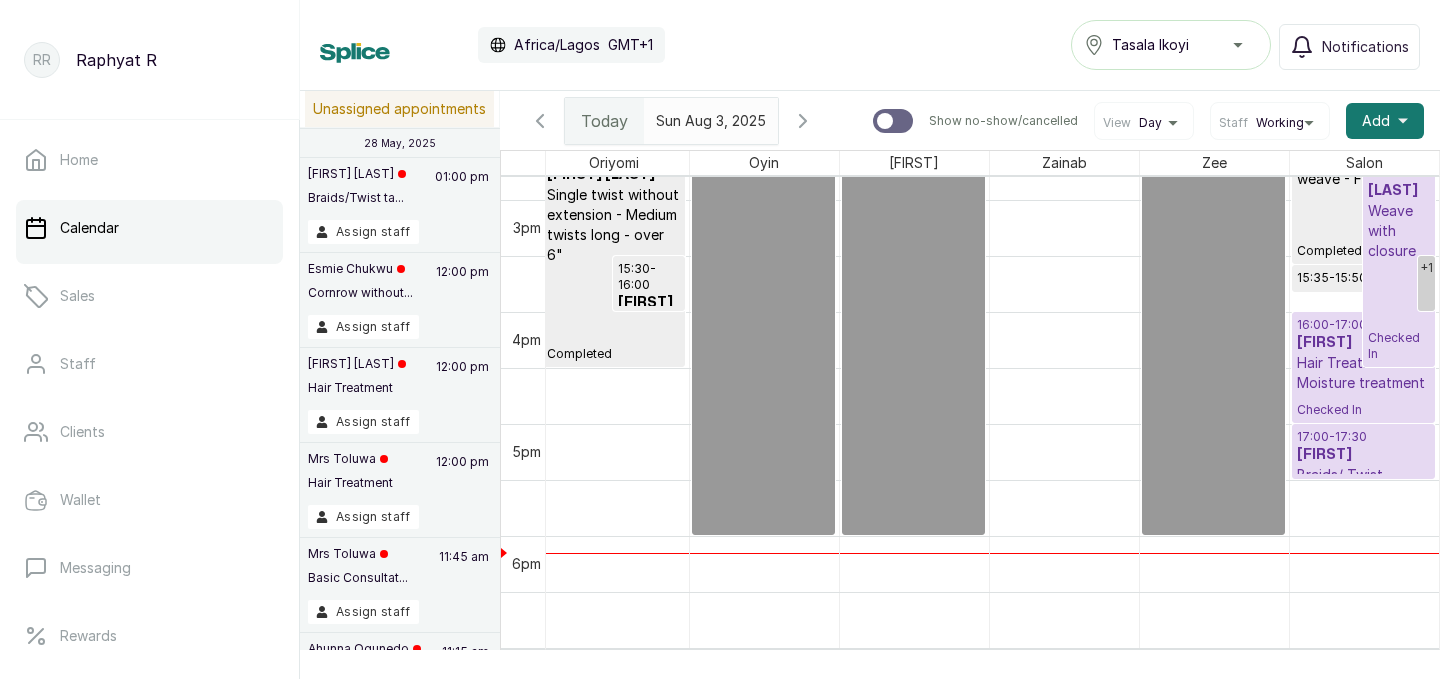 click on "Weave with closure" at bounding box center (1399, 231) 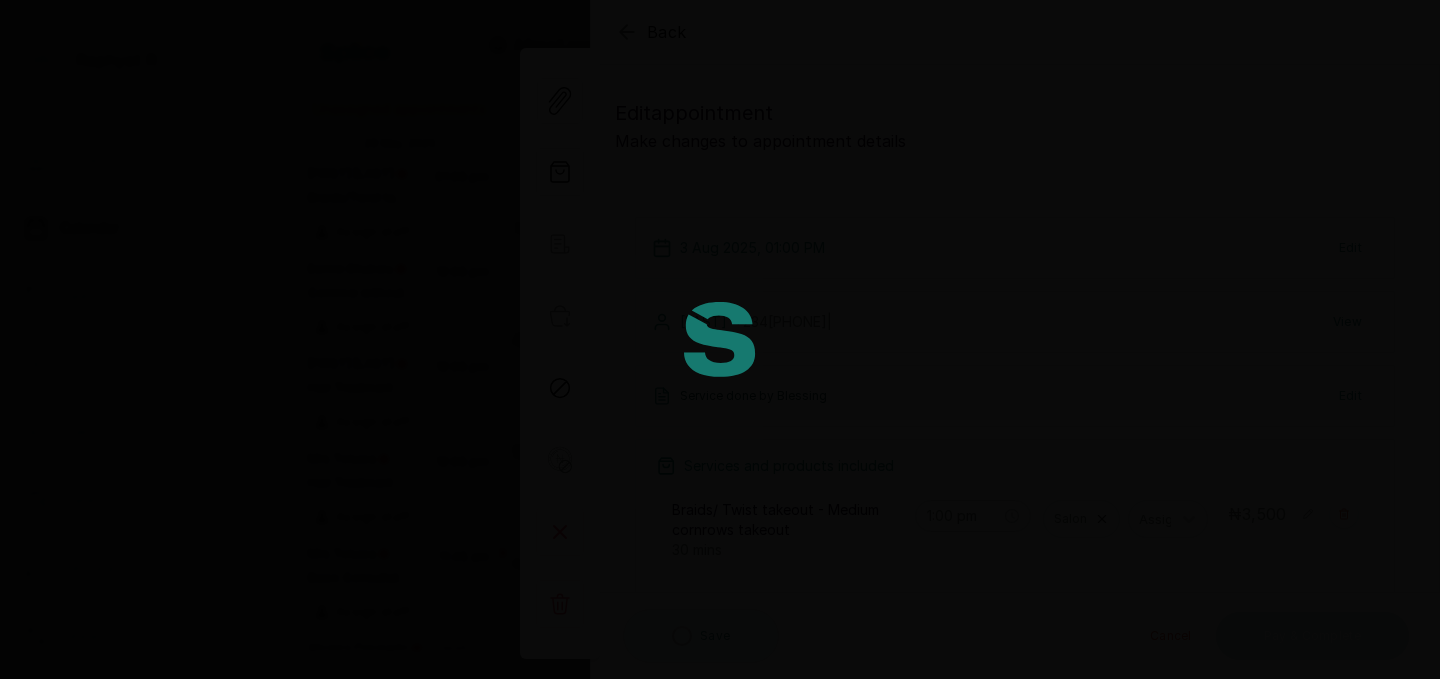 type on "1:00 pm" 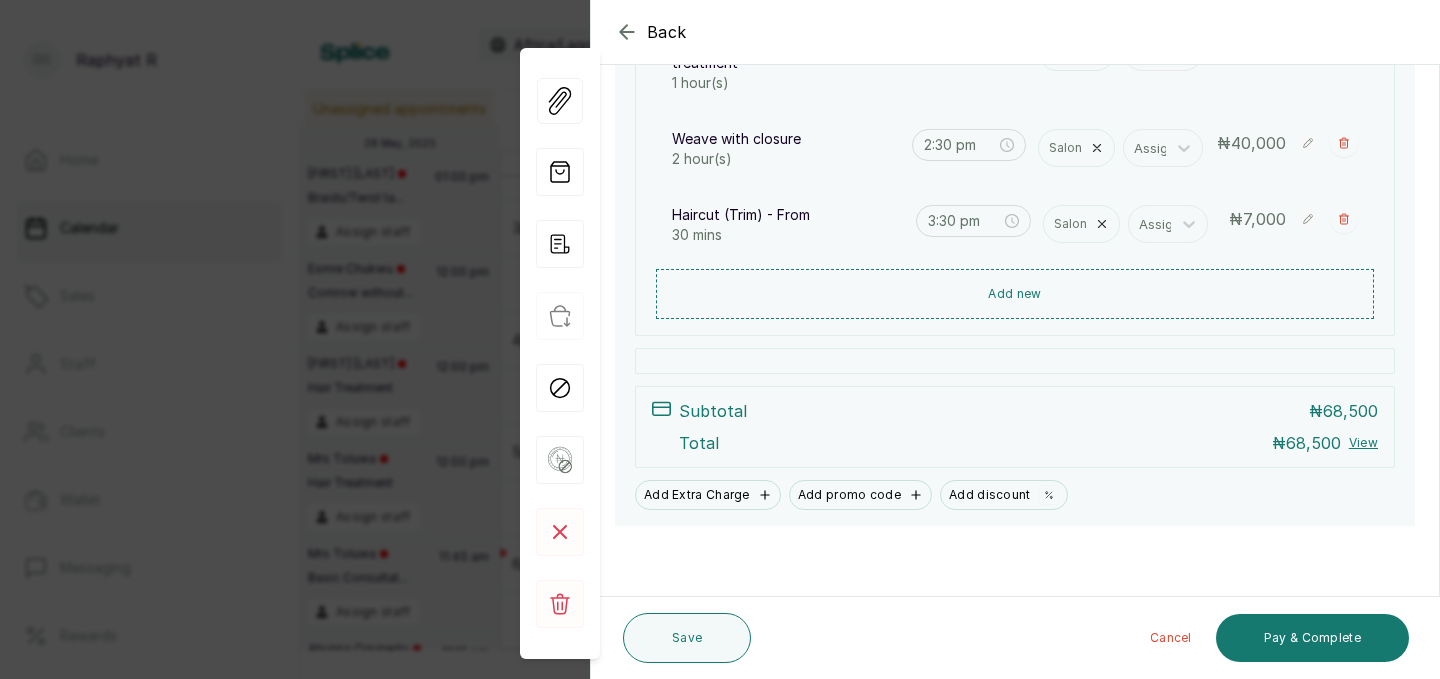 scroll, scrollTop: 542, scrollLeft: 0, axis: vertical 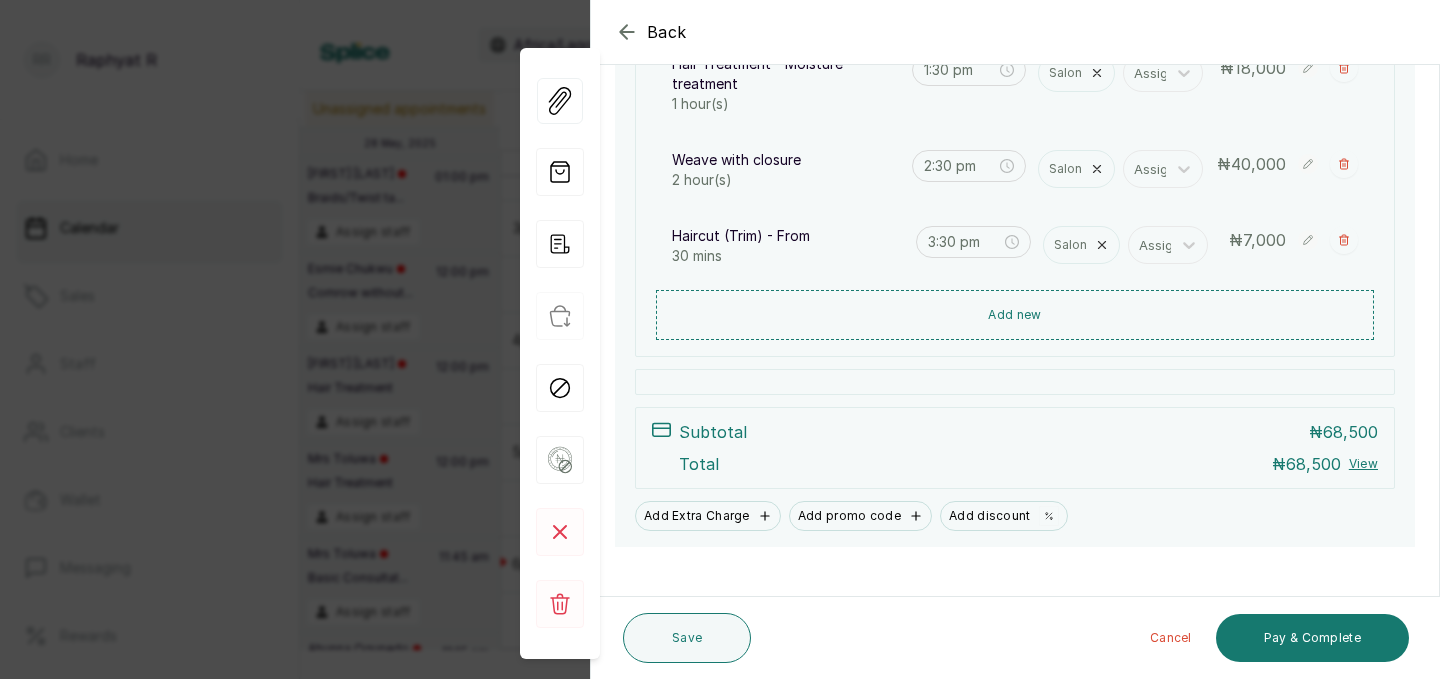 click 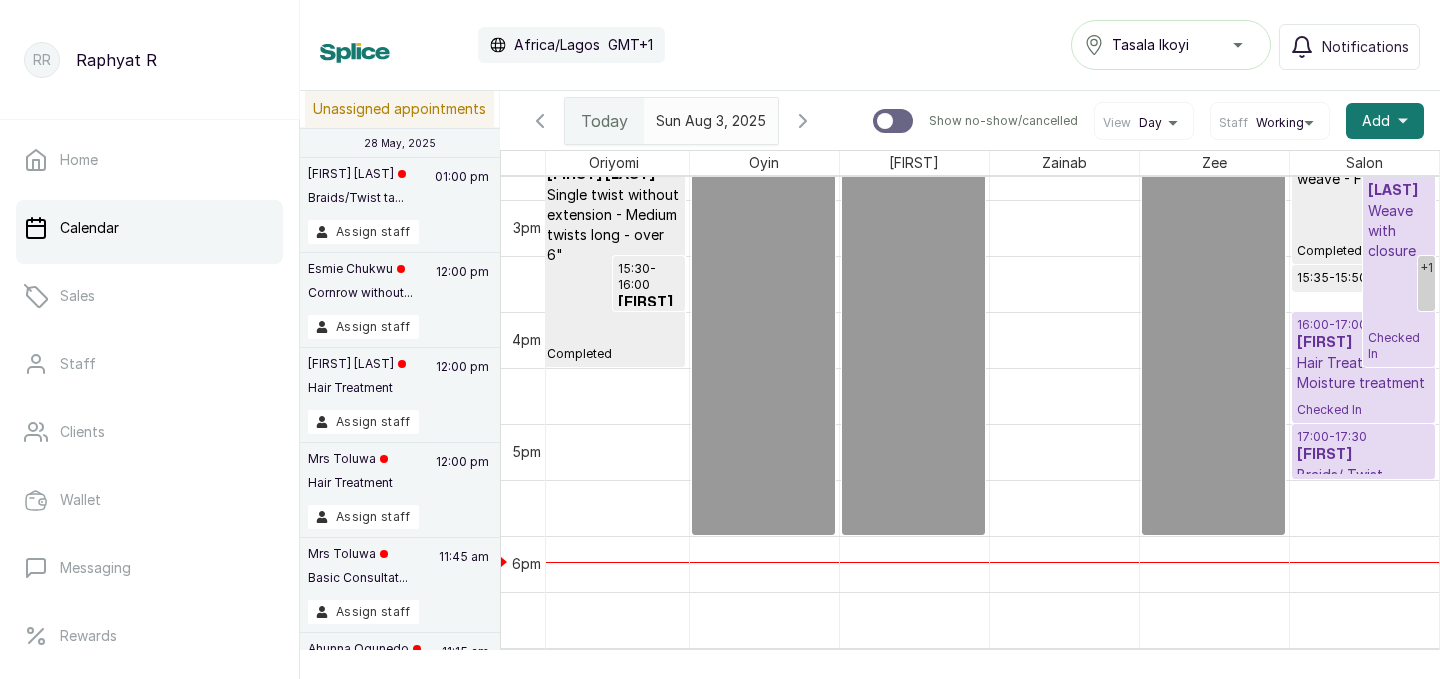 click on "Hair Treatment  - Moisture treatment" at bounding box center (1364, 373) 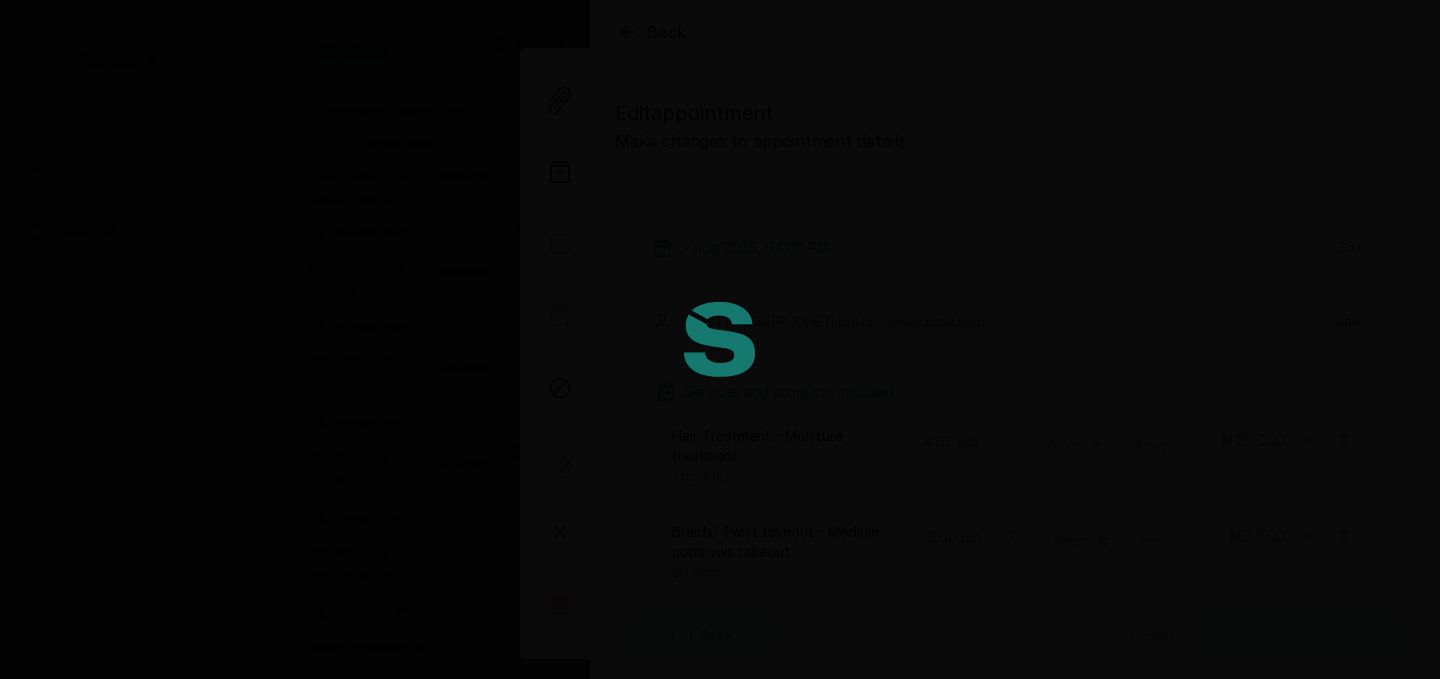 type on "4:00 pm" 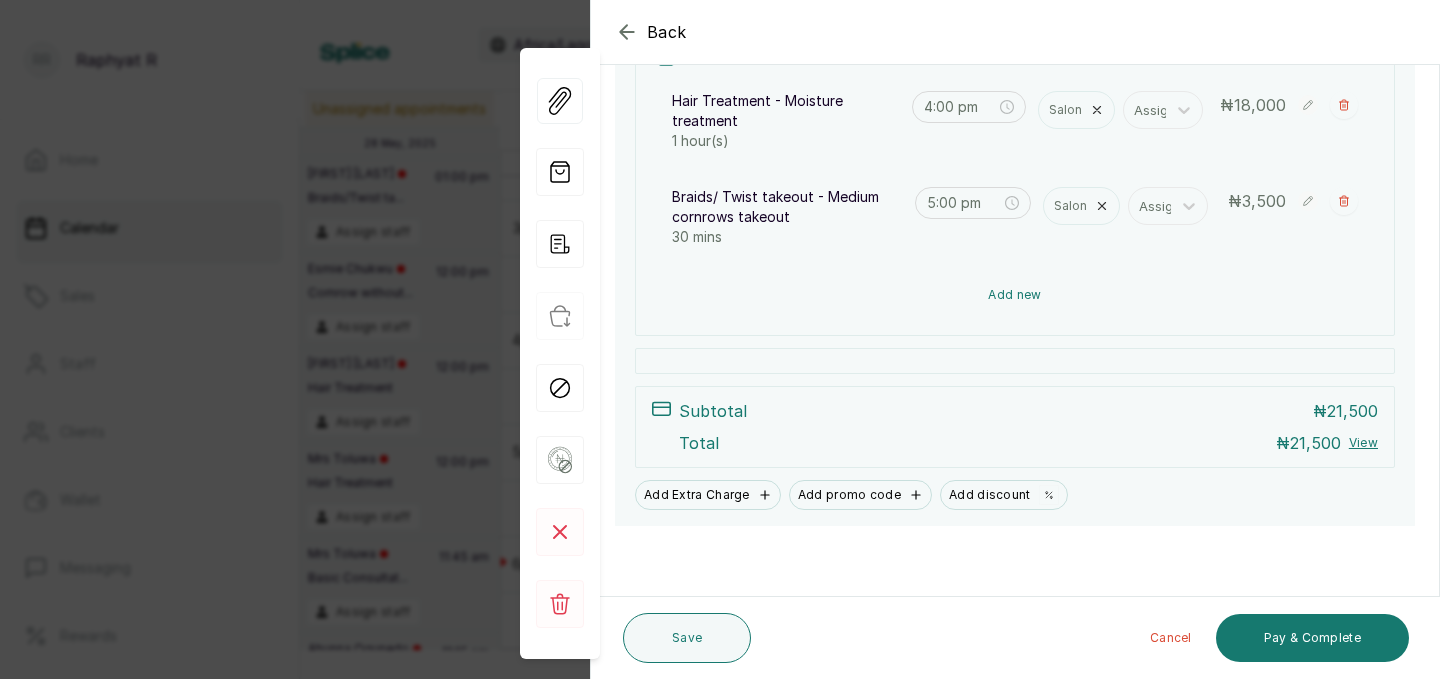 scroll, scrollTop: 335, scrollLeft: 0, axis: vertical 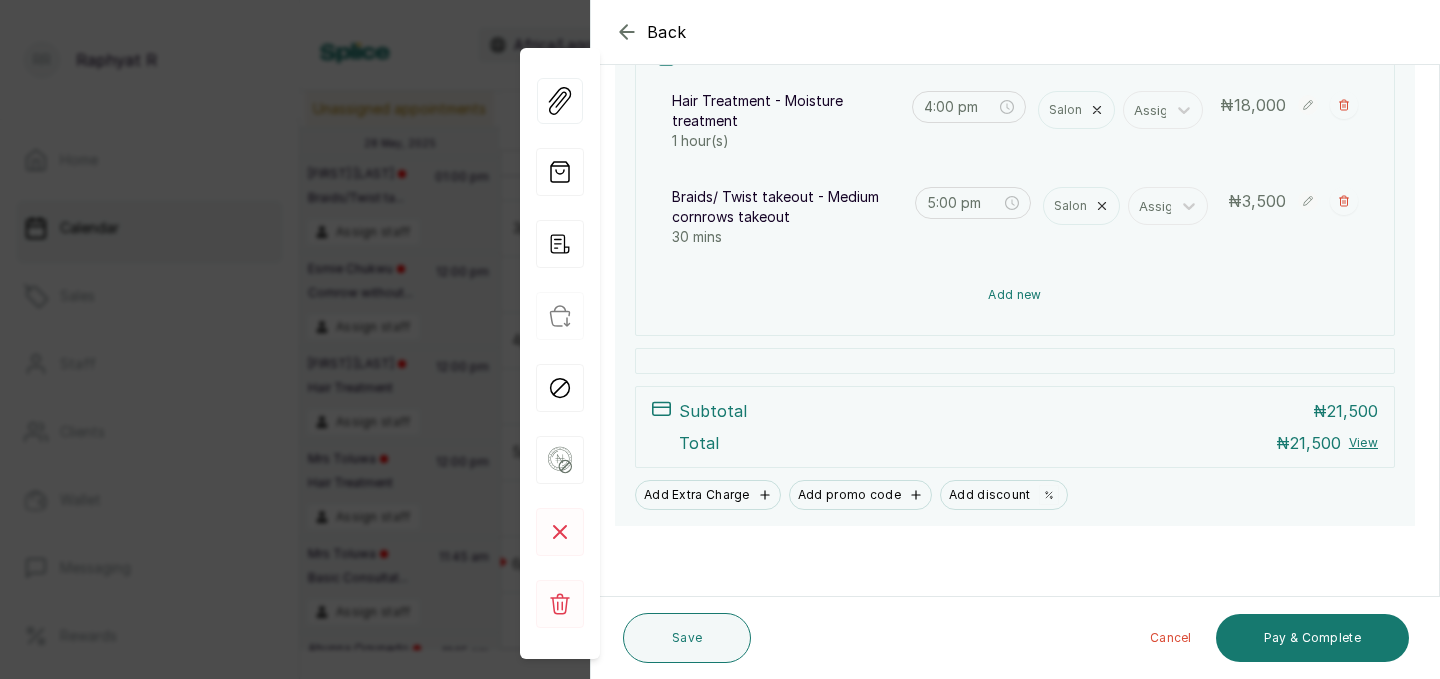 click on "Add new" at bounding box center [1015, 295] 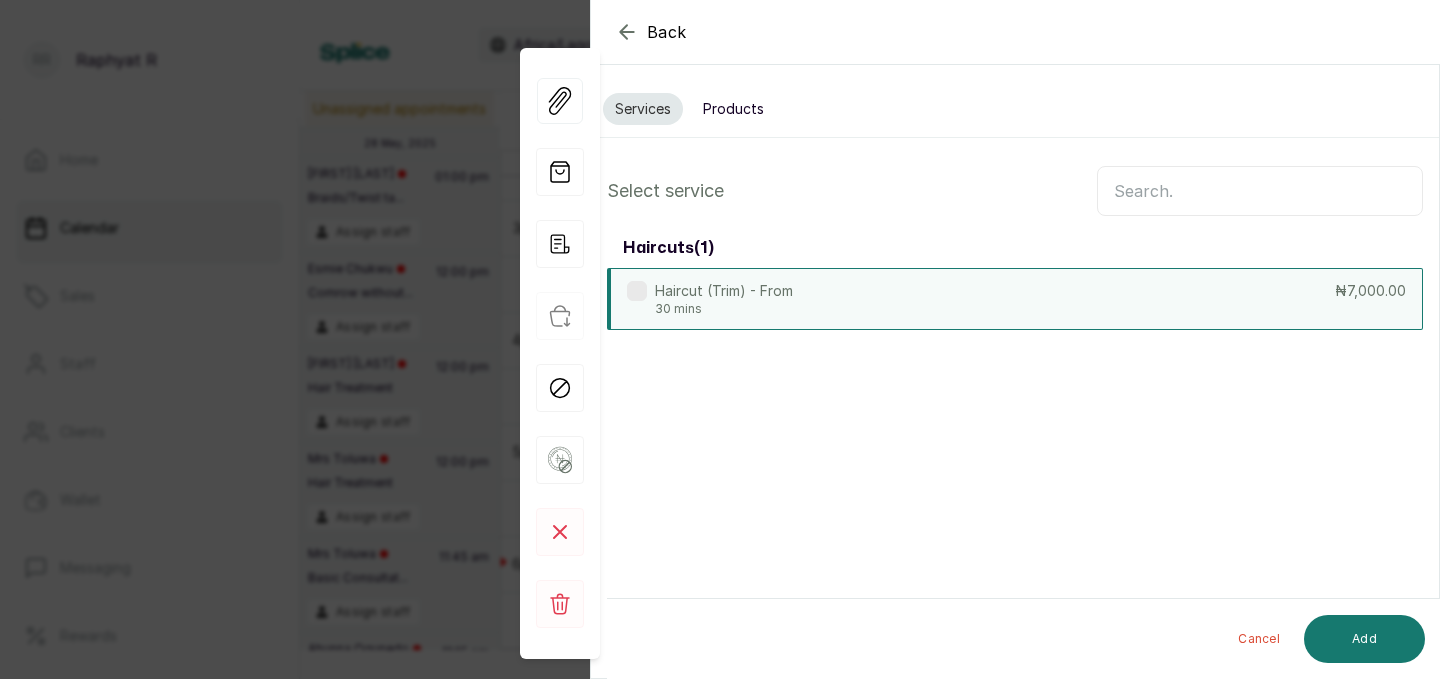 scroll, scrollTop: 0, scrollLeft: 0, axis: both 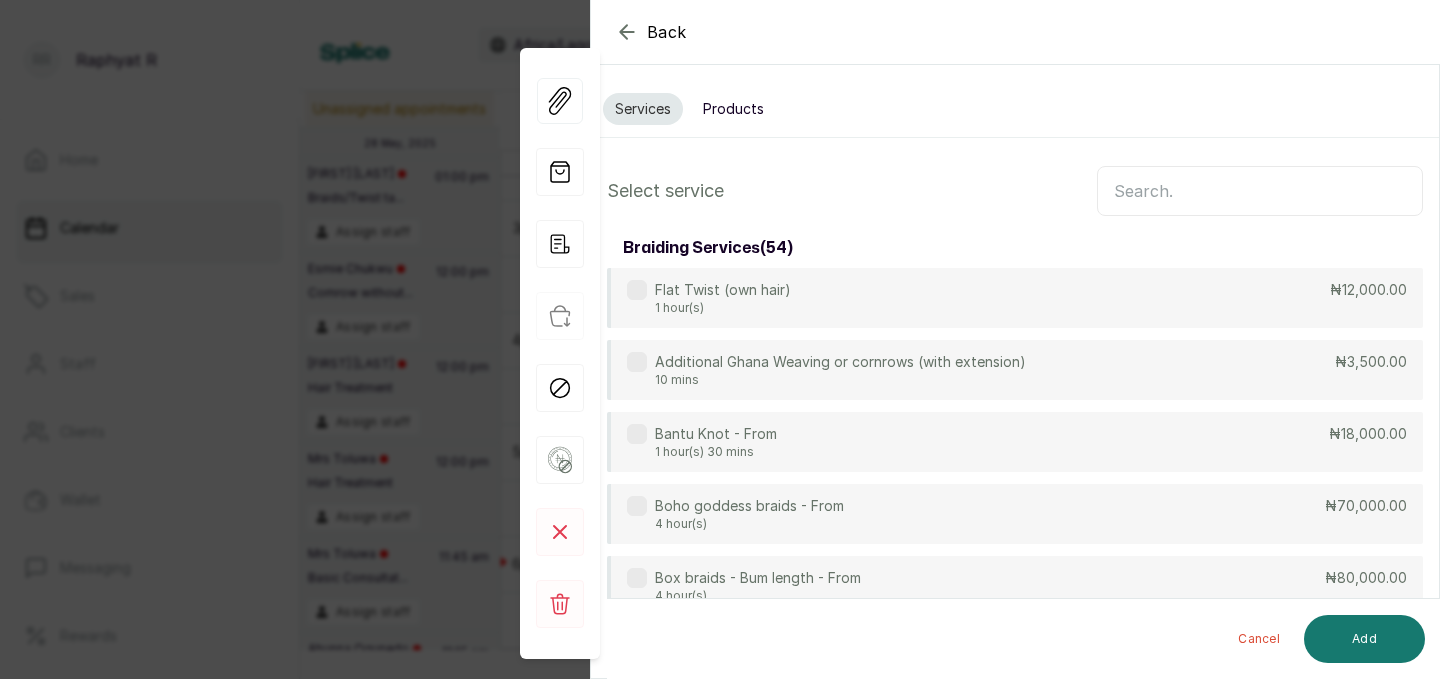 click at bounding box center (1260, 191) 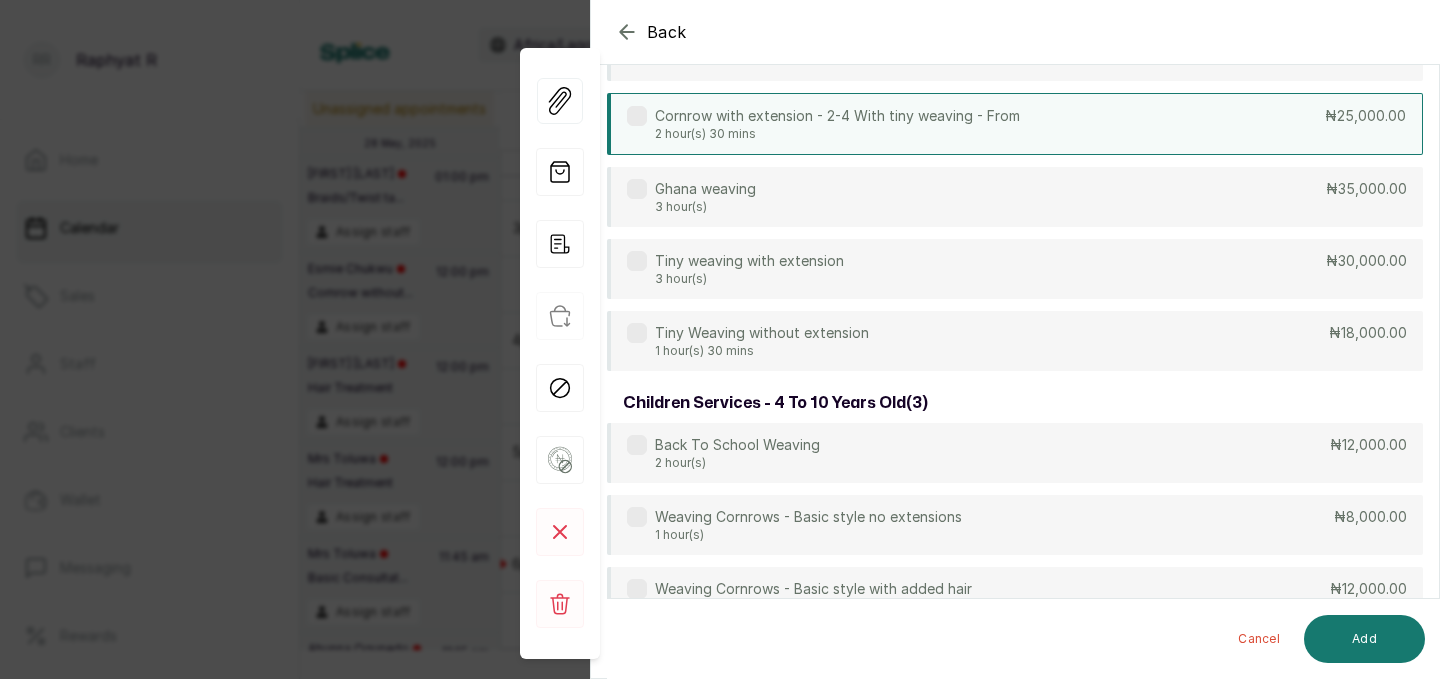 scroll, scrollTop: 258, scrollLeft: 0, axis: vertical 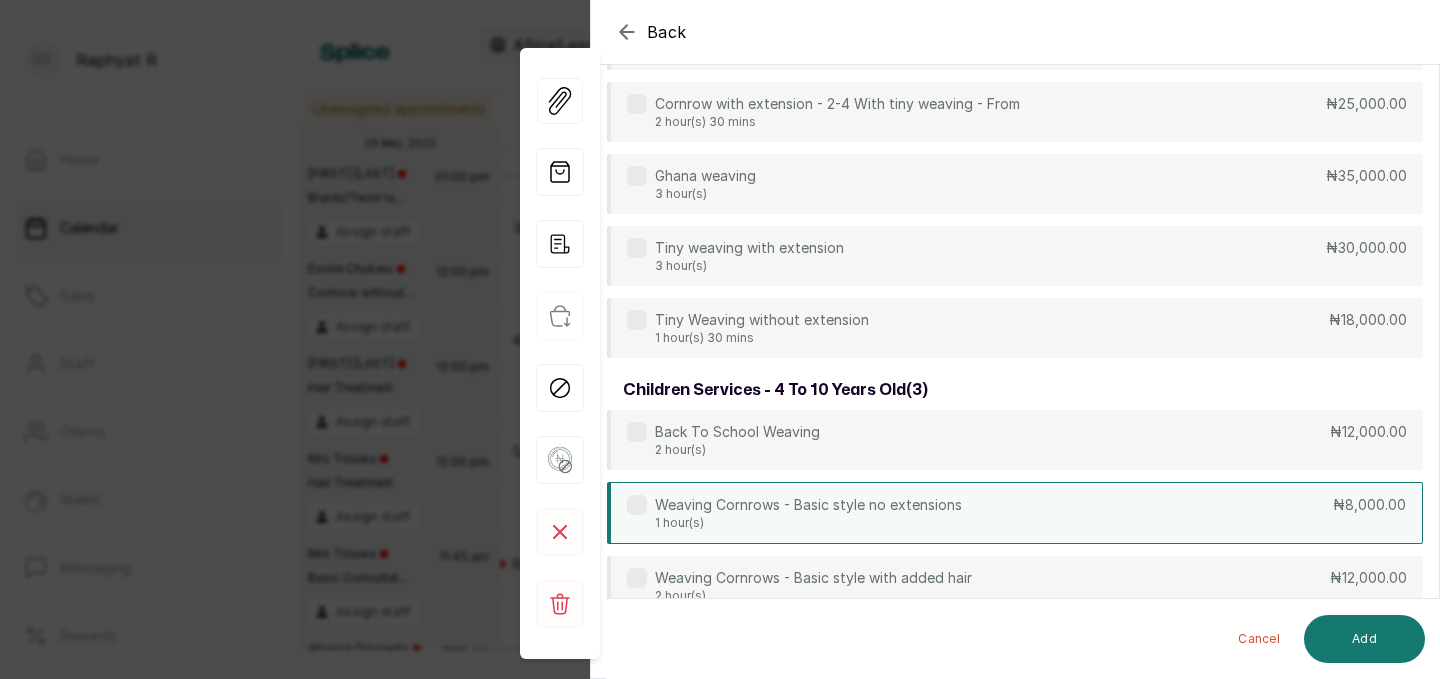 type on "WEAV" 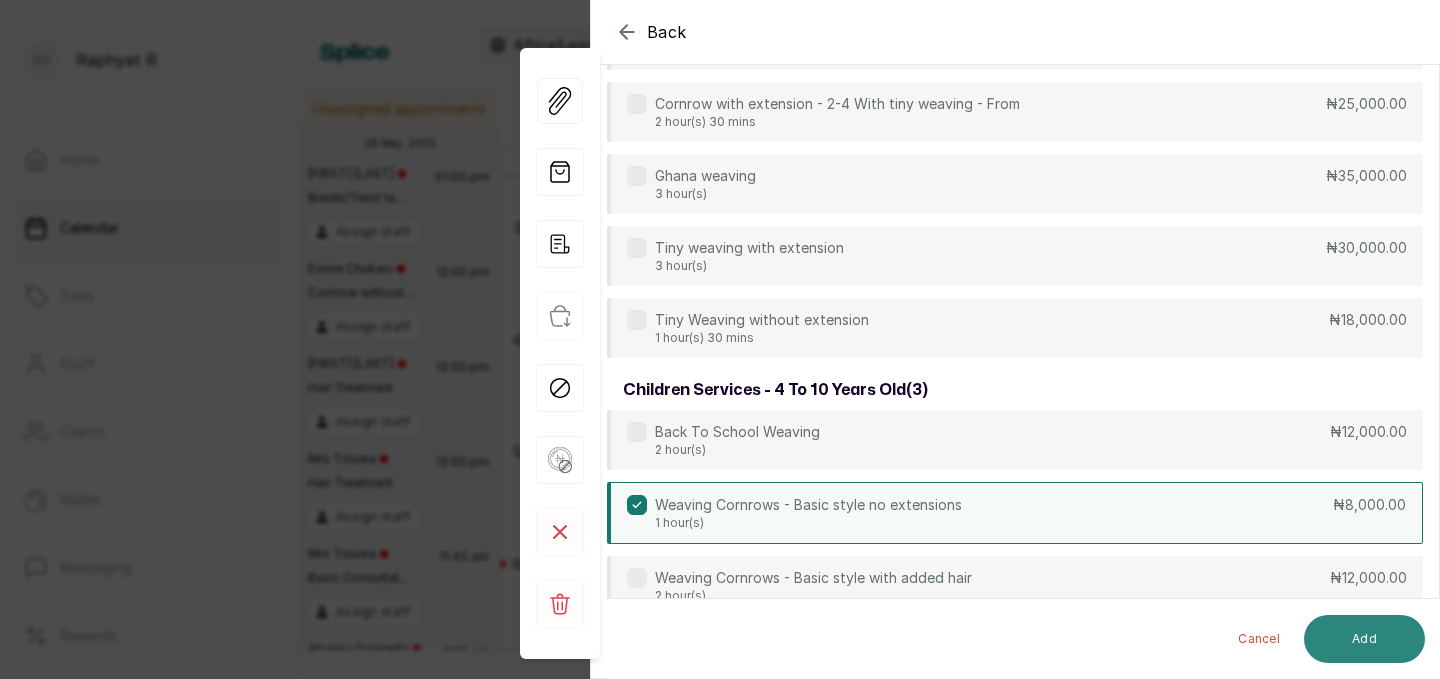 click on "Add" at bounding box center (1364, 639) 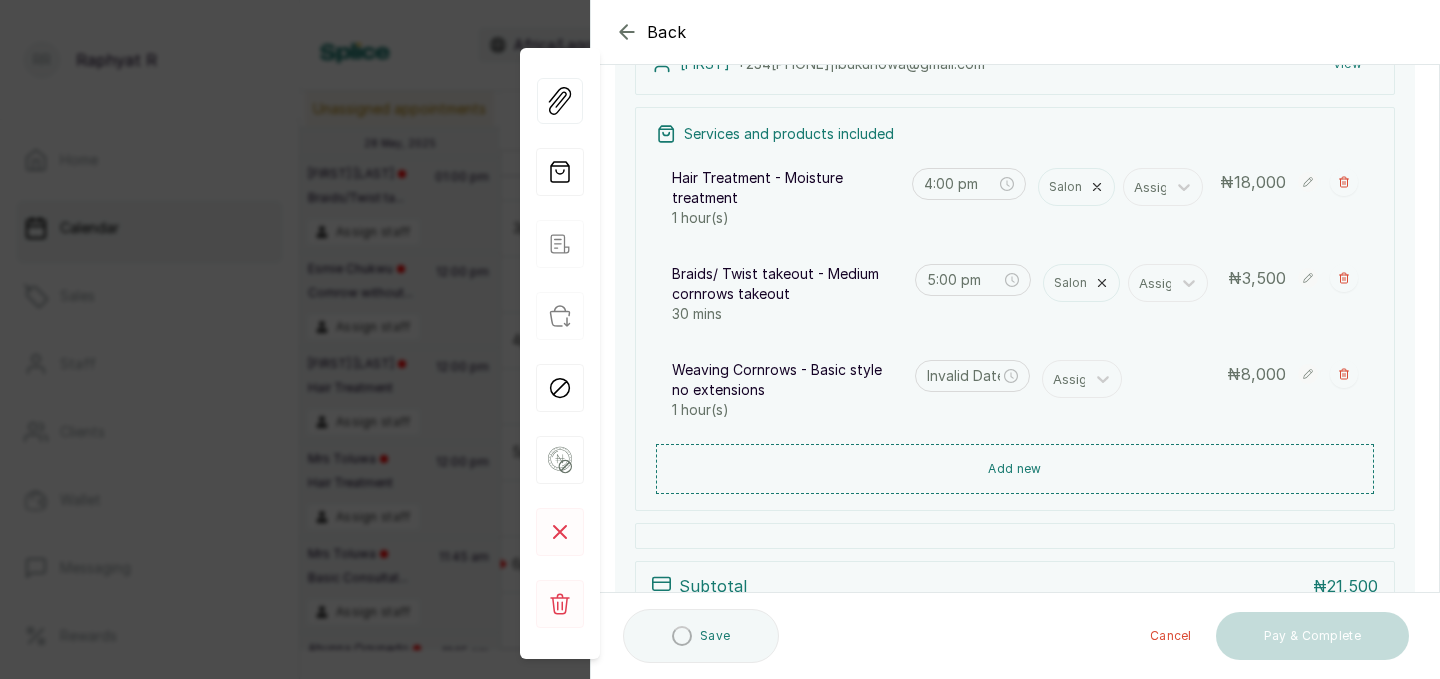 type on "5:30 pm" 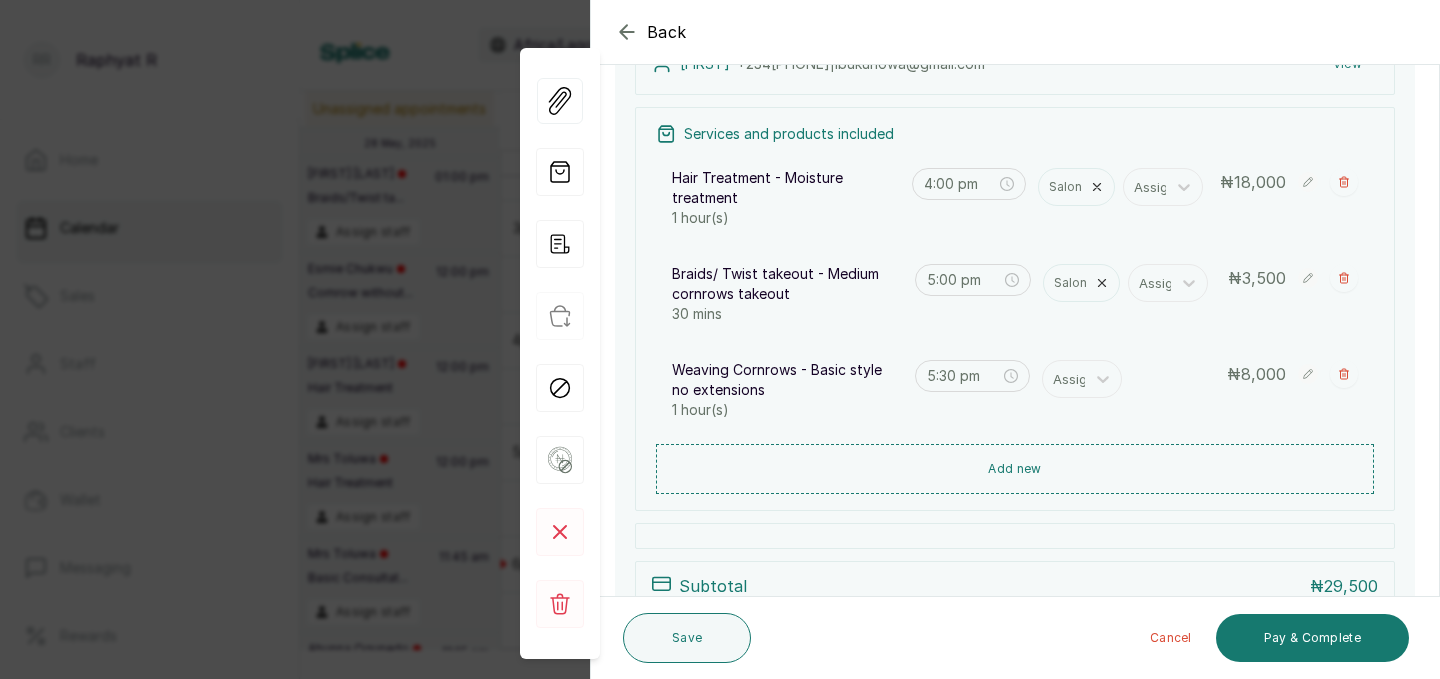 click on "8,000" at bounding box center [1263, 374] 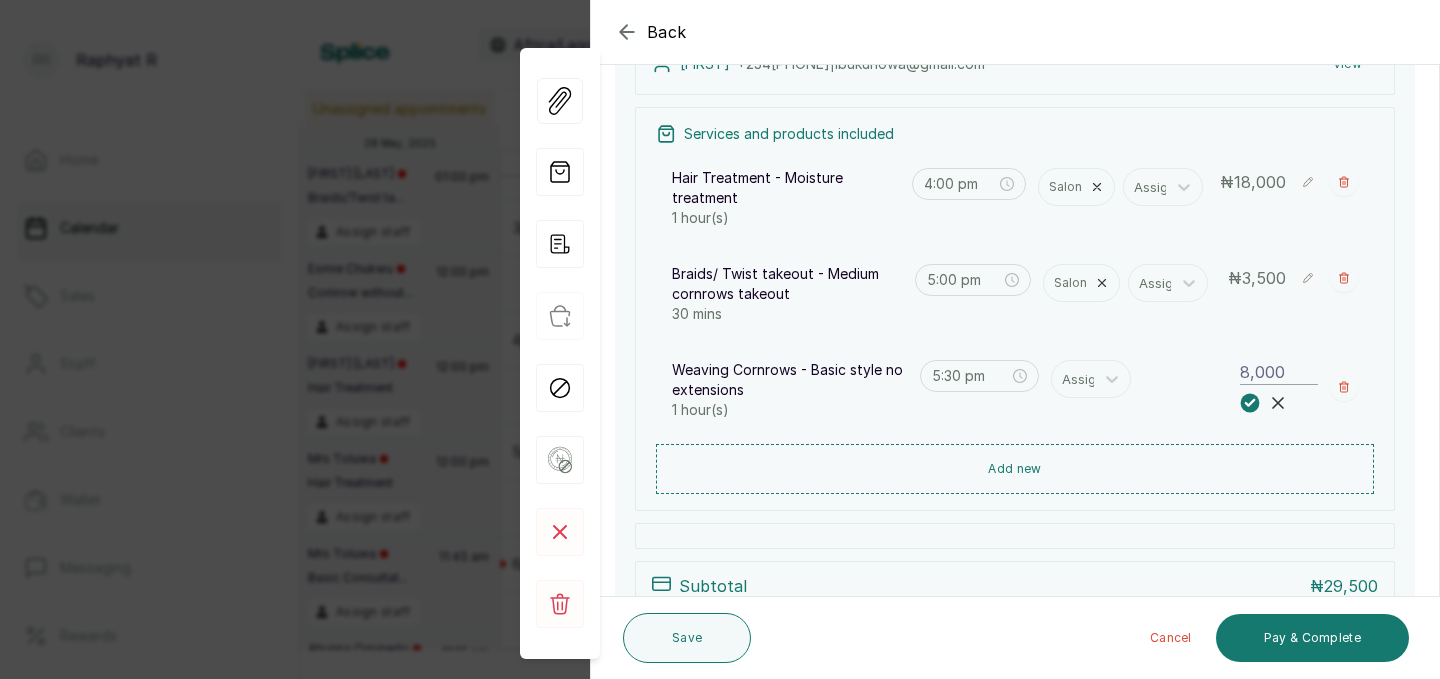 click on "8,000" at bounding box center (1279, 372) 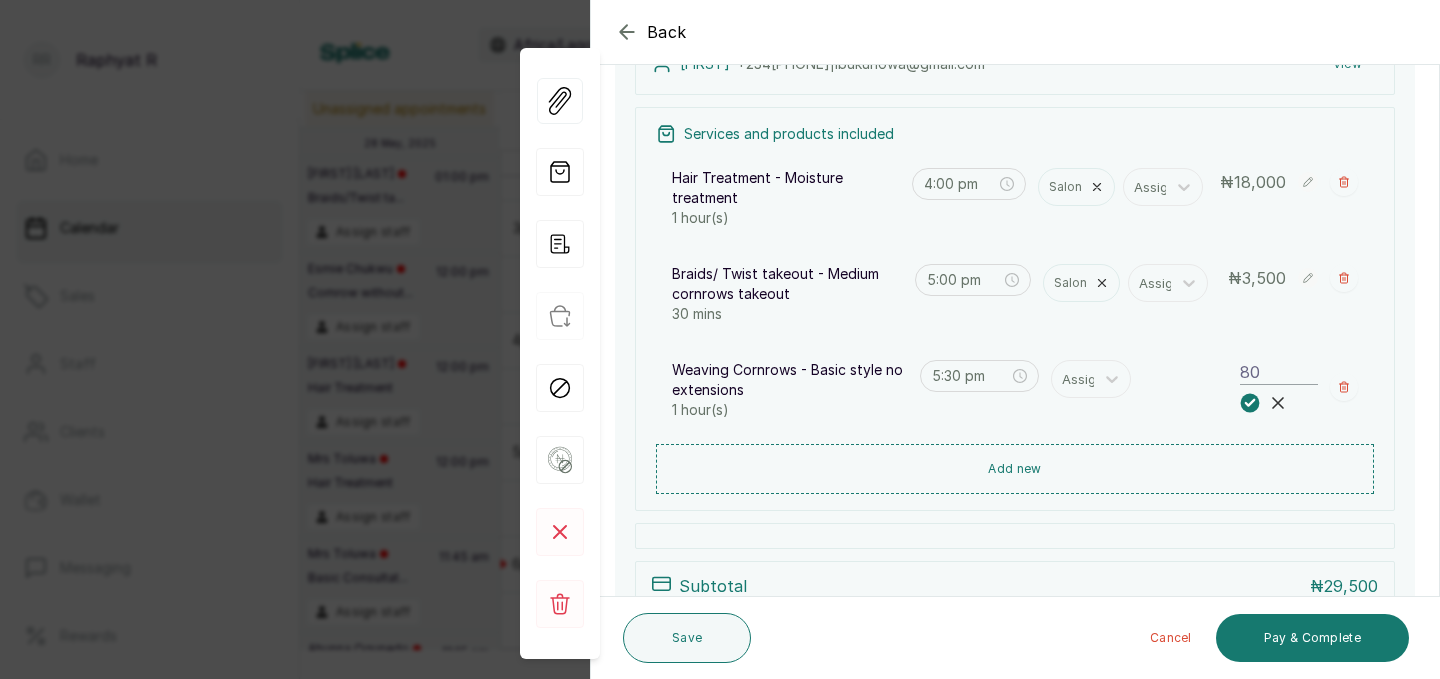 type on "8" 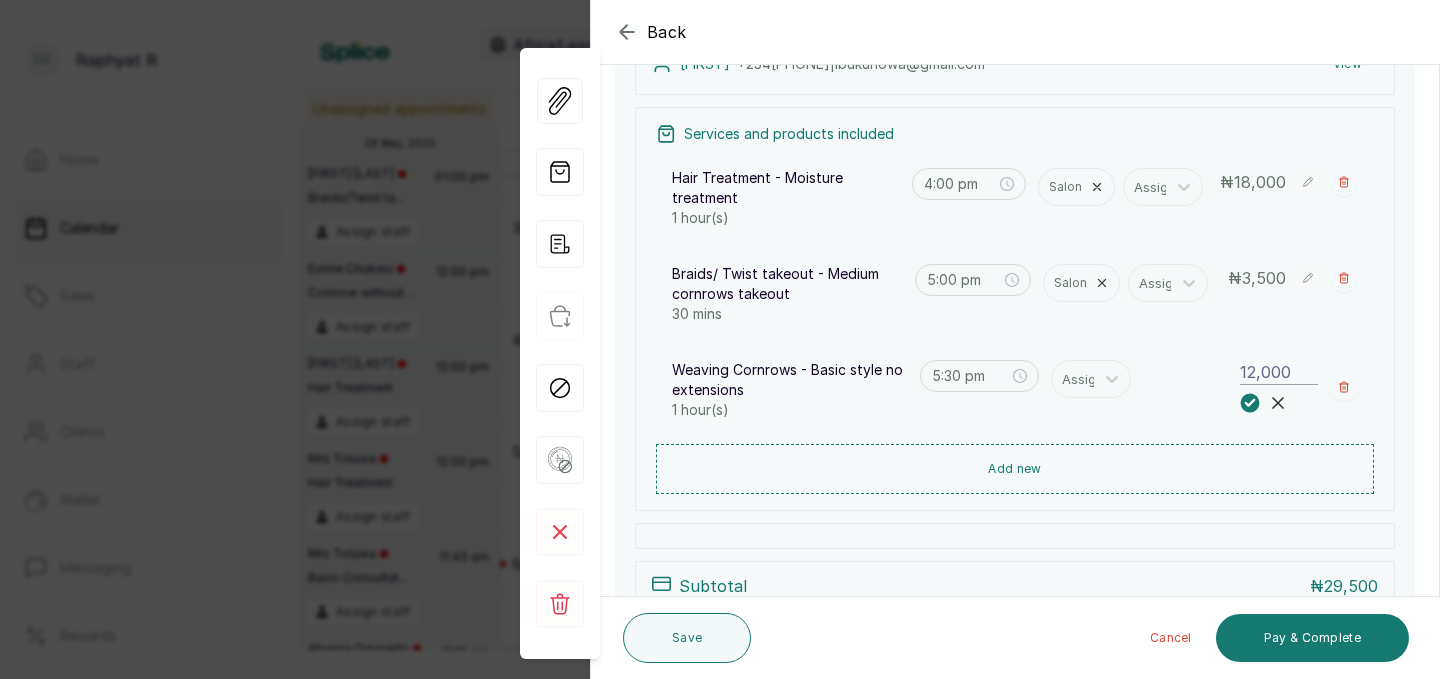 type on "12,000" 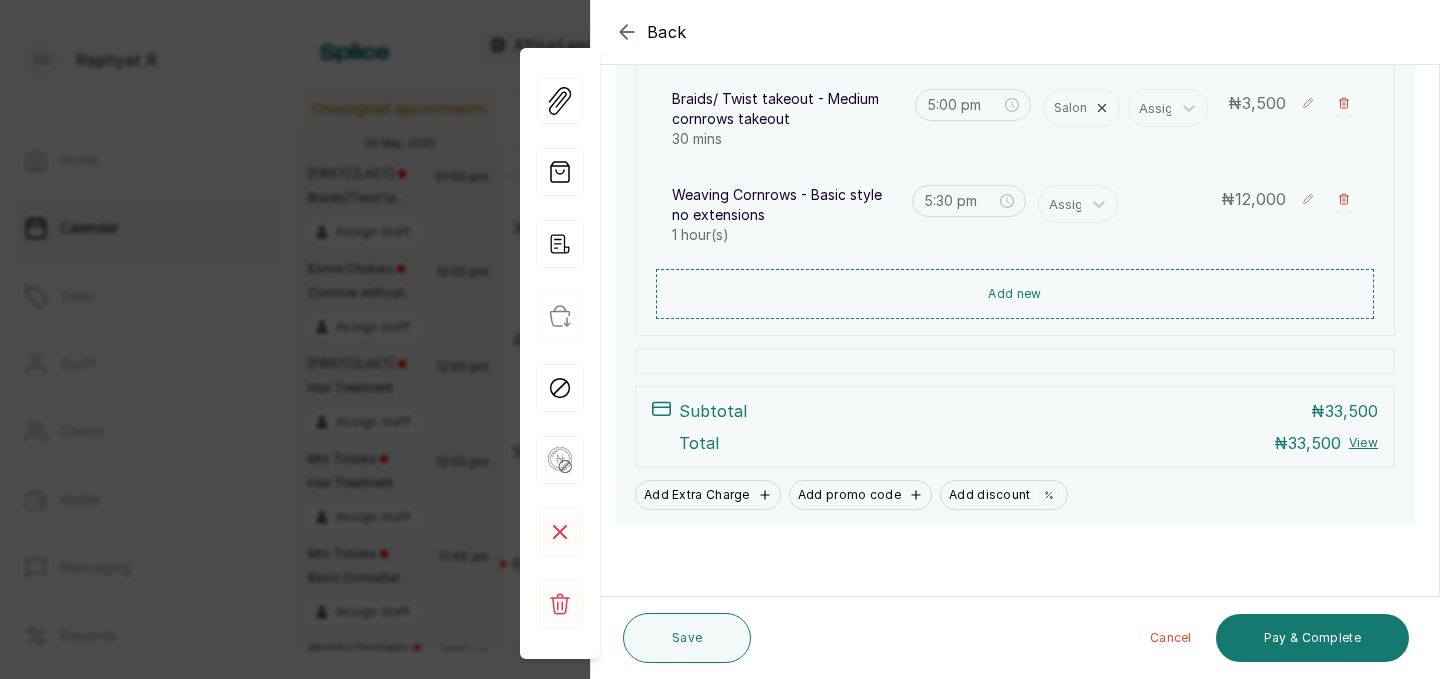 scroll, scrollTop: 433, scrollLeft: 0, axis: vertical 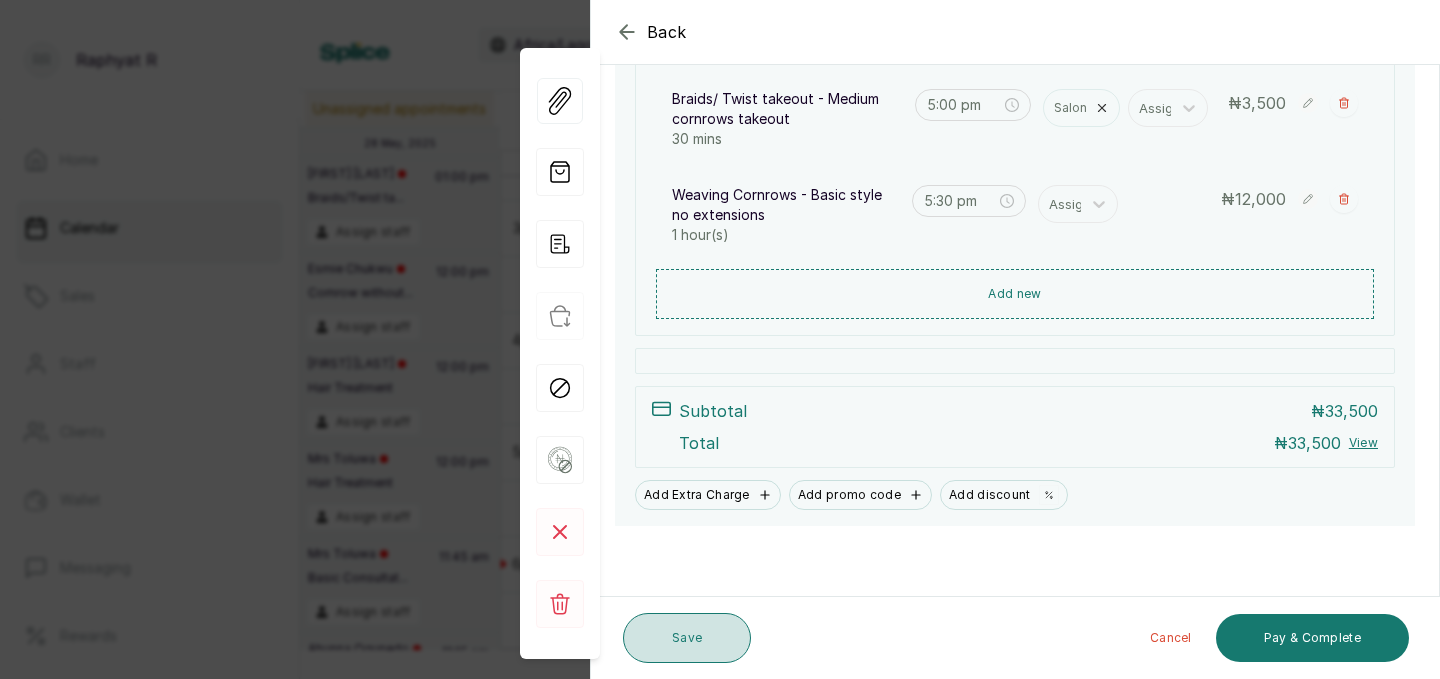 click on "Save" at bounding box center (687, 638) 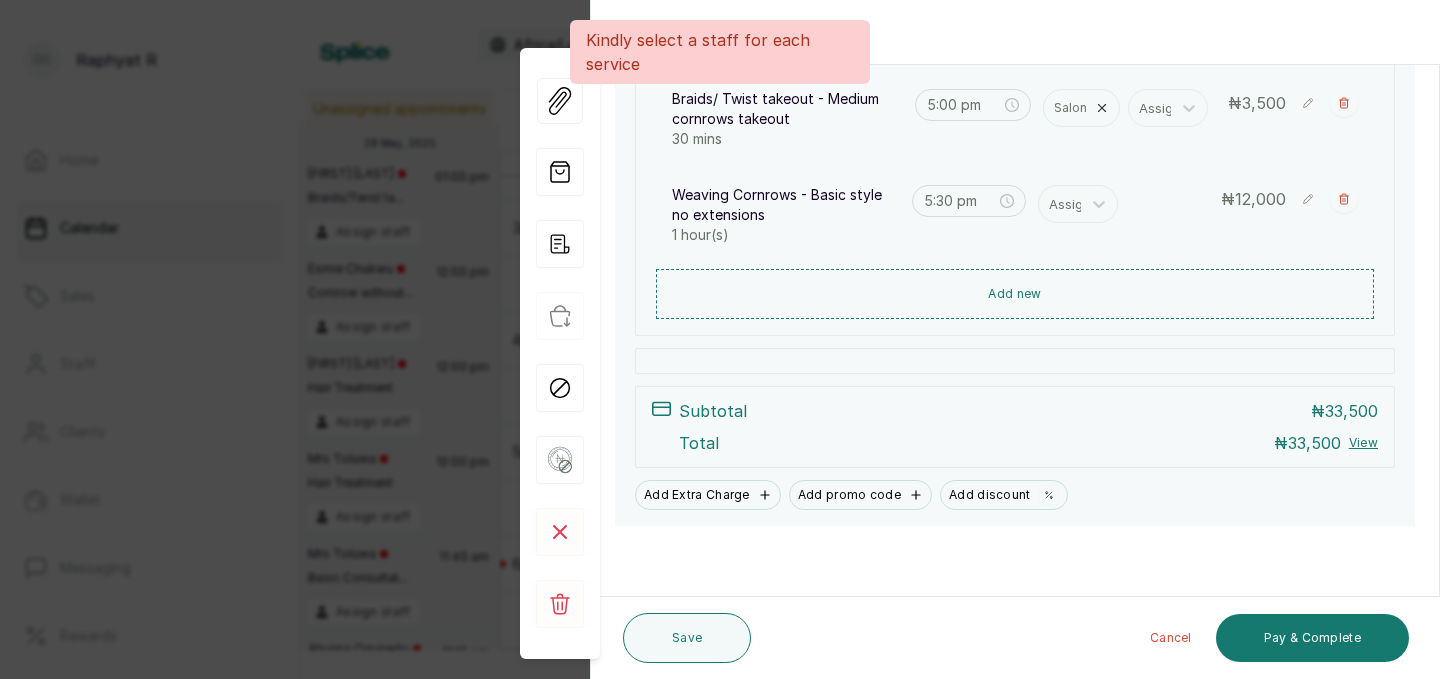 scroll, scrollTop: 433, scrollLeft: 0, axis: vertical 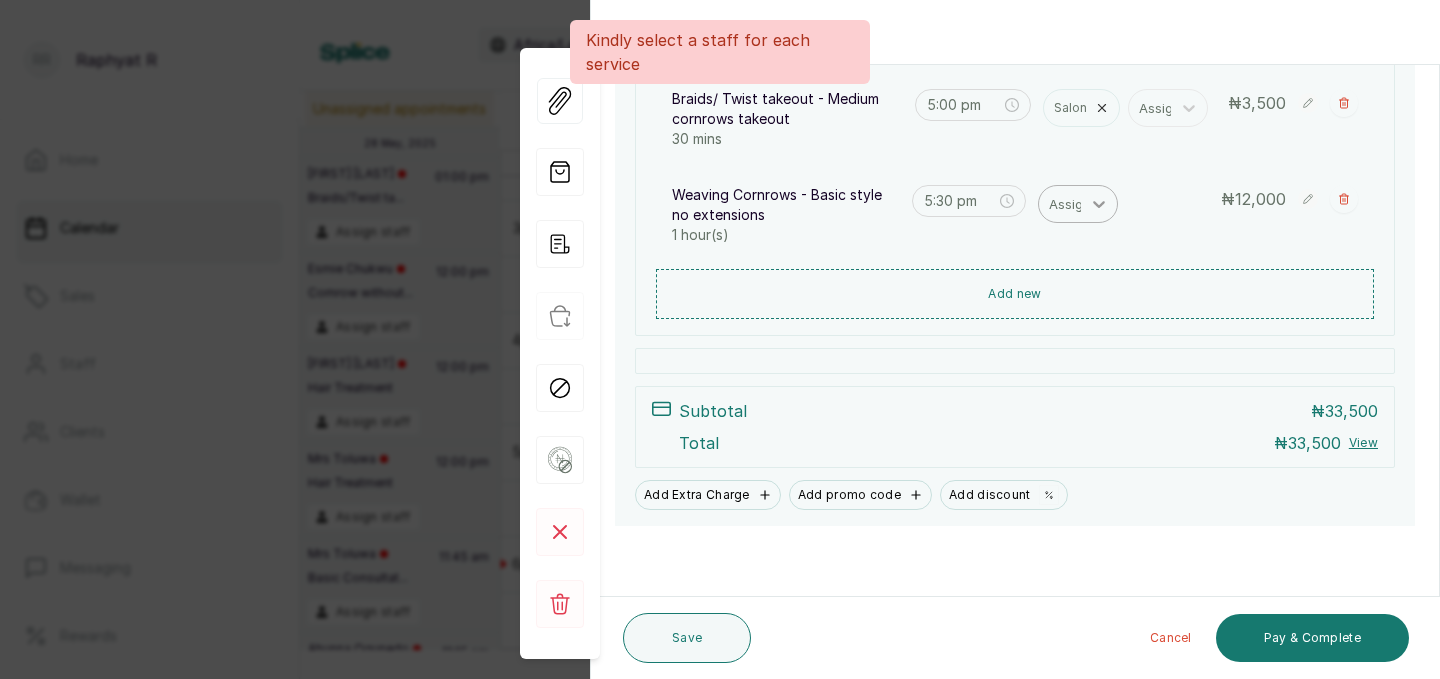click 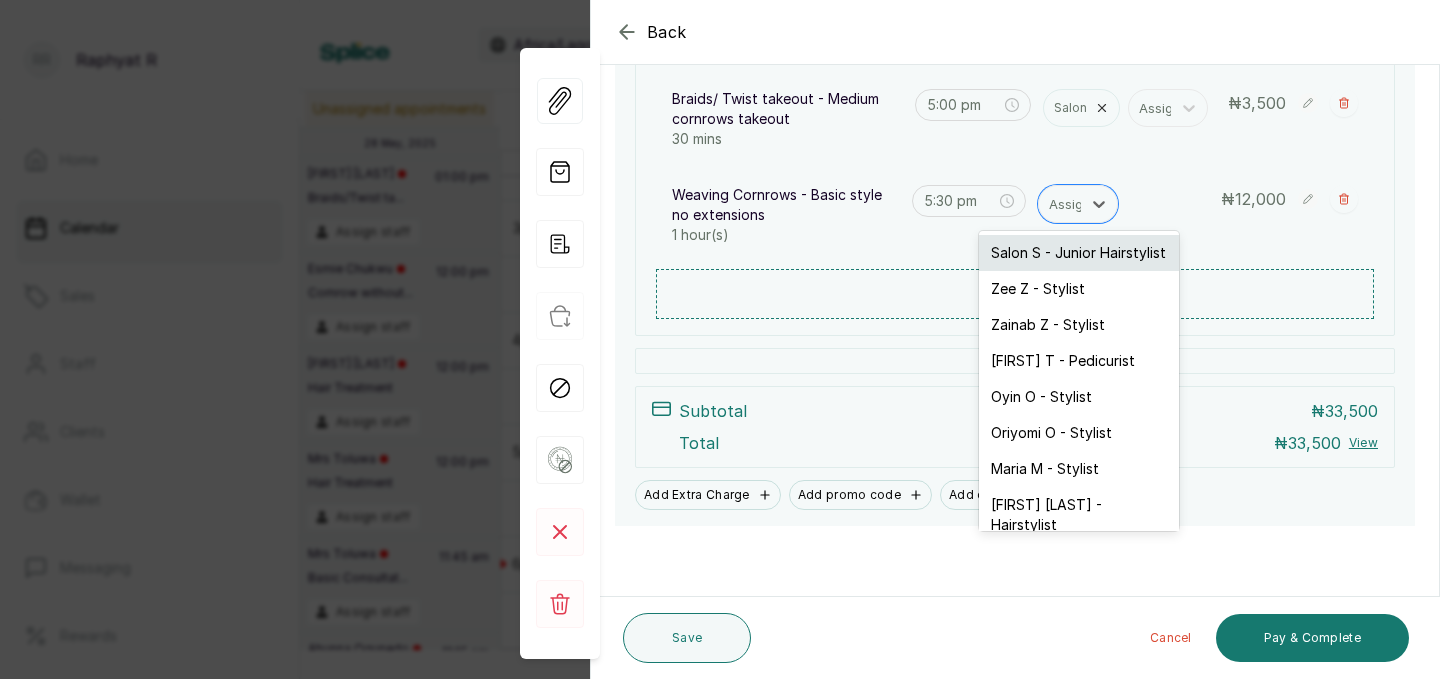 click on "Salon S - Junior Hairstylist" at bounding box center (1079, 253) 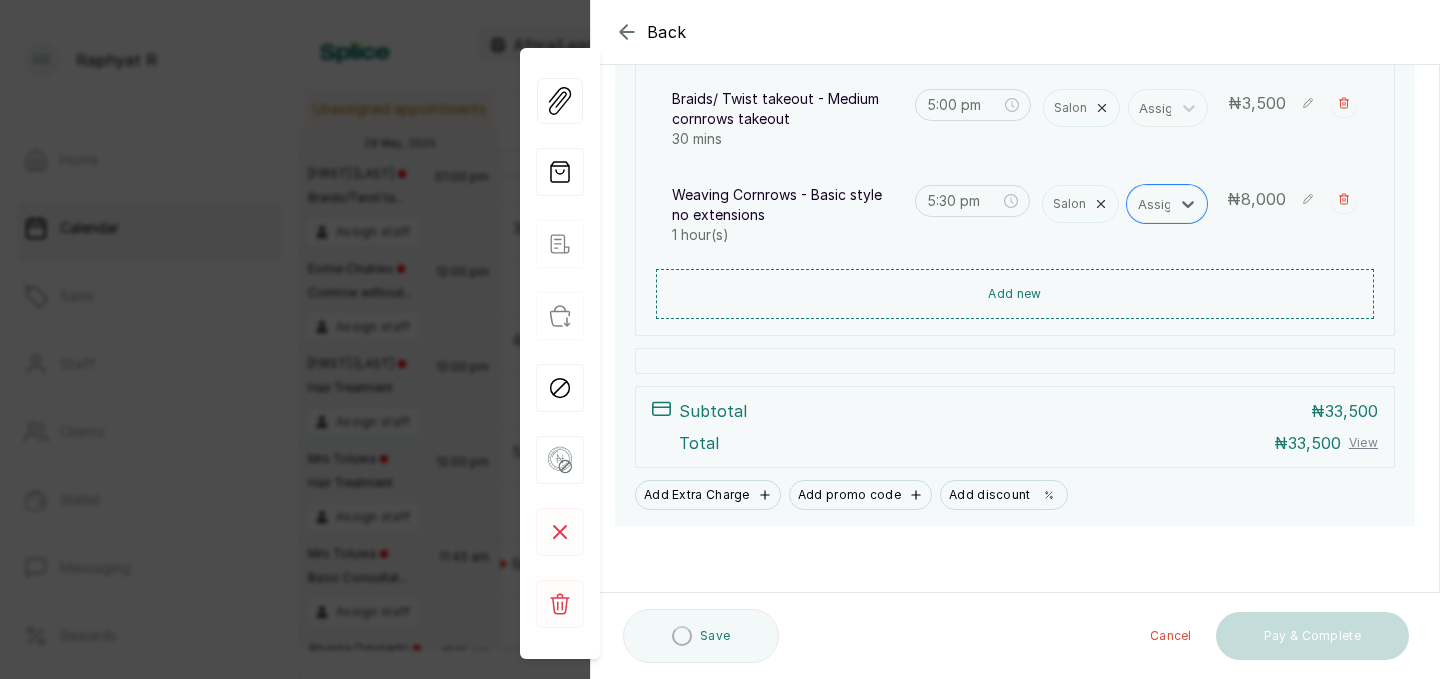 scroll, scrollTop: 433, scrollLeft: 0, axis: vertical 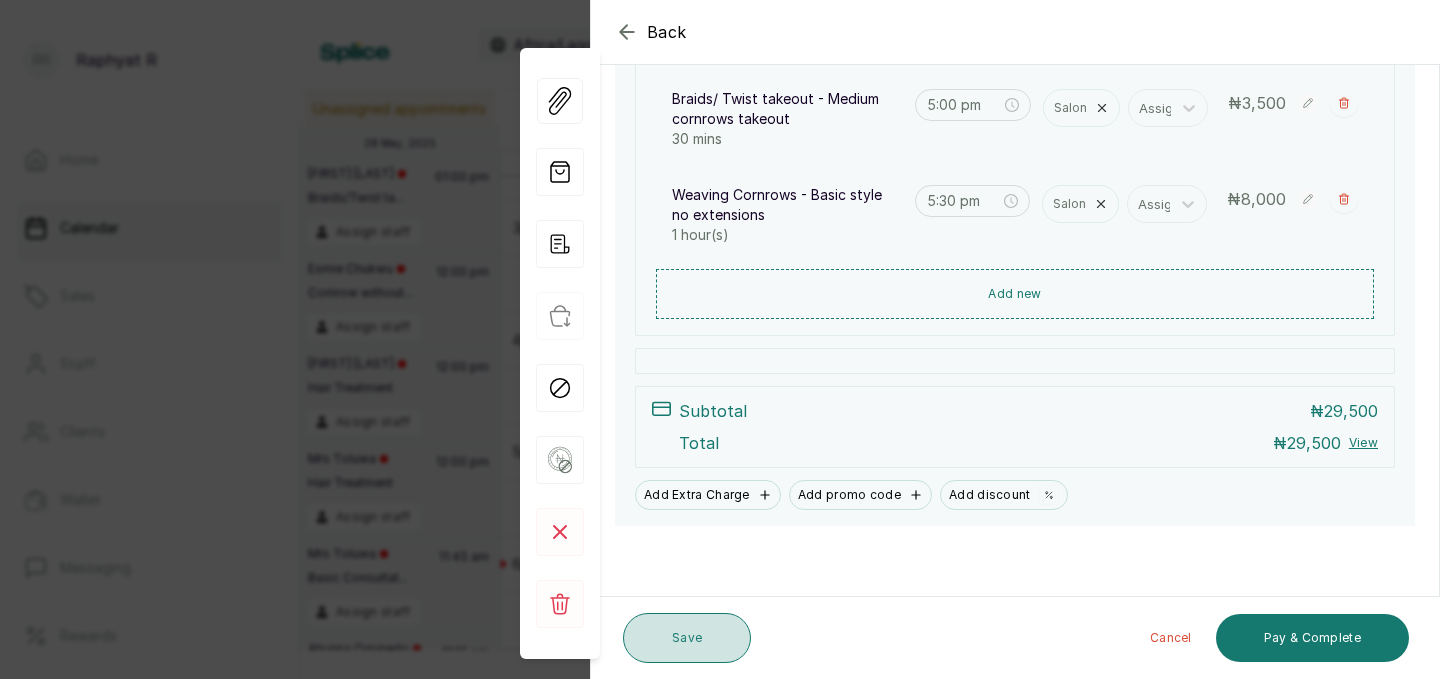 click on "Save" at bounding box center (687, 638) 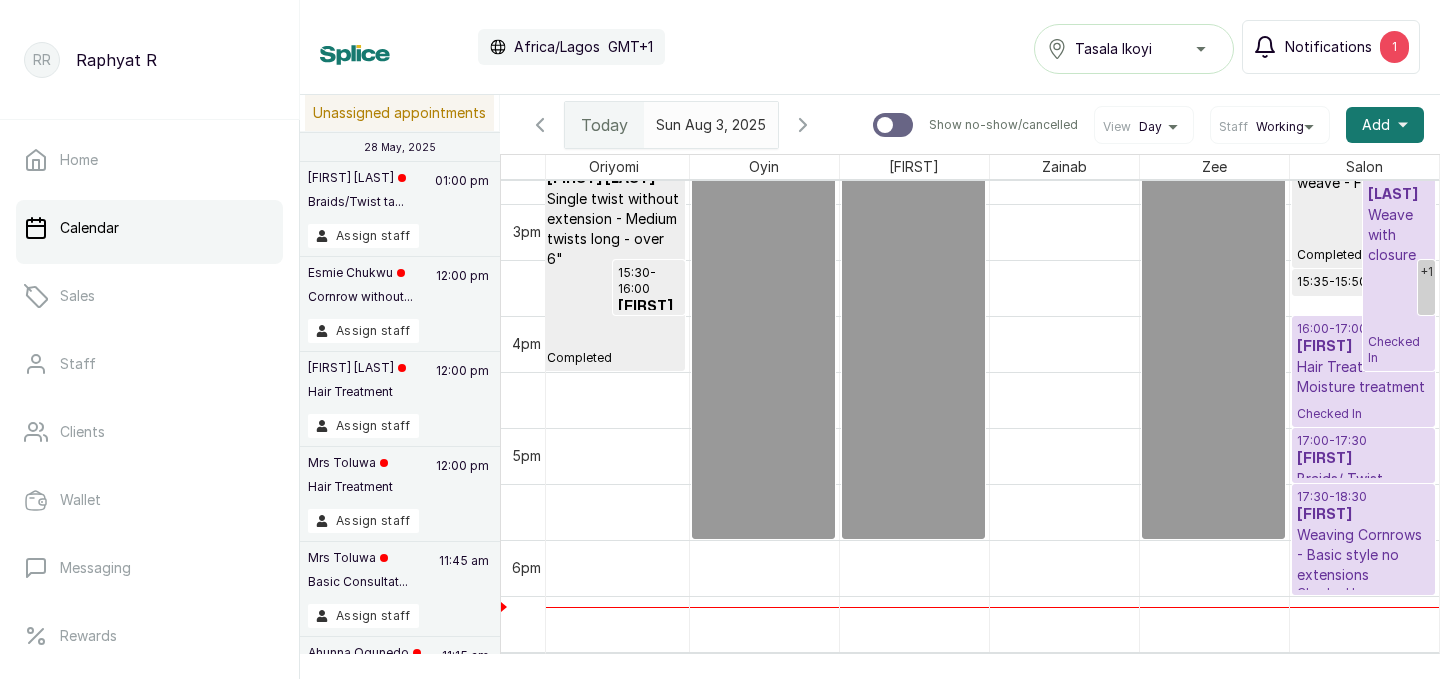 click on "1" at bounding box center [1394, 47] 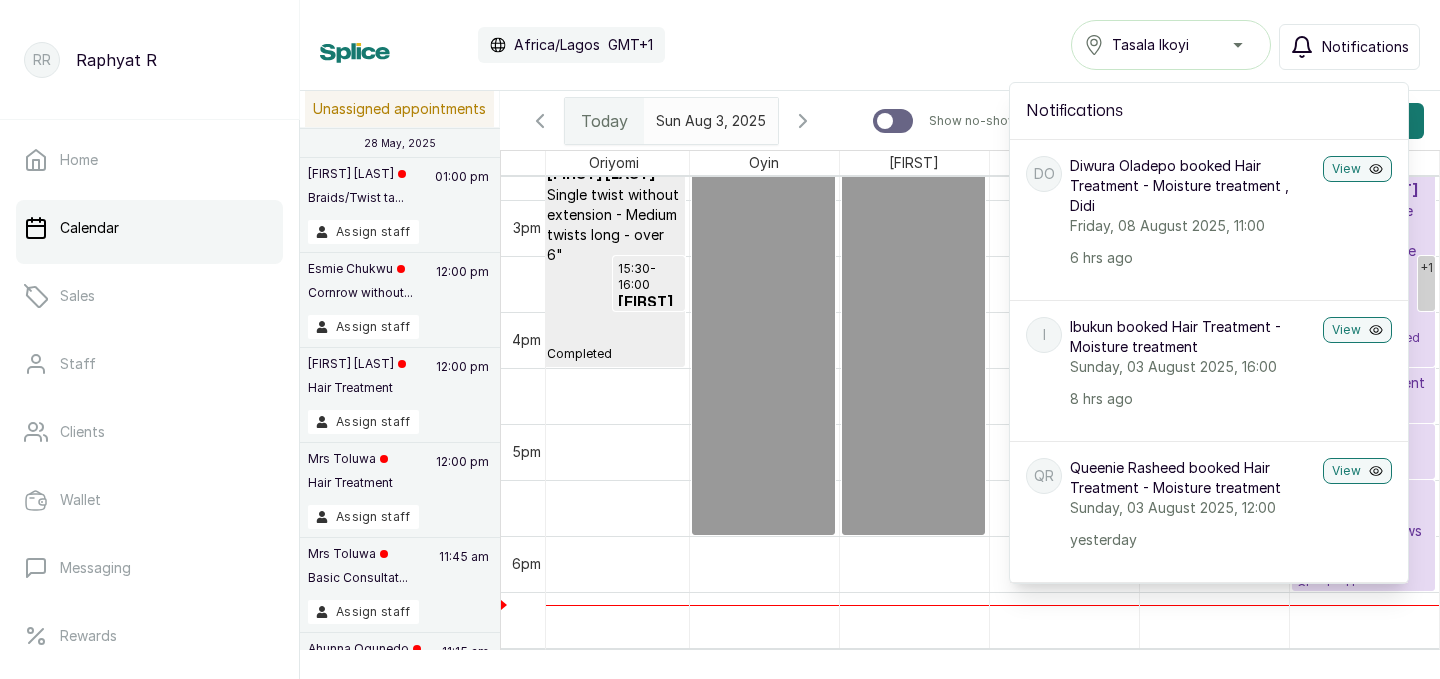click on "Calendar Africa/Lagos GMT+1 Tasala Ikoyi Notifications Notifications DO [FIRST] [LAST] booked Hair Treatment  - Moisture treatment , Didi Friday, 08 August 2025, 11:00 6 hrs ago View   I [FIRST]  booked Hair Treatment  - Moisture treatment  Sunday, 03 August 2025, 16:00 8 hrs ago View   QR [FIRST] [LAST] booked Hair Treatment  - Moisture treatment  Sunday, 03 August 2025, 12:00 yesterday View   Low stock alert Truth Reinforcer Protein Treatment (300m... yesterday View   NO [FIRST] [LAST] booked Ponytail touch up Saturday, 02 August 2025, 16:30 yesterday View   OE [FIRST] [LAST] booked Cornrow with extension - 2-4 With tiny weaving  - From Friday, 01 August 2025, 15:30 2 days ago View   OE [FIRST] [LAST] booked Twist out, Braids/ Twist takeout - Medium cornrows takeout Sunday, 03 August 2025, 13:30 2 days ago View   GO [FIRST] [LAST] booked Washing / shampooing, Single twists without extension - mini size Saturday, 02 August 2025, 11:00 2 days ago View   TO Sunday, 03 August 2025, 12:30 2 days ago View   View" at bounding box center [870, 45] 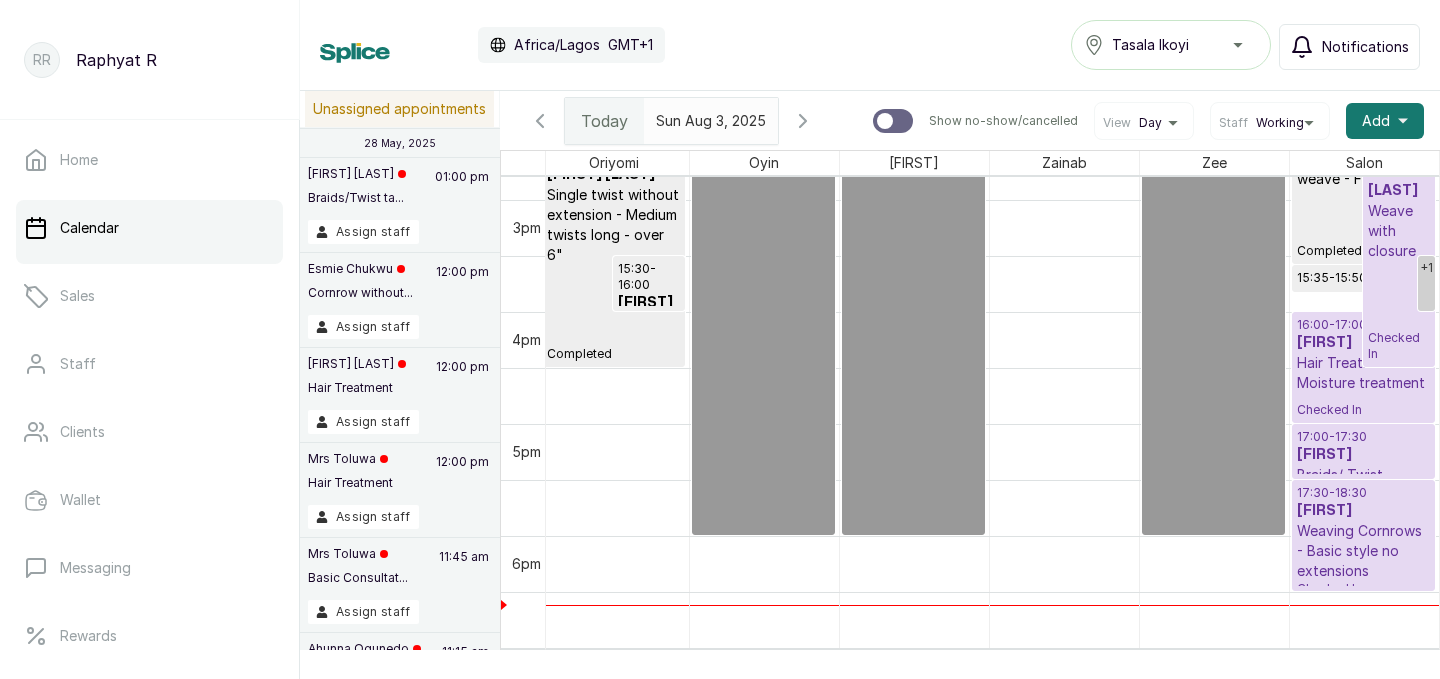 scroll, scrollTop: 1620, scrollLeft: 457, axis: both 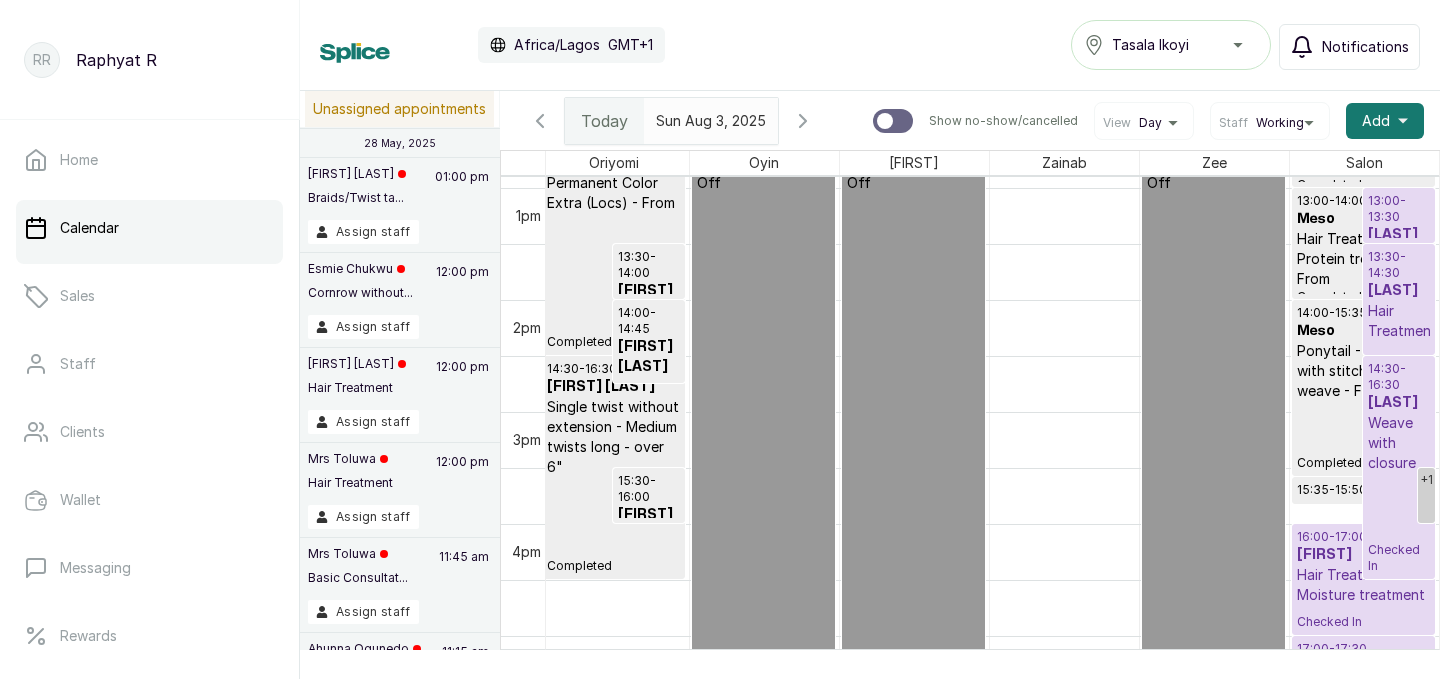 click on "[LAST]" at bounding box center [1399, 235] 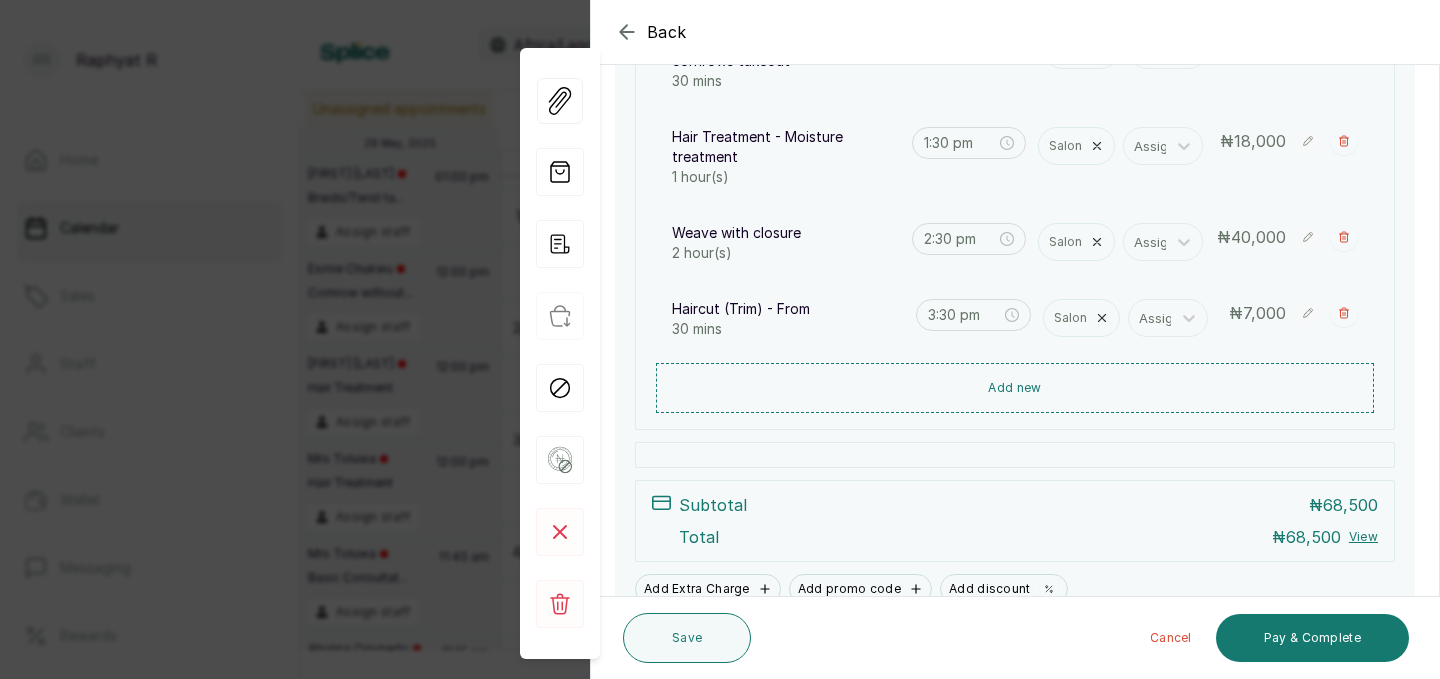 scroll, scrollTop: 474, scrollLeft: 0, axis: vertical 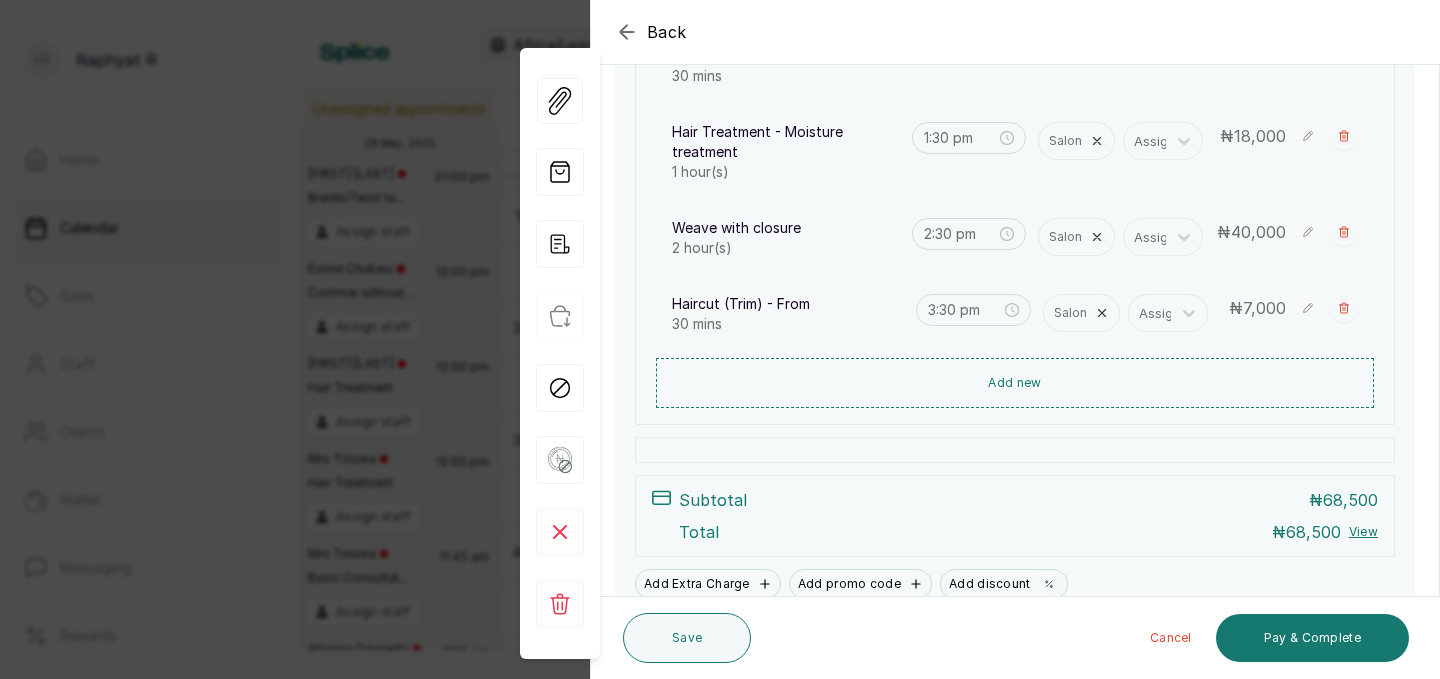 click 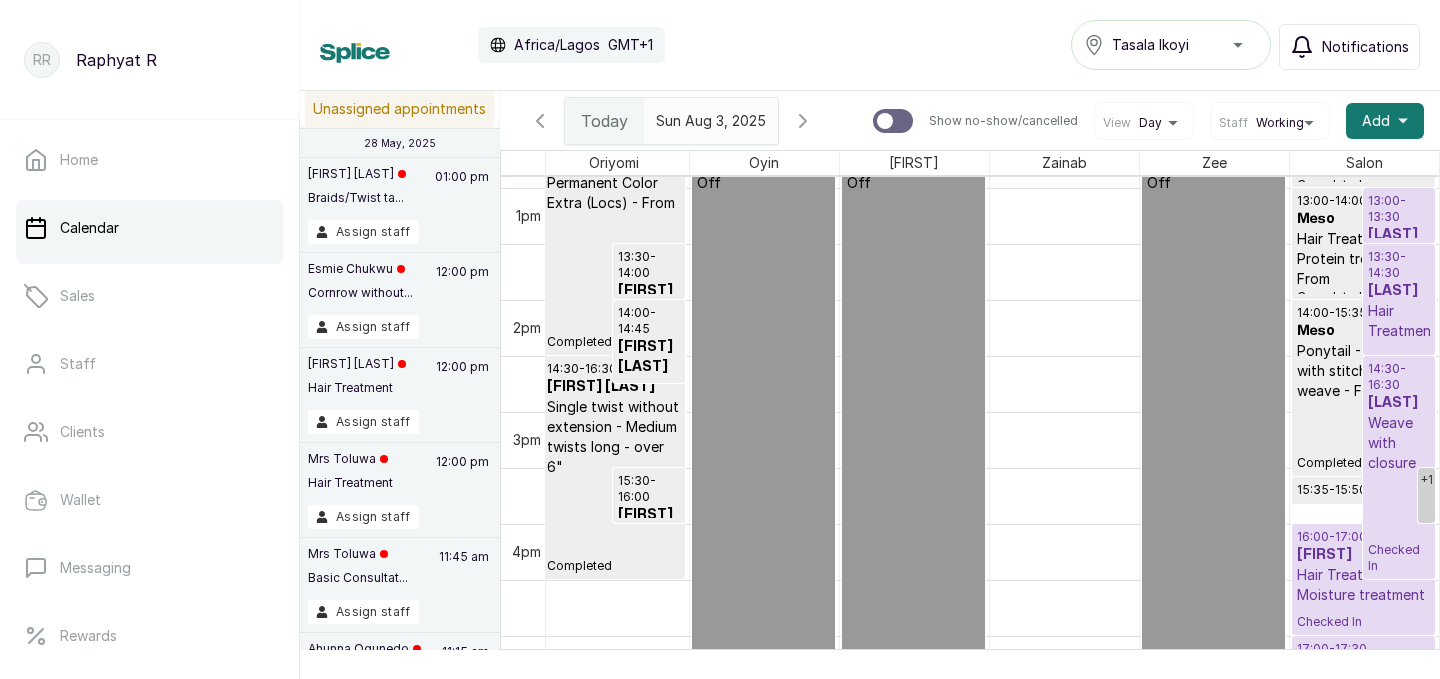 scroll, scrollTop: 1500, scrollLeft: 457, axis: both 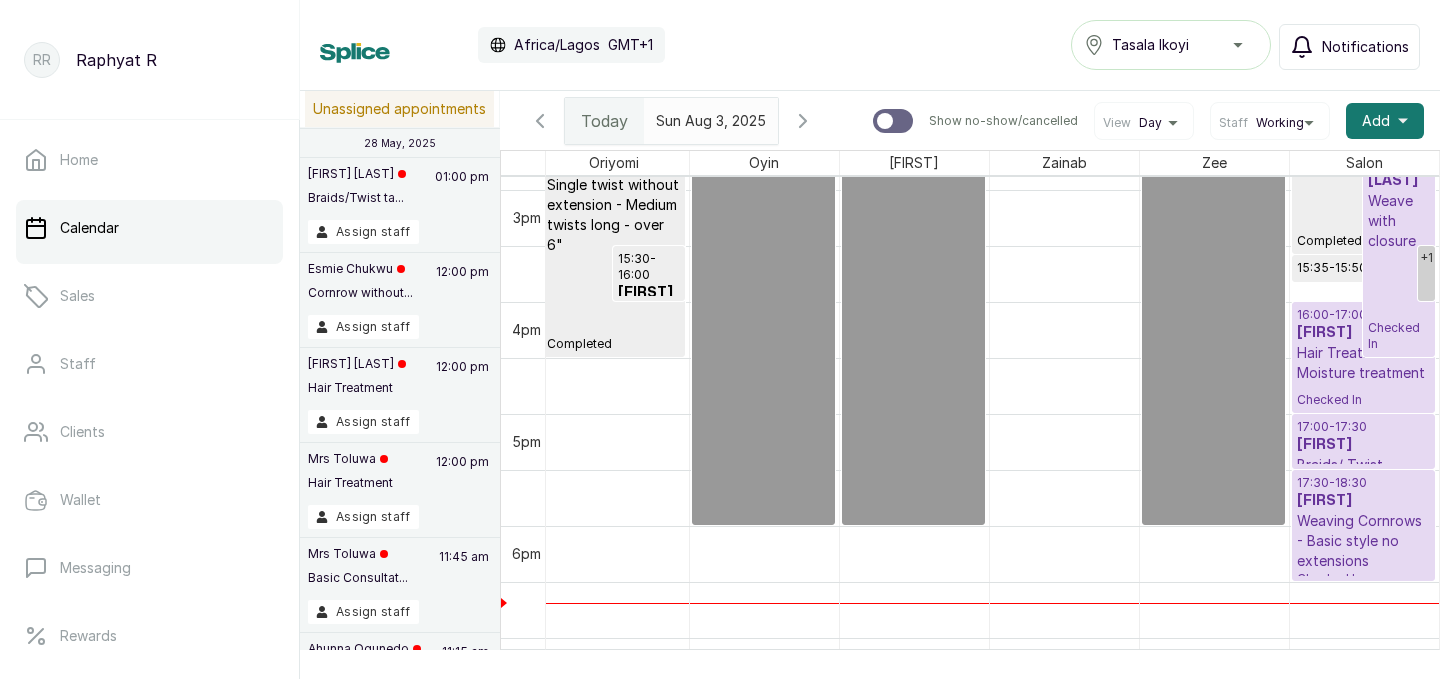 click on "Hair Treatment  - Moisture treatment" at bounding box center [1364, 363] 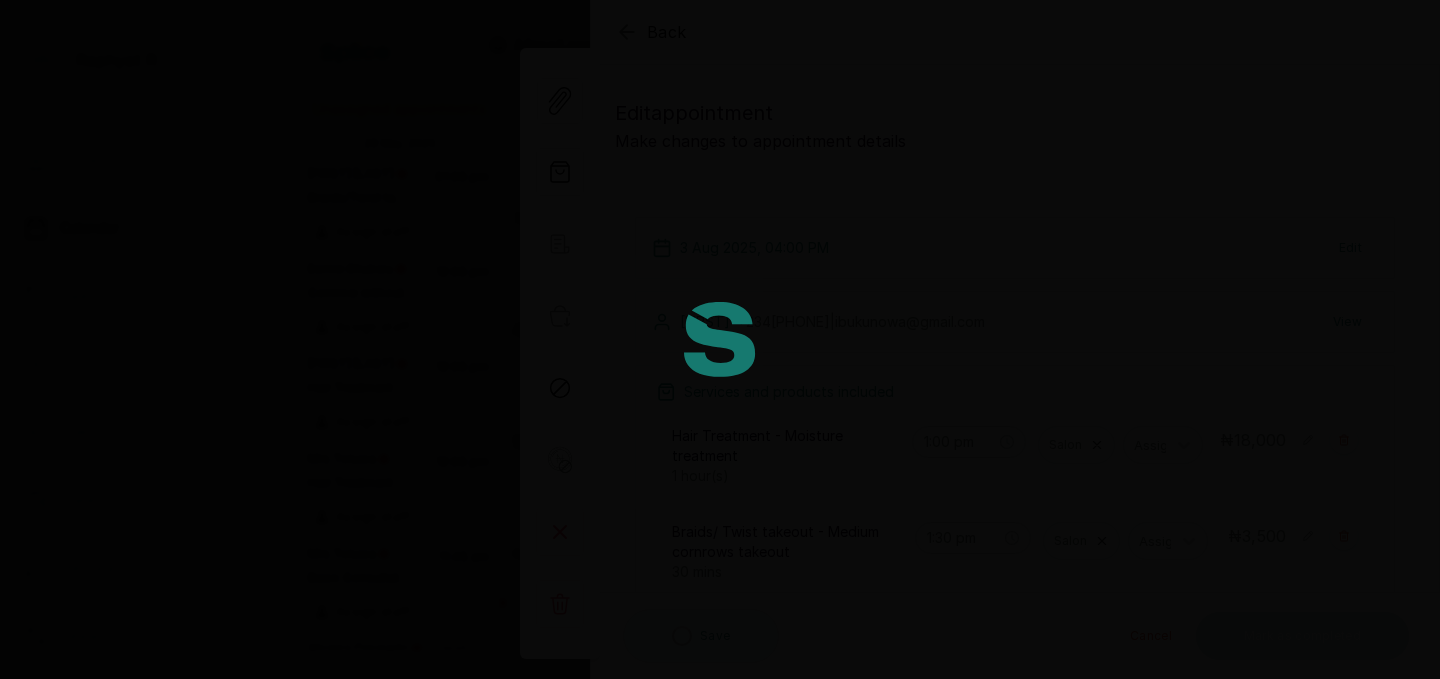 type on "4:00 pm" 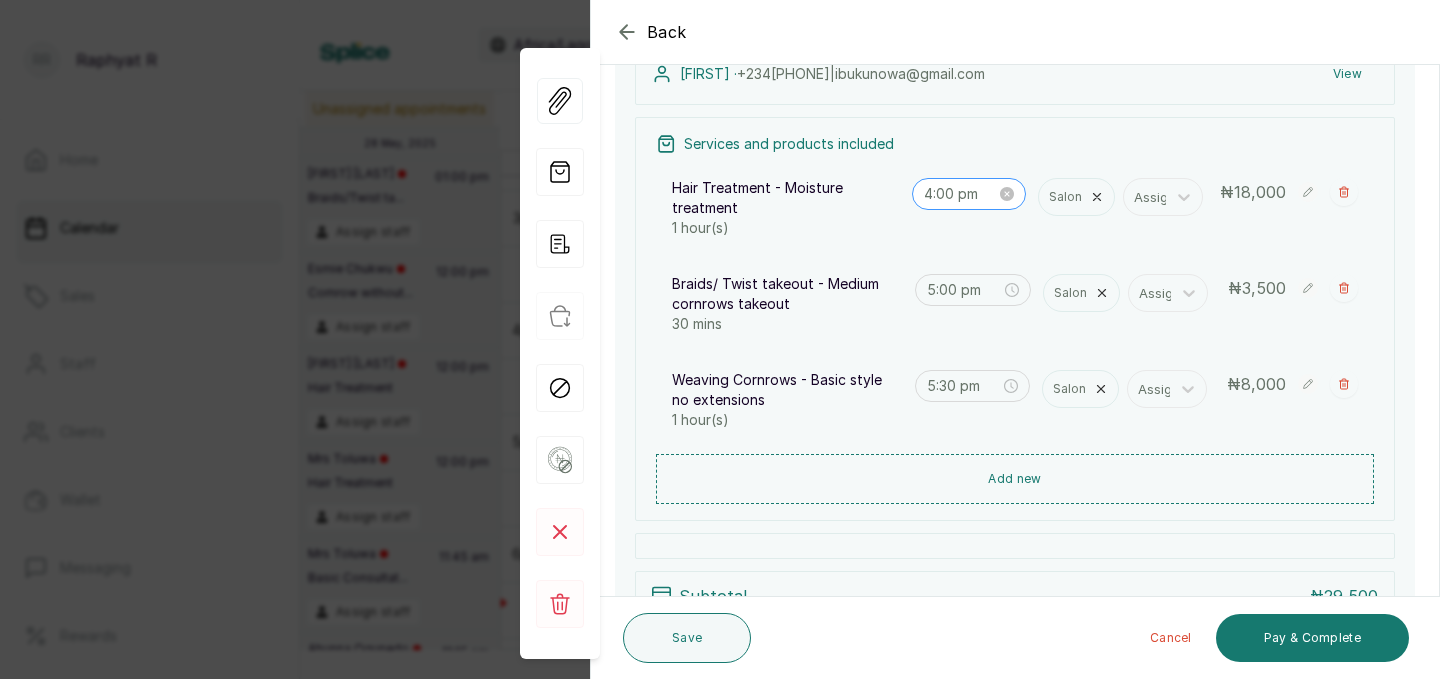 scroll, scrollTop: 242, scrollLeft: 0, axis: vertical 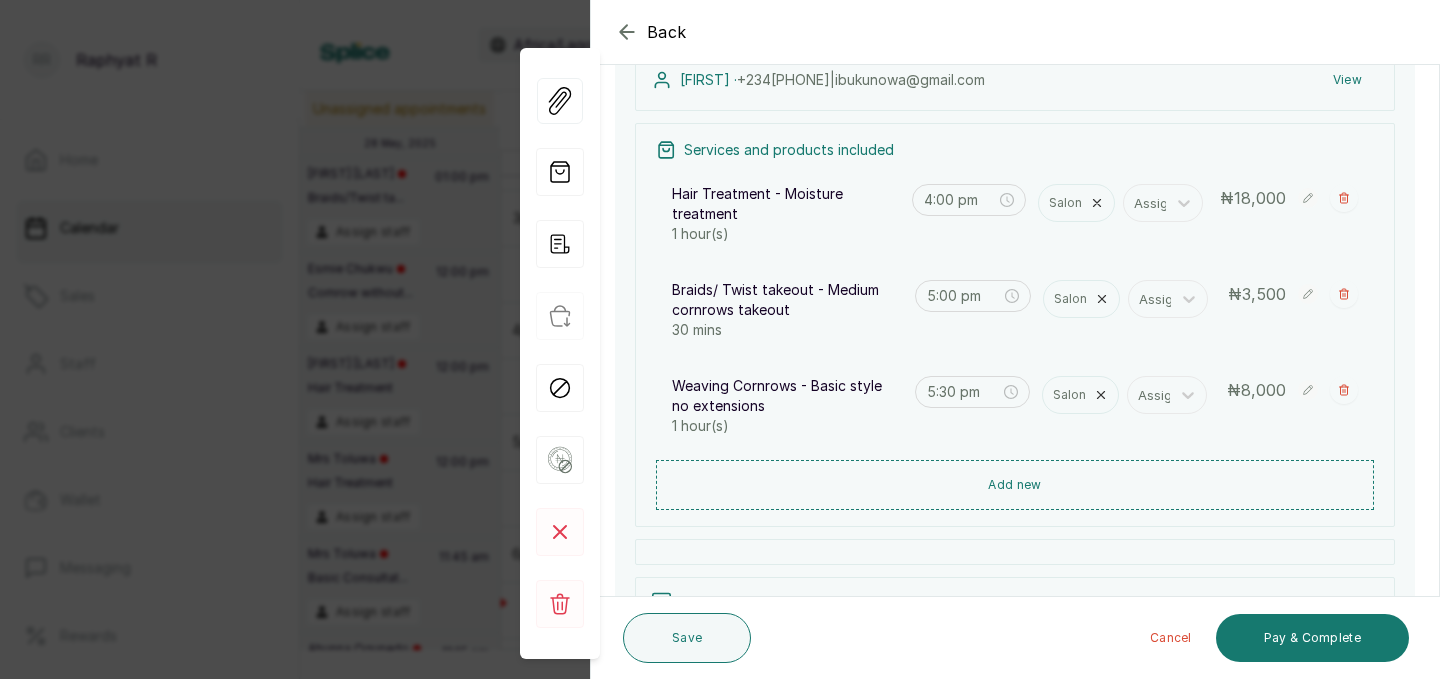 click 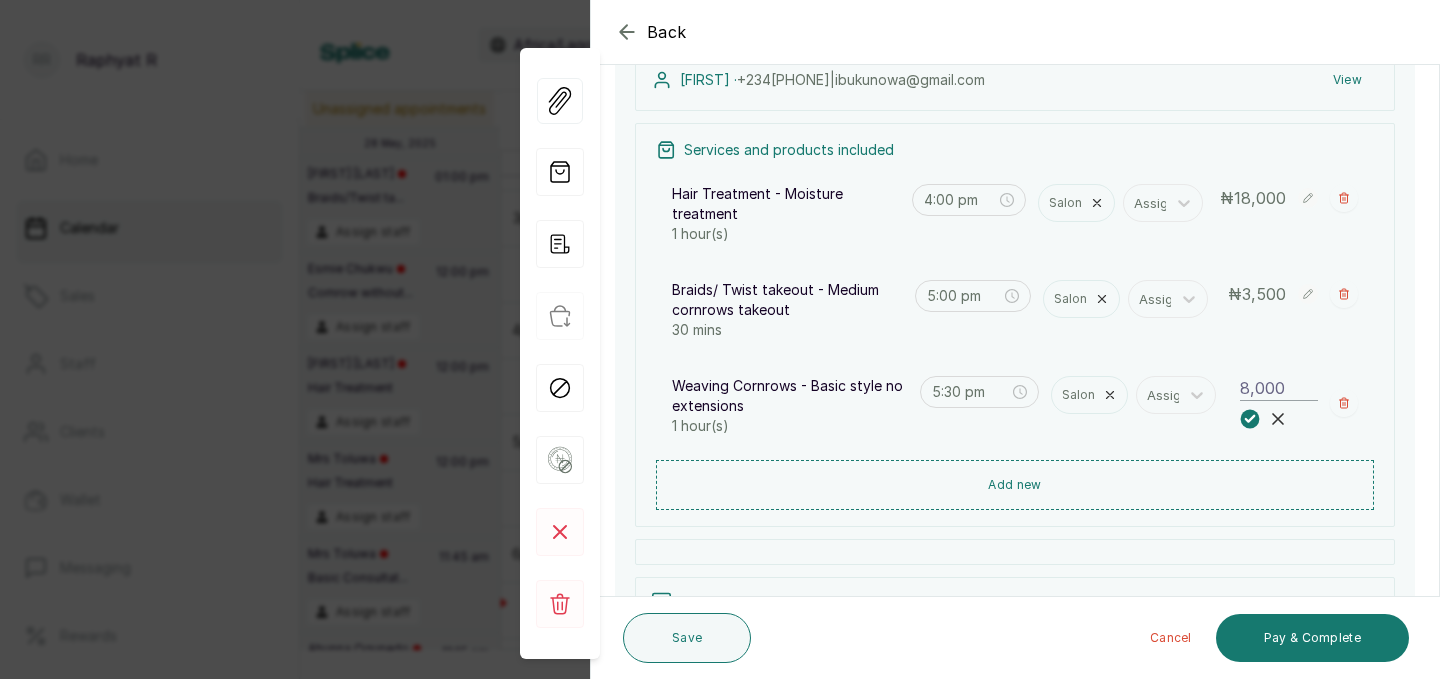 click on "8,000" at bounding box center (1279, 388) 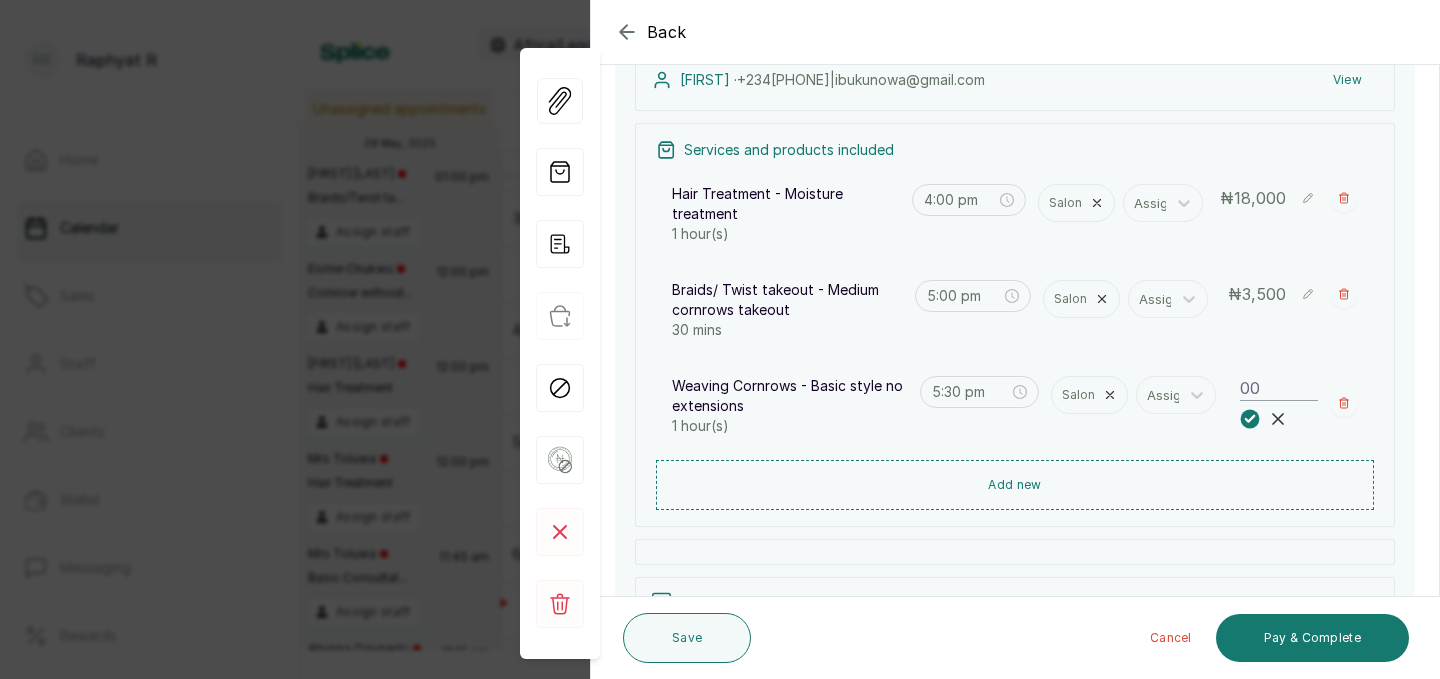 type on "0" 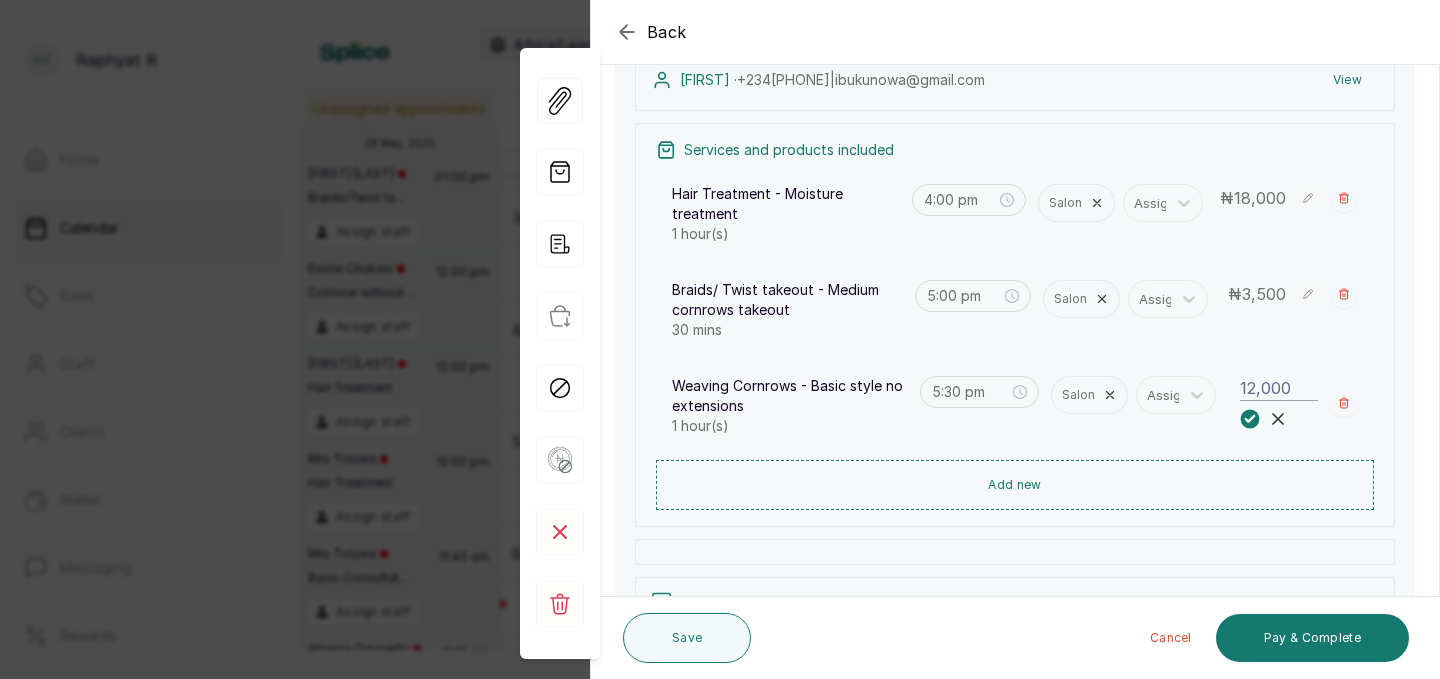 type on "12,000" 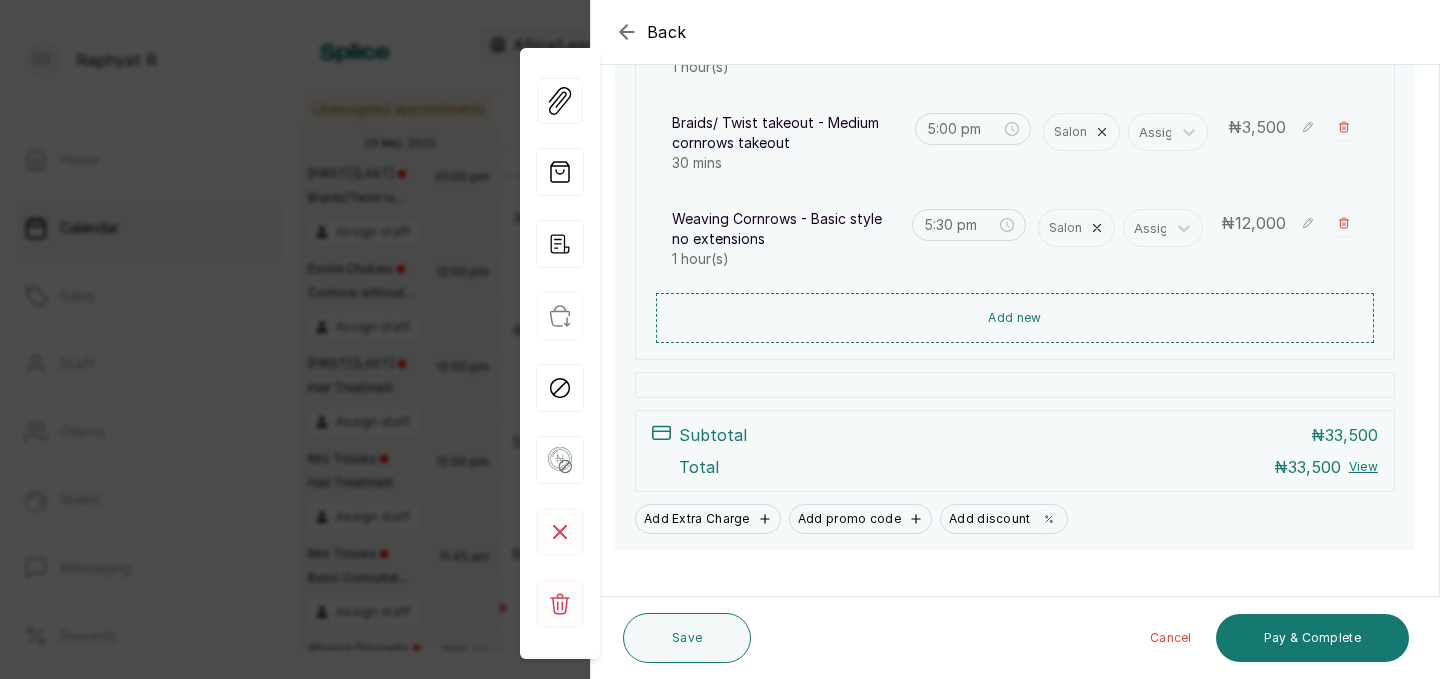 scroll, scrollTop: 433, scrollLeft: 0, axis: vertical 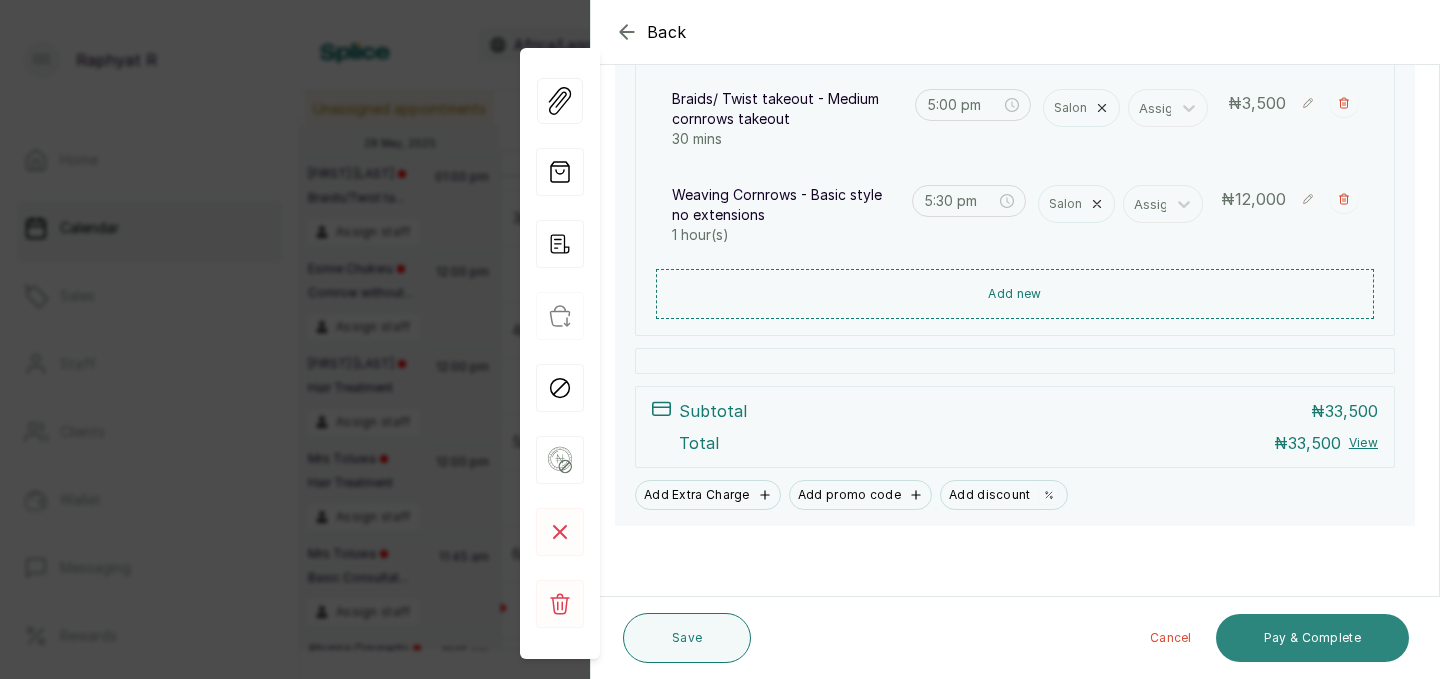click on "Pay & Complete" at bounding box center (1312, 638) 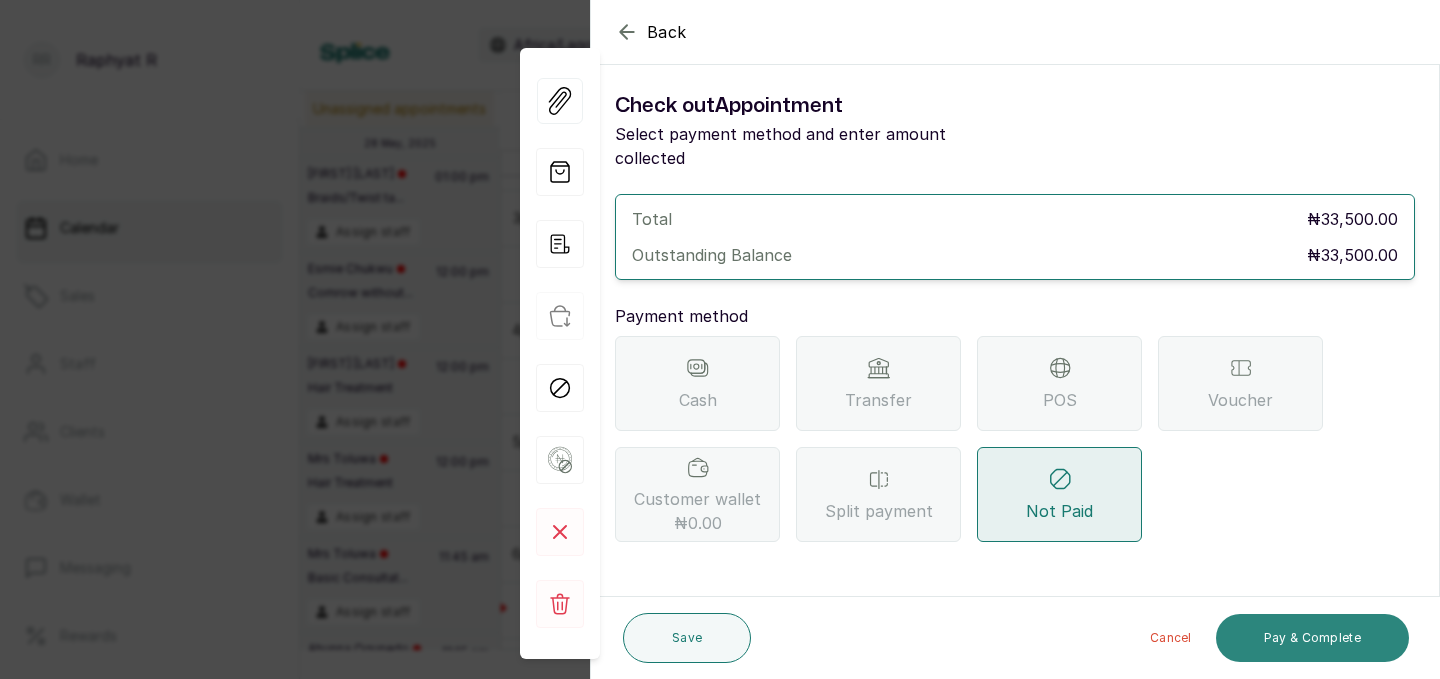 scroll, scrollTop: 0, scrollLeft: 0, axis: both 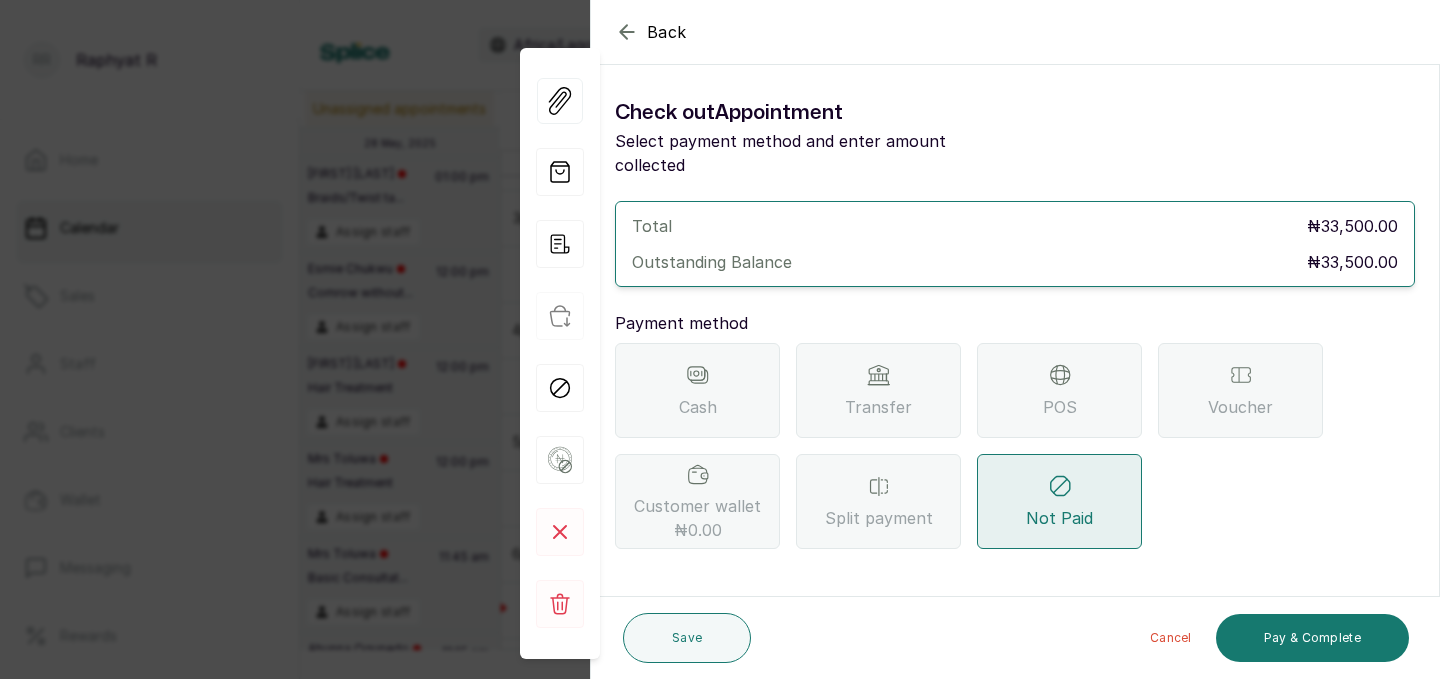 click on "POS" at bounding box center [1059, 390] 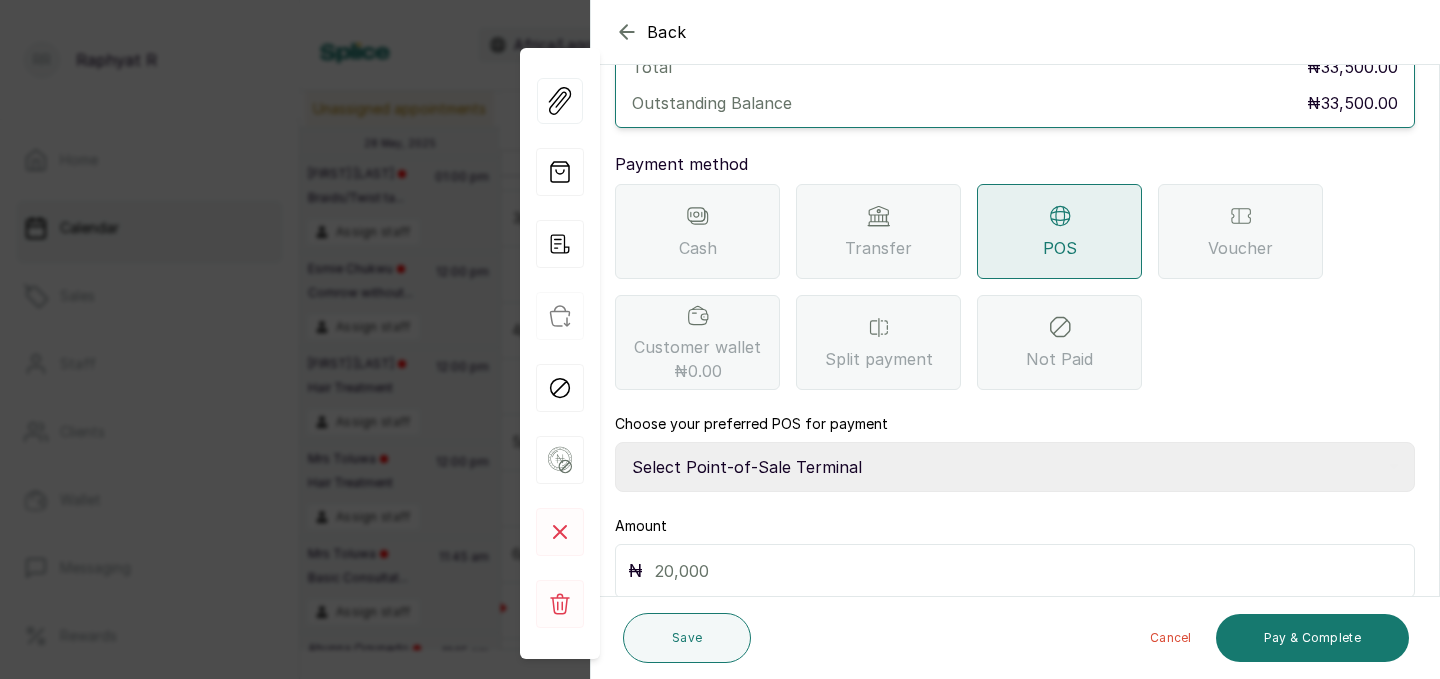 scroll, scrollTop: 165, scrollLeft: 0, axis: vertical 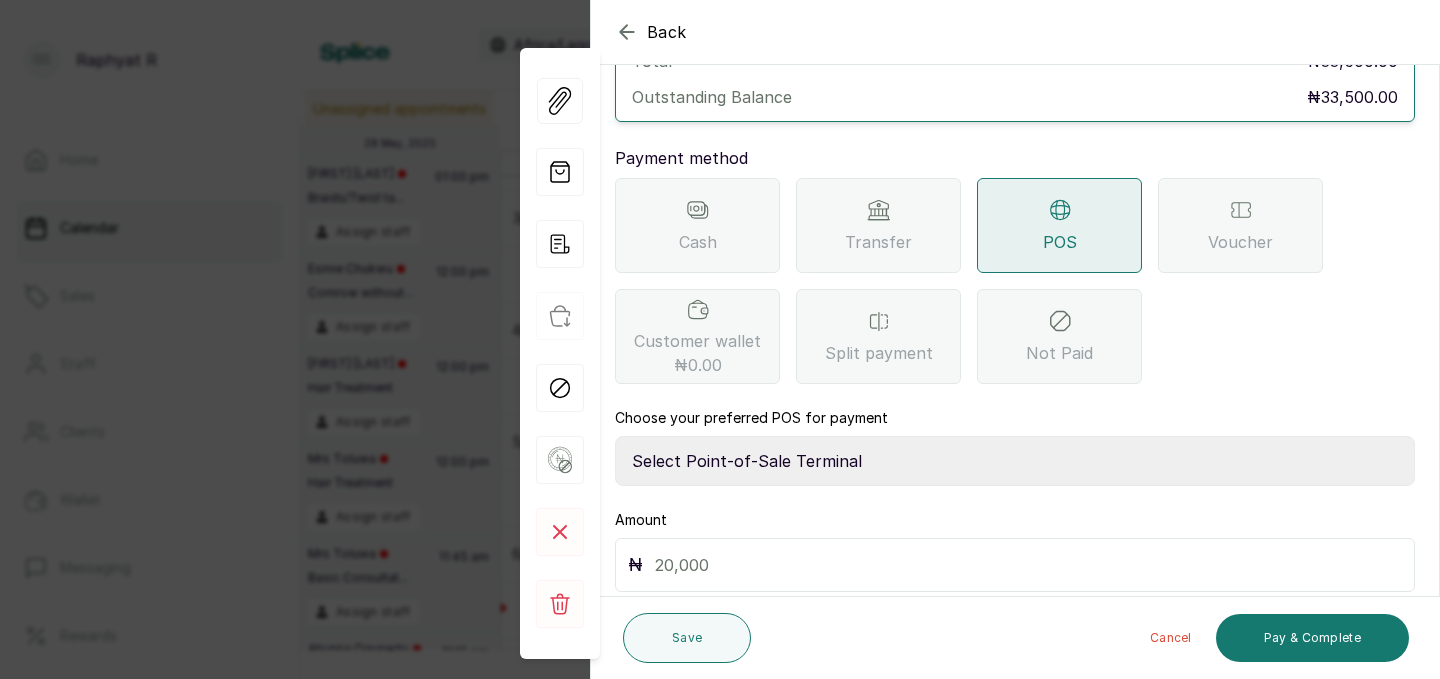 click on "Select Point-of-Sale Terminal Traction Providus Bank" at bounding box center [1015, 461] 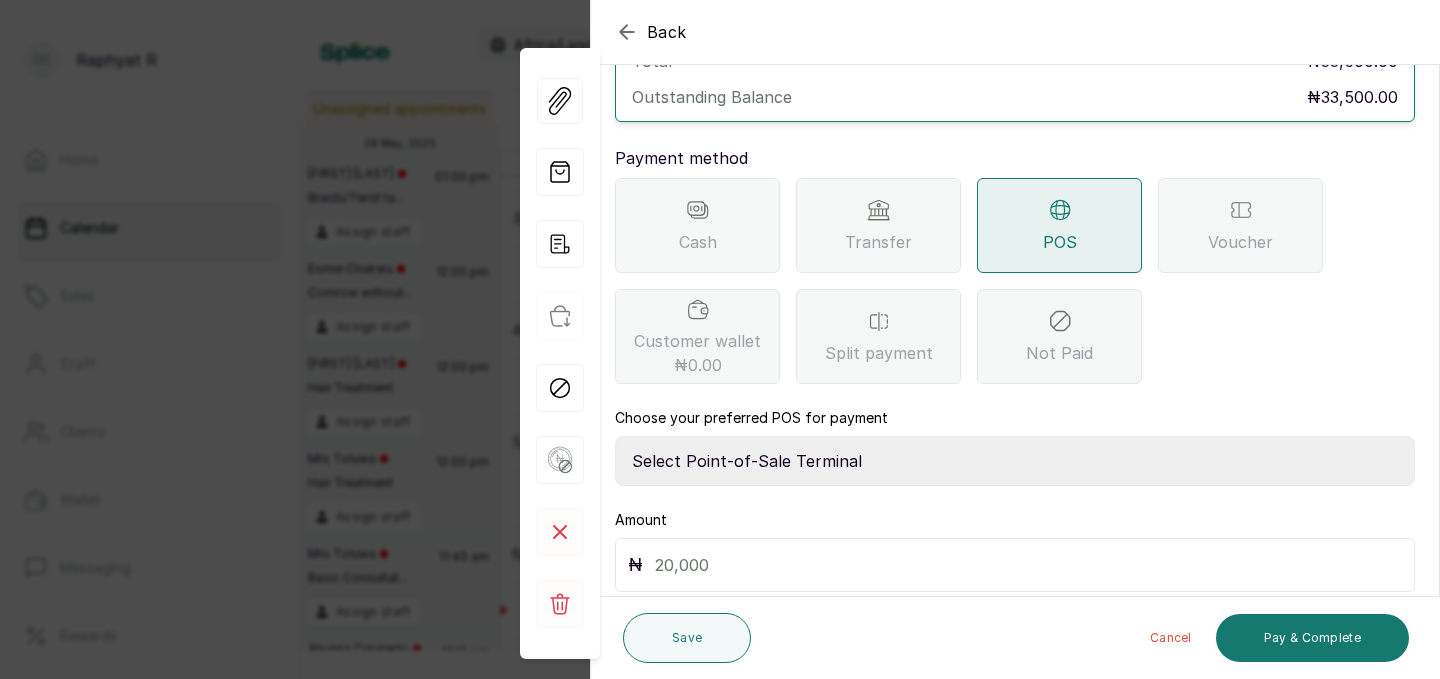 select on "b1594abb-eea2-48ba-bf5f-ff0754569b84" 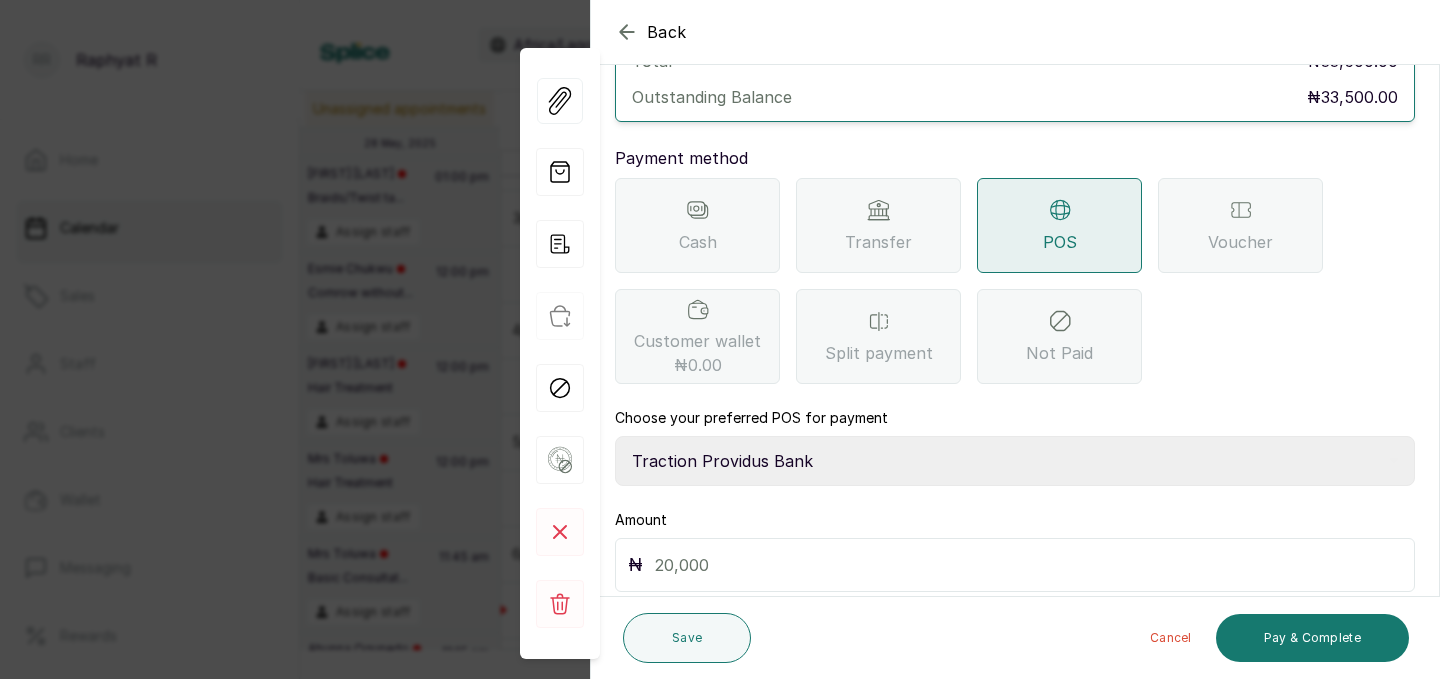 click at bounding box center [1028, 565] 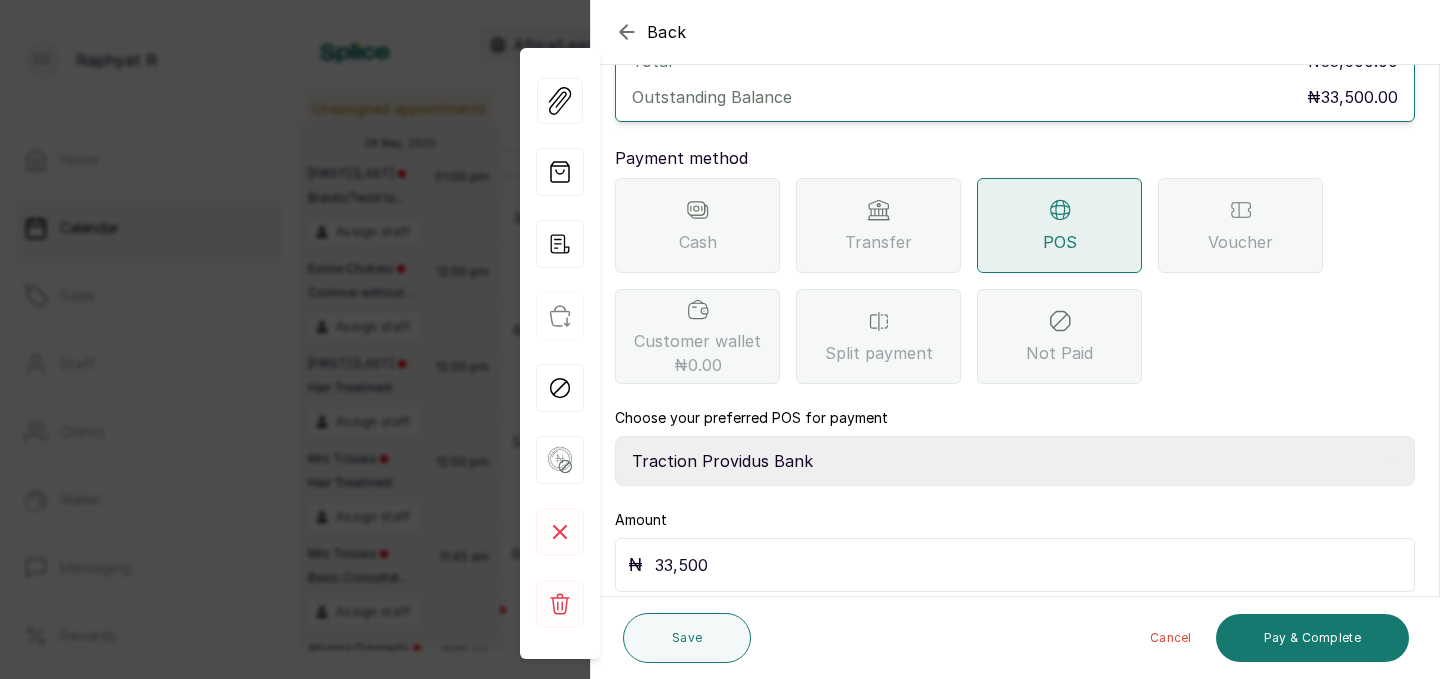 scroll, scrollTop: 223, scrollLeft: 0, axis: vertical 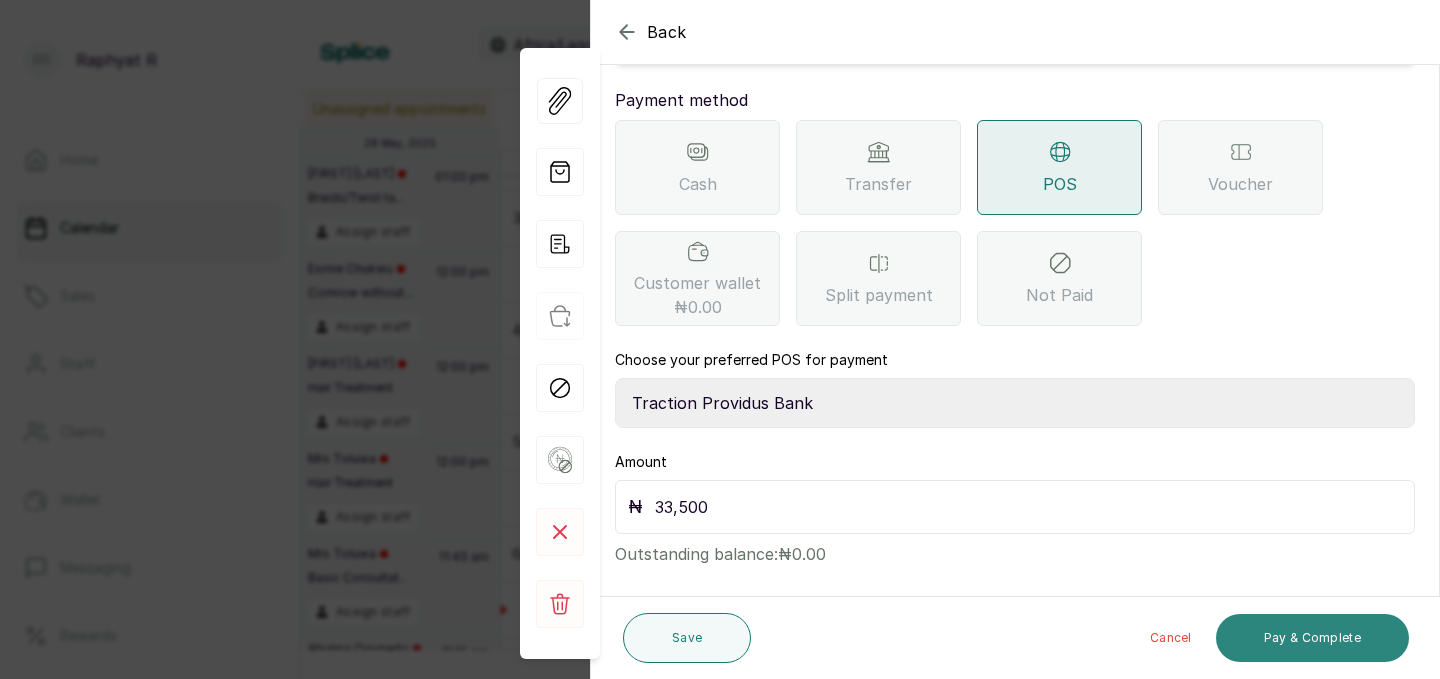 type on "33,500" 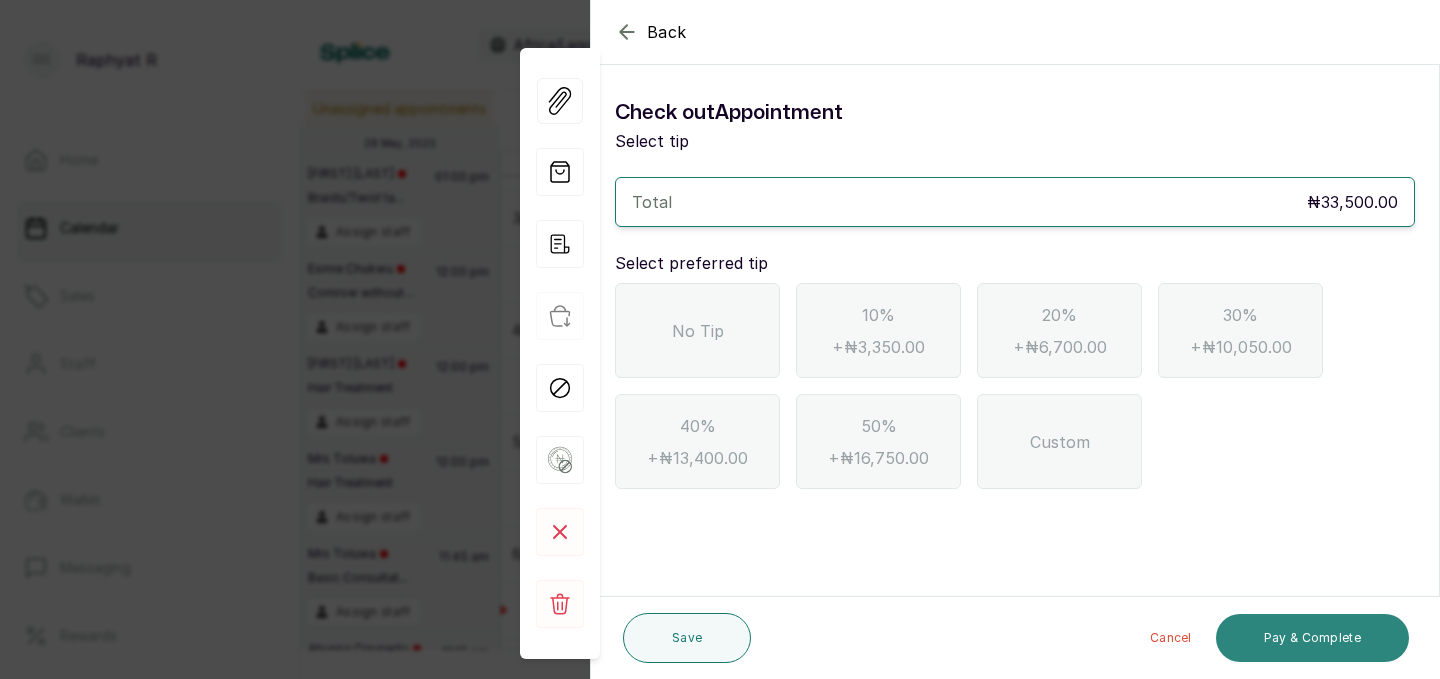 scroll, scrollTop: 0, scrollLeft: 0, axis: both 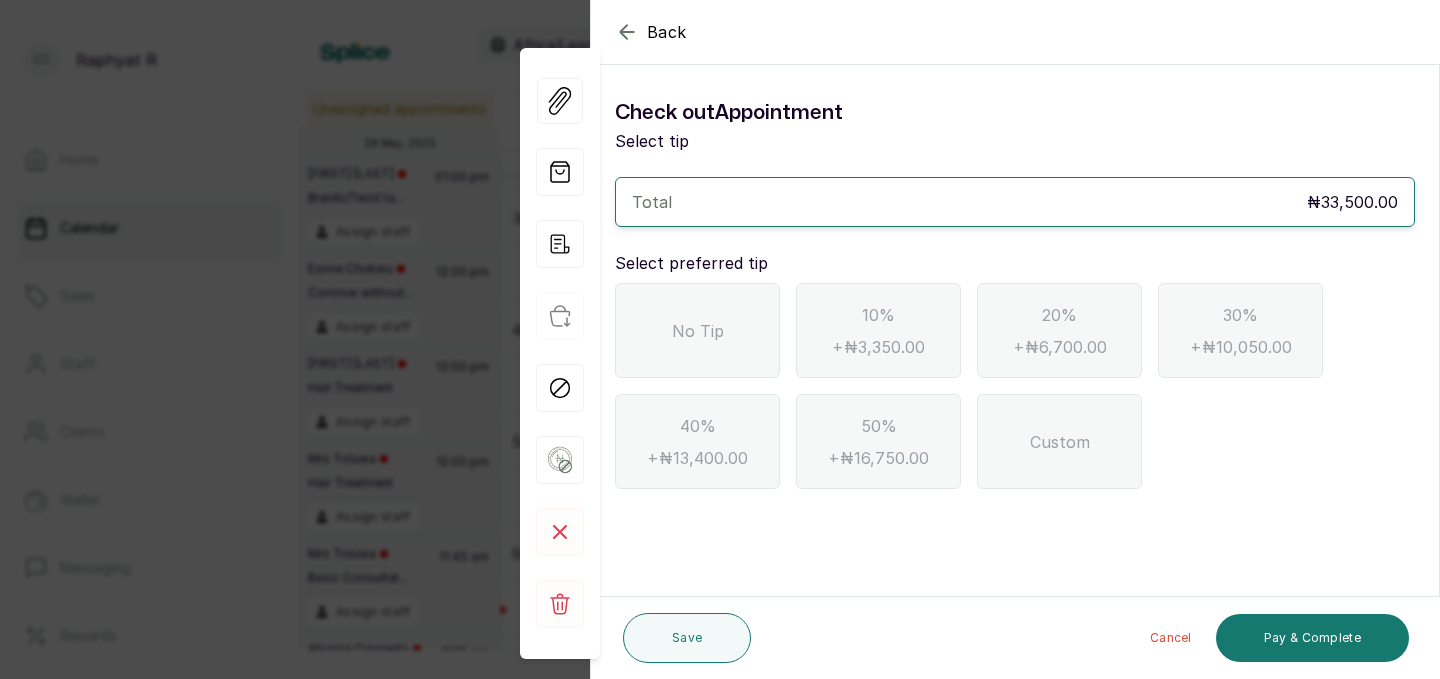 click on "No Tip" at bounding box center (698, 331) 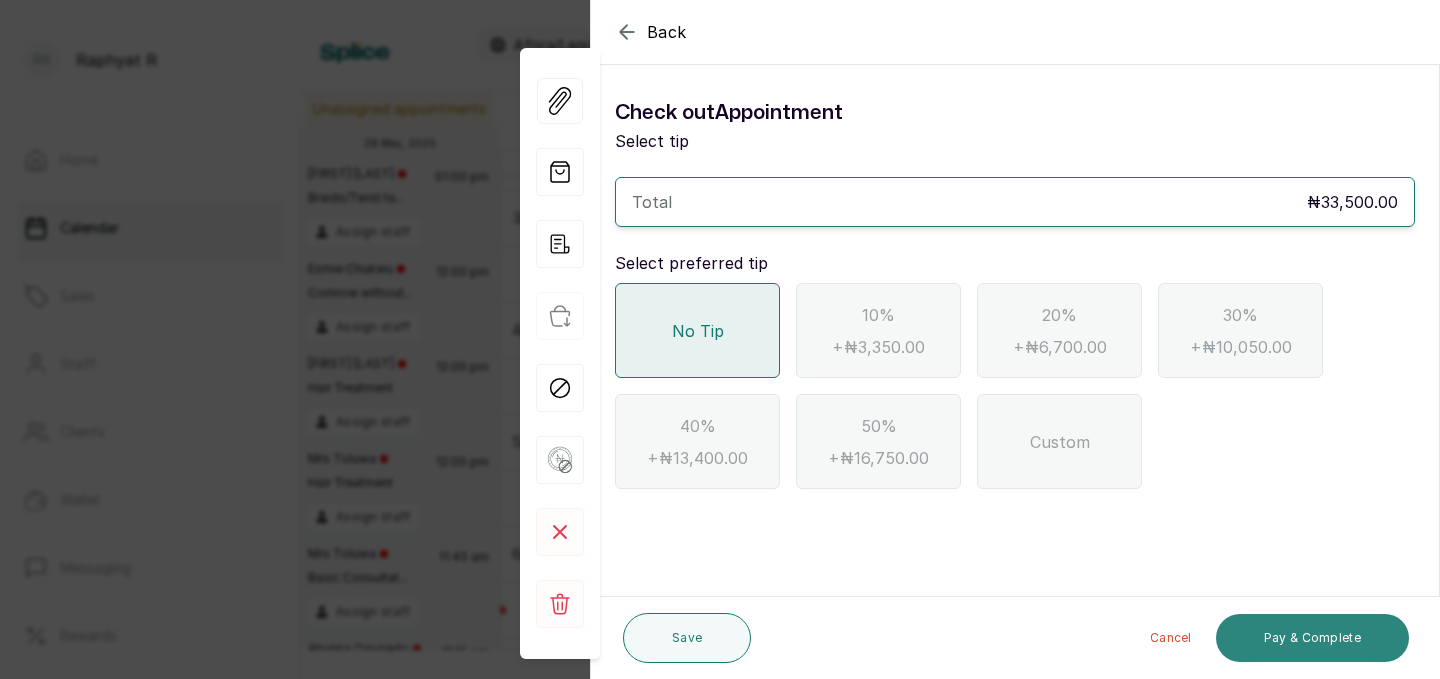 click on "Pay & Complete" at bounding box center [1312, 638] 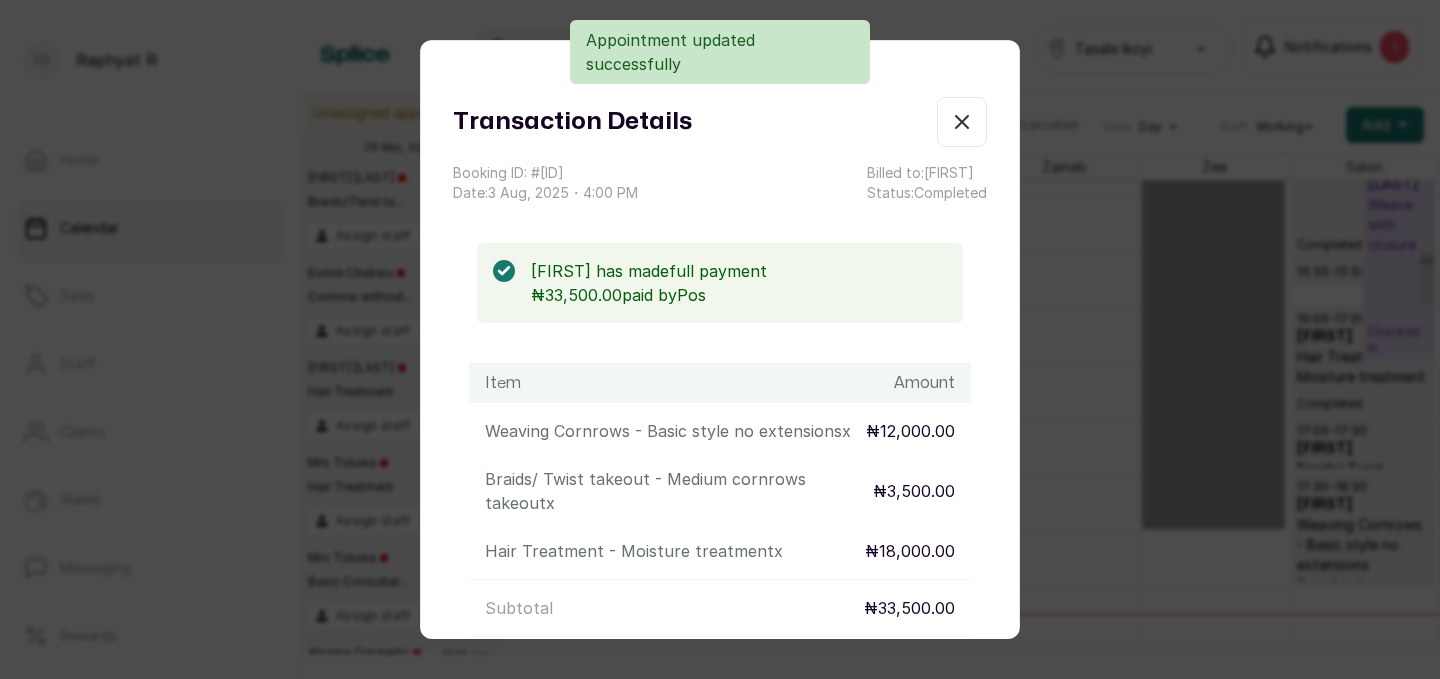 scroll, scrollTop: 673, scrollLeft: 457, axis: both 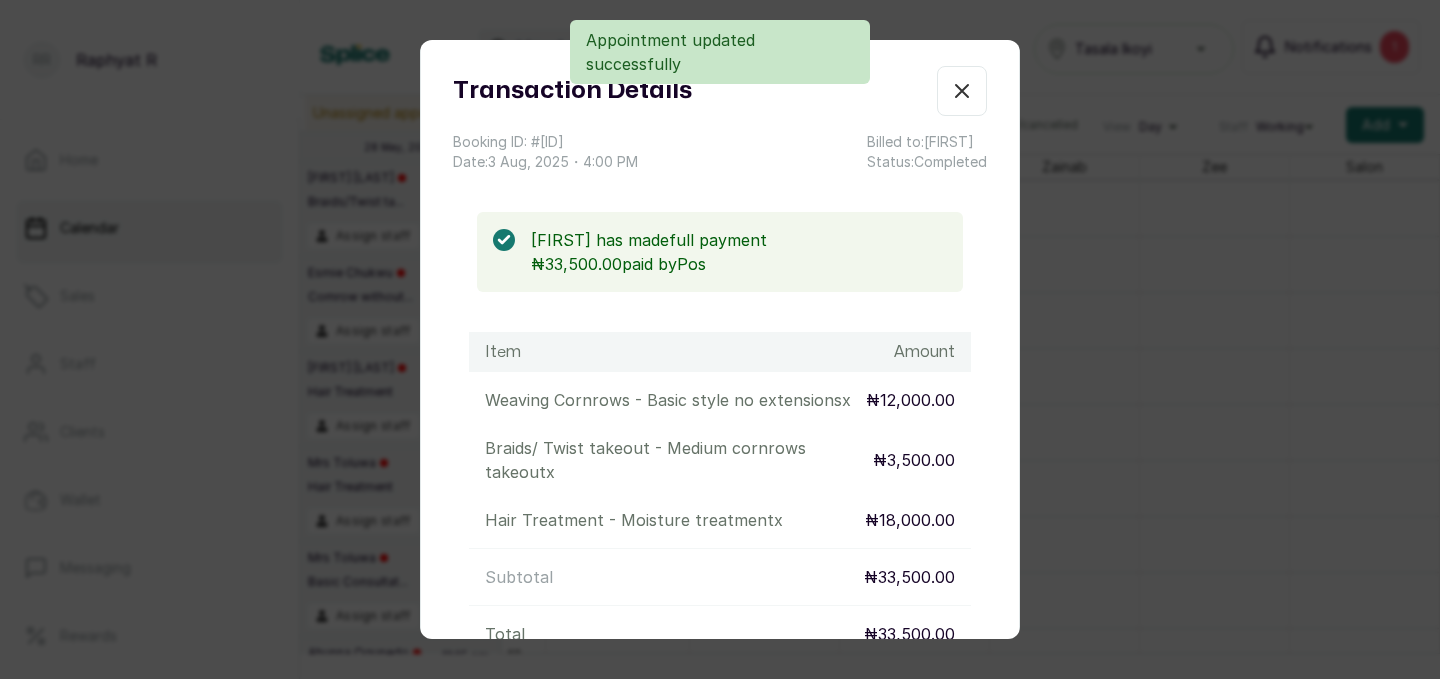 click 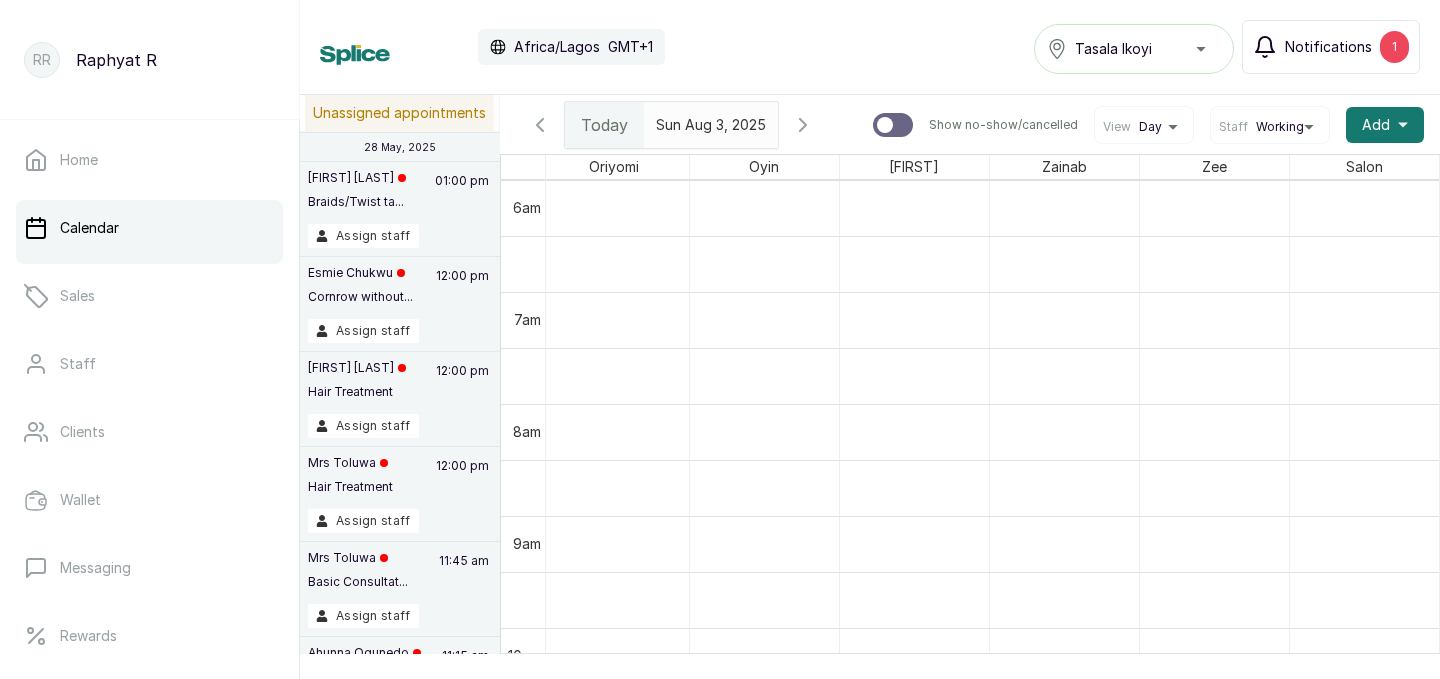 scroll, scrollTop: 1012, scrollLeft: 457, axis: both 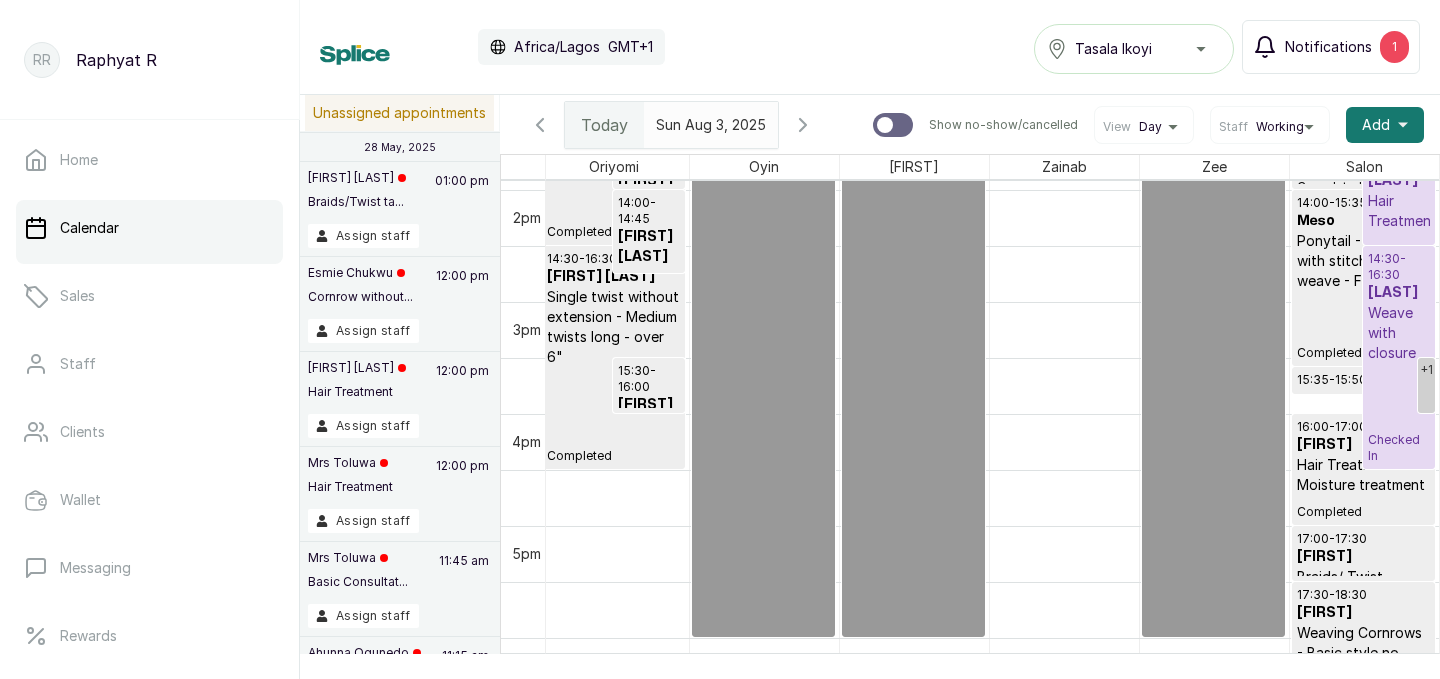 click on "1" at bounding box center (1394, 47) 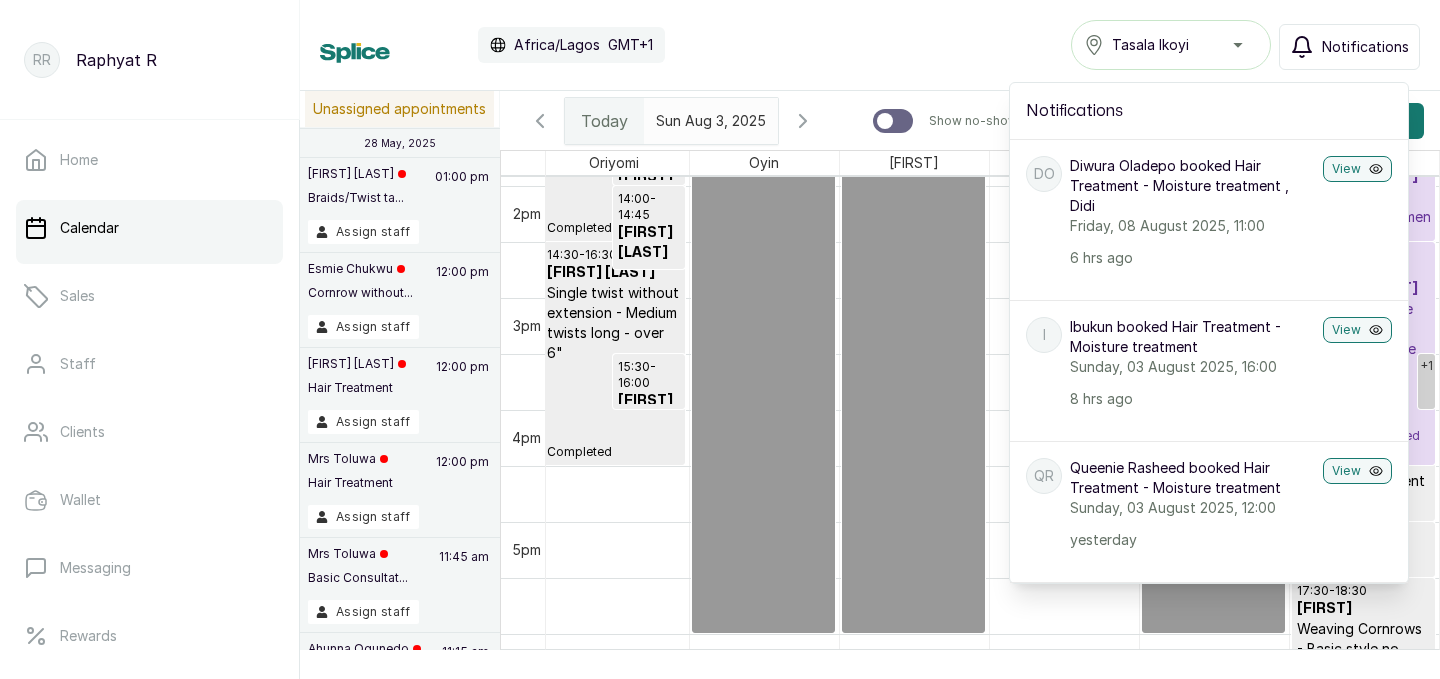 click on "Calendar Africa/Lagos GMT+1 Tasala Ikoyi Notifications Notifications DO [FIRST] [LAST] booked Hair Treatment  - Moisture treatment , Didi Friday, 08 August 2025, 11:00 6 hrs ago View   I [FIRST]  booked Hair Treatment  - Moisture treatment  Sunday, 03 August 2025, 16:00 8 hrs ago View   QR [FIRST] [LAST] booked Hair Treatment  - Moisture treatment  Sunday, 03 August 2025, 12:00 yesterday View   Low stock alert Truth Reinforcer Protein Treatment (300m... yesterday View   NO [FIRST] [LAST] booked Ponytail touch up Saturday, 02 August 2025, 16:30 yesterday View   OE [FIRST] [LAST] booked Cornrow with extension - 2-4 With tiny weaving  - From Friday, 01 August 2025, 15:30 2 days ago View   OE [FIRST] [LAST] booked Twist out, Braids/ Twist takeout - Medium cornrows takeout Sunday, 03 August 2025, 13:30 2 days ago View   GO [FIRST] [LAST] booked Washing / shampooing, Single twists without extension - mini size Saturday, 02 August 2025, 11:00 2 days ago View   TO Sunday, 03 August 2025, 12:30 2 days ago View   View" at bounding box center [870, 45] 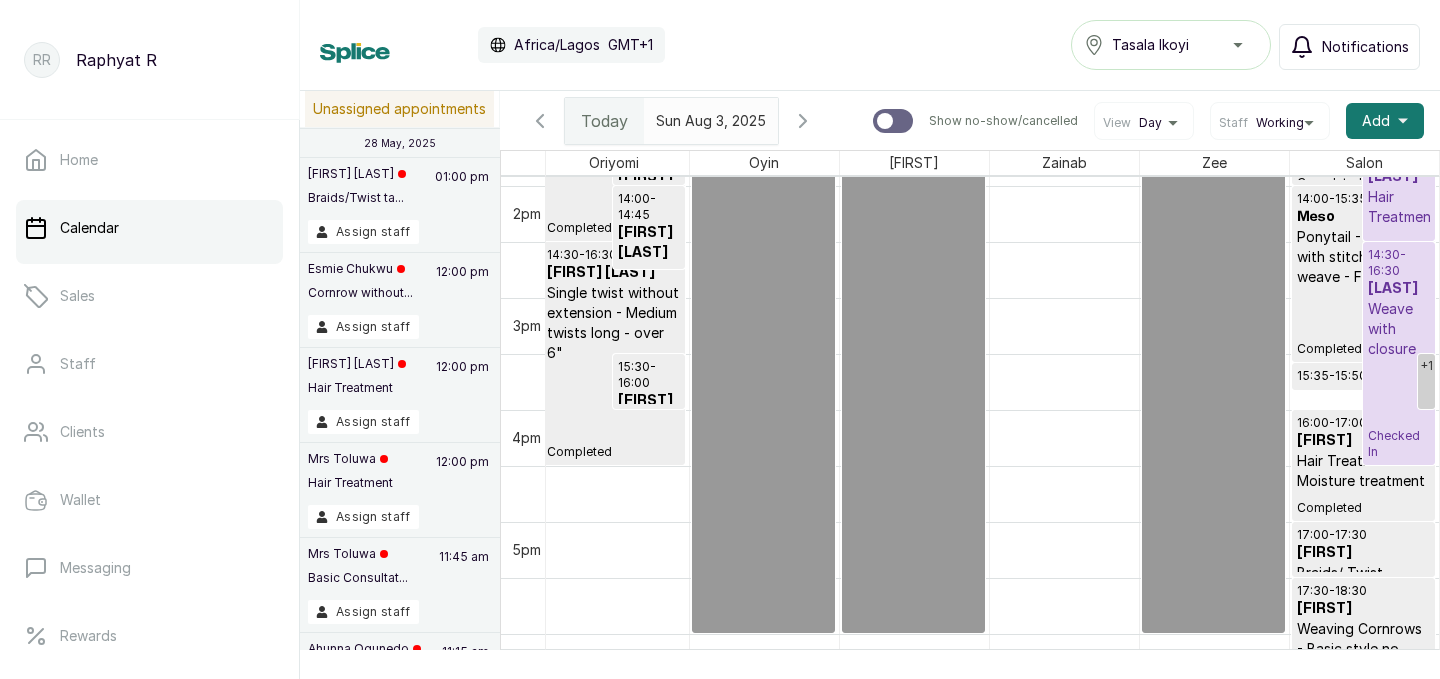 scroll, scrollTop: 1658, scrollLeft: 457, axis: both 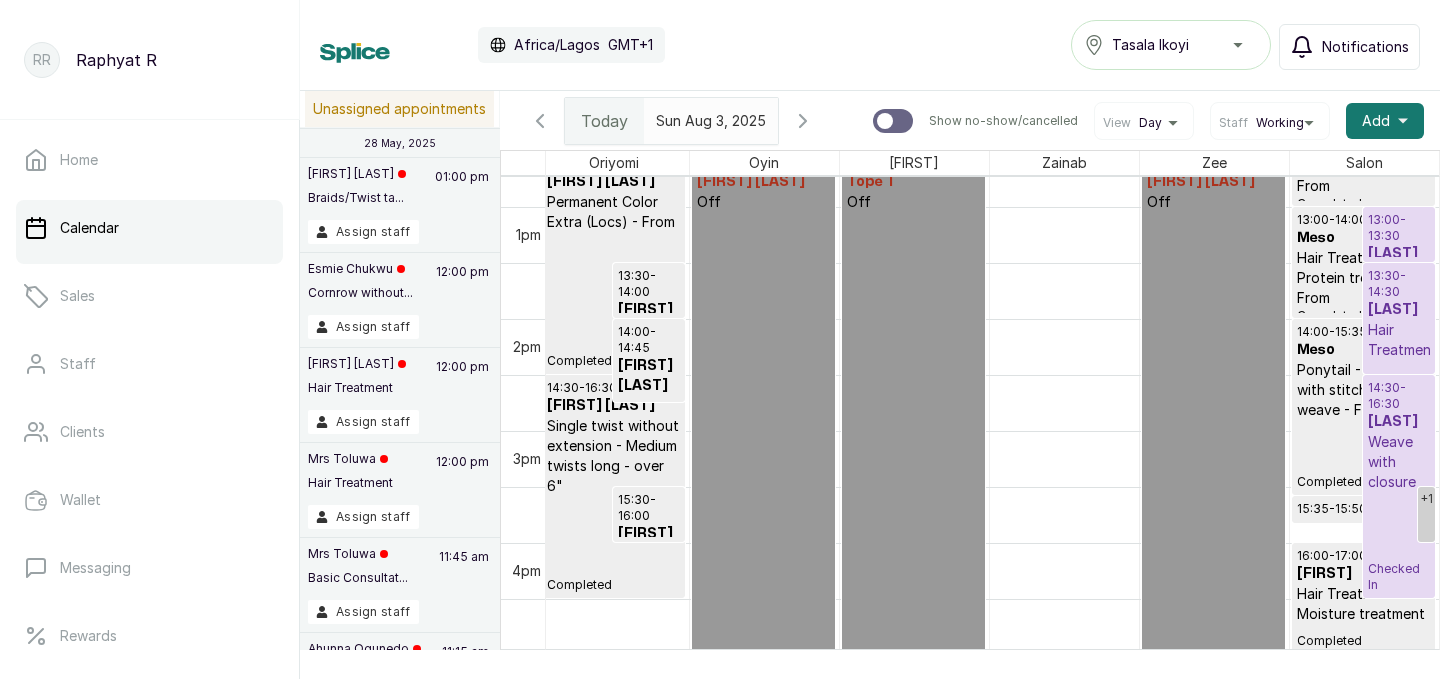 click on "[LAST]" at bounding box center (1399, 310) 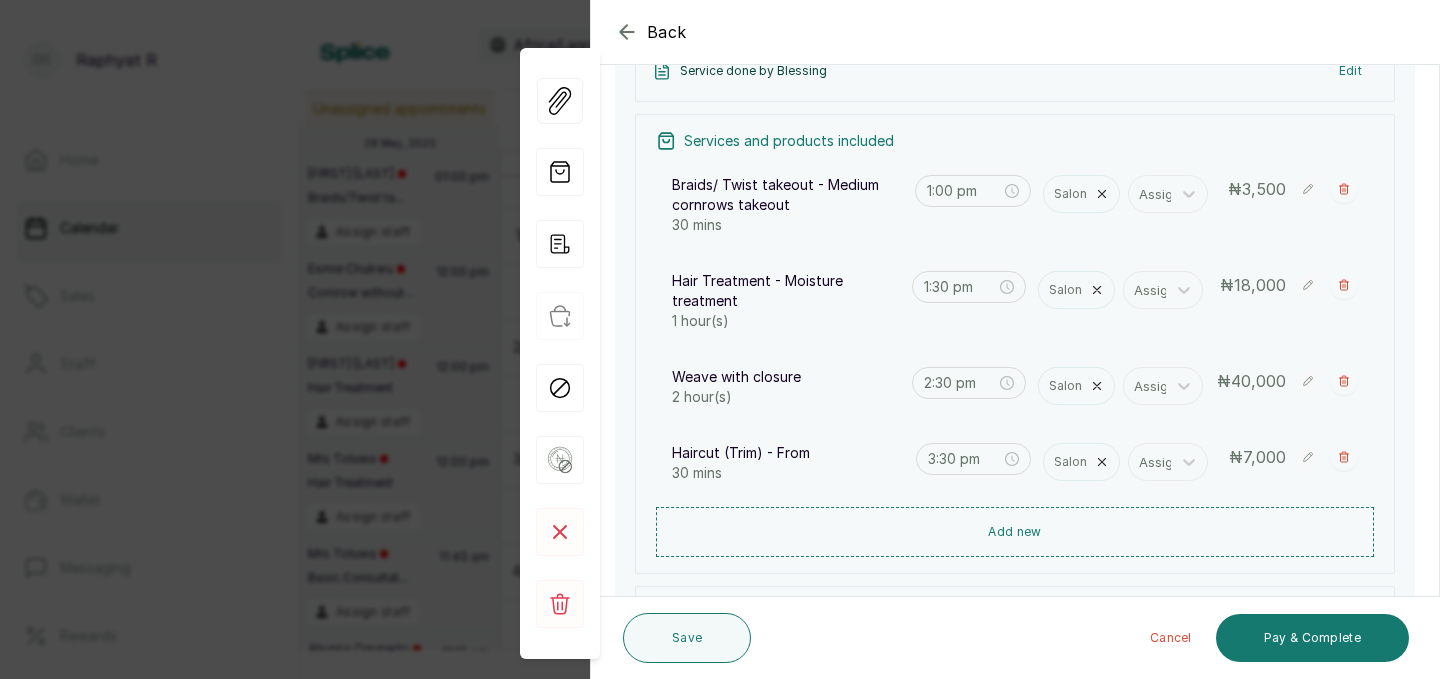 scroll, scrollTop: 327, scrollLeft: 0, axis: vertical 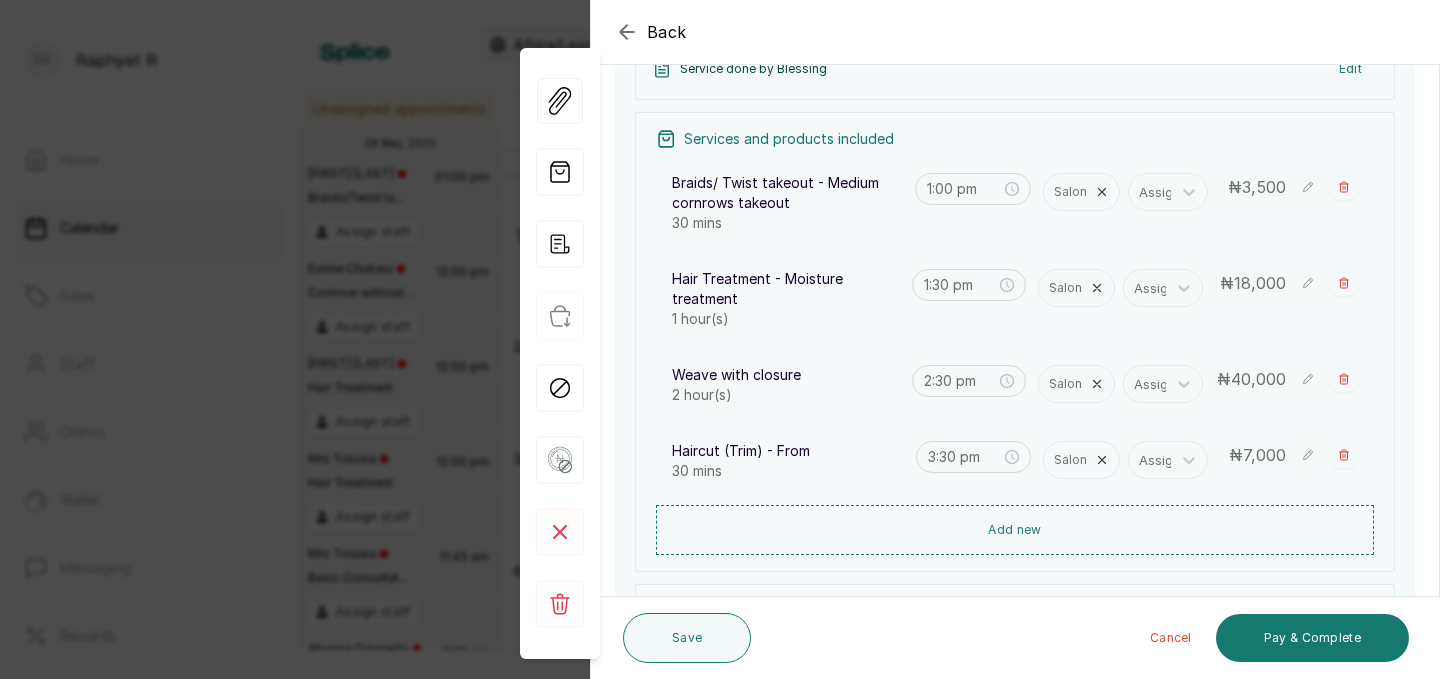 click 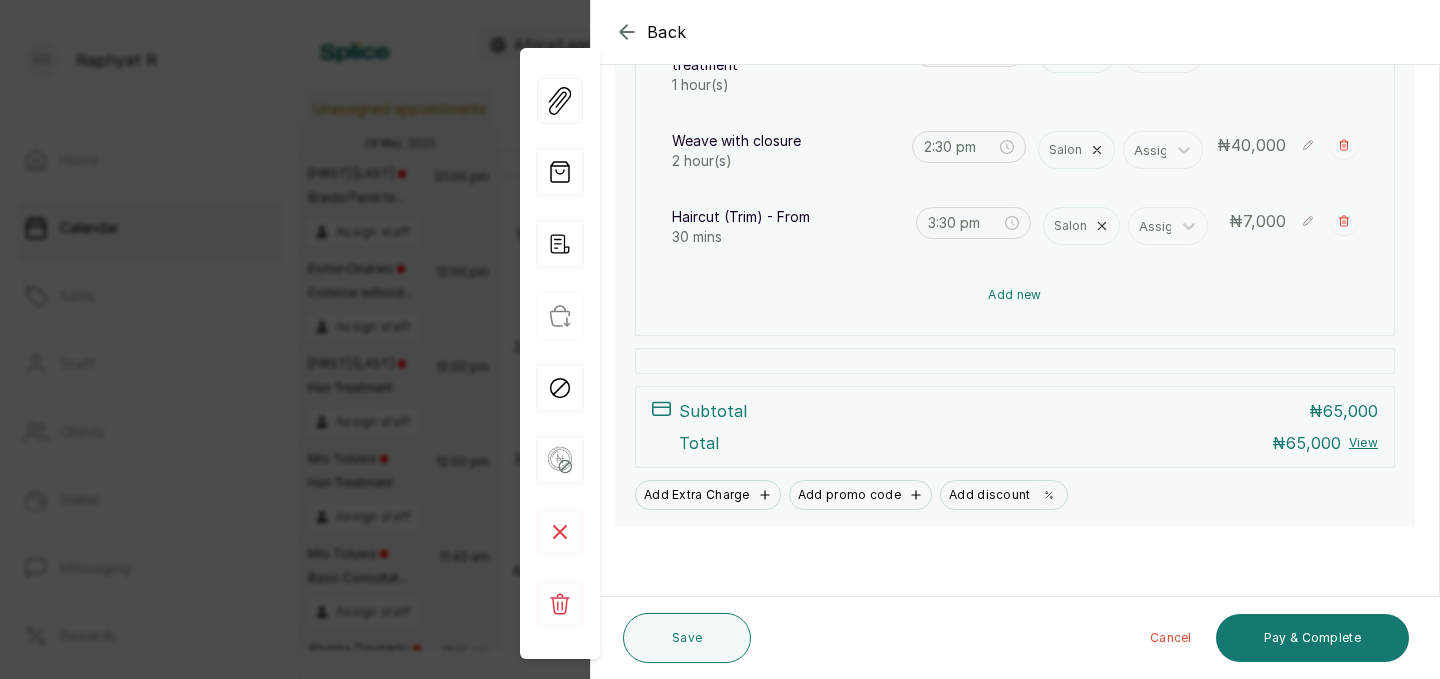 scroll, scrollTop: 465, scrollLeft: 0, axis: vertical 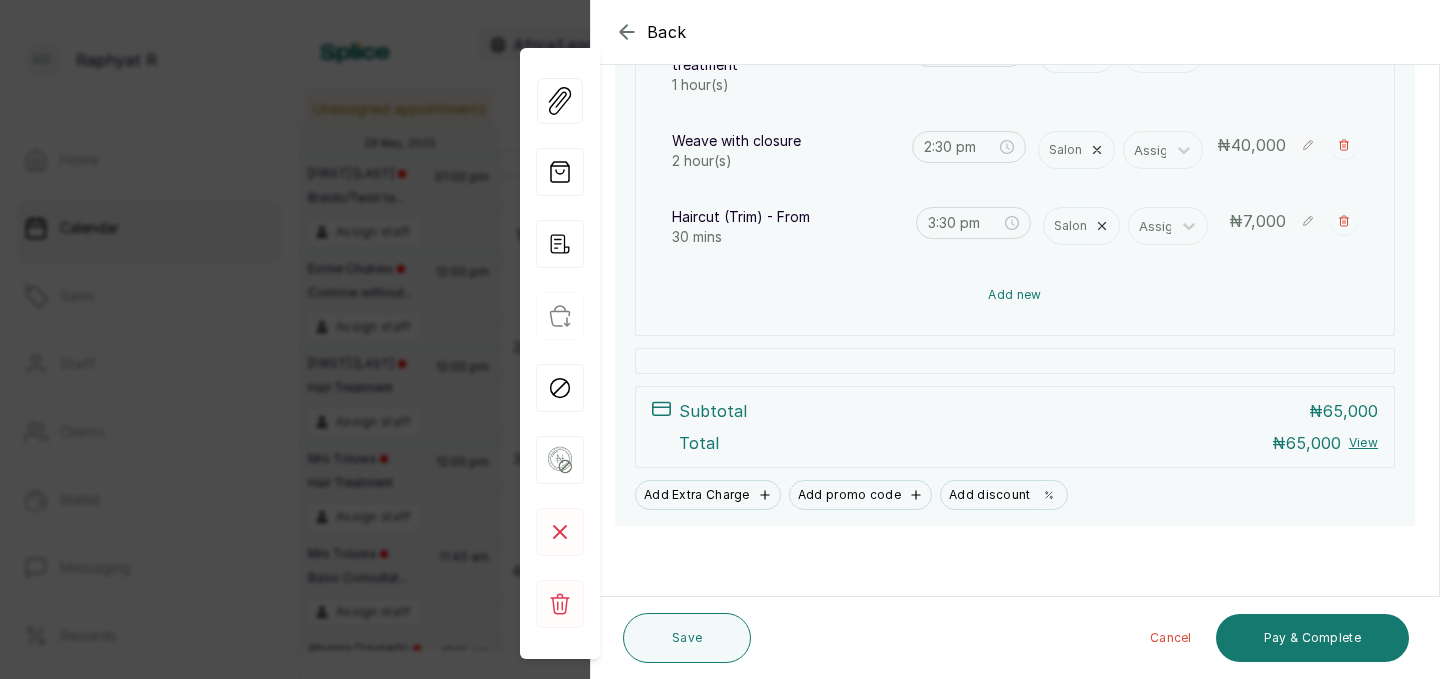 click on "Add new" at bounding box center [1015, 295] 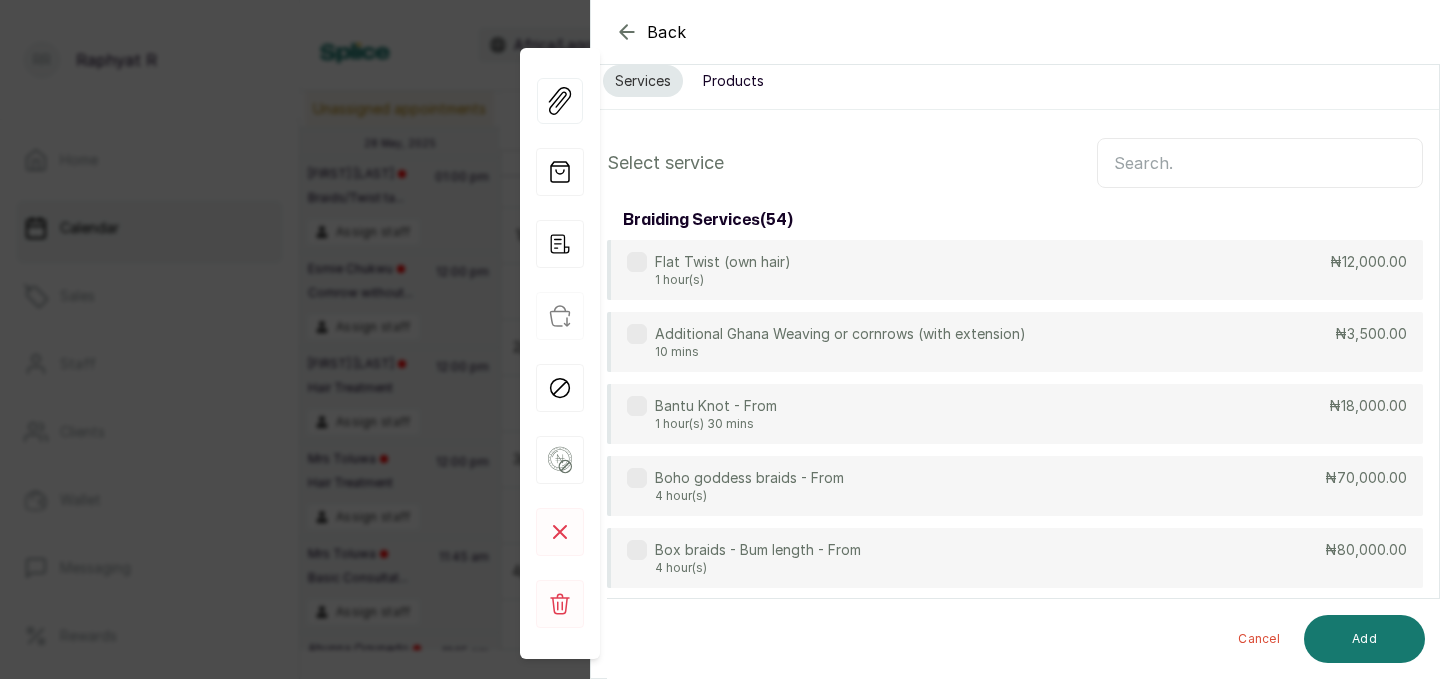scroll, scrollTop: 0, scrollLeft: 0, axis: both 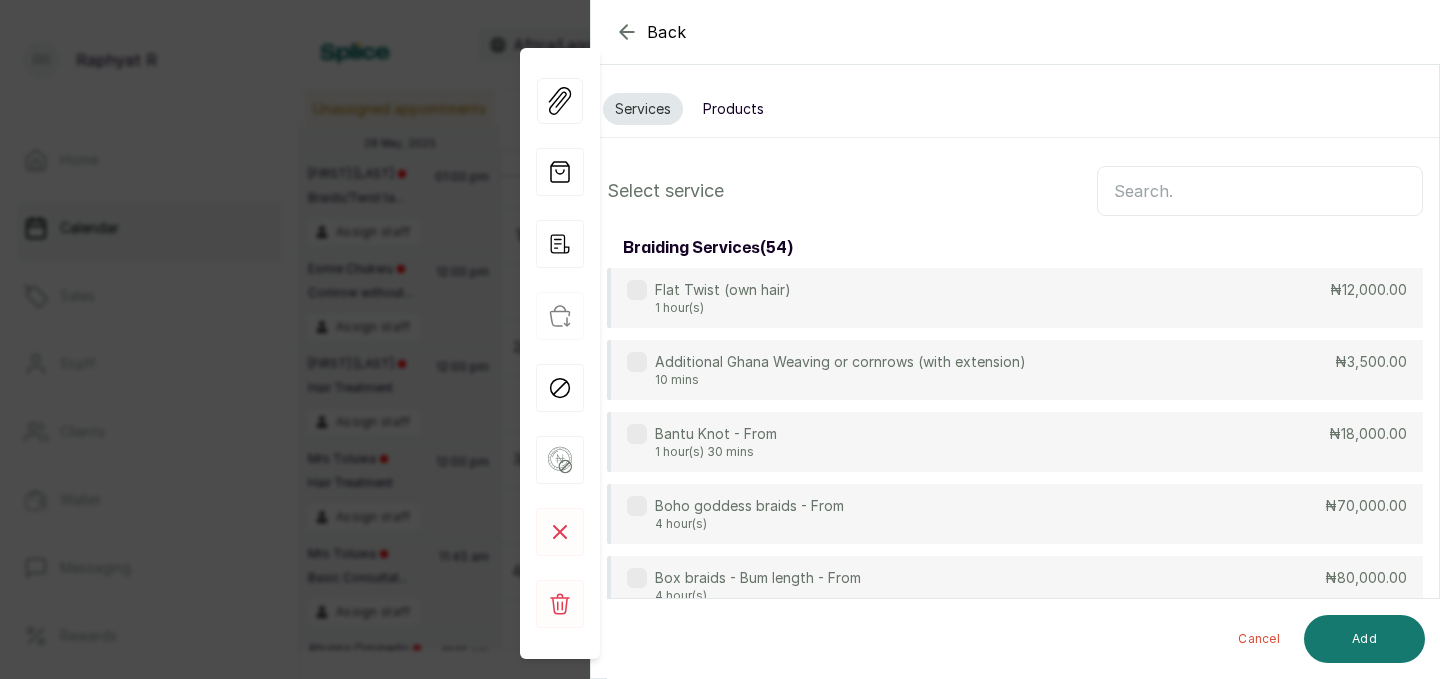 click on "Products" at bounding box center [733, 109] 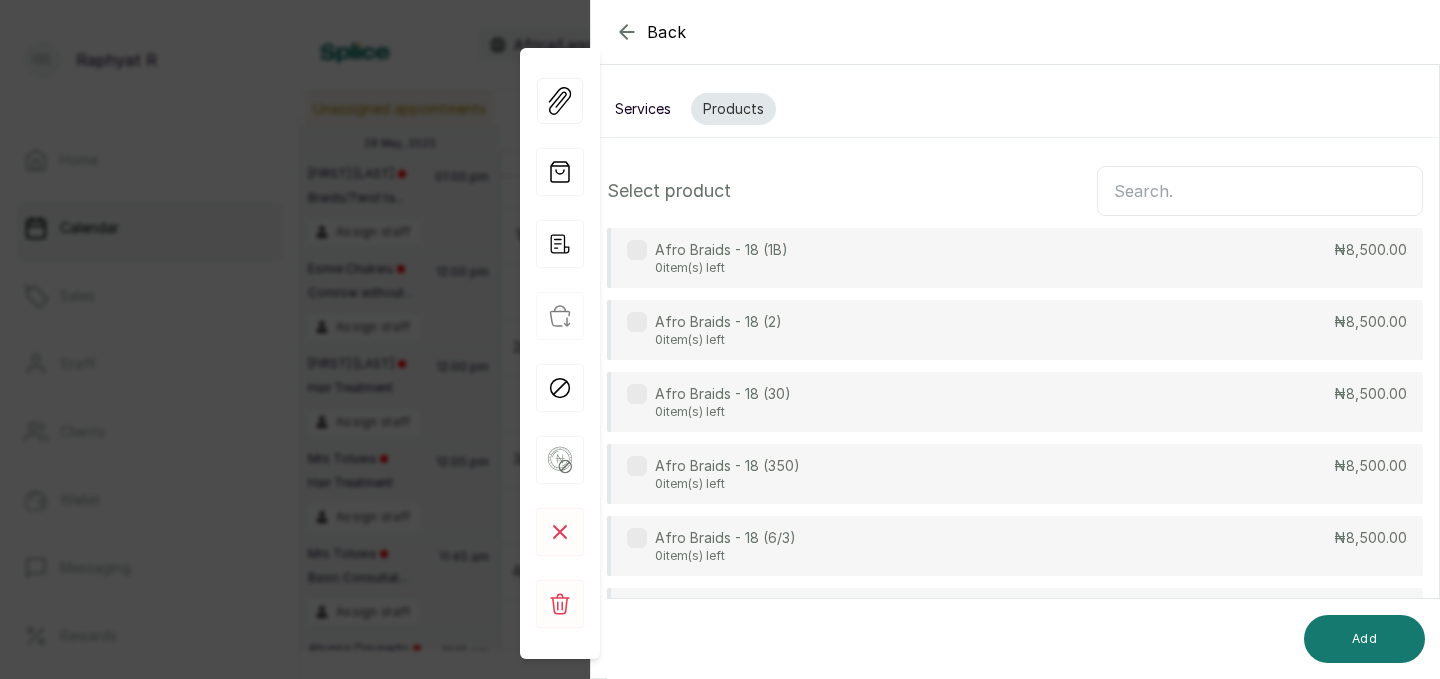 click at bounding box center [1260, 191] 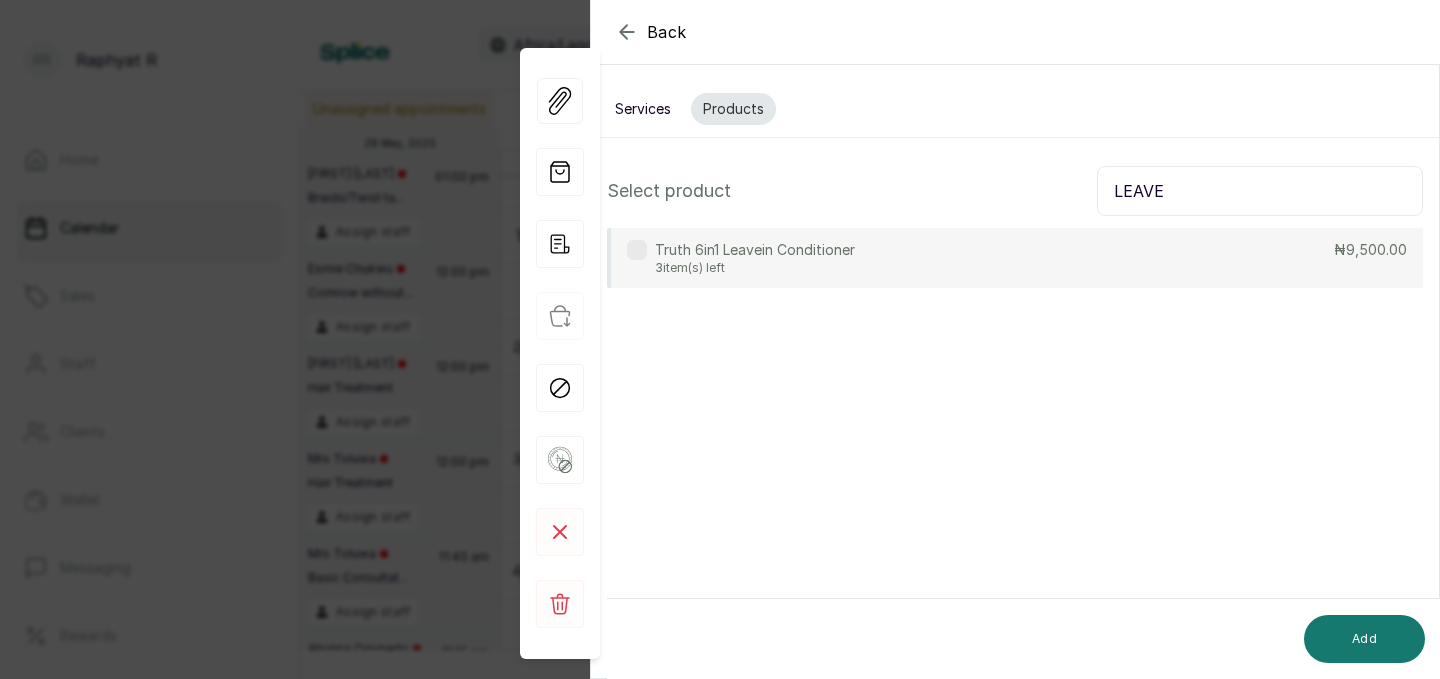 type on "LEAVE" 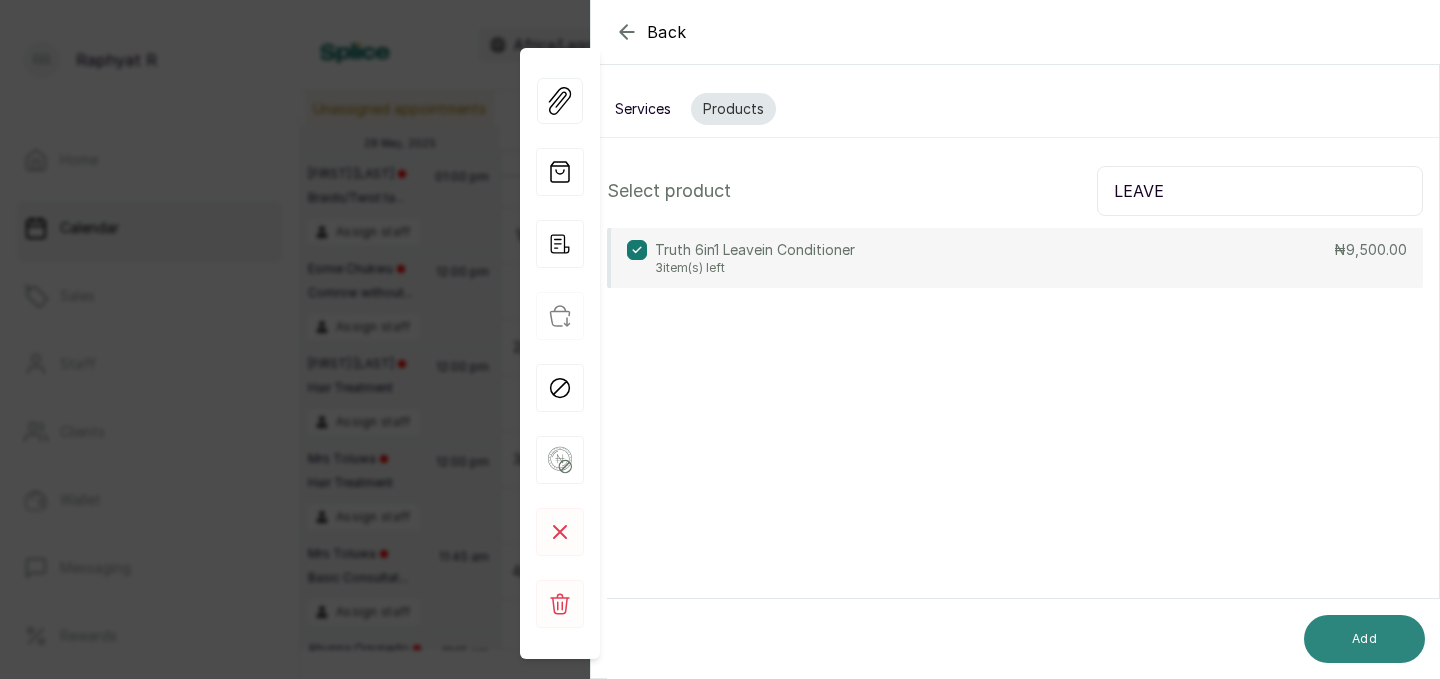 click on "Add" at bounding box center [1364, 639] 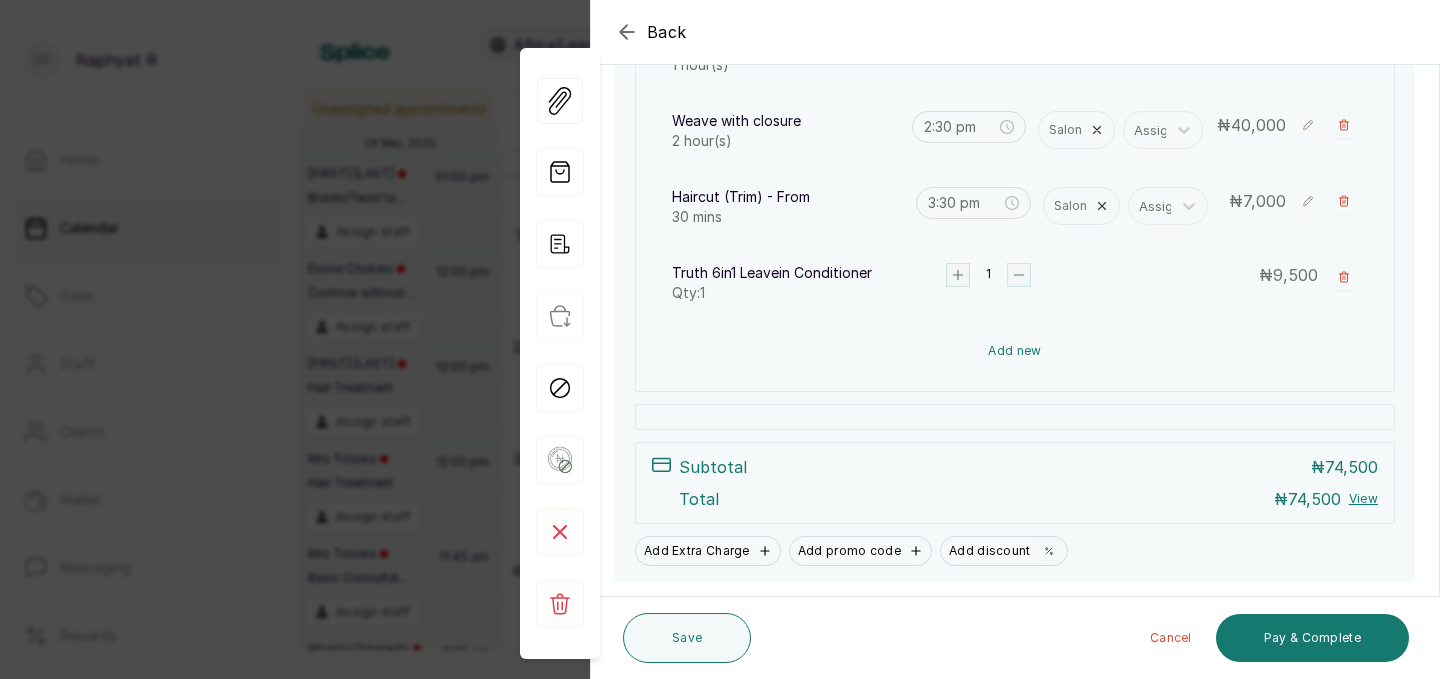 scroll, scrollTop: 486, scrollLeft: 0, axis: vertical 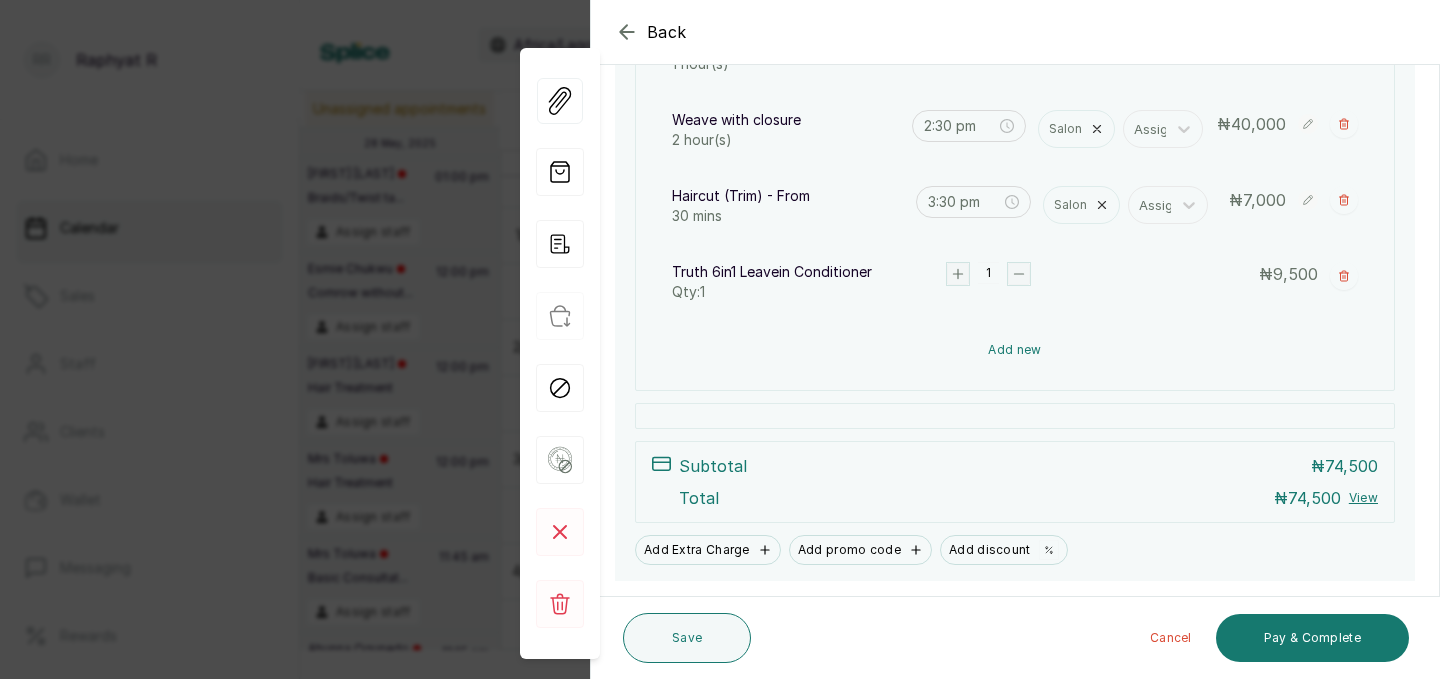 click on "Add new" at bounding box center (1015, 350) 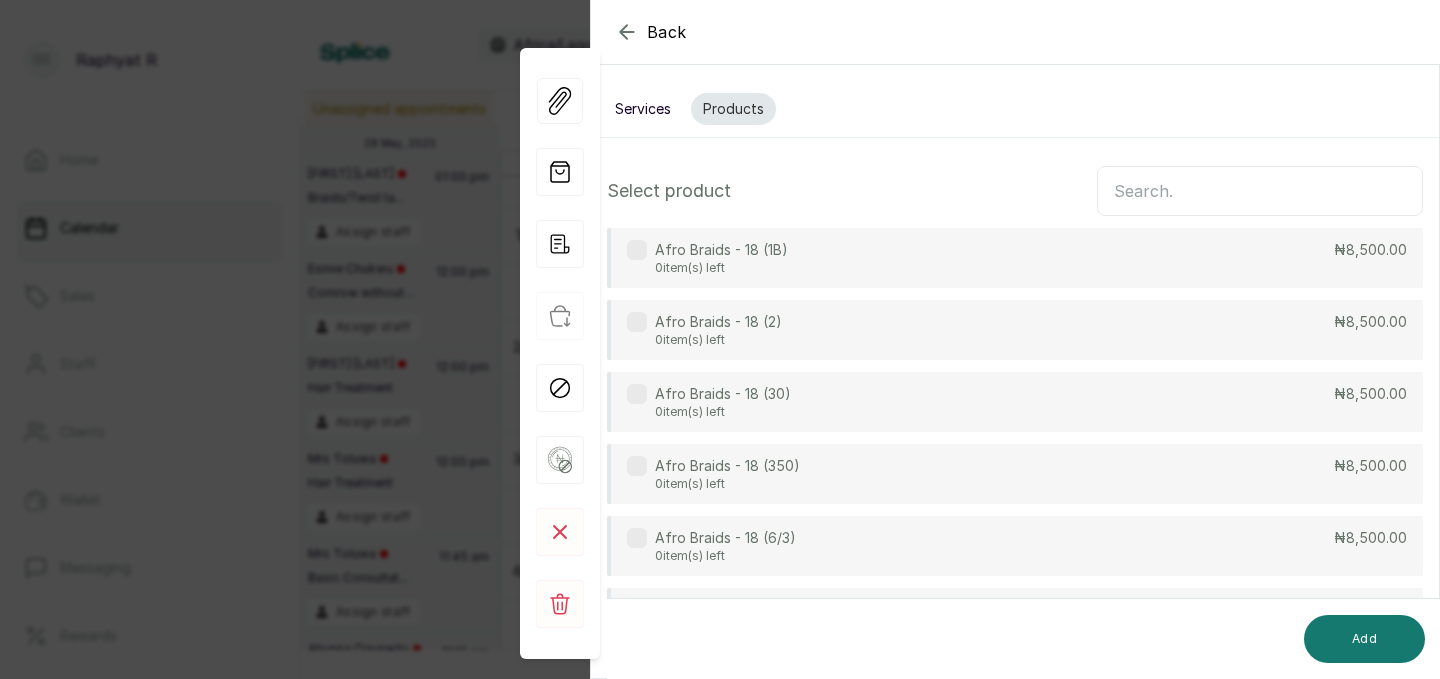 click at bounding box center (1260, 191) 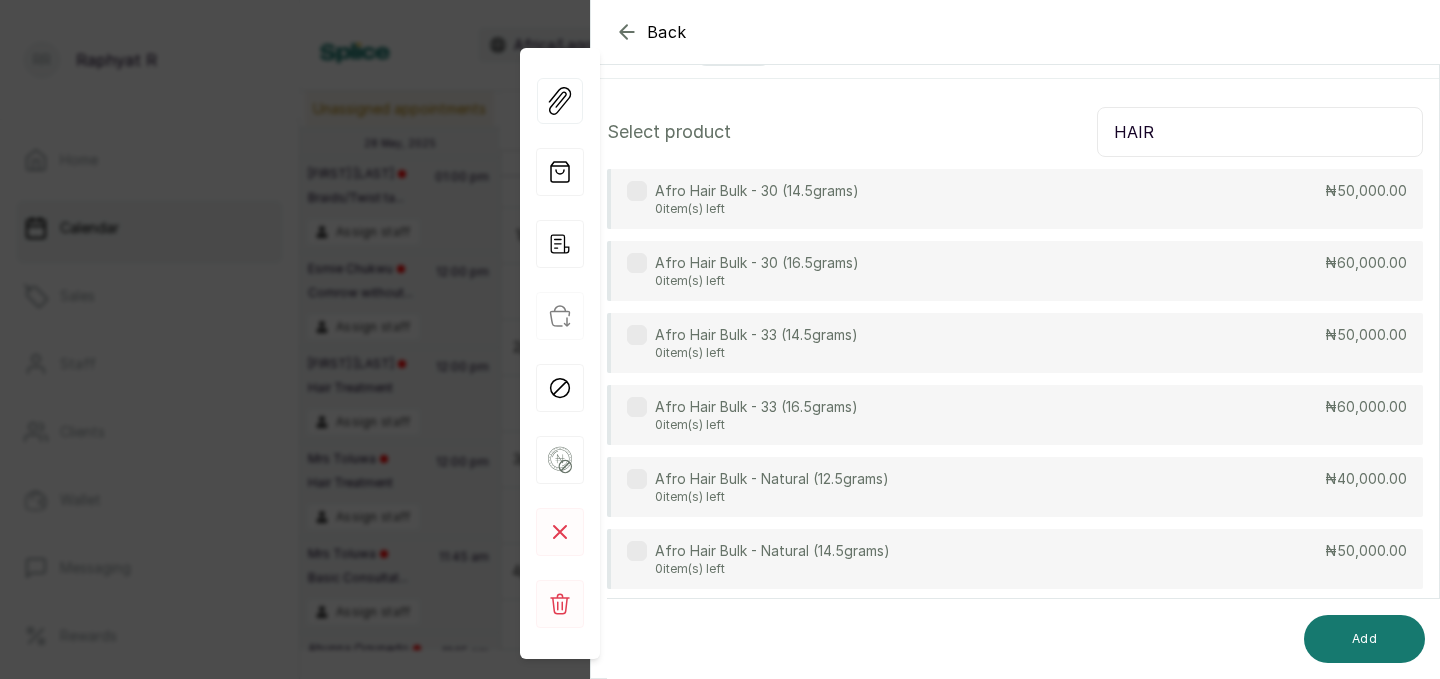 scroll, scrollTop: 0, scrollLeft: 0, axis: both 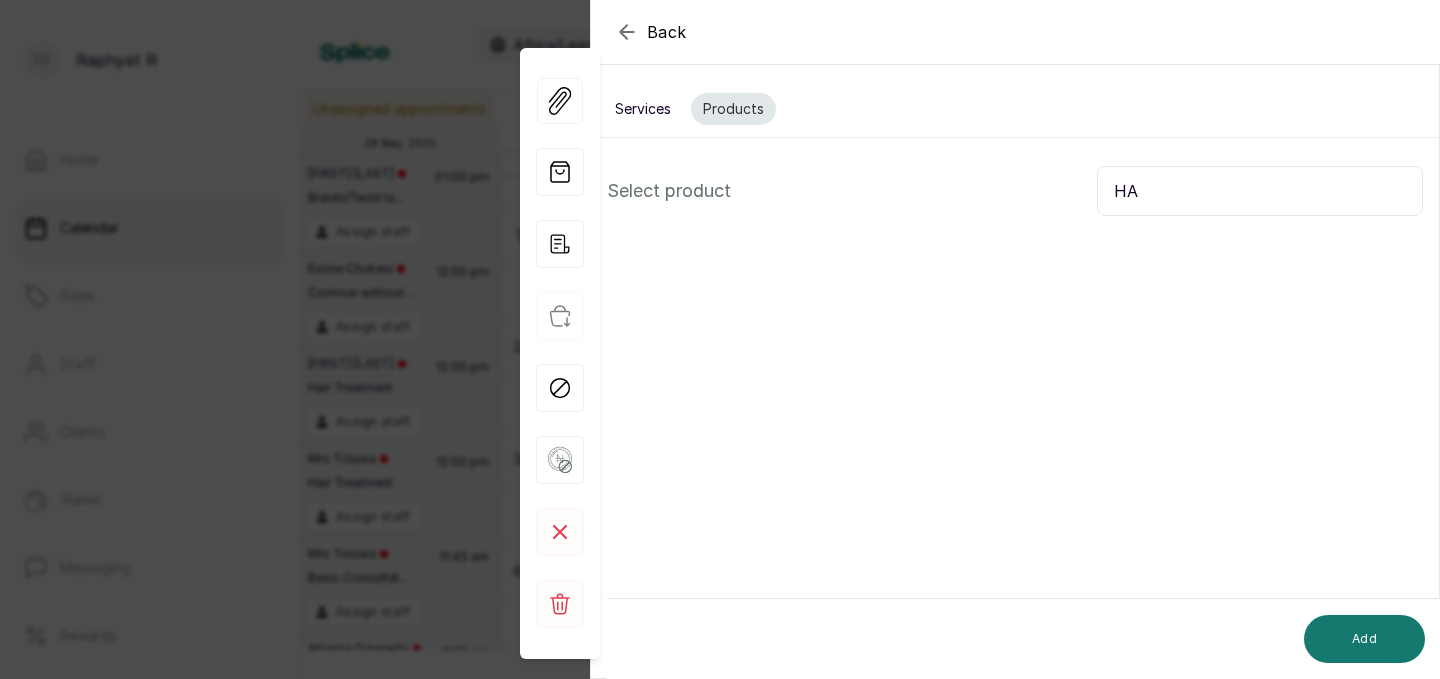 type on "H" 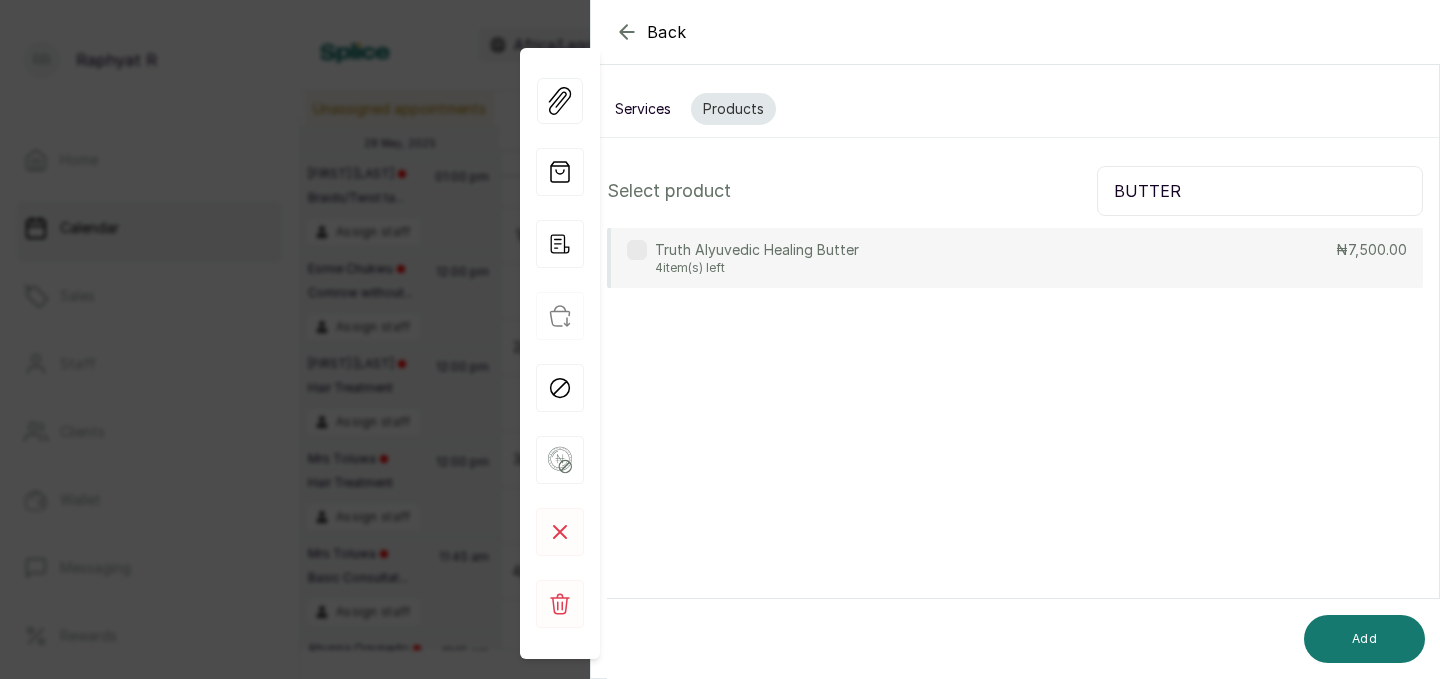 type on "BUTTER" 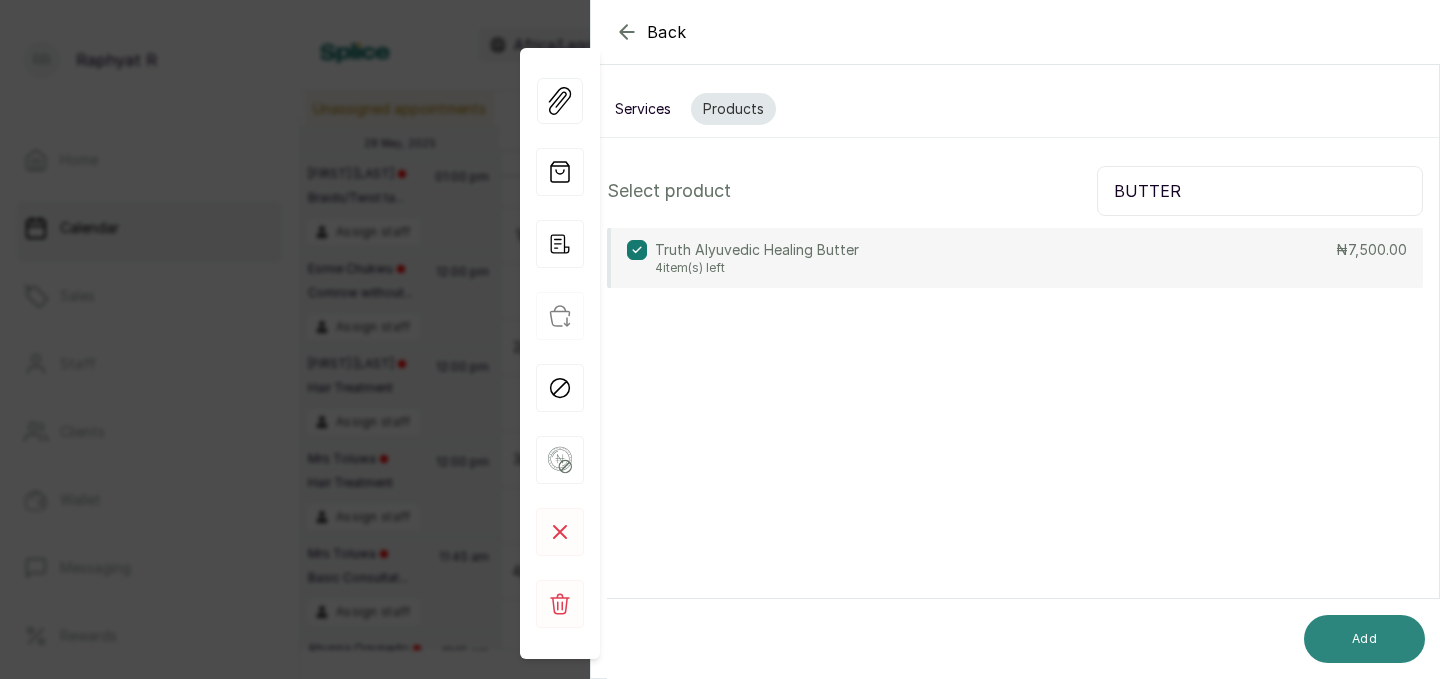 click on "Add" at bounding box center (1364, 639) 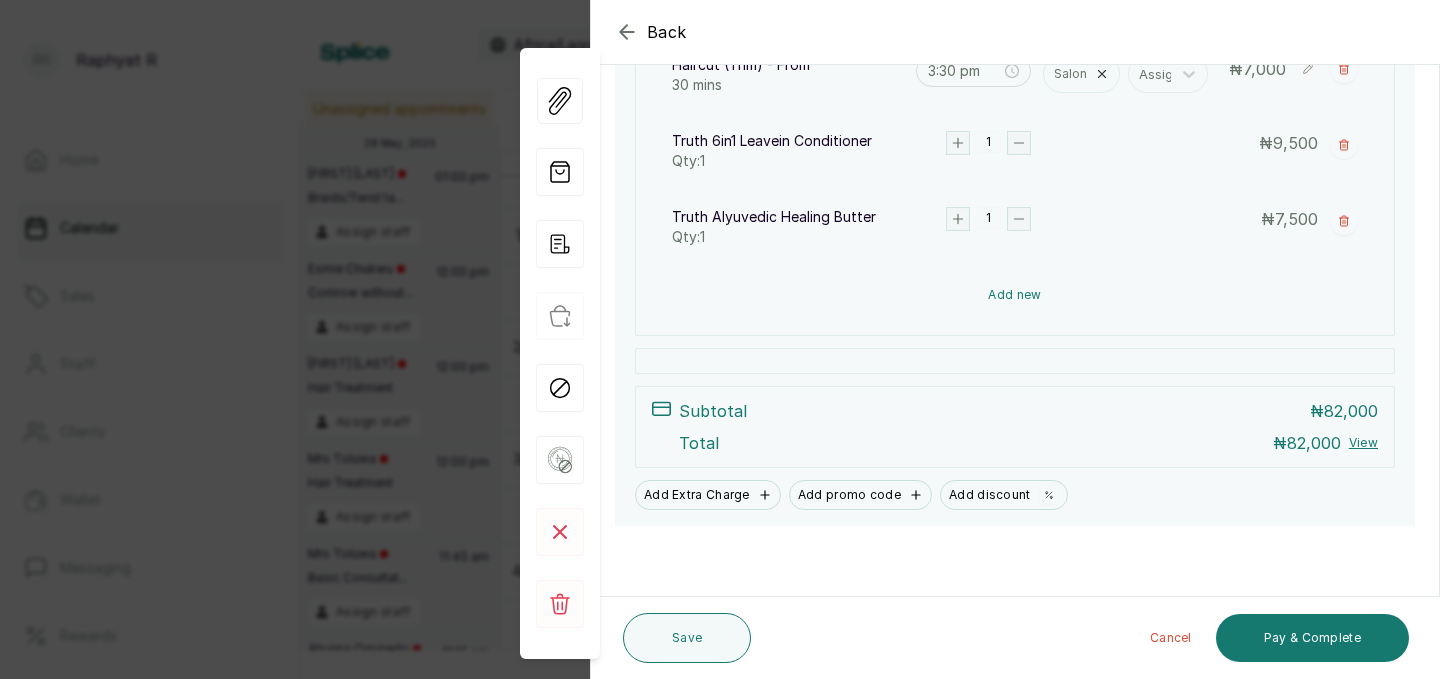 scroll, scrollTop: 617, scrollLeft: 0, axis: vertical 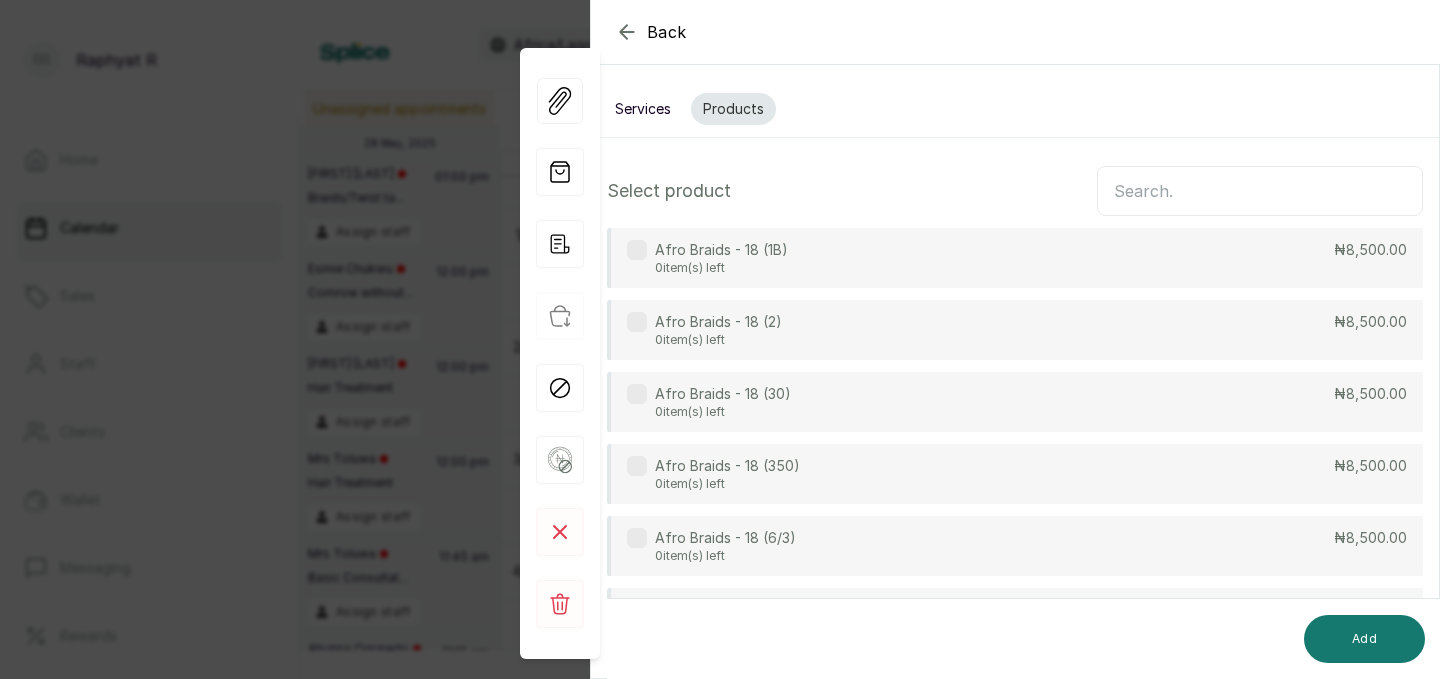 click at bounding box center (1260, 191) 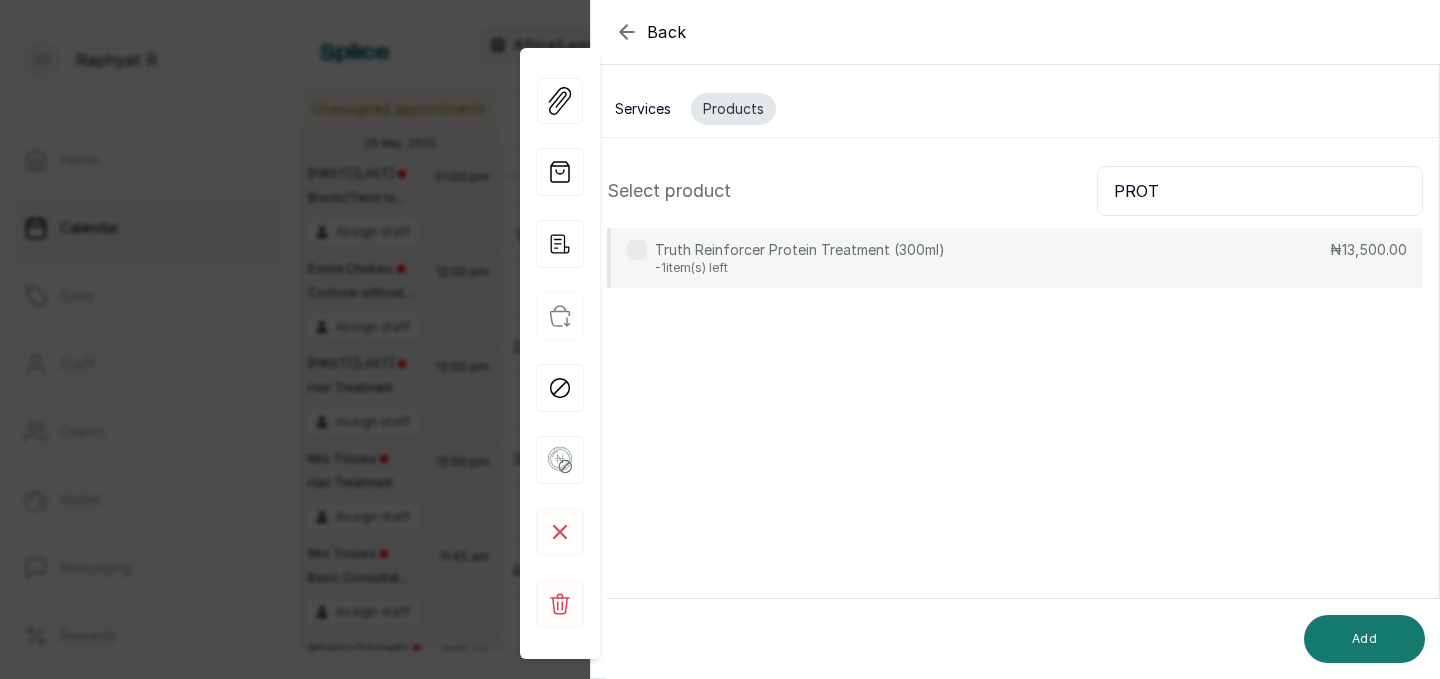 type on "PROT" 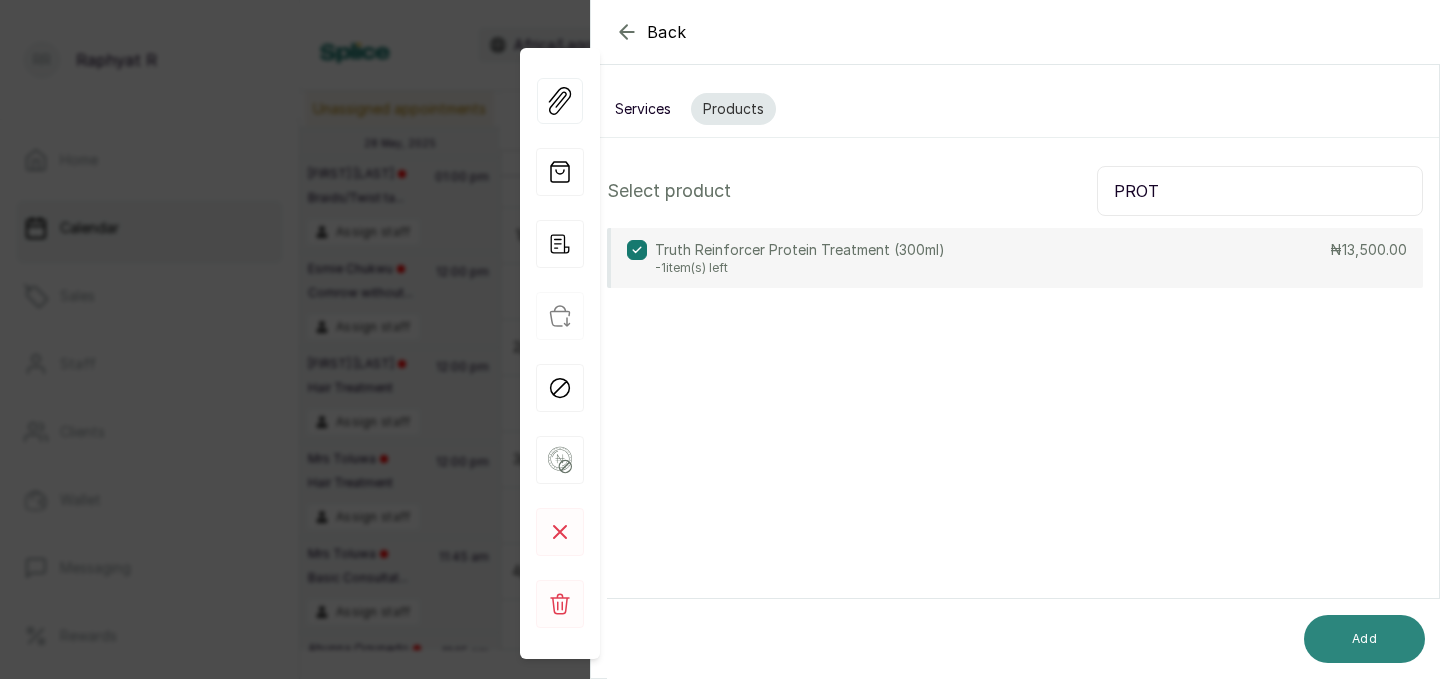 click on "Add" at bounding box center [1364, 639] 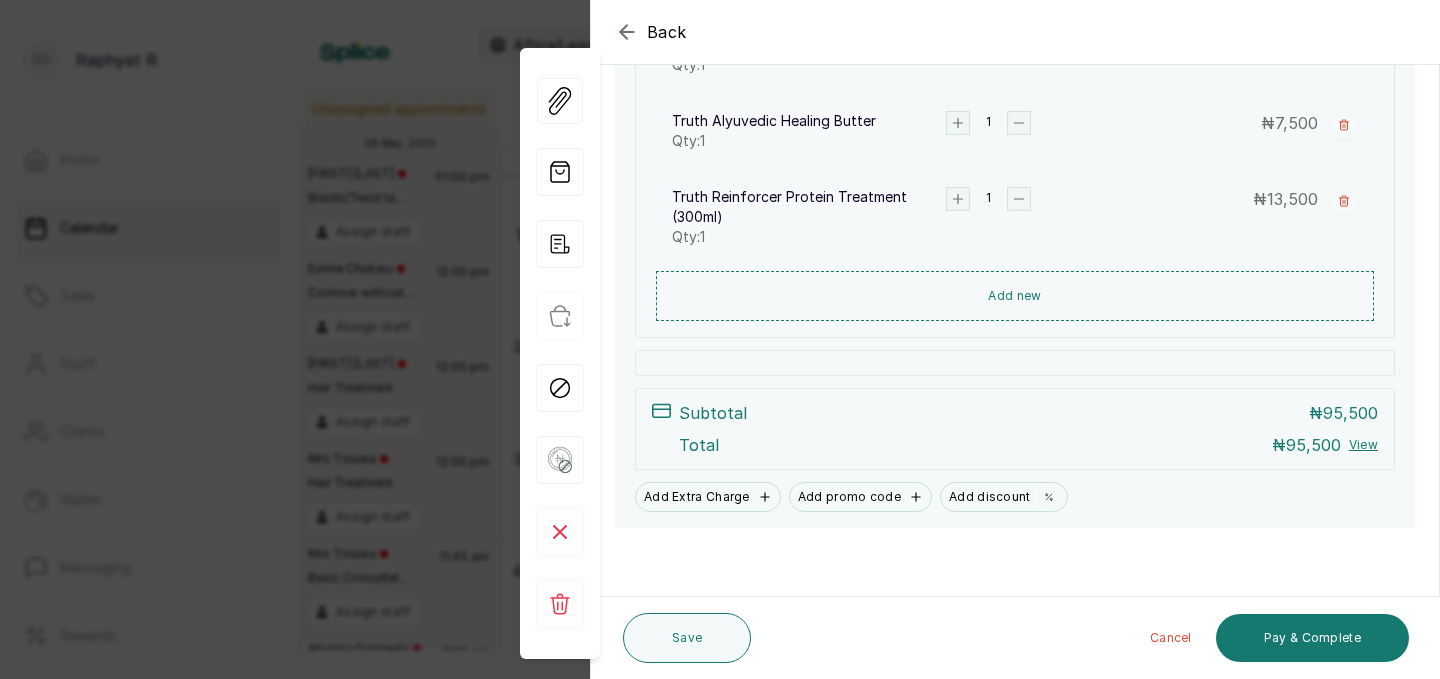 scroll, scrollTop: 715, scrollLeft: 0, axis: vertical 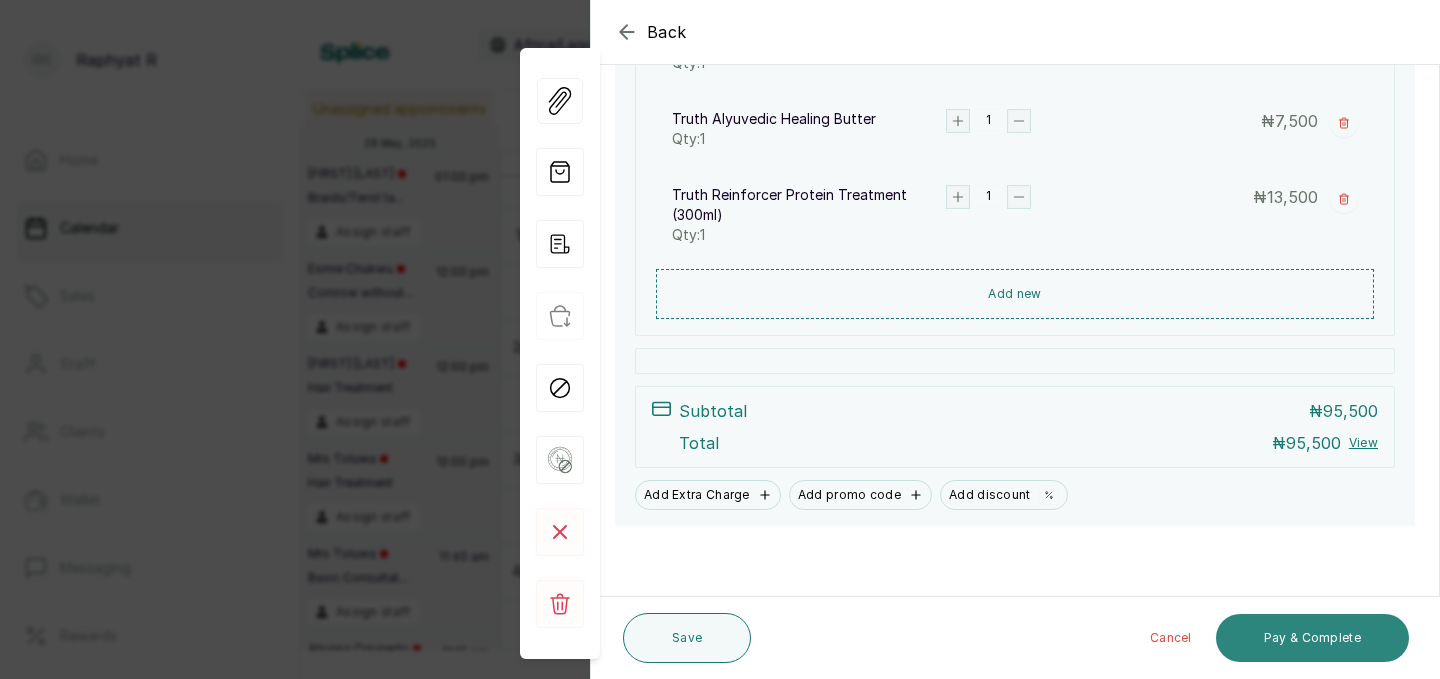 click on "Pay & Complete" at bounding box center [1312, 638] 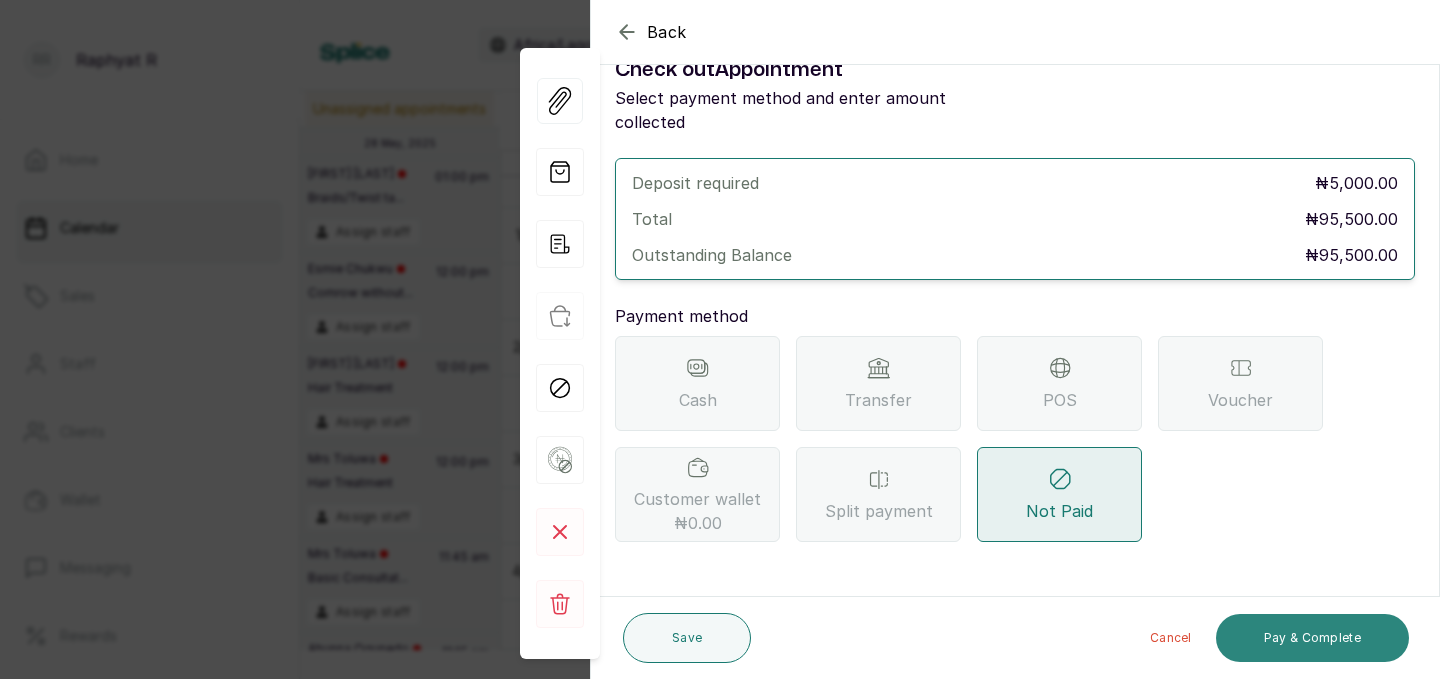 scroll, scrollTop: 19, scrollLeft: 0, axis: vertical 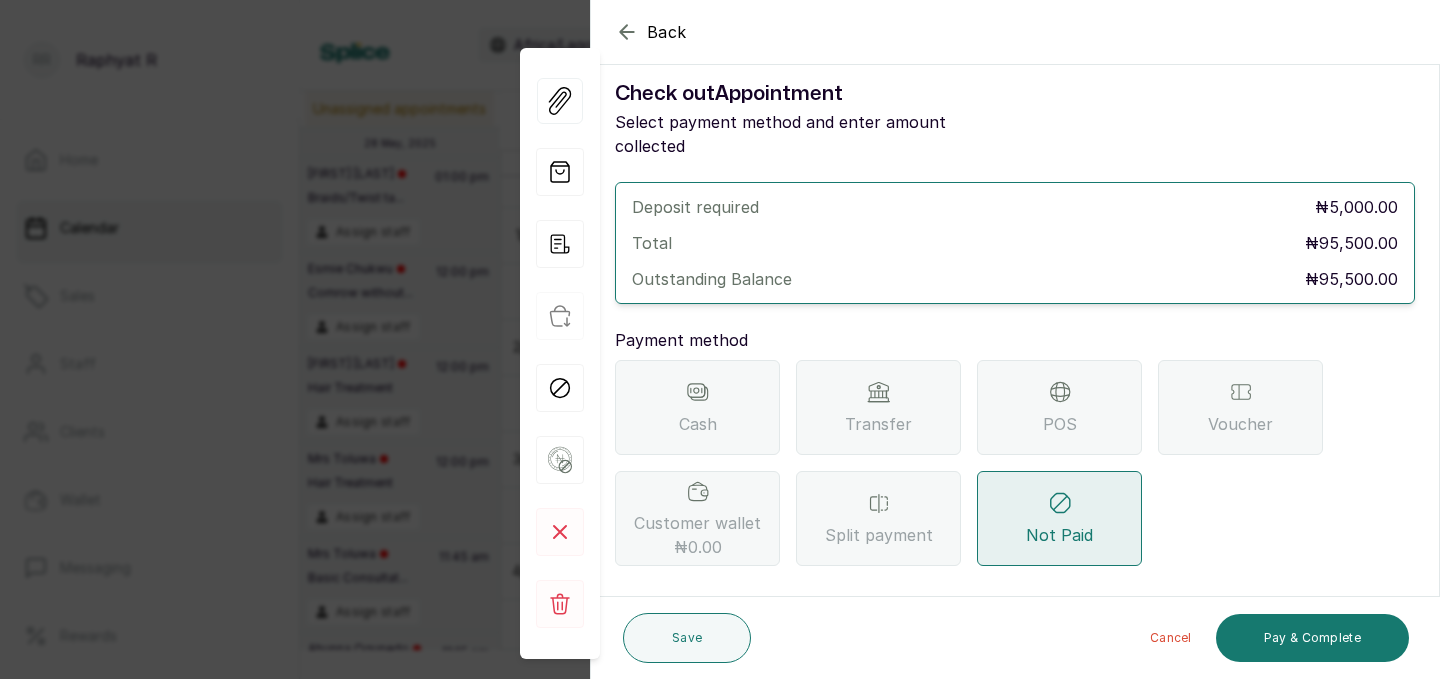 click on "Transfer" at bounding box center (878, 407) 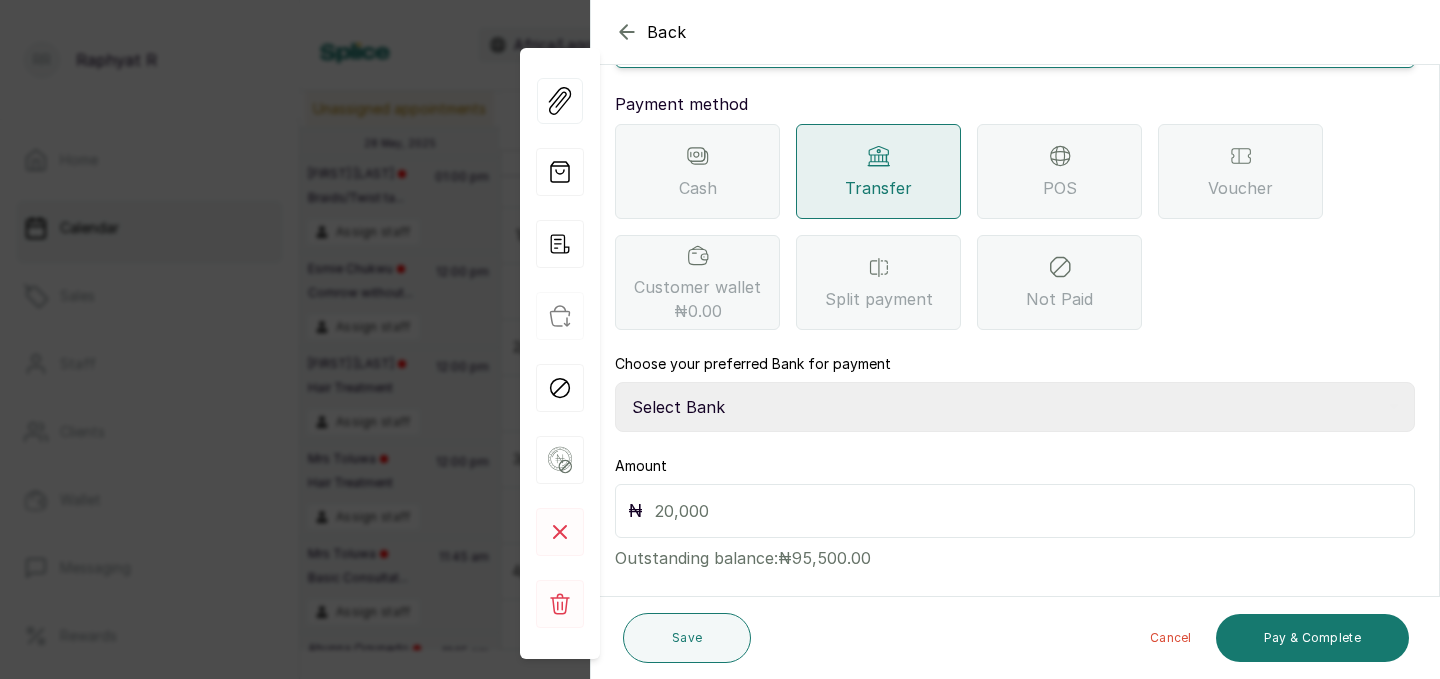 scroll, scrollTop: 259, scrollLeft: 0, axis: vertical 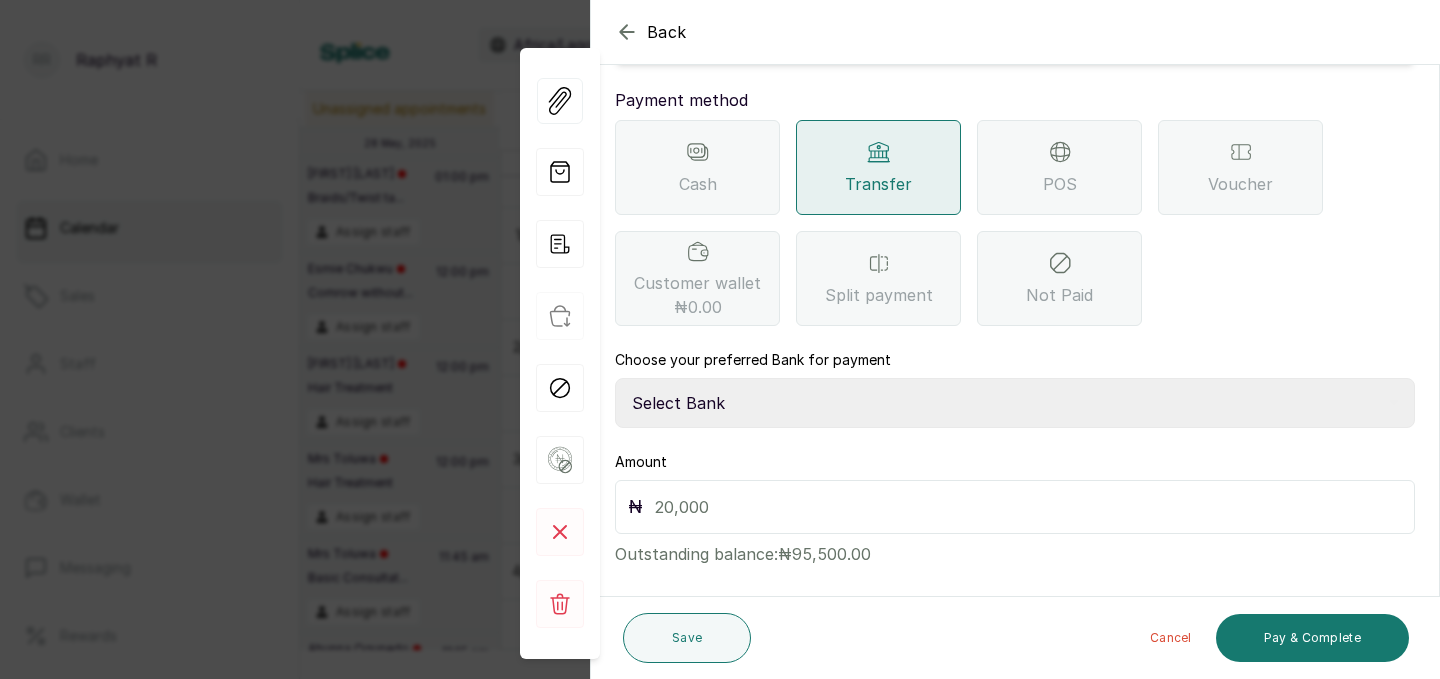 click on "Select Bank TRACTION(TRACTION) Providus Bank TASALAHQ HAIR AND BEAUTY Guaranty Trust Bank" at bounding box center [1015, 403] 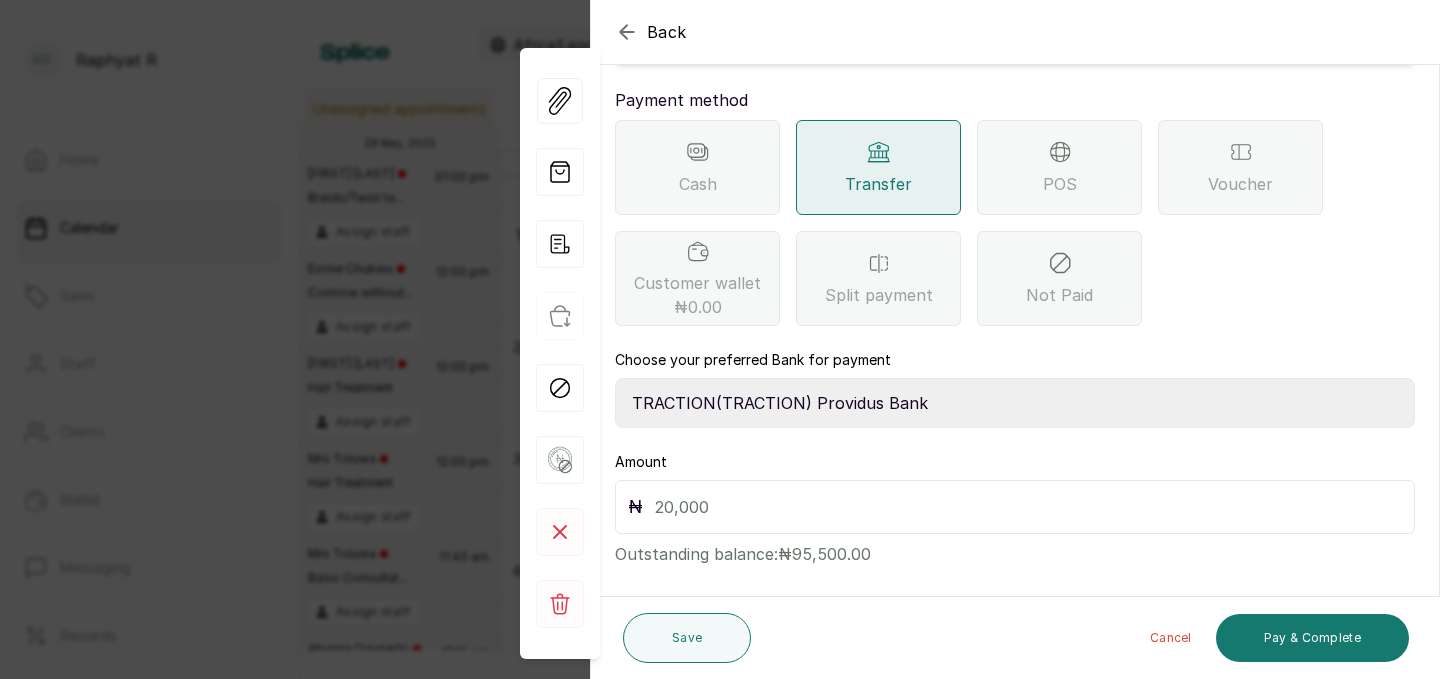 click at bounding box center (1028, 507) 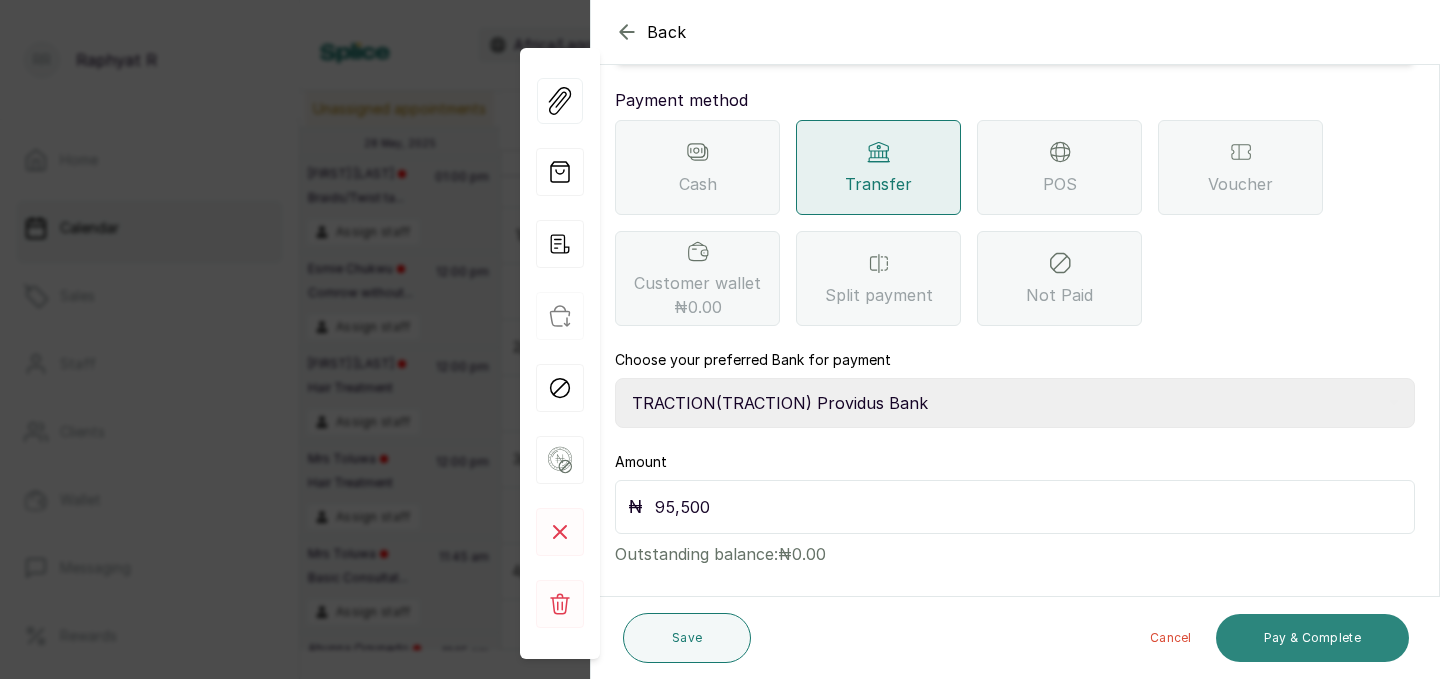 type on "95,500" 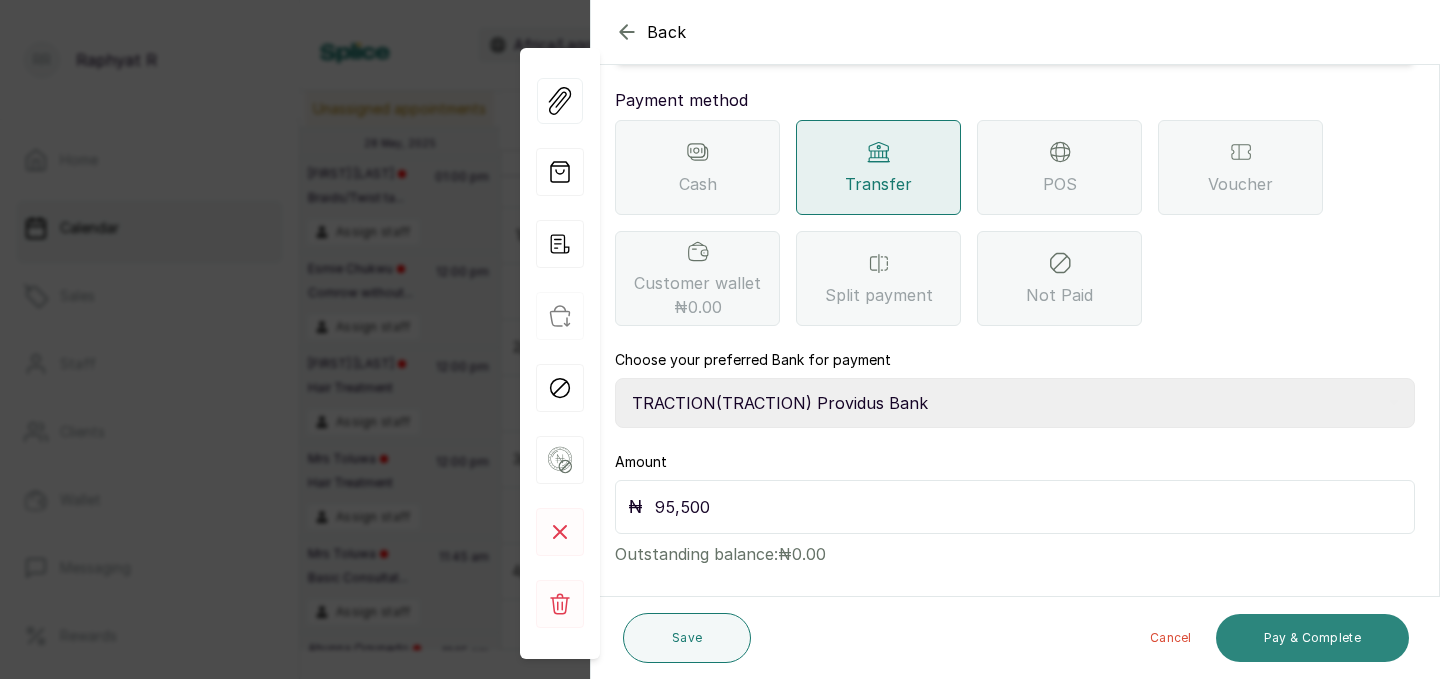click on "Pay & Complete" at bounding box center [1312, 638] 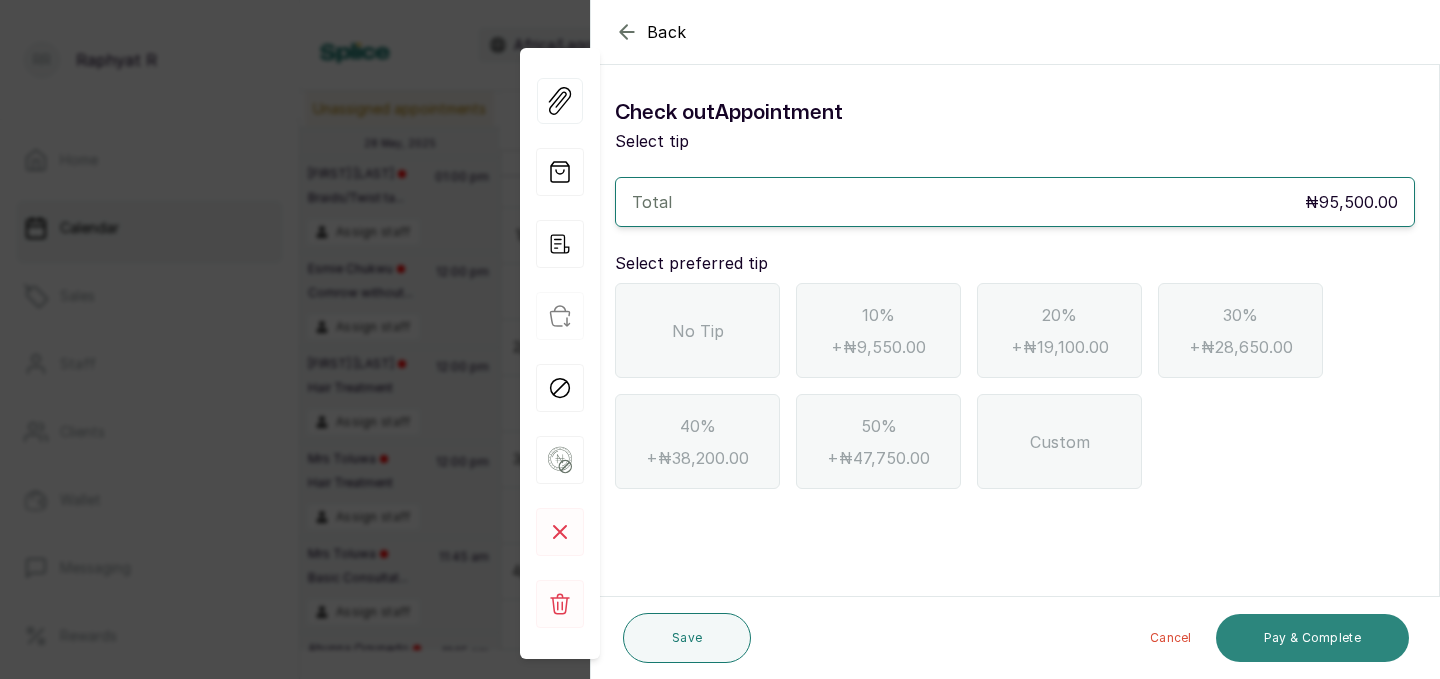 scroll, scrollTop: 0, scrollLeft: 0, axis: both 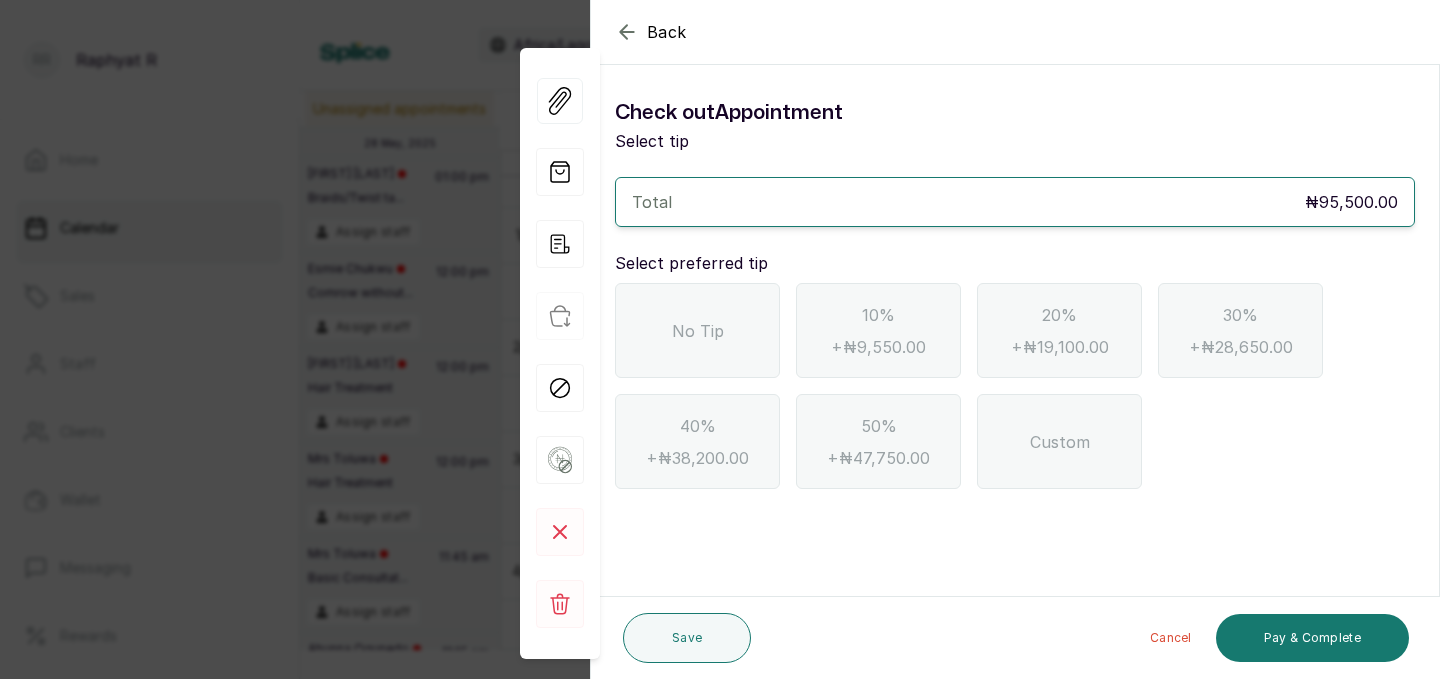 click on "No Tip" at bounding box center (698, 331) 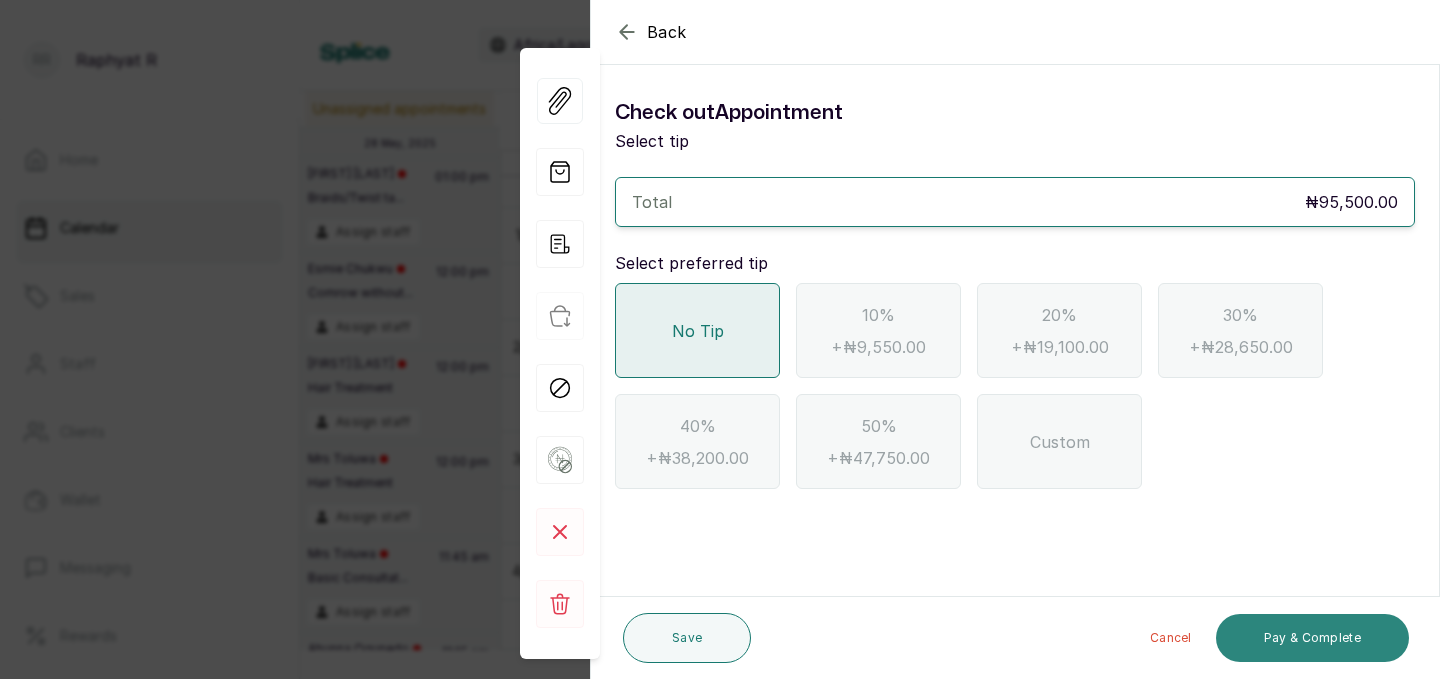 click on "Pay & Complete" at bounding box center [1312, 638] 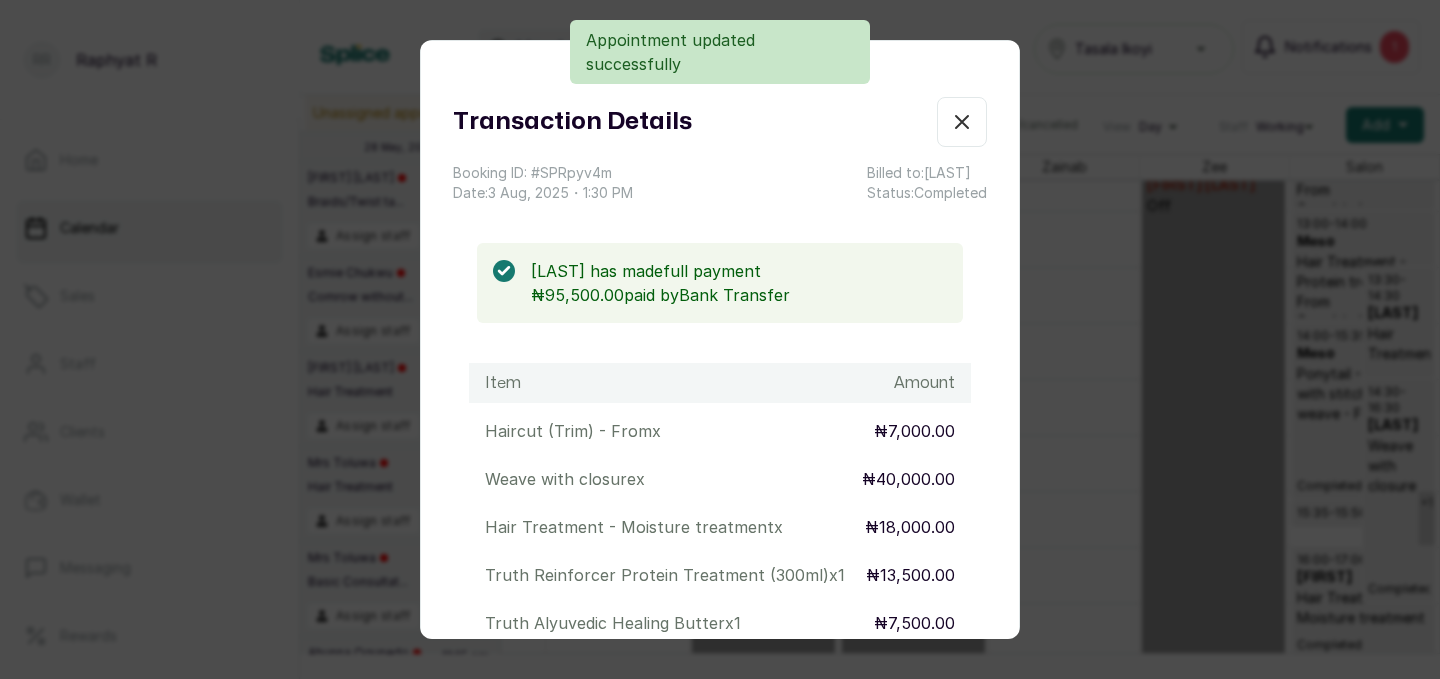 scroll, scrollTop: 673, scrollLeft: 457, axis: both 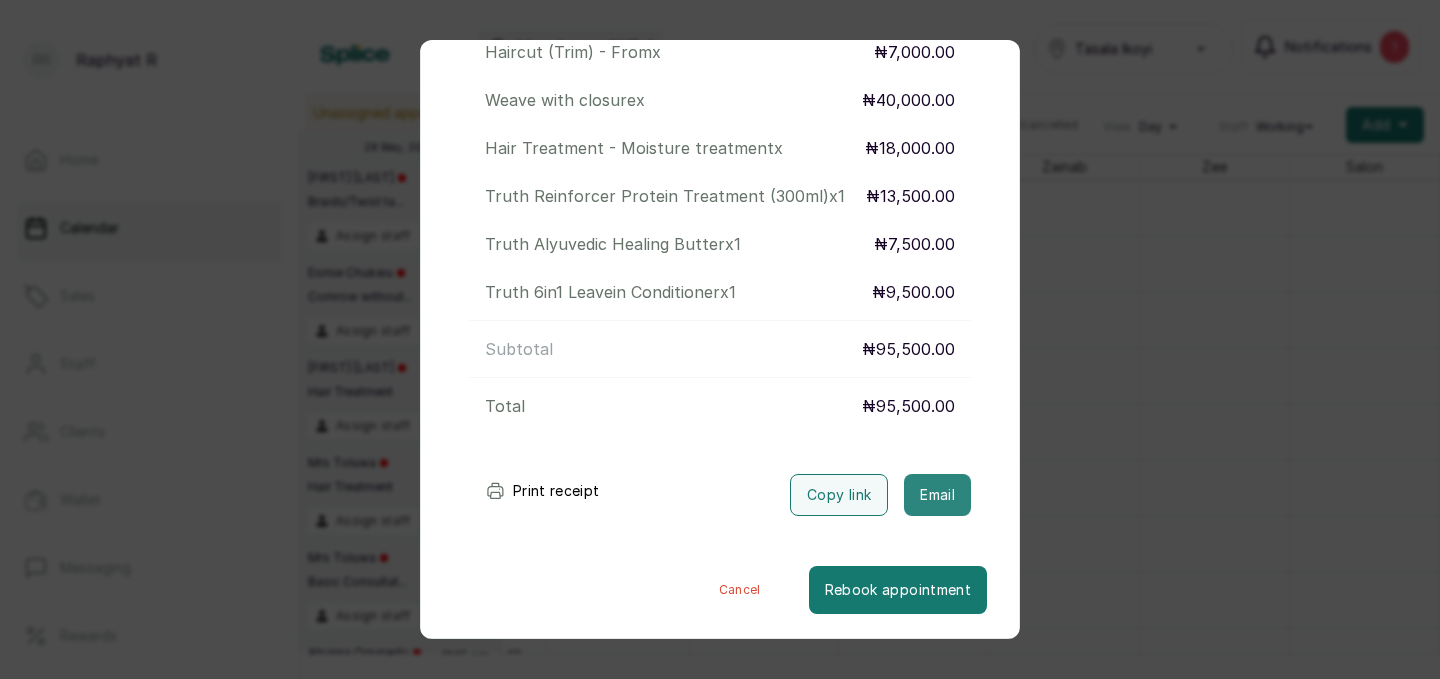 click on "Email" at bounding box center (937, 495) 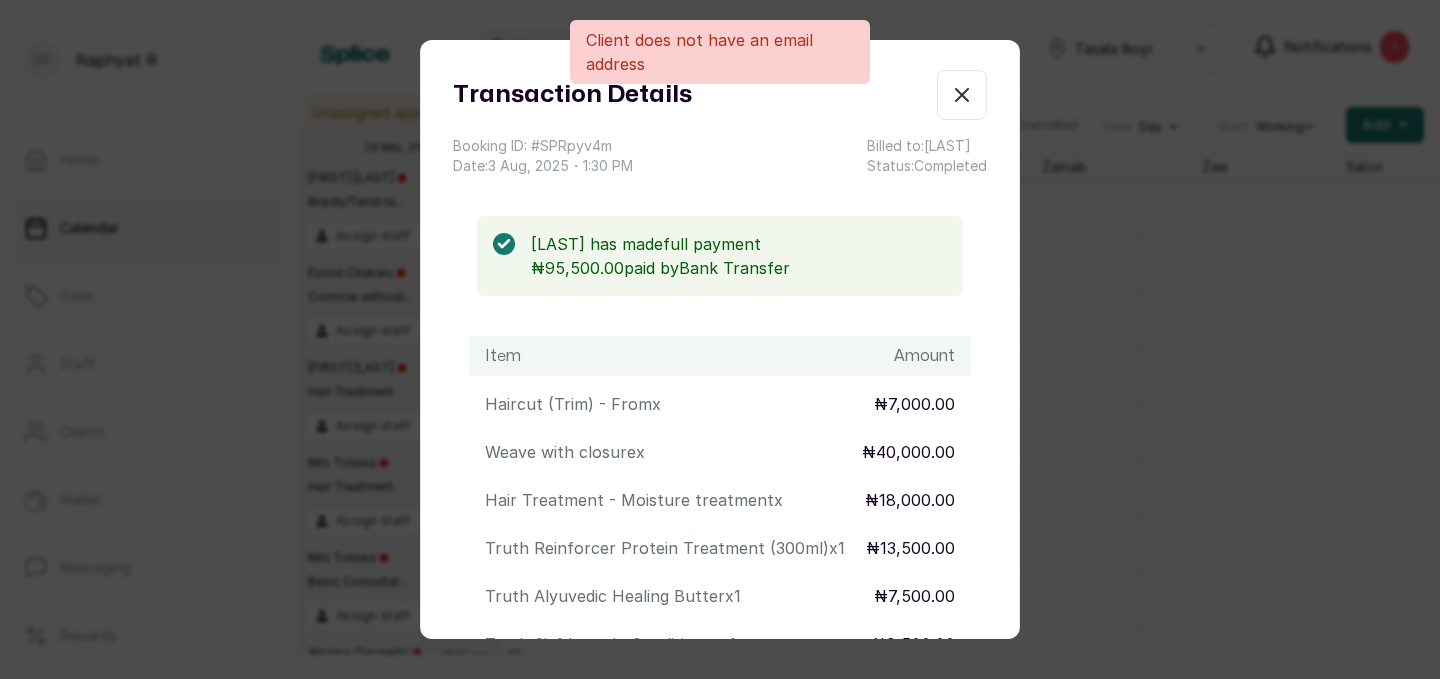 scroll, scrollTop: 0, scrollLeft: 0, axis: both 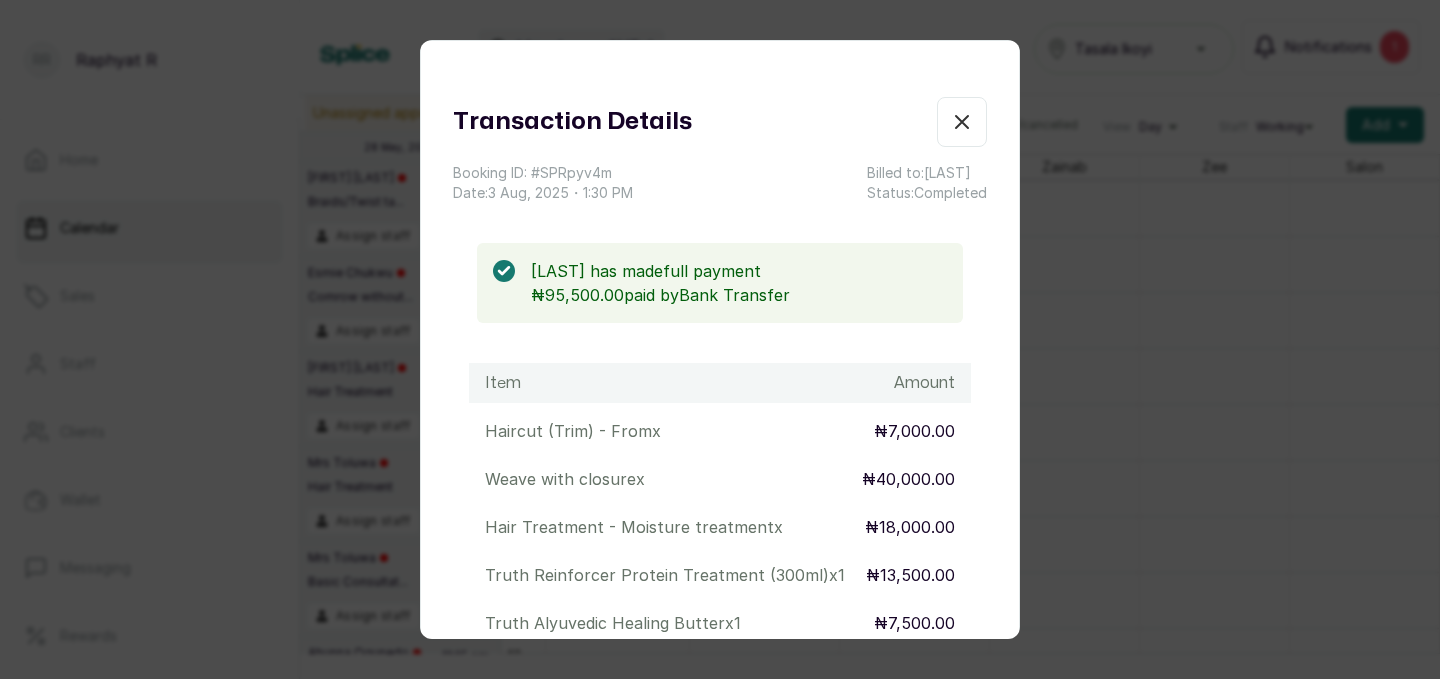 click 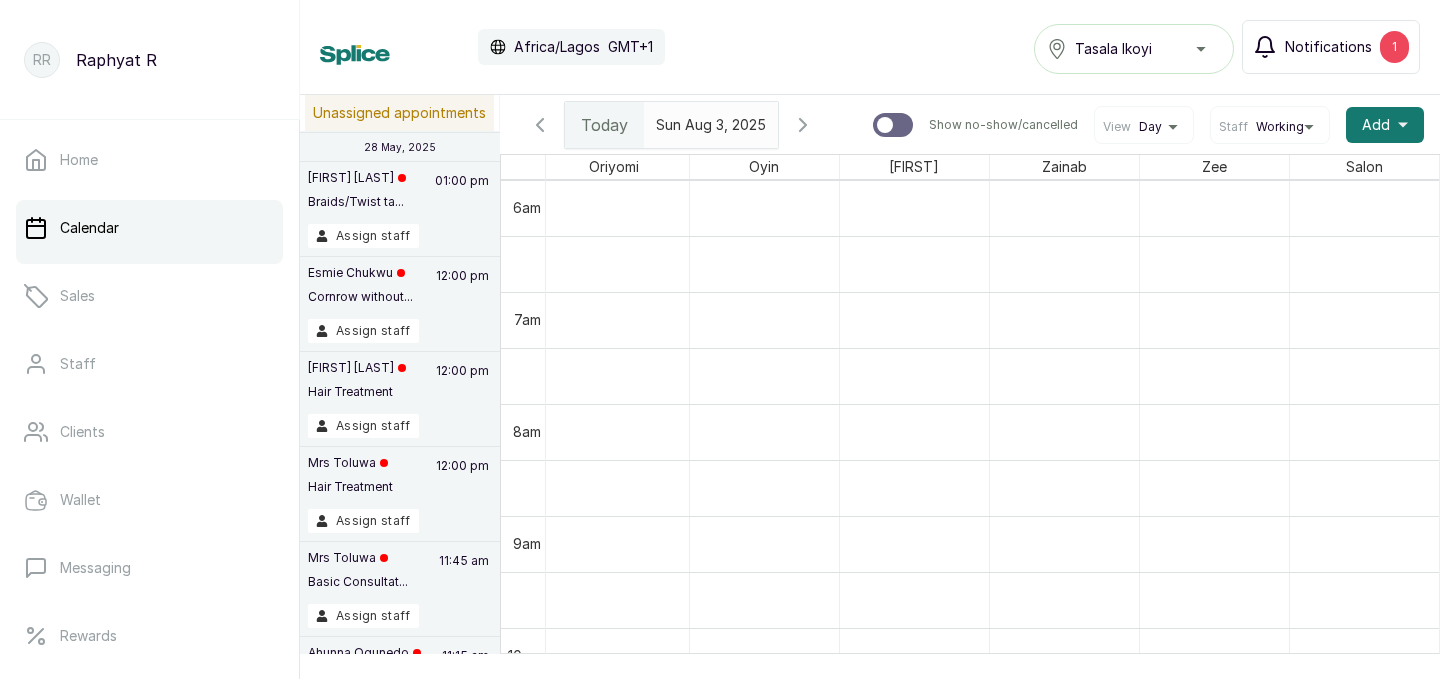 scroll, scrollTop: 831, scrollLeft: 457, axis: both 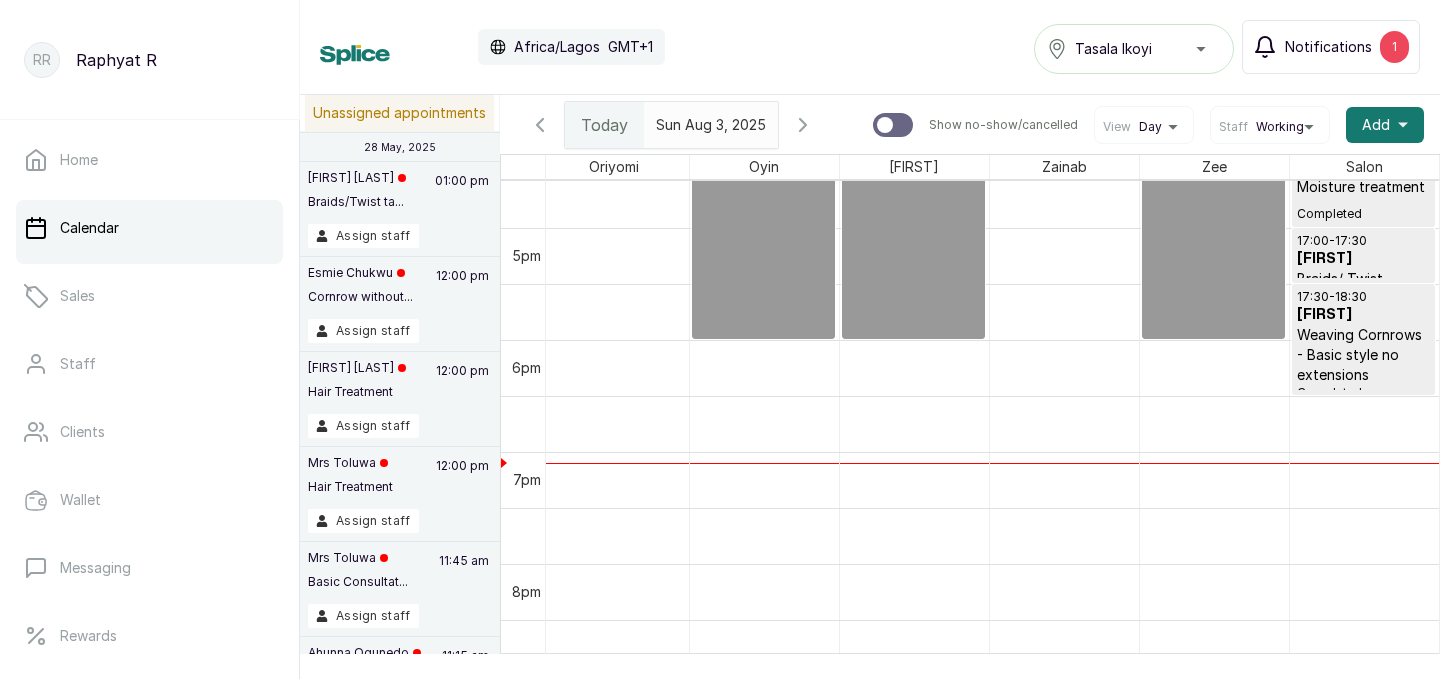 click on "Notifications" at bounding box center (1328, 47) 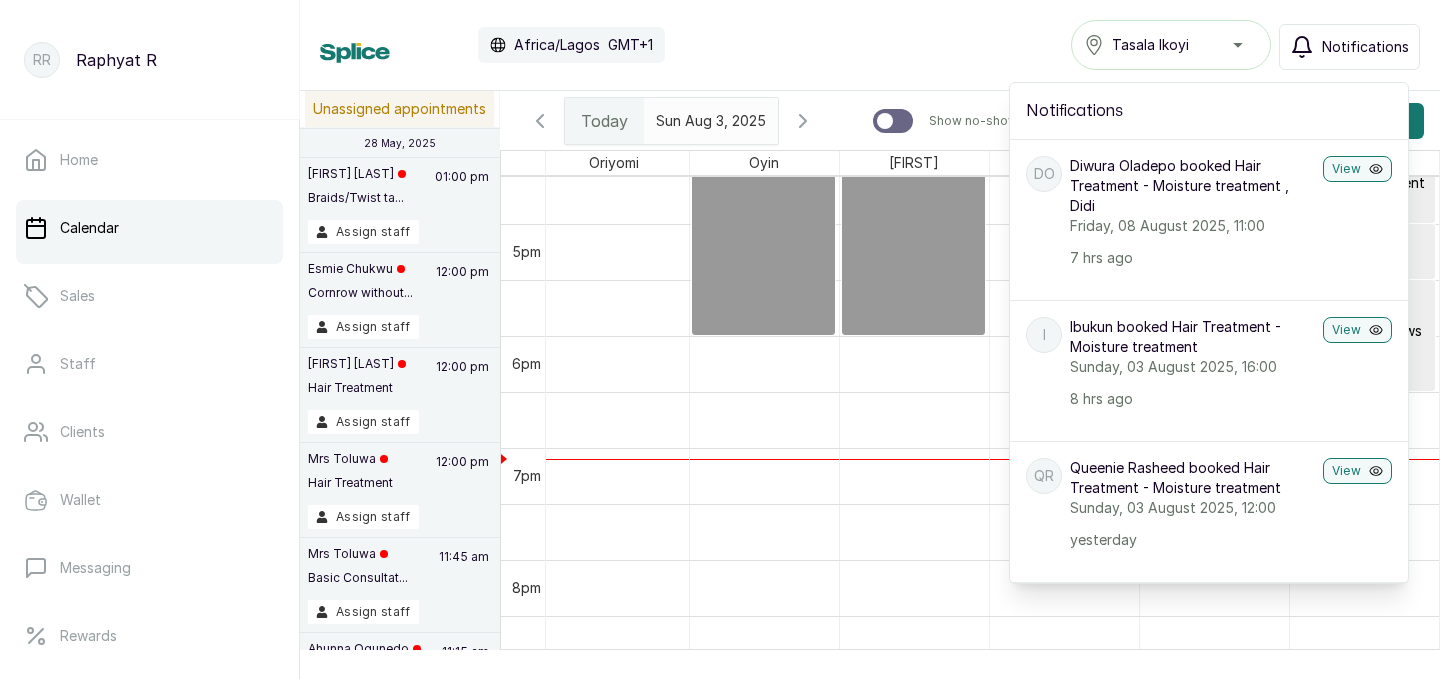 click on "Calendar Africa/Lagos GMT+1 Tasala Ikoyi Notifications Notifications DO Diwura Oladepo booked Hair Treatment  - Moisture treatment , Didi Friday, 08 August 2025, 11:00 7 hrs ago View   I Ibukun  booked Hair Treatment  - Moisture treatment  Sunday, 03 August 2025, 16:00 8 hrs ago View   QR Queenie Rasheed booked Hair Treatment  - Moisture treatment  Sunday, 03 August 2025, 12:00 yesterday View   Low stock alert Truth Reinforcer Protein Treatment (300m... yesterday View   NO Nwando Ozobia booked Ponytail touch up Saturday, 02 August 2025, 16:30 yesterday View   OE Onyinyechi Ekeledo booked Cornrow with extension - 2-4 With tiny weaving  - From Friday, 01 August 2025, 15:30 2 days ago View   OE Onyinyechi Ekeledo booked Twist out, Braids/ Twist takeout - Medium cornrows takeout Sunday, 03 August 2025, 13:30 2 days ago View   GO Gogo Oni booked Washing / shampooing, Single twists without extension - mini size Saturday, 02 August 2025, 11:00 2 days ago View   TO Sunday, 03 August 2025, 12:30 2 days ago View   View" at bounding box center (870, 45) 